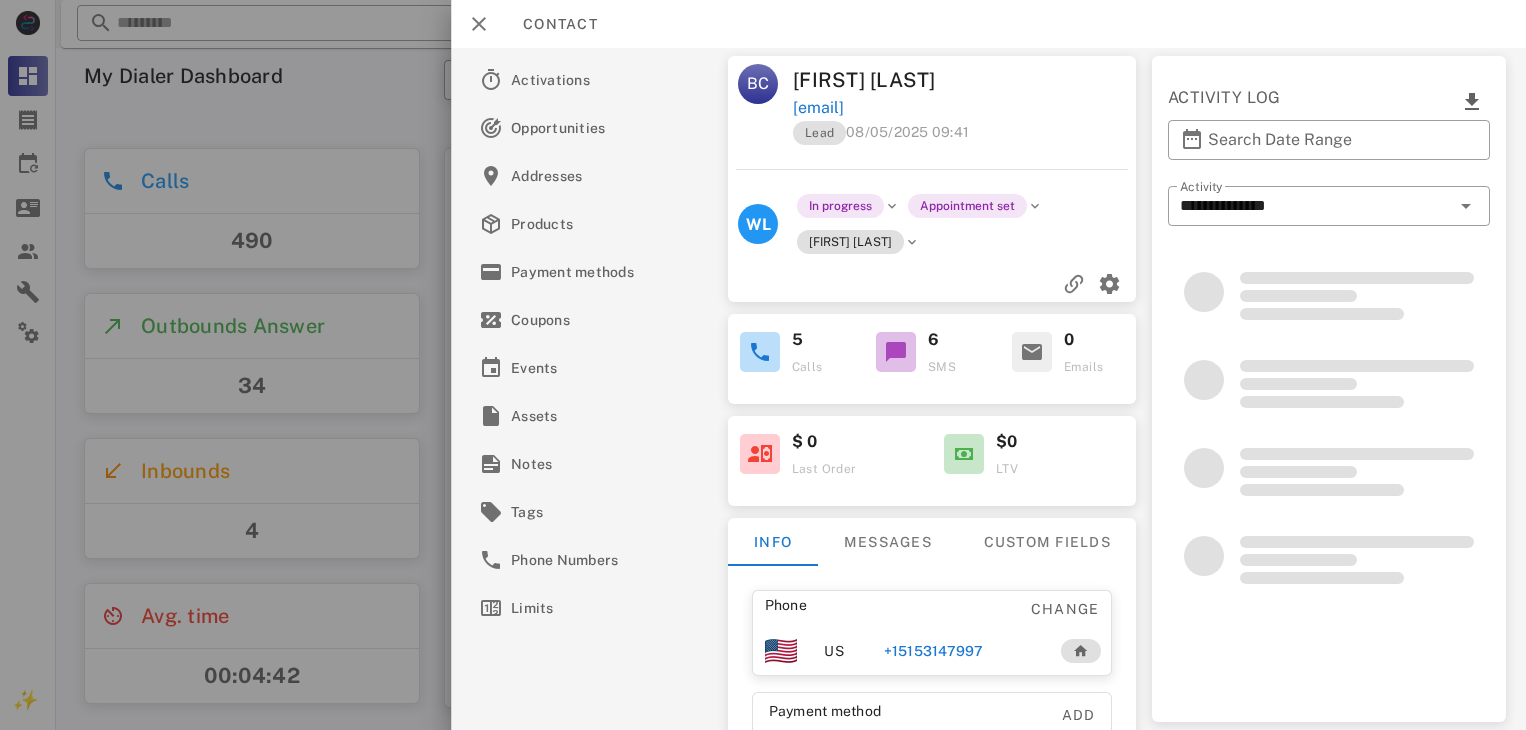 scroll, scrollTop: 0, scrollLeft: 0, axis: both 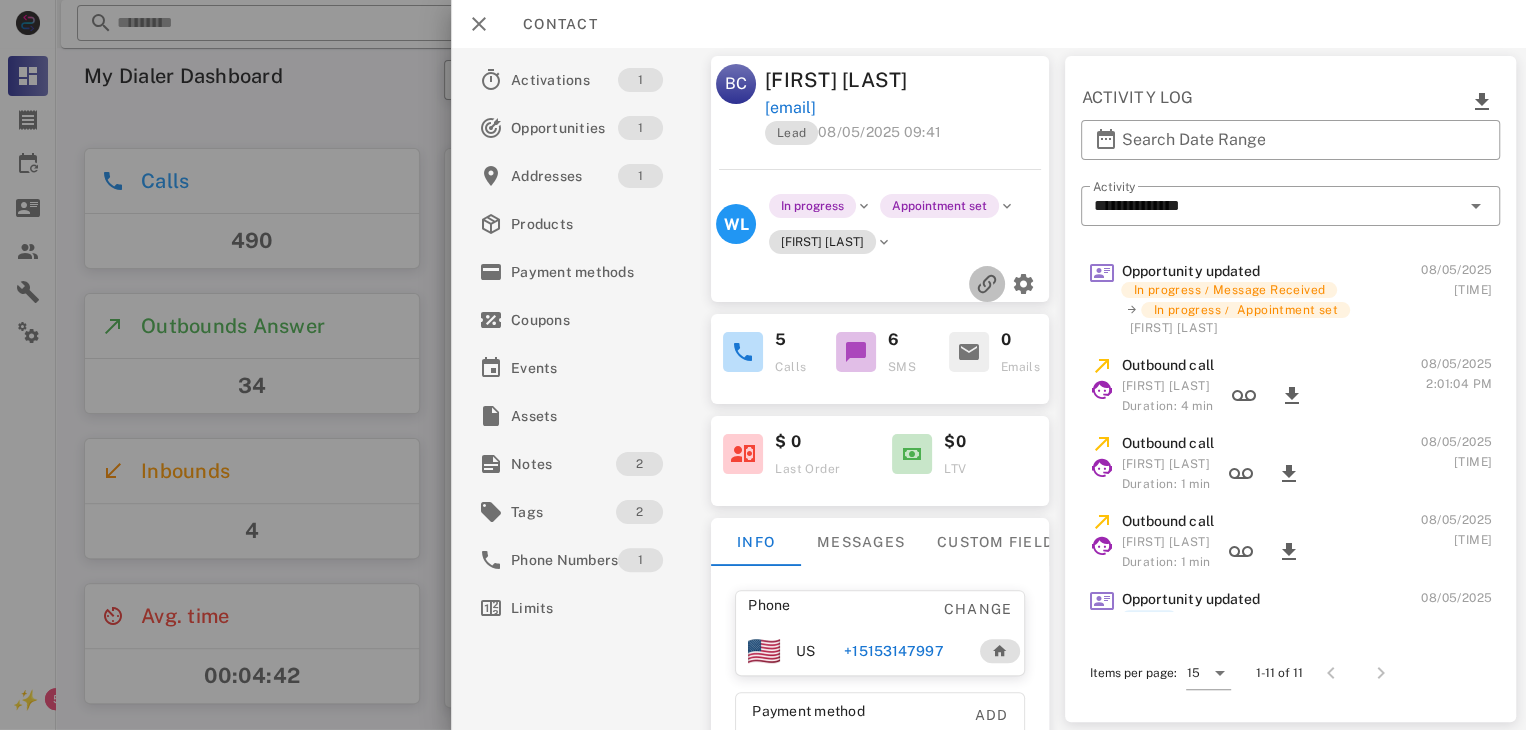 click at bounding box center [987, 284] 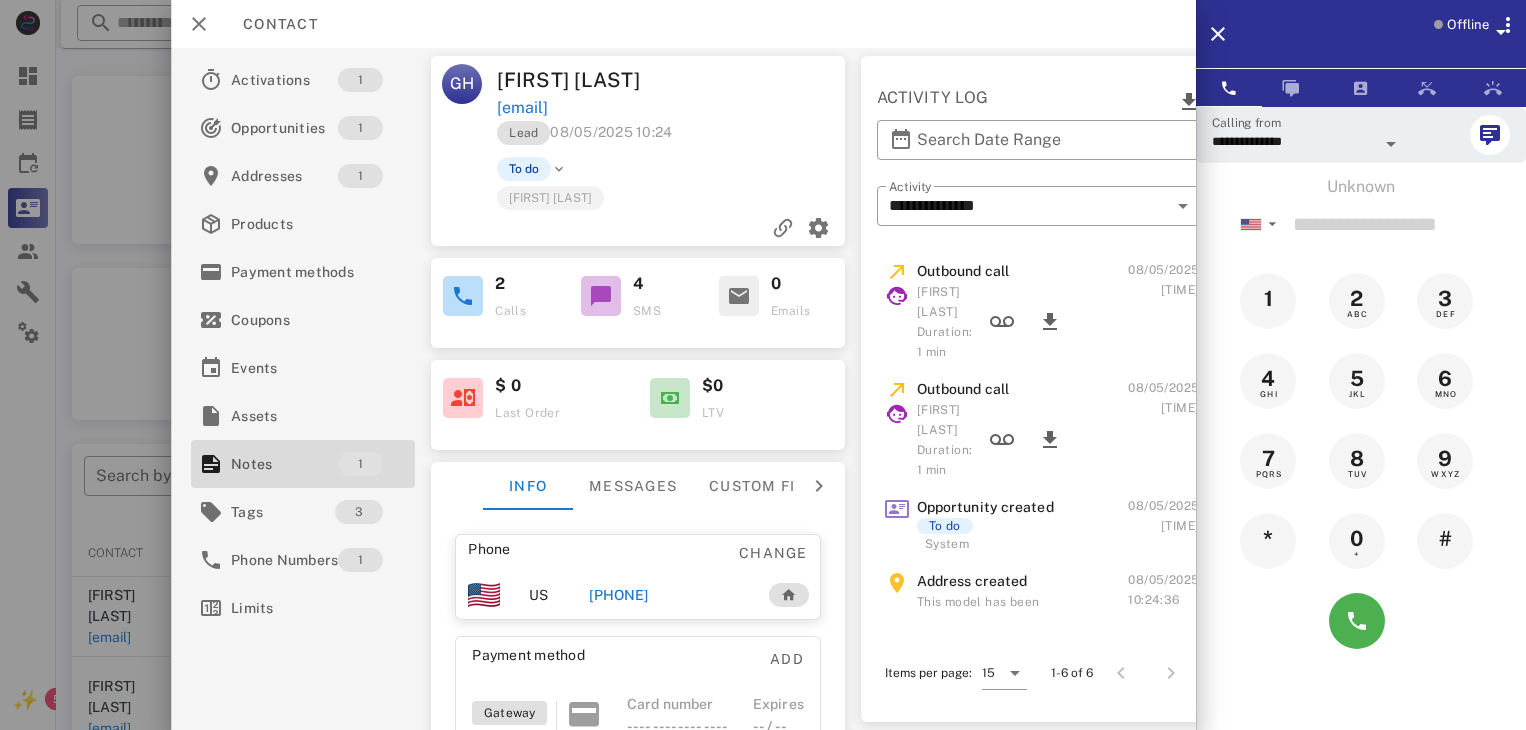 scroll, scrollTop: 358, scrollLeft: 0, axis: vertical 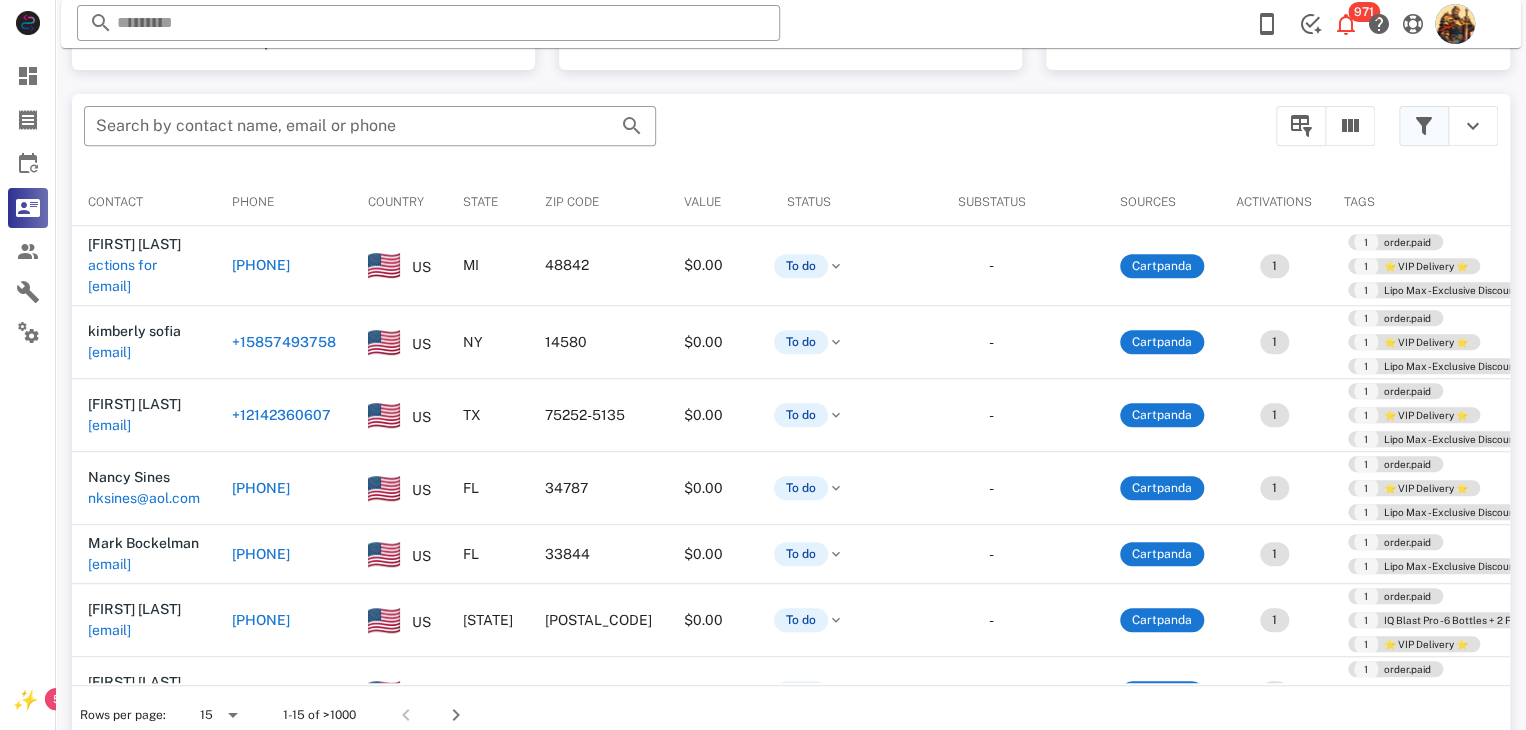 click at bounding box center [1424, 126] 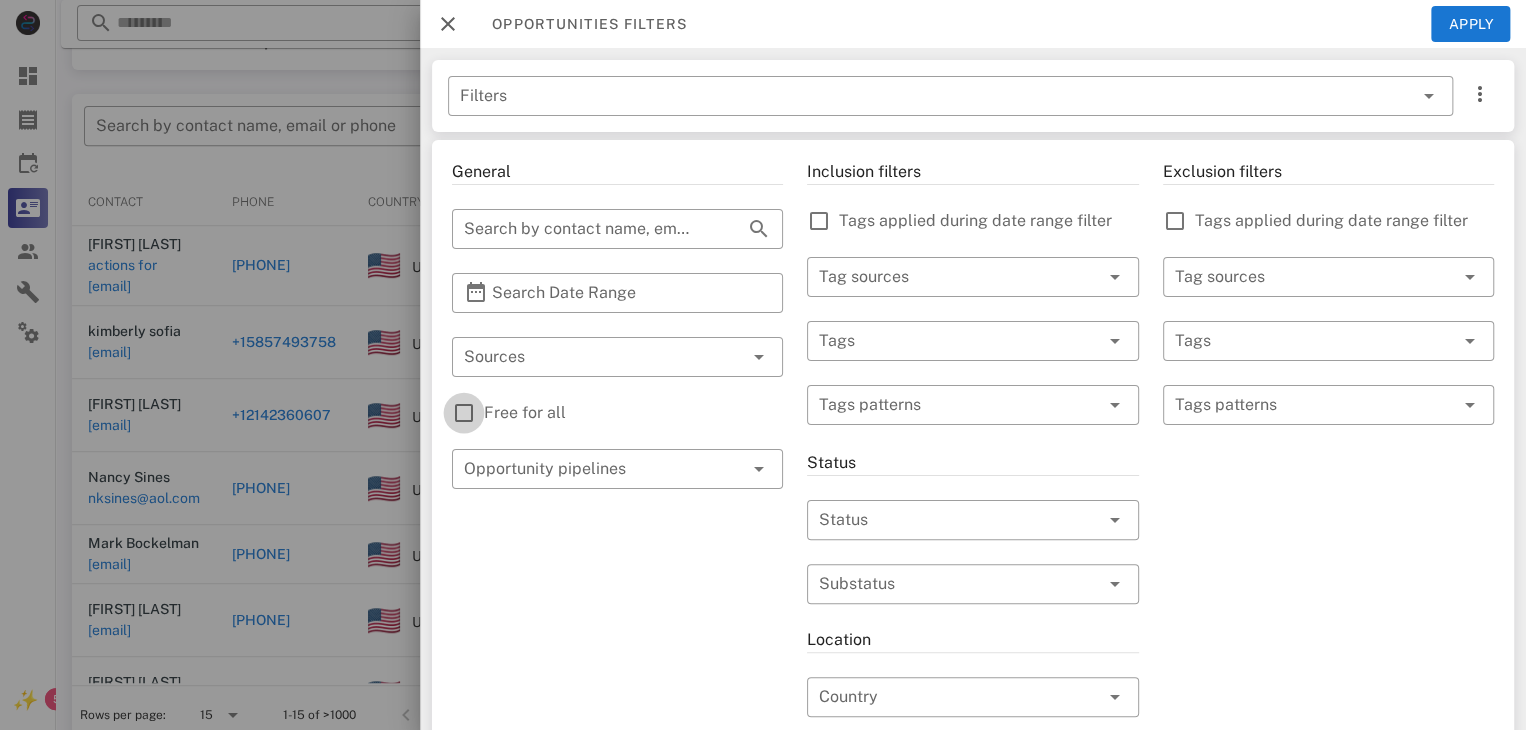 click at bounding box center (464, 413) 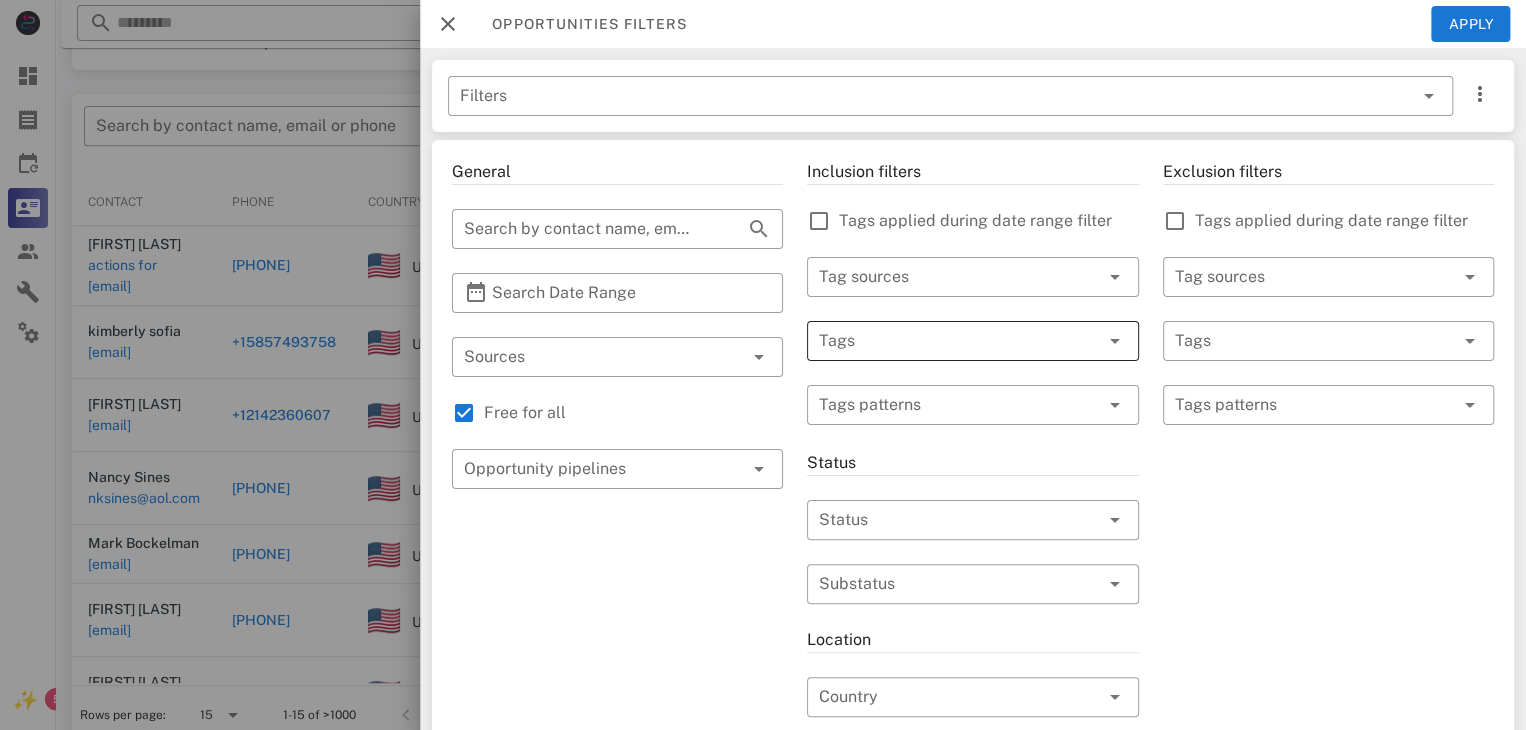 click at bounding box center [944, 341] 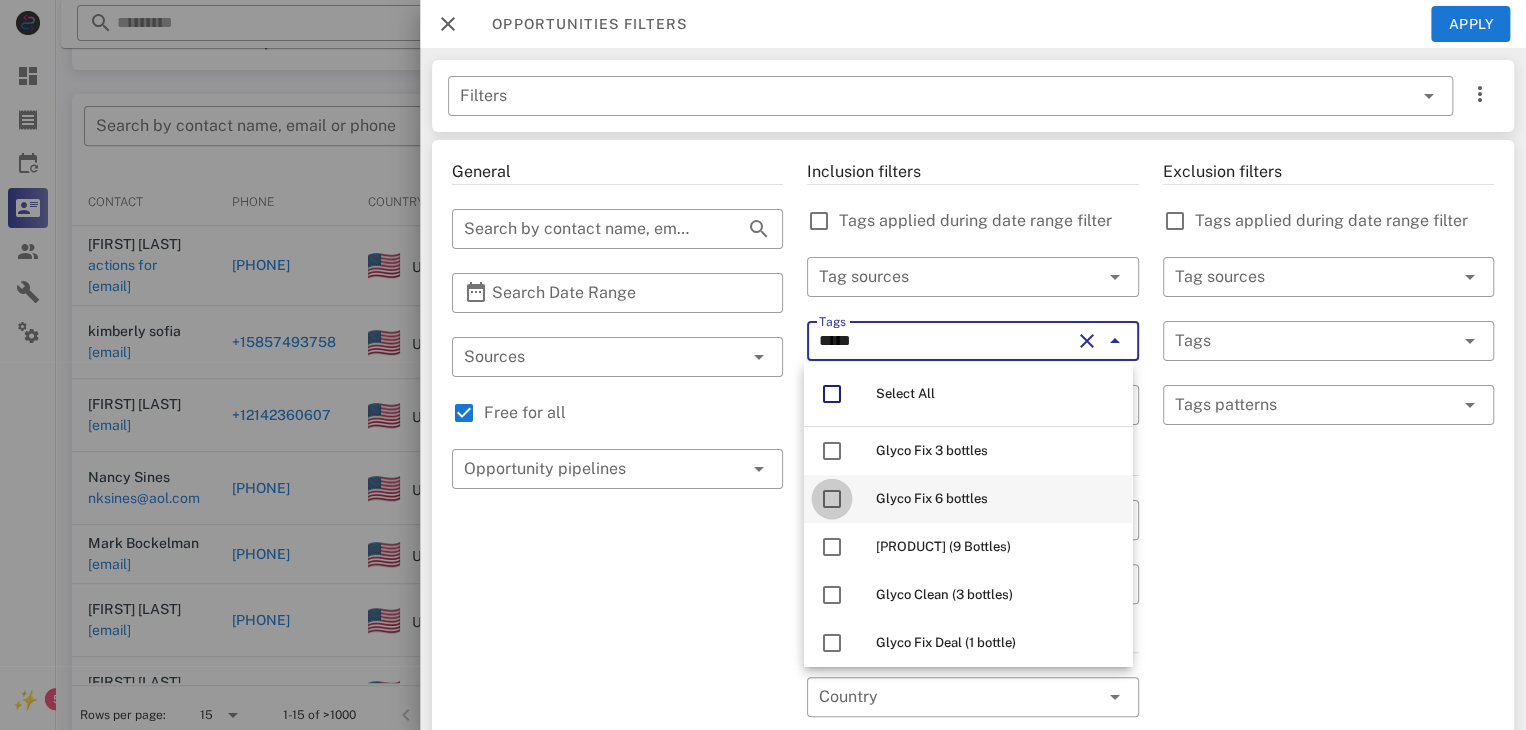 click at bounding box center (832, 499) 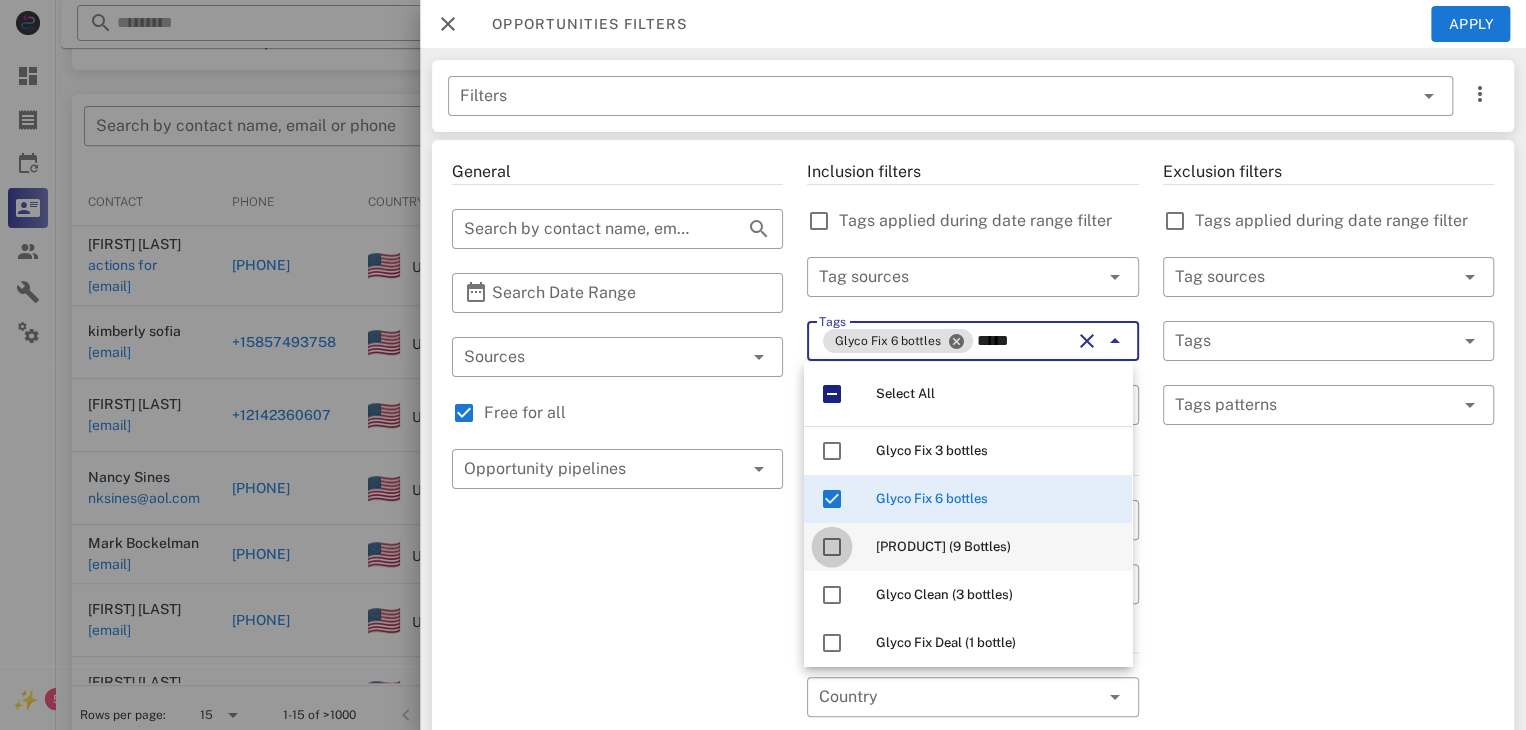 click at bounding box center (832, 547) 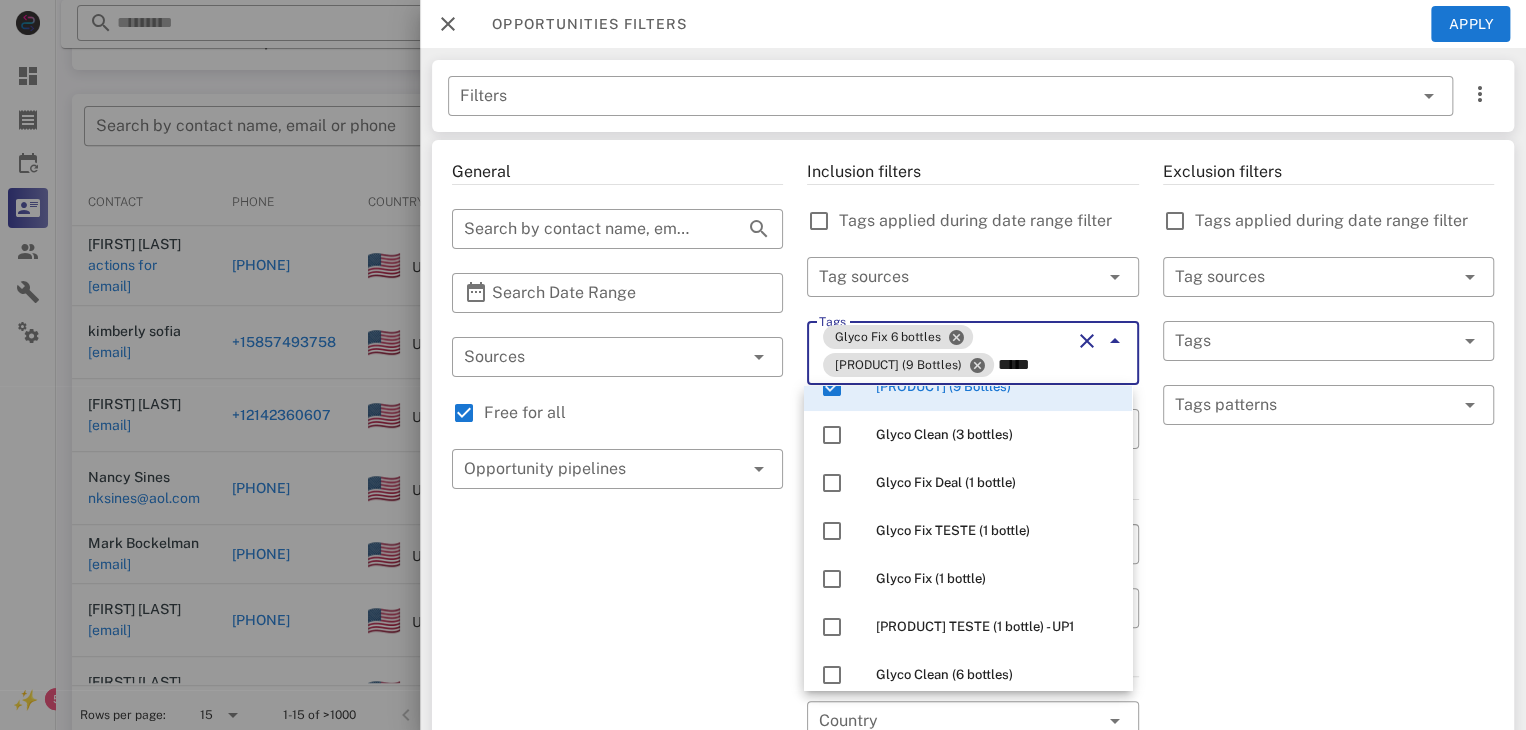 scroll, scrollTop: 217, scrollLeft: 0, axis: vertical 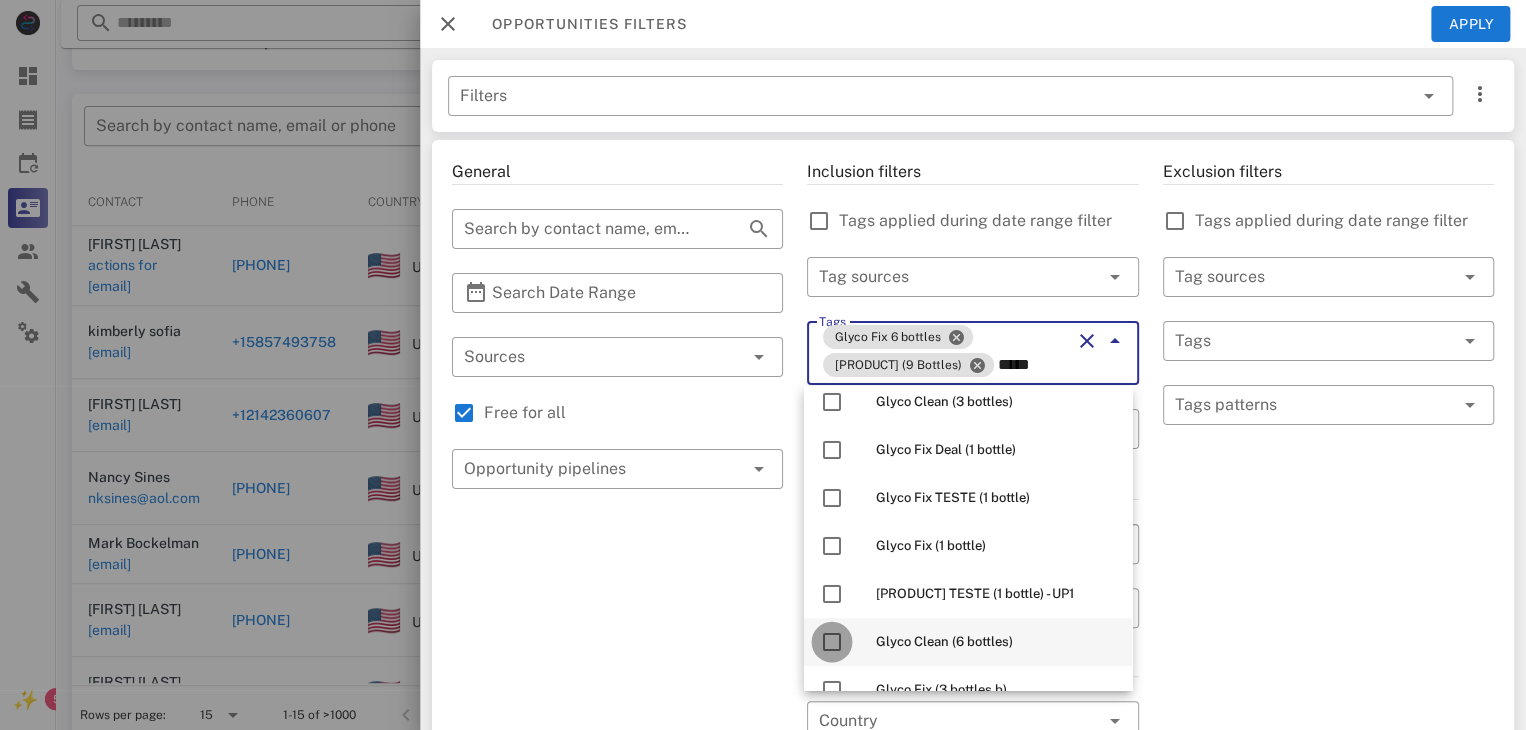 click at bounding box center (832, 642) 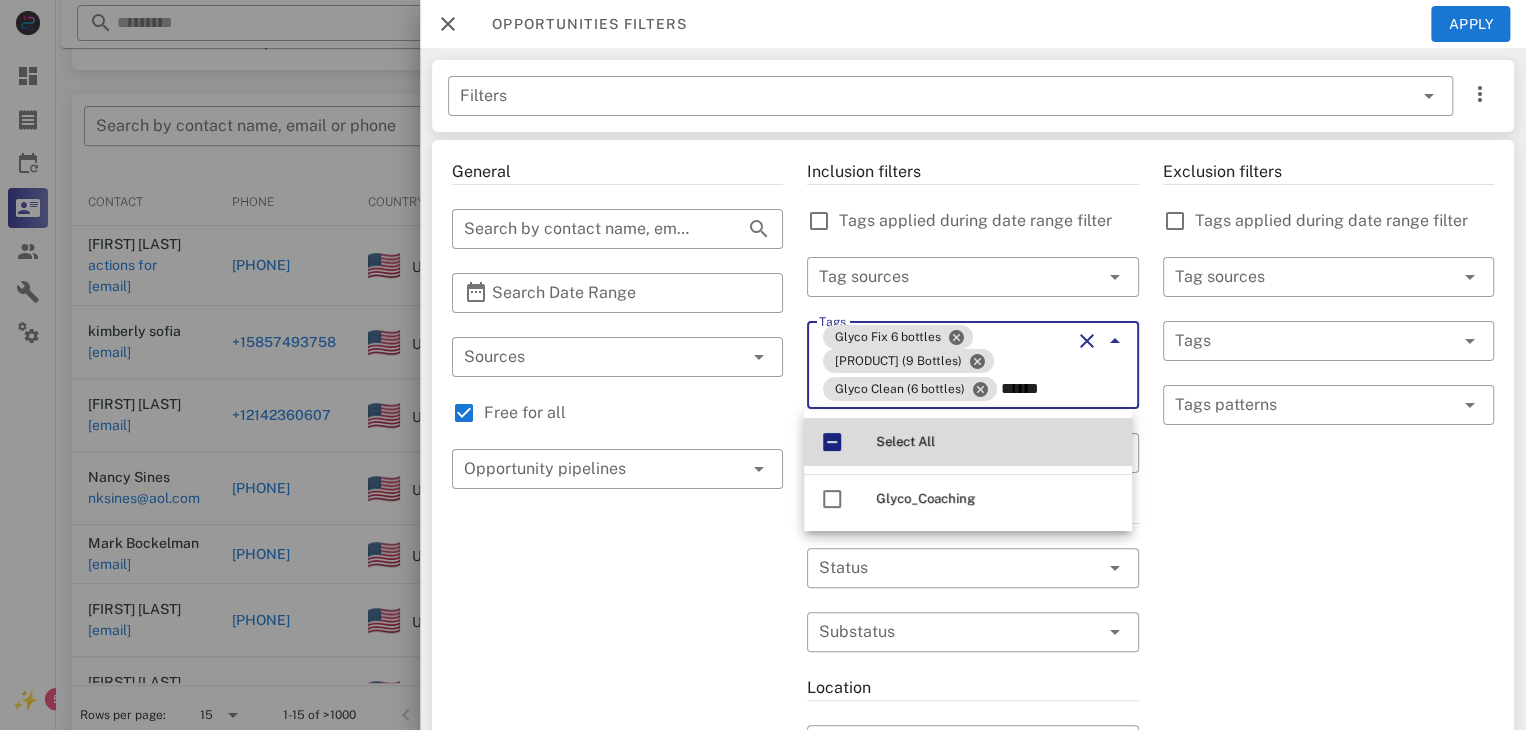 scroll, scrollTop: 0, scrollLeft: 0, axis: both 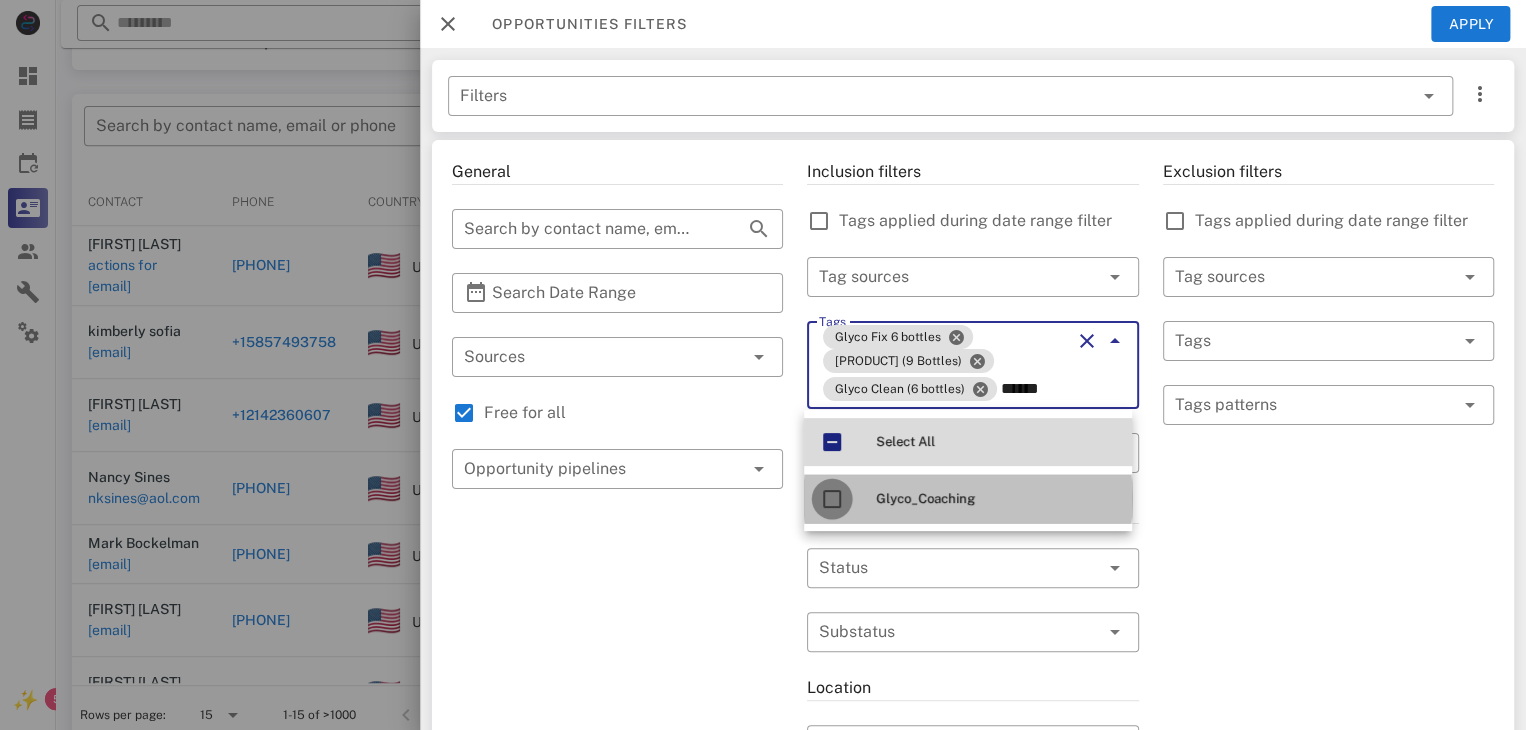 click at bounding box center (832, 499) 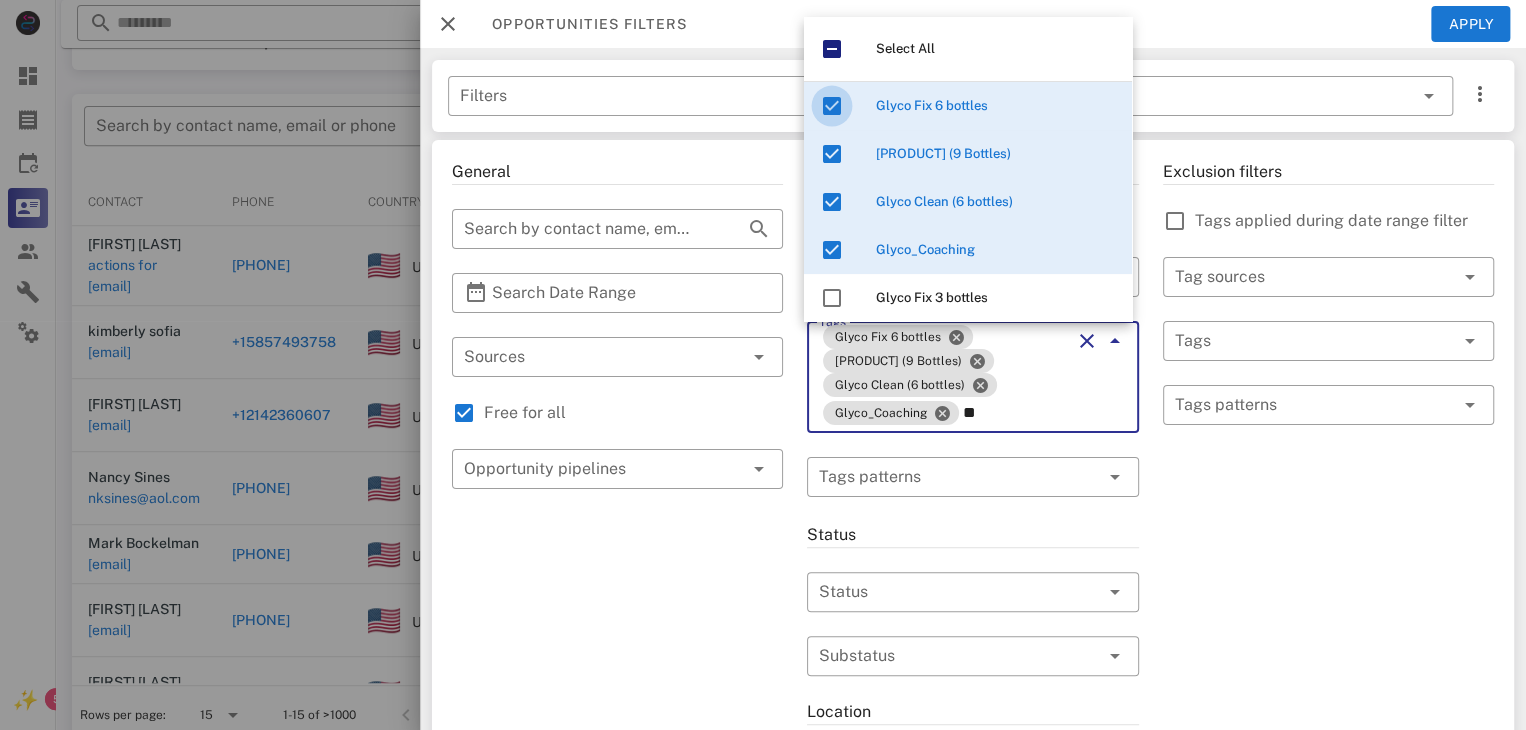 type on "***" 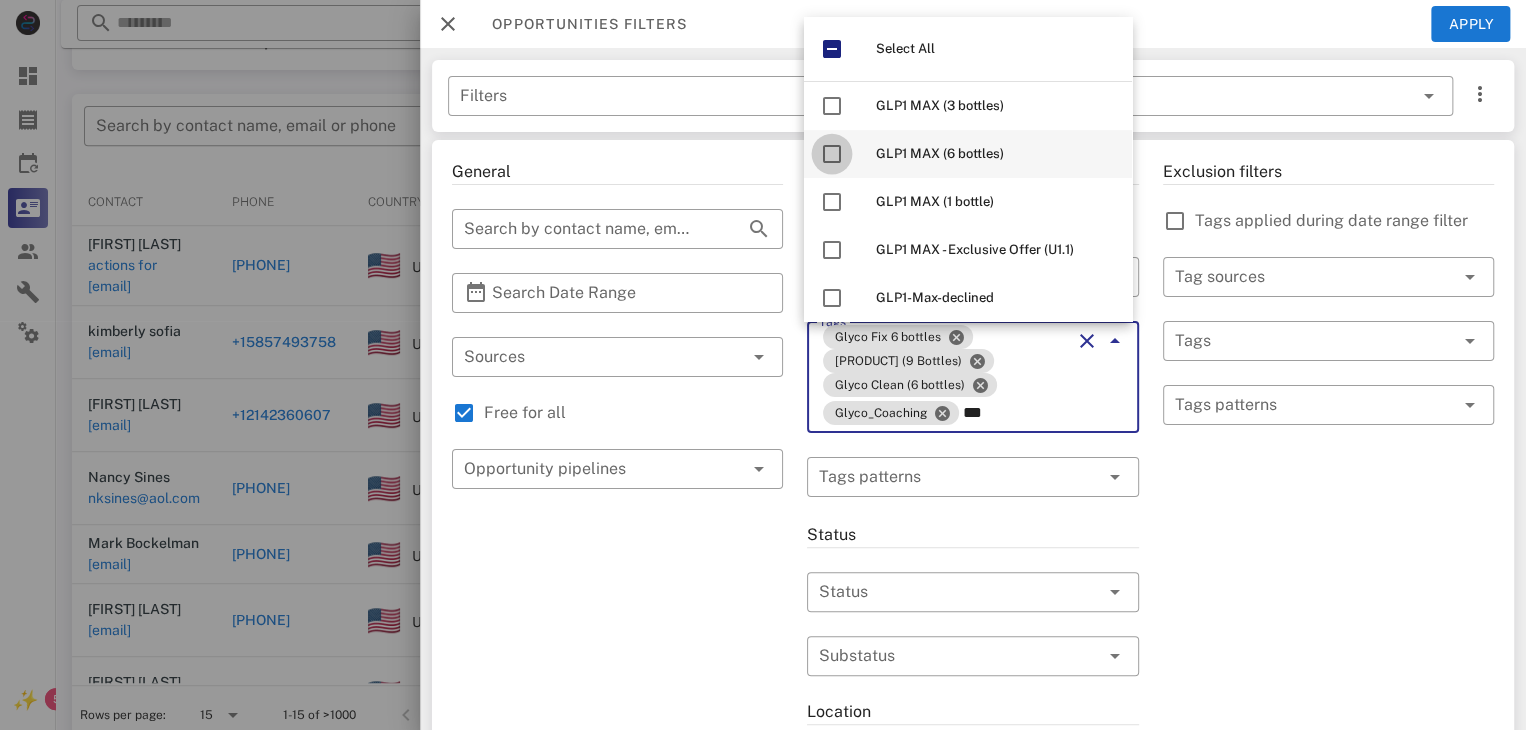 click at bounding box center [832, 154] 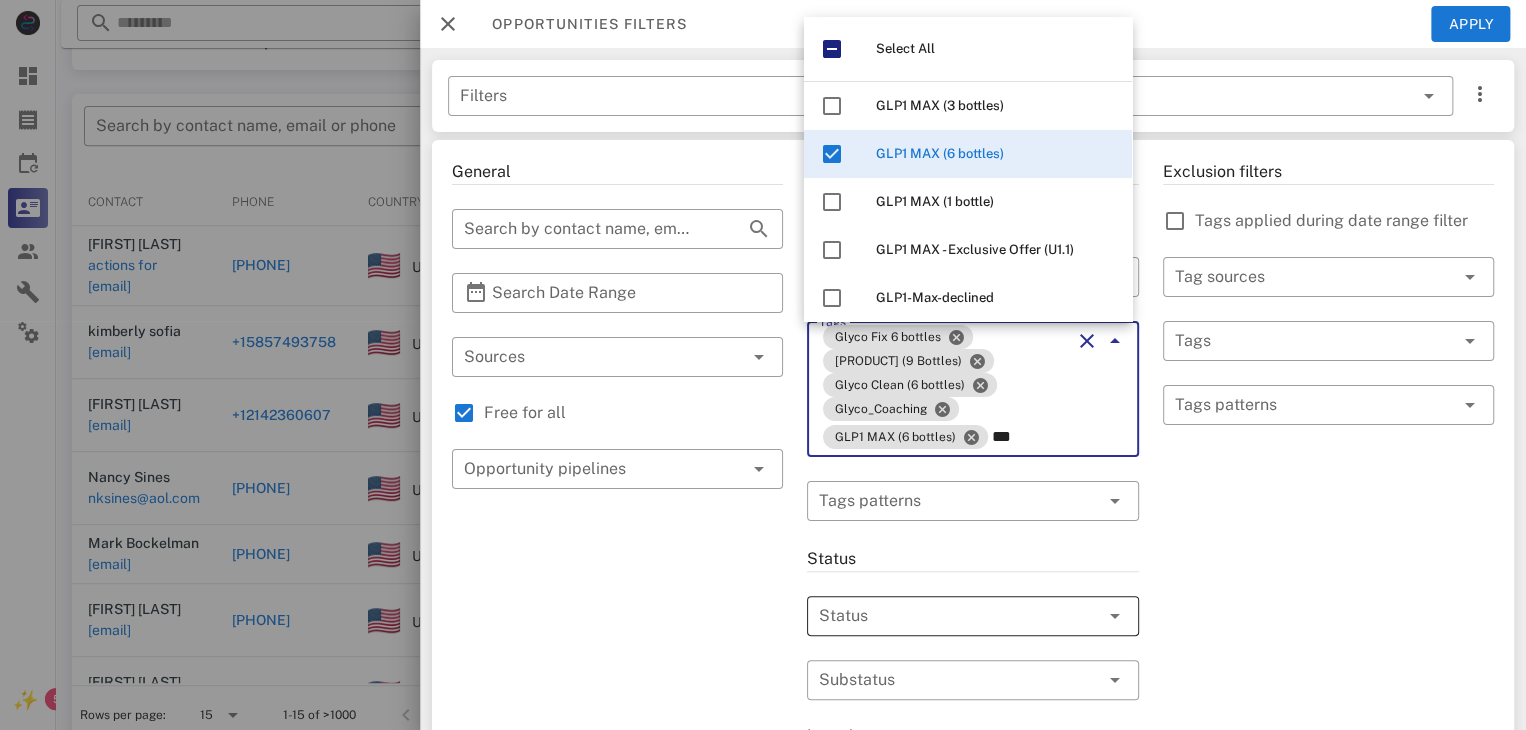 click at bounding box center (944, 616) 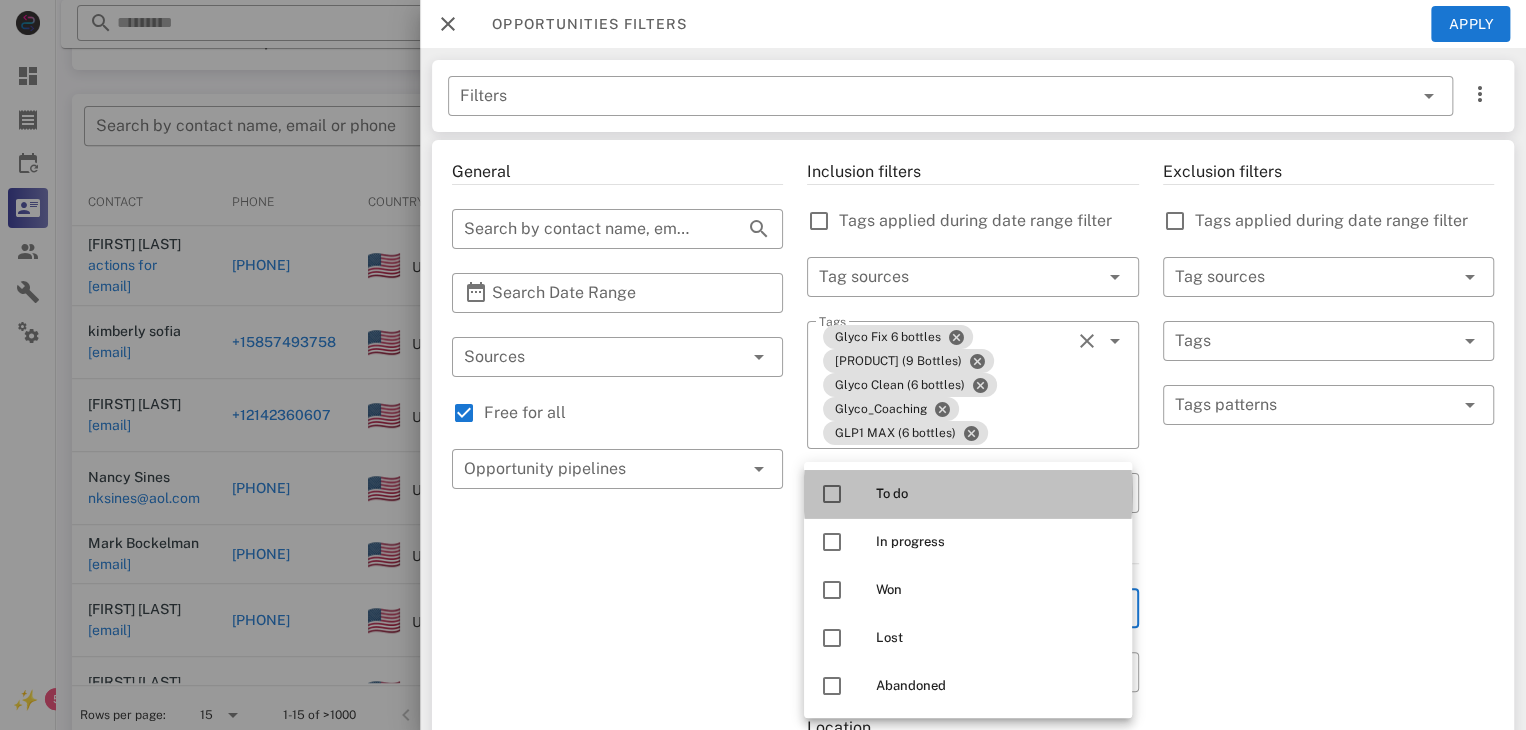 click at bounding box center [832, 494] 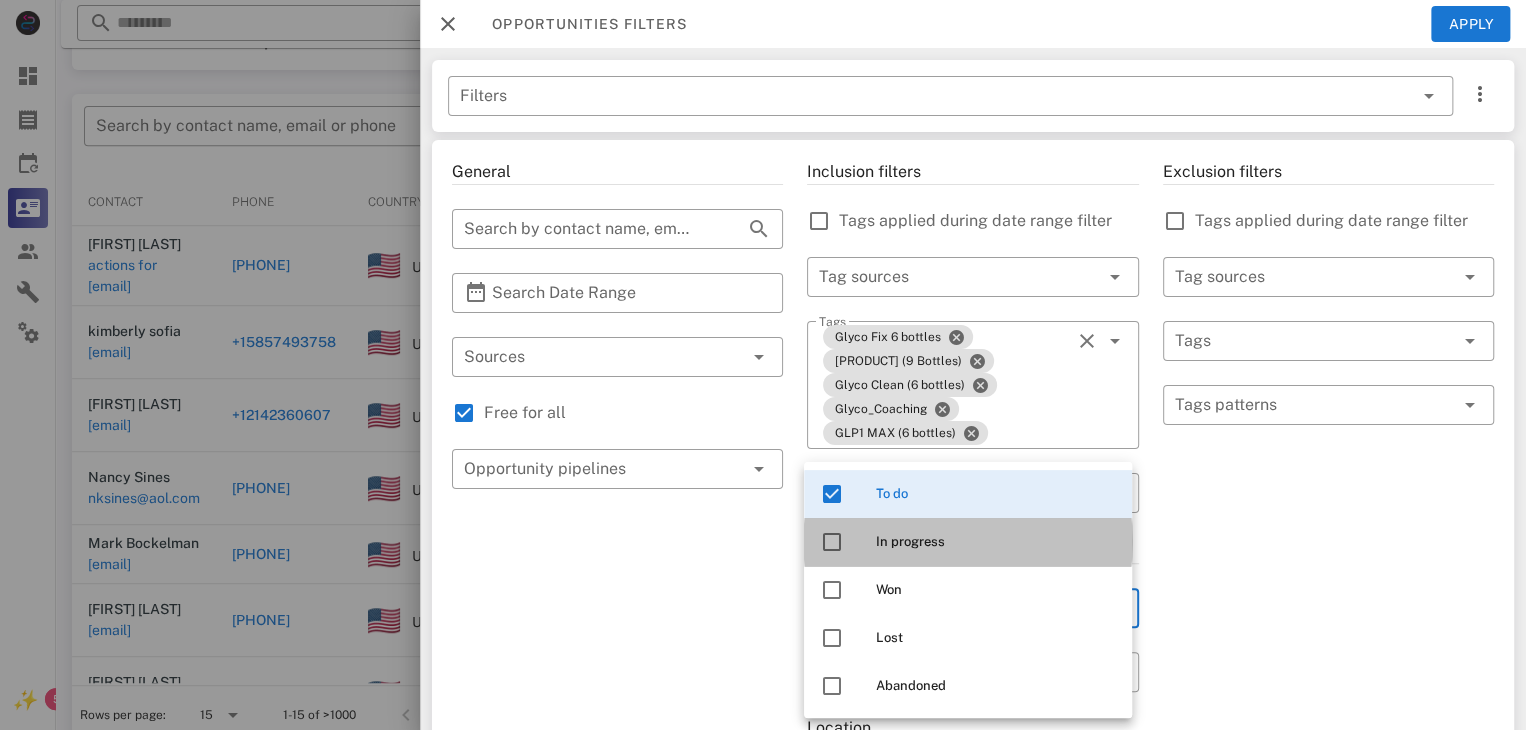 click at bounding box center [832, 542] 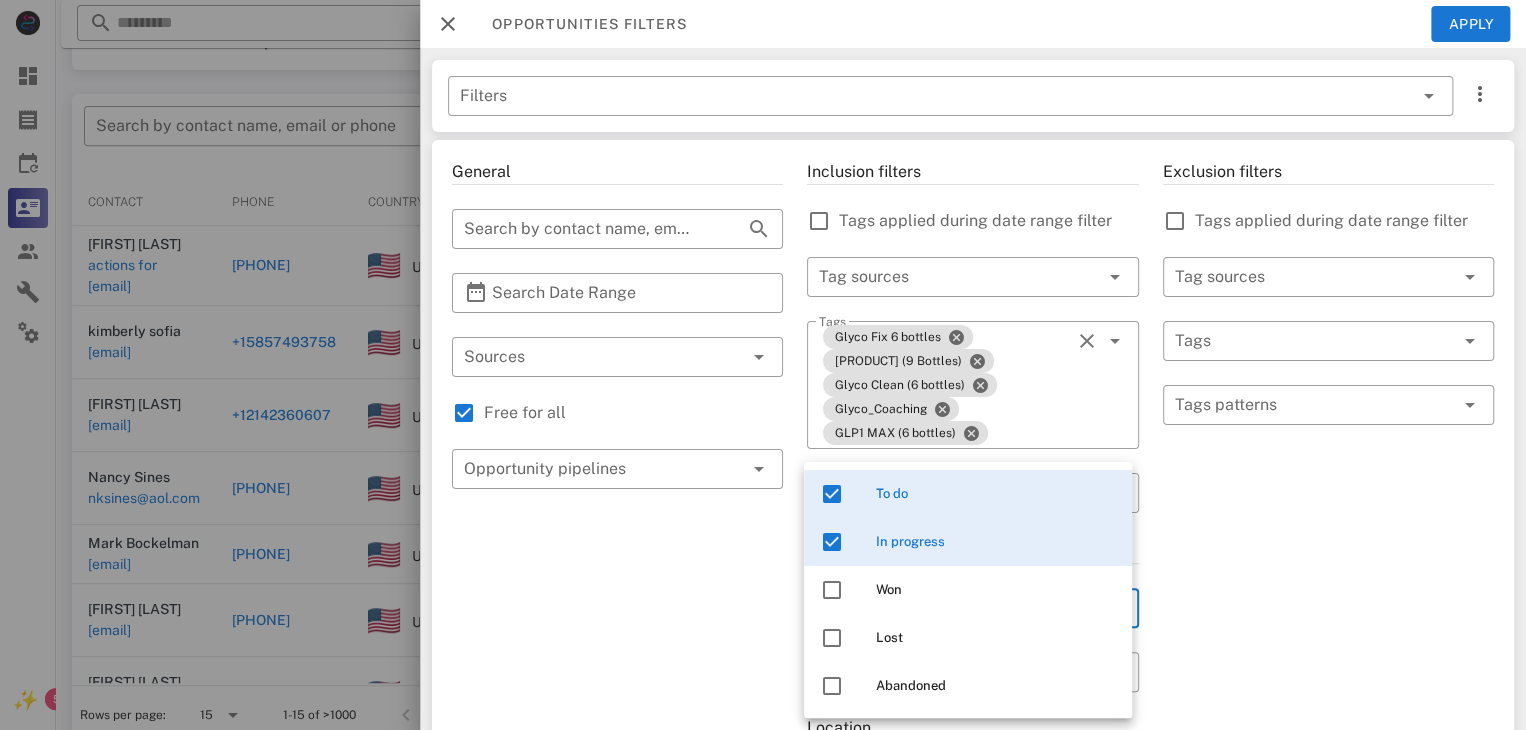 click on "Exclusion filters Tags applied during date range filter ​ Tag sources ​ Tags ​ Tags patterns" at bounding box center (1328, 753) 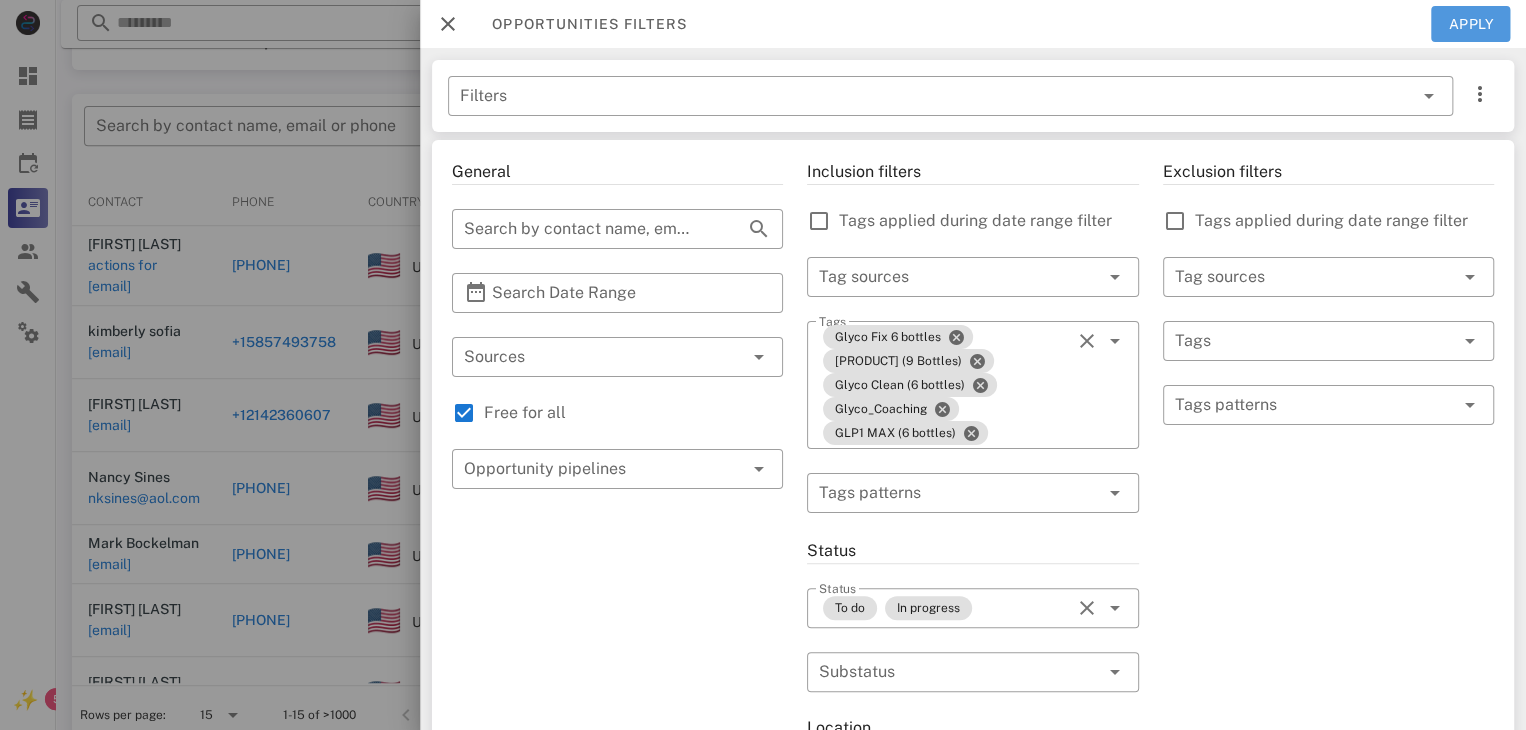 click on "Apply" at bounding box center (1471, 24) 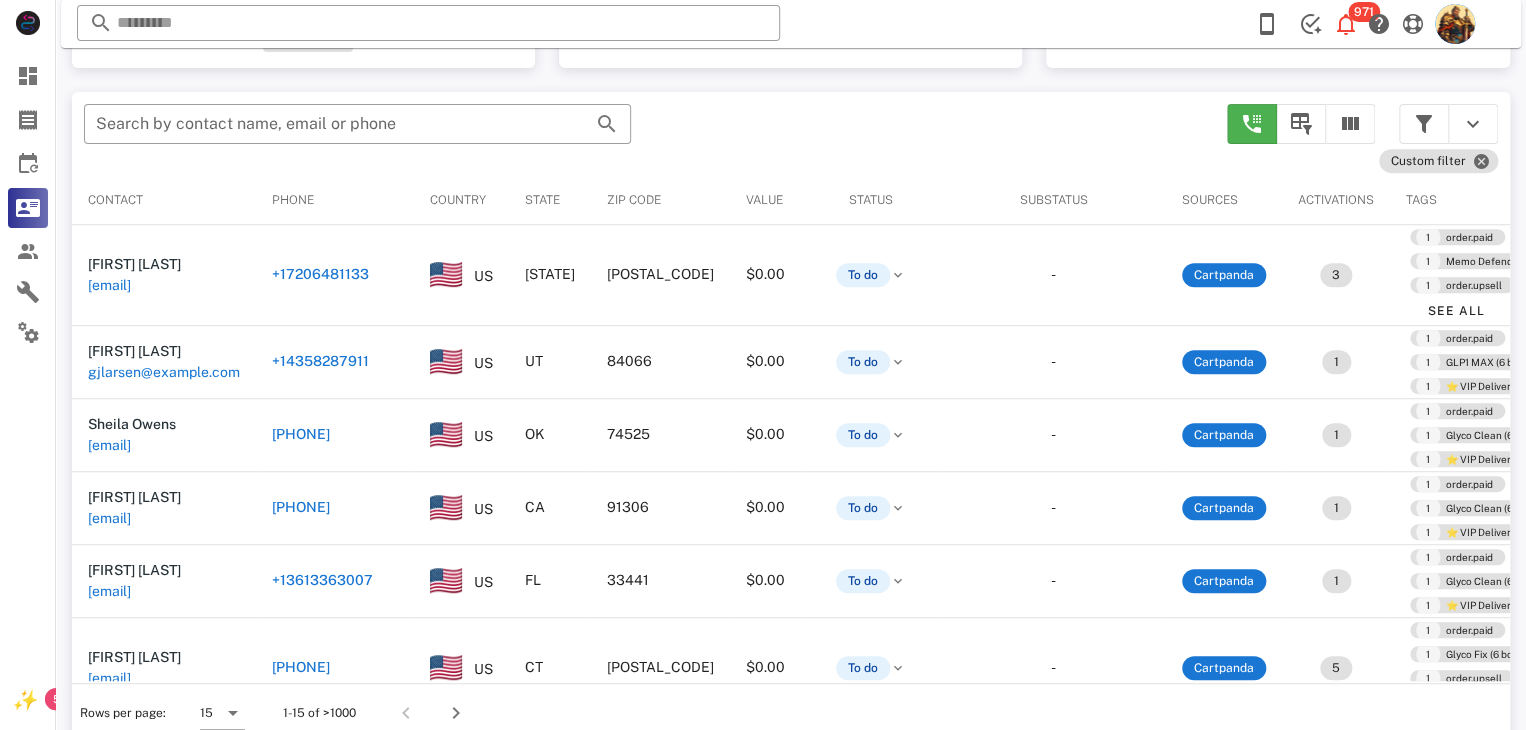 scroll, scrollTop: 350, scrollLeft: 0, axis: vertical 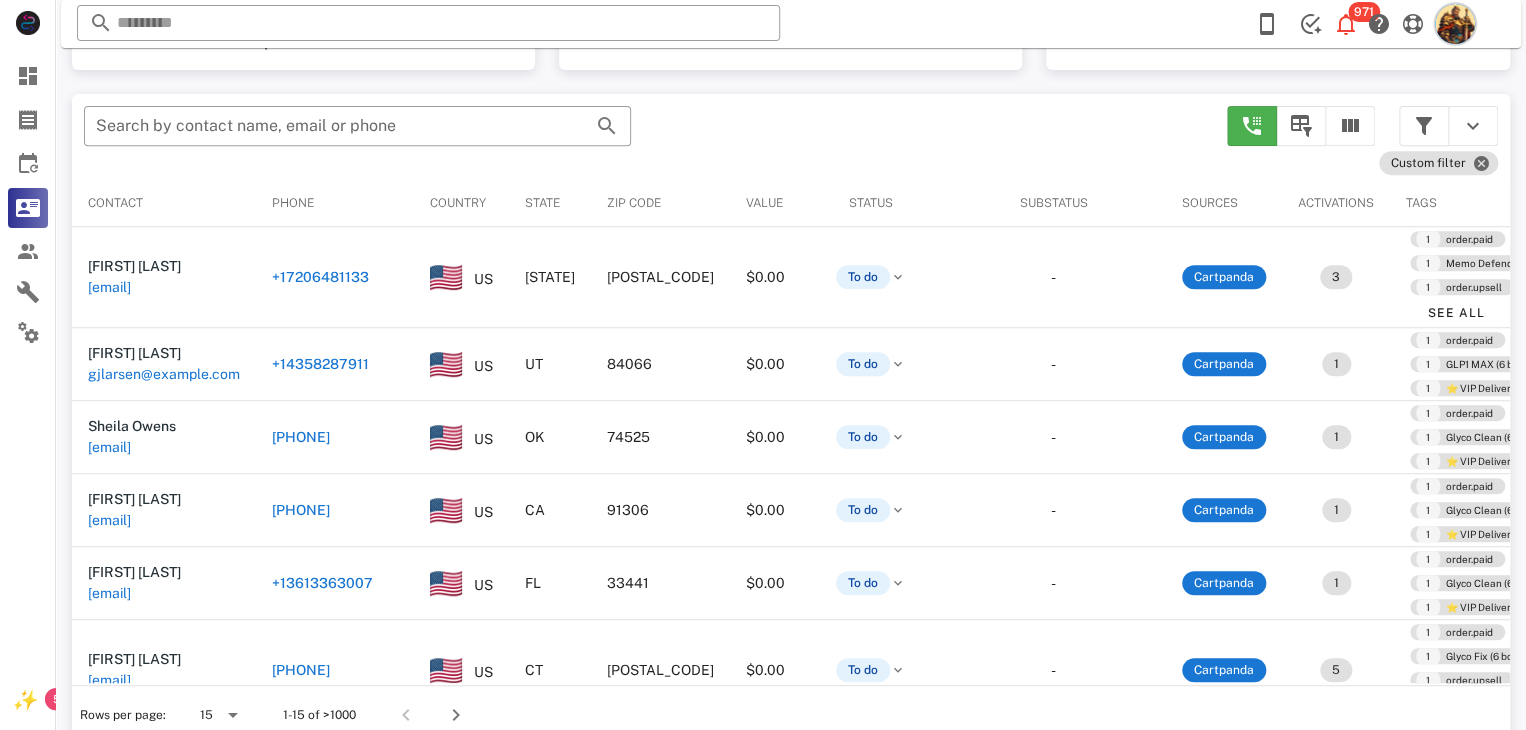 click at bounding box center (1455, 24) 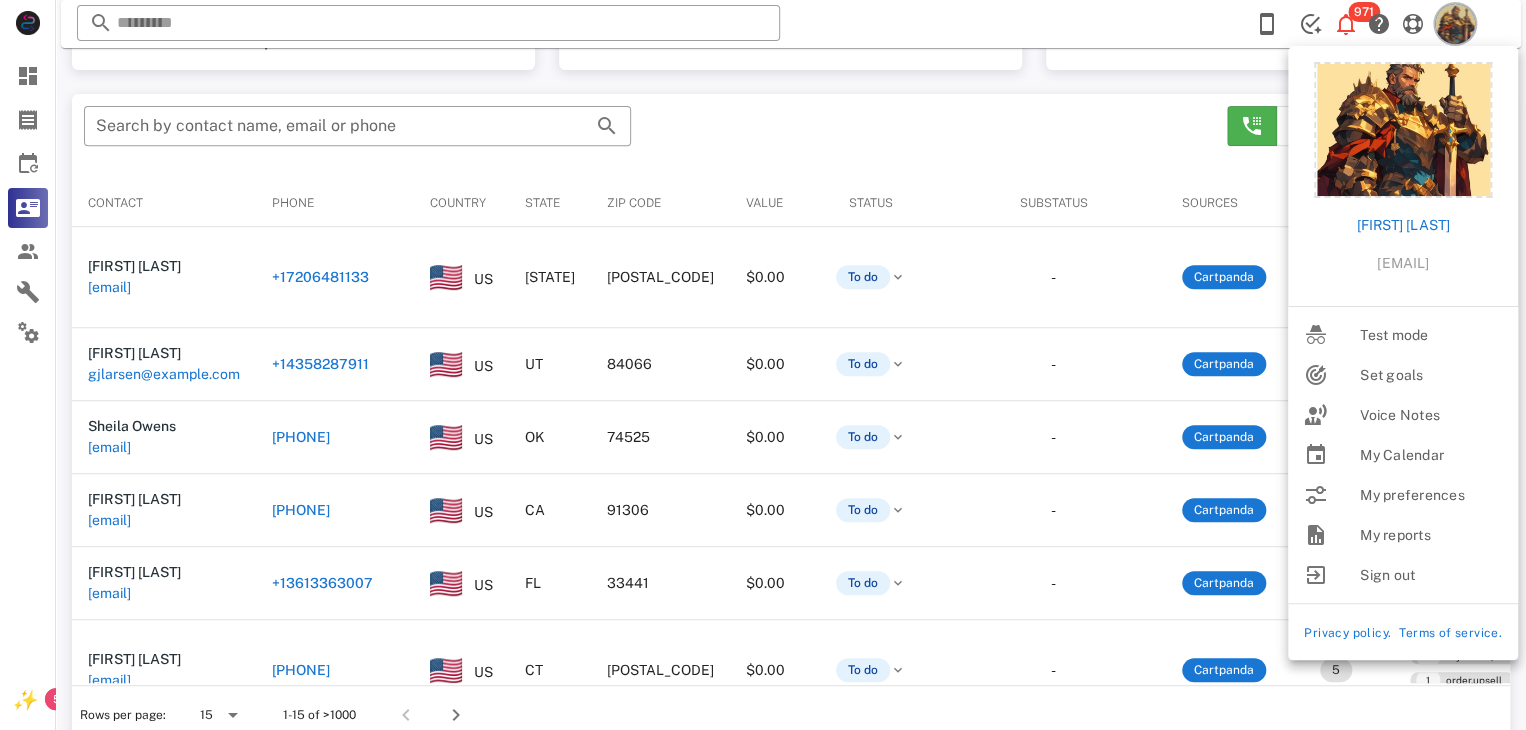 click at bounding box center (1455, 24) 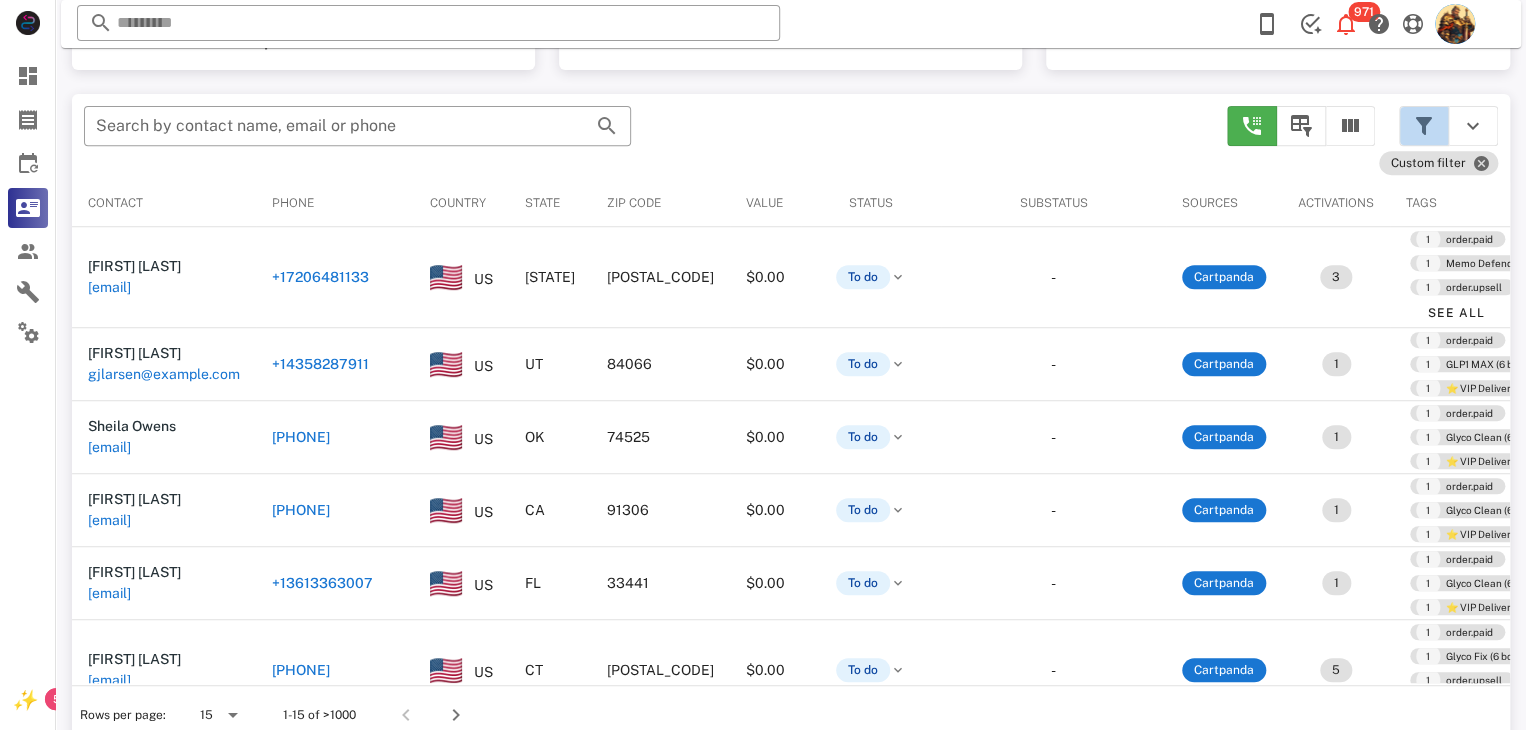 click at bounding box center (1424, 126) 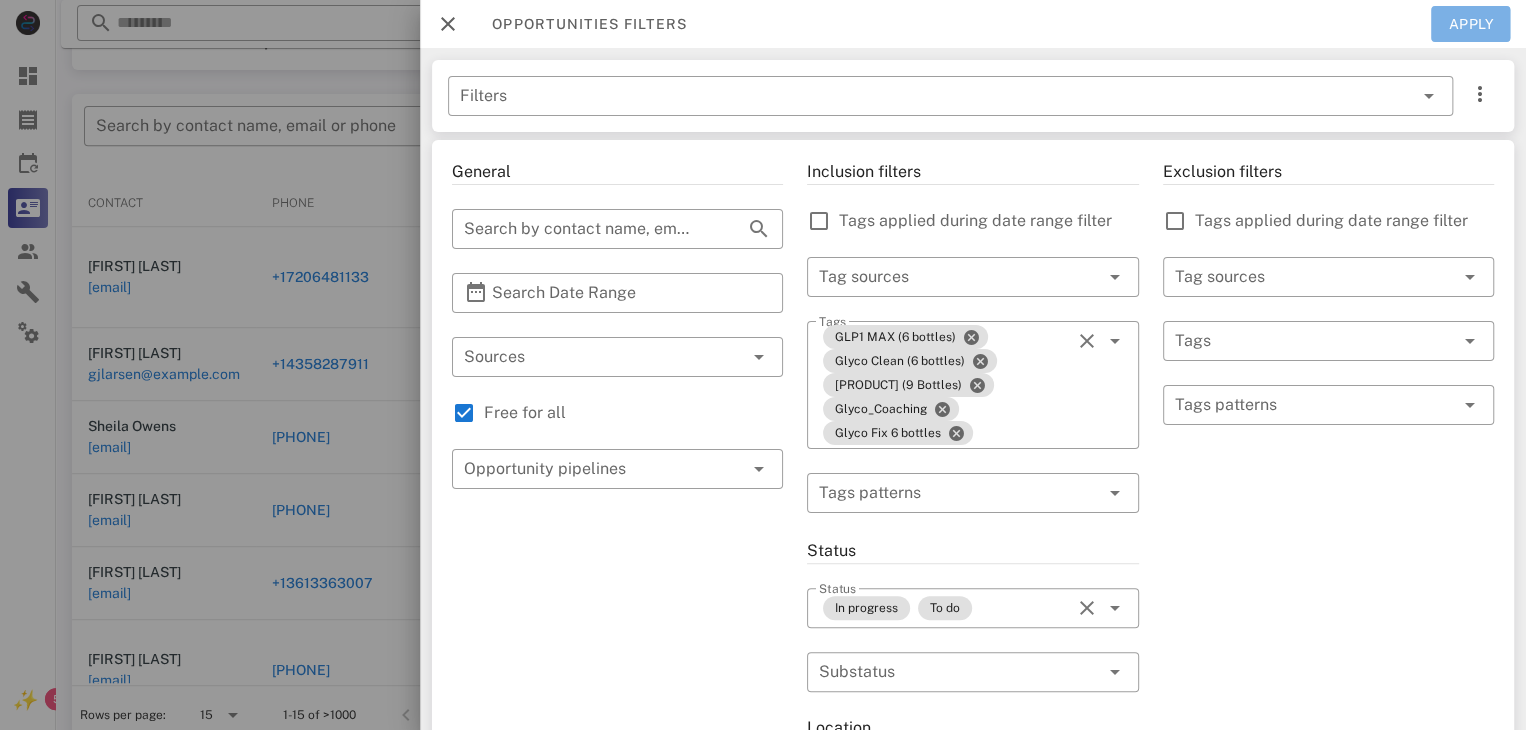 click on "Apply" at bounding box center (1471, 24) 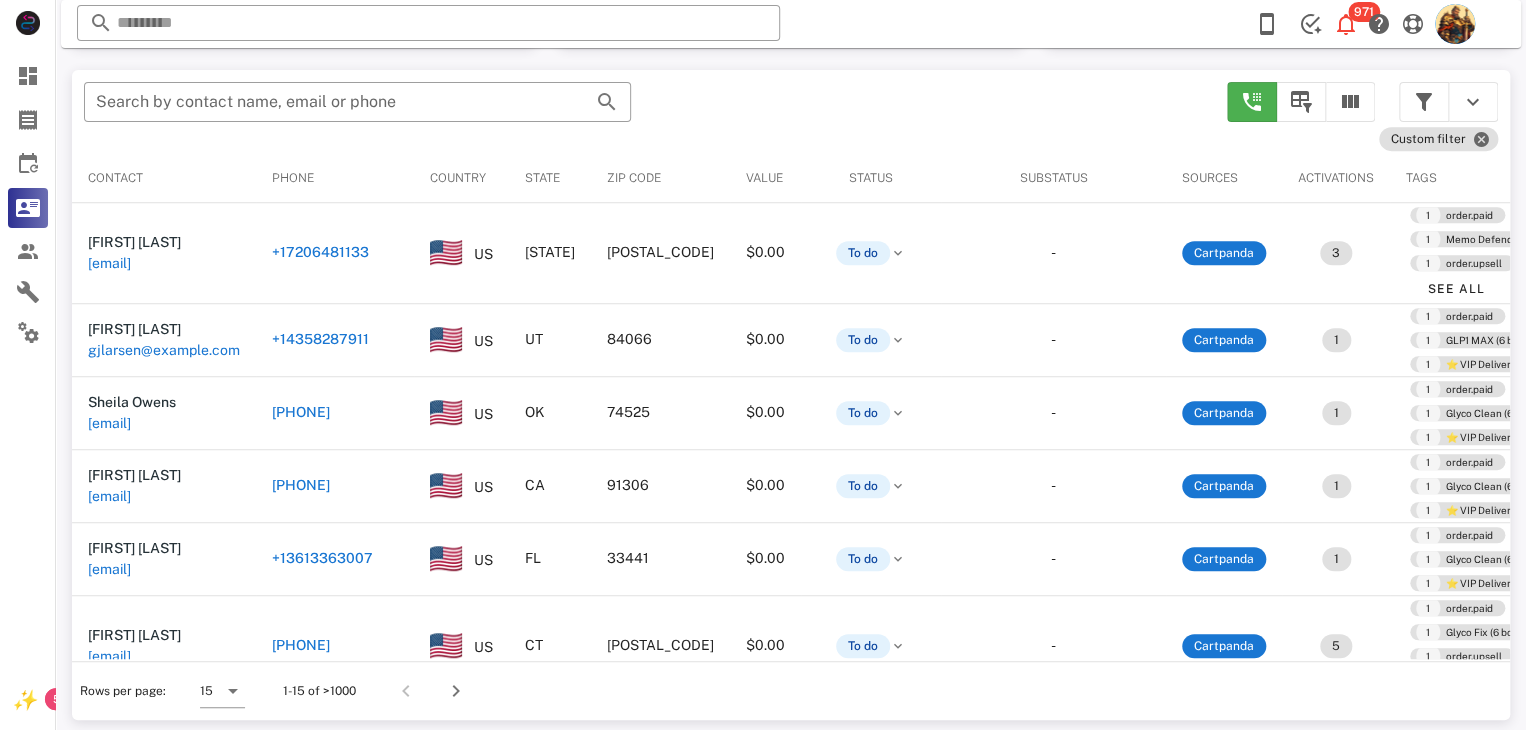 scroll, scrollTop: 328, scrollLeft: 0, axis: vertical 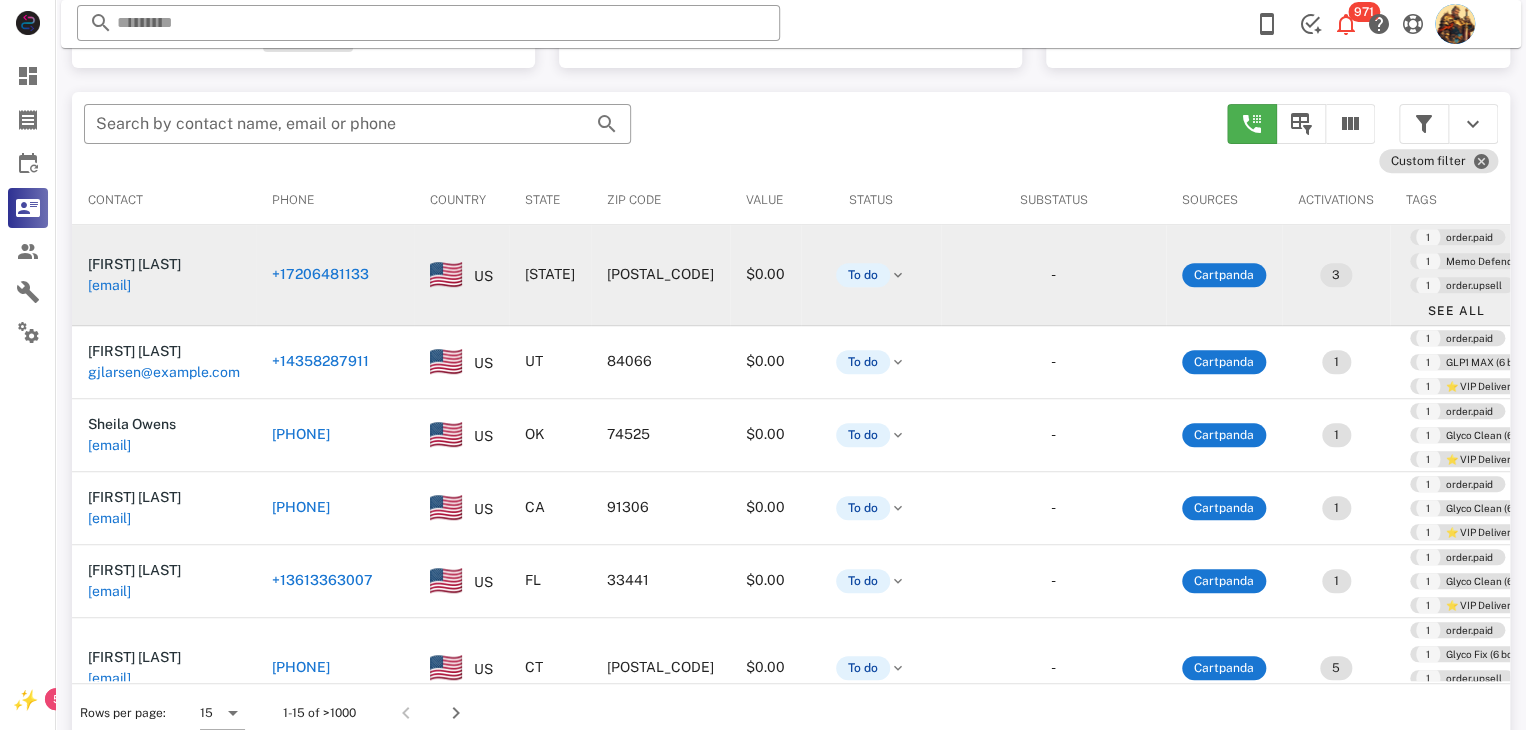 click on "[EMAIL]" at bounding box center [109, 285] 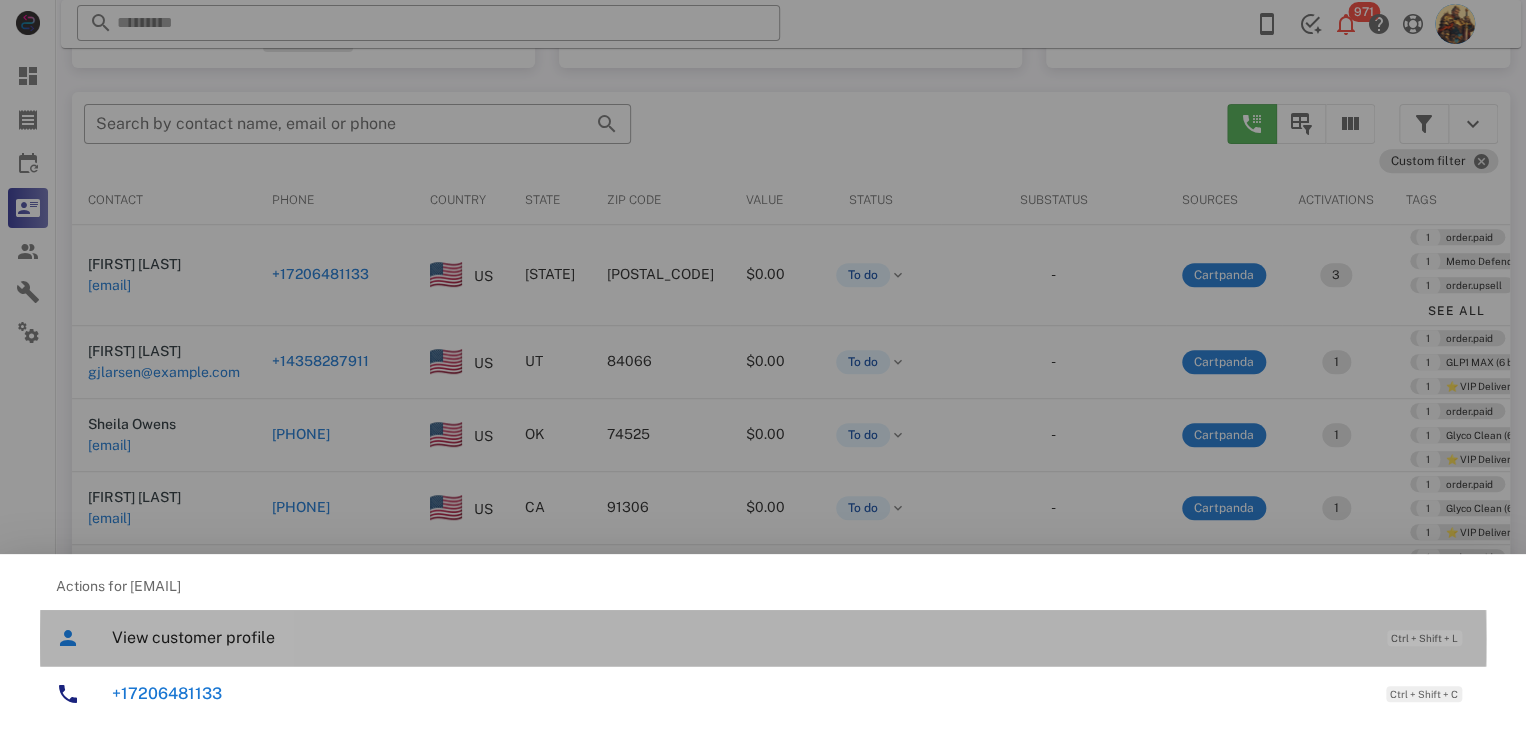 click on "View customer profile" at bounding box center (739, 637) 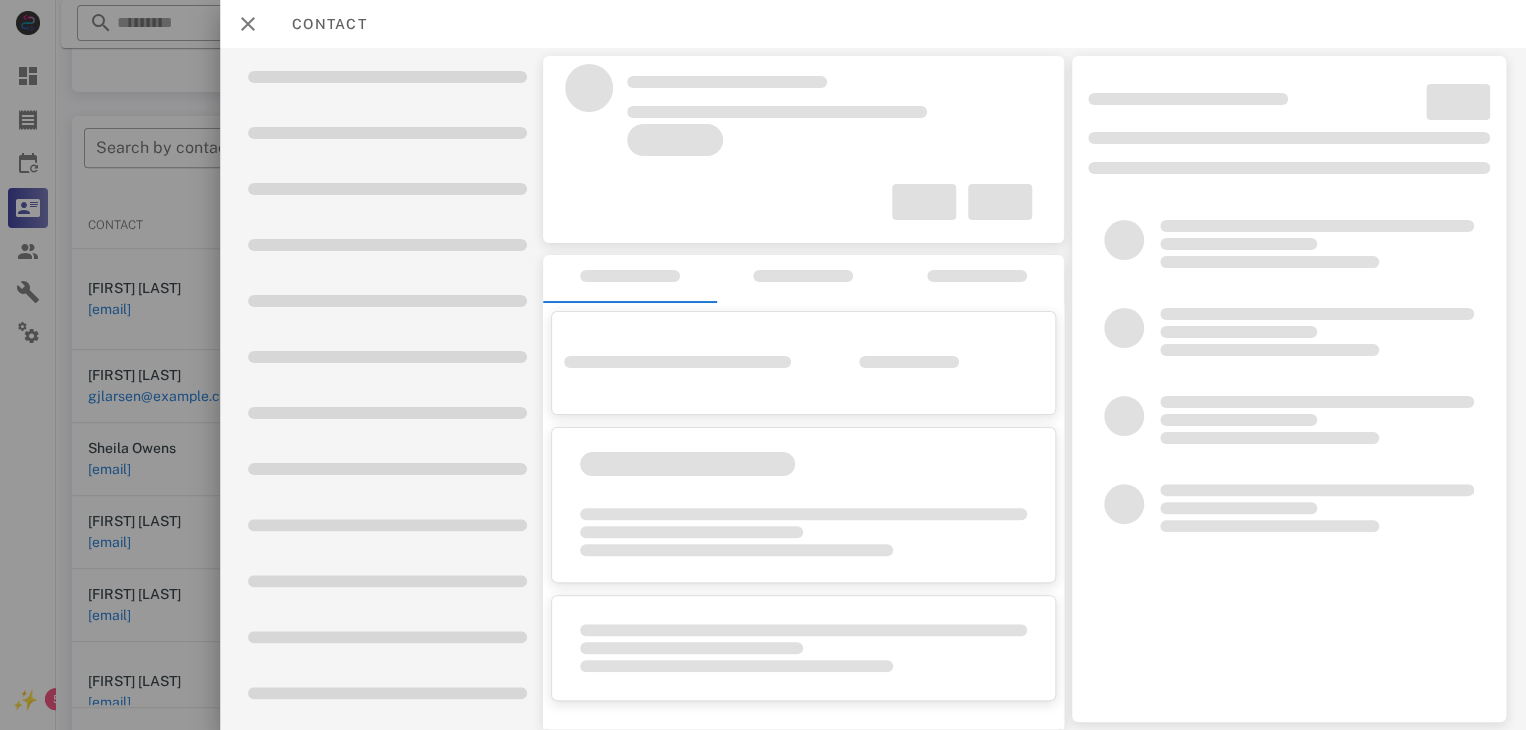 scroll, scrollTop: 350, scrollLeft: 0, axis: vertical 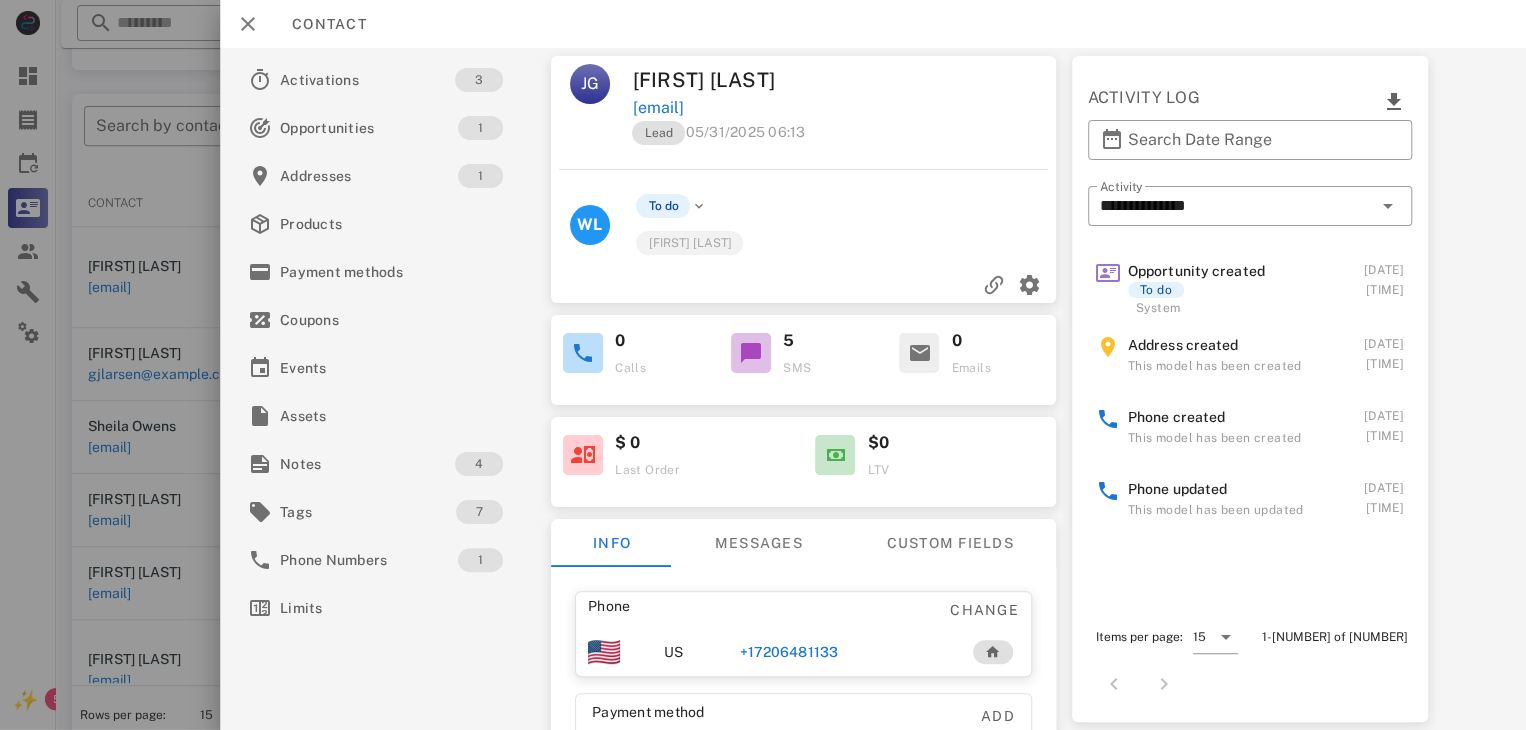 click on "+17206481133" at bounding box center (789, 652) 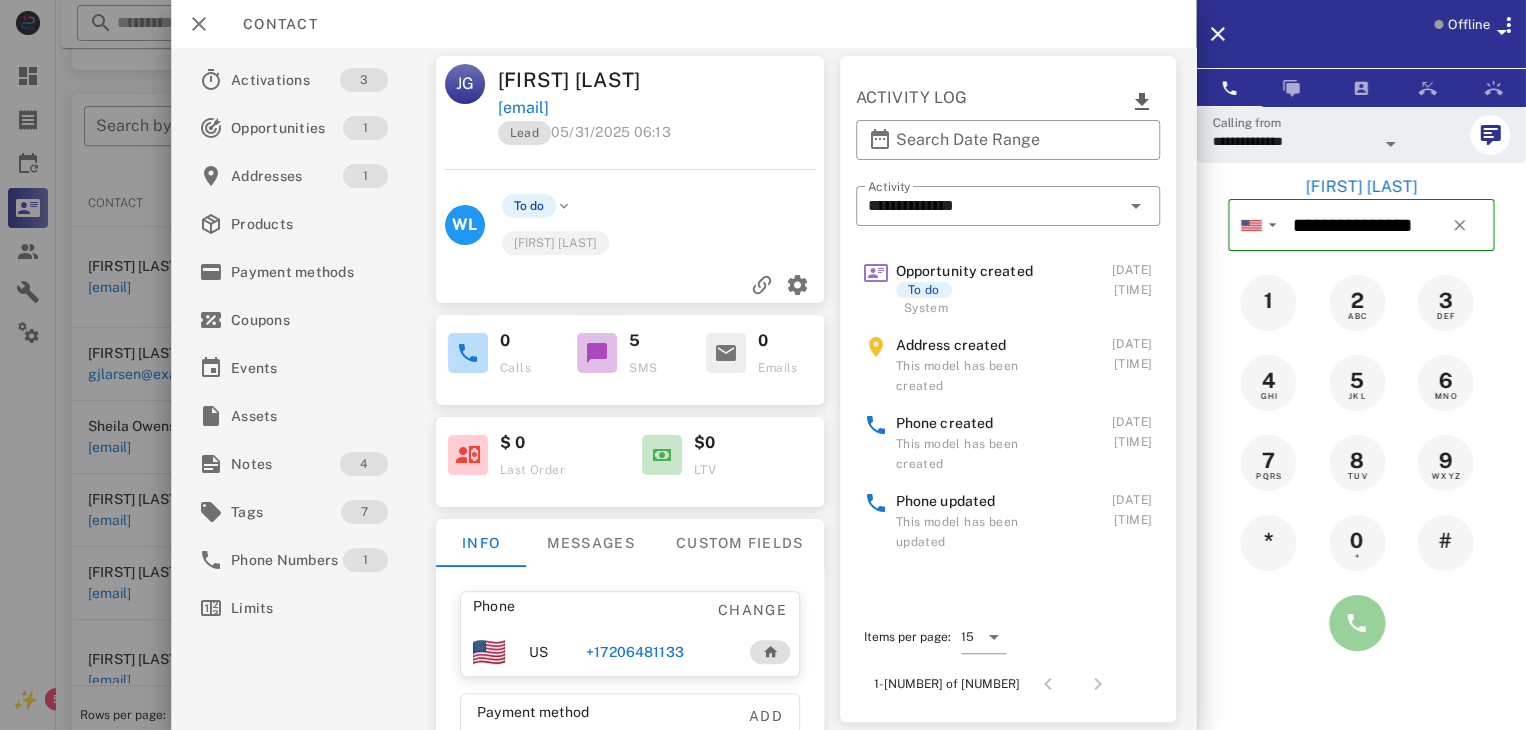 click at bounding box center (1357, 623) 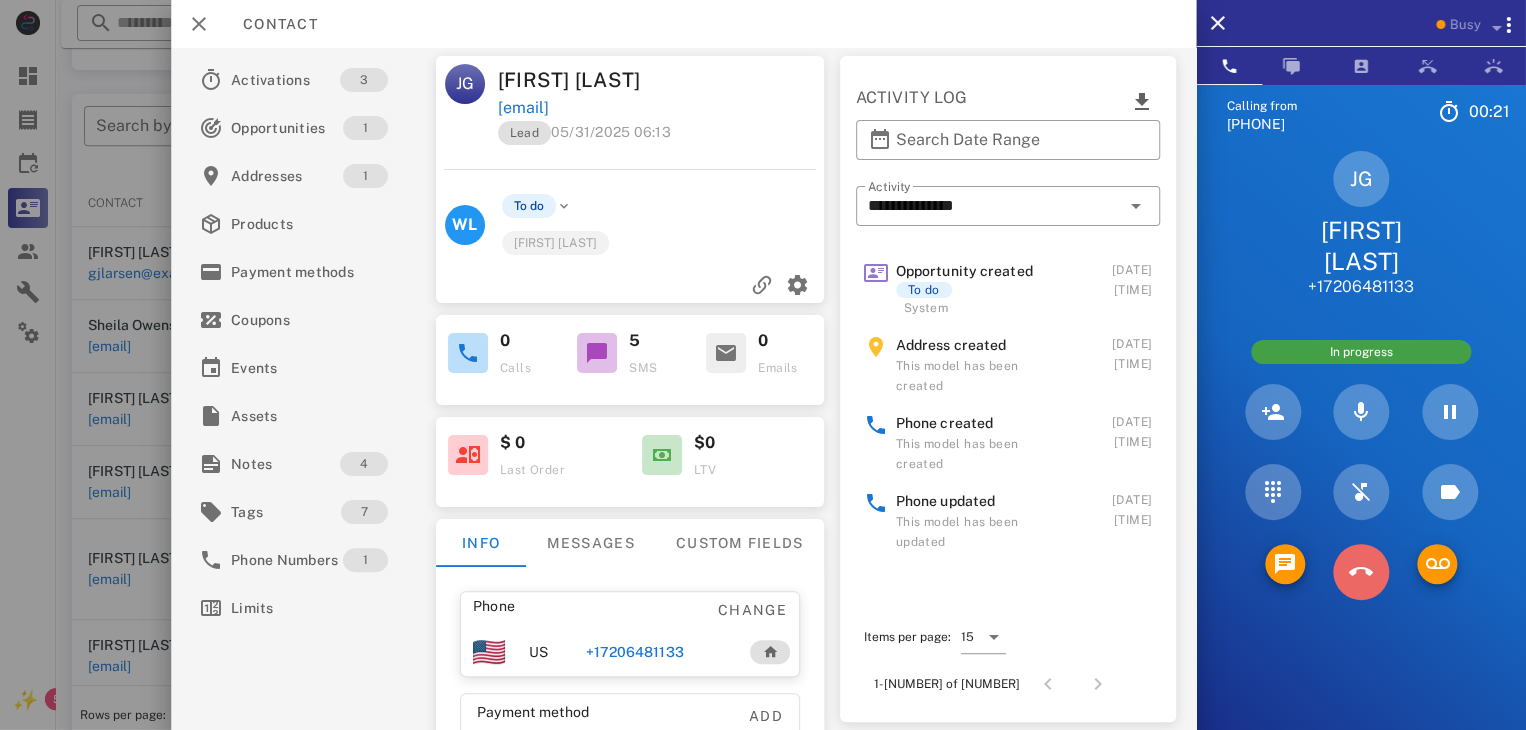 click at bounding box center (1361, 572) 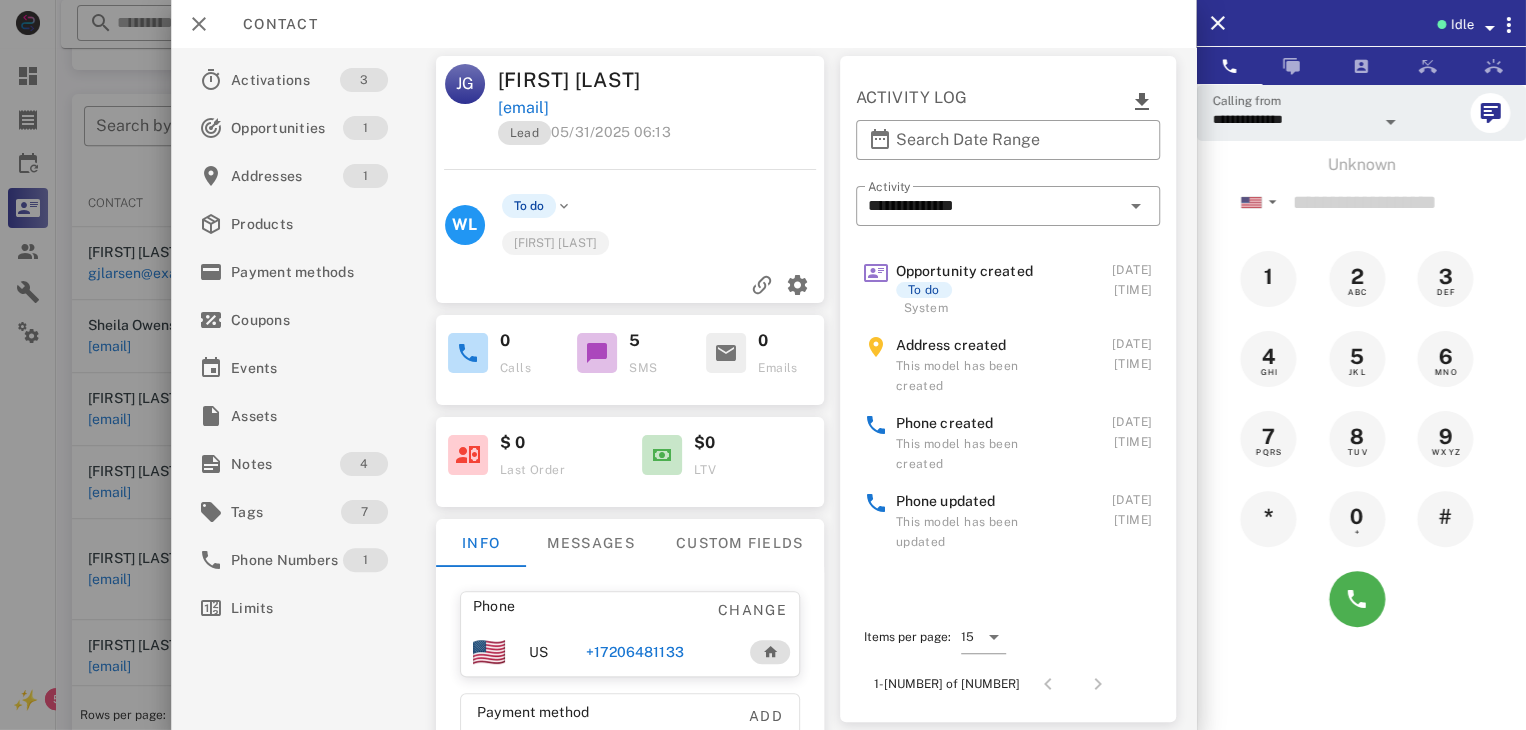 click at bounding box center (763, 365) 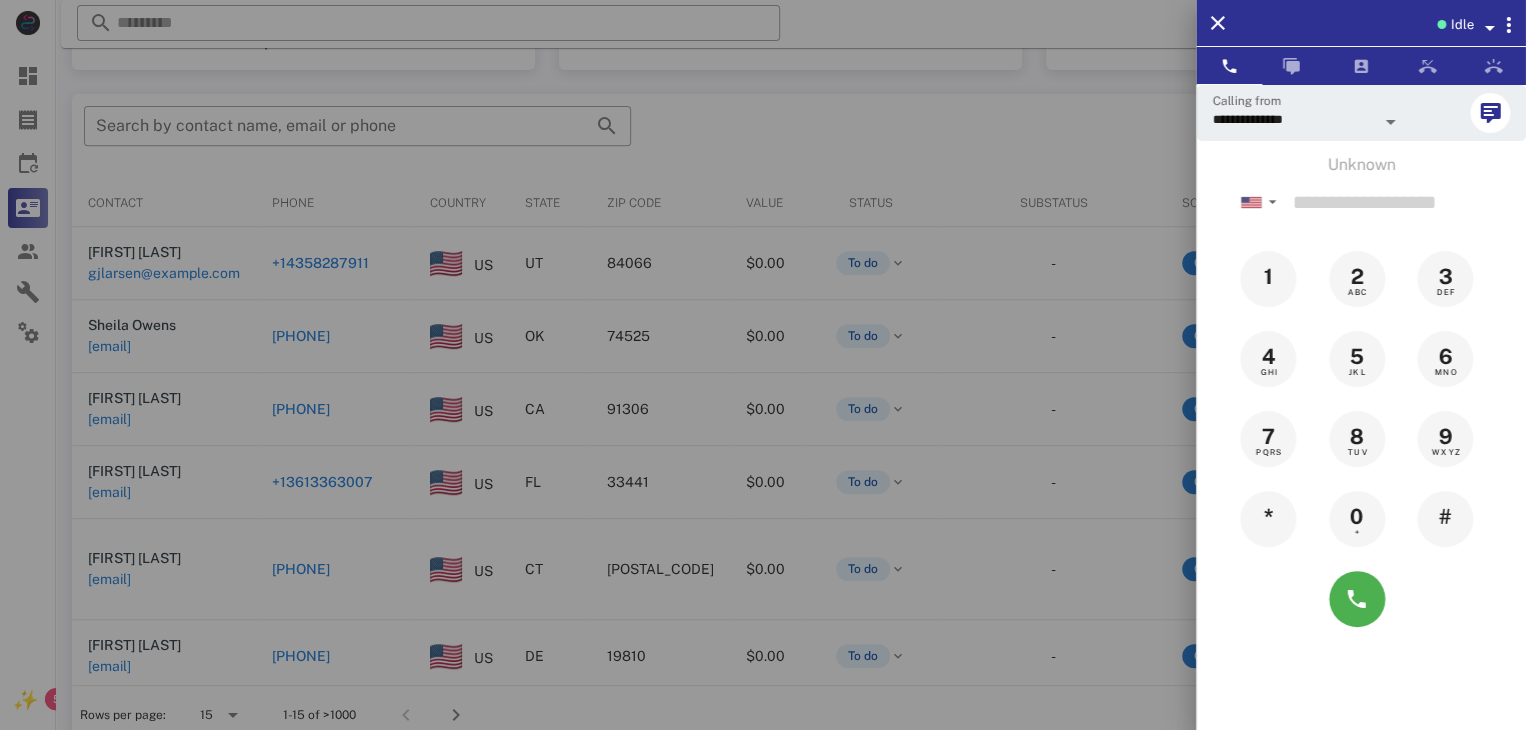 click at bounding box center (763, 365) 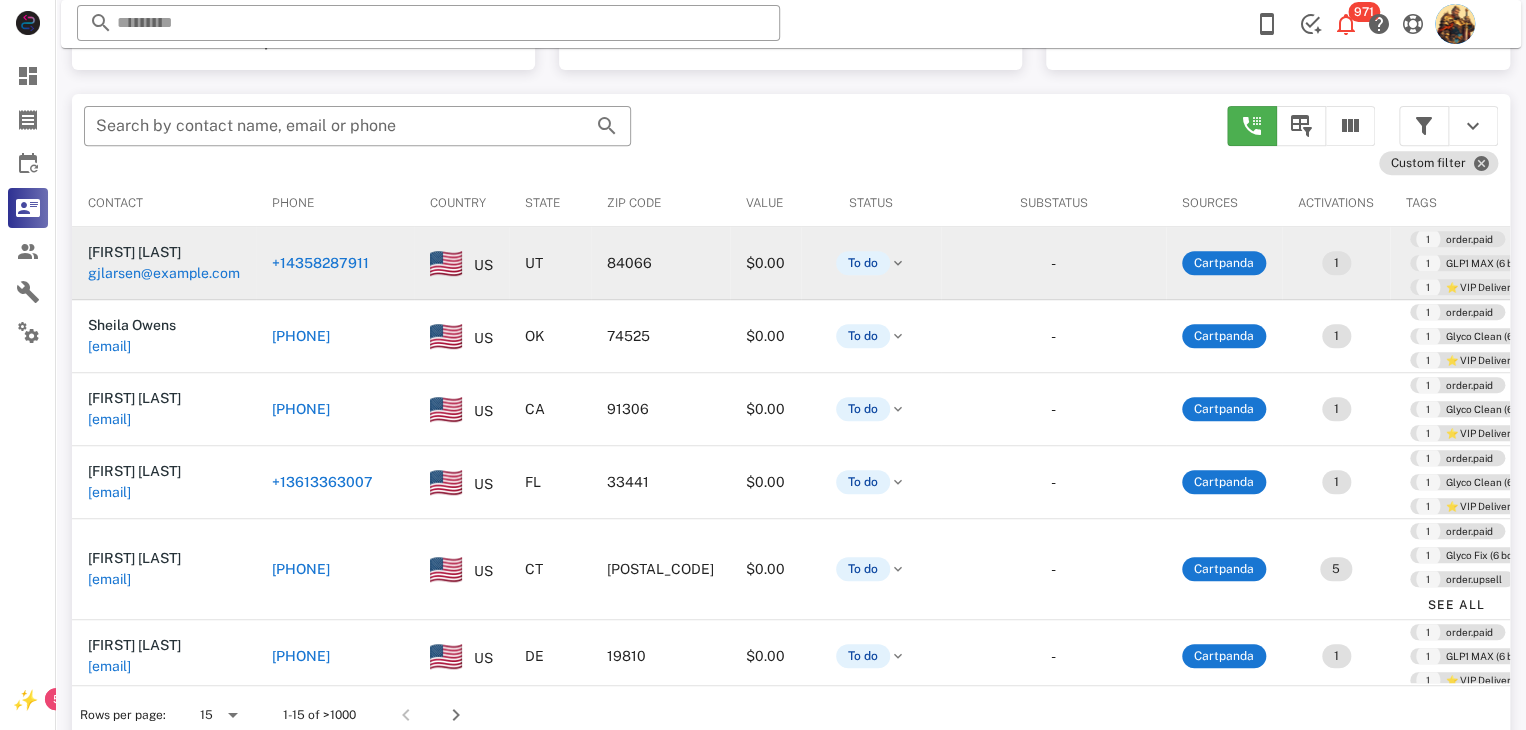 click on "gjlarsen@example.com" at bounding box center (164, 273) 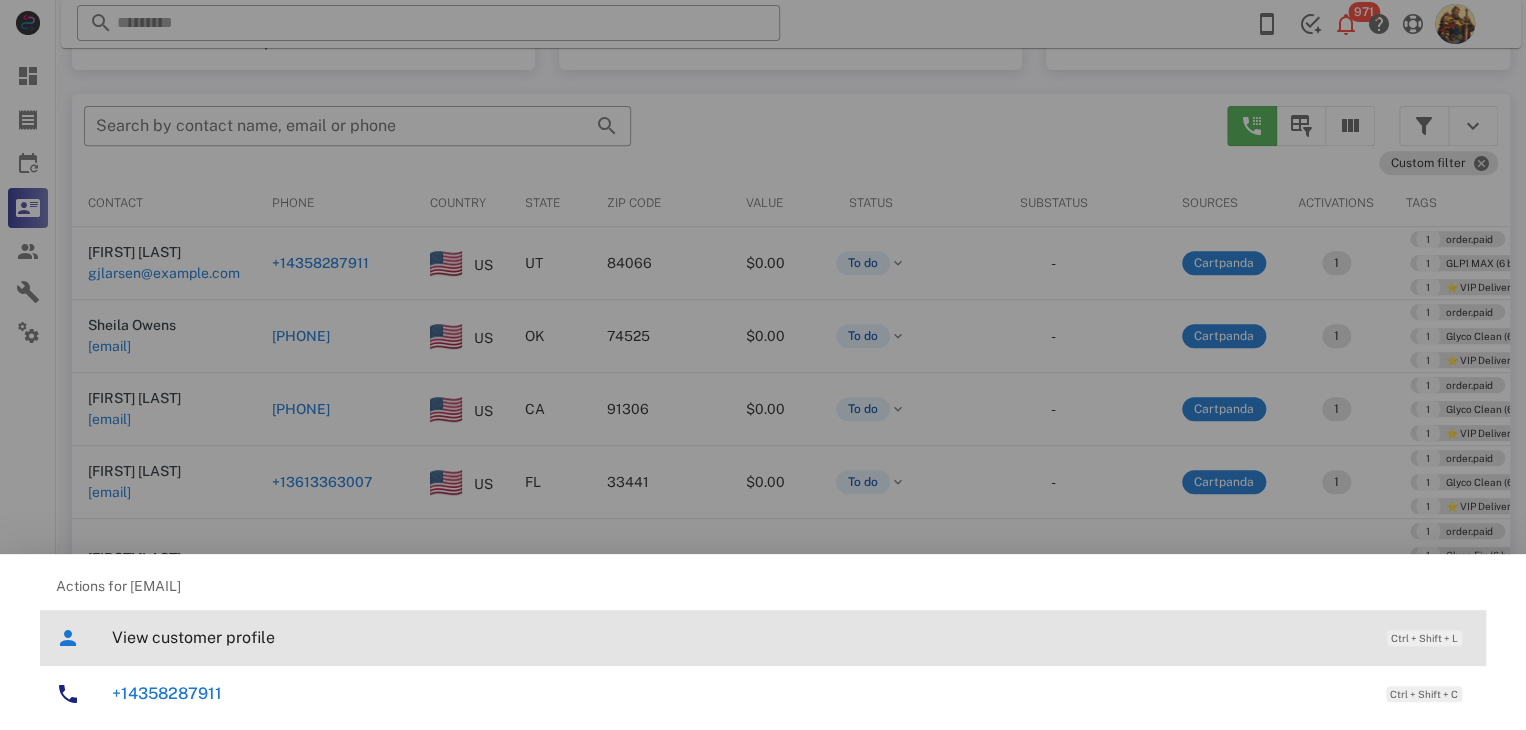 click on "View customer profile" at bounding box center (739, 637) 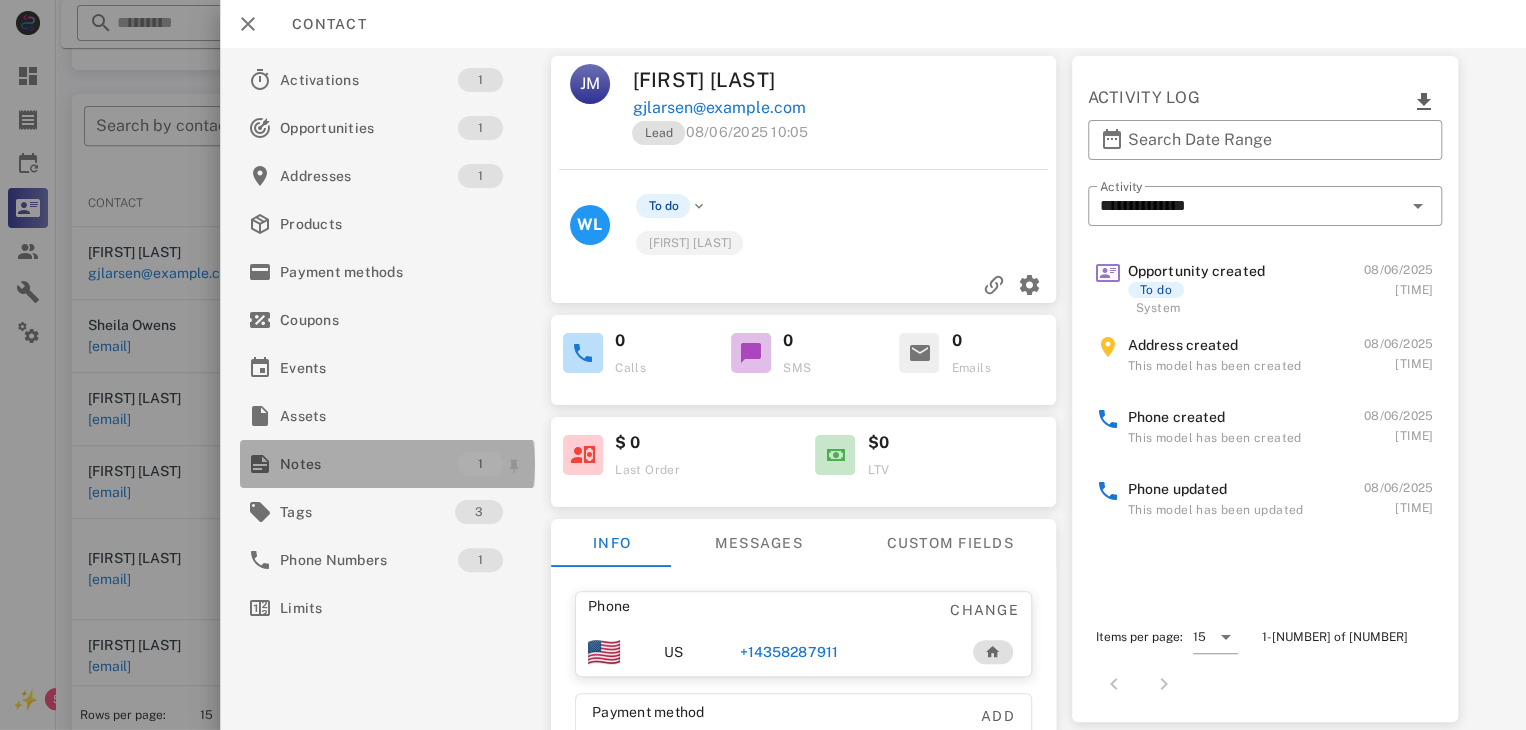 click on "Notes" at bounding box center [369, 464] 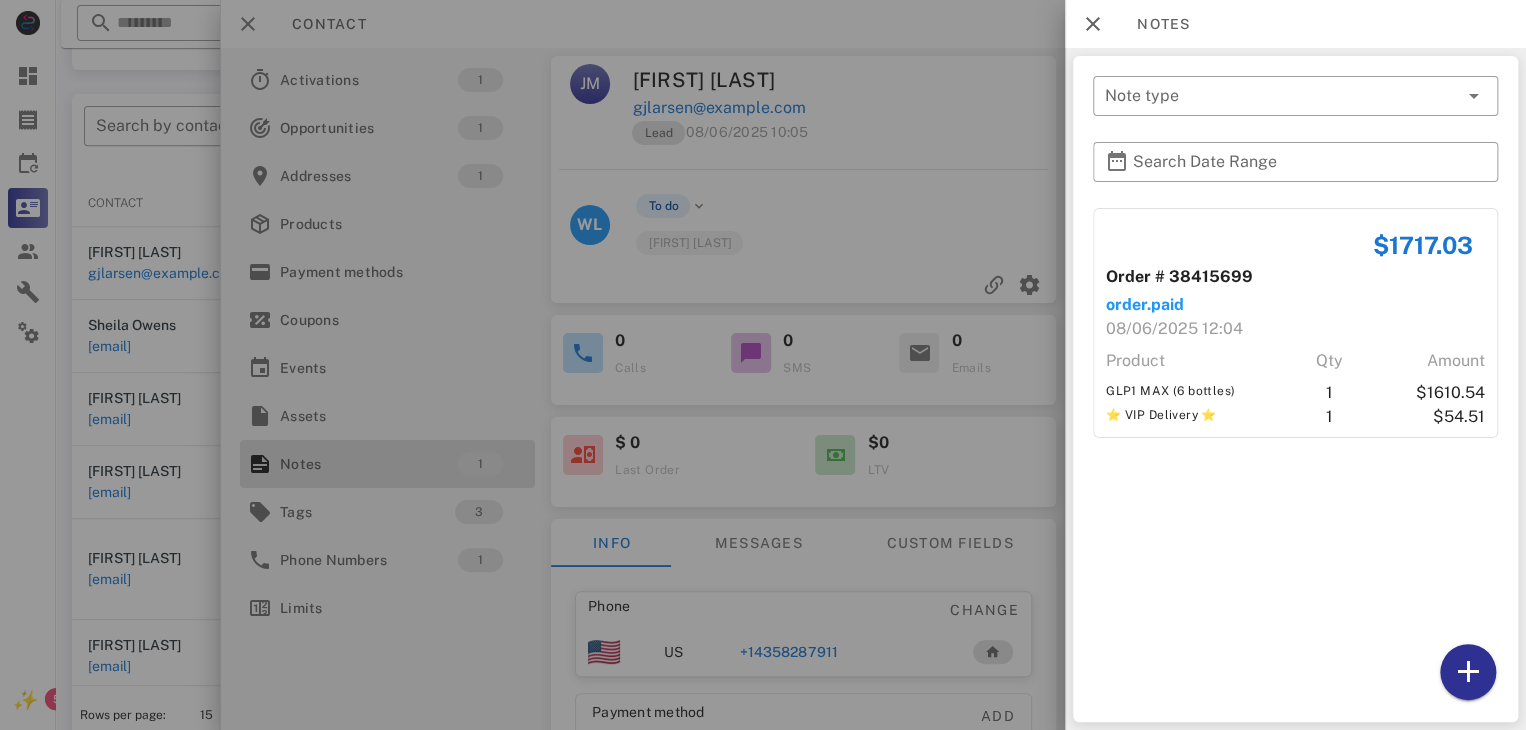click at bounding box center (763, 365) 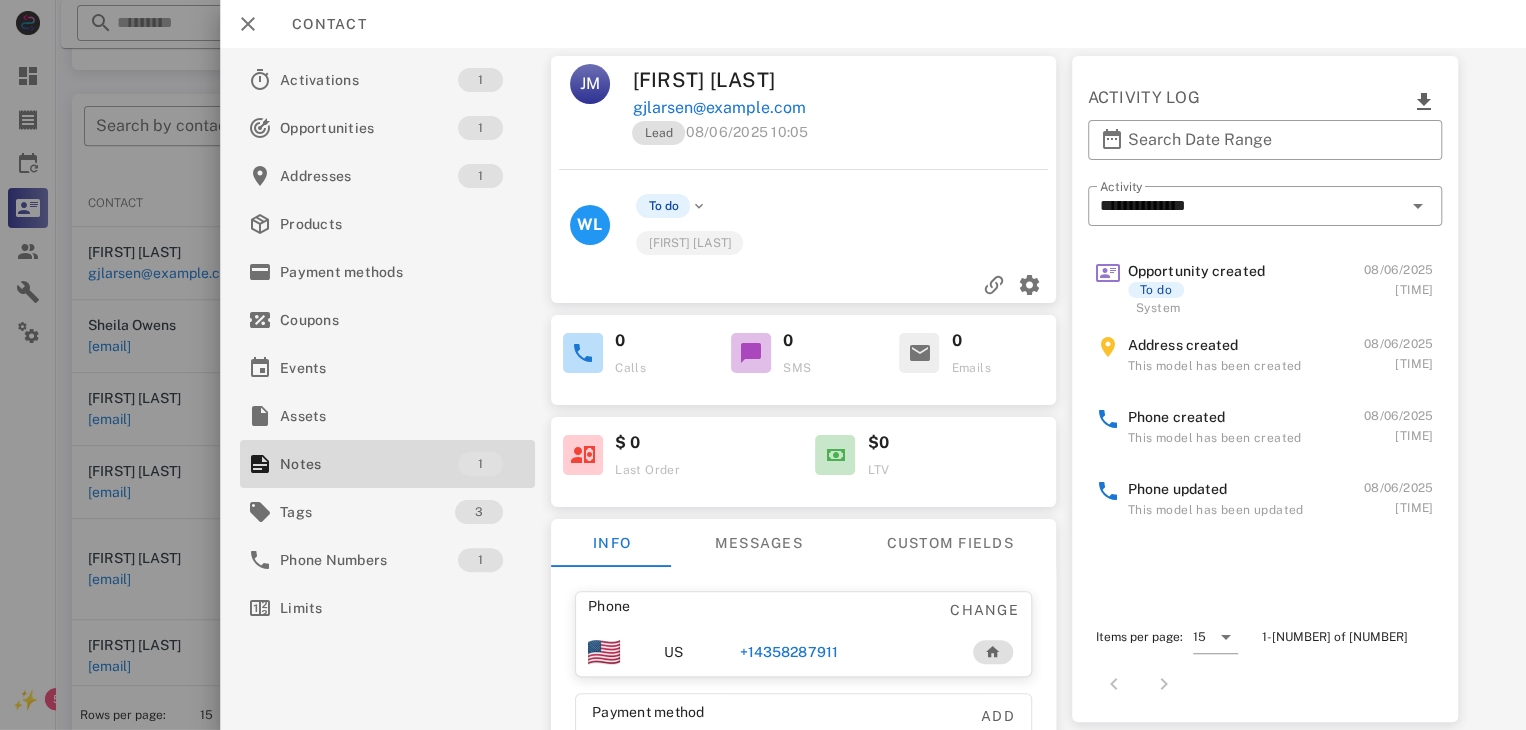click on "+14358287911" at bounding box center [789, 652] 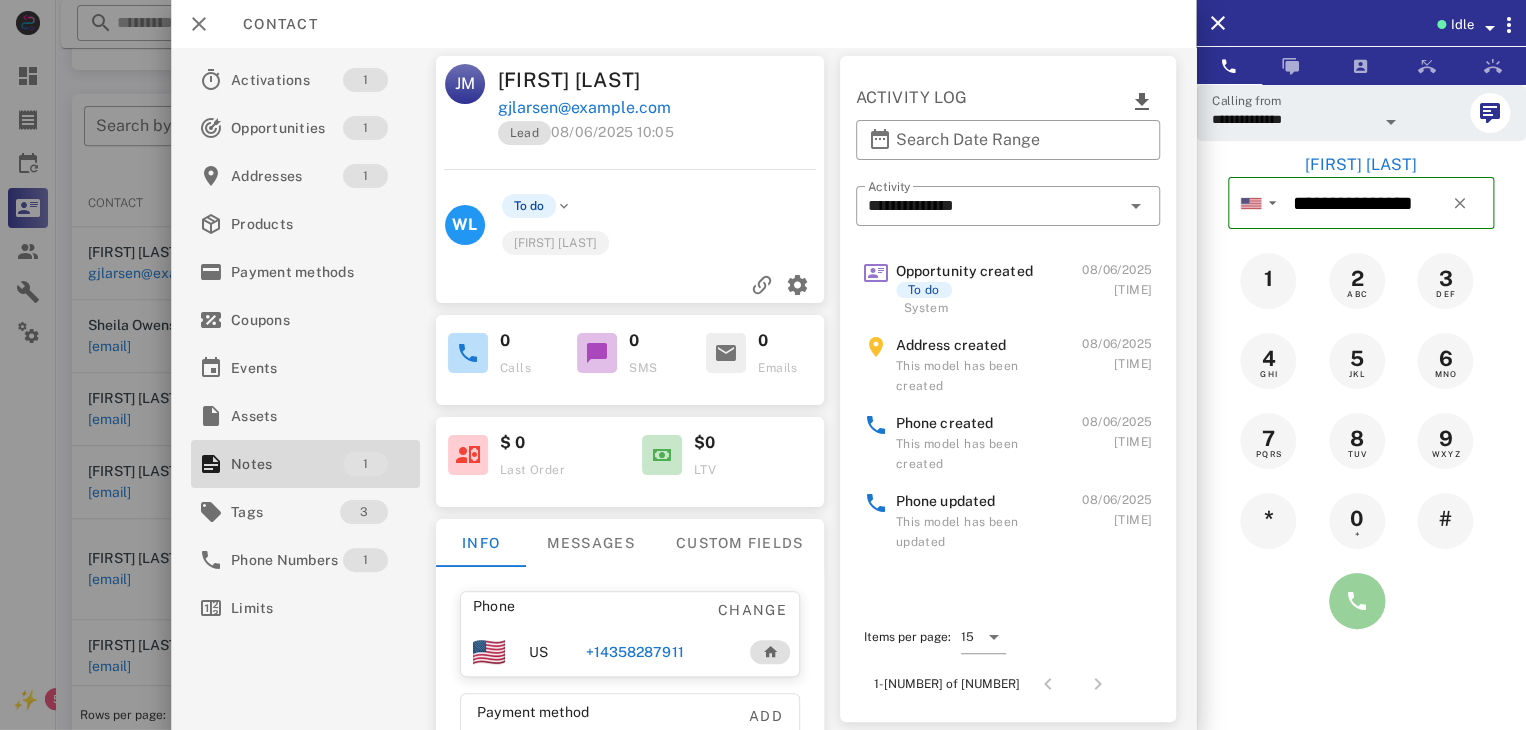 click at bounding box center [1357, 601] 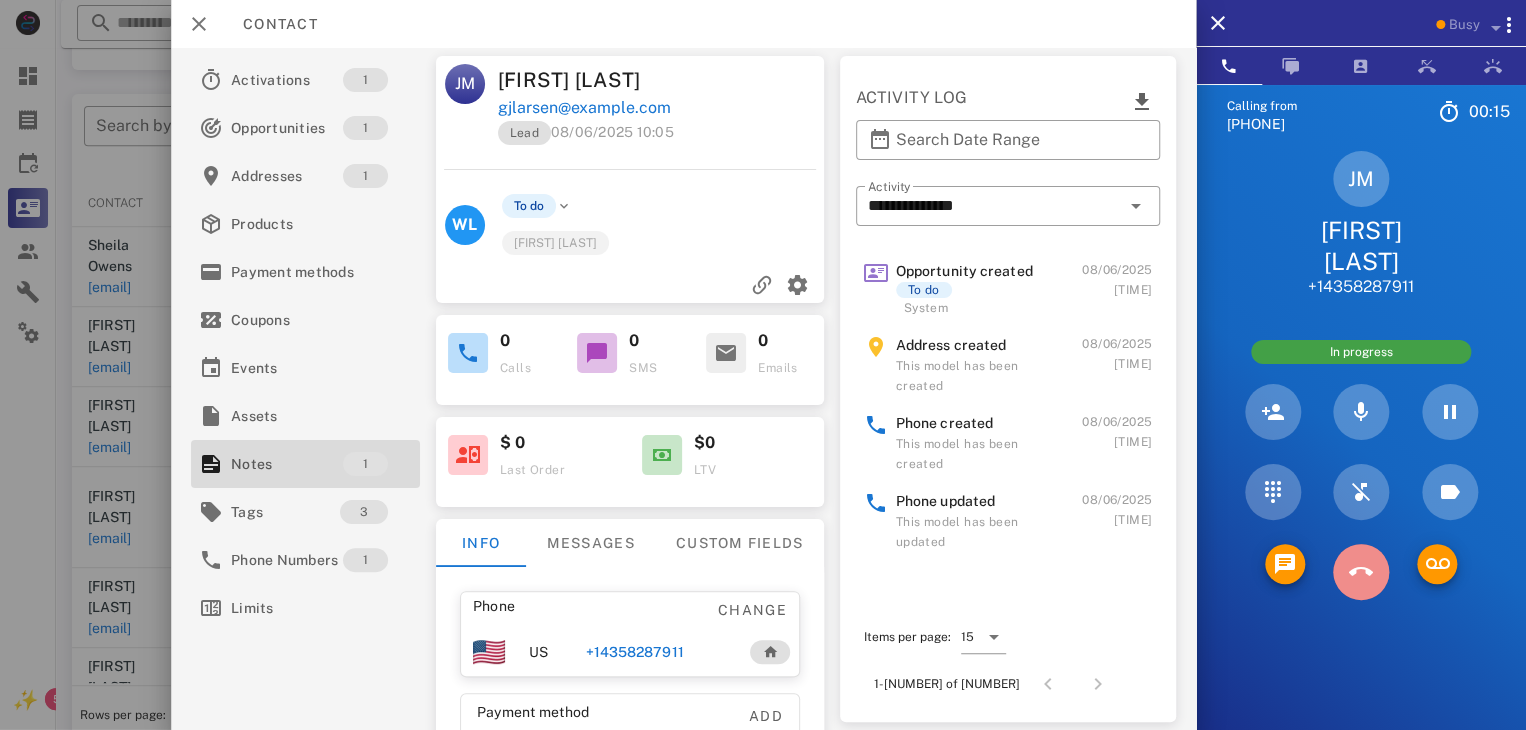 click at bounding box center (1361, 572) 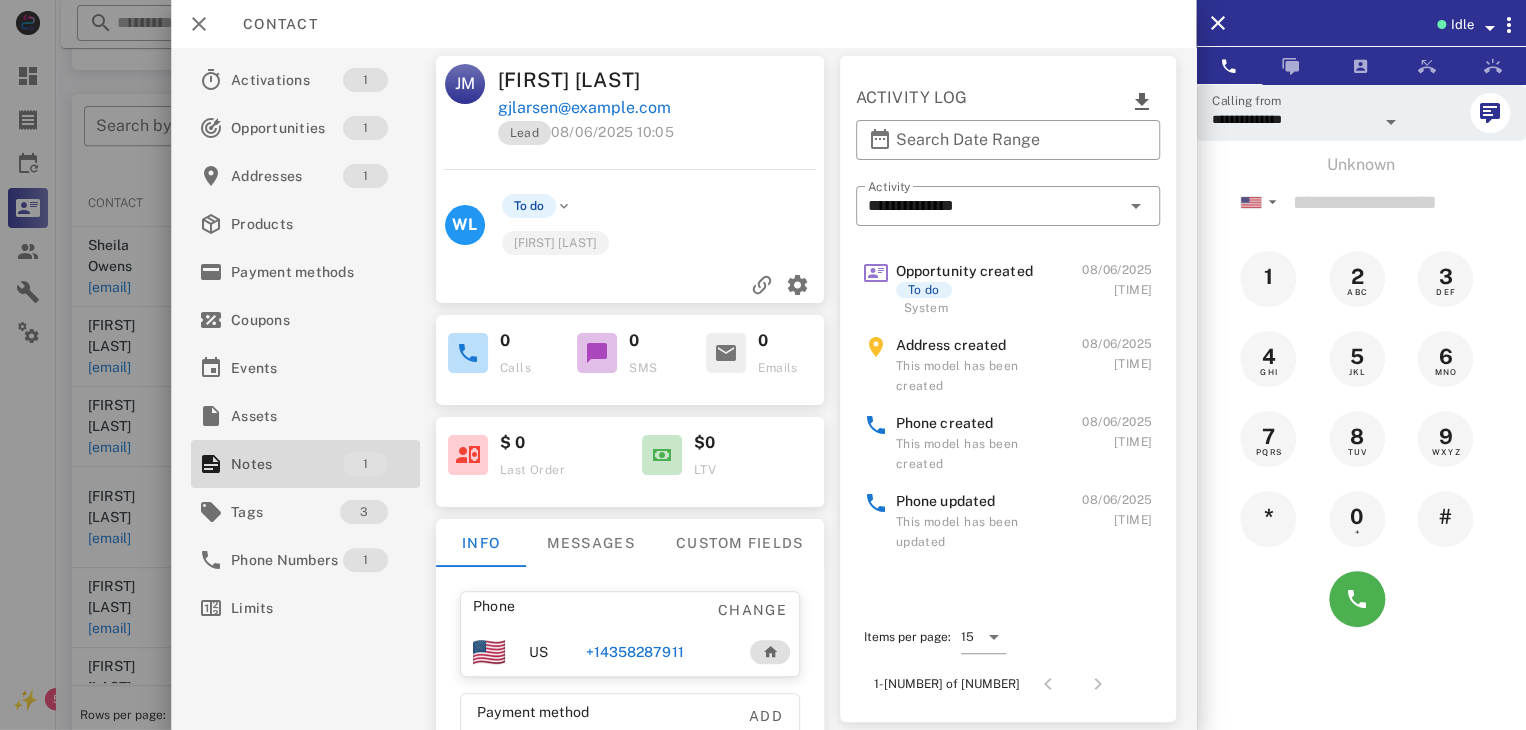 click at bounding box center [763, 365] 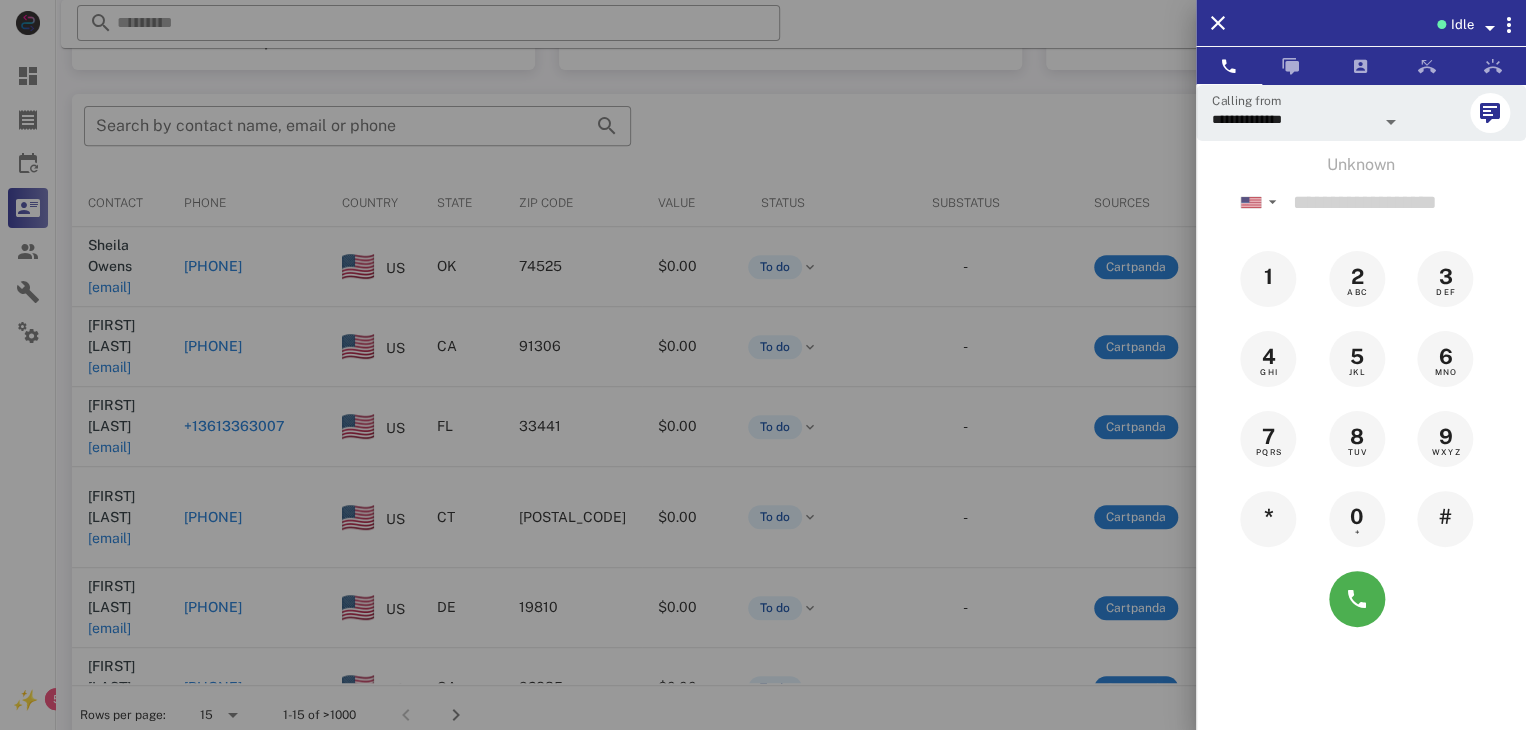 click at bounding box center (763, 365) 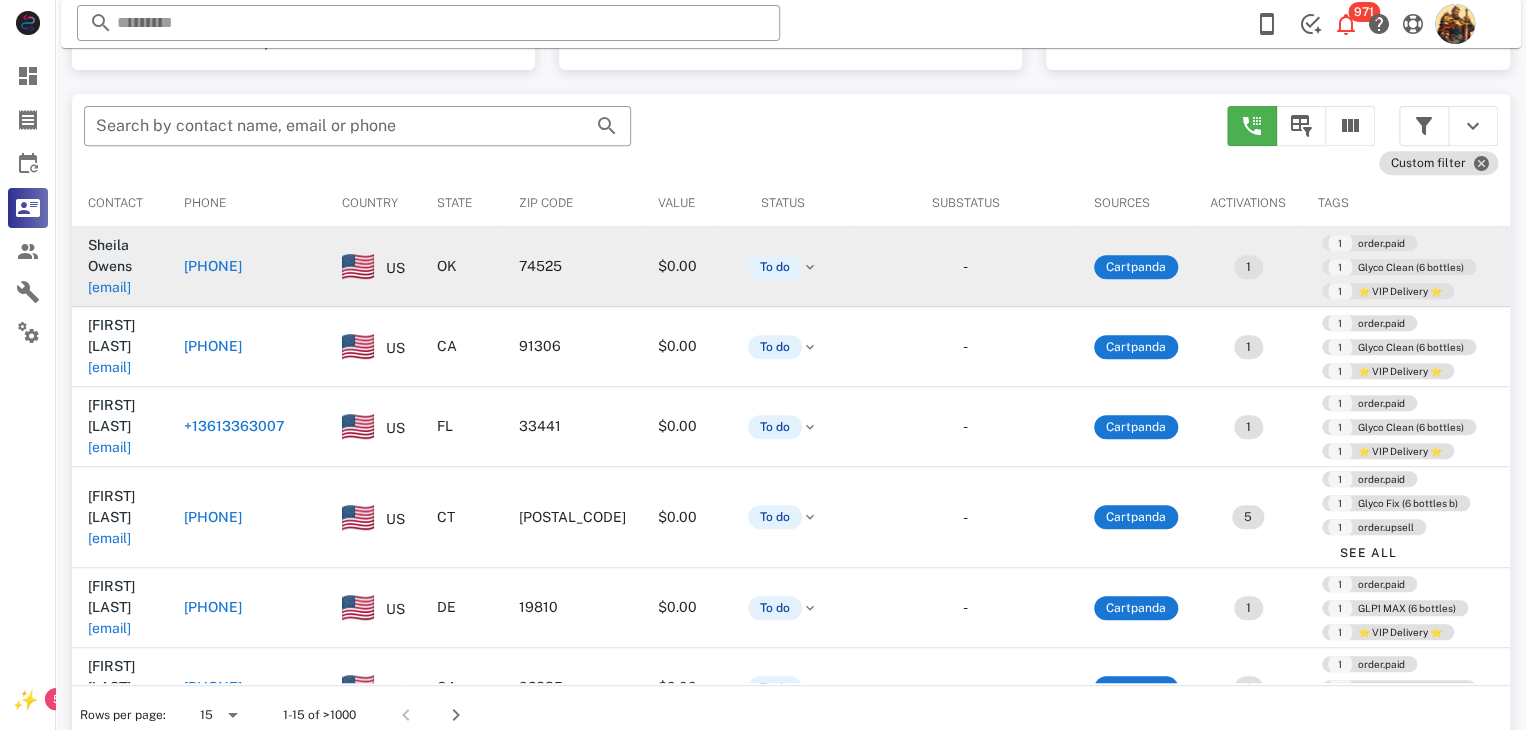 click on "[EMAIL]" at bounding box center [109, 287] 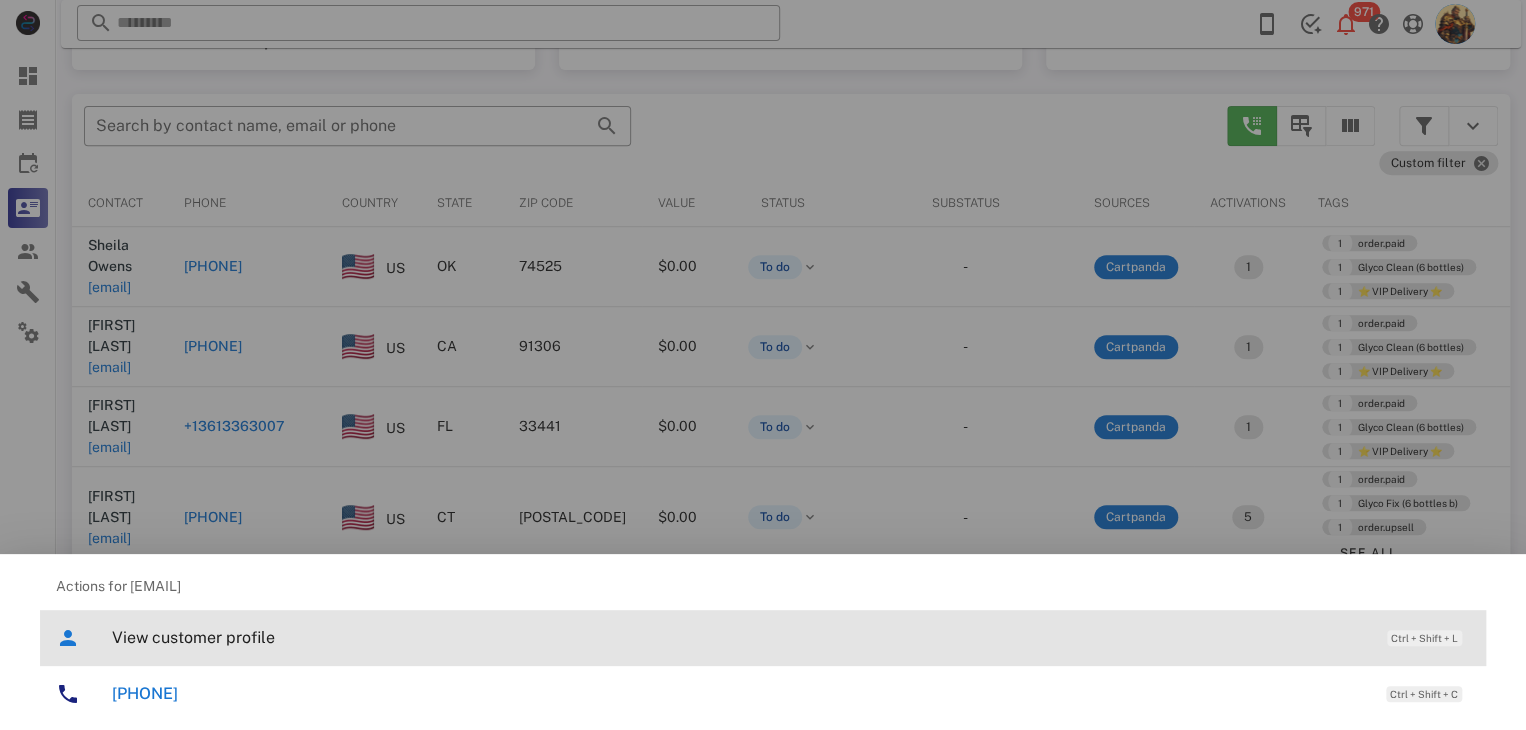 click on "View customer profile" at bounding box center (739, 637) 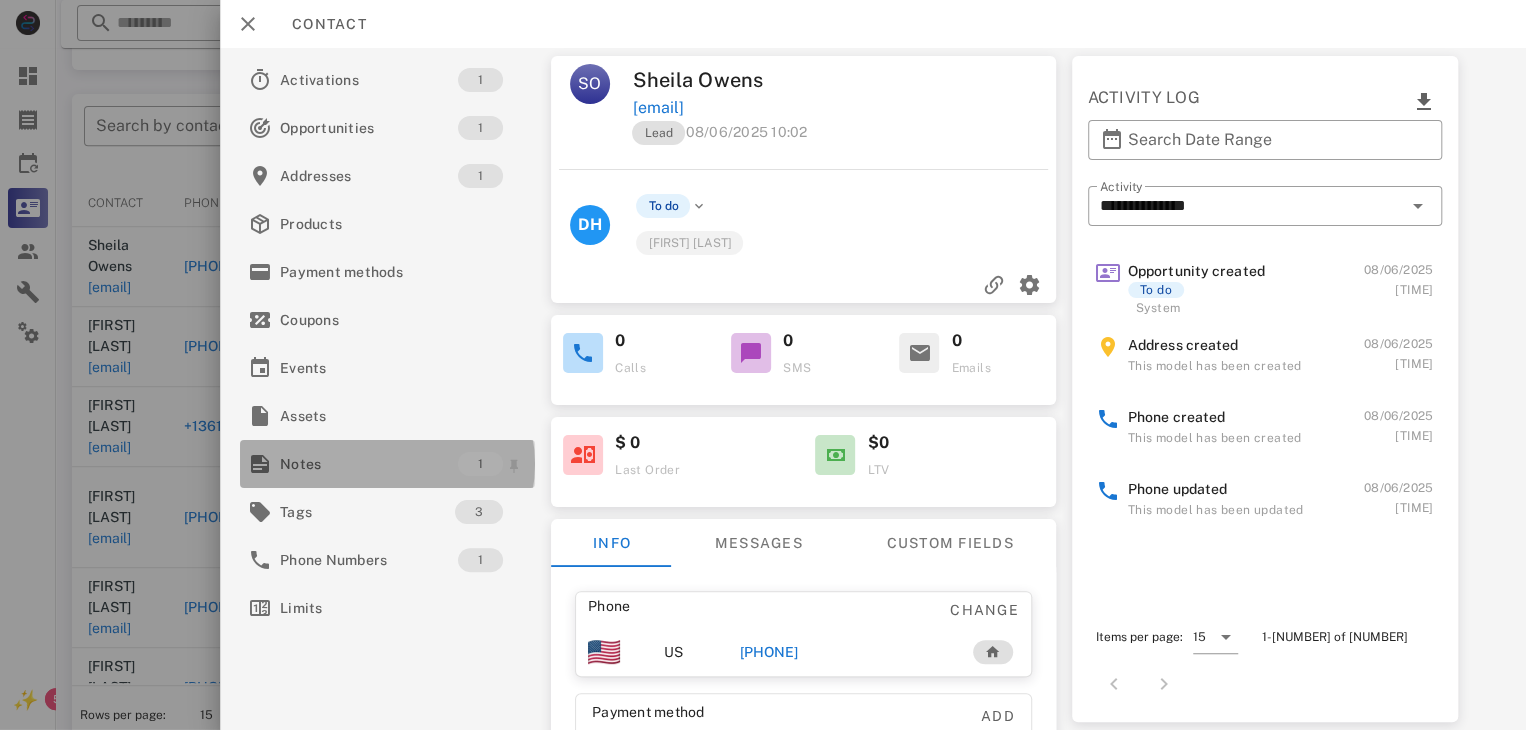 click on "Notes" at bounding box center [369, 464] 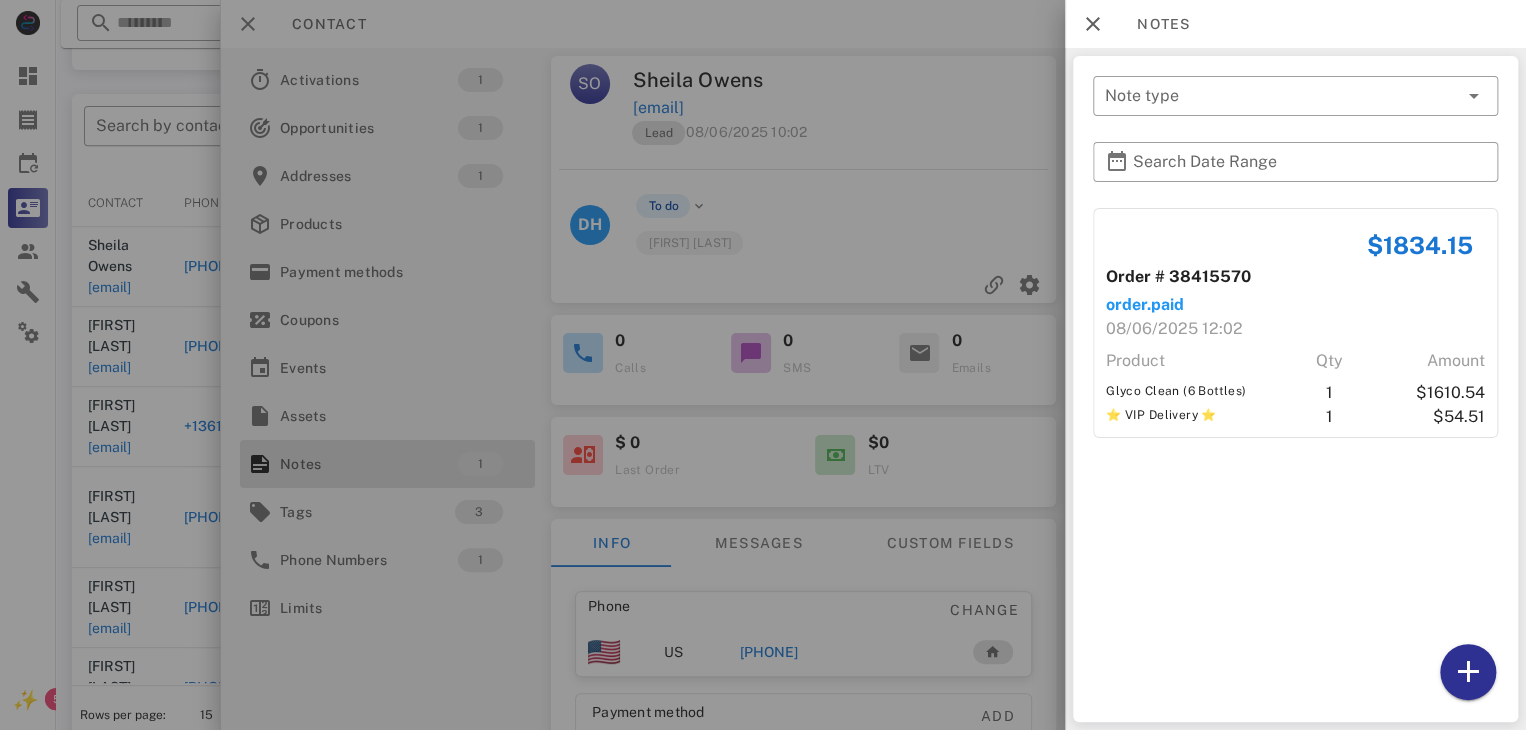 click at bounding box center [763, 365] 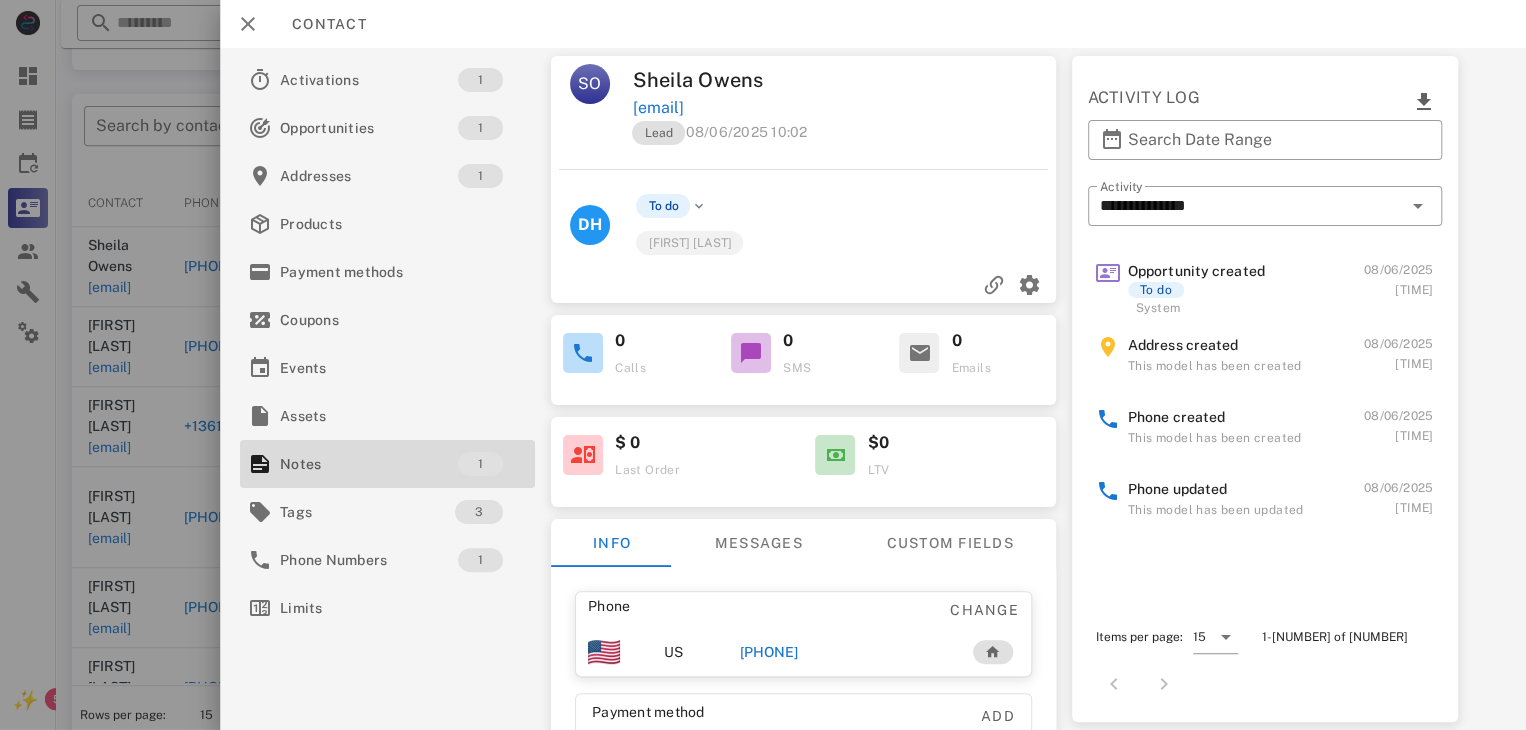 click on "[PHONE]" at bounding box center [769, 652] 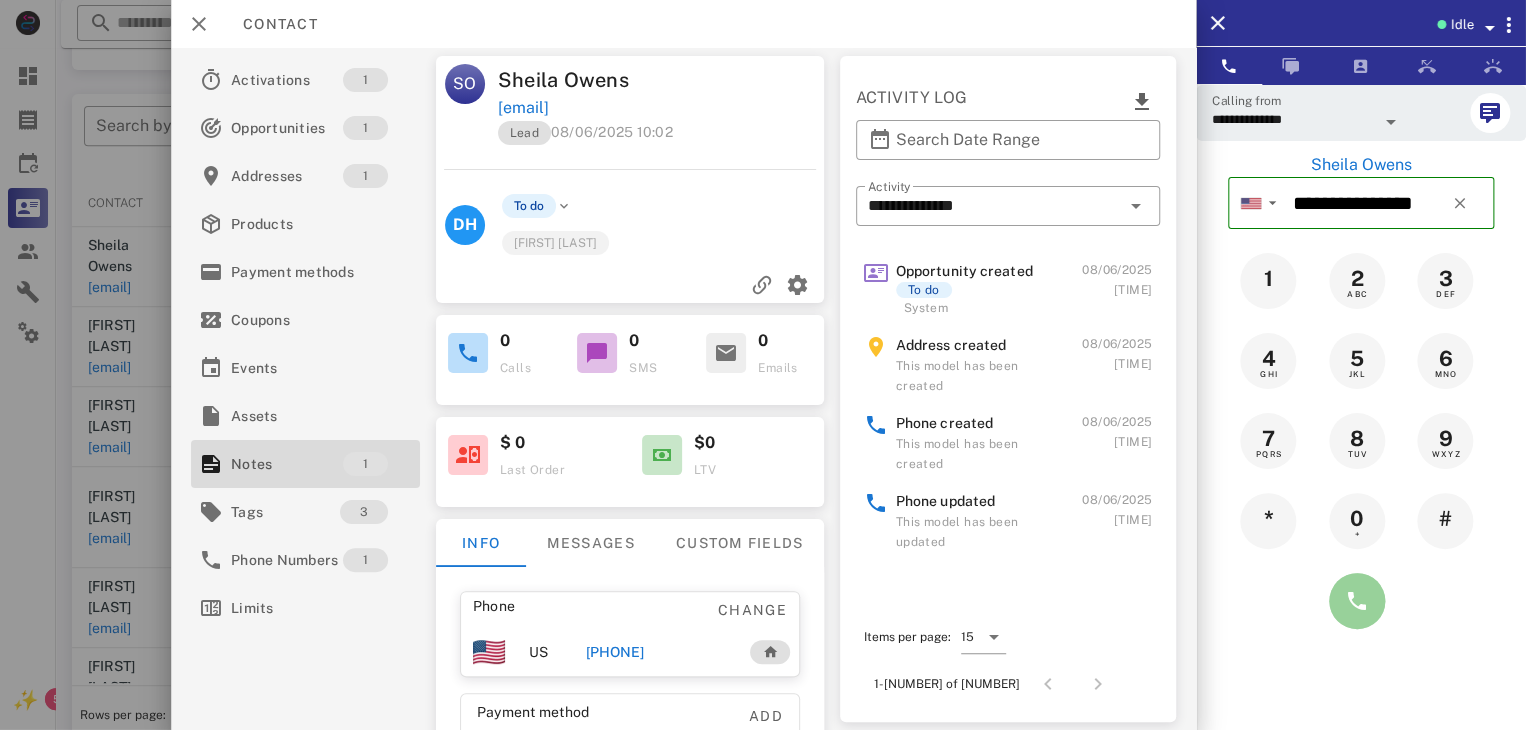 click at bounding box center (1357, 601) 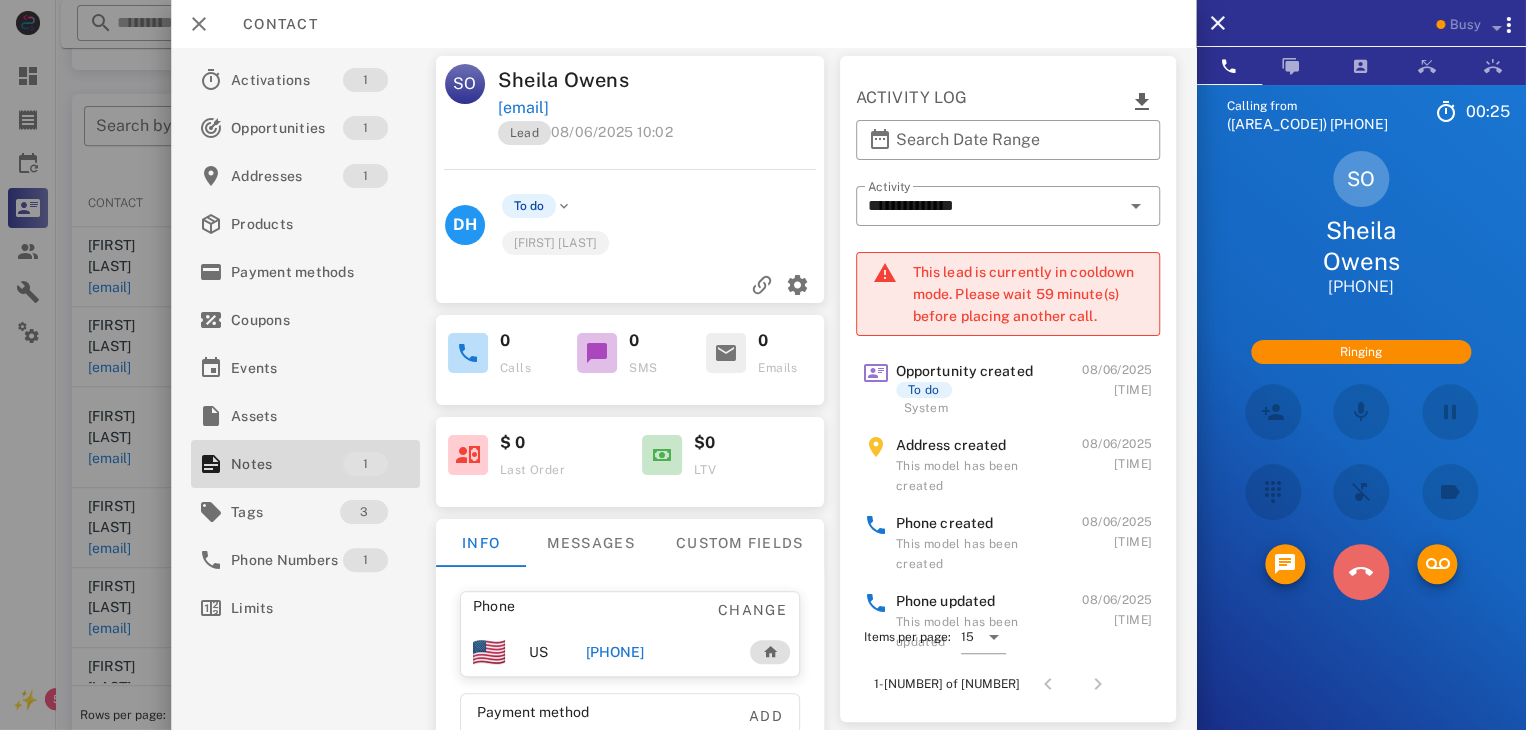 click at bounding box center (1360, 572) 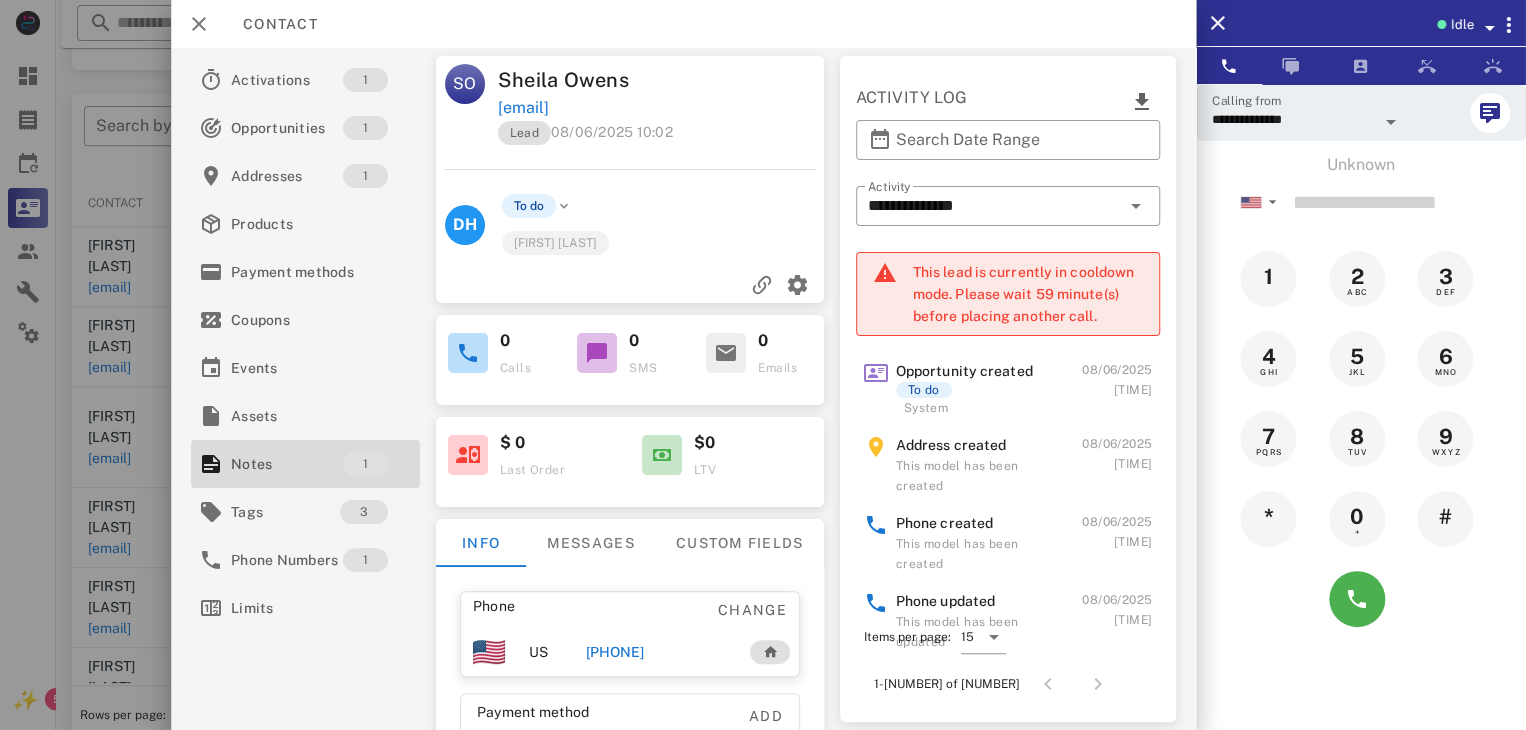 click on "[PHONE]" at bounding box center (614, 652) 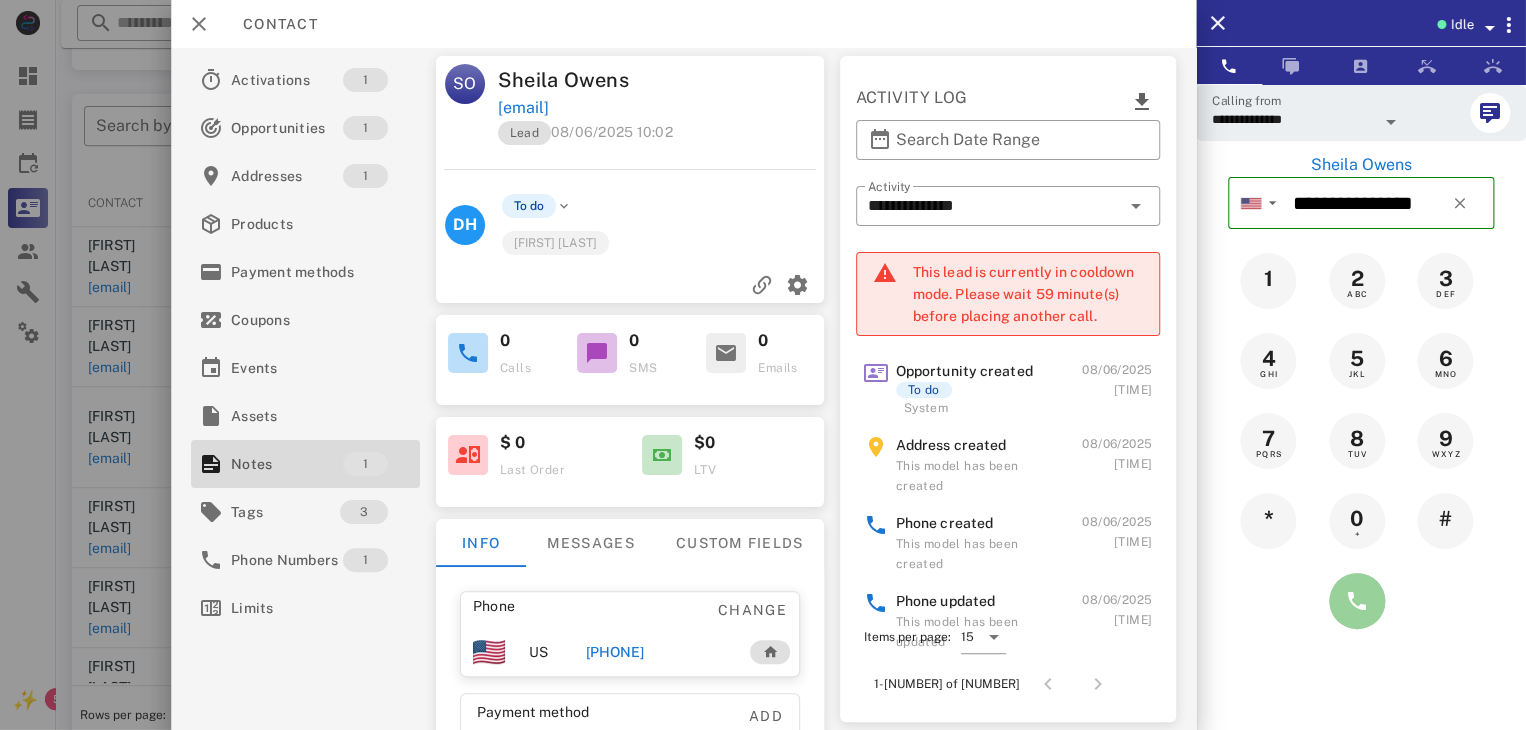 click at bounding box center [1357, 601] 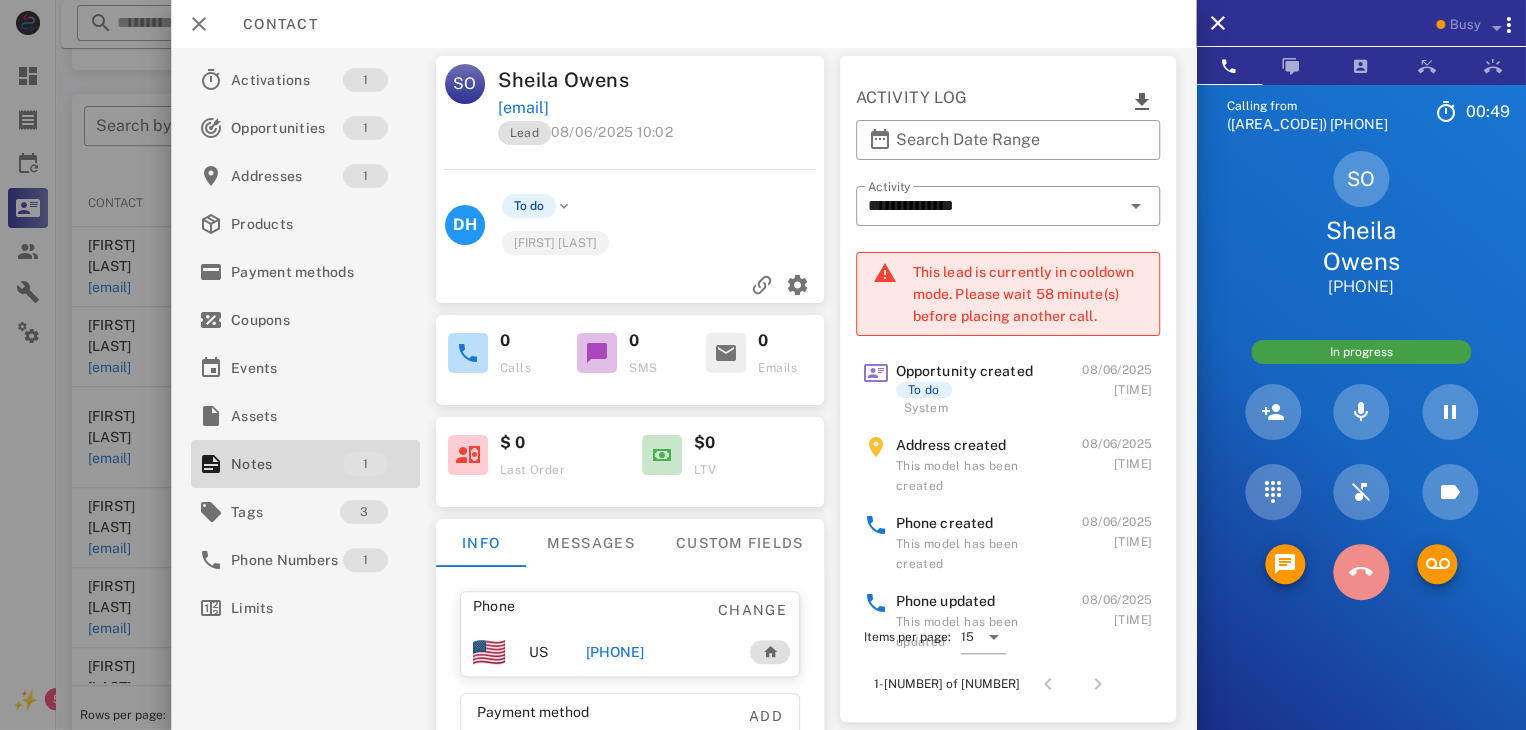 click at bounding box center (1361, 572) 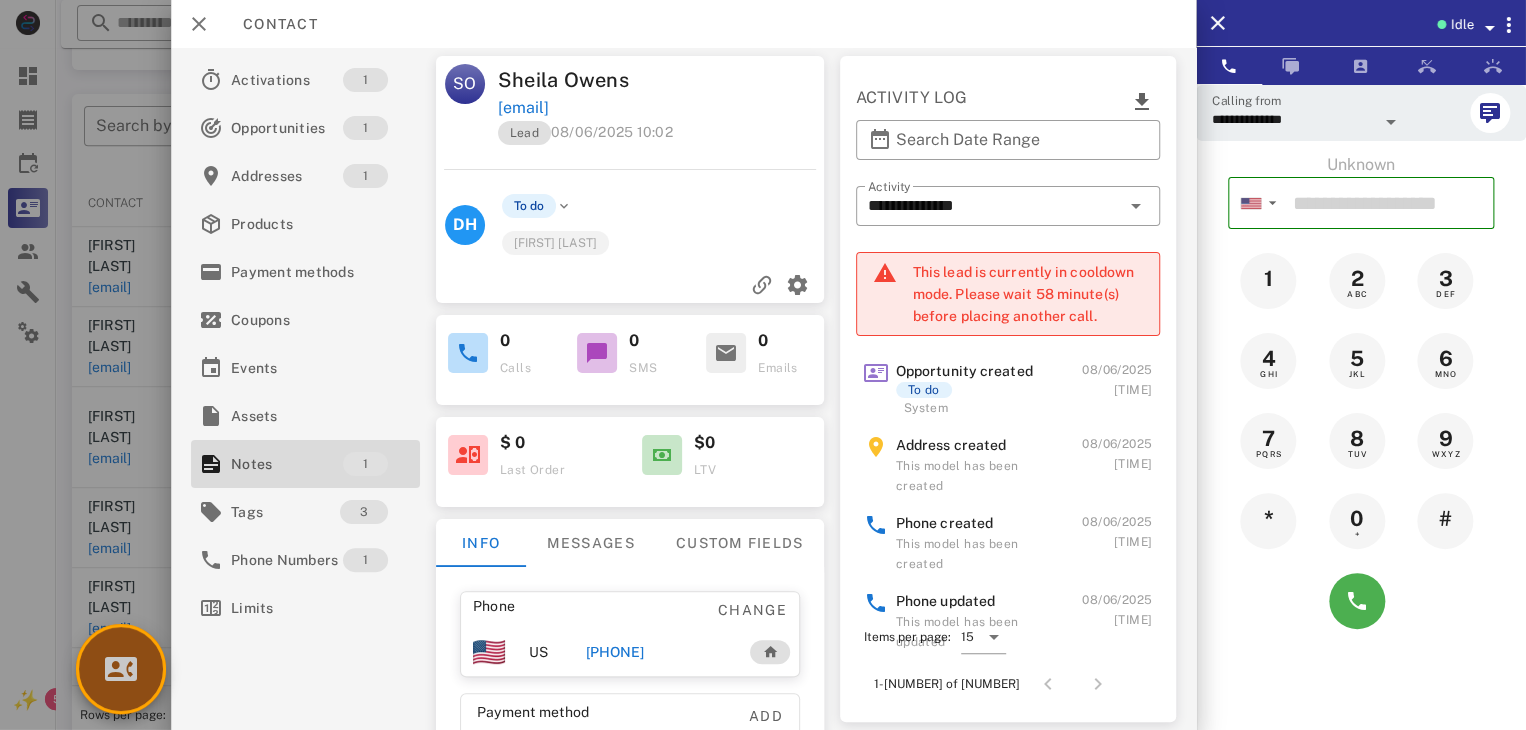click at bounding box center [121, 669] 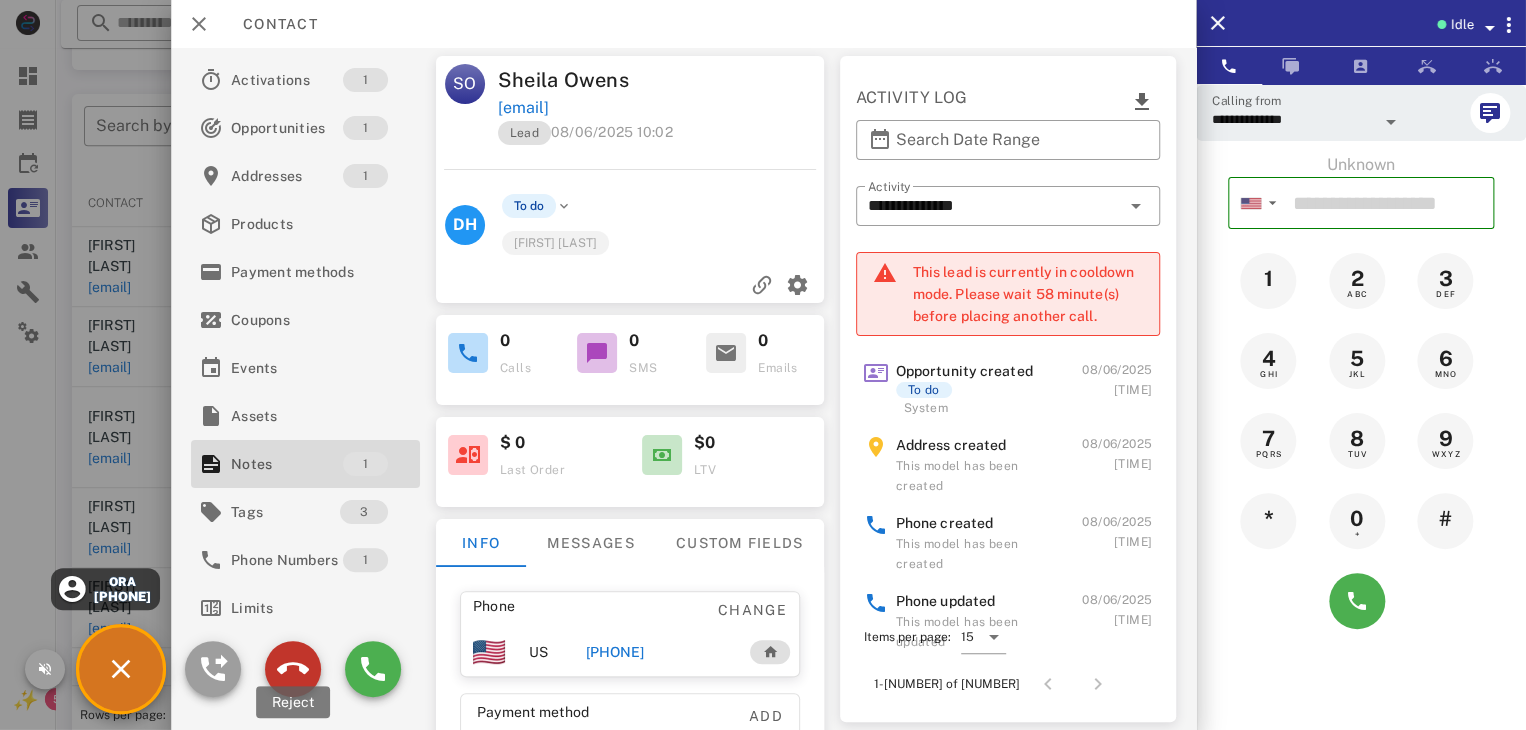 click at bounding box center (293, 669) 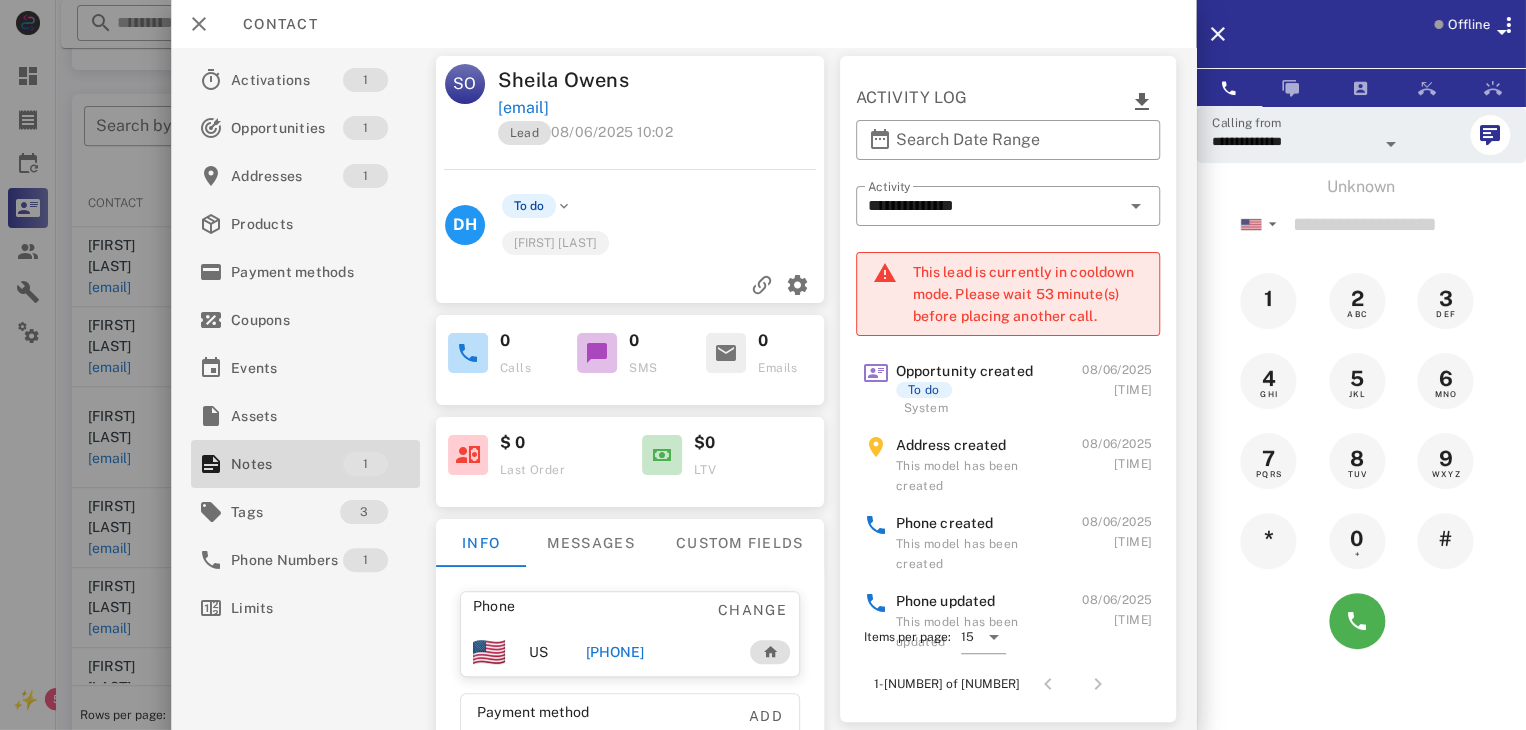 click on "[PHONE]" at bounding box center [614, 652] 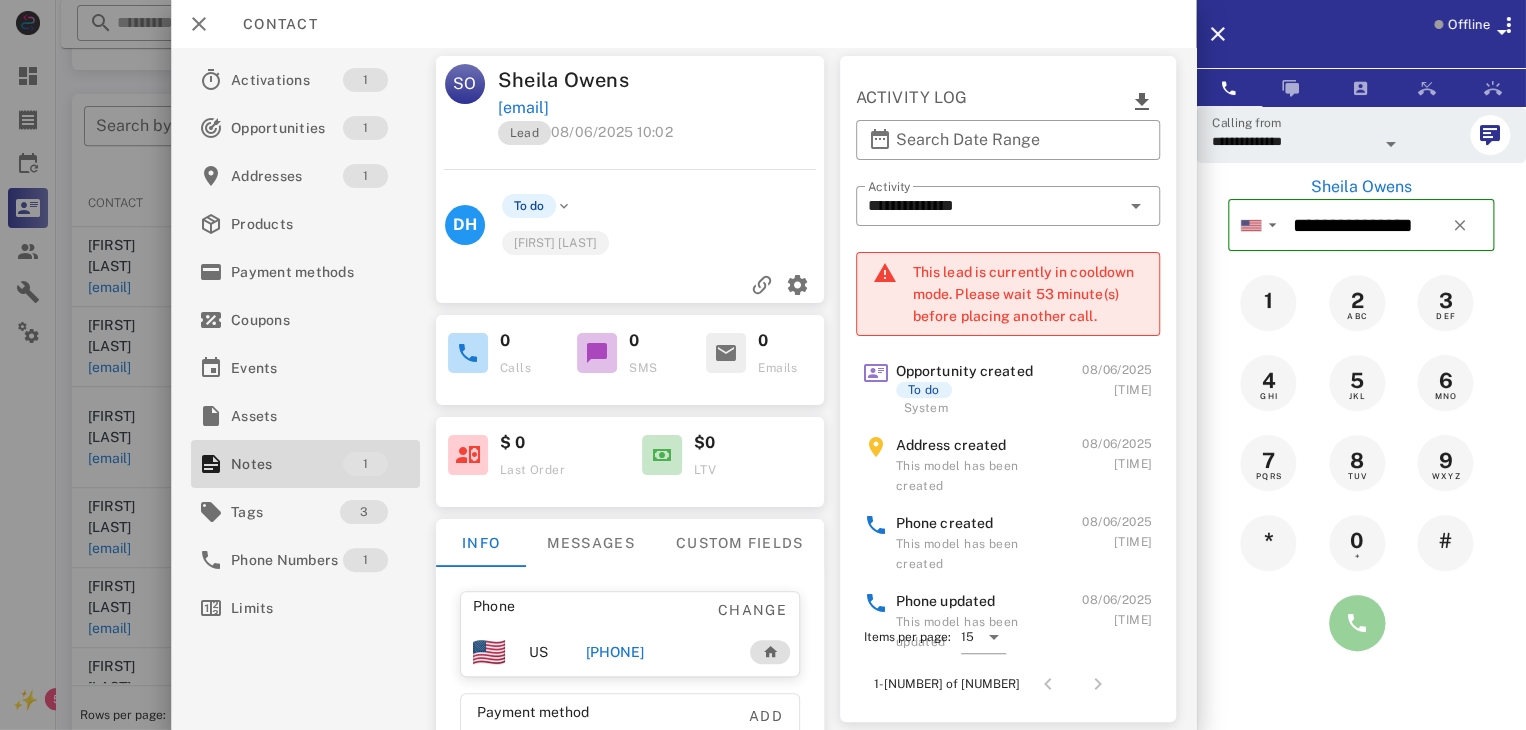 click at bounding box center (1357, 623) 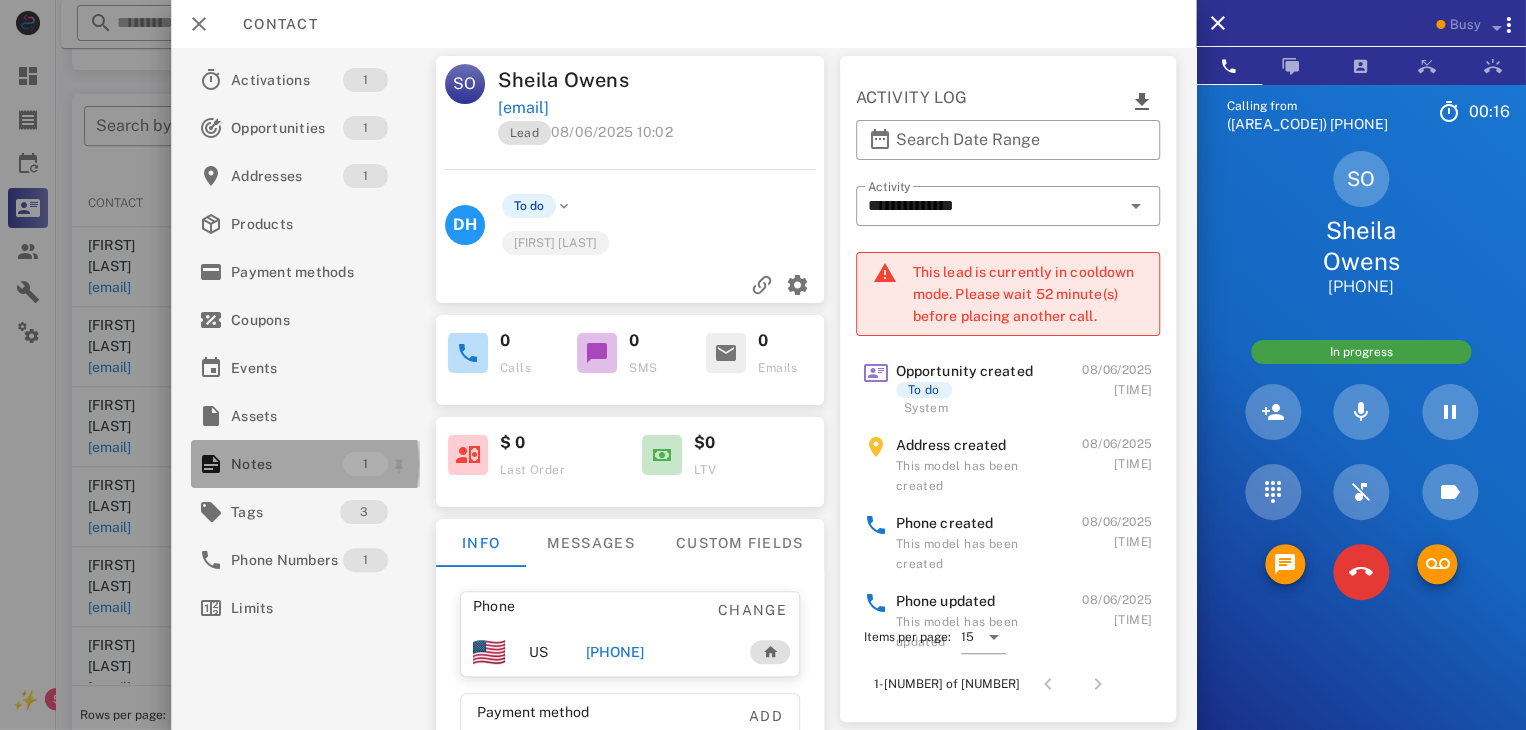 click on "Notes" at bounding box center [287, 464] 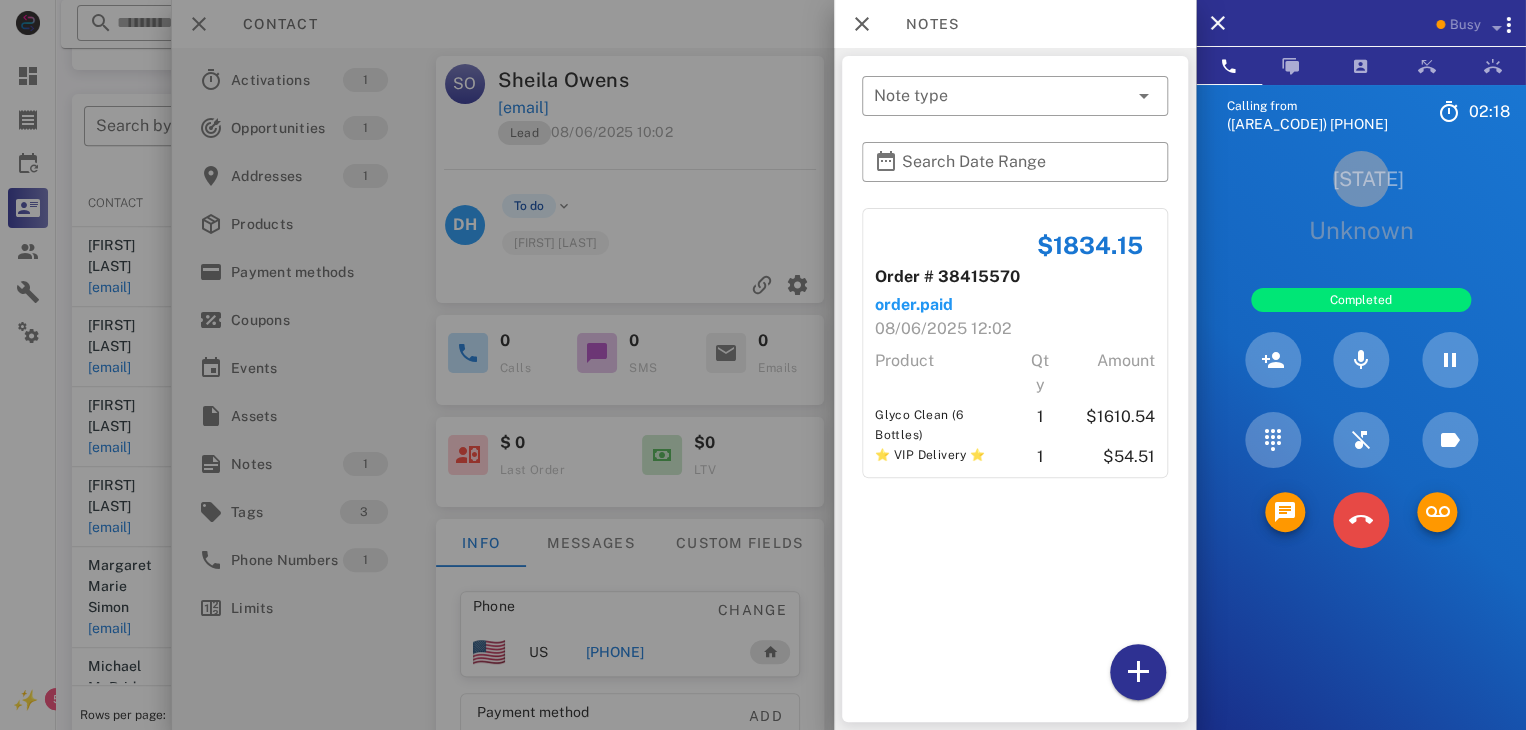 click on "Calling from ([AREA_CODE]) [PHONE] 02: 18 Unknown ▼ Australia
+61 Canada
+1 Guam
+1671 Mexico (México)
+52 New Zealand
+64 United Kingdom
+44 United States
+1 1 2 ABC 3 DEF 4 GHI 5 JKL 6 MNO 7 PQRS 8 TUV 9 WXYZ * 0 + # U Unknown Completed Directory ​ LM [FIRST] [LAST] Idle JM [FIRST] [LAST] Idle AB [FIRST] [LAST] Idle A1 Agent 131 Idle AB [FIRST] [LAST] Idle AA [FIRST] [LAST] Idle BG [FIRST] [LAST] Idle CM [FIRST] [LAST] Idle DT [FIRST] [LAST] Idle ND [FIRST] [LAST] Busy JA [FIRST] [LAST] Busy JH [FIRST] [LAST] Busy NS [FIRST] [LAST] Busy KM [FIRST] [LAST] Busy JS [FIRST] [LAST] Busy LB [FIRST] [LAST] Busy DM [FIRST] [LAST] Busy AL [FIRST] [LAST] Busy GI [FIRST] [LAST] Offline ML [FIRST] [LAST] Offline YM [FIRST] [LAST] Offline JR [FIRST] [LAST] Offline TS LC" at bounding box center (1361, 449) 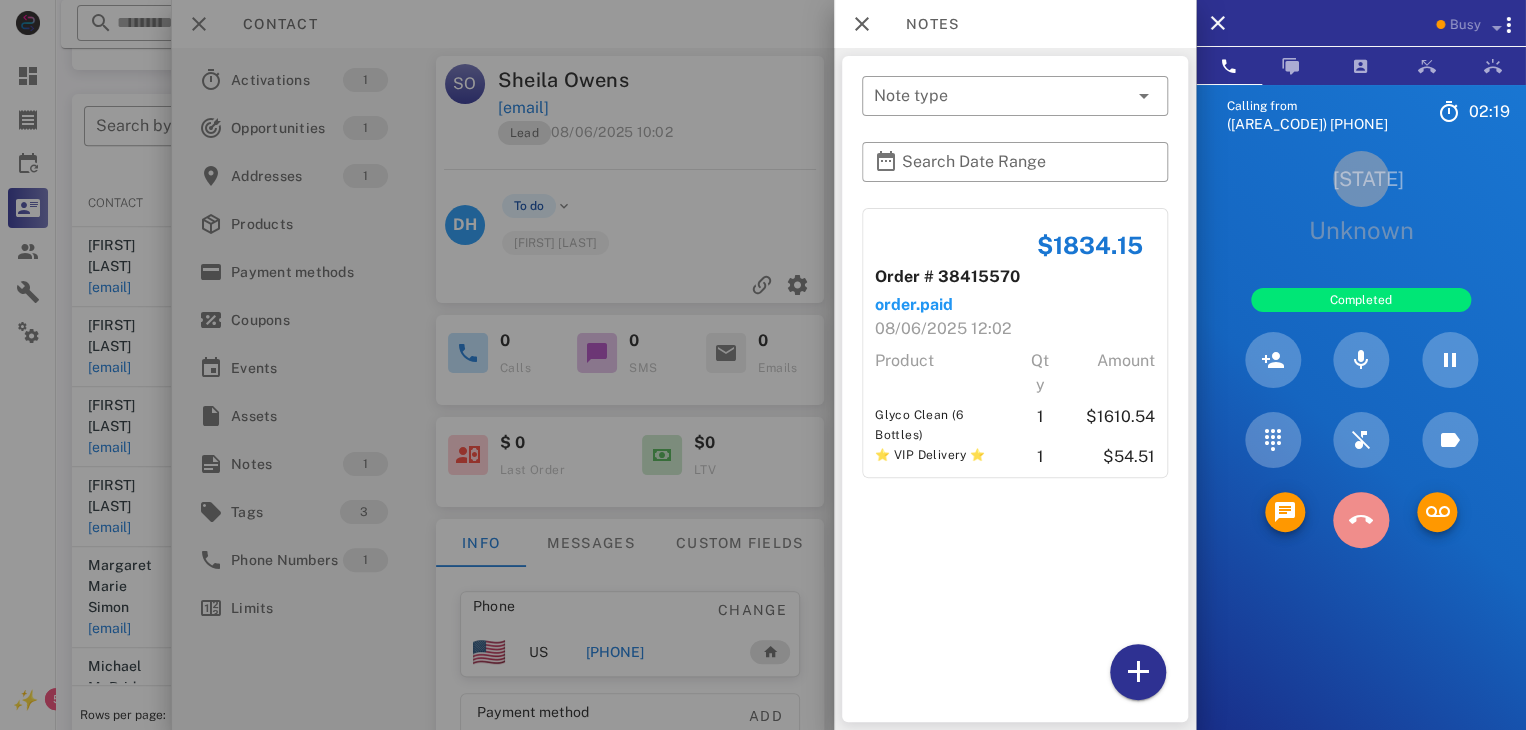 click at bounding box center (1361, 520) 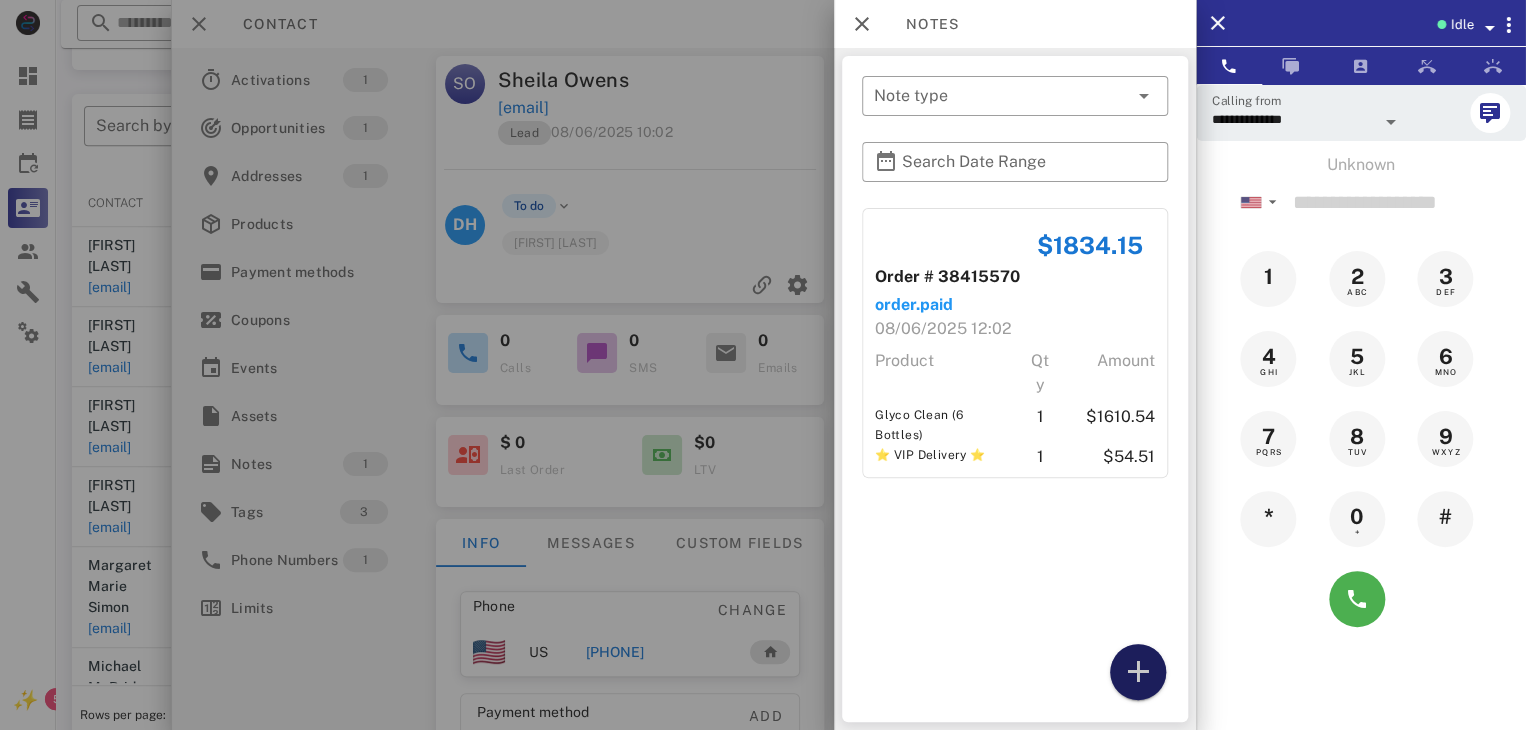 click at bounding box center (1138, 672) 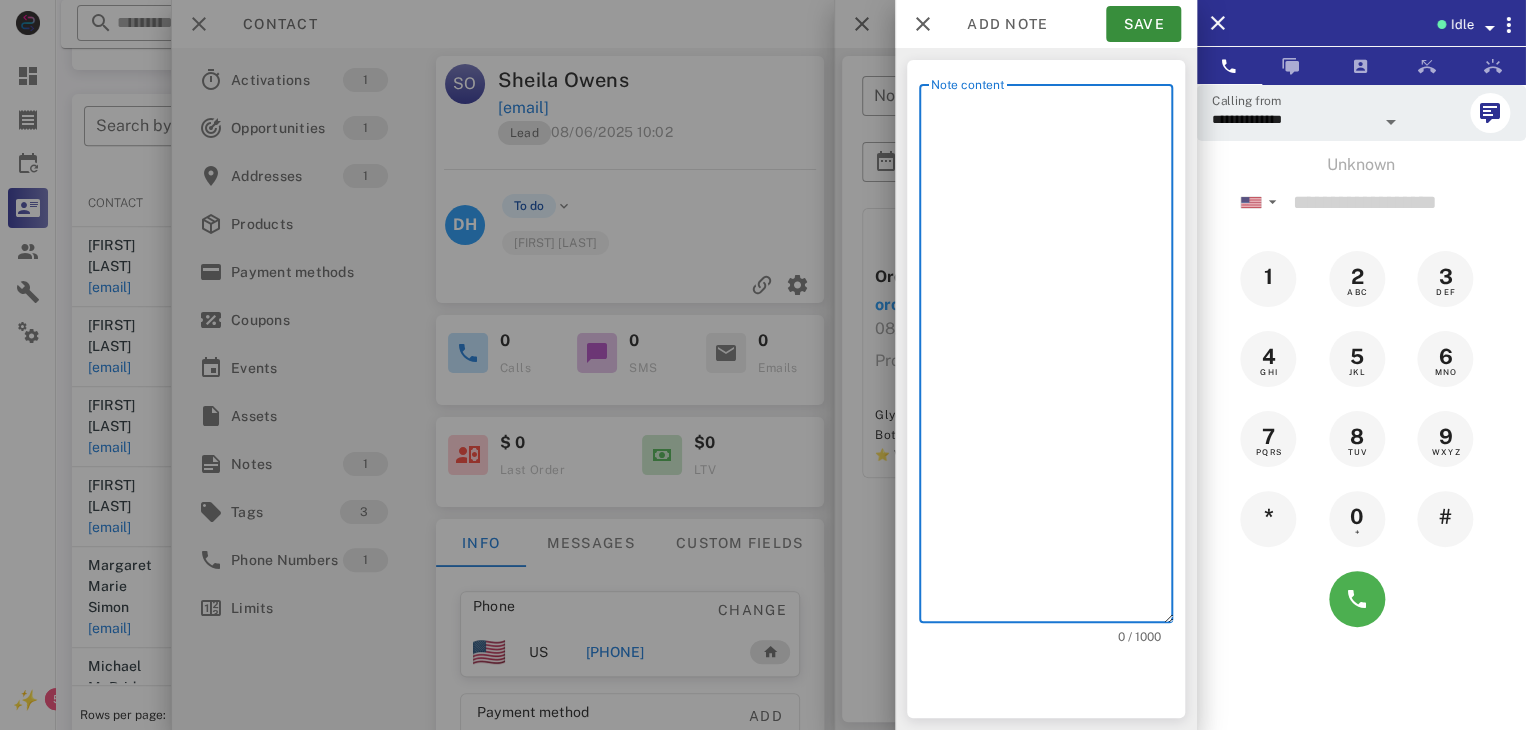 click on "Note content" at bounding box center [1052, 358] 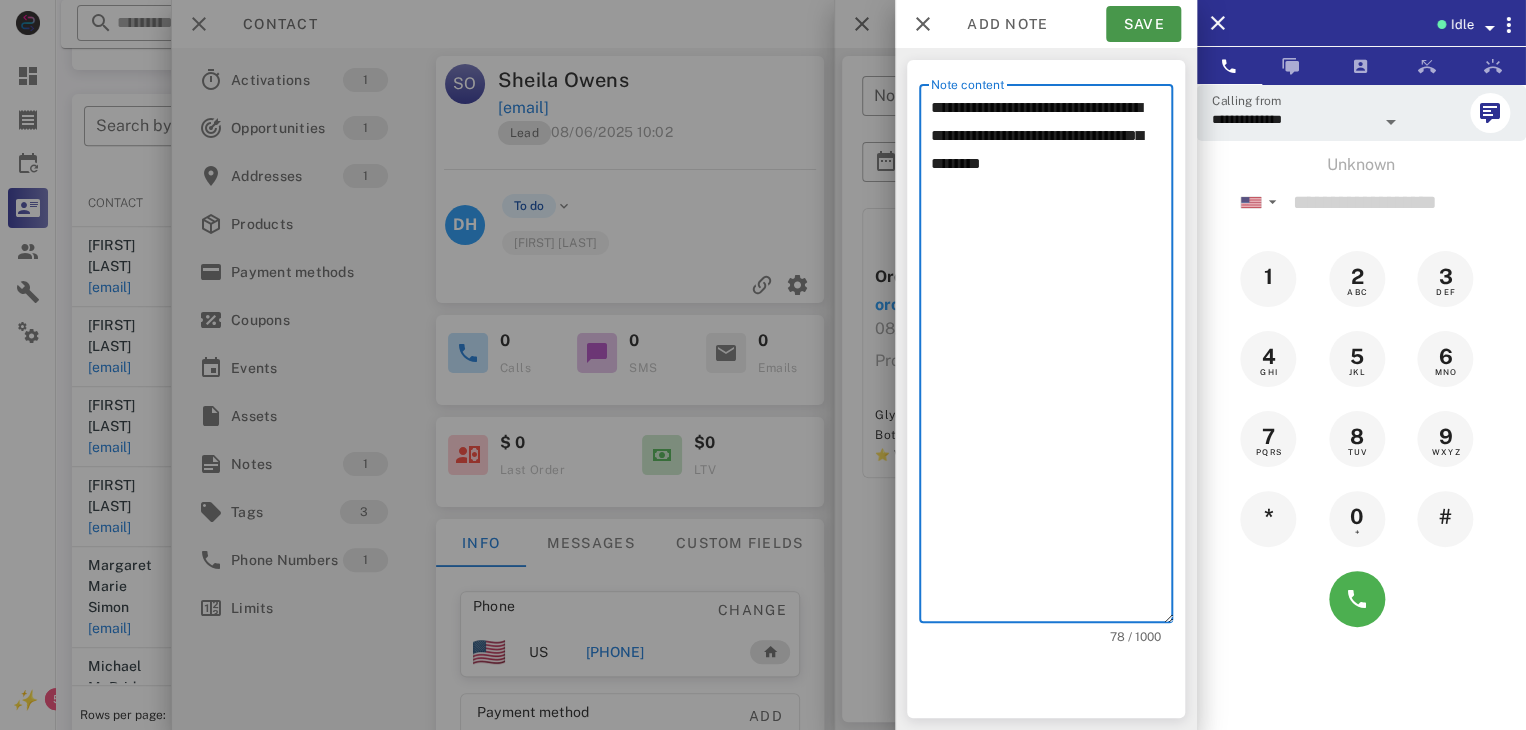 type on "**********" 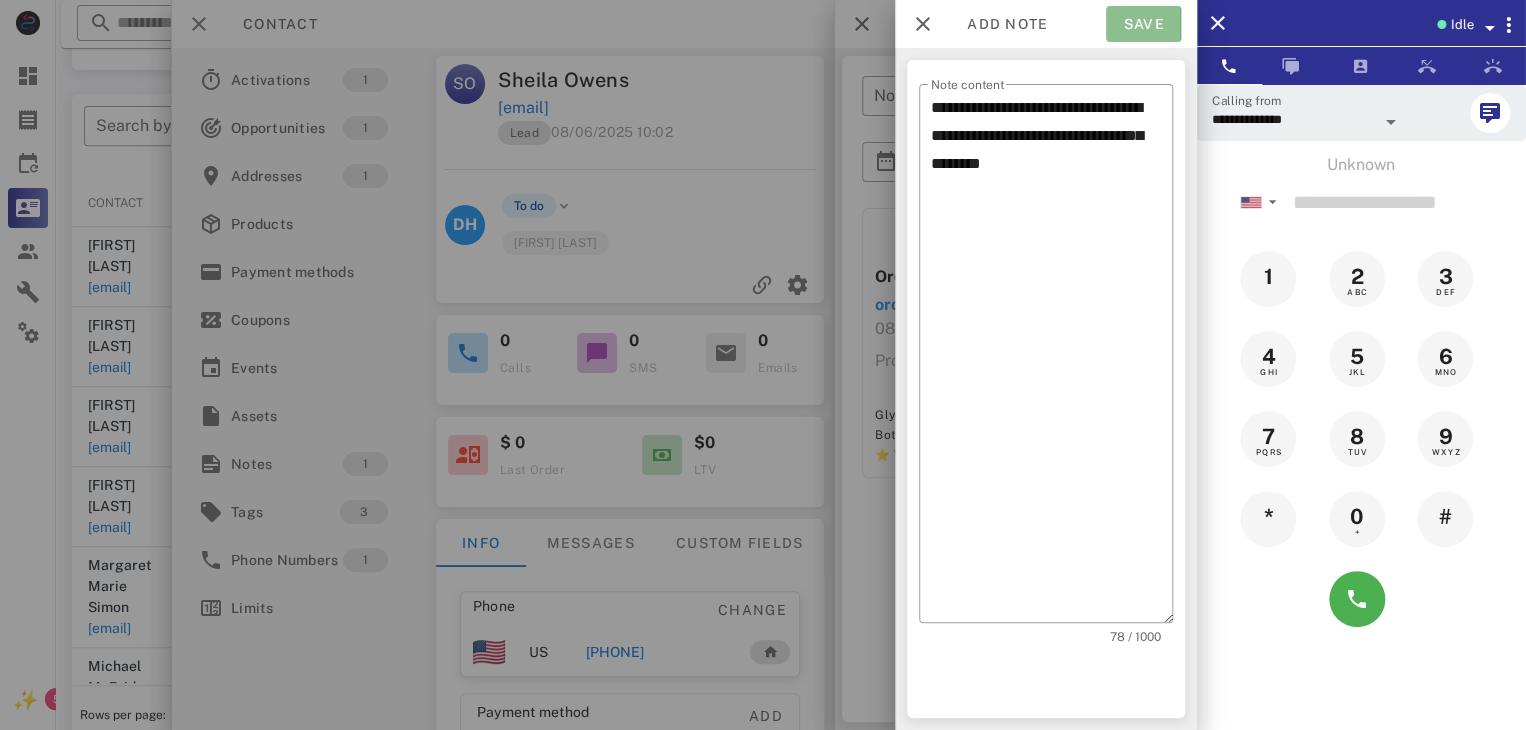 click on "Save" at bounding box center (1143, 24) 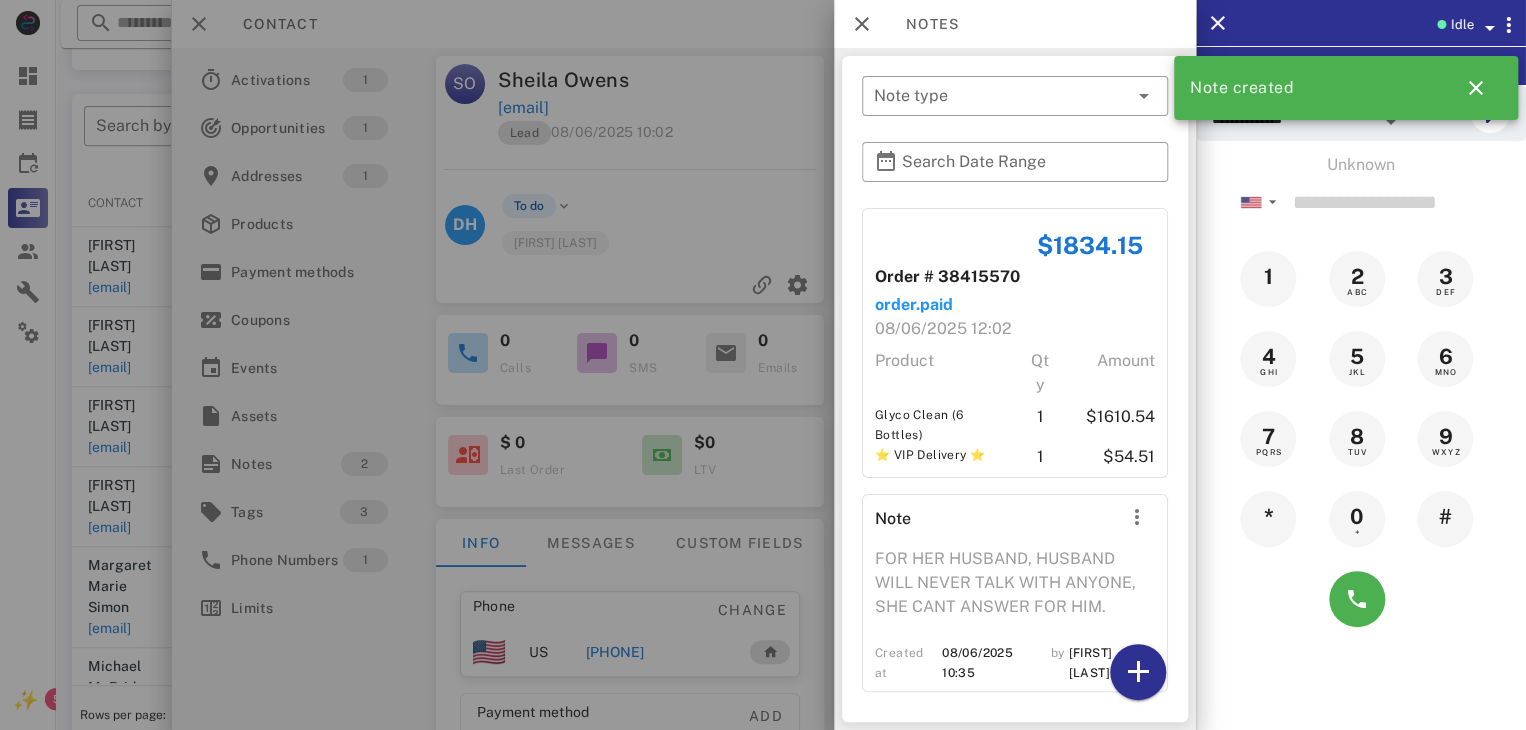 click at bounding box center [763, 365] 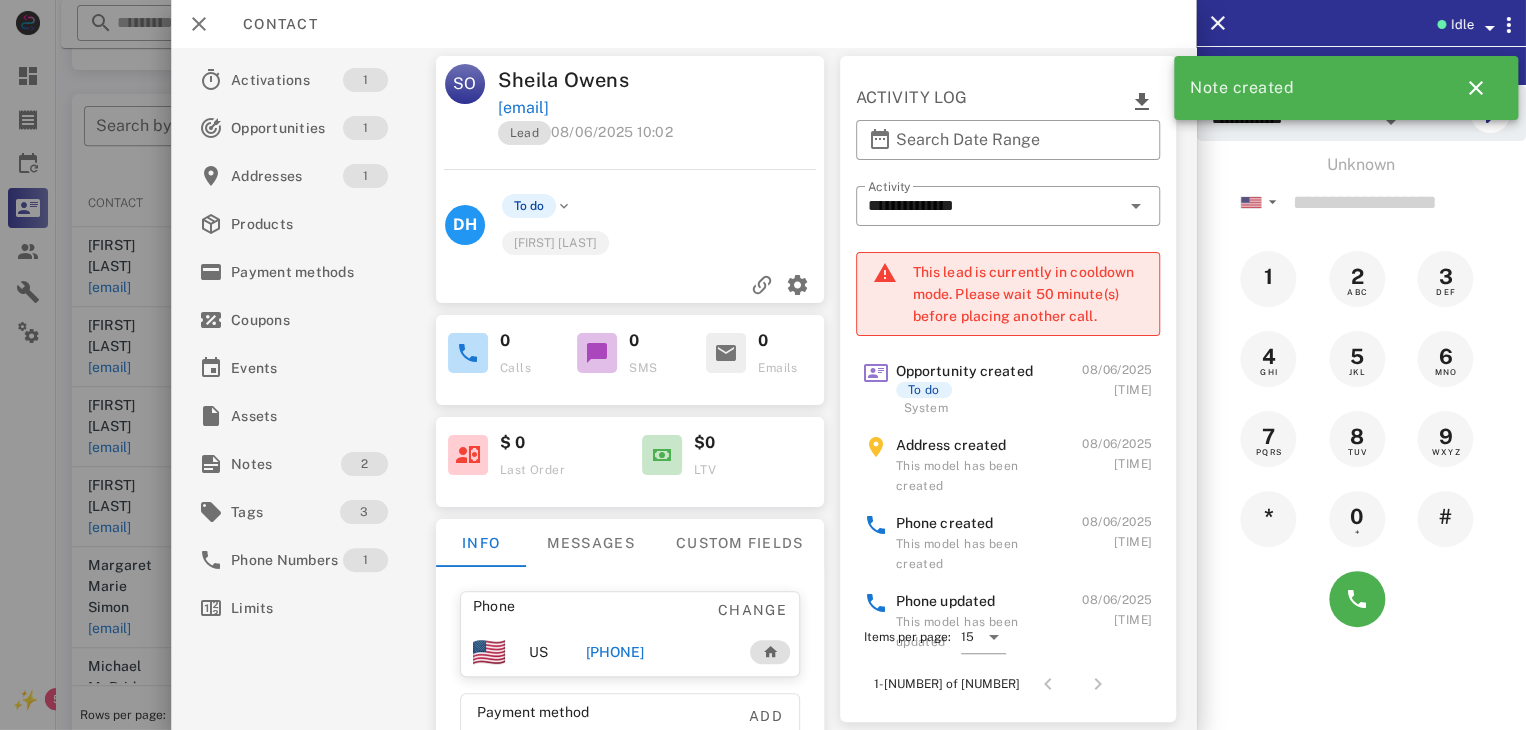 click at bounding box center (763, 365) 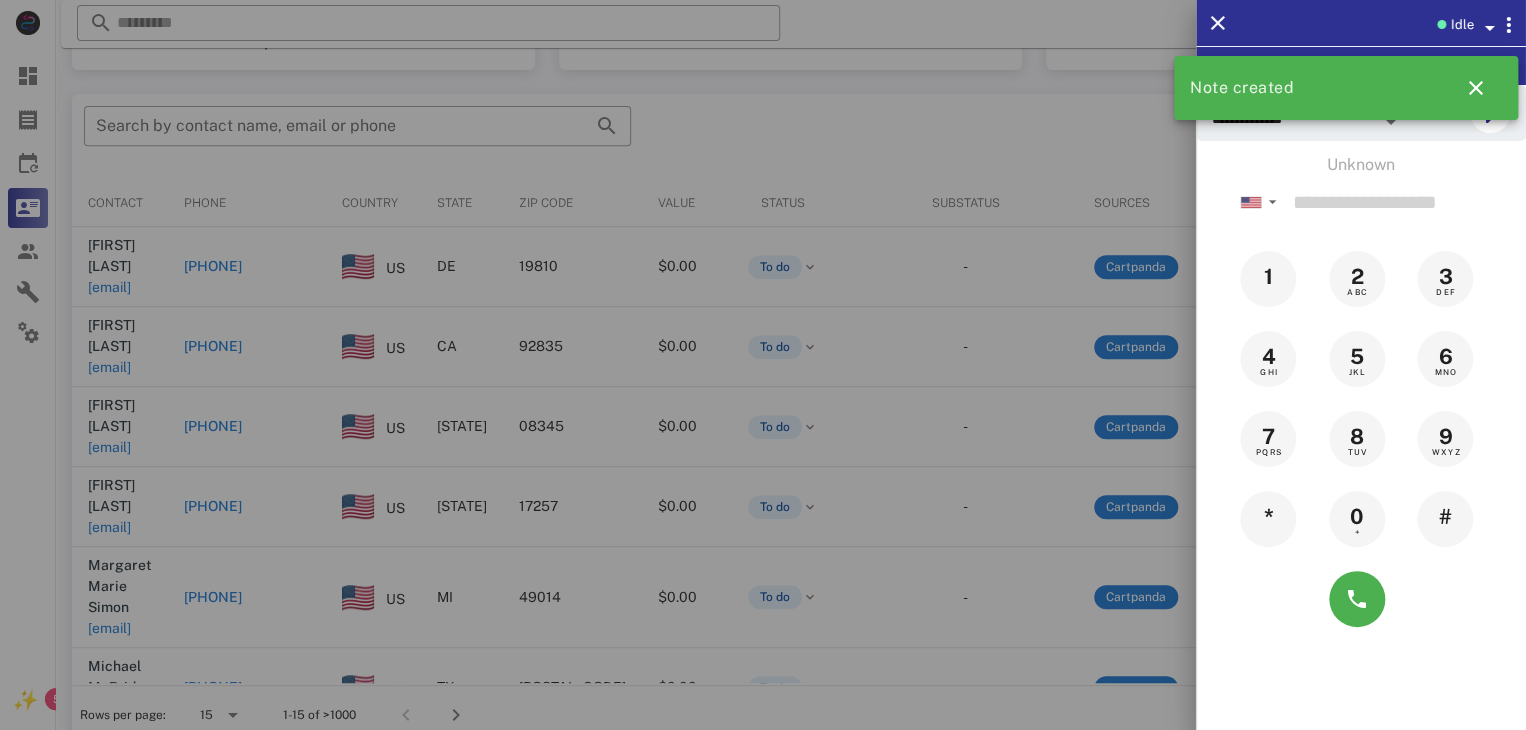 click at bounding box center (763, 365) 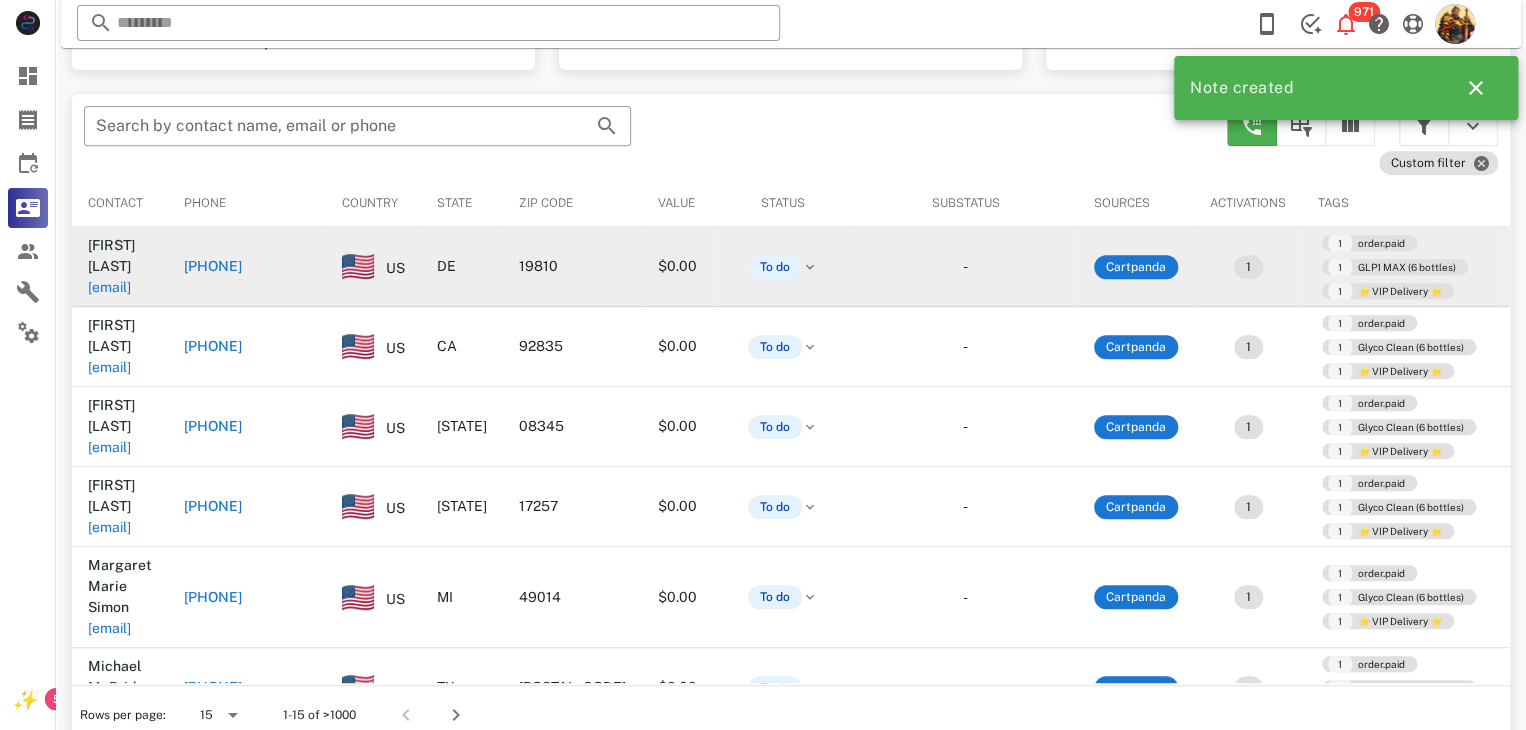 click on "[EMAIL]" at bounding box center (109, 287) 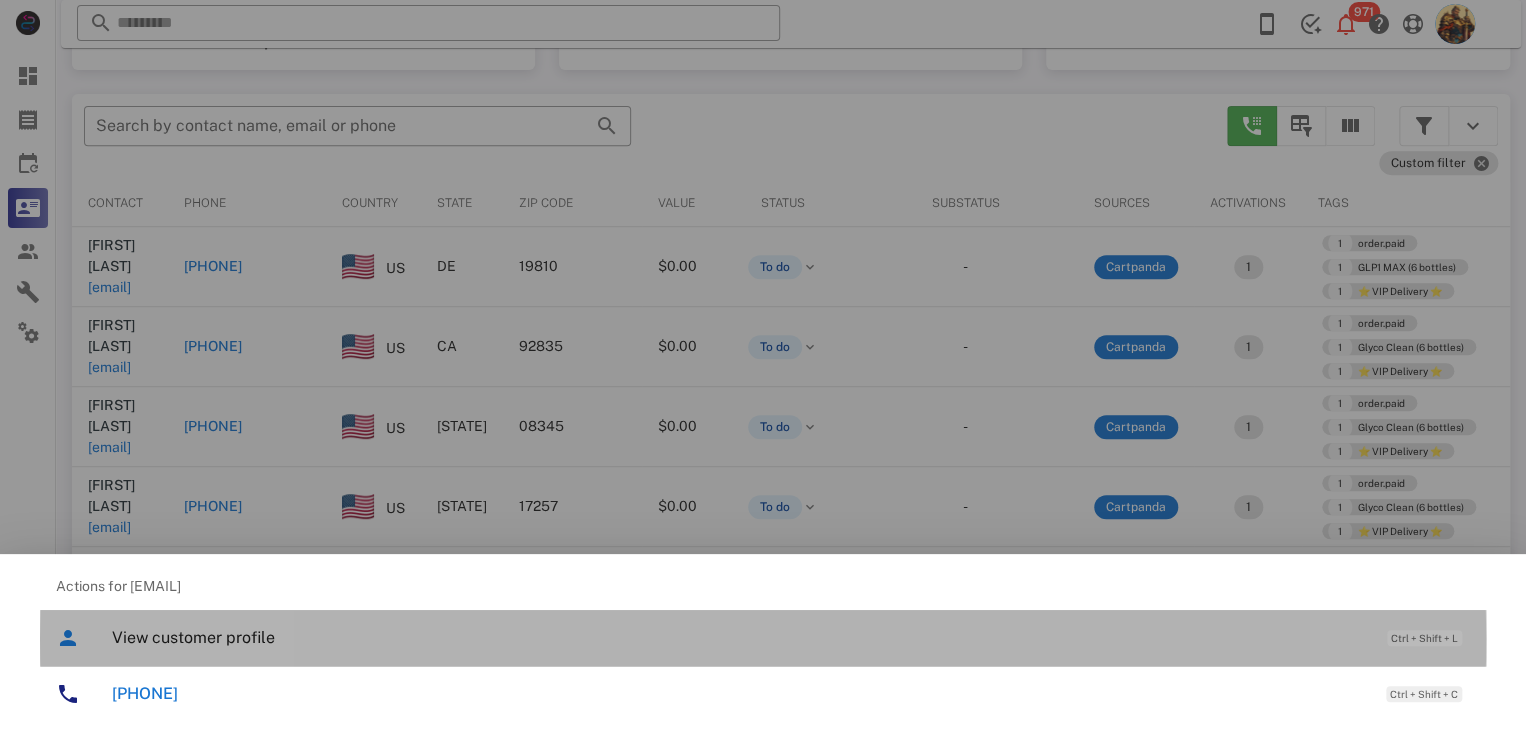 click on "View customer profile Ctrl + Shift + L" at bounding box center (791, 637) 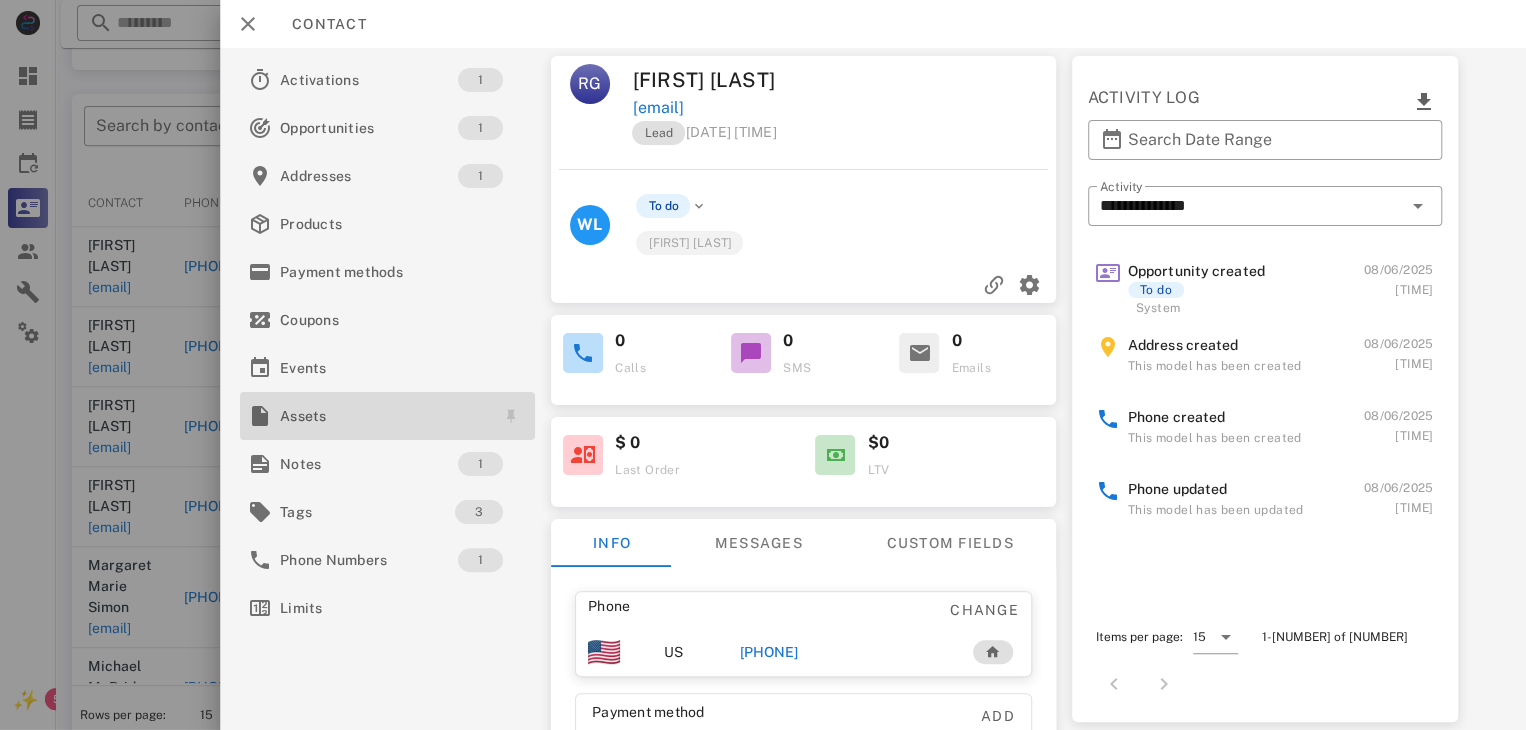 click on "Assets" at bounding box center [383, 416] 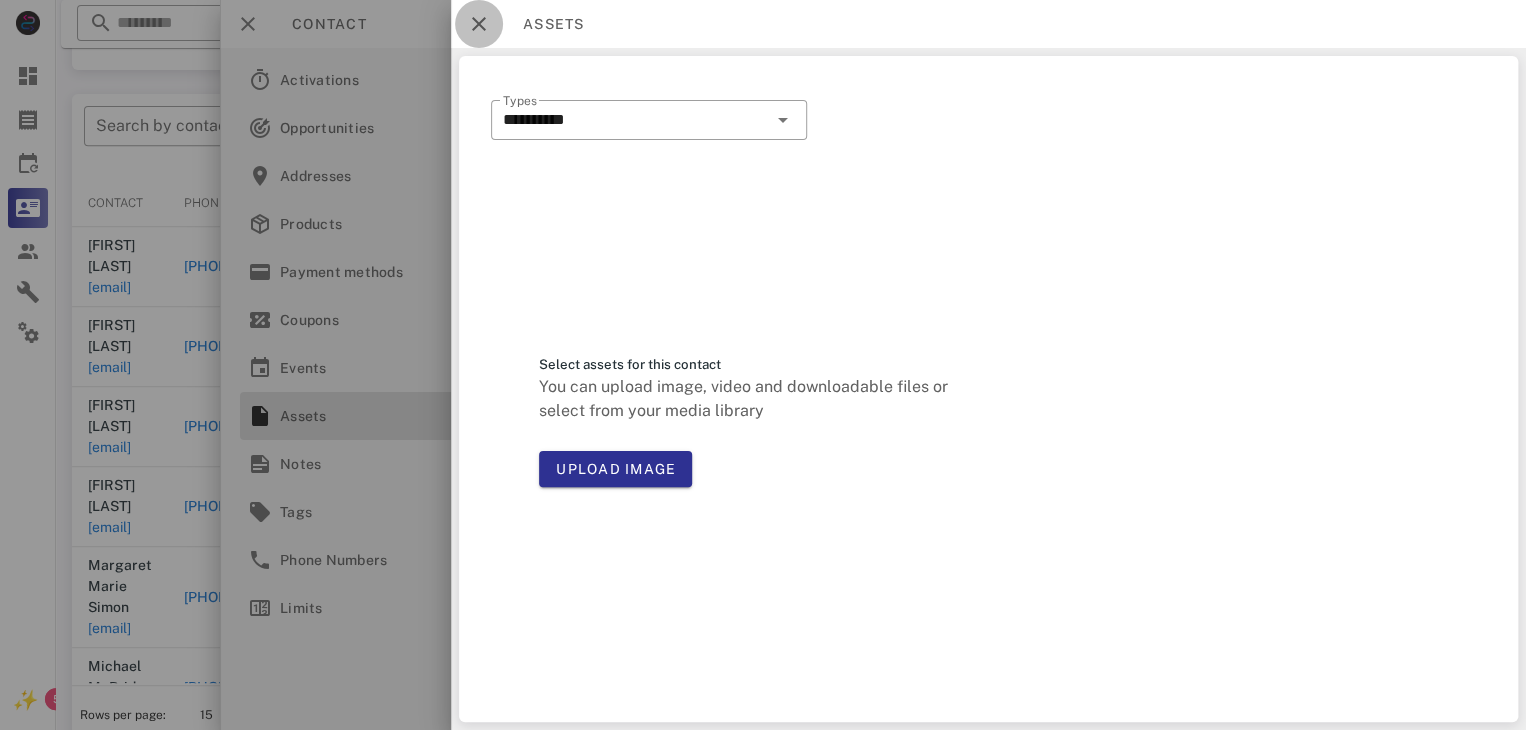 click at bounding box center [479, 24] 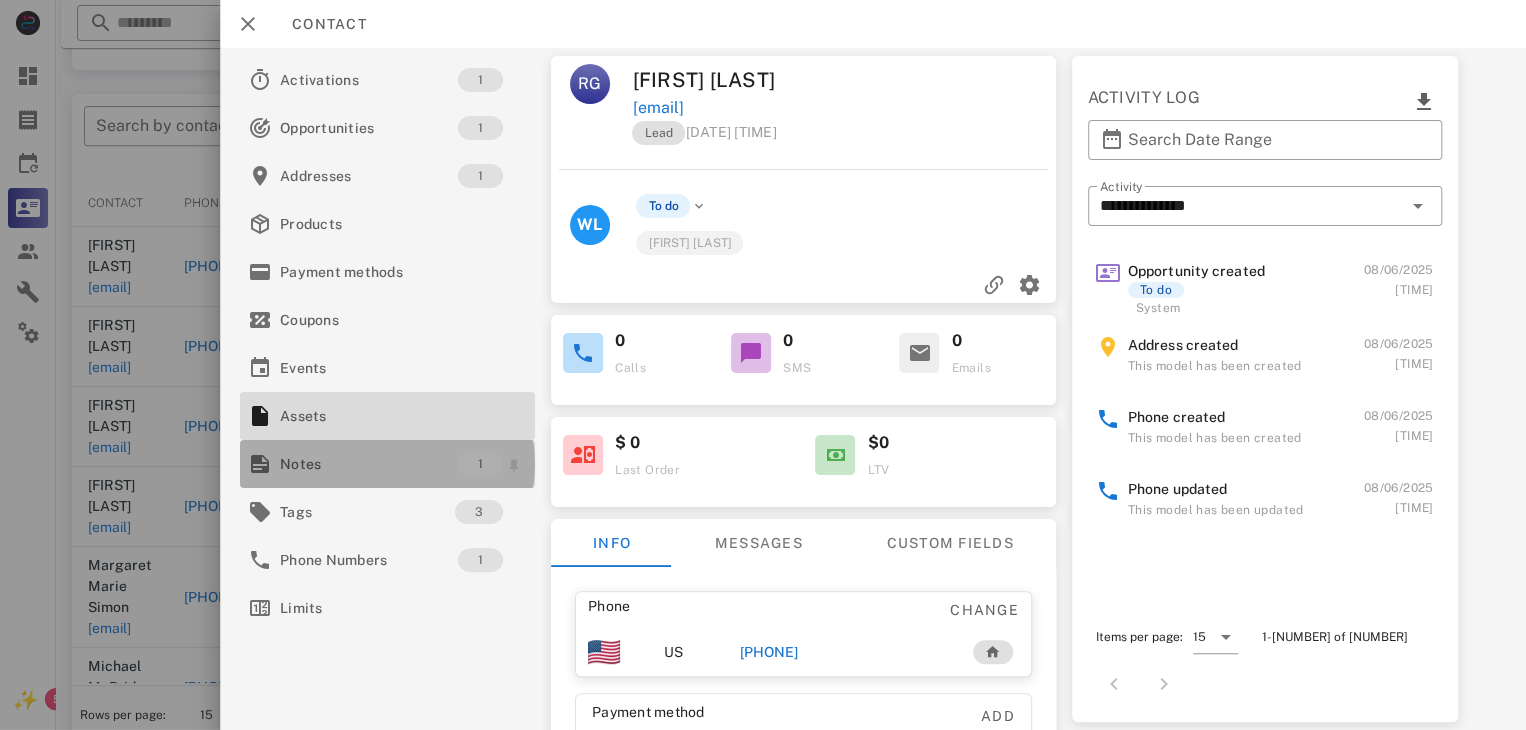 click on "Notes" at bounding box center (369, 464) 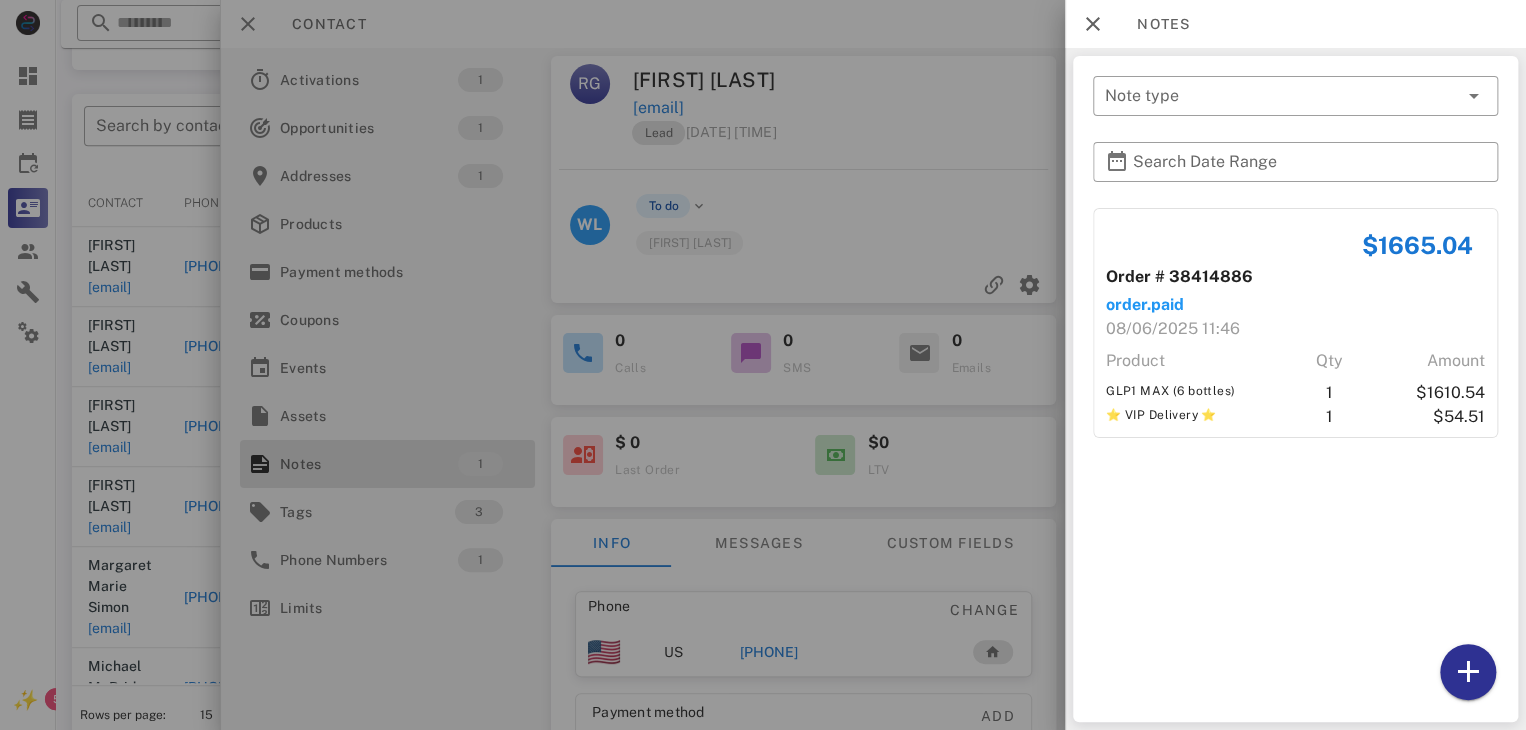 click at bounding box center [763, 365] 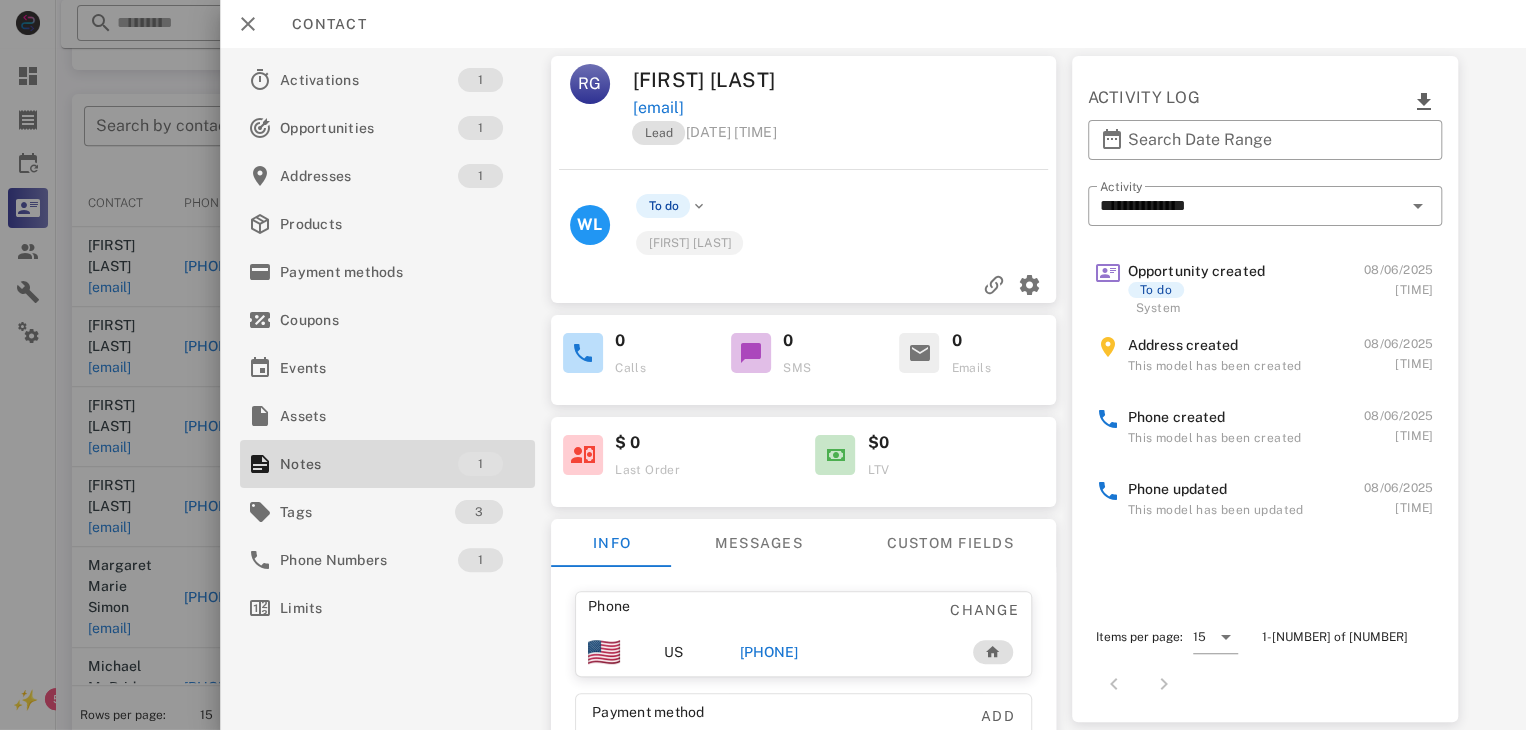 click on "[PHONE]" at bounding box center [769, 652] 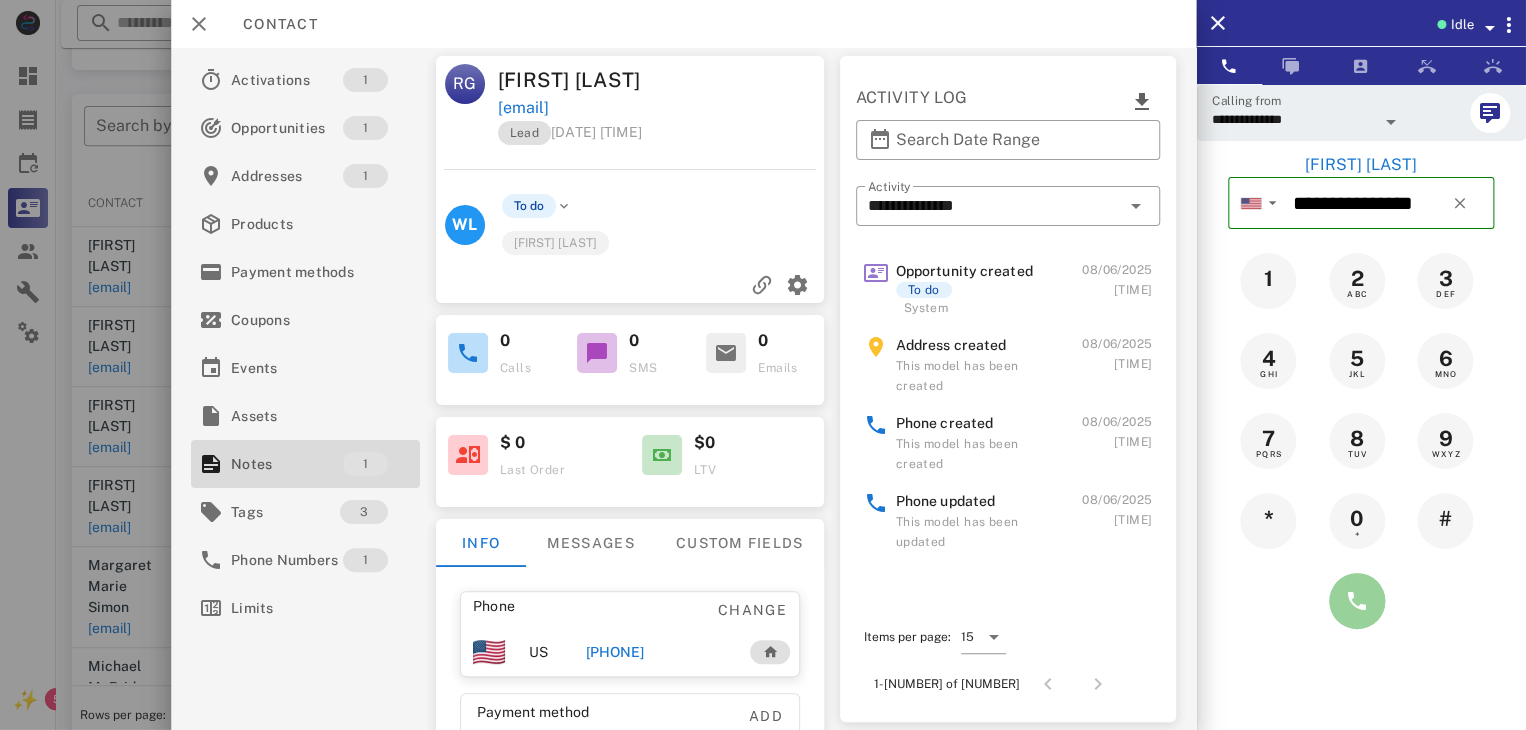 click at bounding box center [1357, 601] 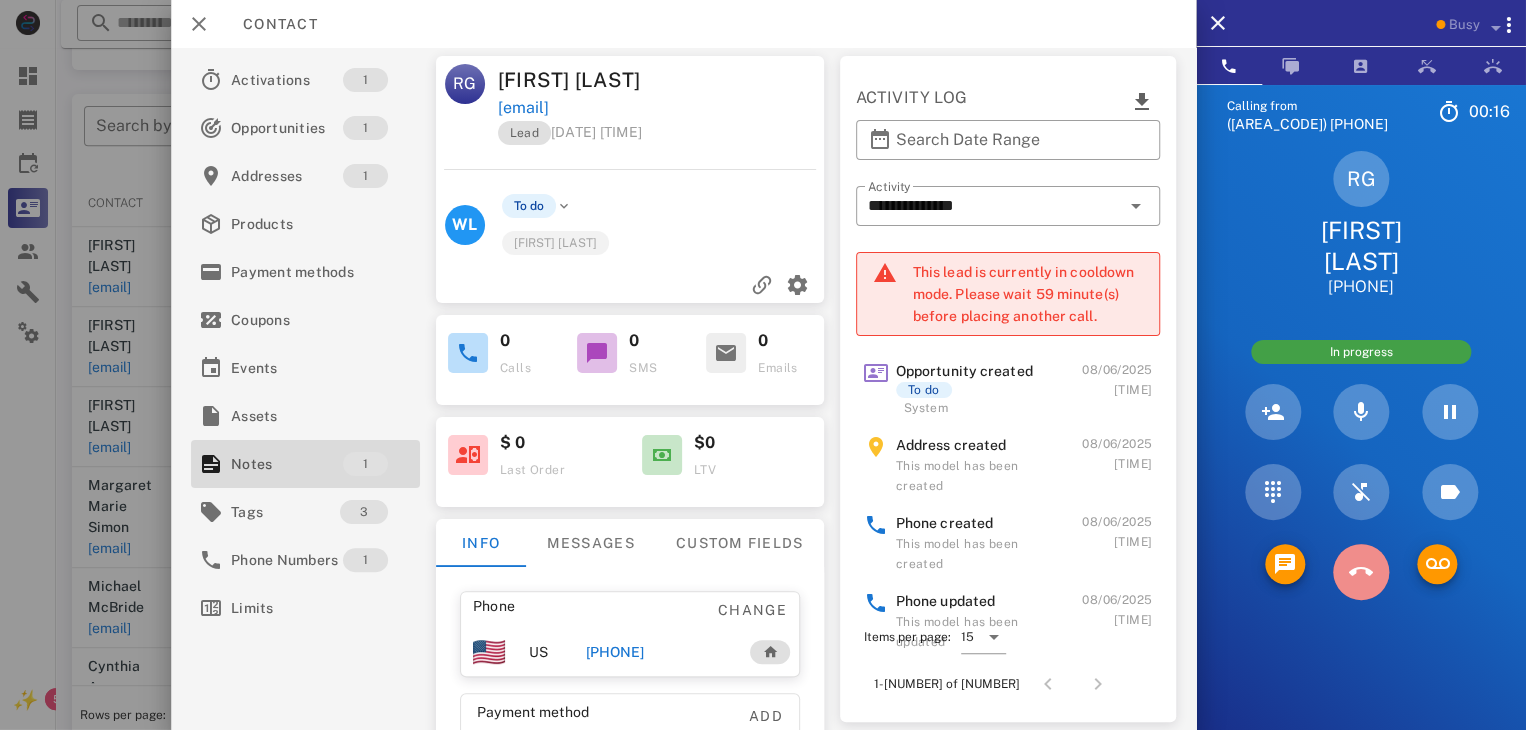 click at bounding box center [1361, 572] 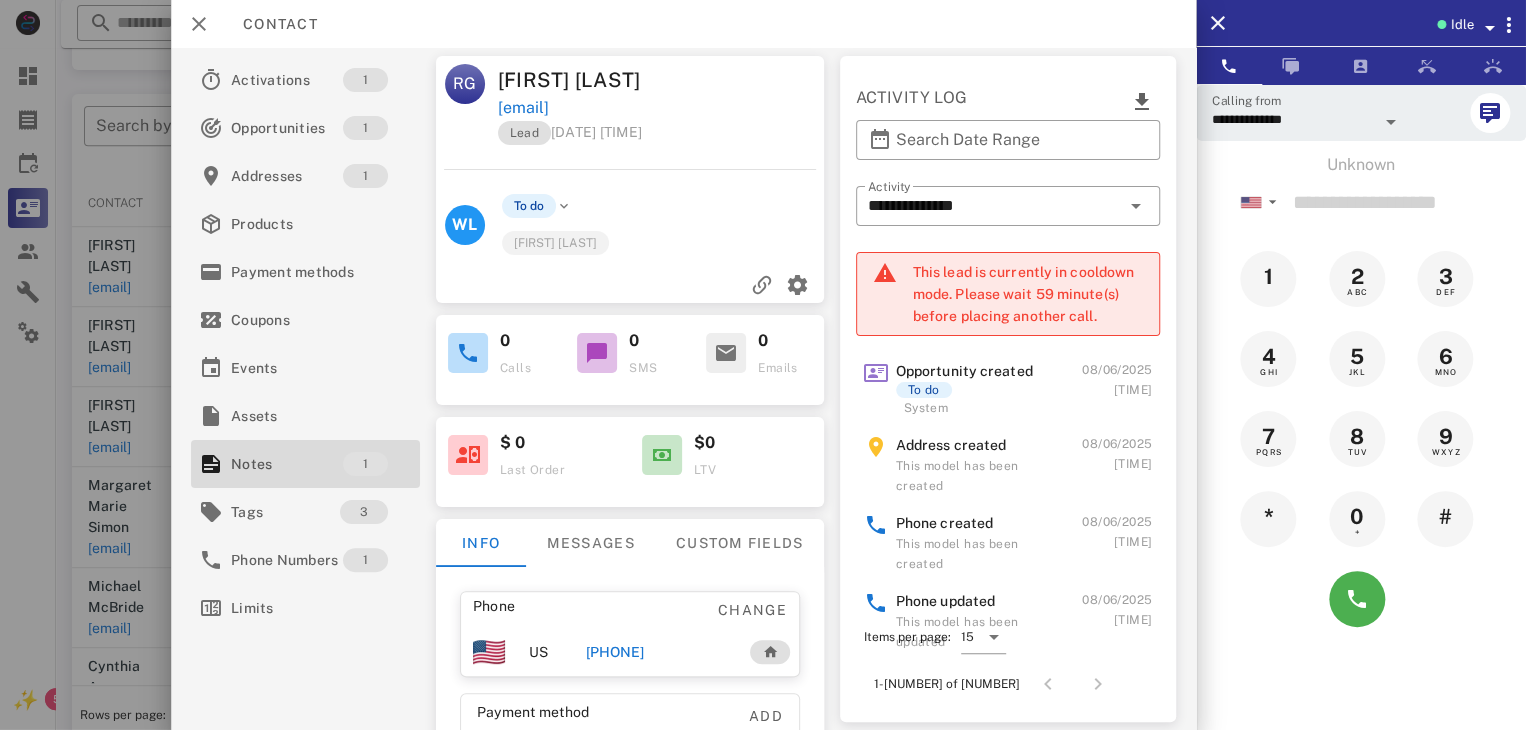 click at bounding box center [763, 365] 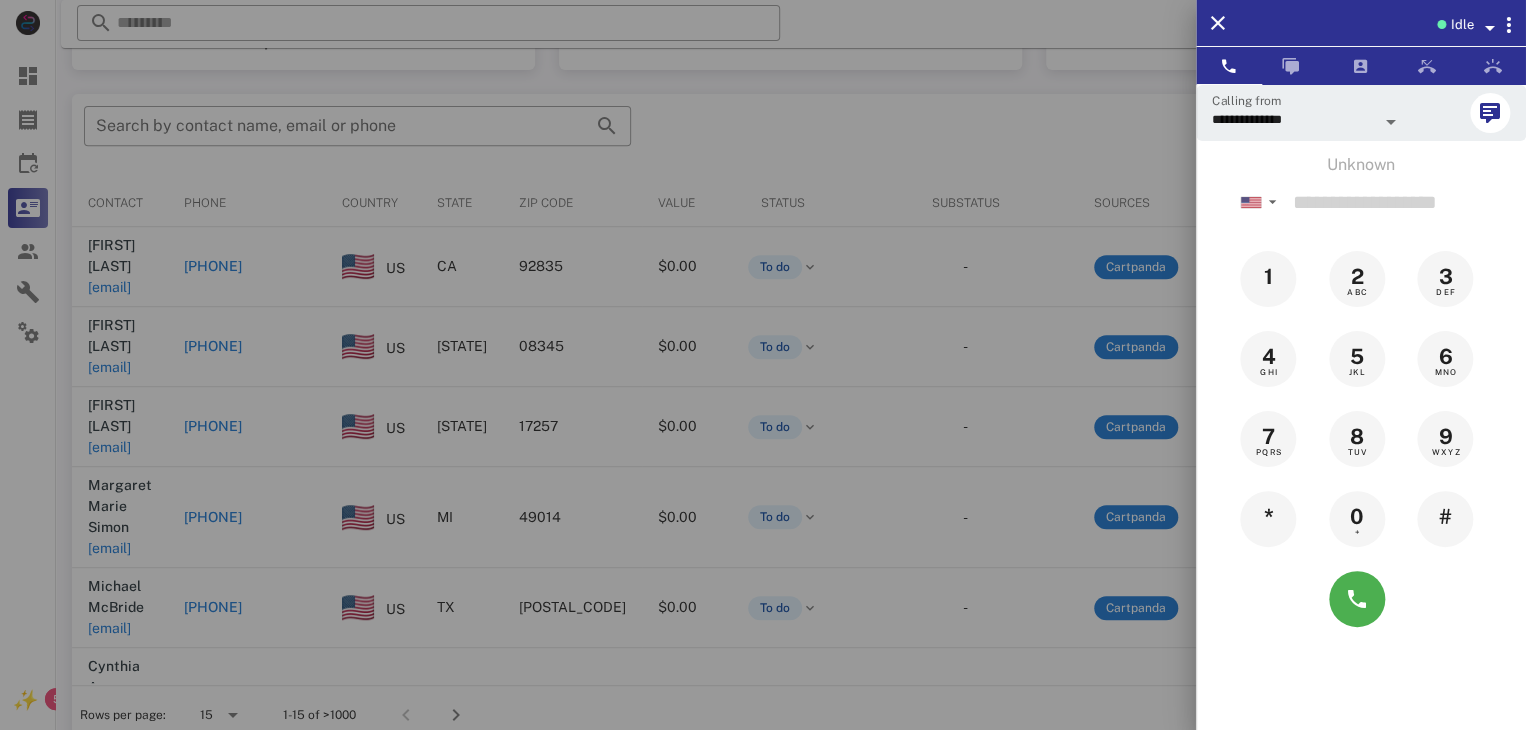 click at bounding box center (763, 365) 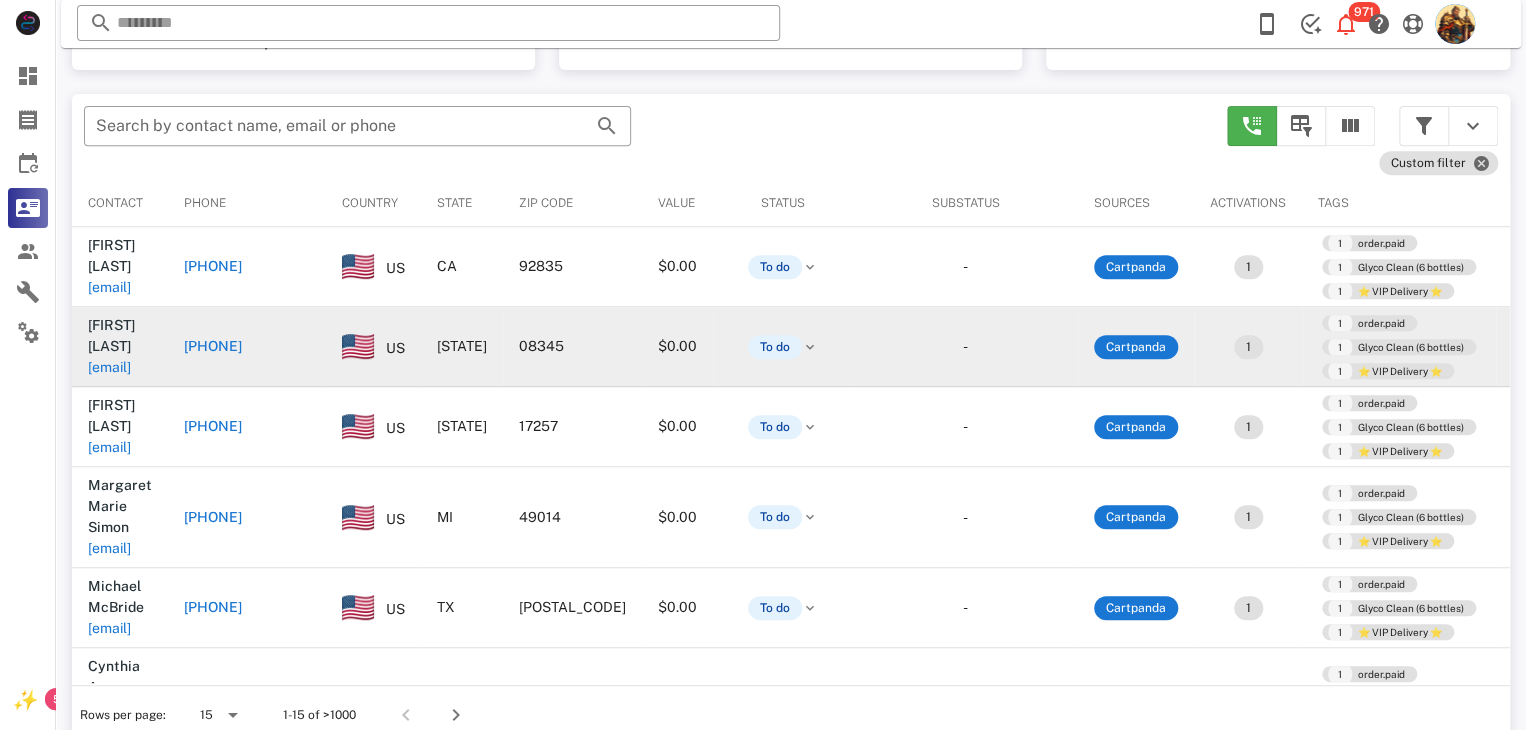 click on "[EMAIL]" at bounding box center [109, 367] 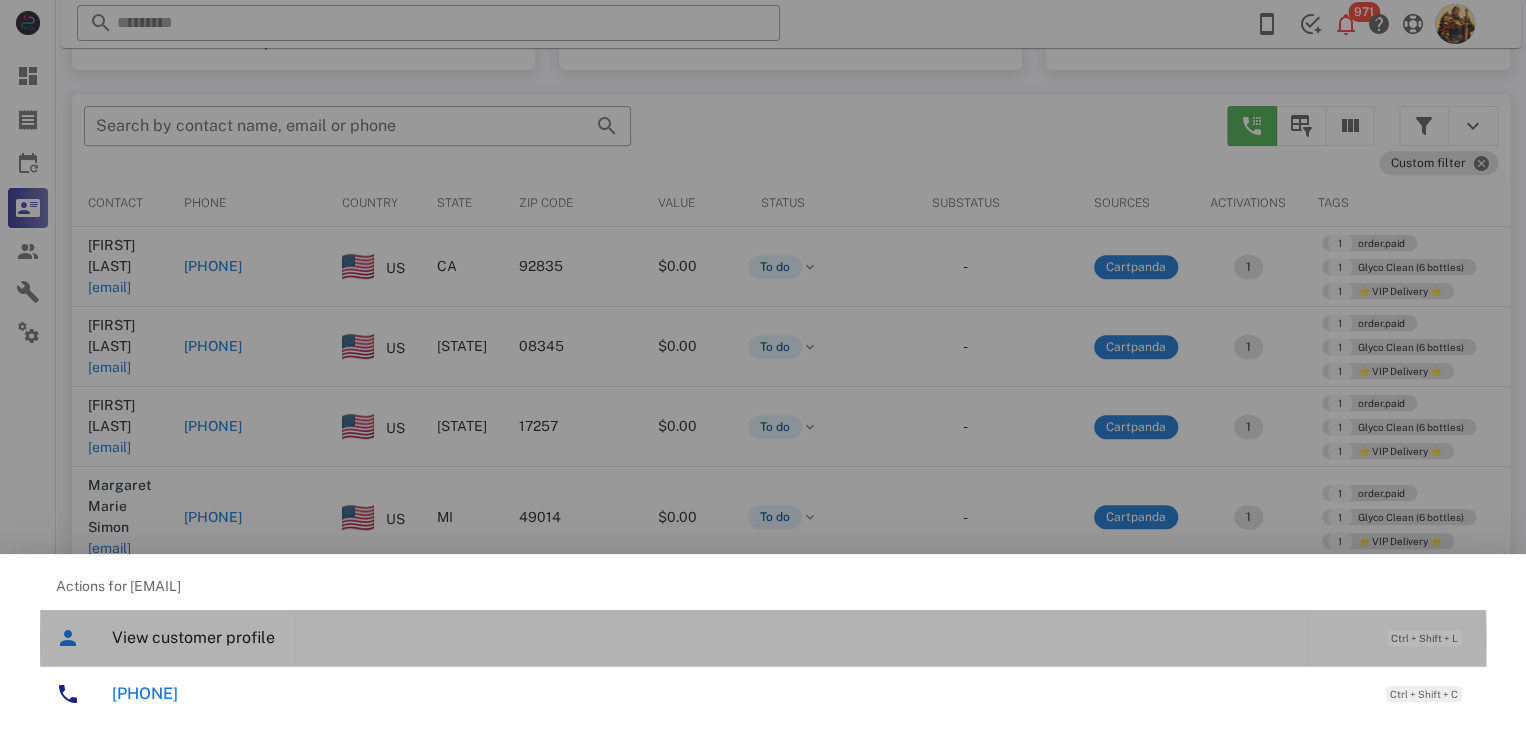 click on "View customer profile" at bounding box center [739, 637] 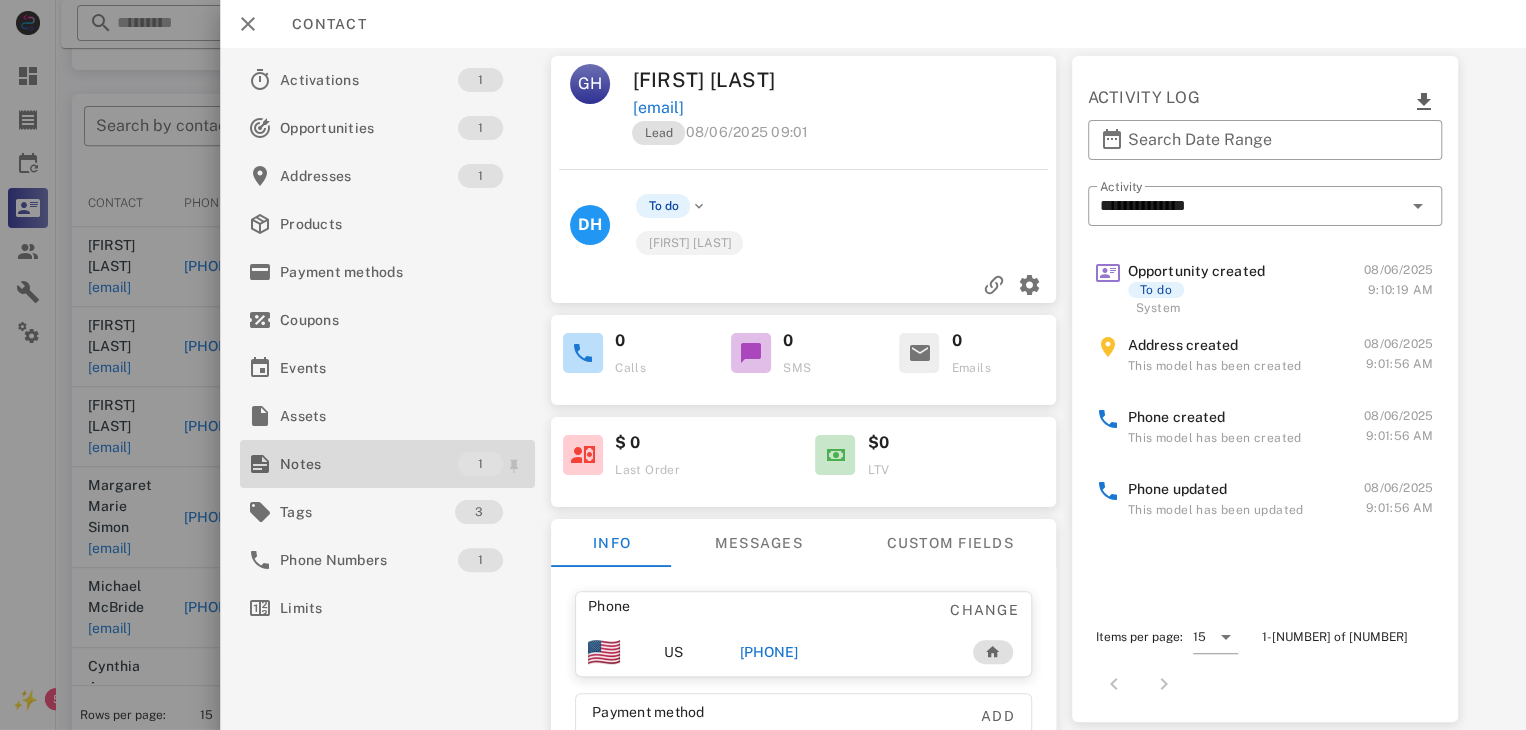 click on "Notes" at bounding box center [369, 464] 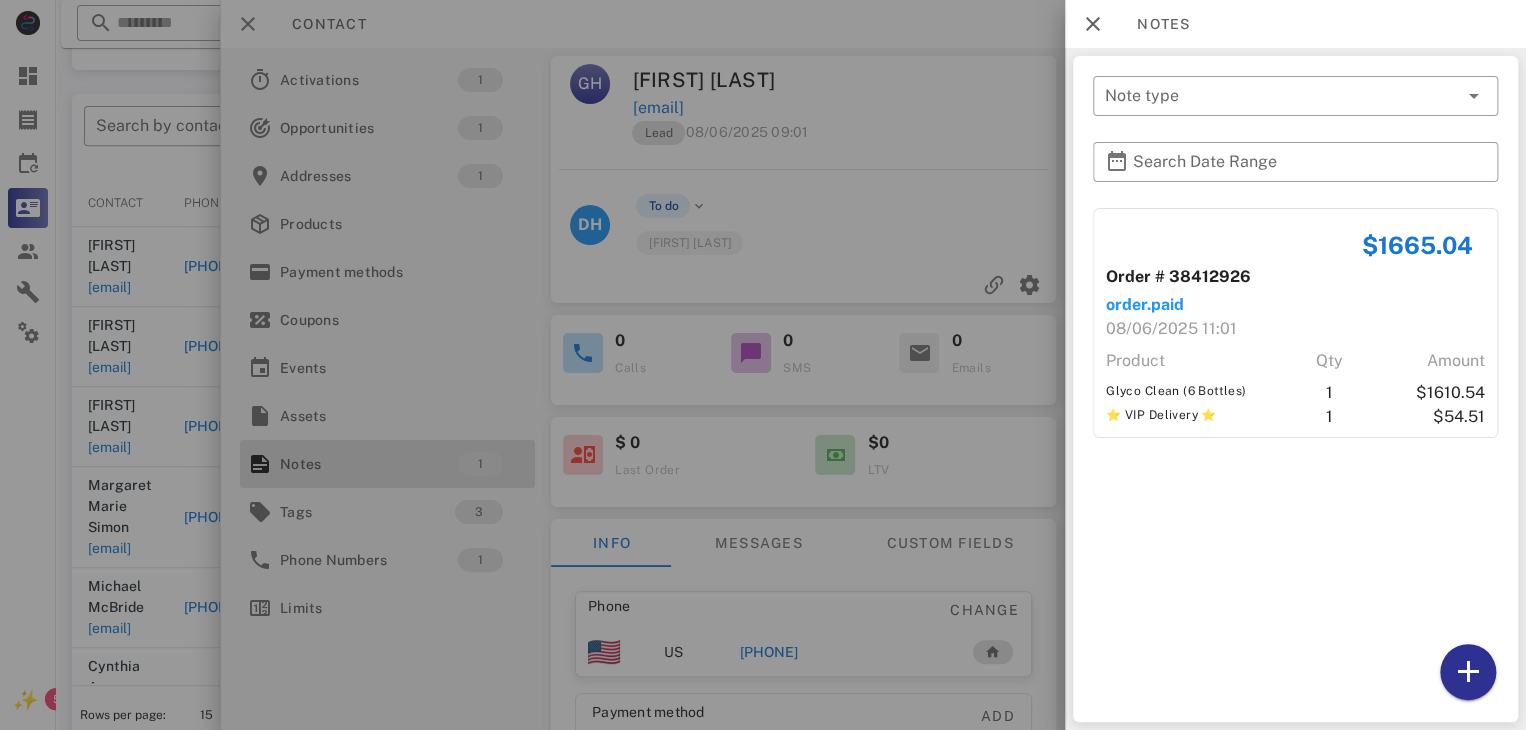 click at bounding box center [763, 365] 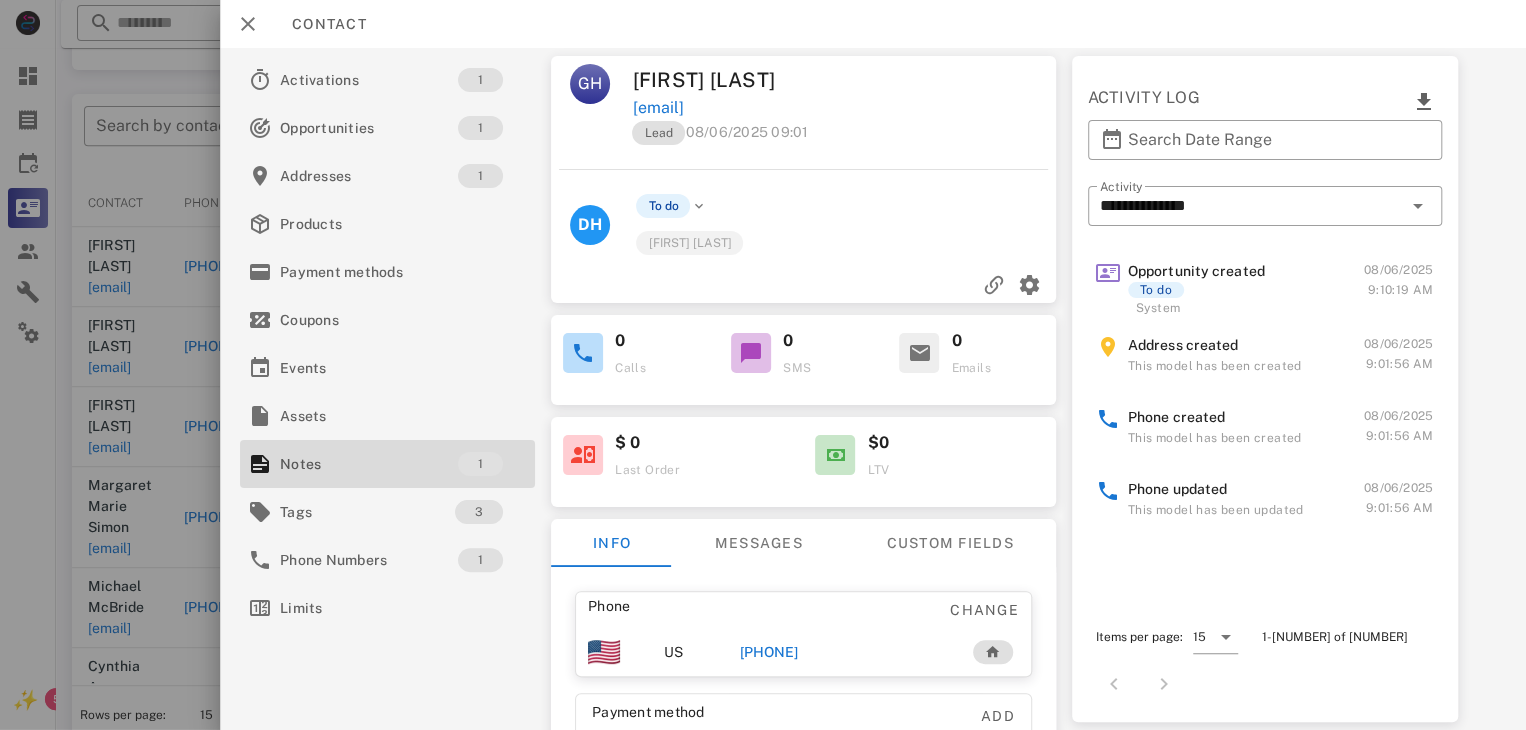 click on "[PHONE]" at bounding box center [769, 652] 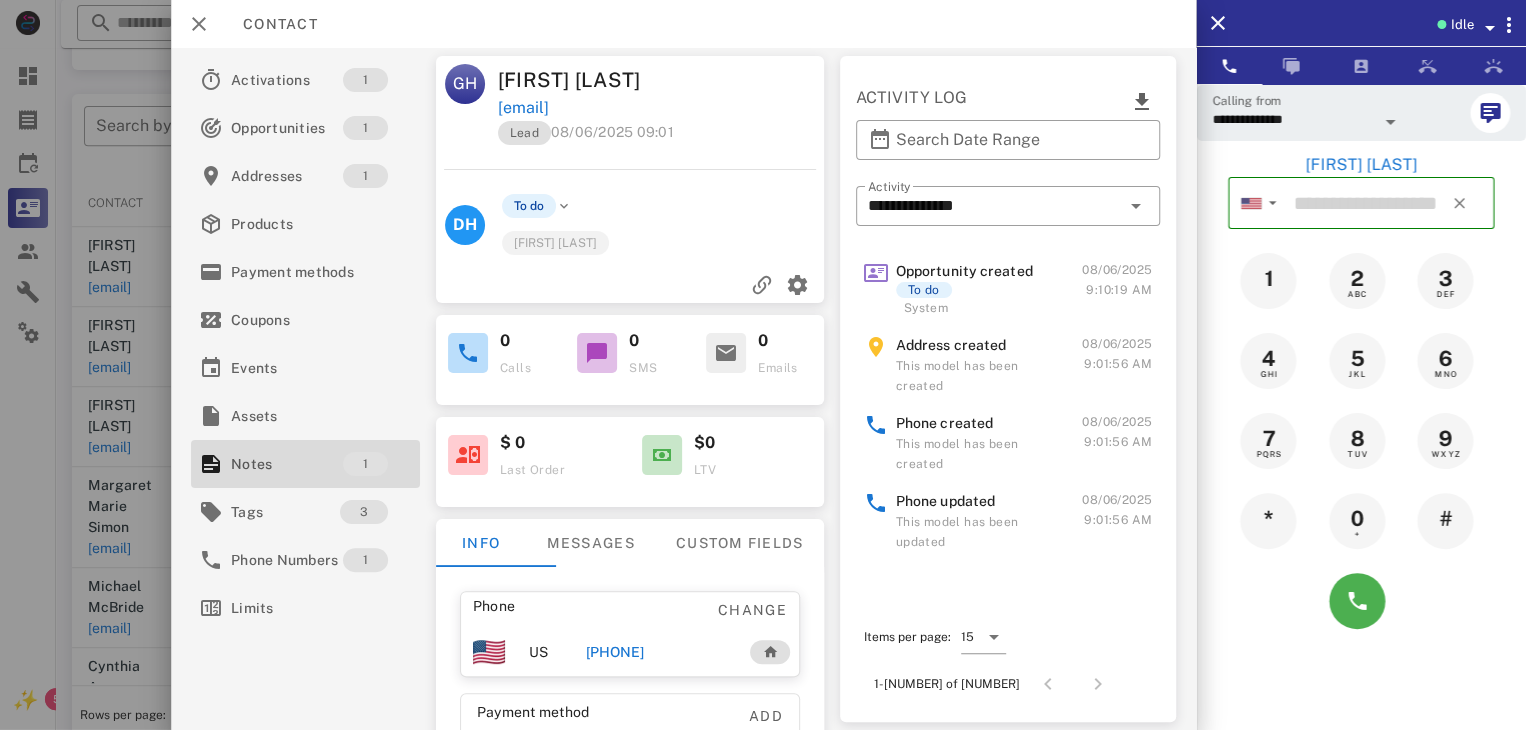 type on "**********" 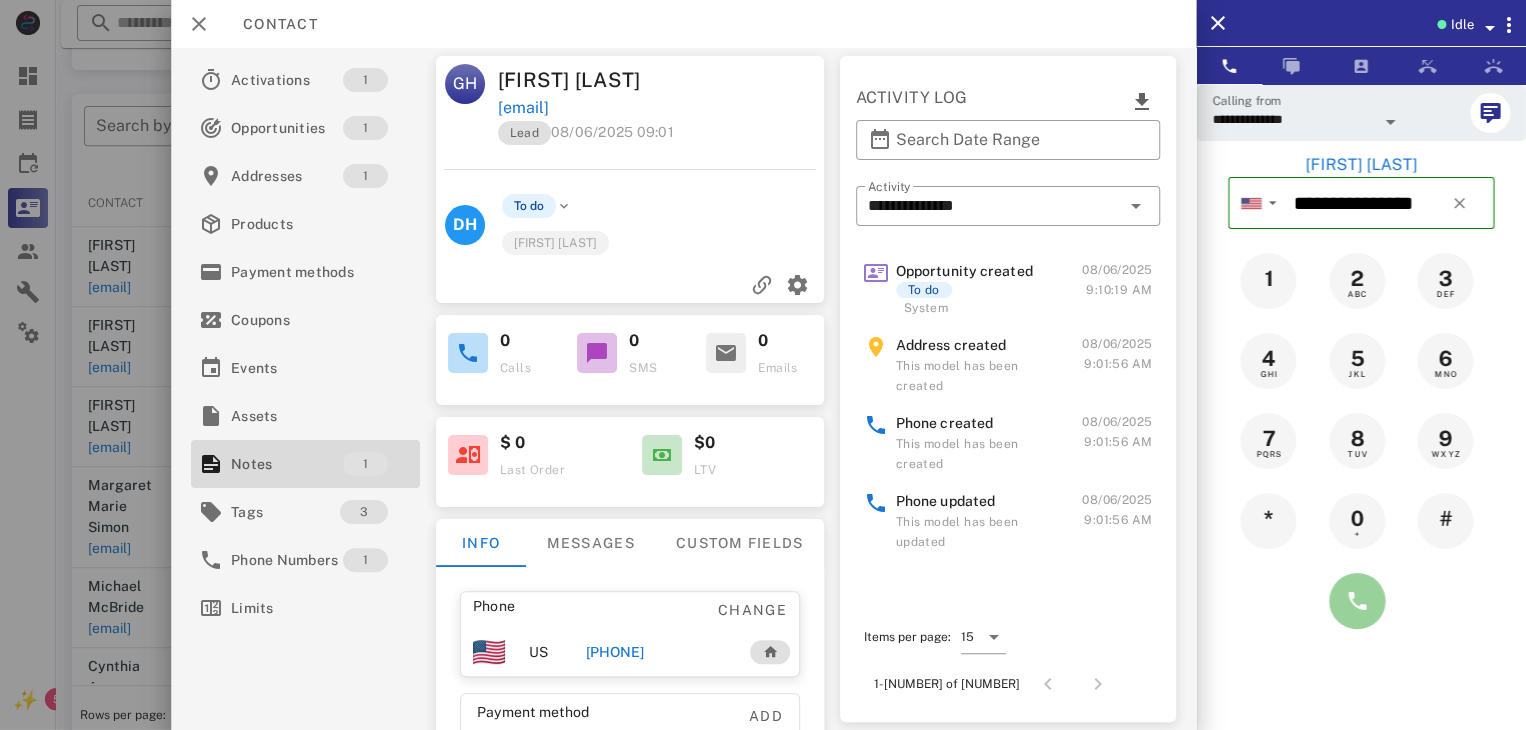 click at bounding box center [1357, 601] 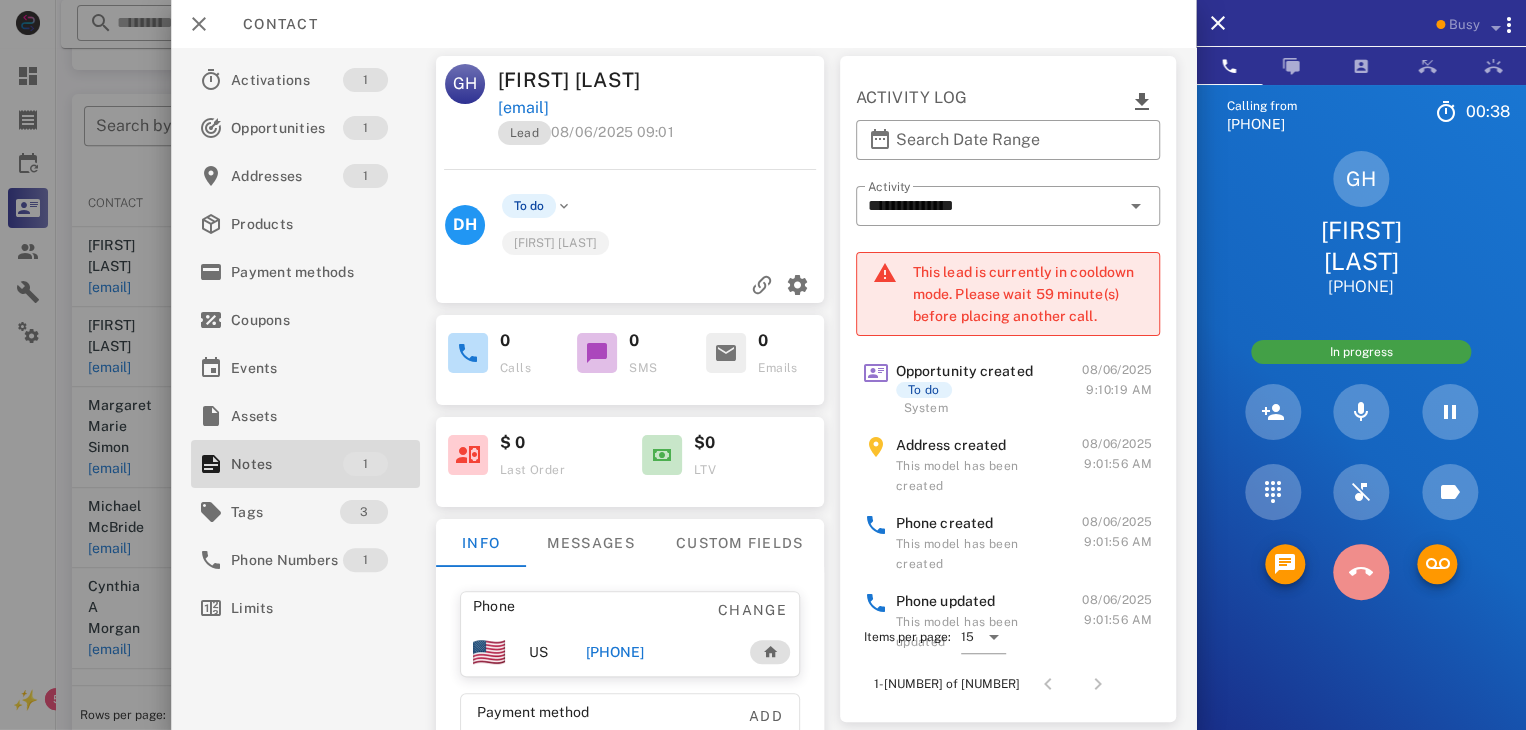 click at bounding box center (1361, 572) 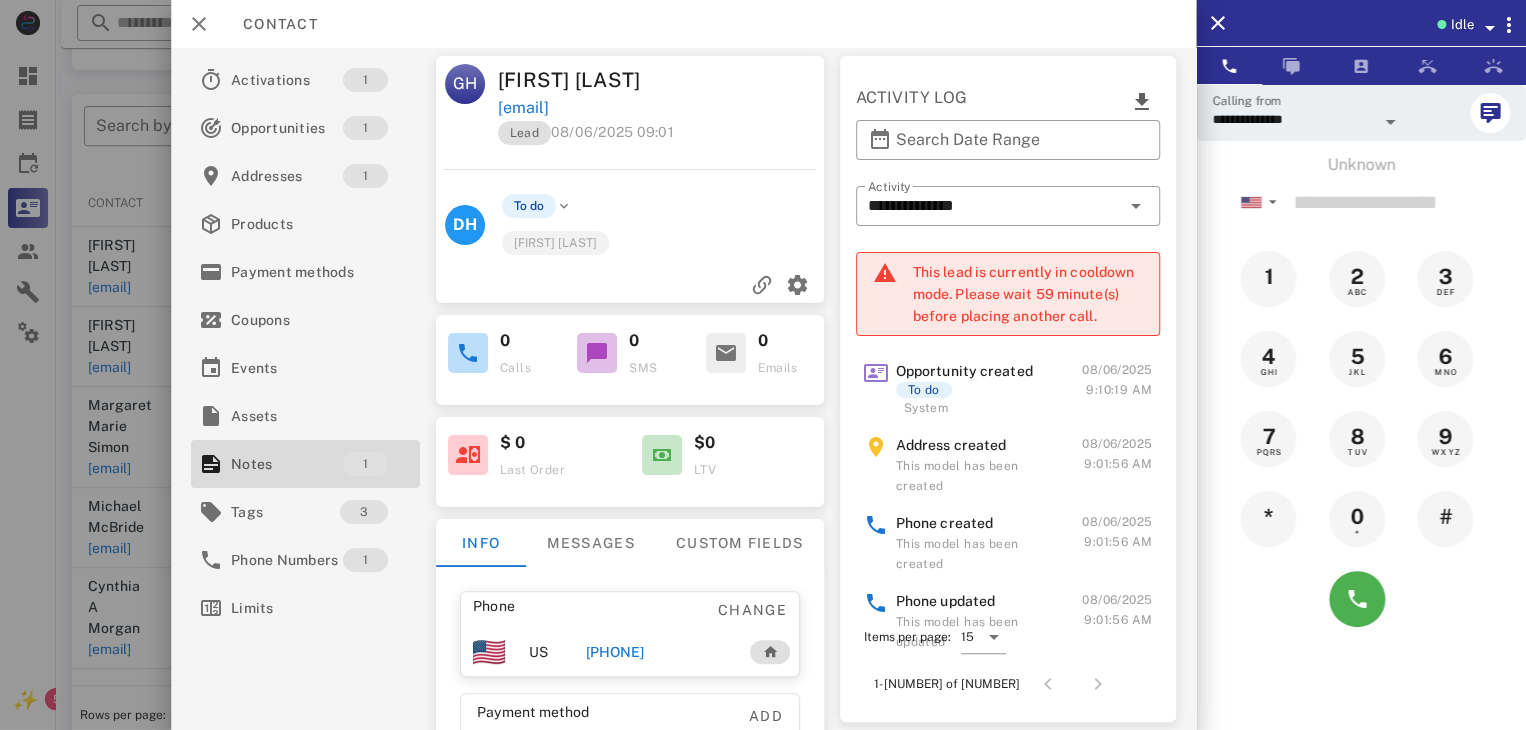 click at bounding box center (763, 365) 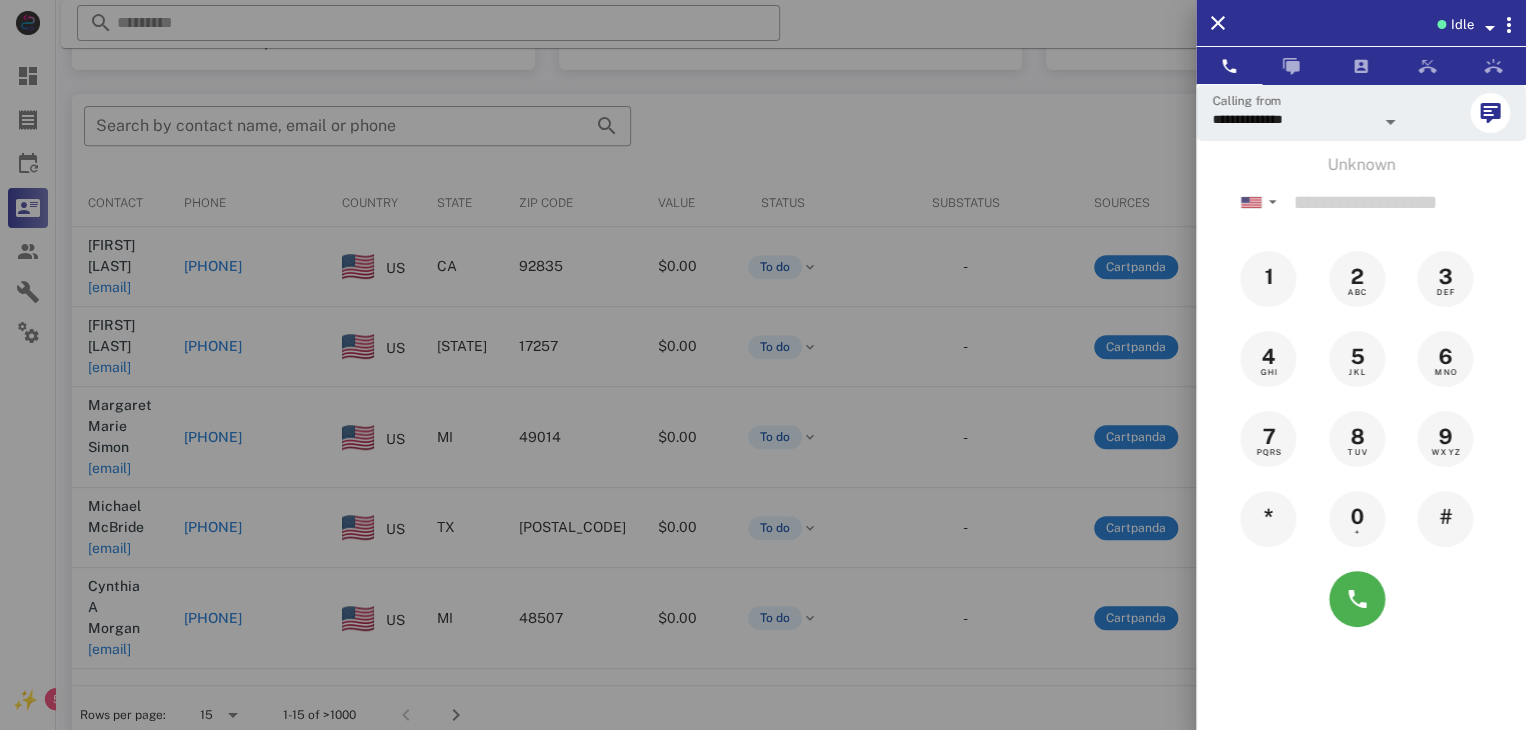 click at bounding box center [763, 365] 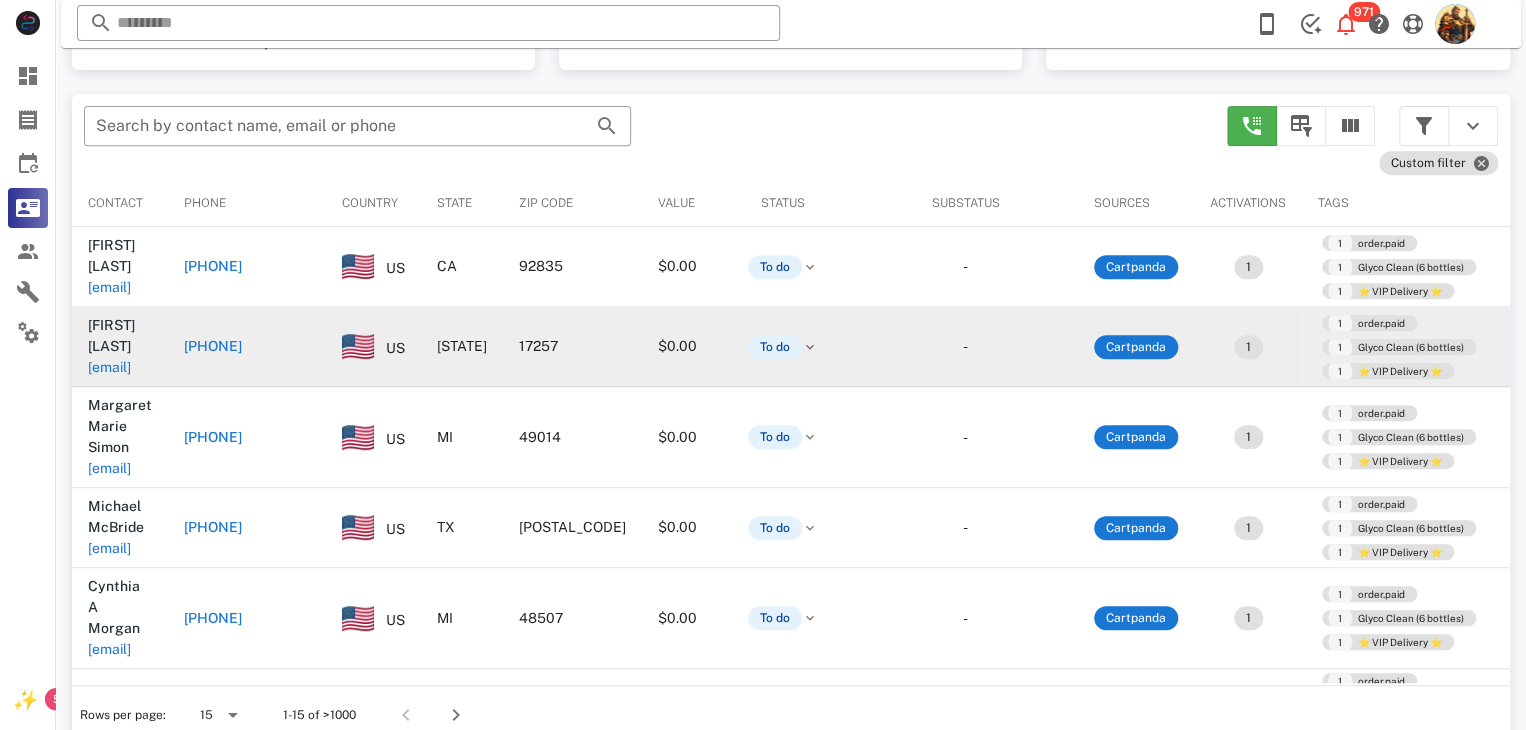 click on "[EMAIL]" at bounding box center (109, 367) 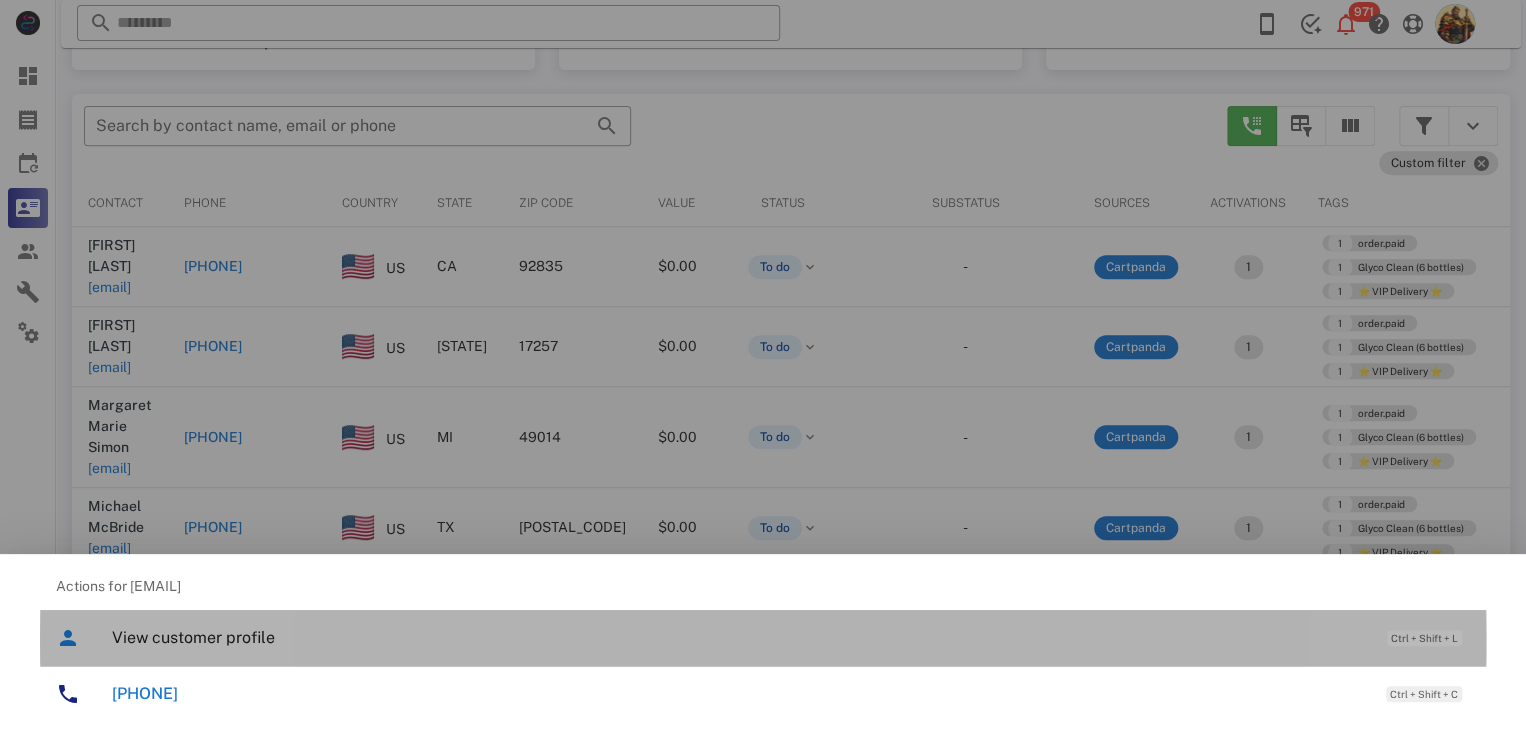 click on "View customer profile" at bounding box center (739, 637) 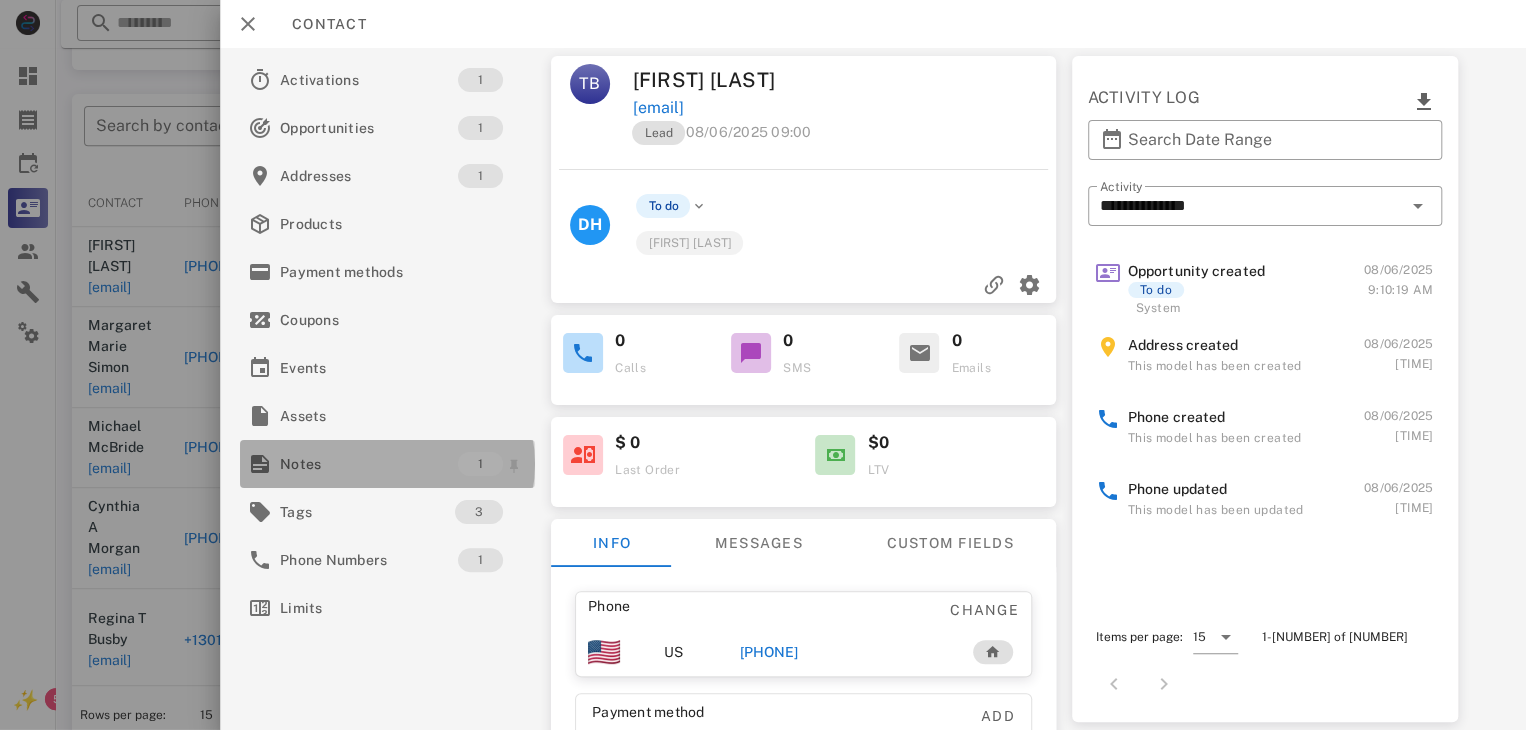 click on "Notes" at bounding box center (369, 464) 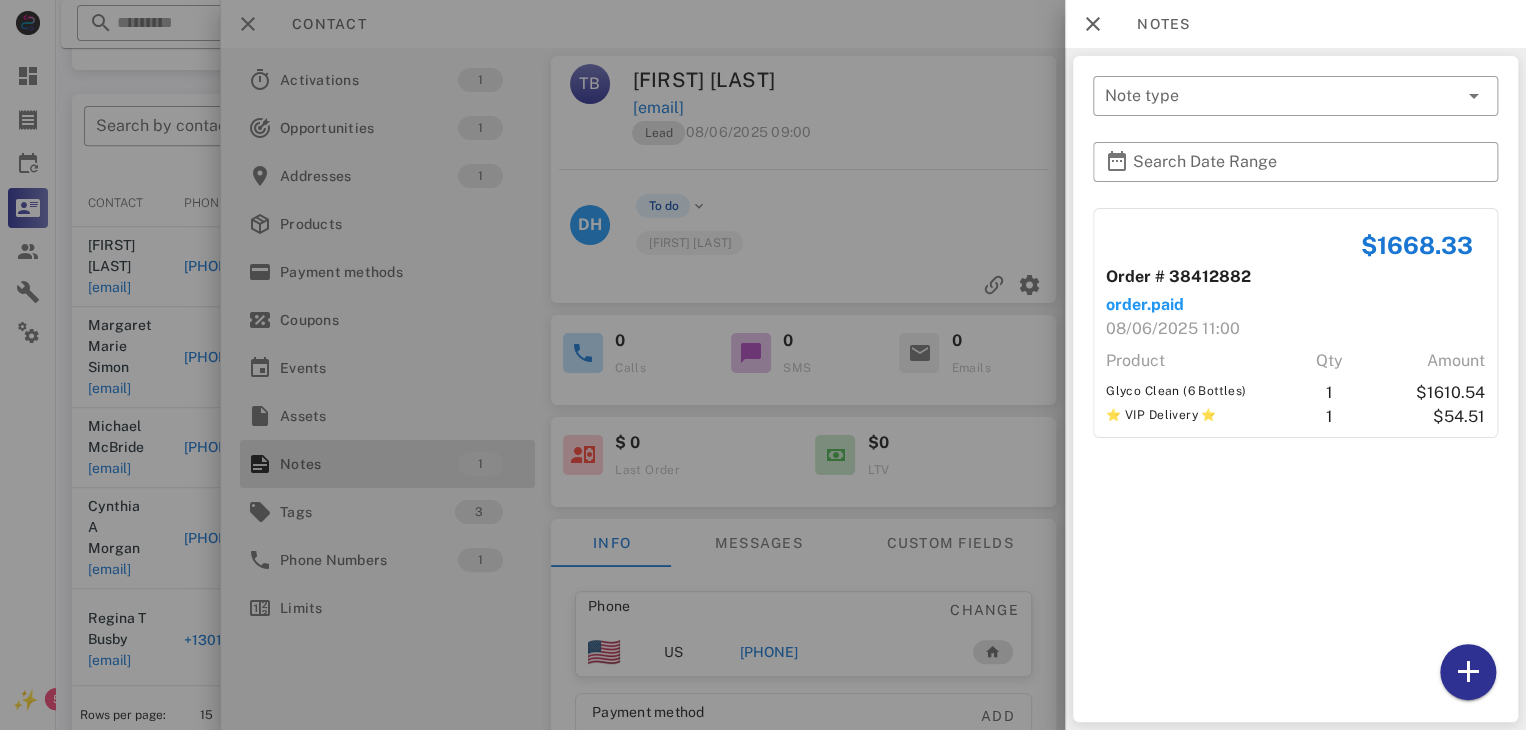 click at bounding box center (763, 365) 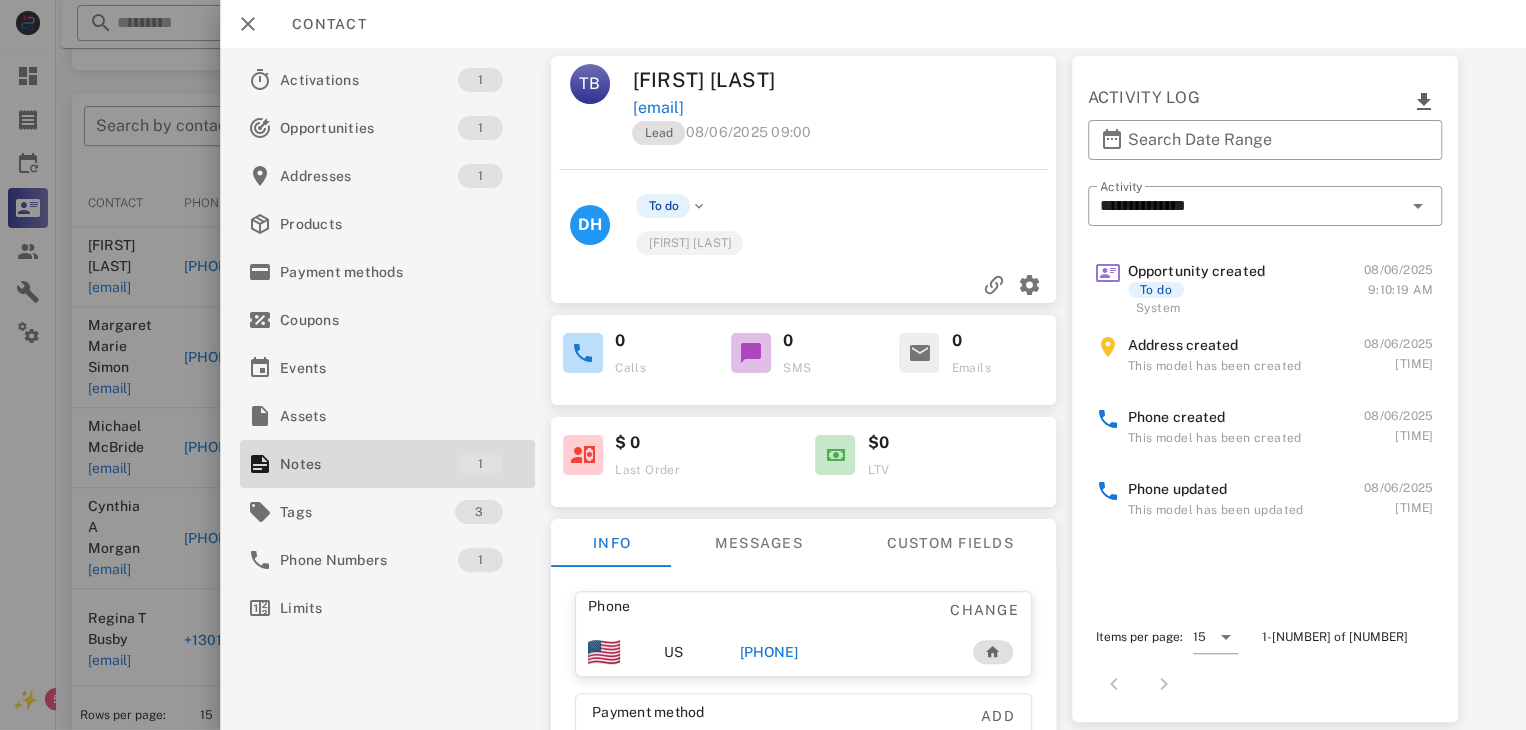 click on "[PHONE]" at bounding box center [769, 652] 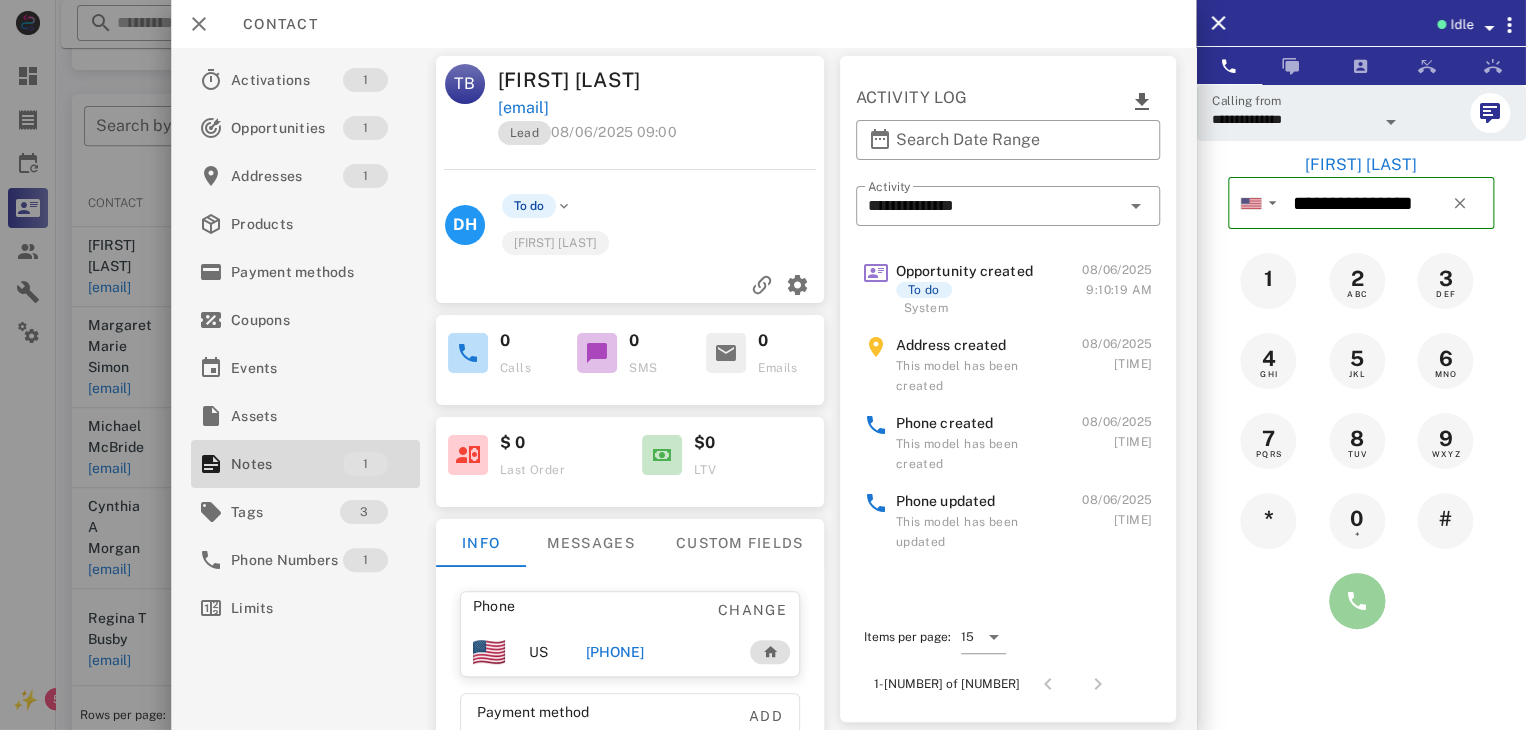 click at bounding box center [1357, 601] 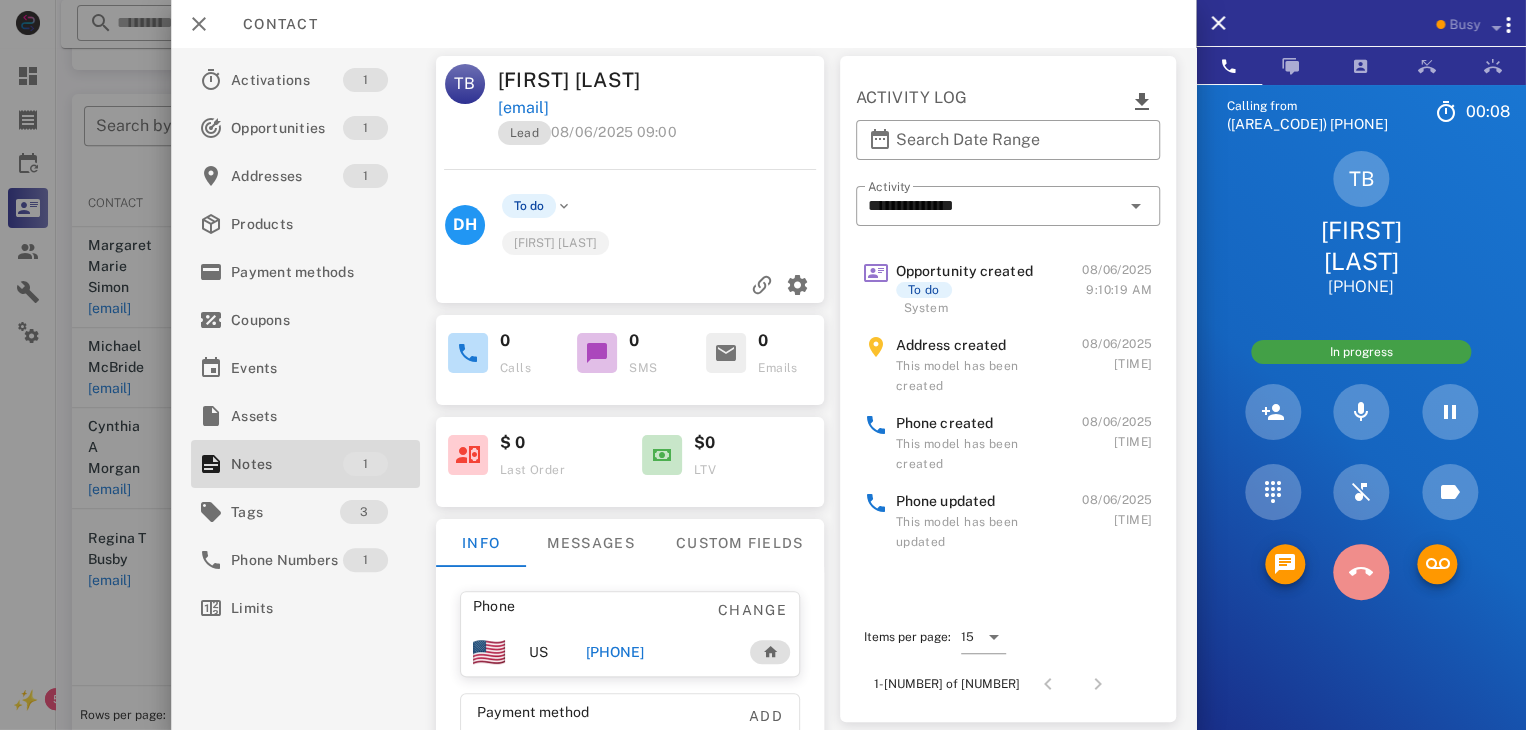 click at bounding box center (1361, 572) 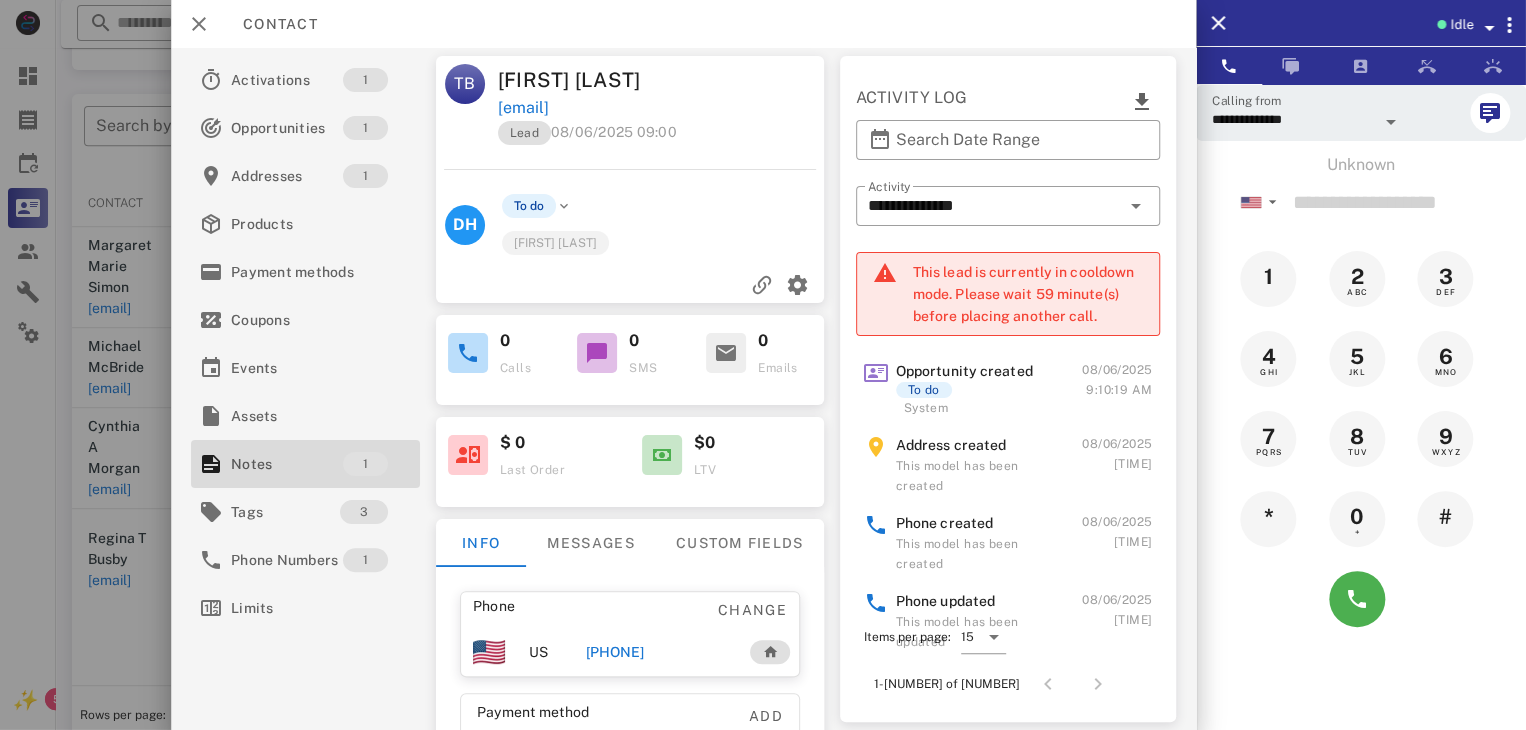 click at bounding box center [763, 365] 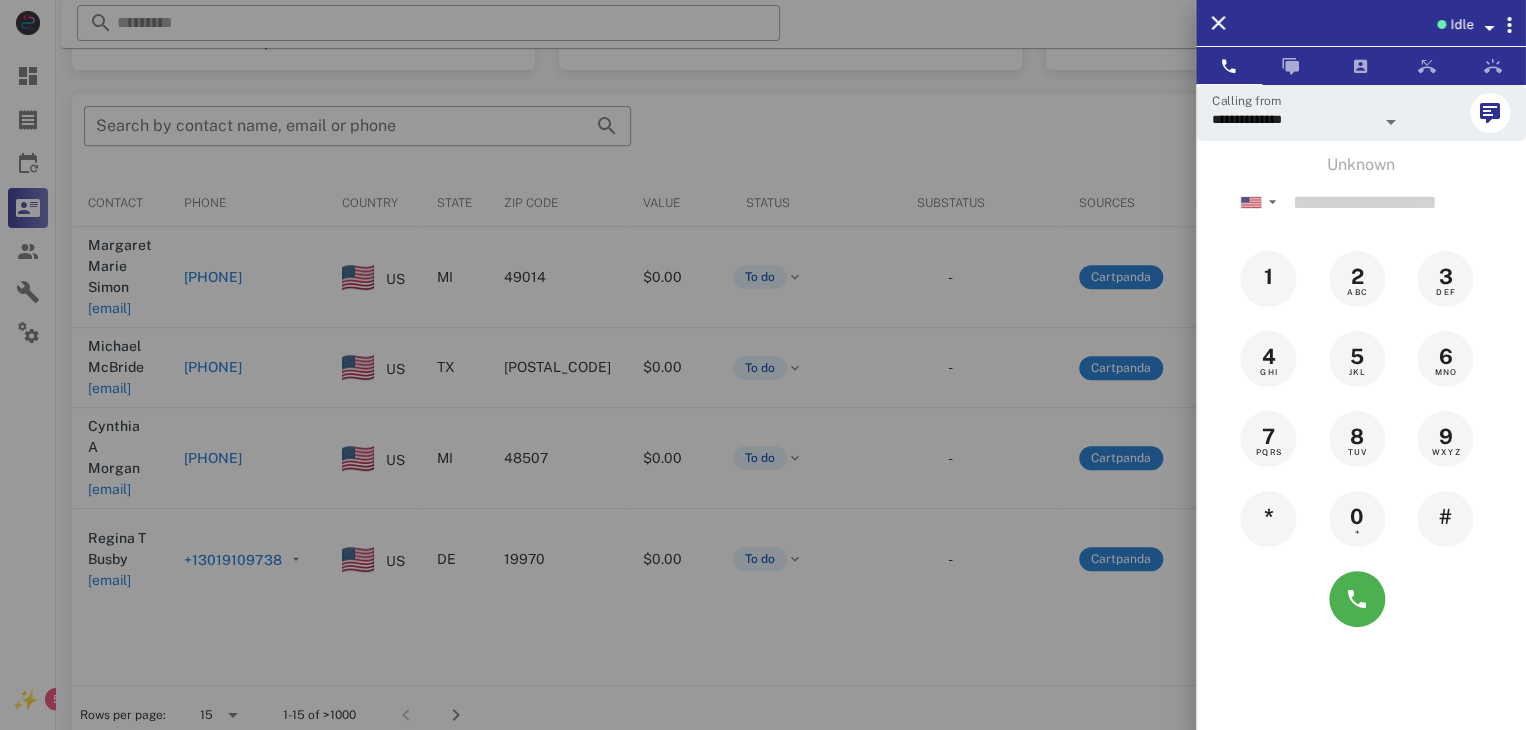 click at bounding box center [763, 365] 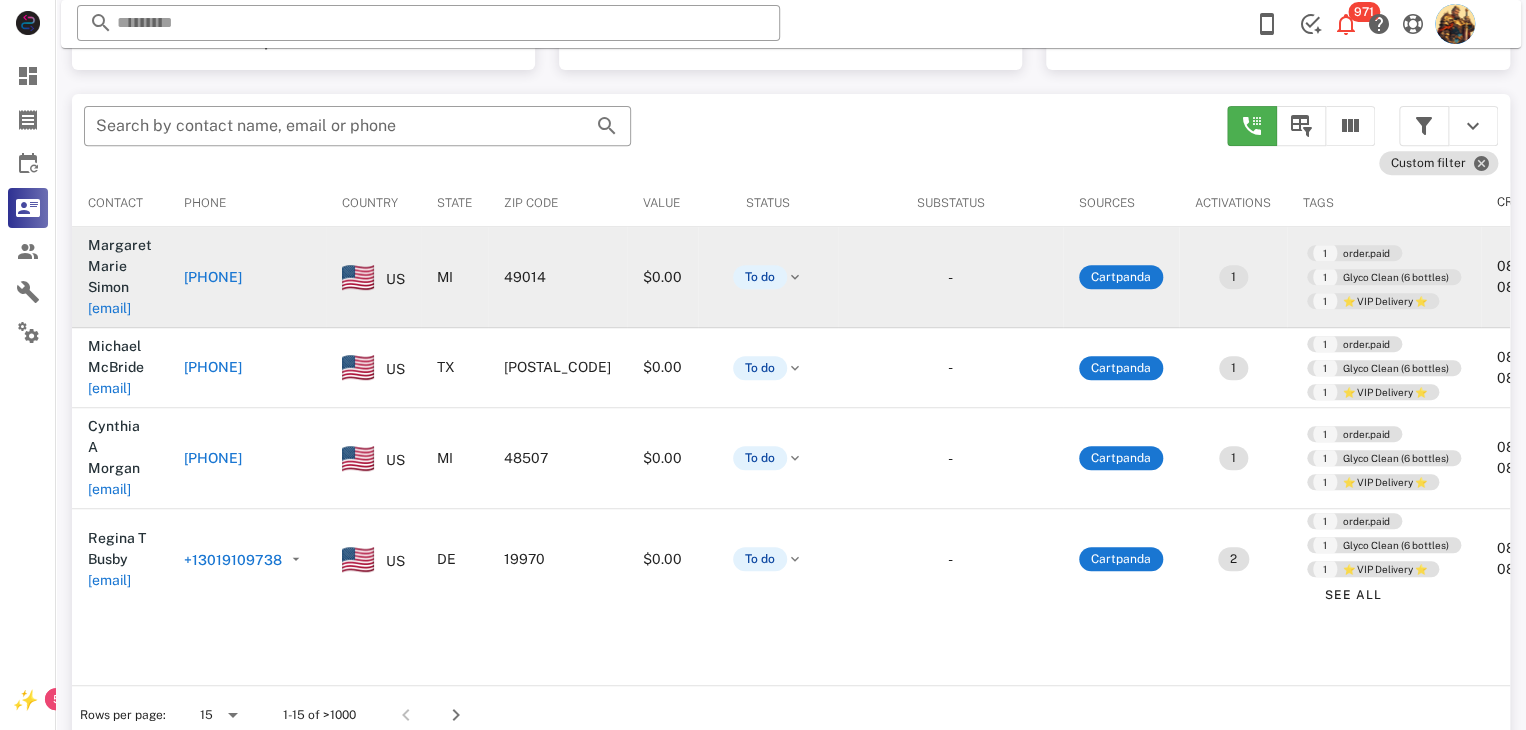 click on "[EMAIL]" at bounding box center [109, 308] 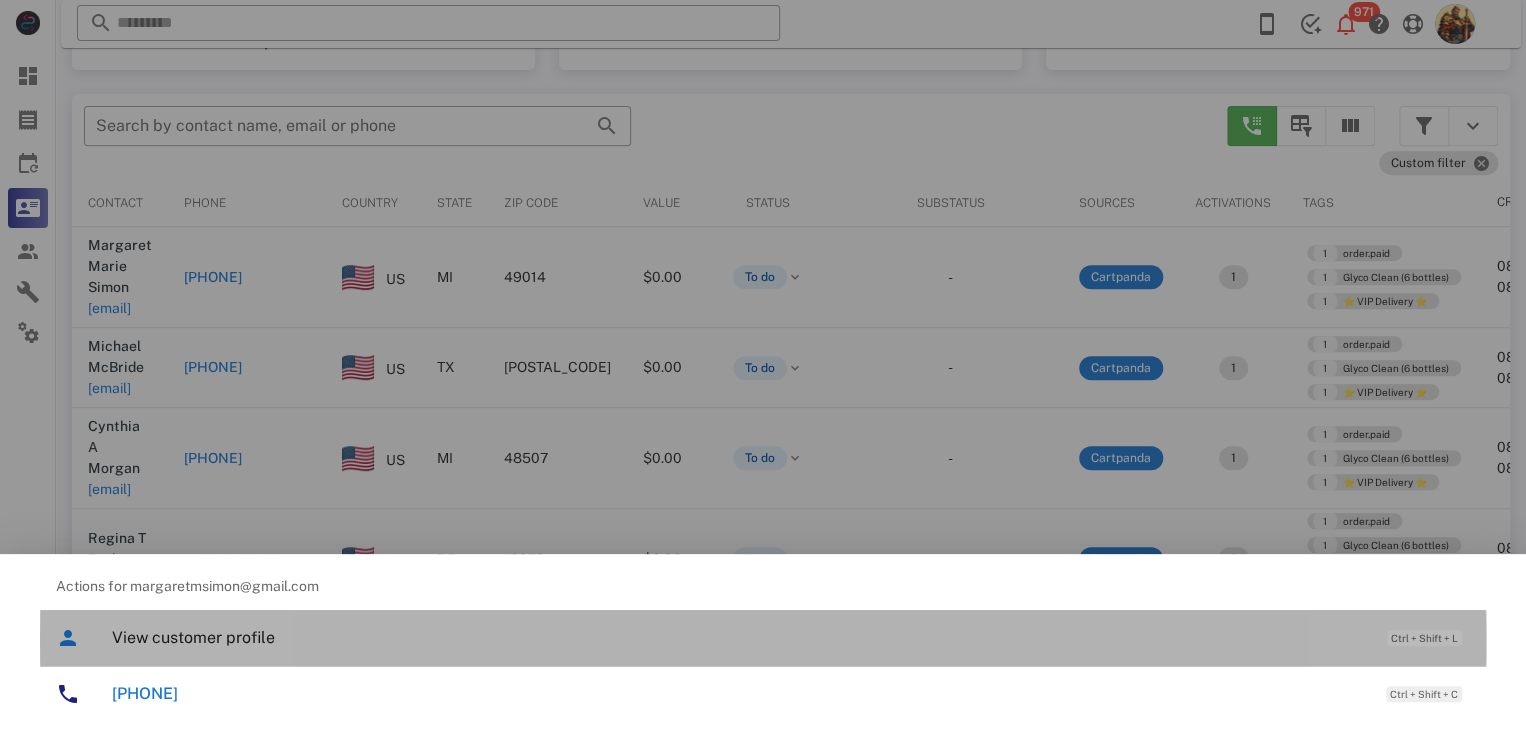 click on "View customer profile" at bounding box center [739, 637] 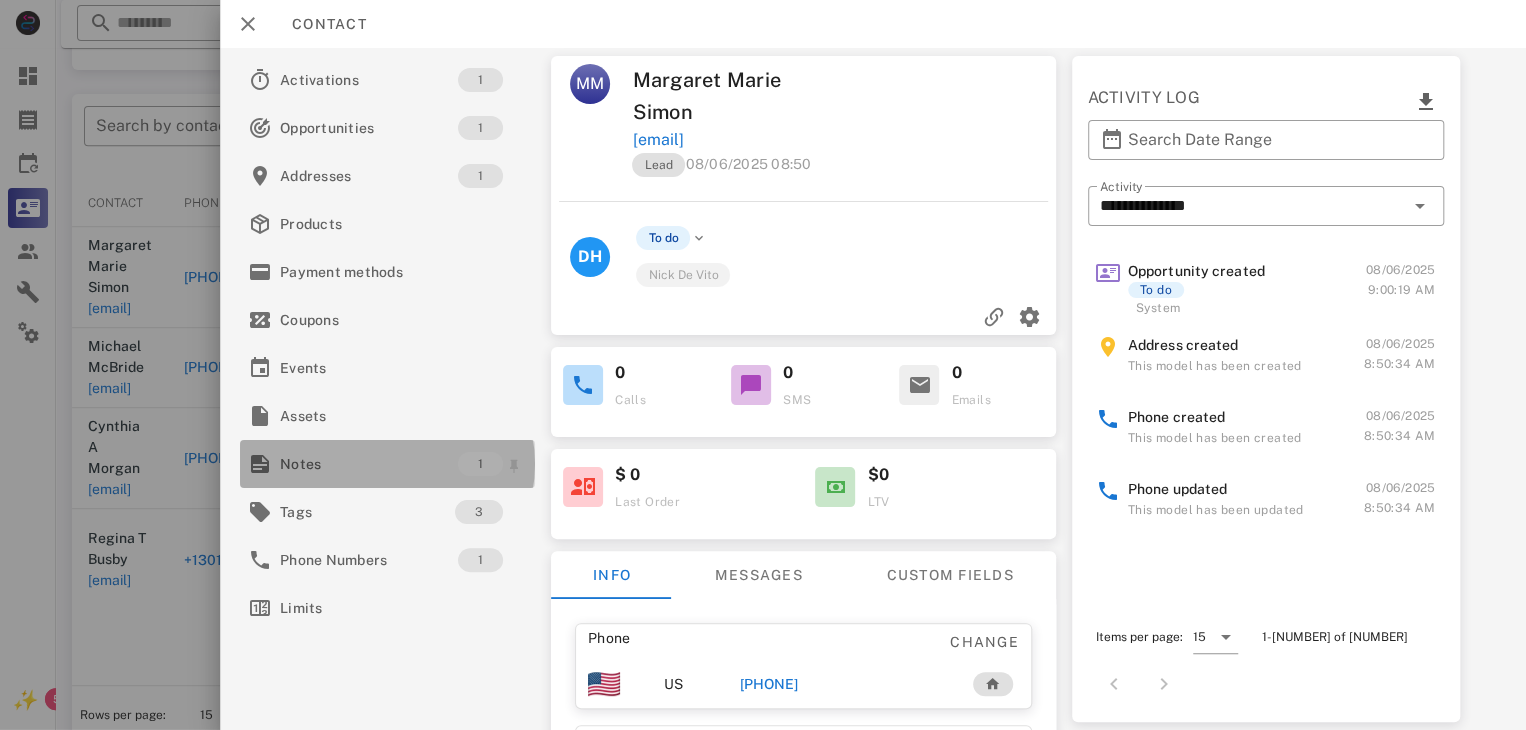 click on "Notes" at bounding box center (369, 464) 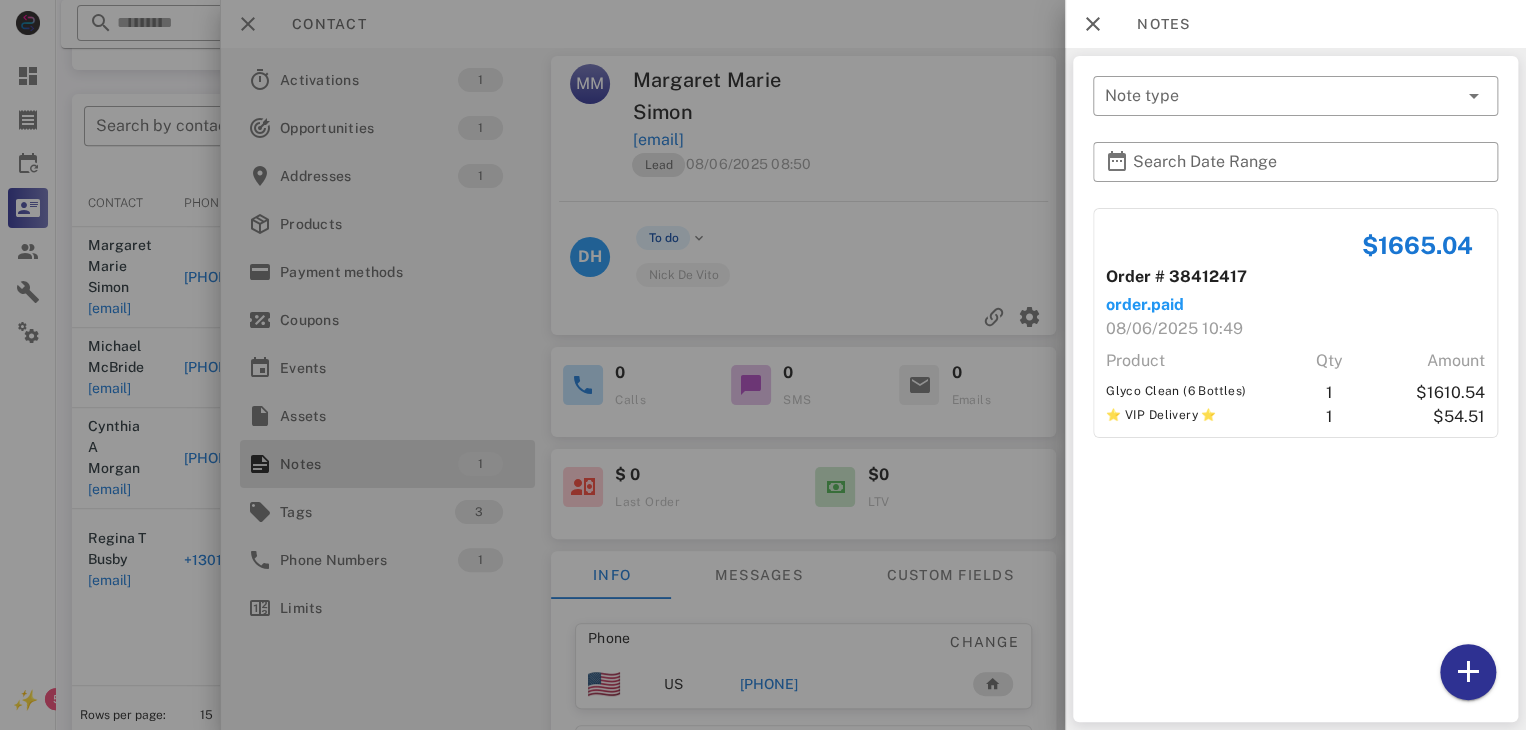 click at bounding box center [763, 365] 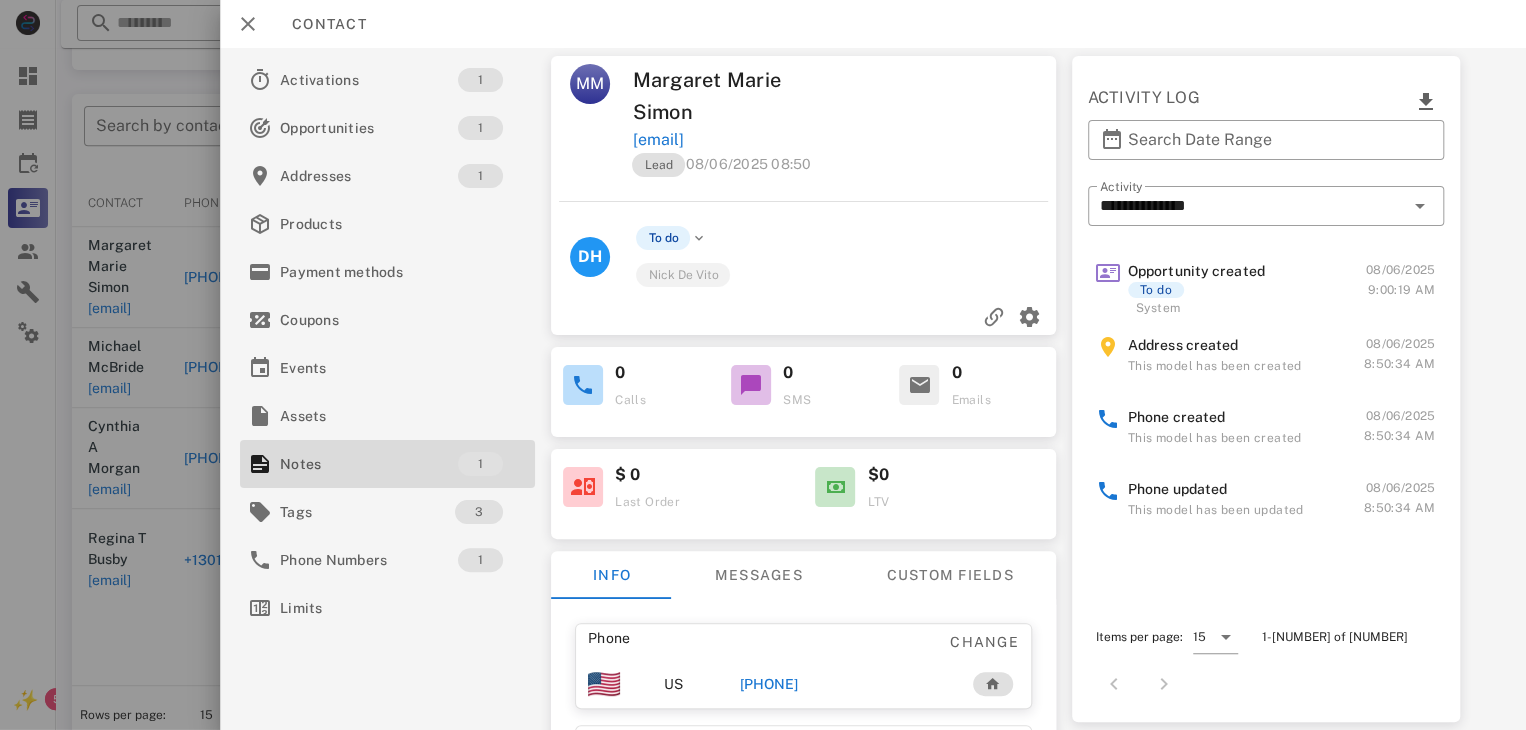 click on "[PHONE]" at bounding box center [769, 684] 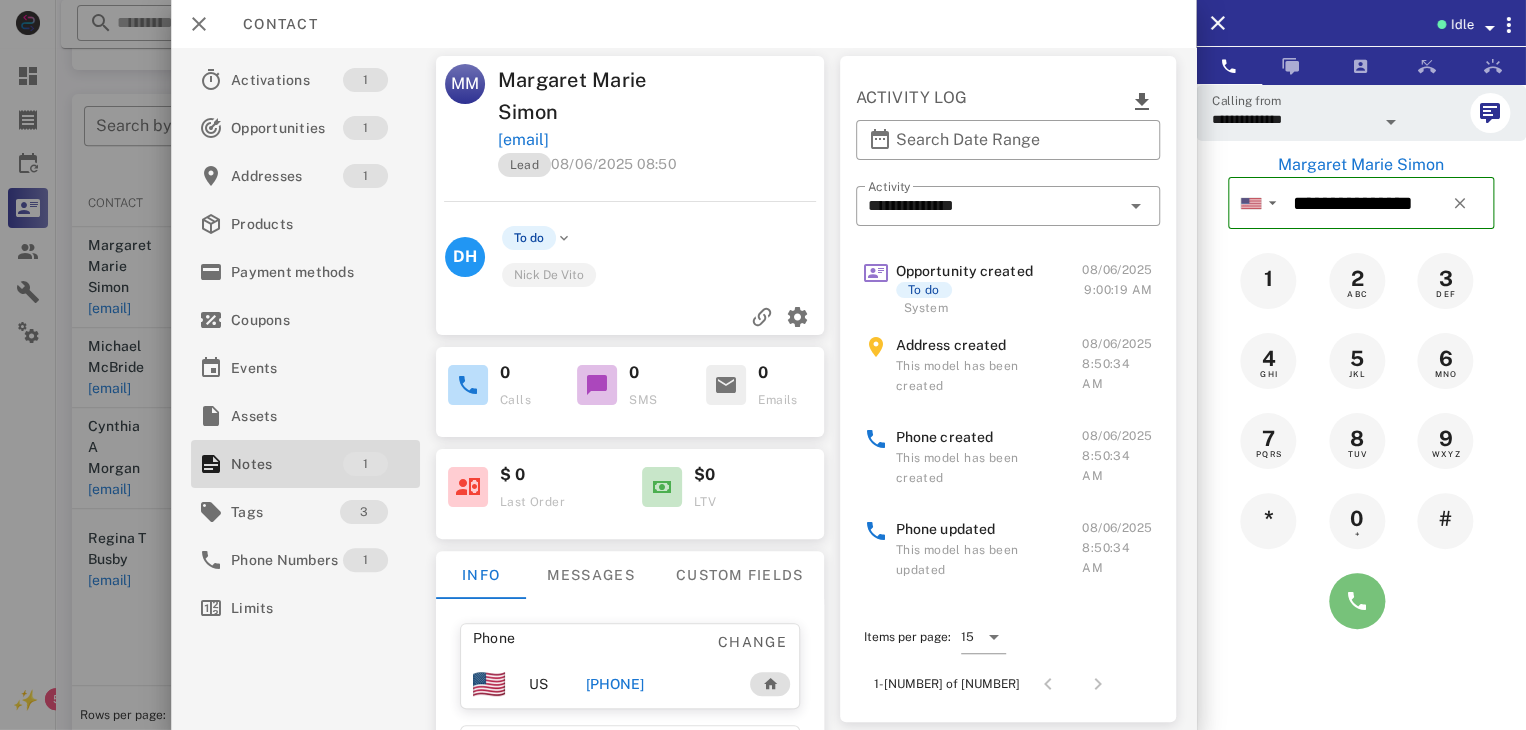 click at bounding box center [1357, 601] 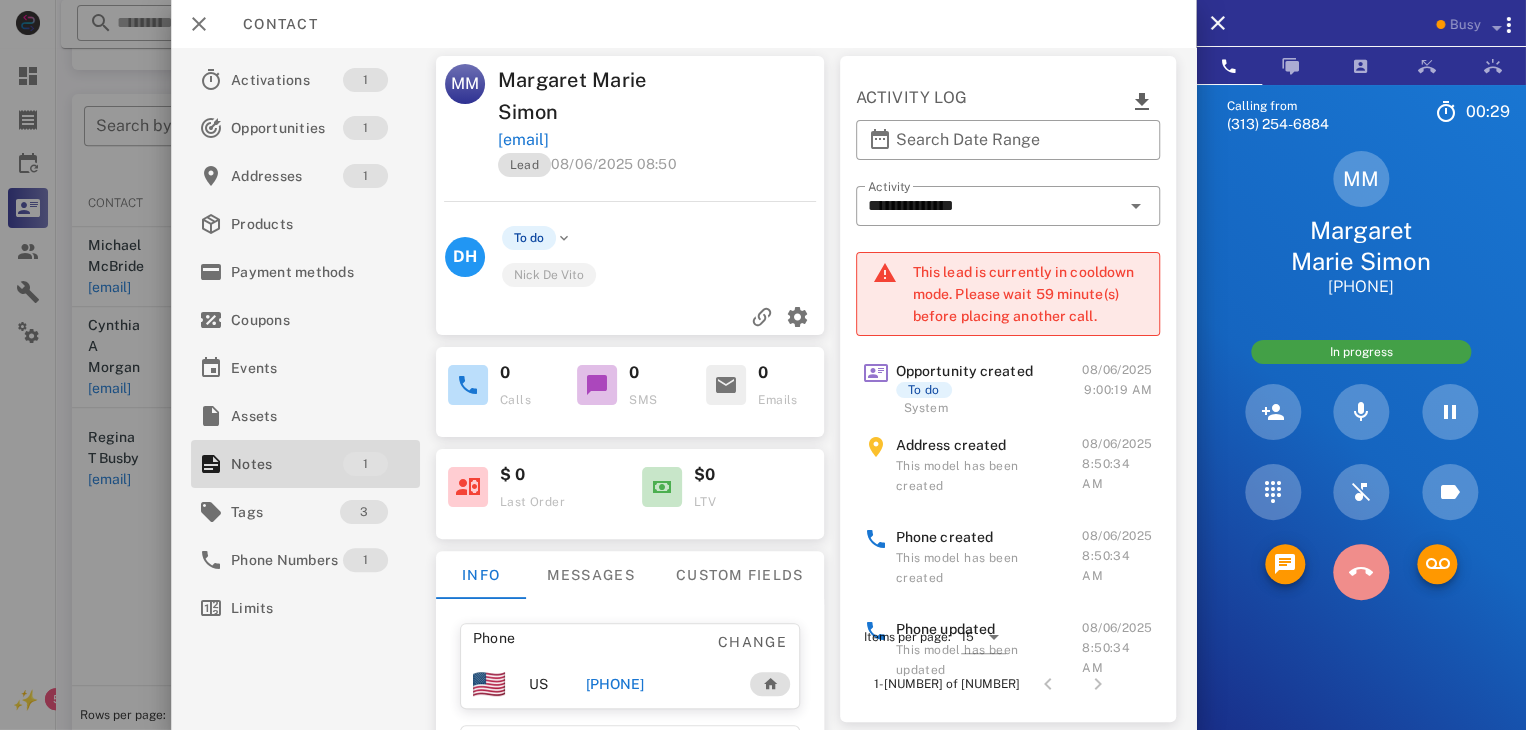 click at bounding box center [1361, 572] 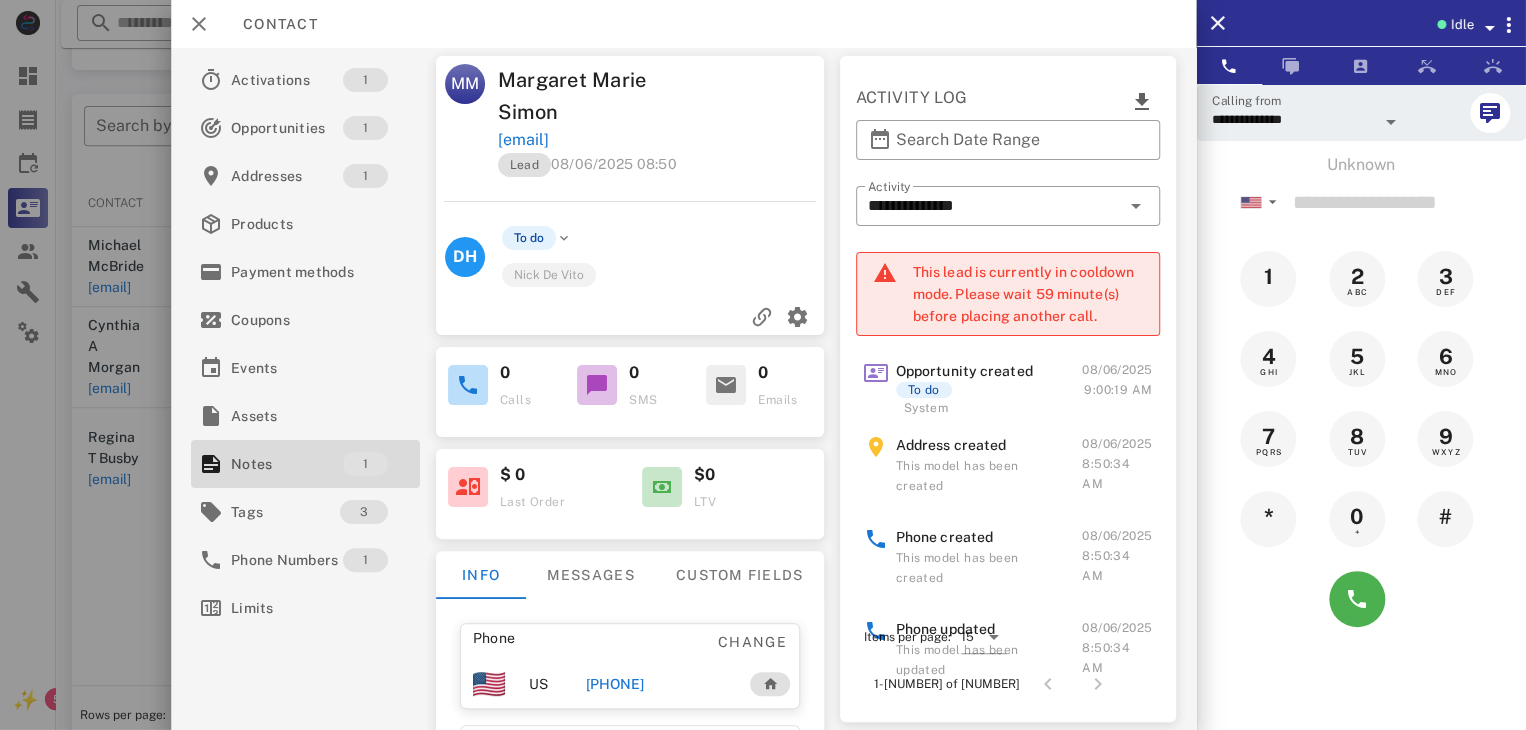 click at bounding box center [763, 365] 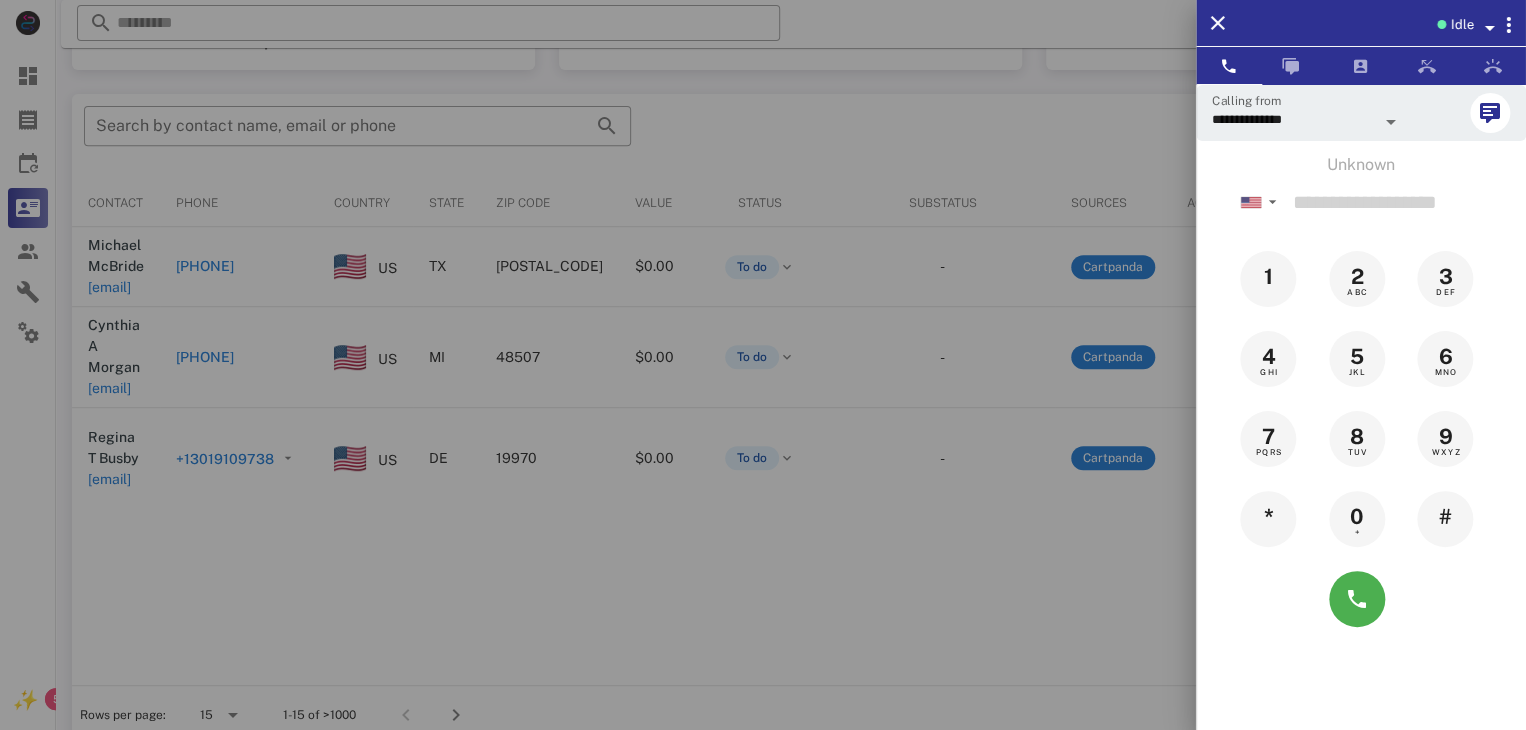 click at bounding box center [763, 365] 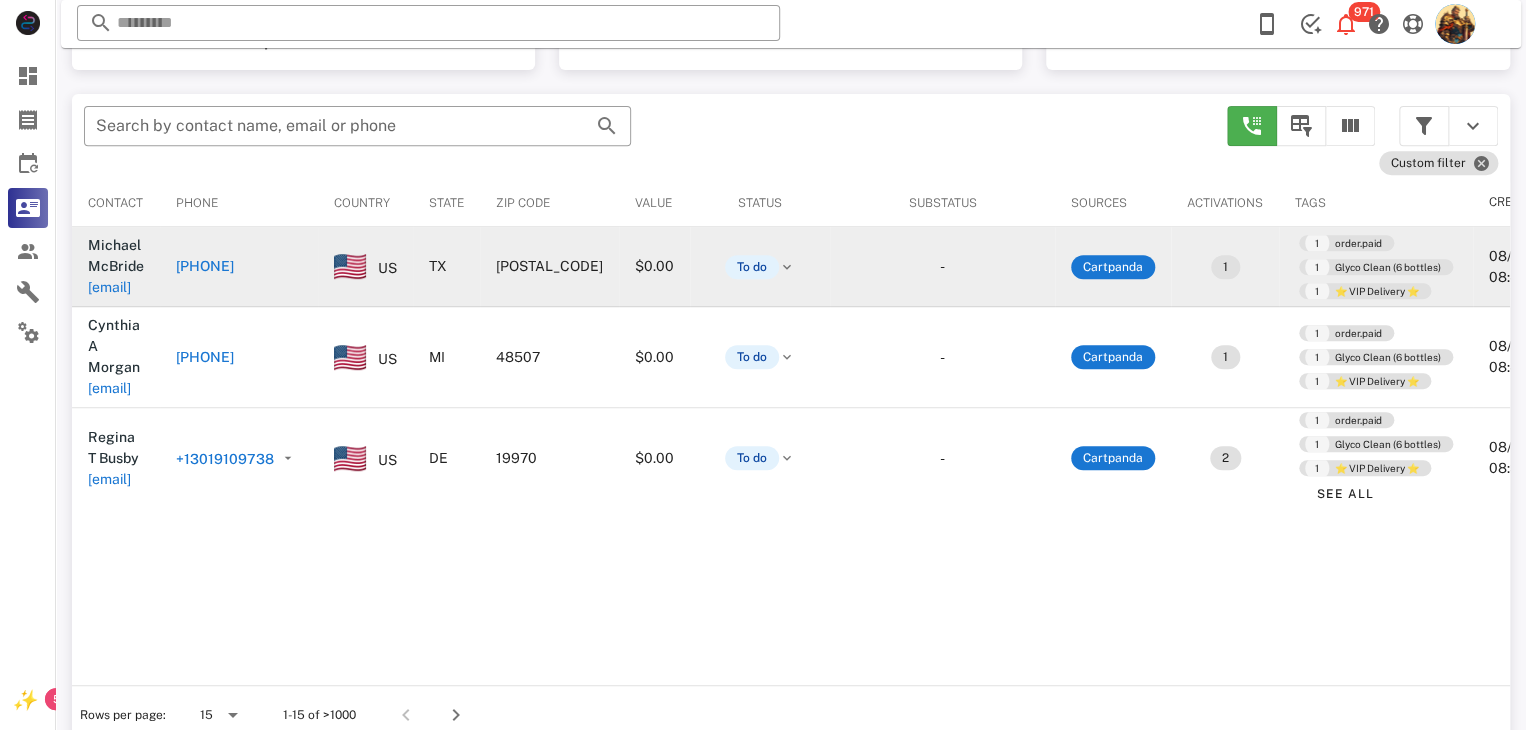 click on "[EMAIL]" at bounding box center (109, 287) 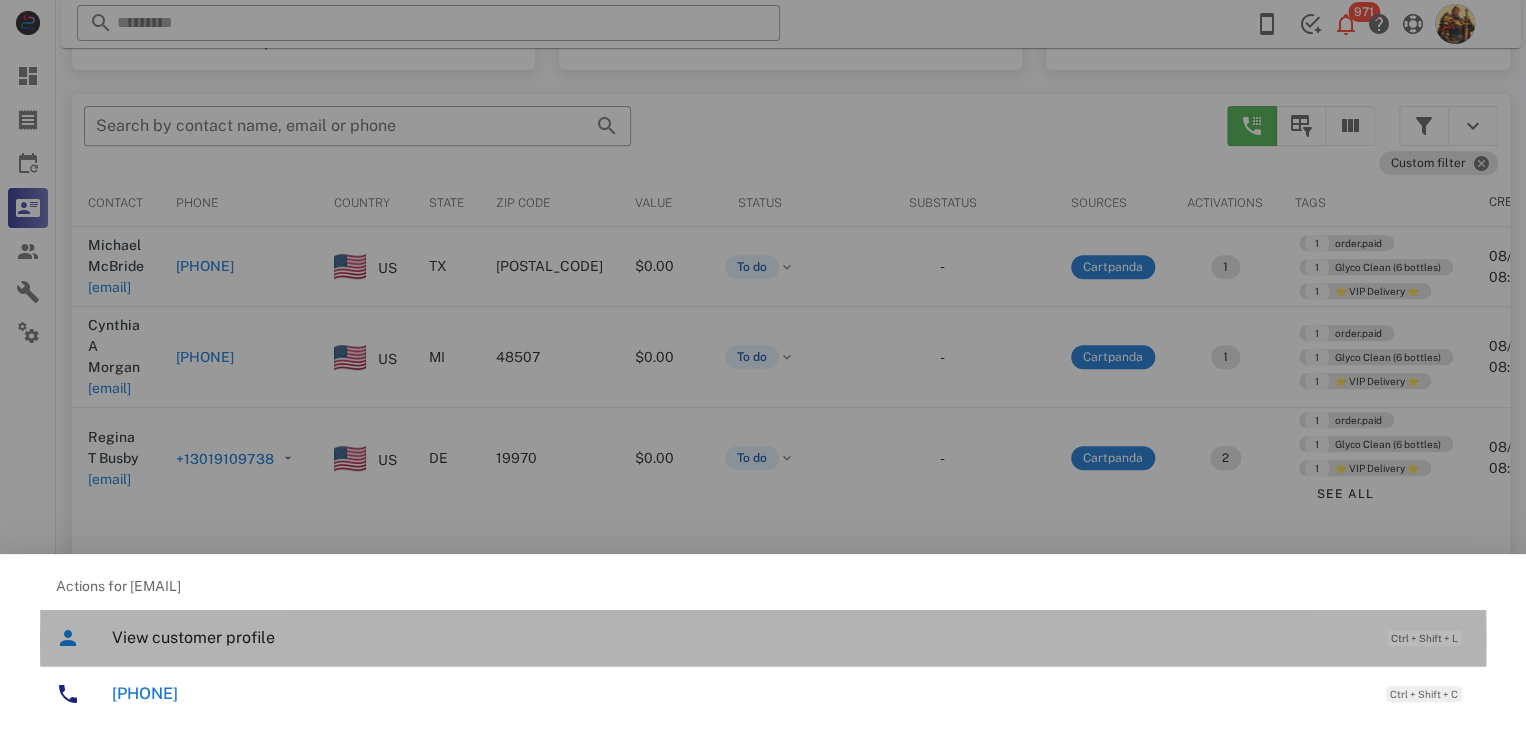 click on "View customer profile" at bounding box center (739, 637) 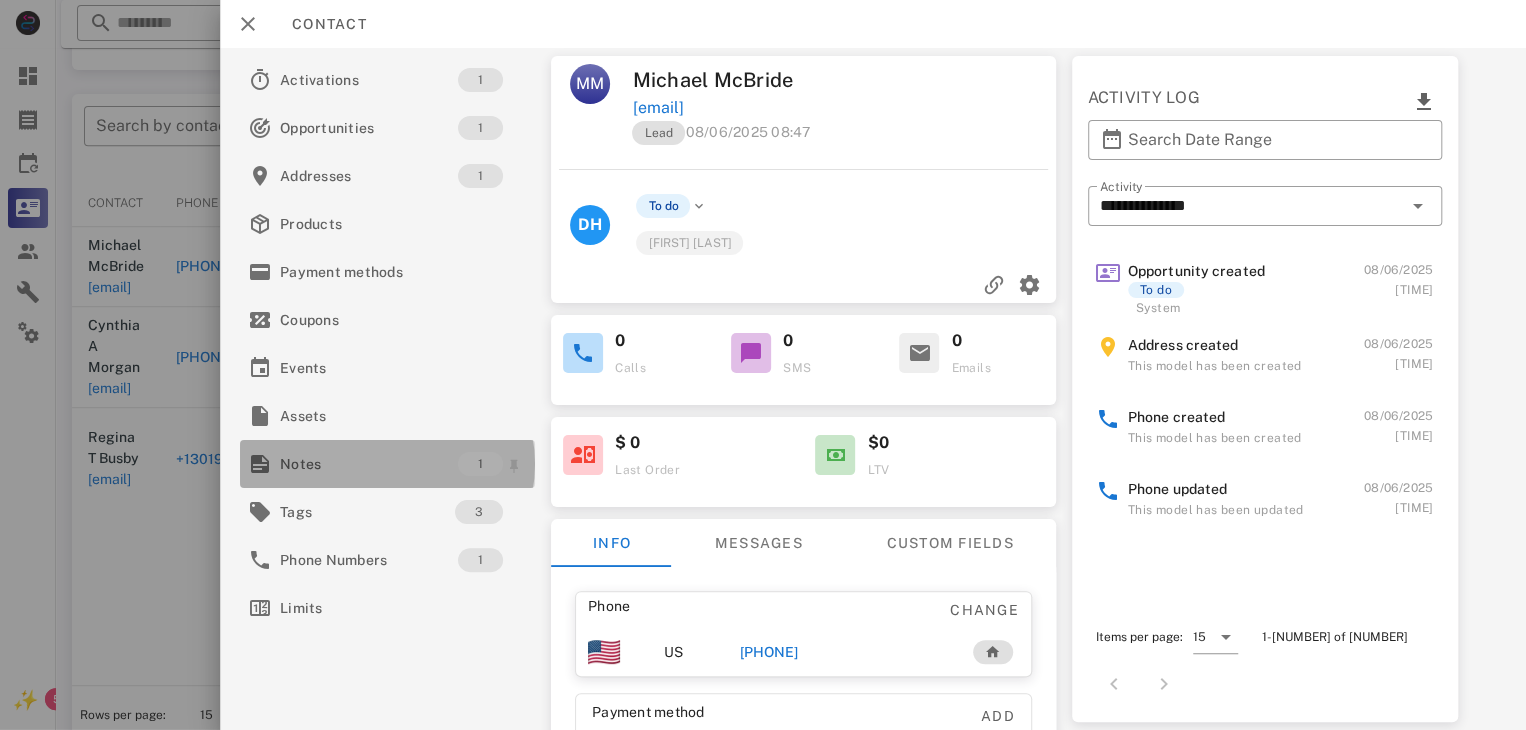 click on "Notes" at bounding box center (369, 464) 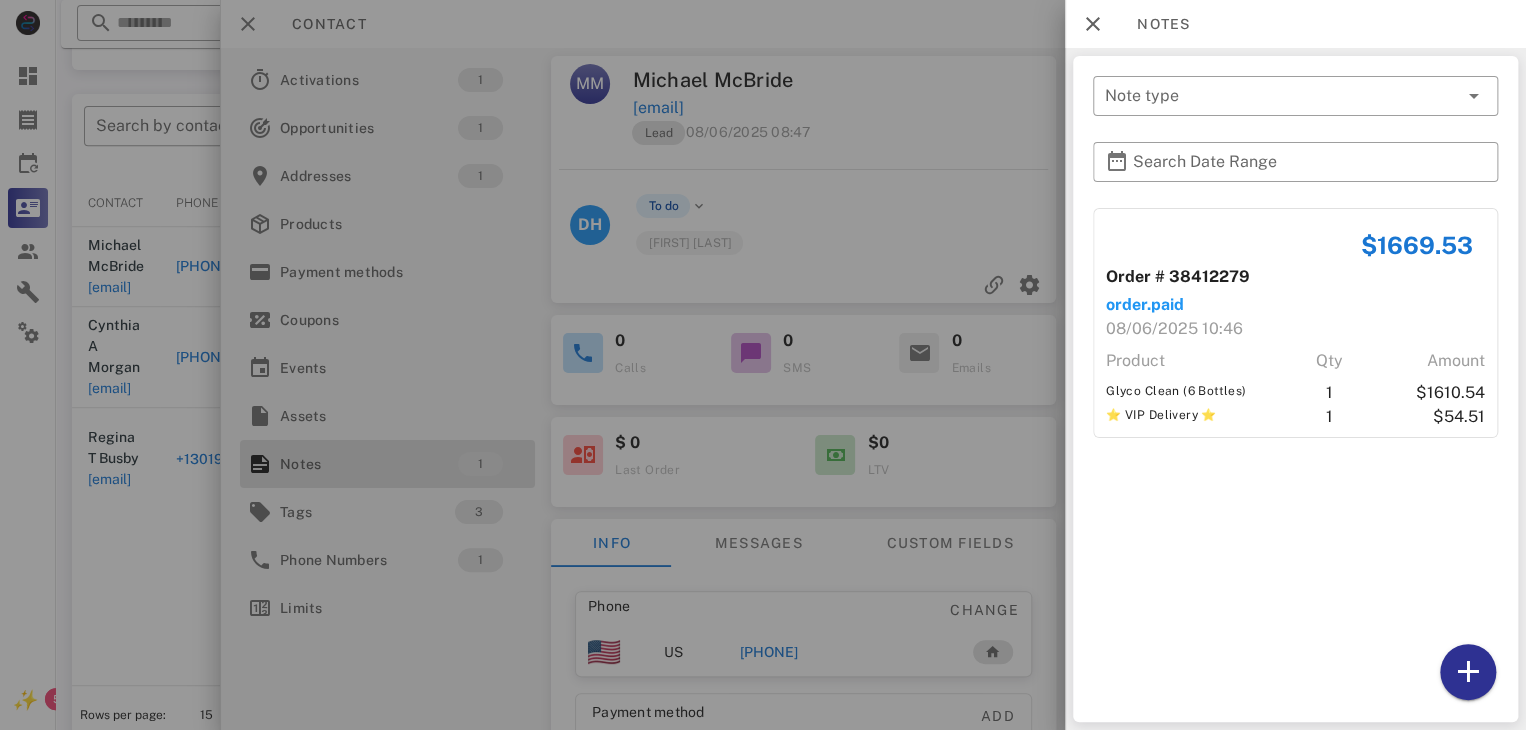 click at bounding box center (763, 365) 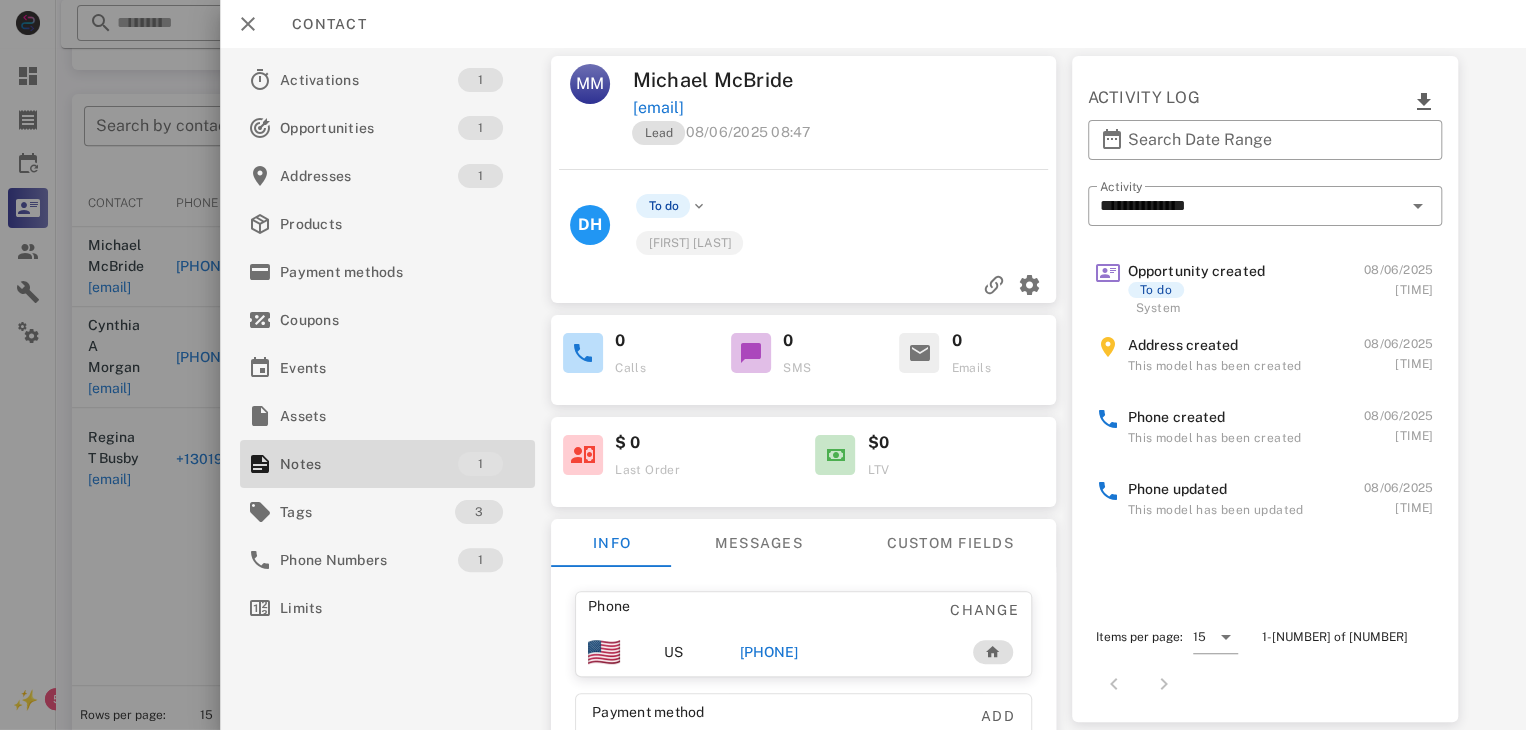 click on "[PHONE]" at bounding box center [769, 652] 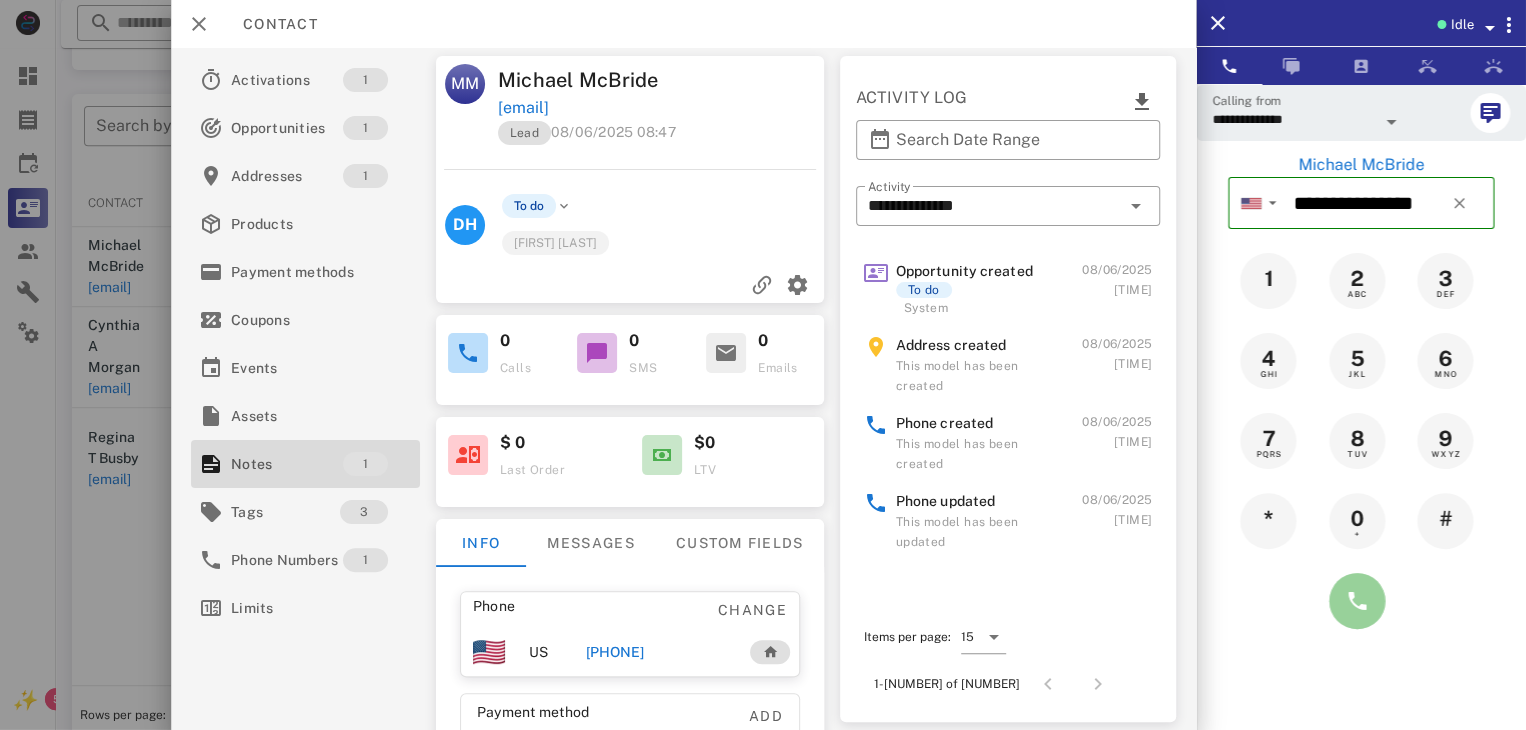 click at bounding box center (1357, 601) 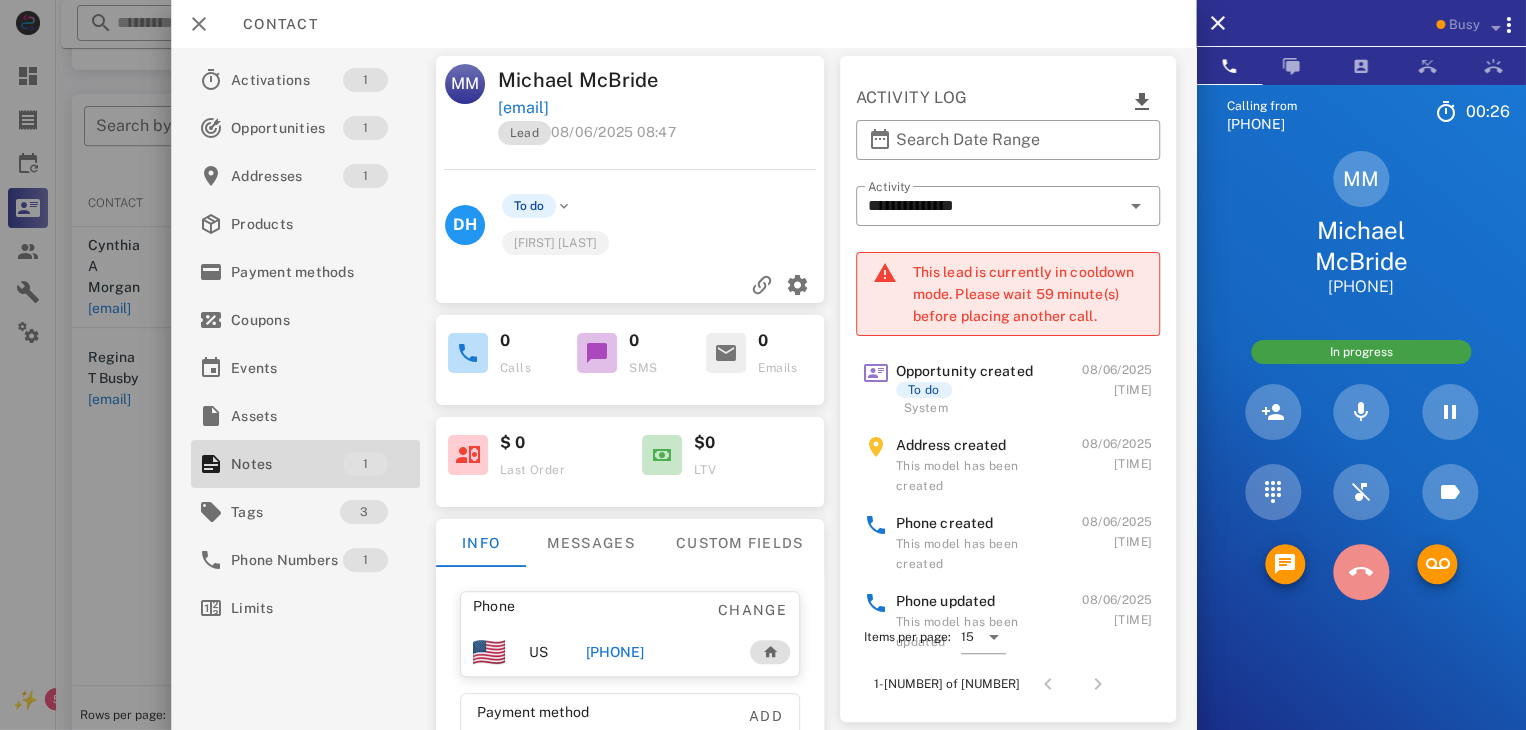 click at bounding box center (1361, 572) 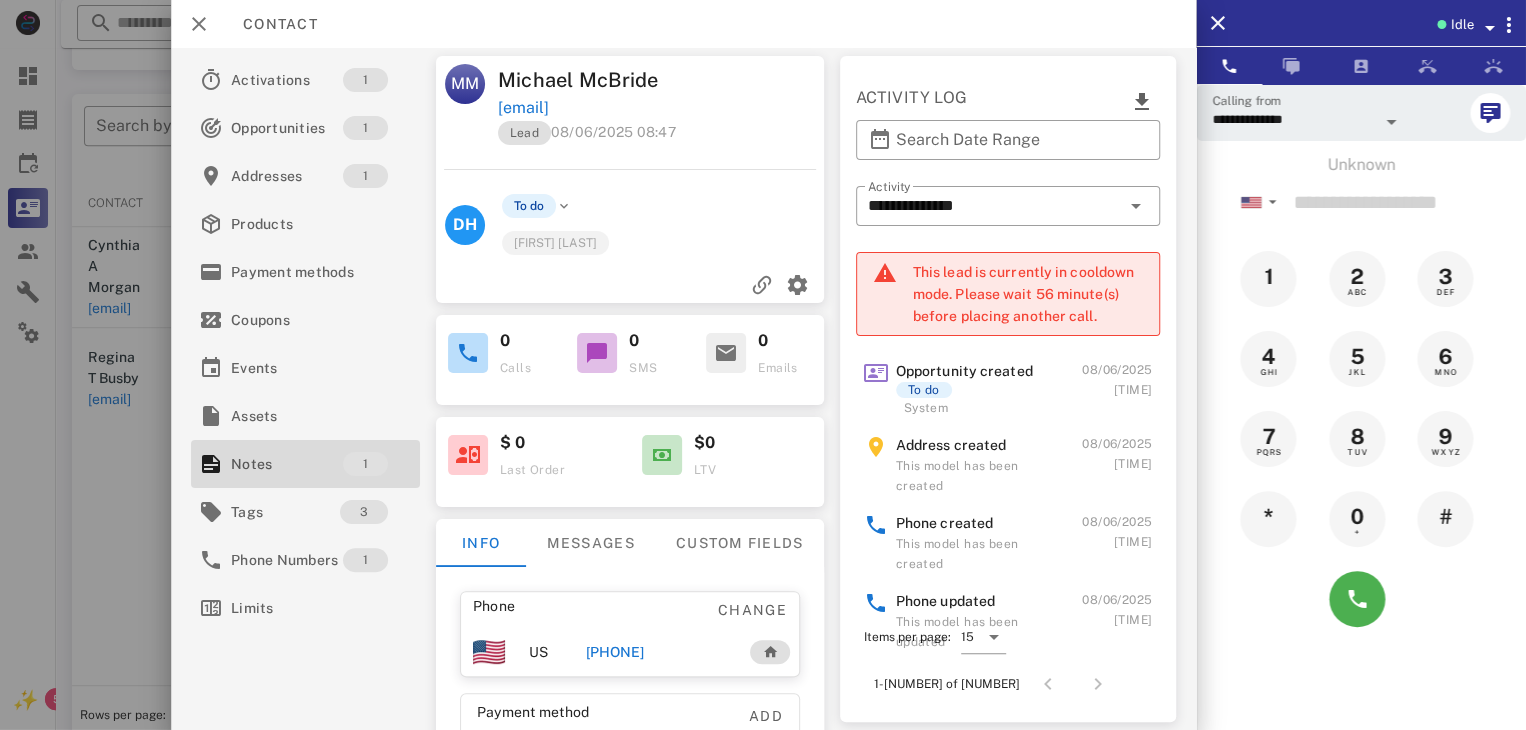click on "[PHONE]" at bounding box center [614, 652] 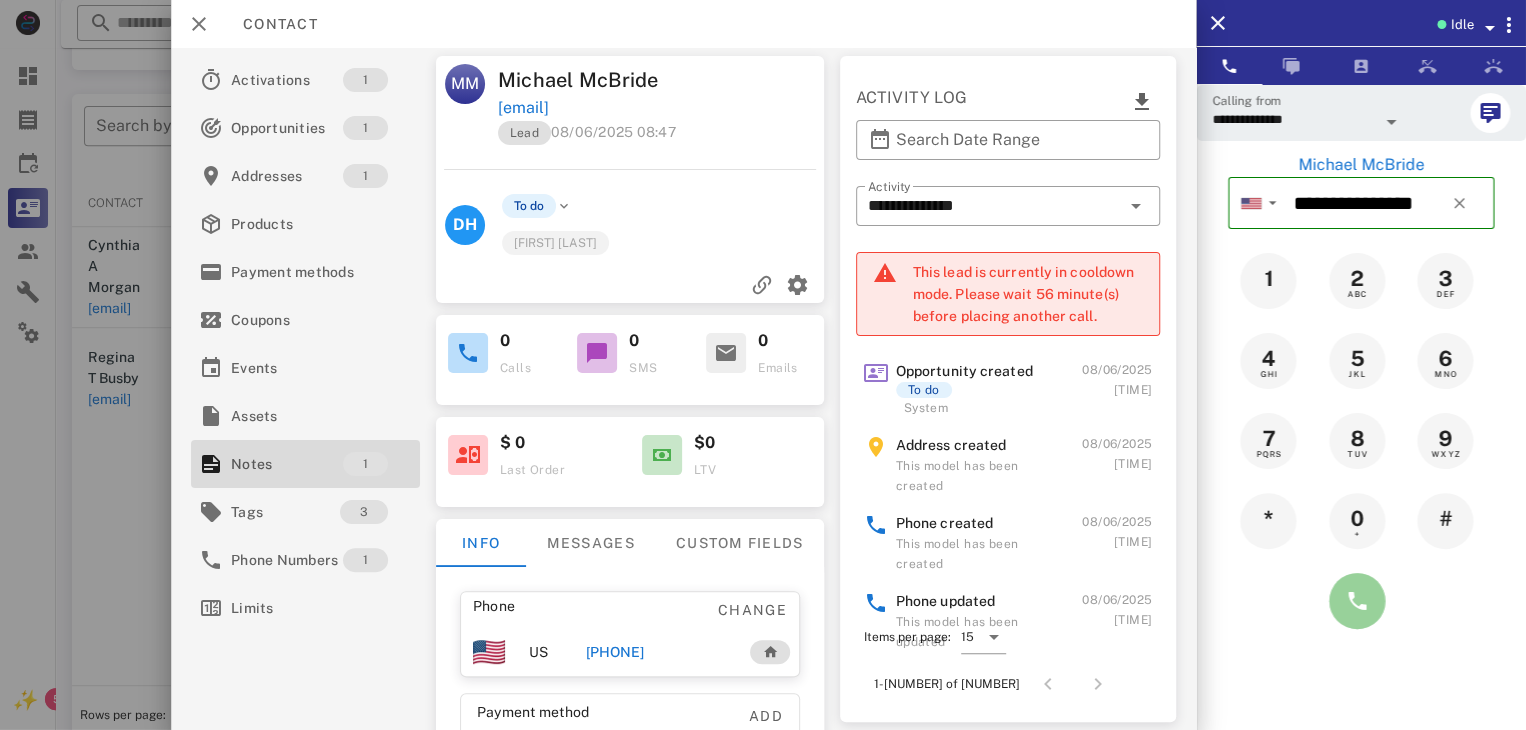 click at bounding box center (1357, 601) 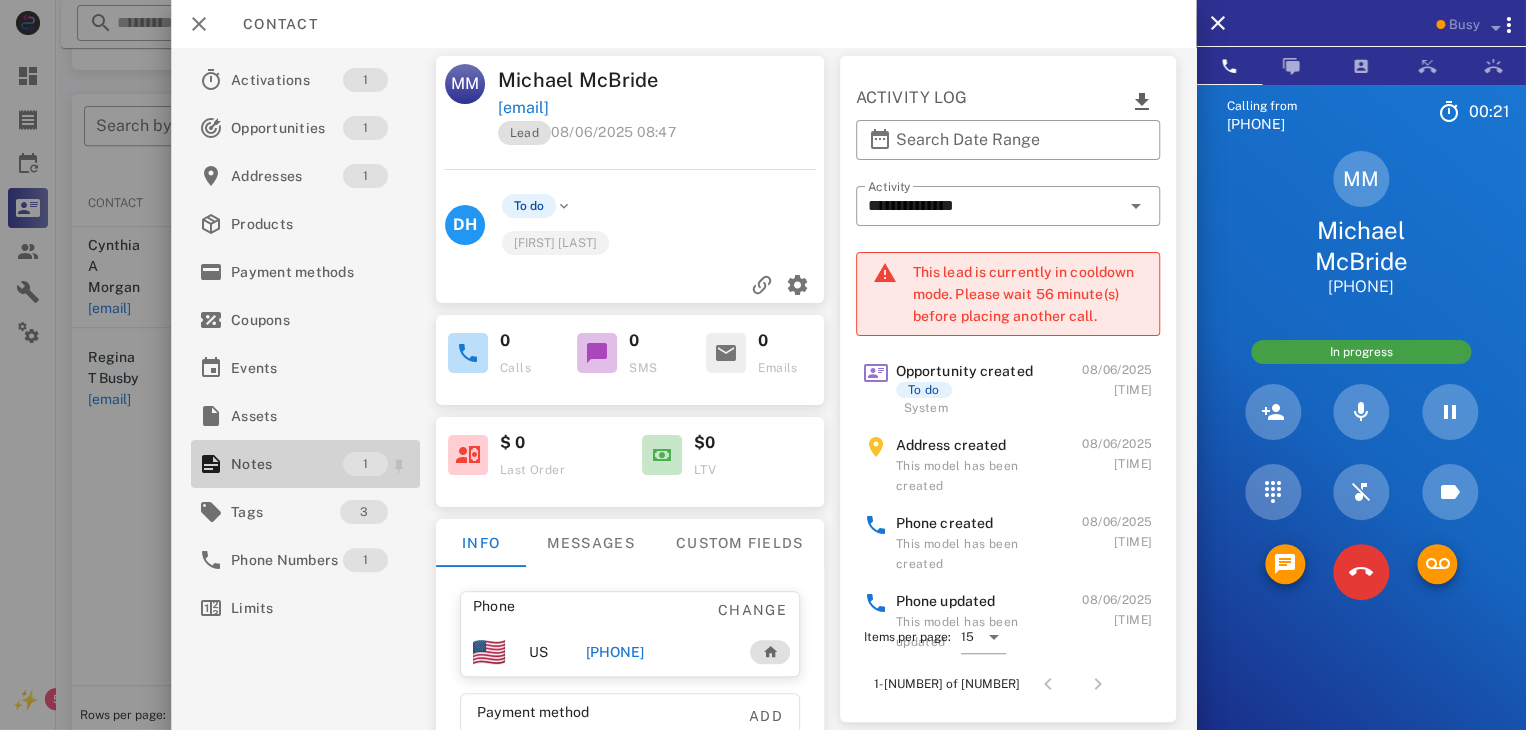 click on "Notes" at bounding box center (287, 464) 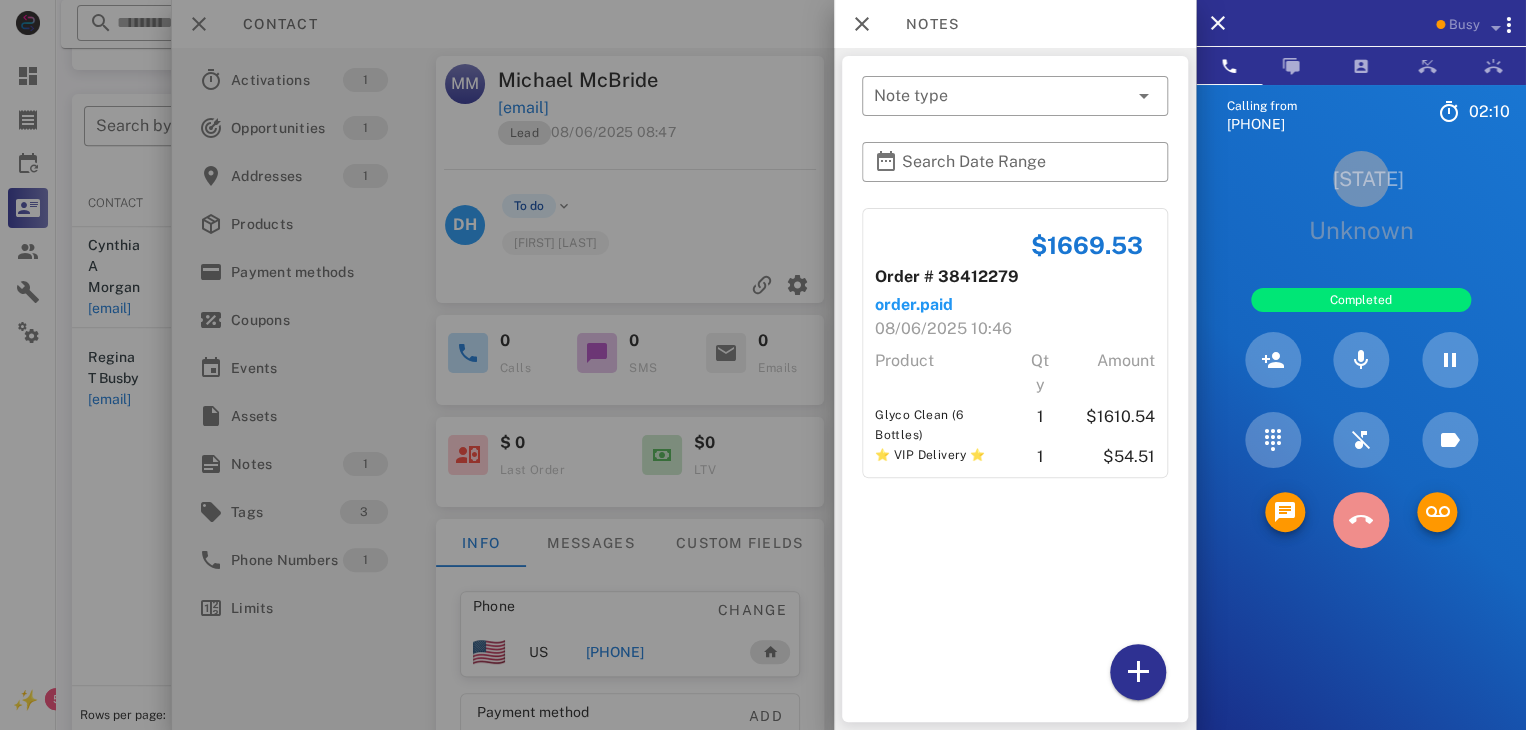 click at bounding box center [1361, 520] 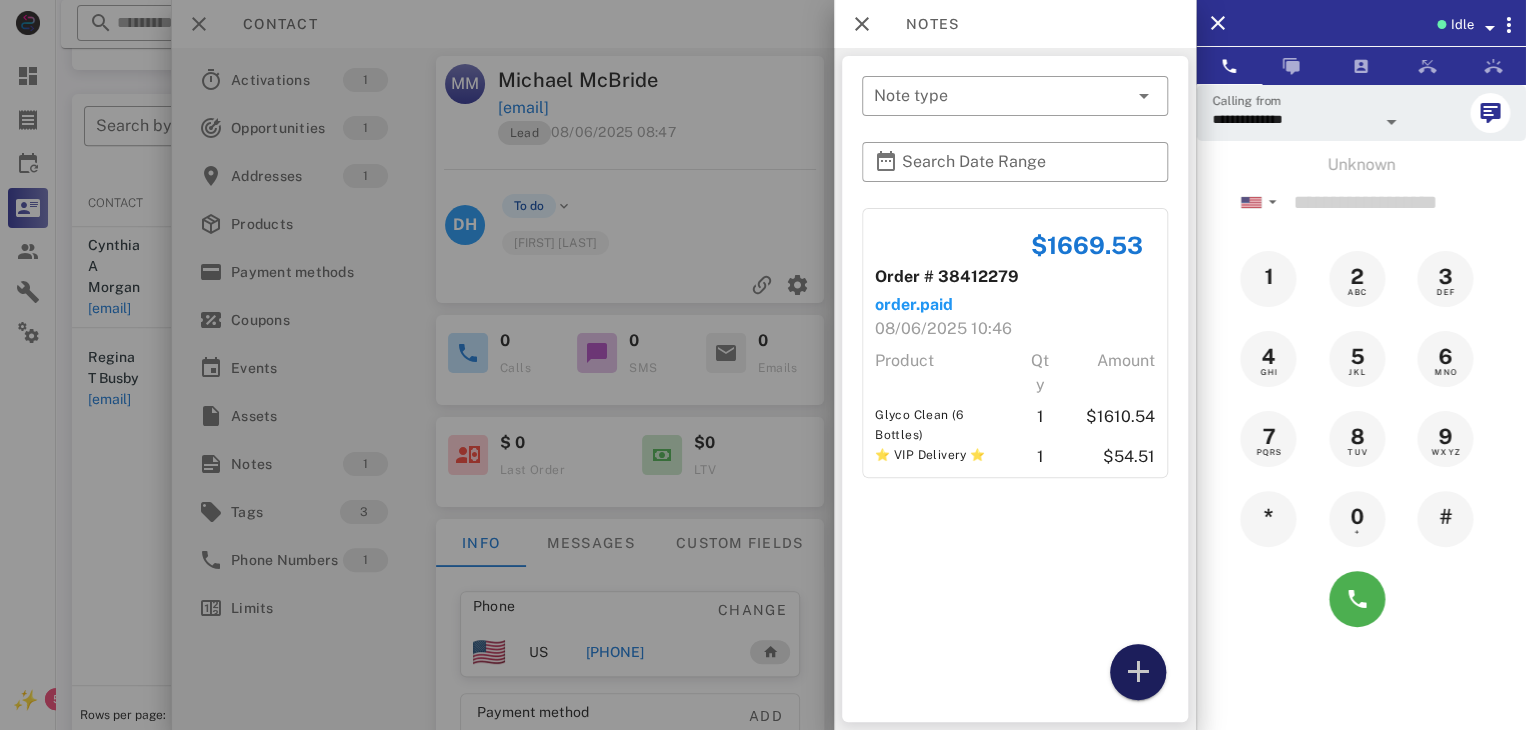 click at bounding box center [1138, 672] 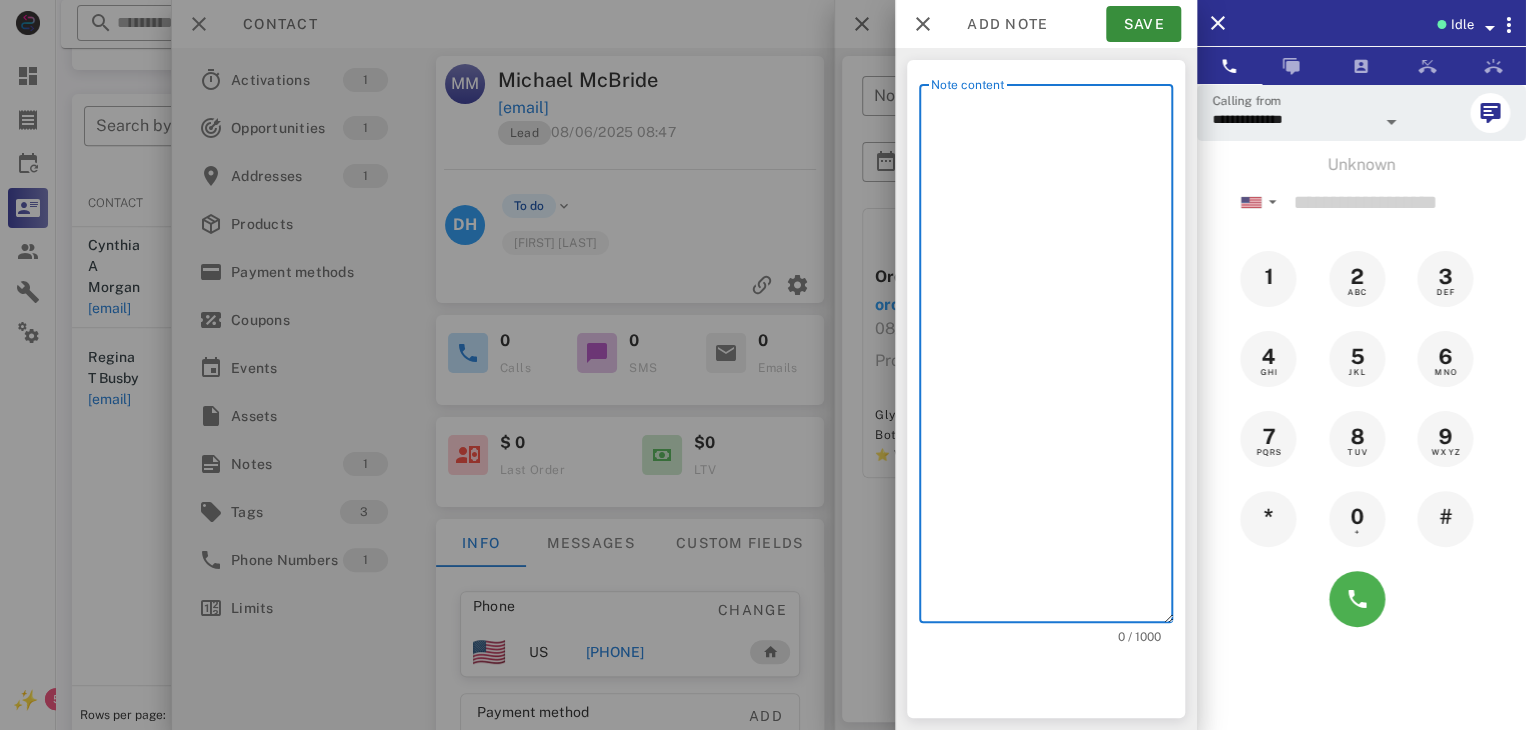 click on "Note content" at bounding box center (1052, 358) 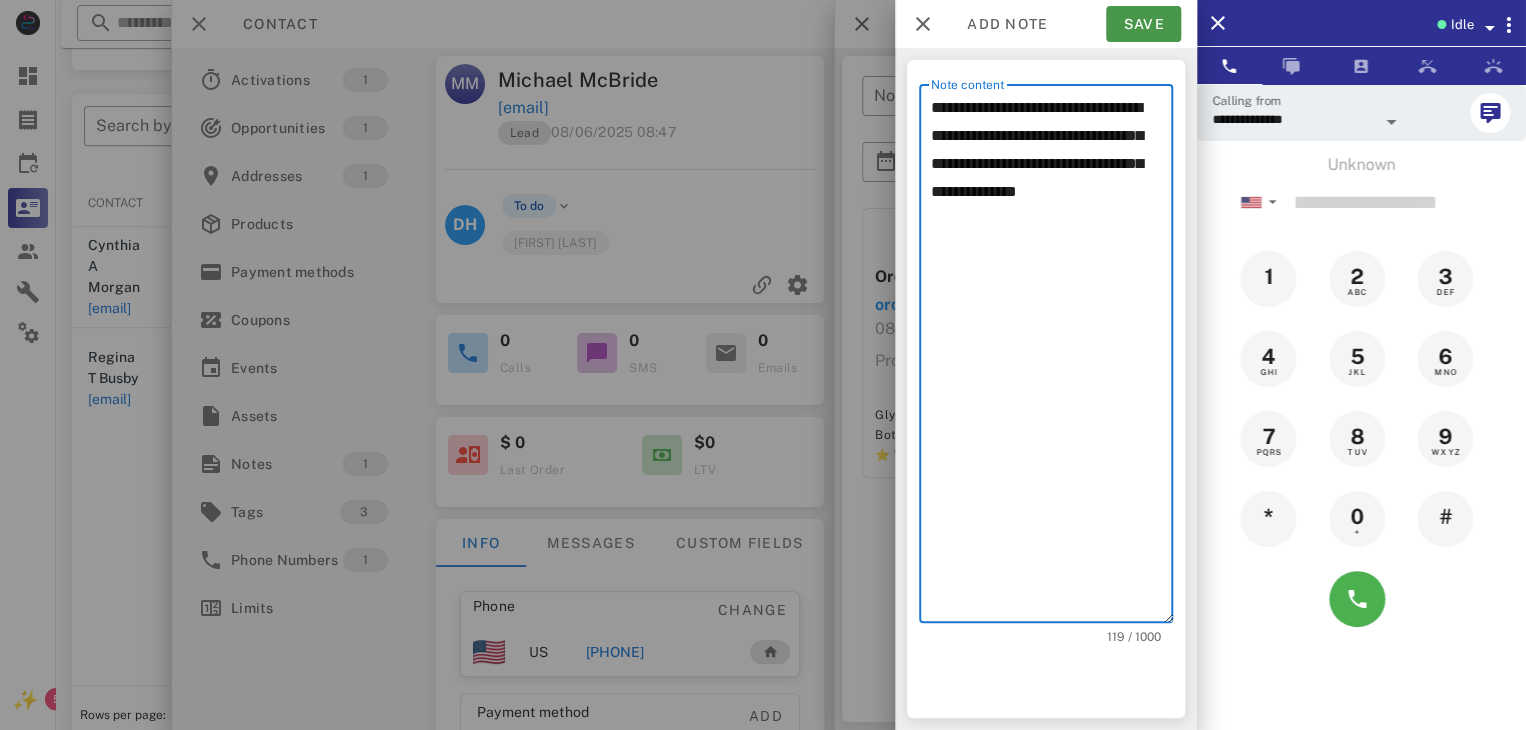 type on "**********" 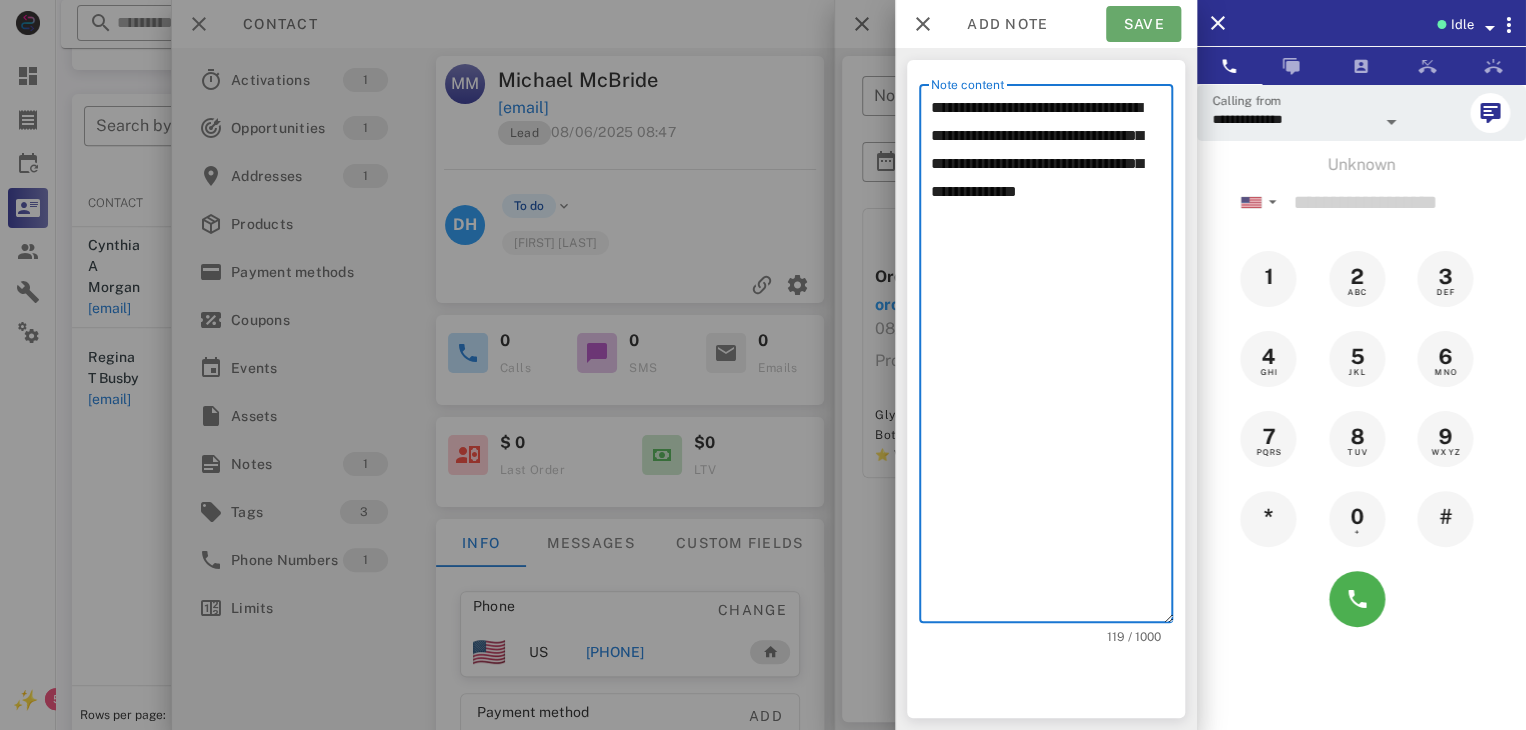 click on "Save" at bounding box center [1143, 24] 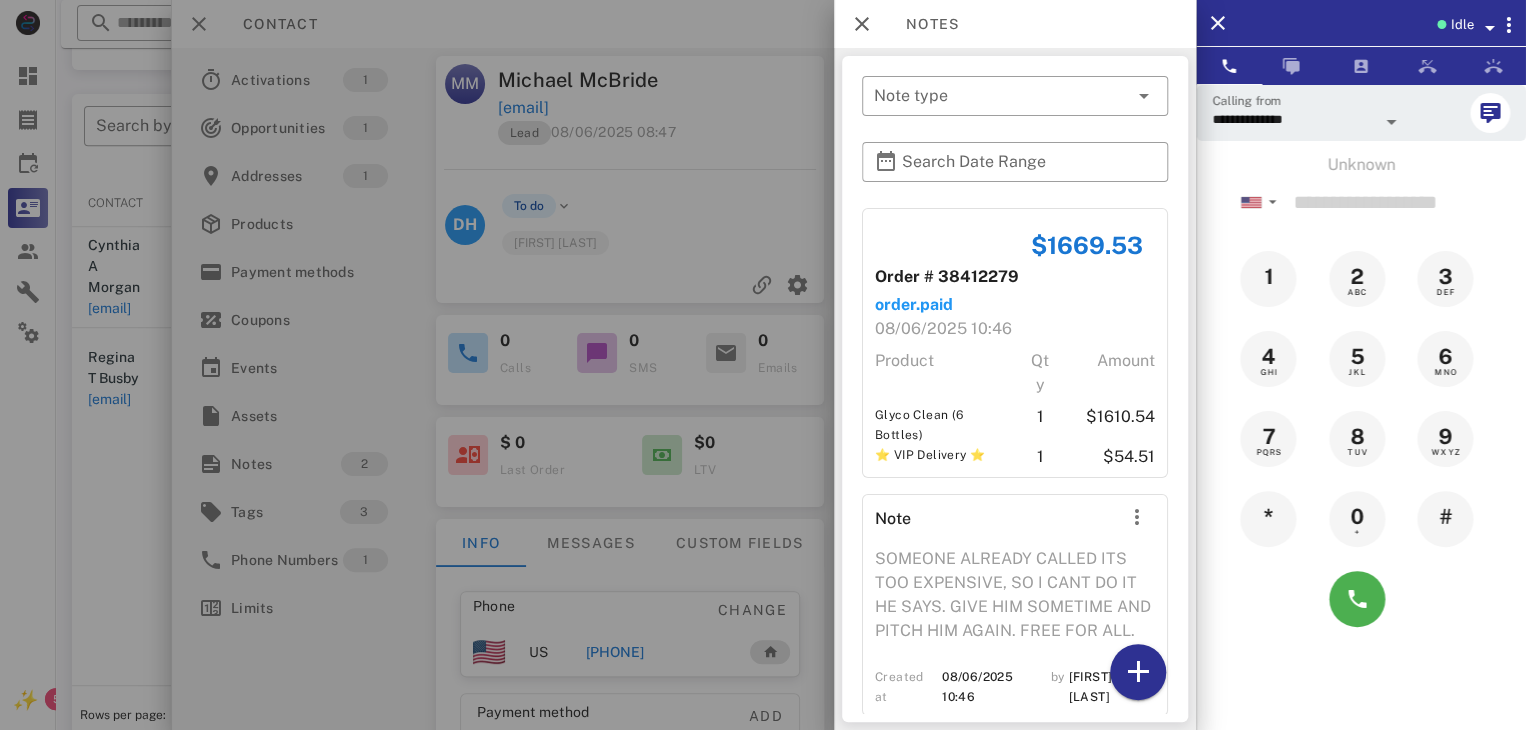 click at bounding box center (763, 365) 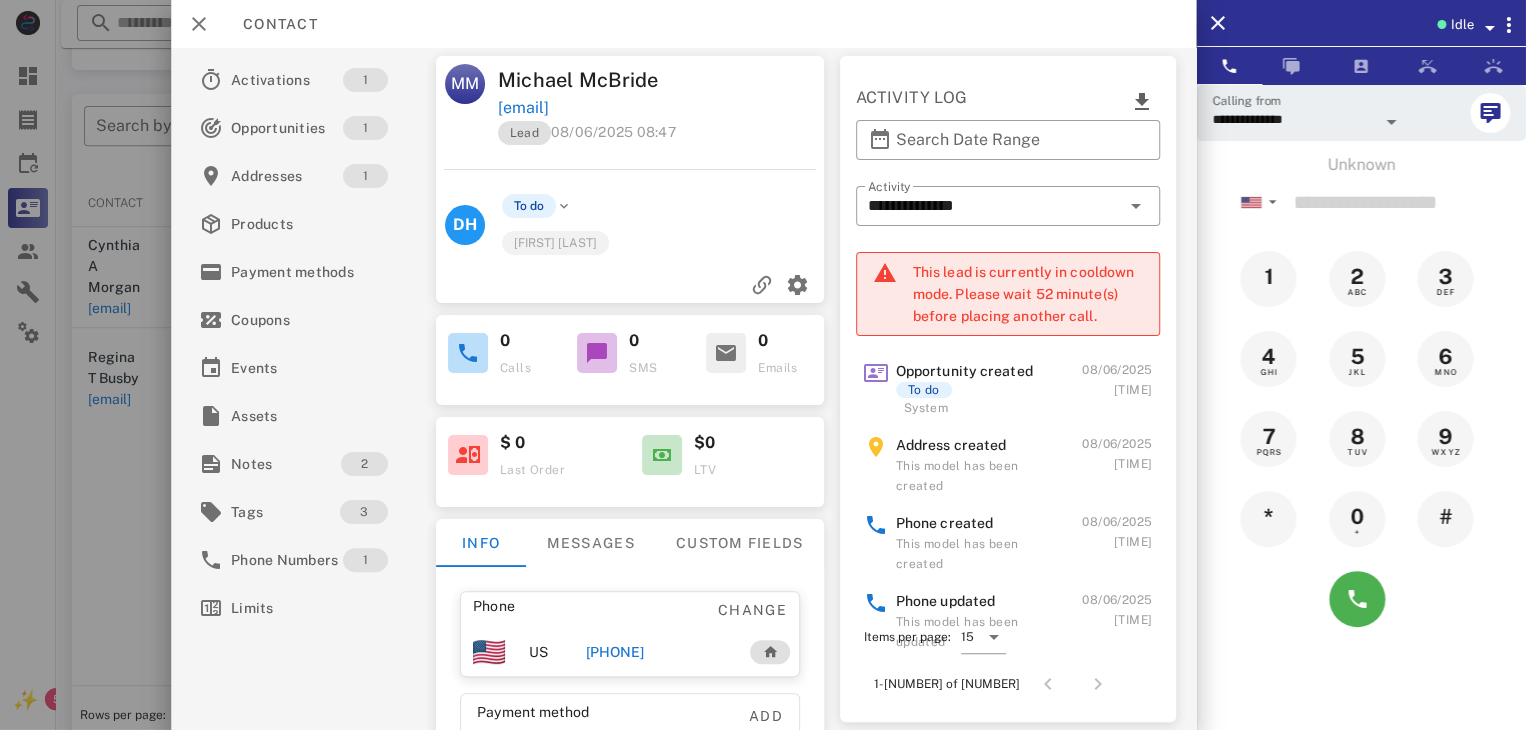 click at bounding box center [763, 365] 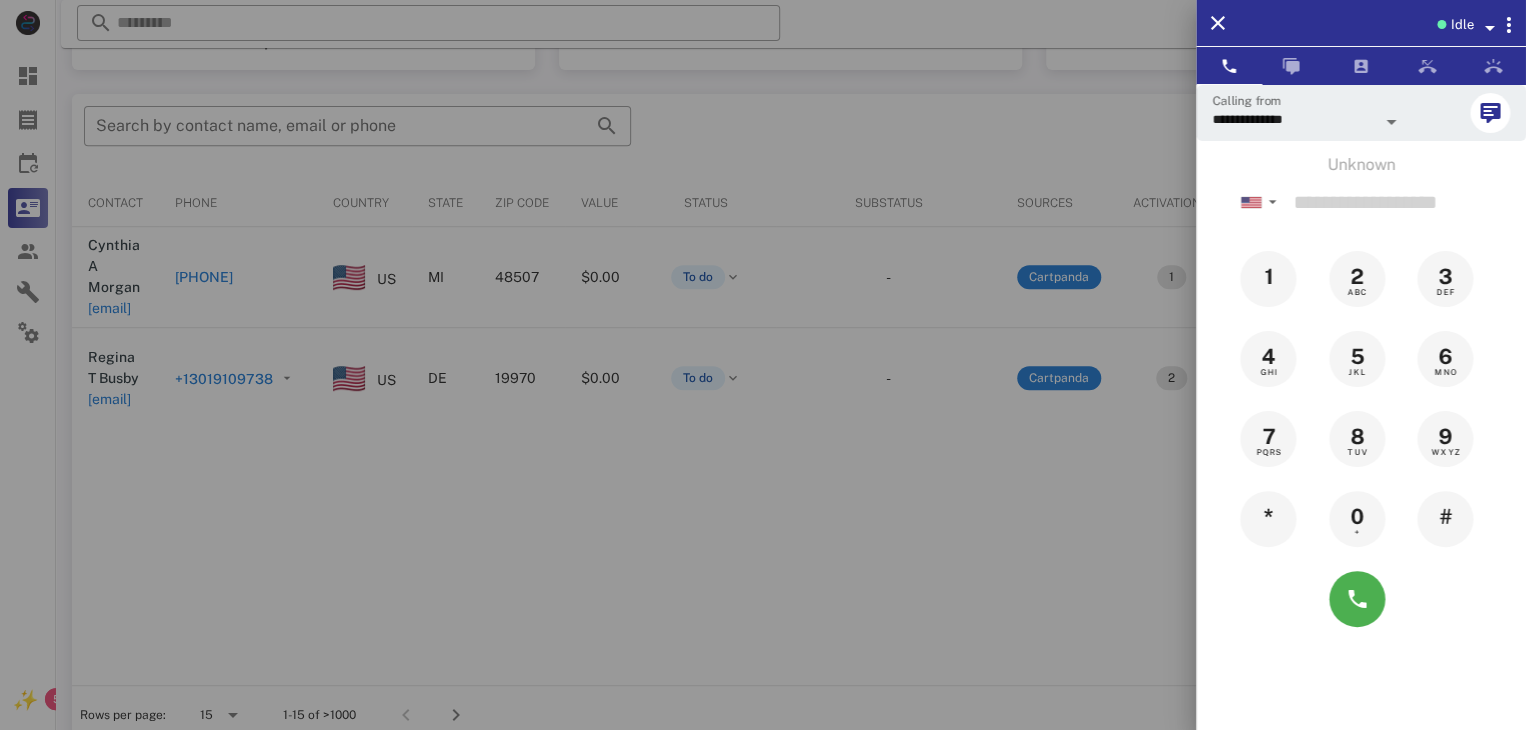 click at bounding box center [763, 365] 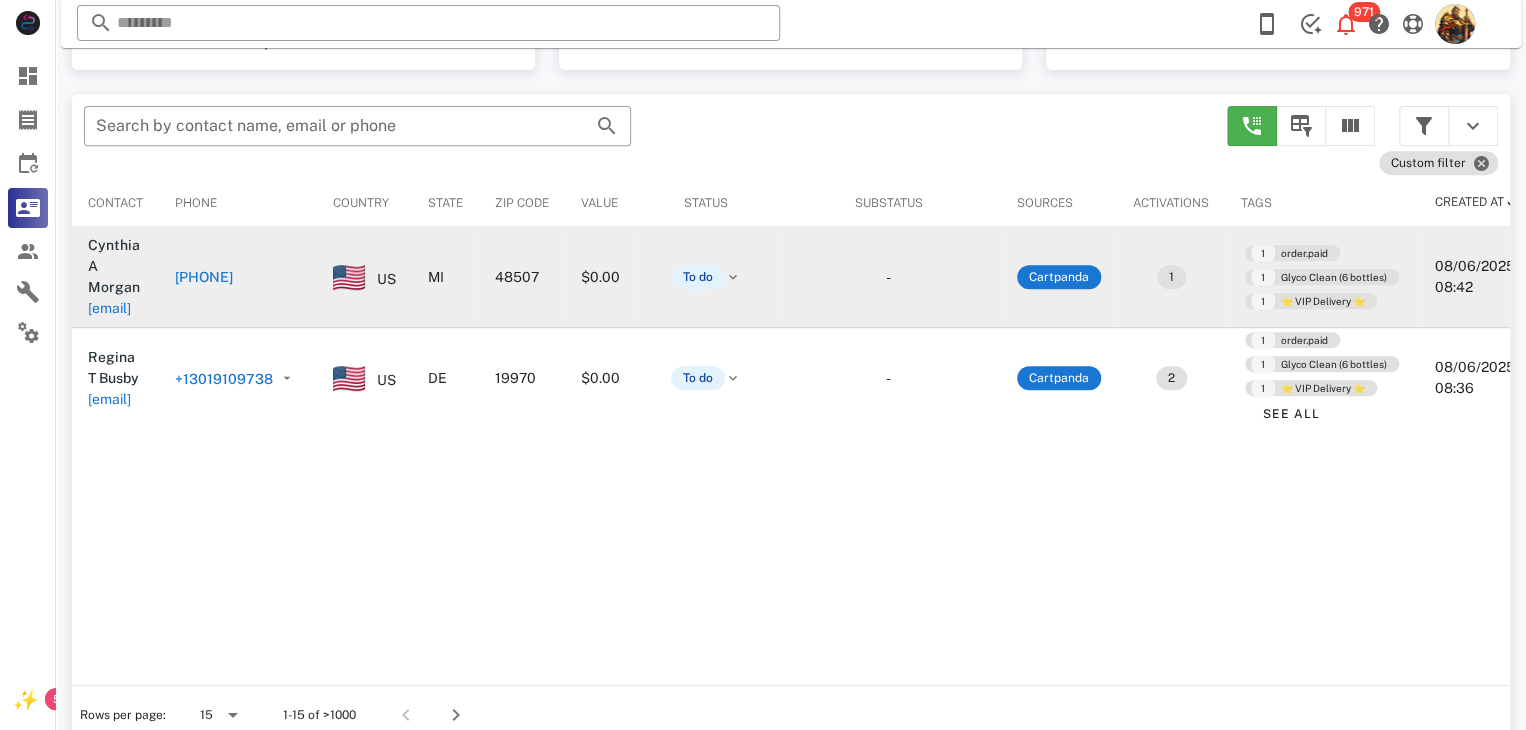 click on "[EMAIL]" at bounding box center (109, 308) 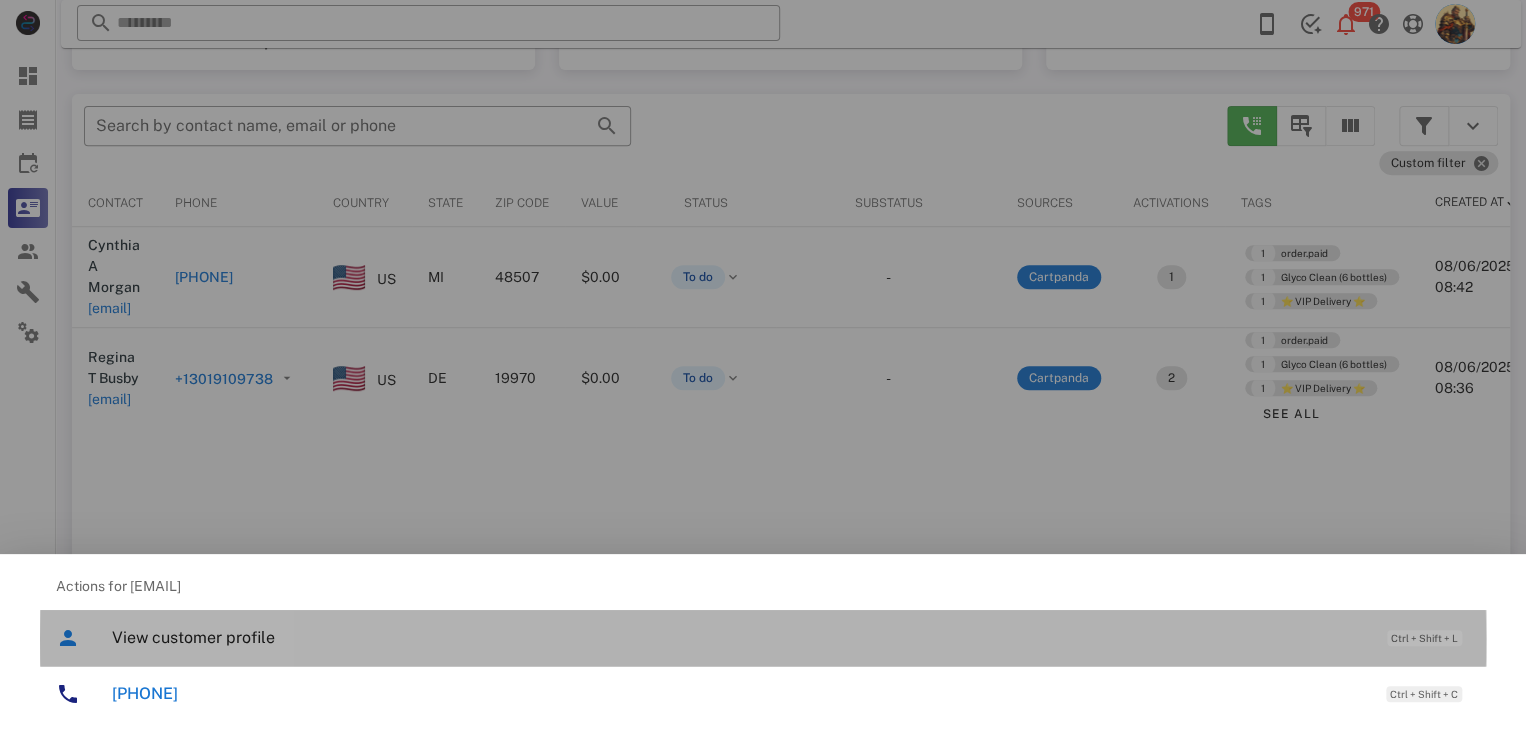 click on "View customer profile" at bounding box center (739, 637) 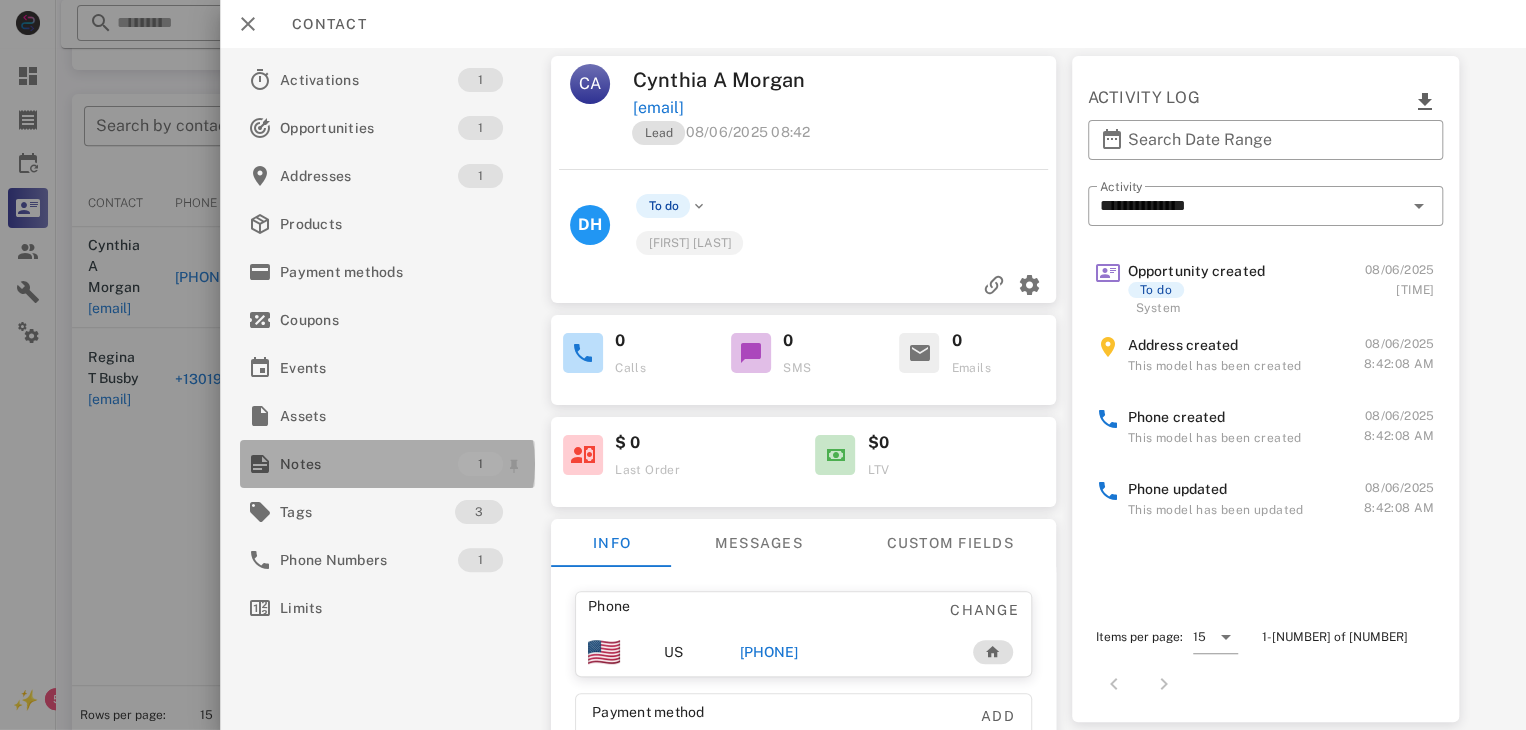 click on "Notes" at bounding box center (369, 464) 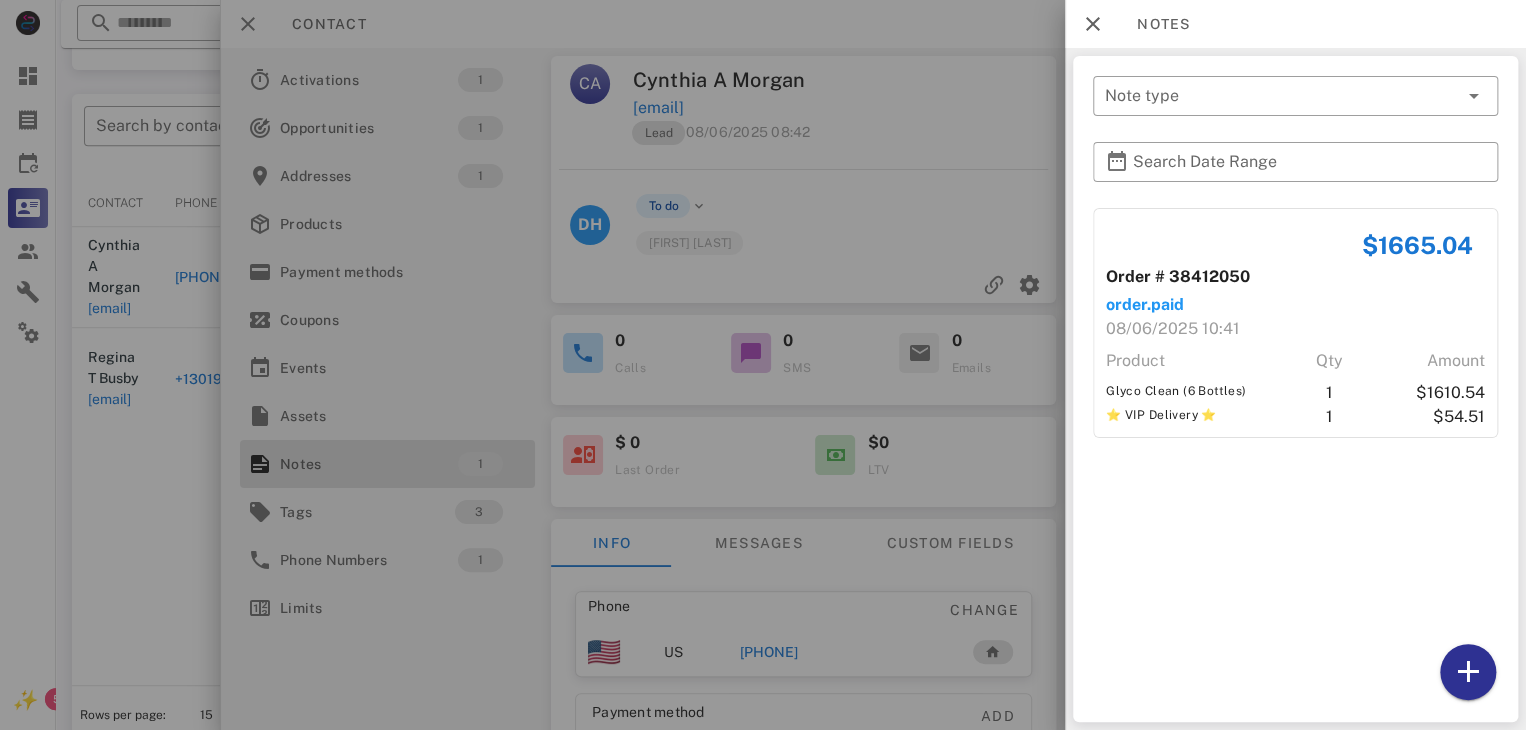 click at bounding box center (763, 365) 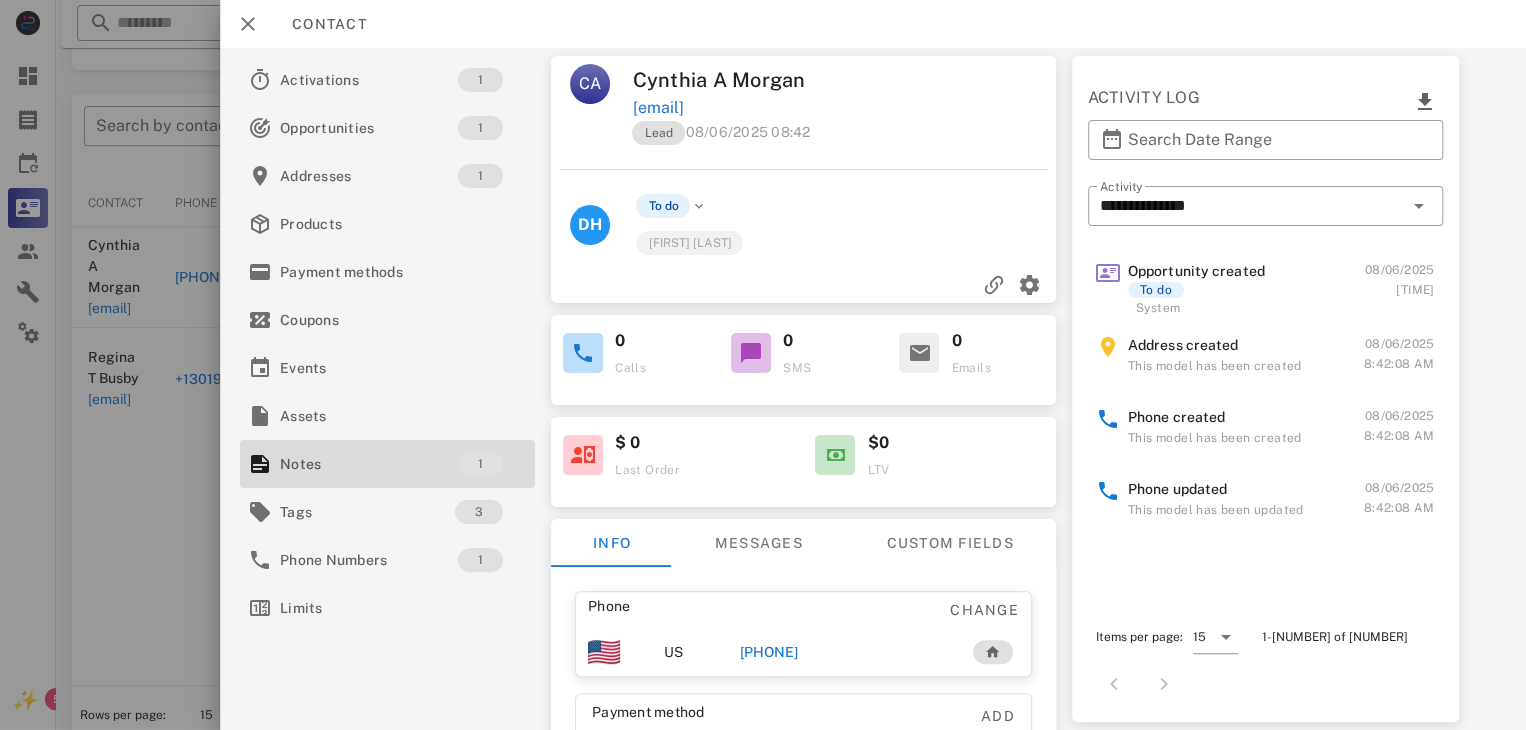 click on "Phone" at bounding box center [689, 606] 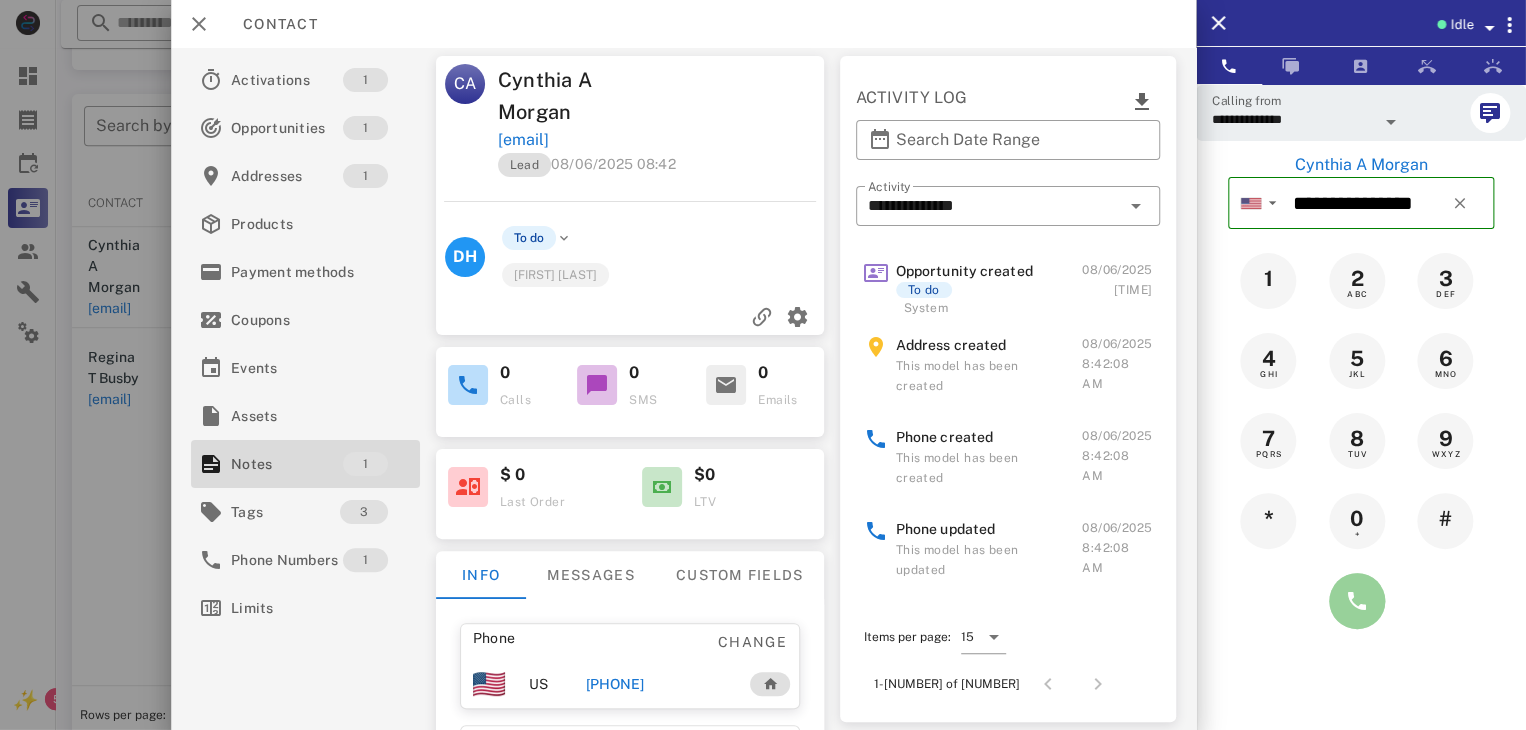 click at bounding box center (1357, 601) 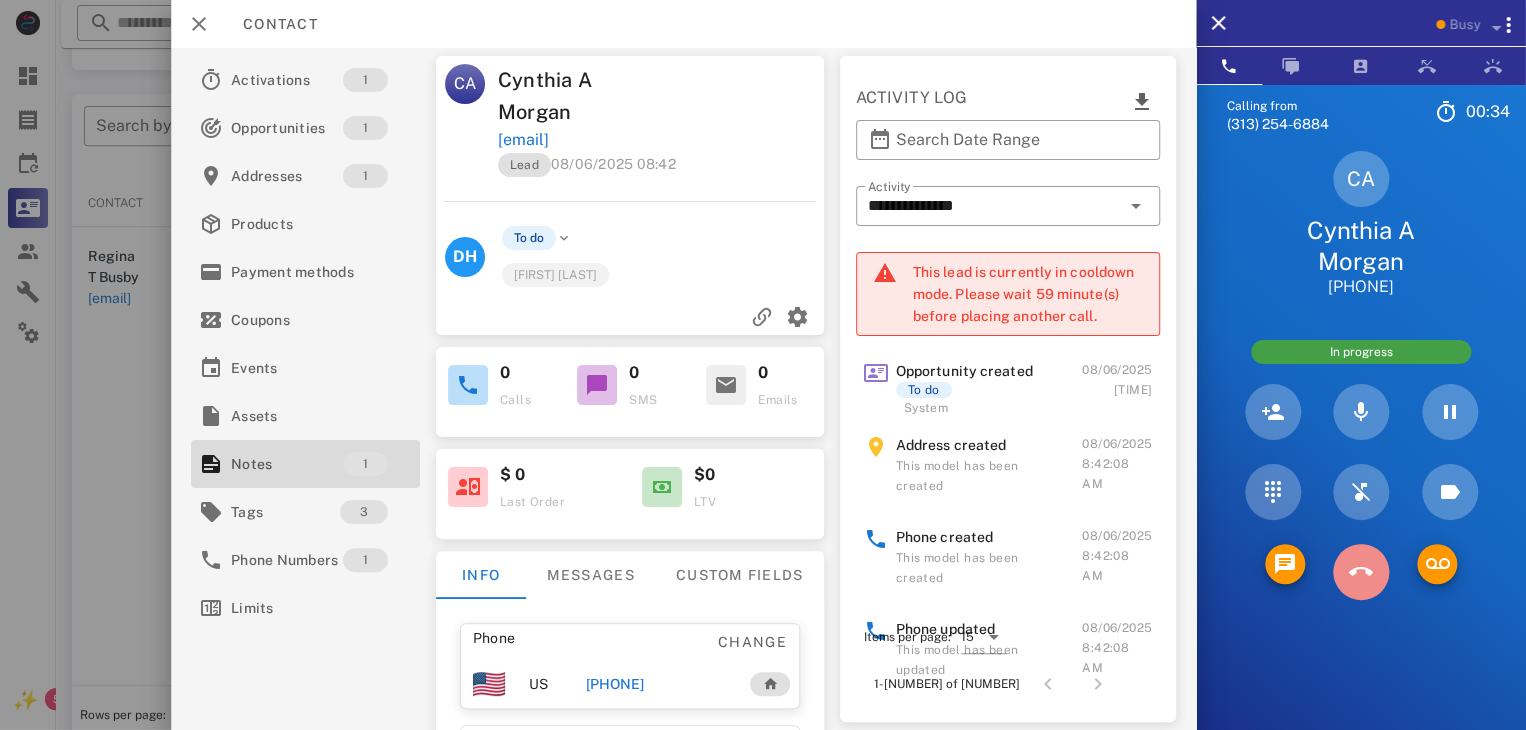 click at bounding box center (1361, 572) 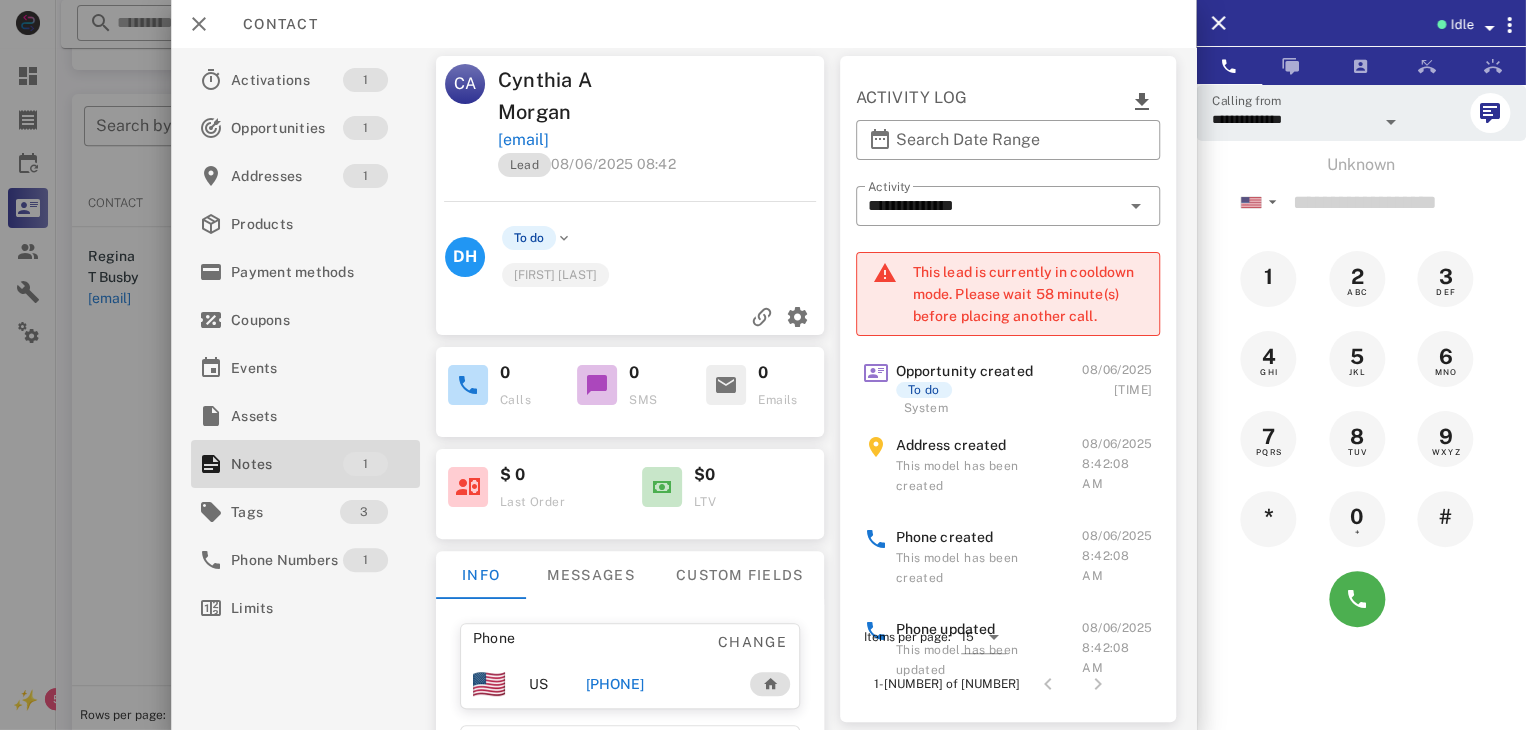 click on "[PHONE]" at bounding box center (614, 684) 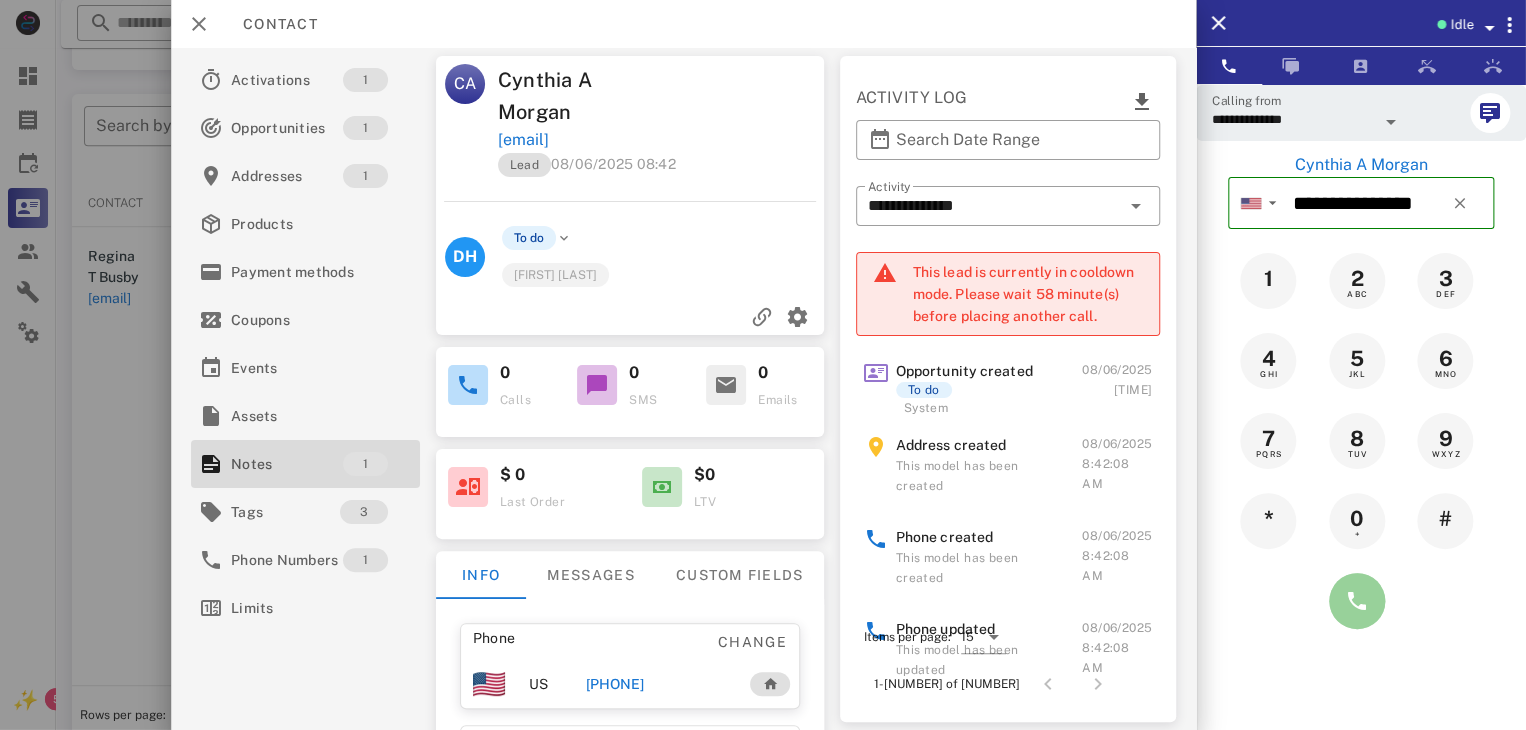 click at bounding box center [1357, 601] 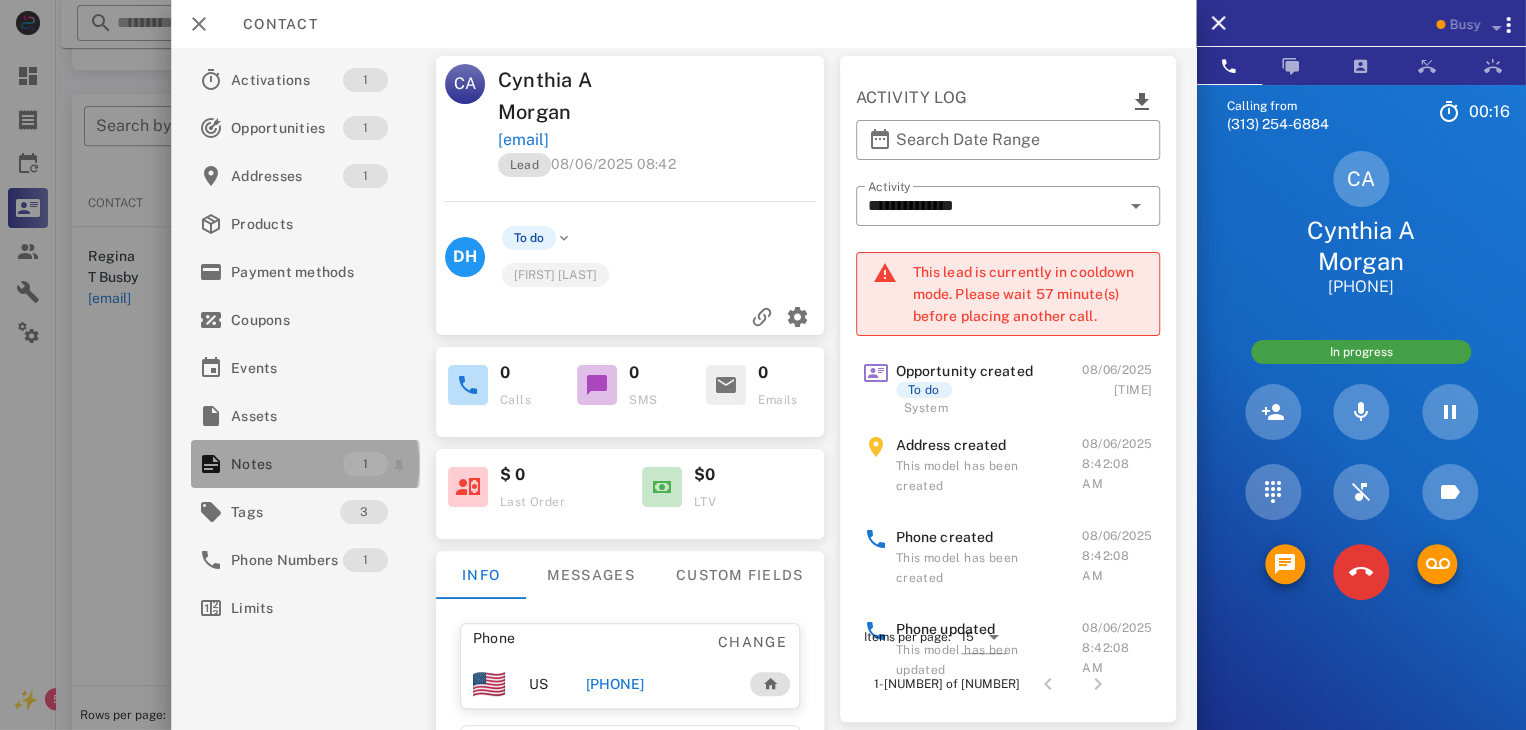 click on "Notes" at bounding box center (287, 464) 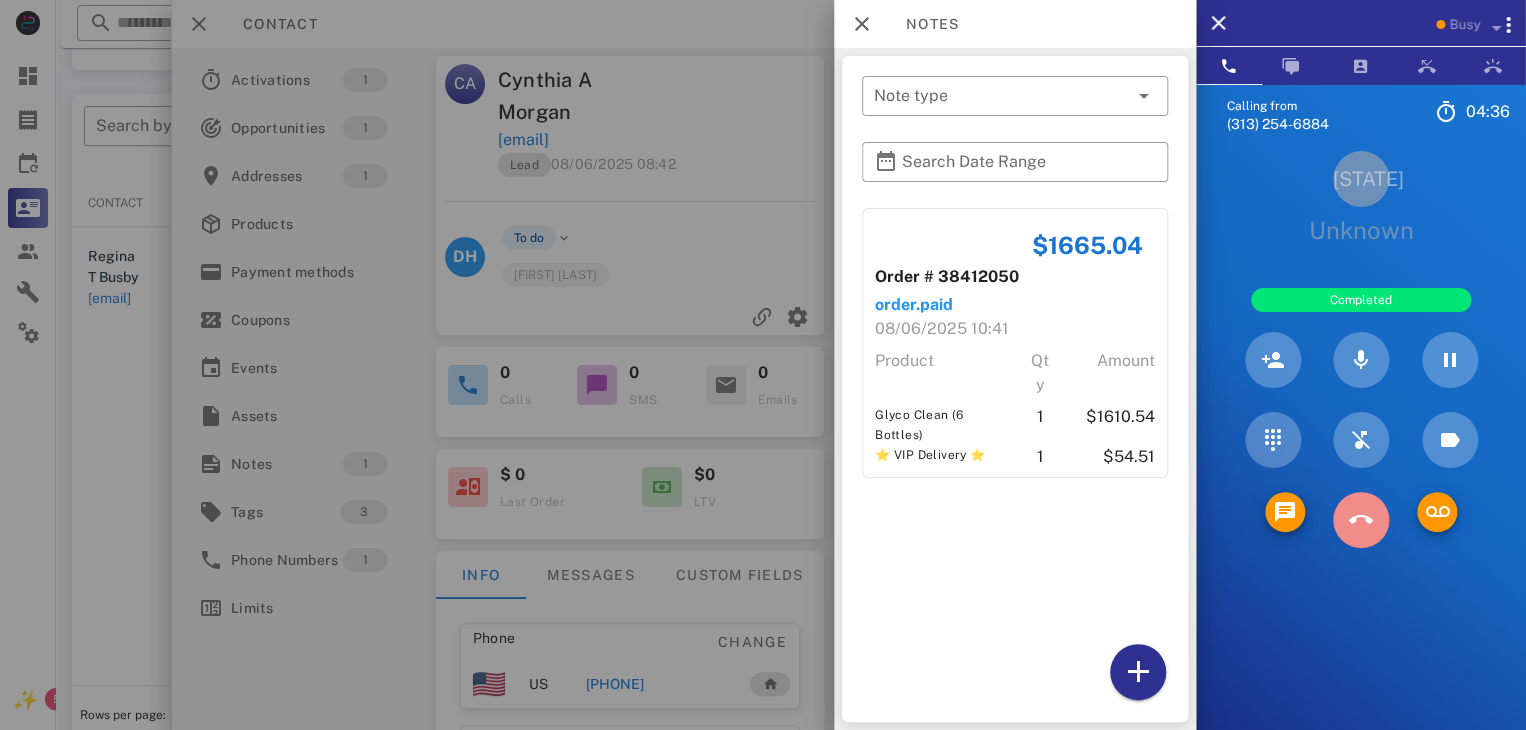 click at bounding box center [1361, 520] 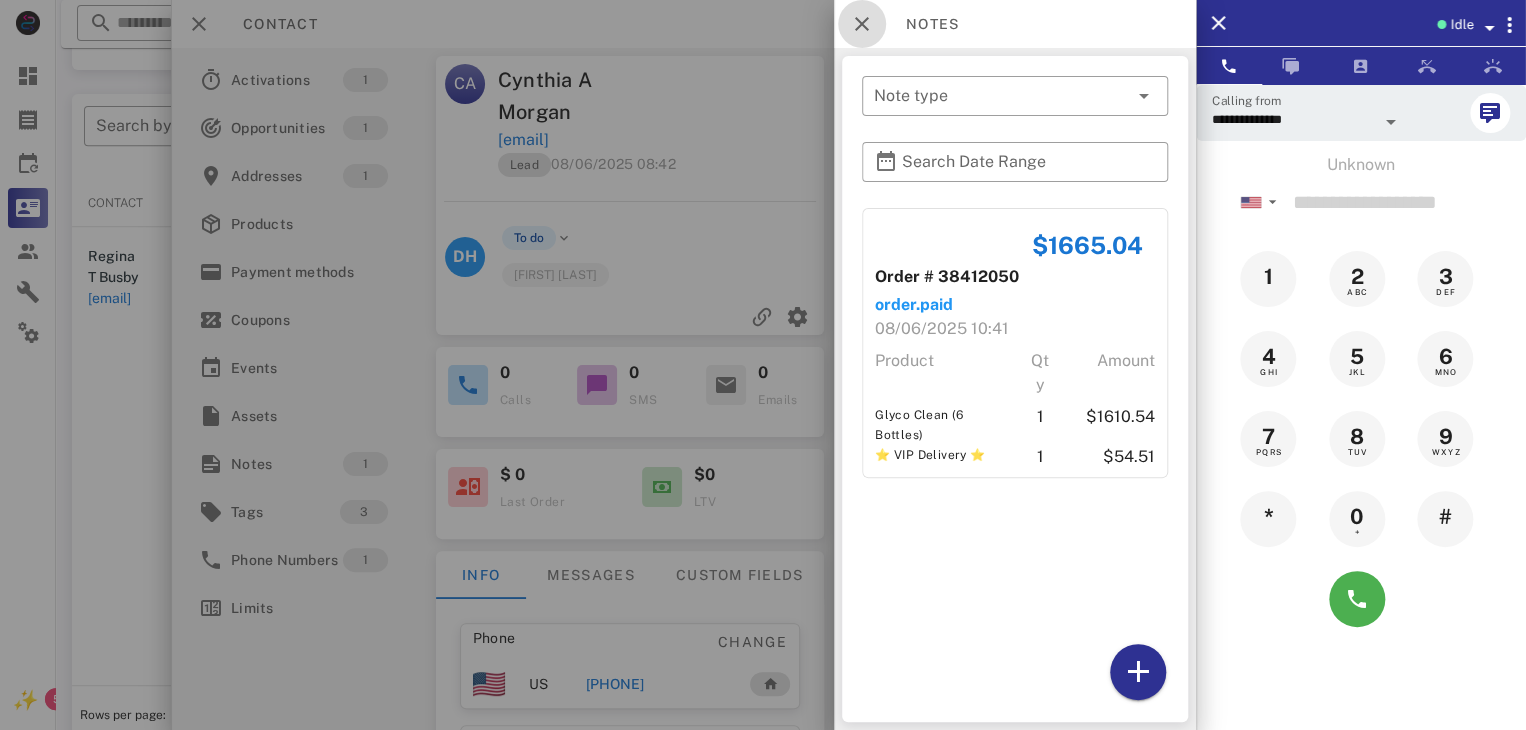 click at bounding box center (862, 24) 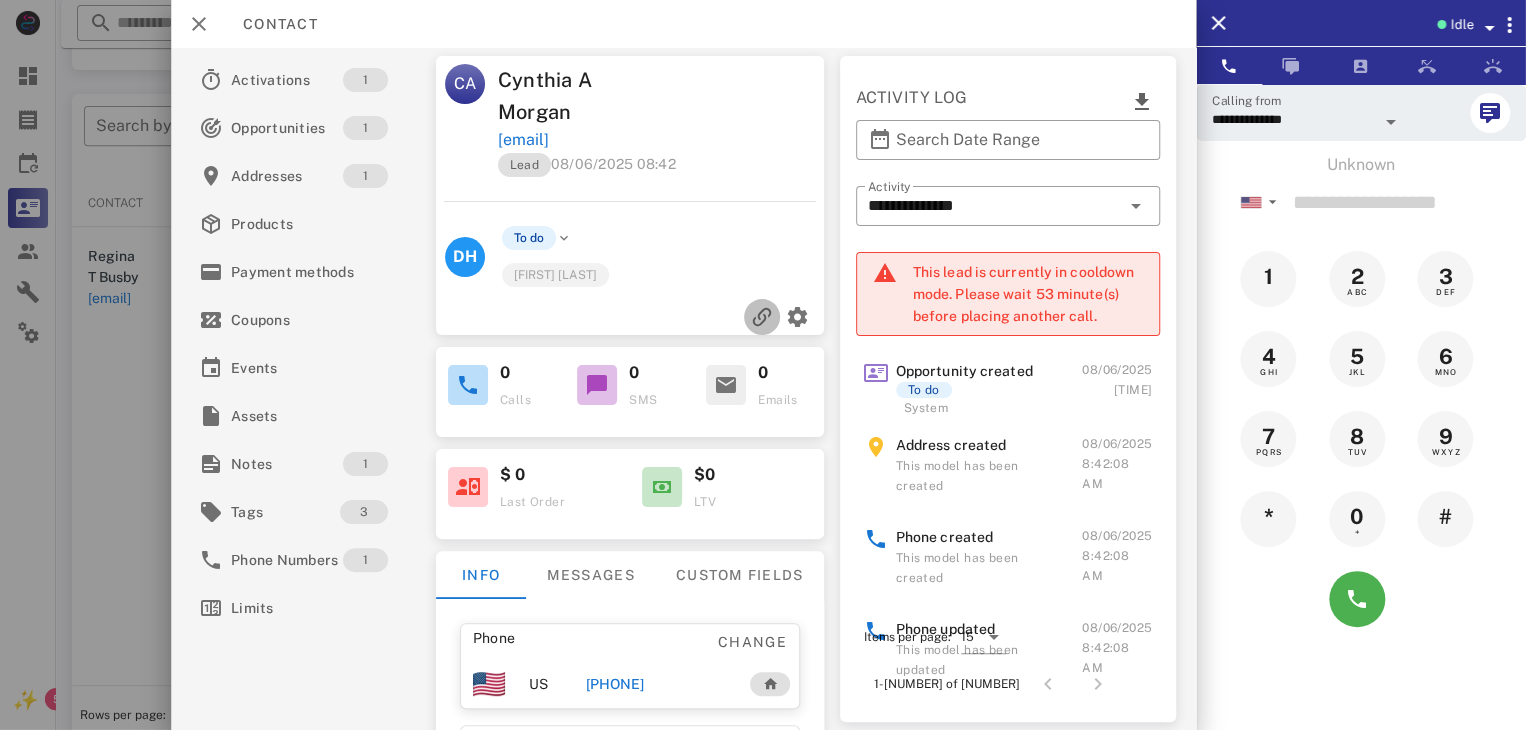 click at bounding box center (762, 317) 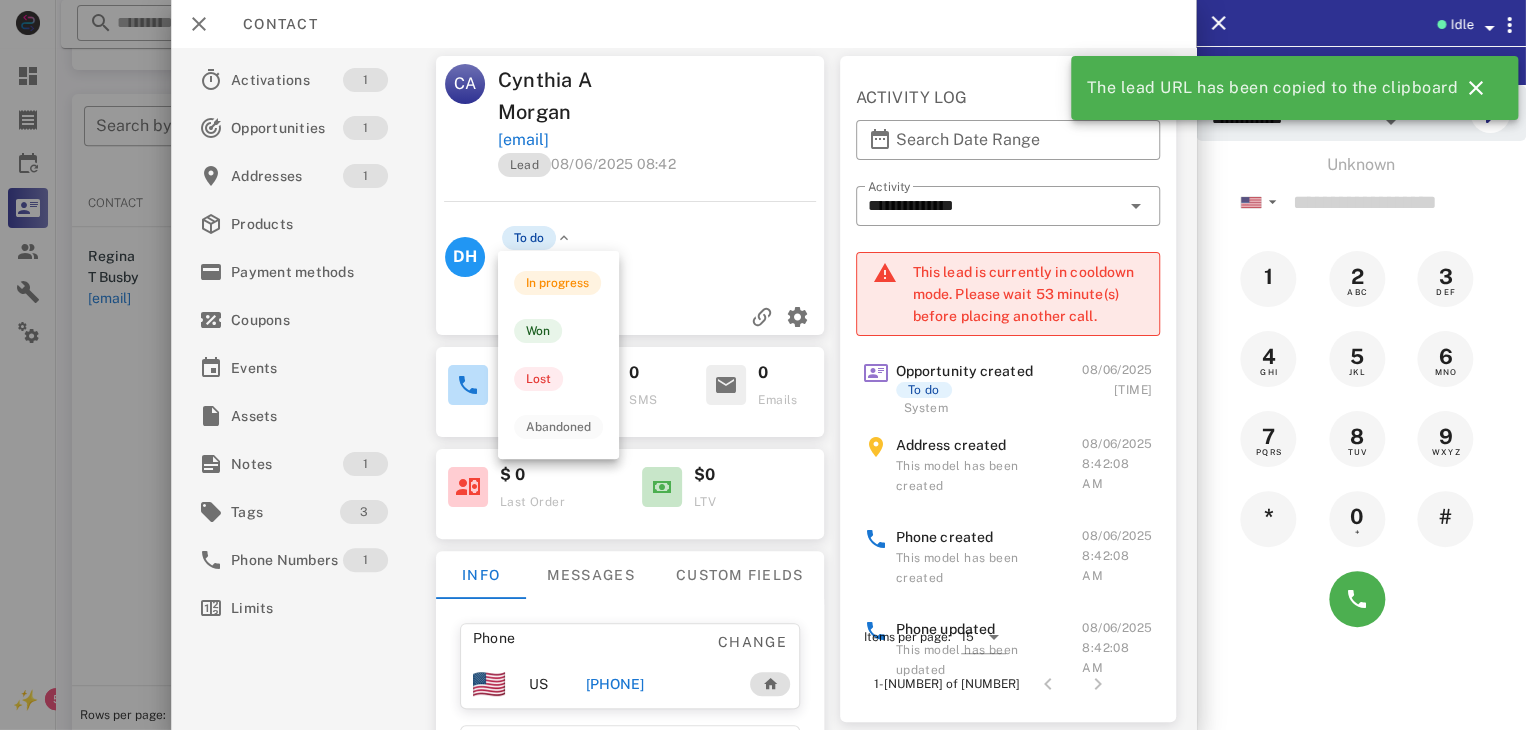 click on "To do" at bounding box center [529, 238] 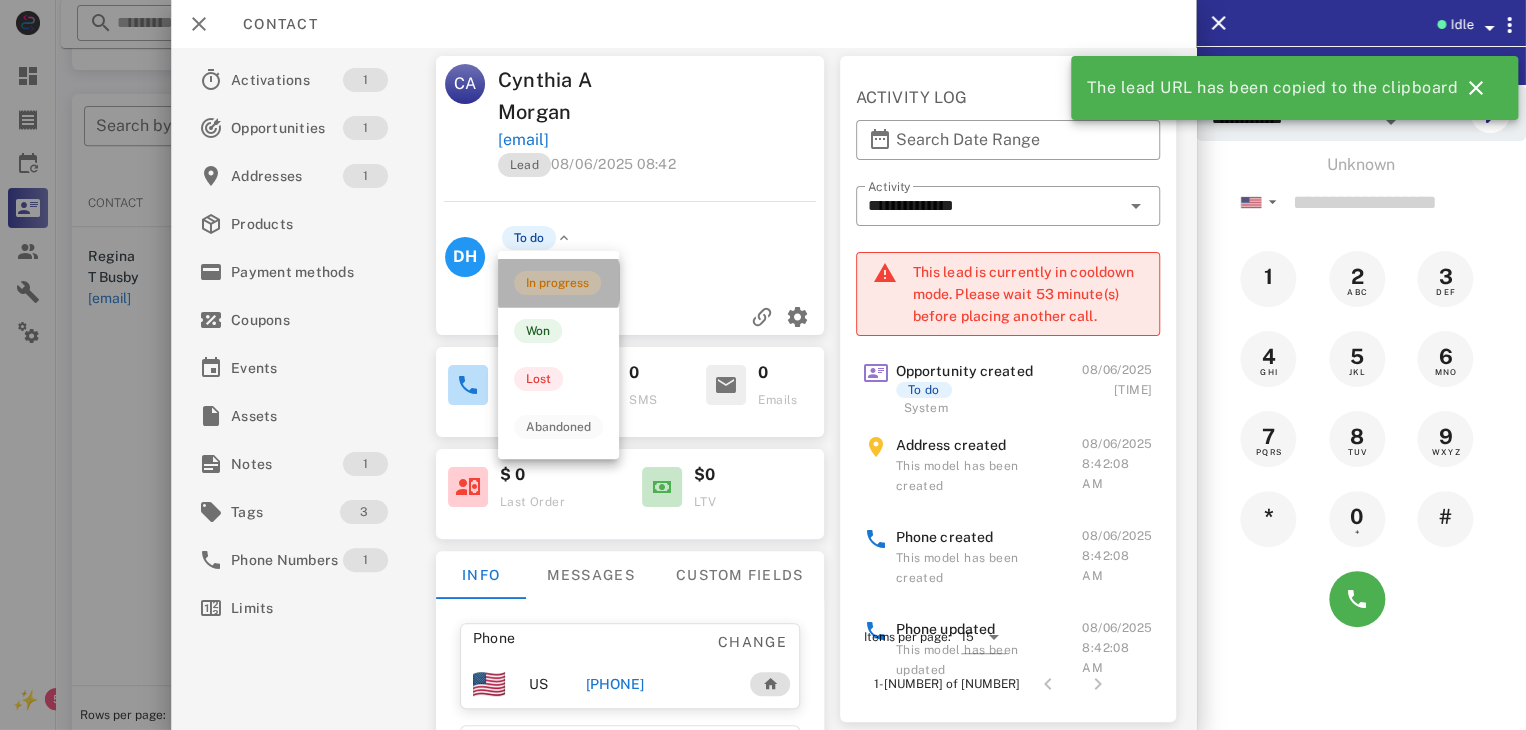 click on "In progress" at bounding box center [557, 283] 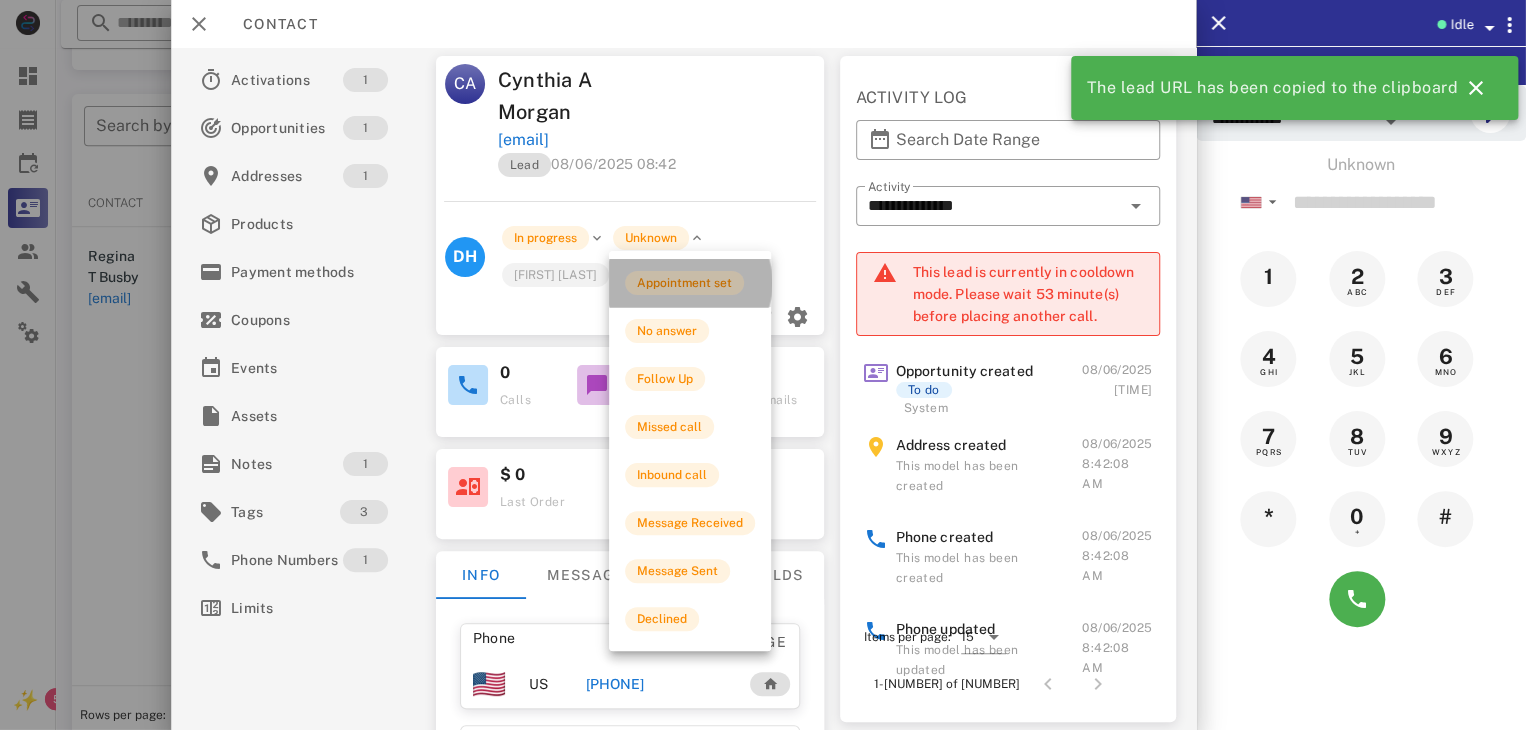 click on "Appointment set" at bounding box center [684, 283] 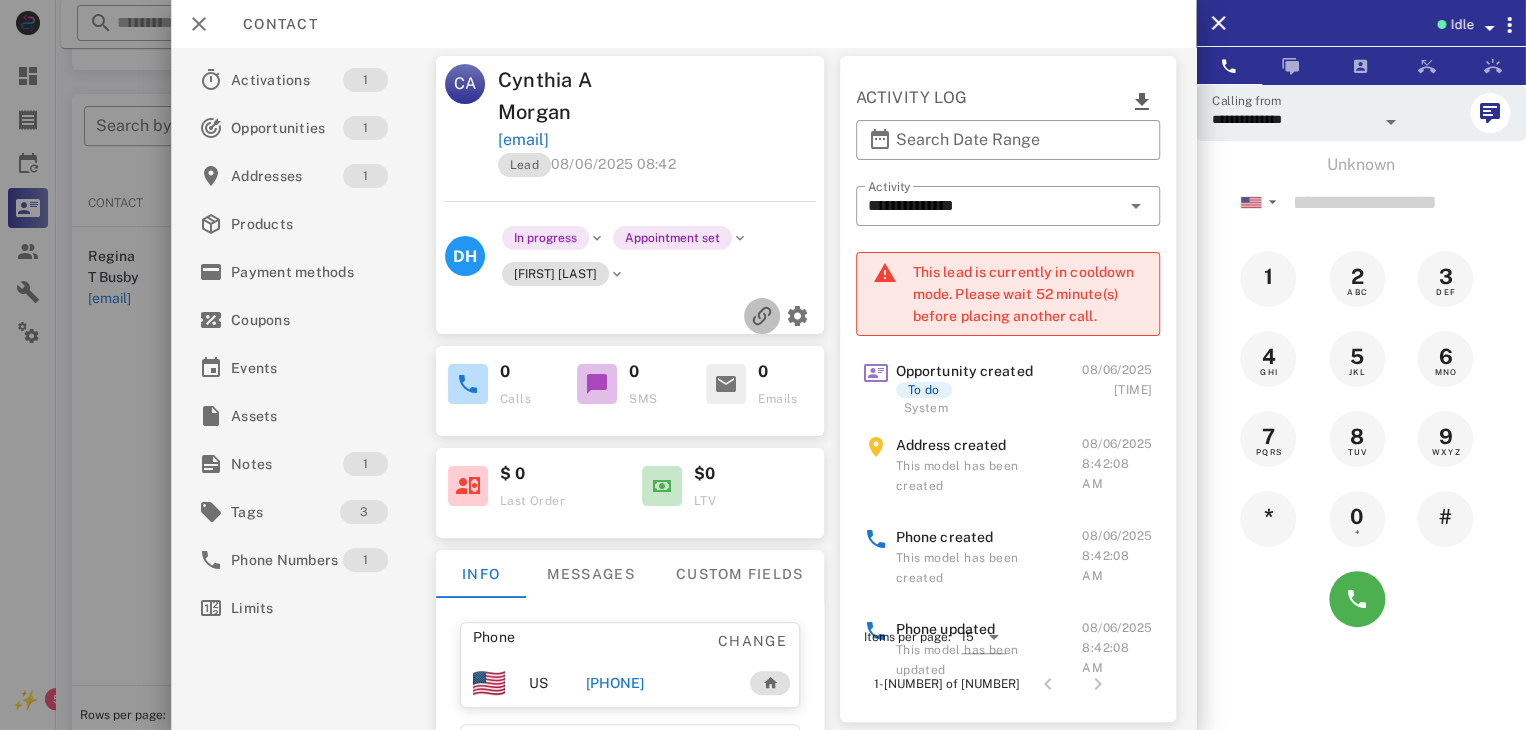click at bounding box center (762, 316) 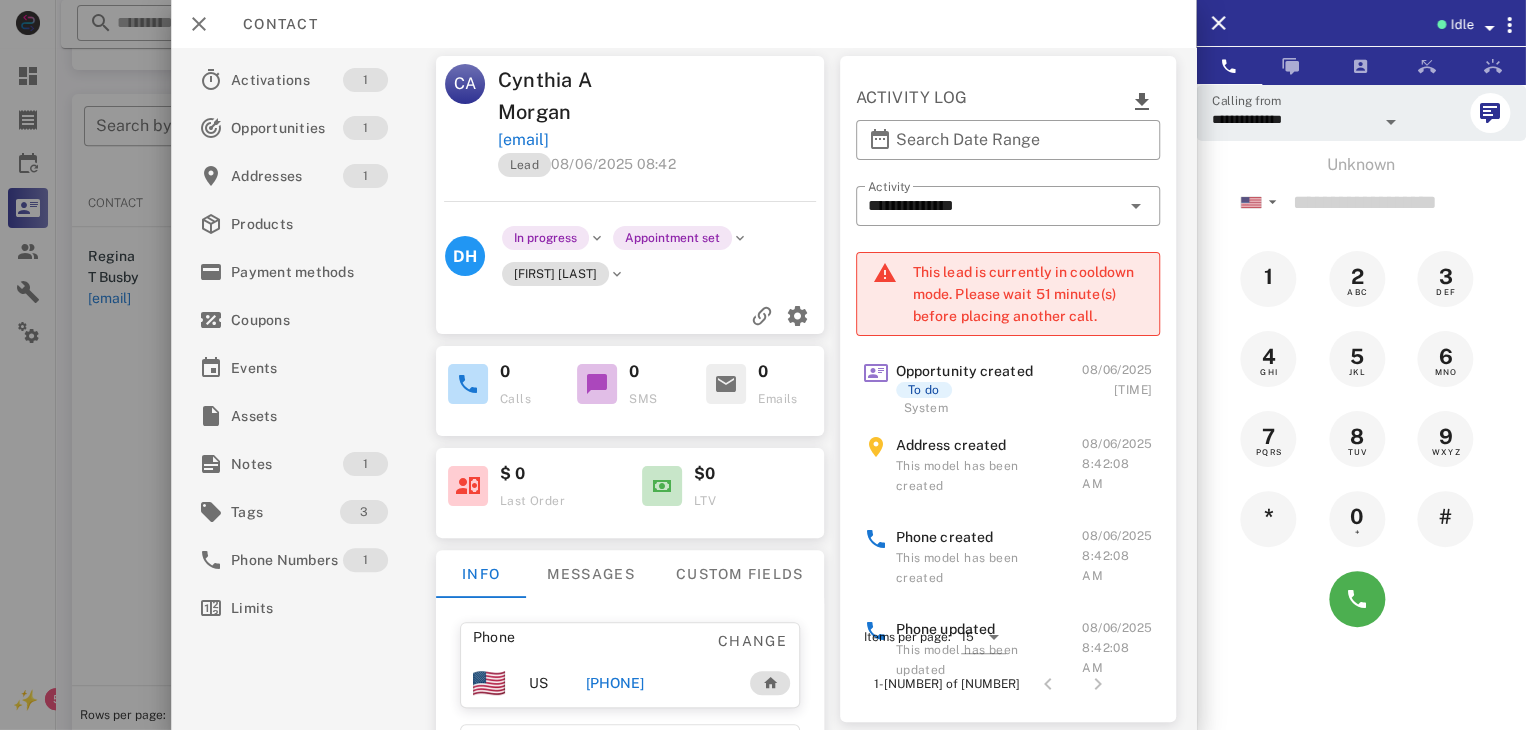 click at bounding box center (763, 365) 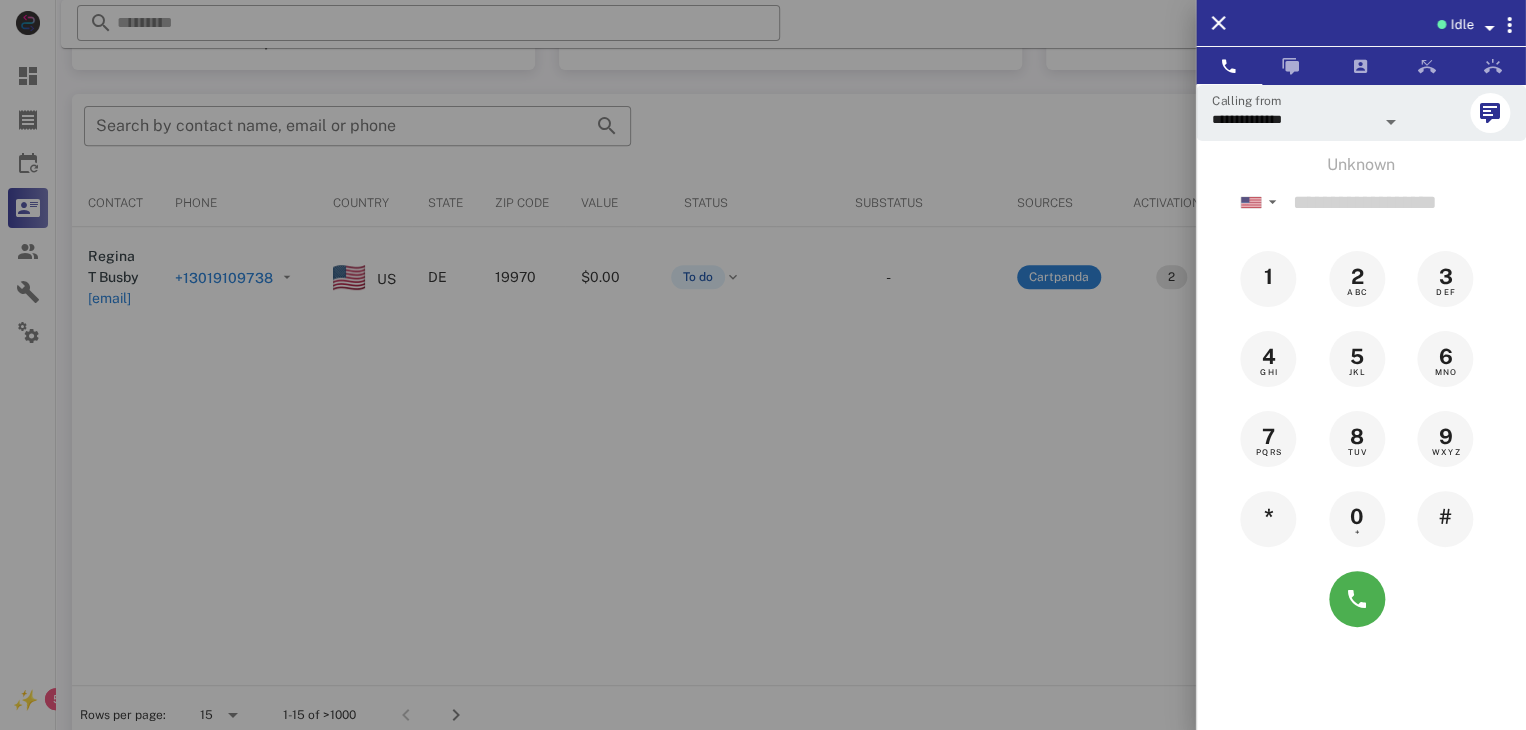 click at bounding box center [763, 365] 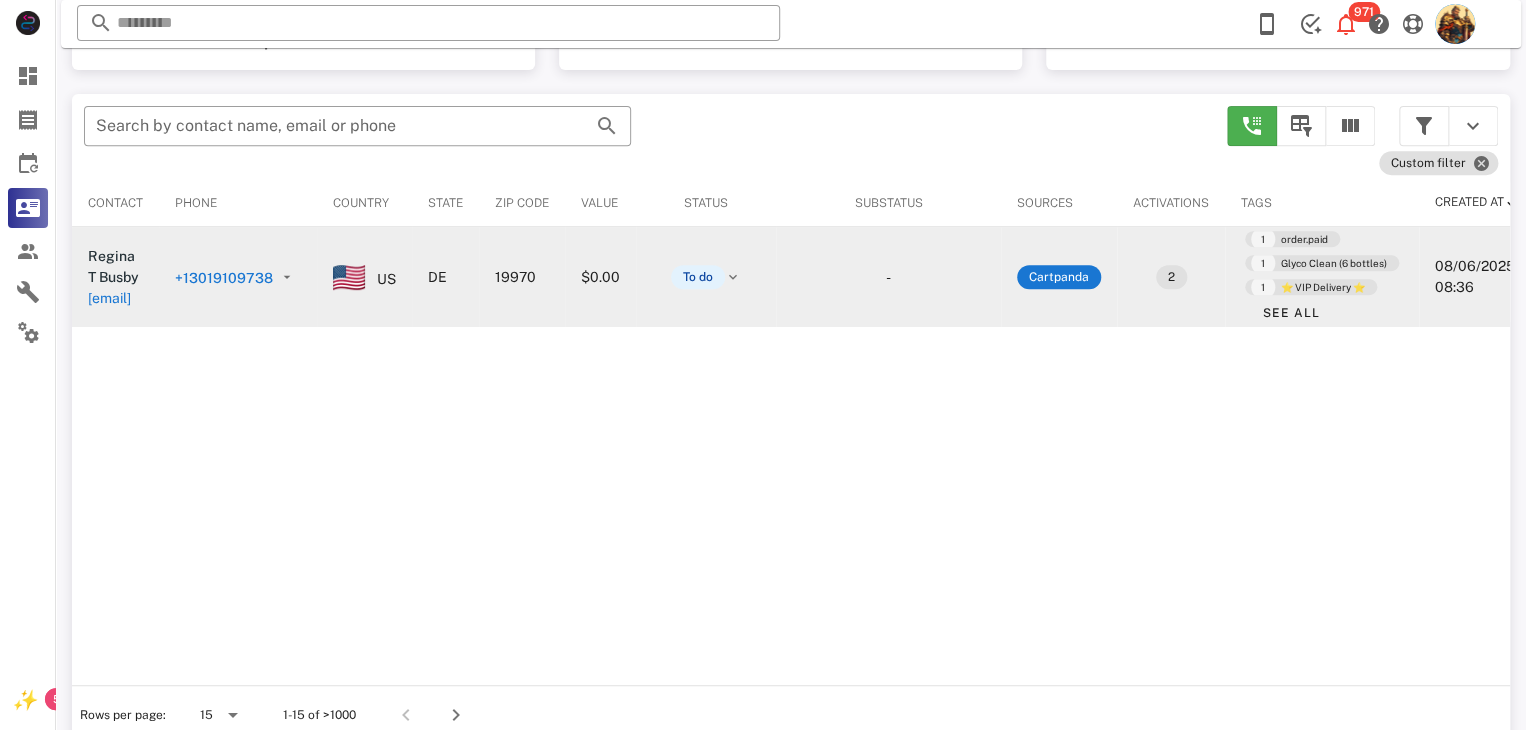 click on "[EMAIL]" at bounding box center (109, 298) 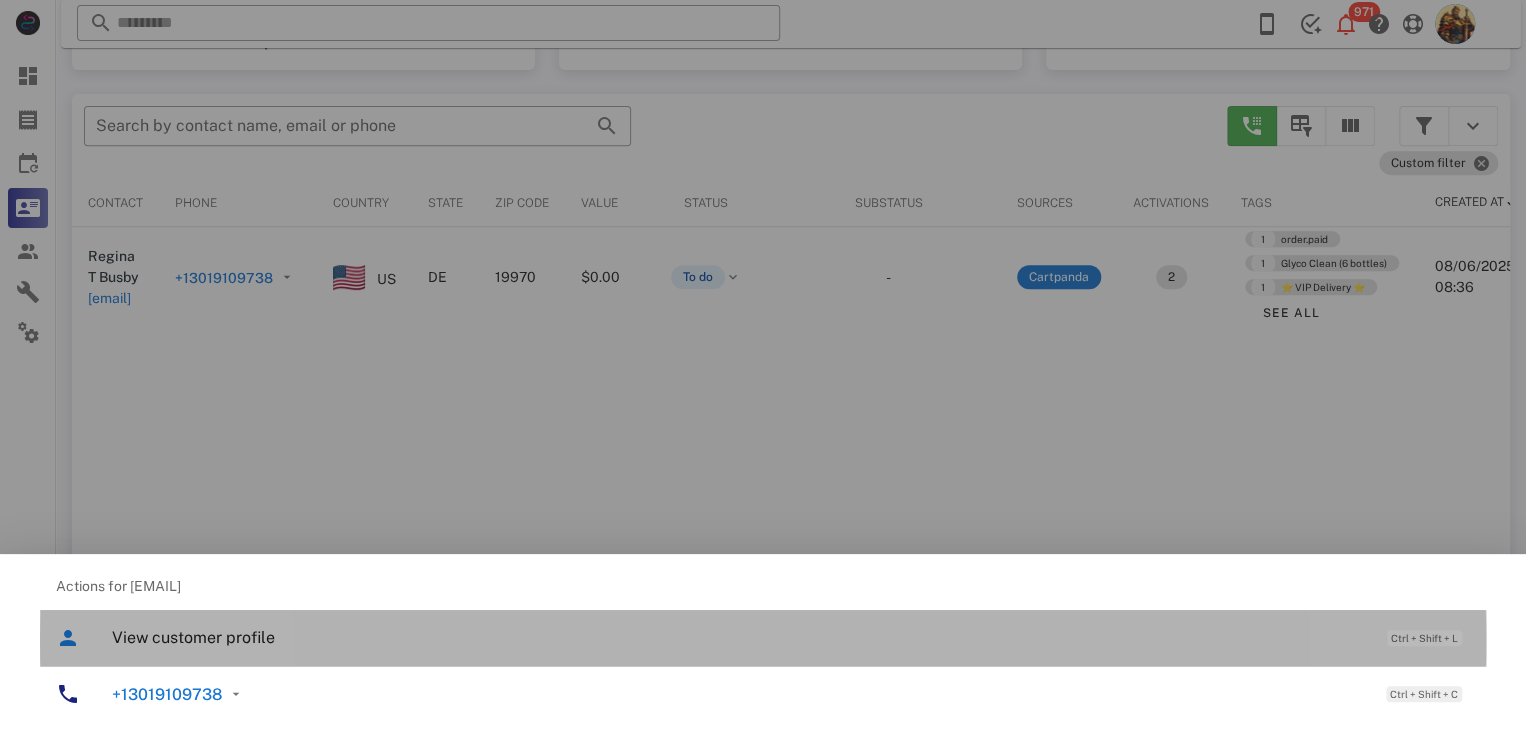 click on "View customer profile" at bounding box center (739, 637) 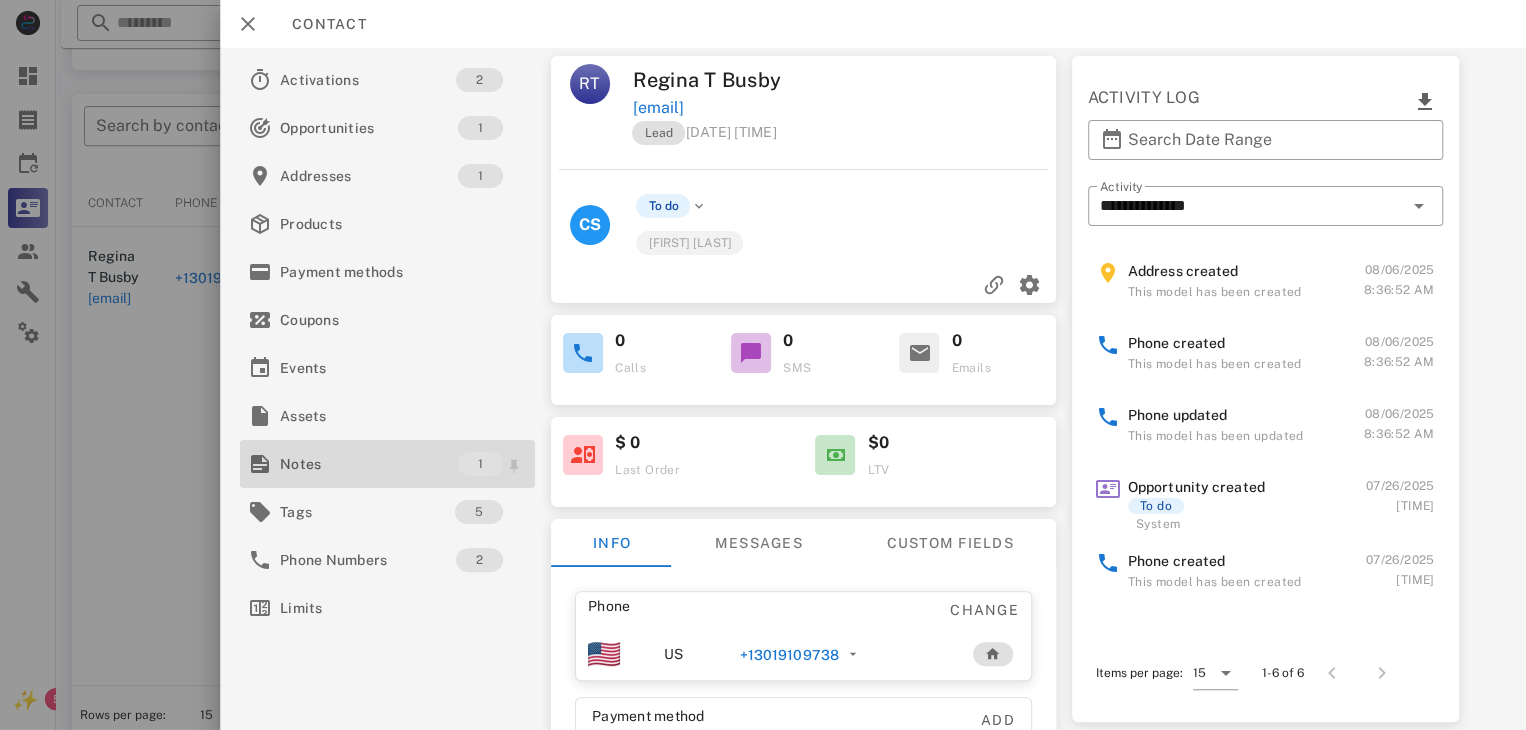 click on "Notes" at bounding box center (369, 464) 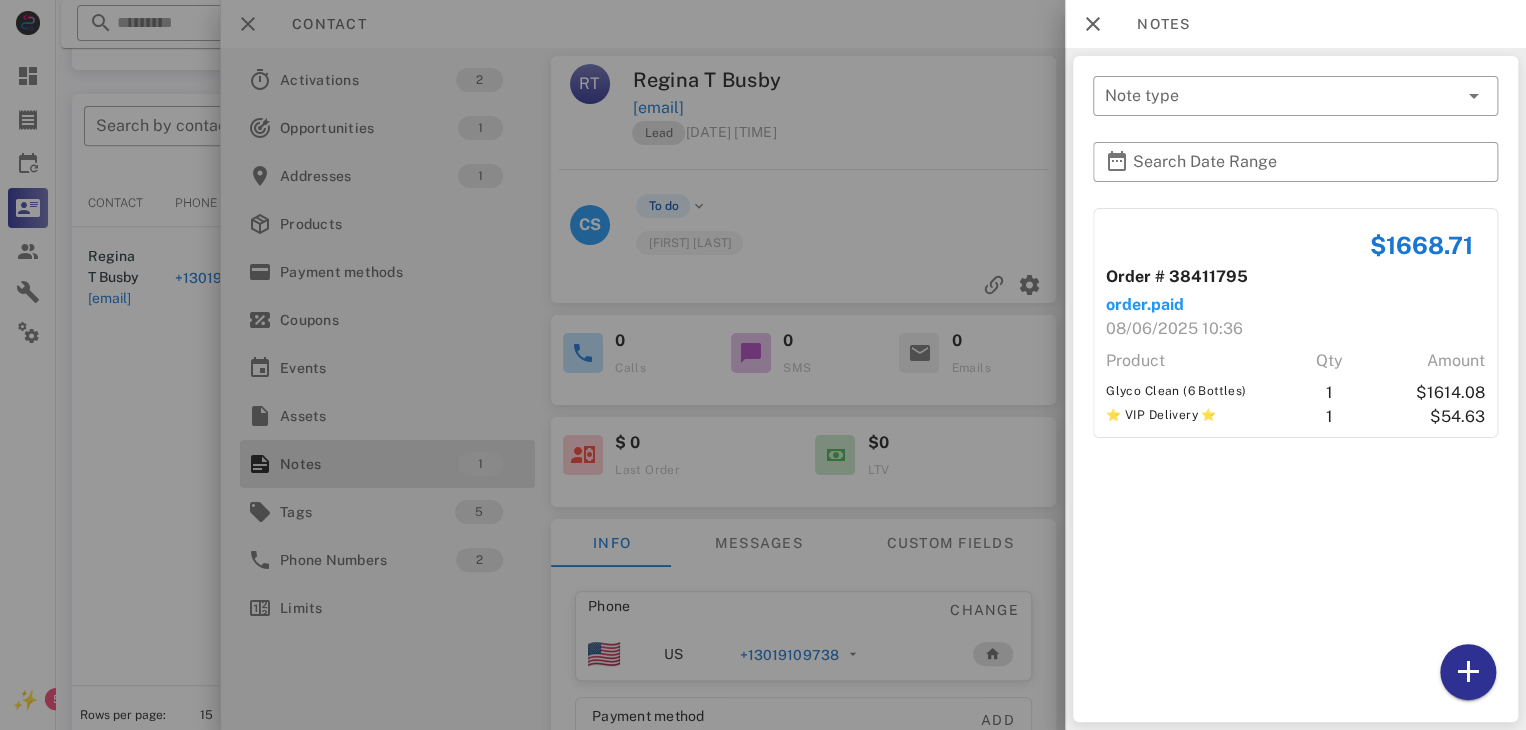 click at bounding box center (763, 365) 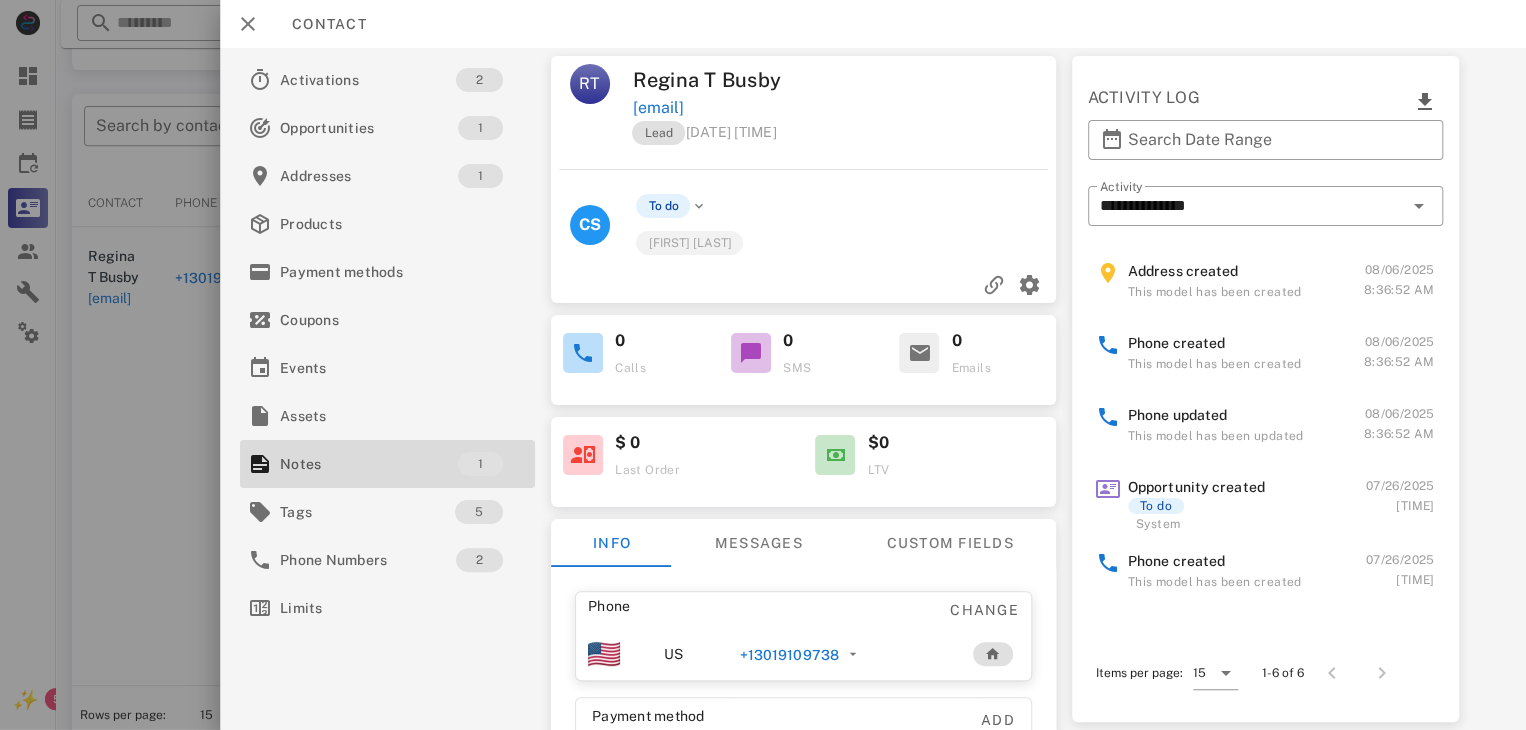 click on "+13019109738" at bounding box center [789, 655] 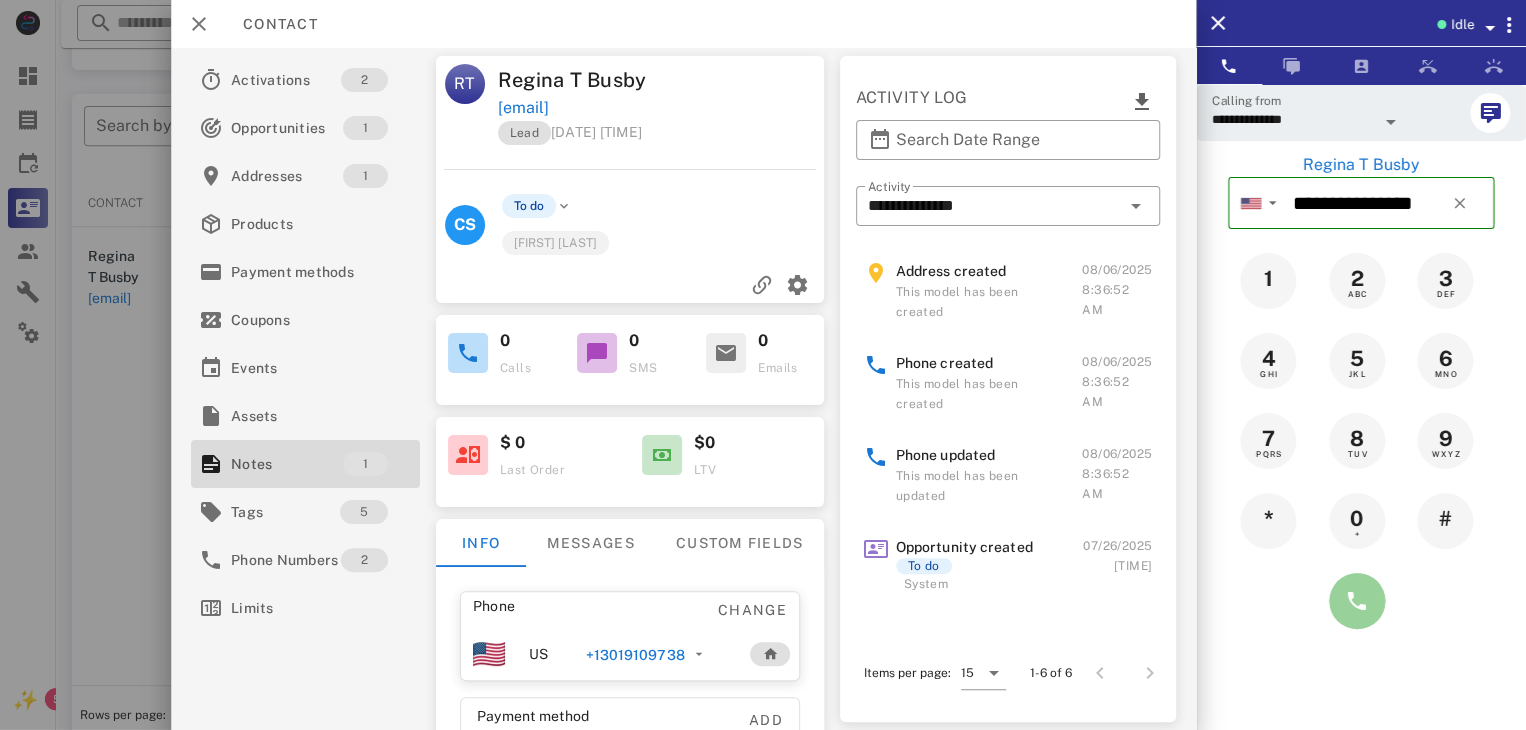 click at bounding box center [1357, 601] 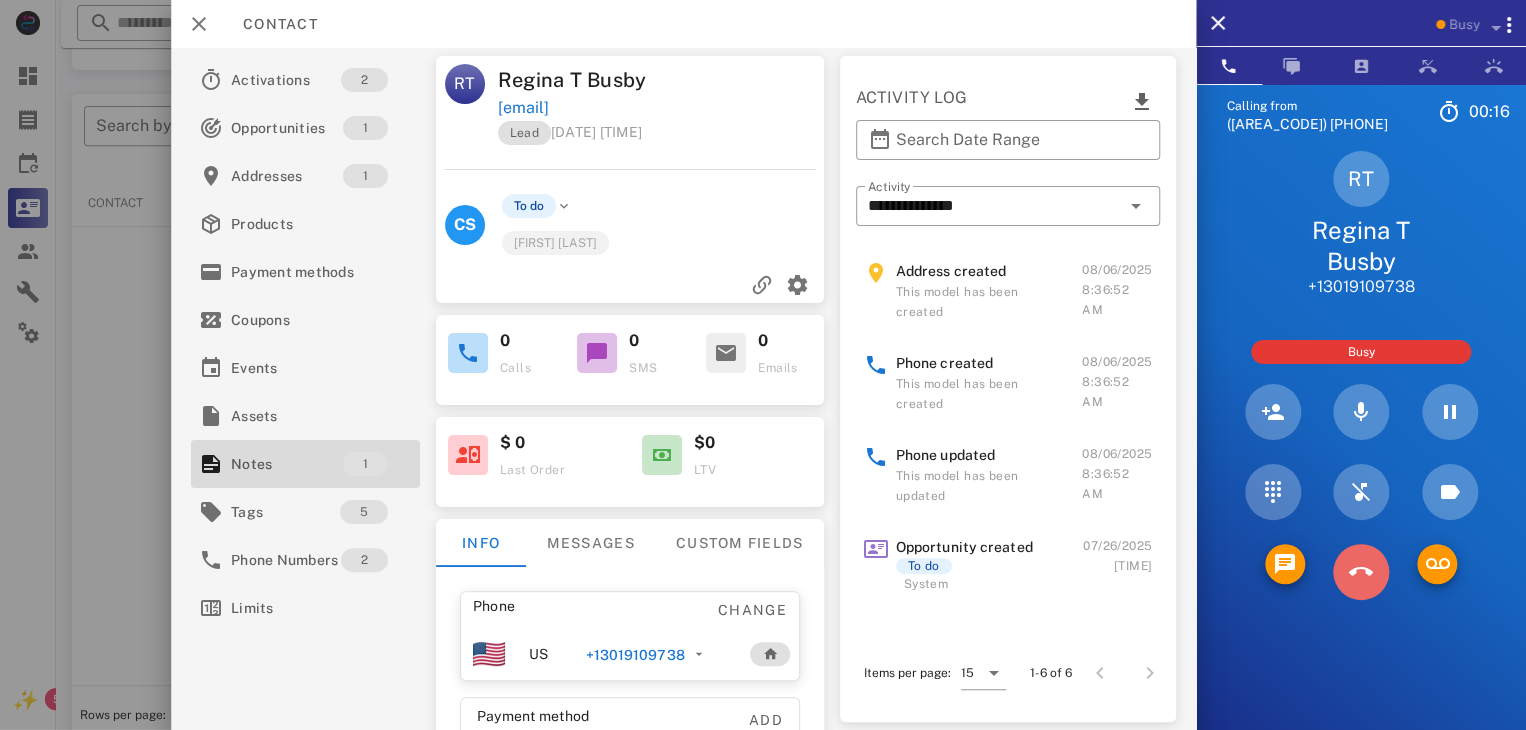 click at bounding box center [1361, 572] 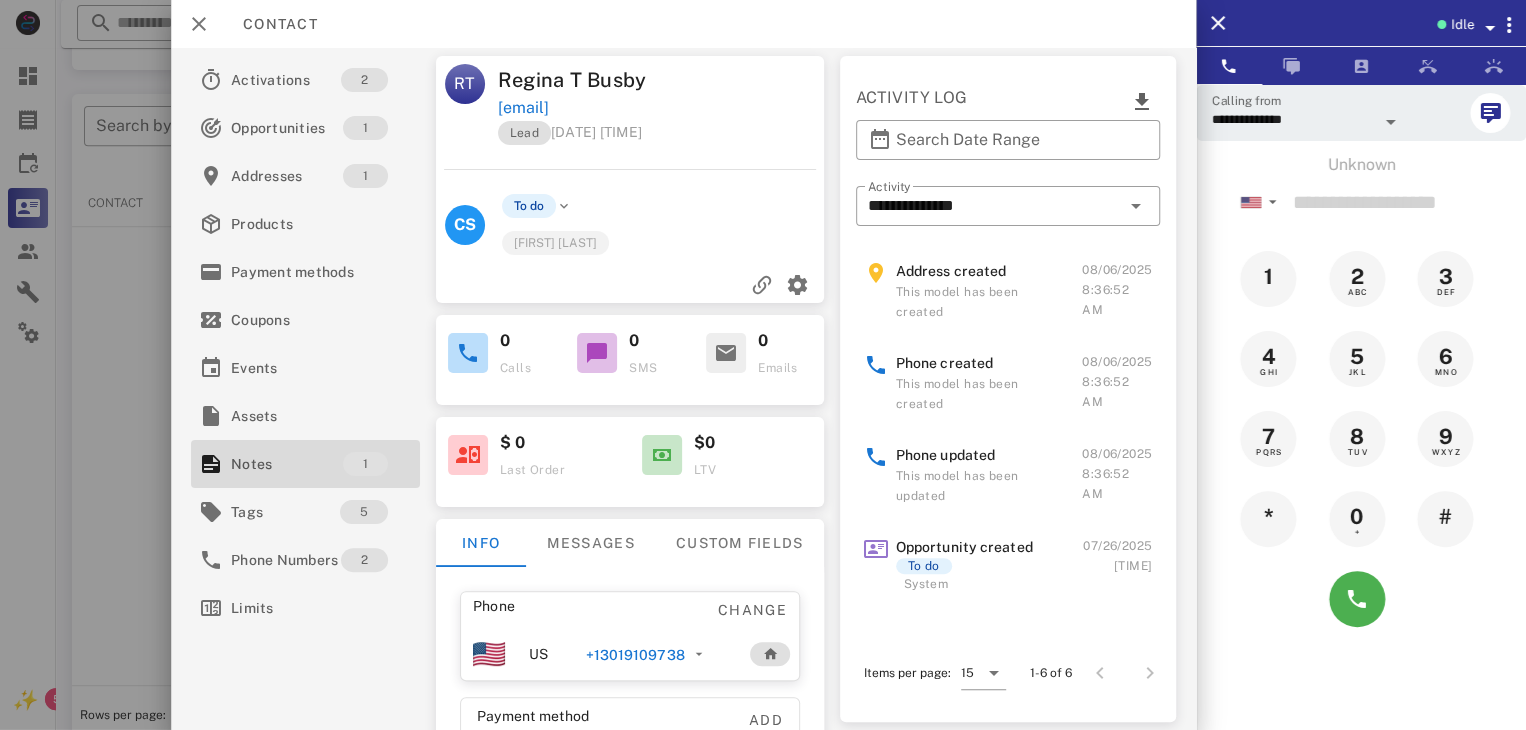 click at bounding box center (763, 365) 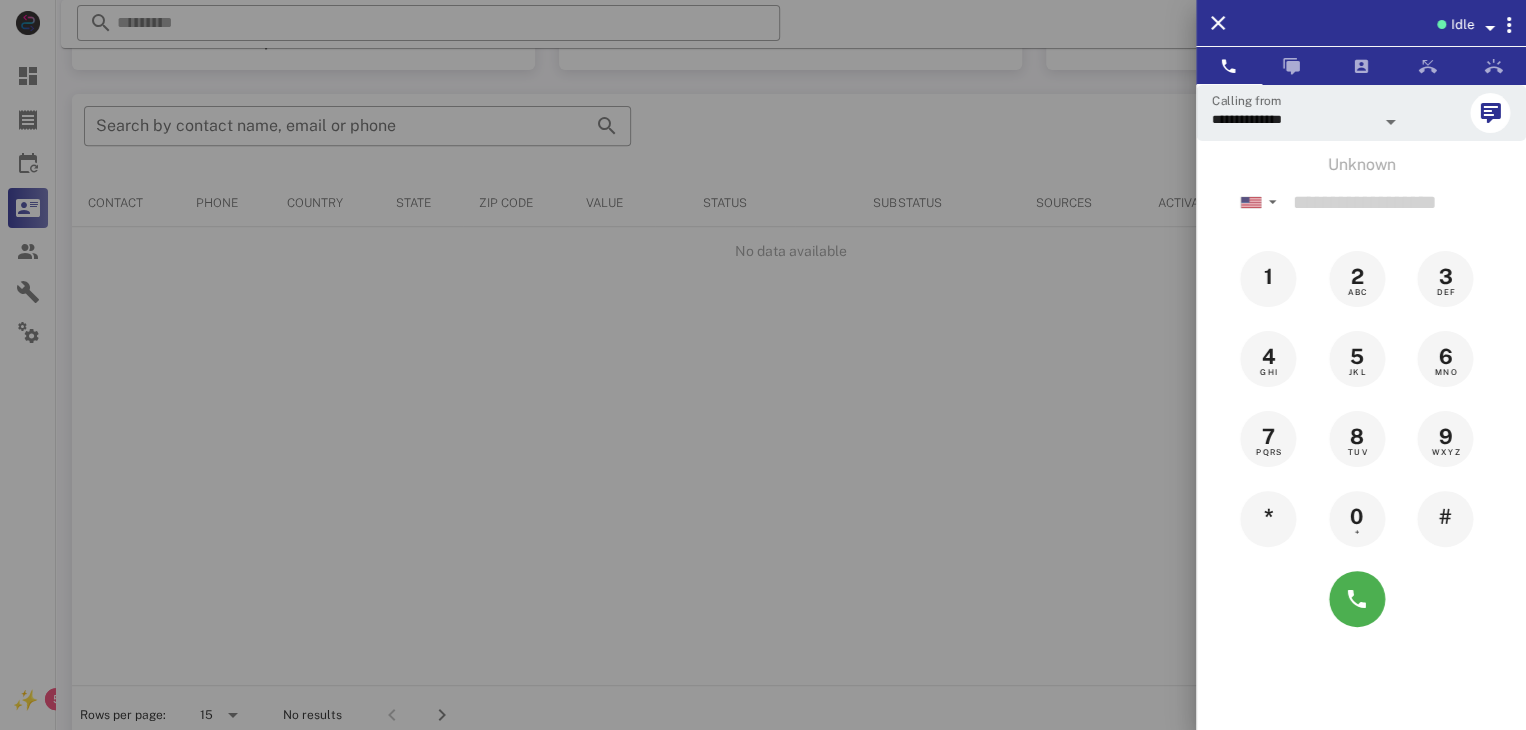 click at bounding box center [763, 365] 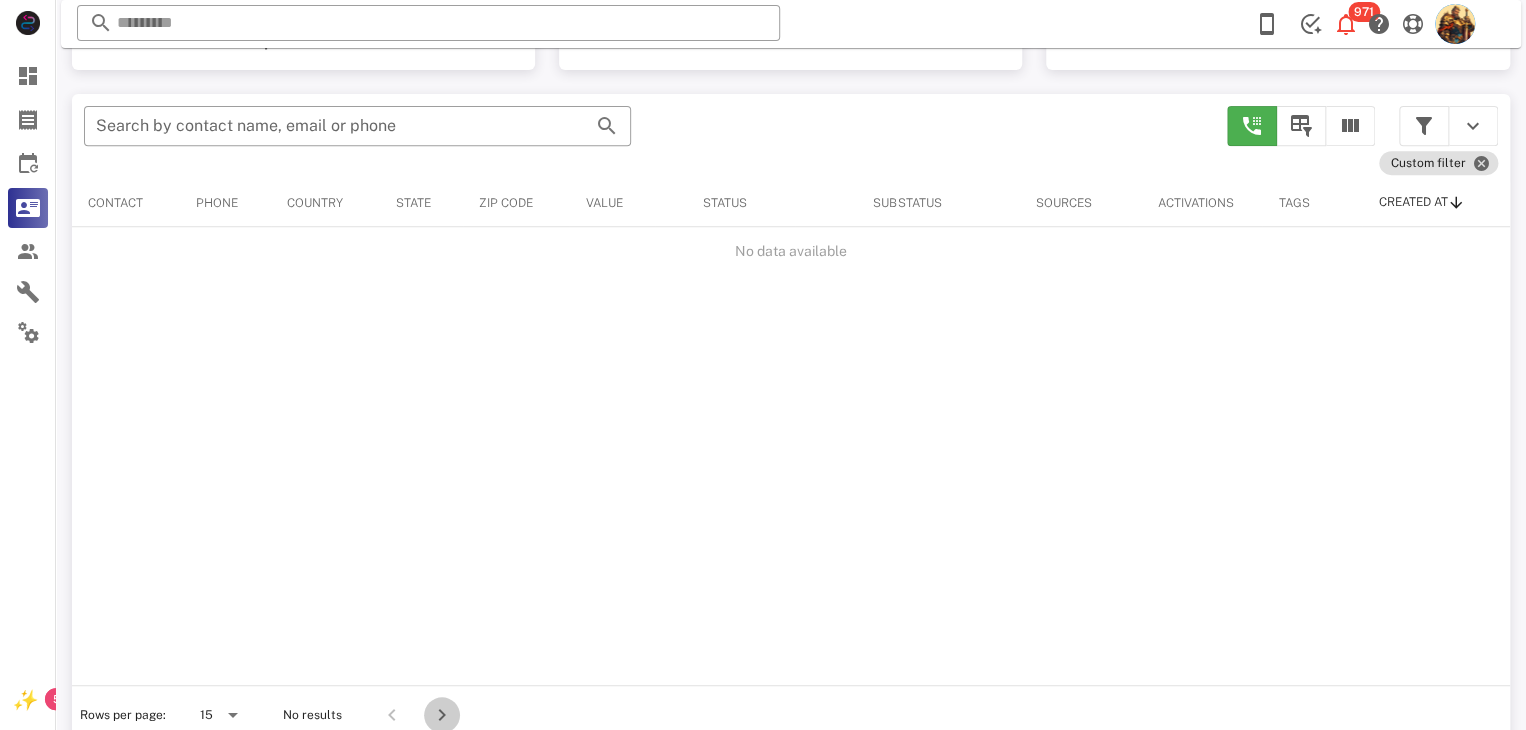 click at bounding box center [442, 715] 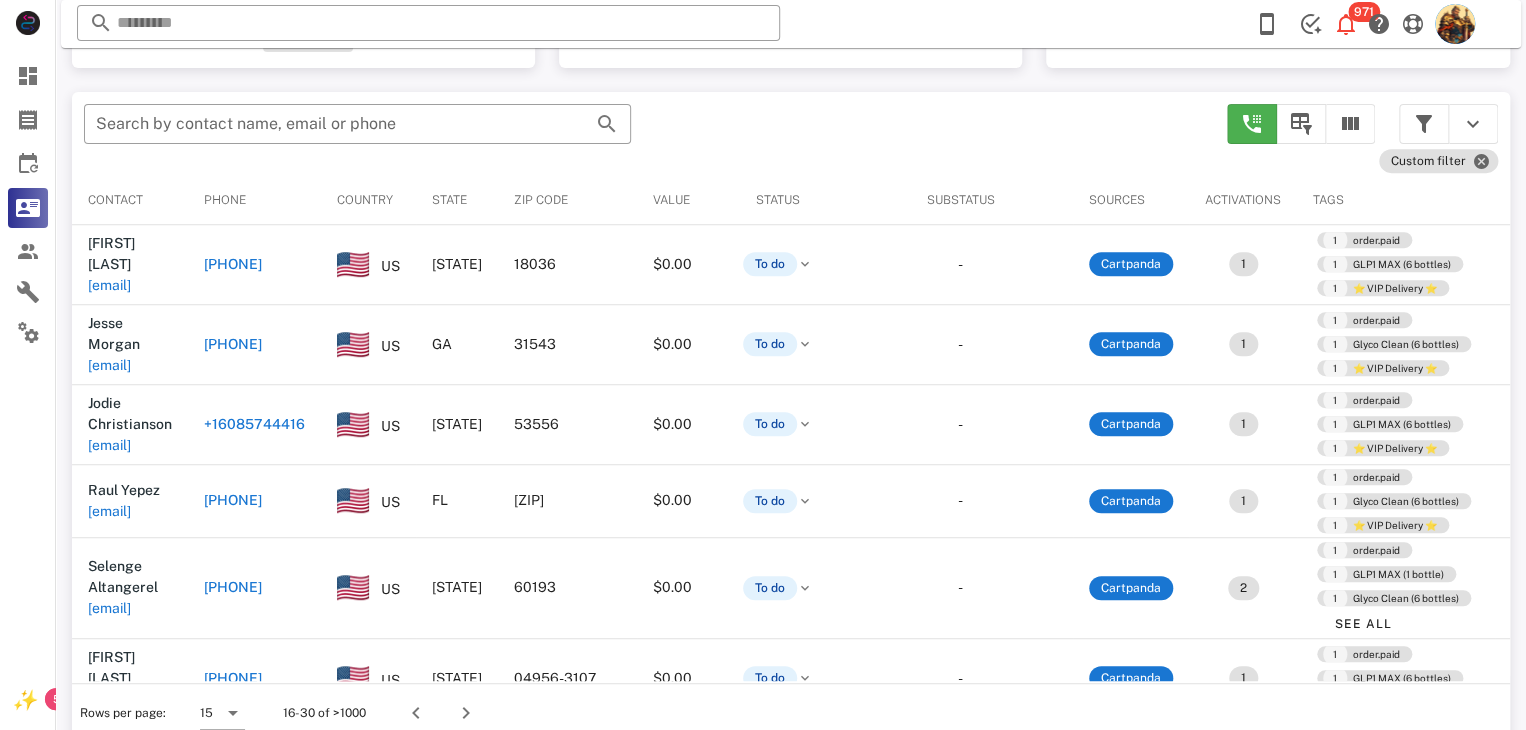 scroll, scrollTop: 350, scrollLeft: 0, axis: vertical 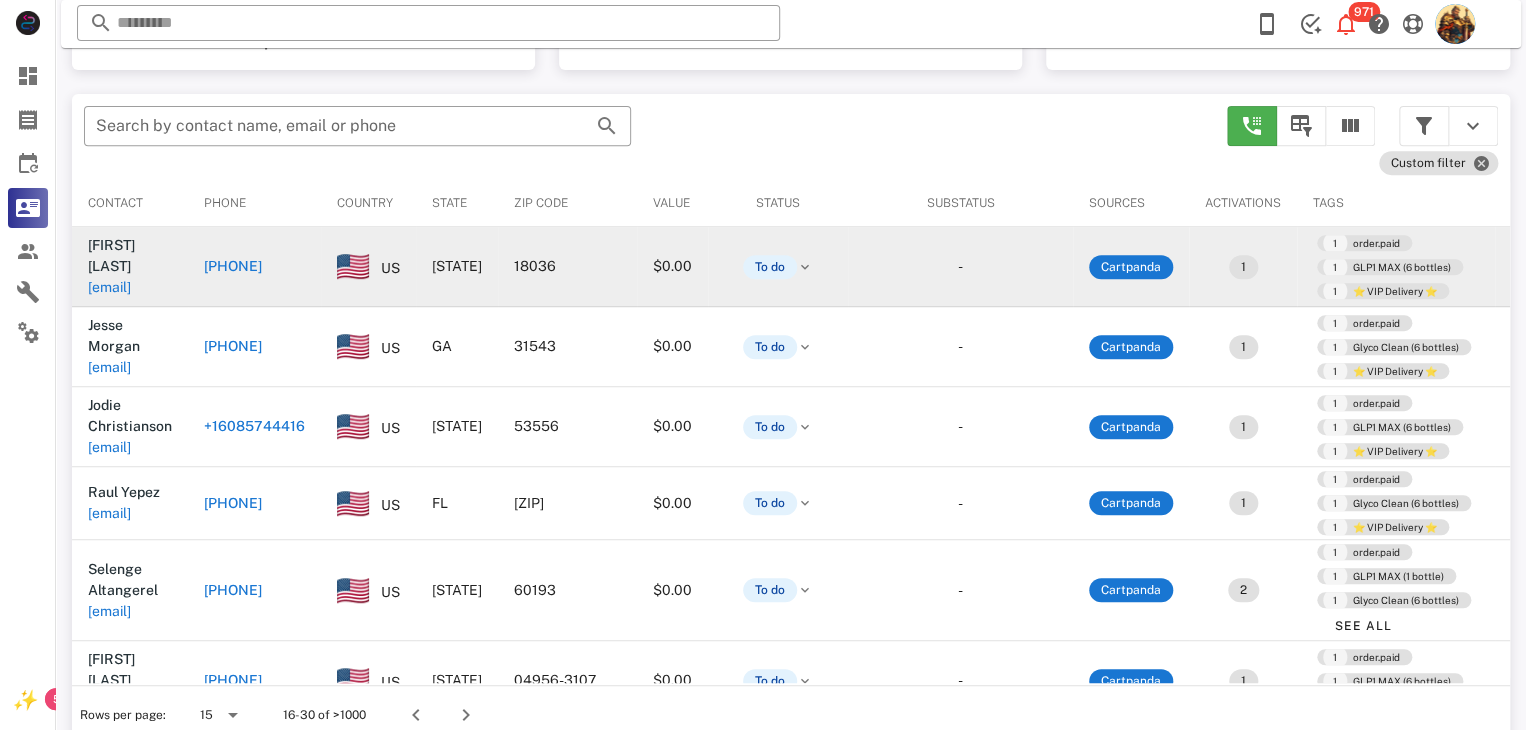 click on "[FIRST] [LAST]  [EMAIL]" at bounding box center [130, 266] 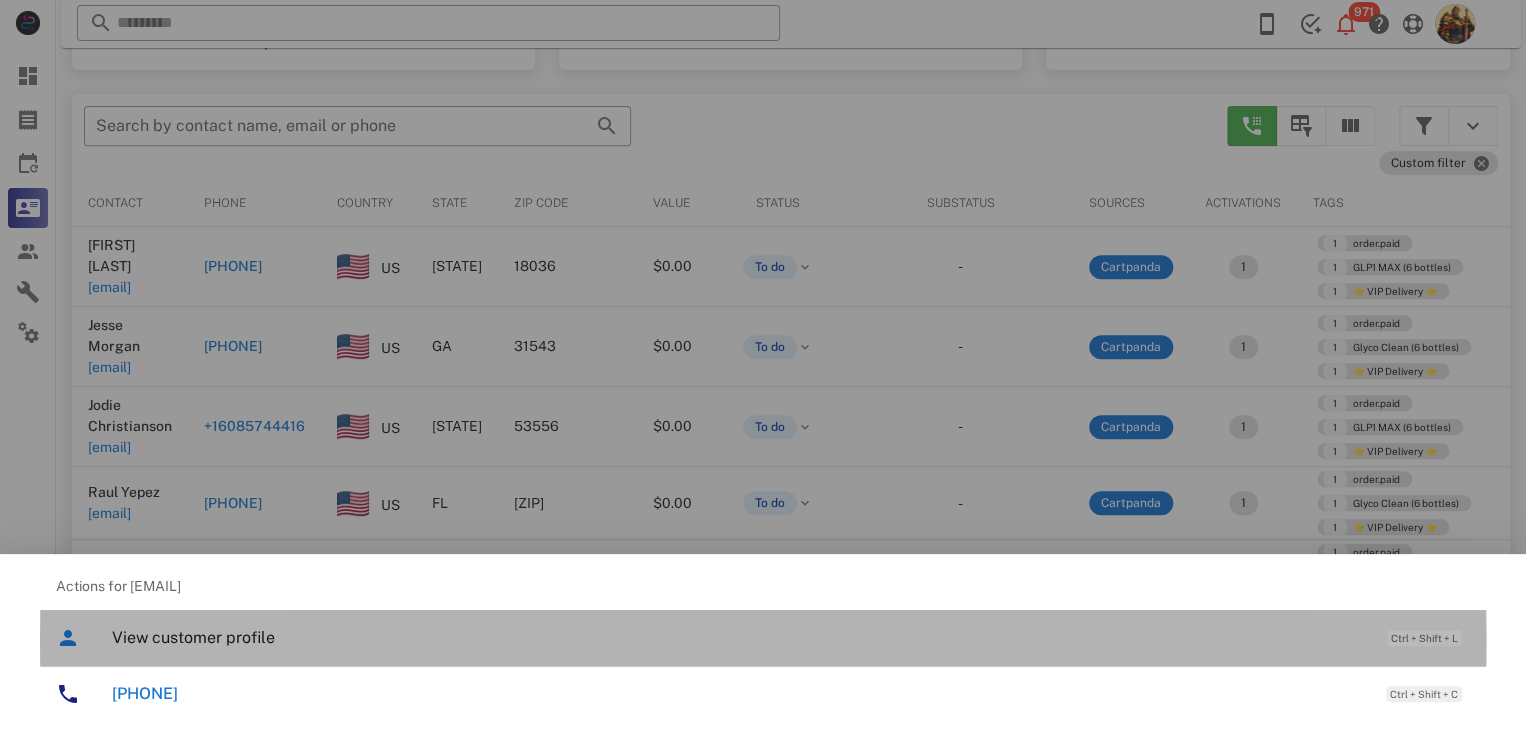click on "View customer profile" at bounding box center [739, 637] 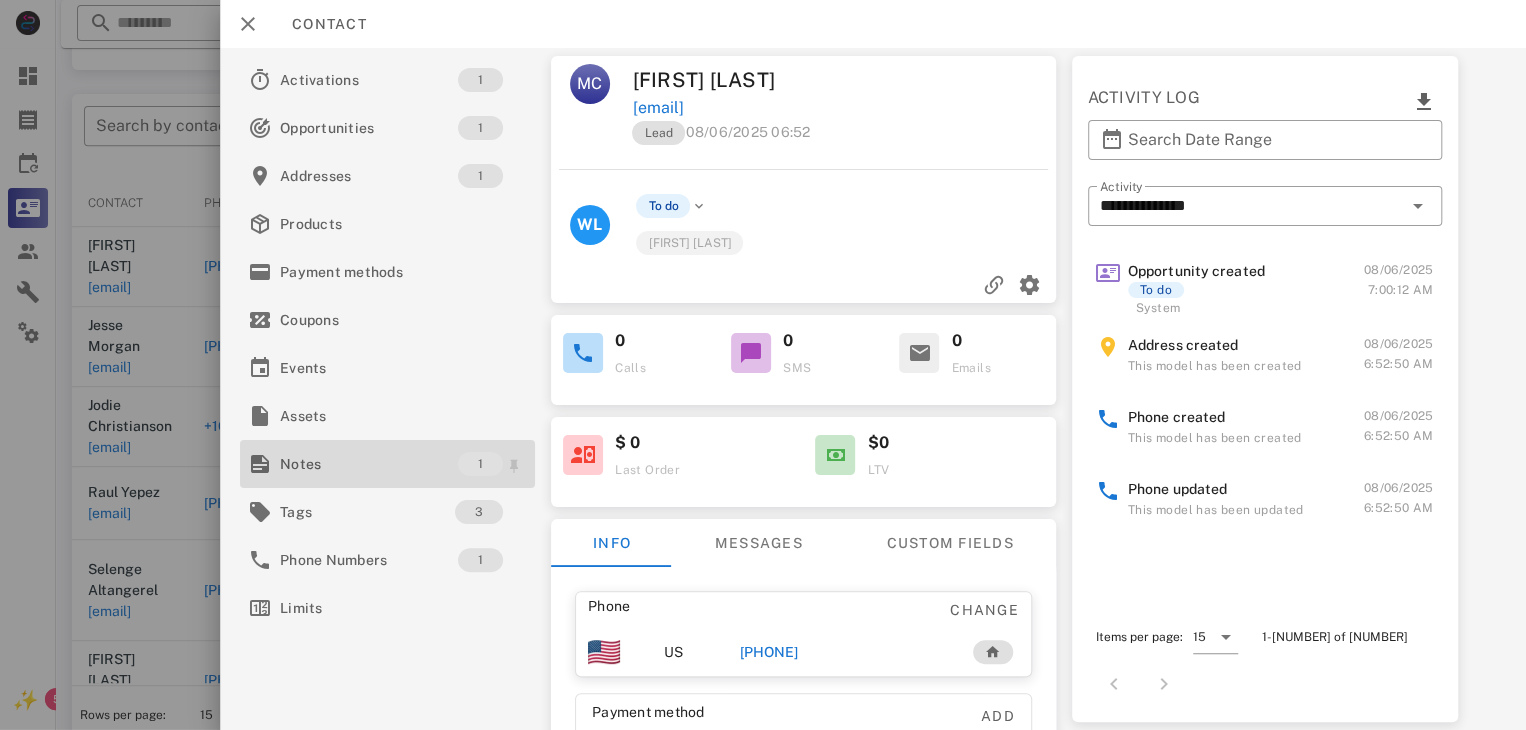 click on "Notes" at bounding box center (369, 464) 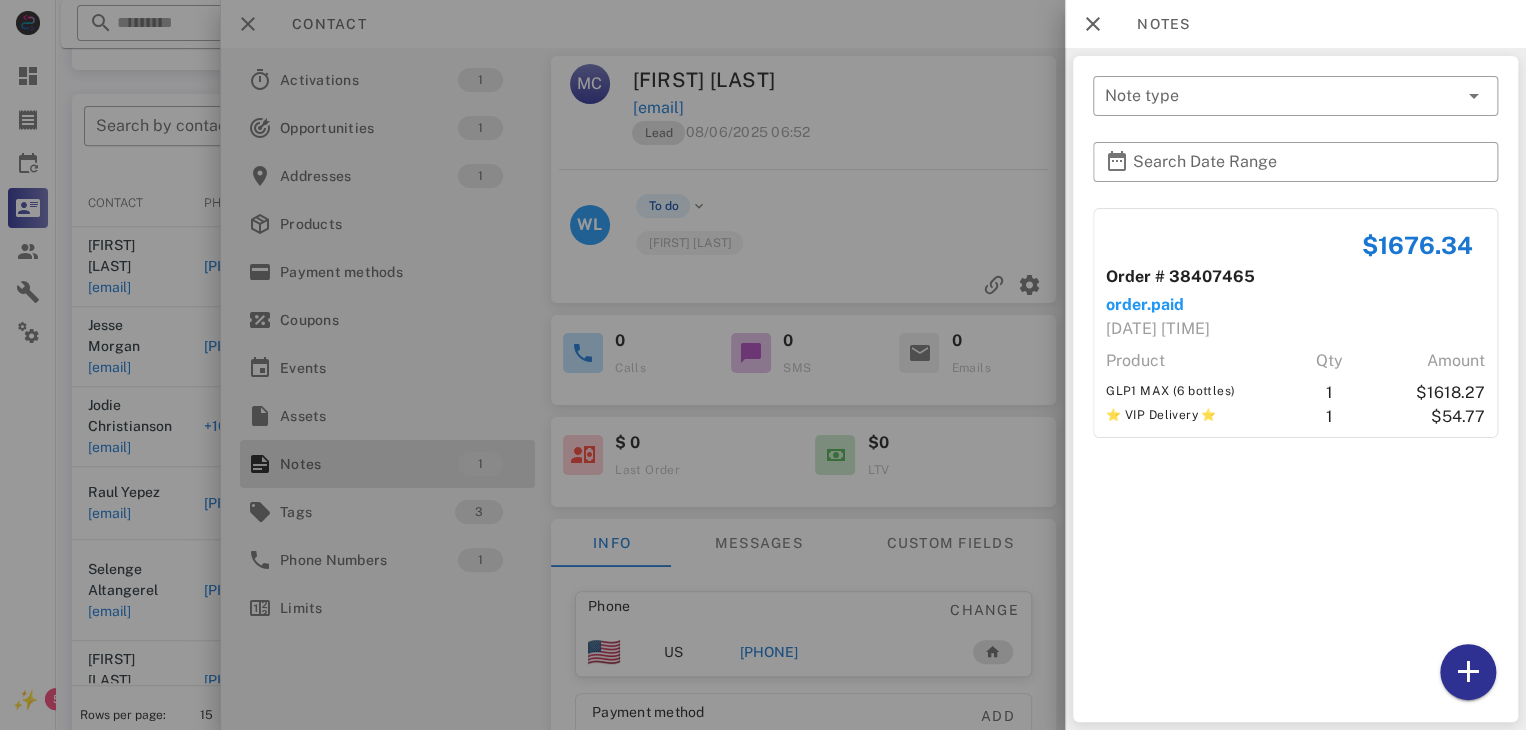 click at bounding box center (763, 365) 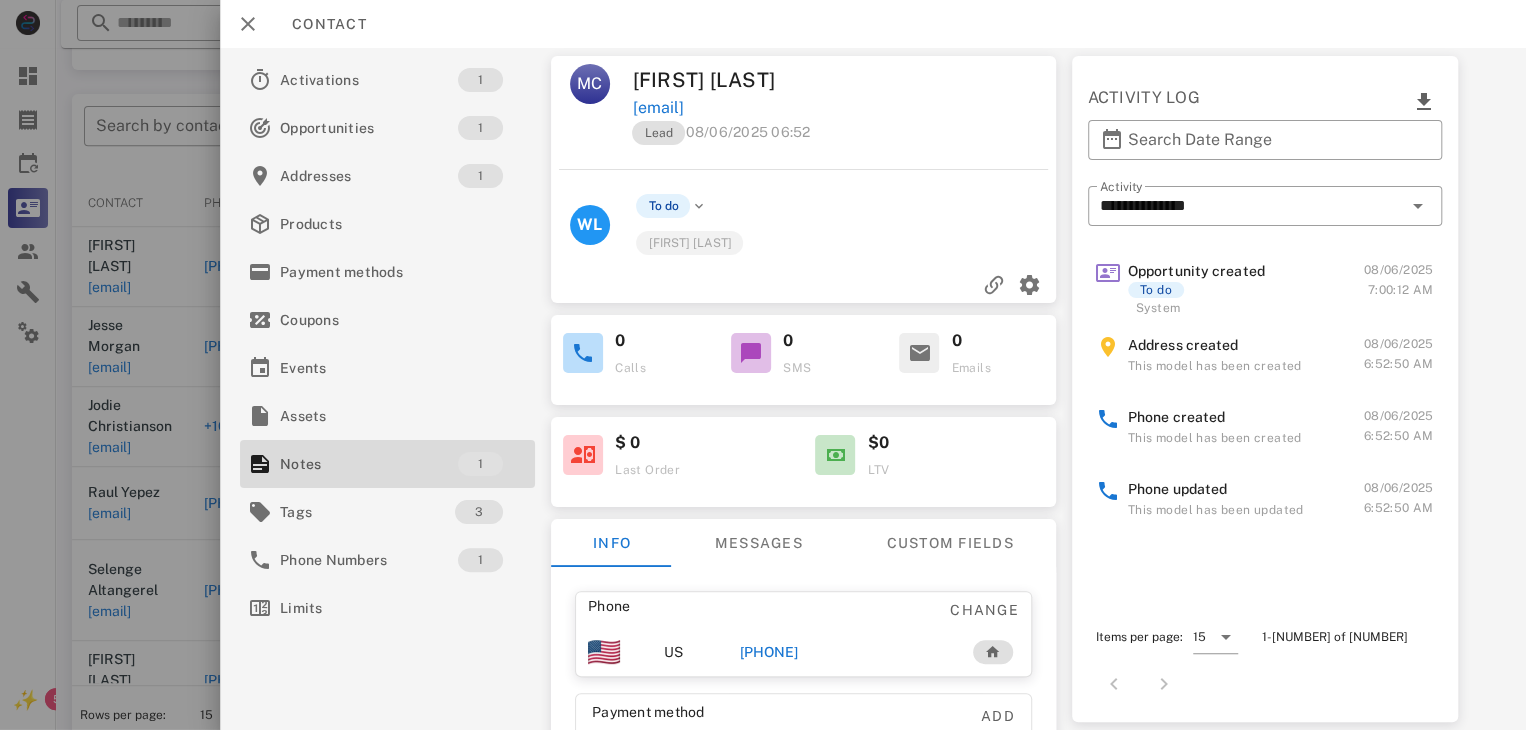 click on "[PHONE]" at bounding box center [769, 652] 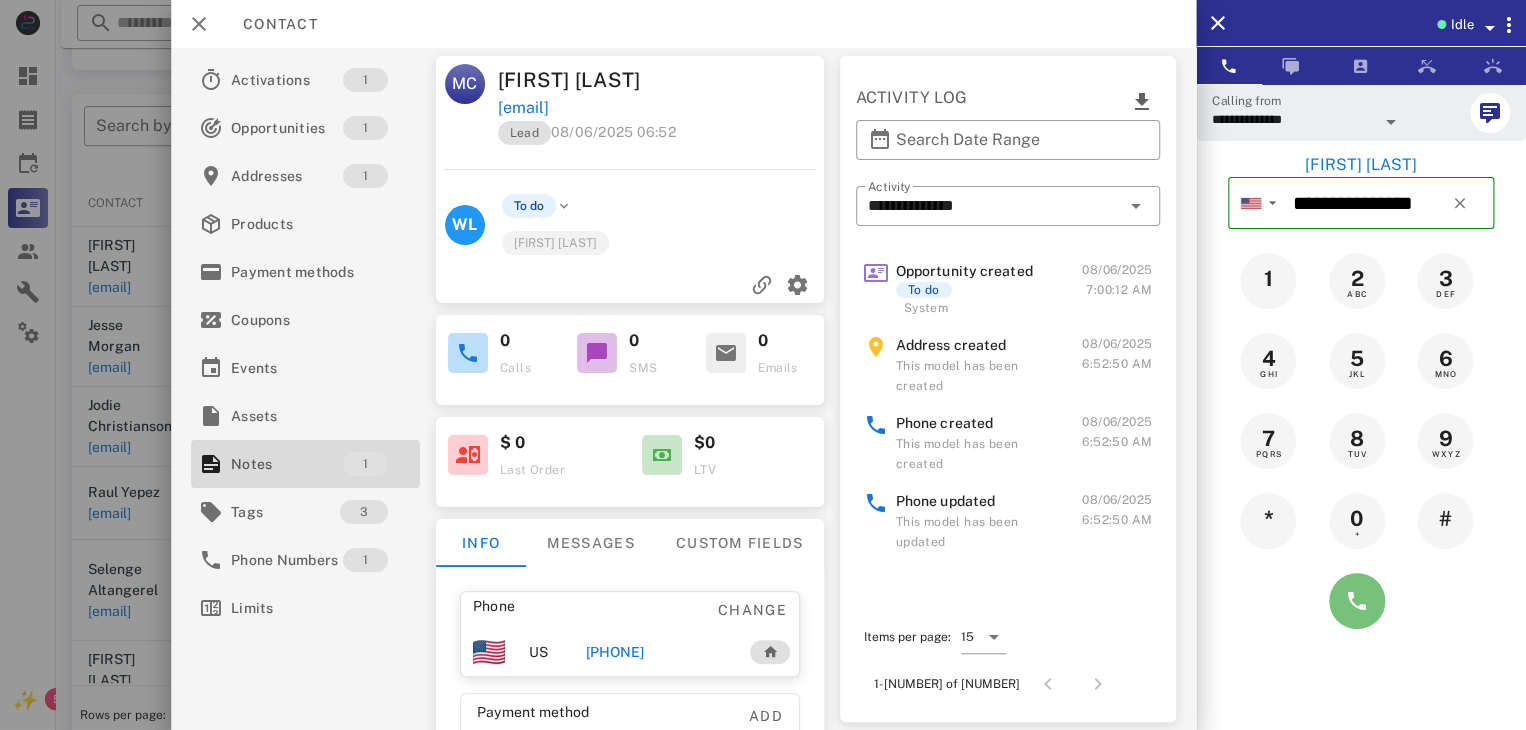 click at bounding box center [1357, 601] 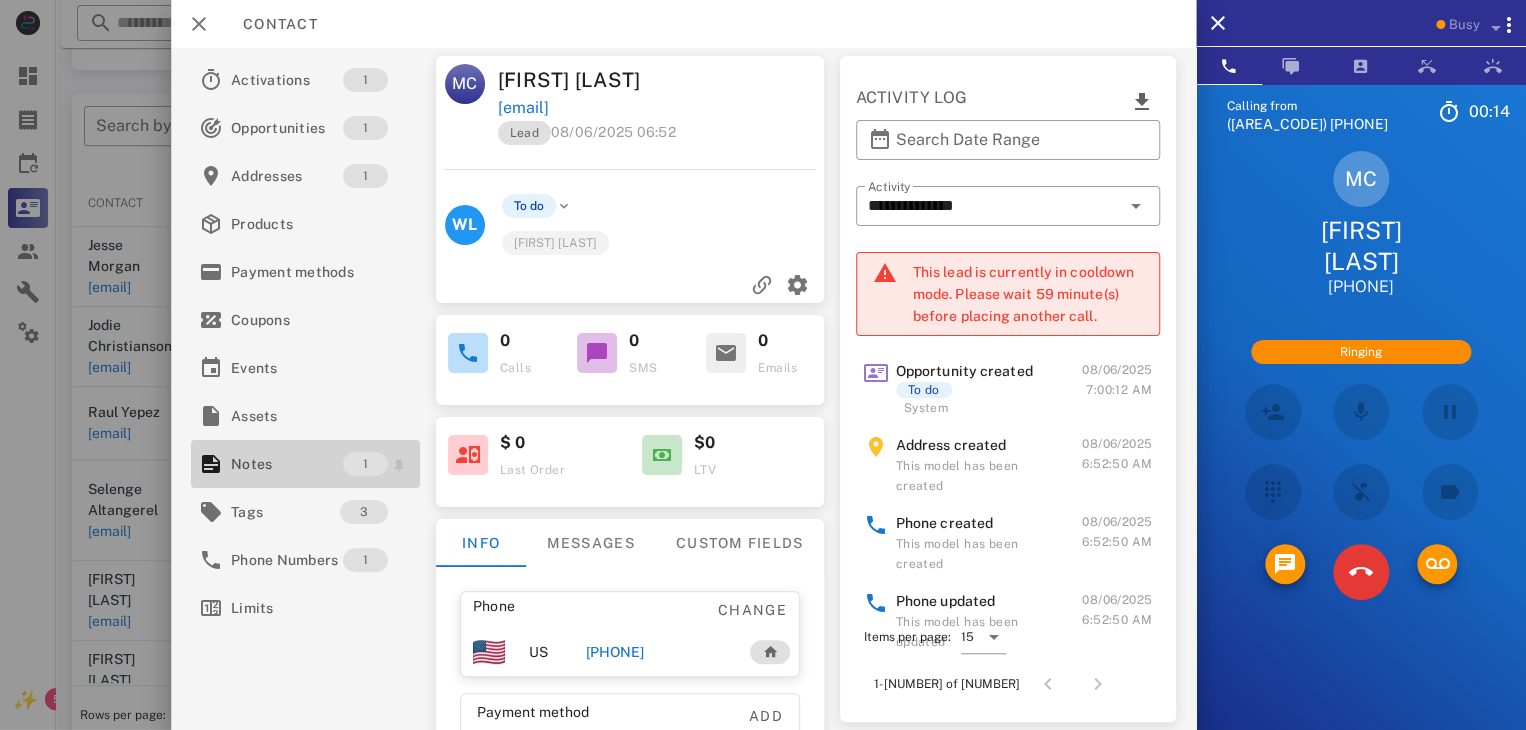 click on "Notes" at bounding box center [287, 464] 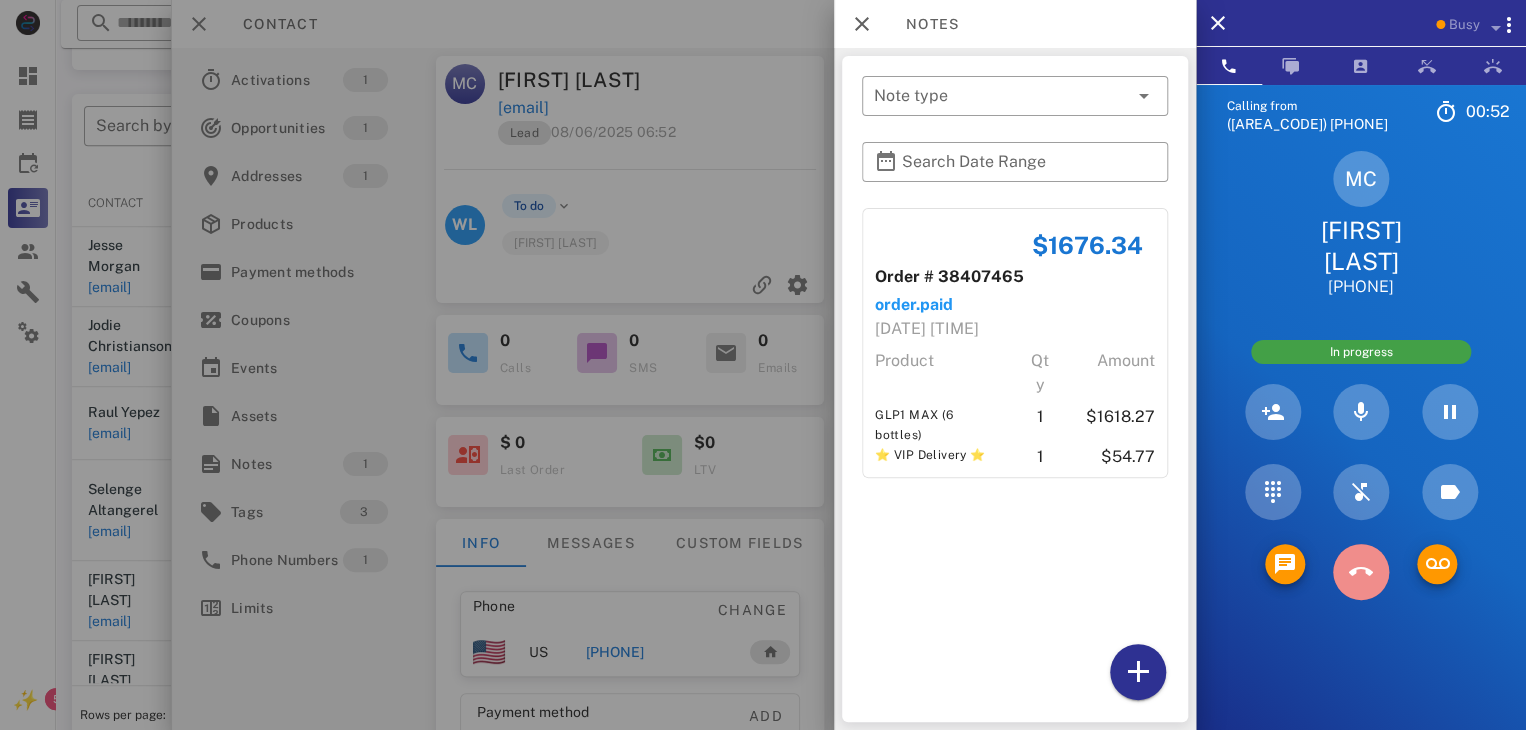 click at bounding box center (1361, 572) 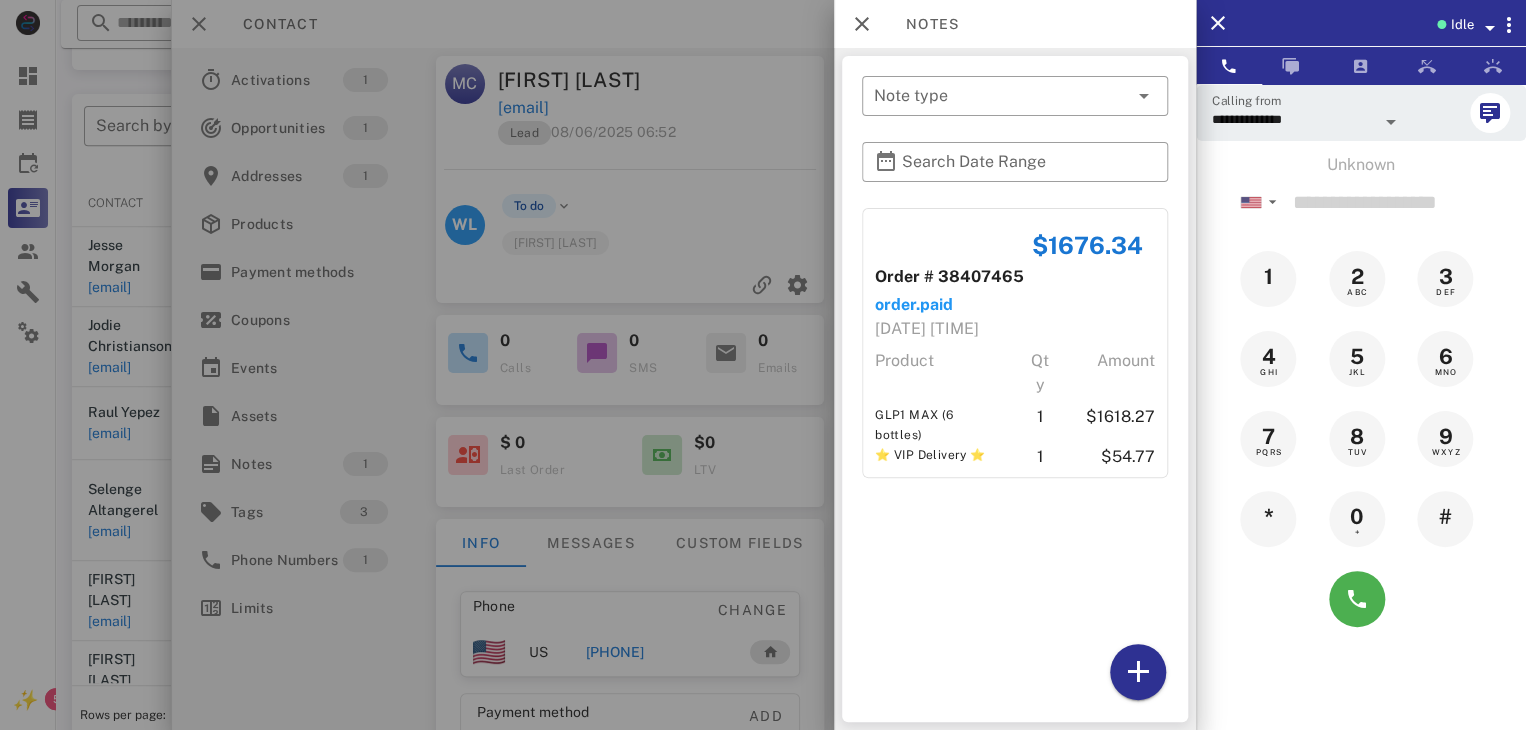 click at bounding box center (763, 365) 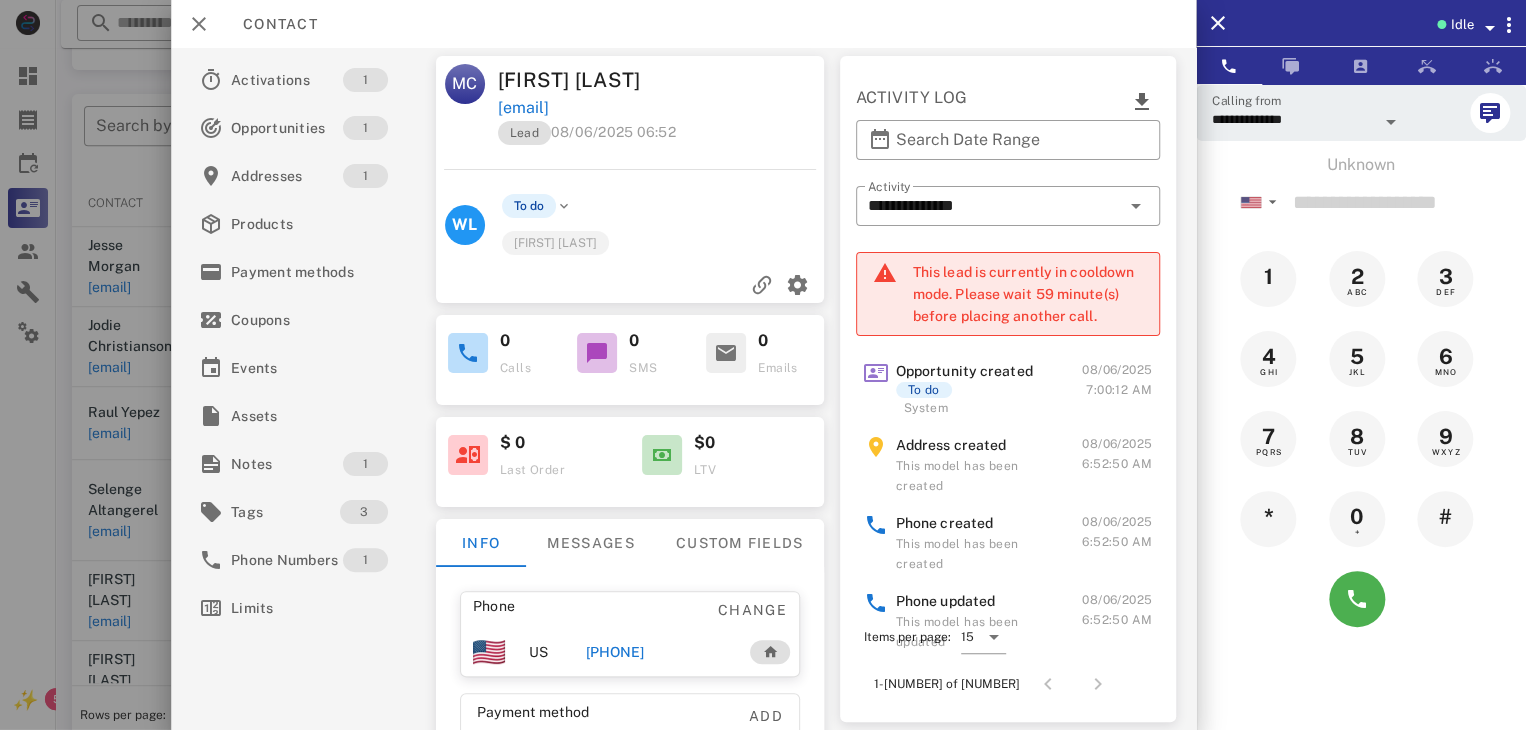 click at bounding box center [763, 365] 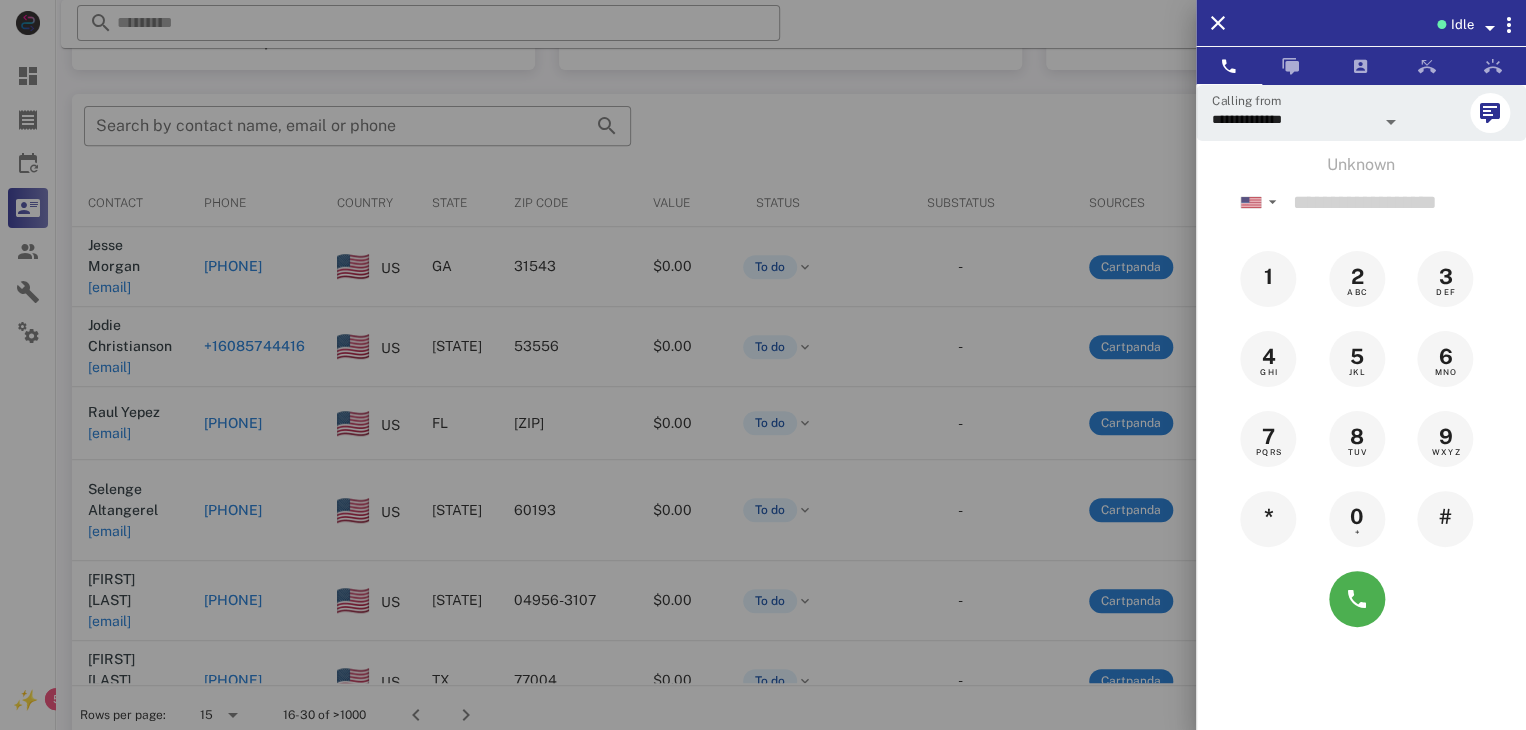 click at bounding box center (763, 365) 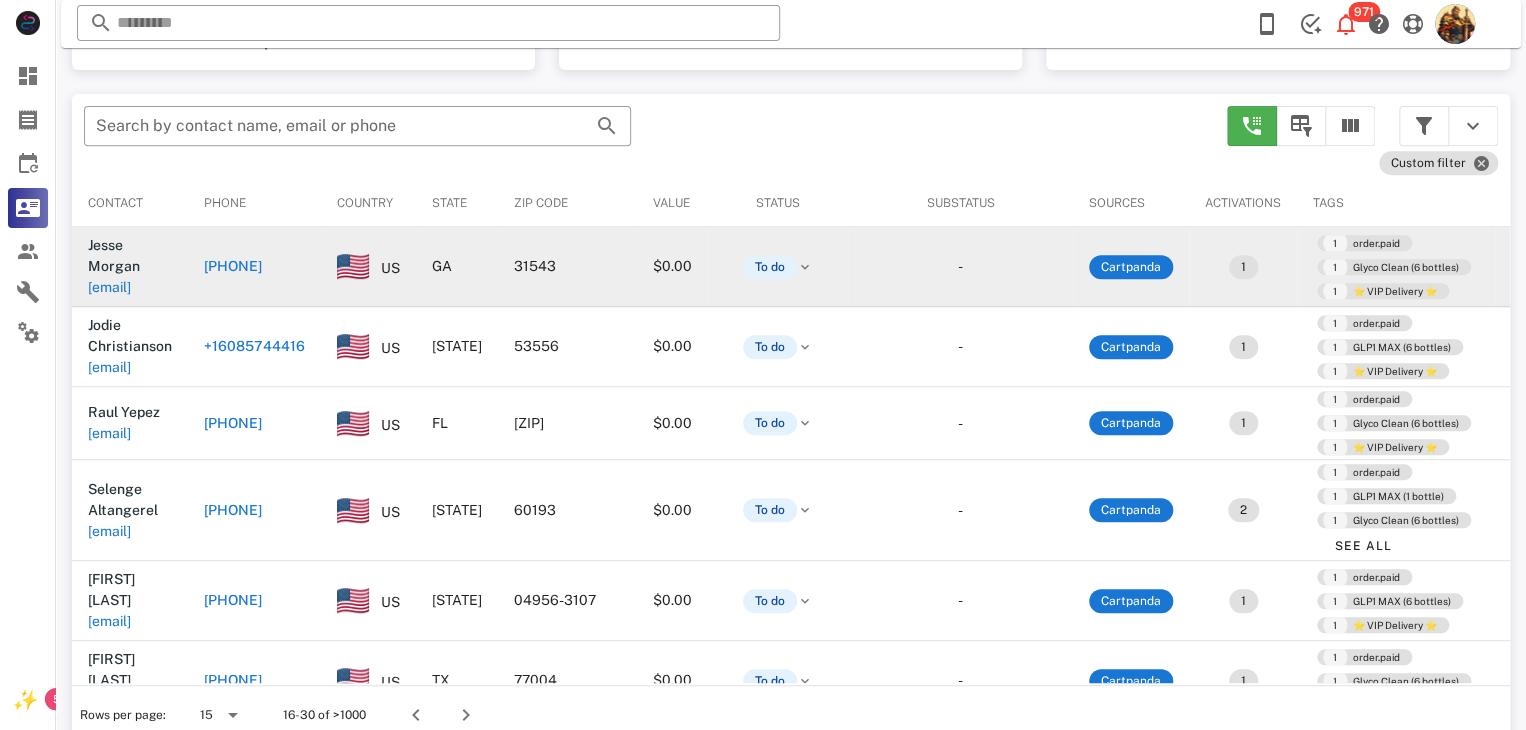 click on "[EMAIL]" at bounding box center [109, 287] 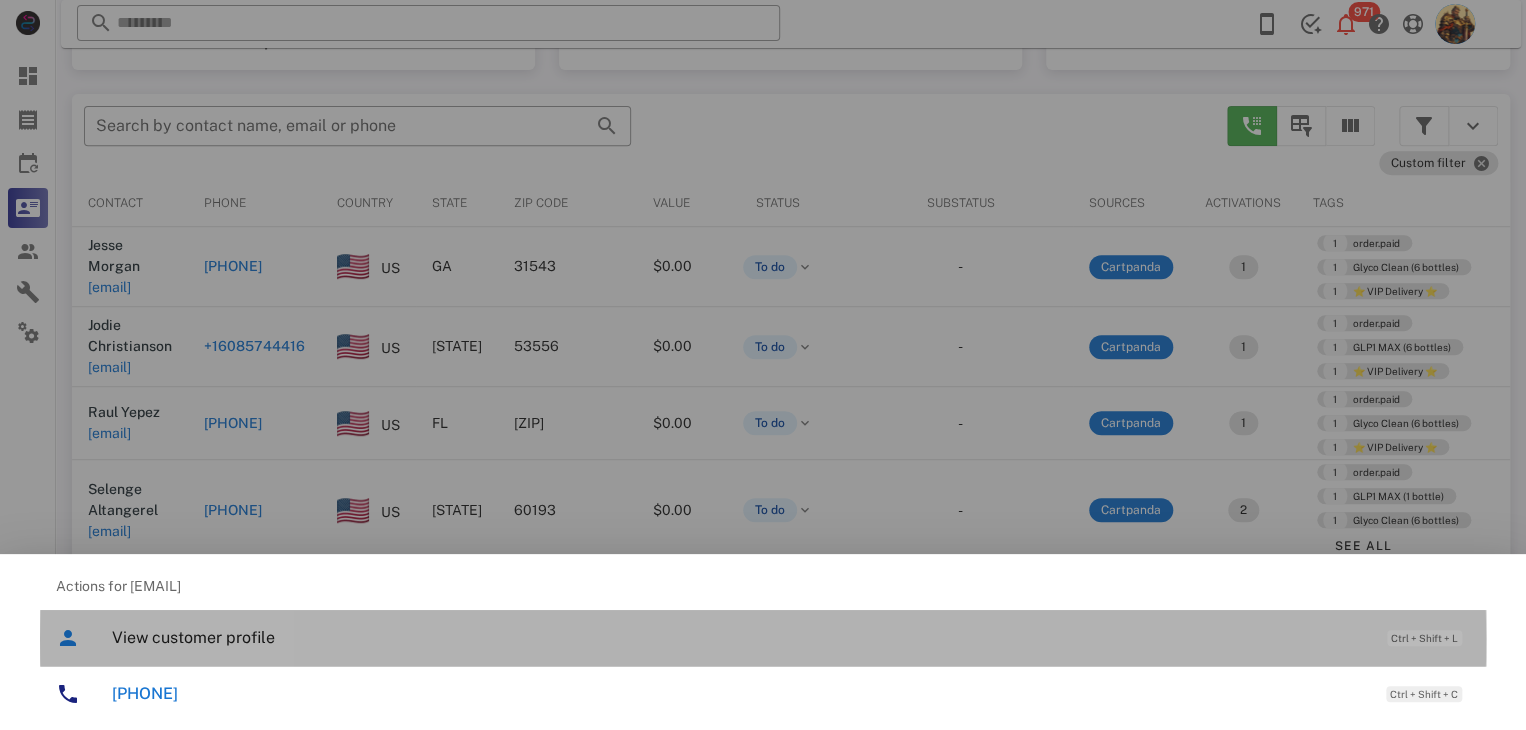 click on "View customer profile" at bounding box center [739, 637] 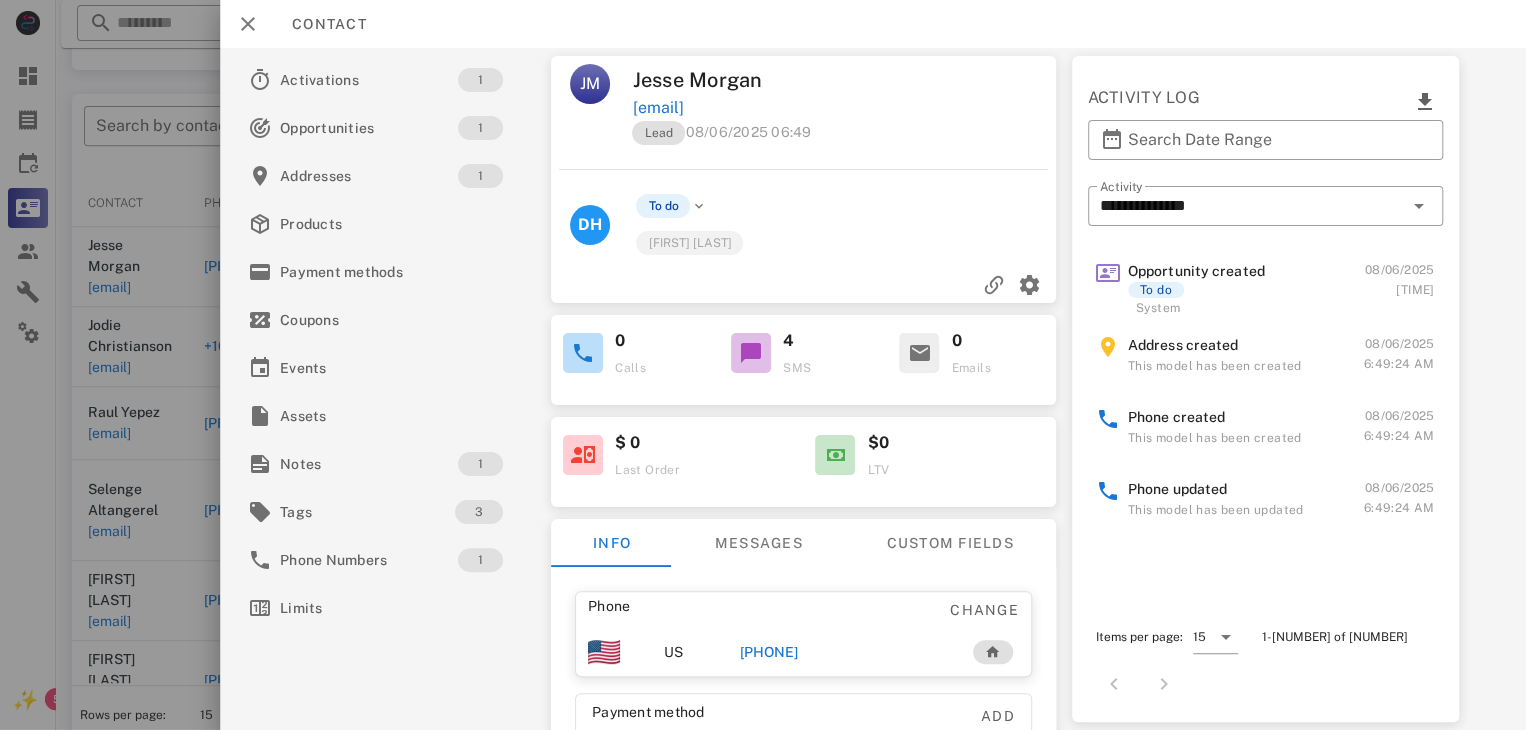 click on "[PHONE]" at bounding box center (769, 652) 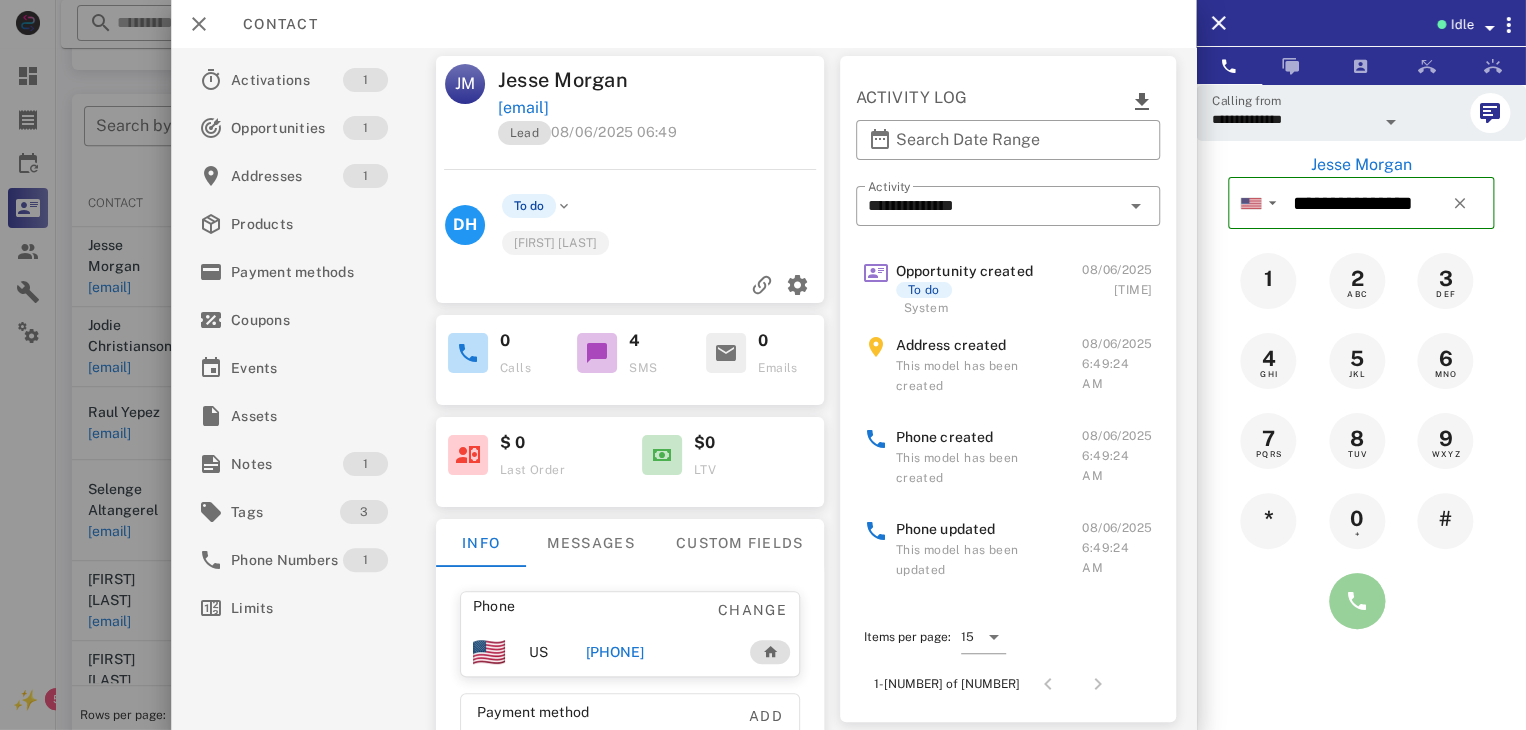 click at bounding box center (1357, 601) 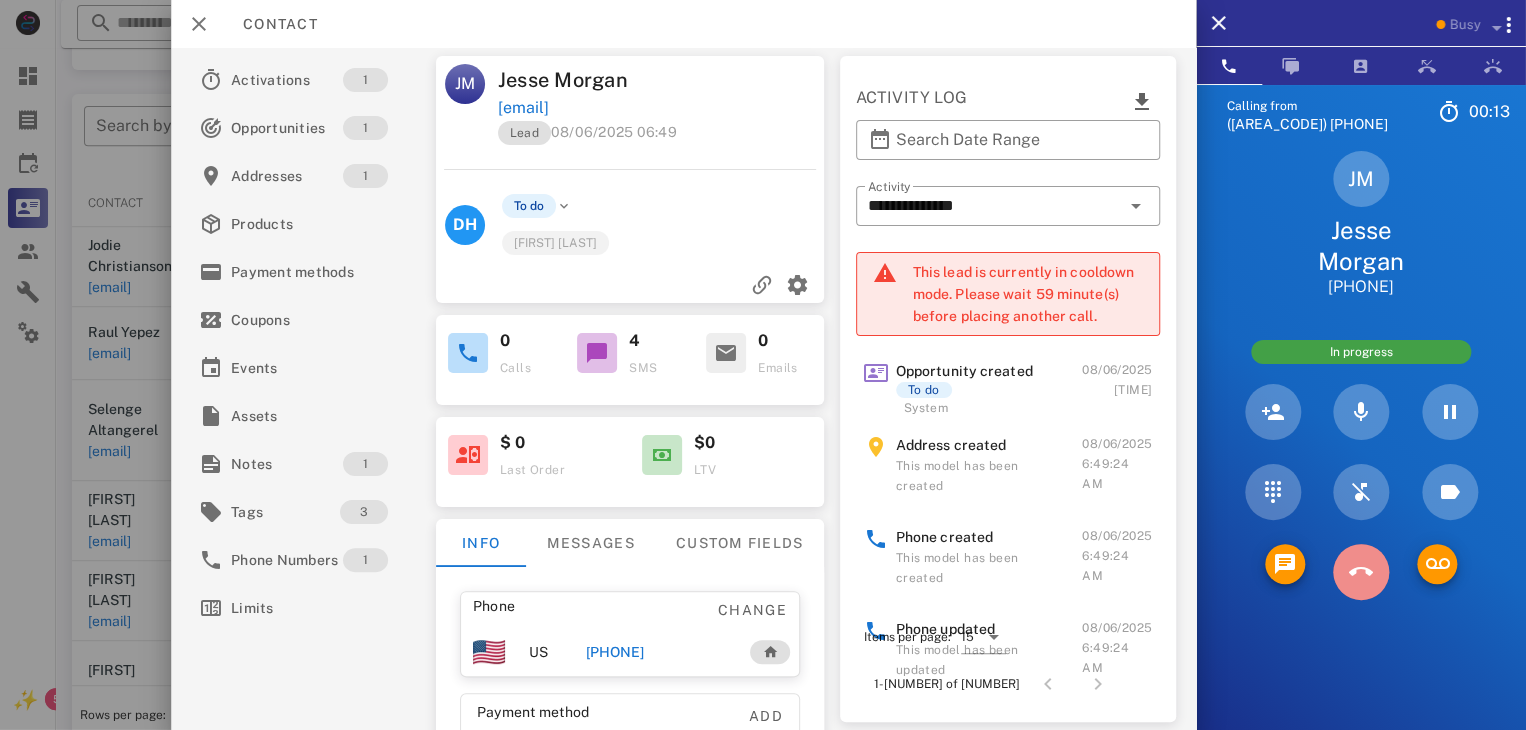 click at bounding box center [1361, 572] 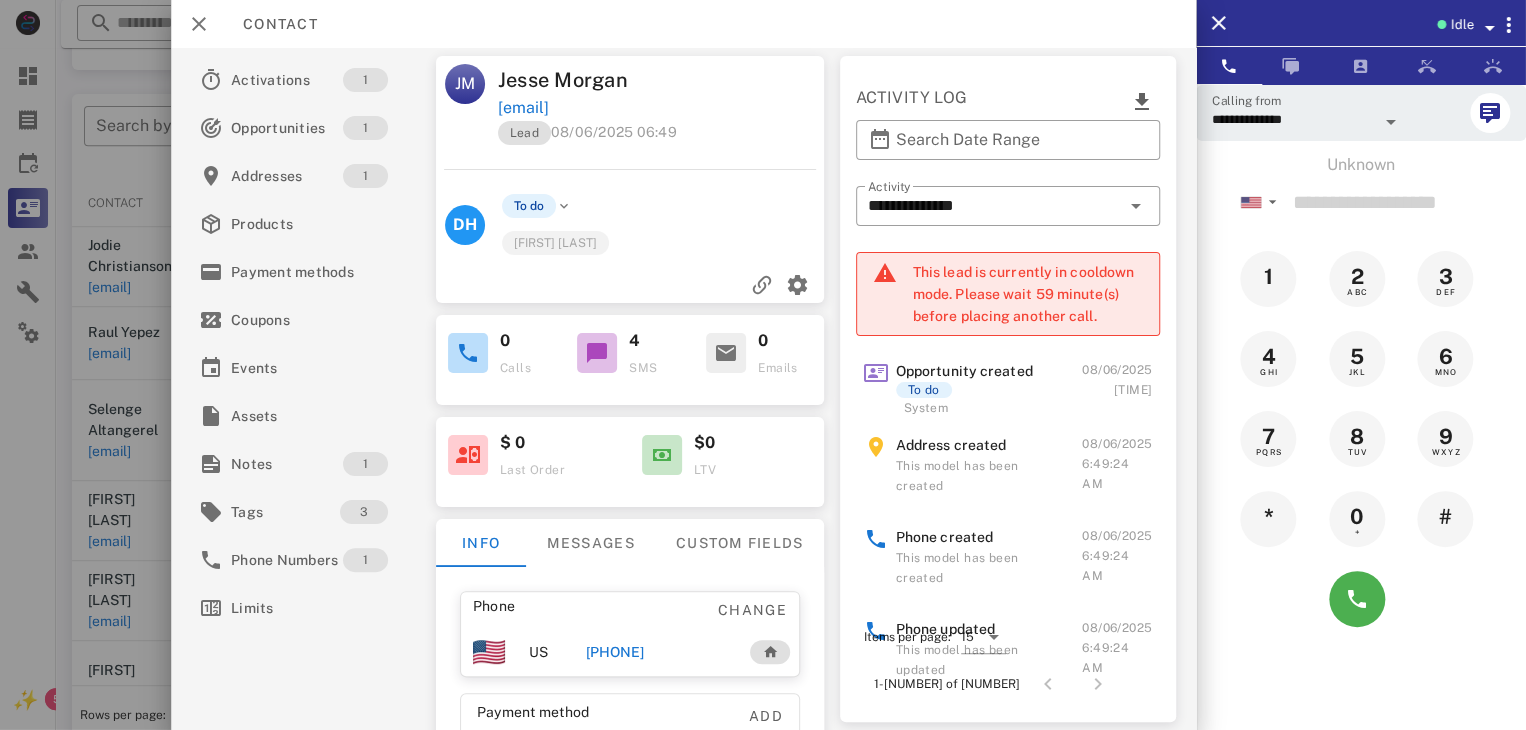 click at bounding box center (763, 365) 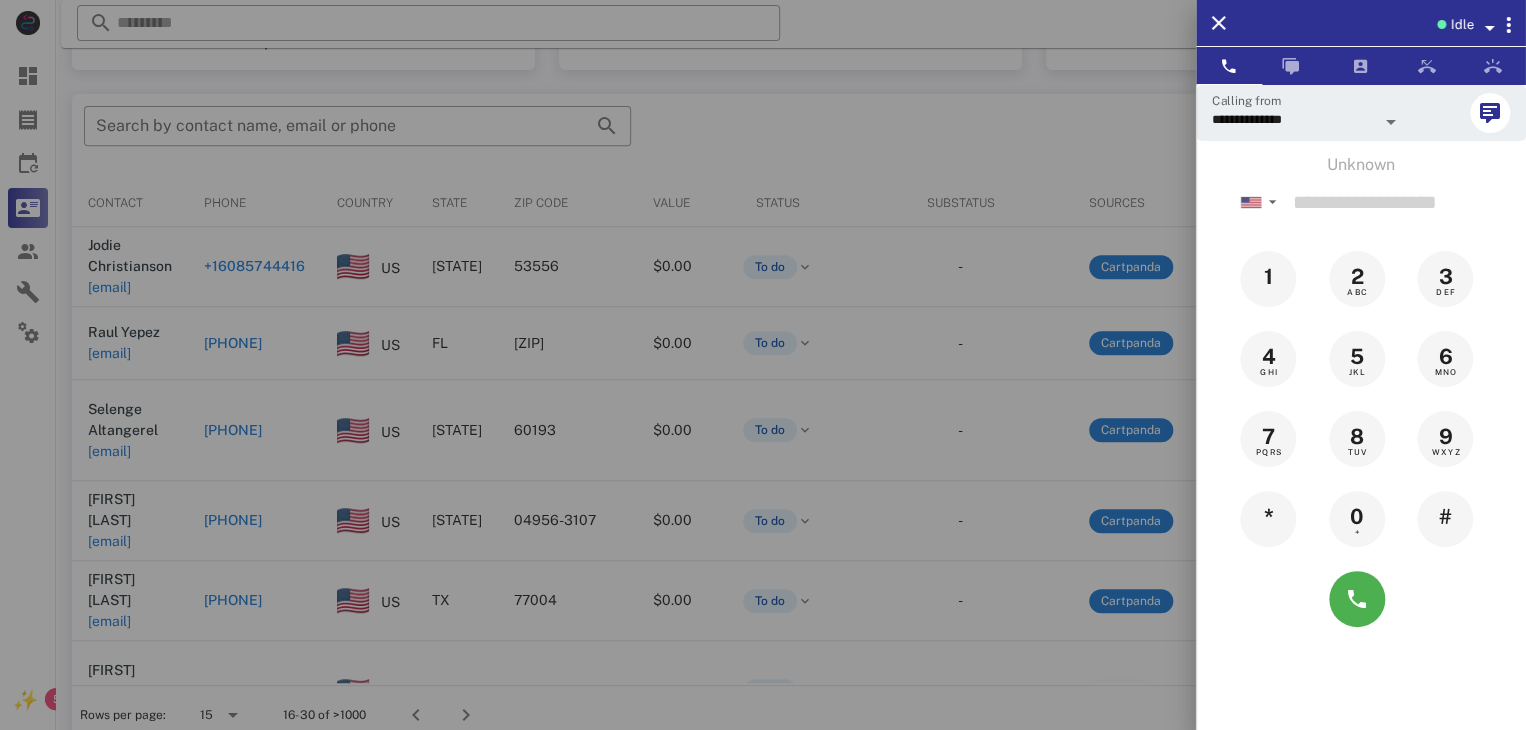 click at bounding box center (763, 365) 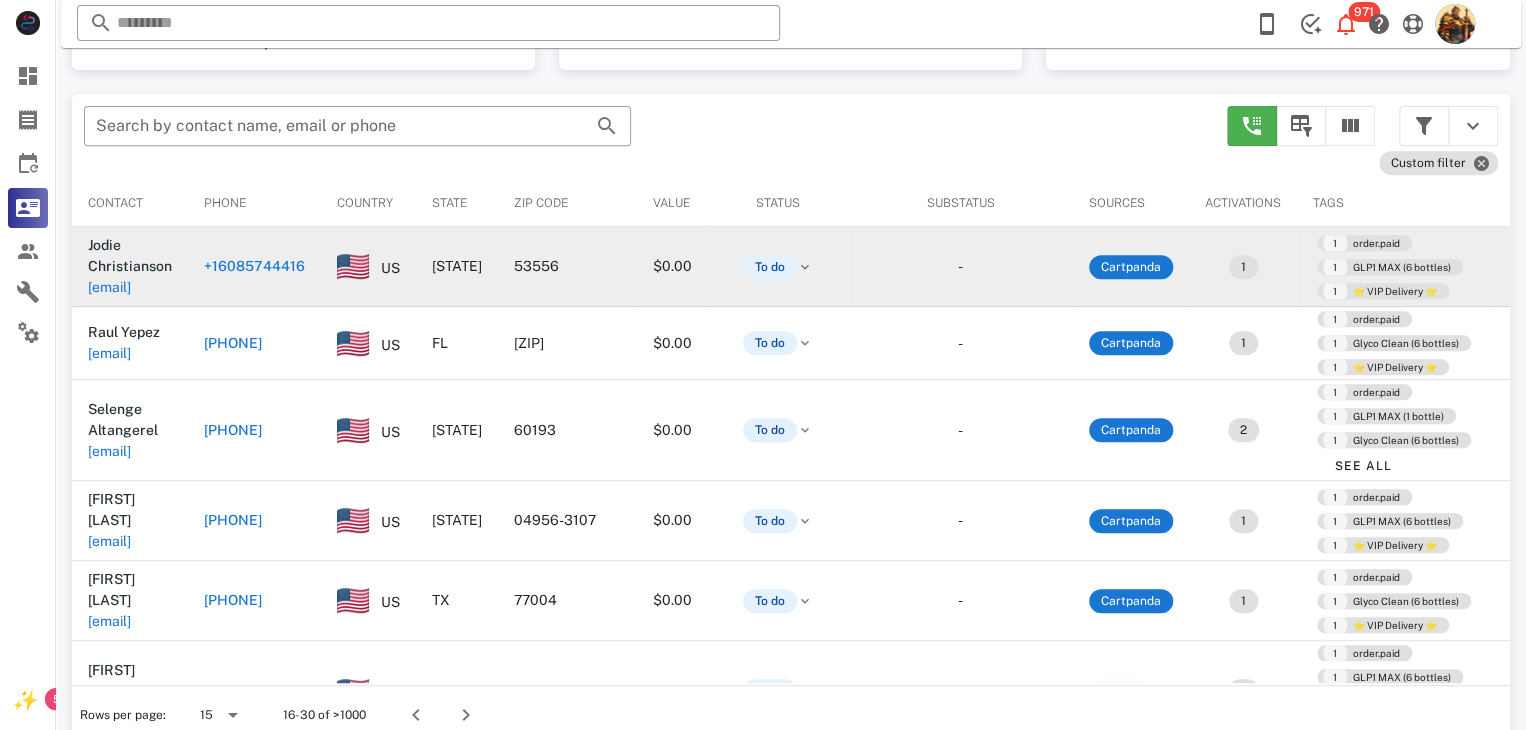click on "[EMAIL]" at bounding box center [109, 287] 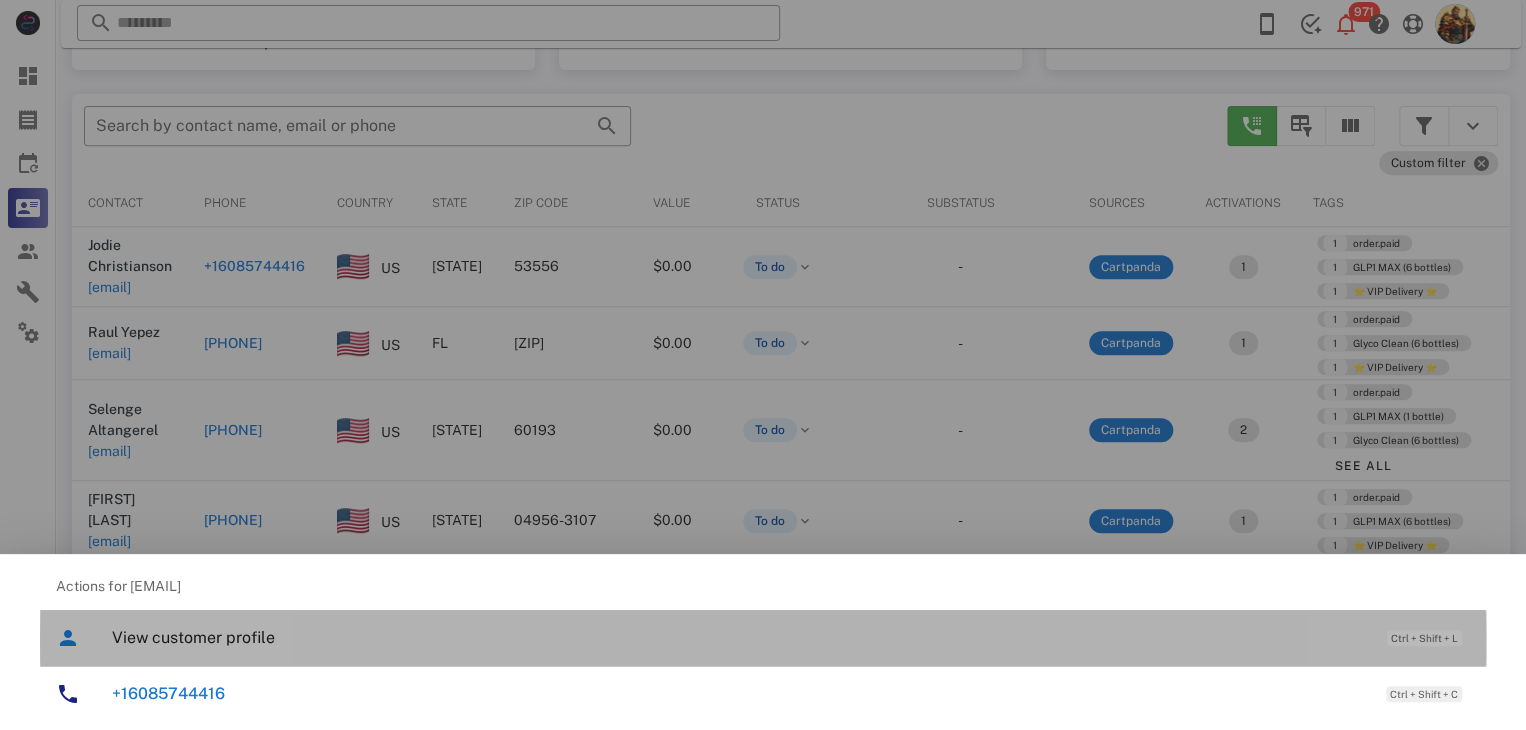 click on "View customer profile" at bounding box center [739, 637] 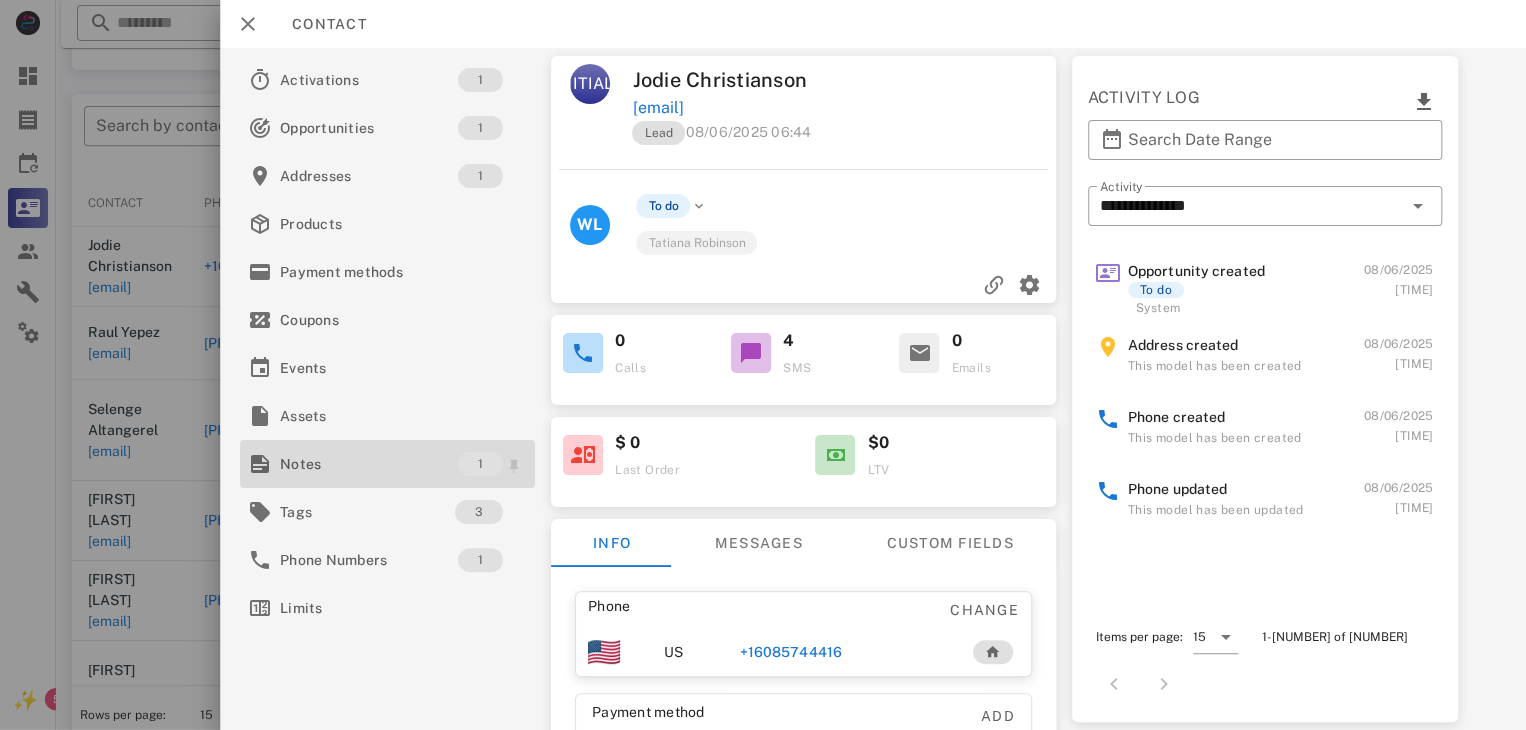 click on "Notes" at bounding box center [369, 464] 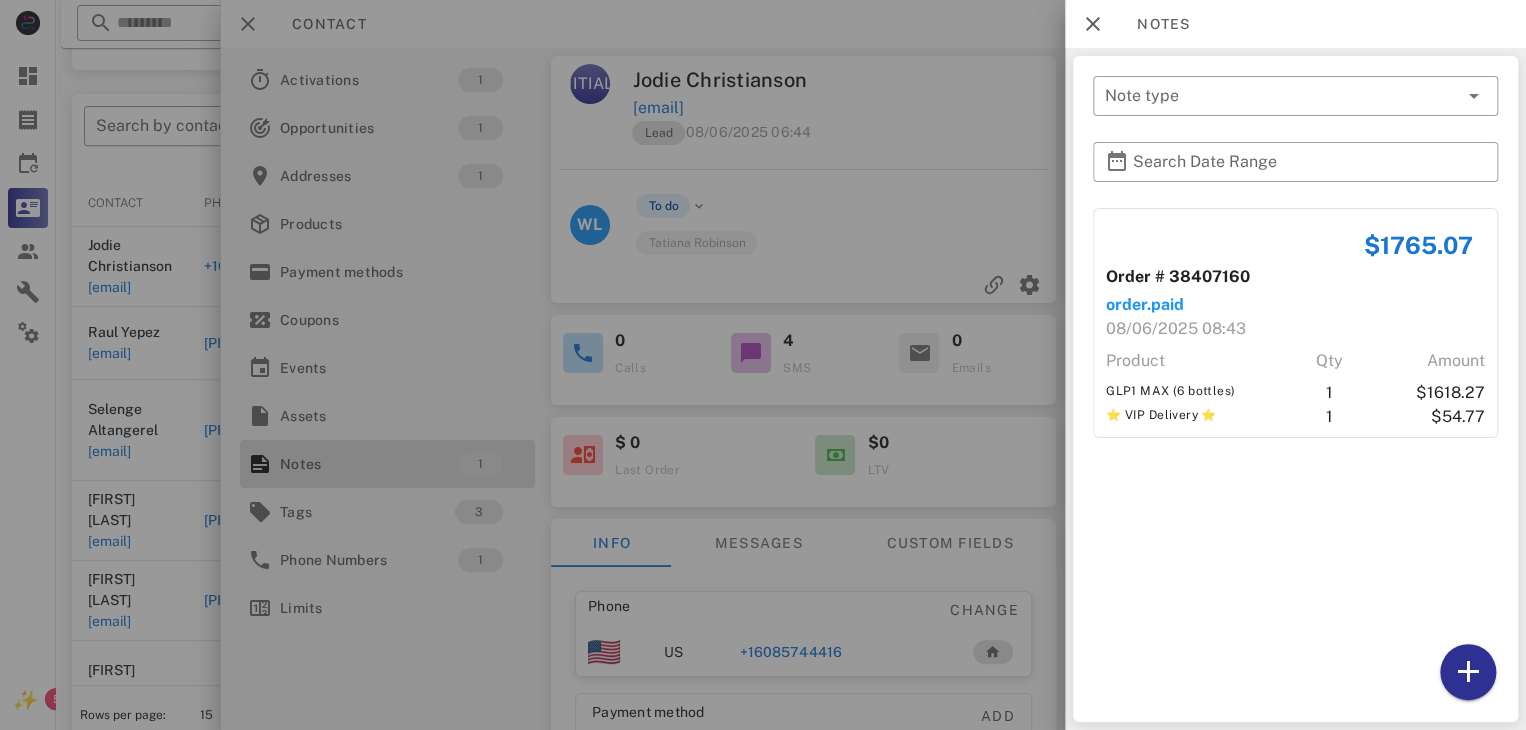 click at bounding box center [763, 365] 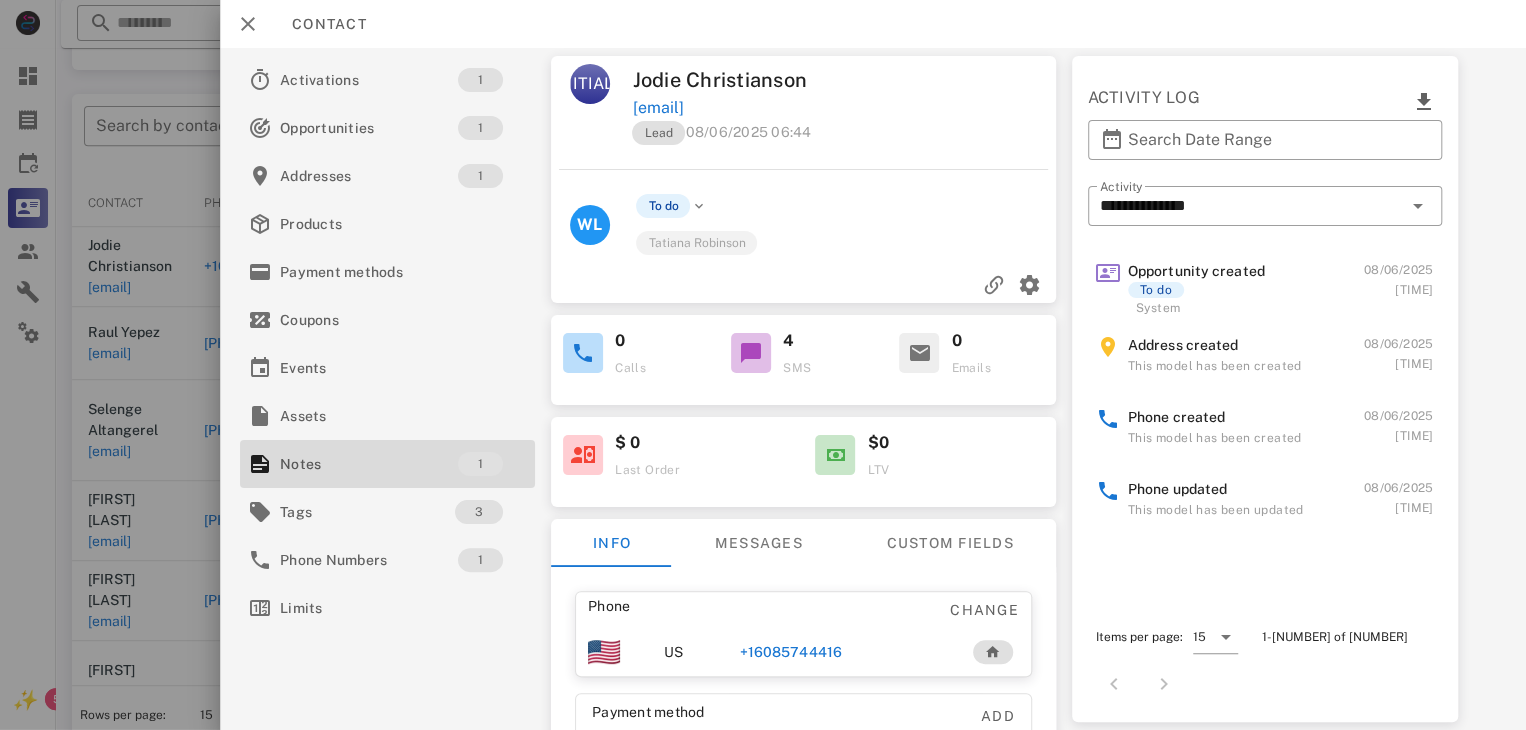 click on "+16085744416" at bounding box center [791, 652] 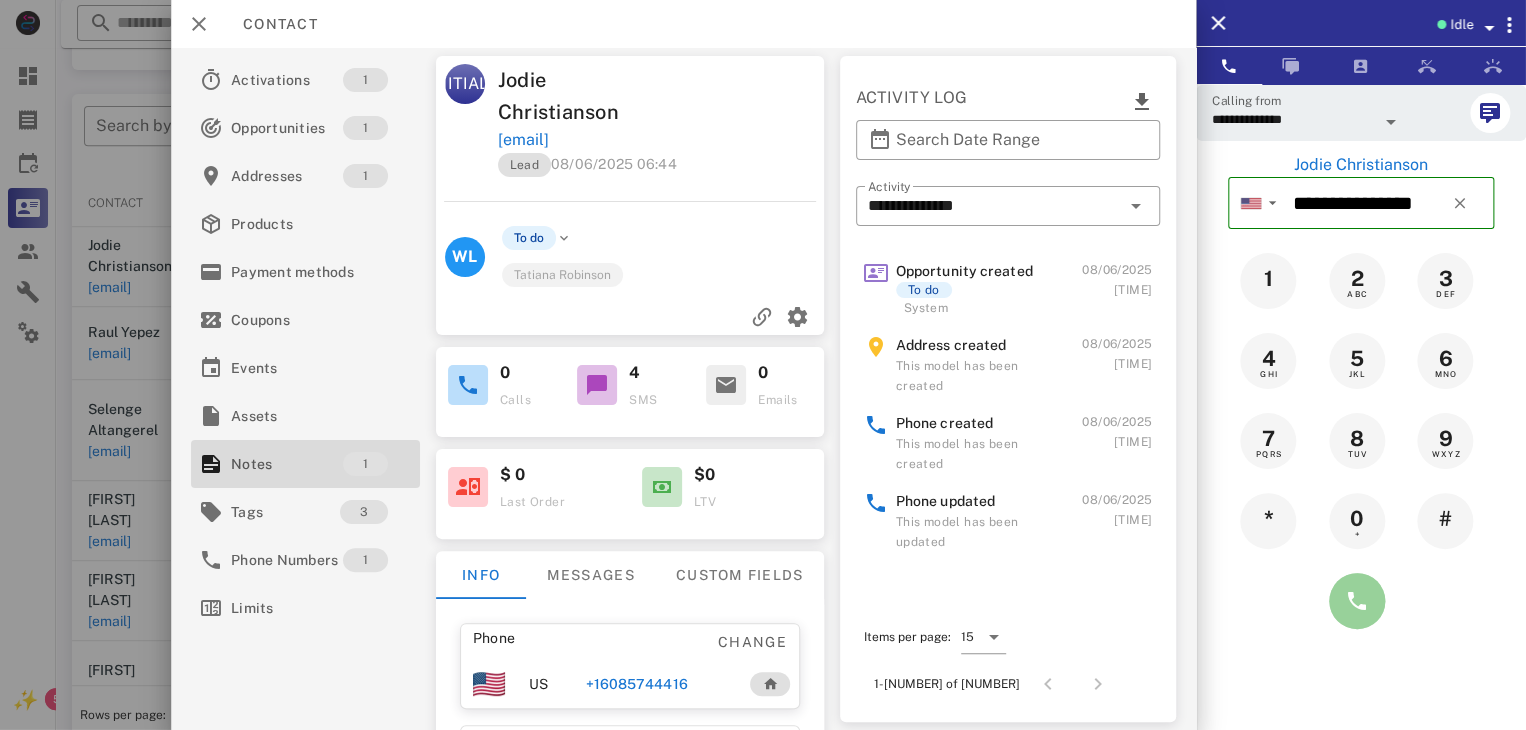 click at bounding box center [1357, 601] 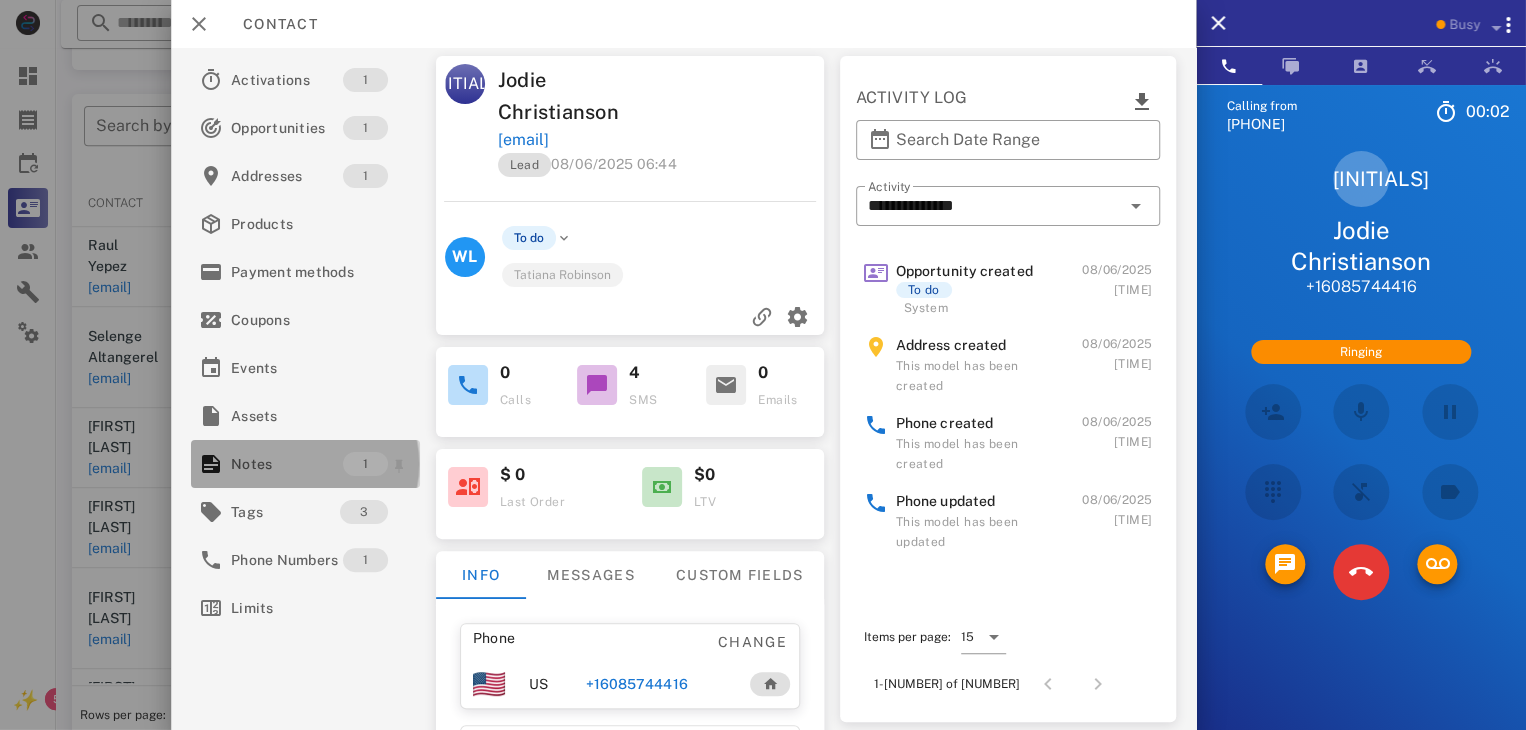 click on "Notes" at bounding box center [287, 464] 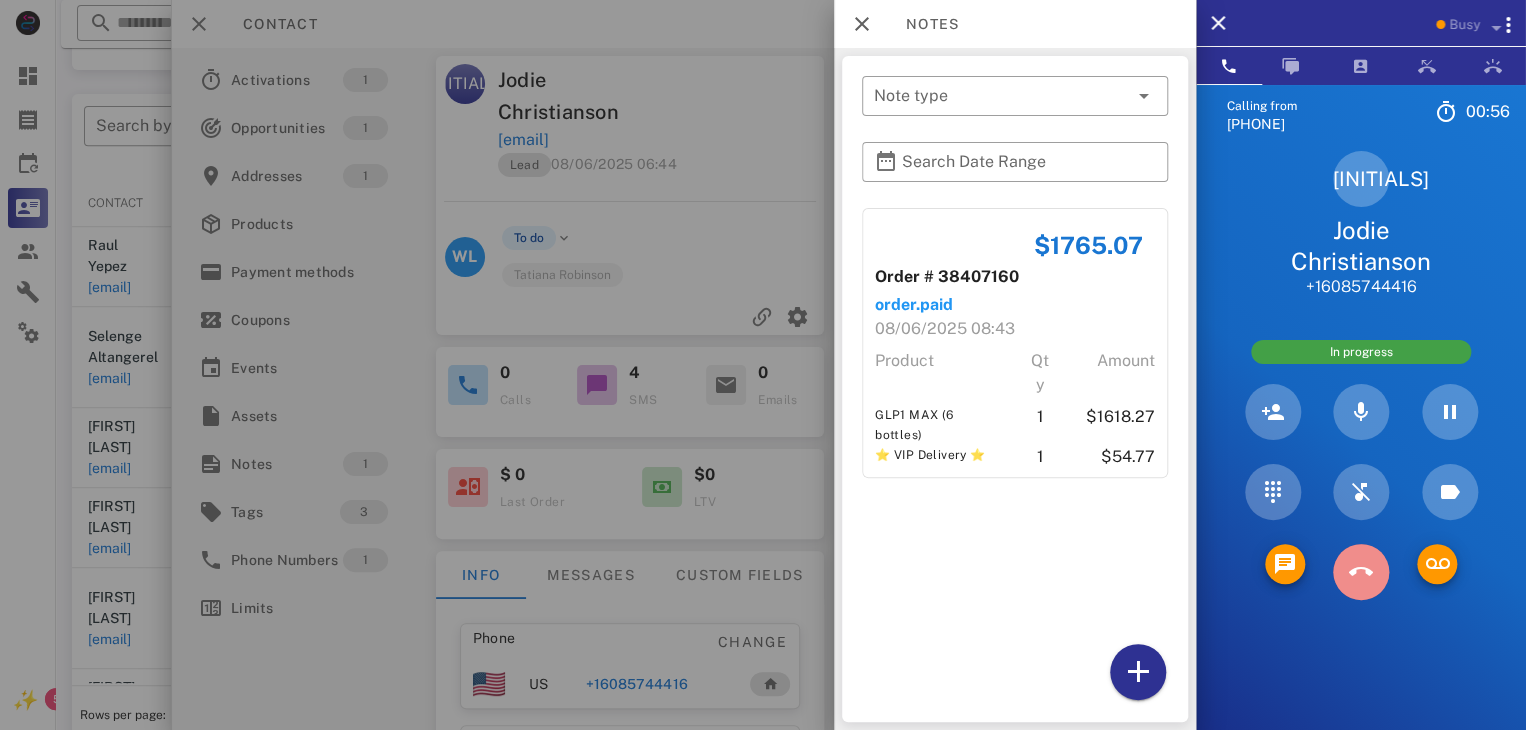 click at bounding box center [1361, 572] 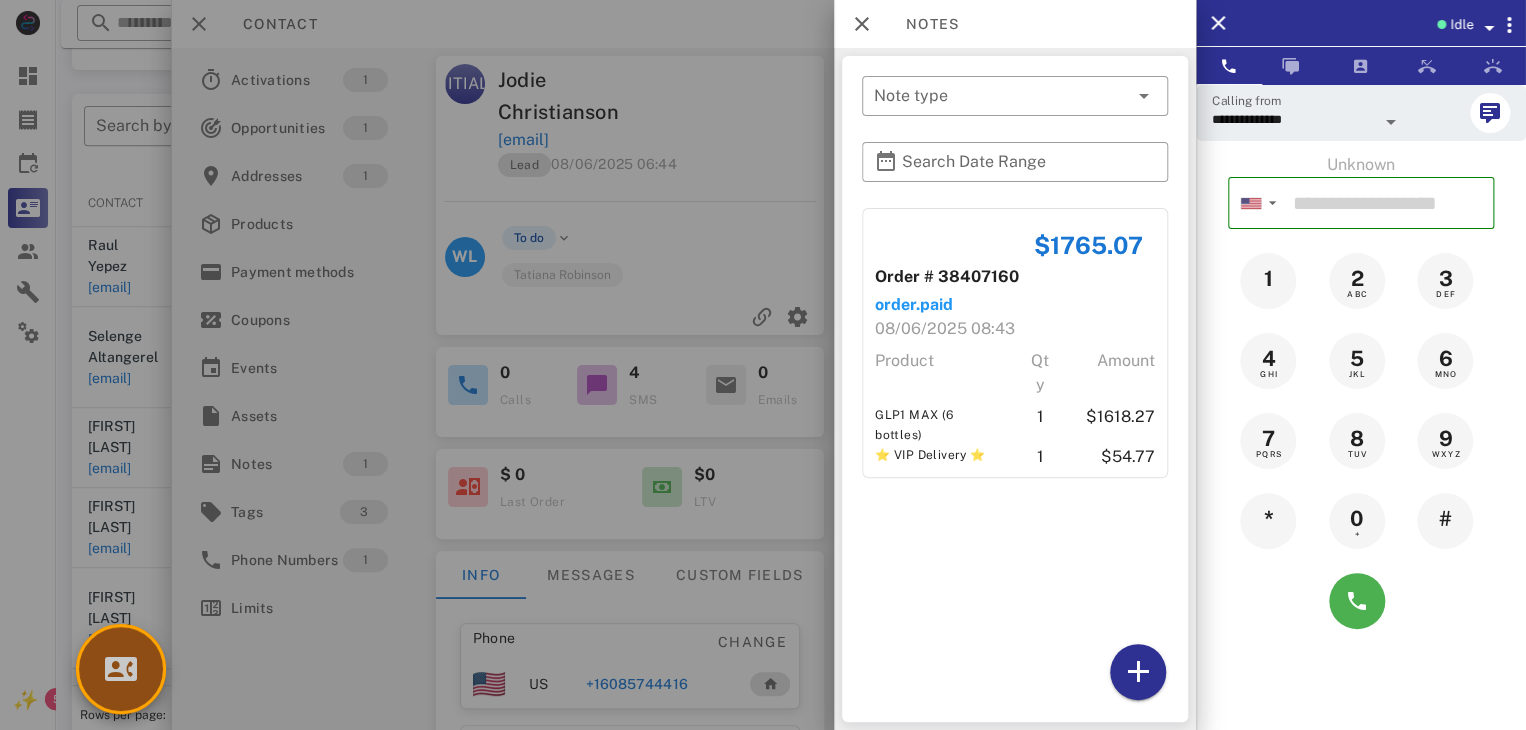 click at bounding box center (121, 669) 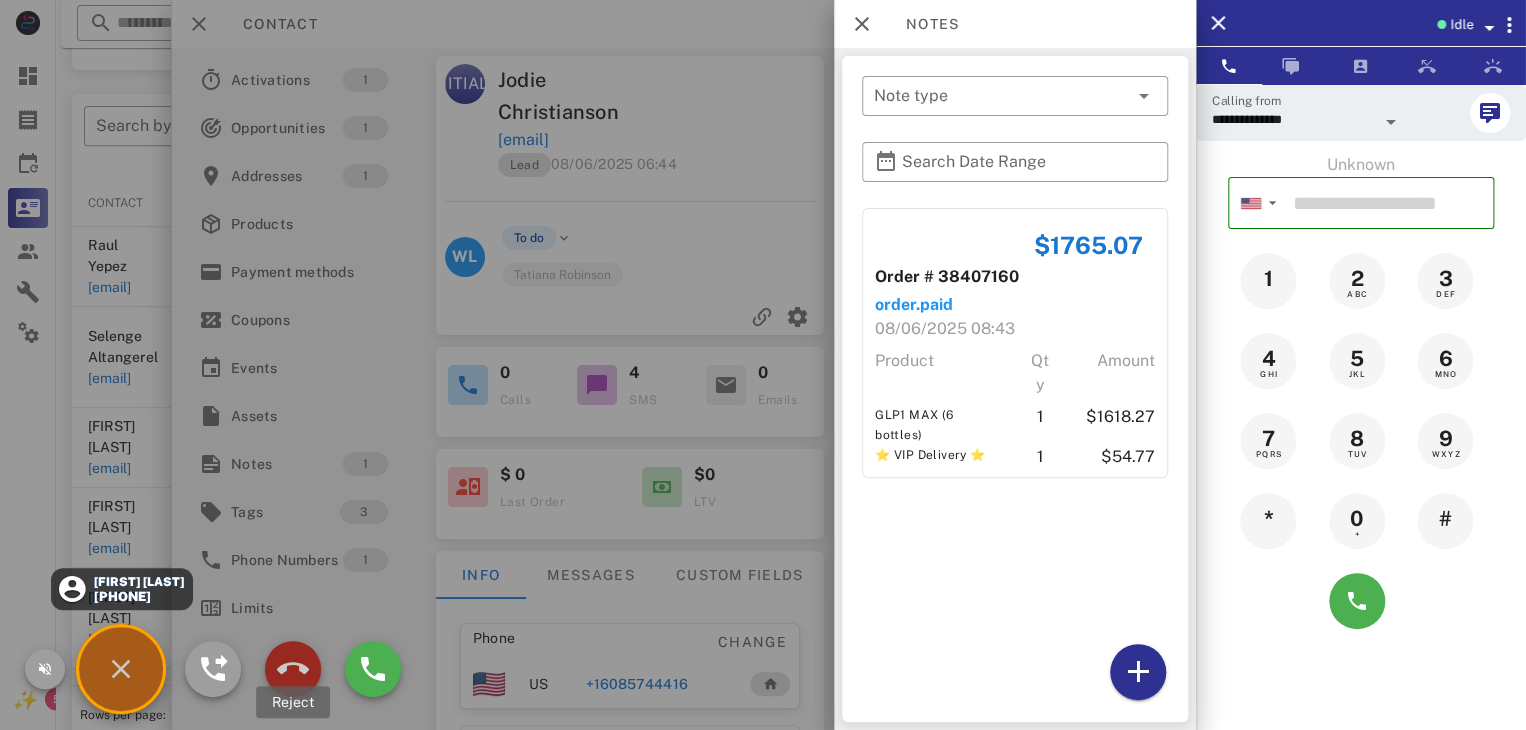 click at bounding box center (293, 669) 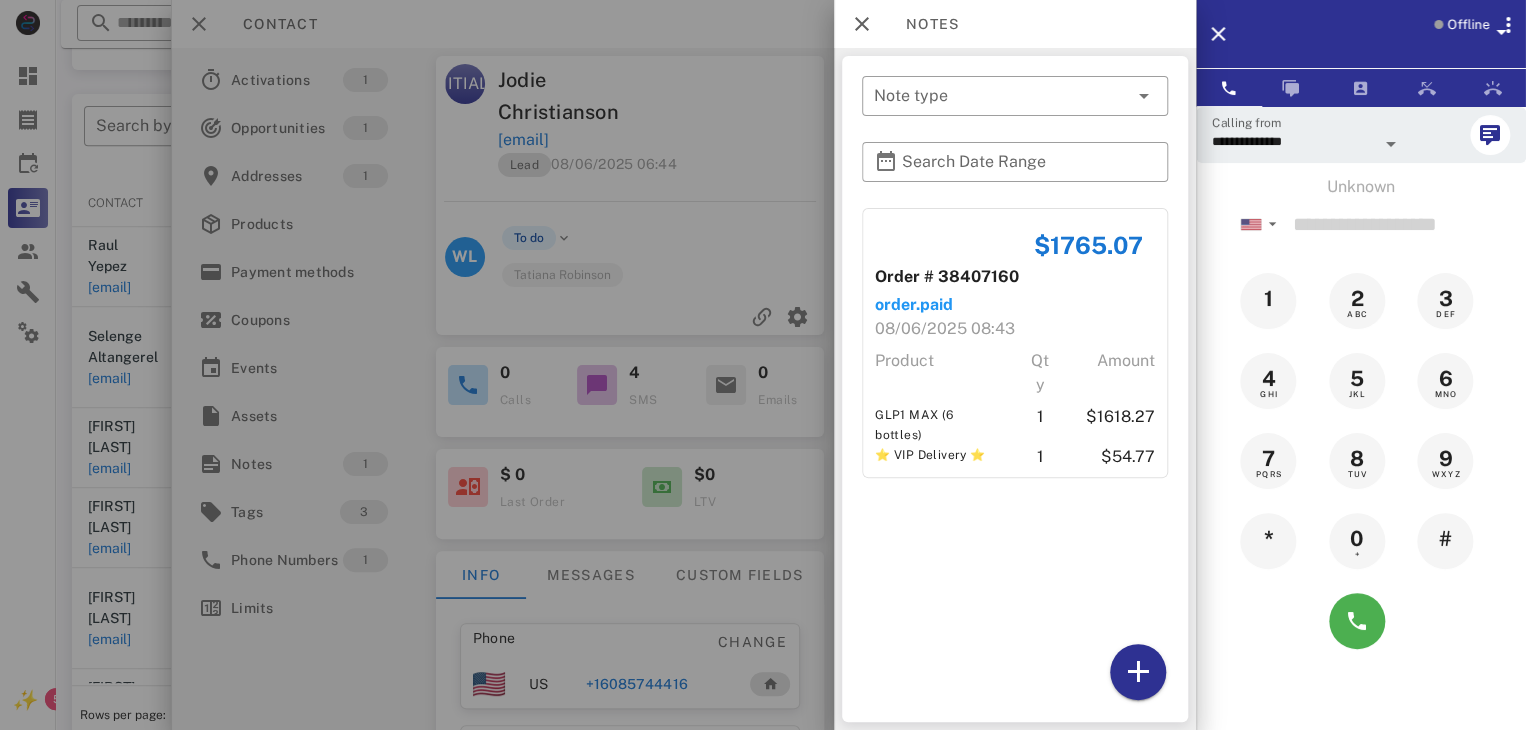 click at bounding box center (763, 365) 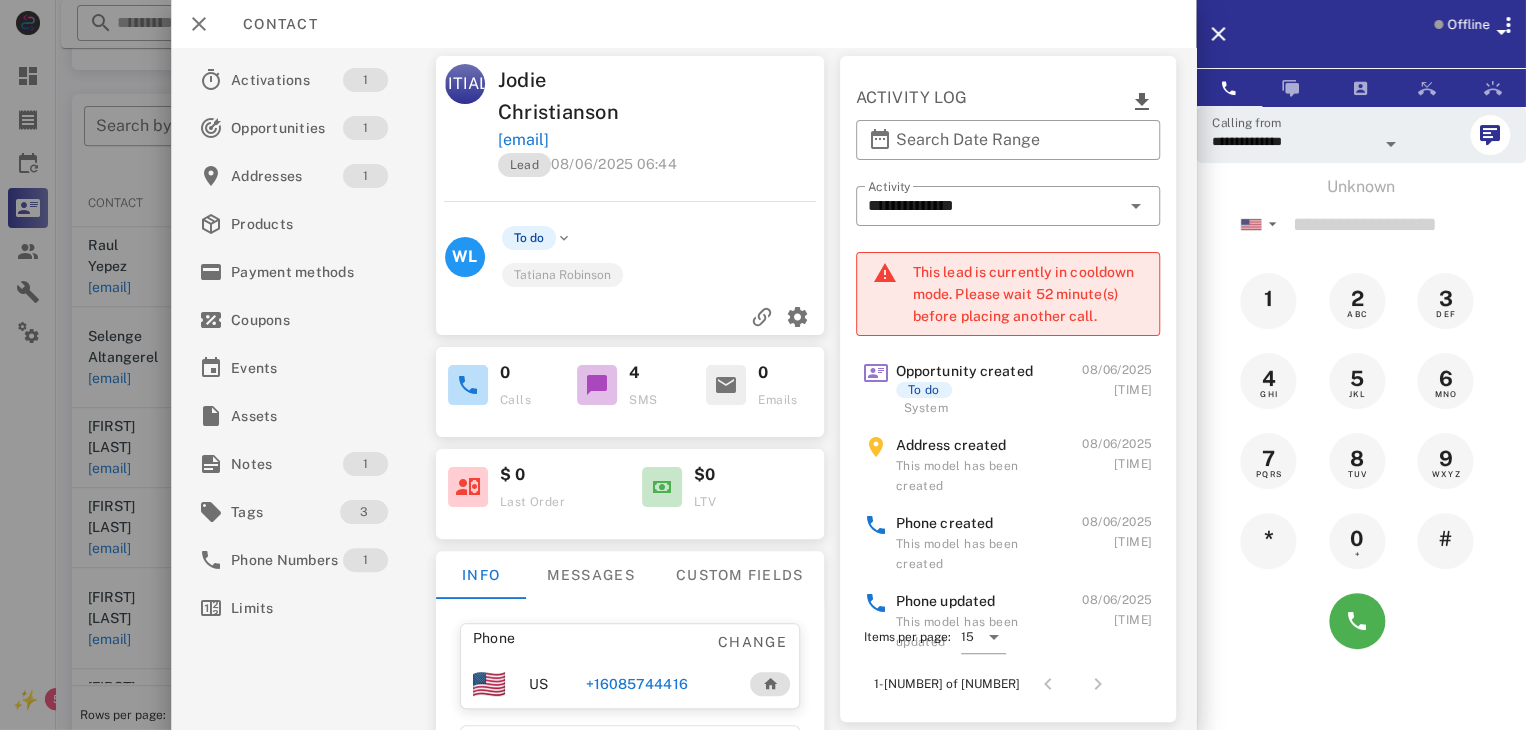 click on "+16085744416" at bounding box center [636, 684] 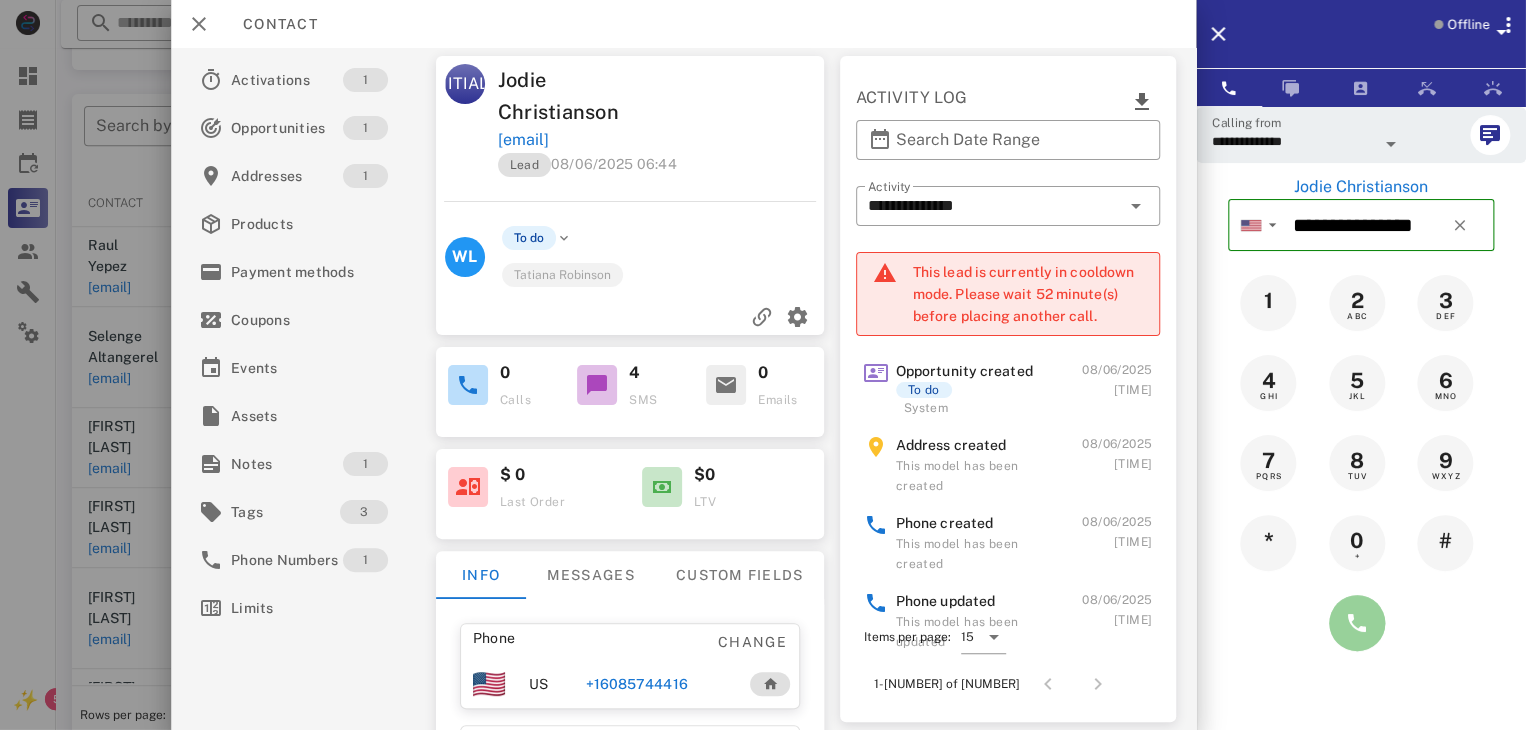 click at bounding box center [1357, 623] 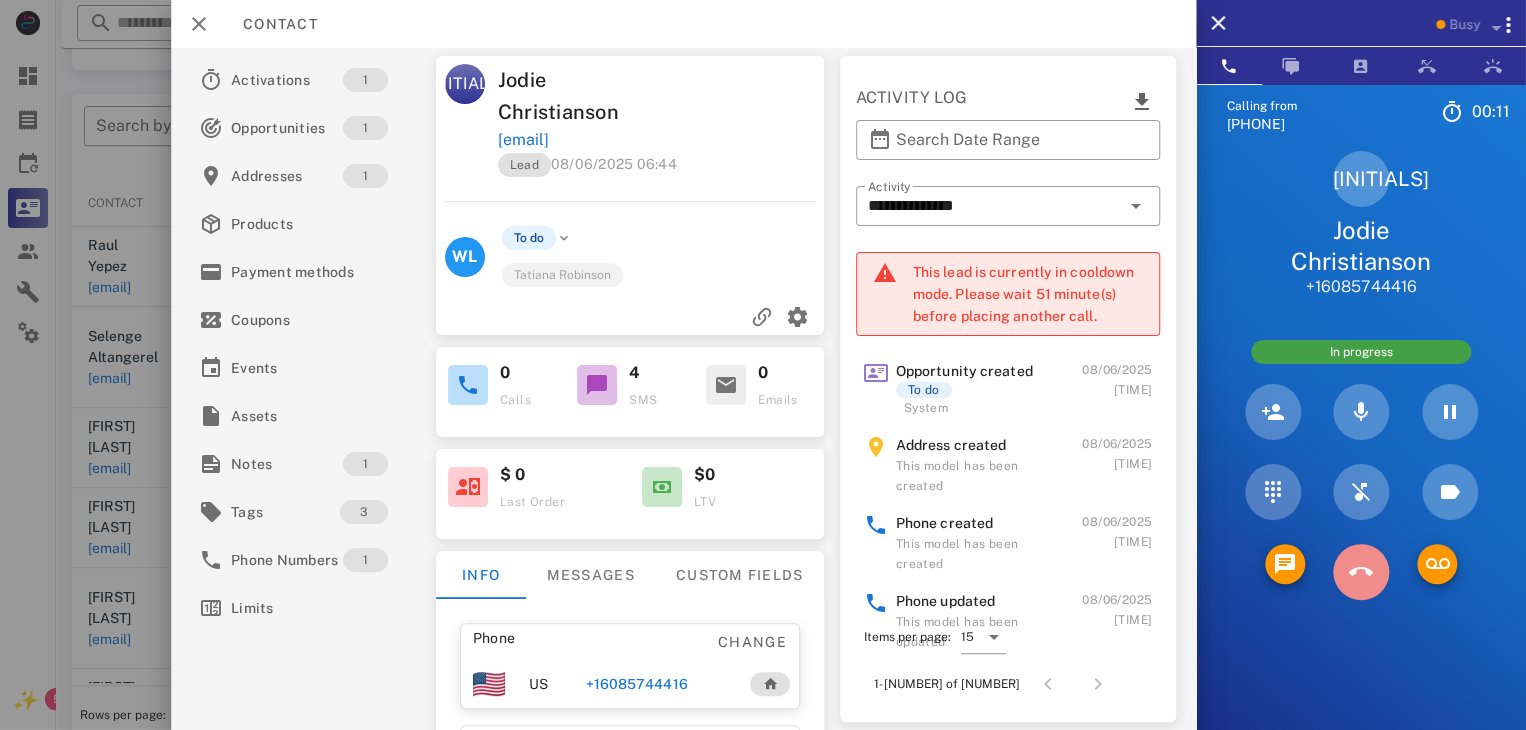 click at bounding box center (1361, 572) 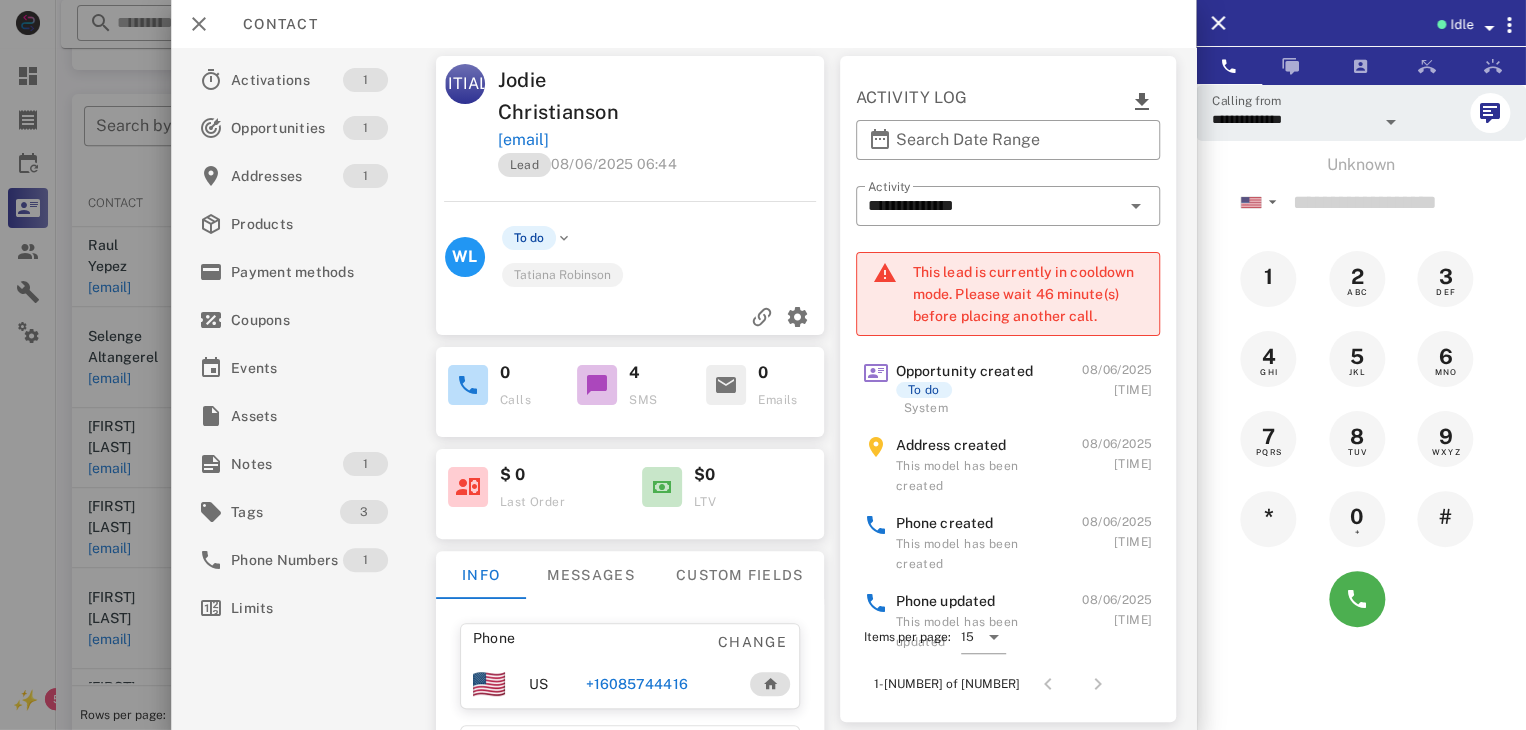 click at bounding box center [763, 365] 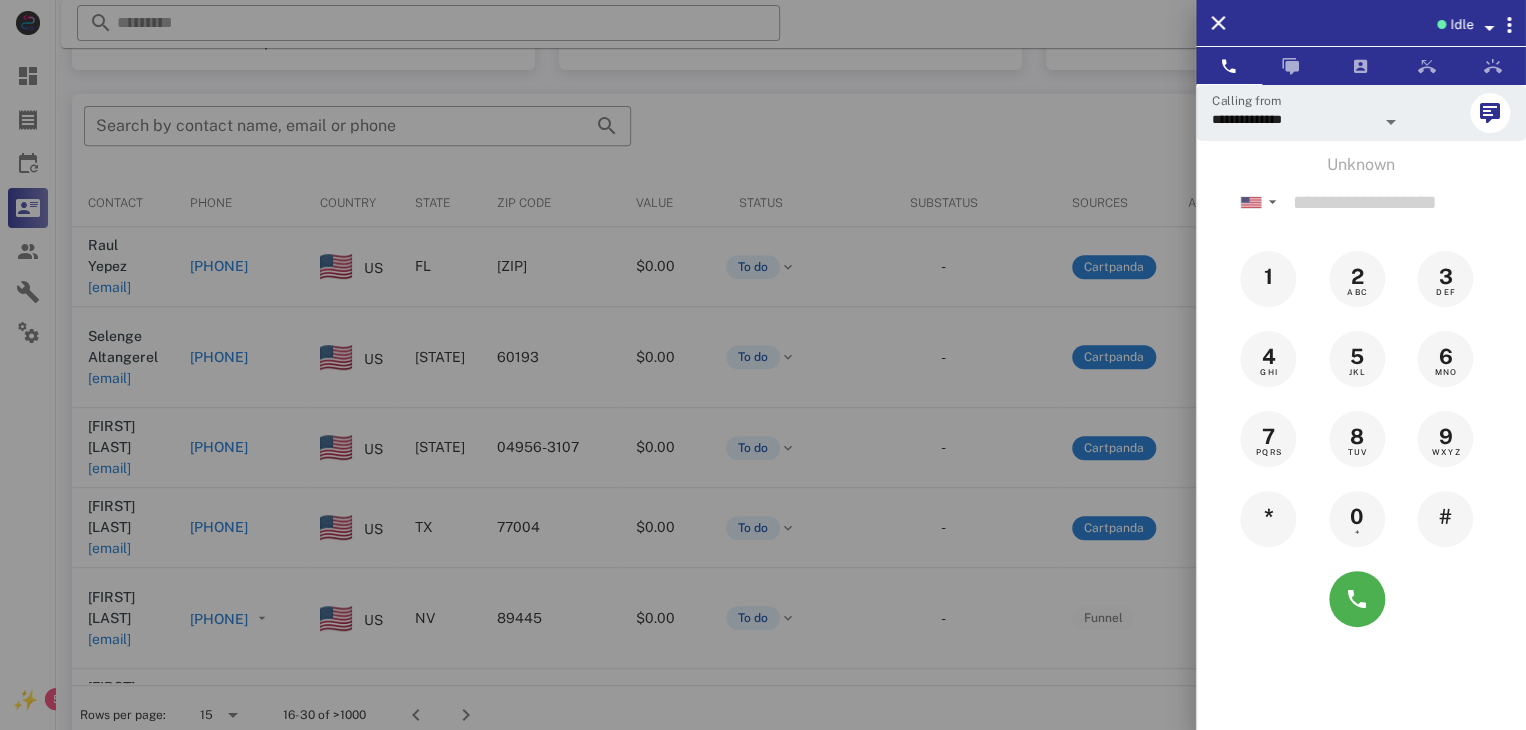 click at bounding box center (763, 365) 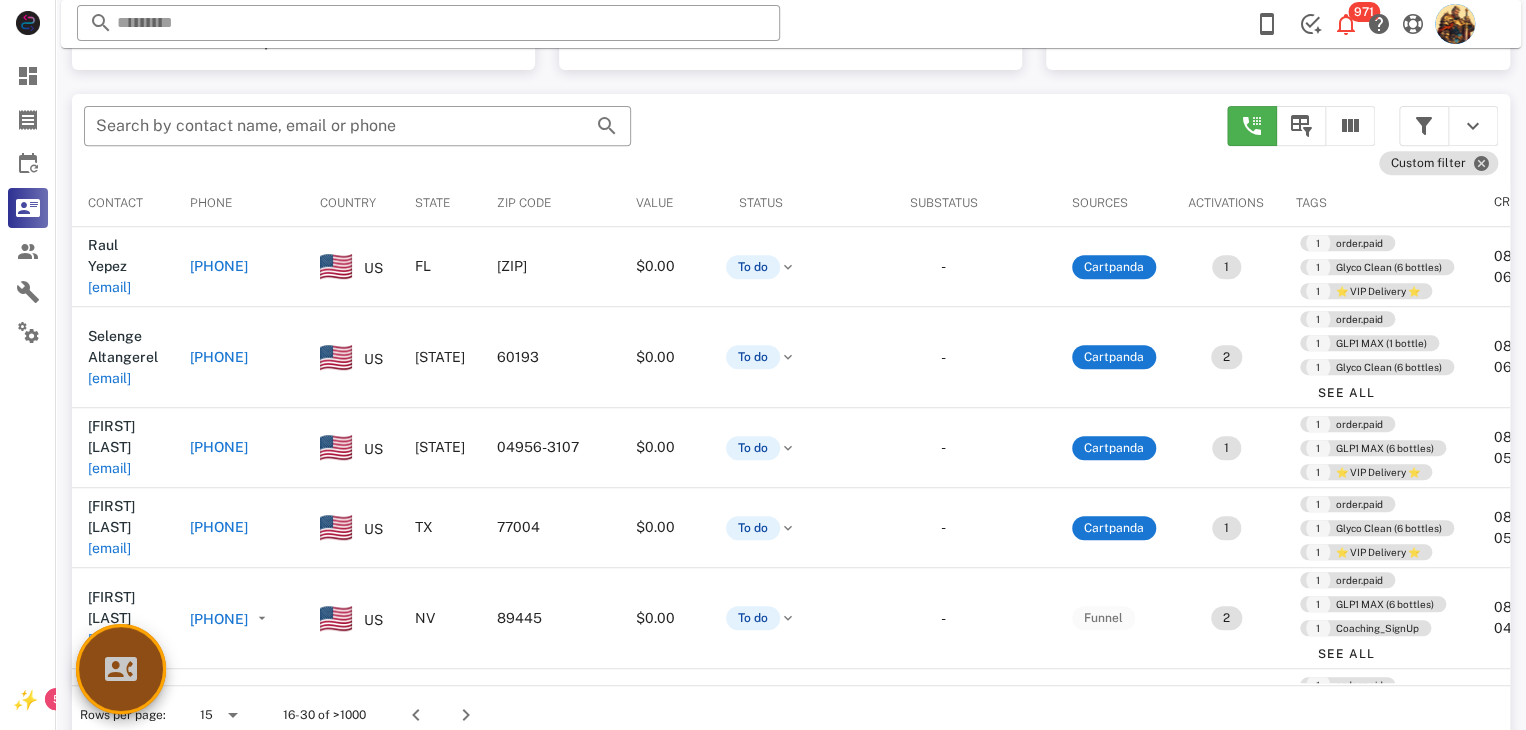 click at bounding box center (121, 669) 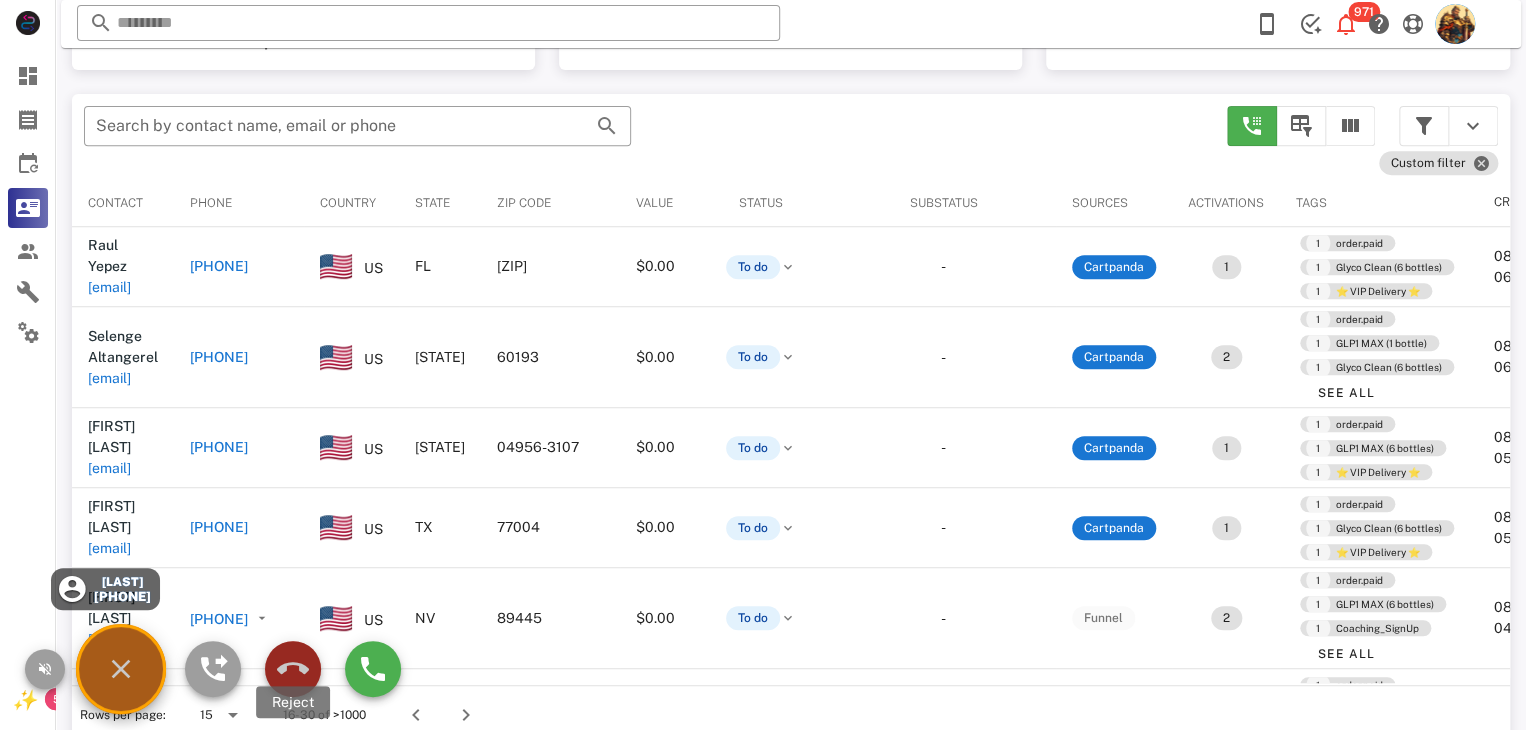 click at bounding box center [293, 669] 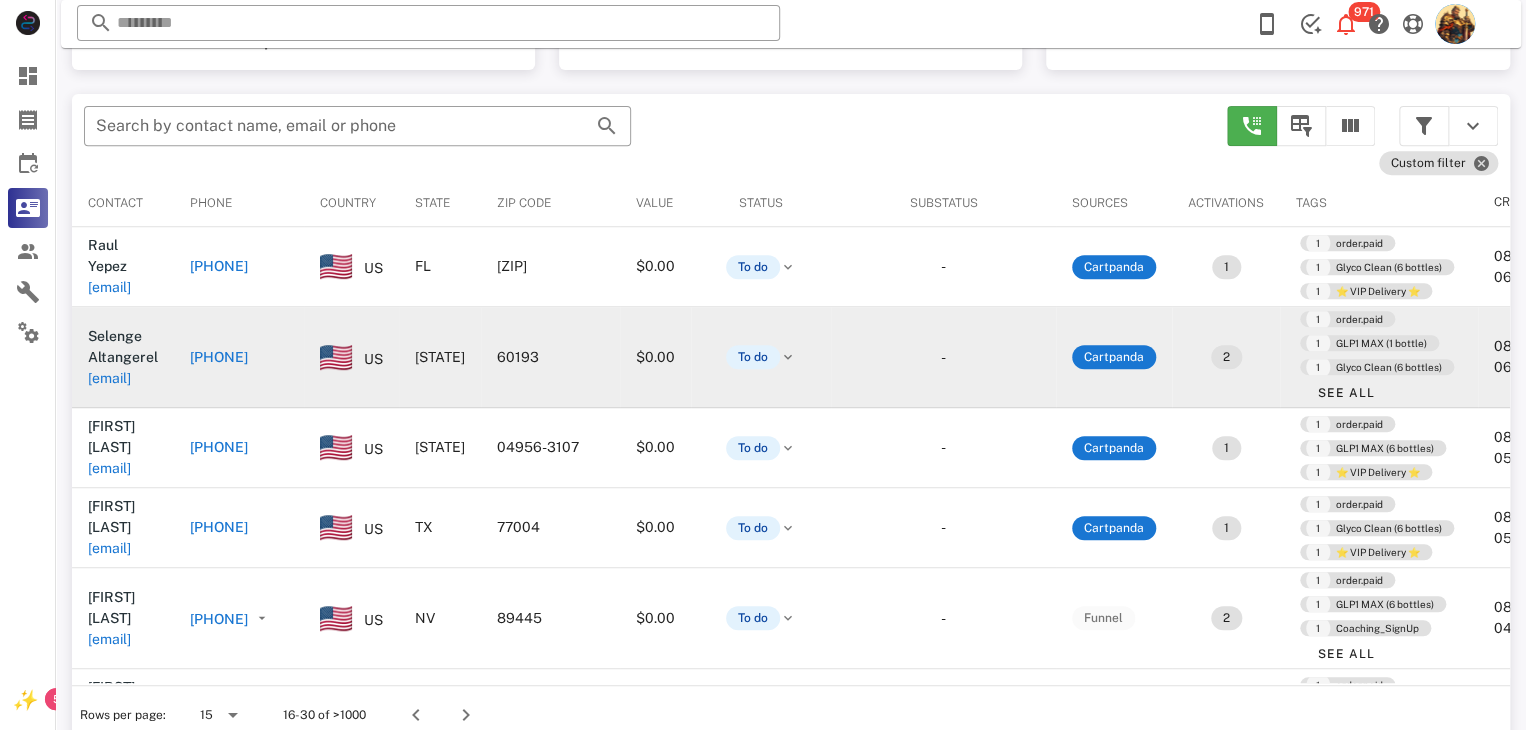 click on "[EMAIL]" at bounding box center [109, 378] 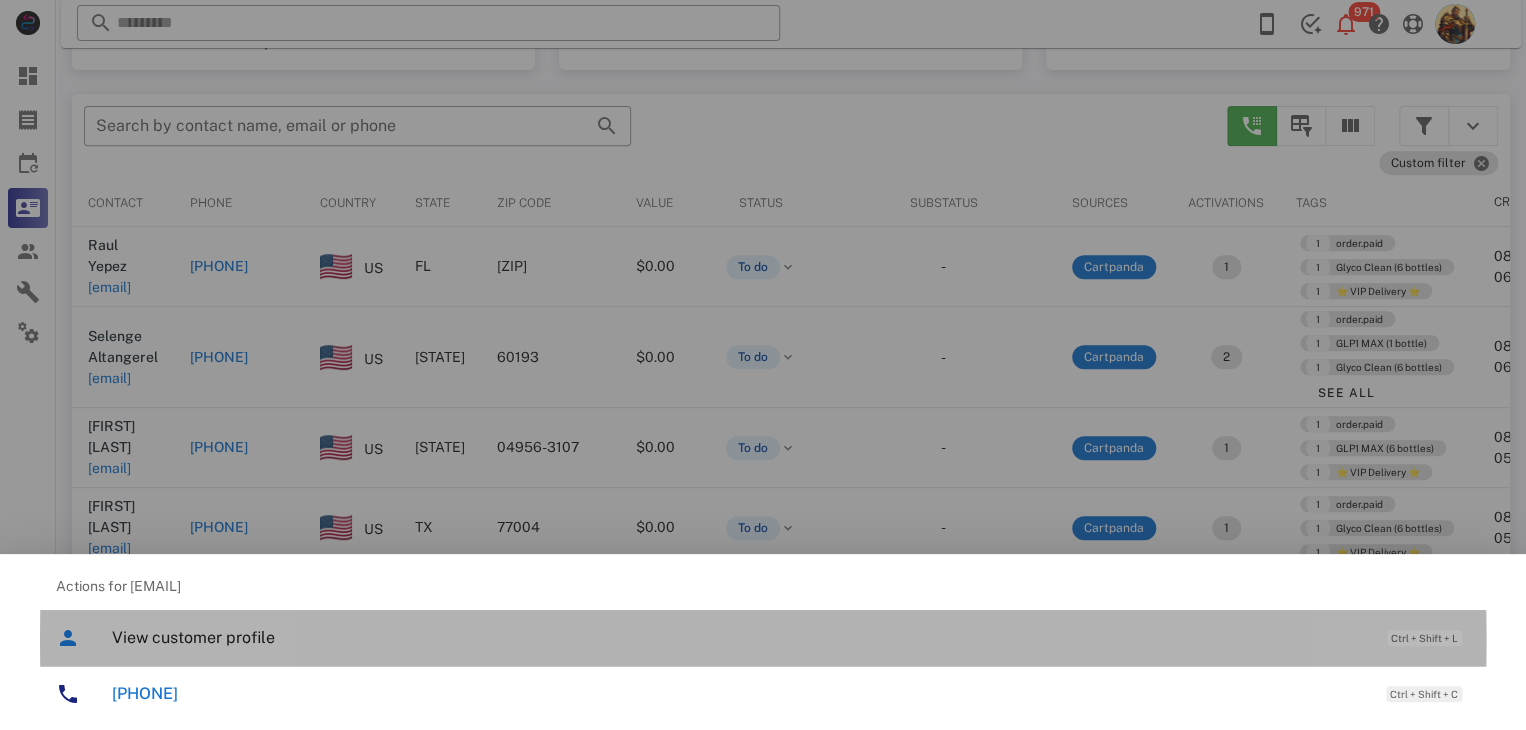 click on "View customer profile Ctrl + Shift + L" at bounding box center (791, 637) 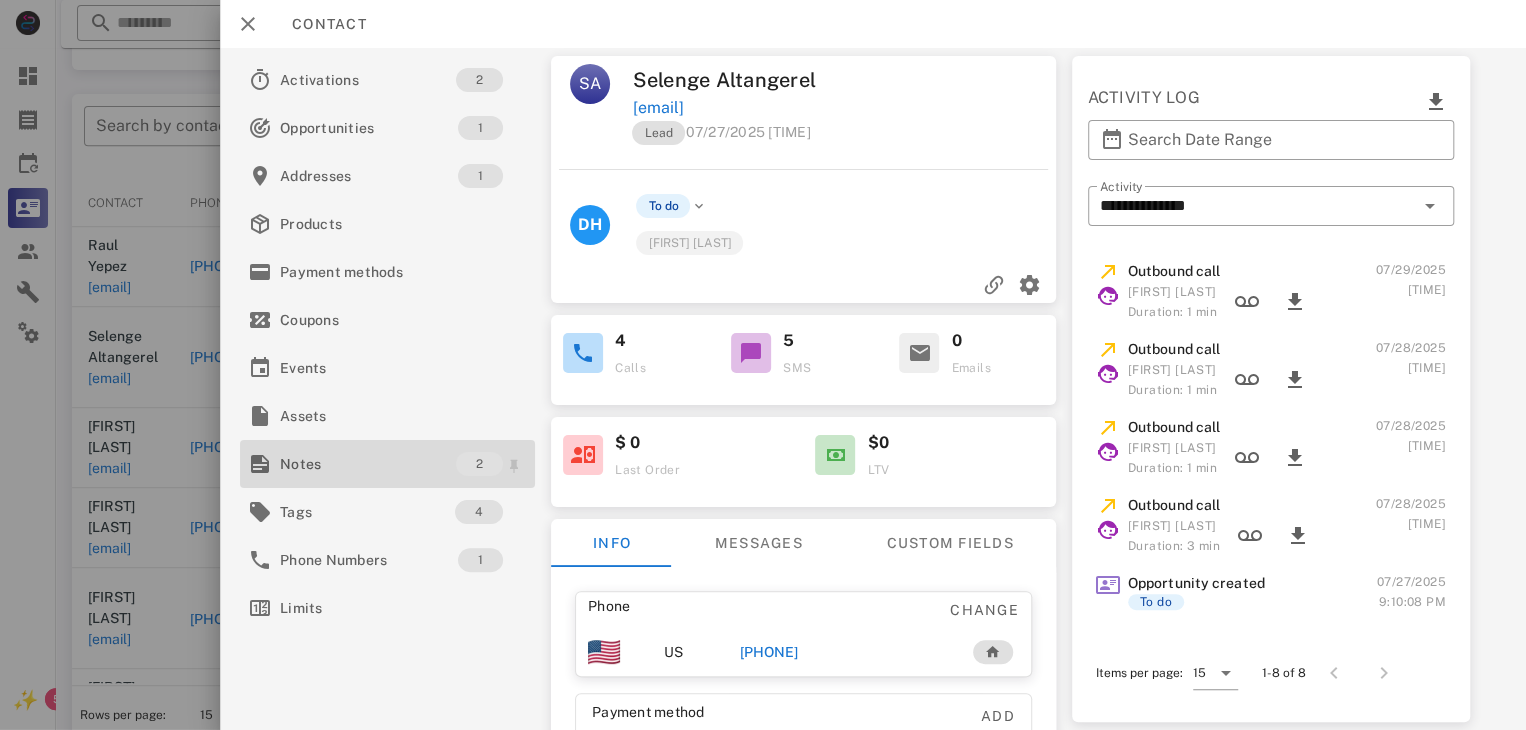click on "Notes" at bounding box center (368, 464) 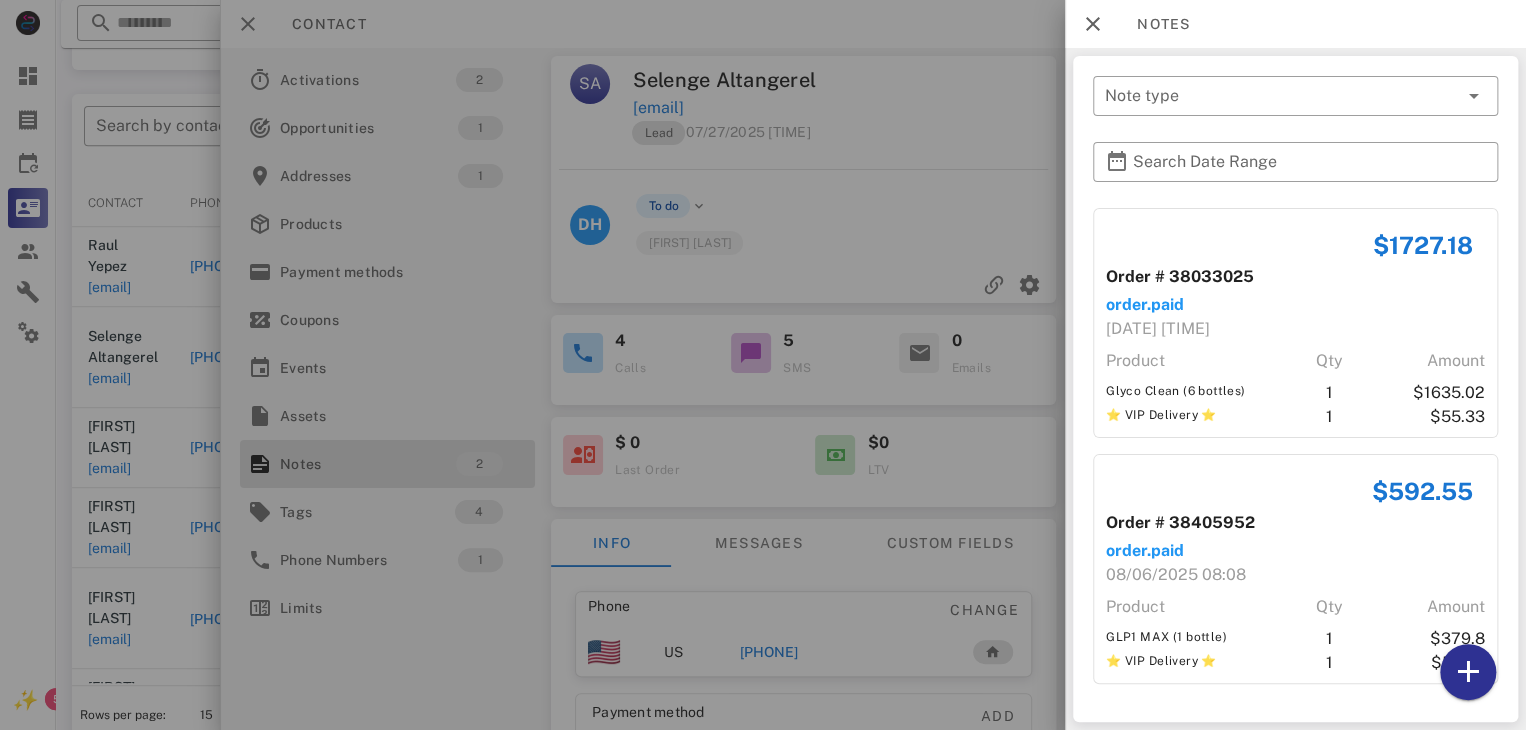 click at bounding box center (763, 365) 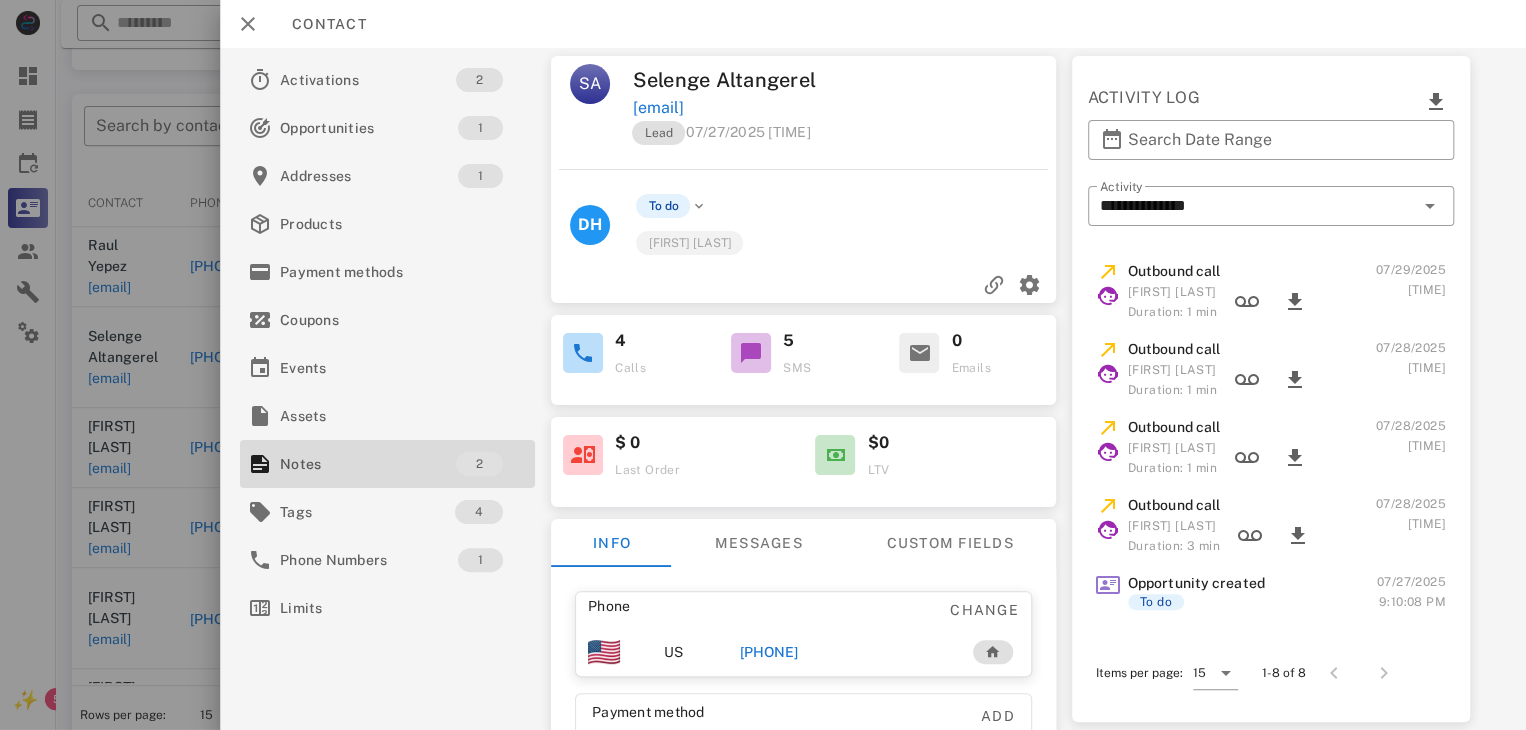 click on "[PHONE]" at bounding box center (769, 652) 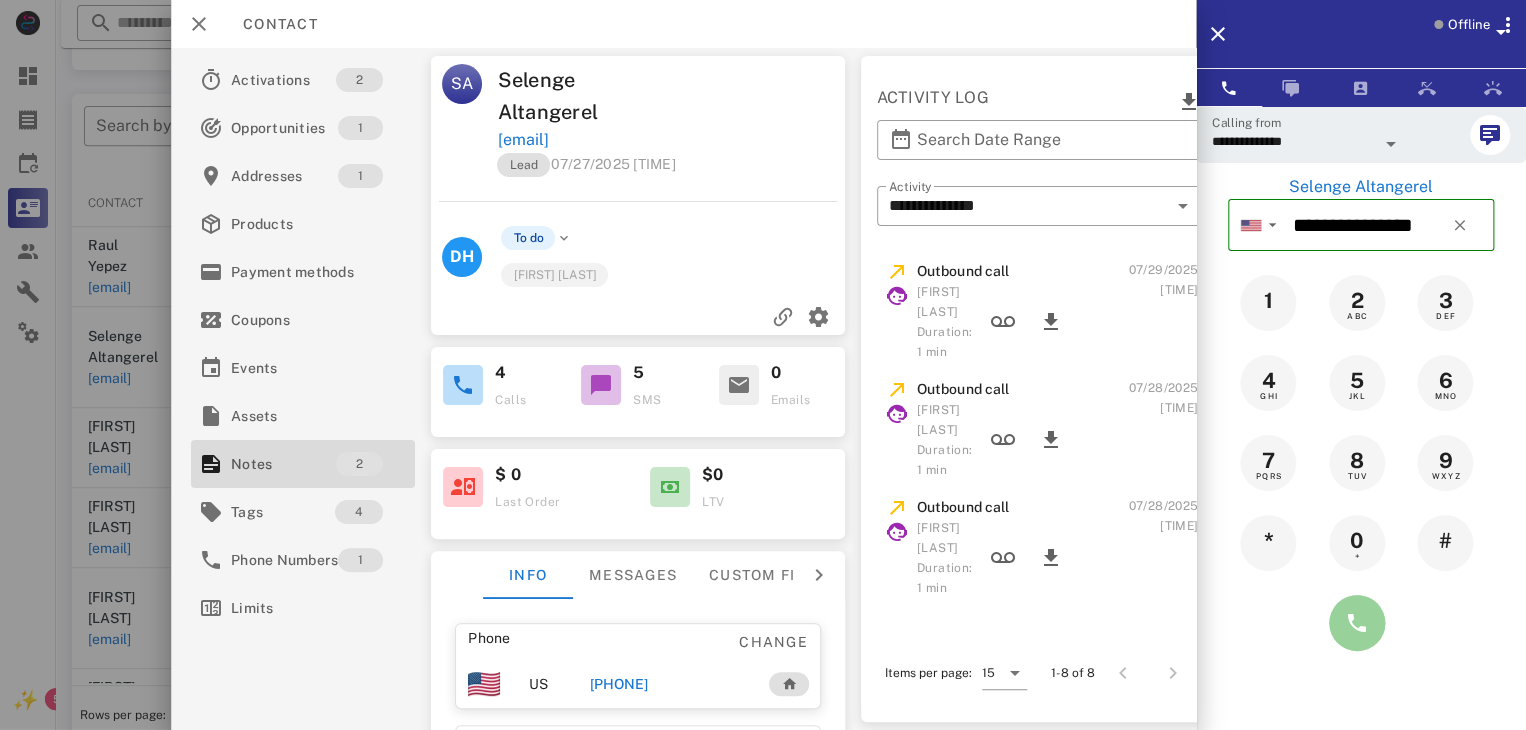 click at bounding box center [1357, 623] 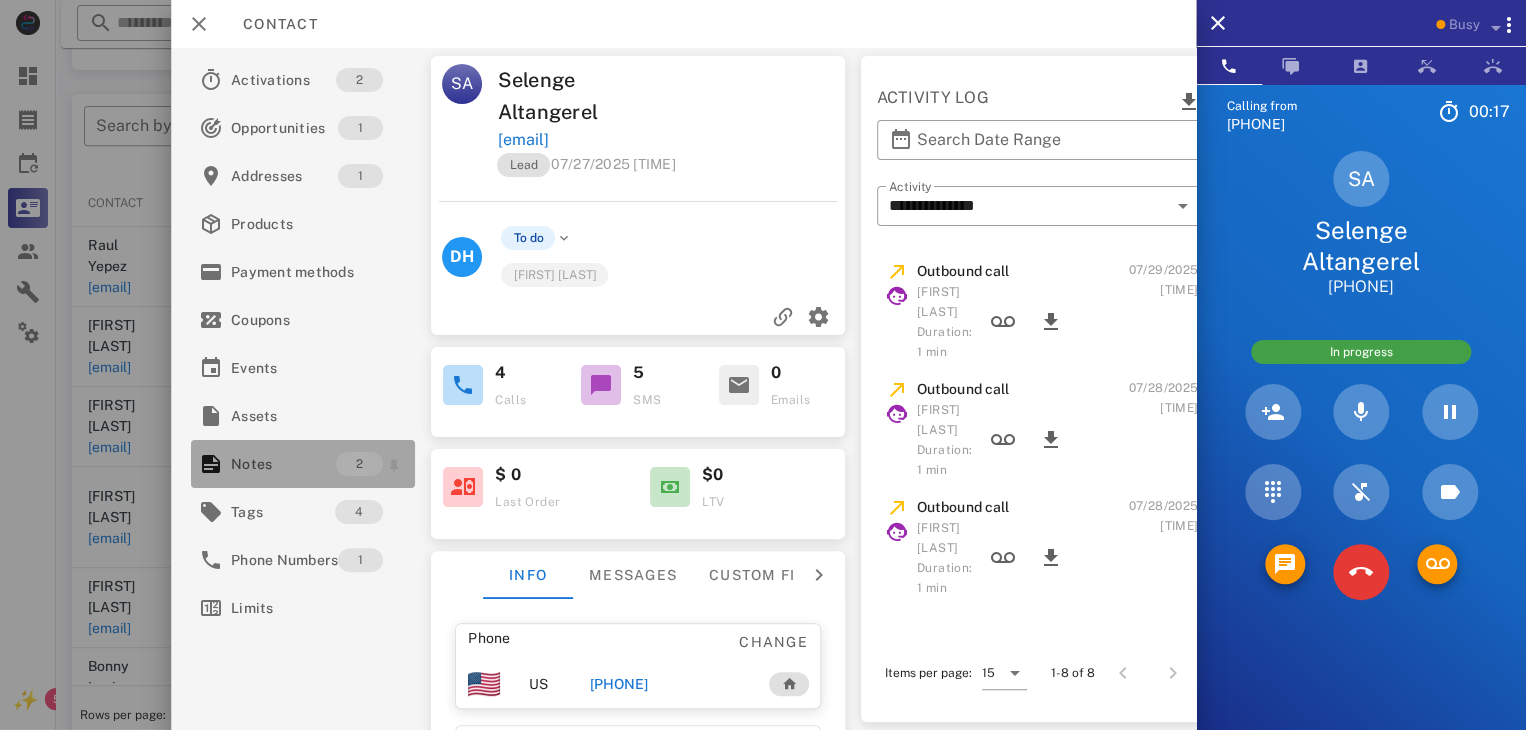 click on "Notes" at bounding box center (283, 464) 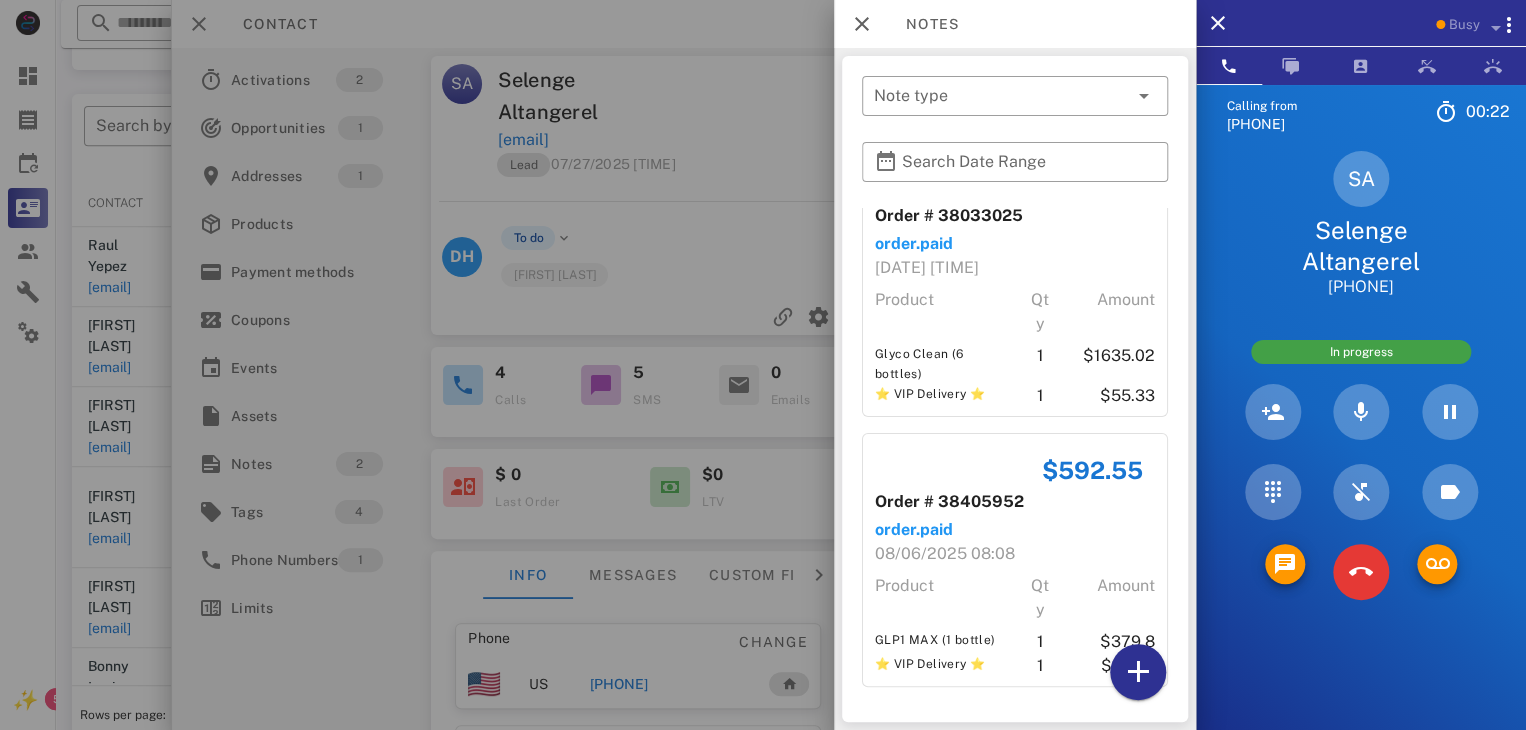 scroll, scrollTop: 62, scrollLeft: 0, axis: vertical 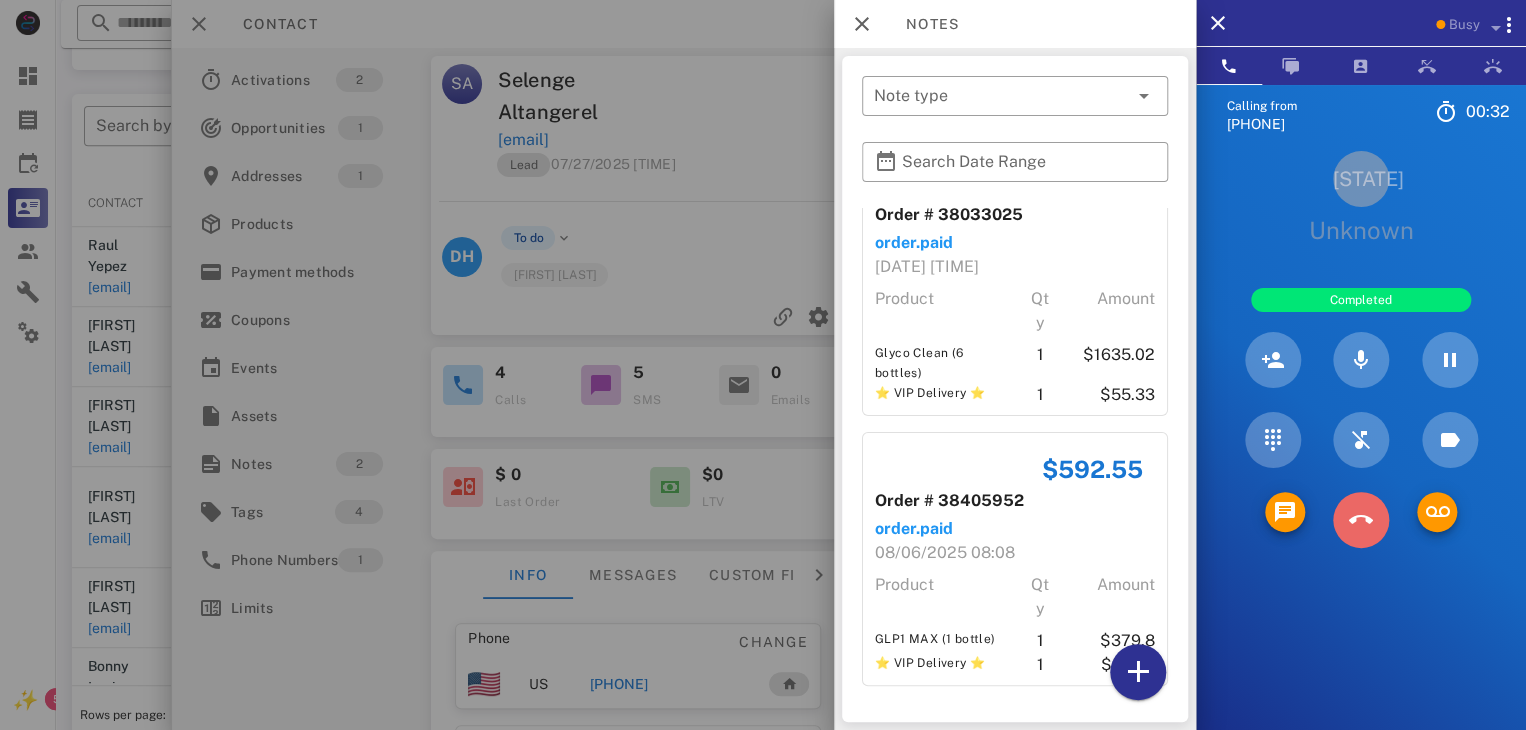 click at bounding box center (1361, 520) 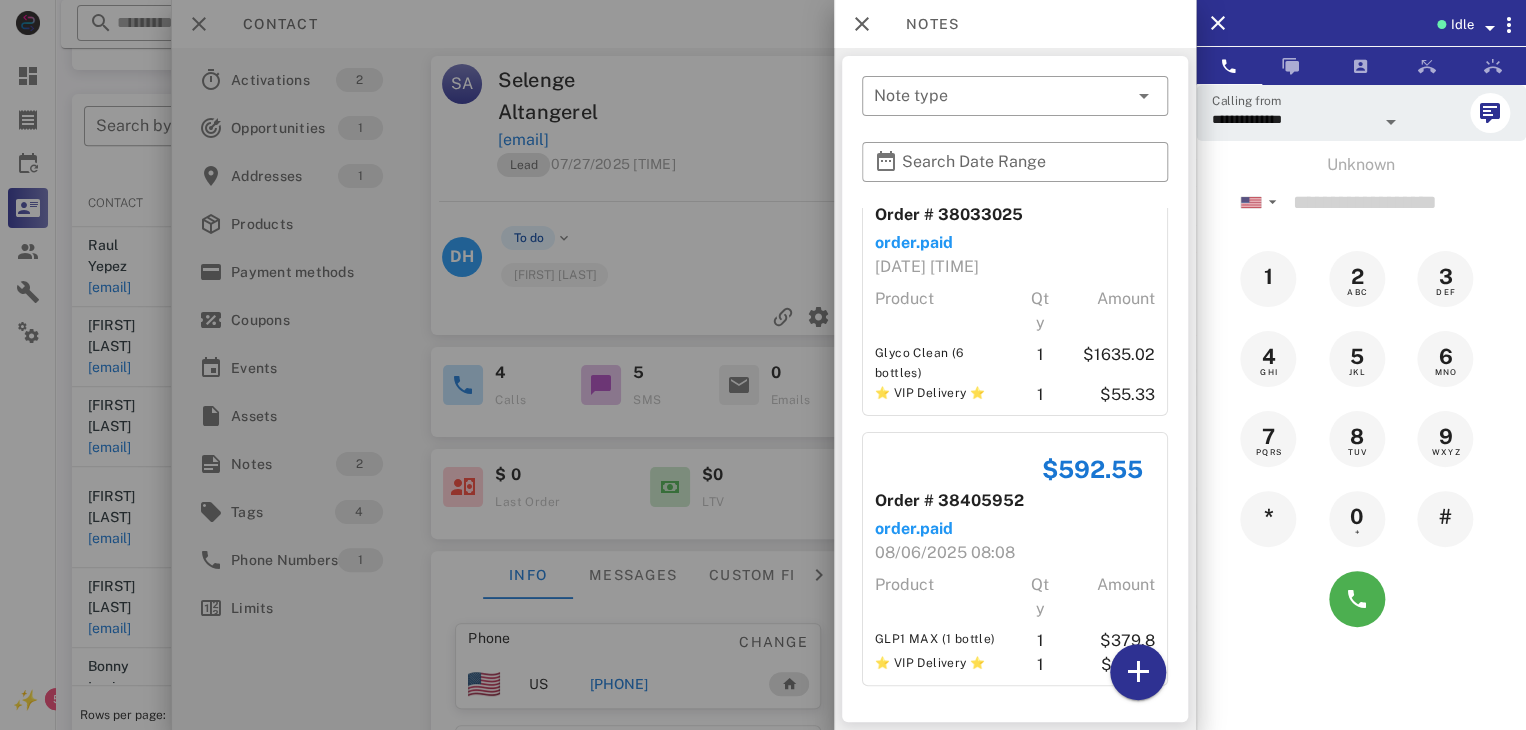 click at bounding box center [763, 365] 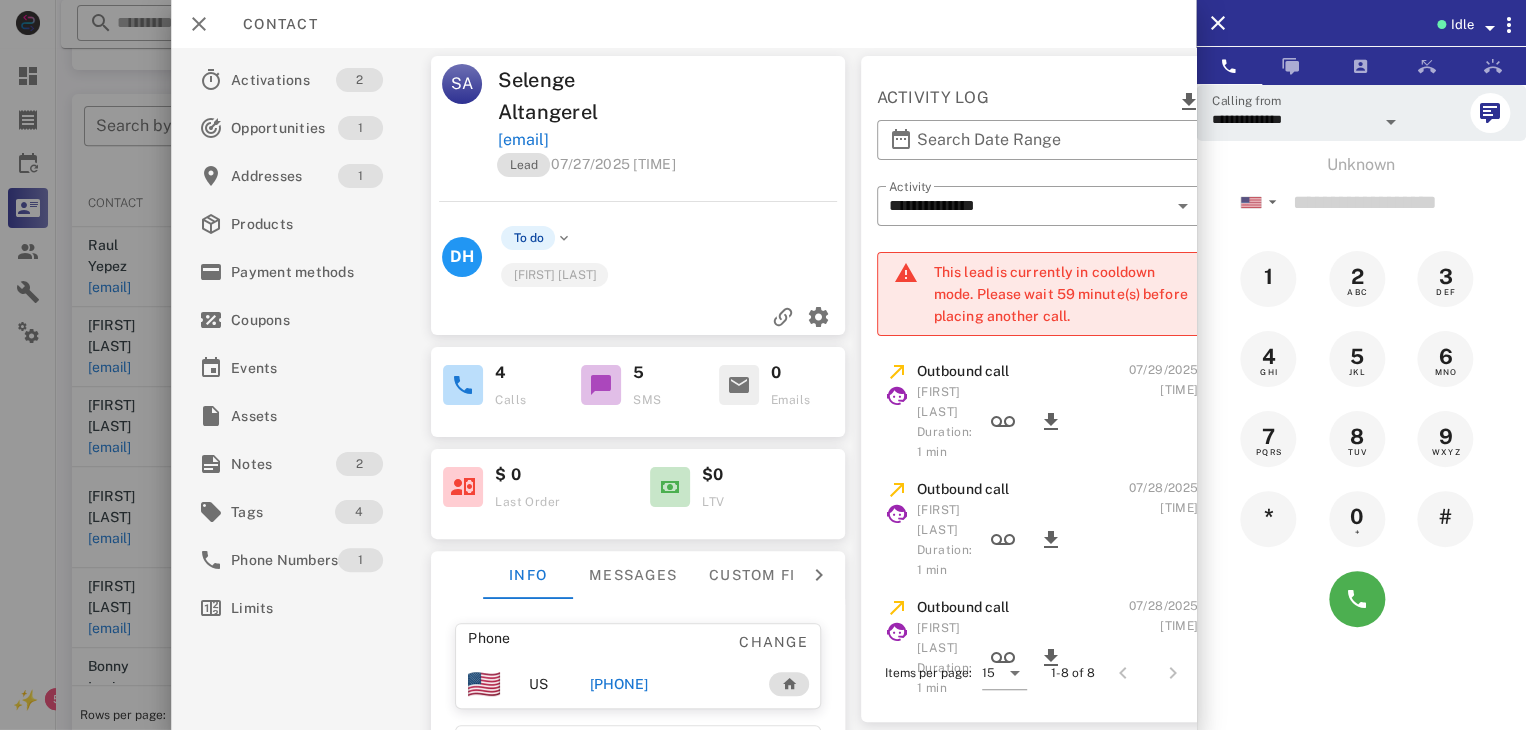 click on "[PHONE]" at bounding box center [618, 684] 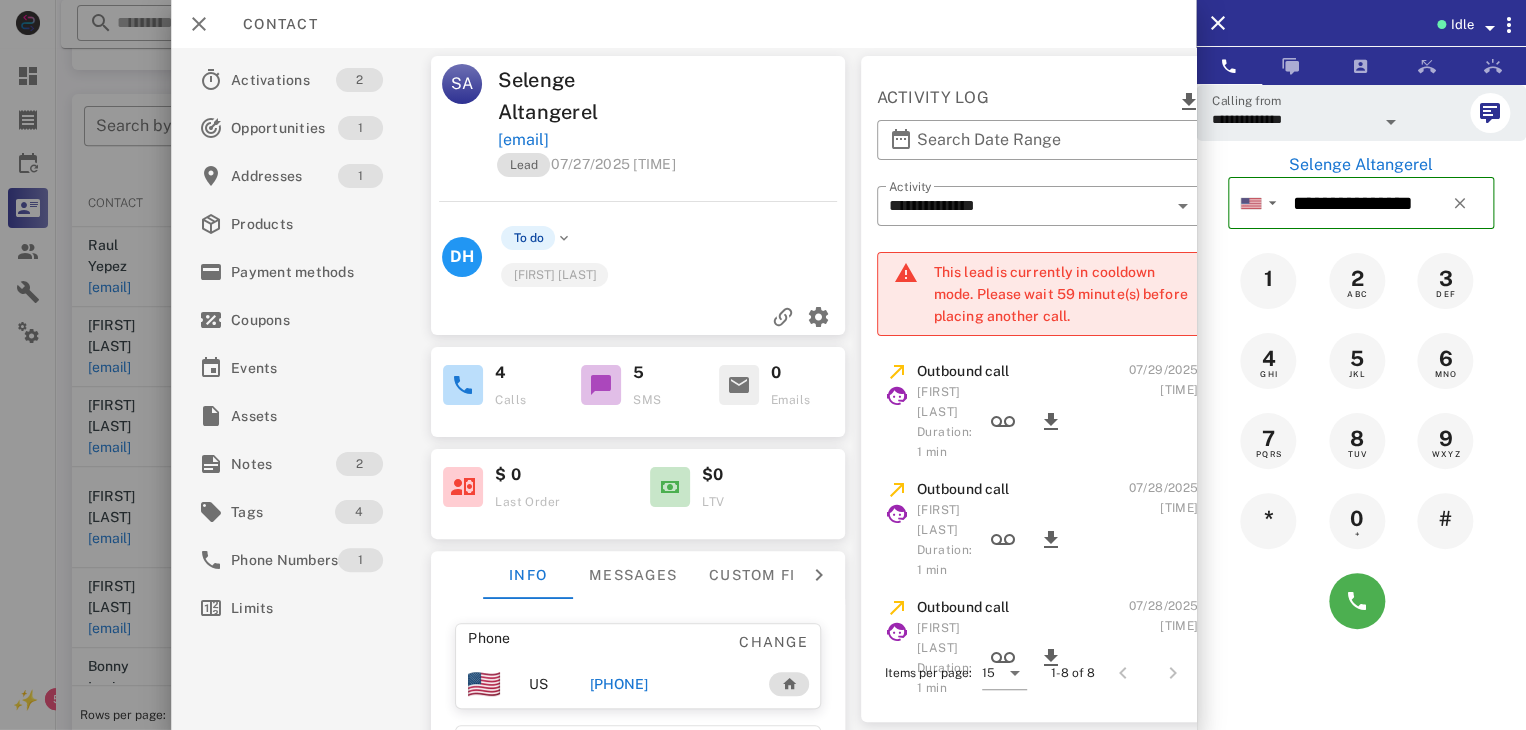 click on "[PHONE]" at bounding box center [618, 684] 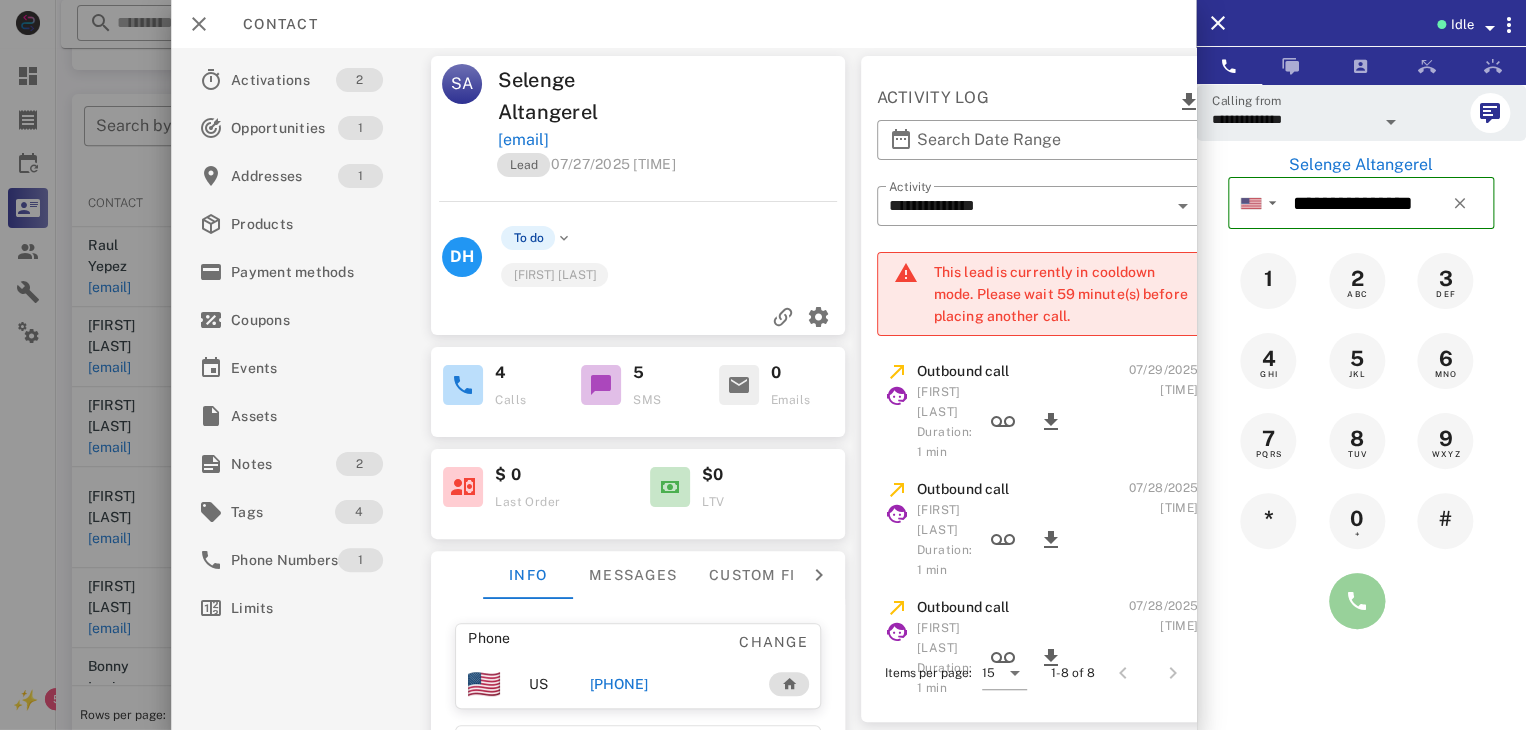 click at bounding box center (1357, 601) 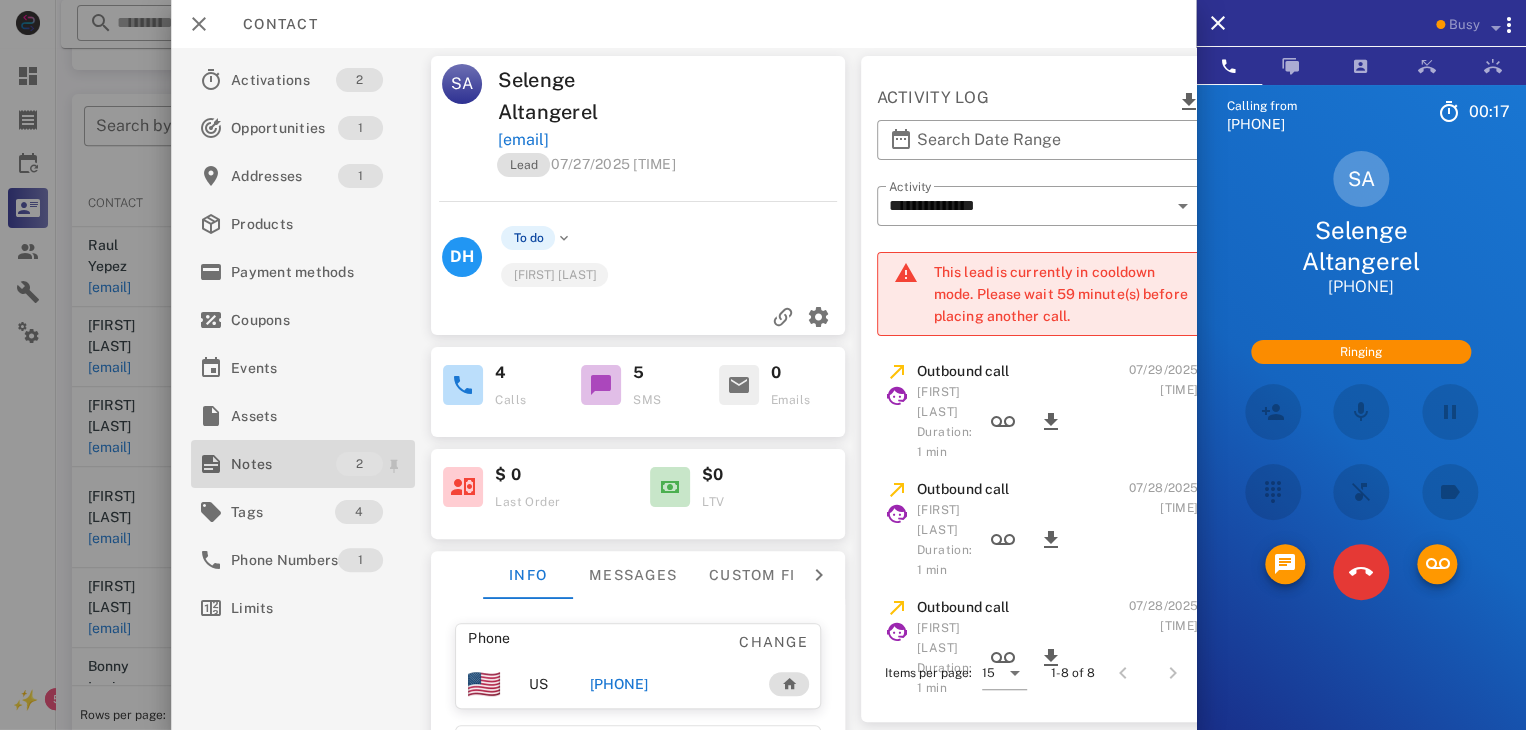 click on "Notes" at bounding box center (283, 464) 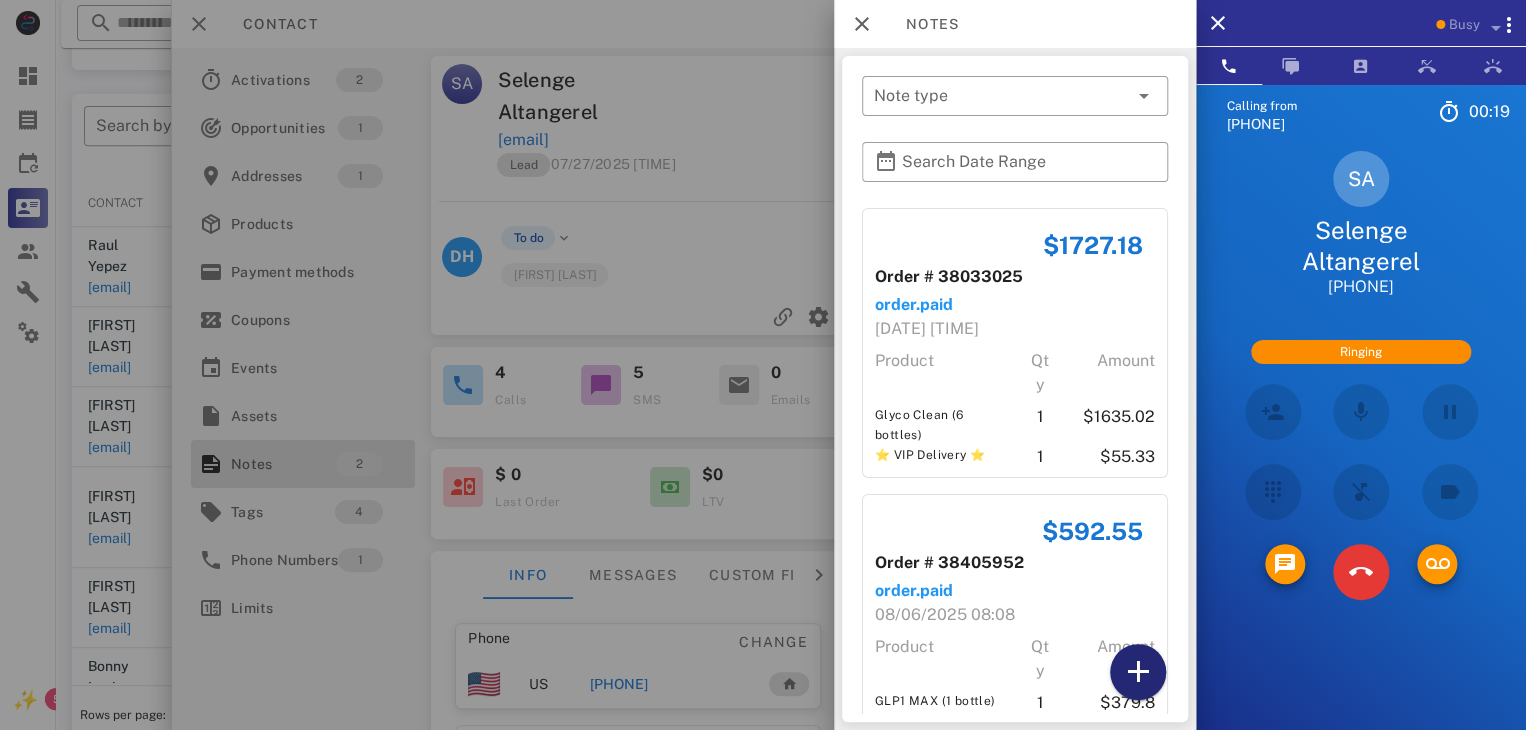 click at bounding box center (1138, 672) 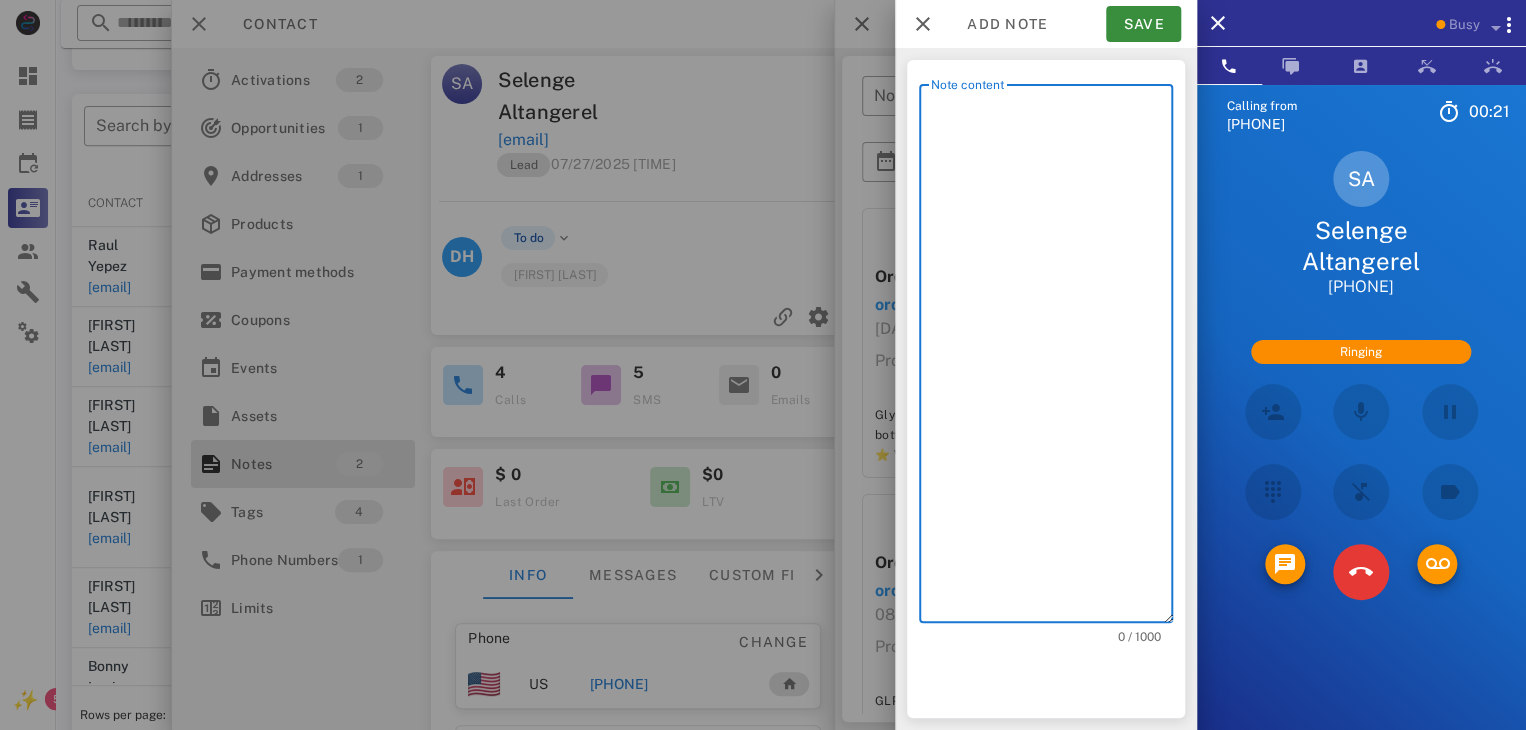 click on "Note content" at bounding box center [1052, 358] 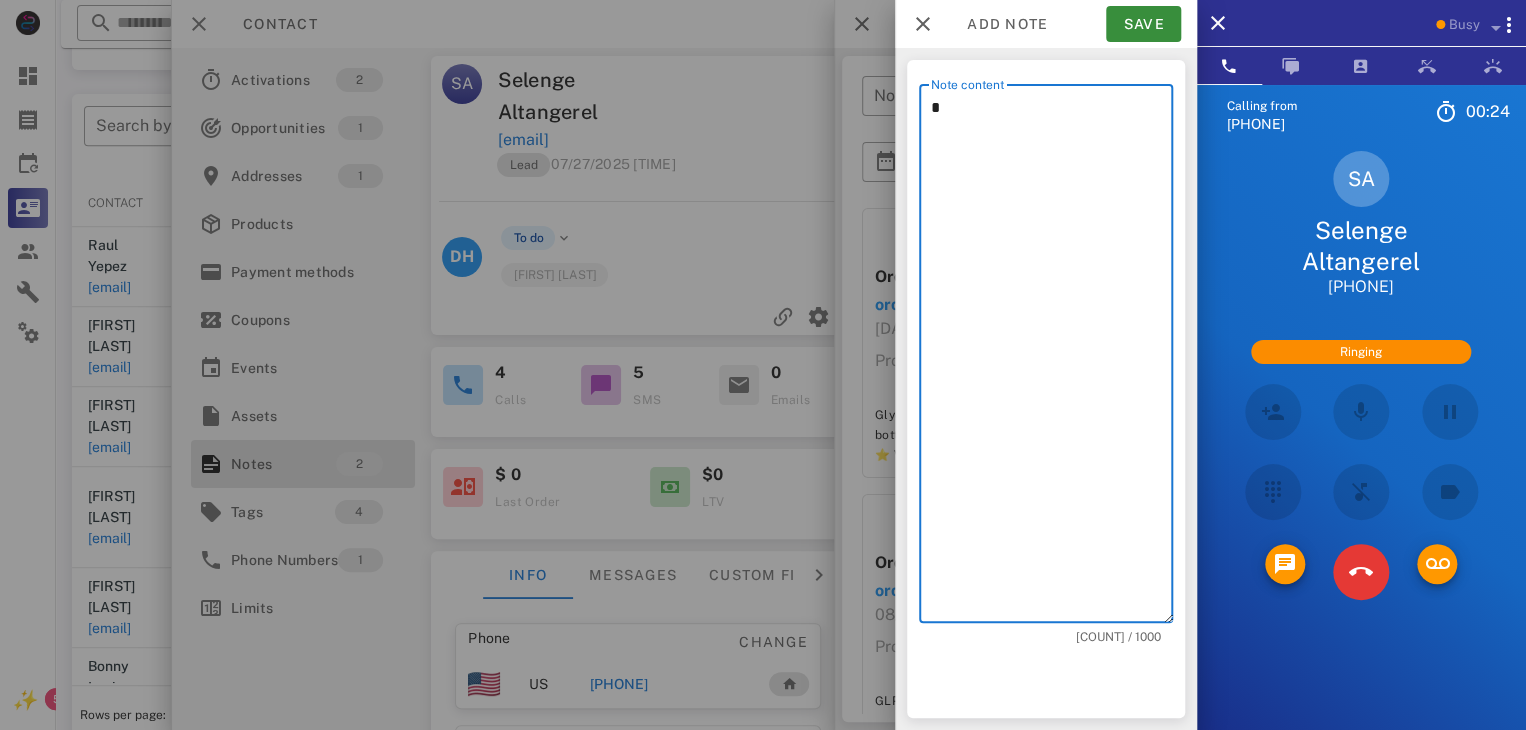 type on "*" 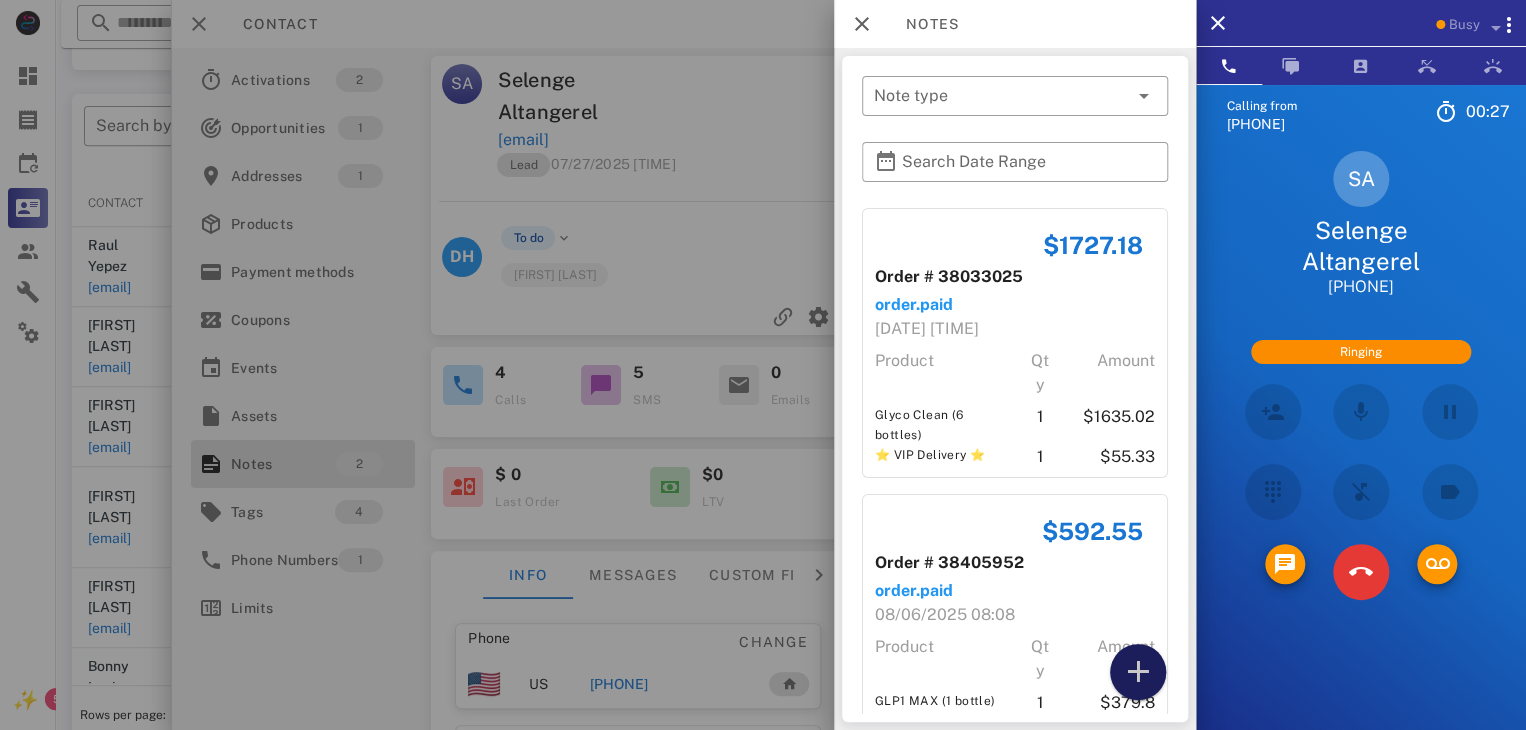 click at bounding box center [1138, 672] 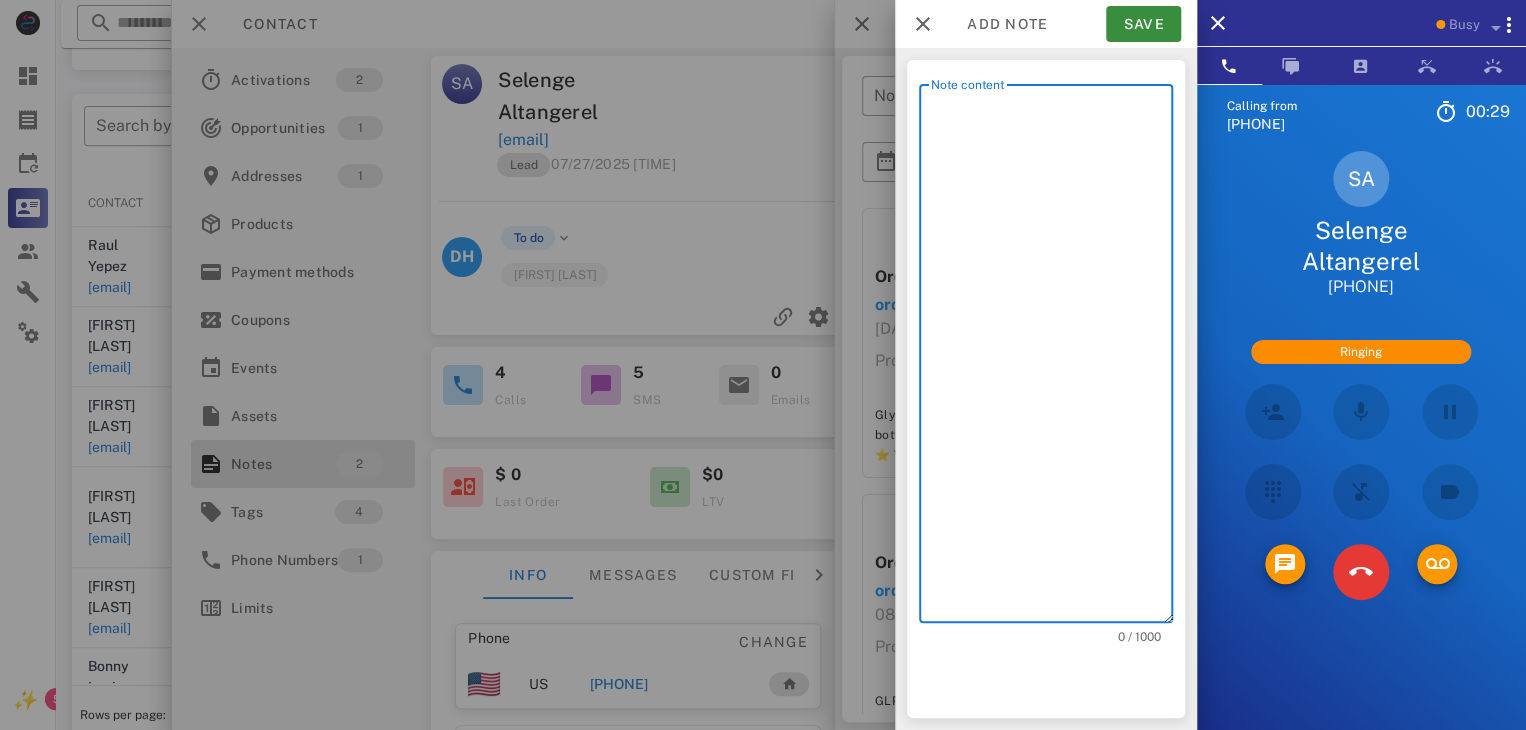 click on "Note content" at bounding box center [1052, 358] 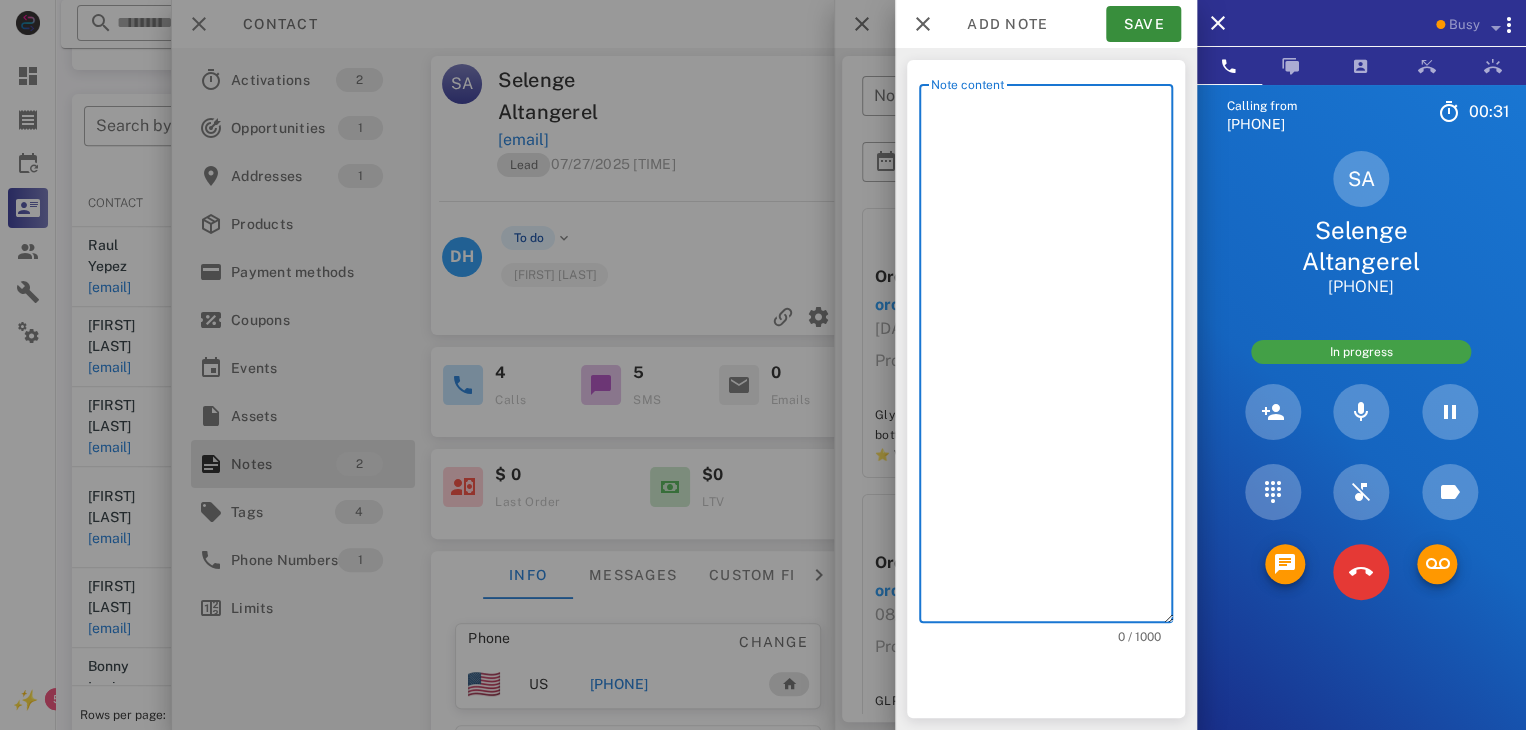 type on "*" 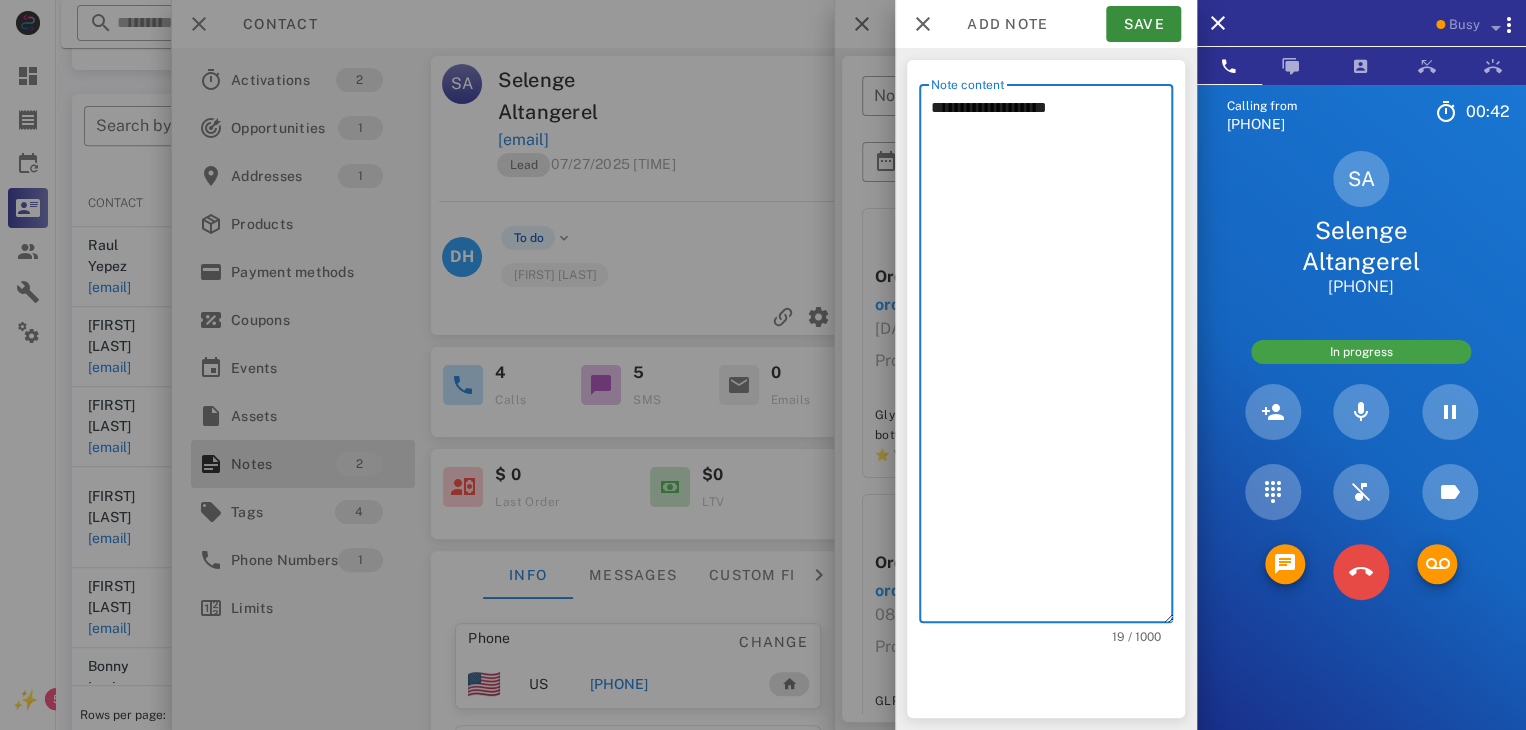 type on "**********" 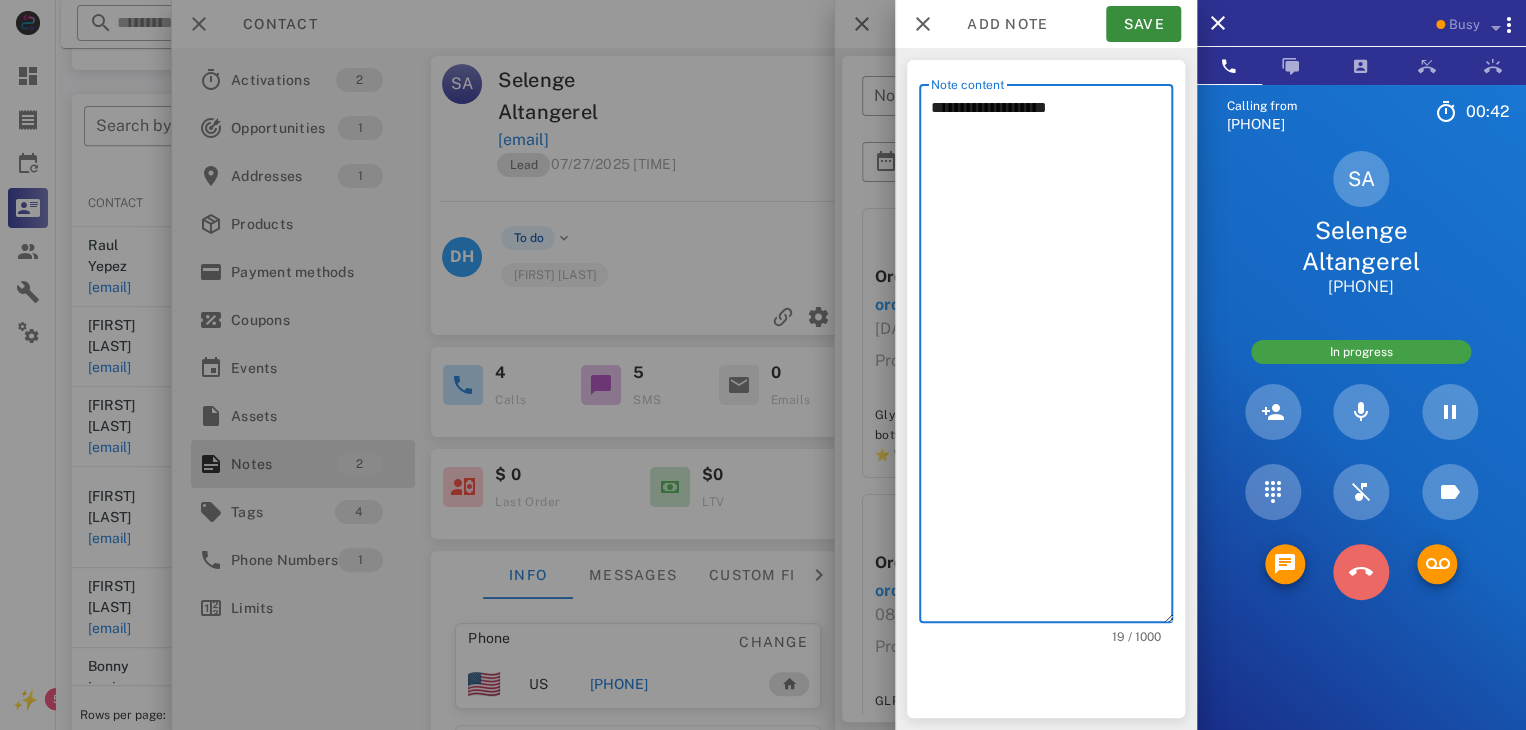 click at bounding box center (1361, 572) 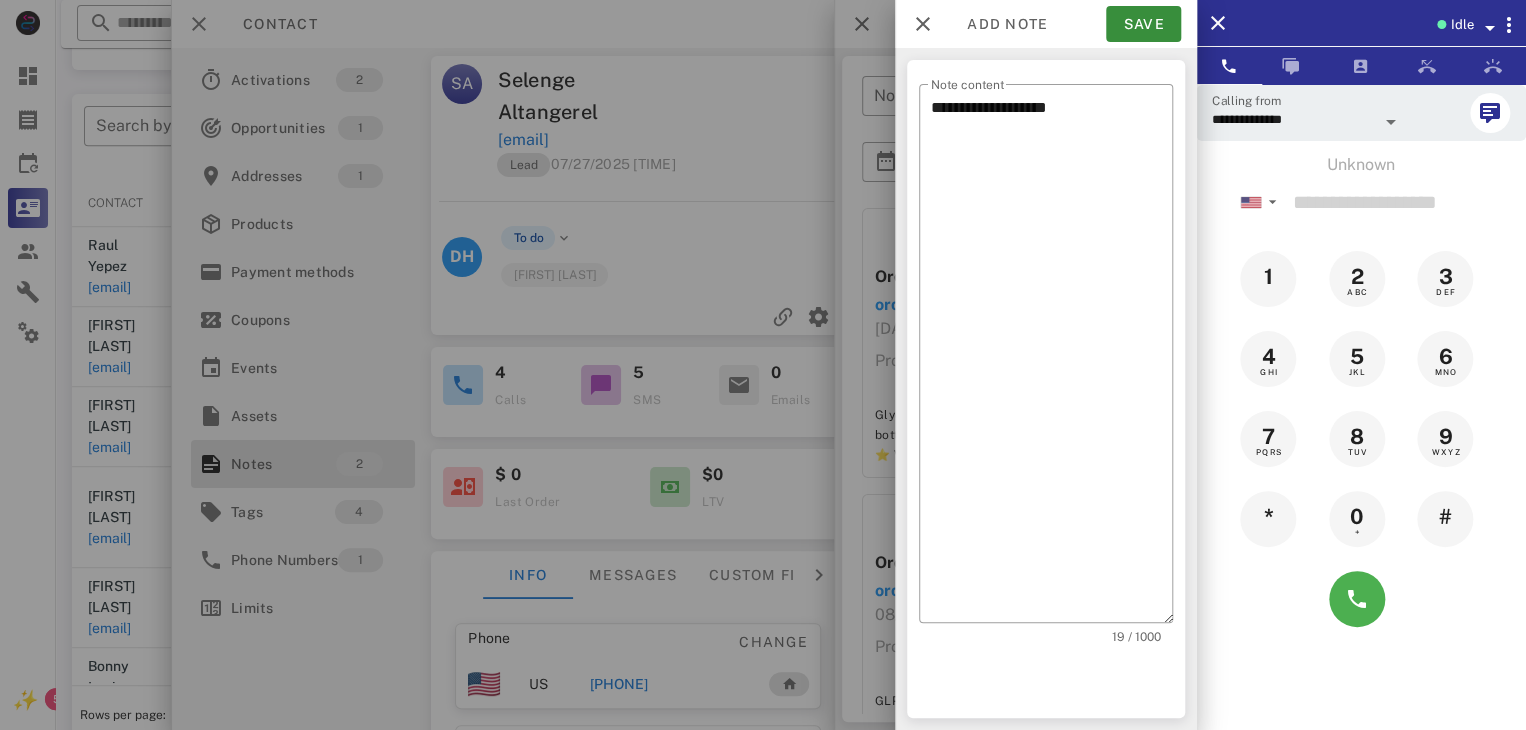 click at bounding box center [763, 365] 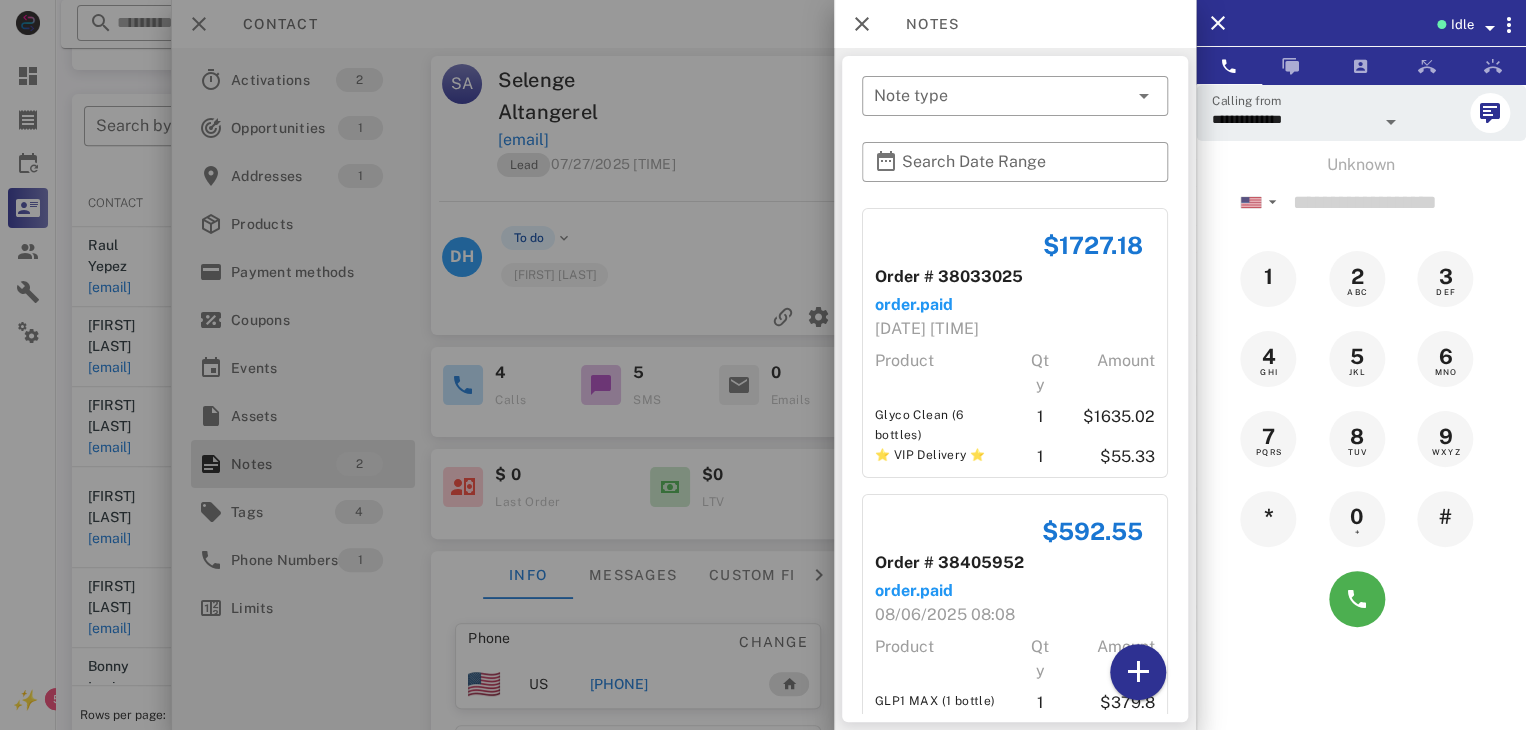 click at bounding box center [763, 365] 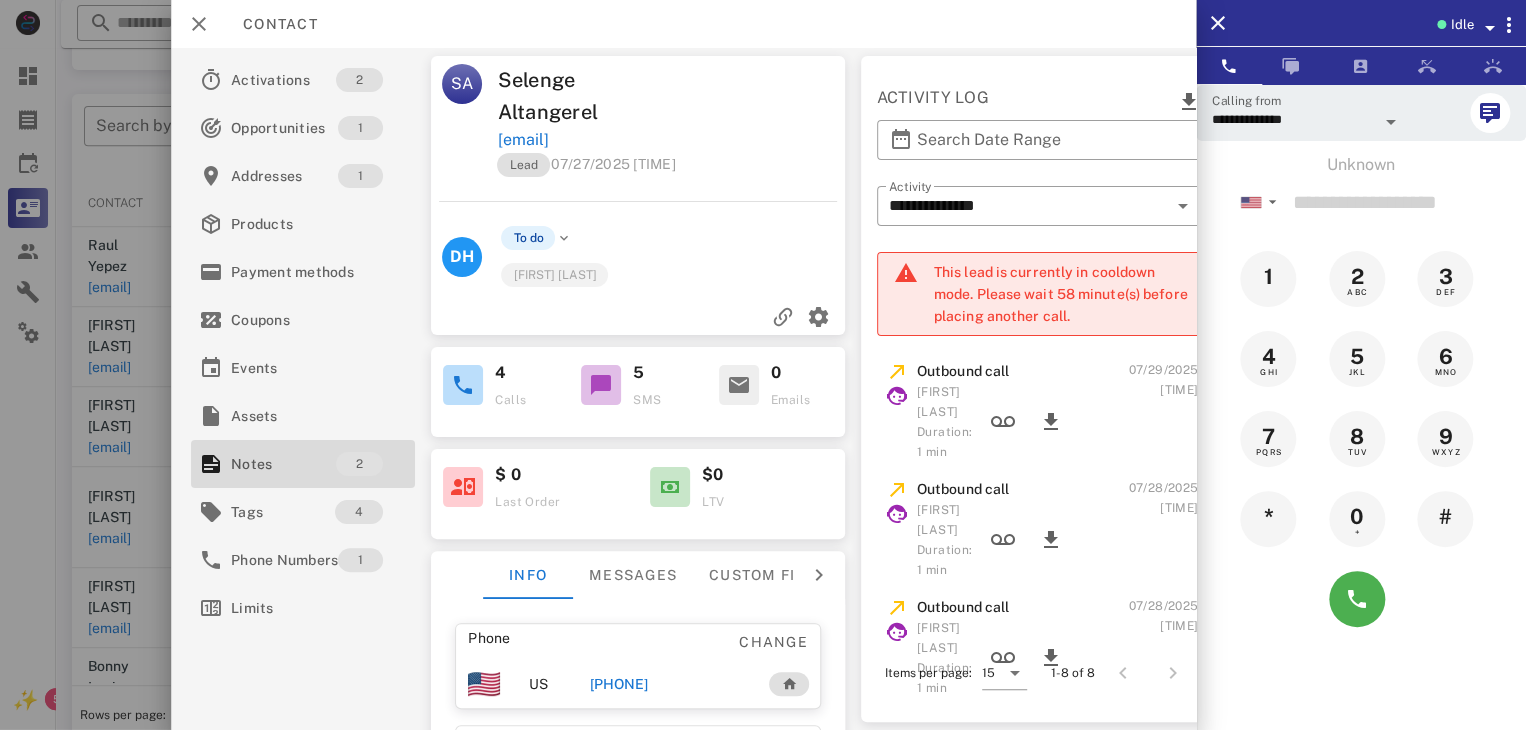 click on "[PHONE]" at bounding box center [618, 684] 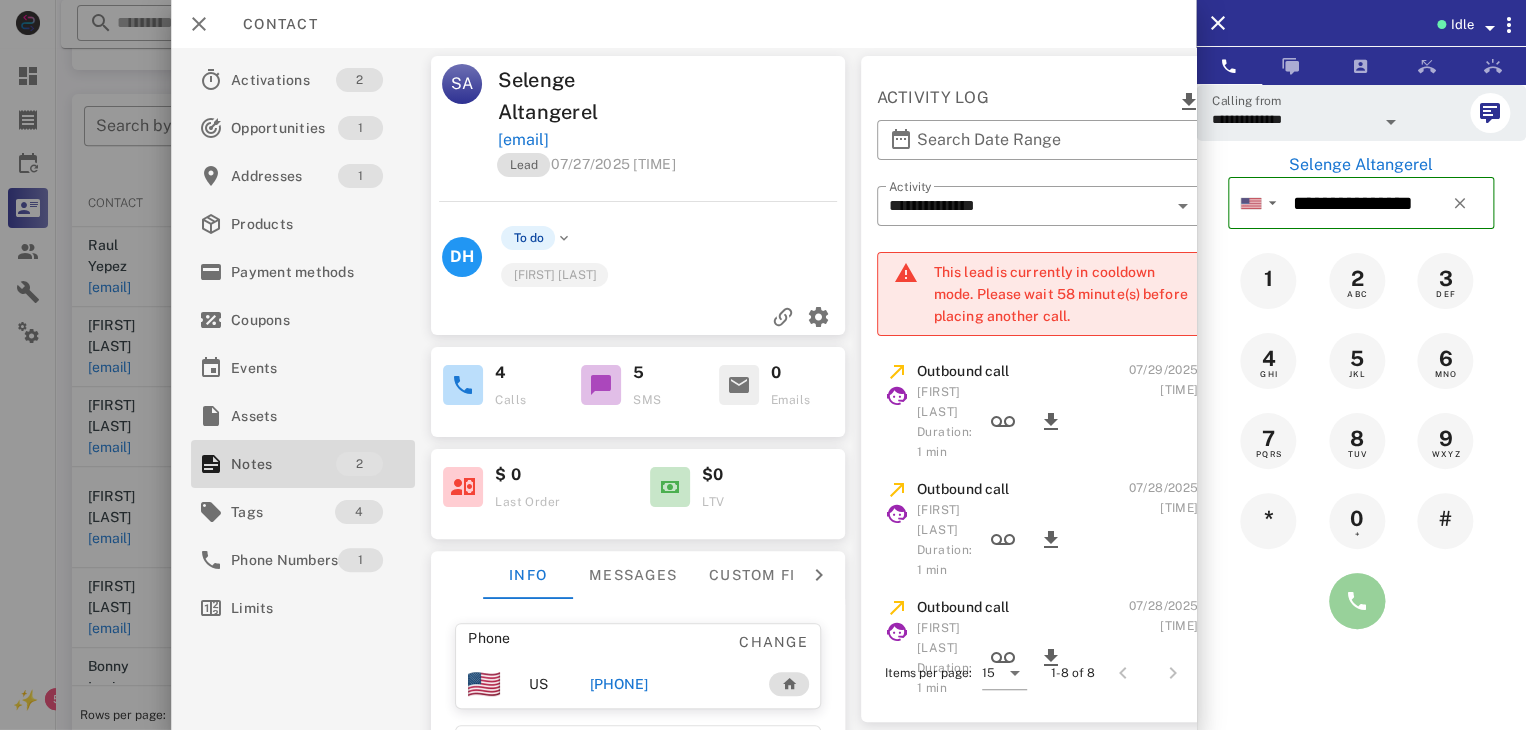 click at bounding box center [1357, 601] 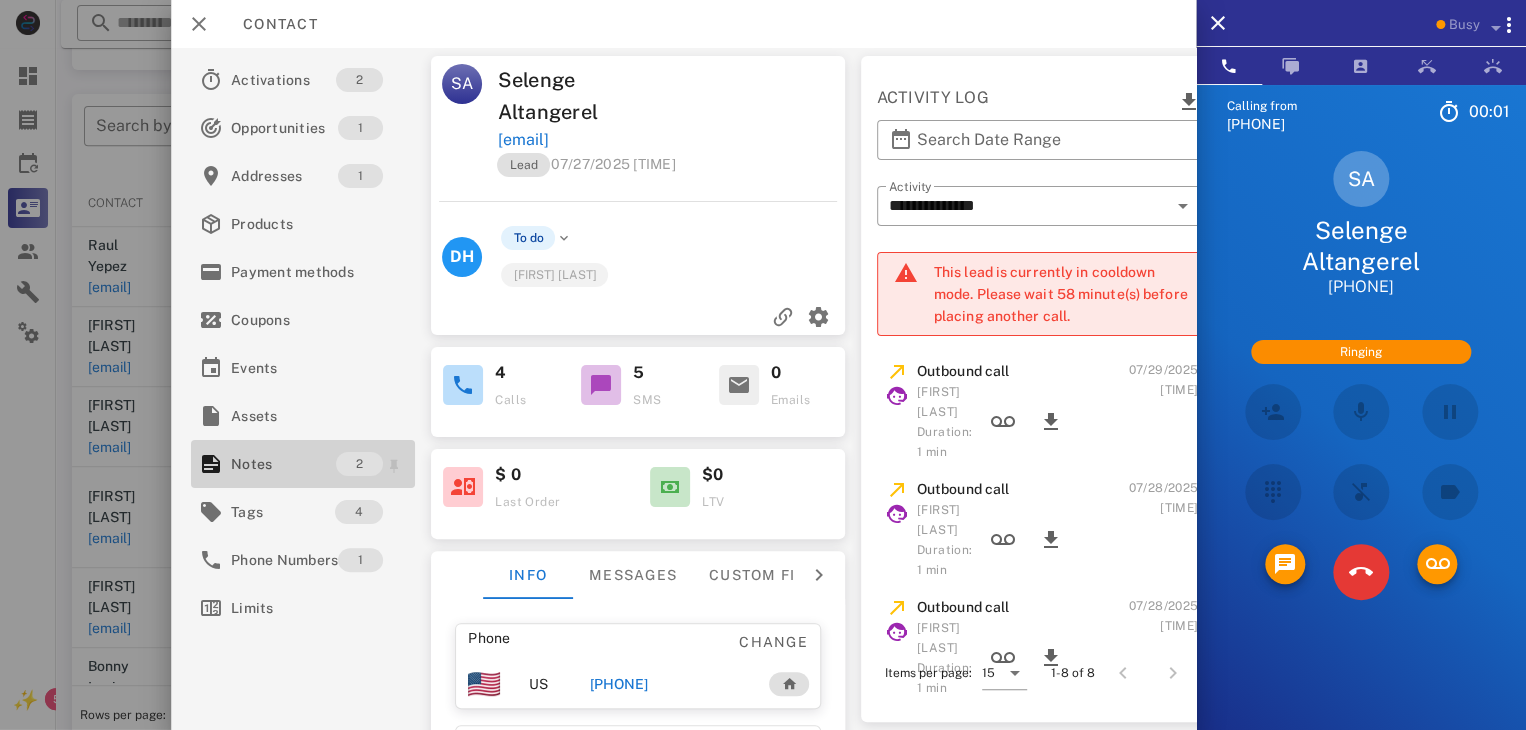 click on "Notes" at bounding box center (283, 464) 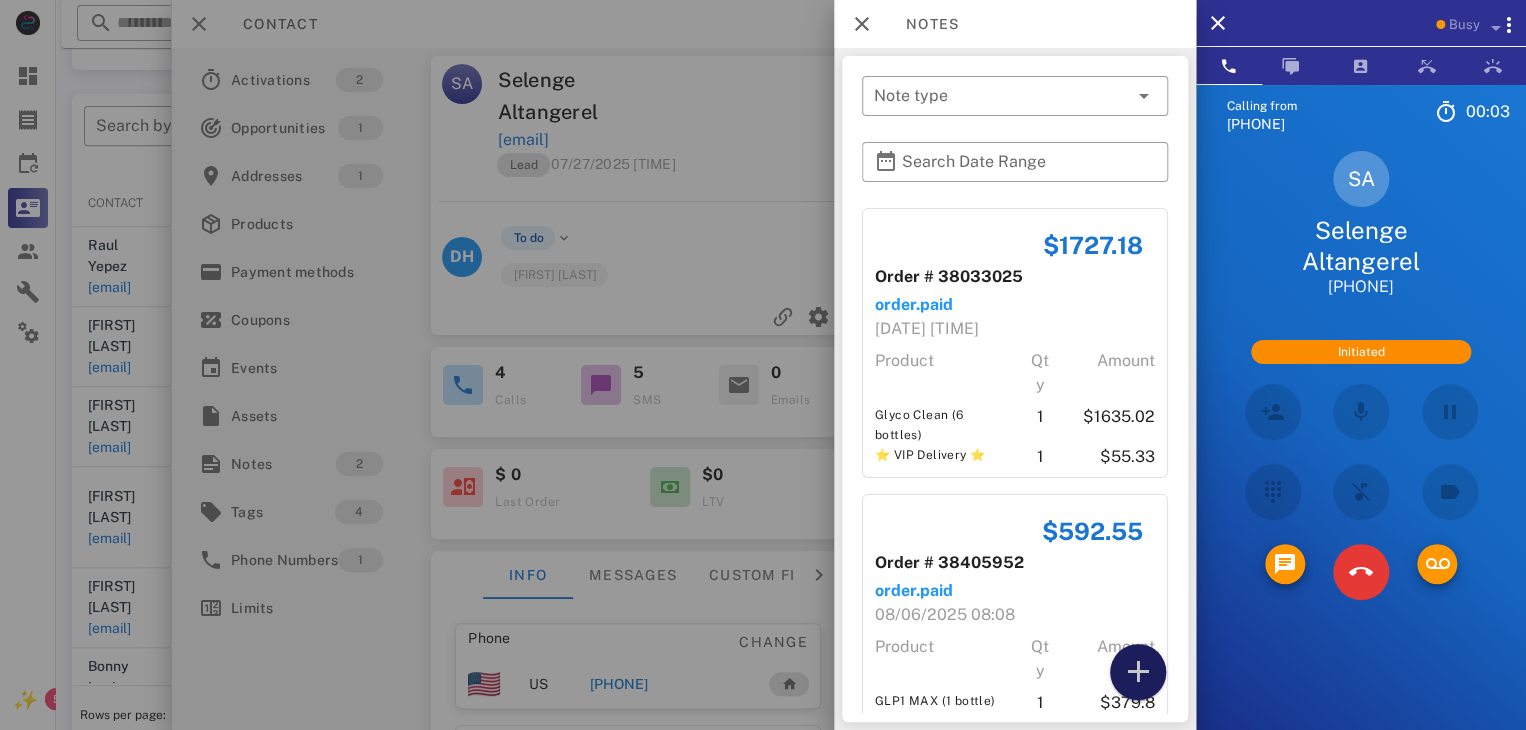 click at bounding box center (1138, 672) 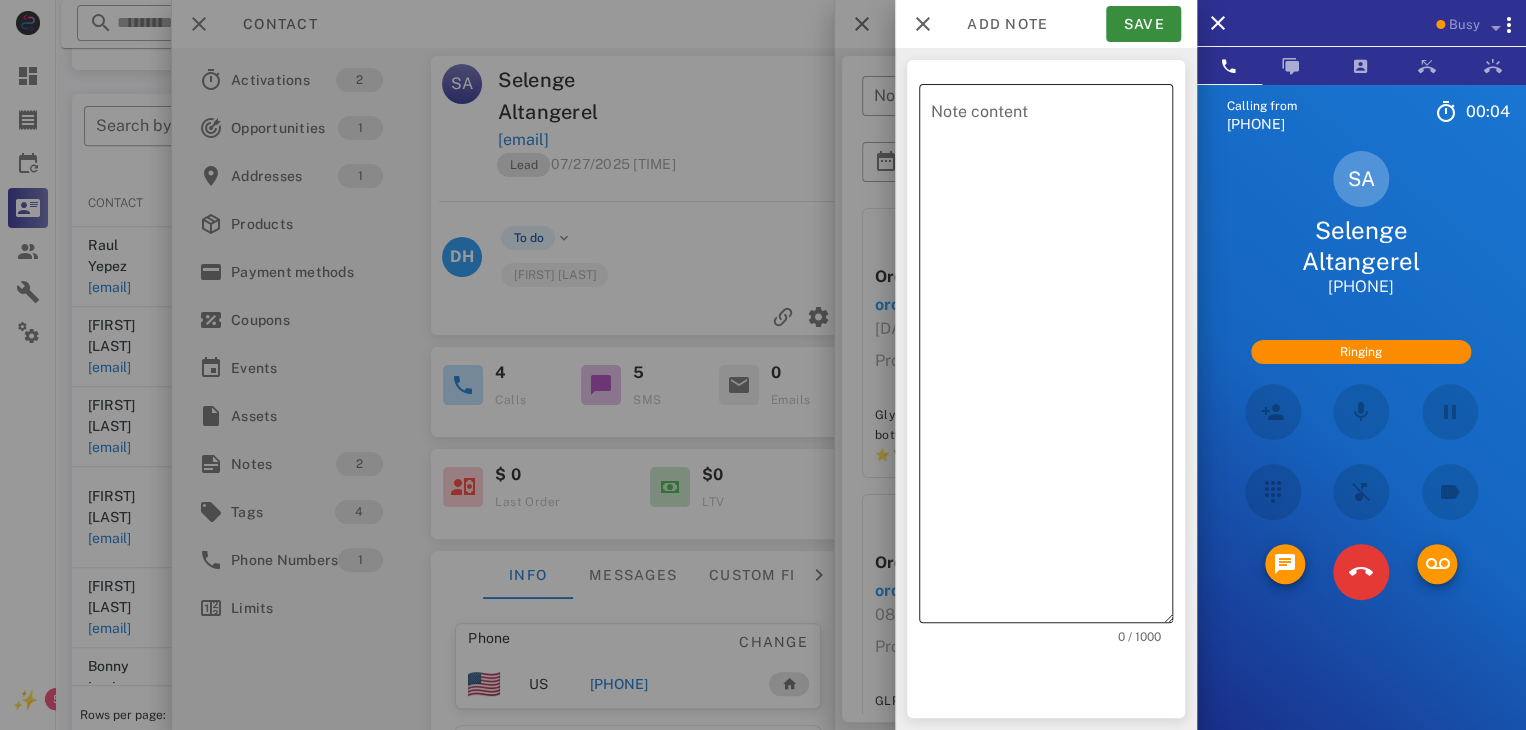 click on "Note content" at bounding box center [1052, 358] 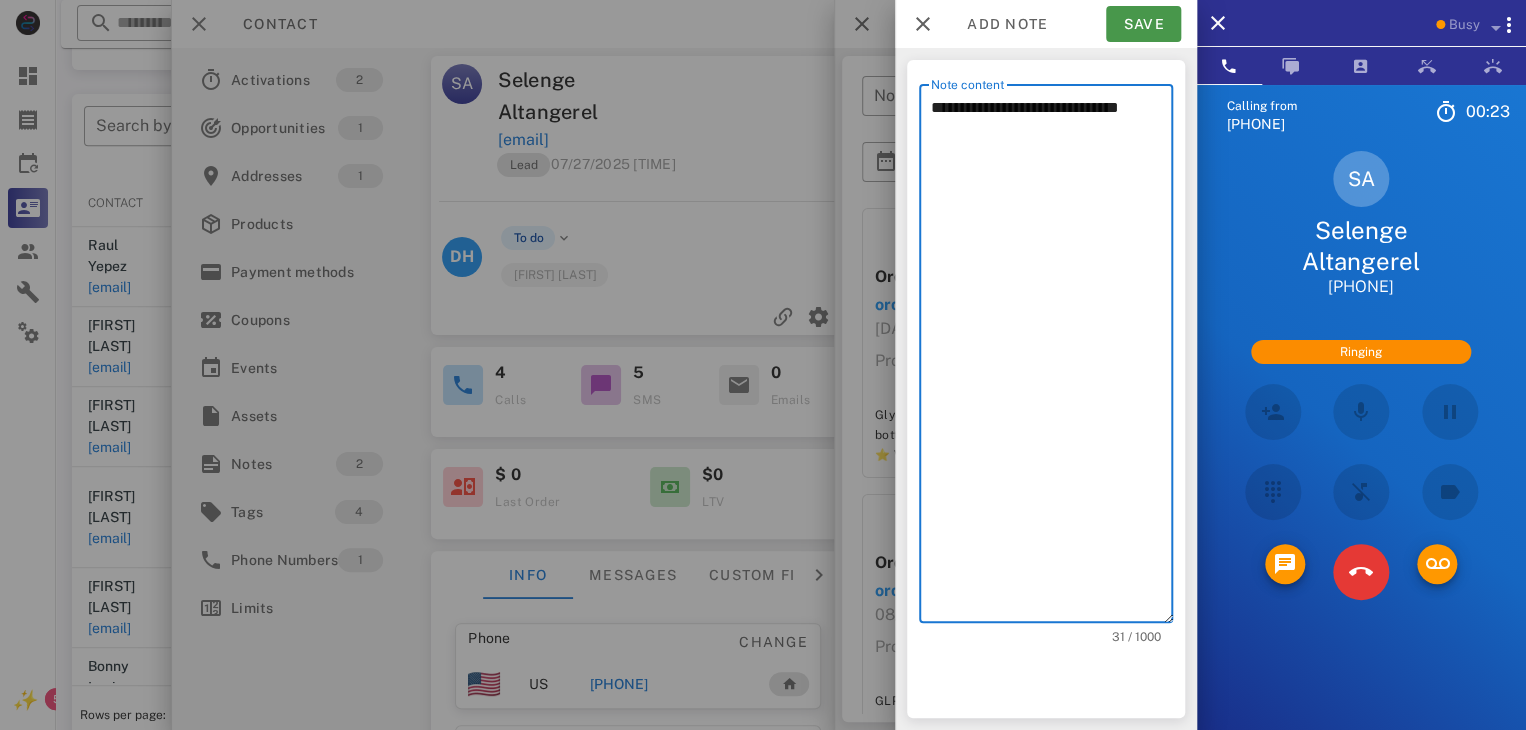 type on "**********" 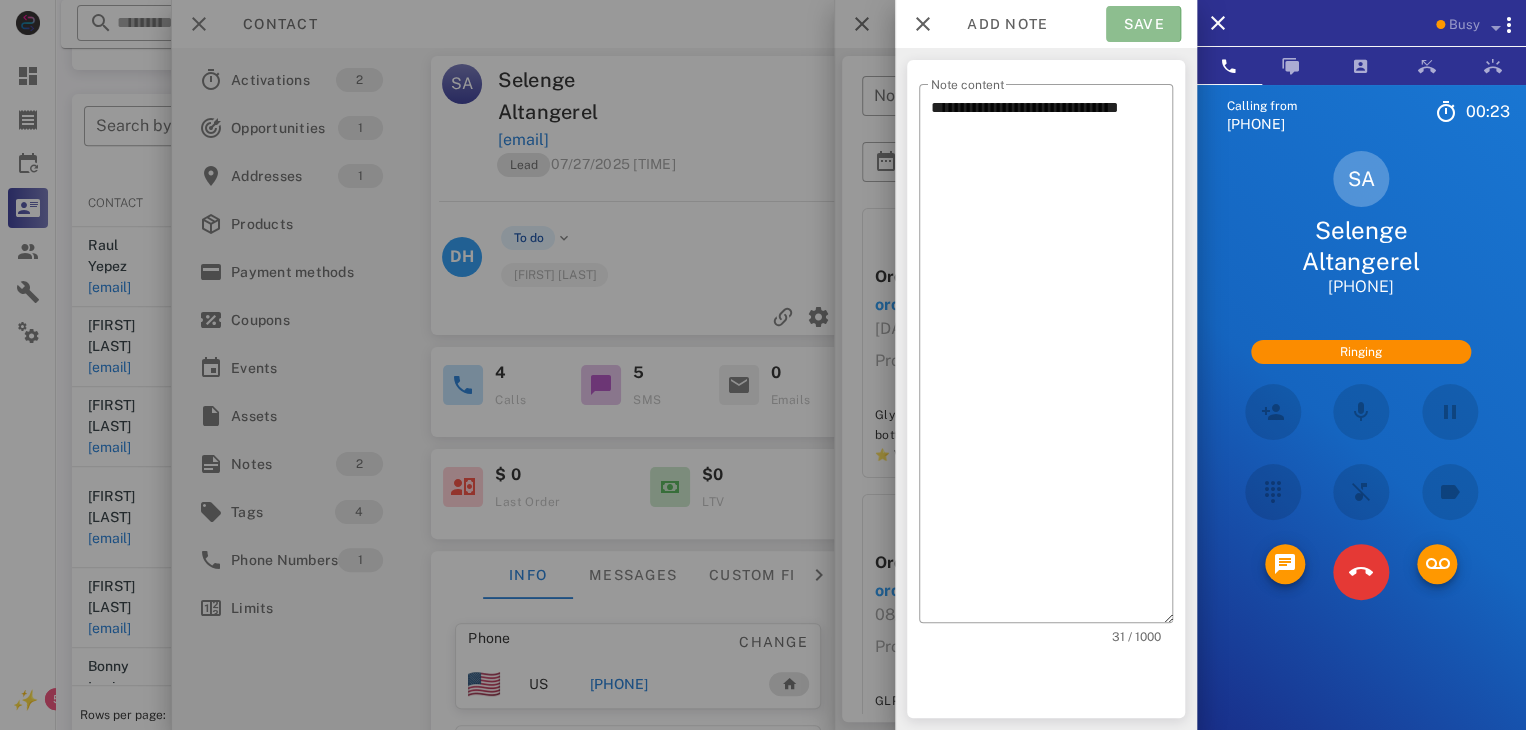 click on "Save" at bounding box center [1143, 24] 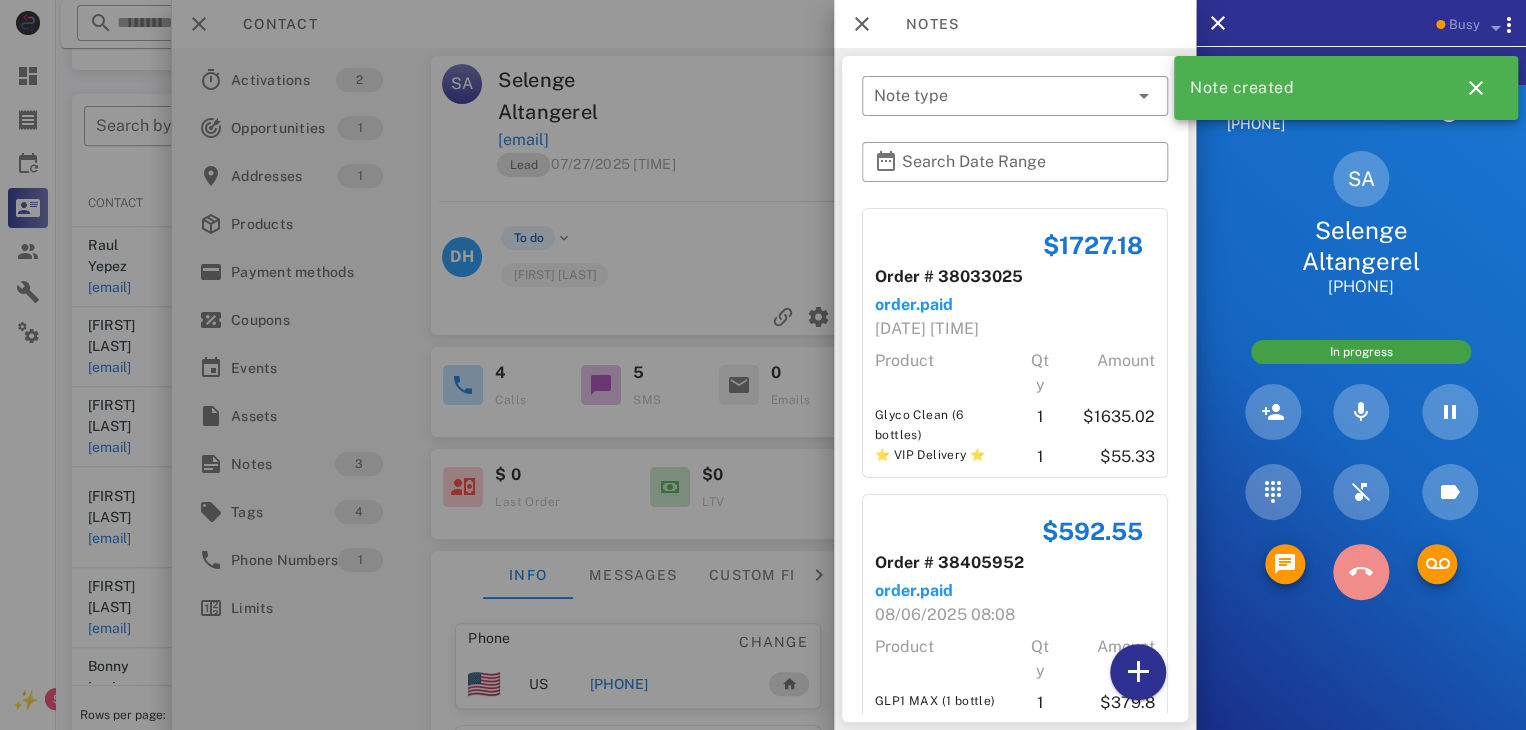 click at bounding box center [1361, 572] 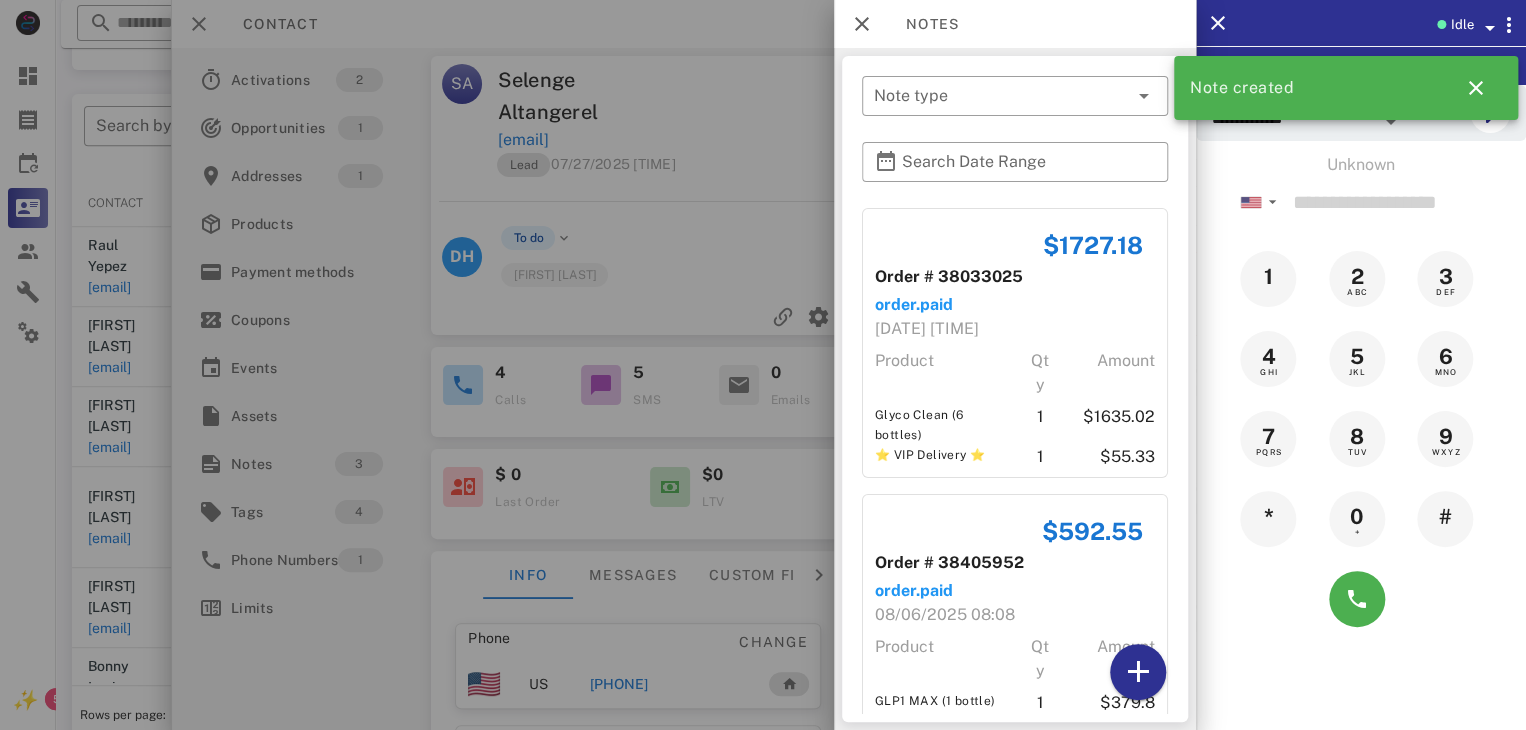 click at bounding box center [763, 365] 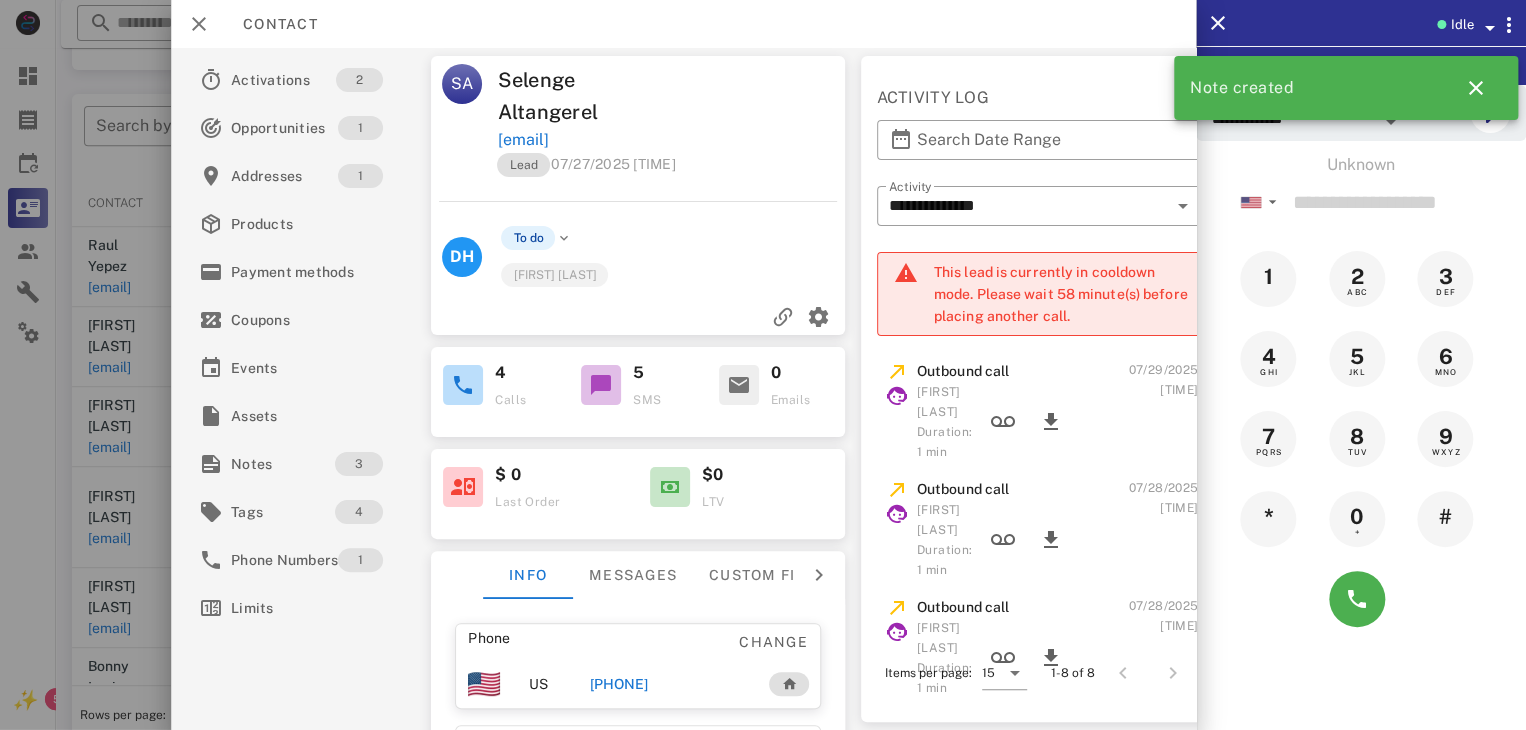 click at bounding box center (763, 365) 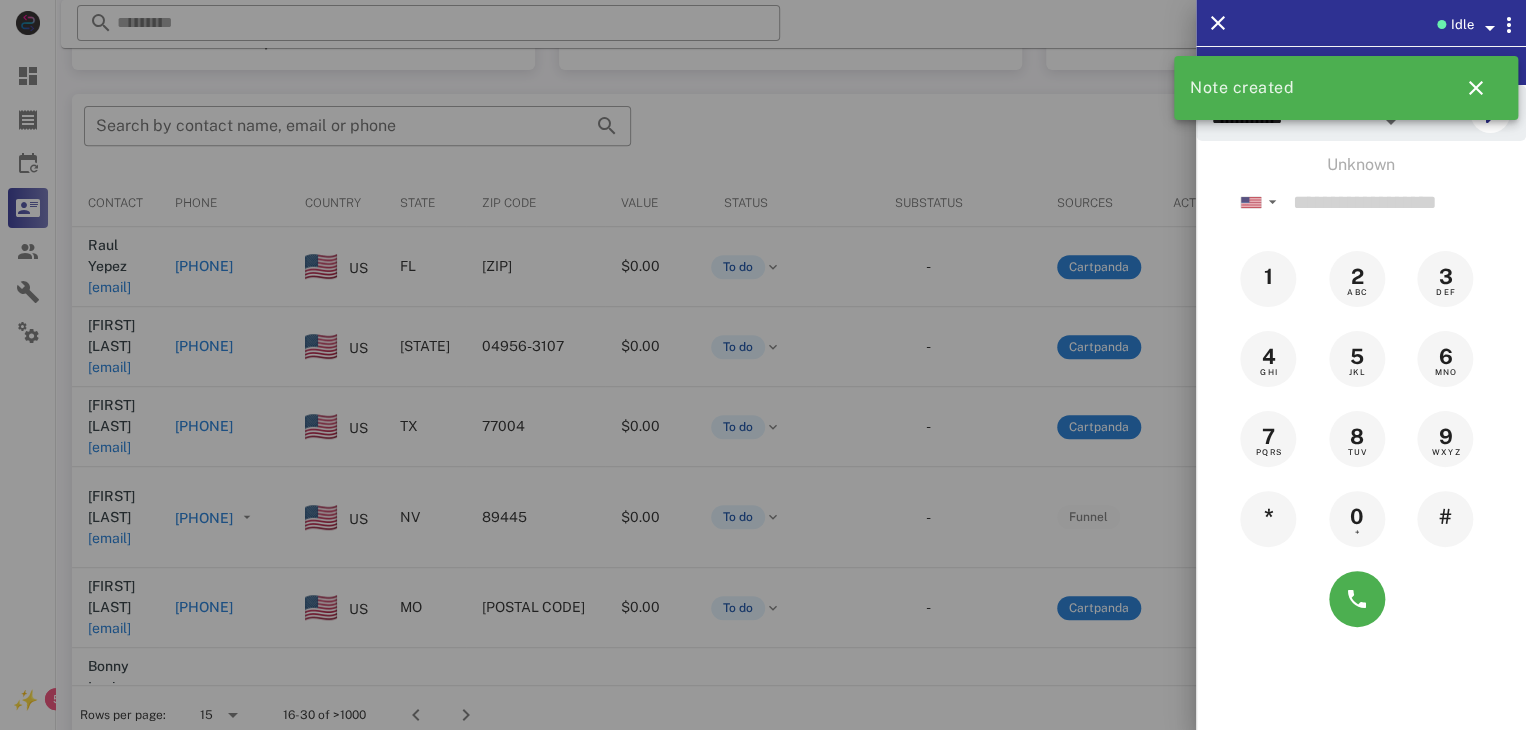 click at bounding box center [763, 365] 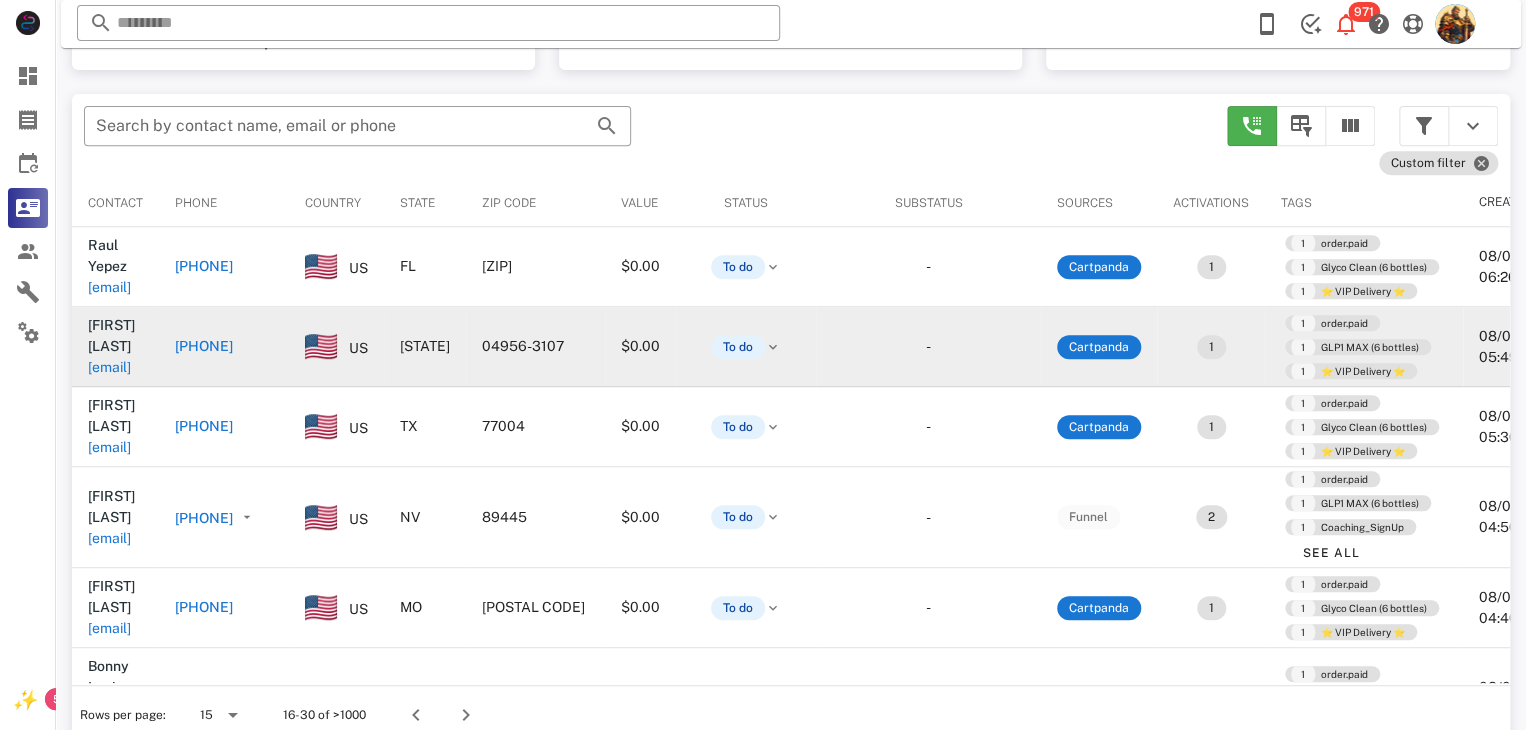 click on "[FIRST] [LAST]  [EMAIL]" at bounding box center (115, 346) 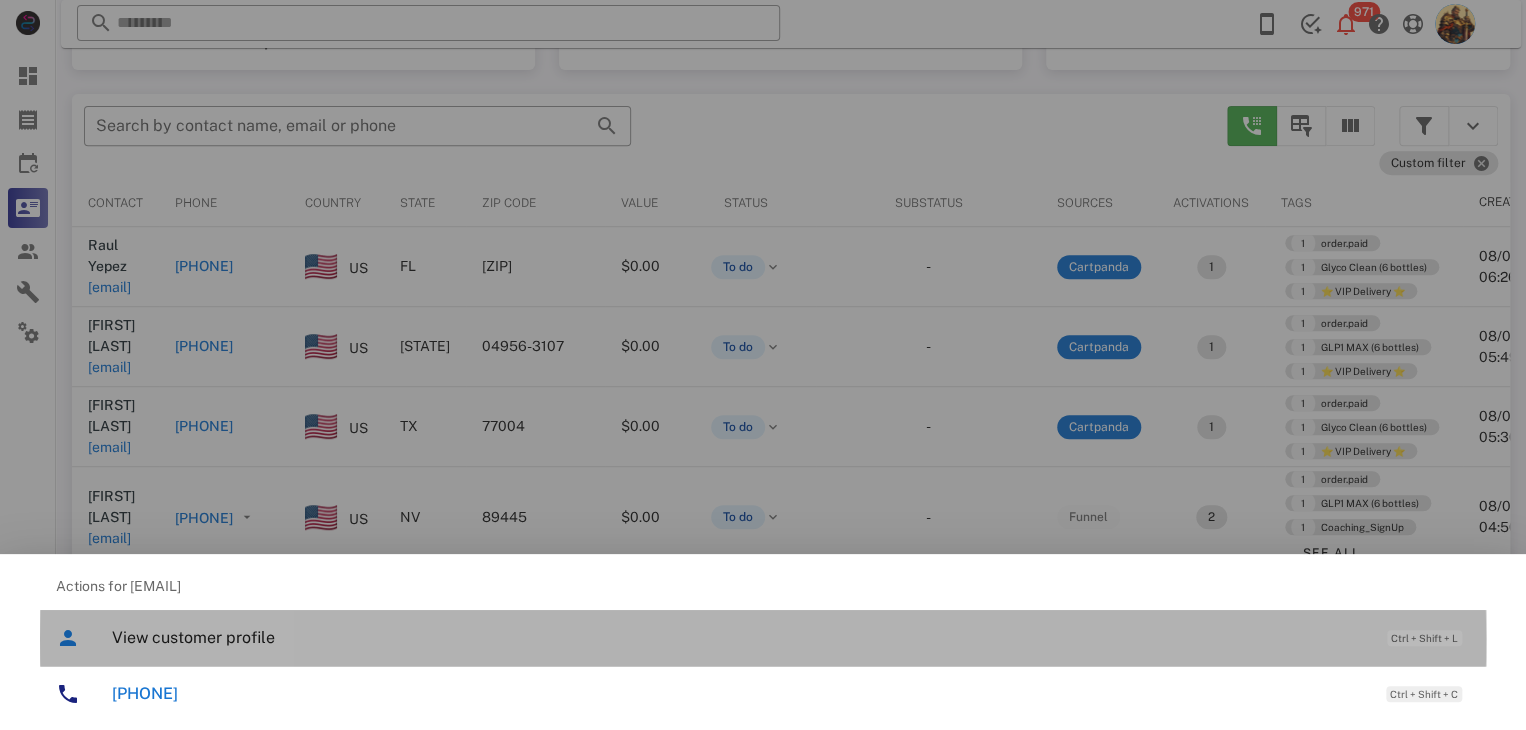 click on "View customer profile Ctrl + Shift + L" at bounding box center [791, 637] 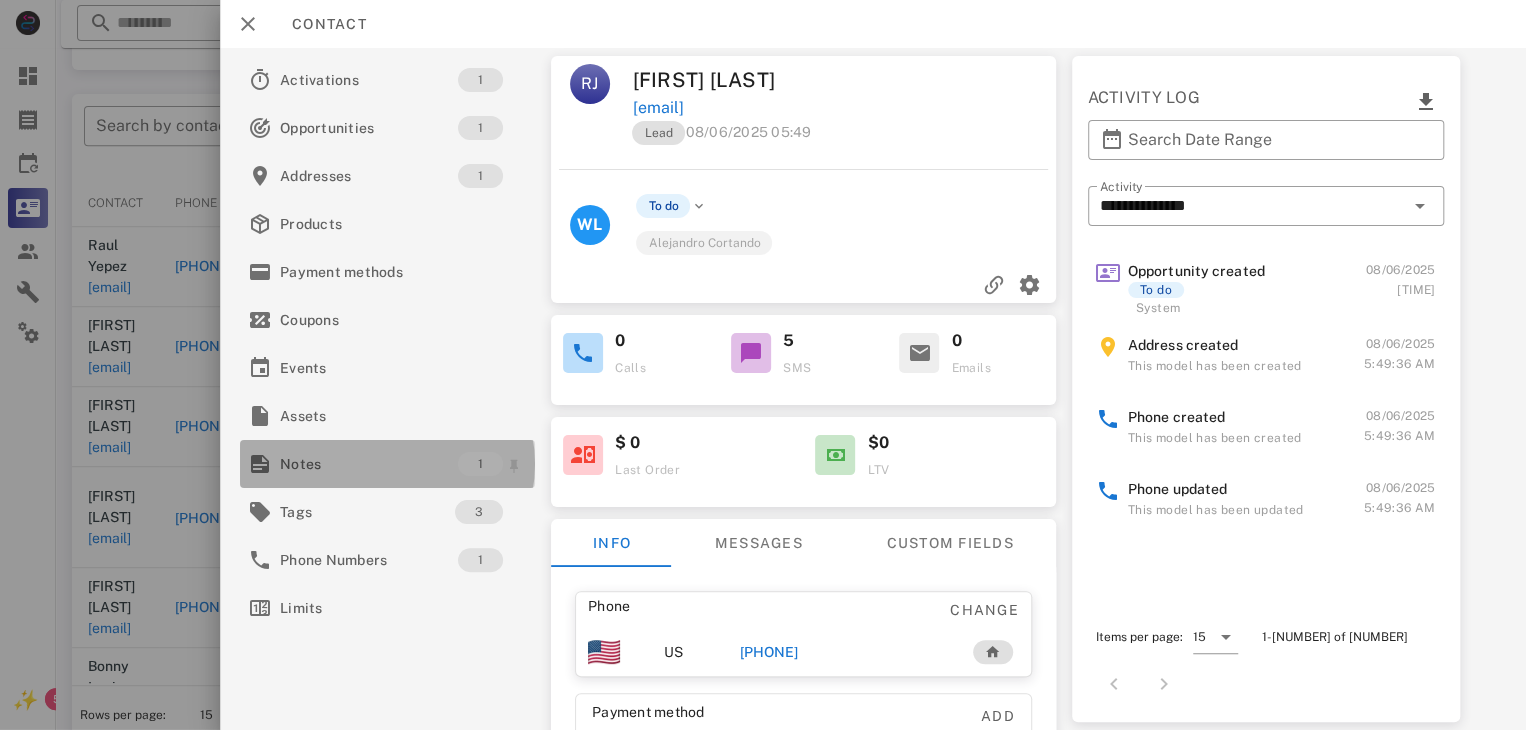 click on "Notes" at bounding box center (369, 464) 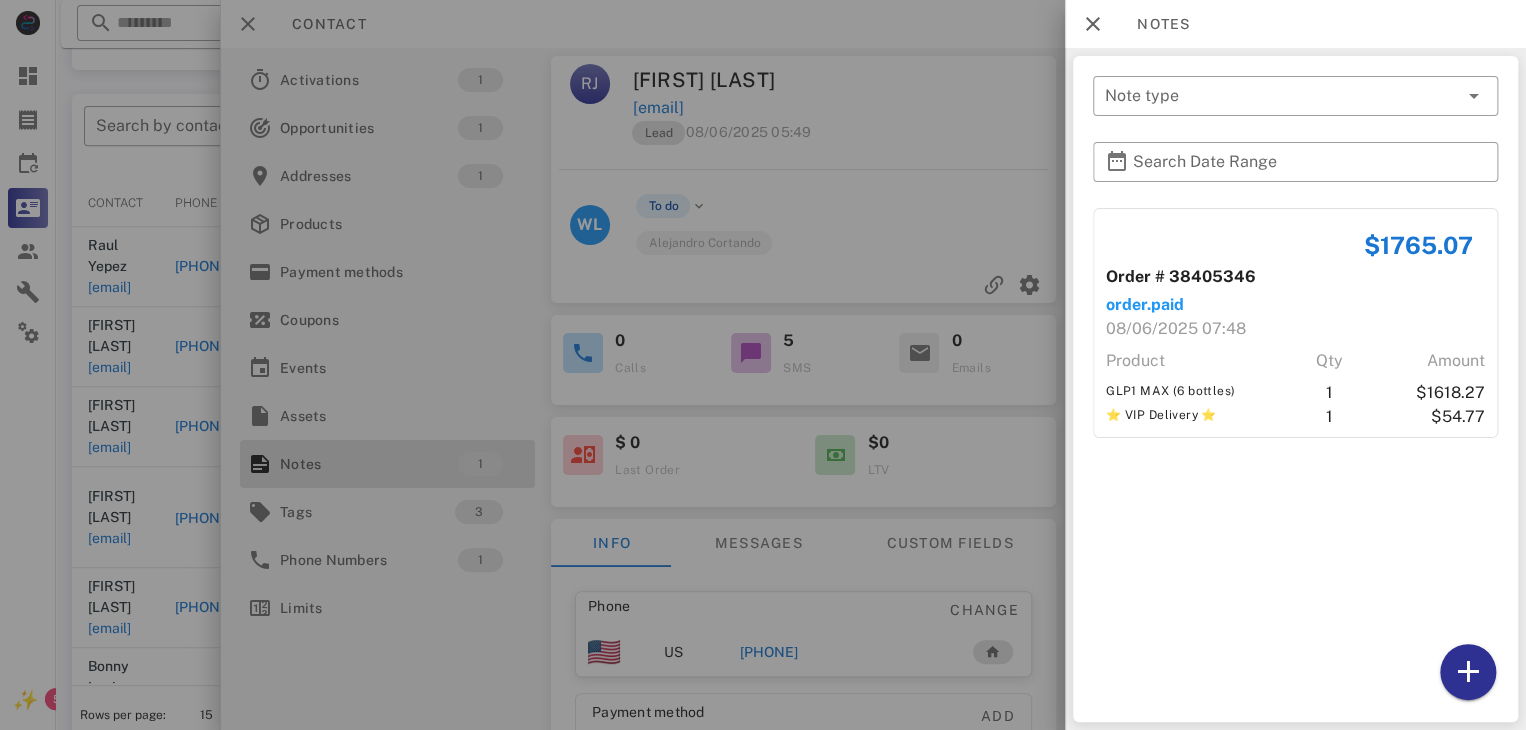 click at bounding box center [763, 365] 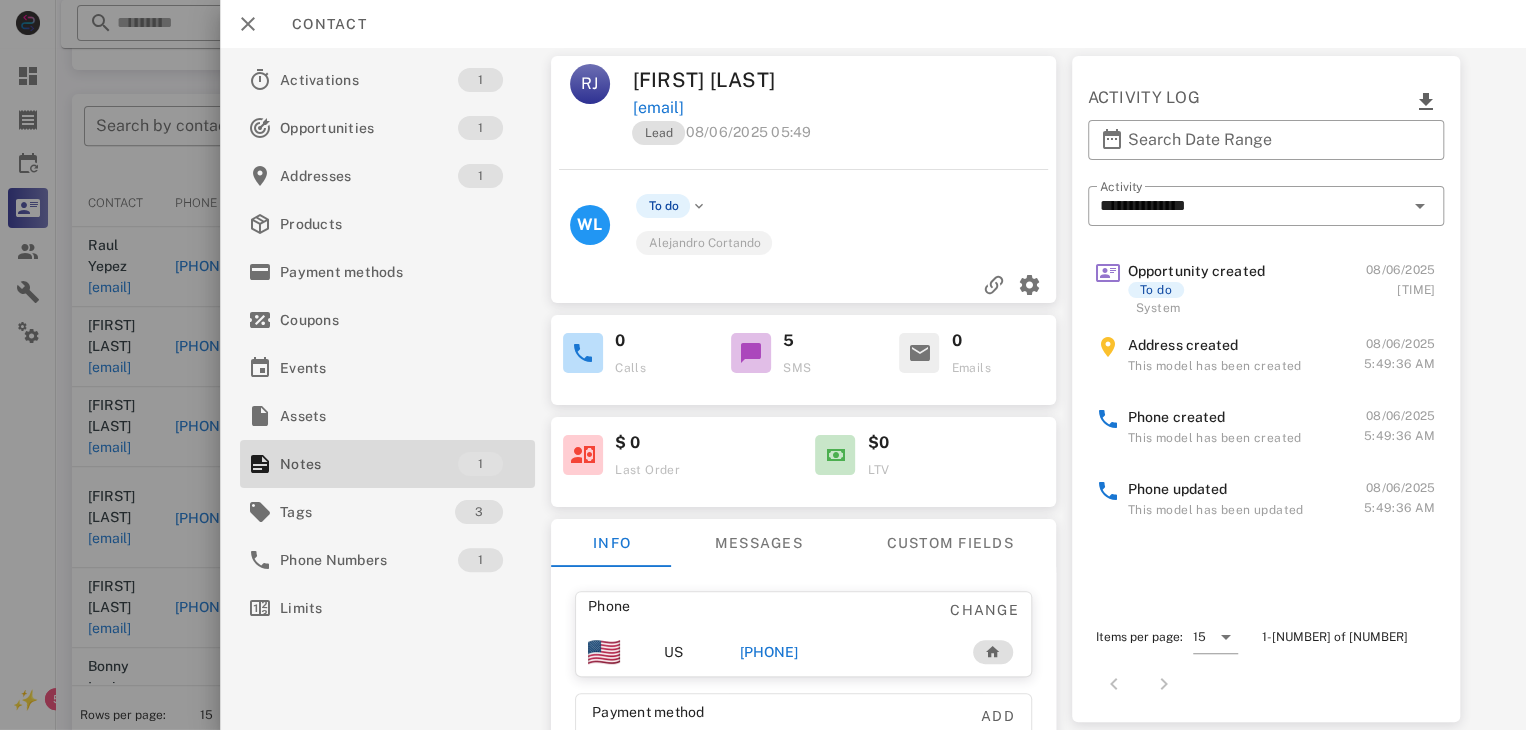 click on "[PHONE]" at bounding box center (769, 652) 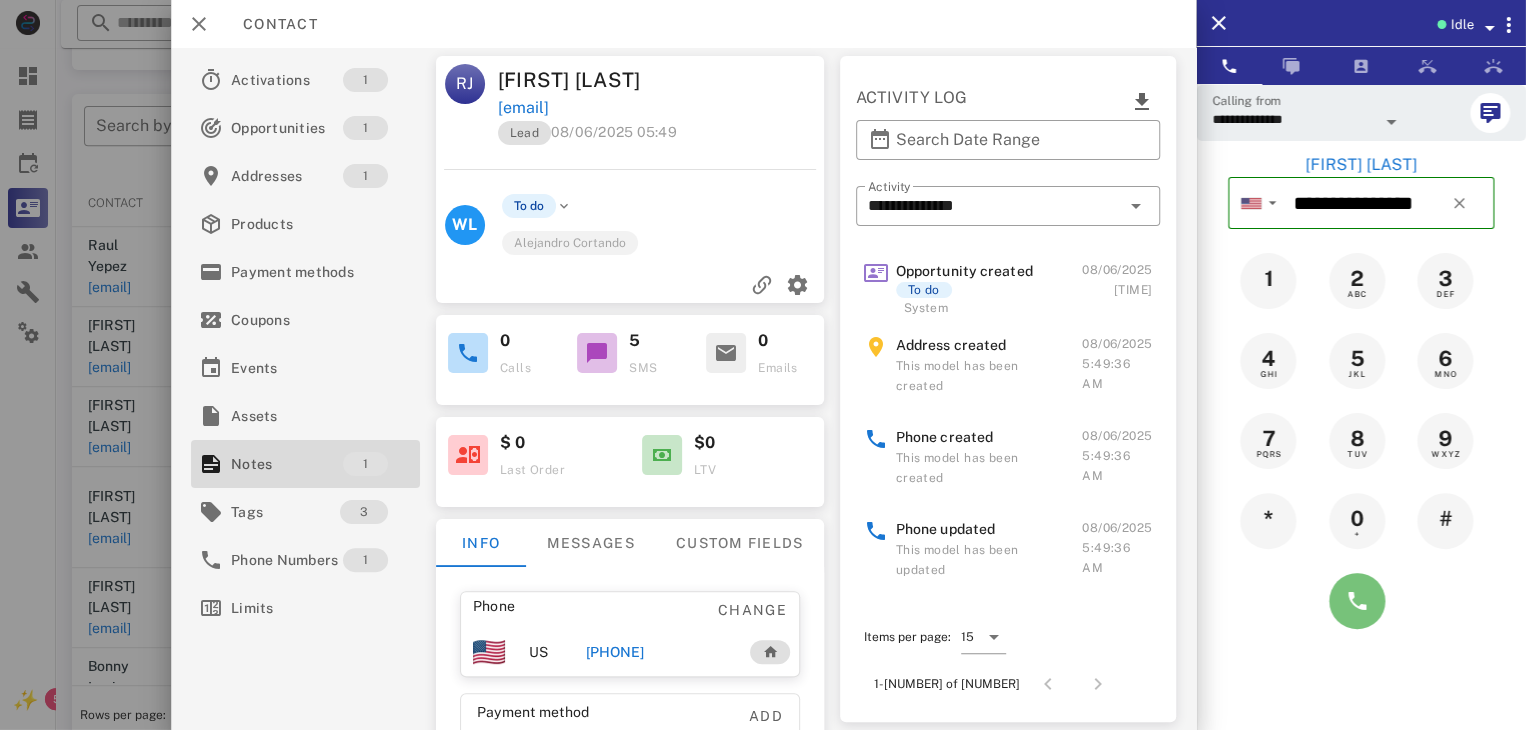 click at bounding box center (1357, 601) 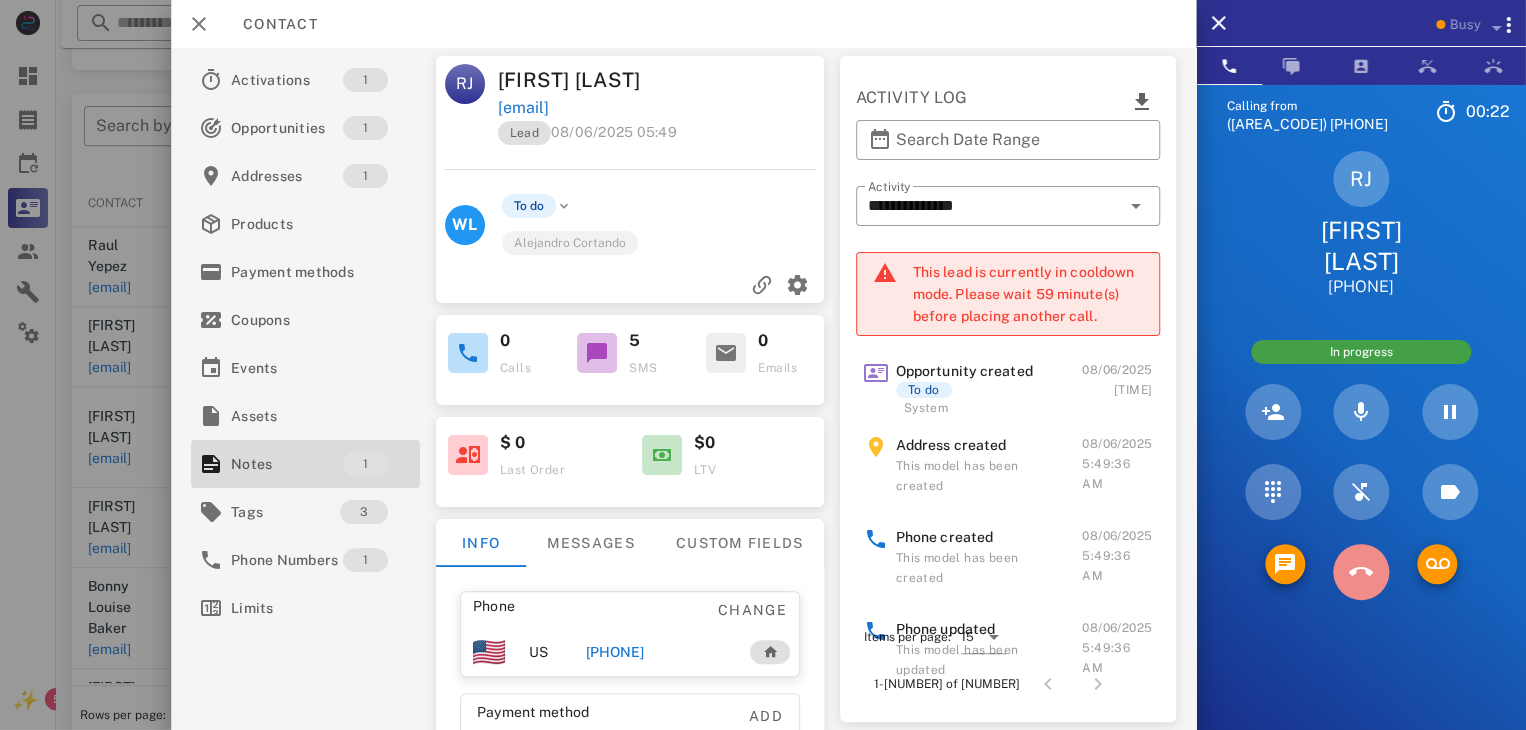 click at bounding box center (1361, 572) 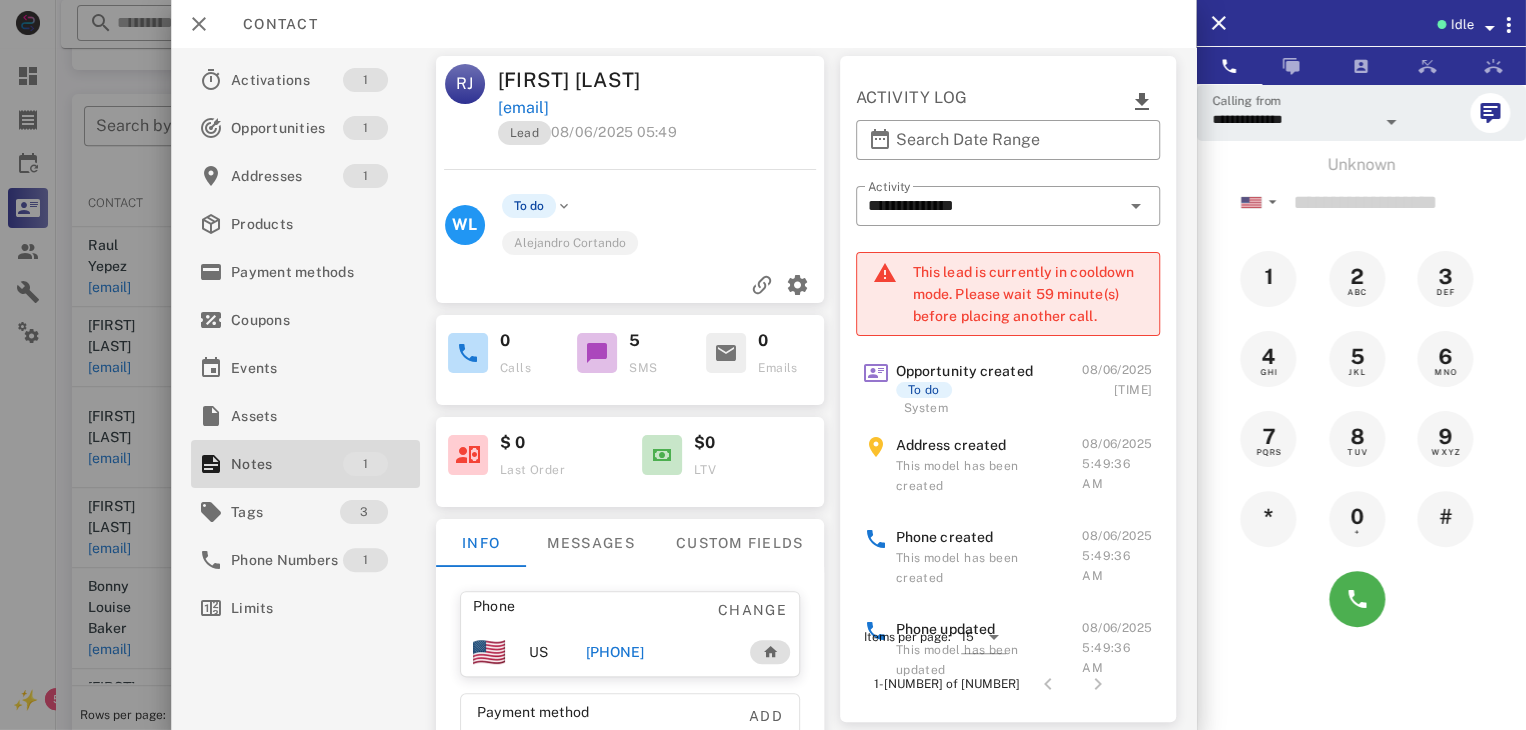 click on "[PHONE]" at bounding box center [614, 652] 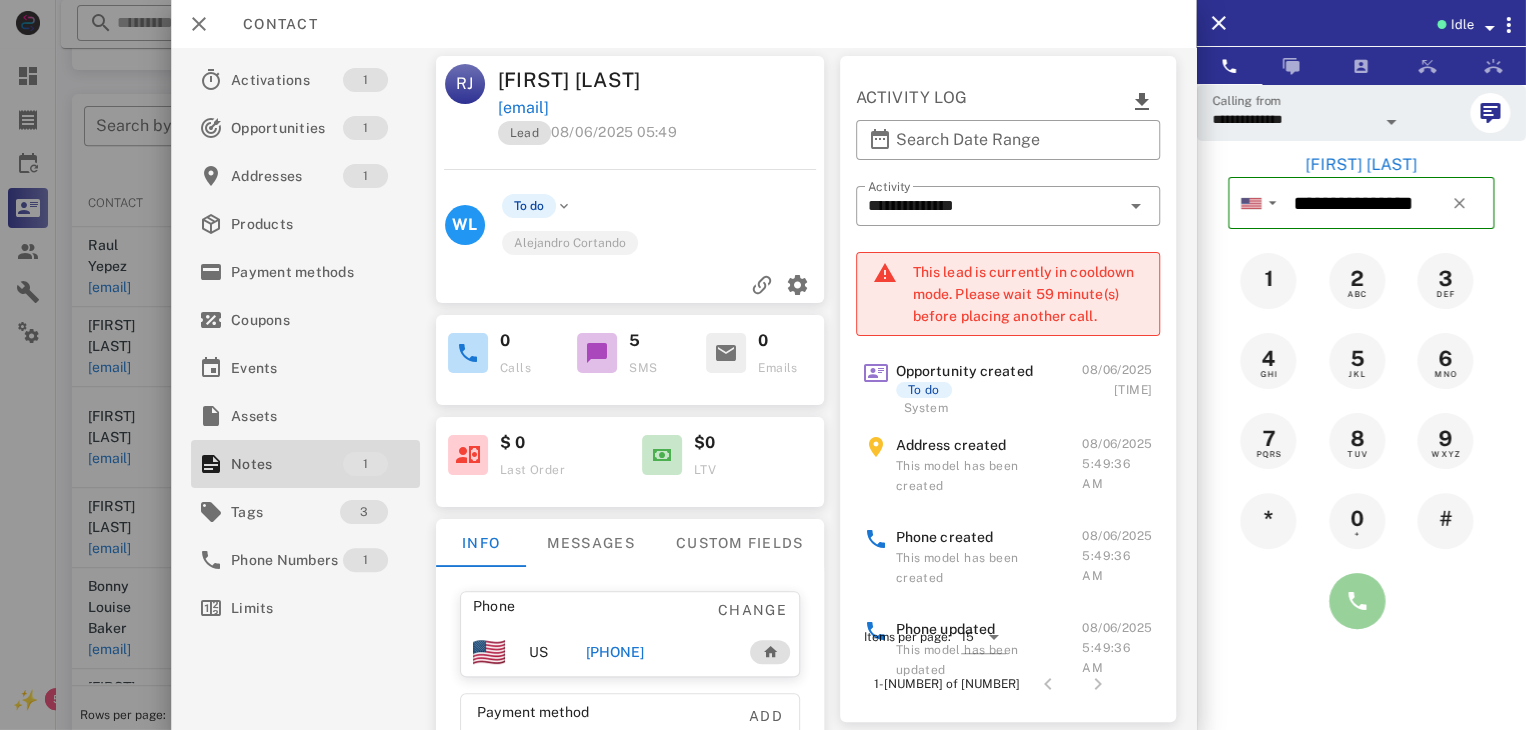 click at bounding box center (1357, 601) 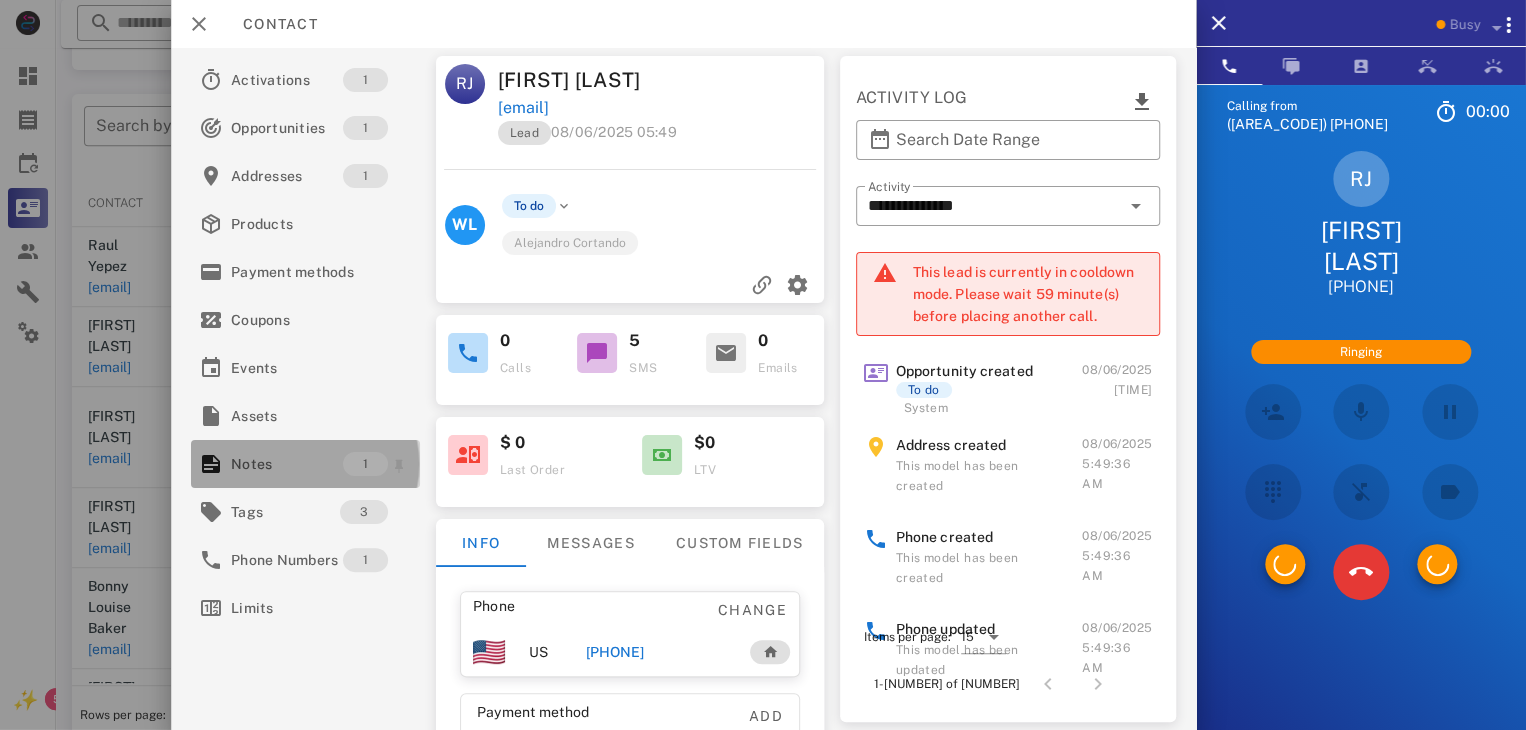 click on "Notes" at bounding box center [287, 464] 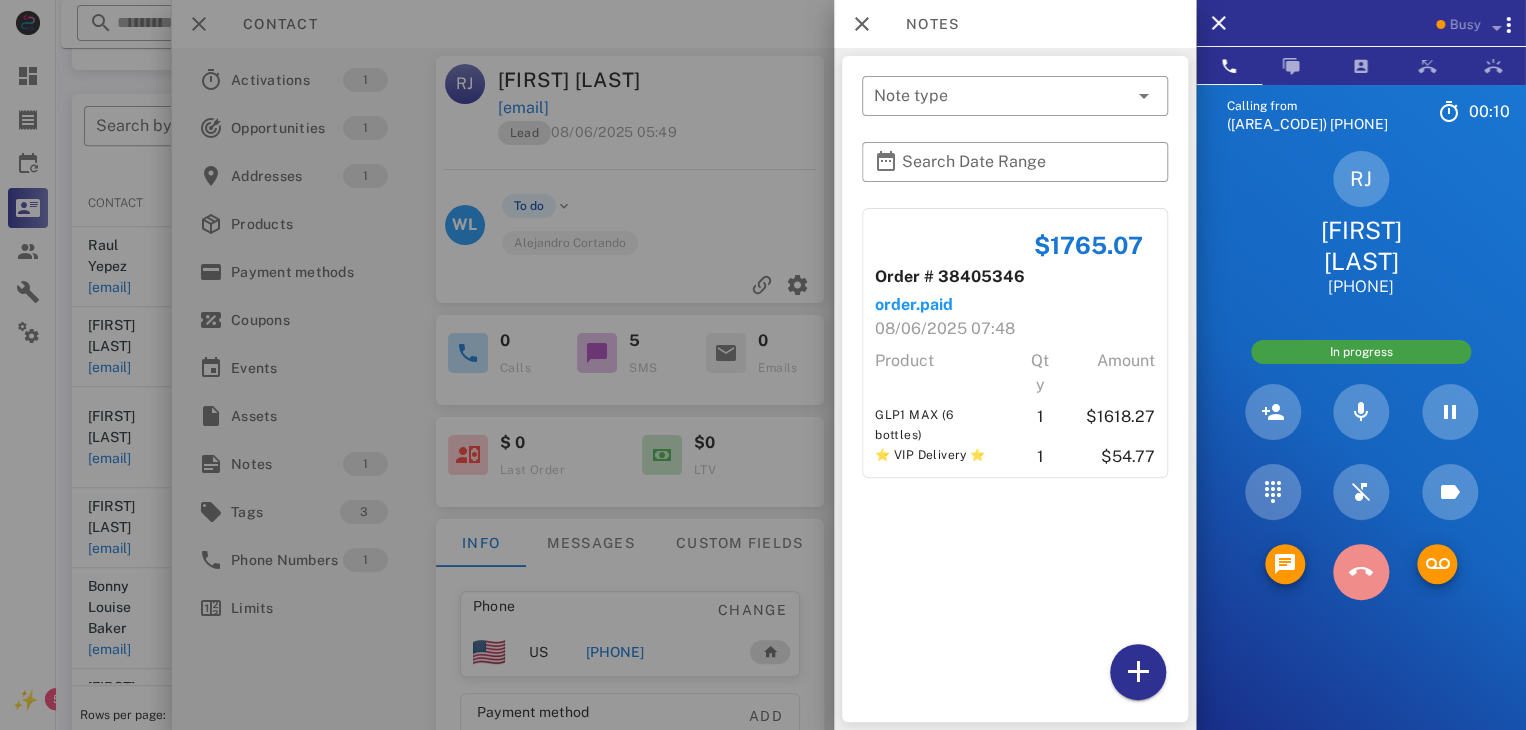 click at bounding box center [1361, 572] 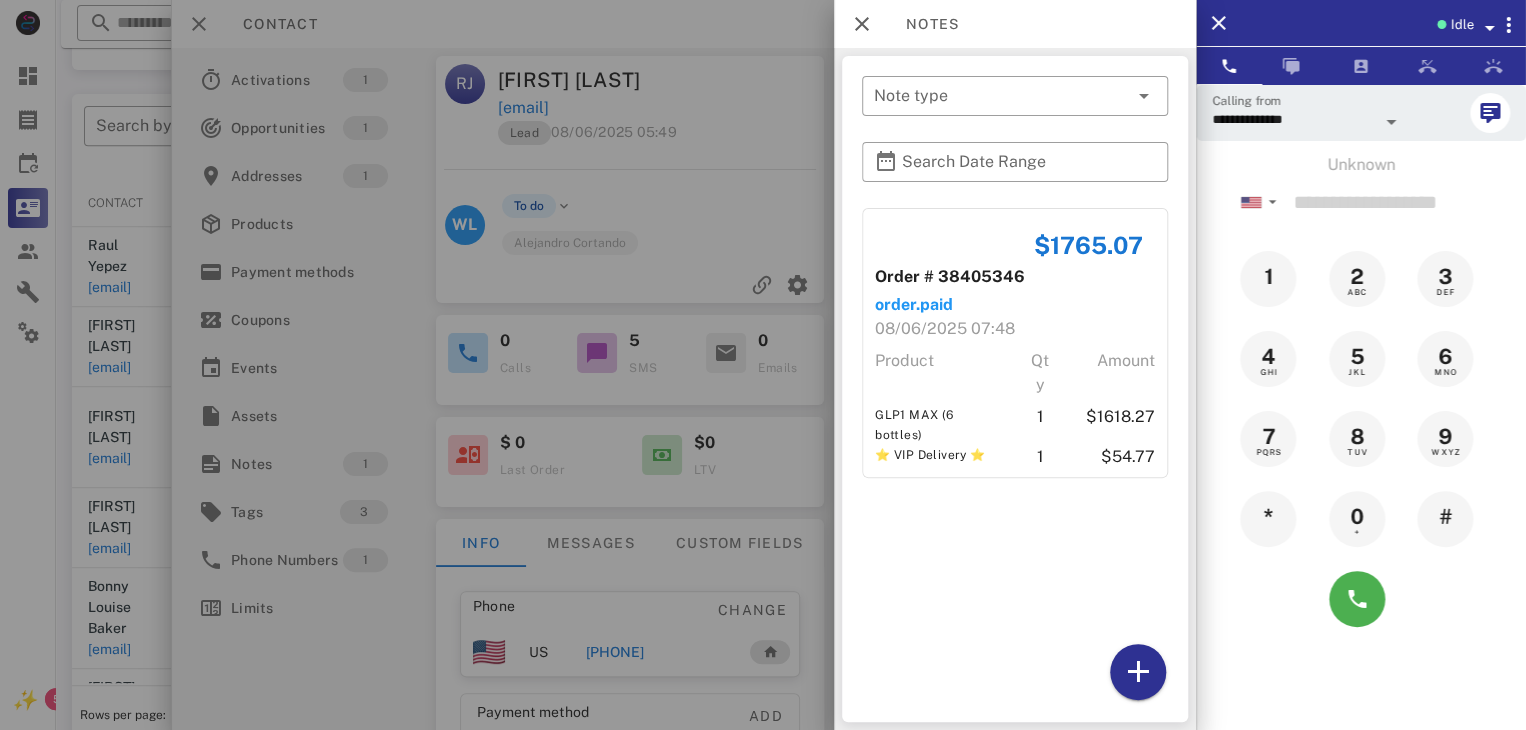 click at bounding box center (763, 365) 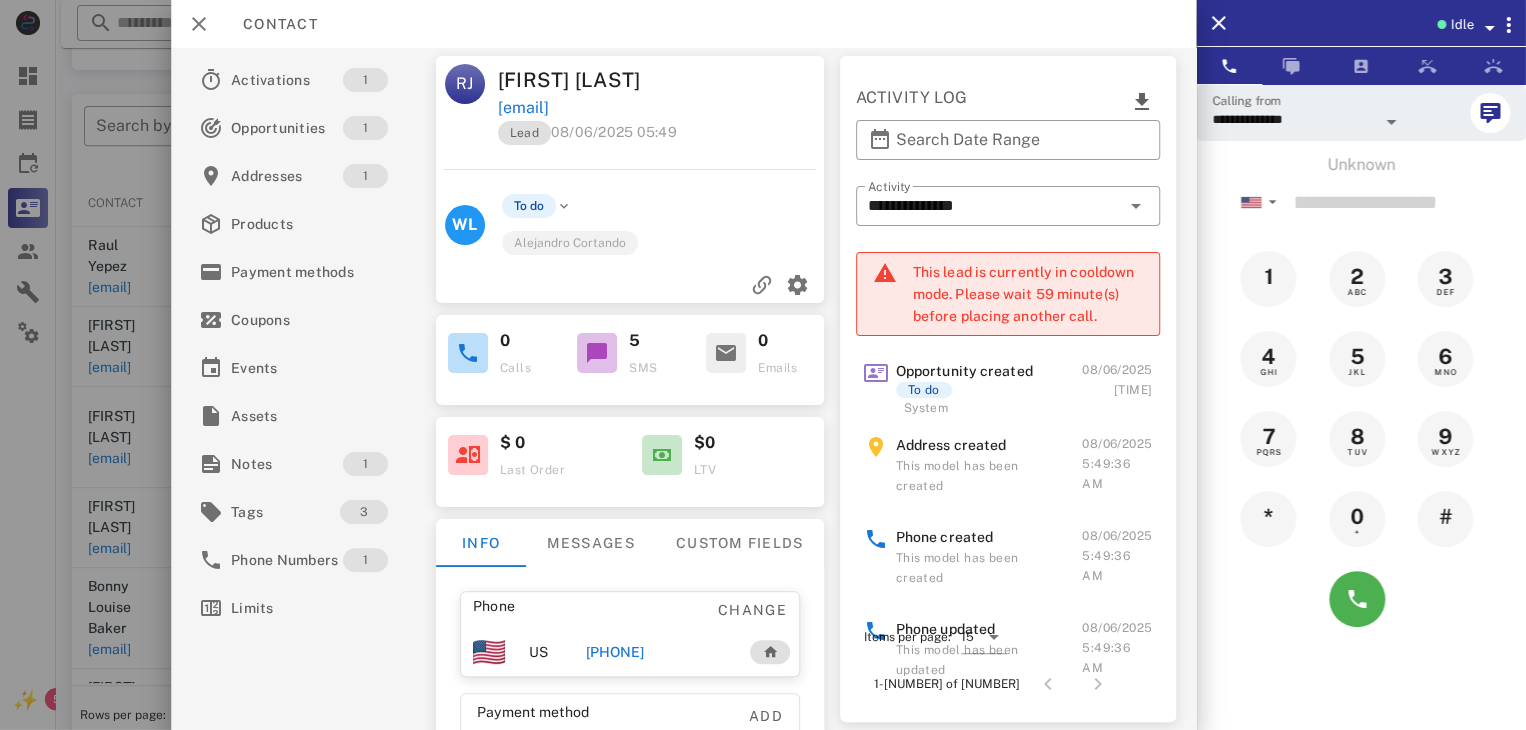 click at bounding box center [763, 365] 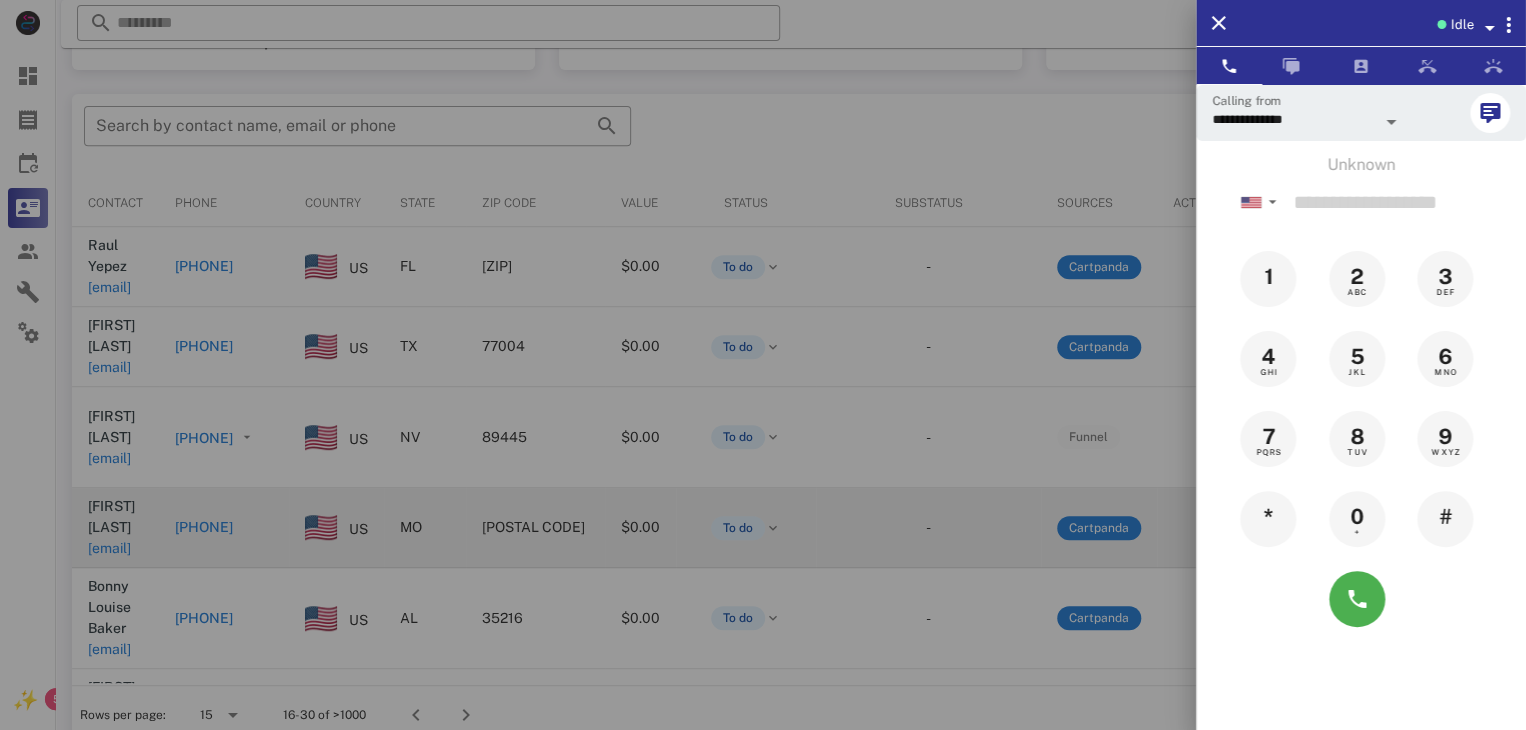 drag, startPoint x: 160, startPoint y: 517, endPoint x: 116, endPoint y: 531, distance: 46.173584 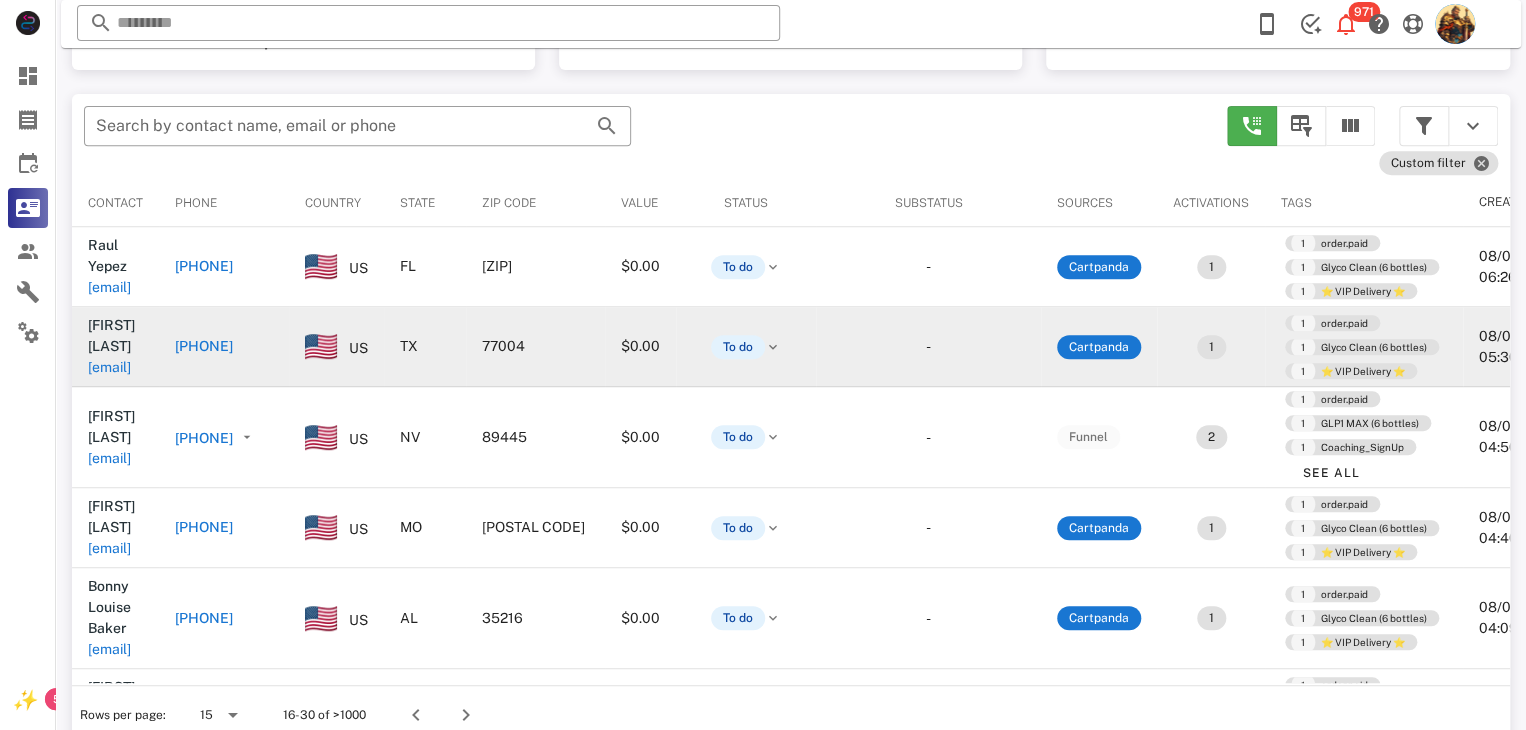 click on "[EMAIL]" at bounding box center [109, 367] 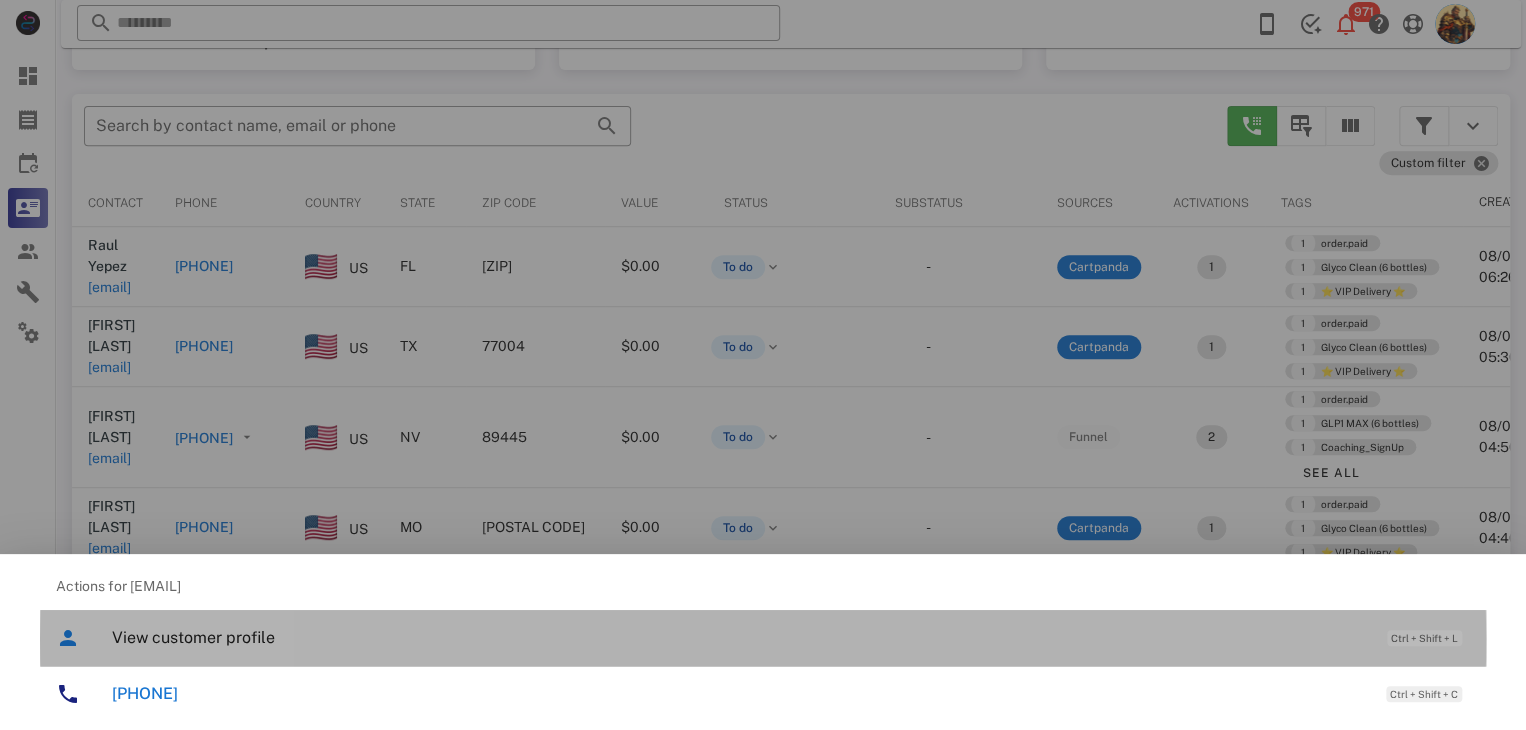 click on "View customer profile" at bounding box center [739, 637] 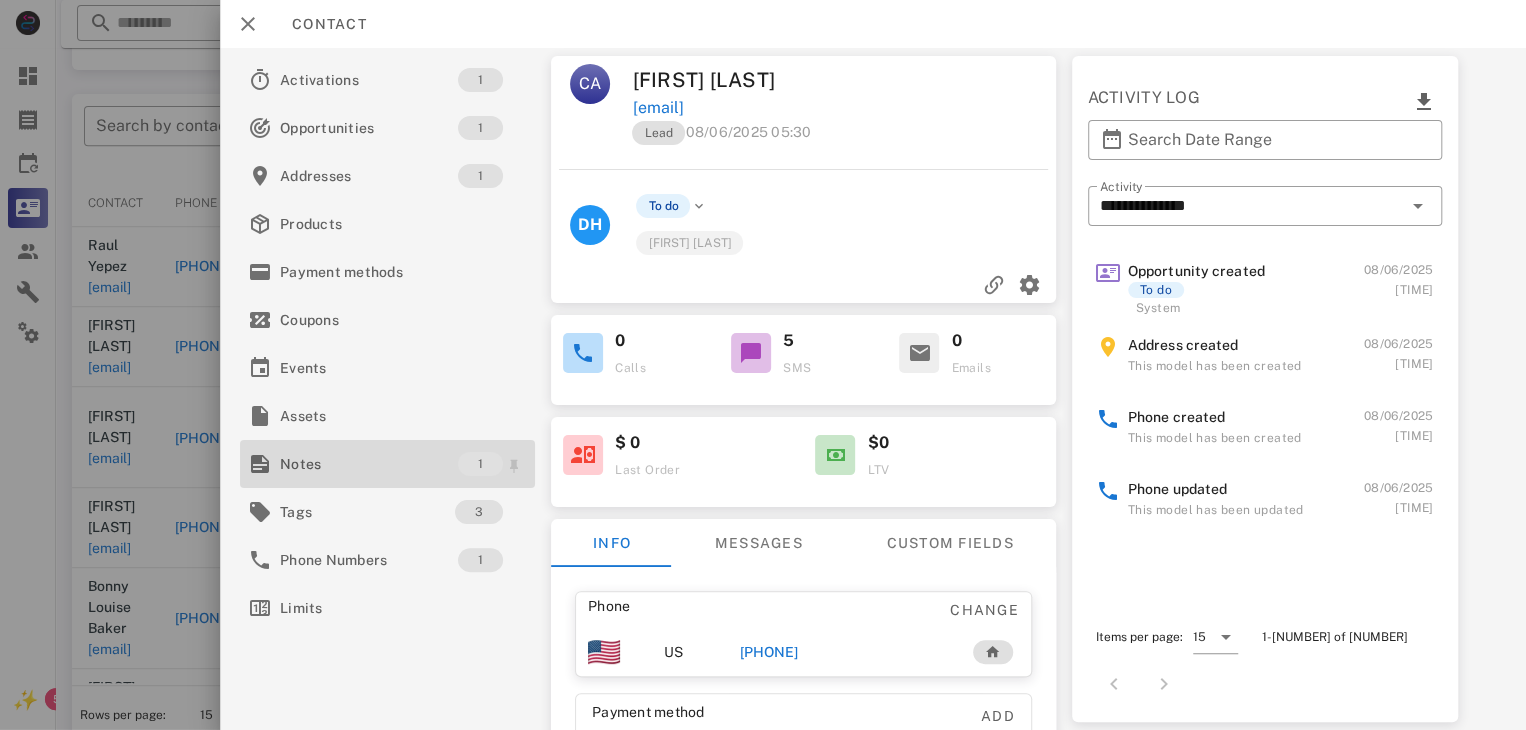 click on "Notes" at bounding box center [369, 464] 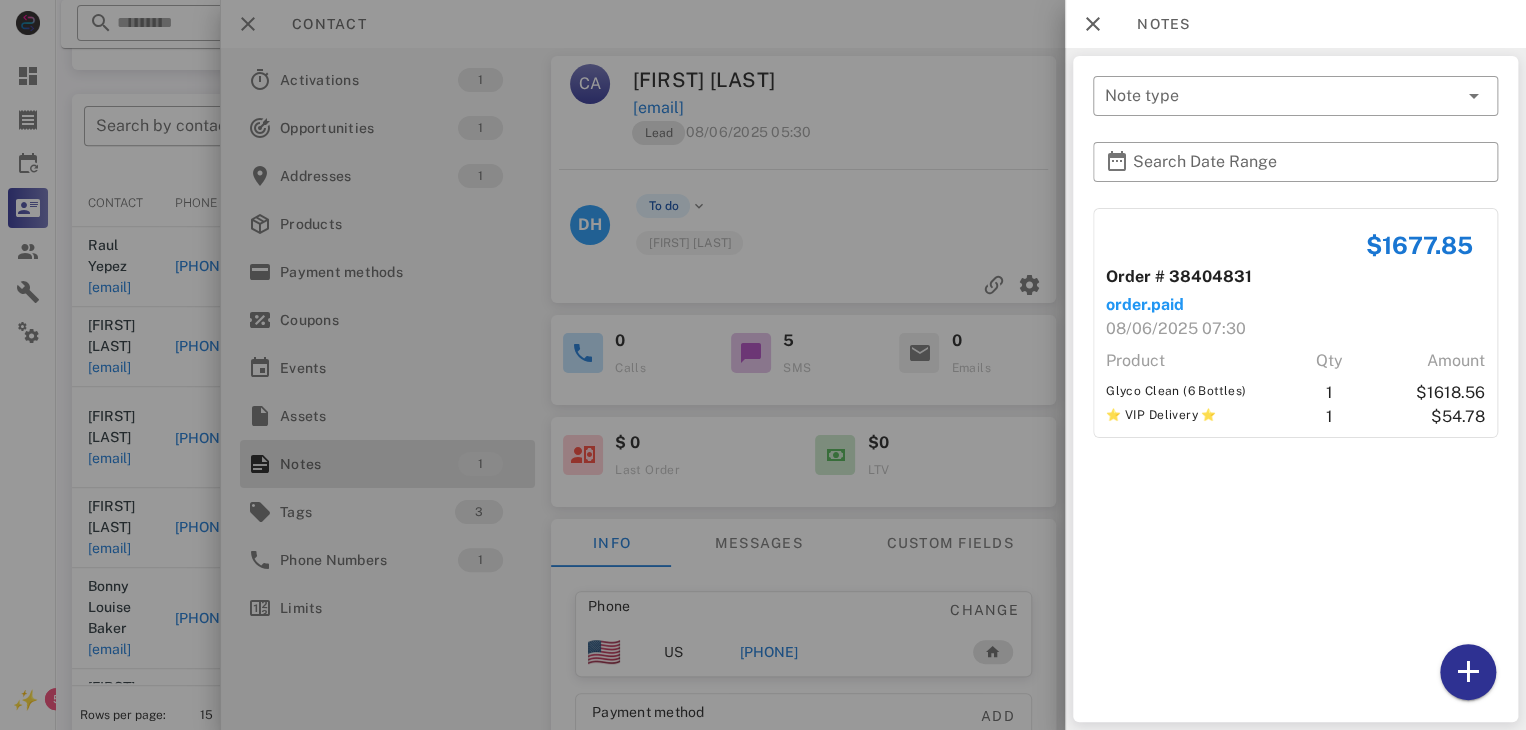click at bounding box center [763, 365] 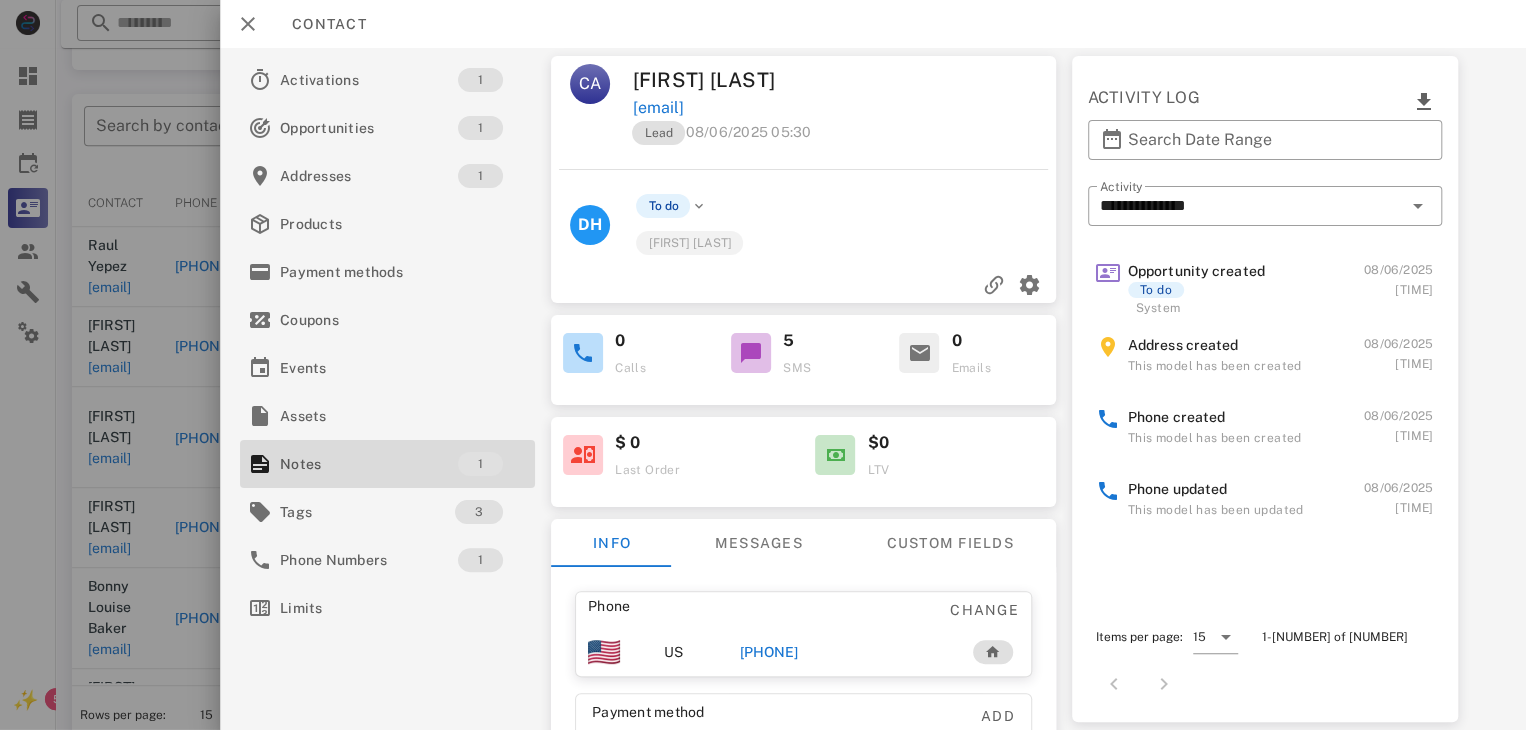 click on "[PHONE]" at bounding box center [769, 652] 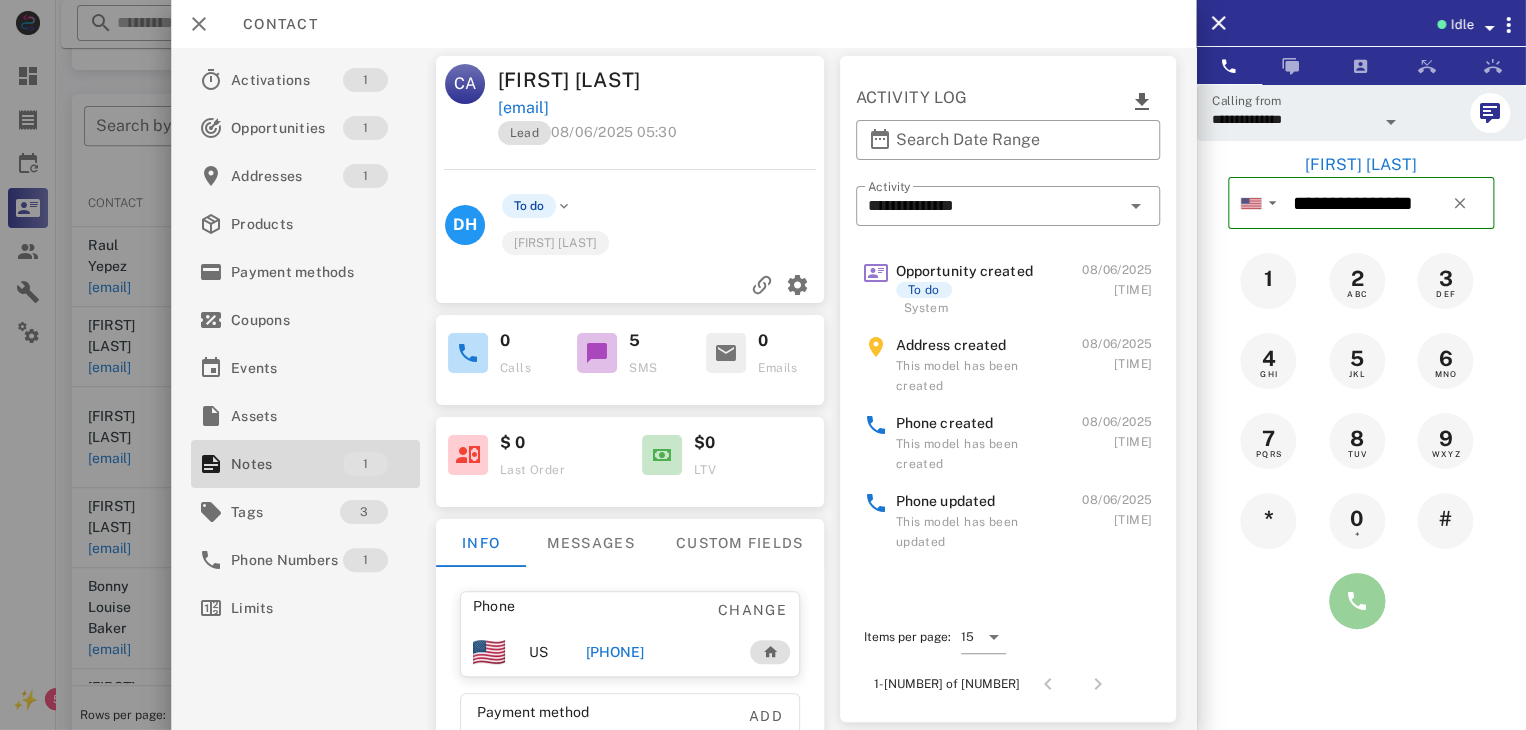 click at bounding box center (1357, 601) 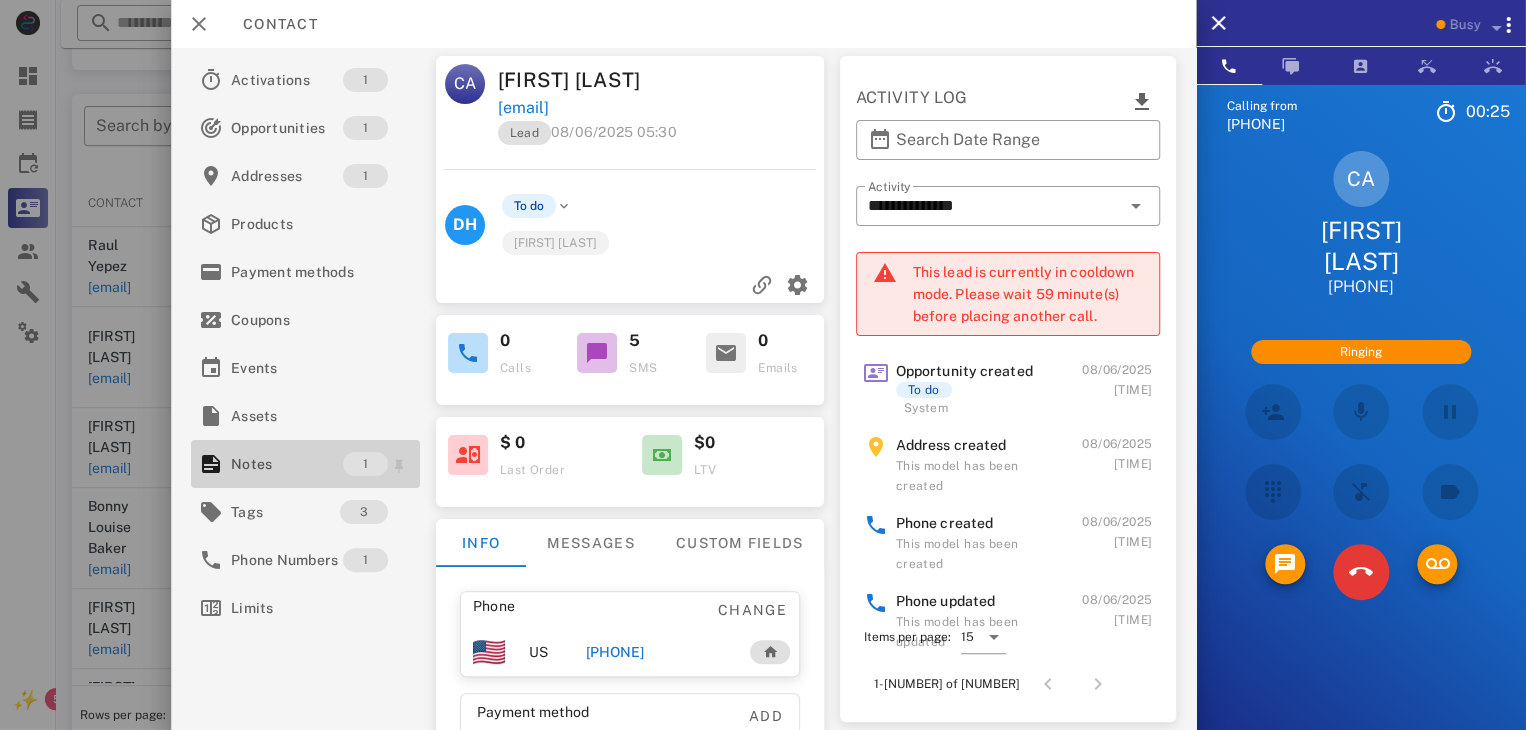 click on "Notes" at bounding box center (287, 464) 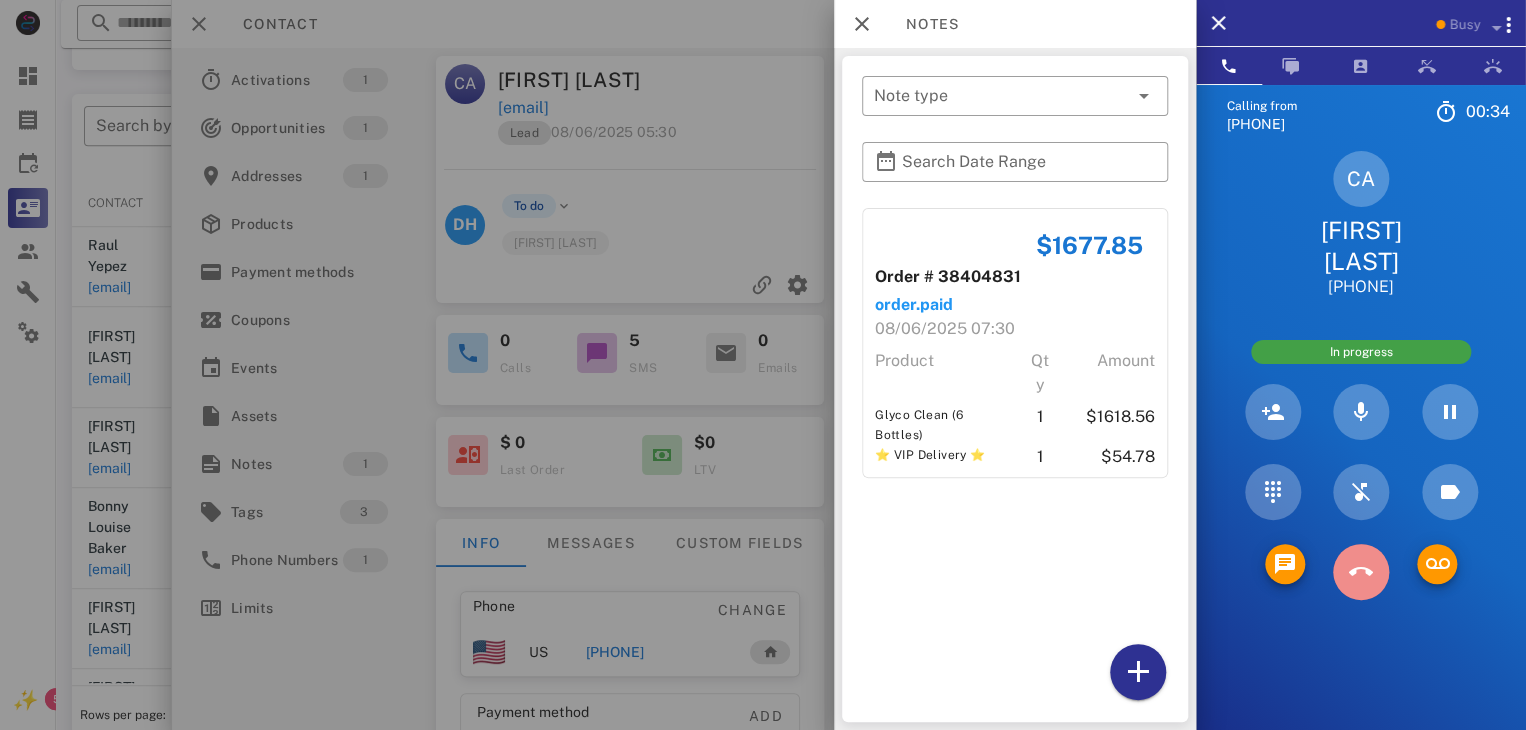 click at bounding box center [1361, 572] 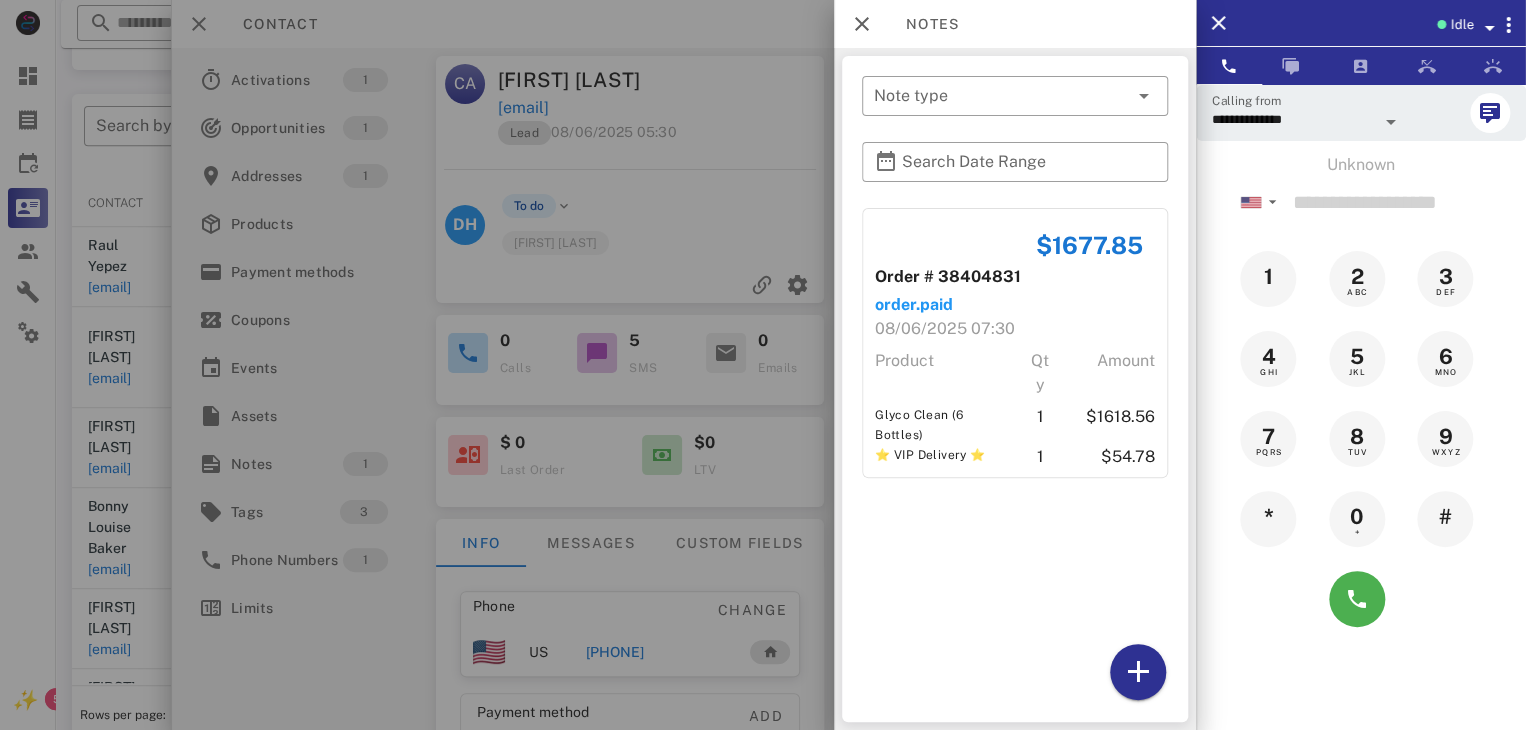 click at bounding box center [763, 365] 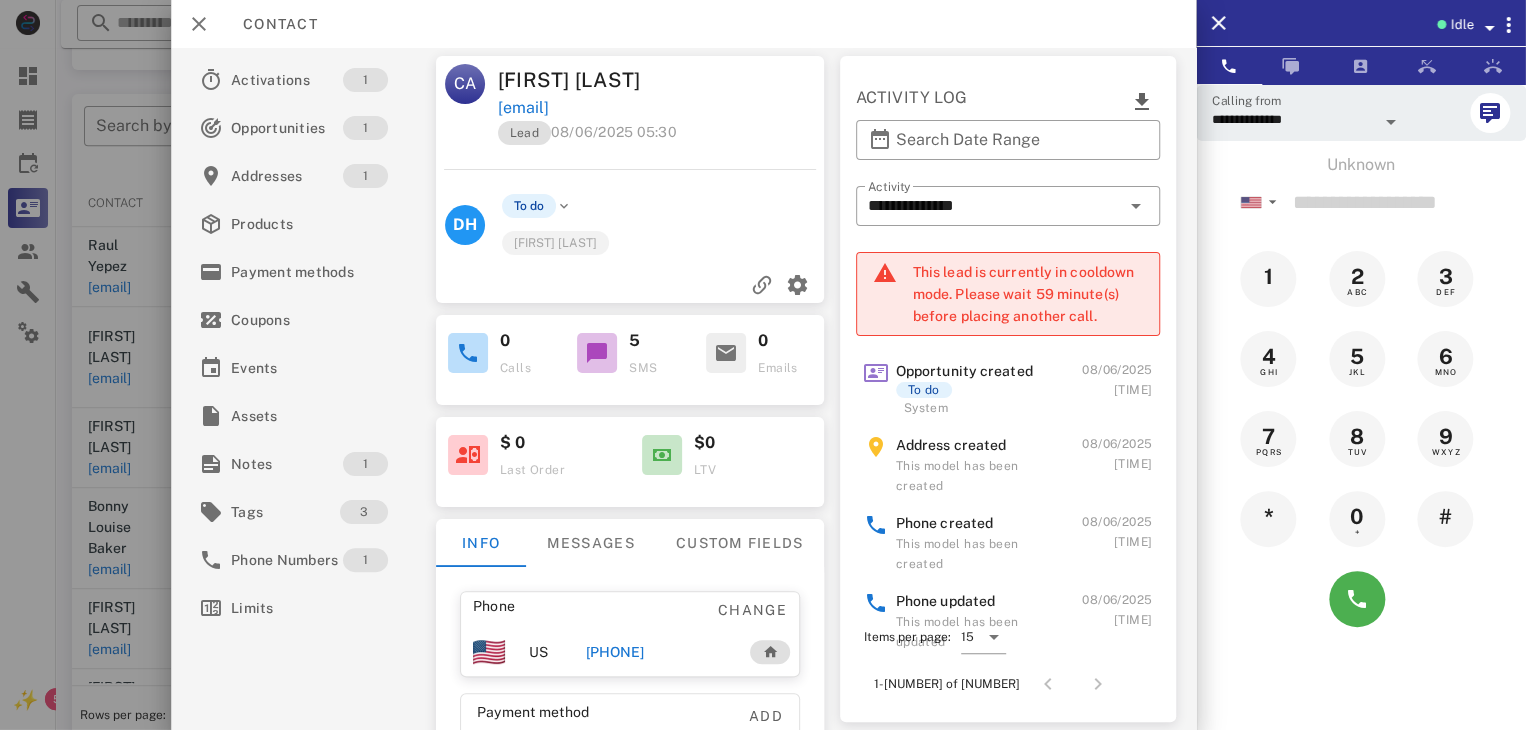 click at bounding box center [763, 365] 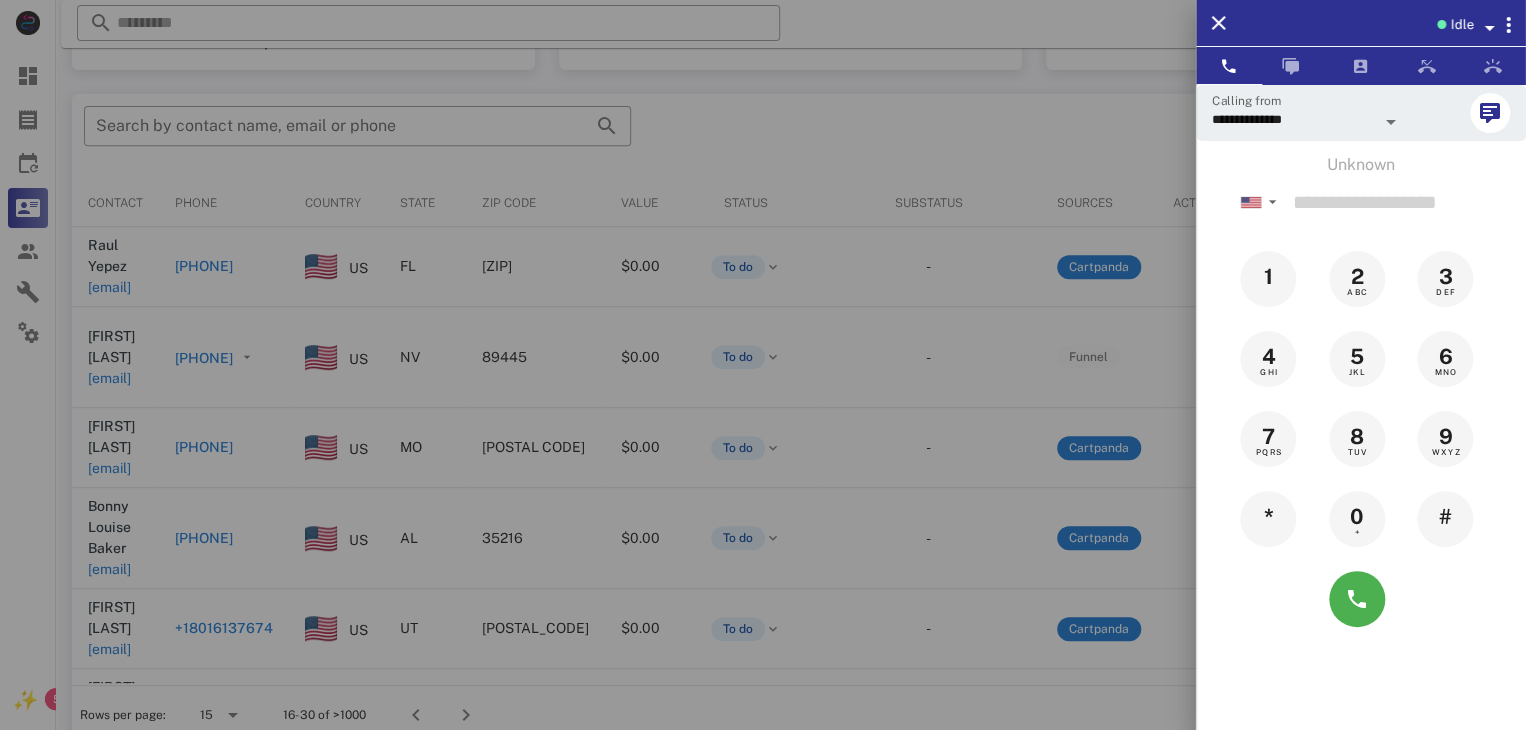 click at bounding box center (763, 365) 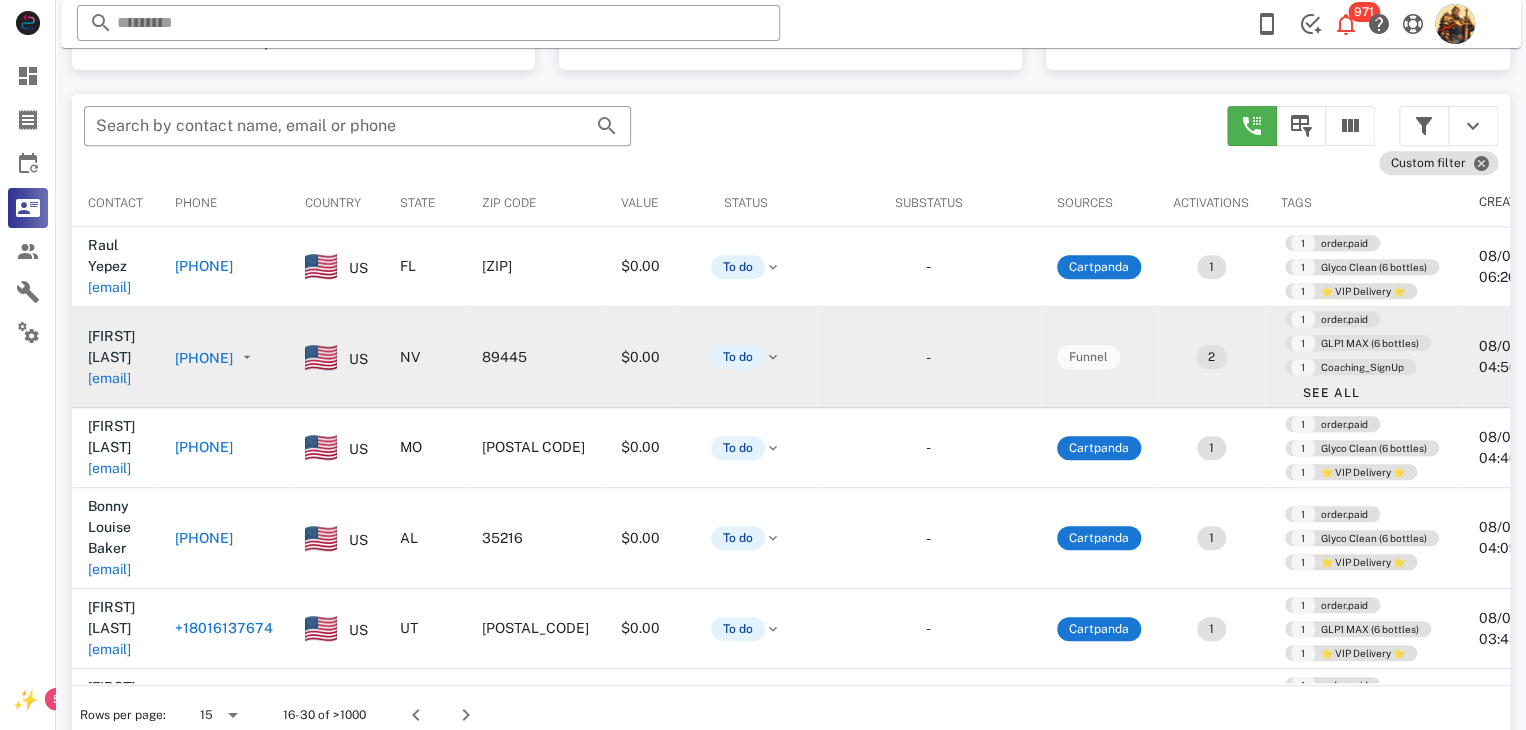 click on "[EMAIL]" at bounding box center (109, 378) 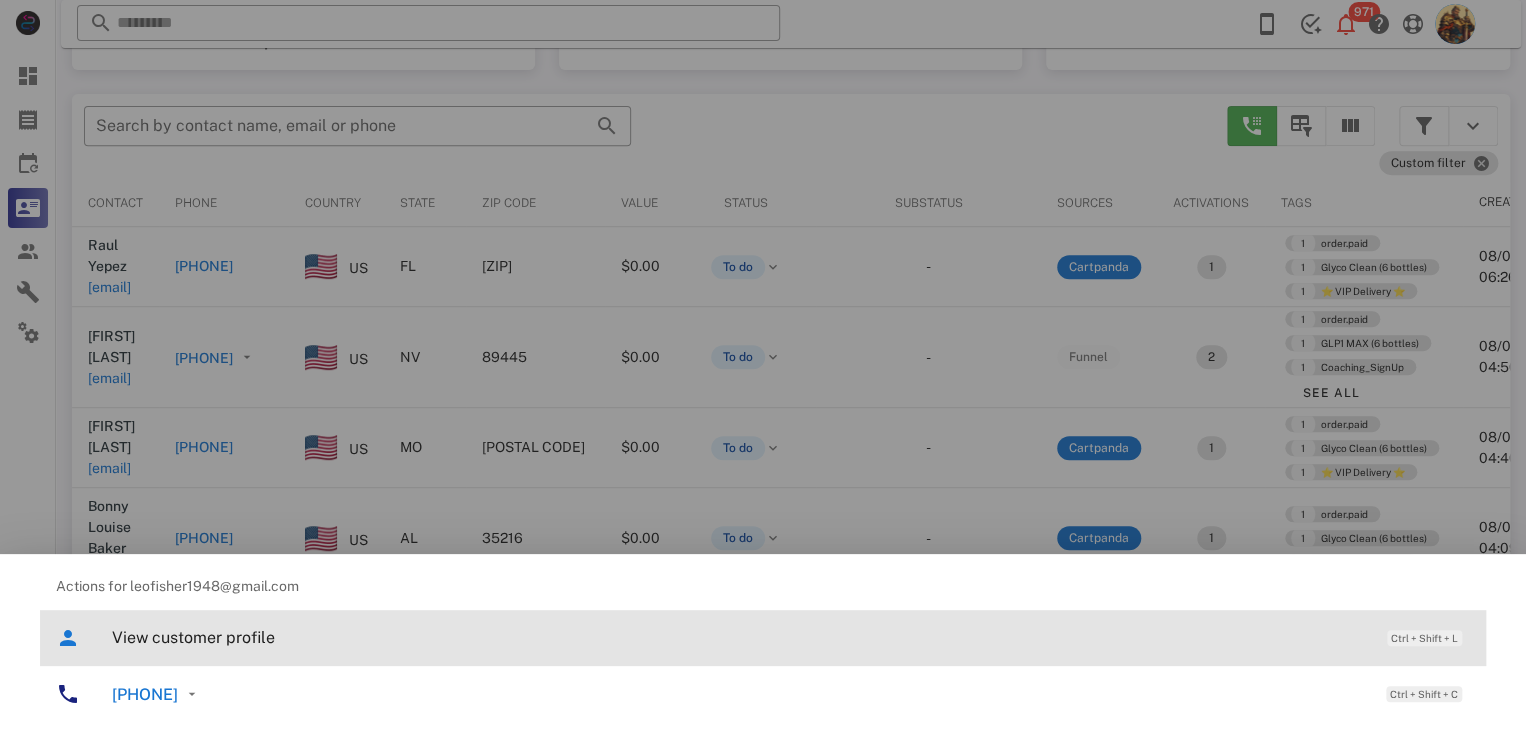 click on "View customer profile" at bounding box center [739, 637] 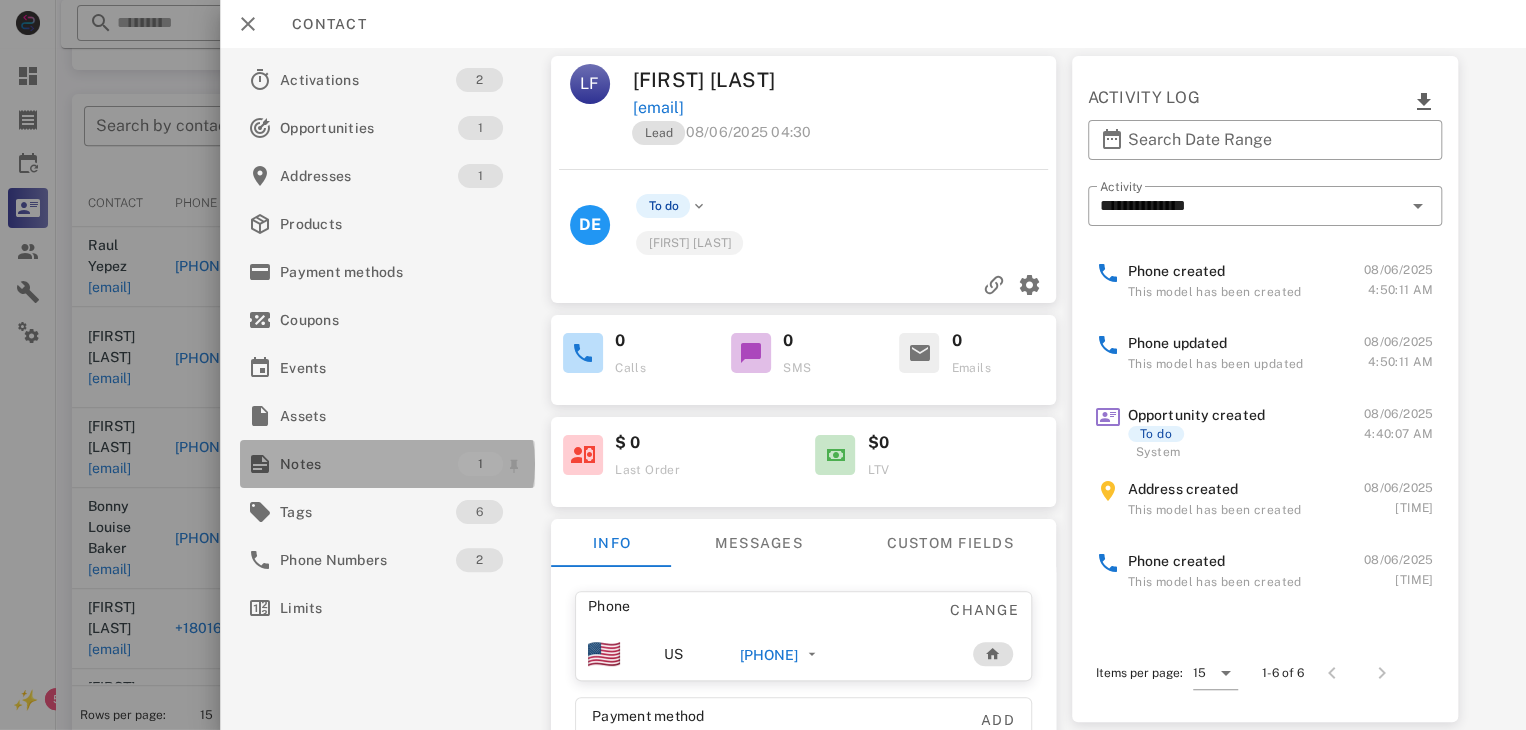 click on "Notes" at bounding box center (369, 464) 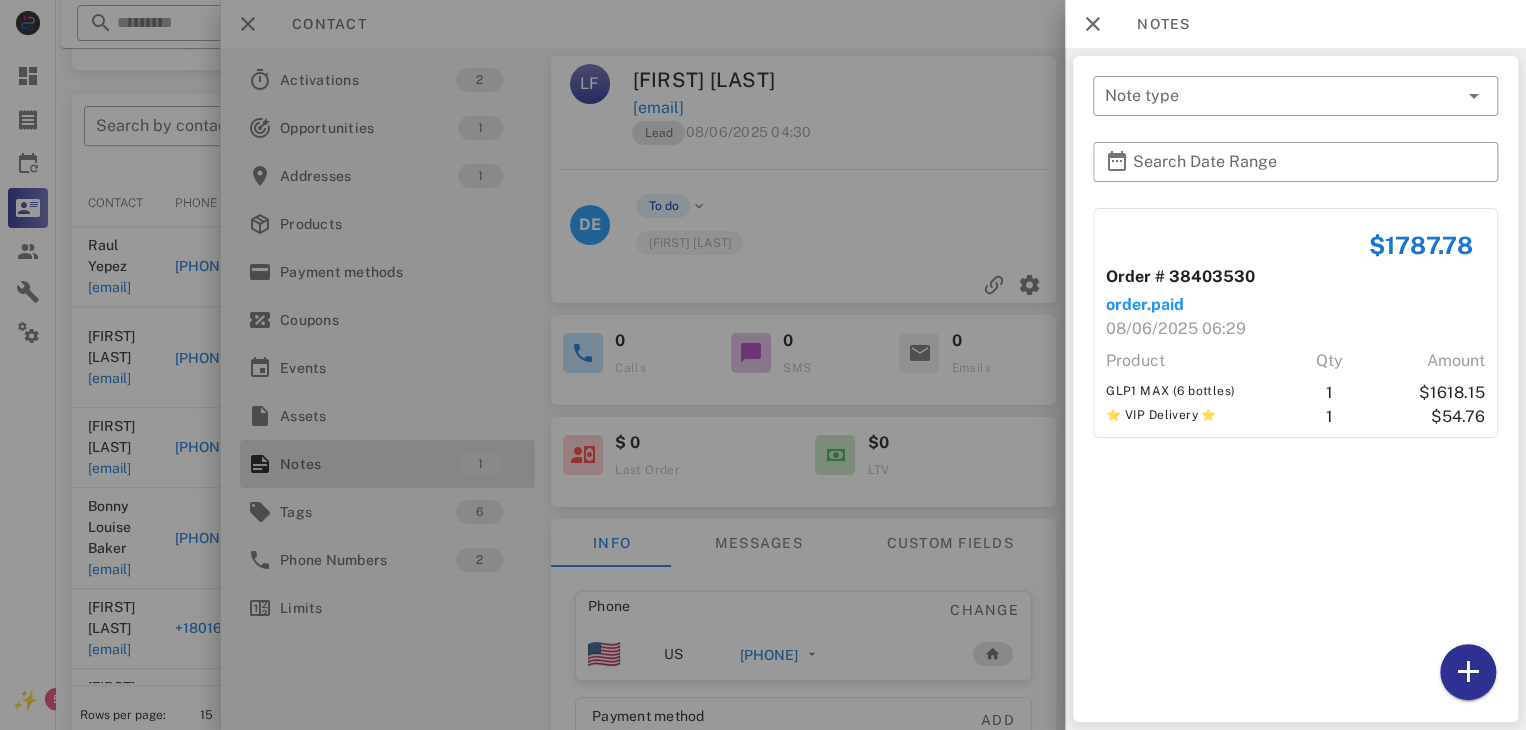 click at bounding box center [763, 365] 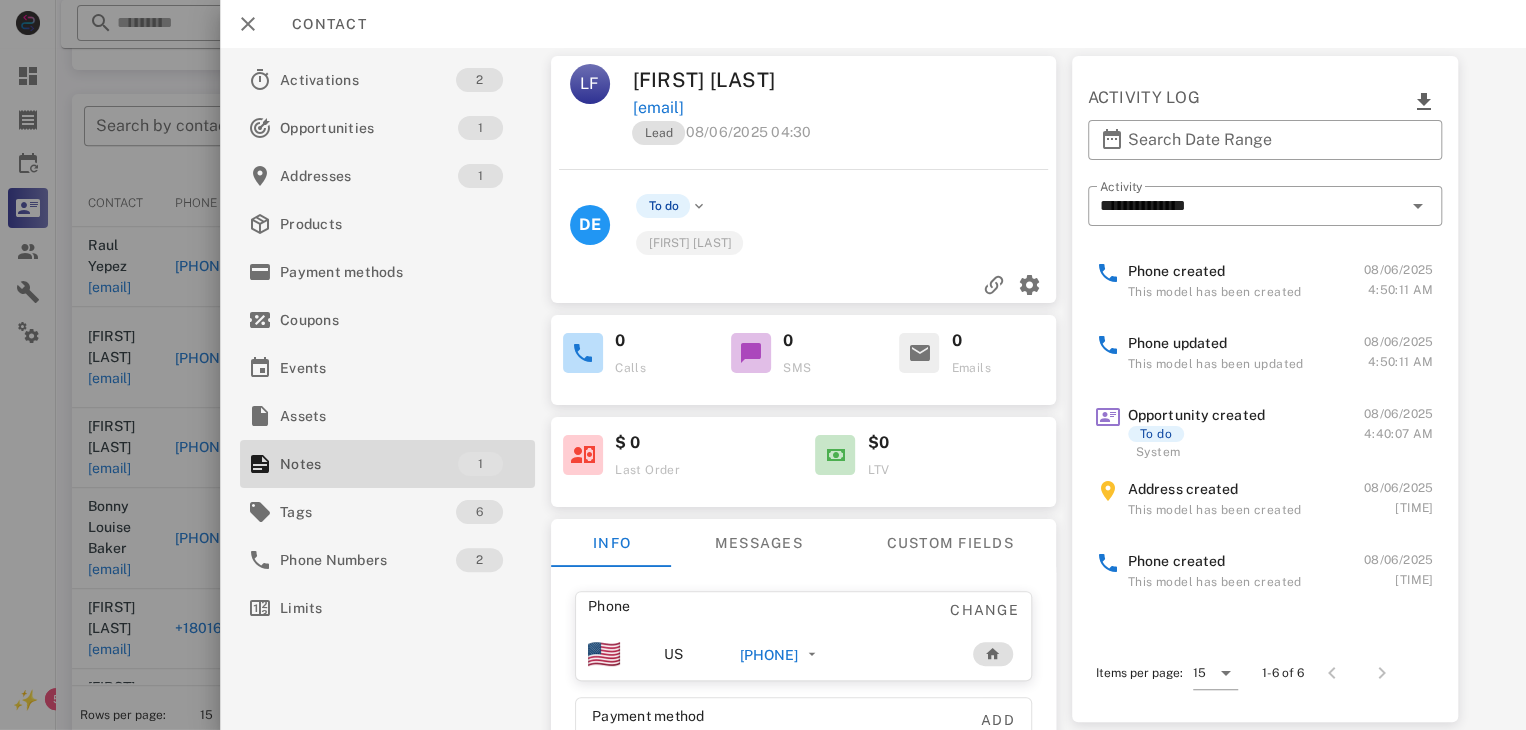 click on "[PHONE]" at bounding box center [769, 655] 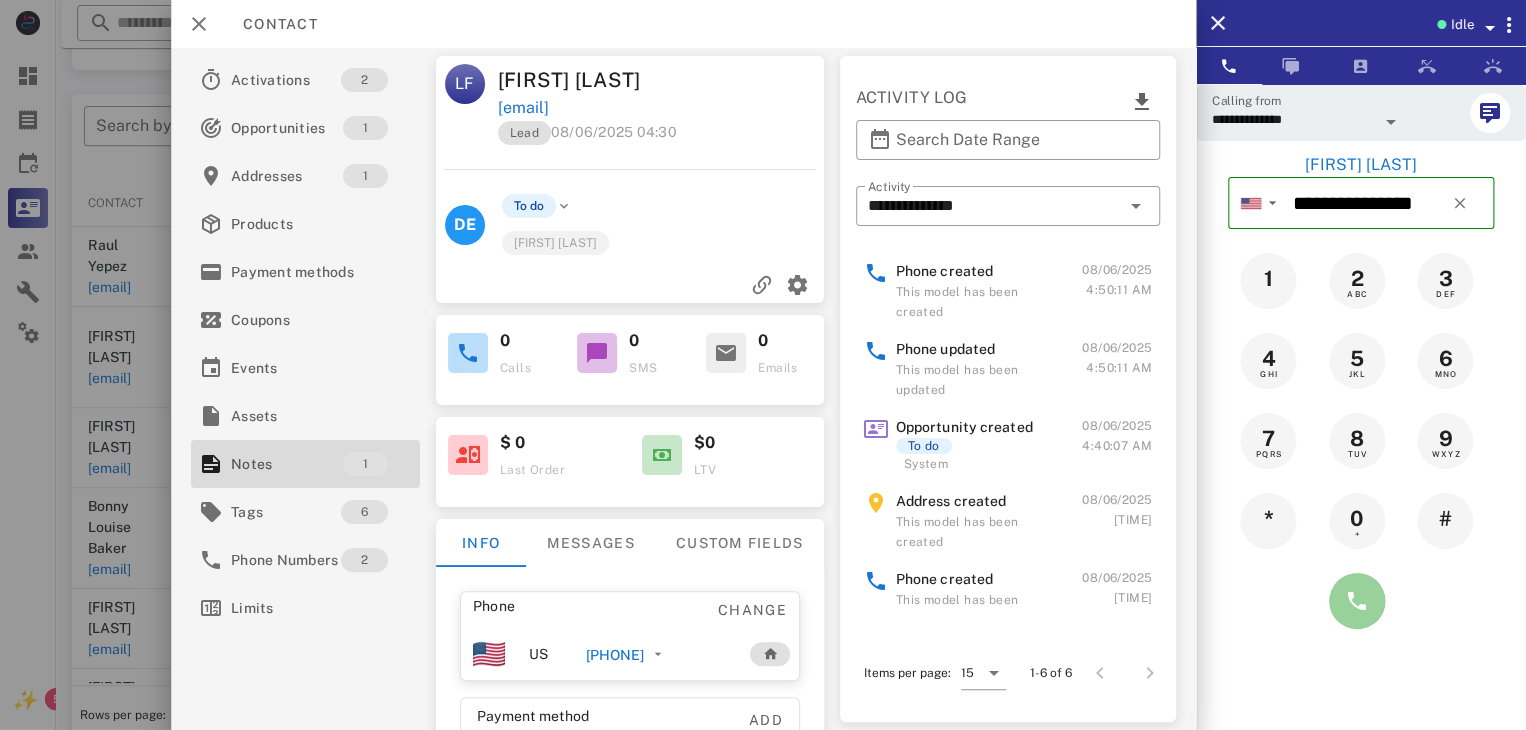 click at bounding box center (1357, 601) 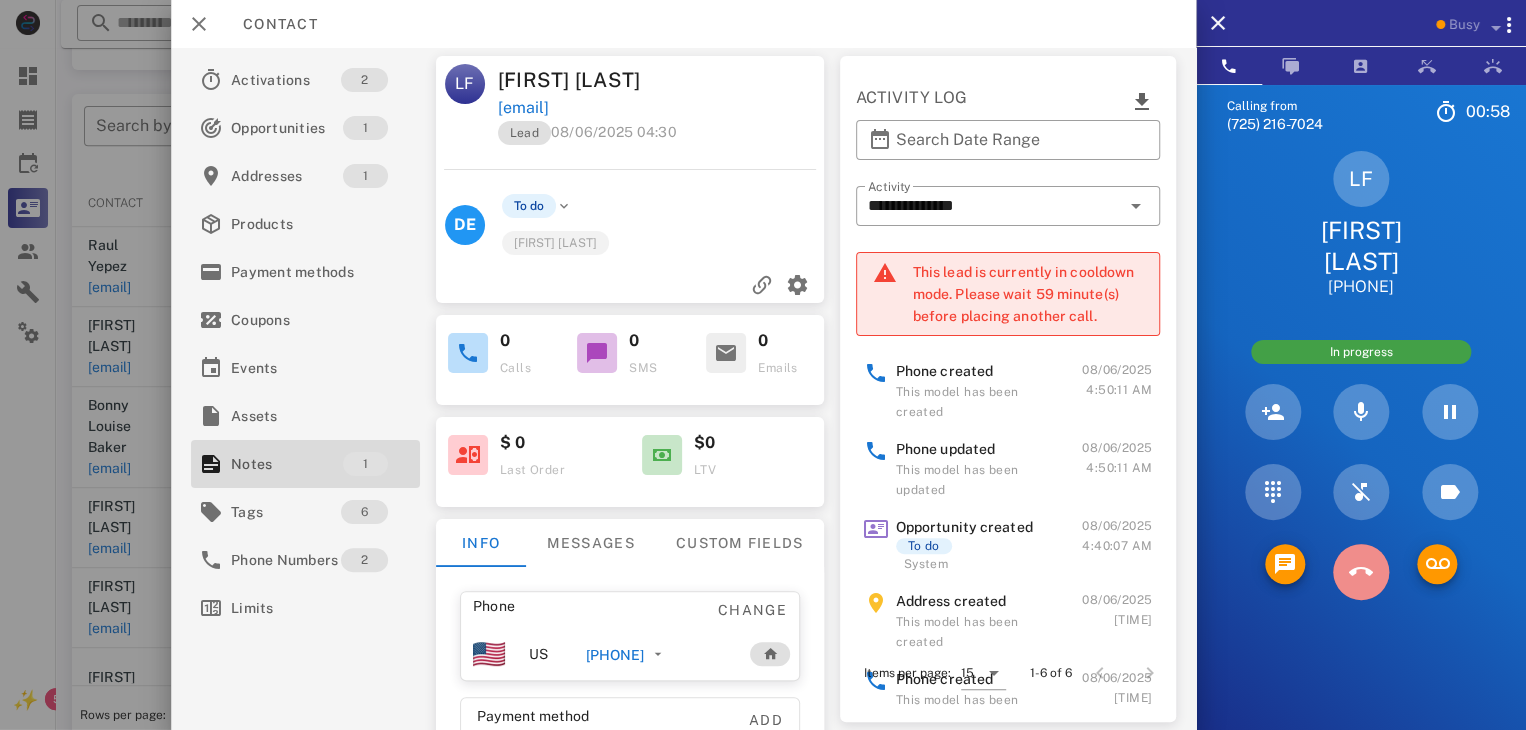 click at bounding box center (1361, 572) 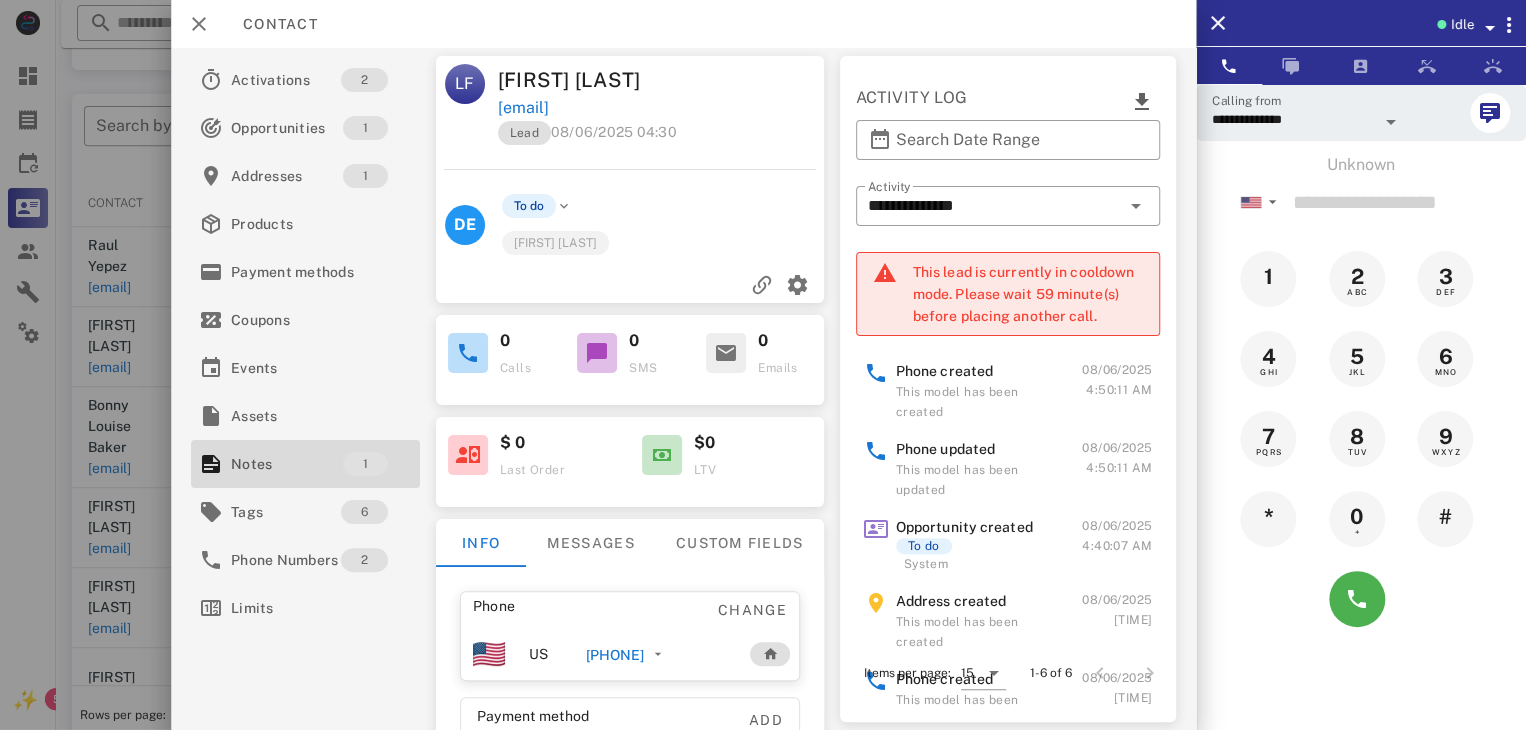 click at bounding box center (763, 365) 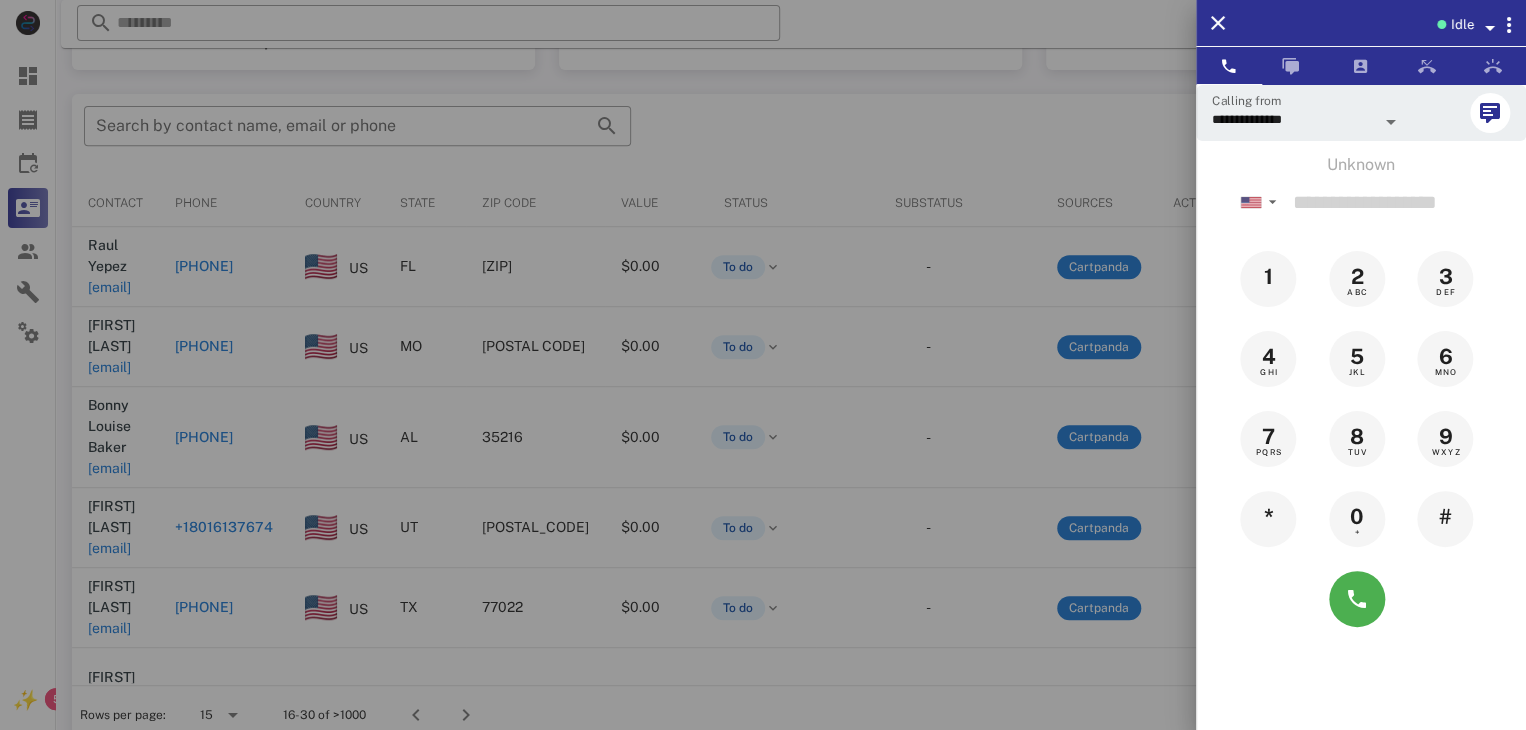 click at bounding box center [763, 365] 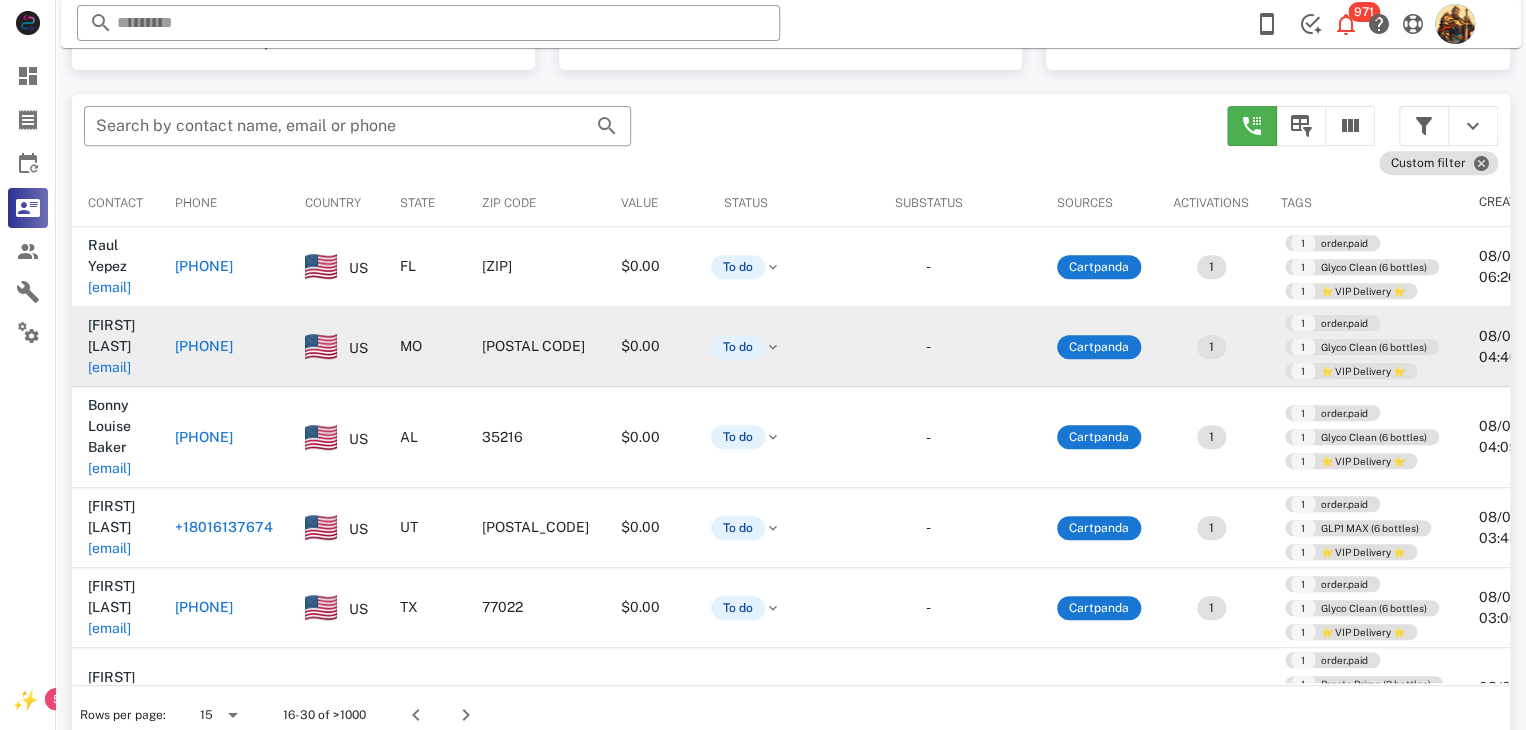 click on "[EMAIL]" at bounding box center [109, 367] 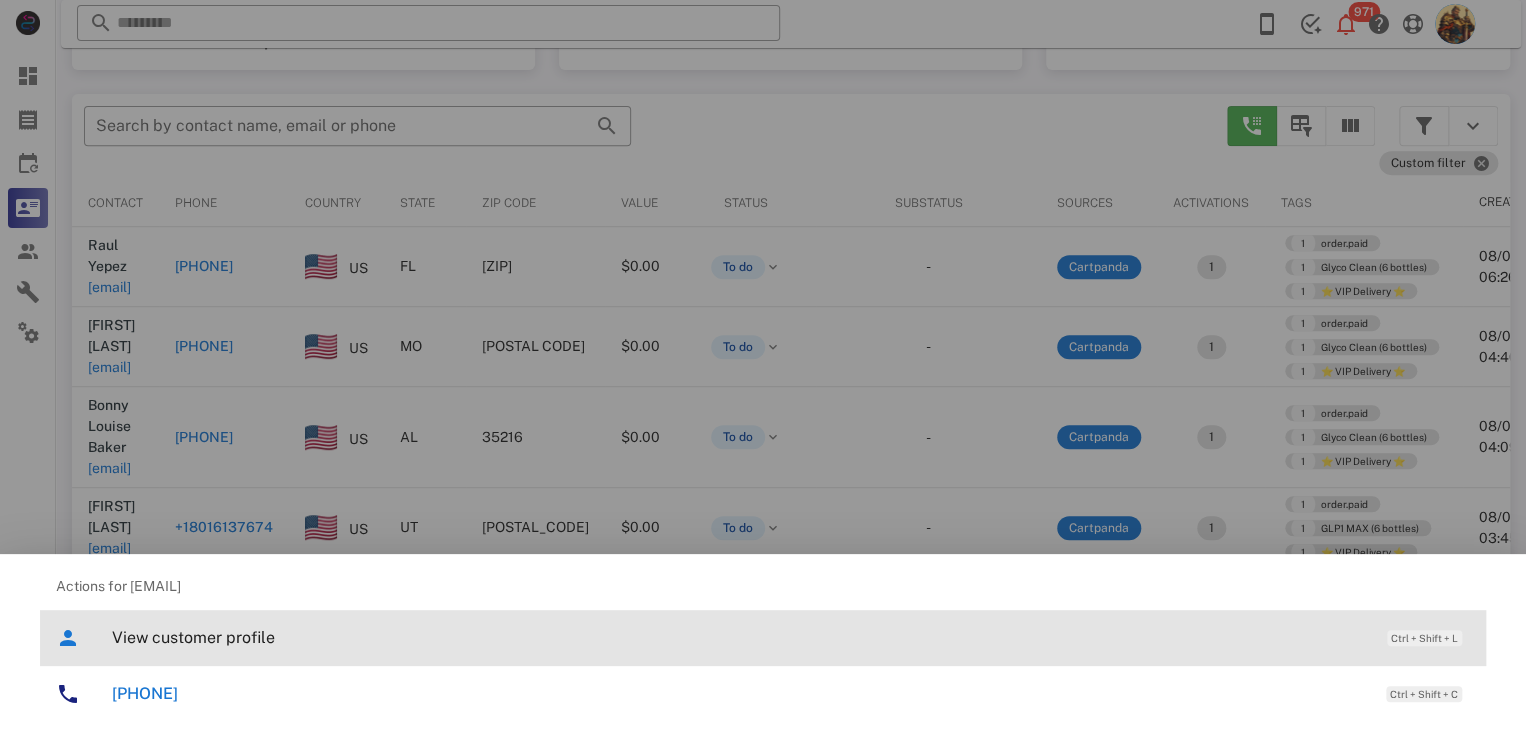 click on "View customer profile" at bounding box center (739, 637) 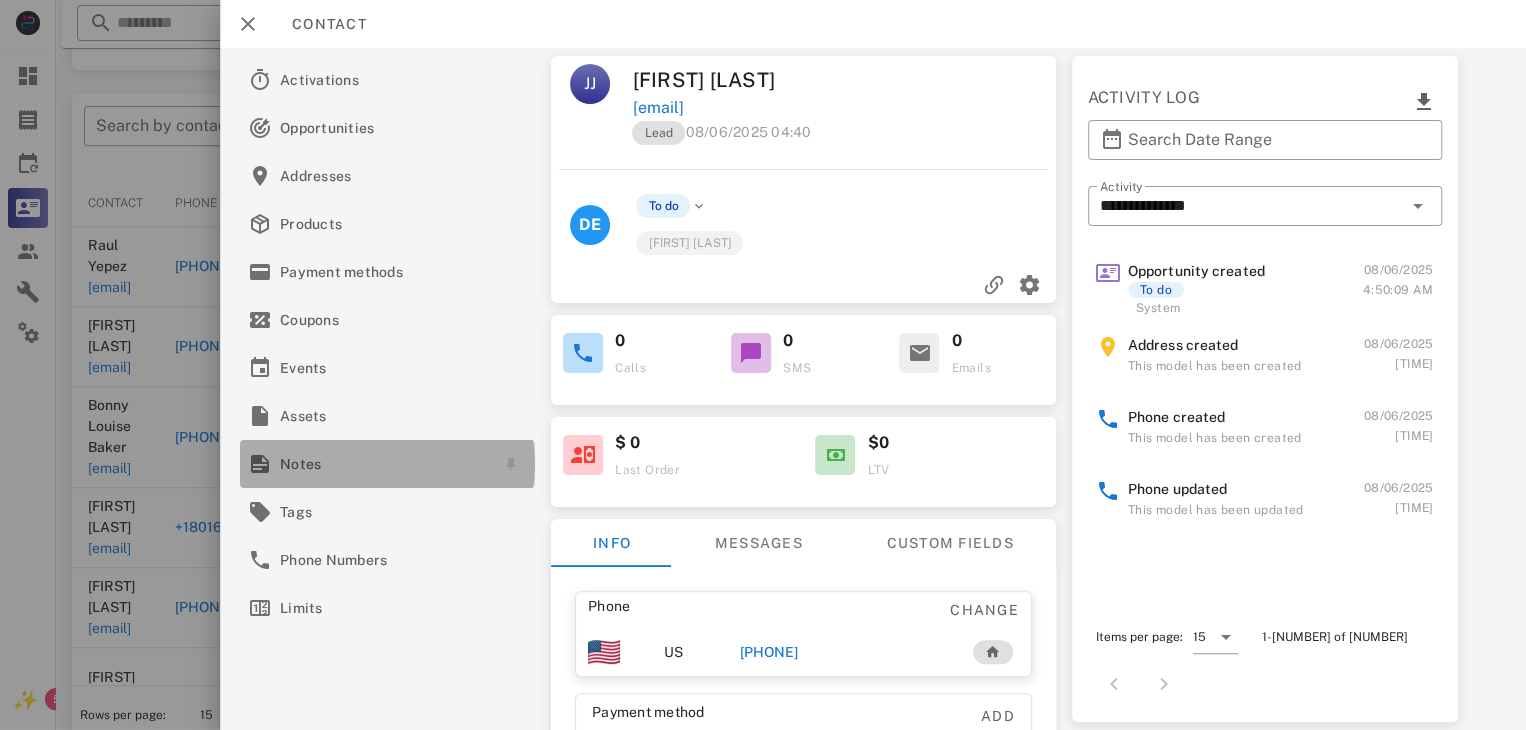 click on "Notes" at bounding box center [383, 464] 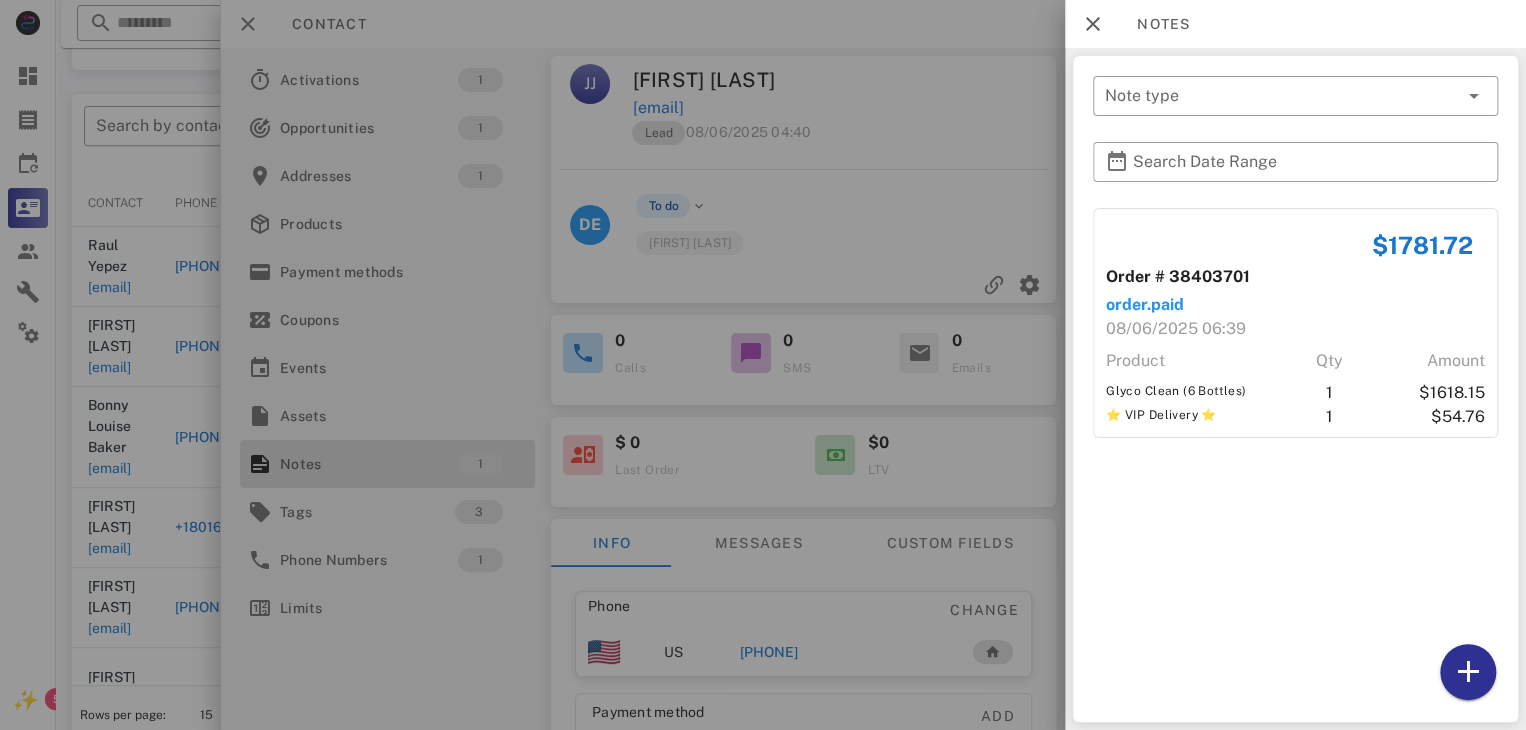 click at bounding box center (763, 365) 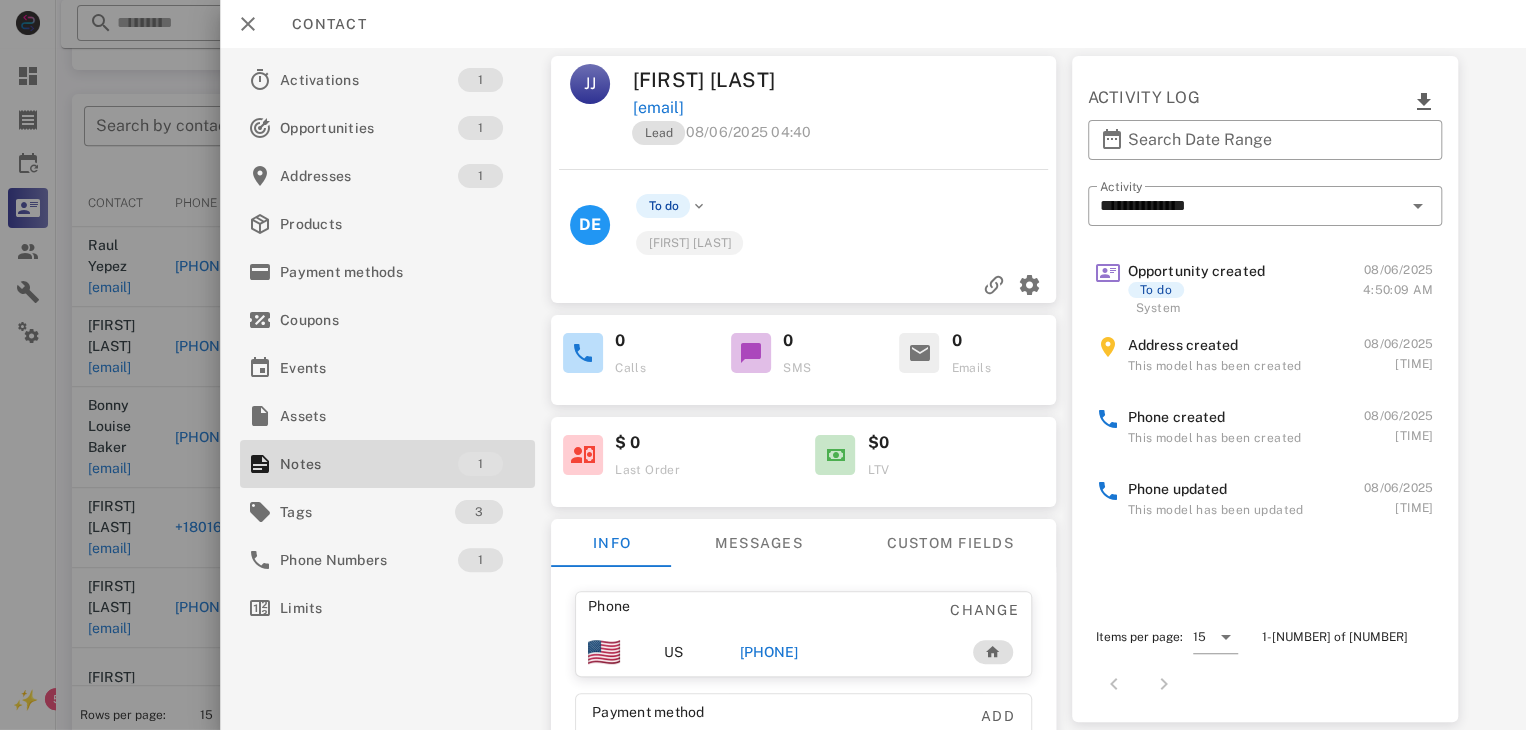 click on "[PHONE]" at bounding box center [769, 652] 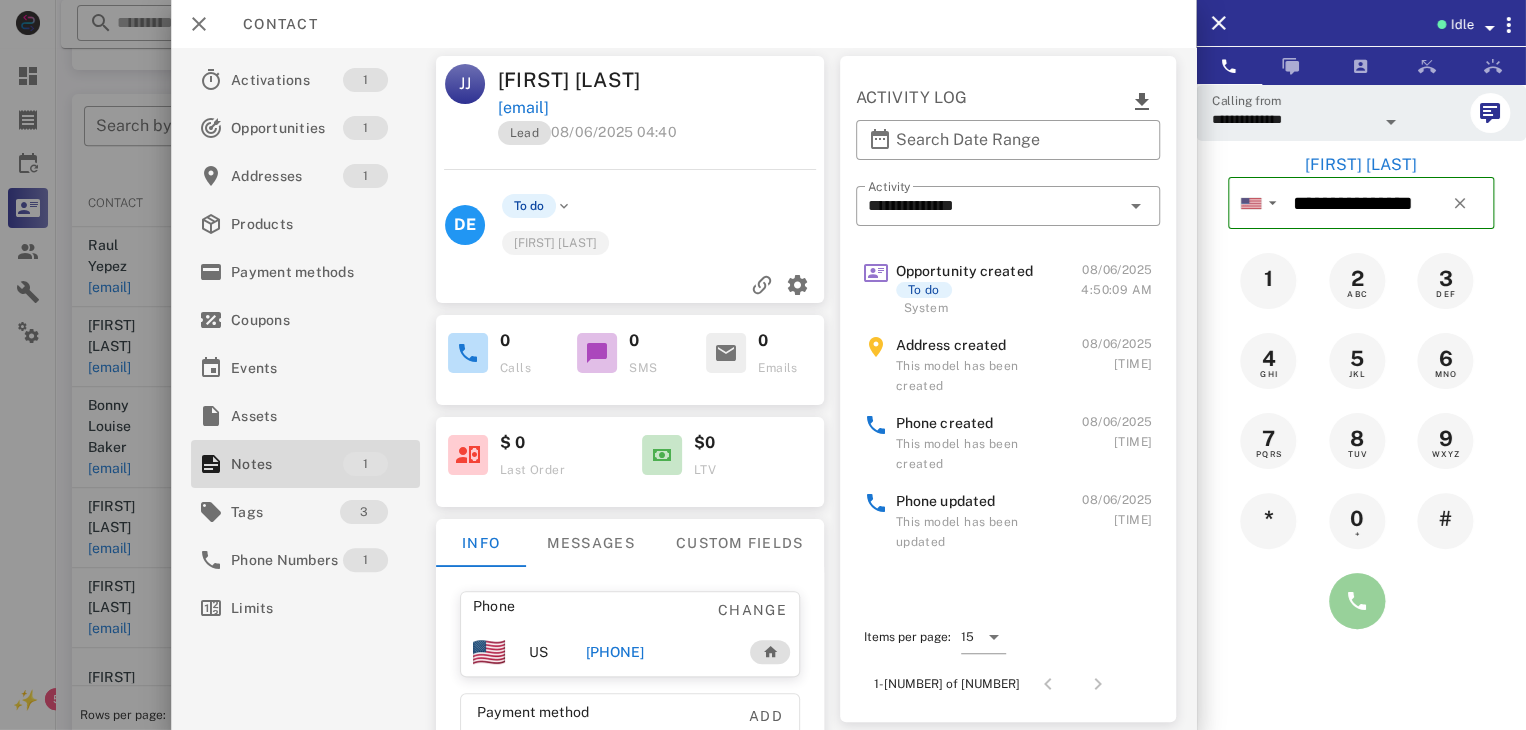 click at bounding box center (1357, 601) 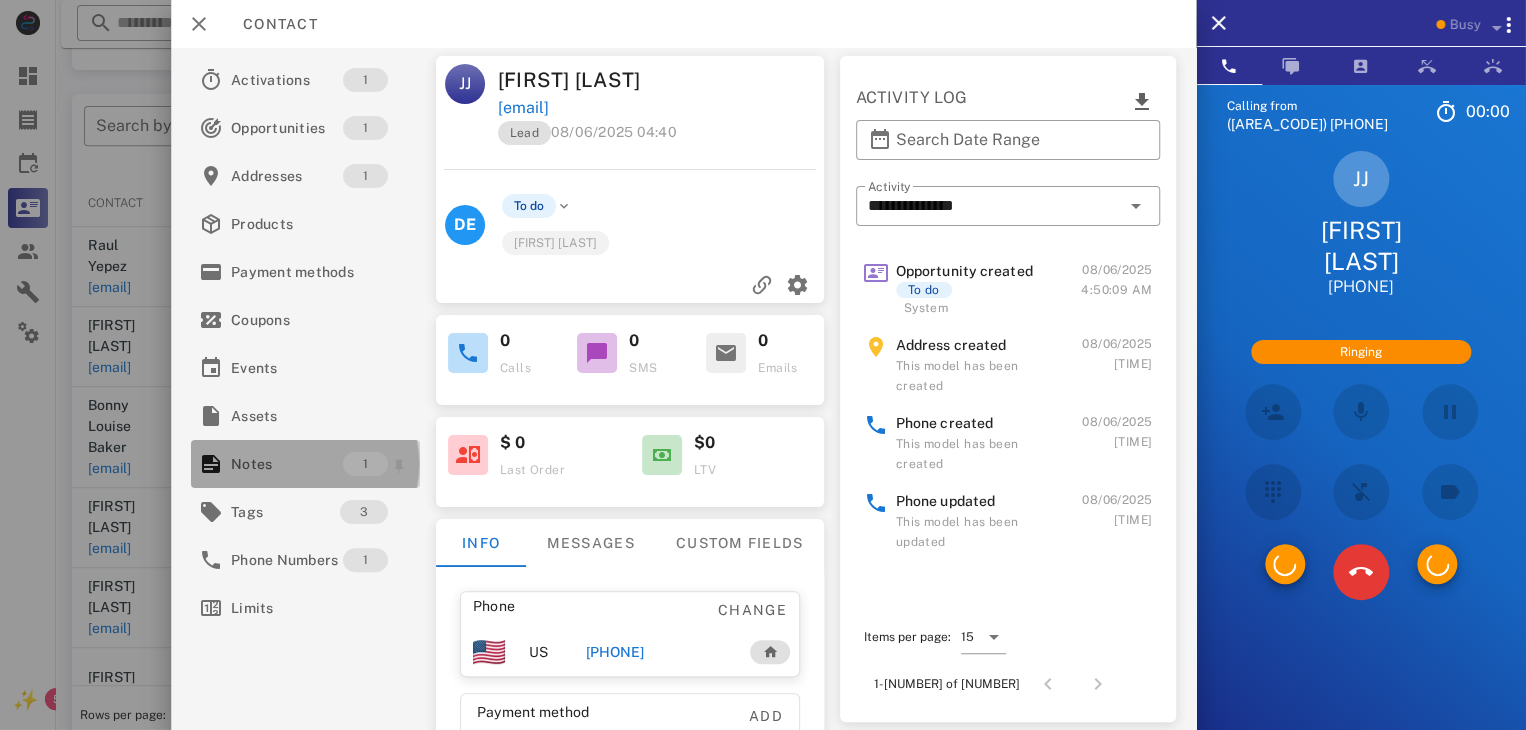 click on "Notes" at bounding box center (287, 464) 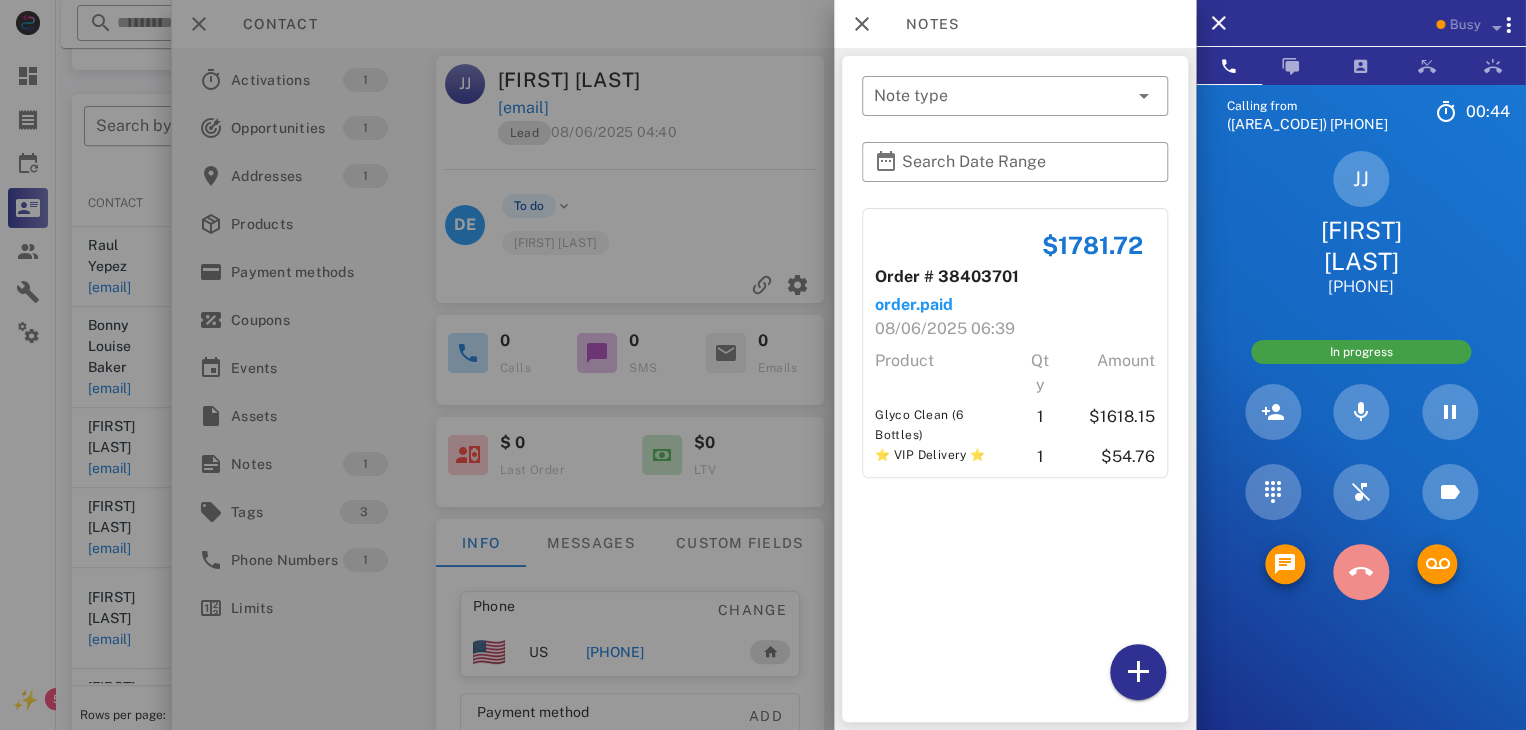 click at bounding box center [1361, 572] 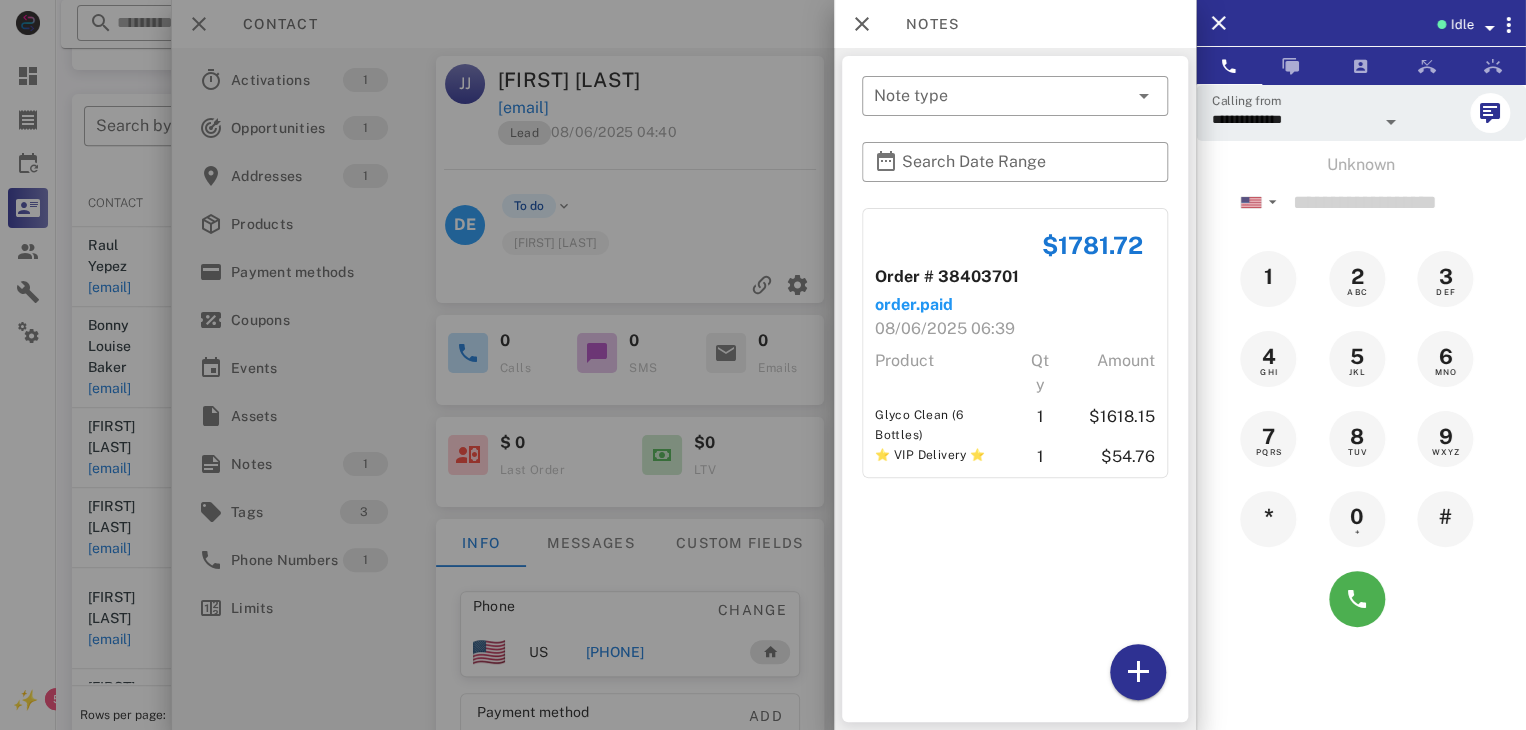 click at bounding box center [763, 365] 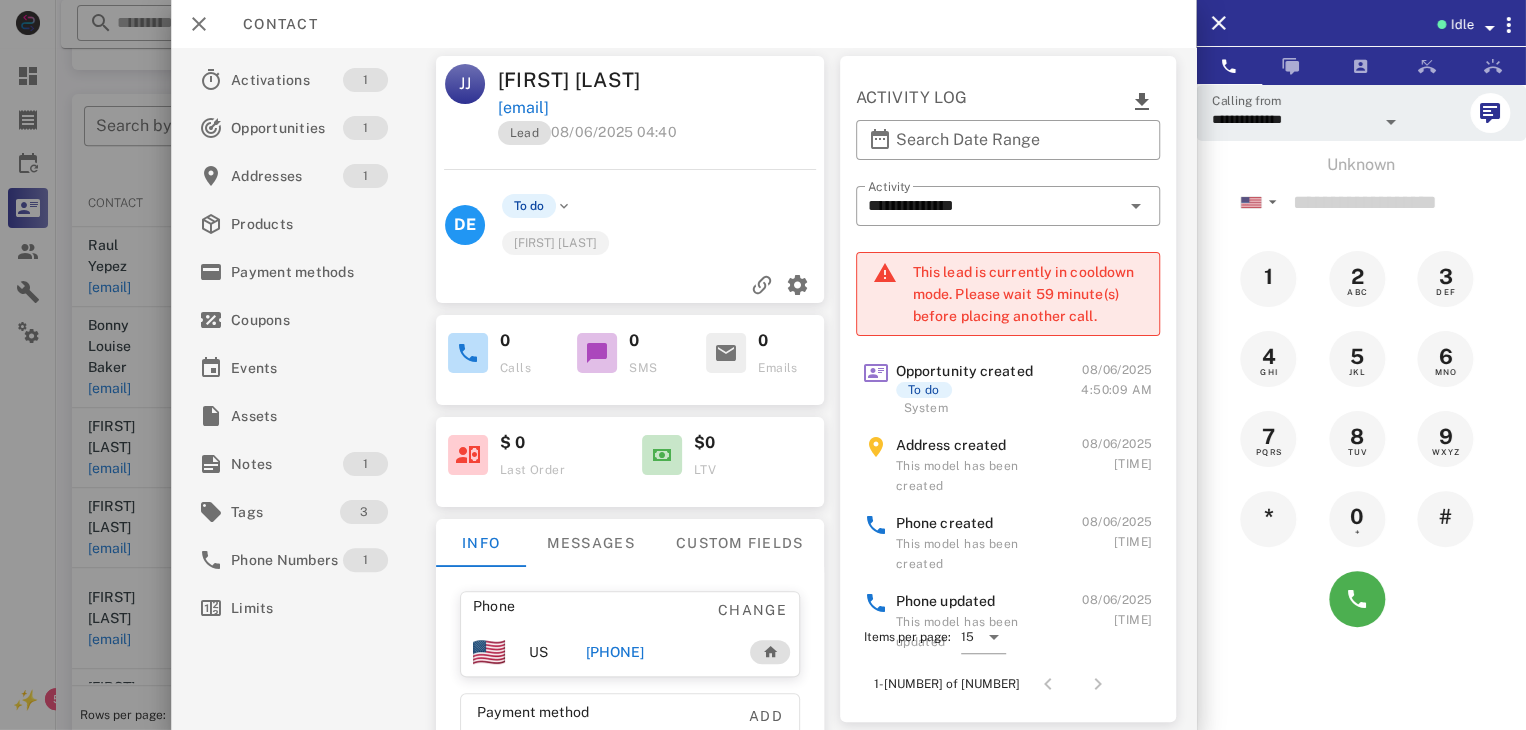 click at bounding box center (763, 365) 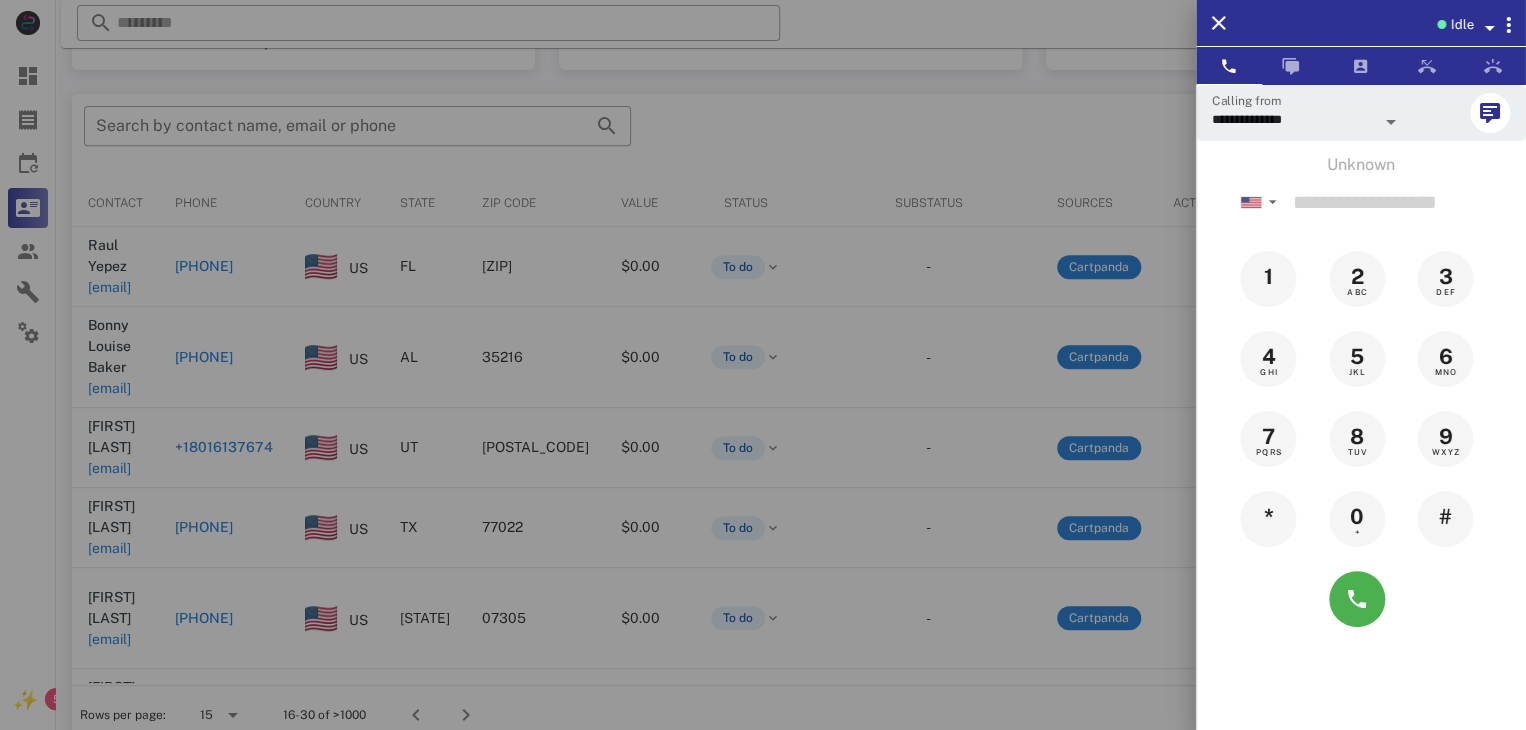 click at bounding box center [763, 365] 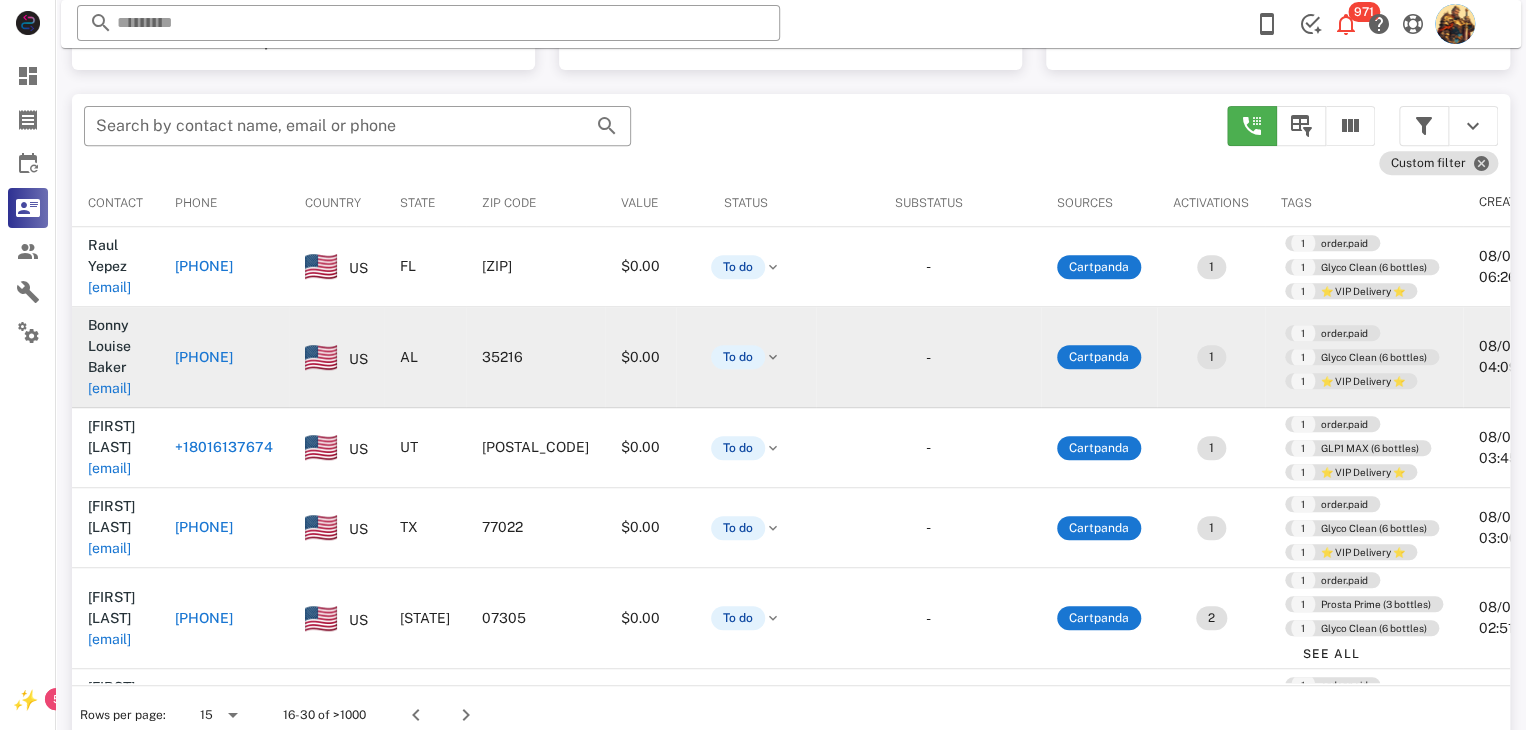click on "[EMAIL]" at bounding box center [109, 388] 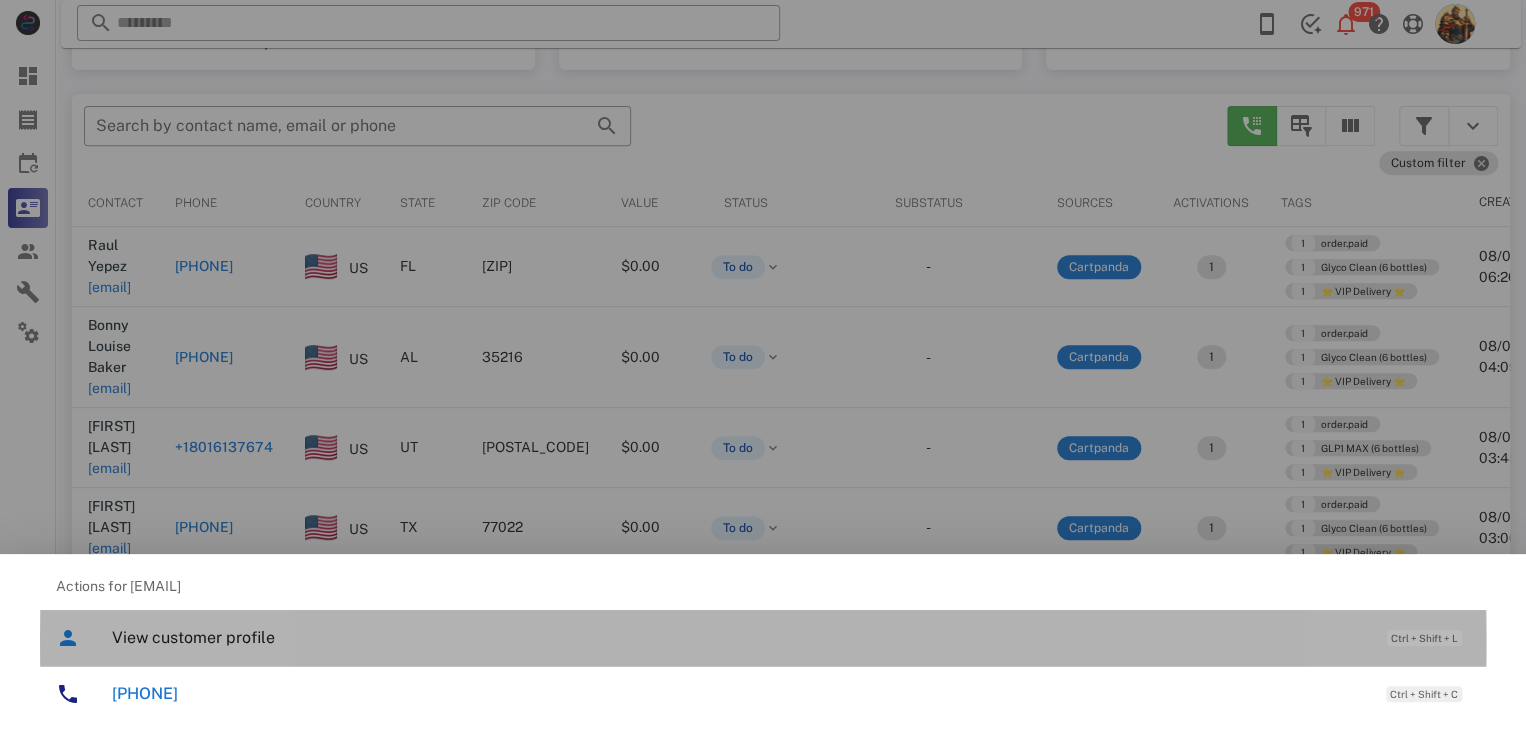 click on "View customer profile" at bounding box center (739, 637) 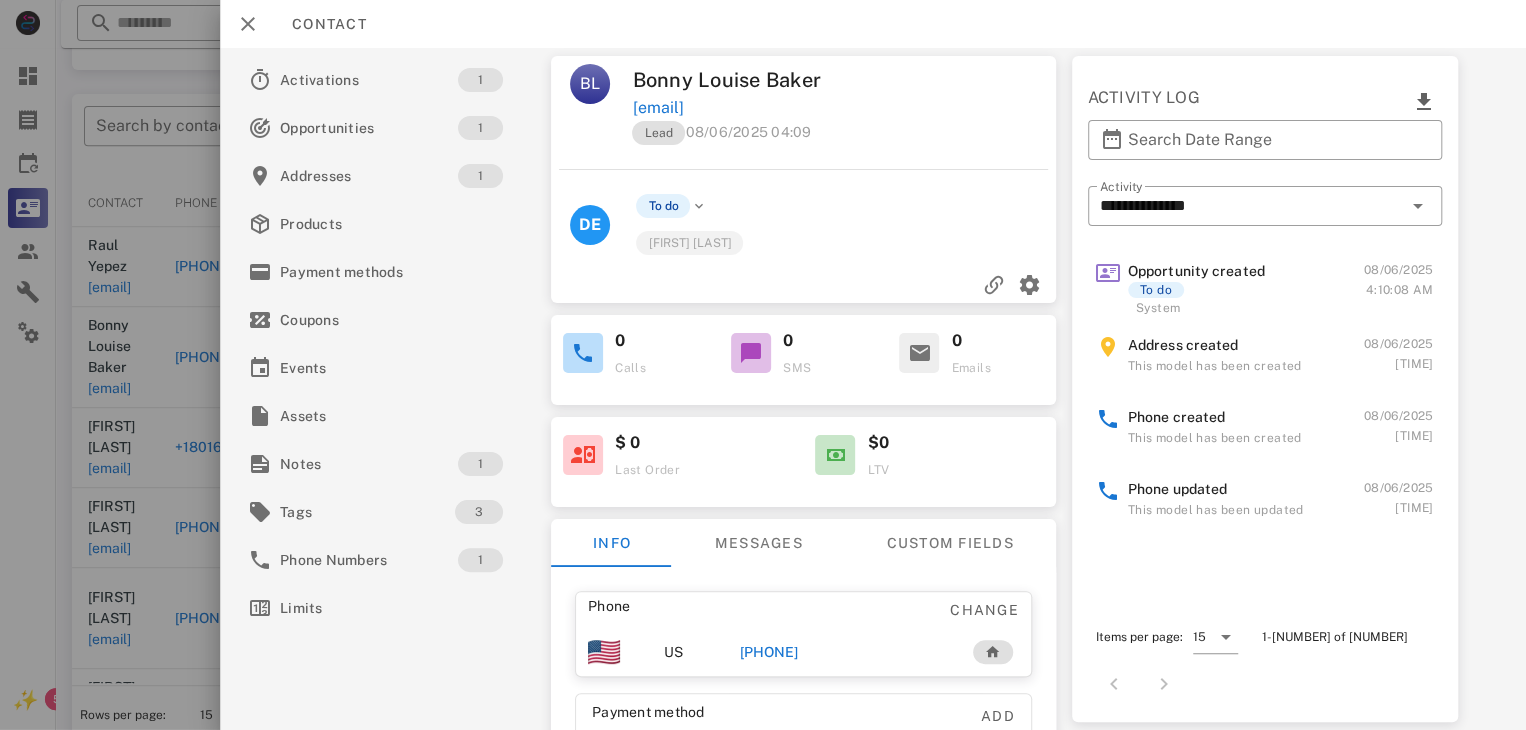 click on "[PHONE]" at bounding box center [769, 652] 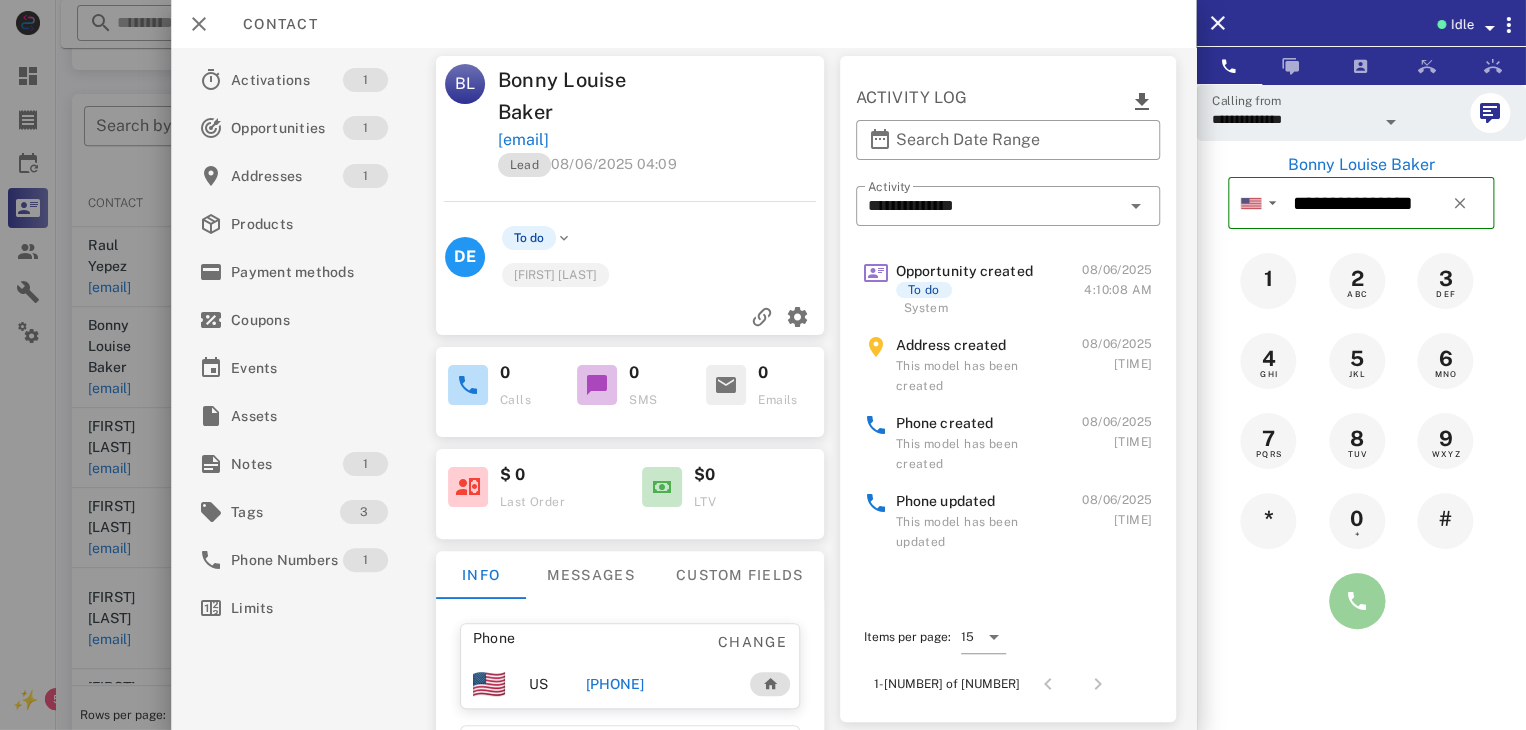 click at bounding box center (1357, 601) 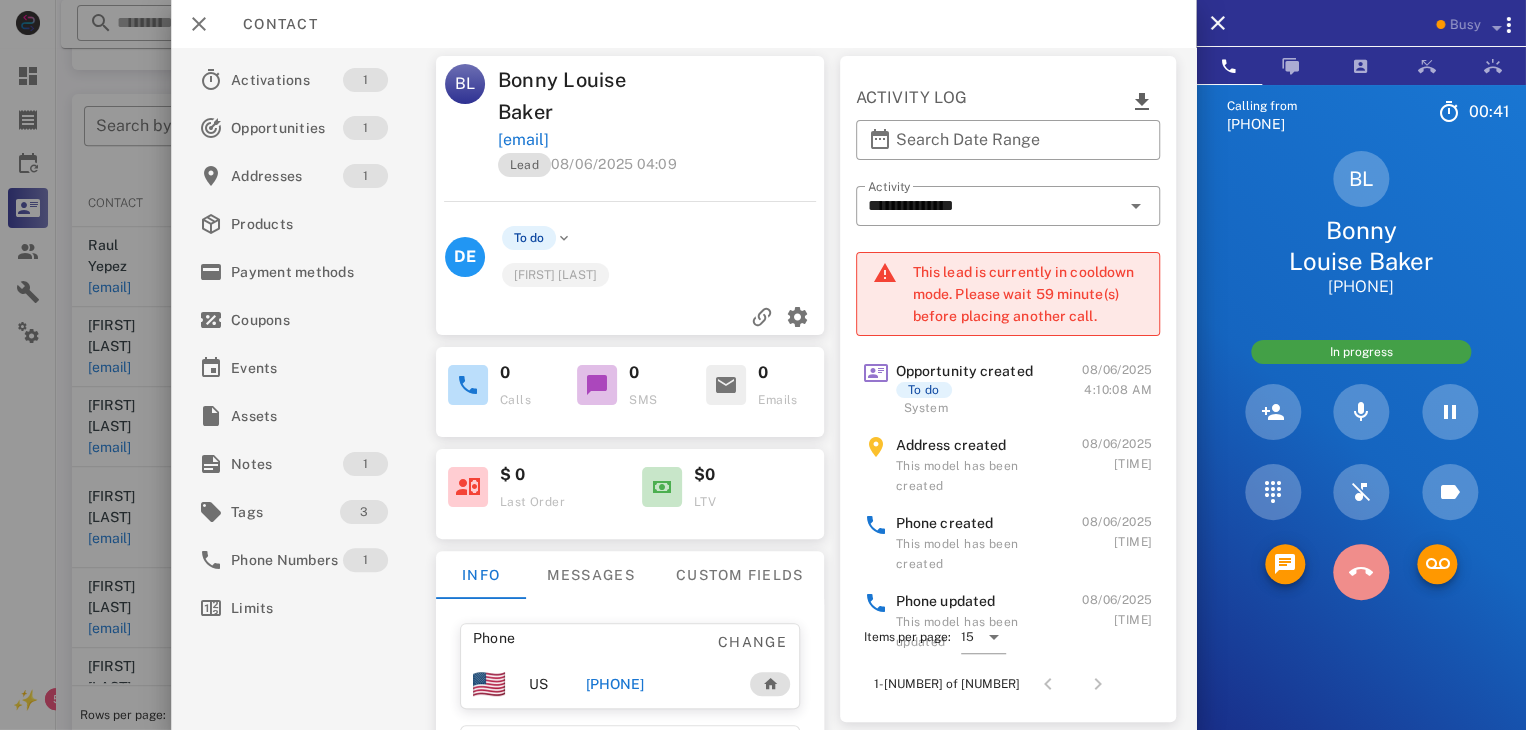 click at bounding box center (1361, 572) 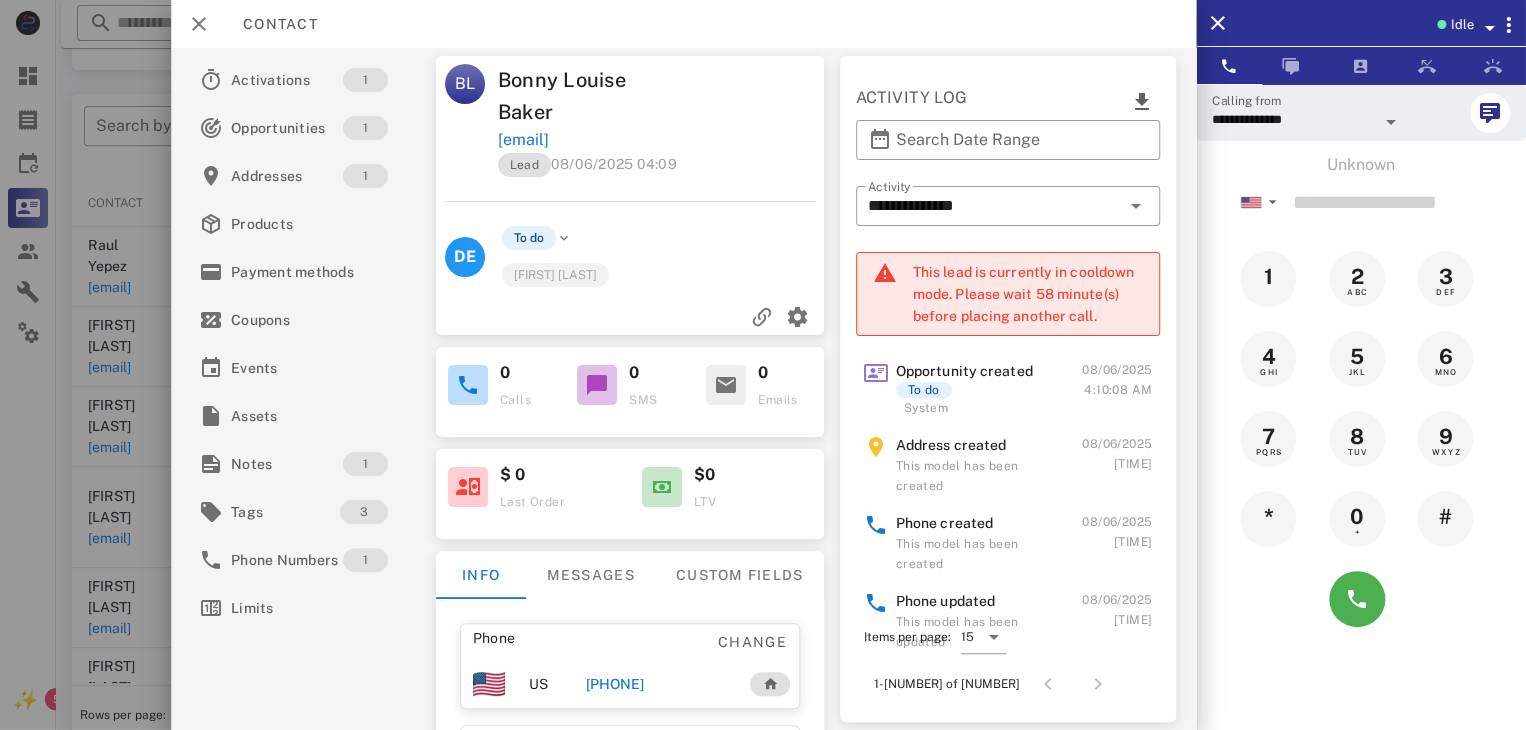 click on "[PHONE]" at bounding box center [614, 684] 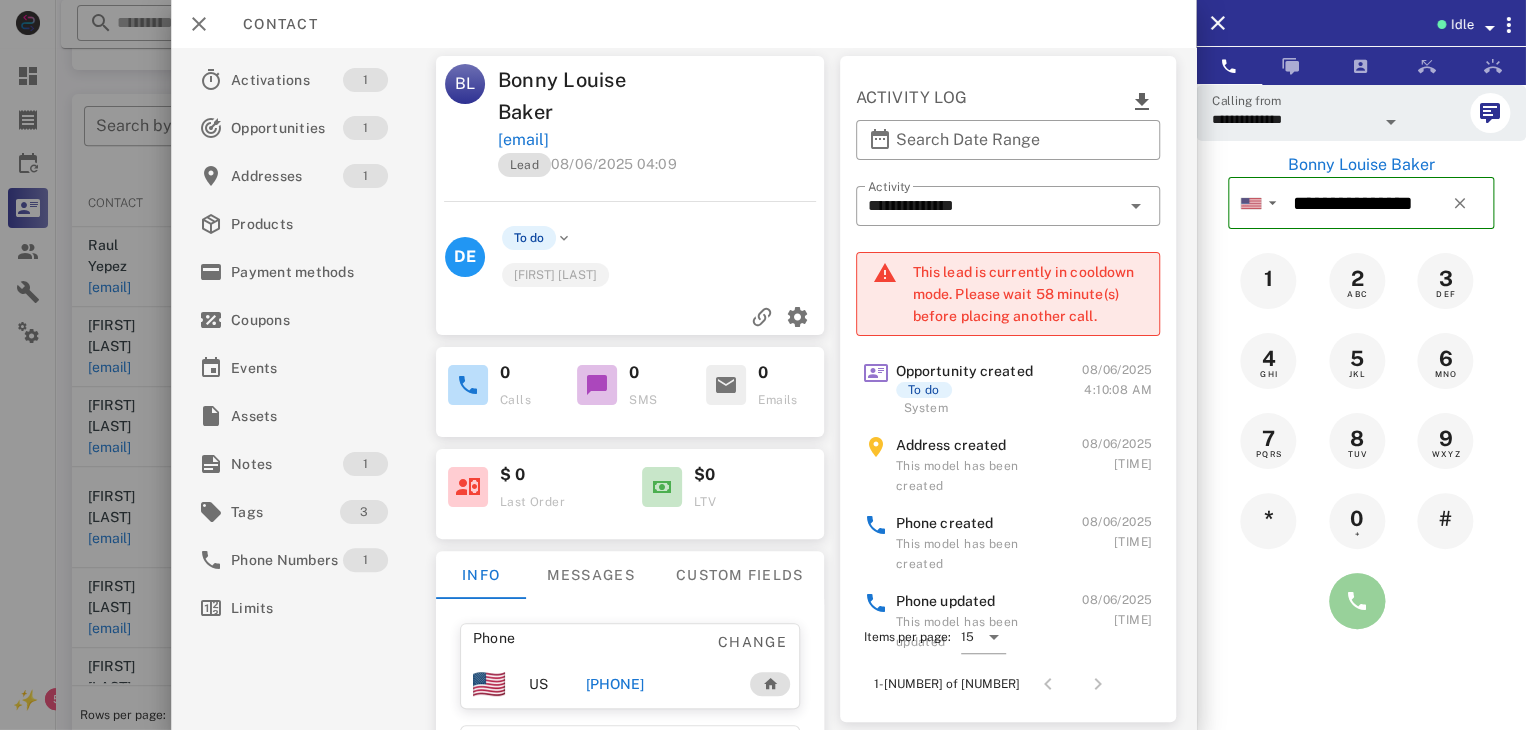 click at bounding box center (1357, 601) 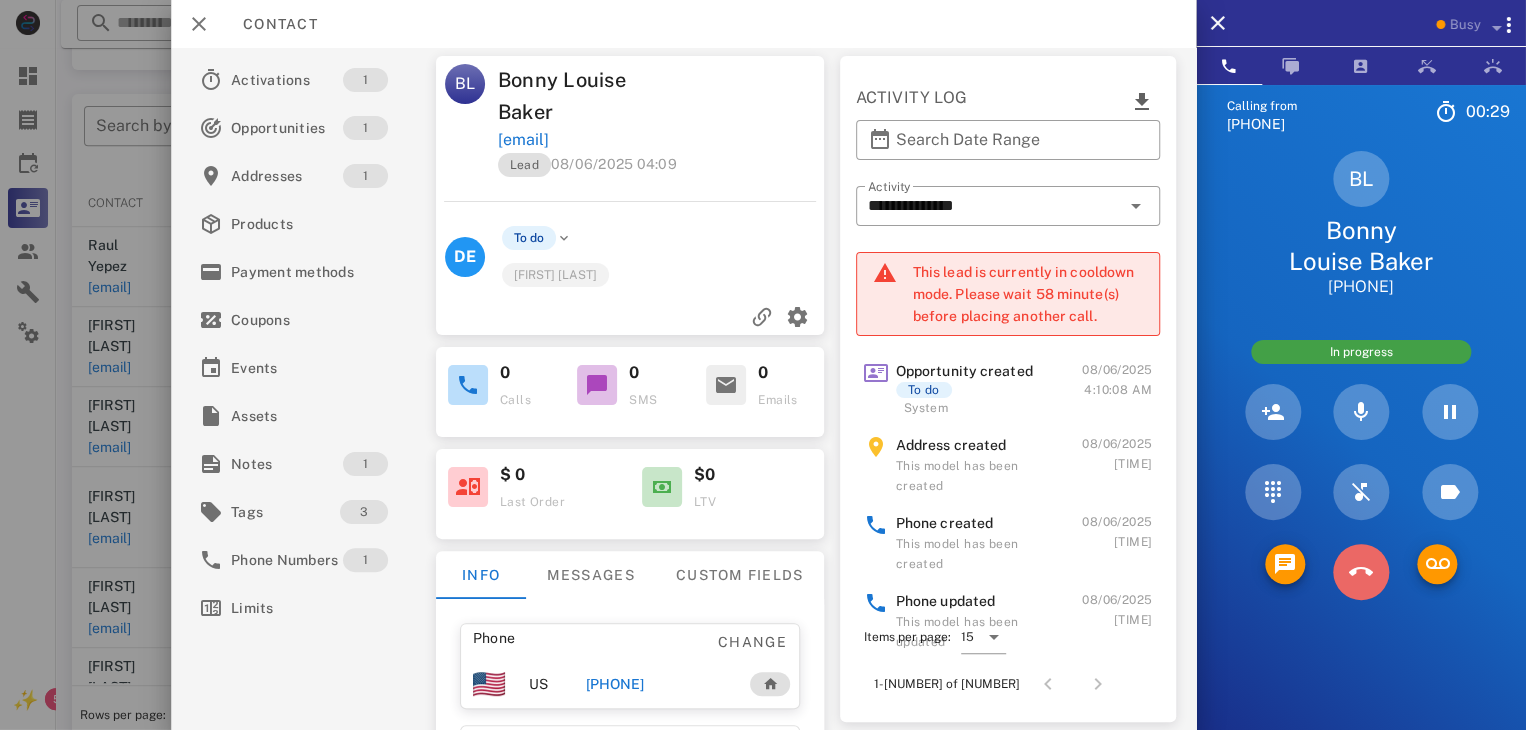 click at bounding box center (1361, 572) 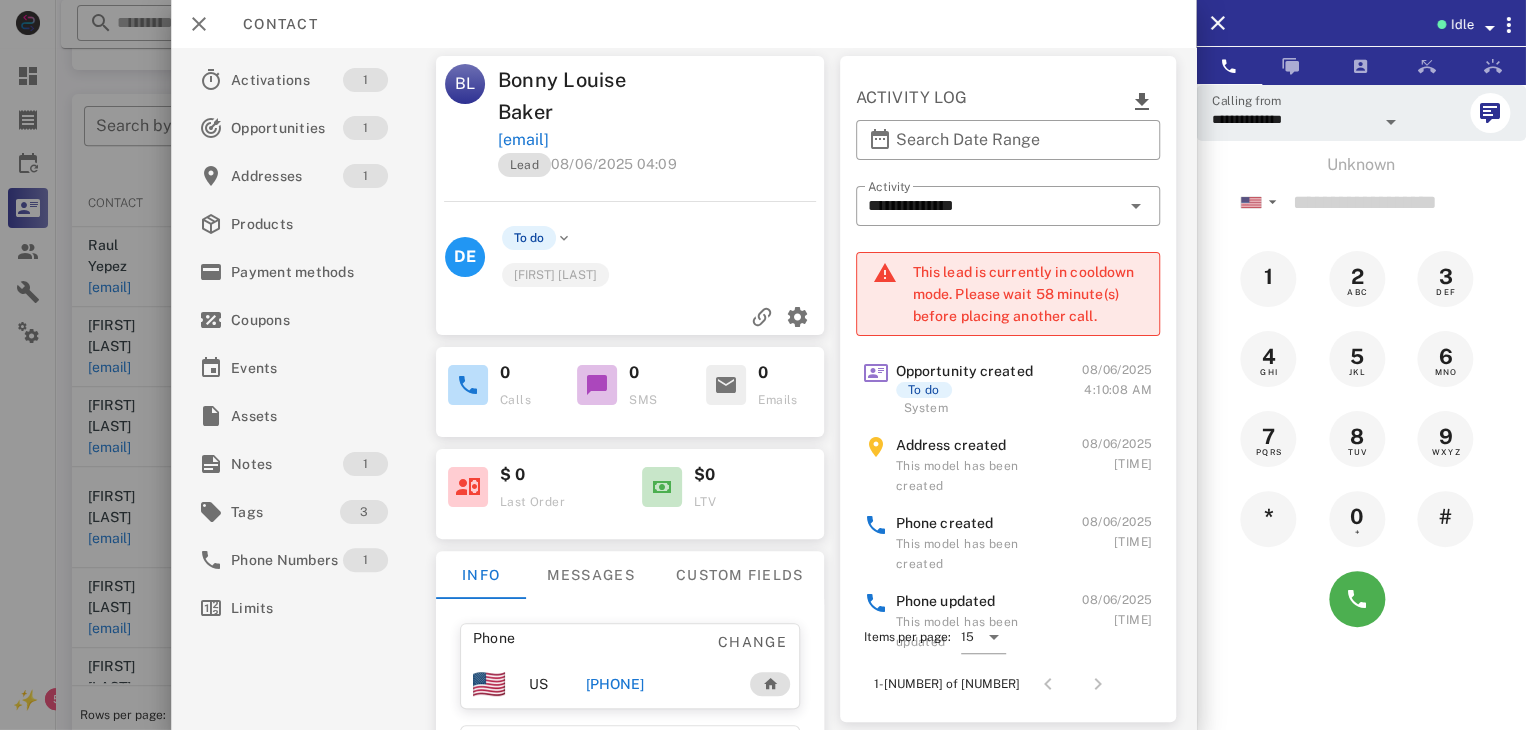 click at bounding box center (763, 365) 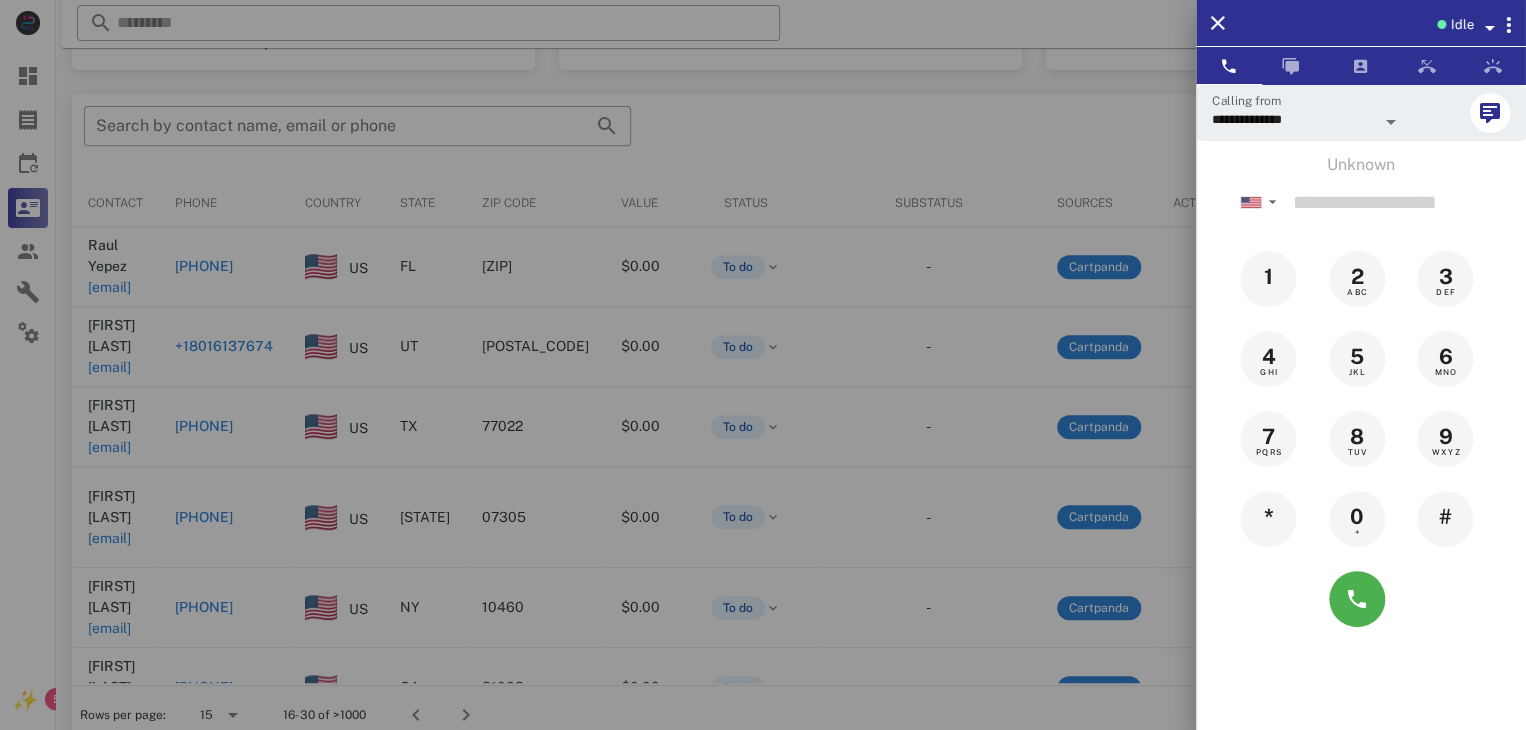 click at bounding box center (763, 365) 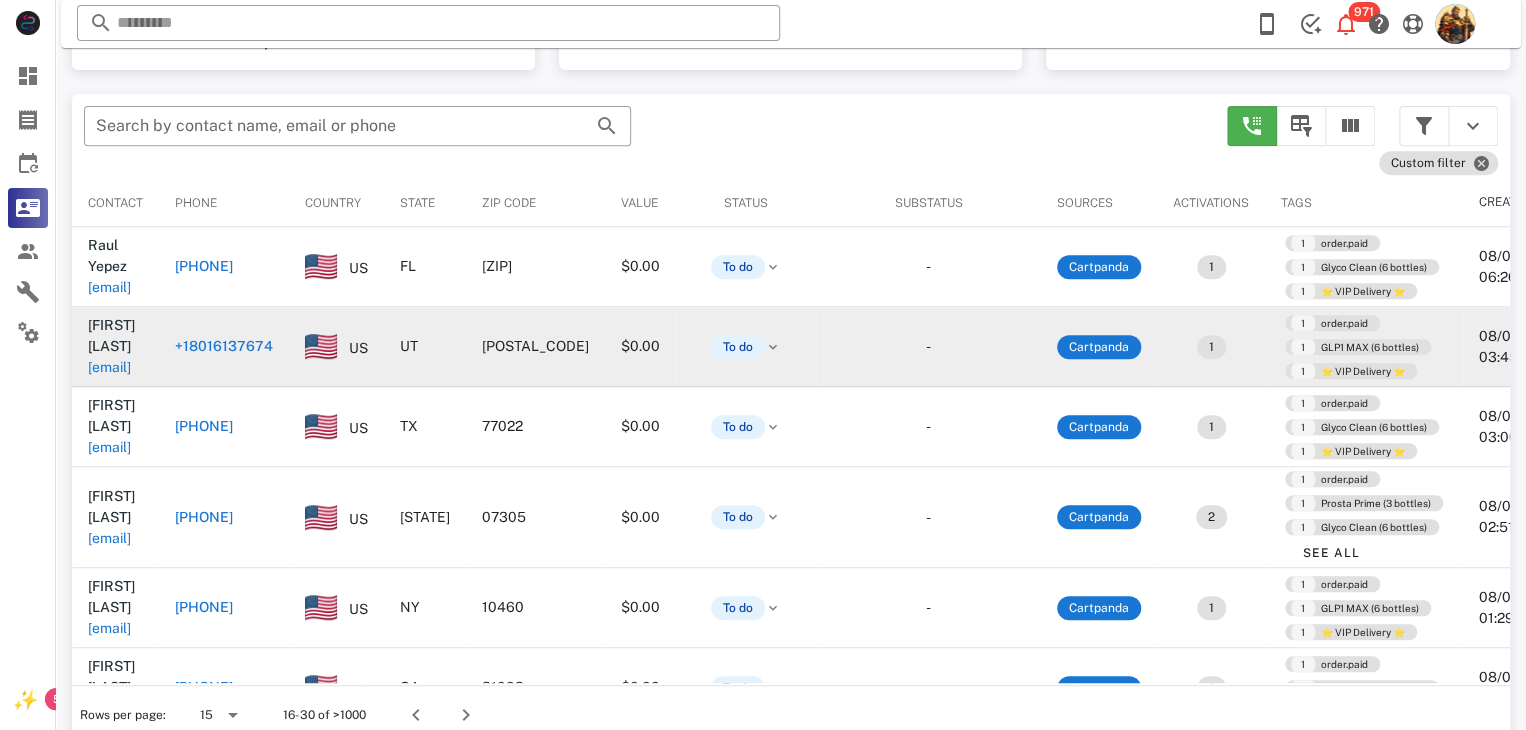 click on "[EMAIL]" at bounding box center [109, 367] 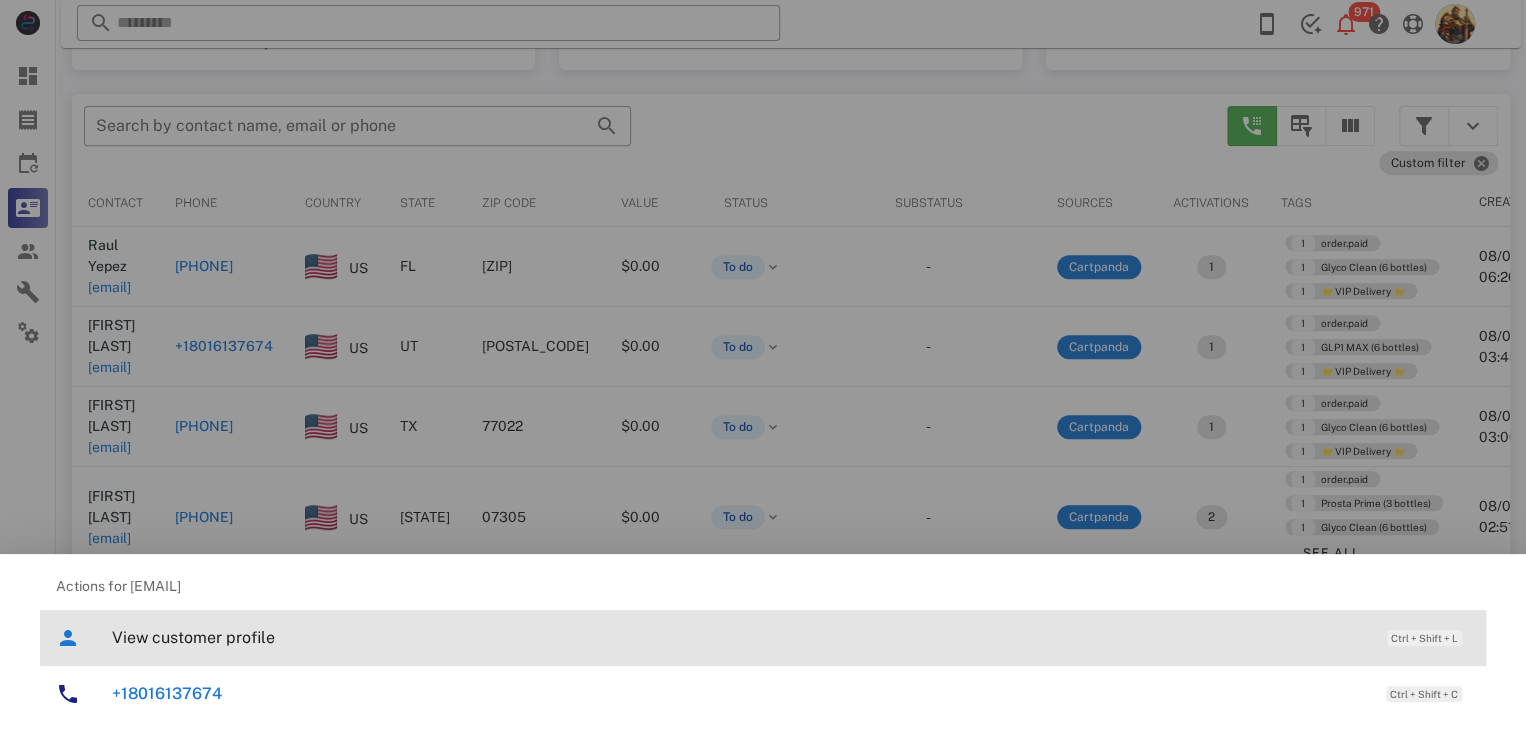 click on "View customer profile" at bounding box center [739, 637] 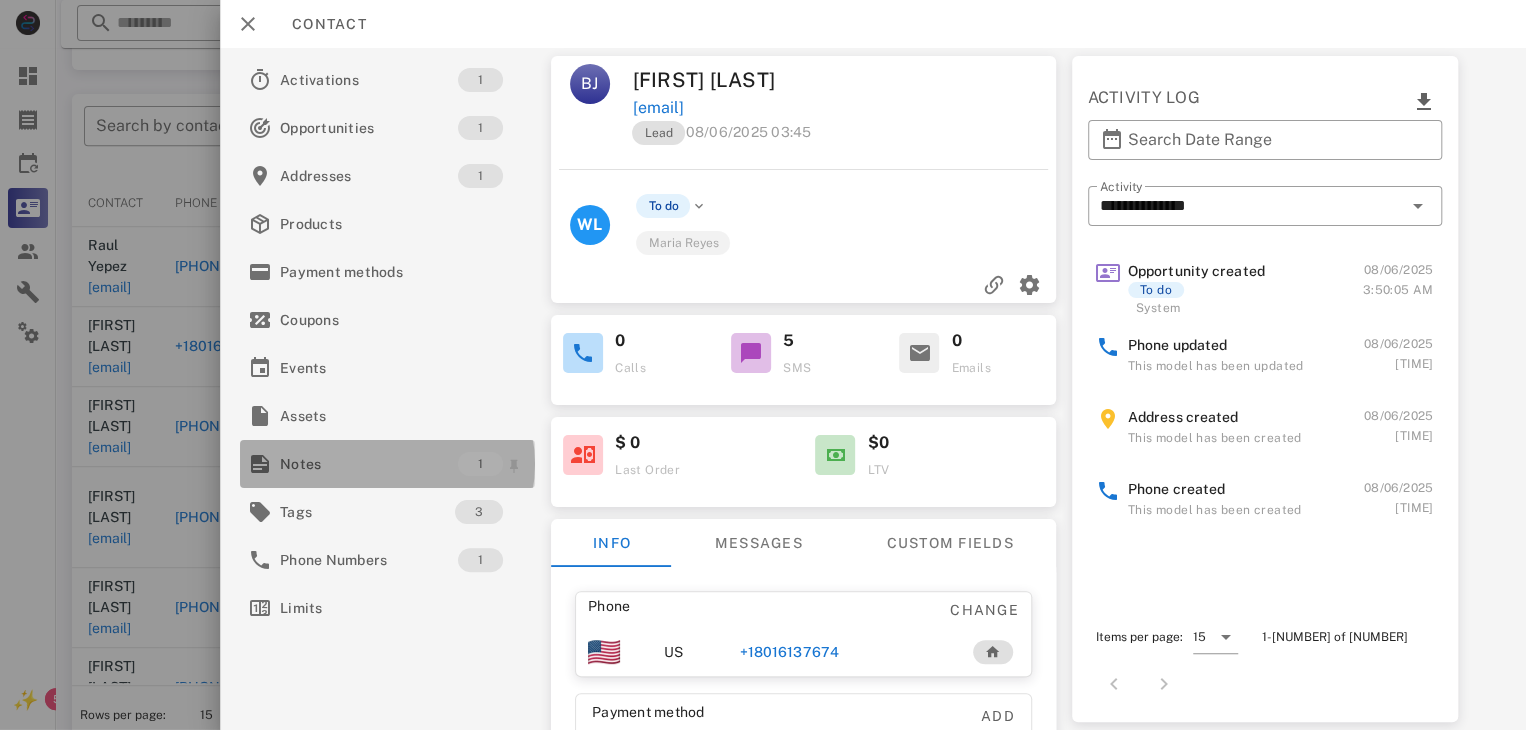 click on "Notes" at bounding box center (369, 464) 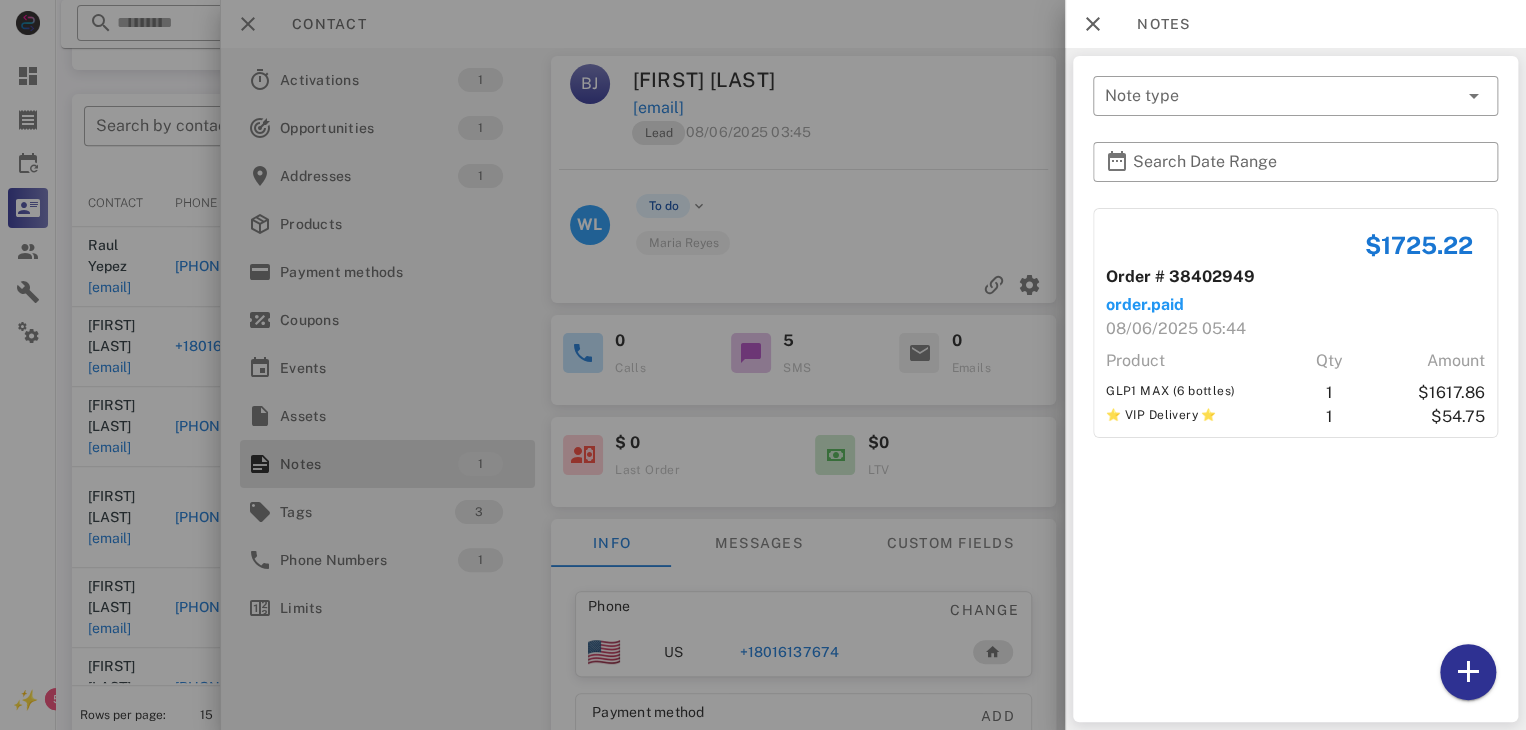click at bounding box center (763, 365) 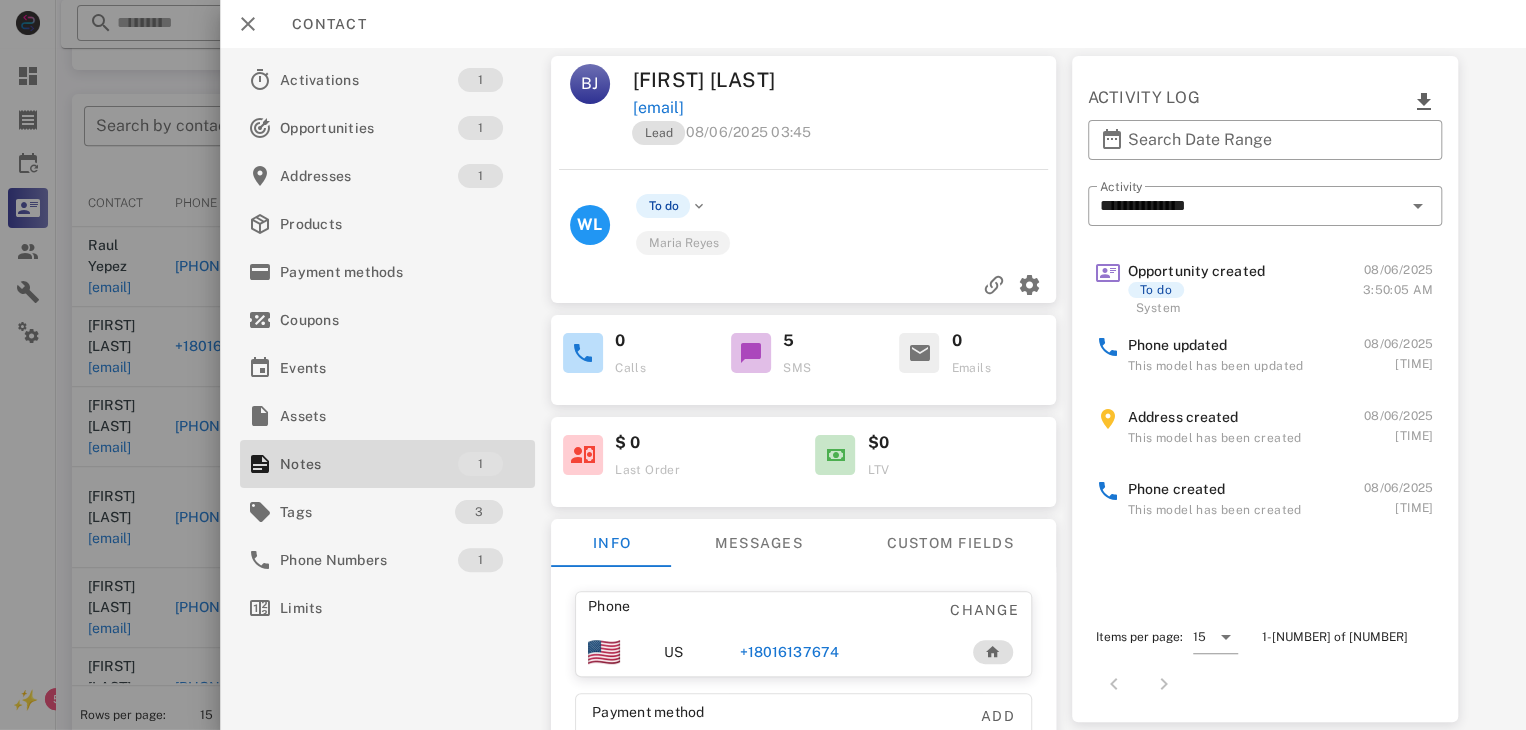 click on "+18016137674" at bounding box center [789, 652] 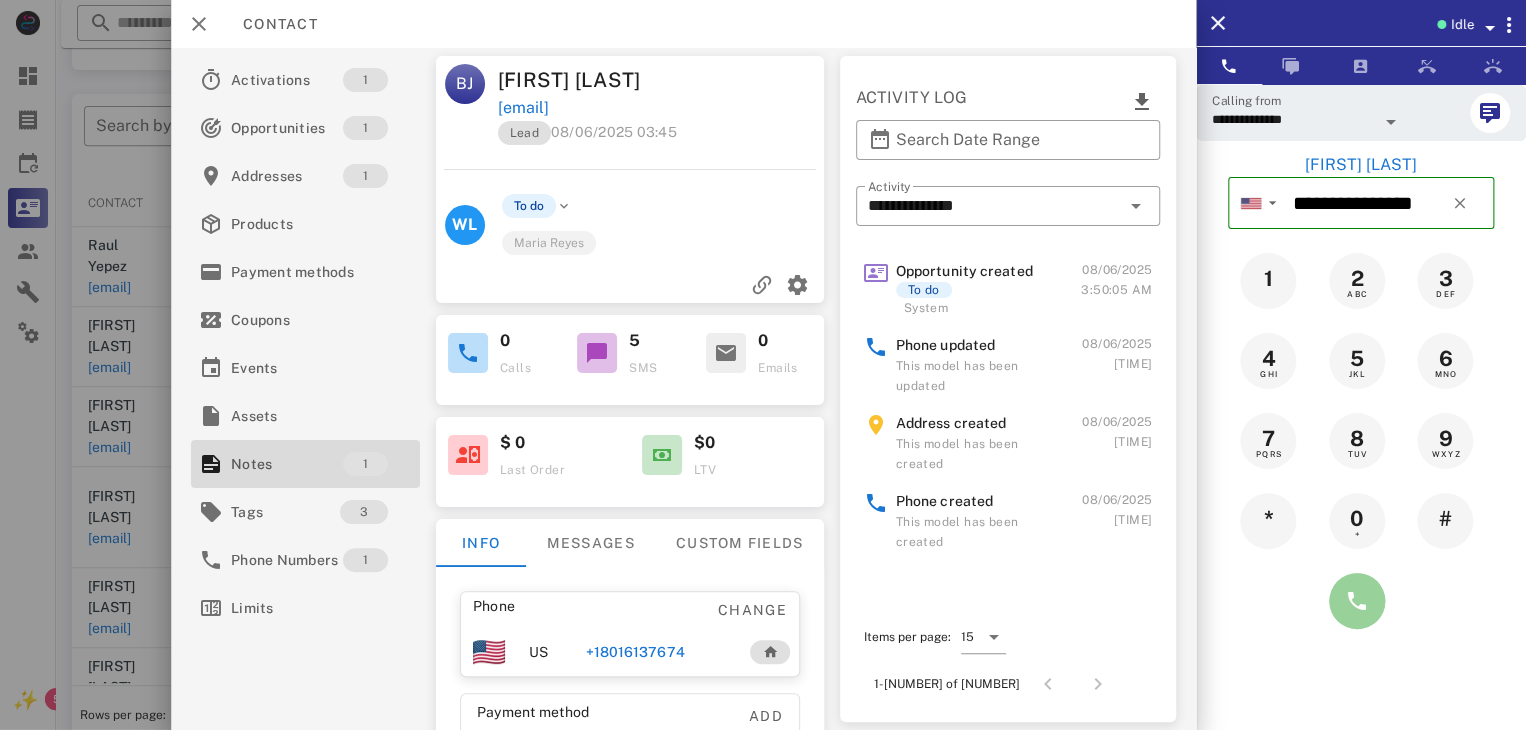 click at bounding box center (1357, 601) 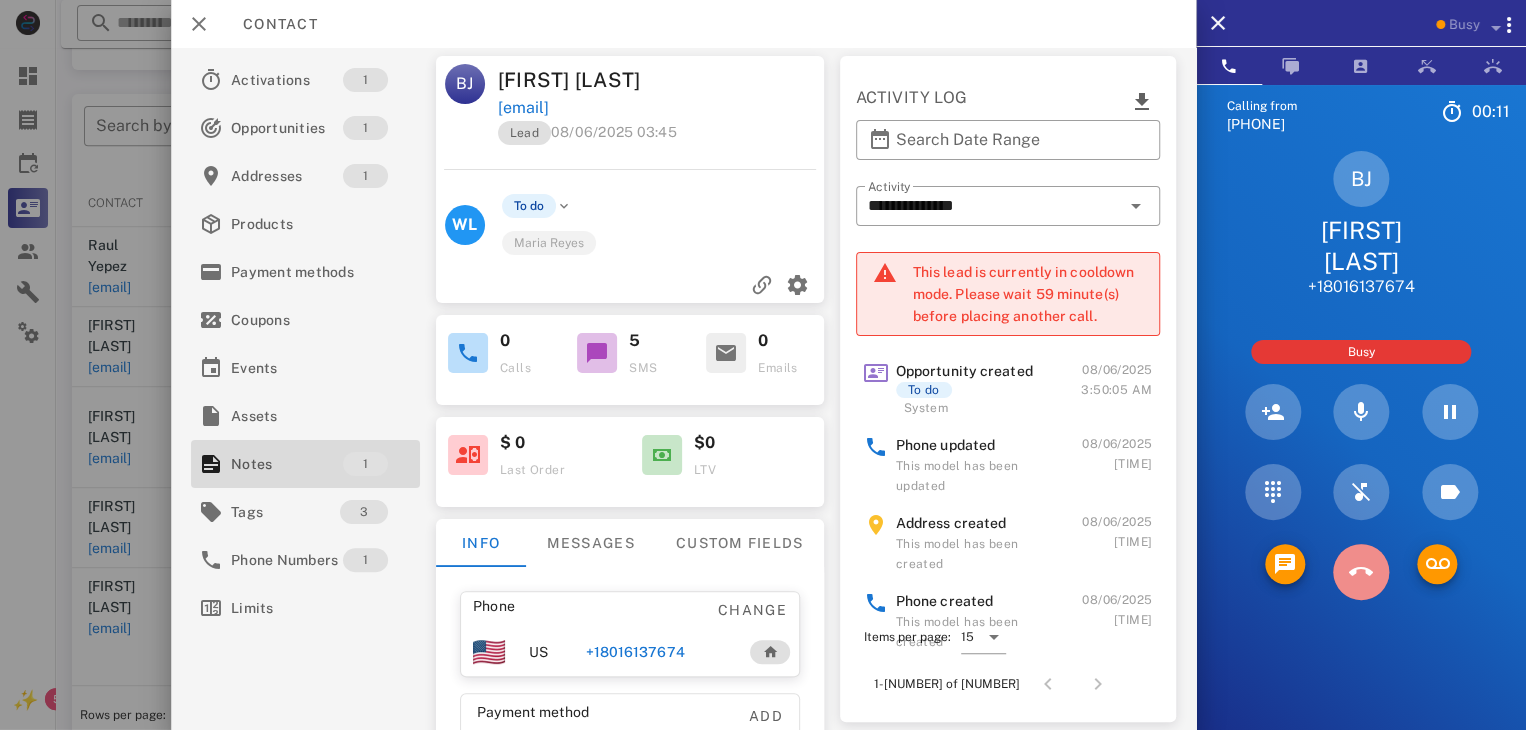 click at bounding box center (1361, 572) 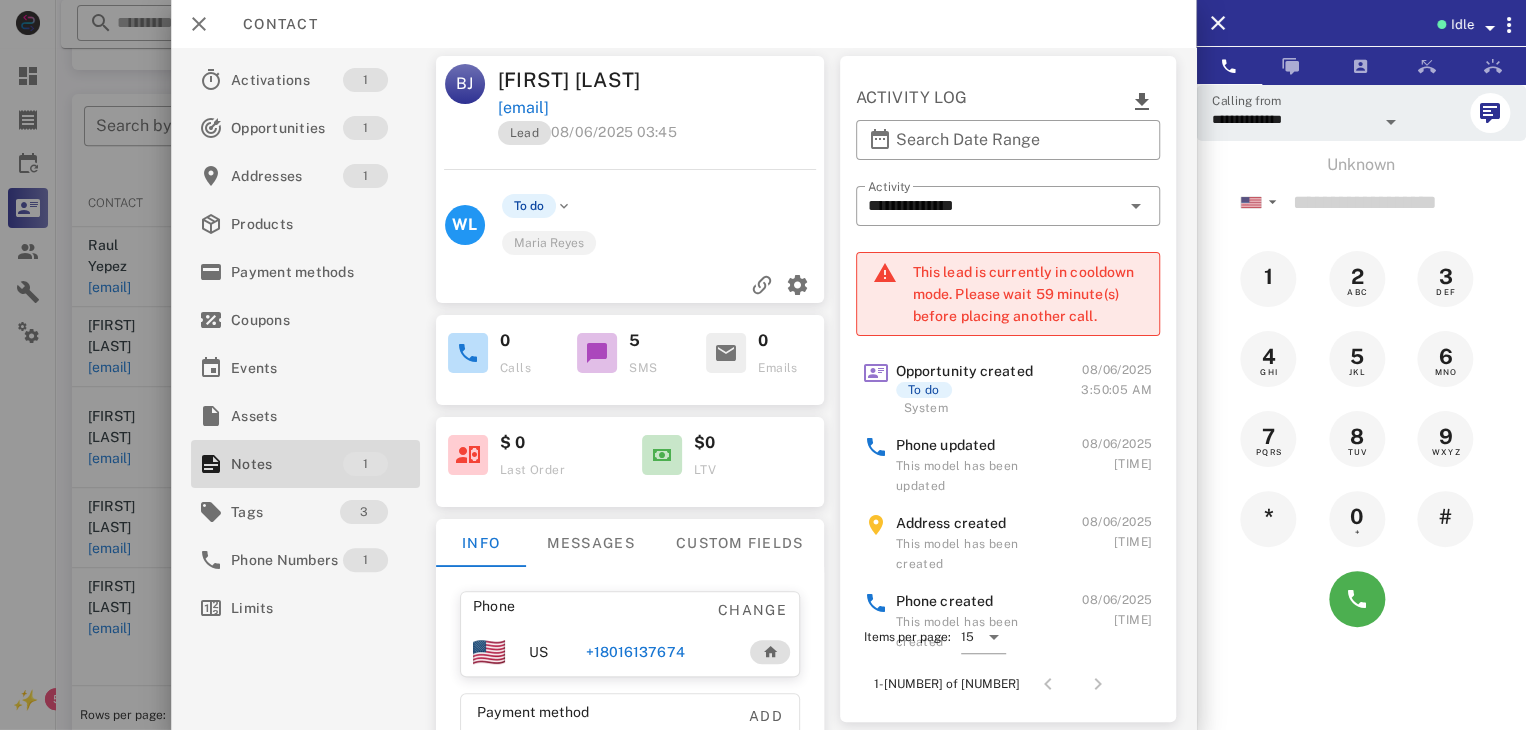 click at bounding box center [763, 365] 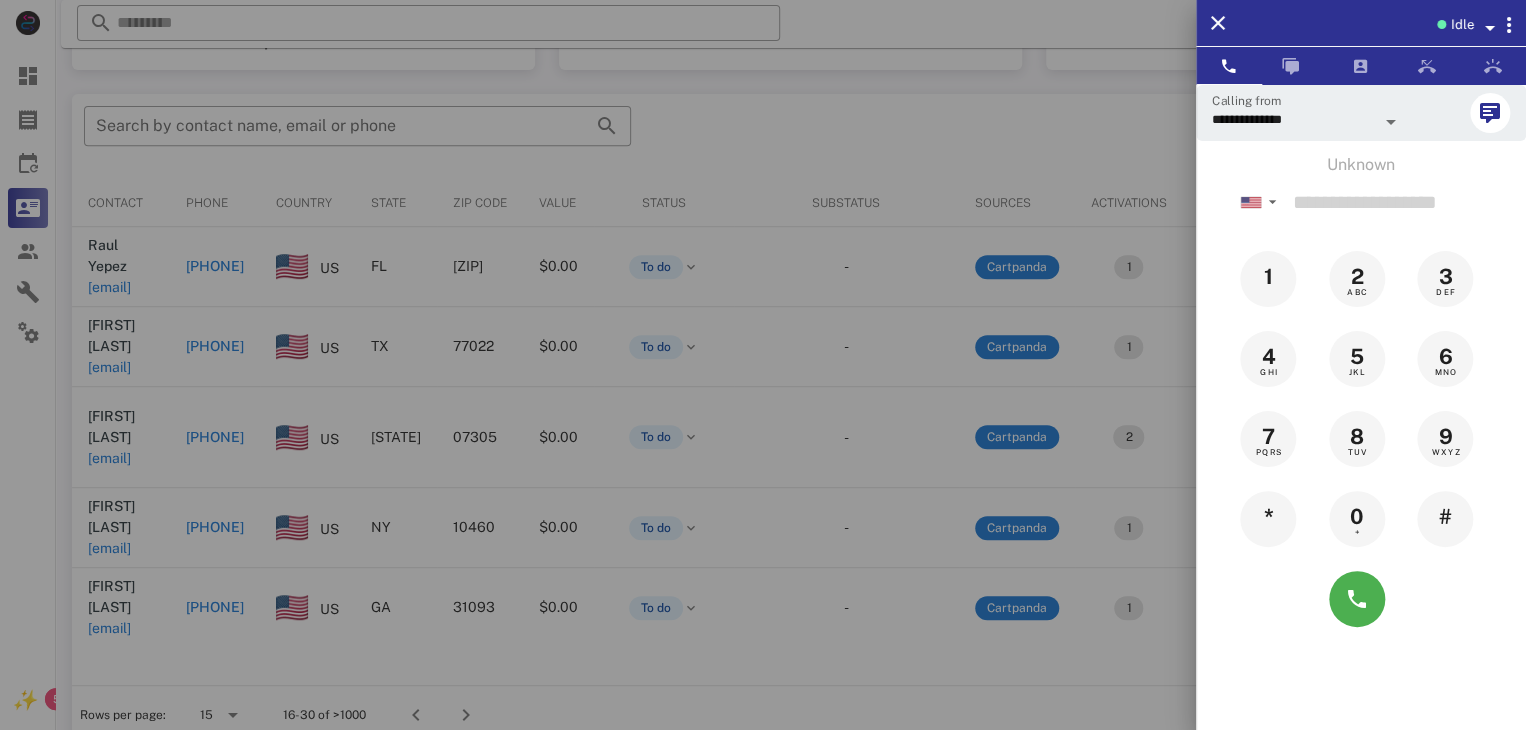 click at bounding box center [763, 365] 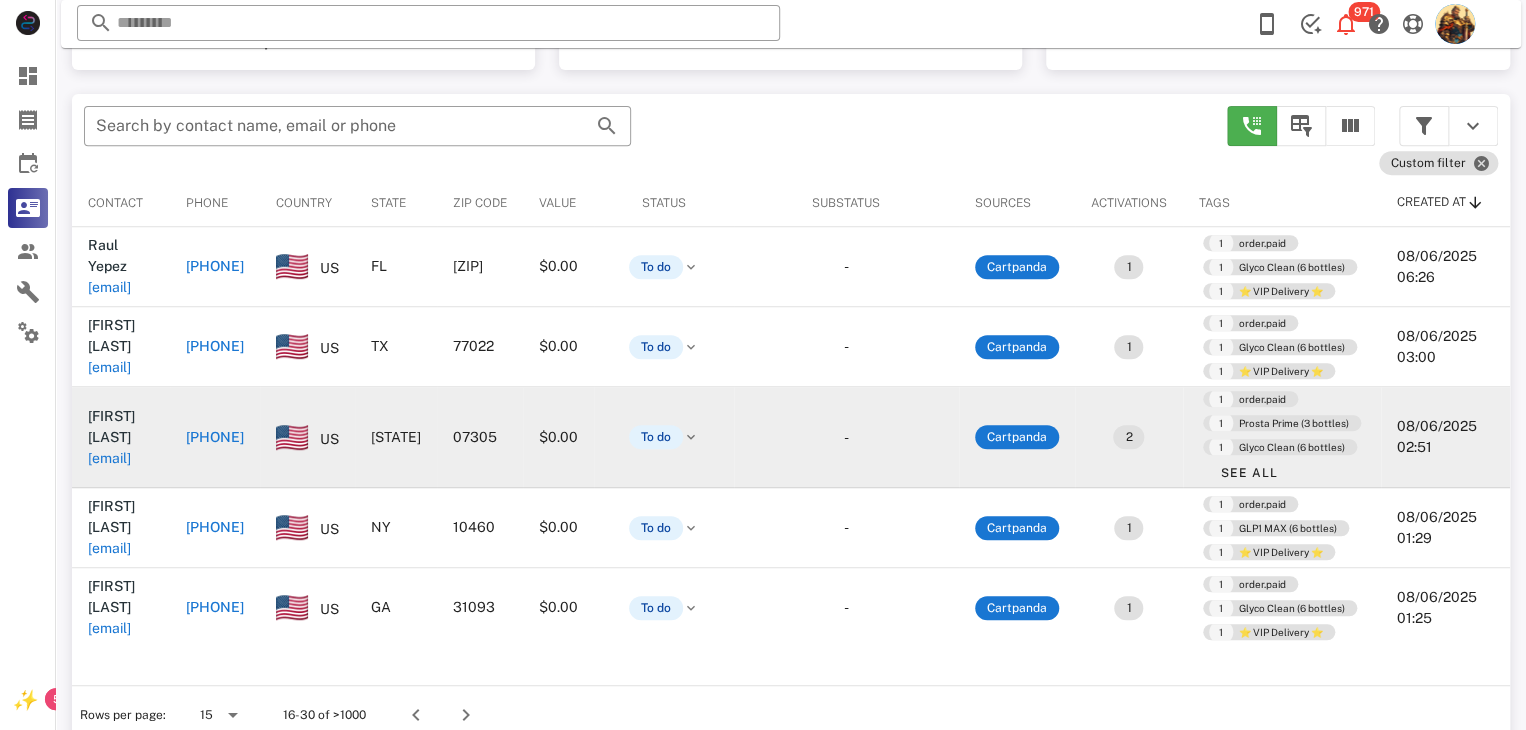 click on "[EMAIL]" at bounding box center [109, 458] 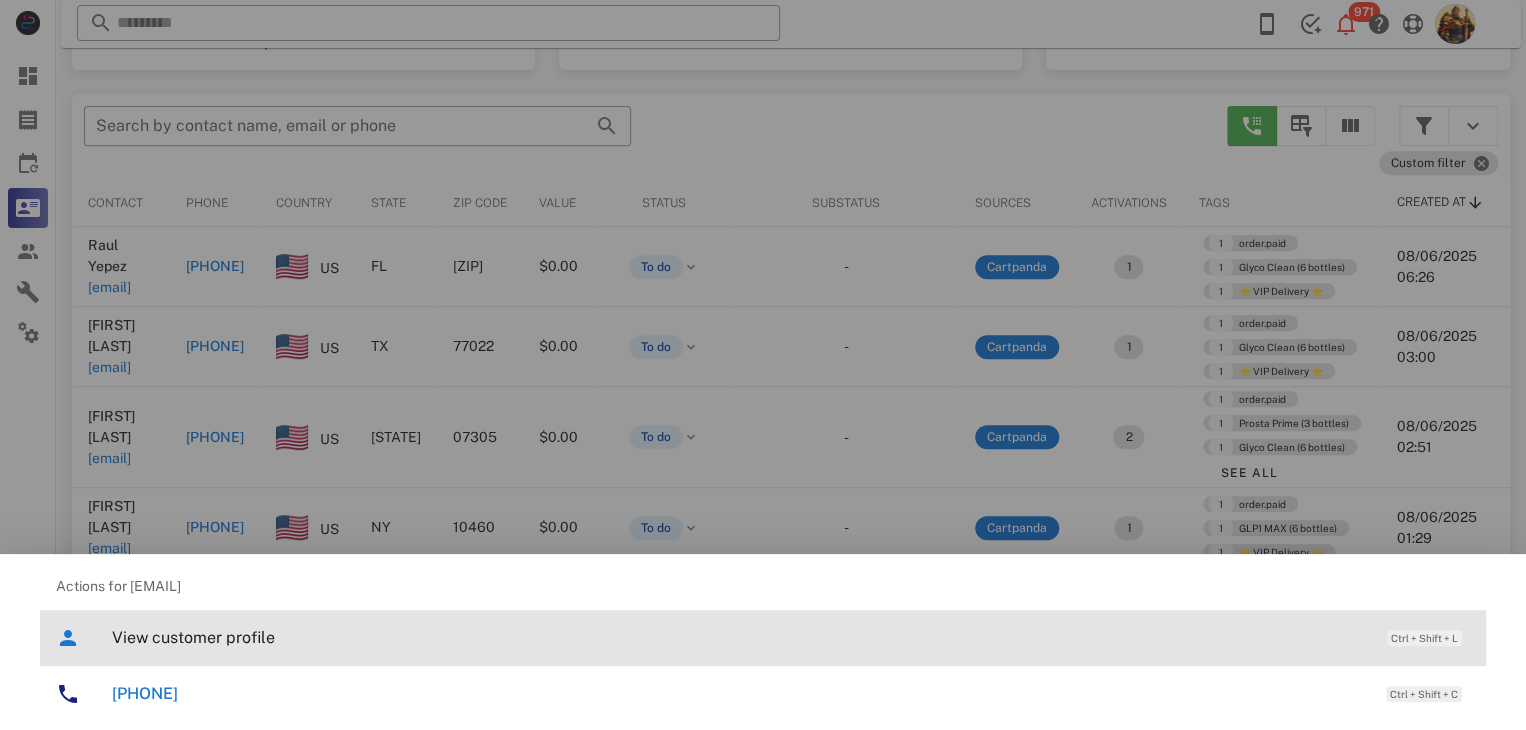 click on "View customer profile" at bounding box center (739, 637) 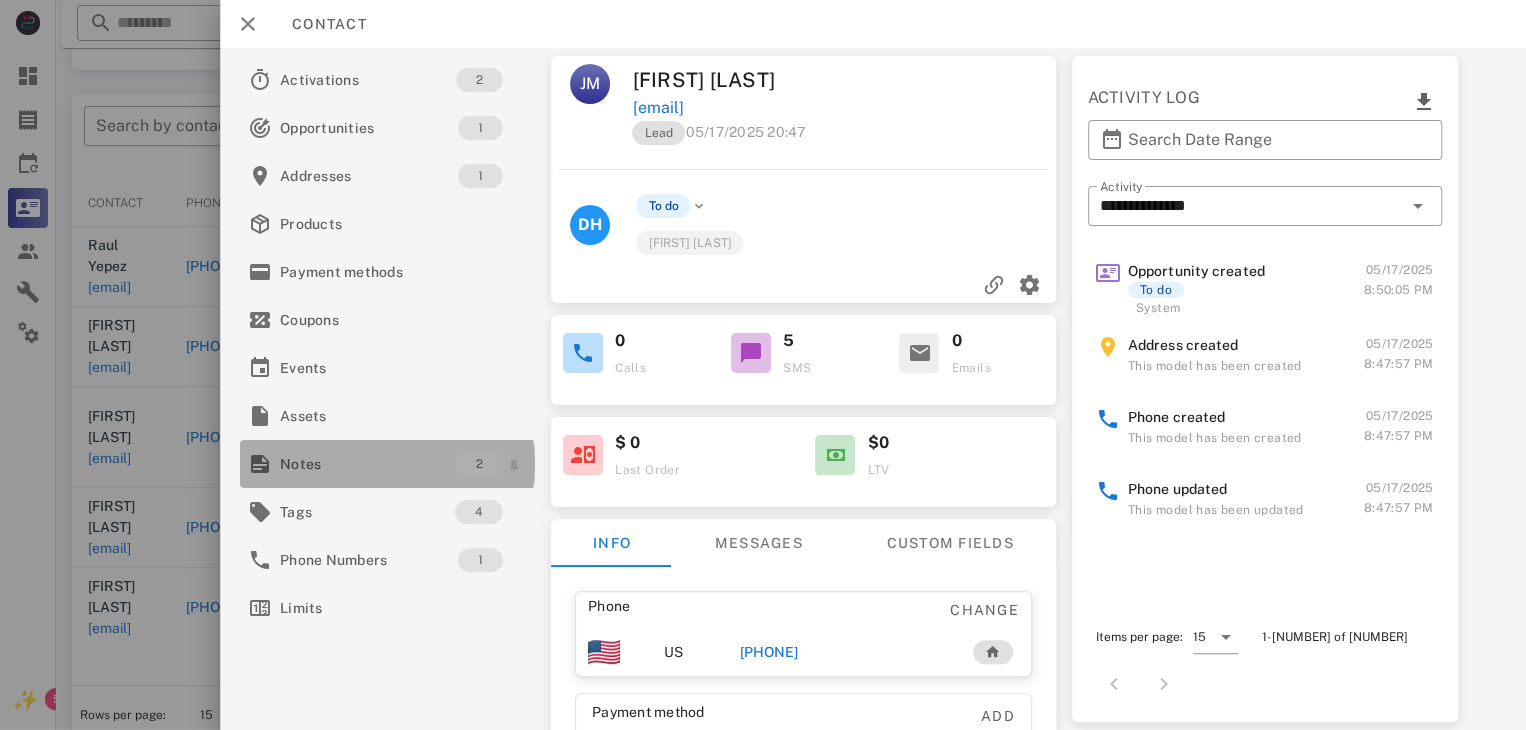 click on "Notes" at bounding box center (368, 464) 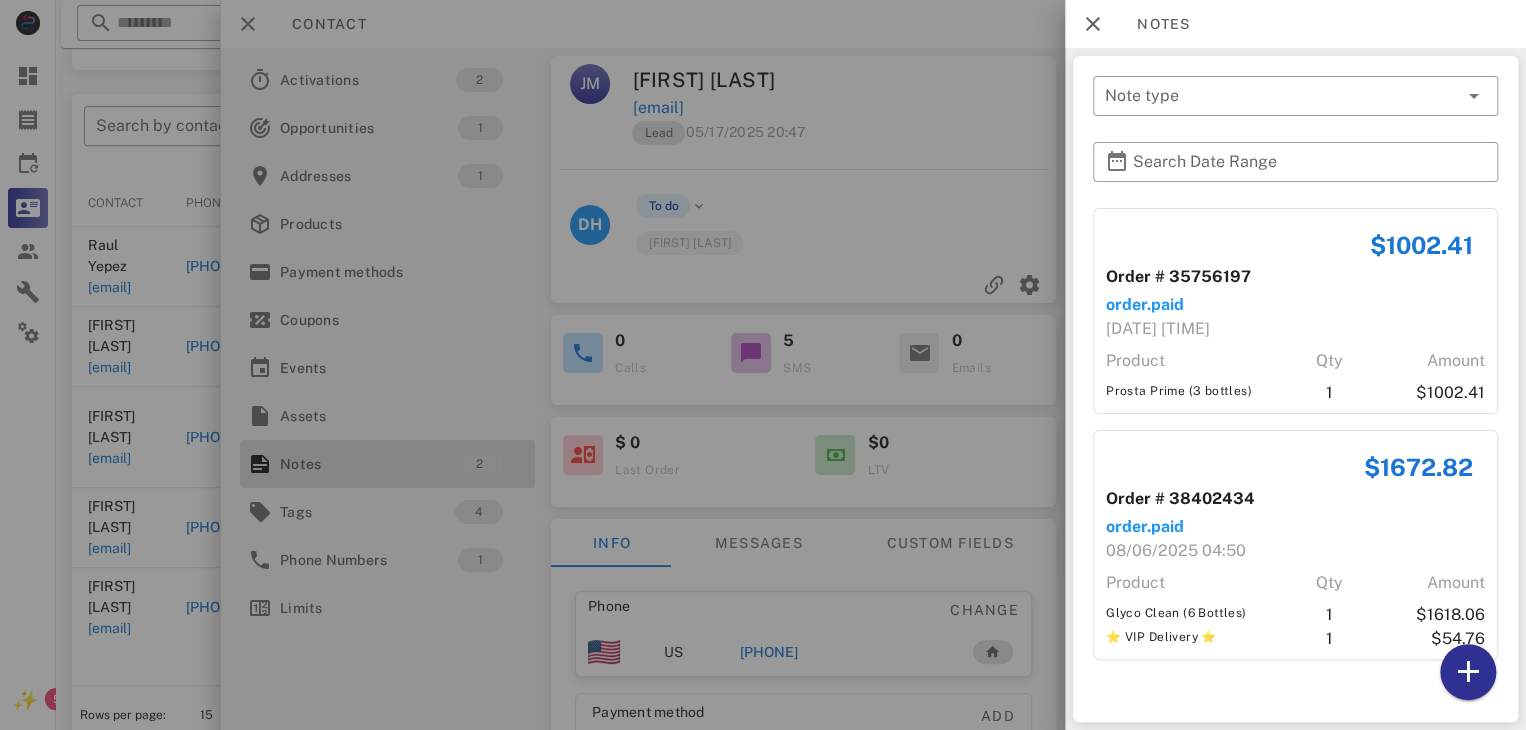 click at bounding box center (763, 365) 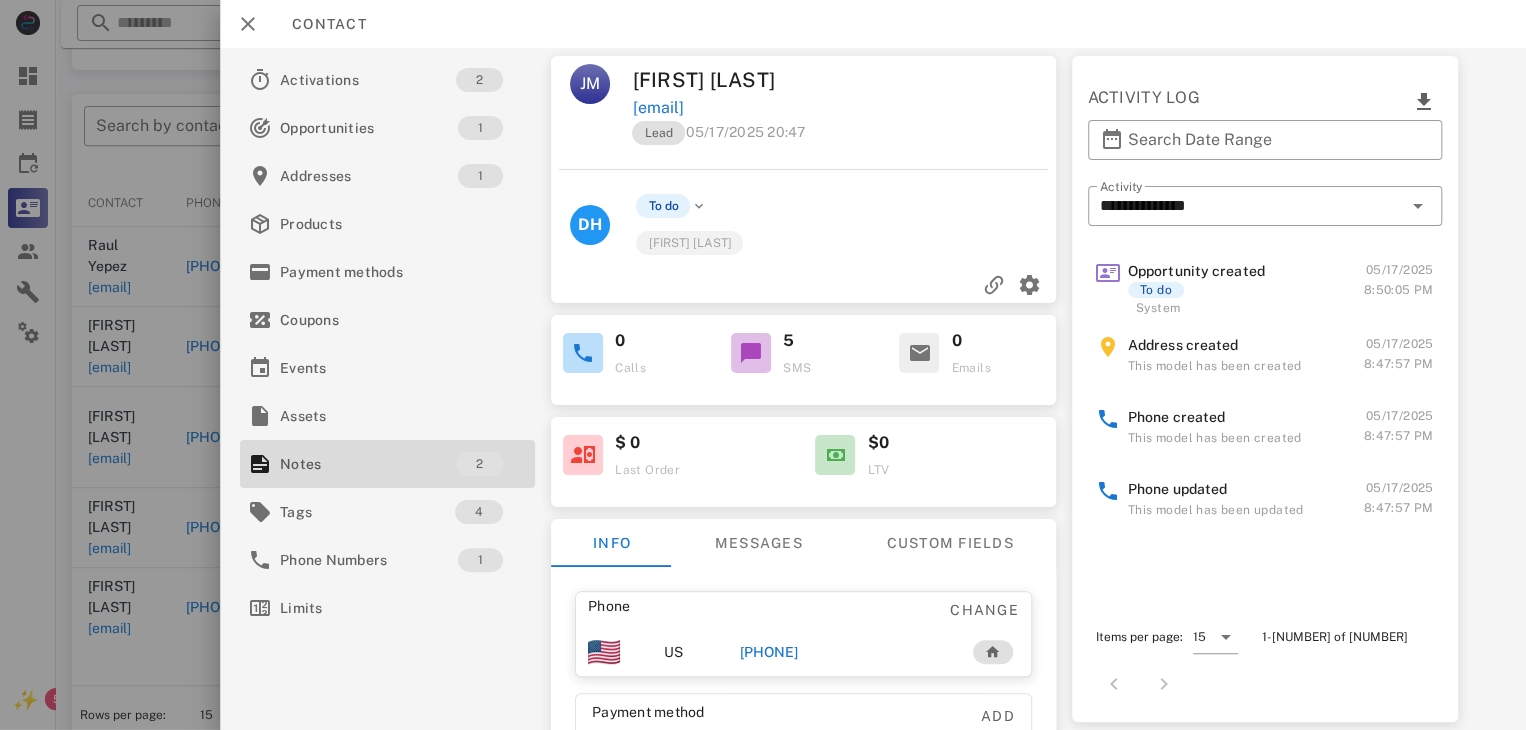 click on "[PHONE]" at bounding box center [769, 652] 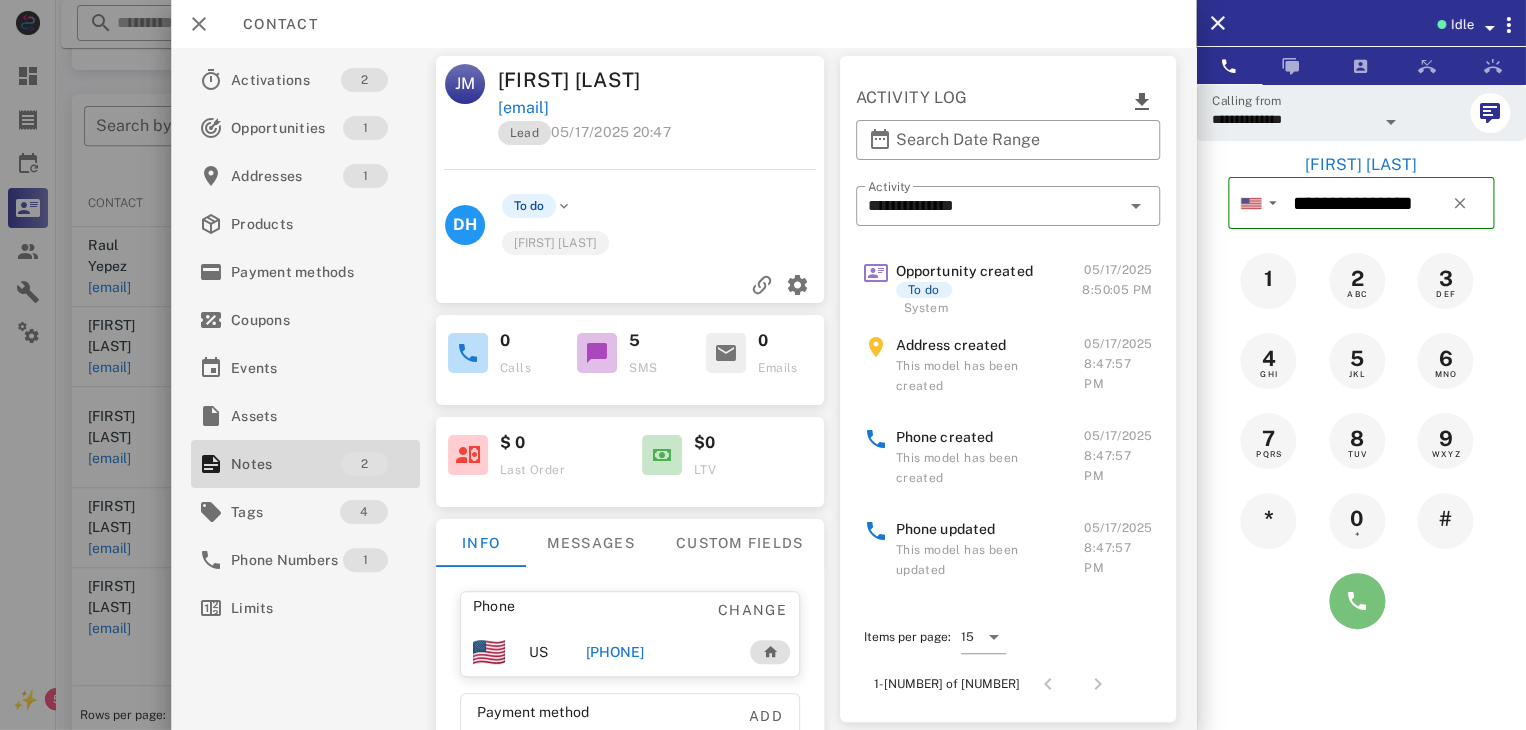 click at bounding box center [1357, 601] 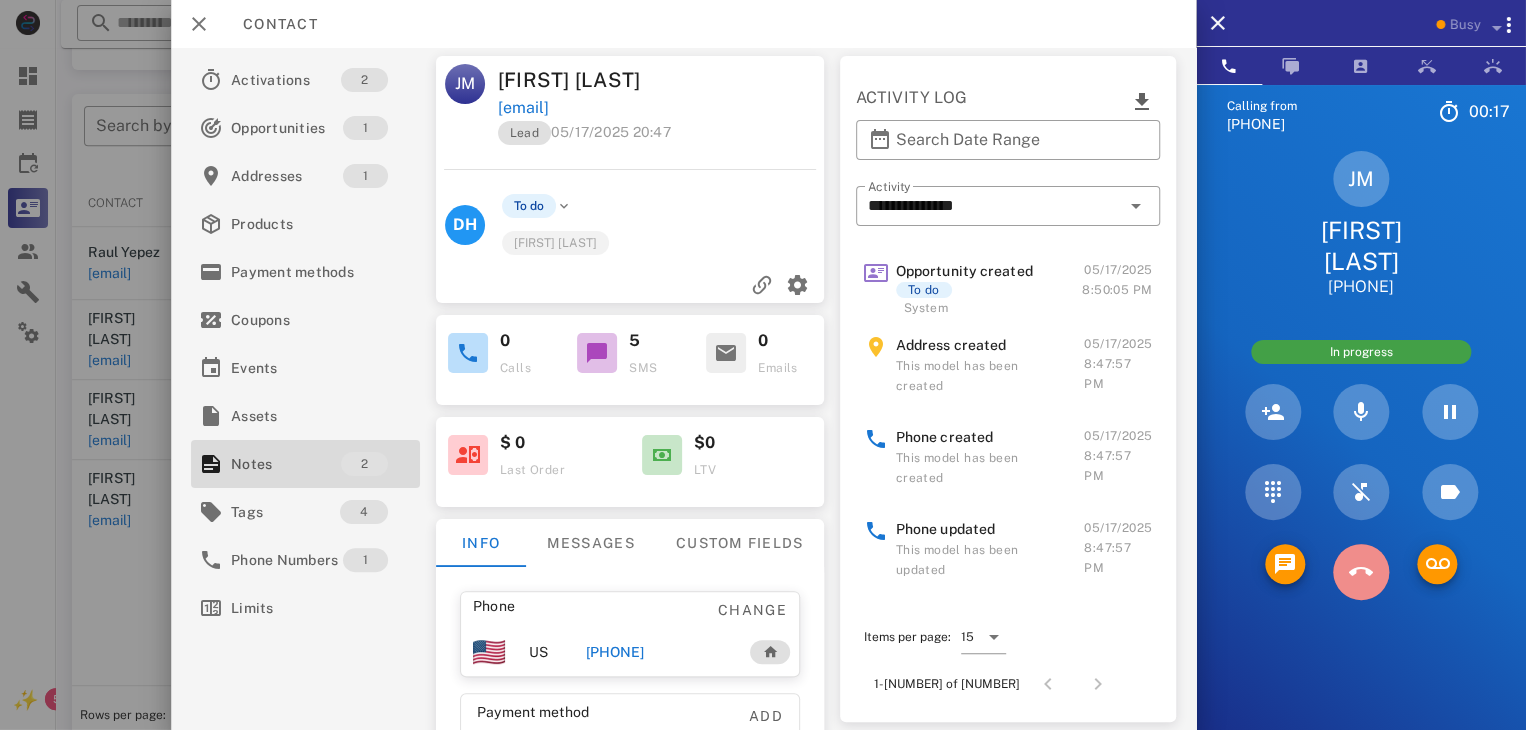 click at bounding box center [1361, 572] 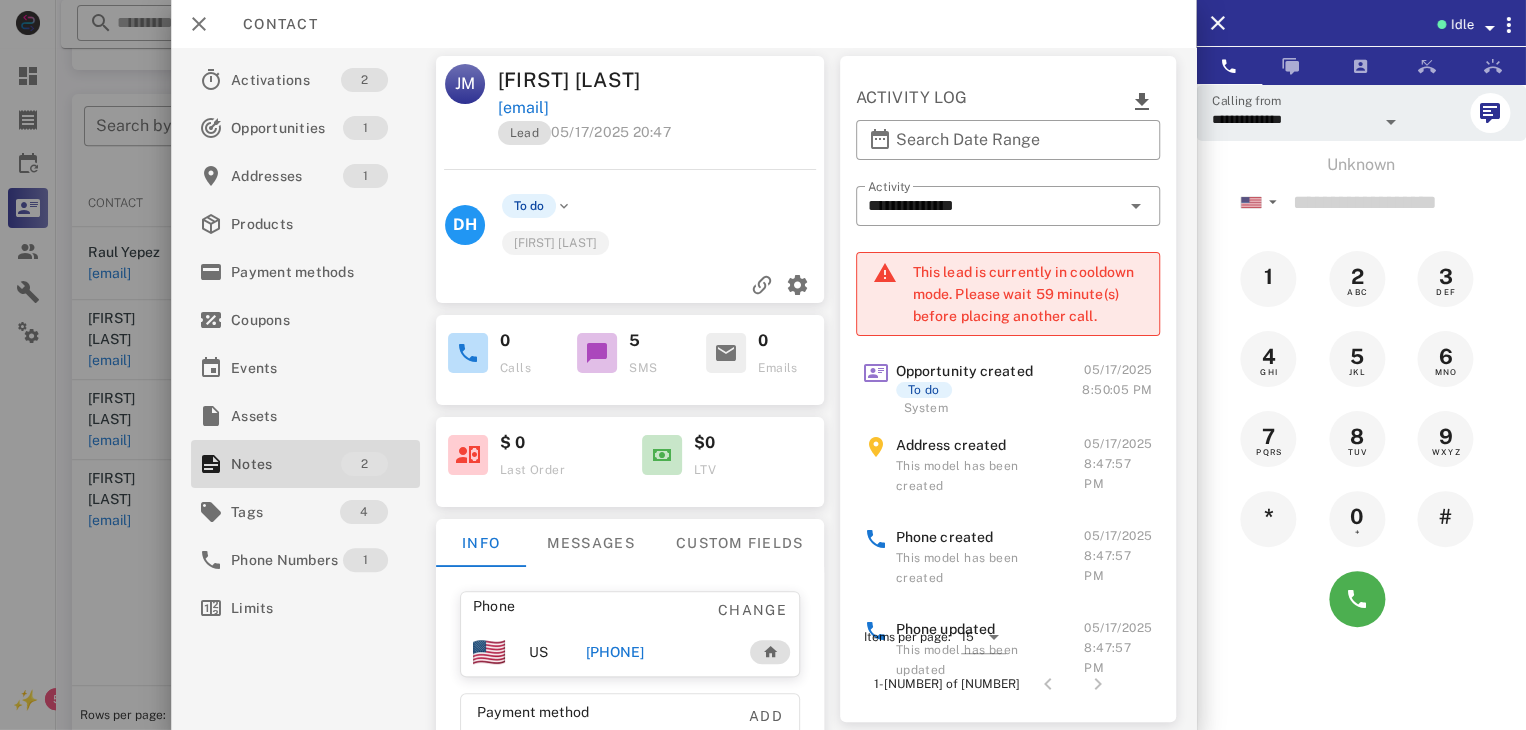 click at bounding box center (763, 365) 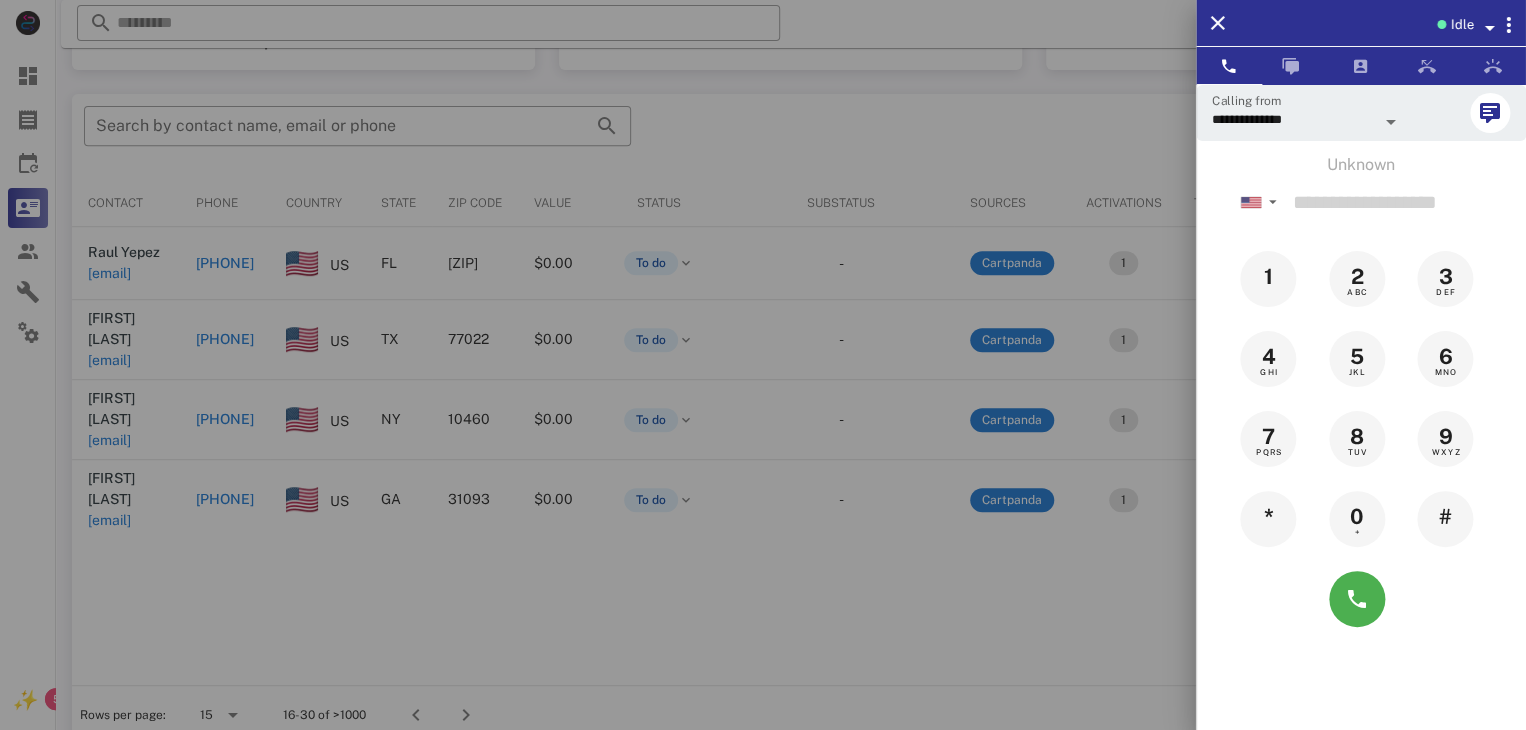 click at bounding box center [763, 365] 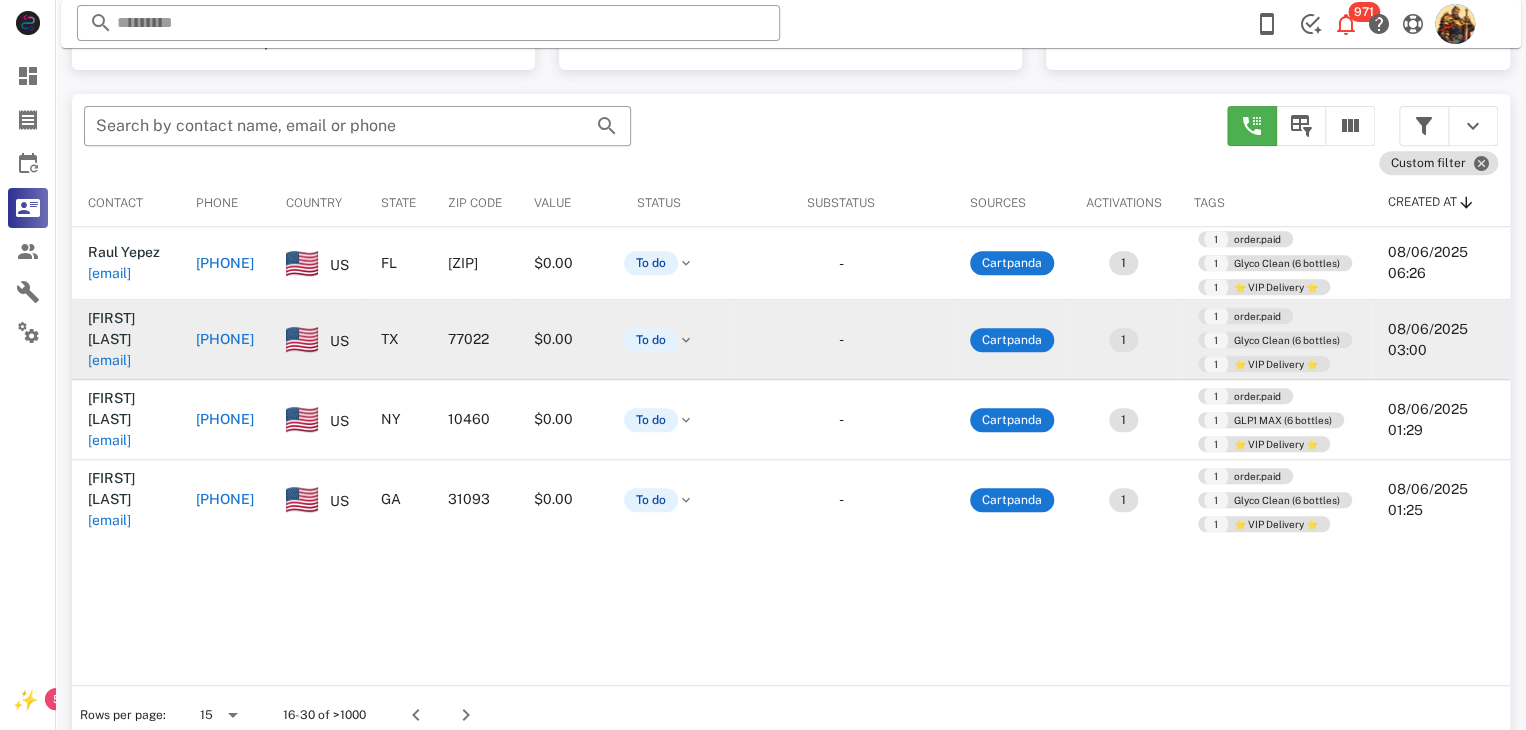 click on "[EMAIL]" at bounding box center [109, 360] 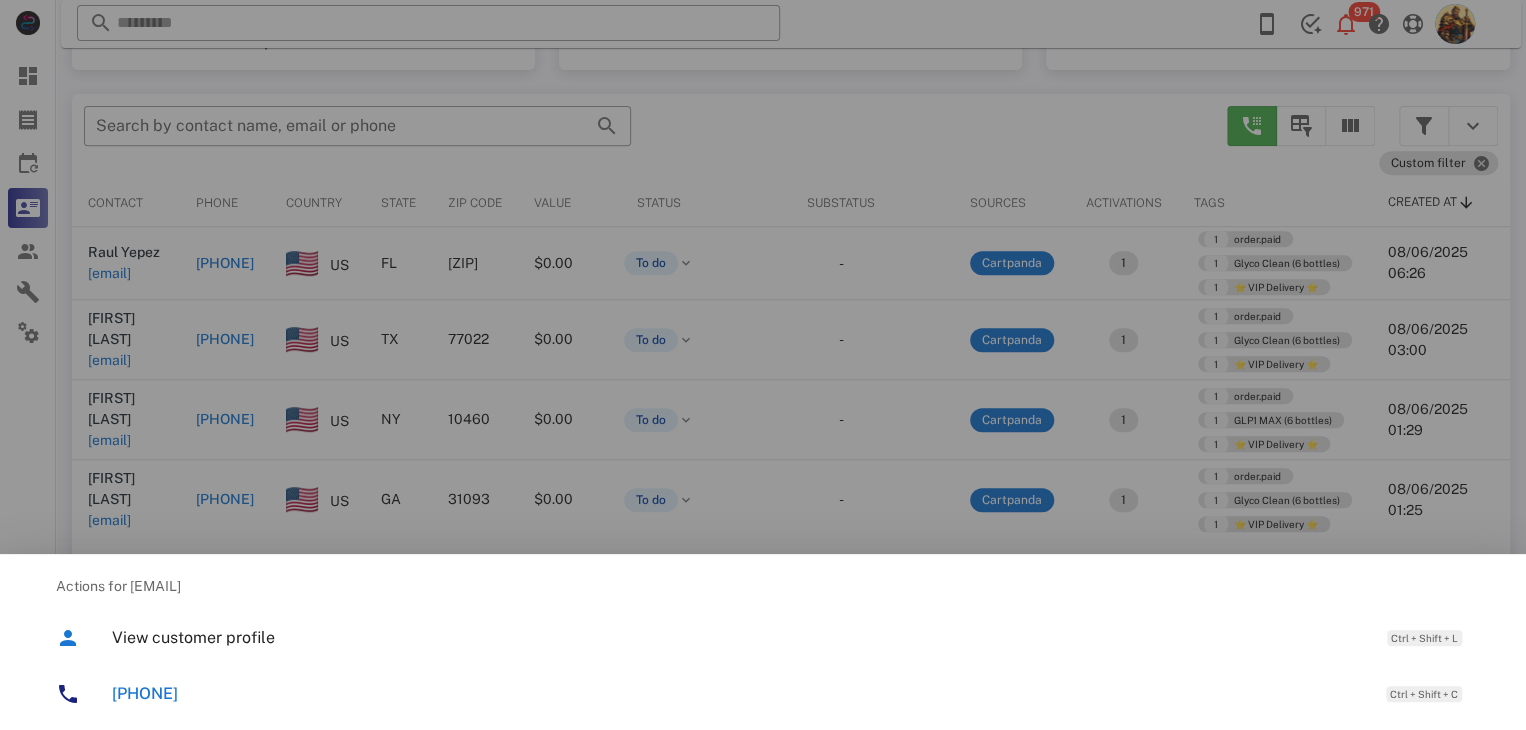 click at bounding box center (763, 365) 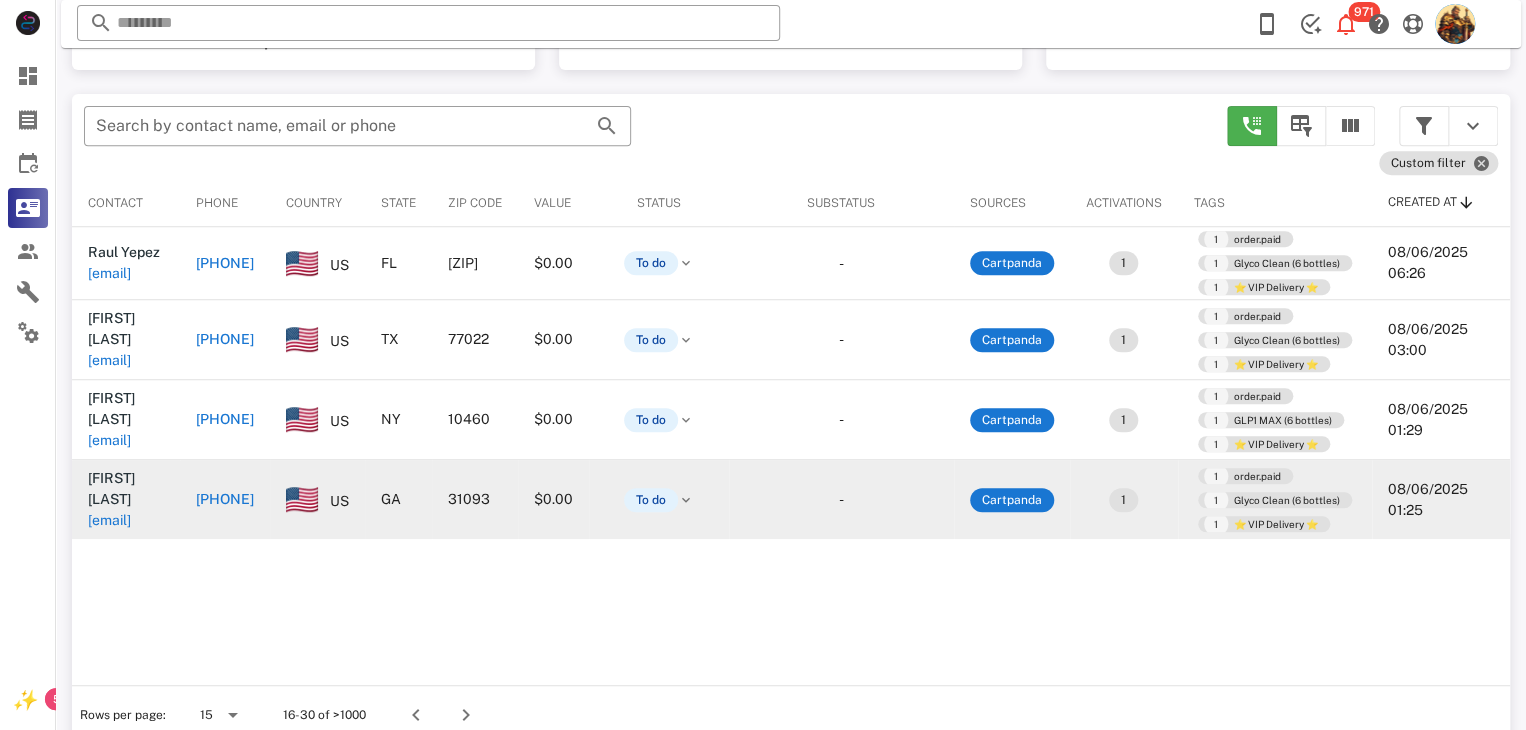click on "[EMAIL]" at bounding box center (109, 520) 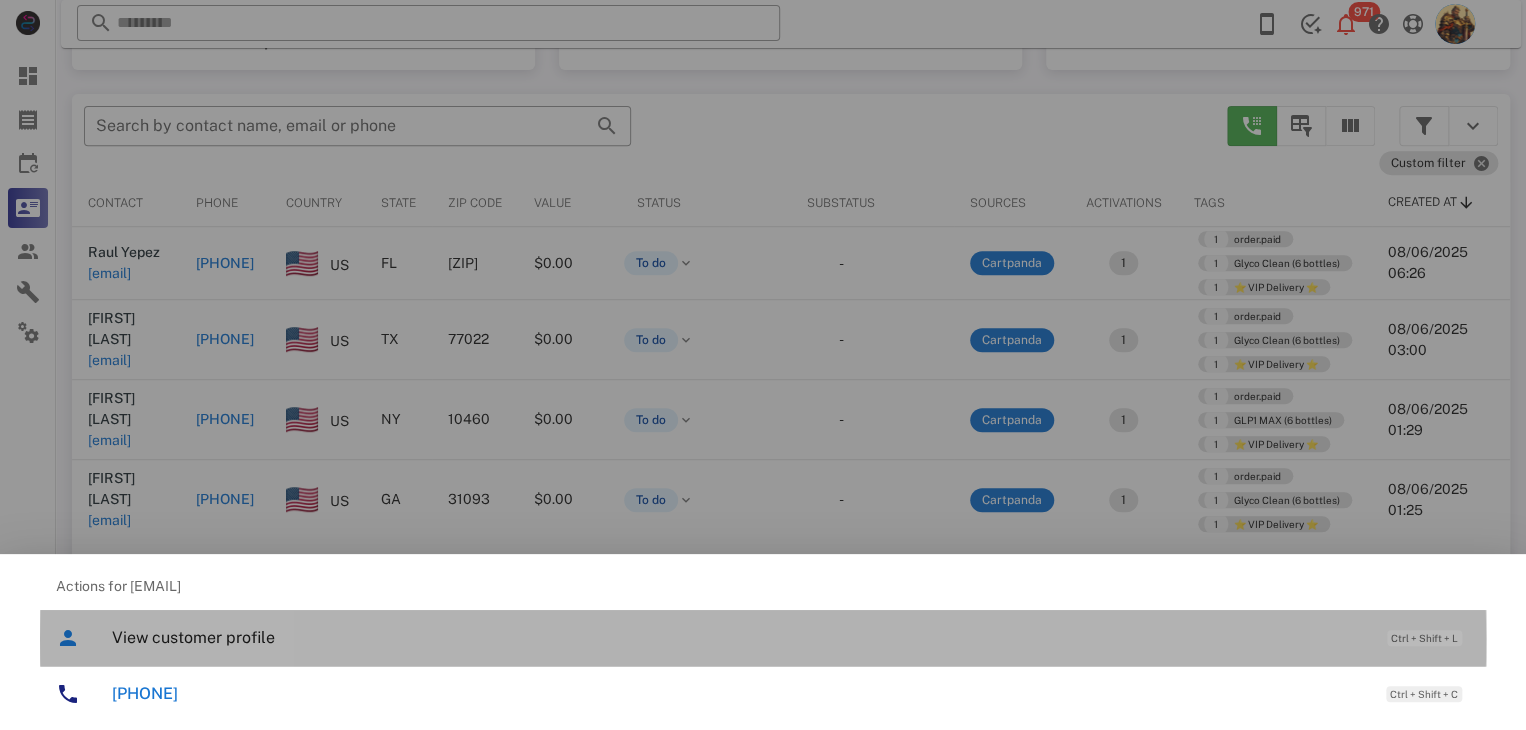 click on "View customer profile" at bounding box center [739, 637] 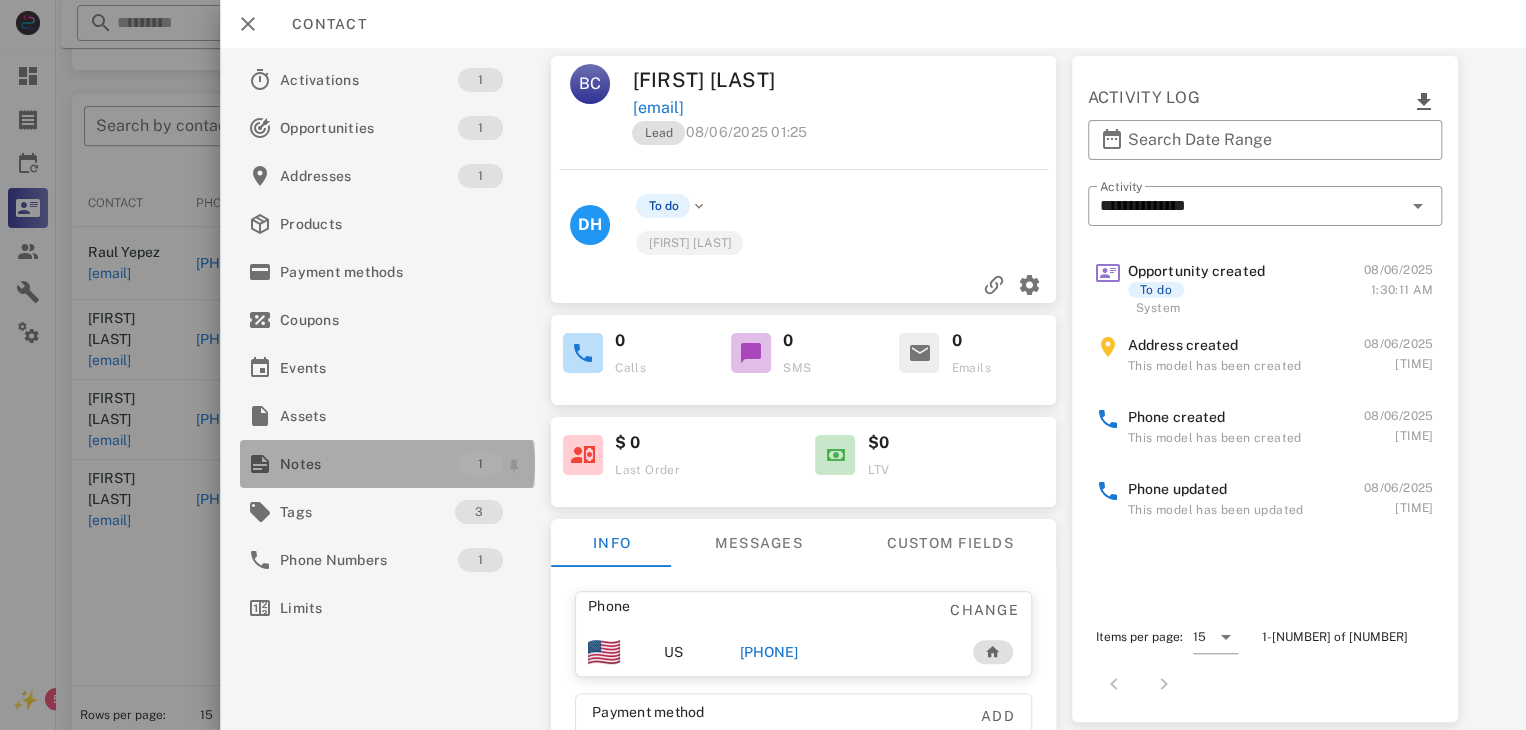 click on "Notes" at bounding box center [369, 464] 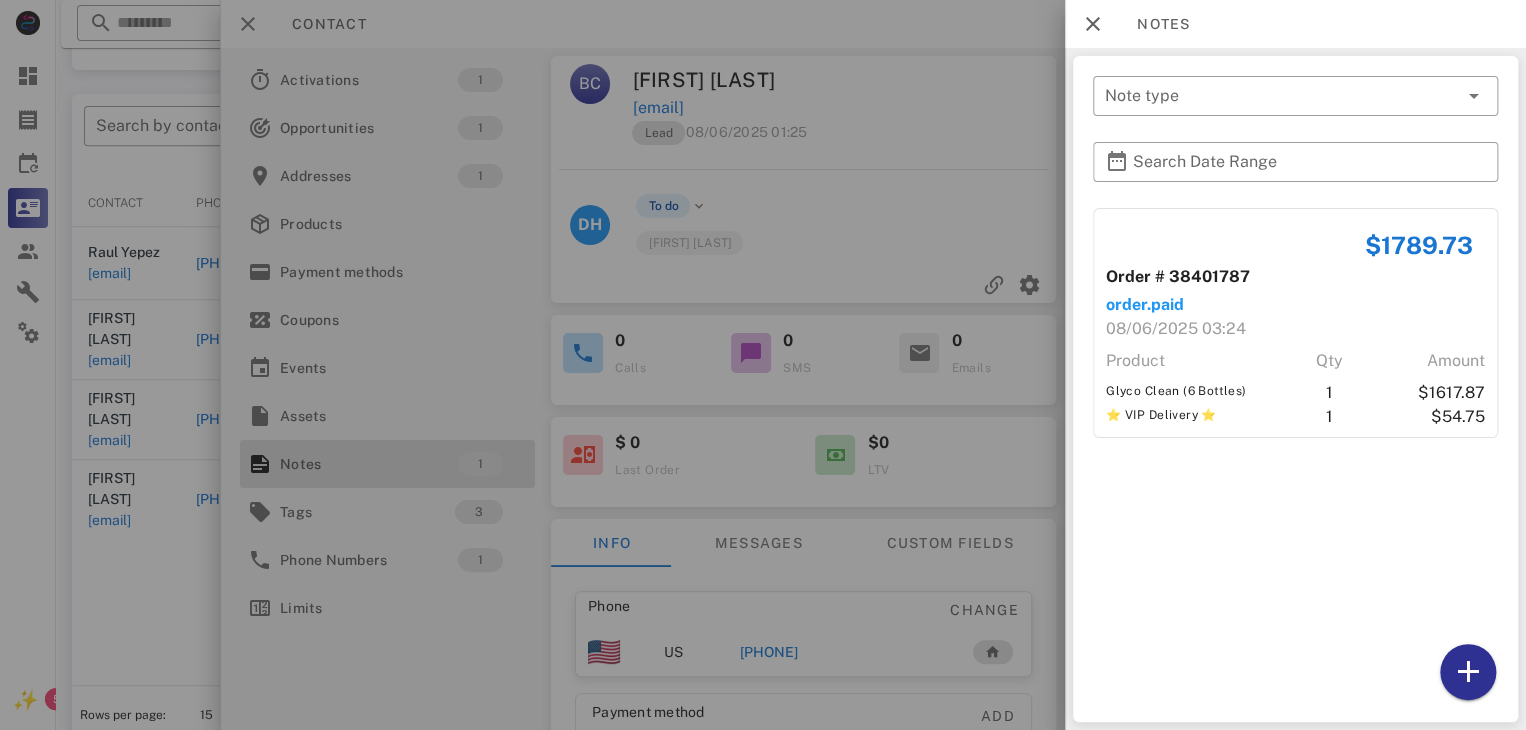 click at bounding box center [763, 365] 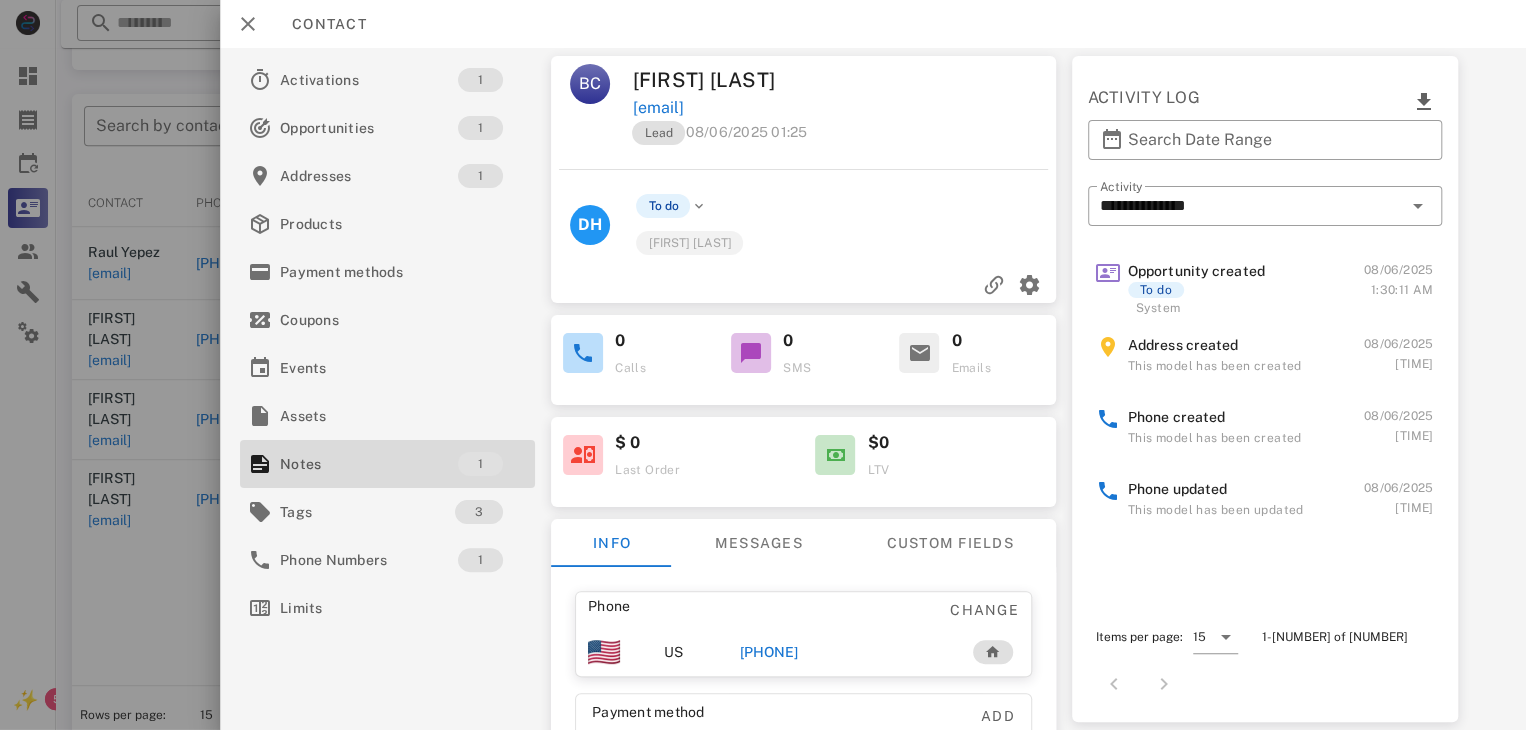 click on "[PHONE]" at bounding box center [769, 652] 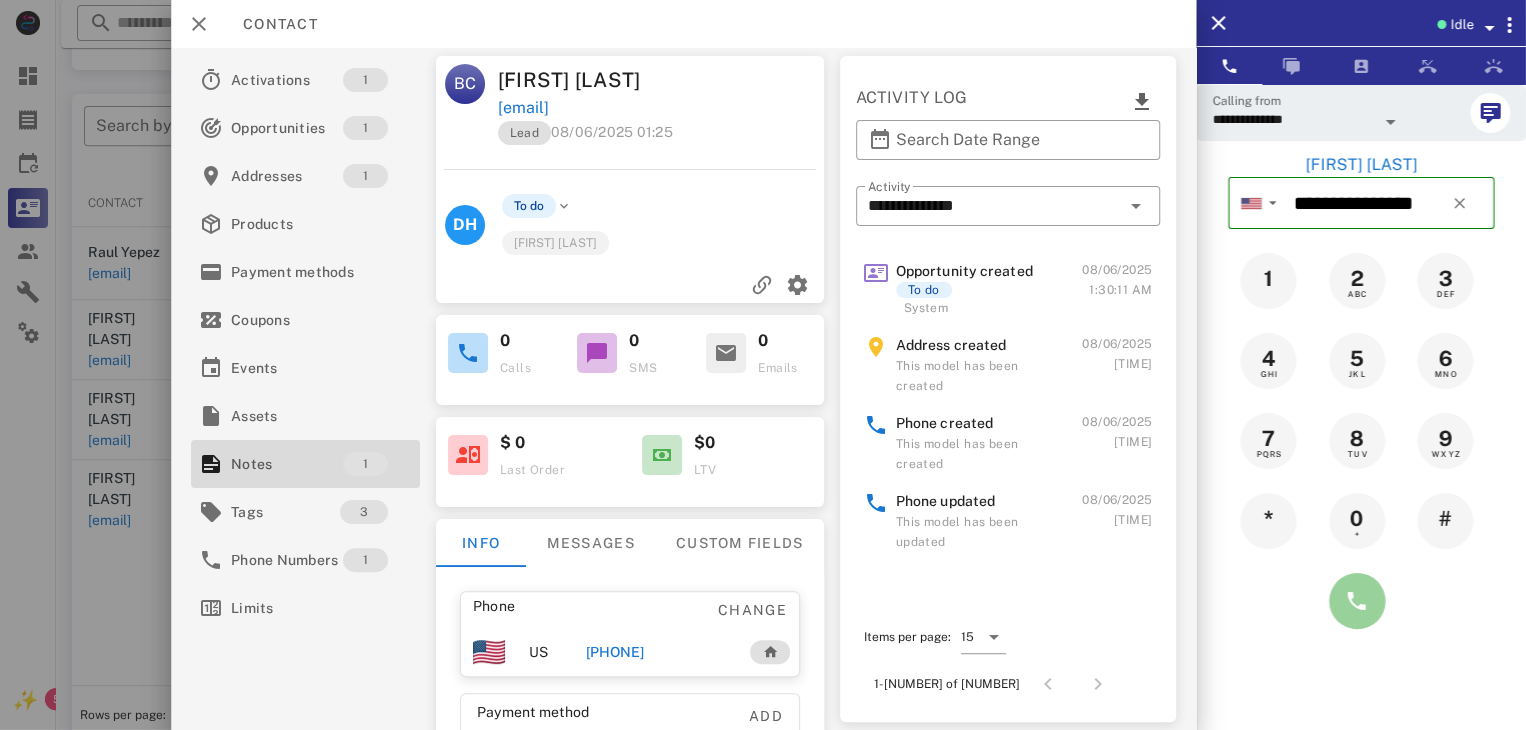 click at bounding box center (1357, 601) 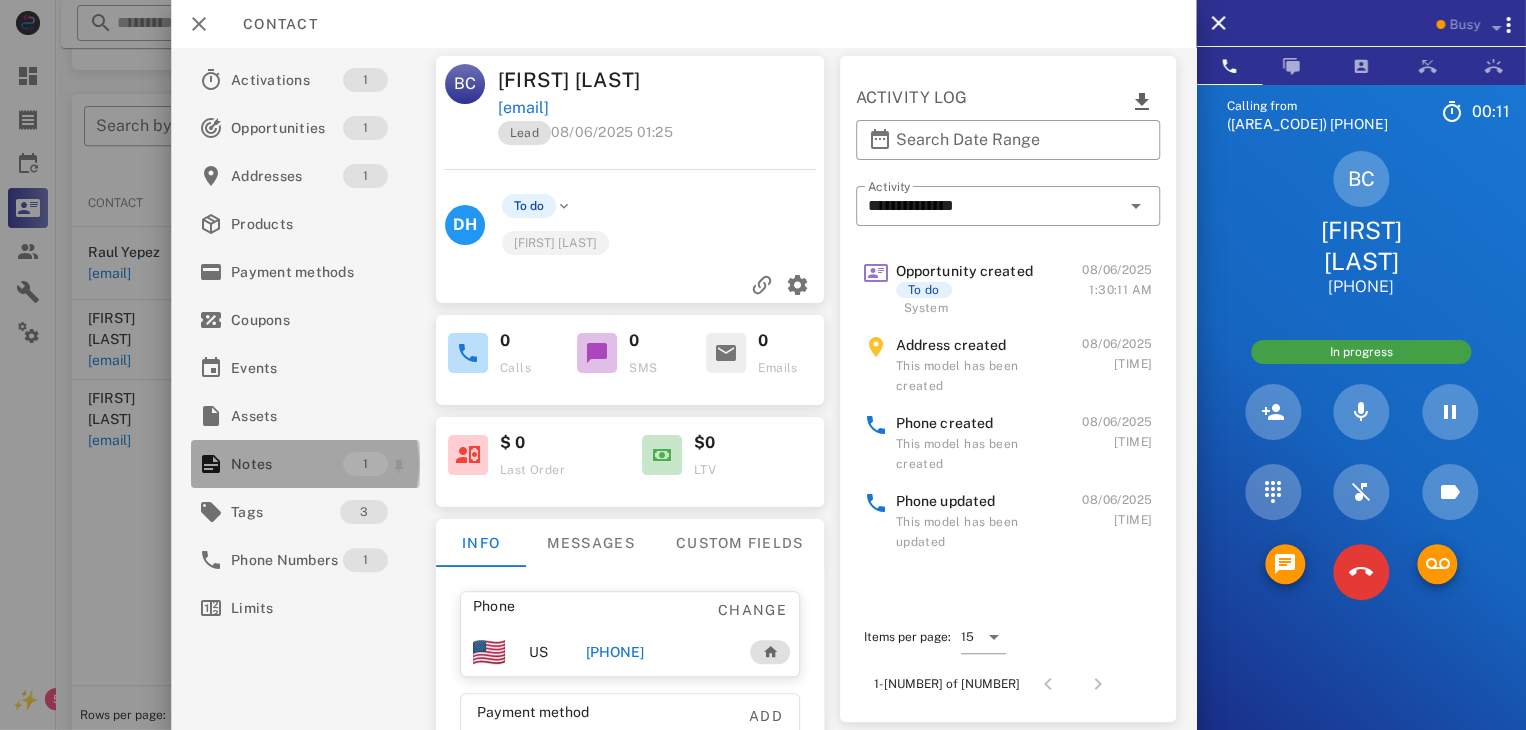 click on "Notes" at bounding box center (287, 464) 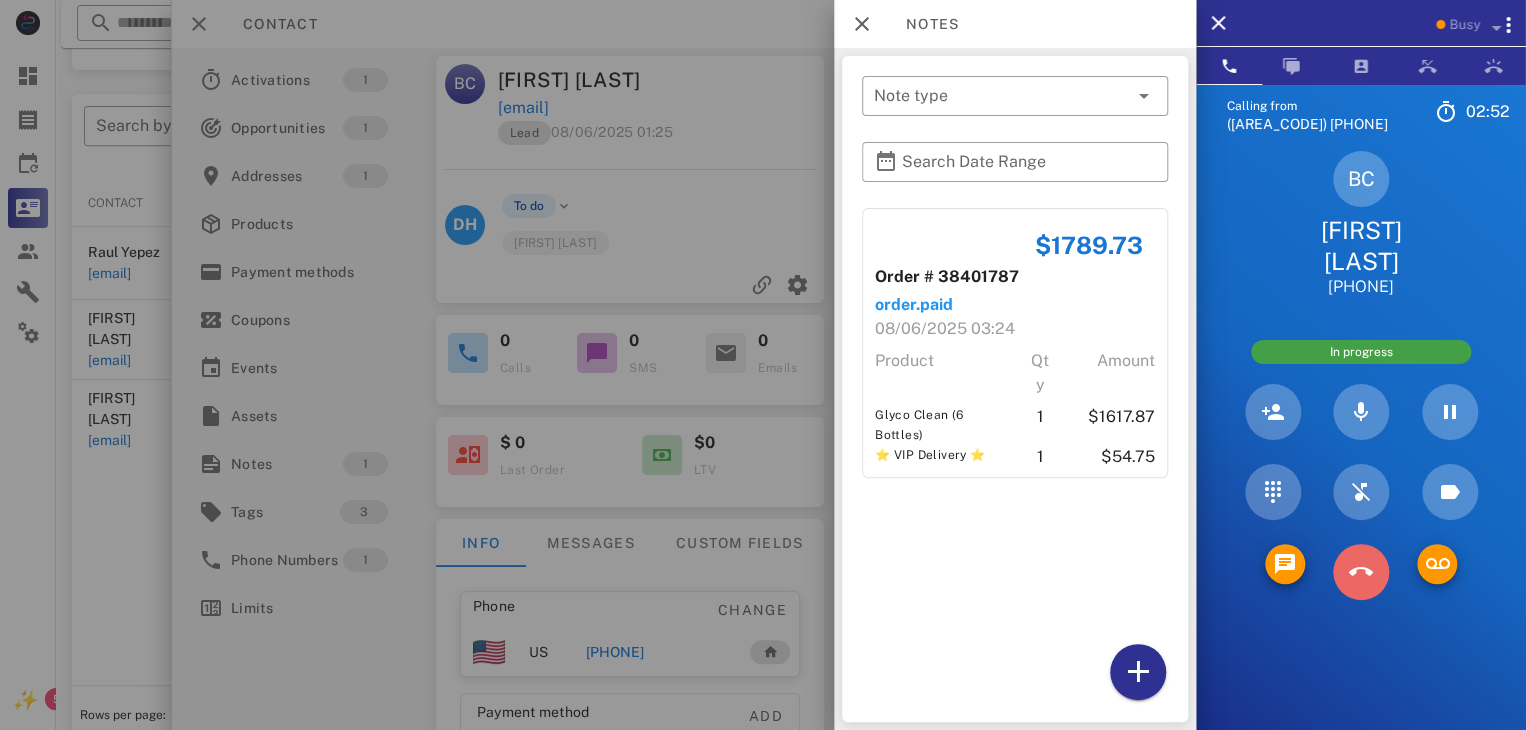 click at bounding box center (1361, 572) 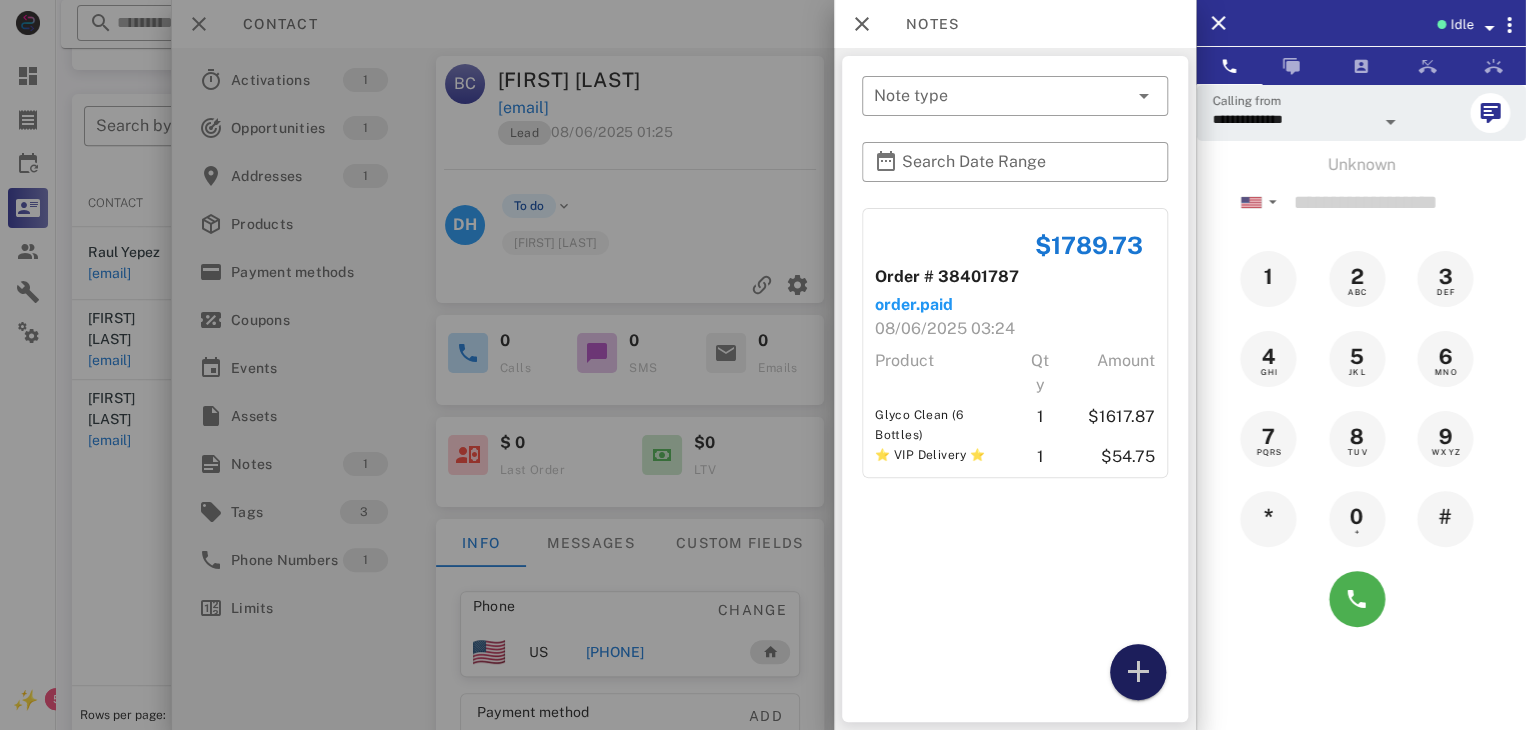 click at bounding box center (1138, 672) 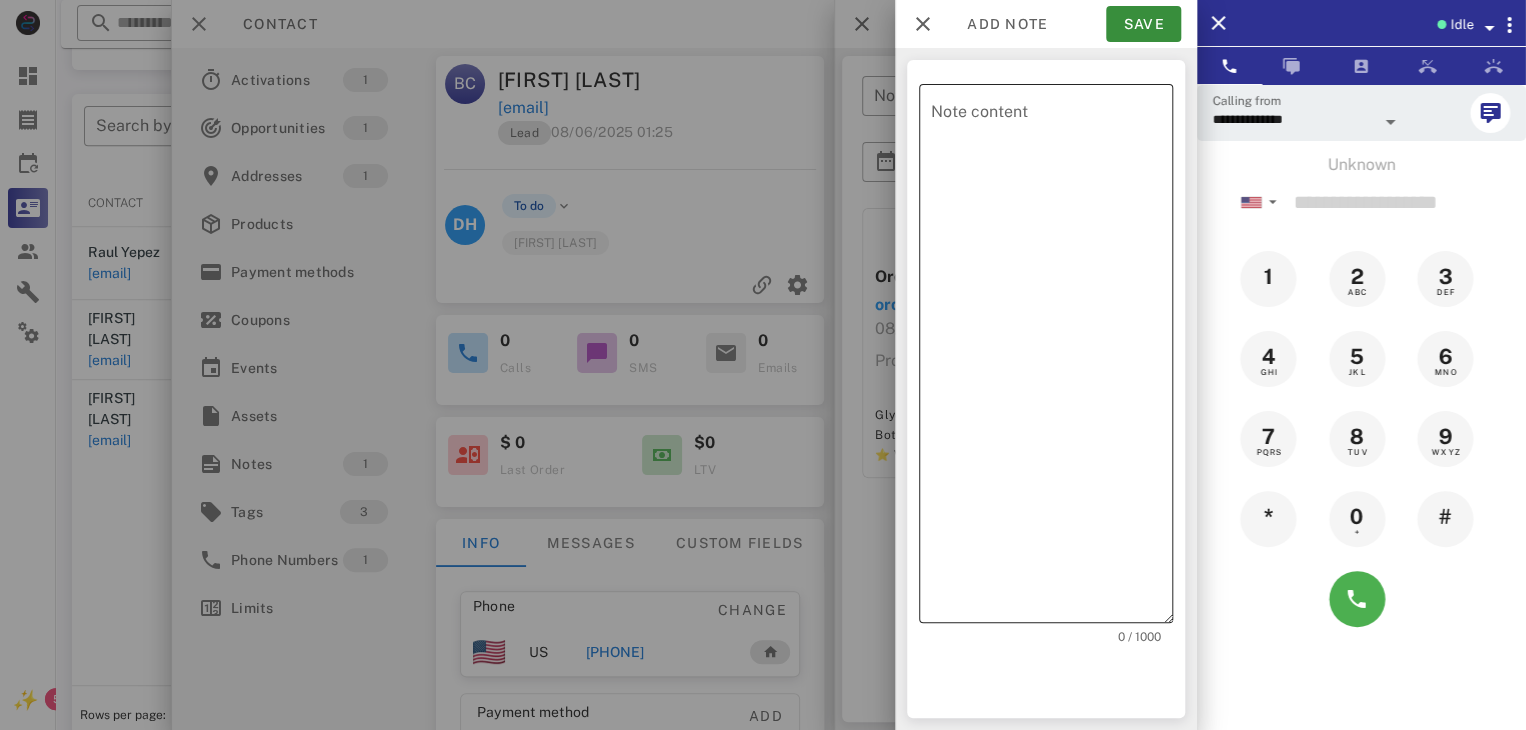 click on "Note content" at bounding box center [1052, 358] 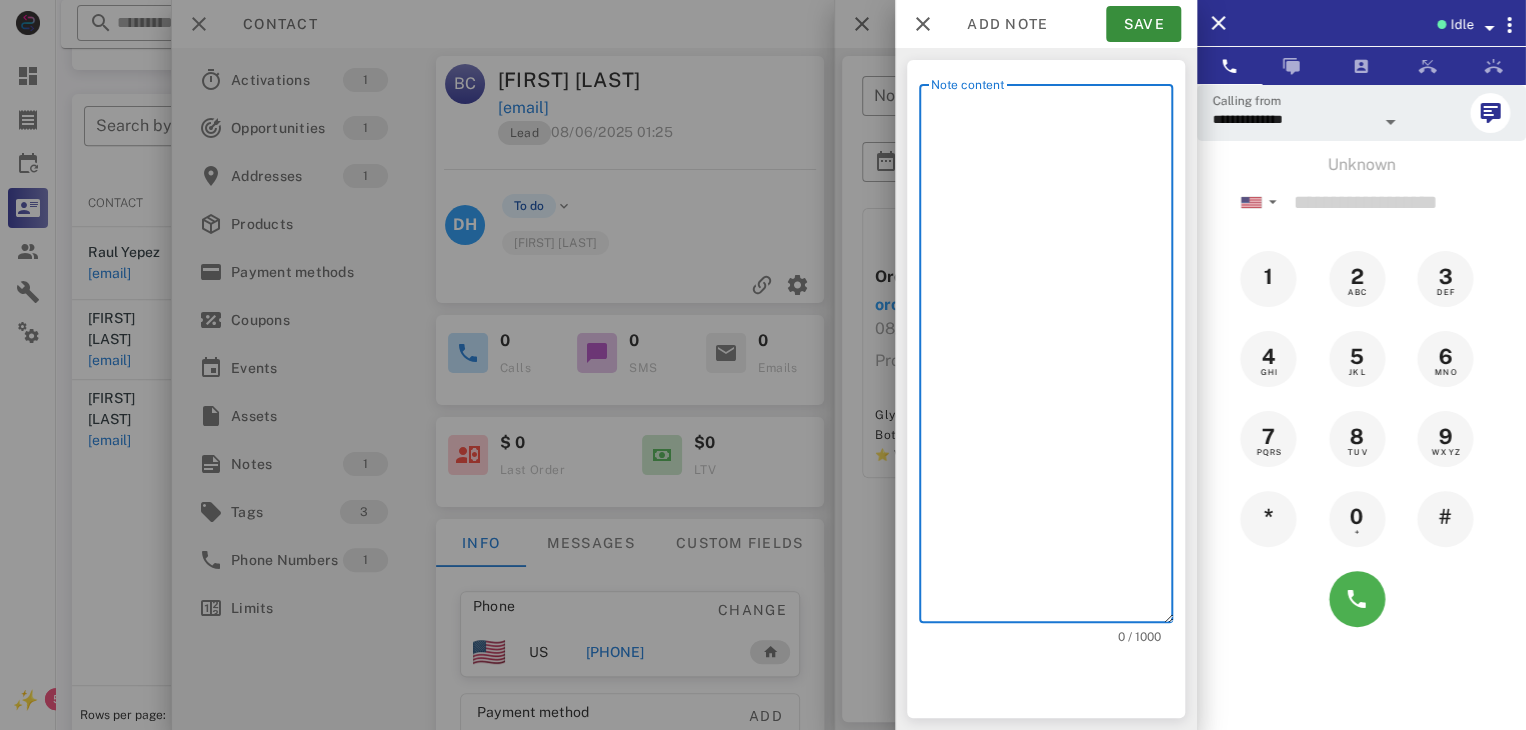 type on "*" 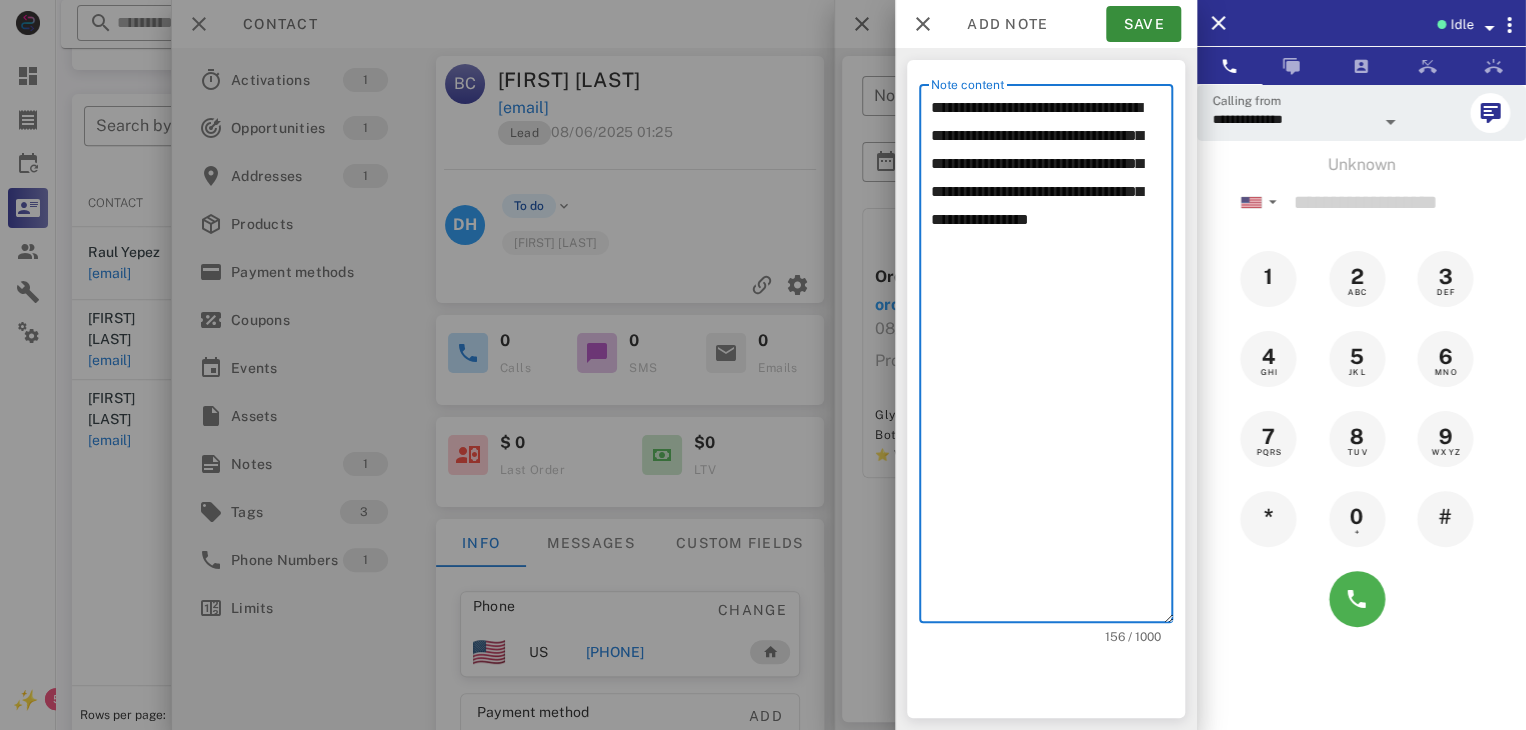click on "**********" at bounding box center (1052, 358) 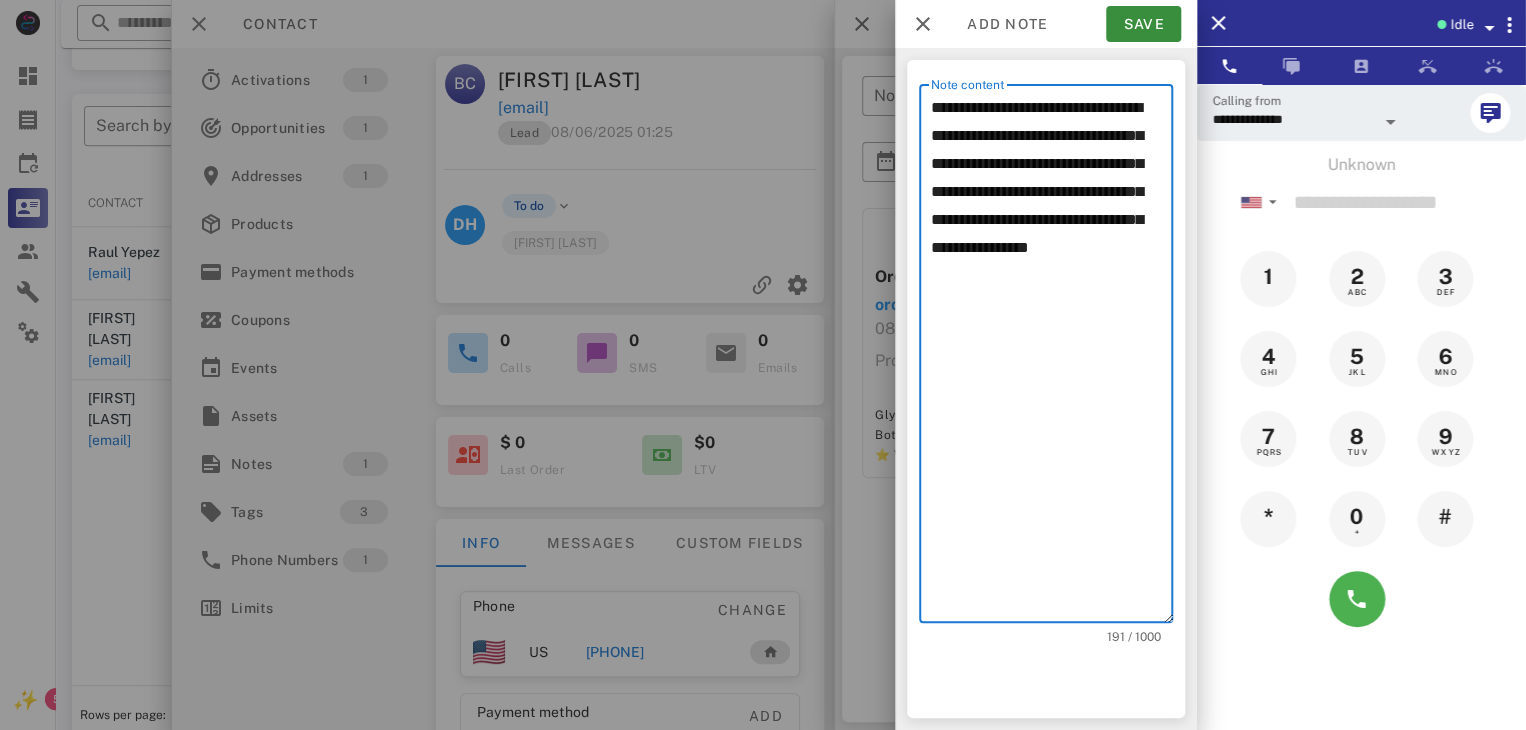 drag, startPoint x: 1044, startPoint y: 140, endPoint x: 957, endPoint y: 121, distance: 89.050545 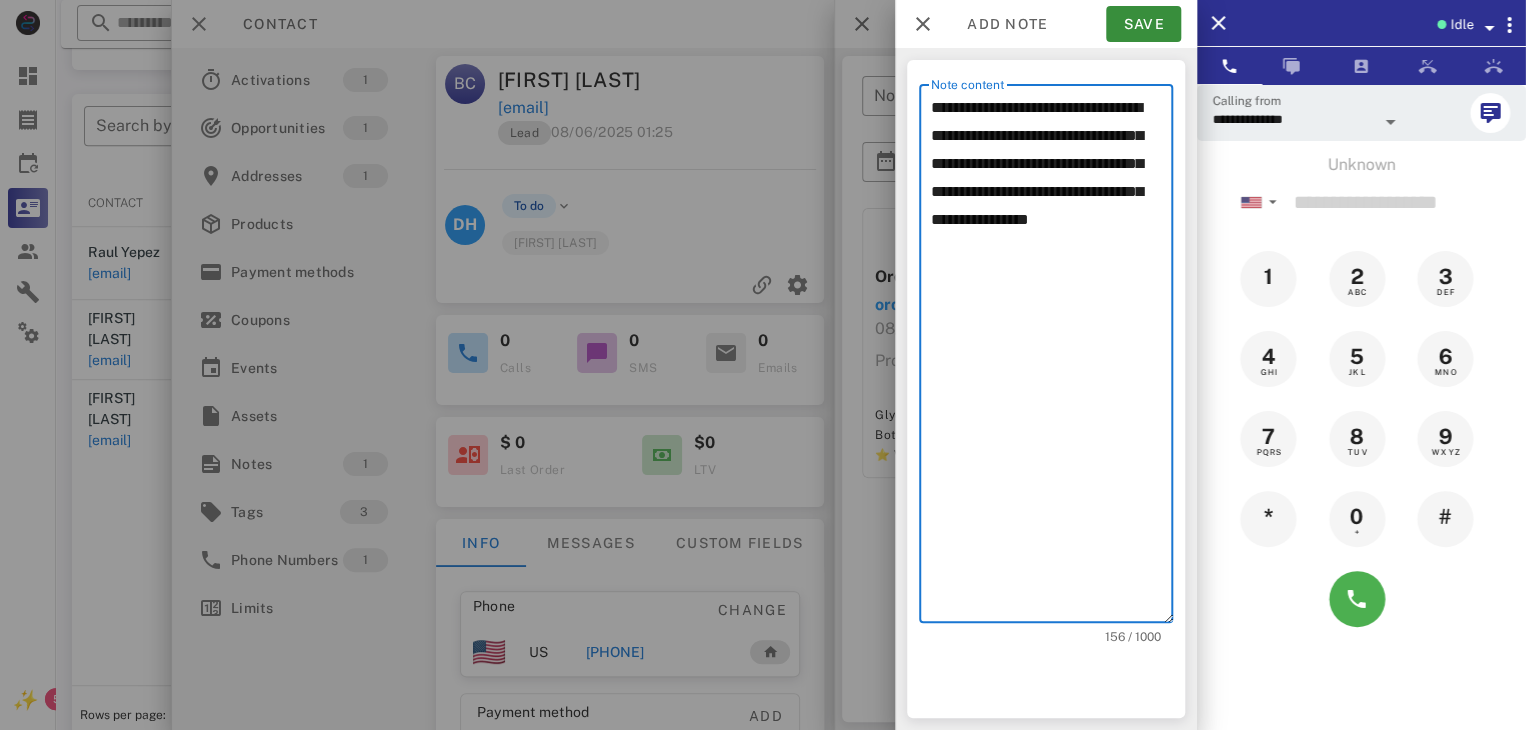 click on "**********" at bounding box center (1052, 358) 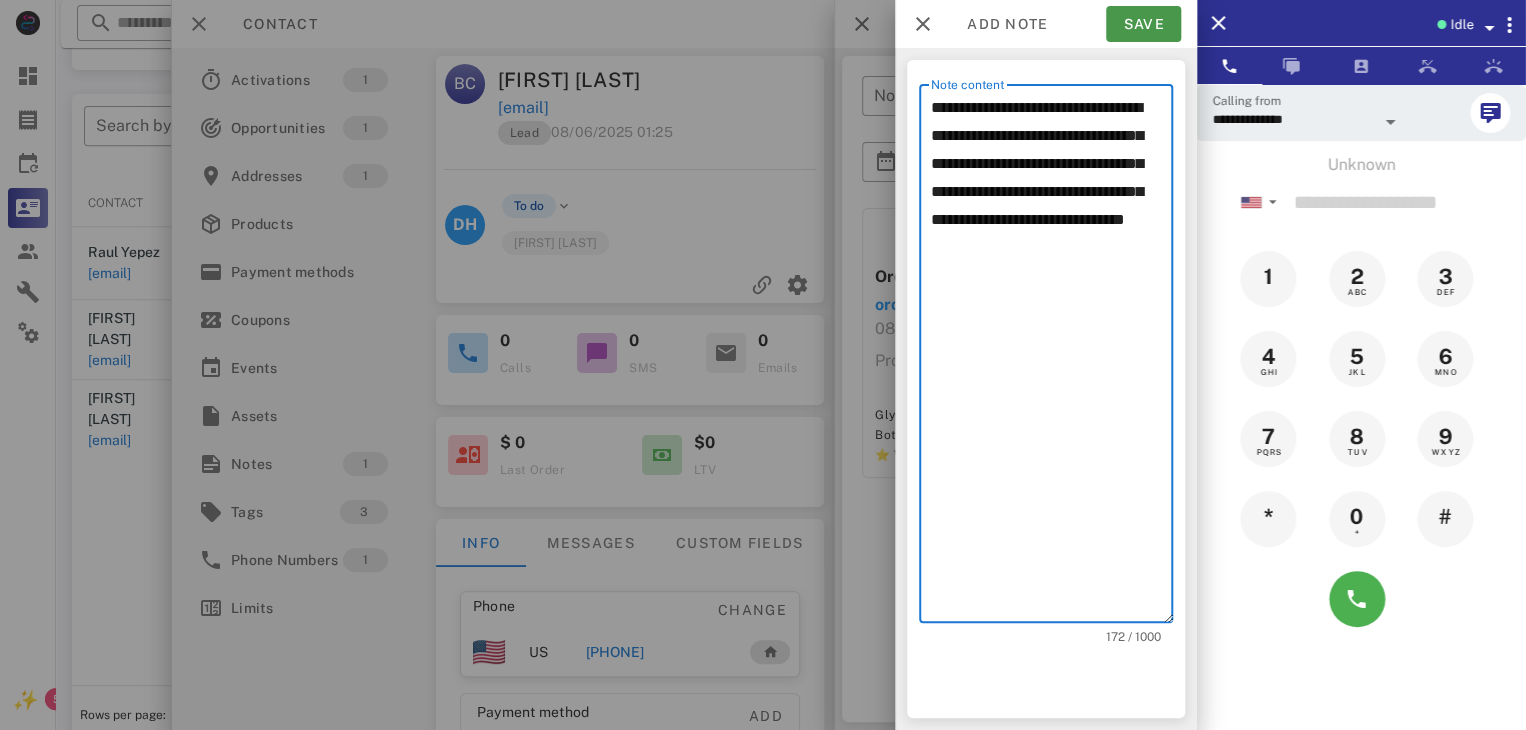 type on "**********" 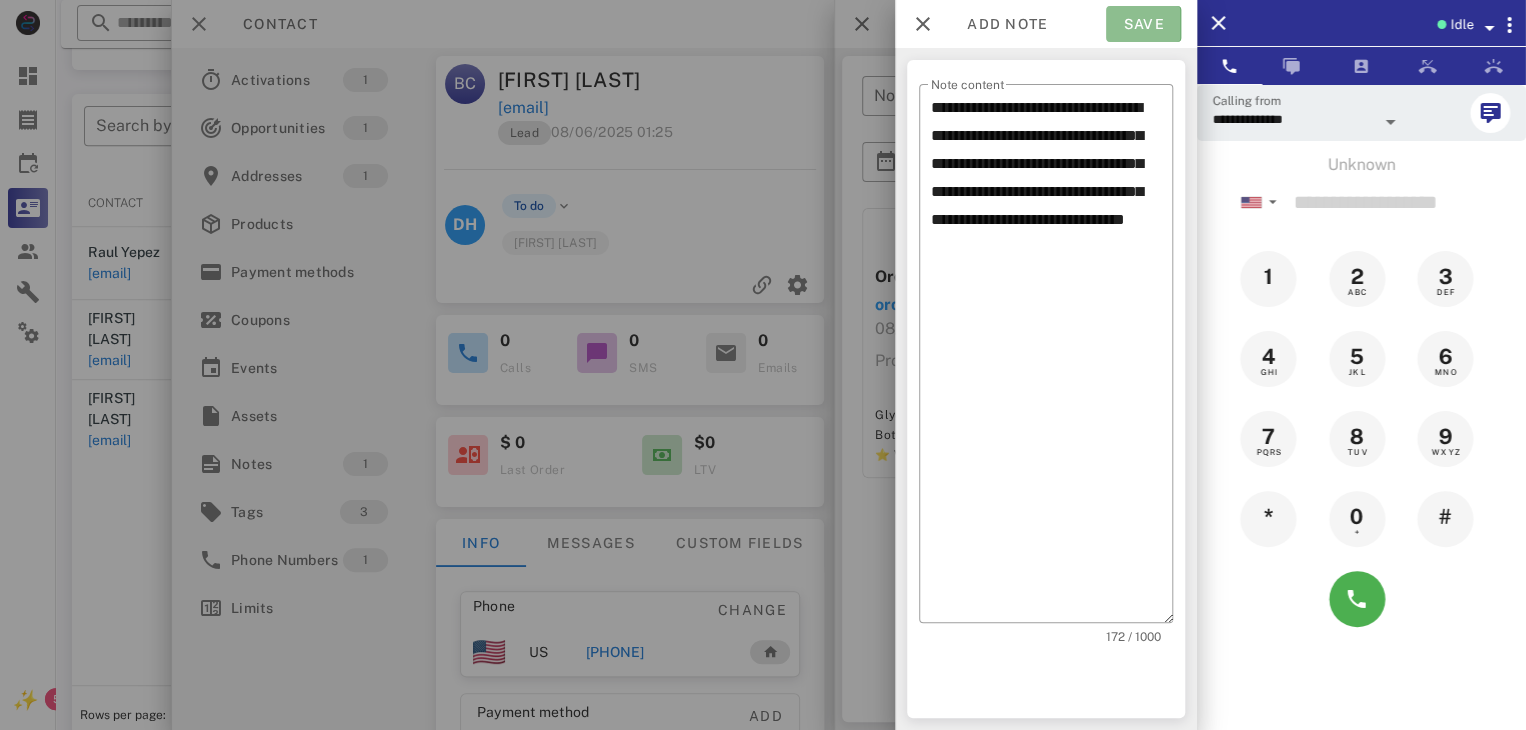 click on "Save" at bounding box center (1143, 24) 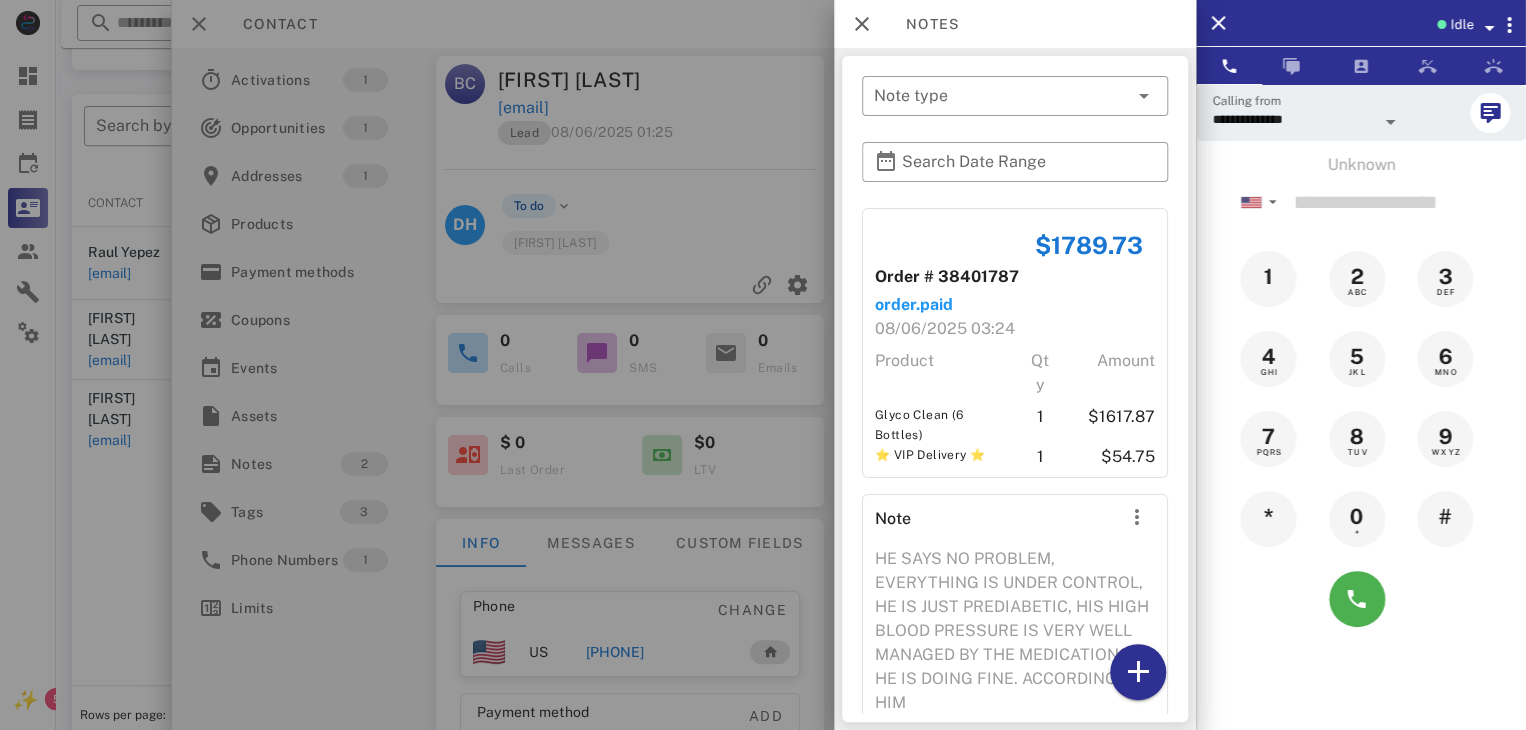 click at bounding box center (763, 365) 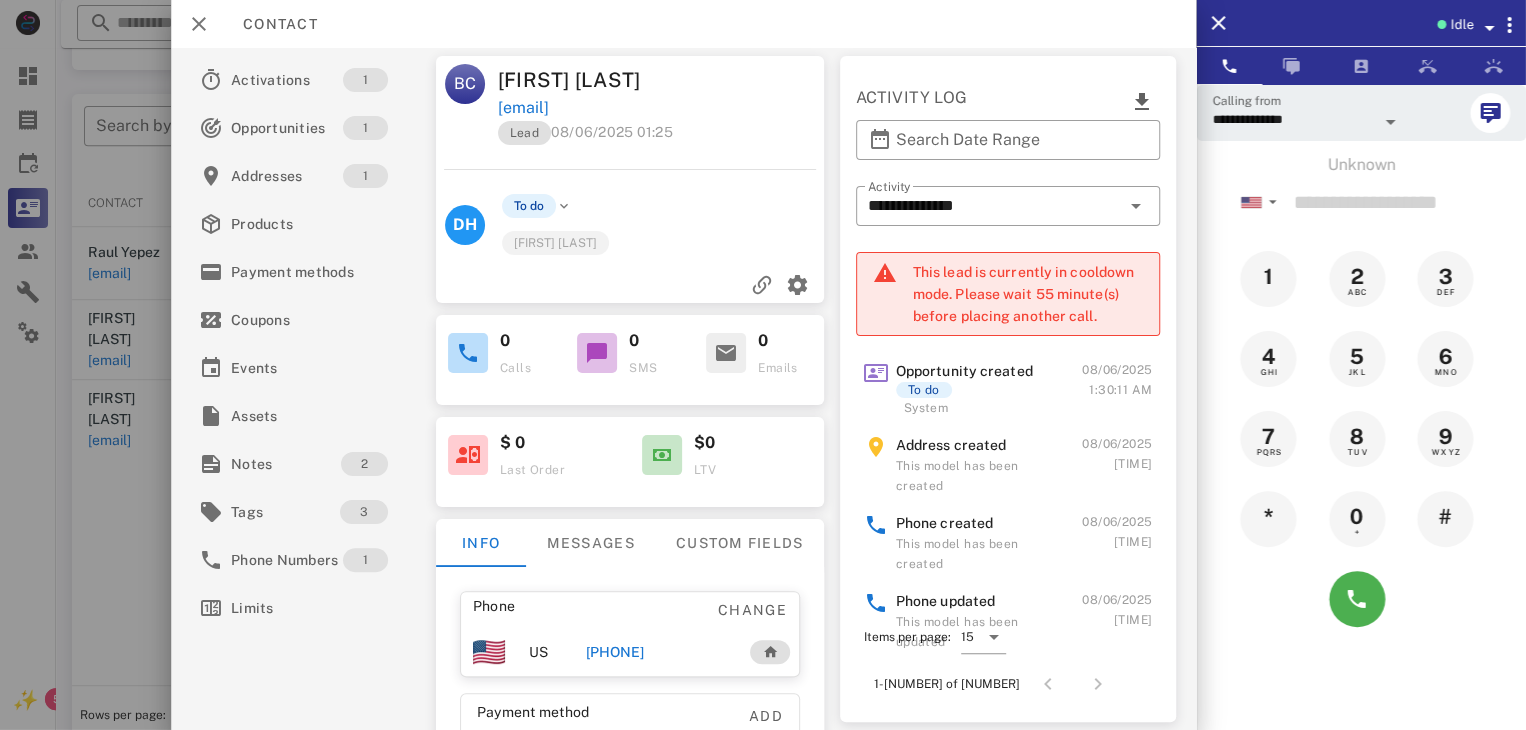 click at bounding box center [763, 365] 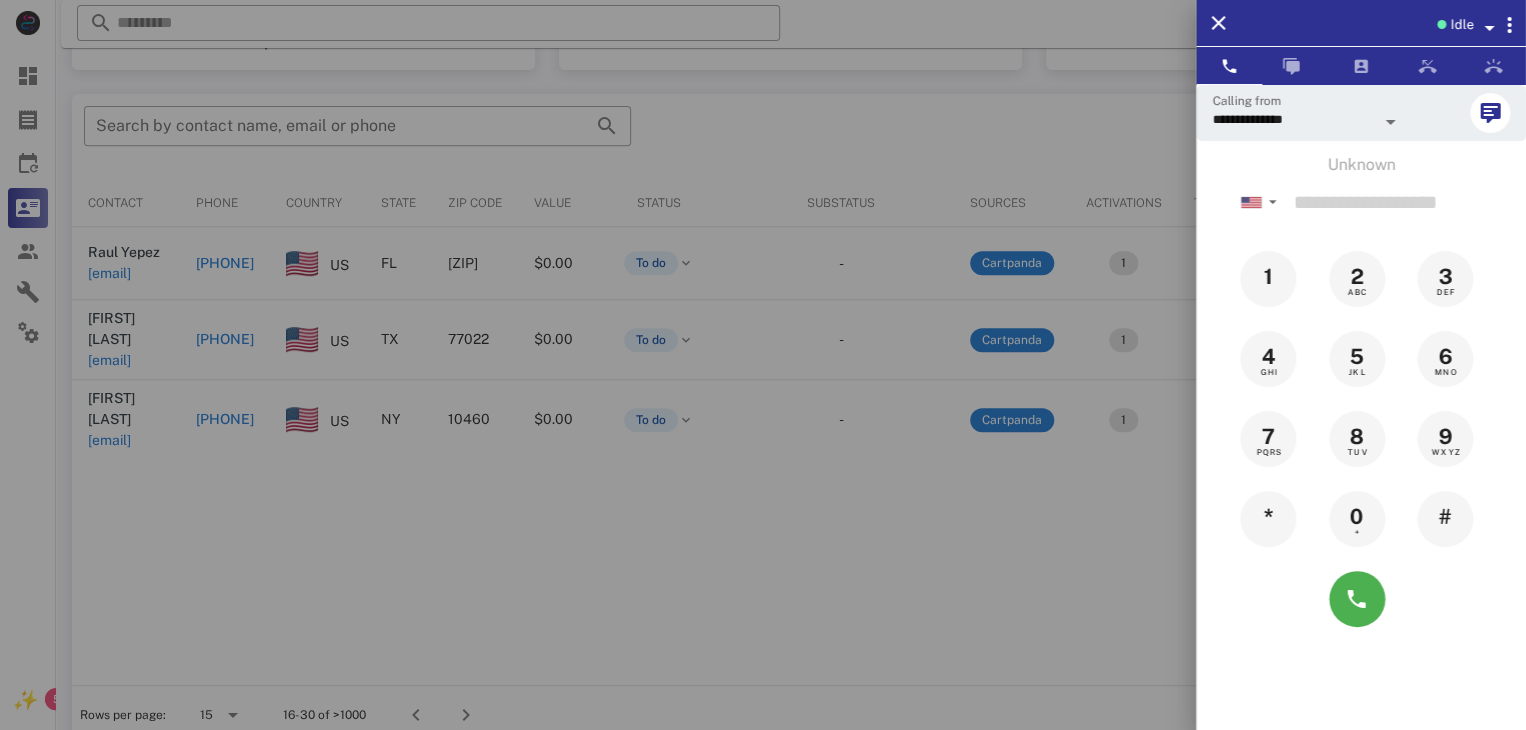 click at bounding box center (763, 365) 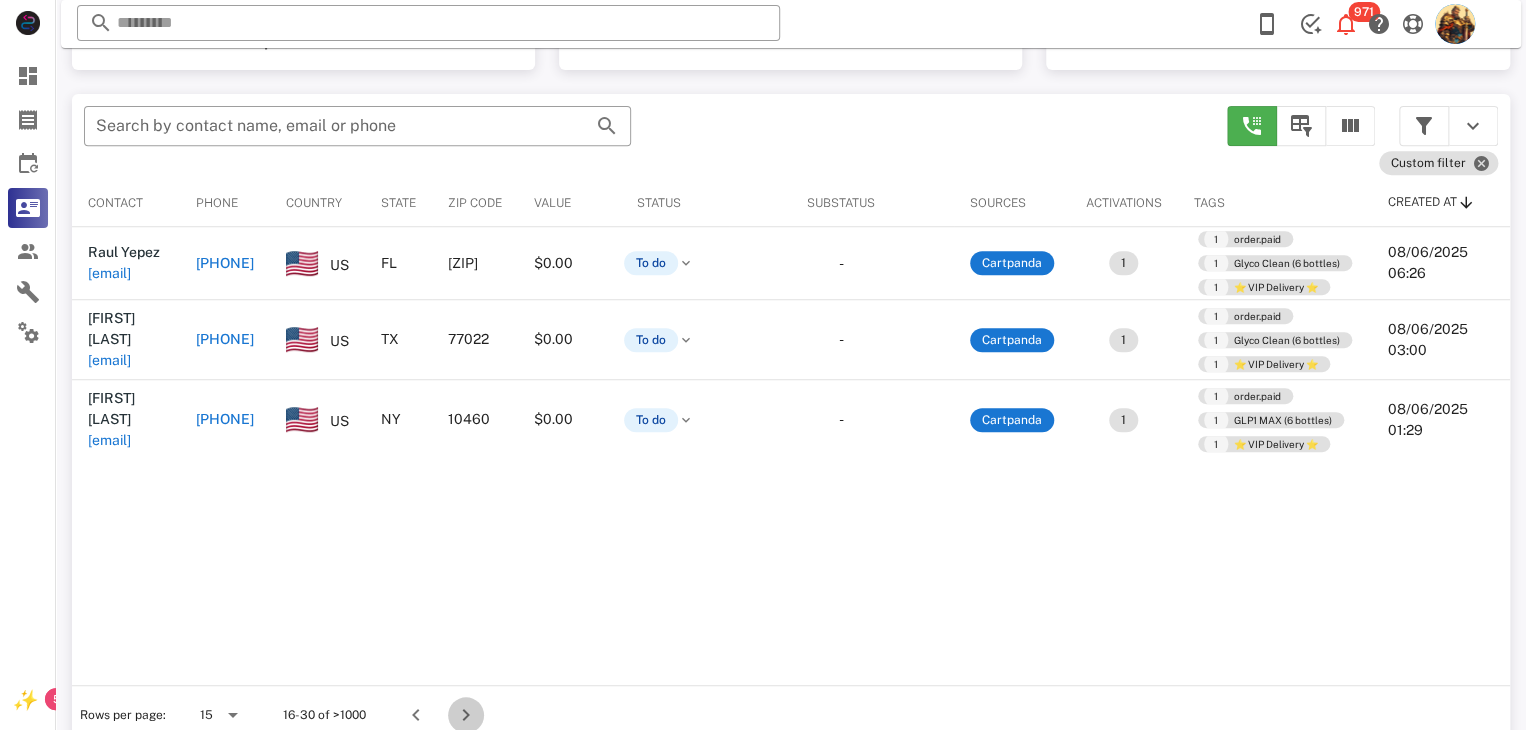 click at bounding box center [466, 715] 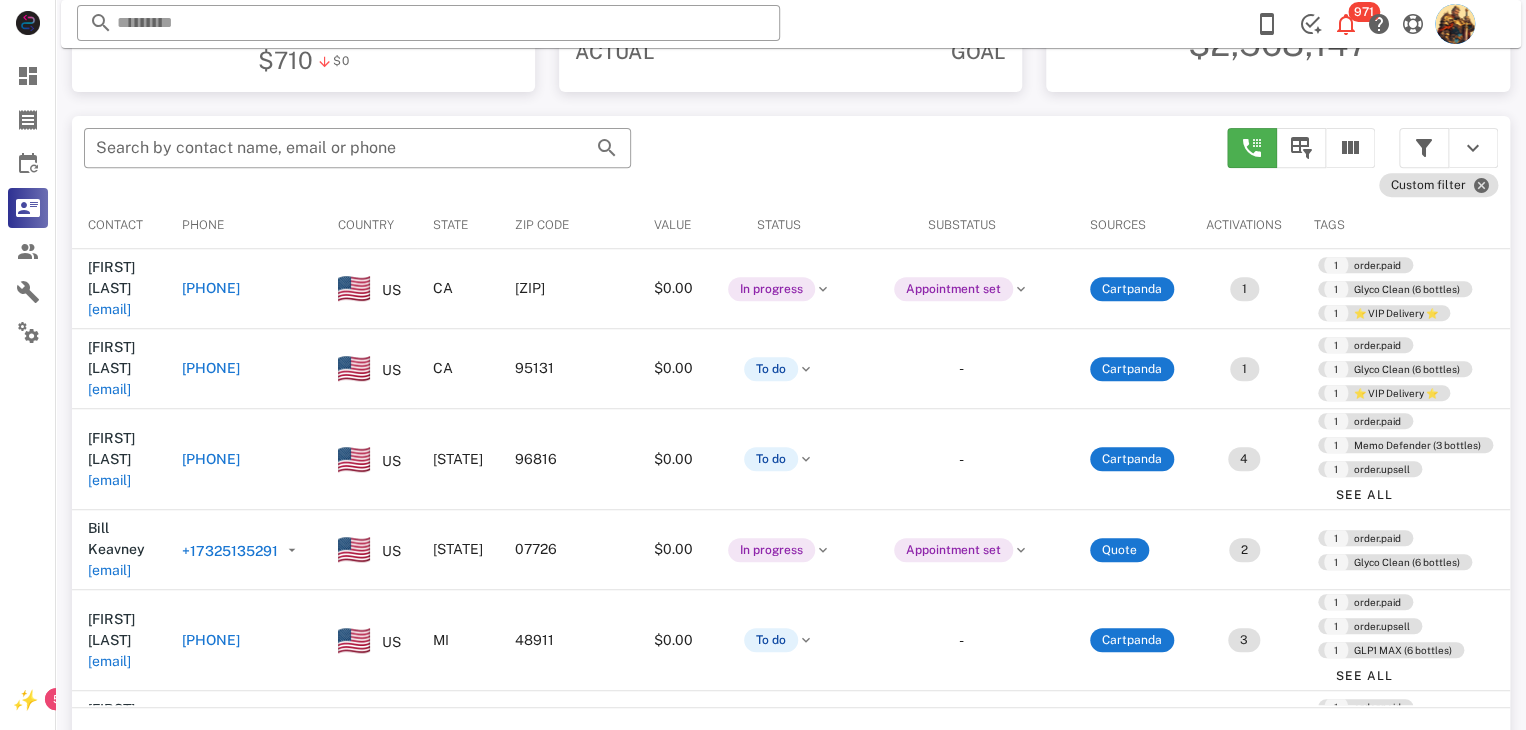 scroll, scrollTop: 350, scrollLeft: 0, axis: vertical 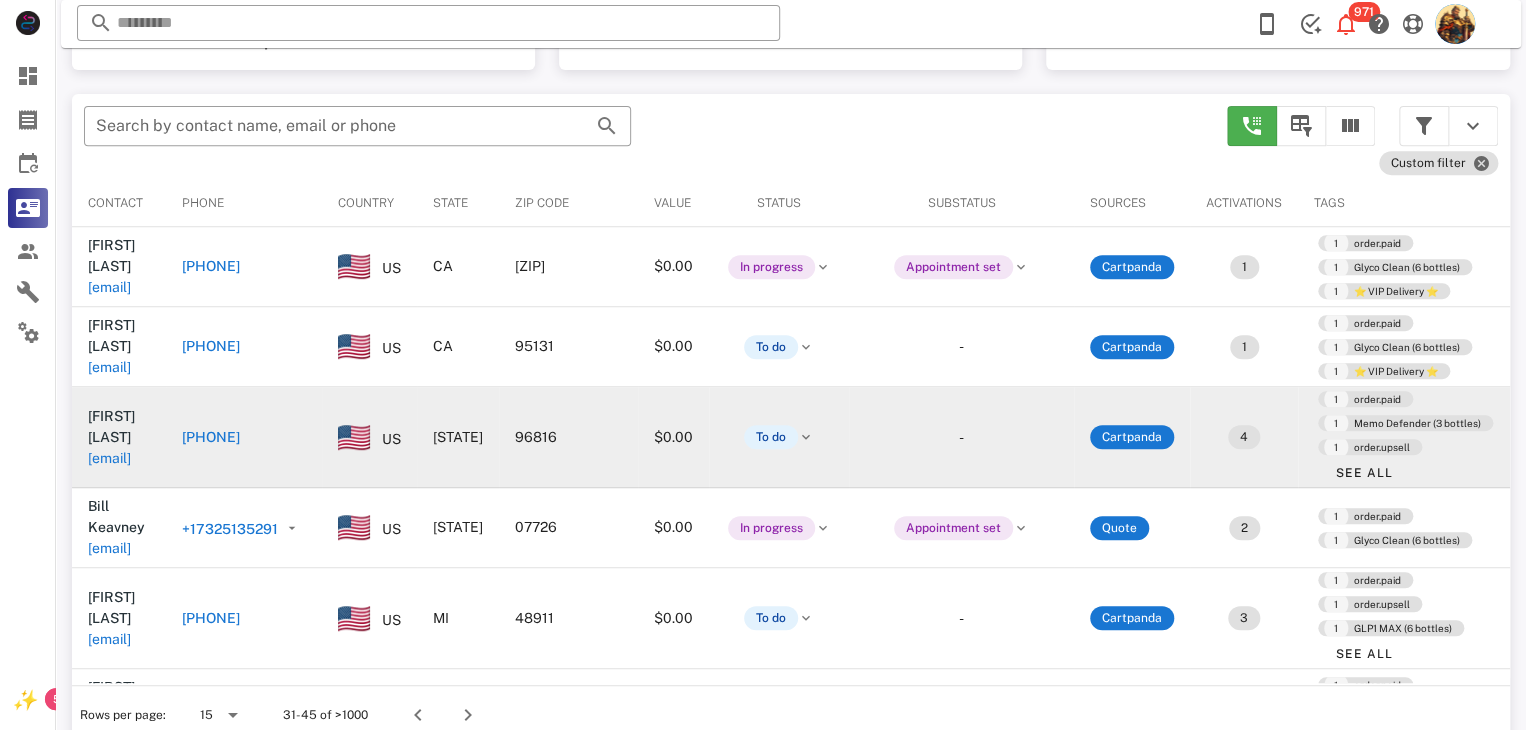 click on "[EMAIL]" at bounding box center (109, 458) 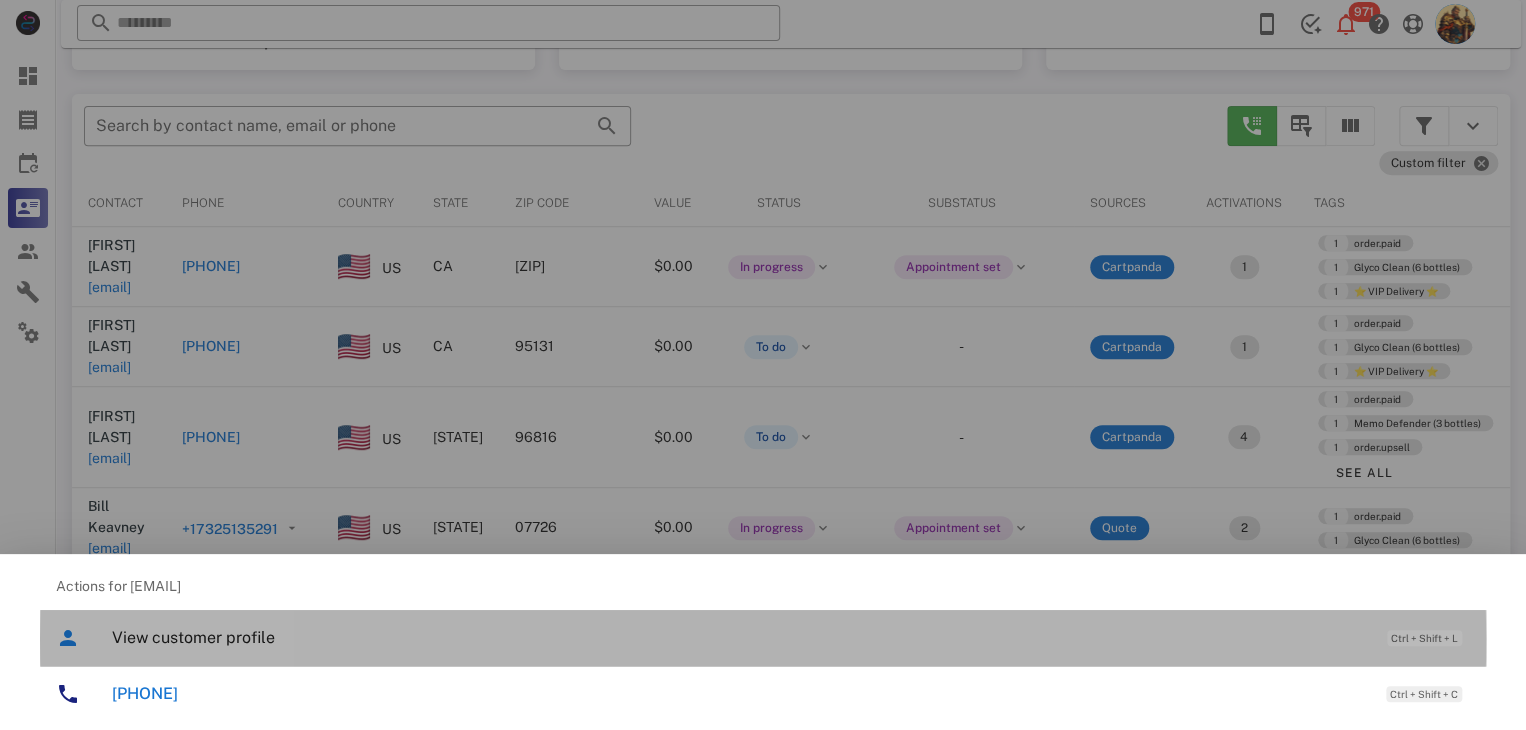 click on "View customer profile" at bounding box center (739, 637) 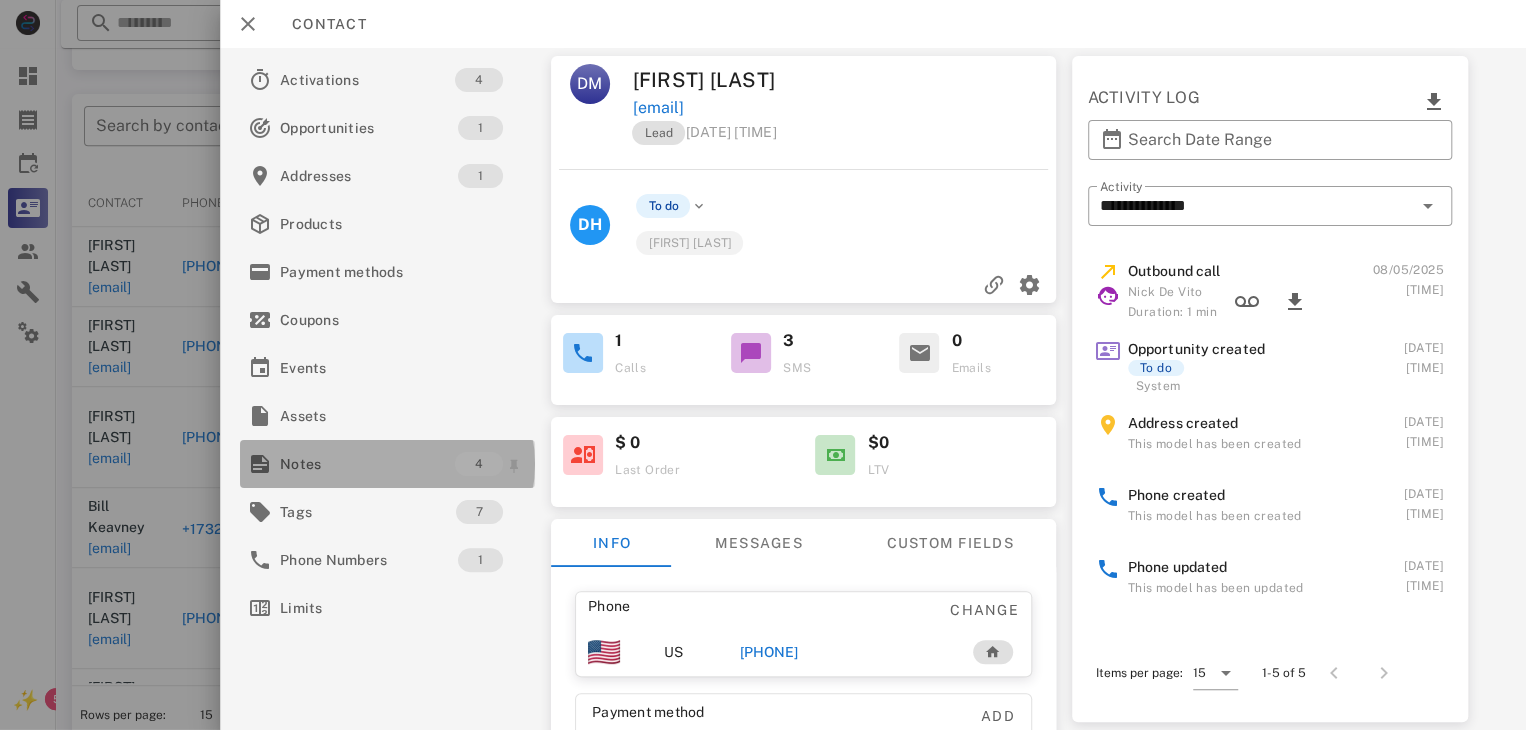 click on "Notes" at bounding box center (367, 464) 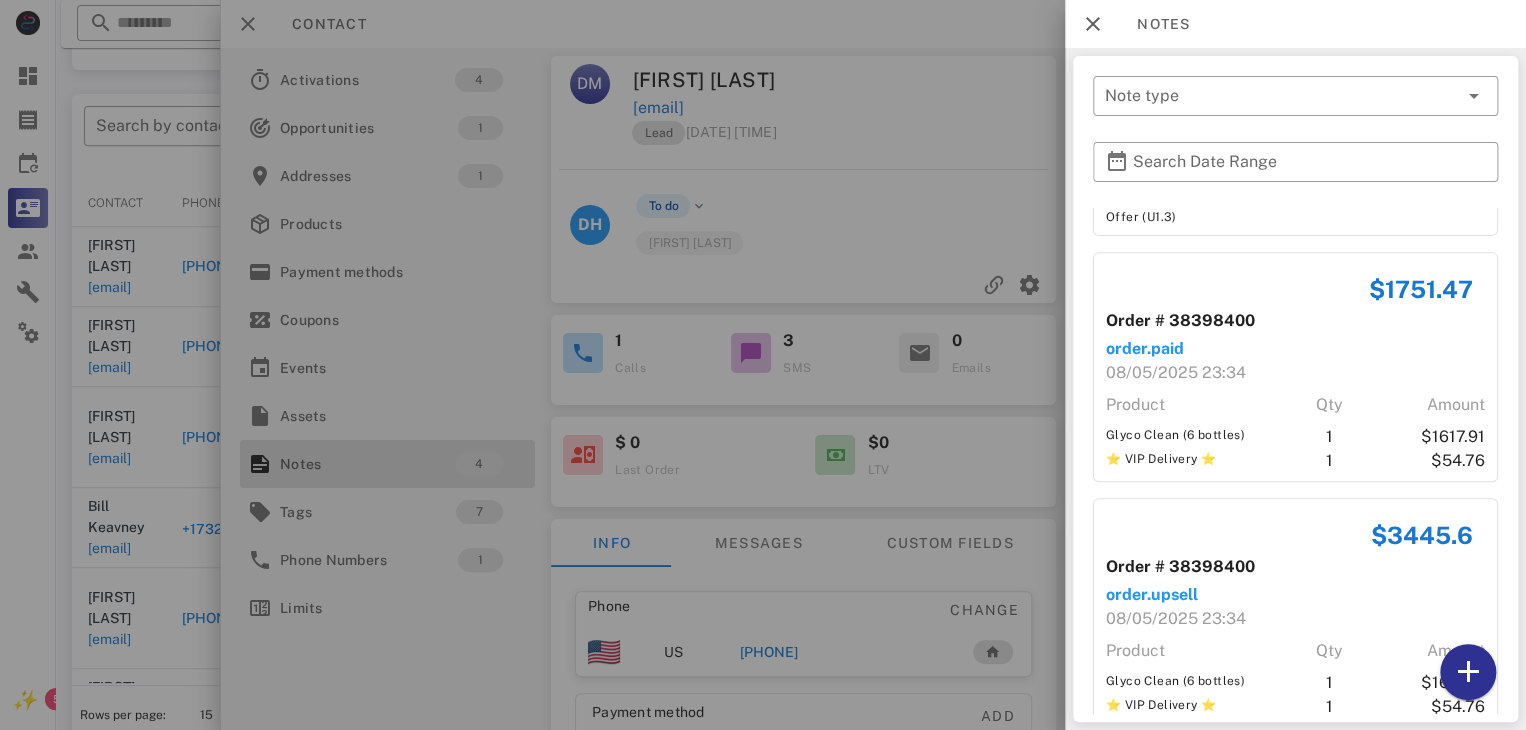 scroll, scrollTop: 521, scrollLeft: 0, axis: vertical 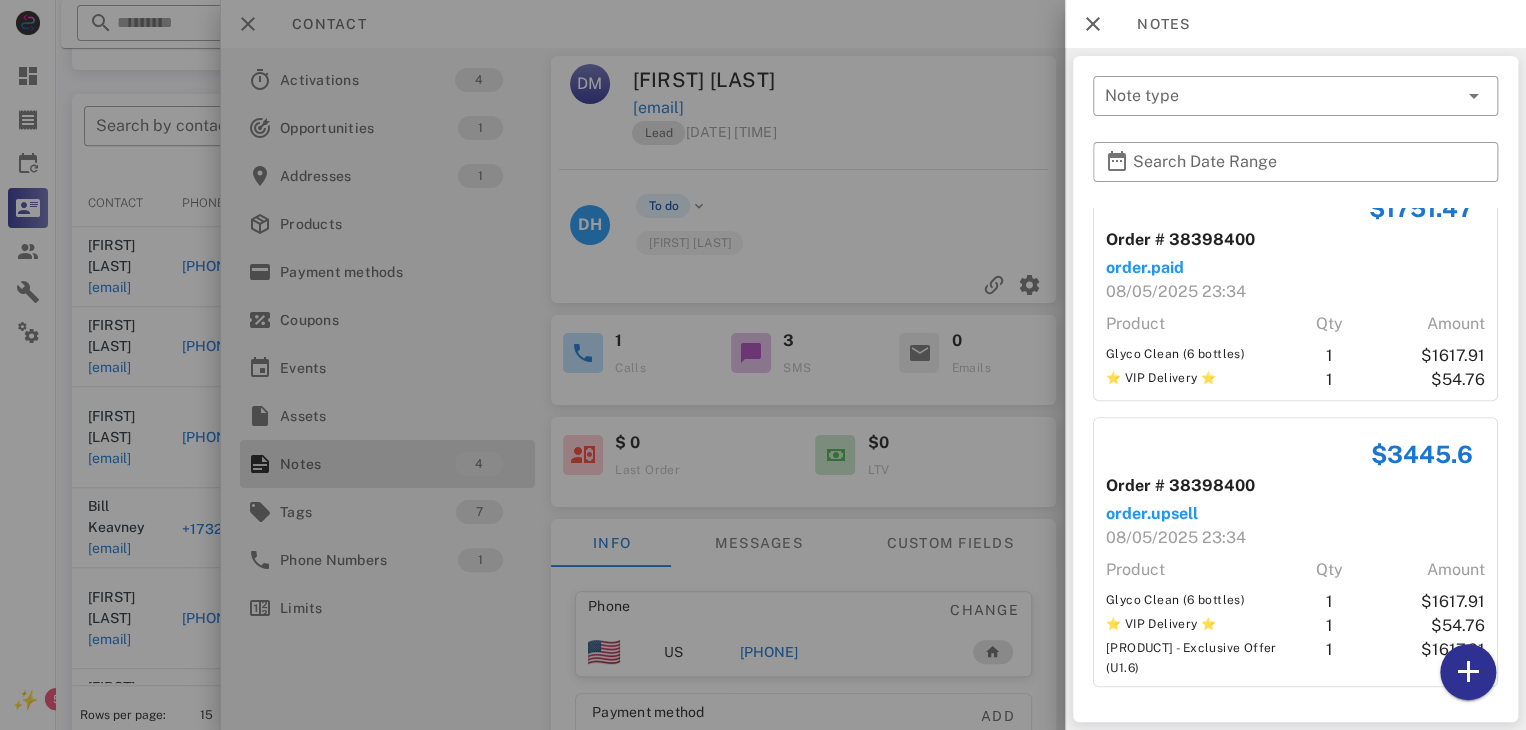 click at bounding box center [763, 365] 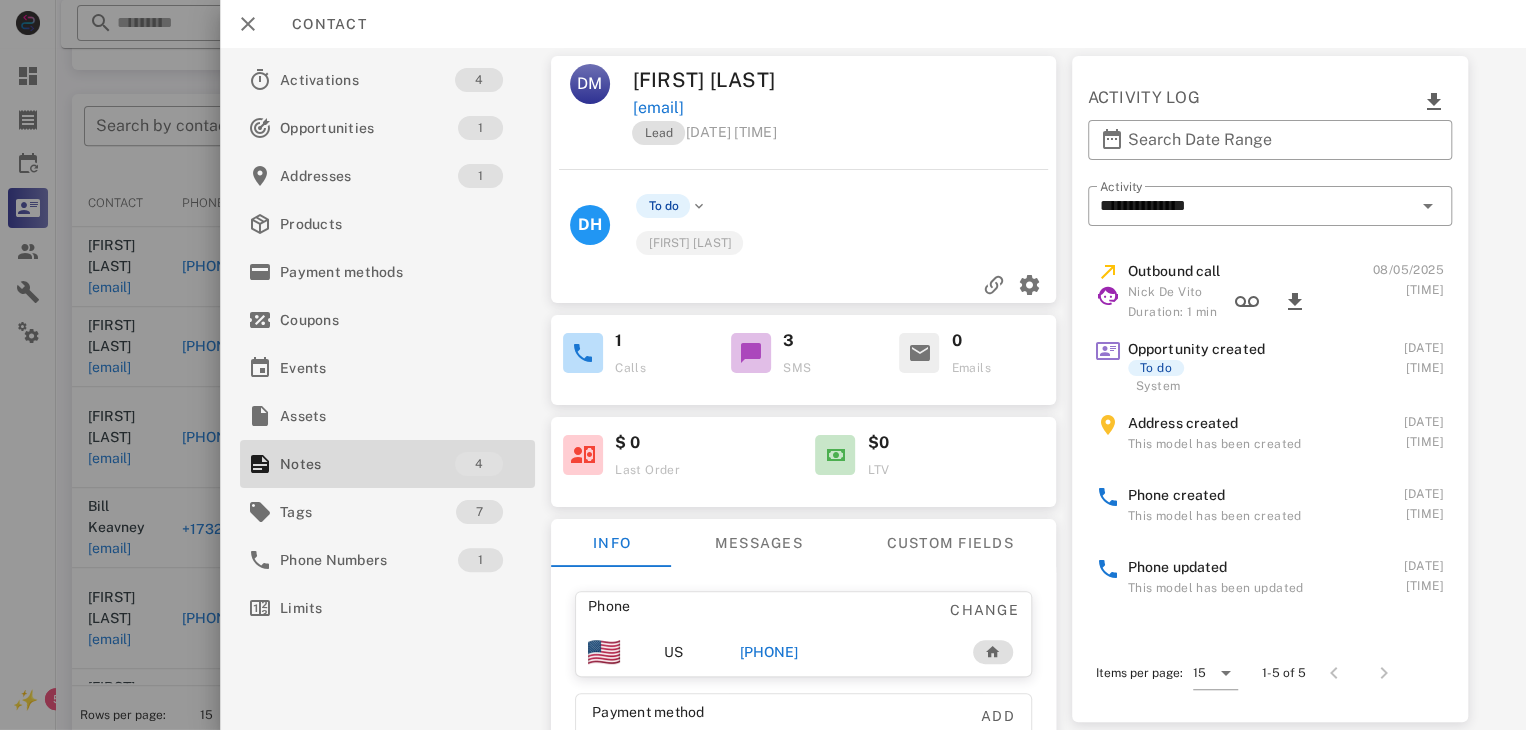 click on "[PHONE]" at bounding box center [769, 652] 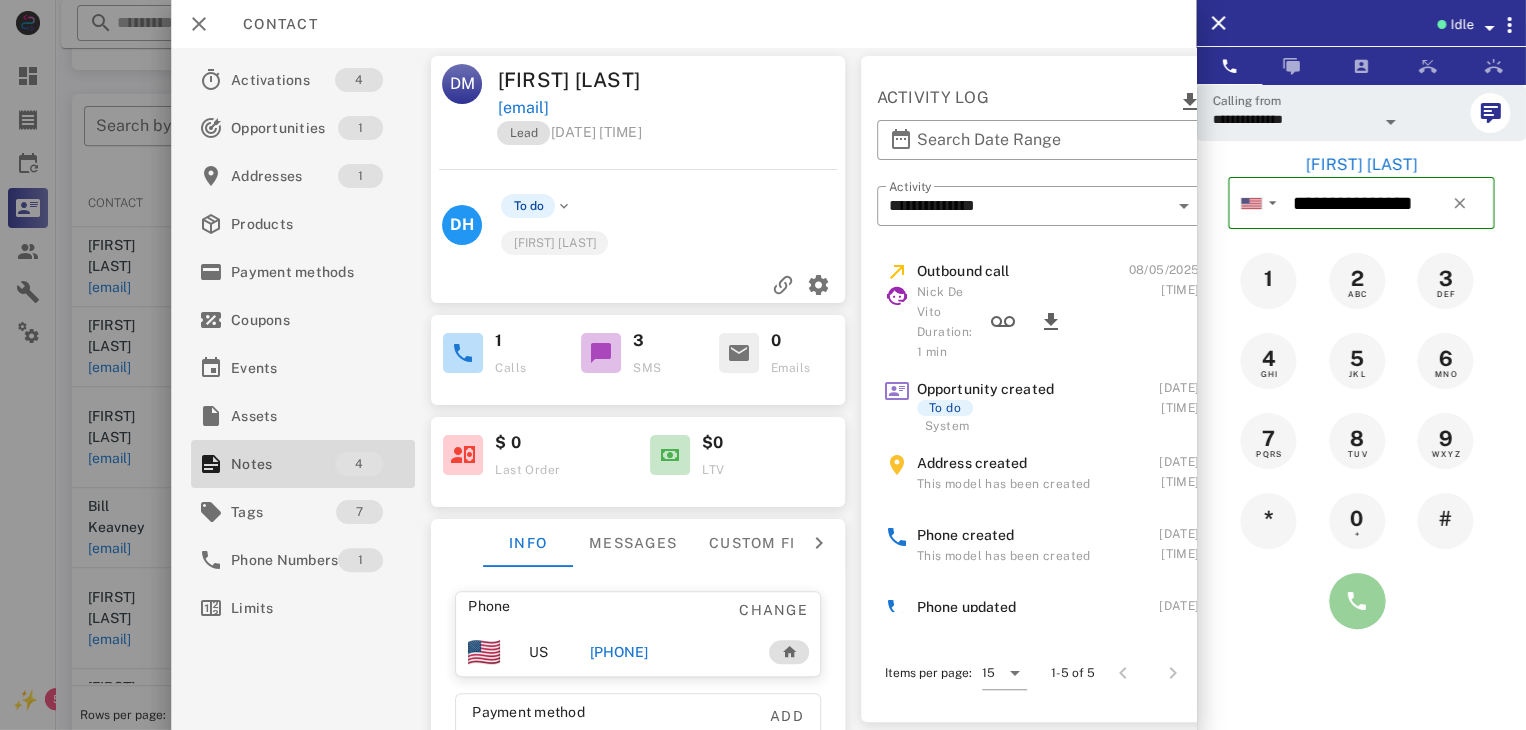 click at bounding box center (1357, 601) 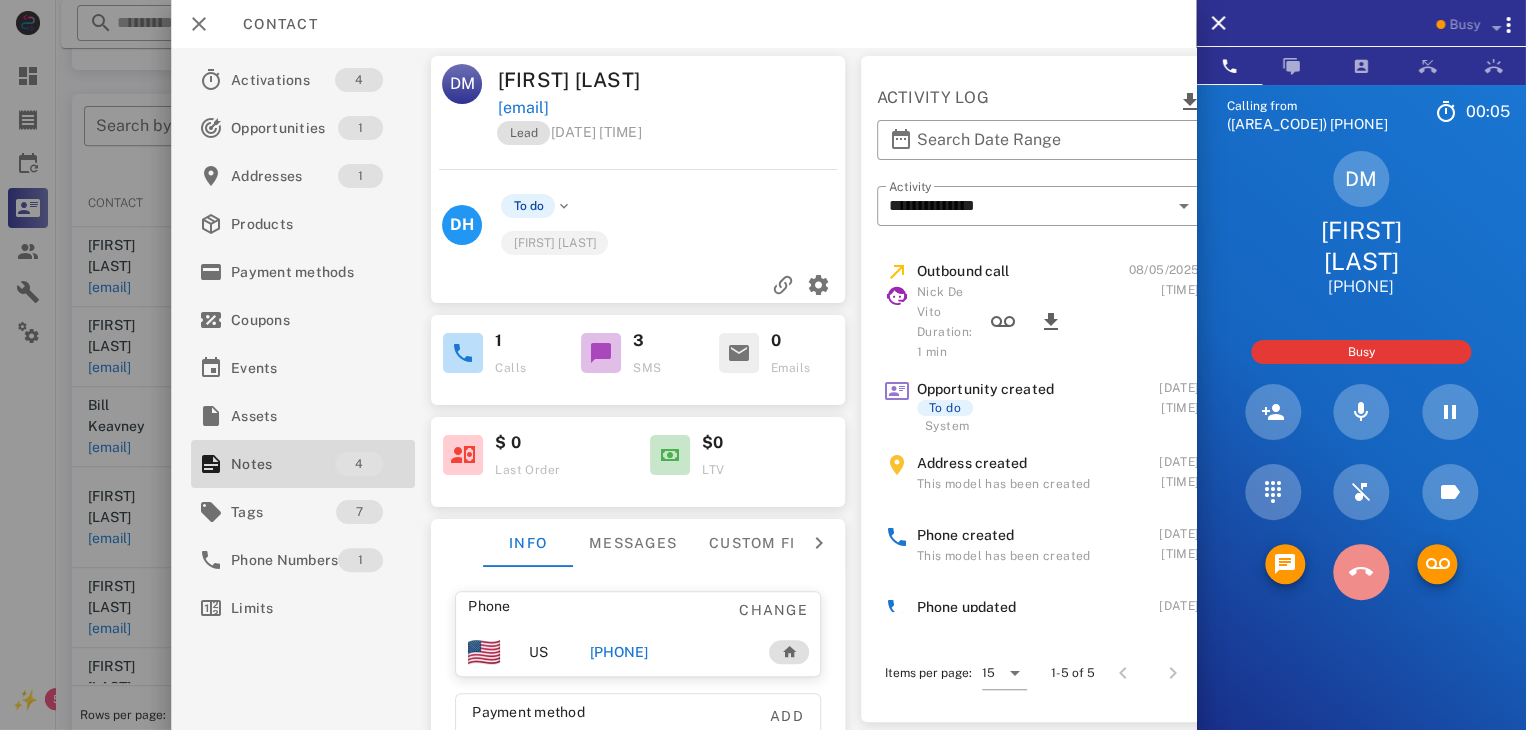 click at bounding box center [1361, 572] 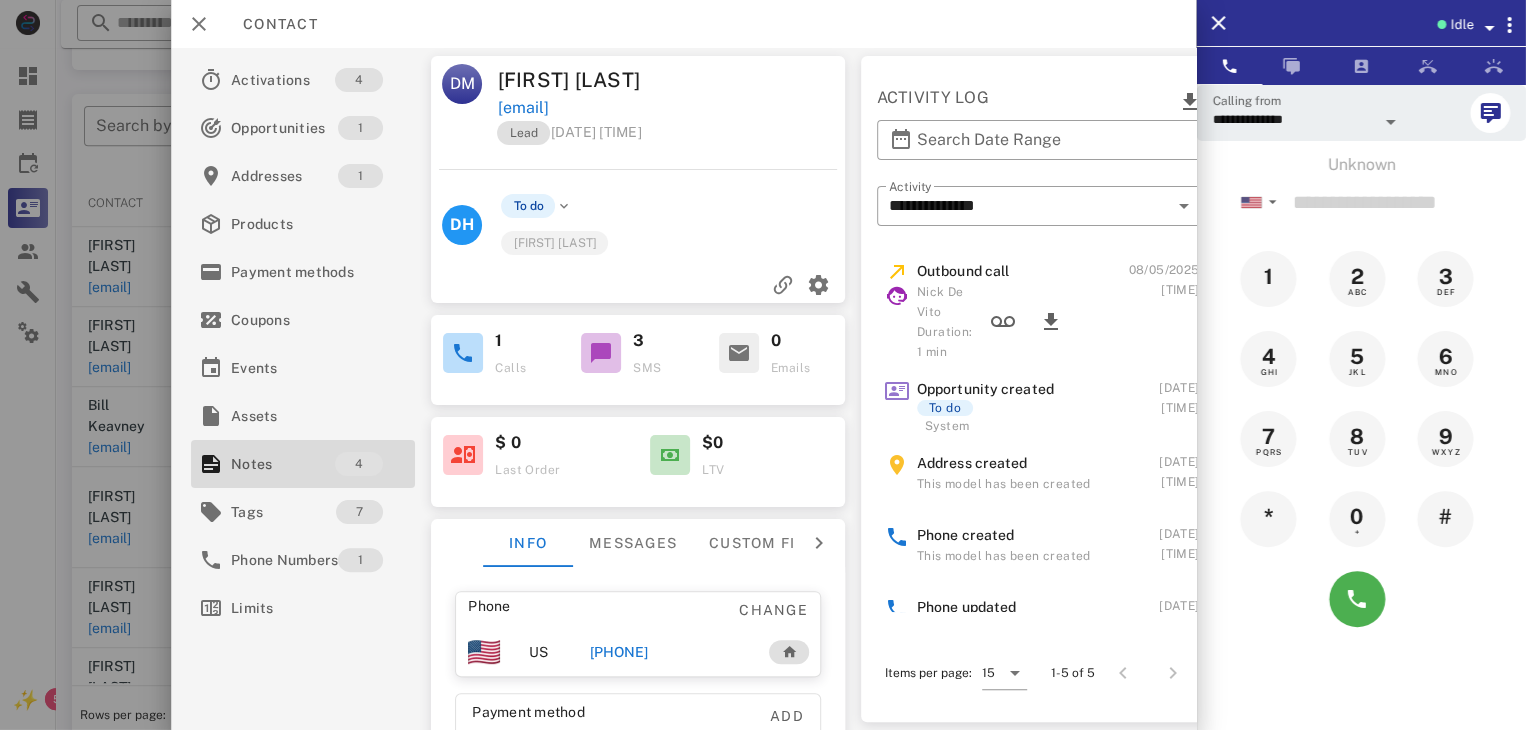 click at bounding box center (763, 365) 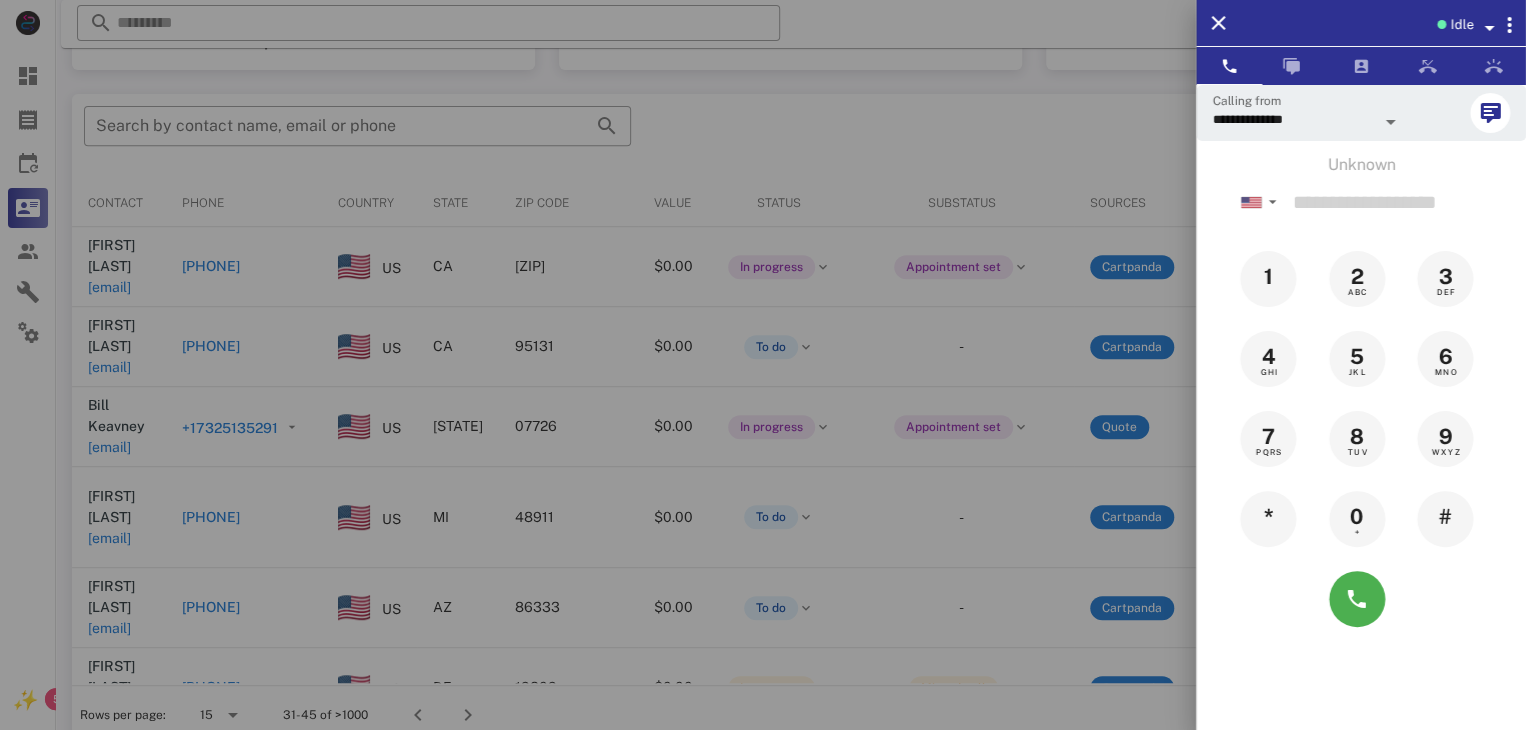 click at bounding box center [763, 365] 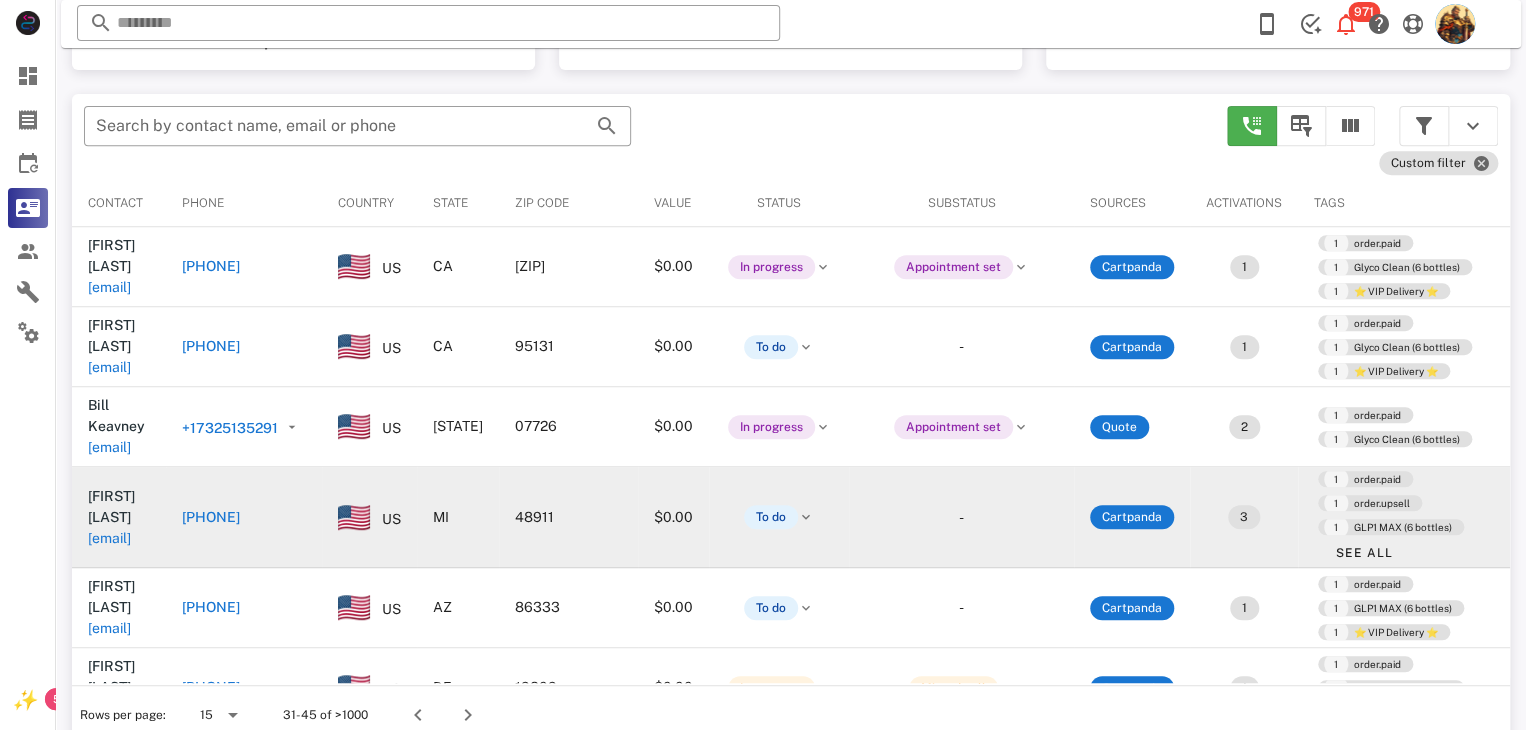 click on "[EMAIL]" at bounding box center (109, 538) 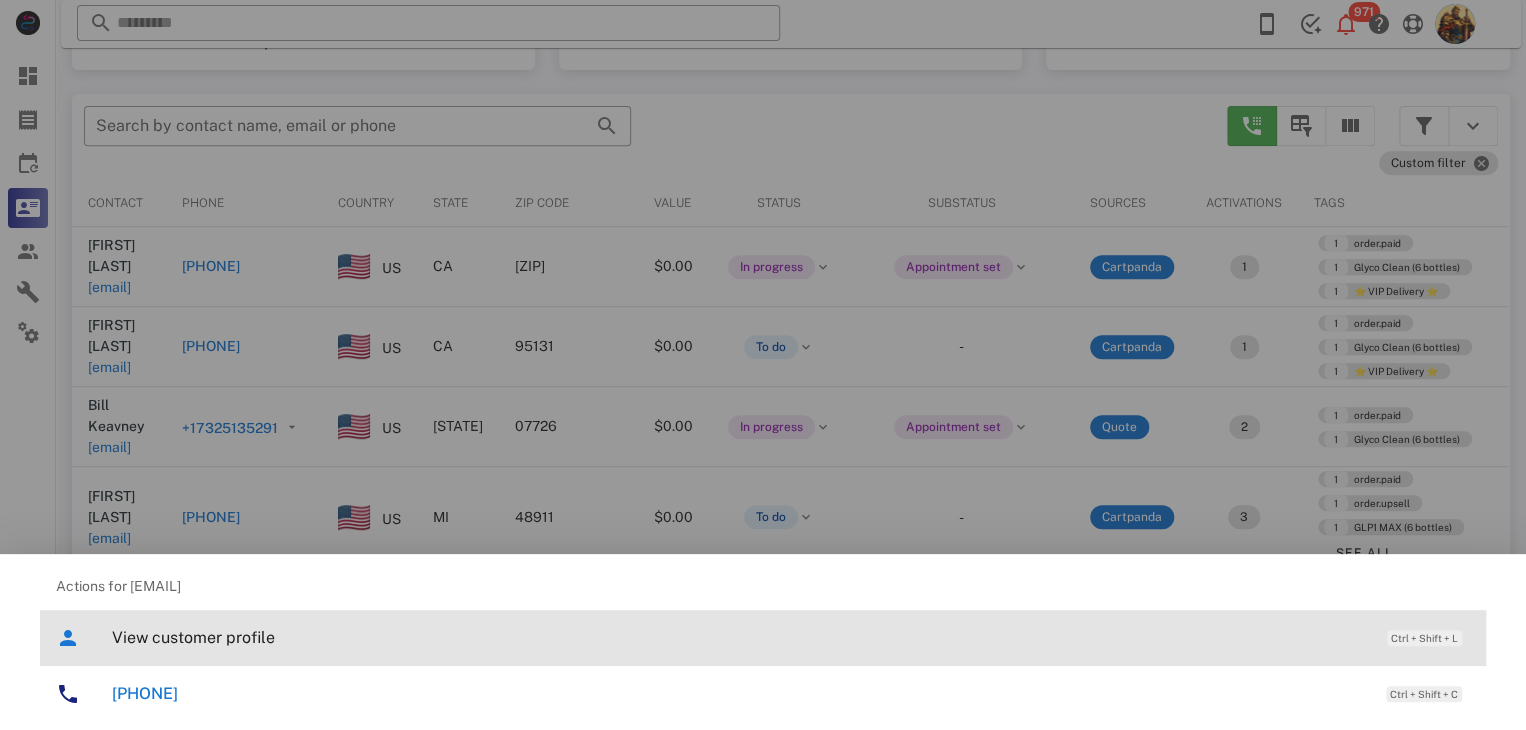 click on "View customer profile" at bounding box center [739, 637] 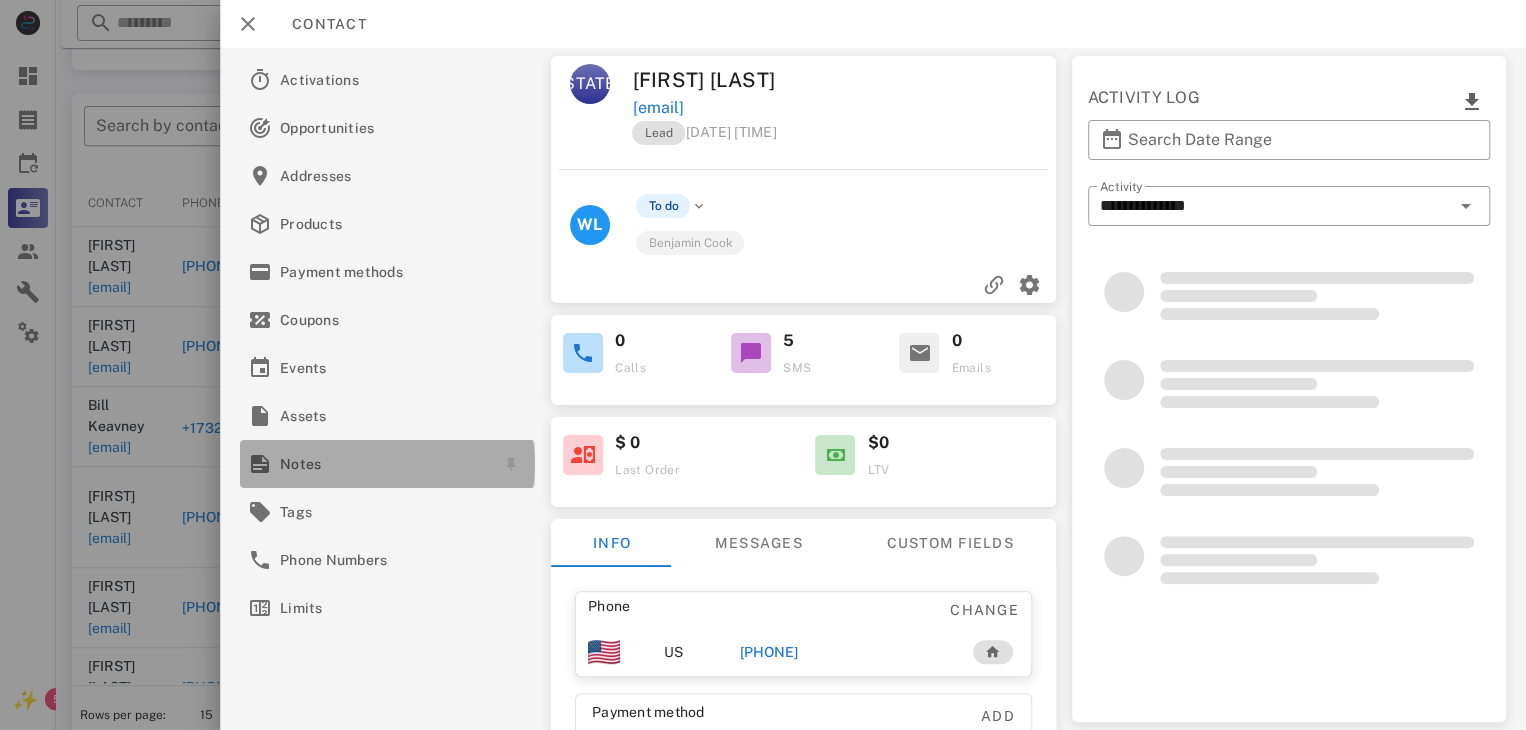 click on "Notes" at bounding box center [383, 464] 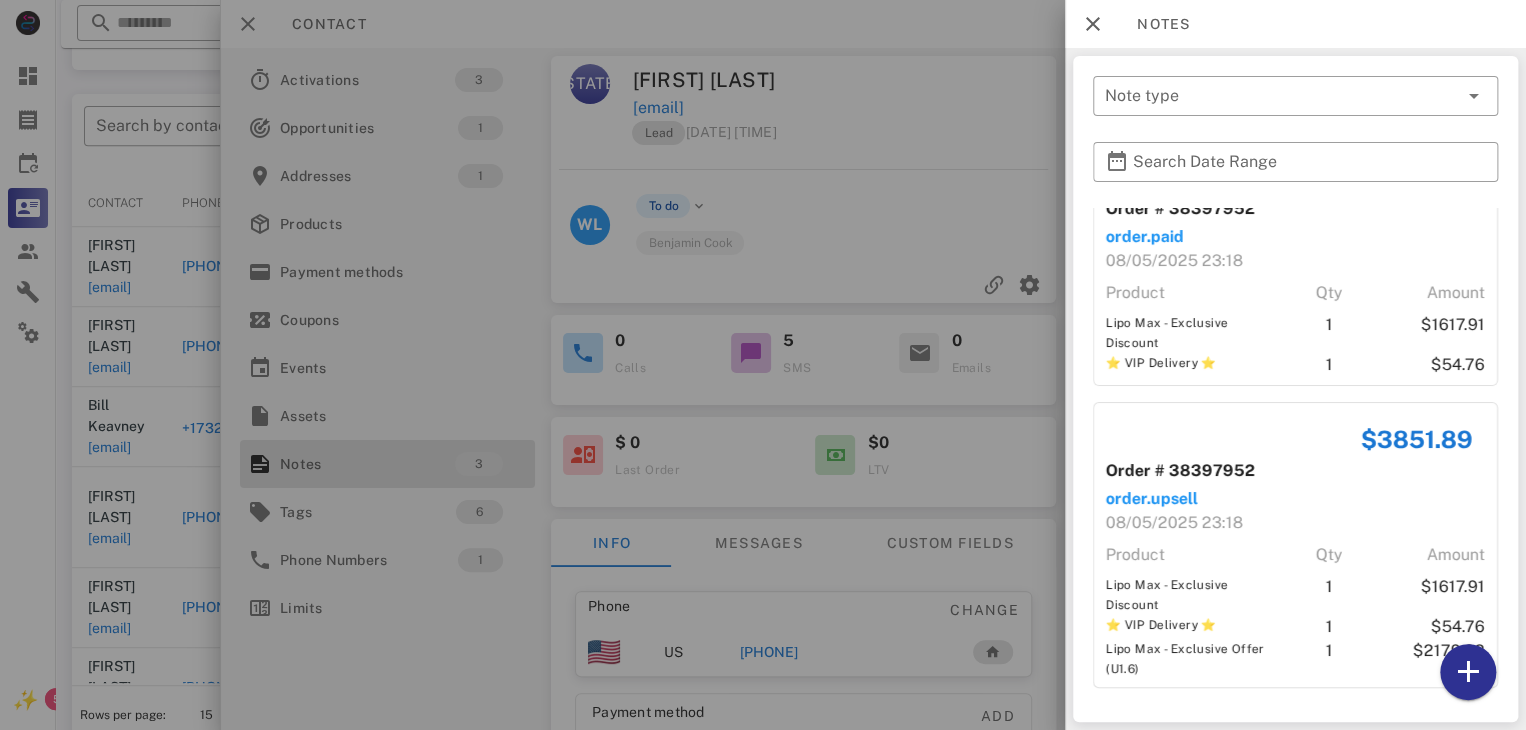 scroll, scrollTop: 316, scrollLeft: 0, axis: vertical 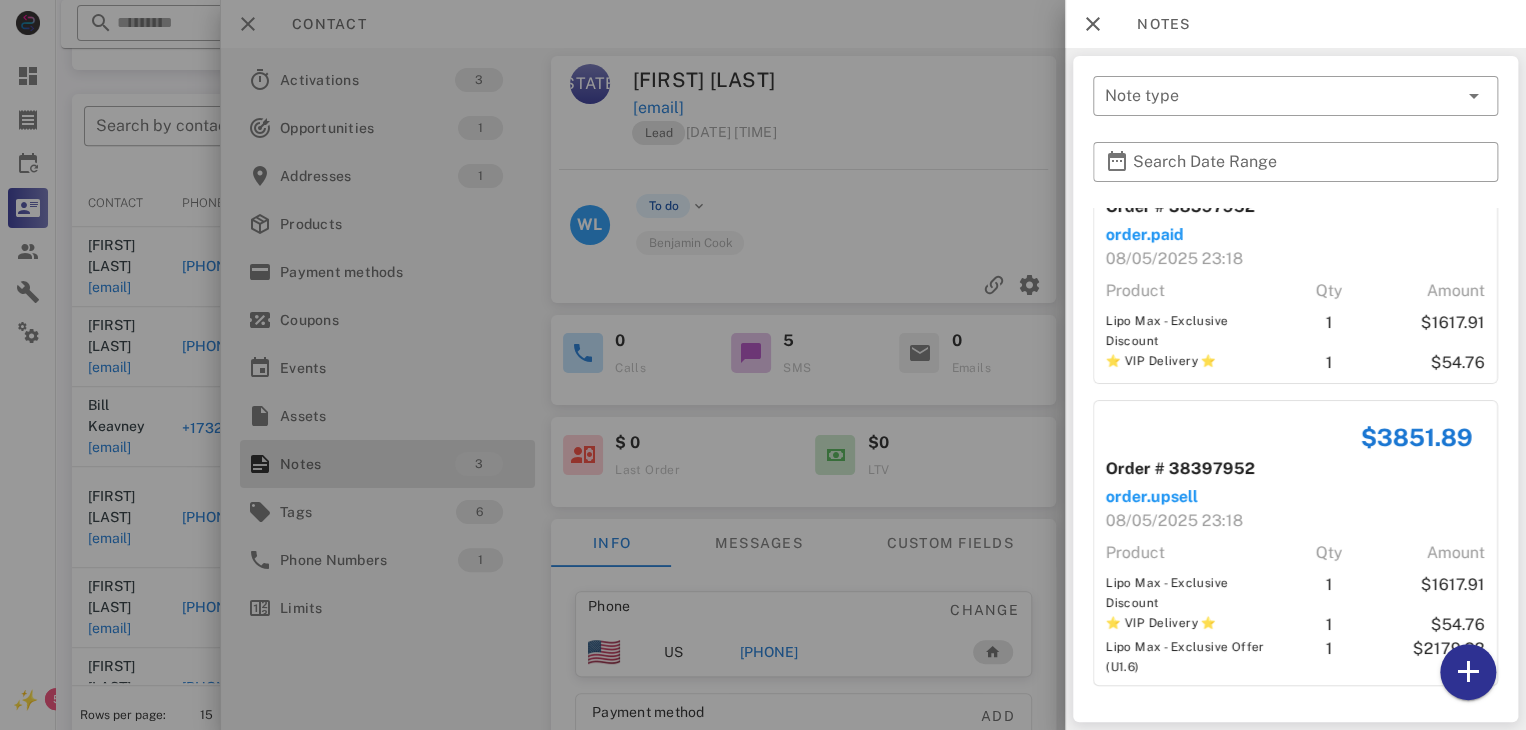 click at bounding box center [763, 365] 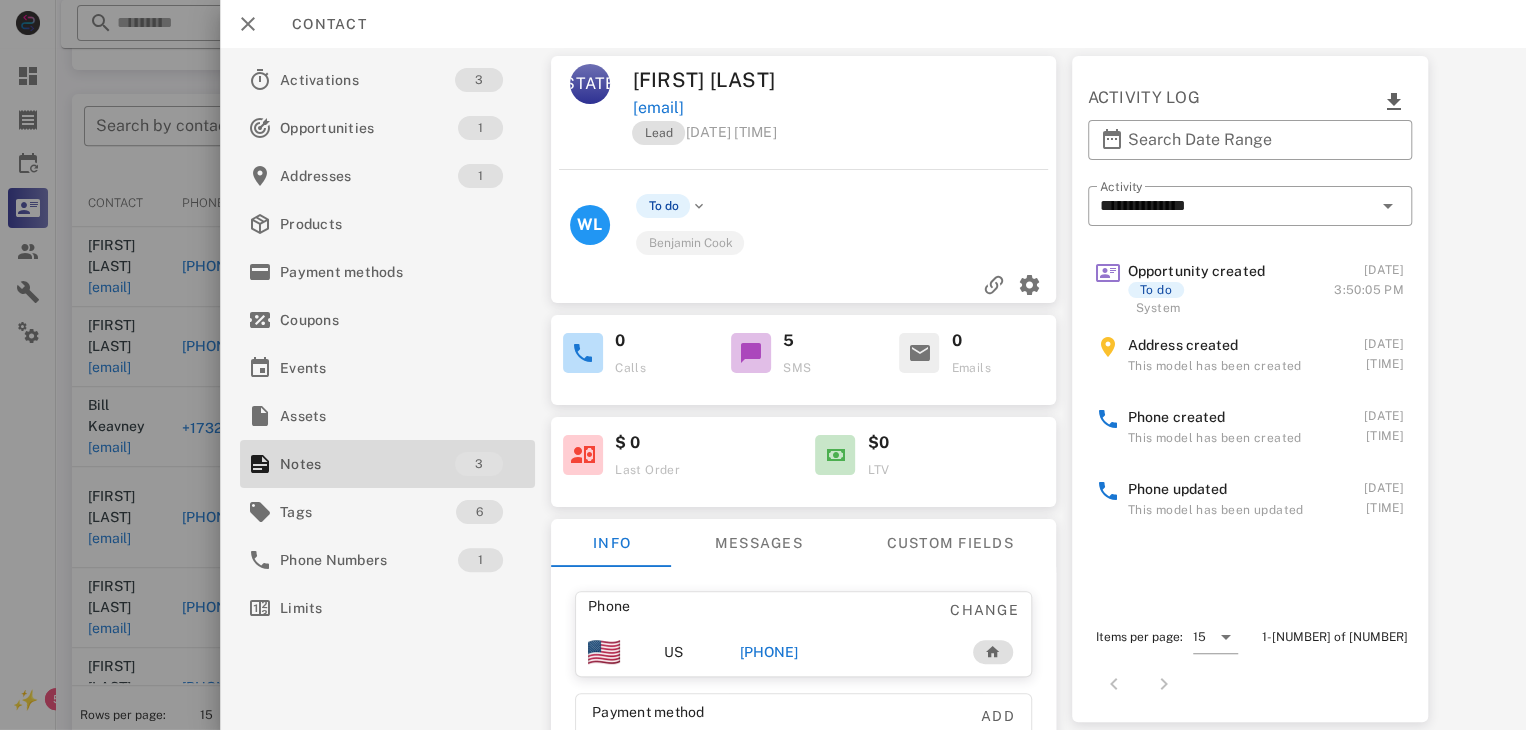 click on "[PHONE]" at bounding box center (769, 652) 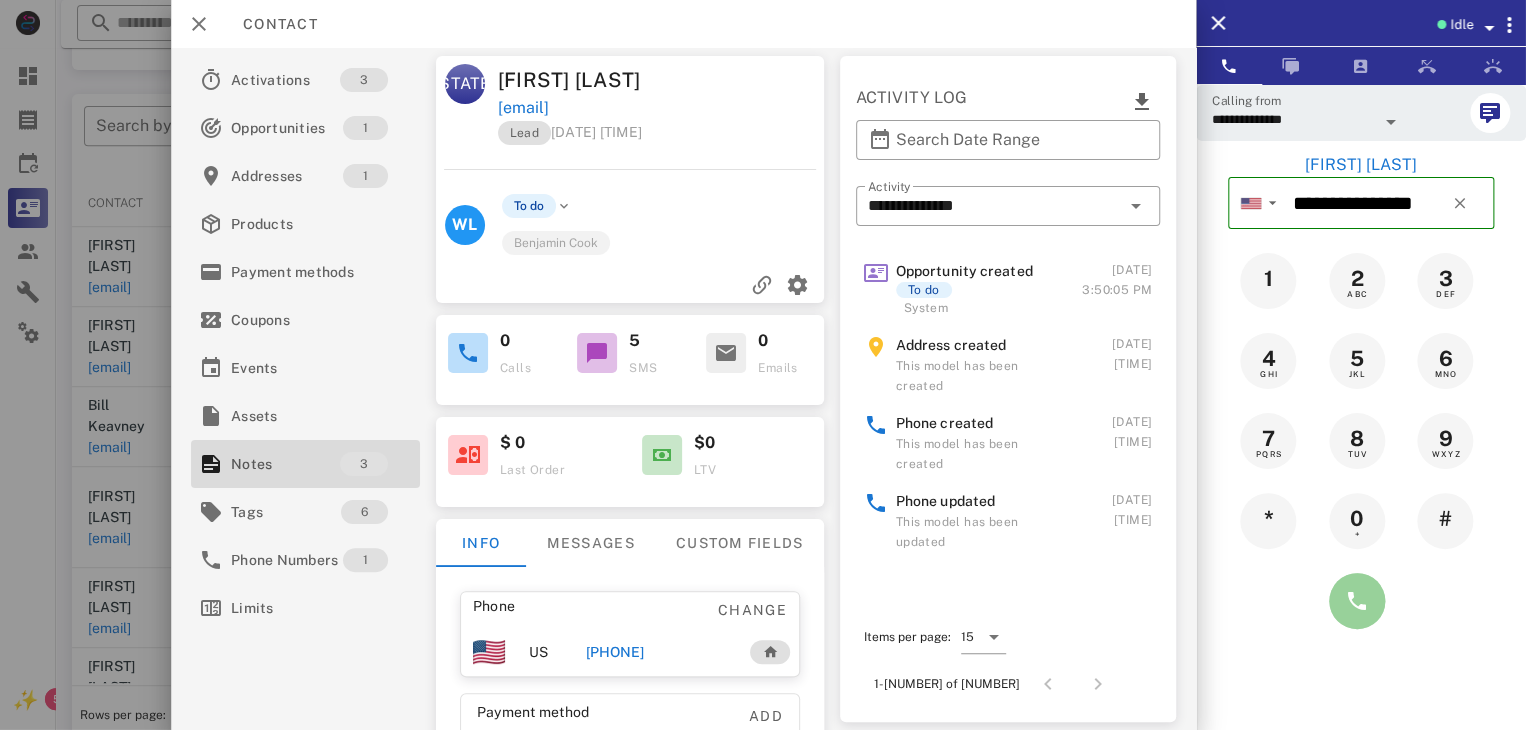 click at bounding box center (1357, 601) 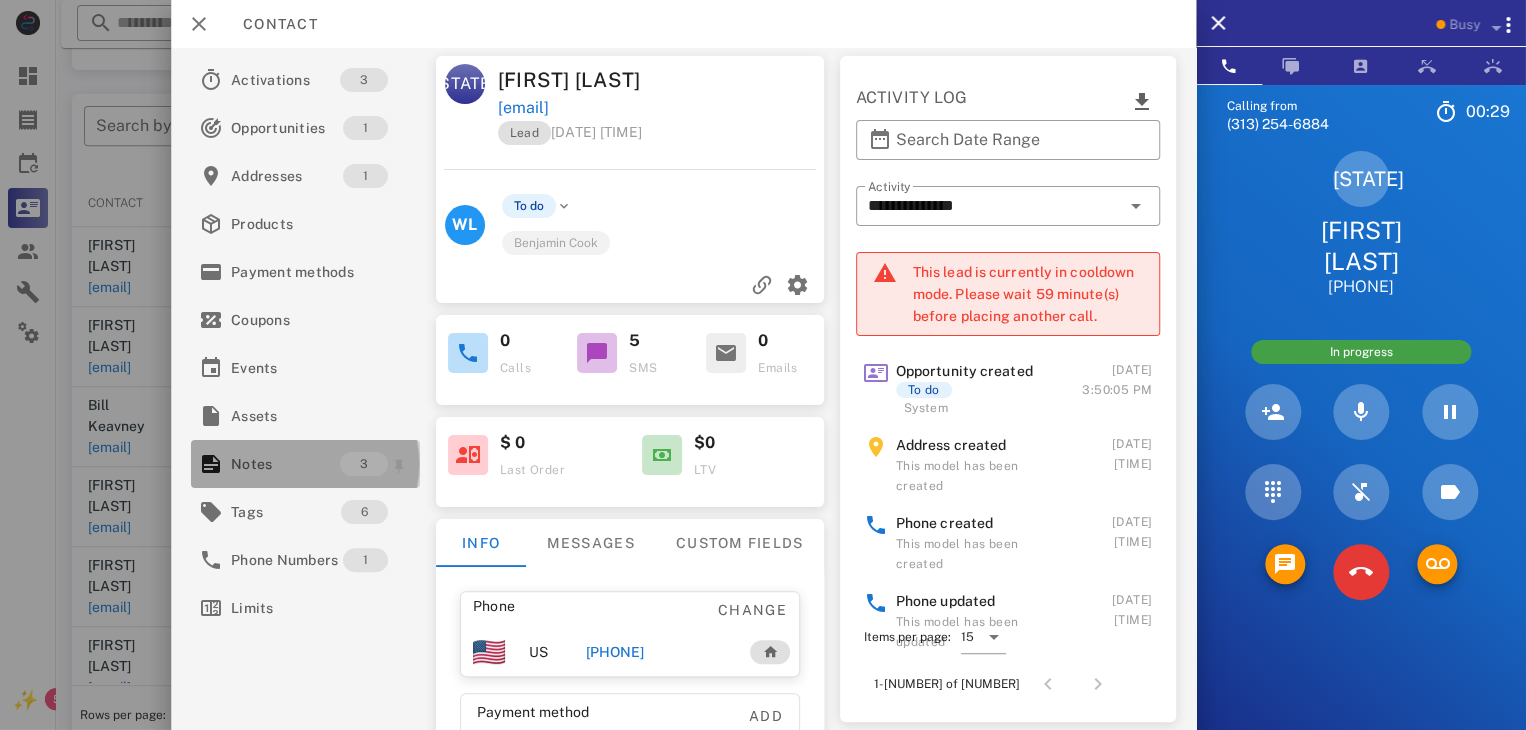 click on "Notes" at bounding box center (285, 464) 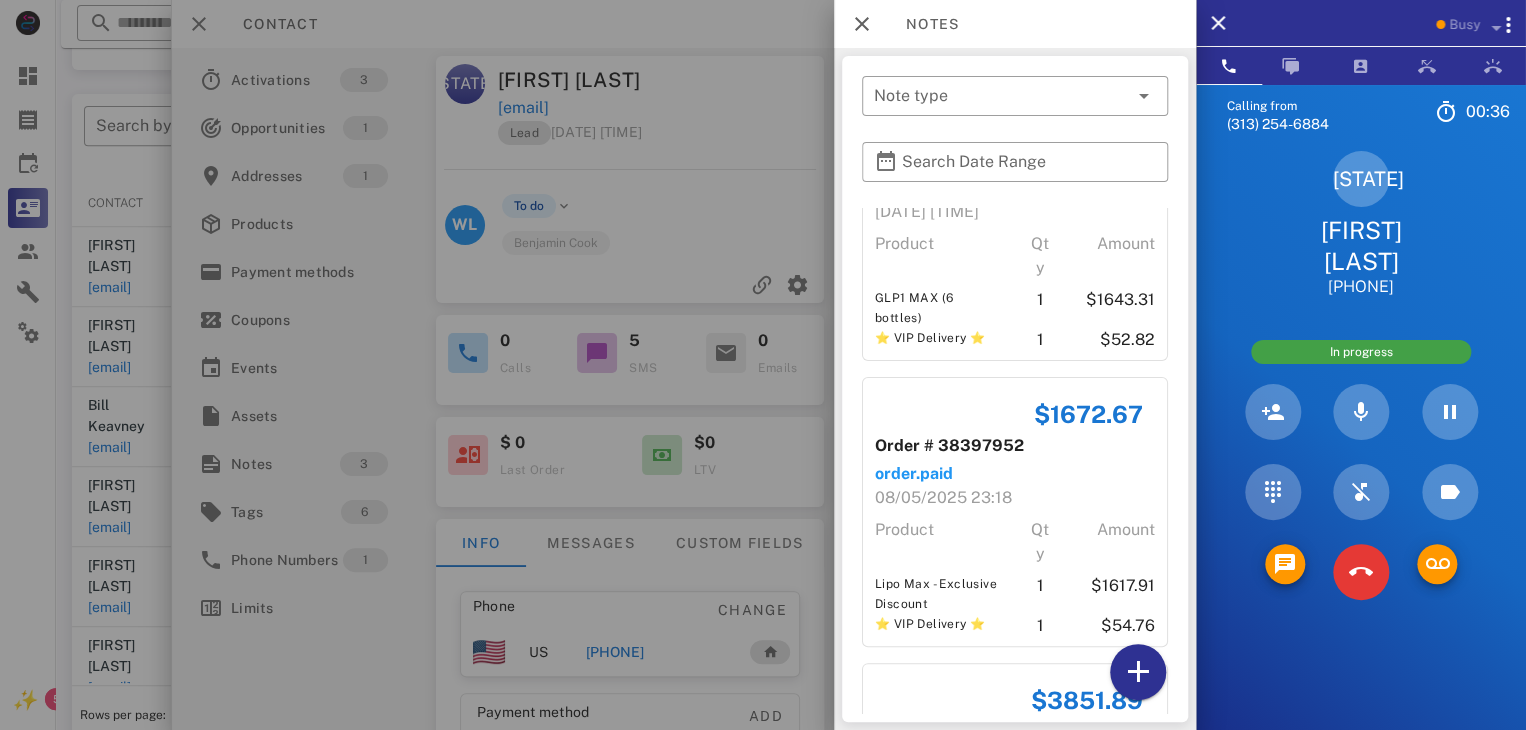 scroll, scrollTop: 404, scrollLeft: 0, axis: vertical 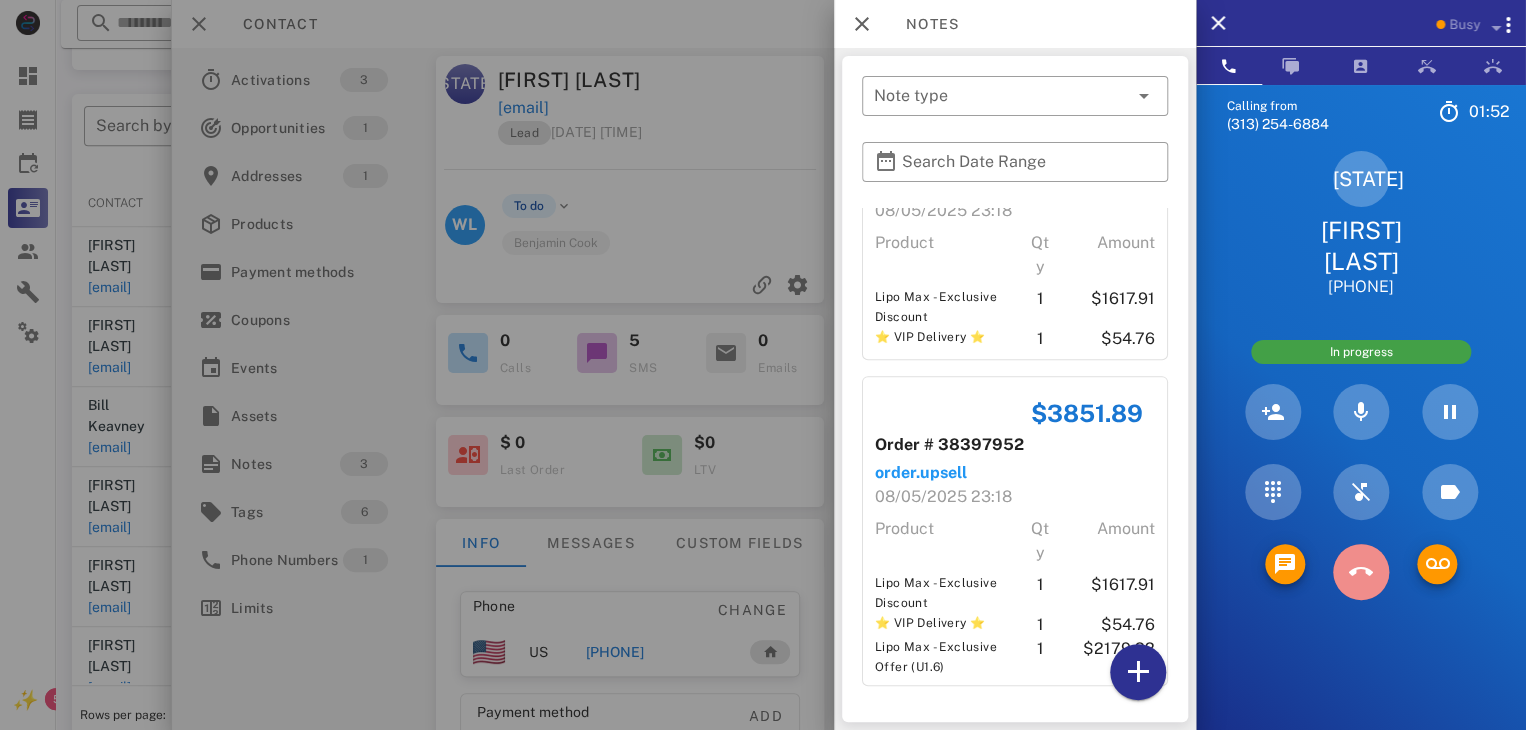 click at bounding box center [1361, 572] 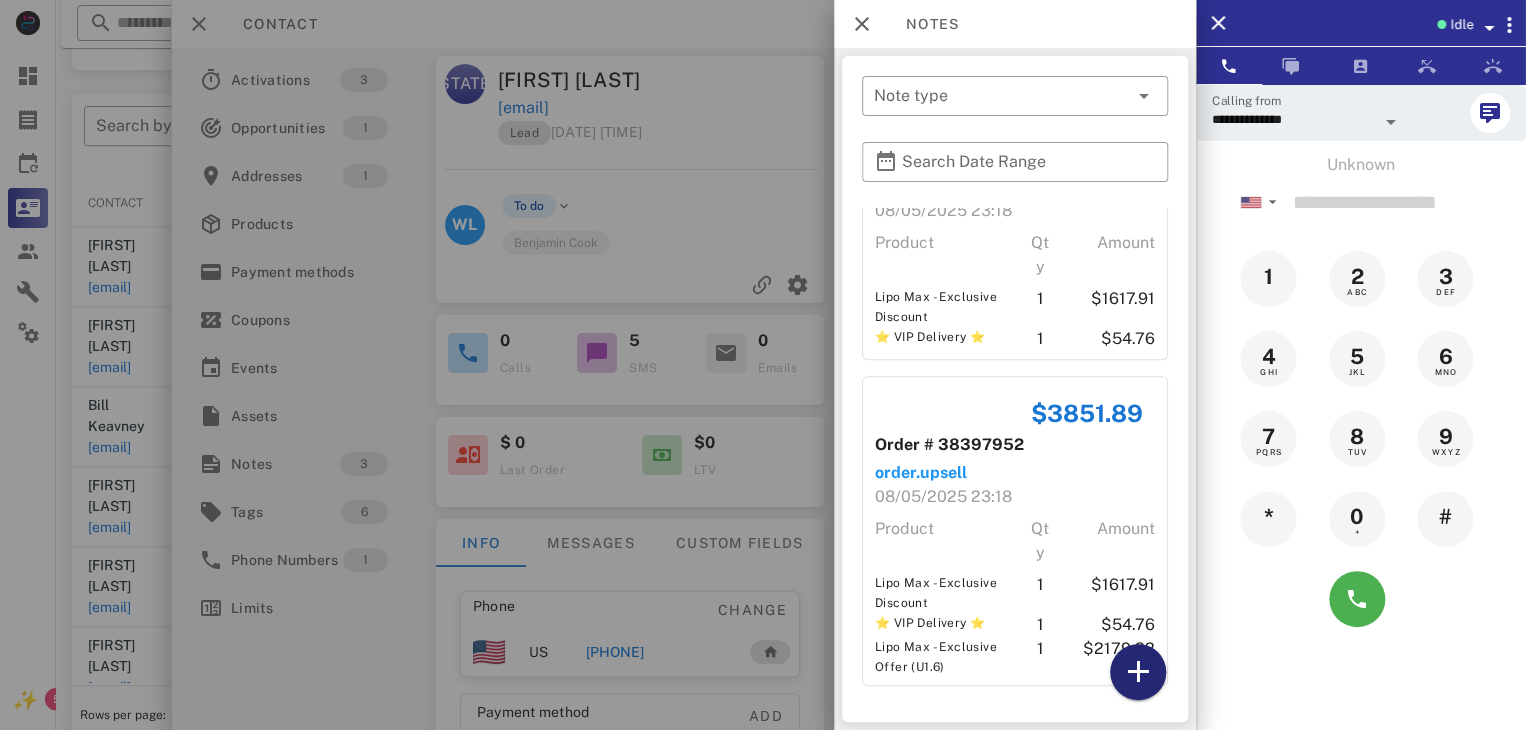 click at bounding box center (1138, 672) 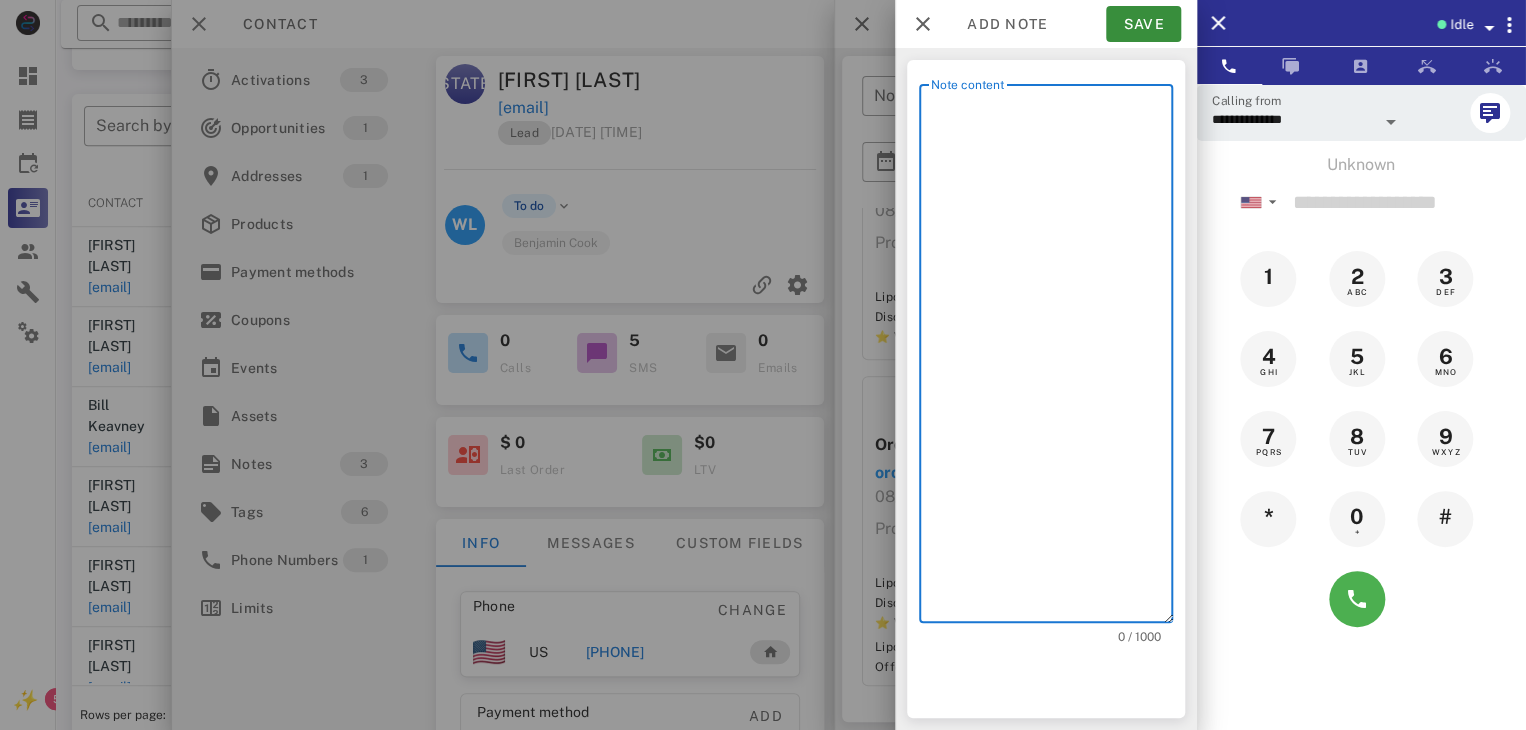 click on "Note content" at bounding box center [1052, 358] 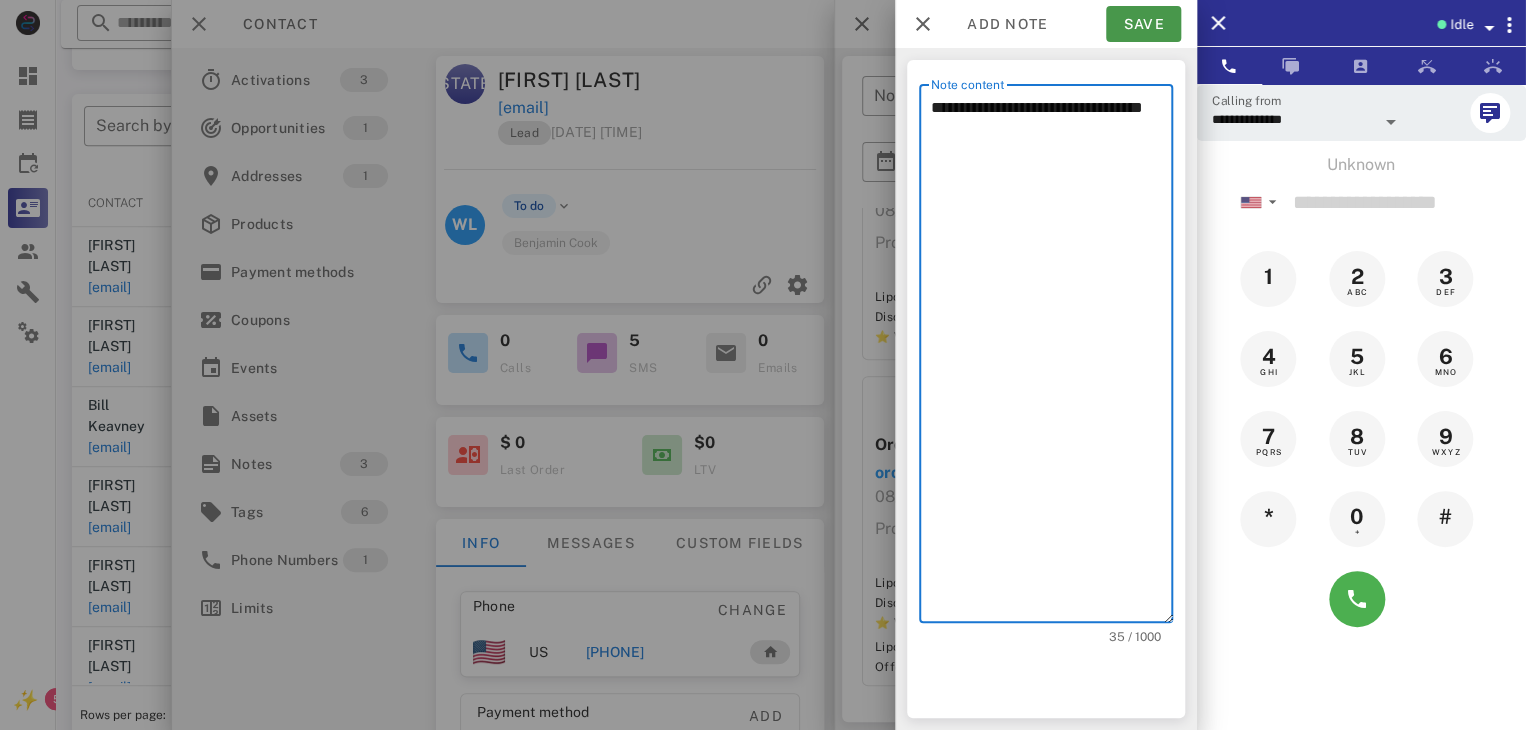 type on "**********" 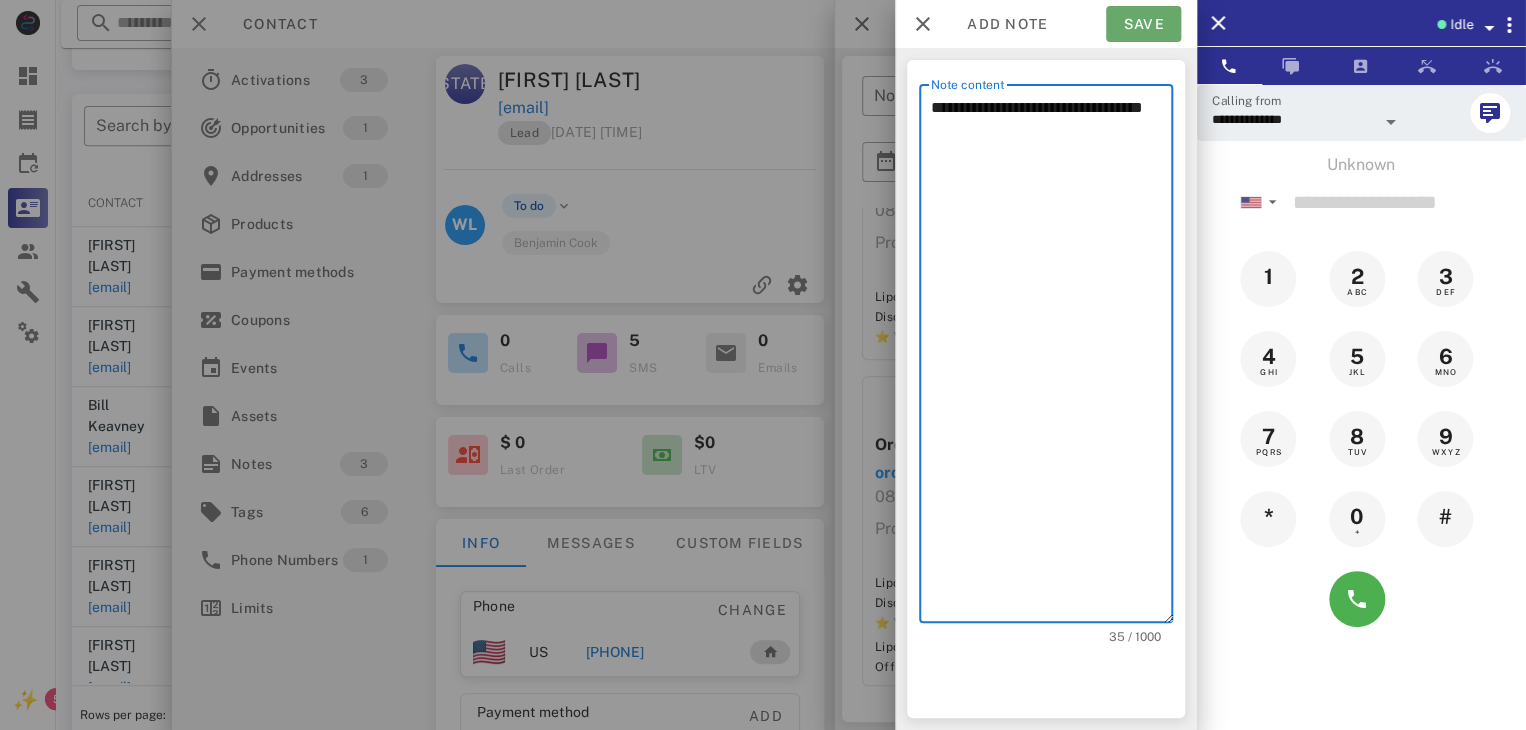 click on "Save" at bounding box center [1143, 24] 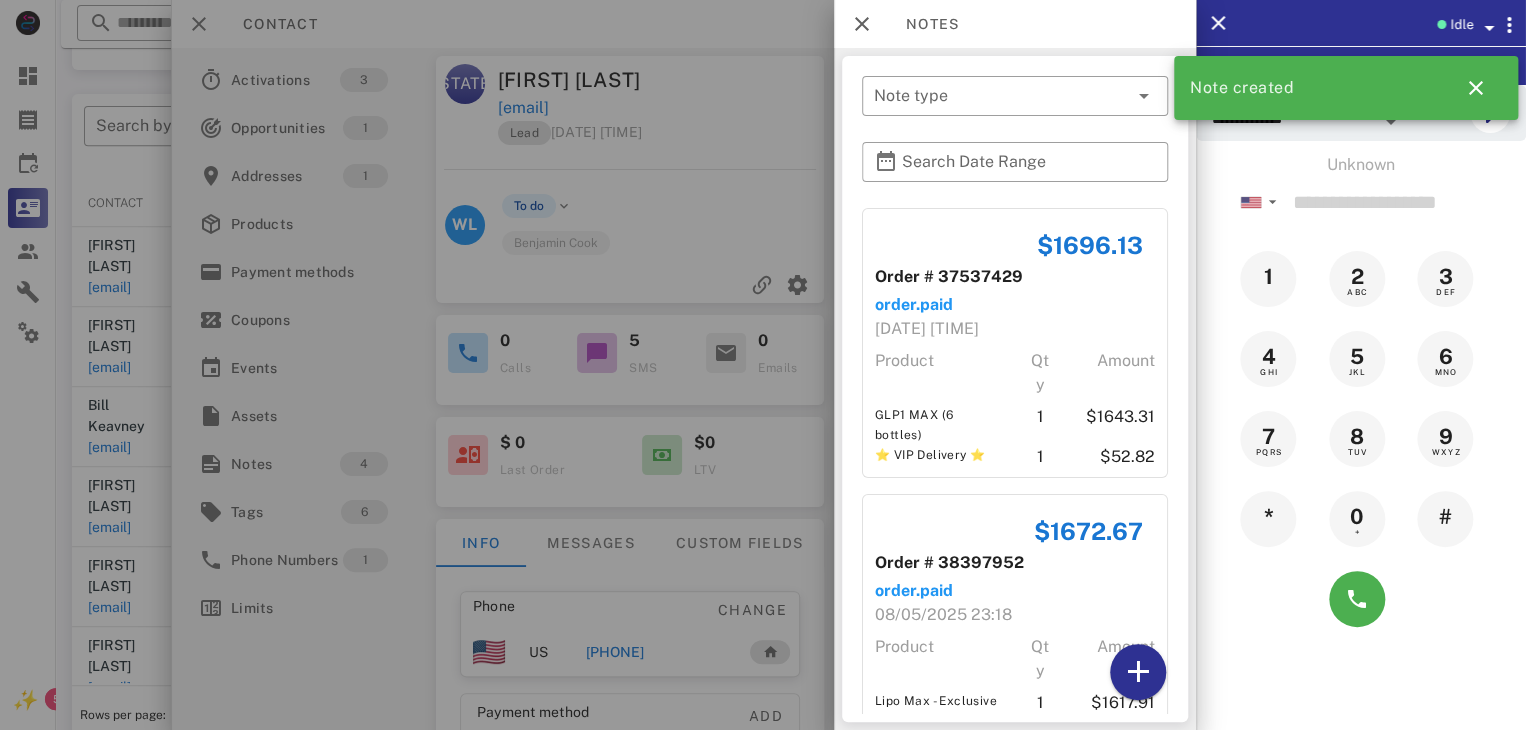 click at bounding box center [763, 365] 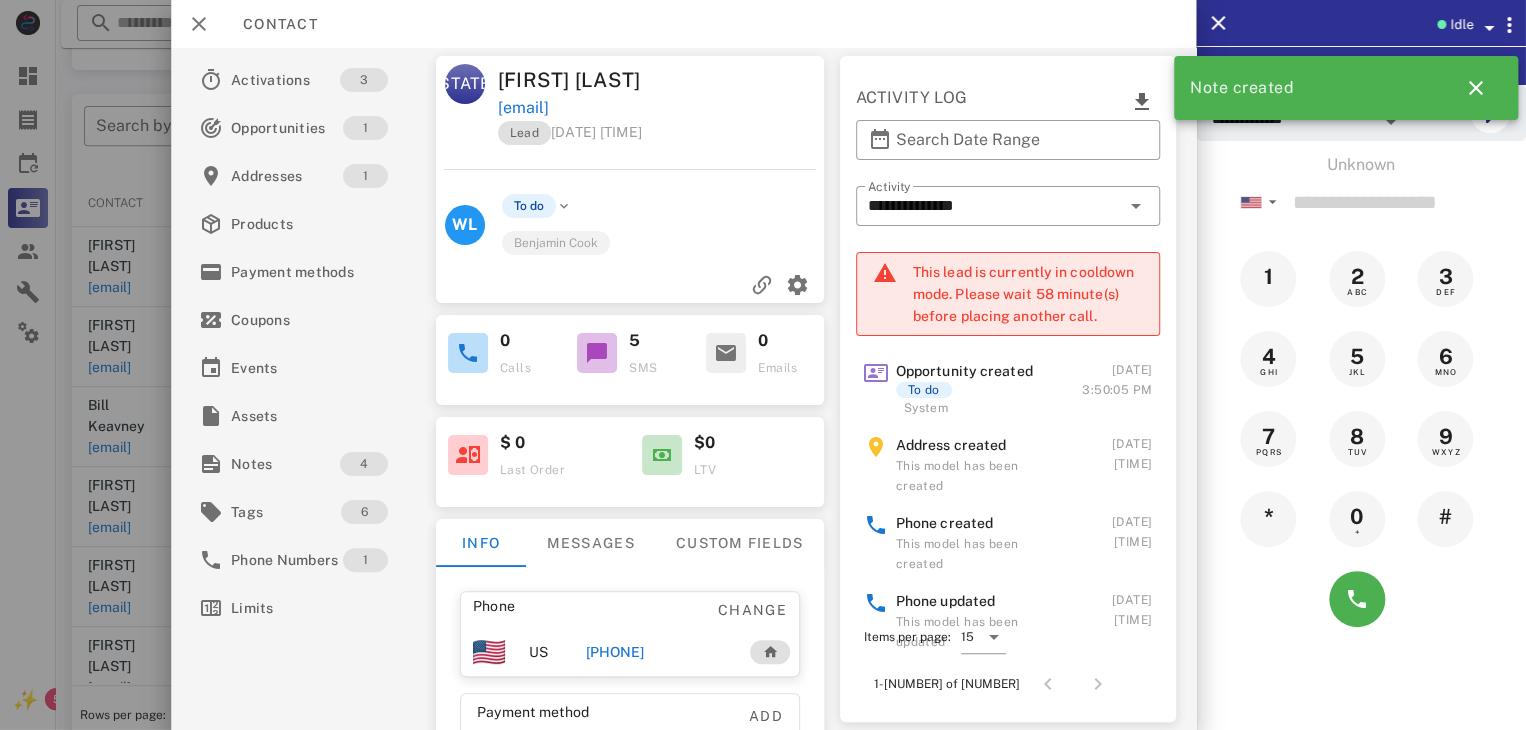 click at bounding box center [763, 365] 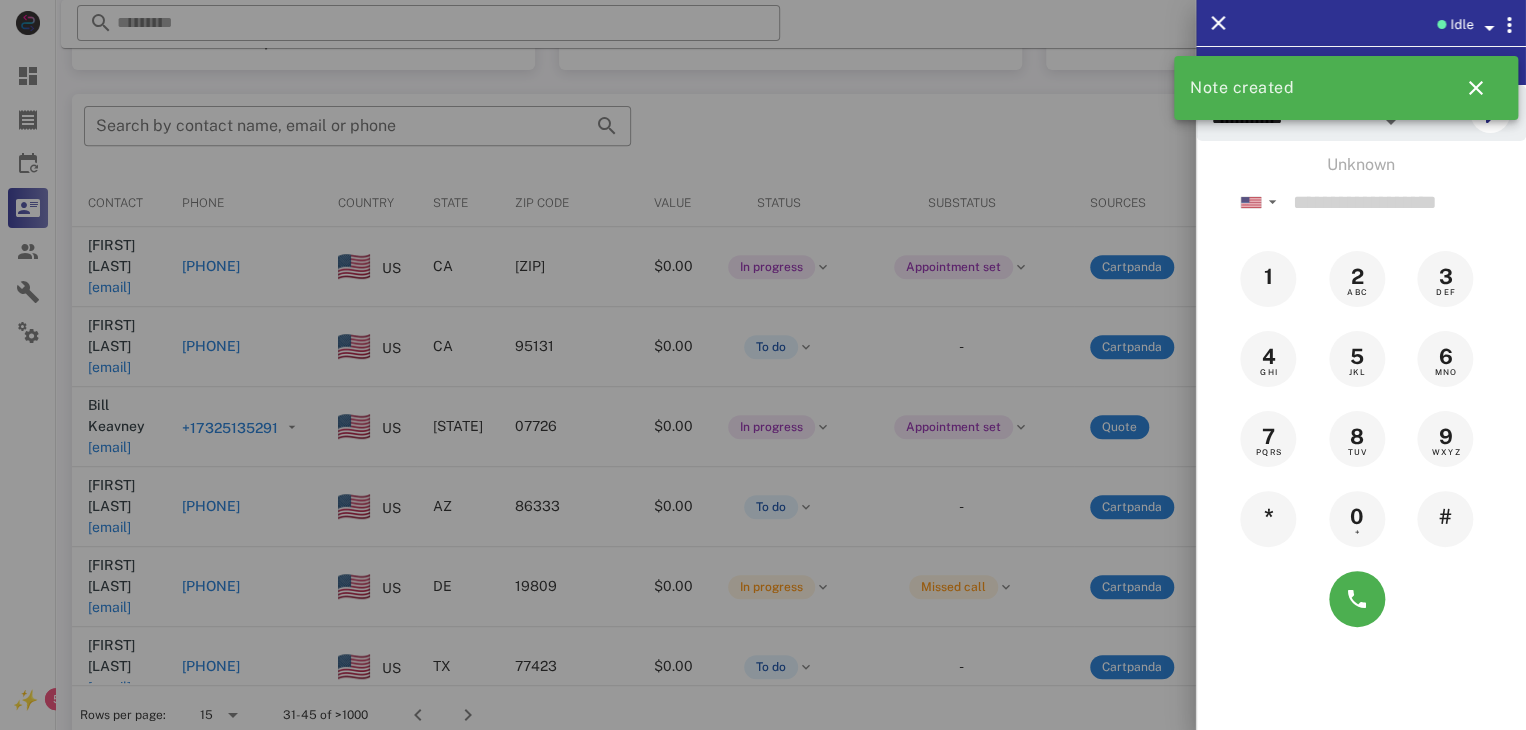 click at bounding box center (763, 365) 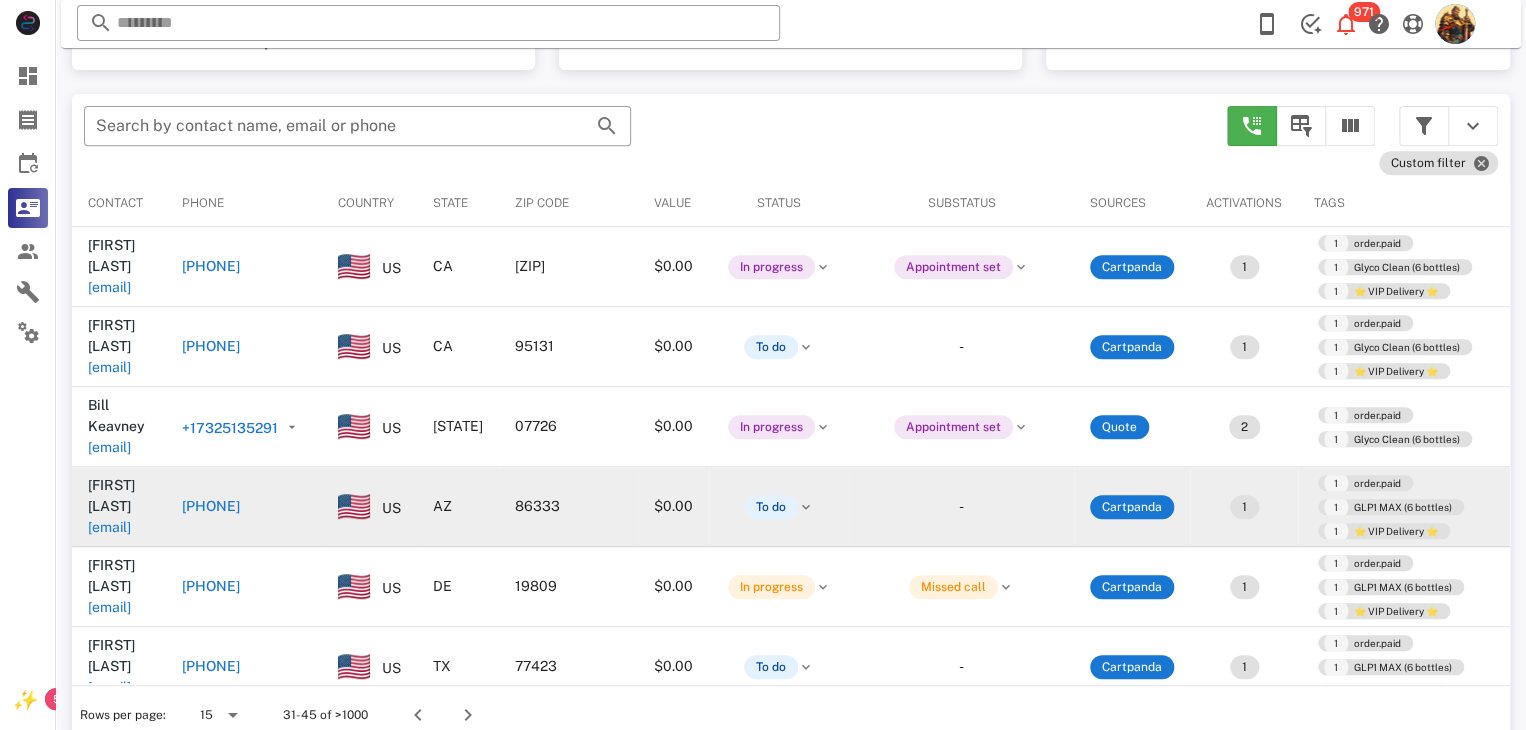 click on "[EMAIL]" at bounding box center (109, 527) 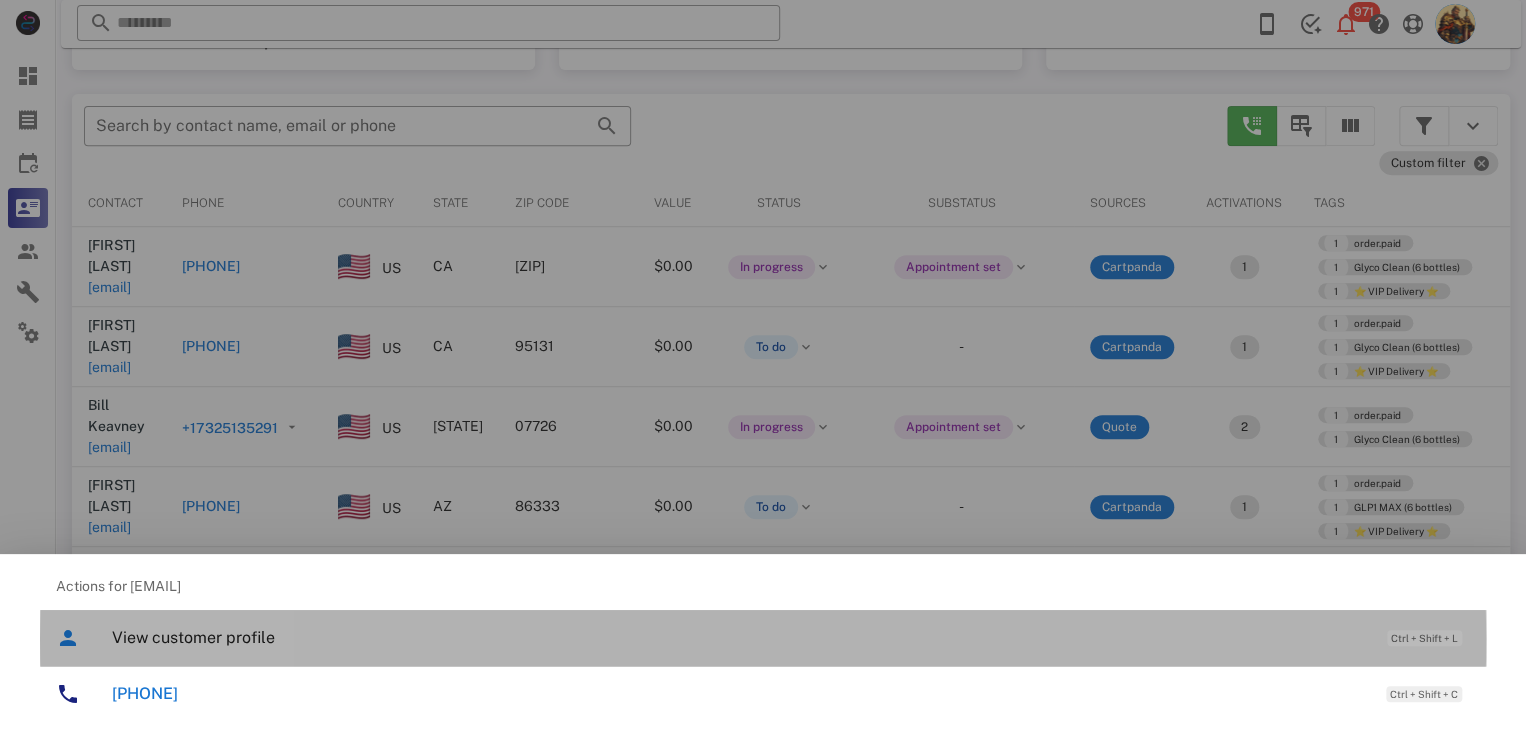 click on "View customer profile Ctrl + Shift + L" at bounding box center (791, 637) 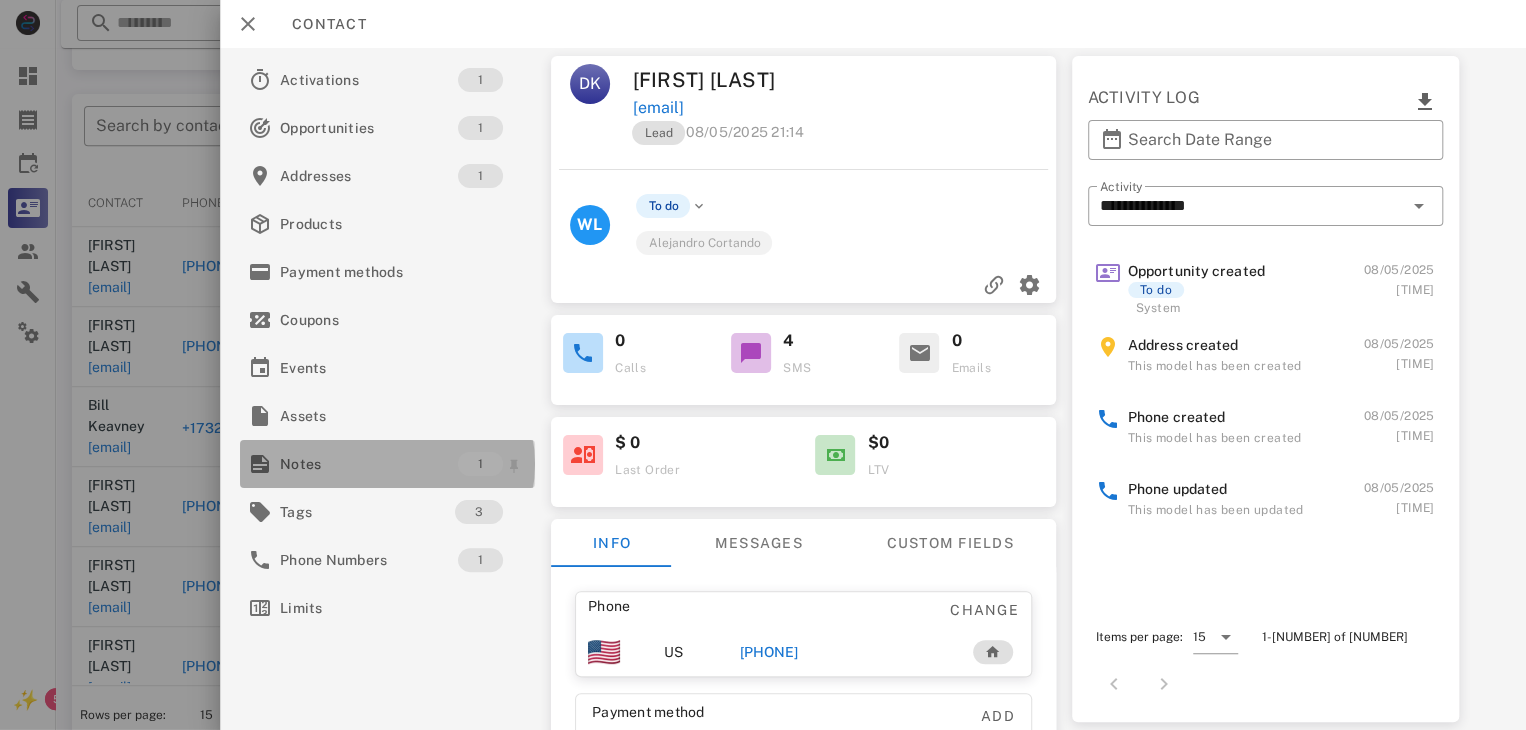 click on "Notes  1" at bounding box center [387, 464] 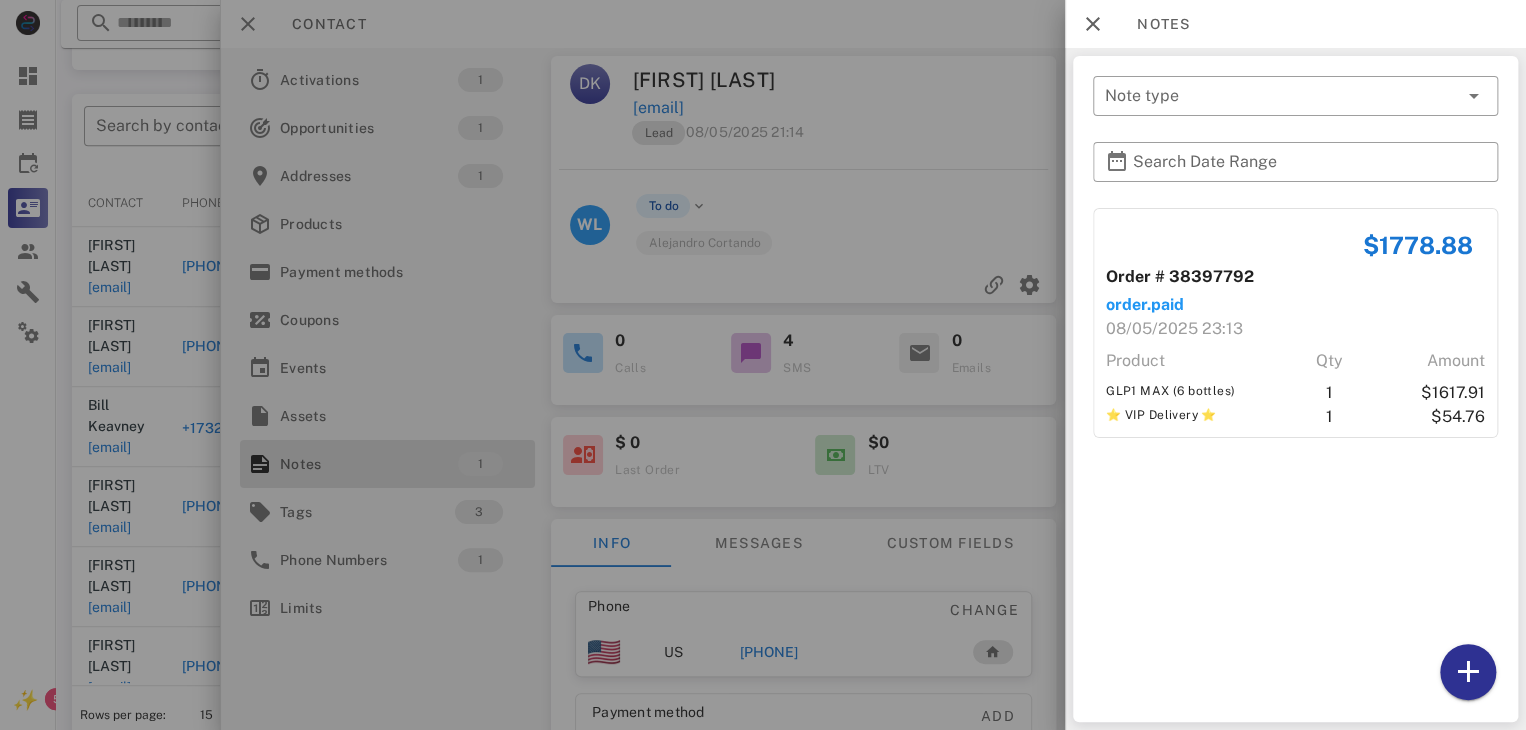 click at bounding box center (763, 365) 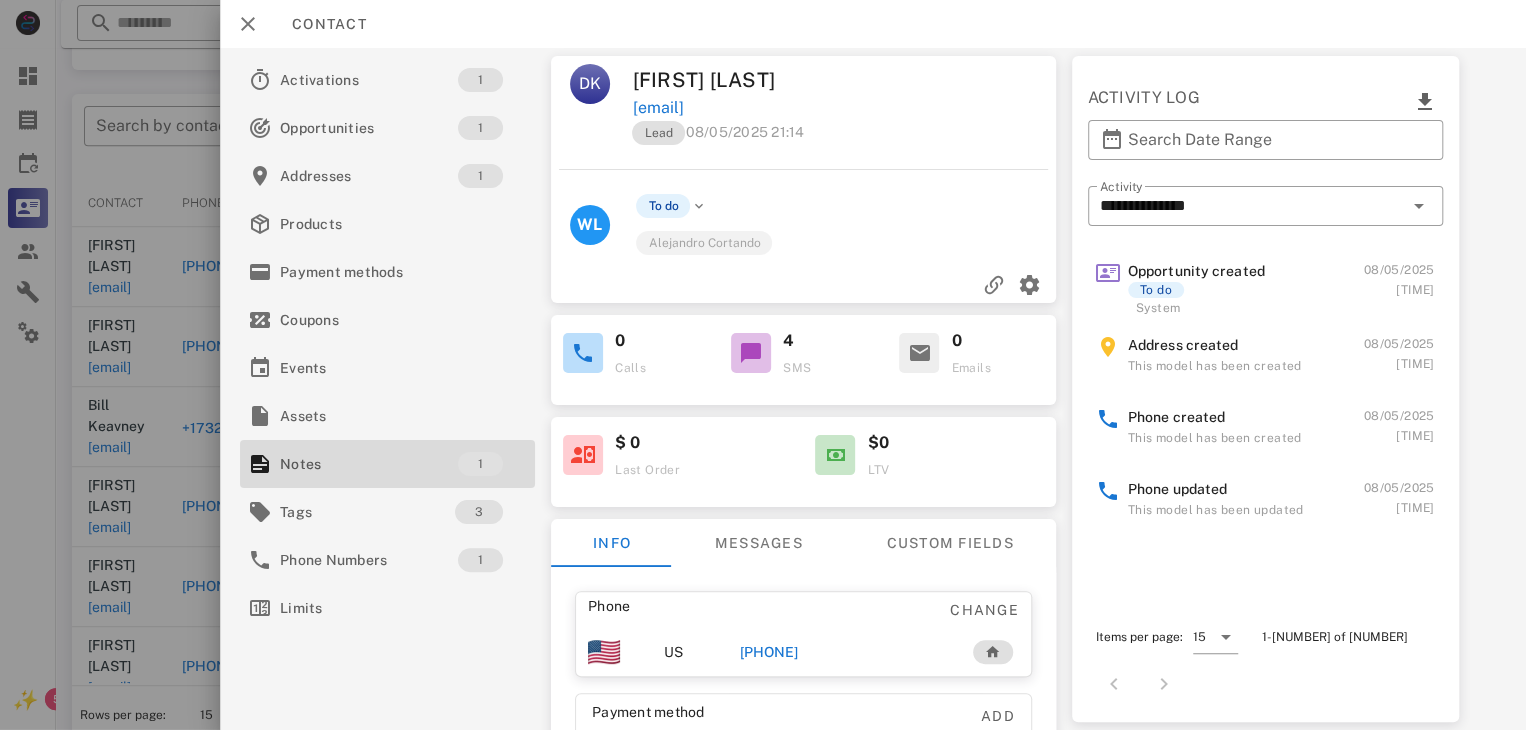 click on "[PHONE]" at bounding box center [769, 652] 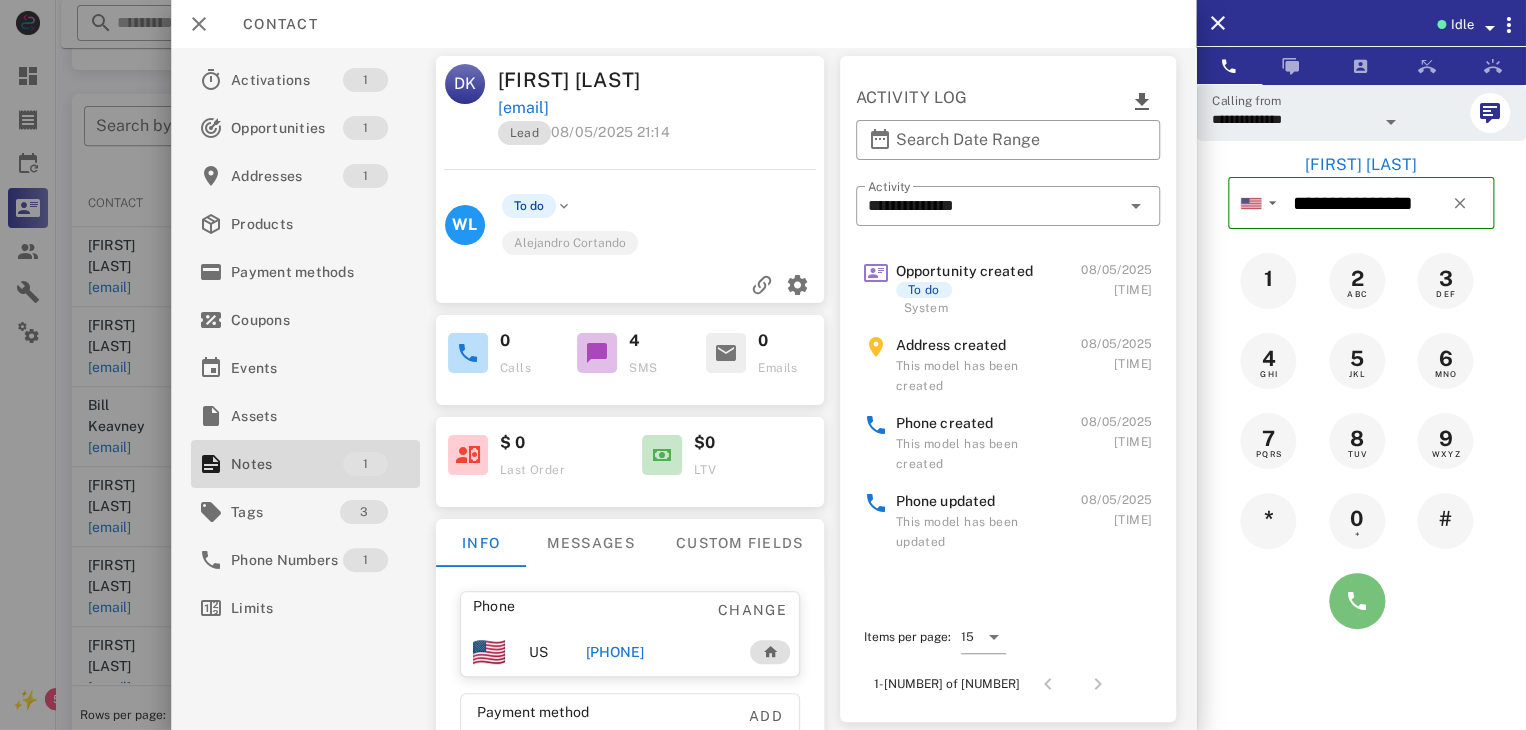click at bounding box center (1357, 601) 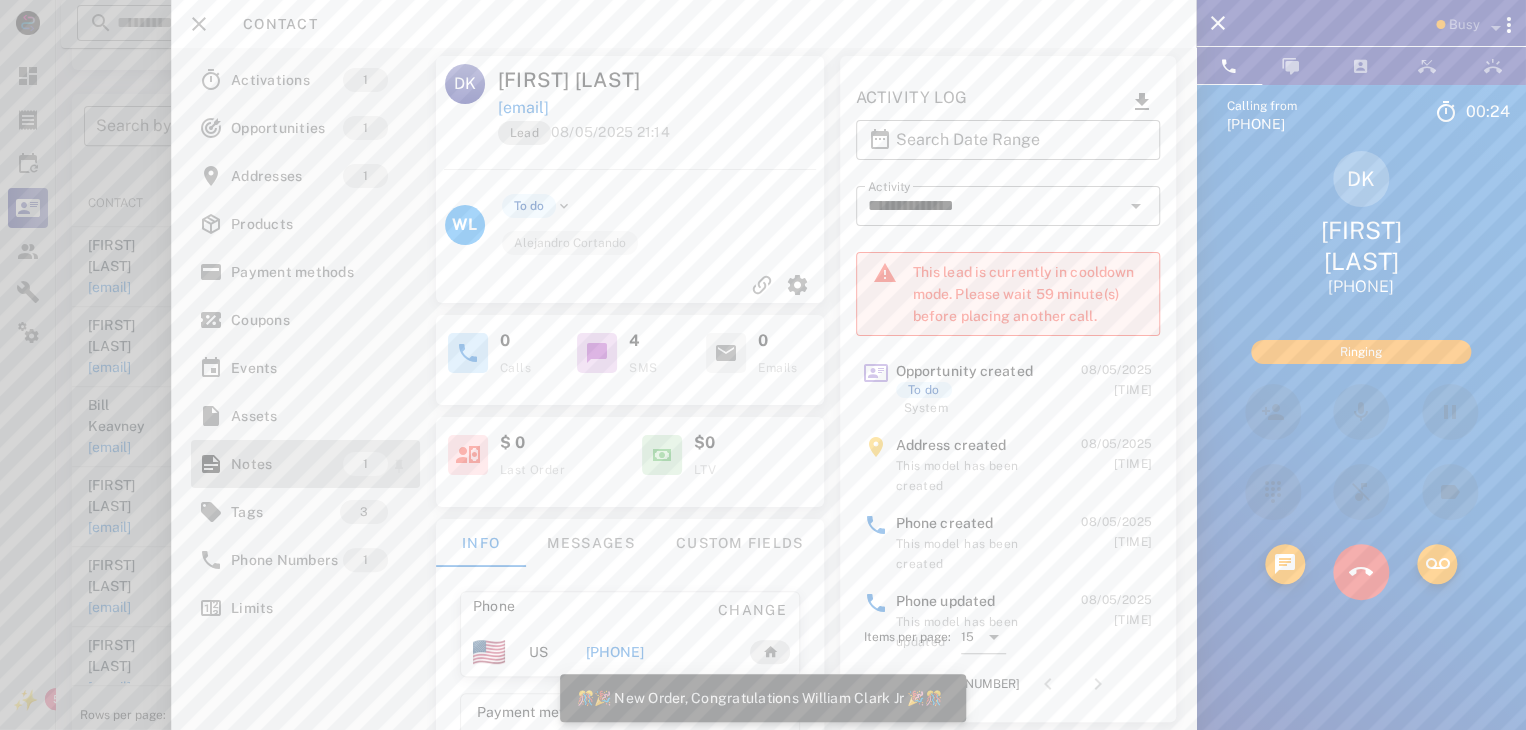 click on "Notes" at bounding box center (287, 464) 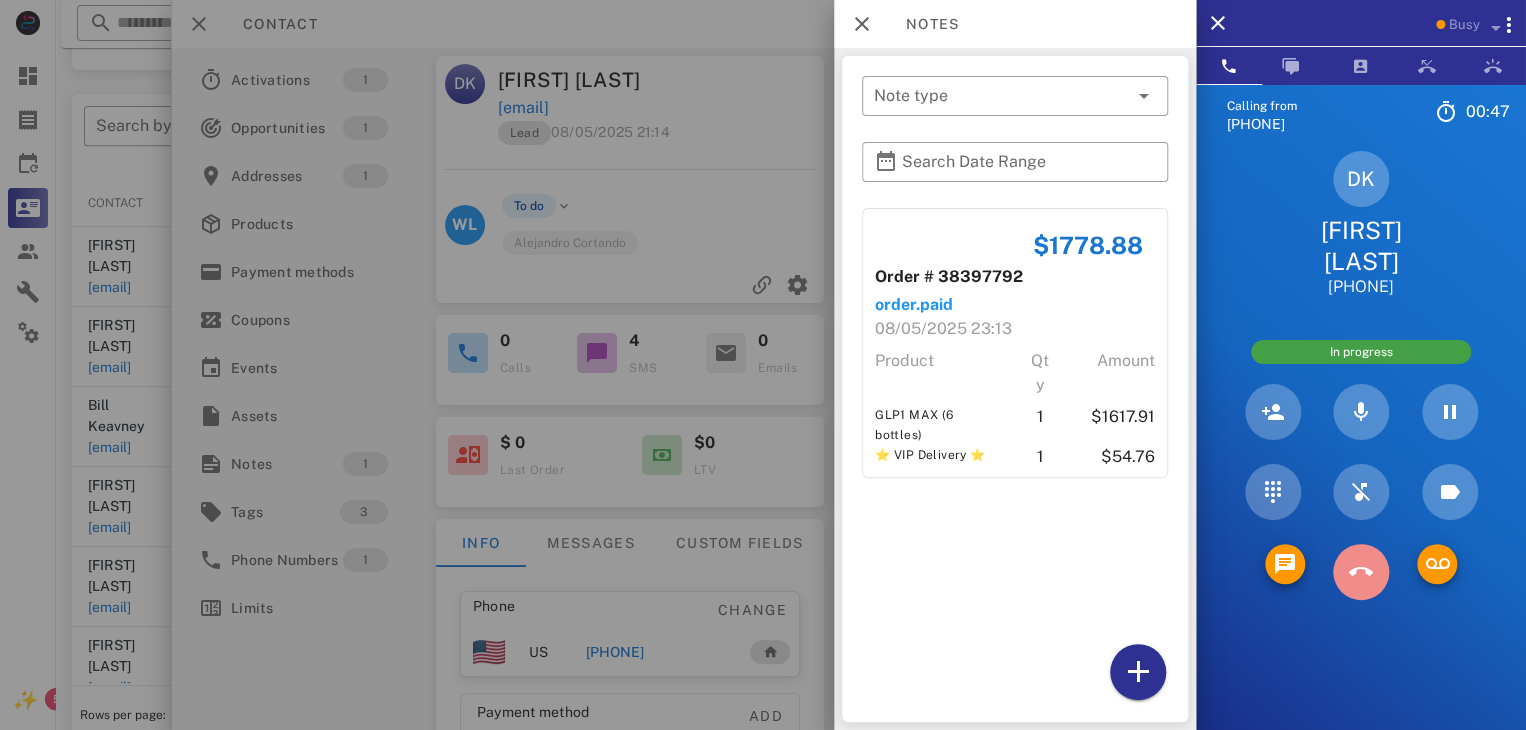 click at bounding box center [1361, 572] 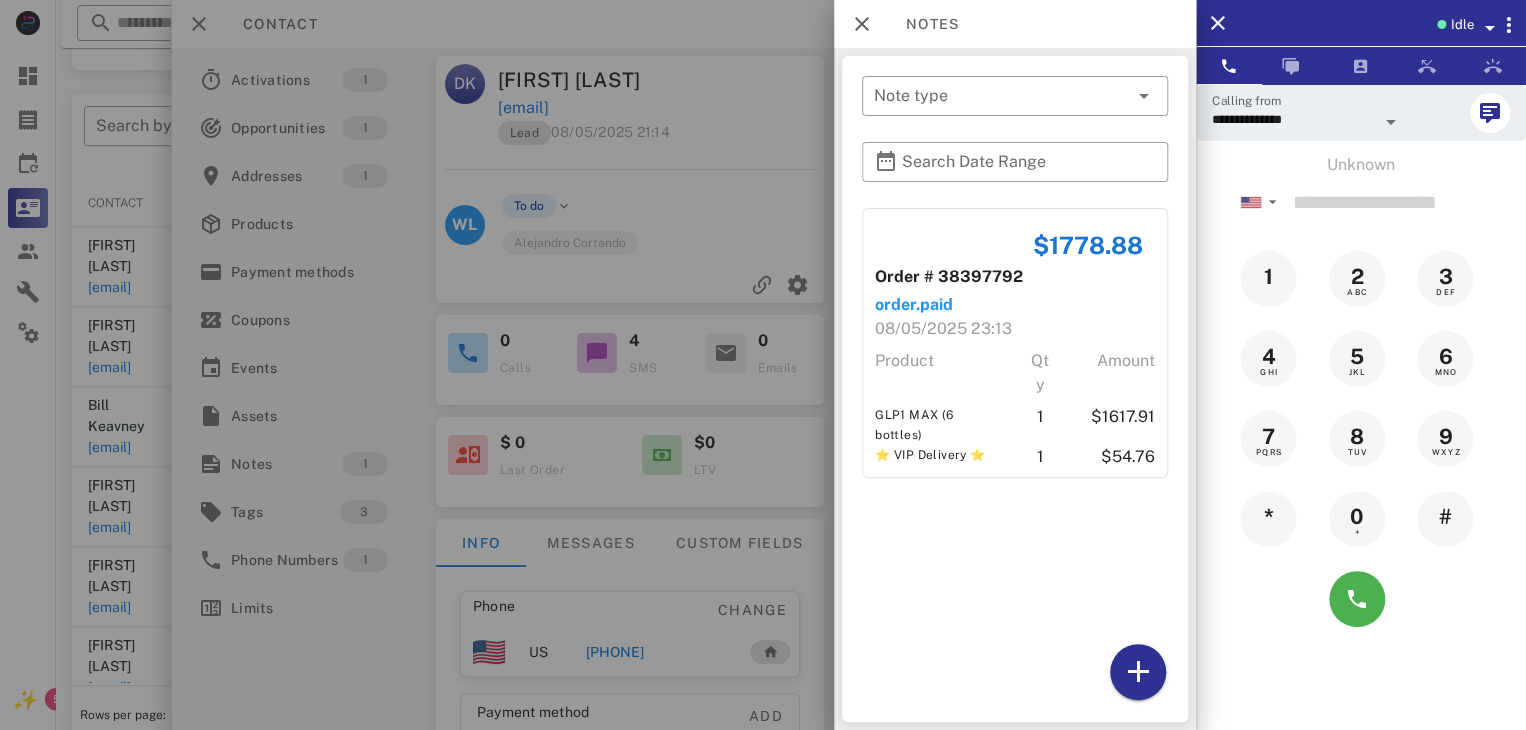 click at bounding box center [763, 365] 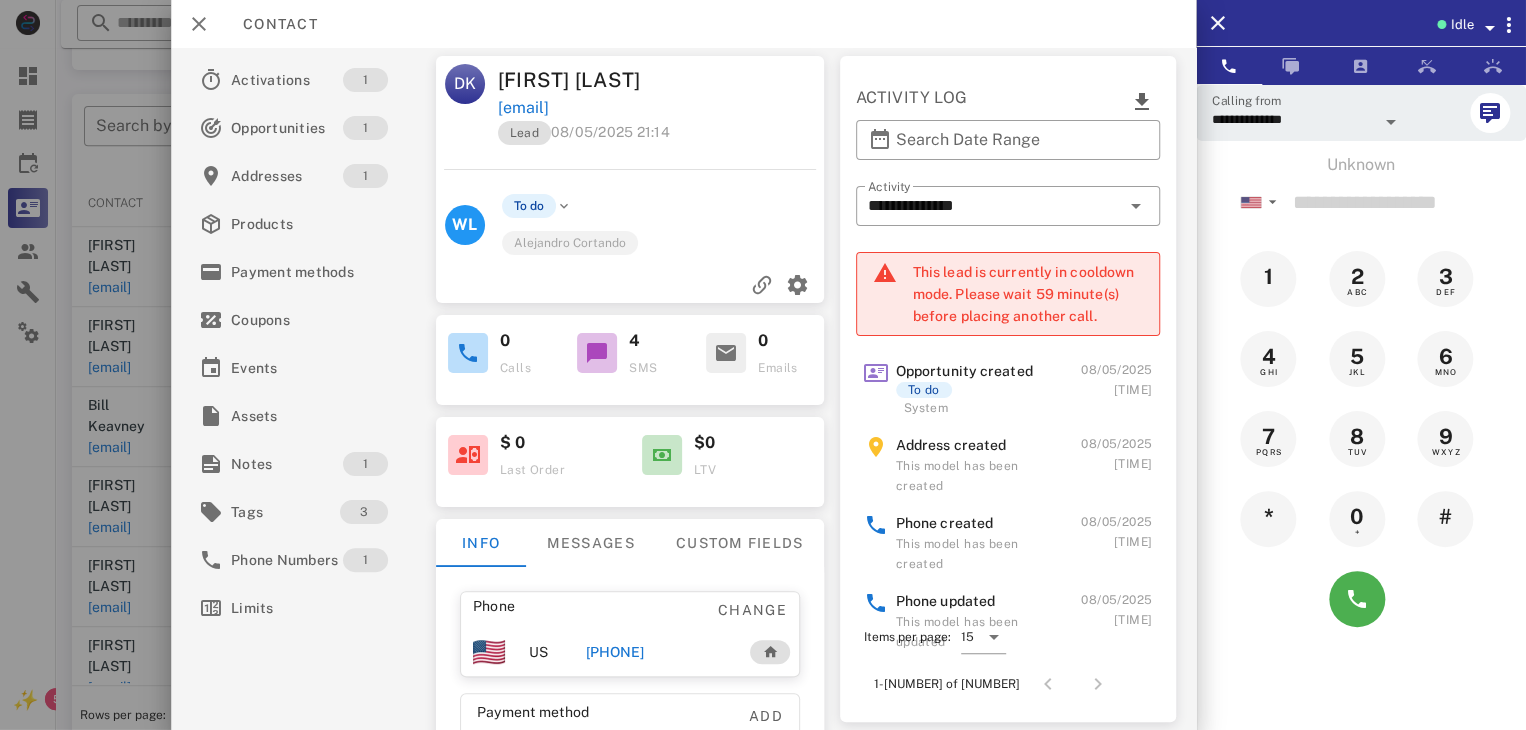 click at bounding box center (763, 365) 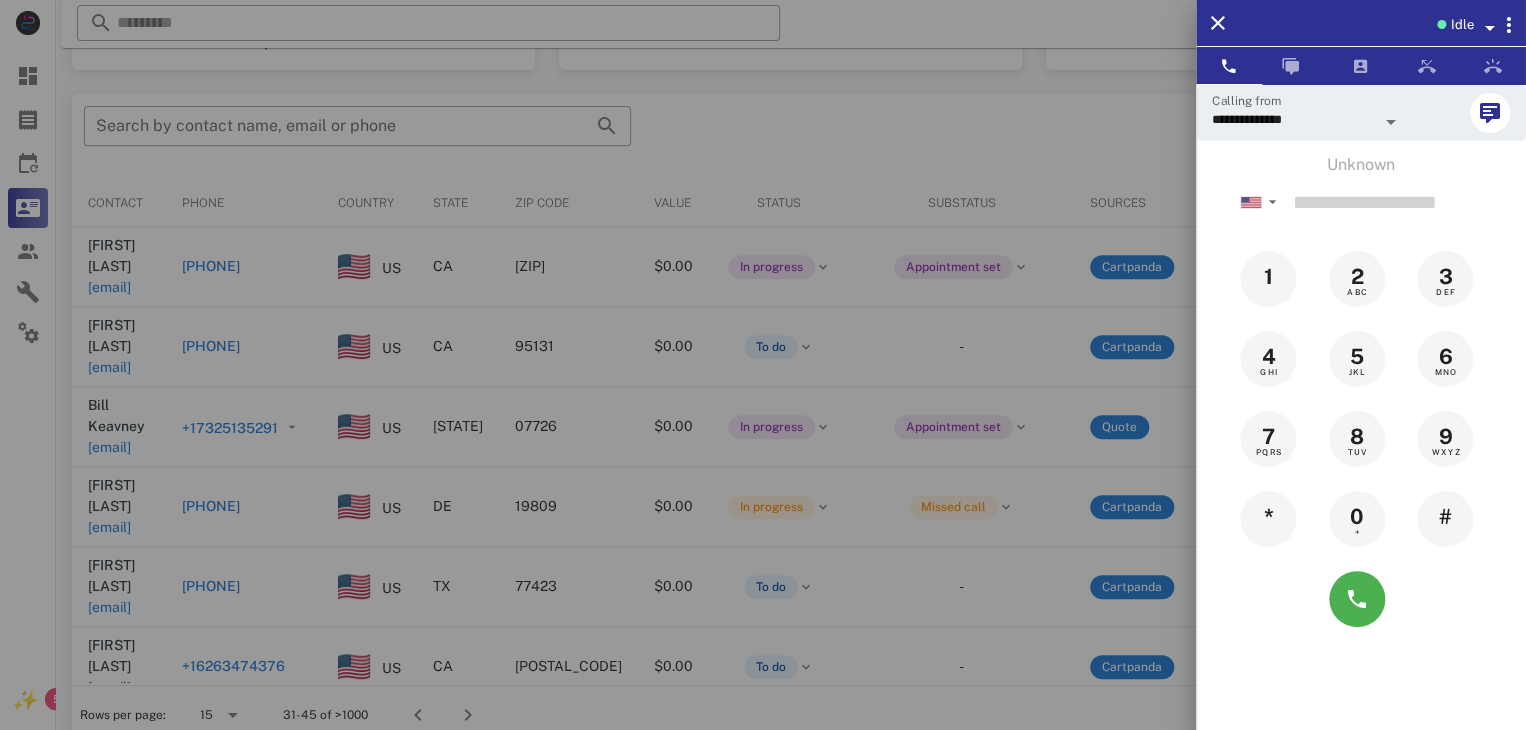 click at bounding box center [763, 365] 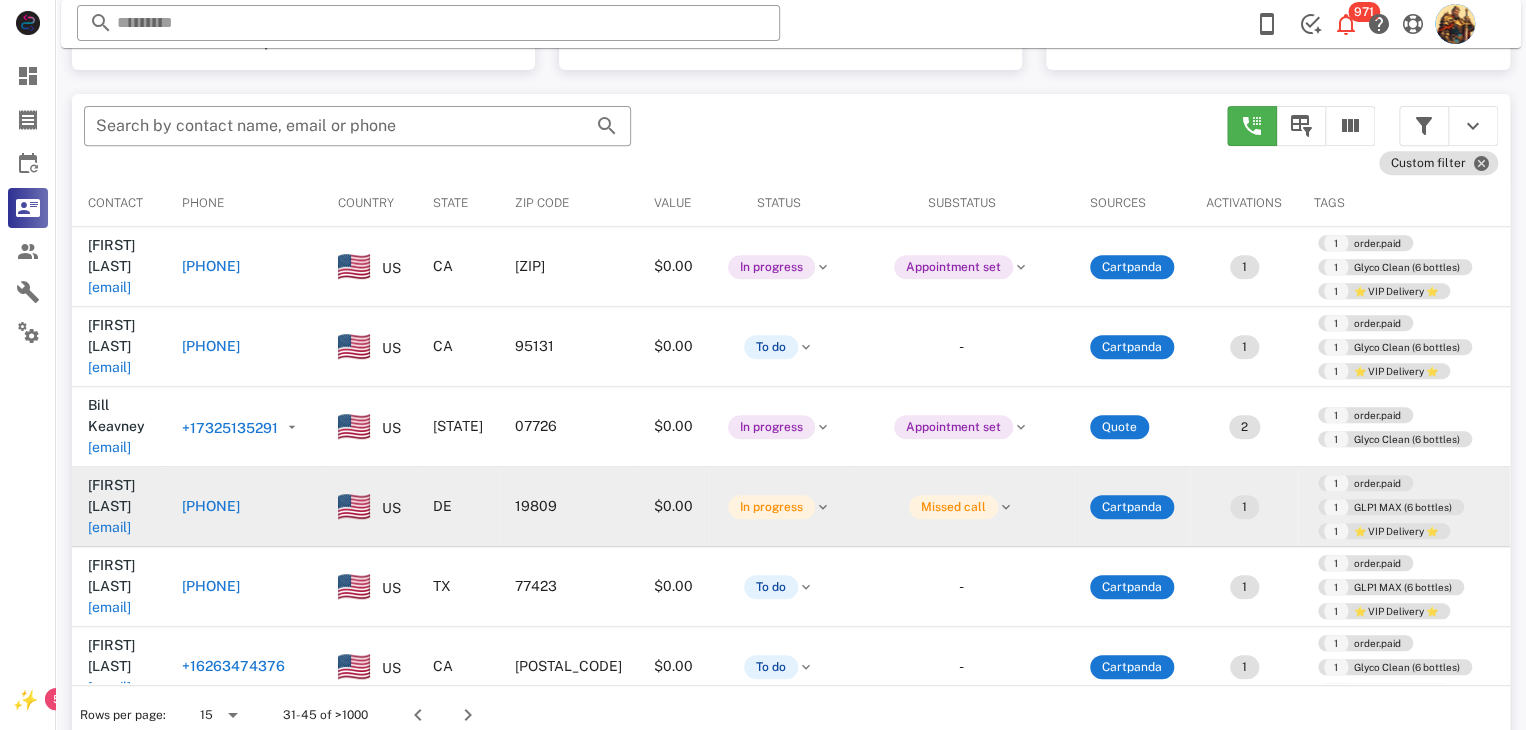 click on "[EMAIL]" at bounding box center [109, 527] 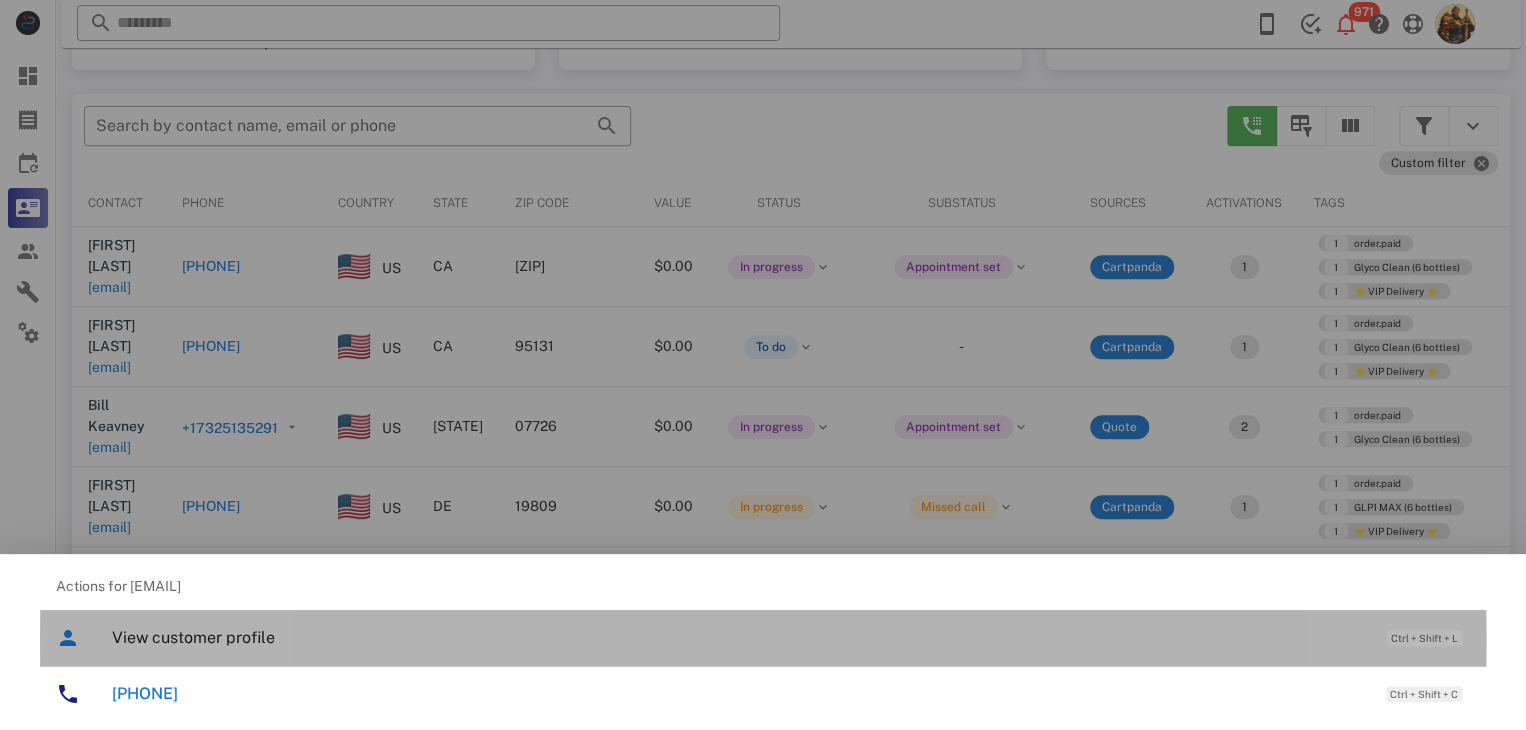 click on "View customer profile" at bounding box center [739, 637] 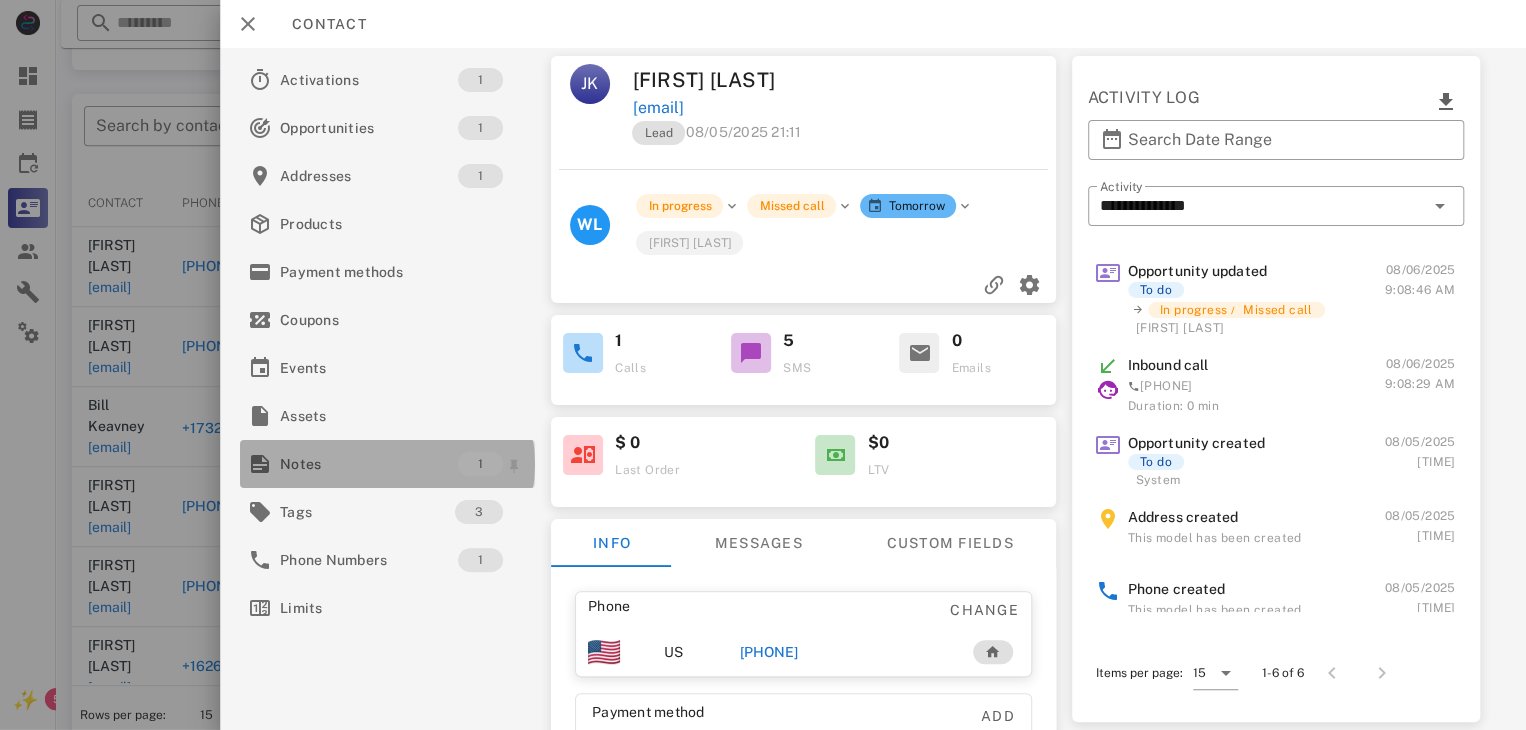 click on "Notes" at bounding box center [369, 464] 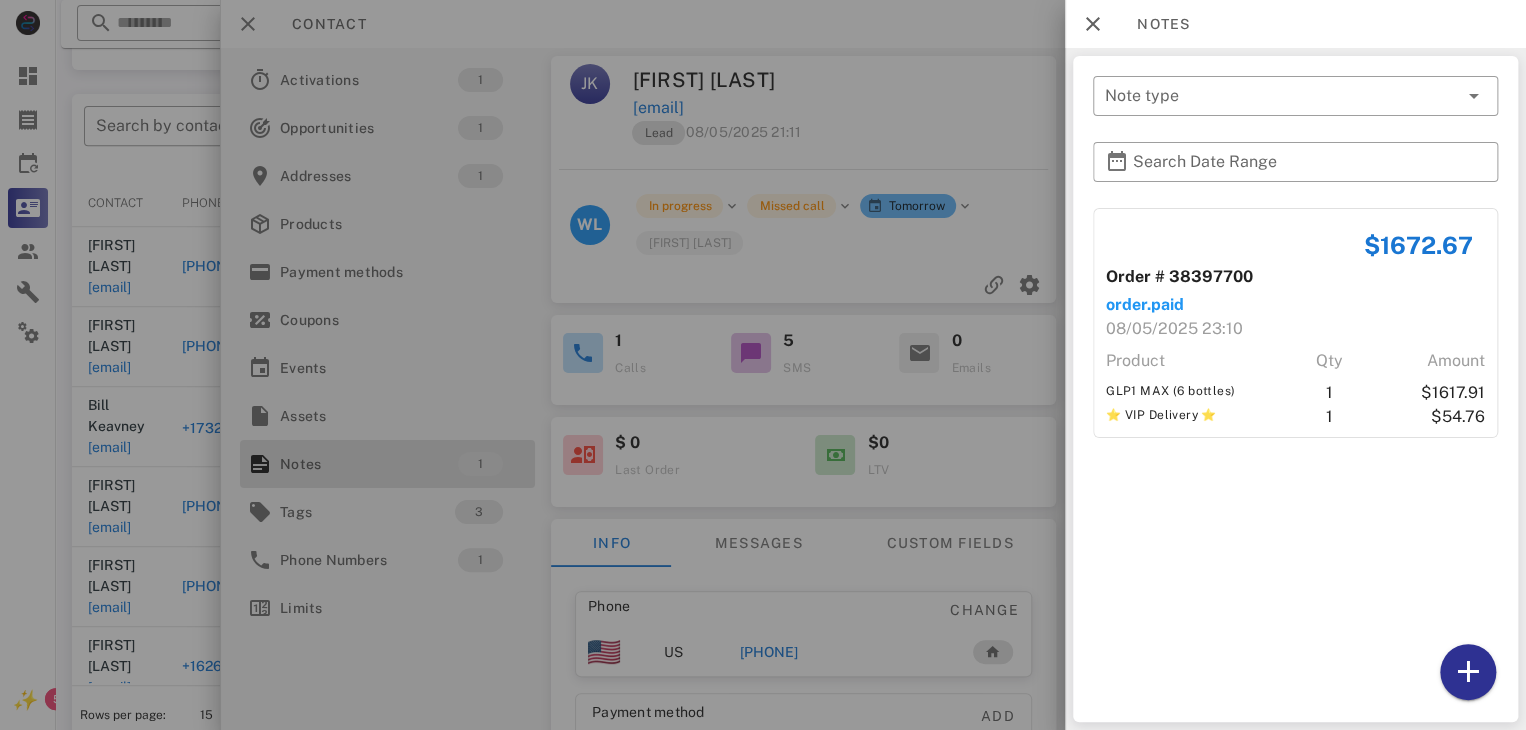 click at bounding box center (763, 365) 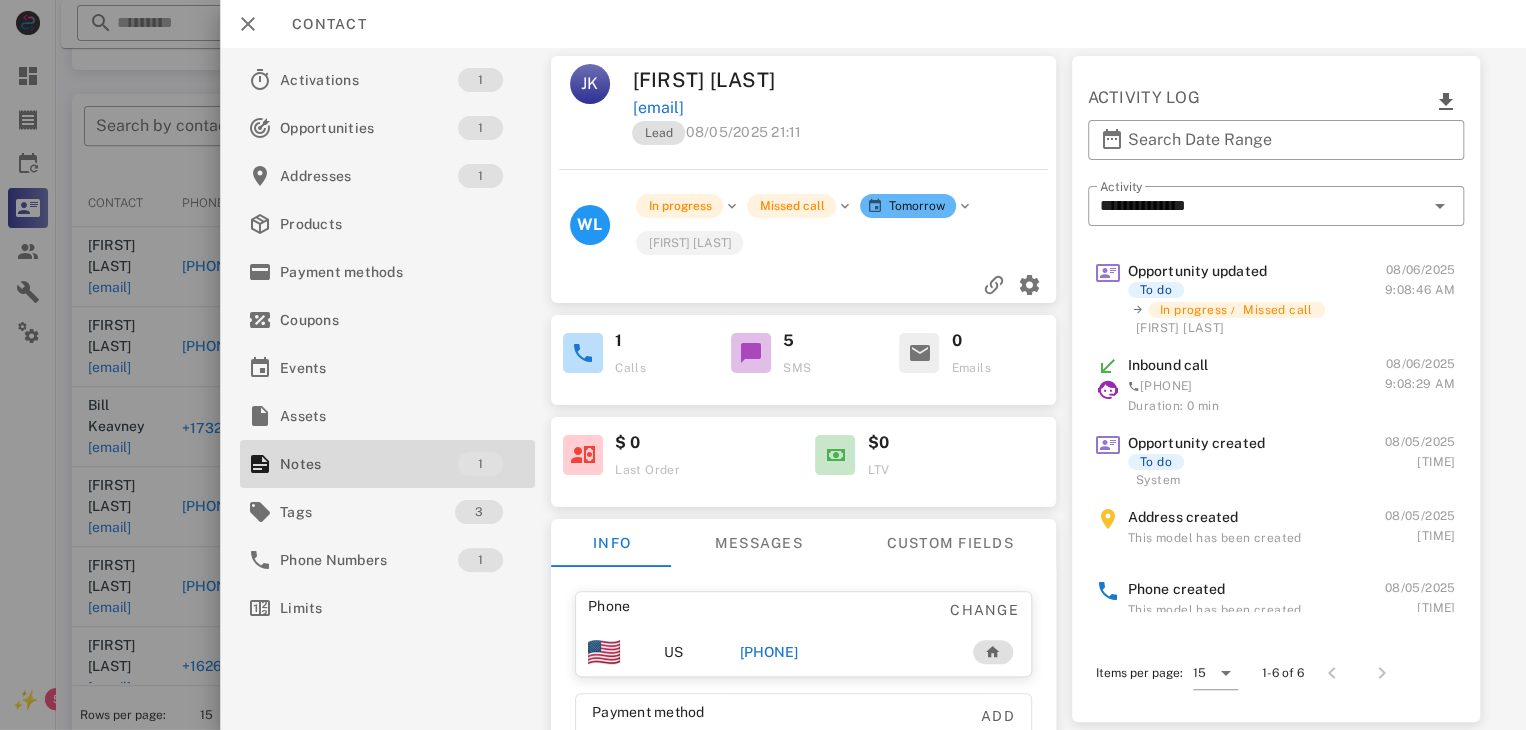 click on "[PHONE]" at bounding box center (769, 652) 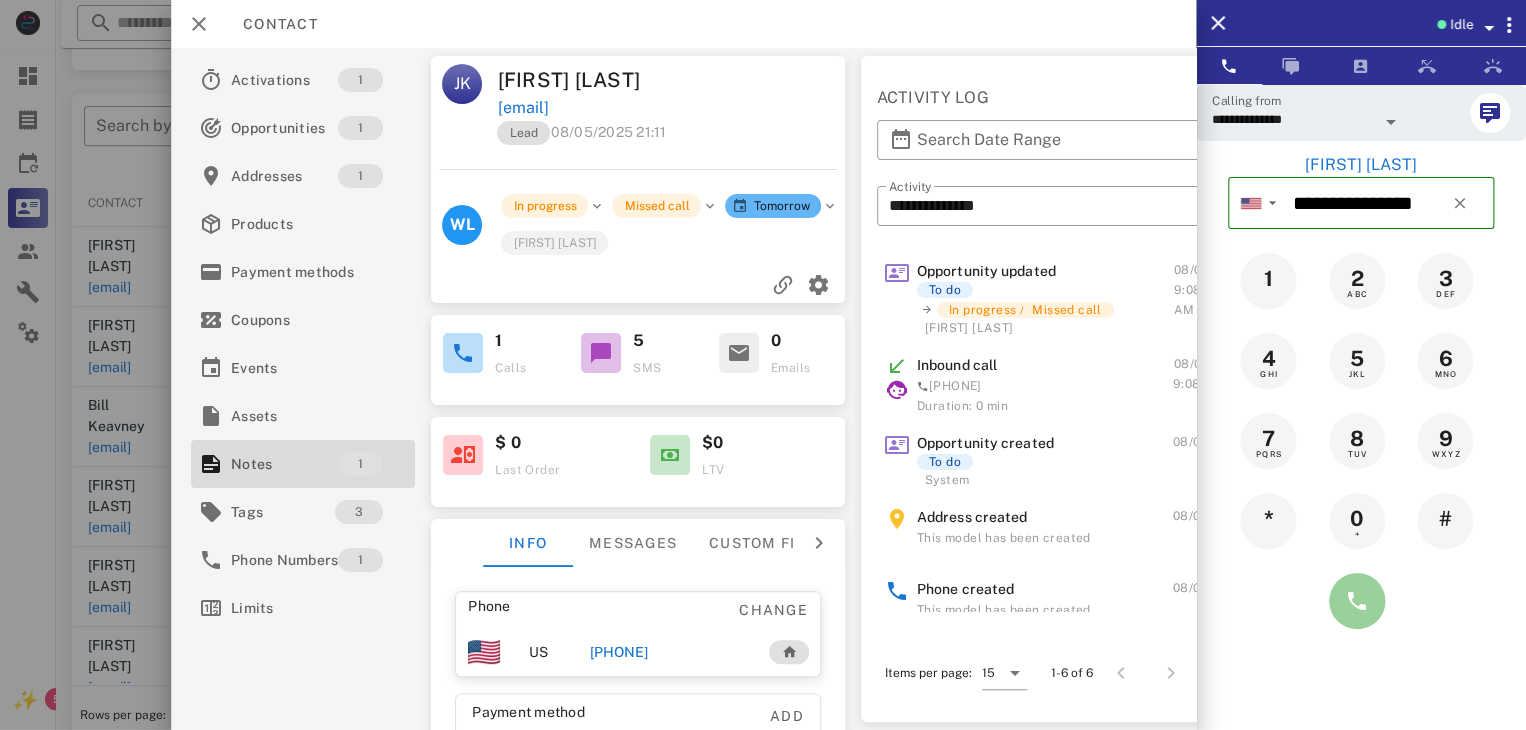 click at bounding box center (1357, 601) 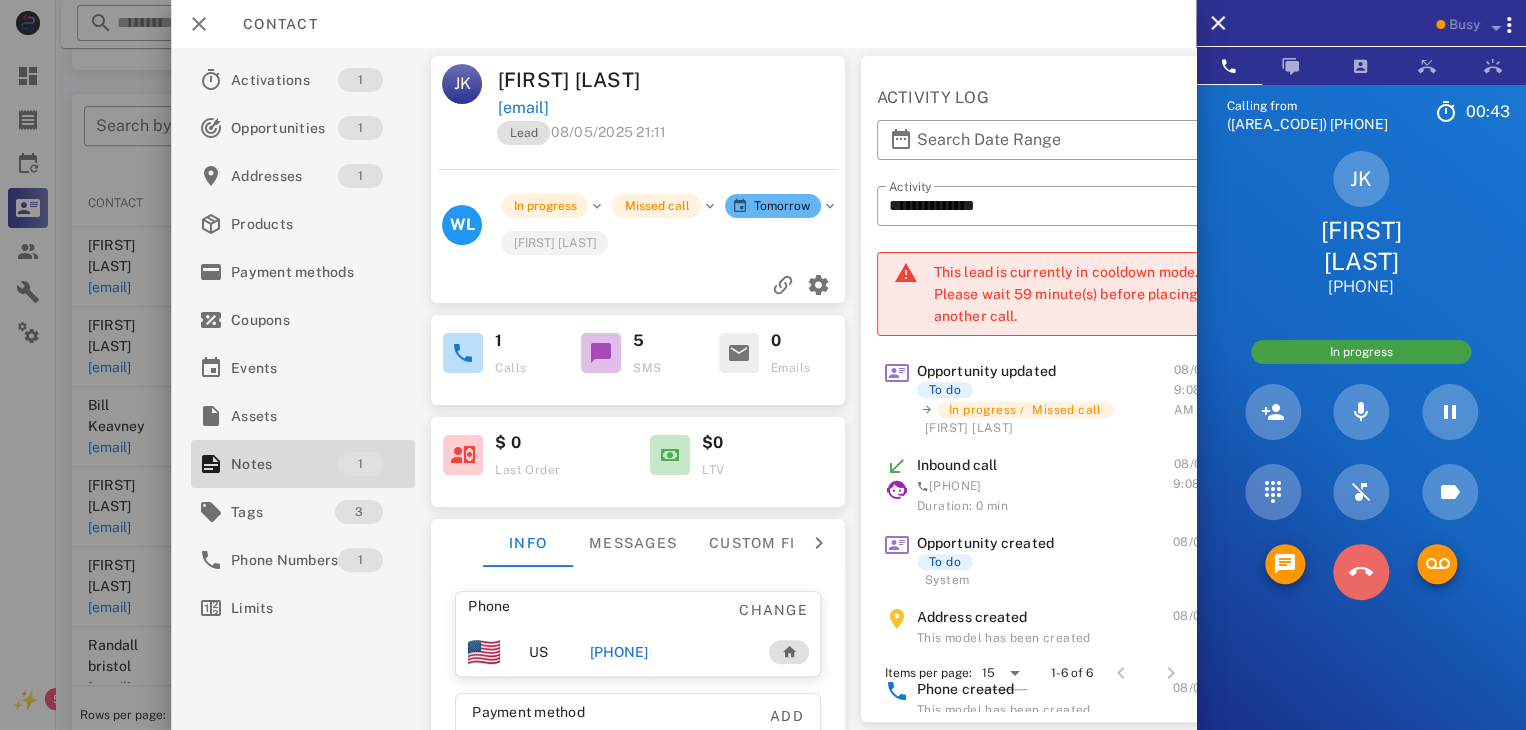 click at bounding box center (1361, 572) 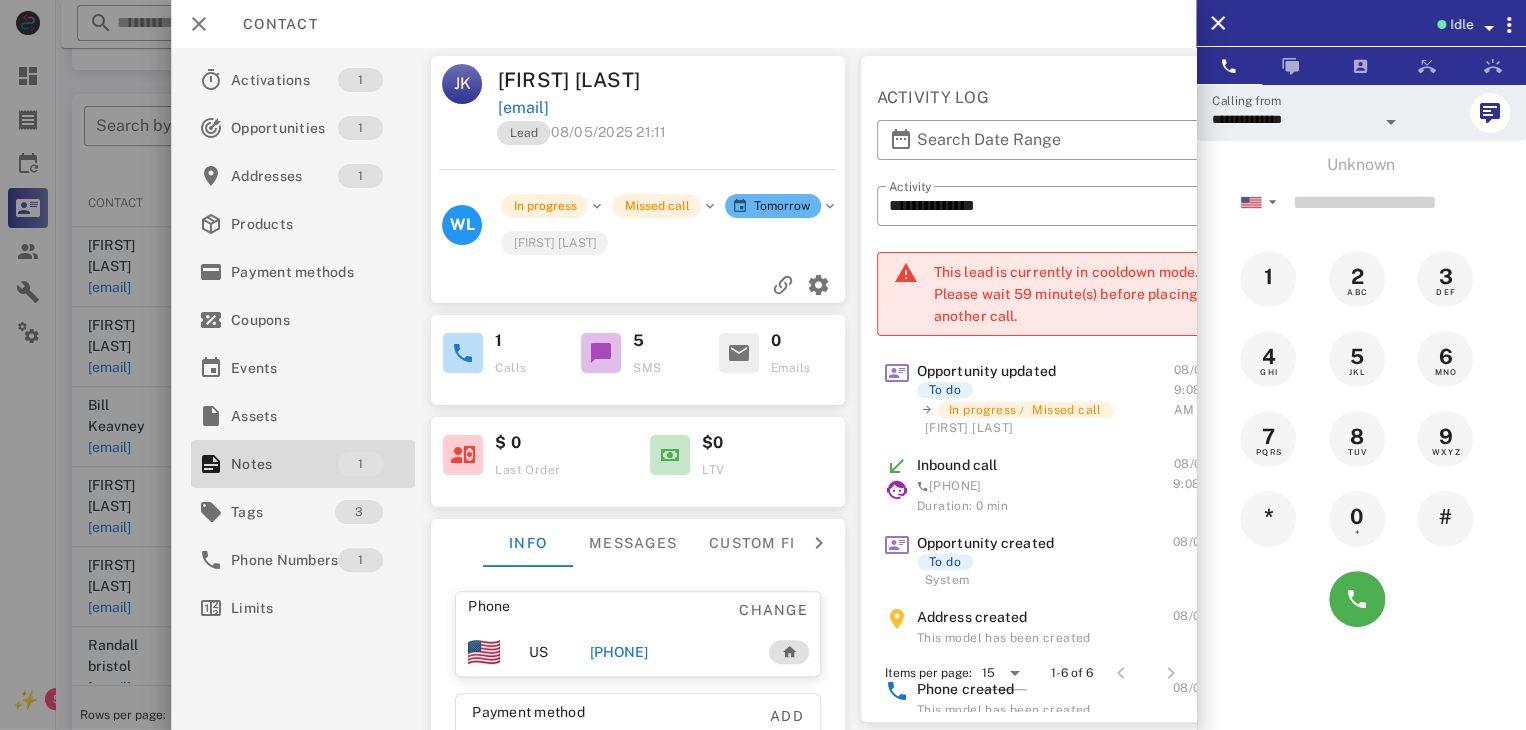 click at bounding box center [763, 365] 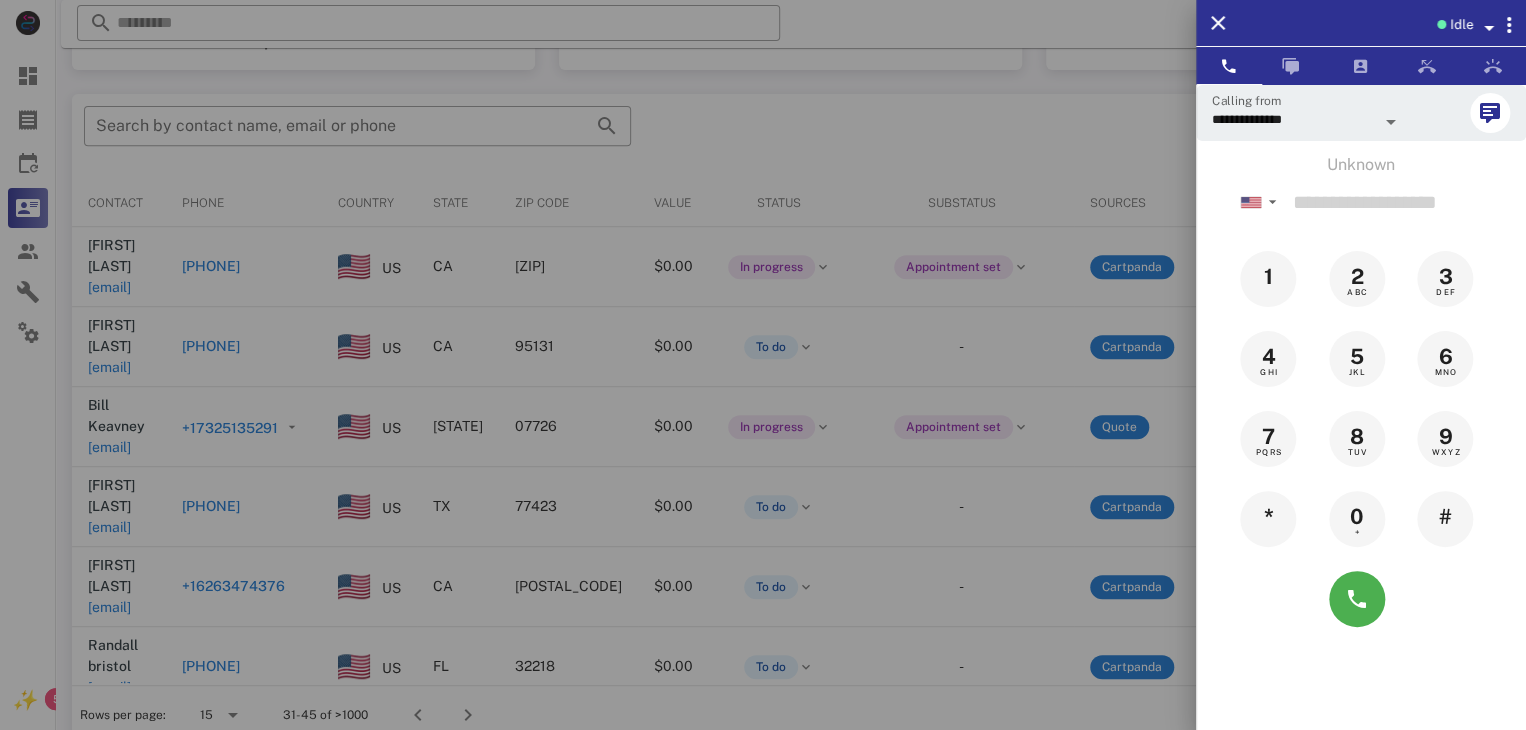 click at bounding box center (763, 365) 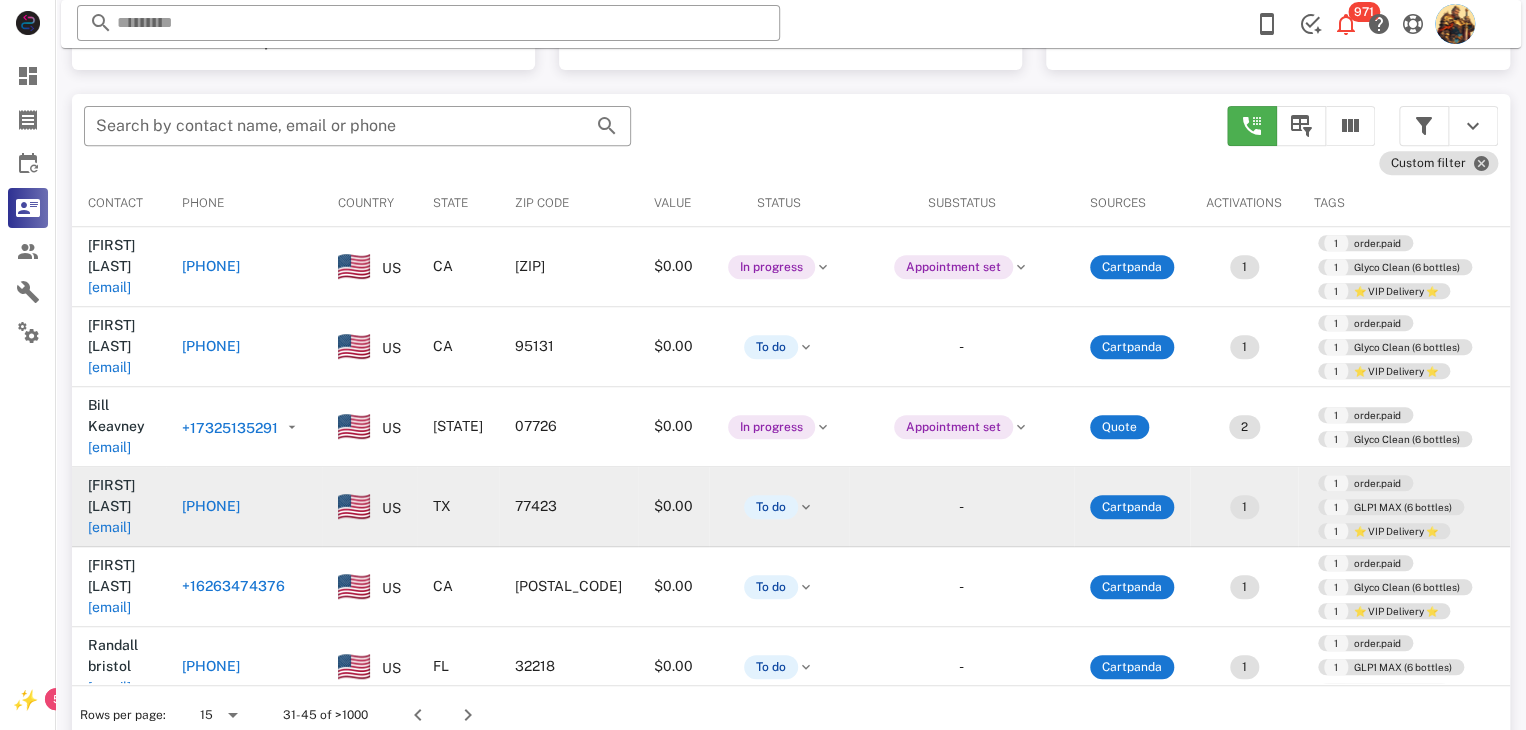 click on "[EMAIL]" at bounding box center [109, 527] 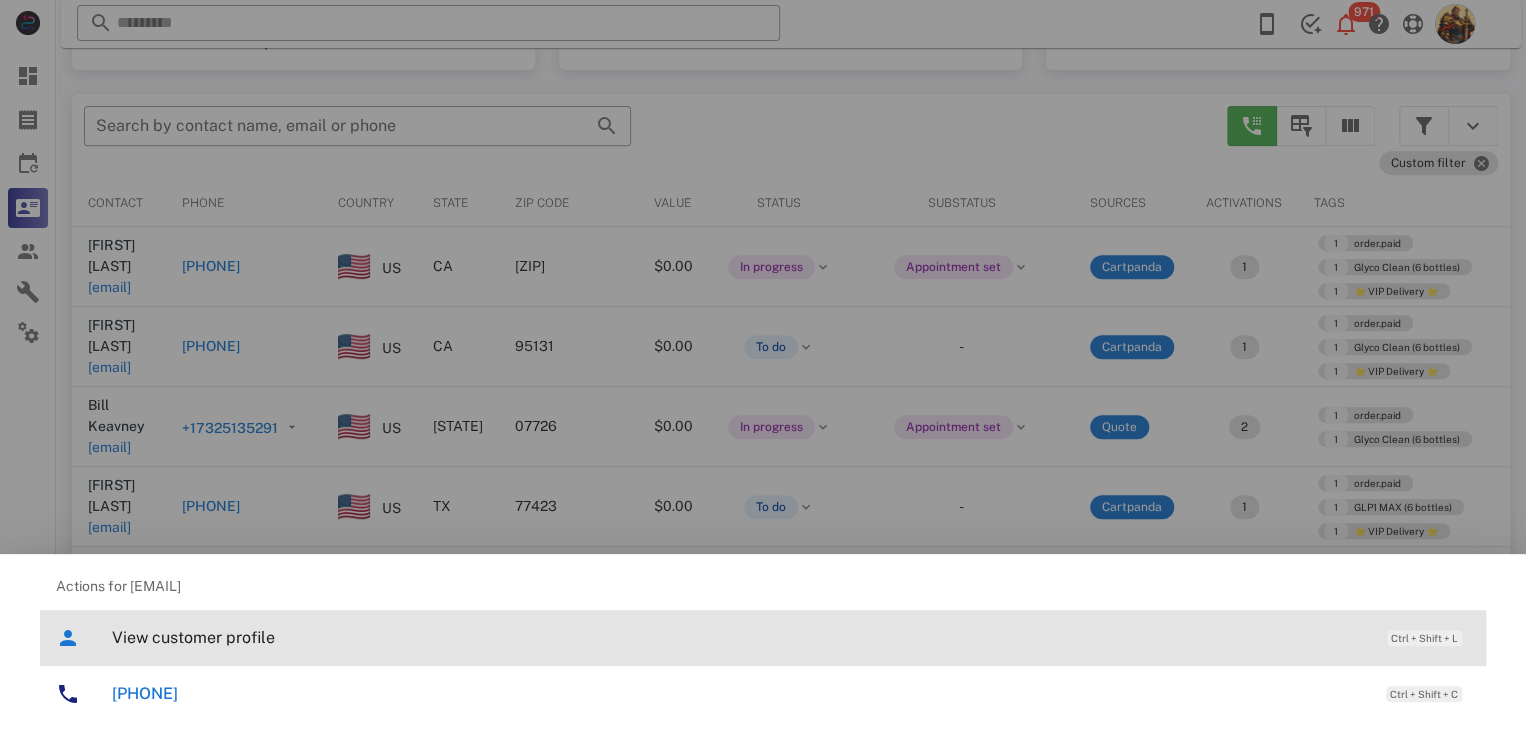 click on "View customer profile" at bounding box center (739, 637) 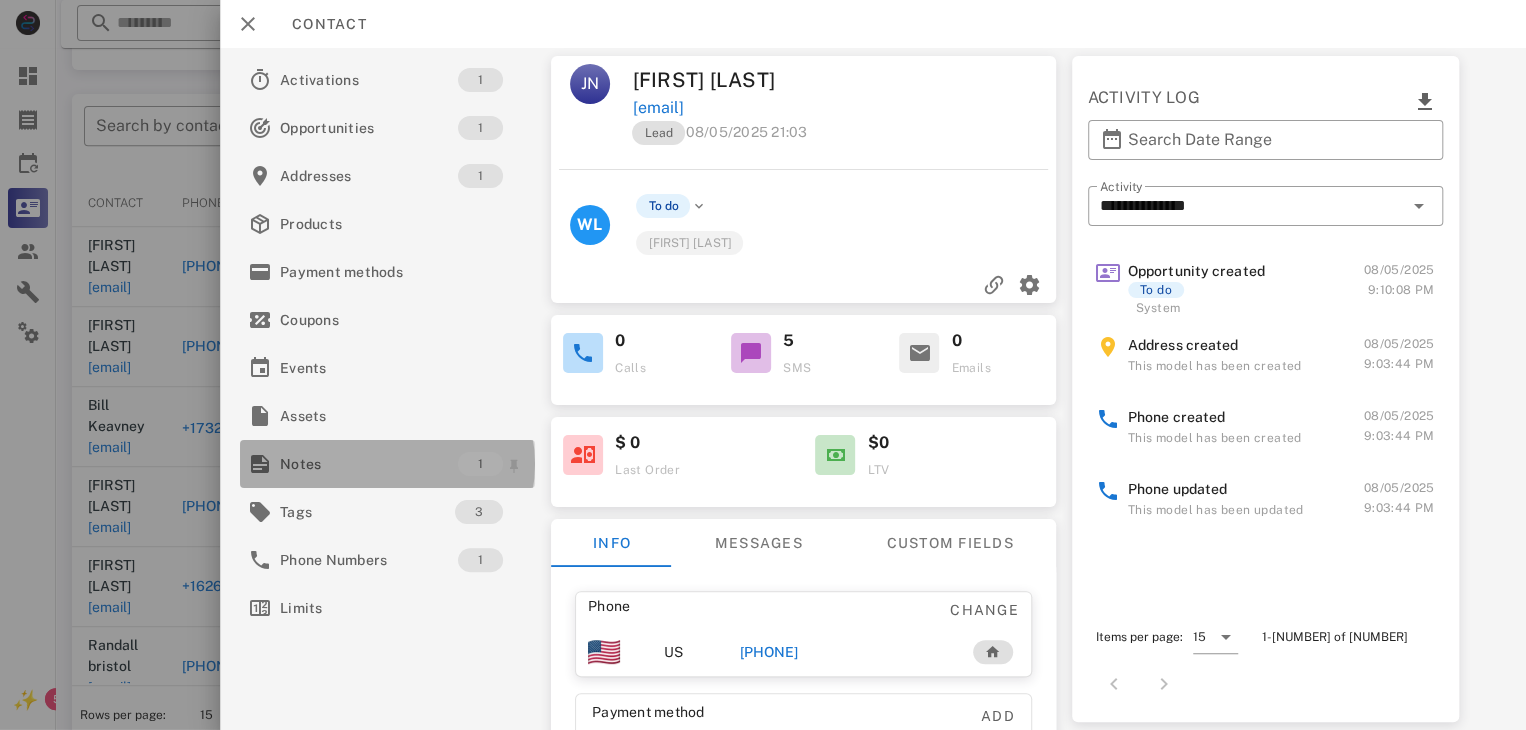 click on "Notes" at bounding box center (369, 464) 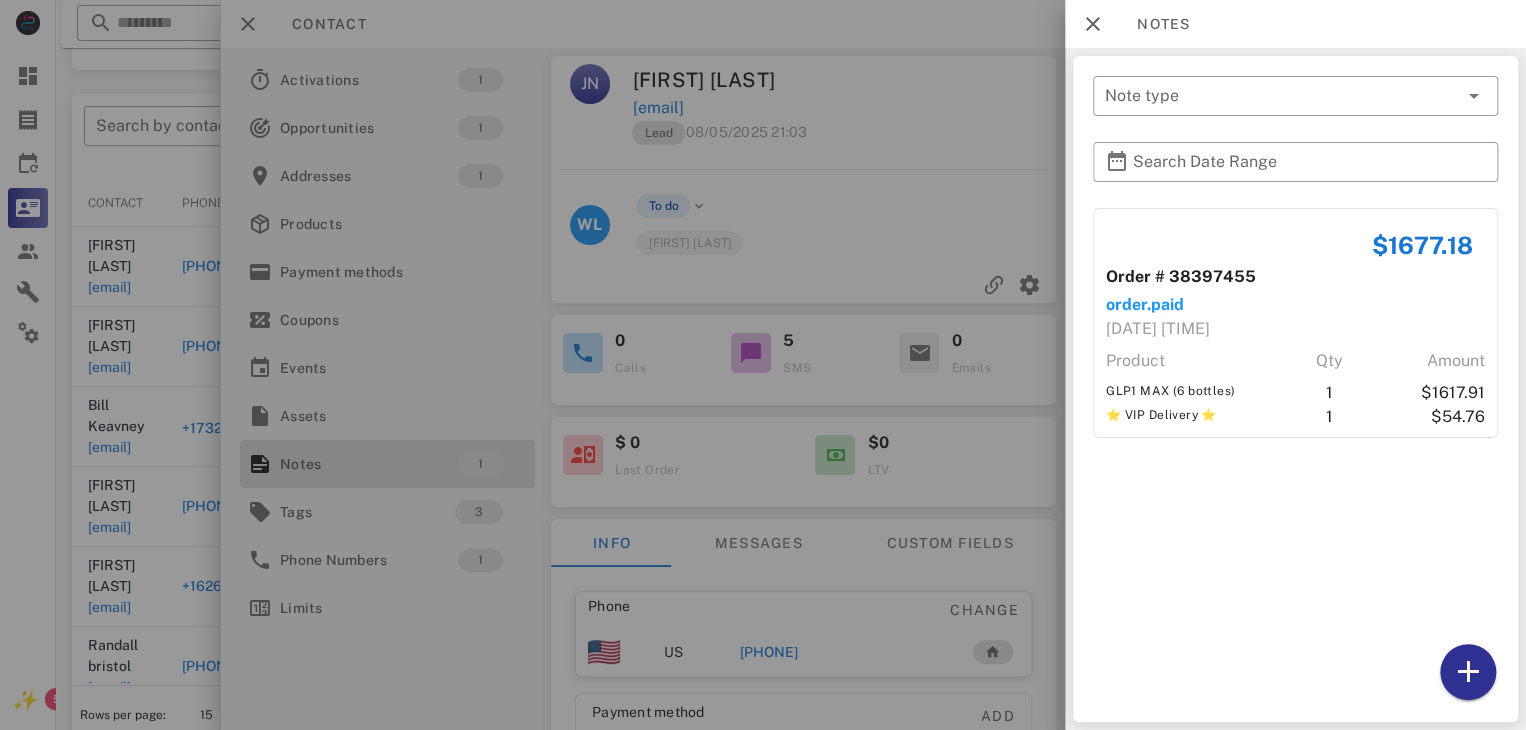click at bounding box center (763, 365) 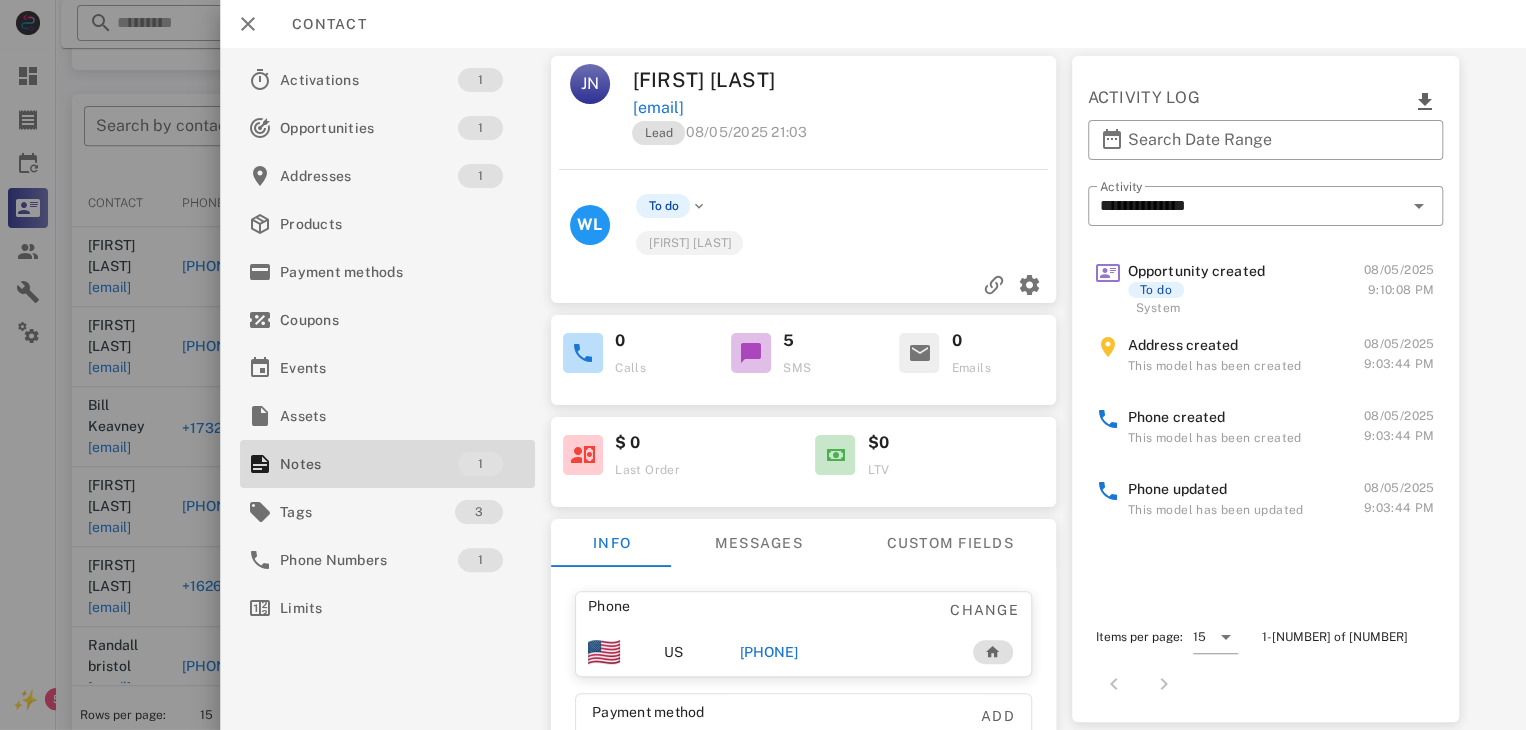 click on "[PHONE]" at bounding box center (769, 652) 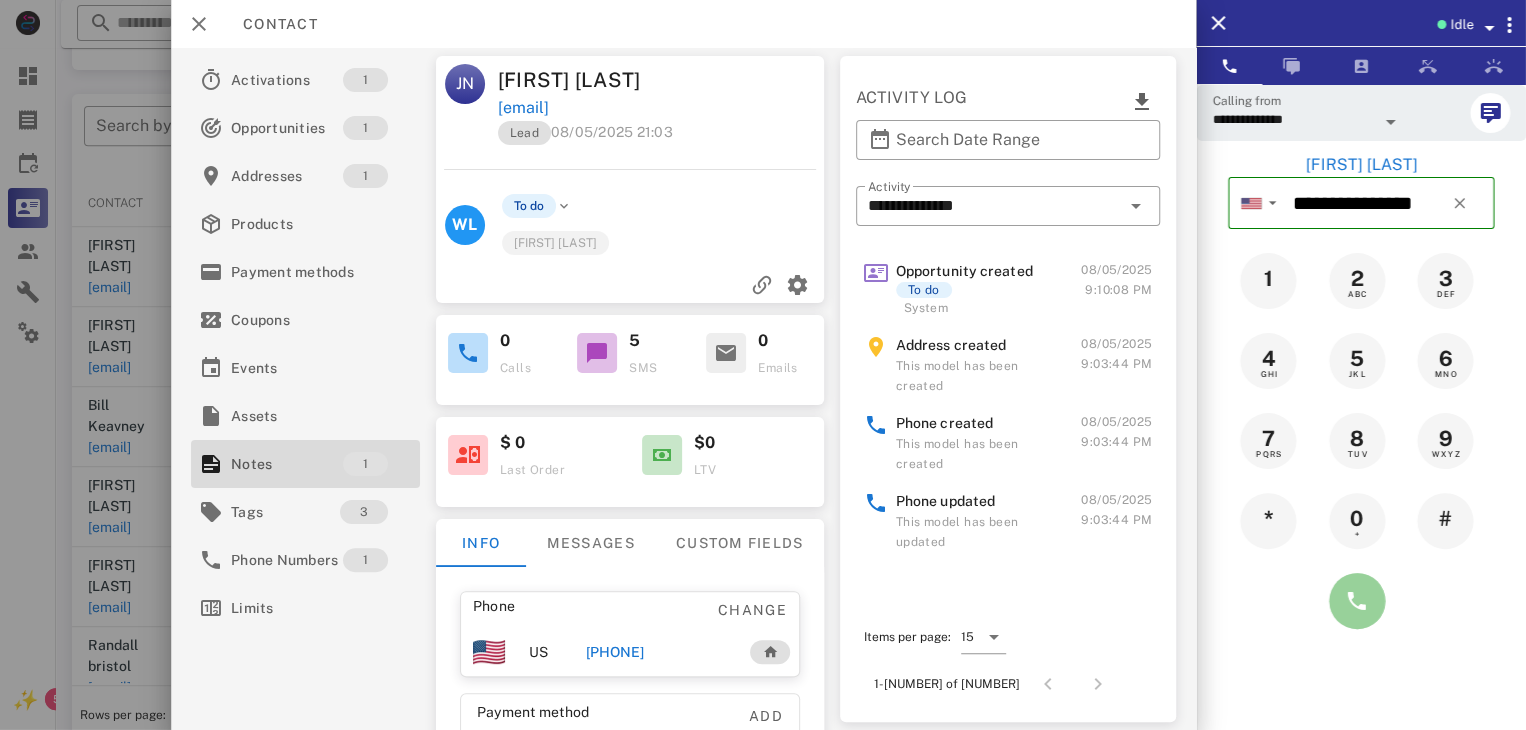 click at bounding box center [1357, 601] 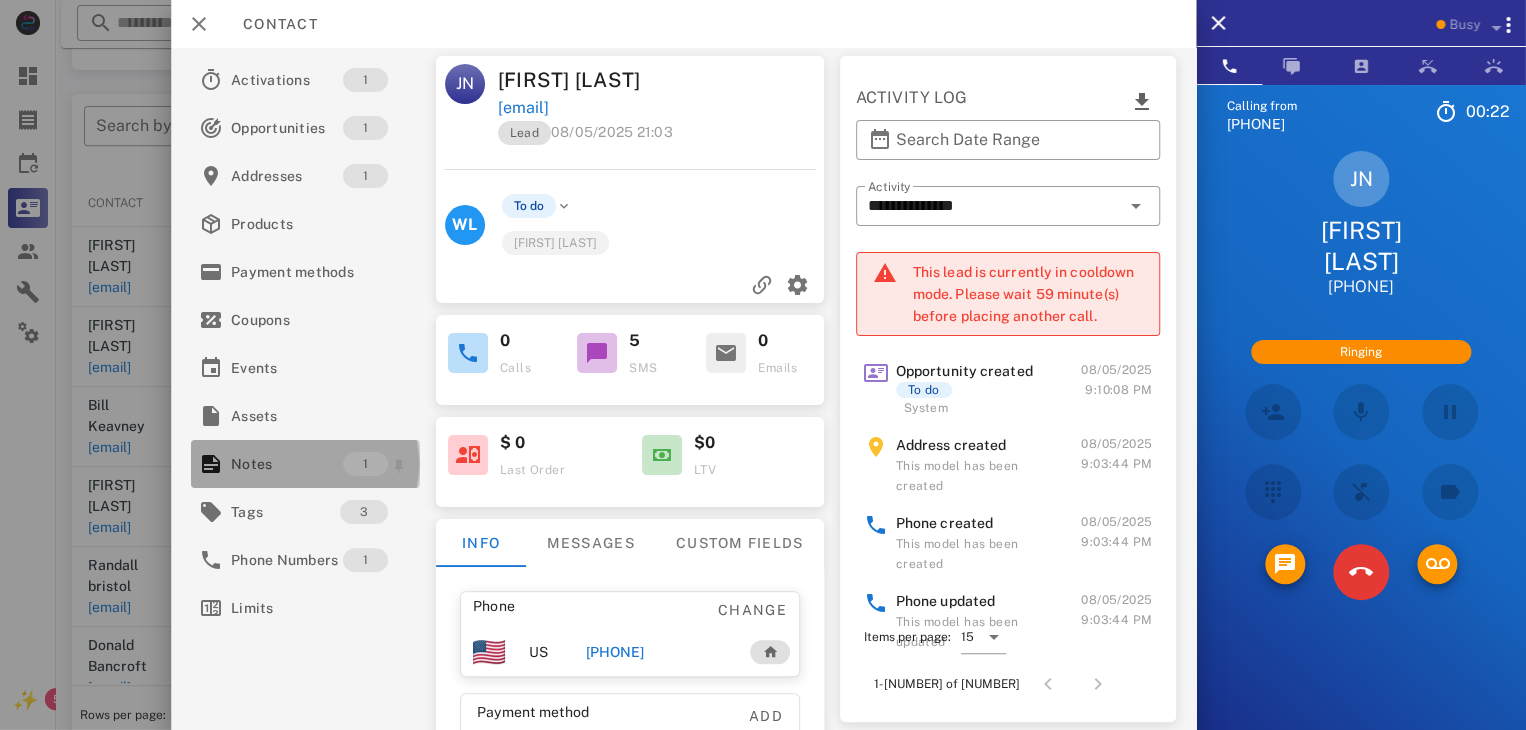 click on "Notes" at bounding box center (287, 464) 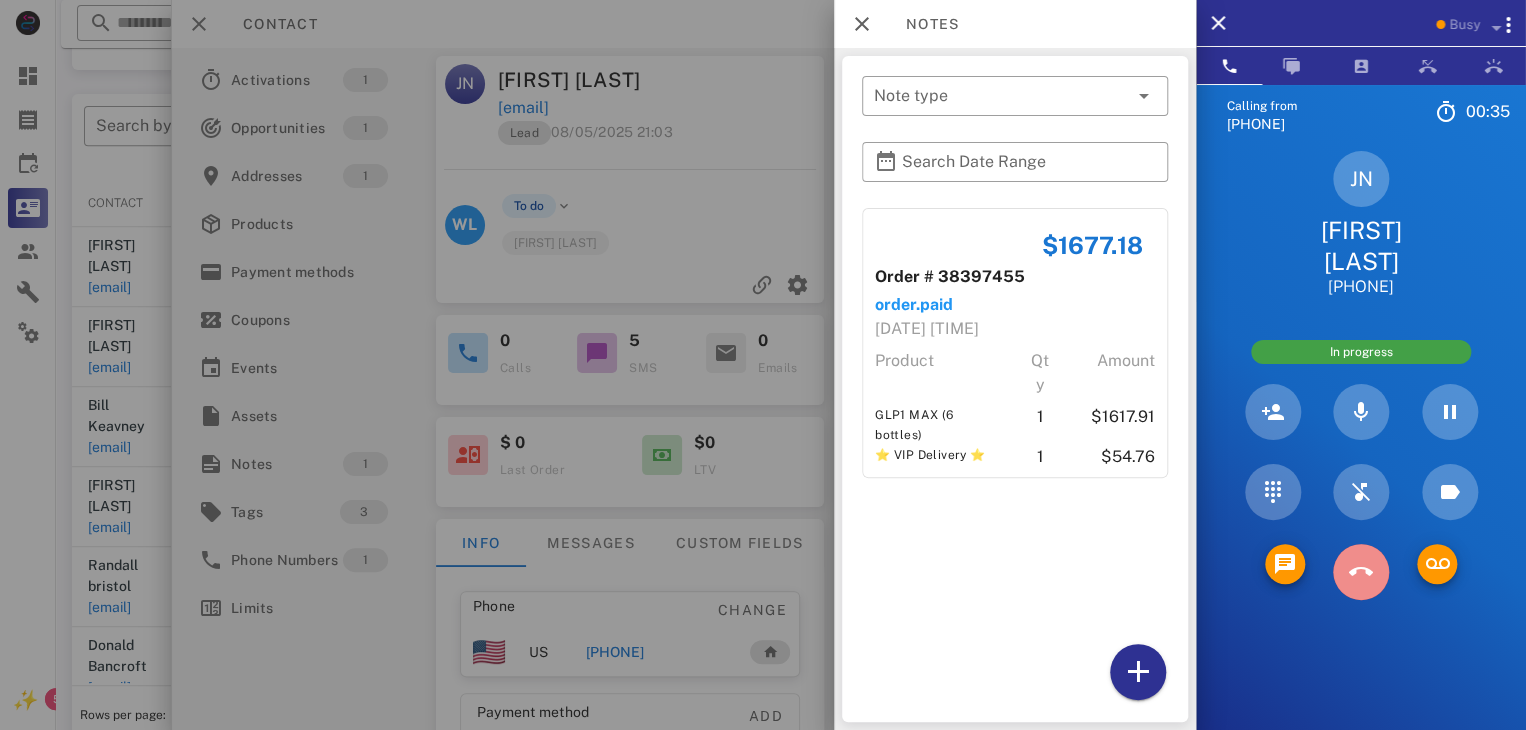 click at bounding box center (1361, 572) 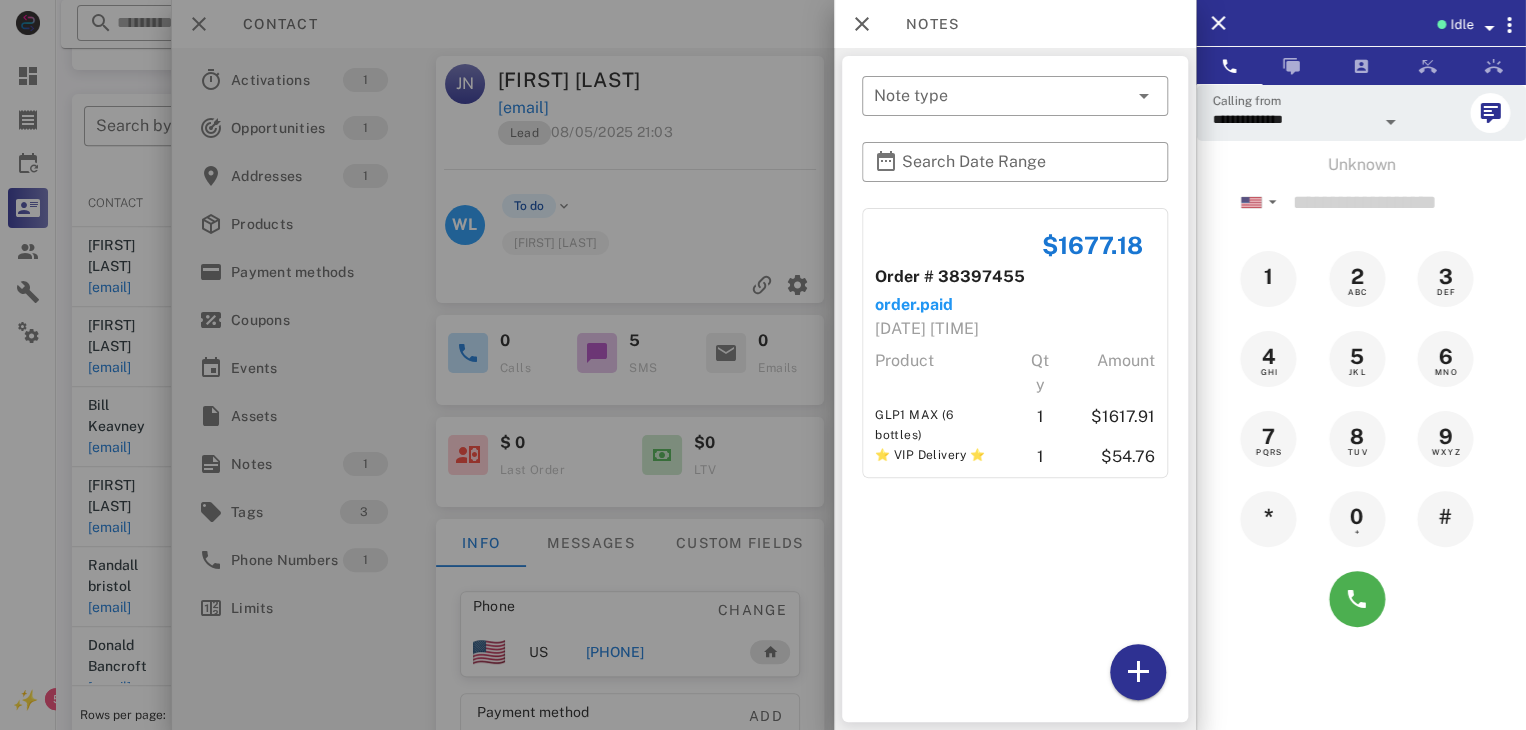 click at bounding box center [763, 365] 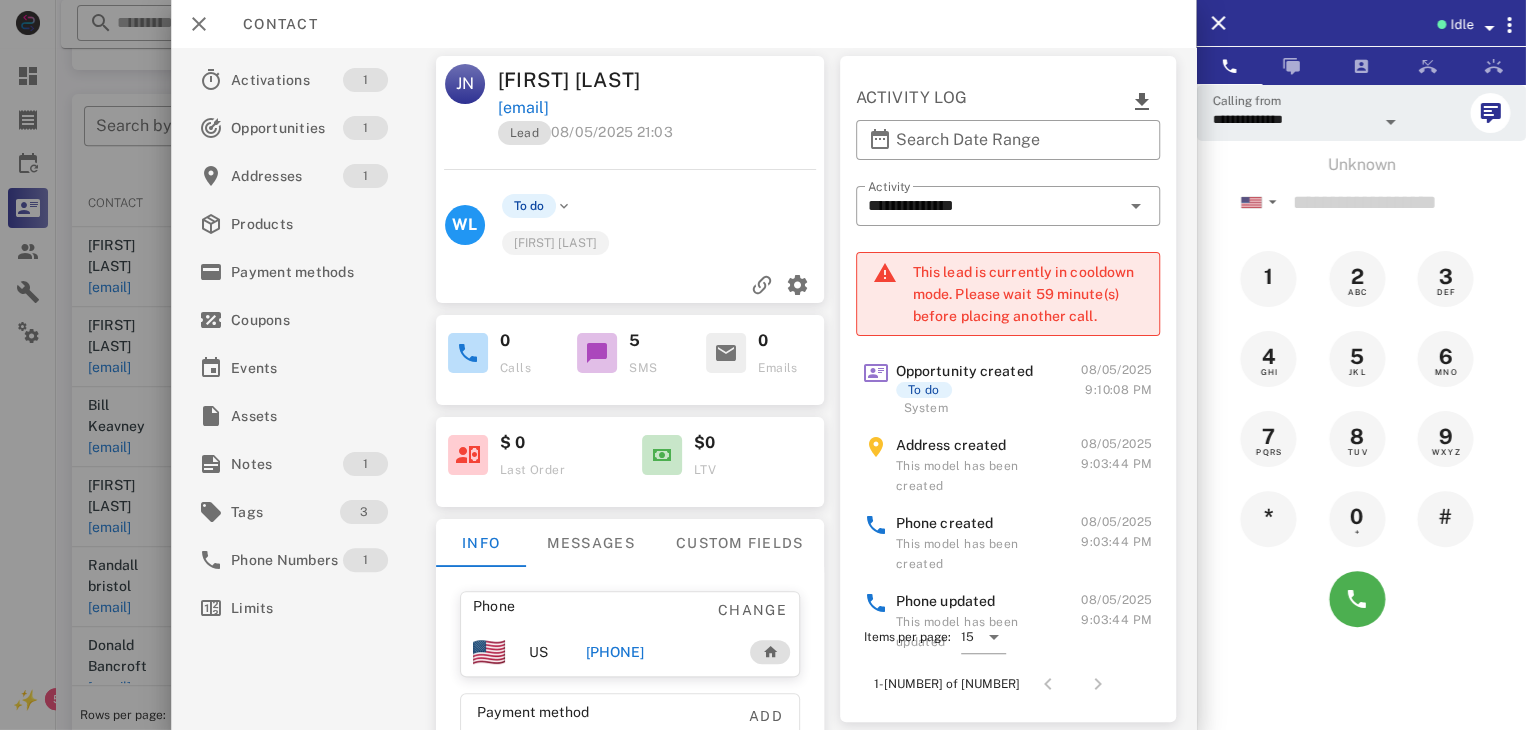 click at bounding box center (763, 365) 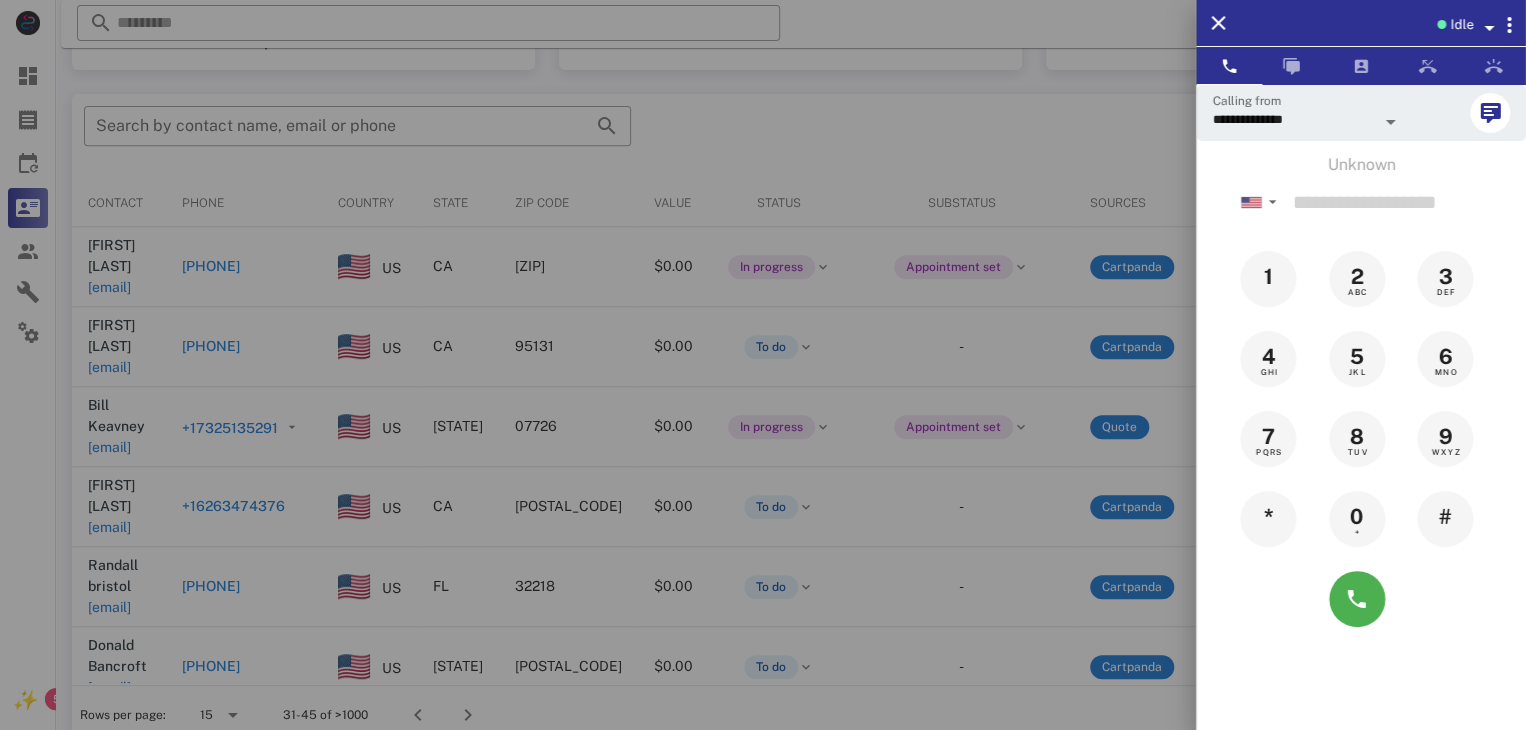 click at bounding box center [763, 365] 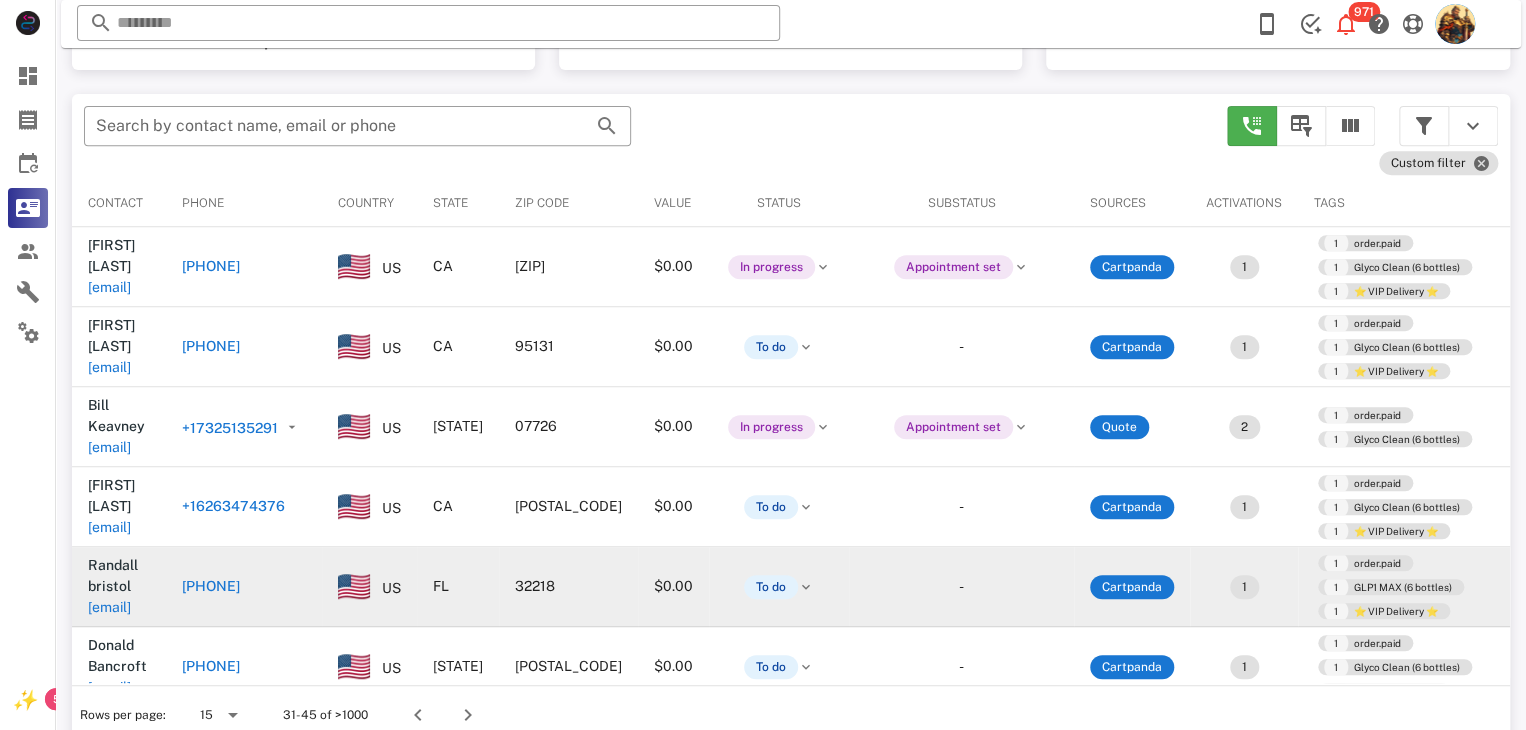 click on "[EMAIL]" at bounding box center [109, 607] 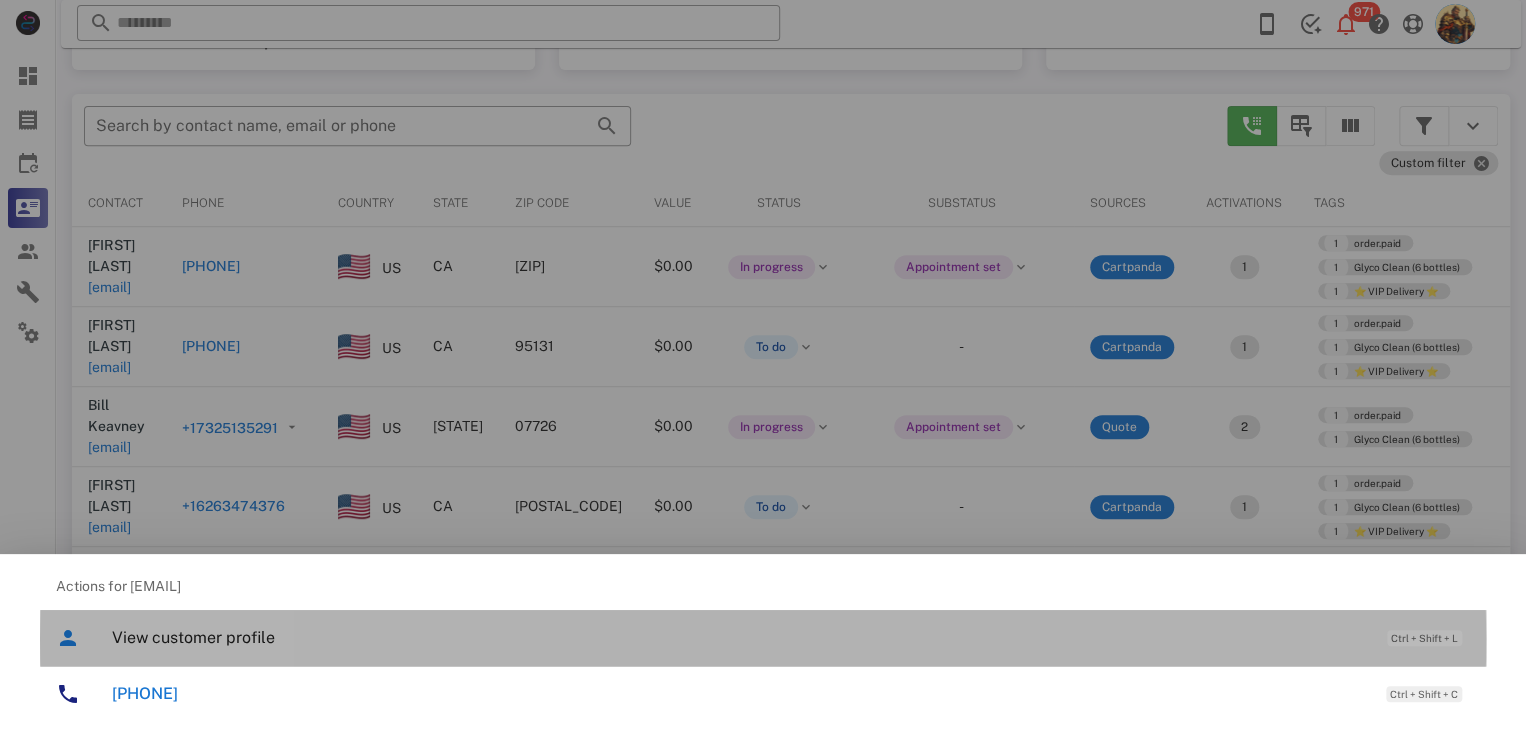 click on "View customer profile Ctrl + Shift + L" at bounding box center (791, 637) 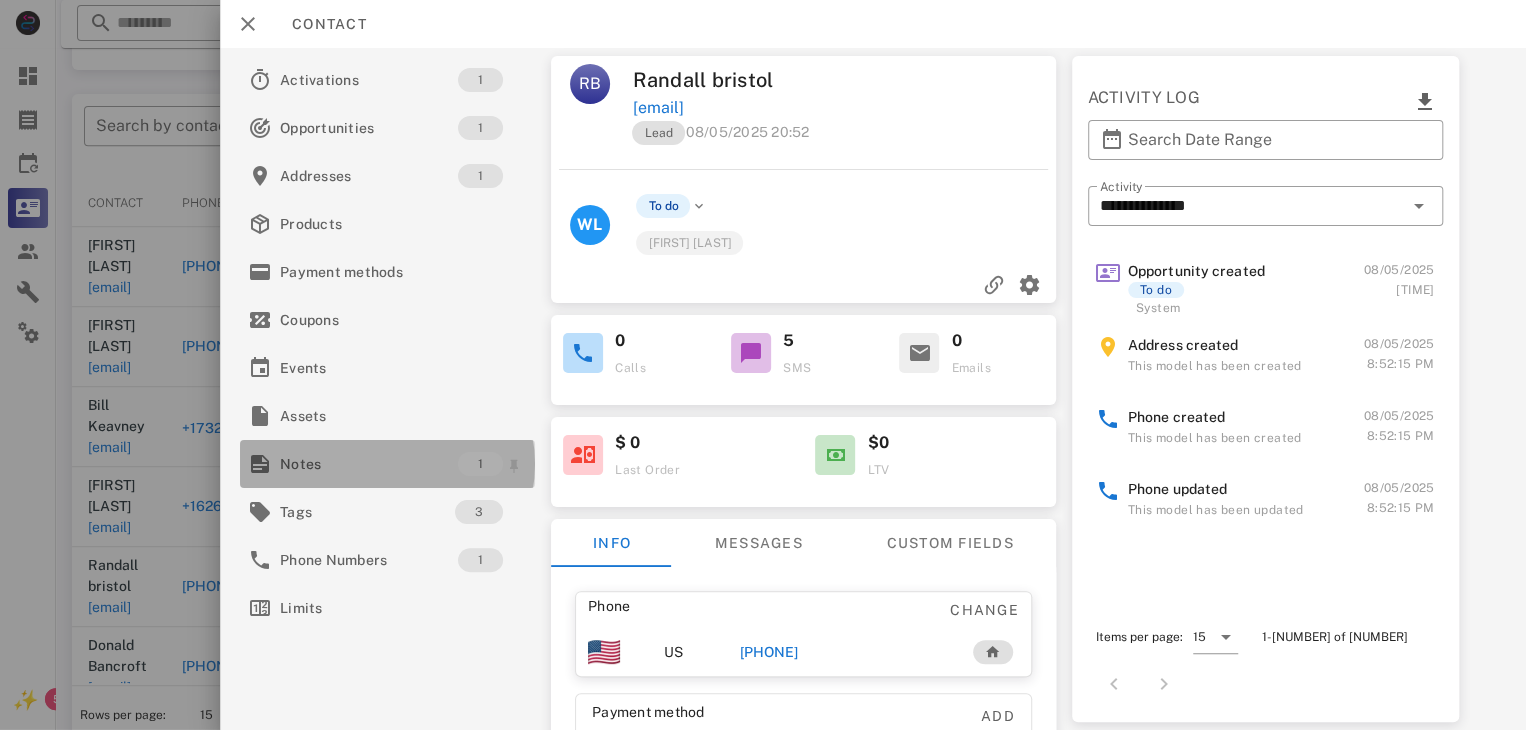 click on "Notes" at bounding box center (369, 464) 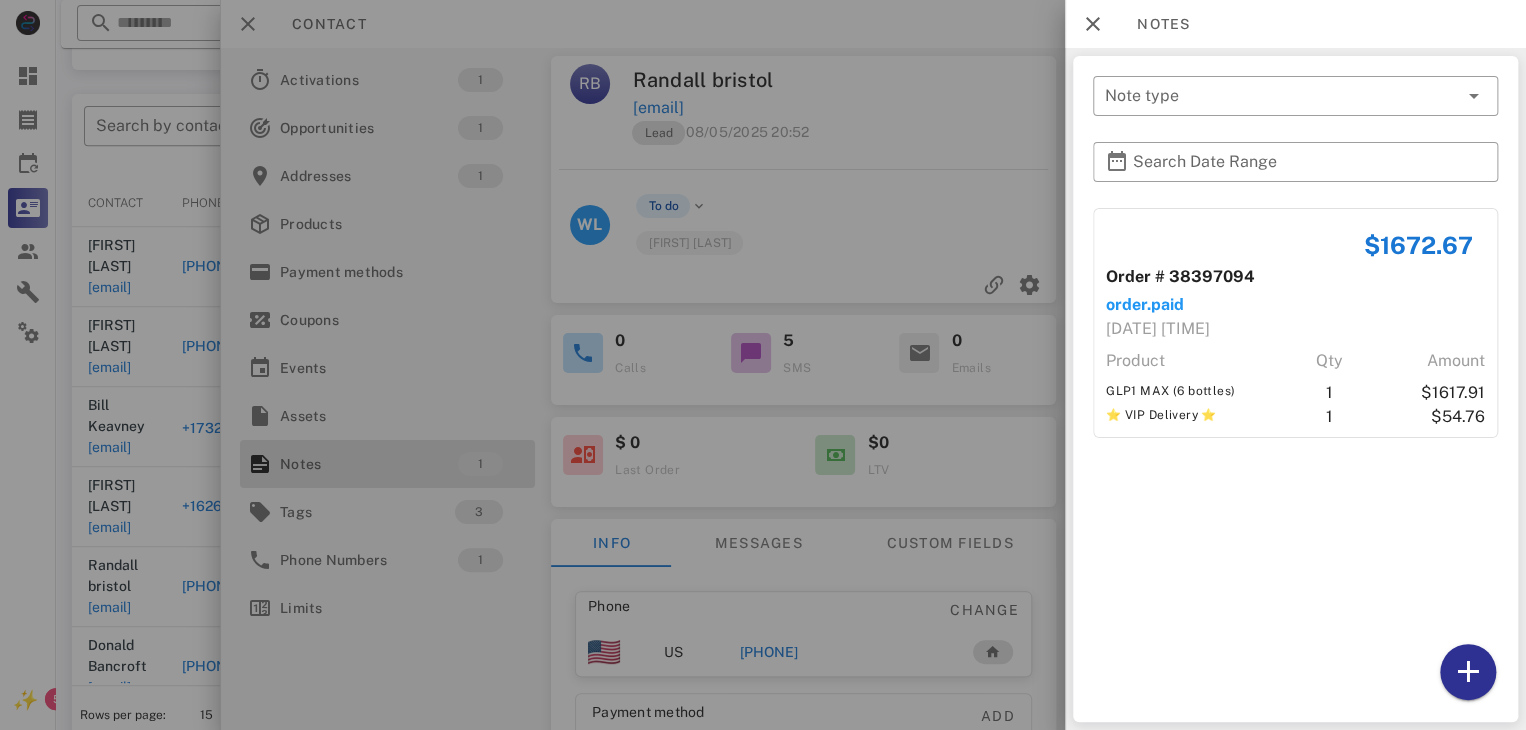 click at bounding box center [763, 365] 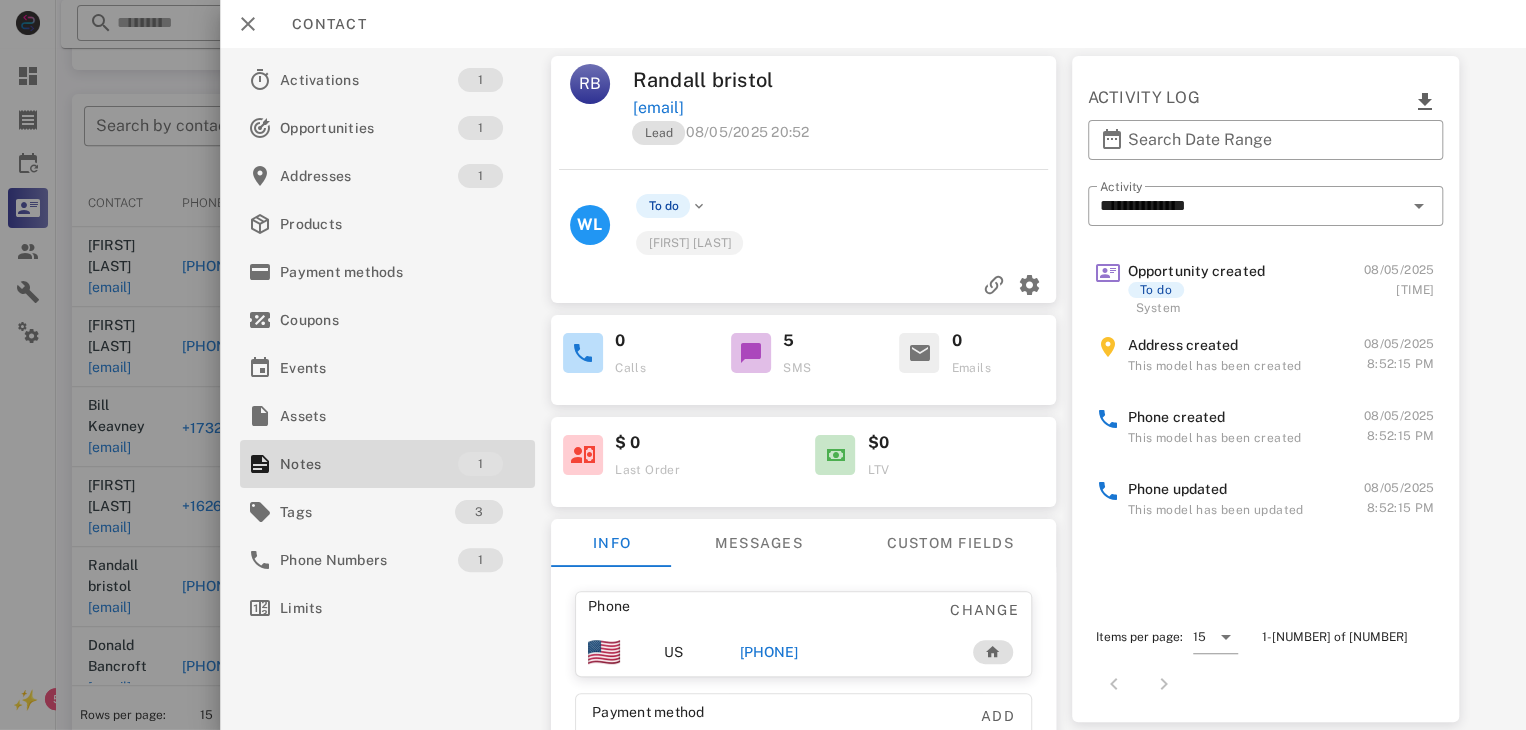 click on "[PHONE]" at bounding box center [769, 652] 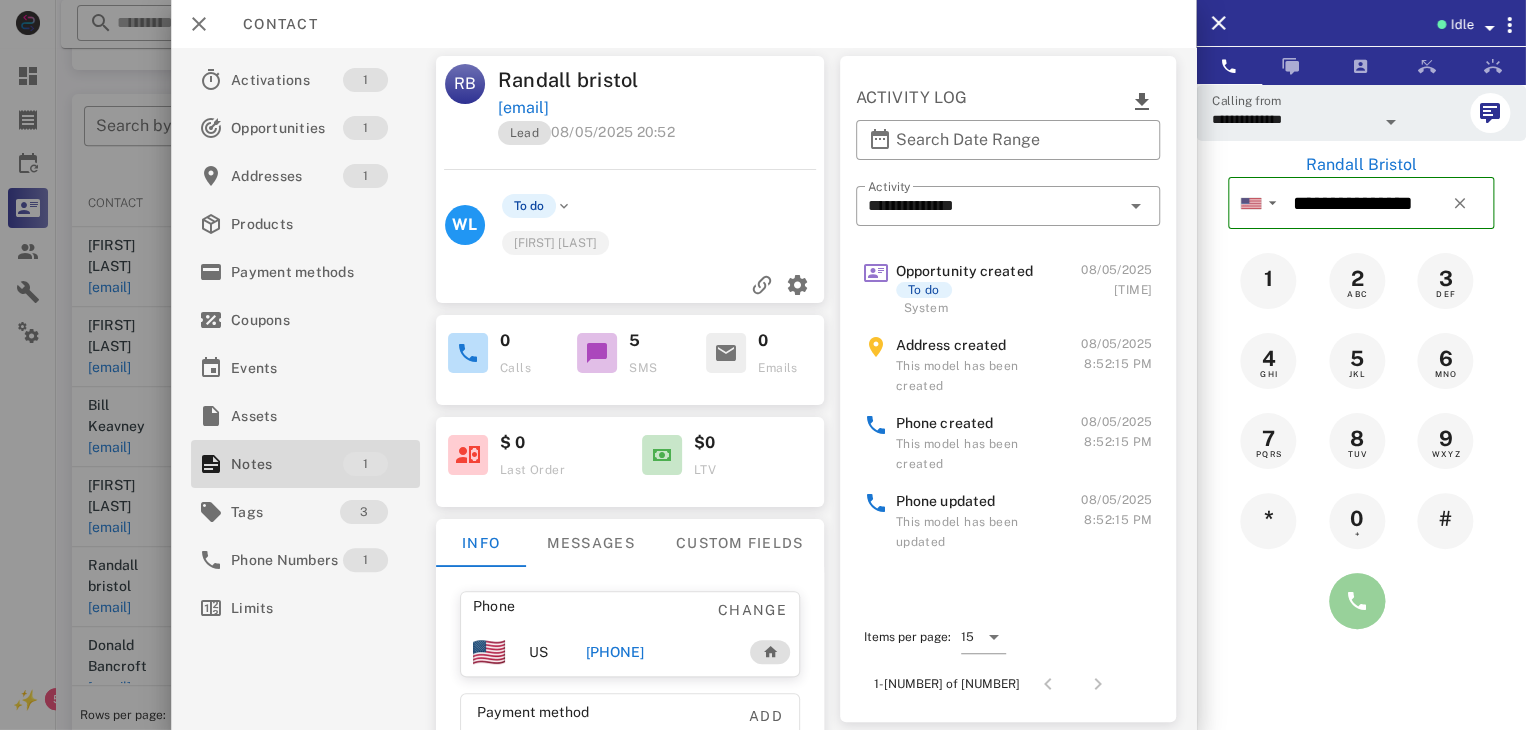 click at bounding box center [1357, 601] 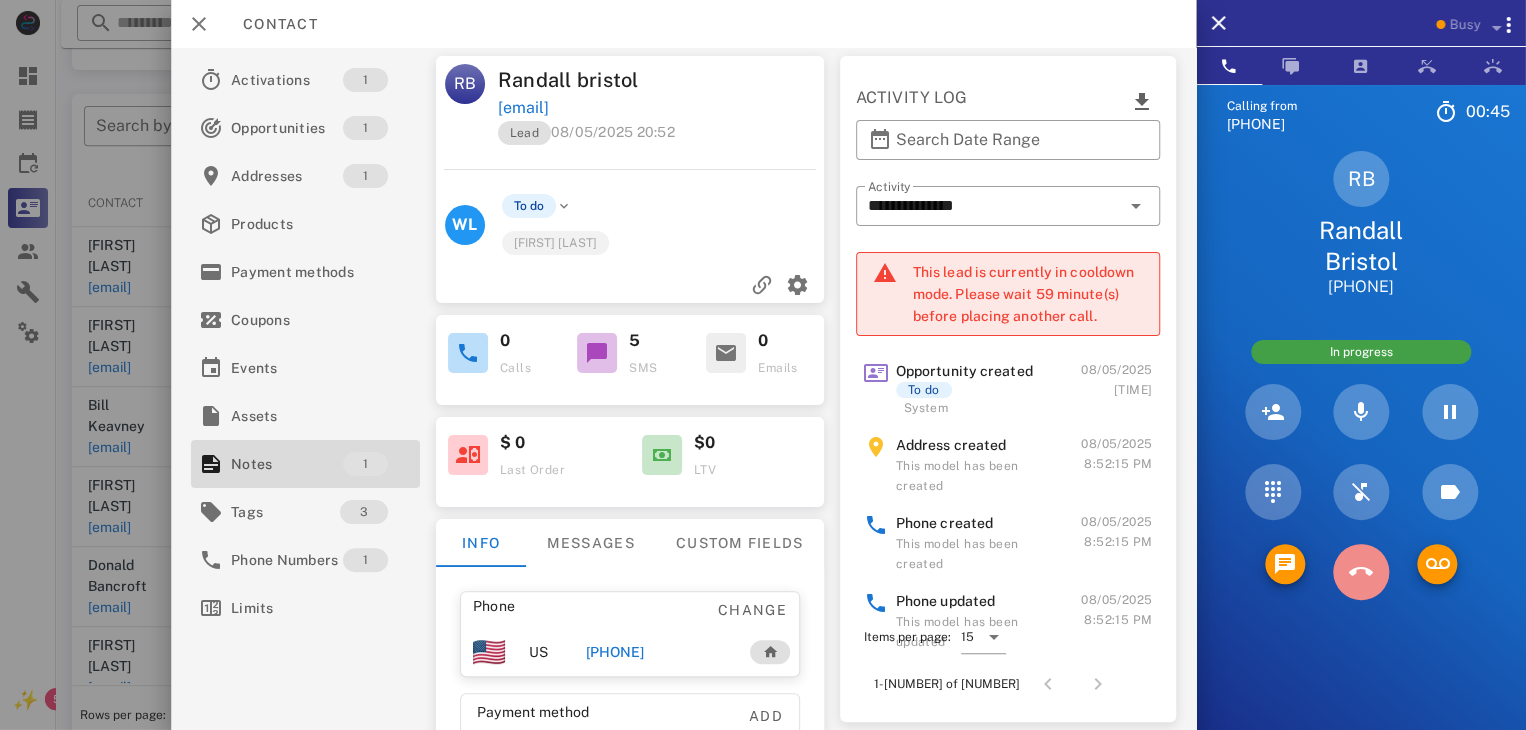 click at bounding box center (1361, 572) 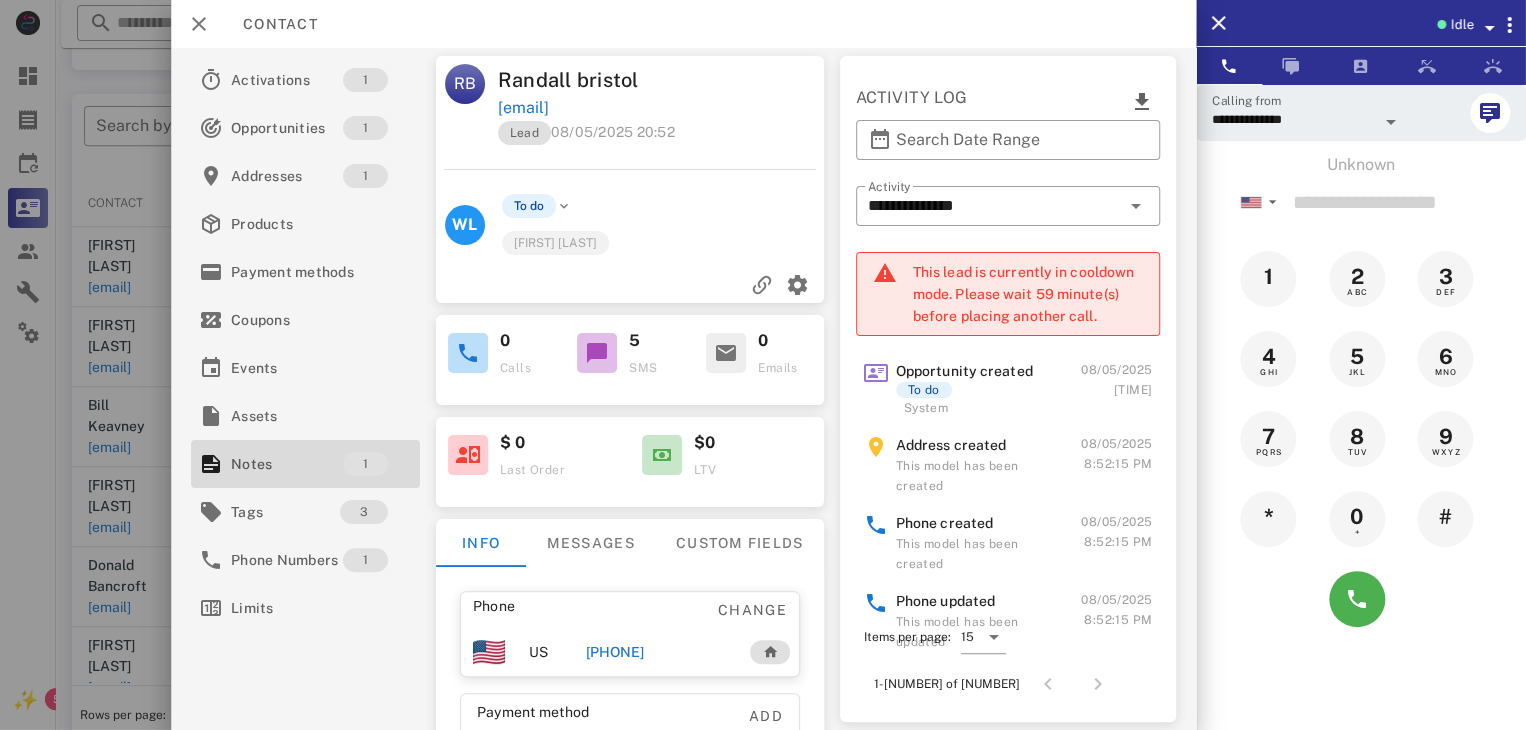 click at bounding box center [763, 365] 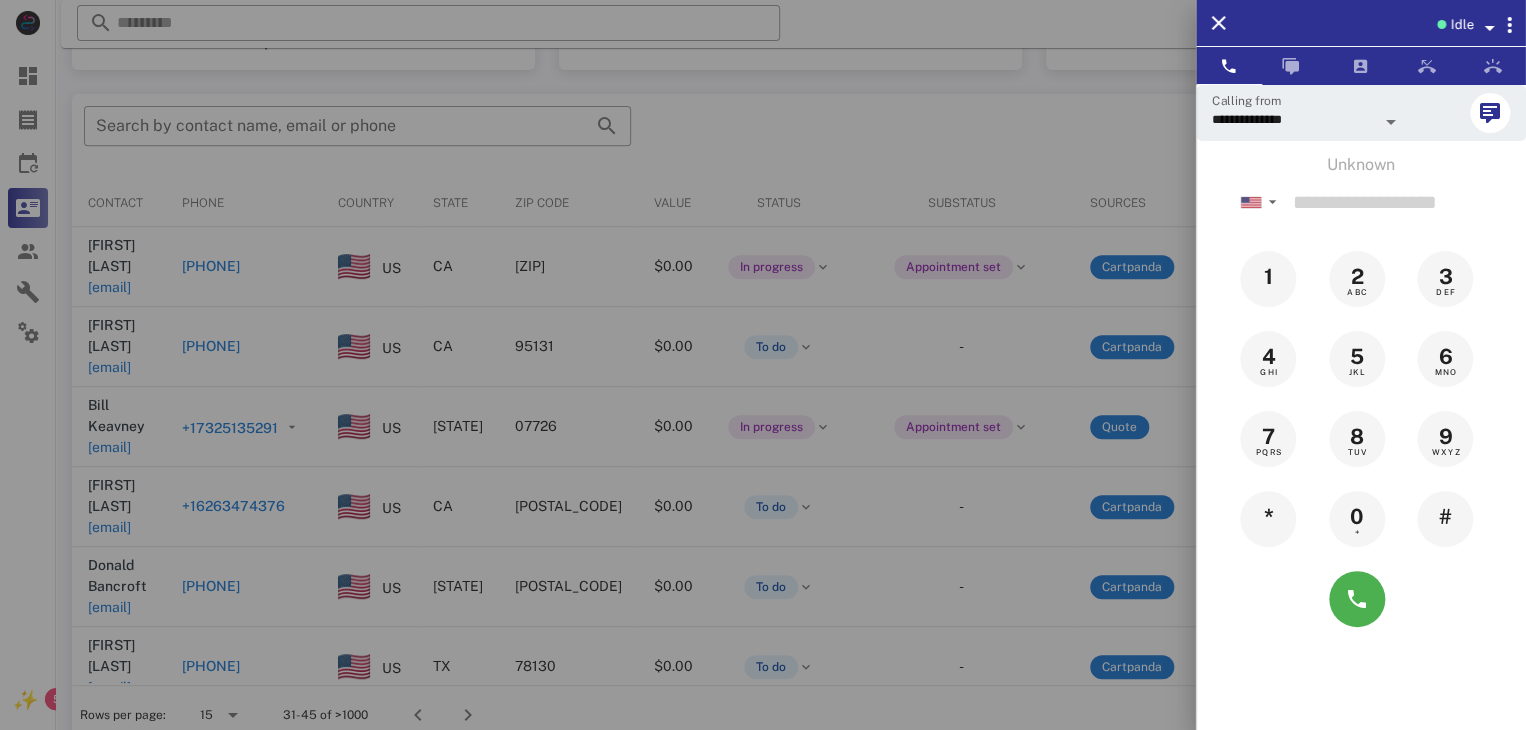 click at bounding box center [763, 365] 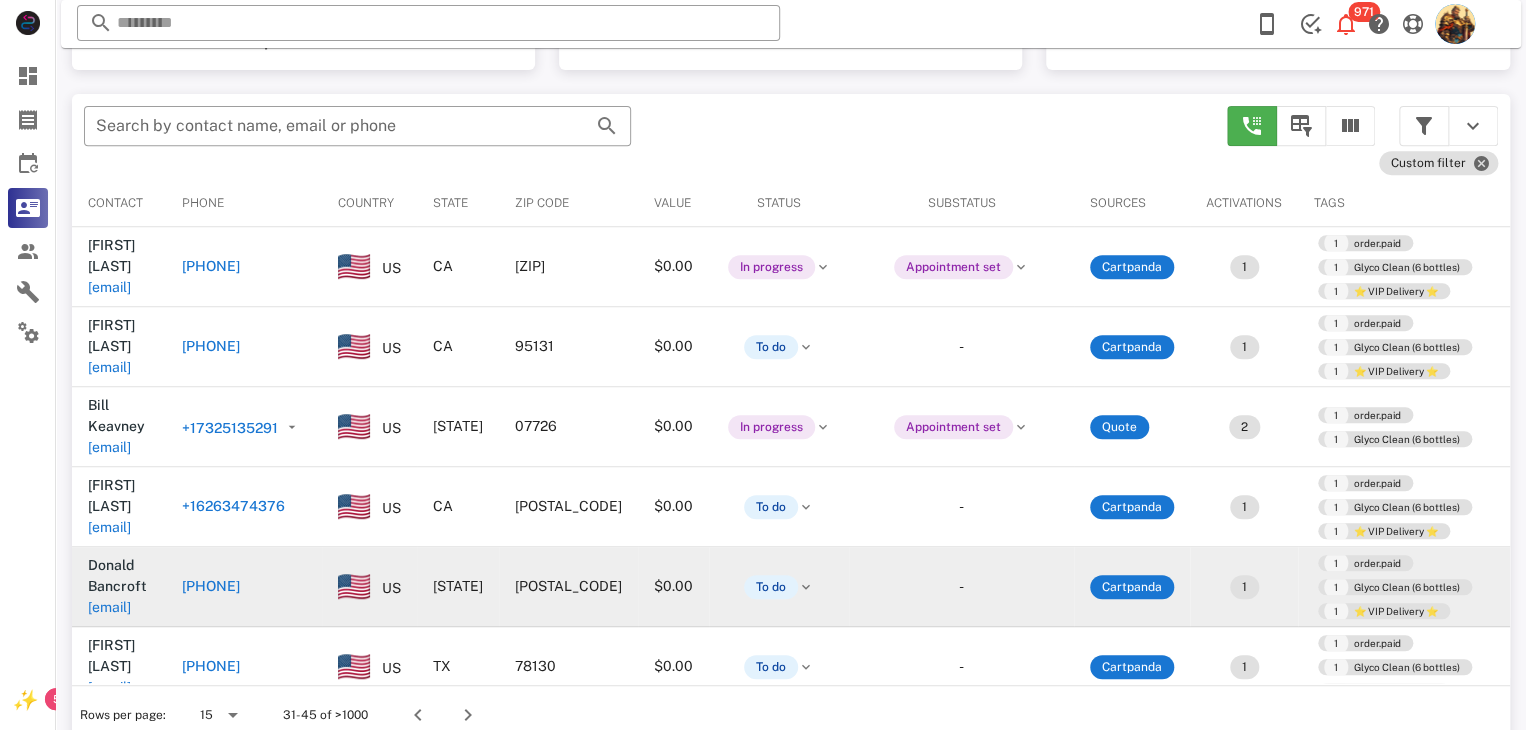 click on "[EMAIL]" at bounding box center [109, 607] 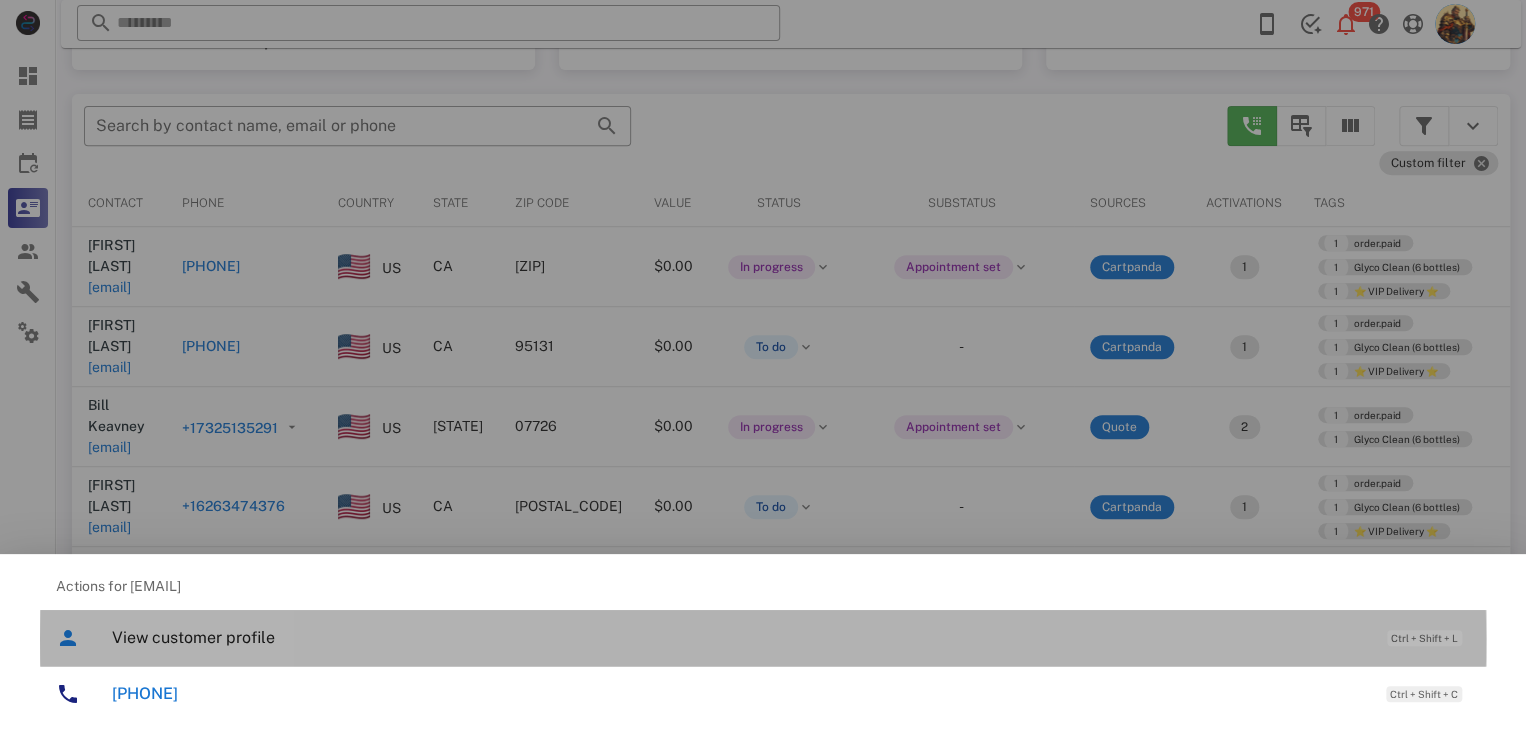 click on "View customer profile" at bounding box center [739, 637] 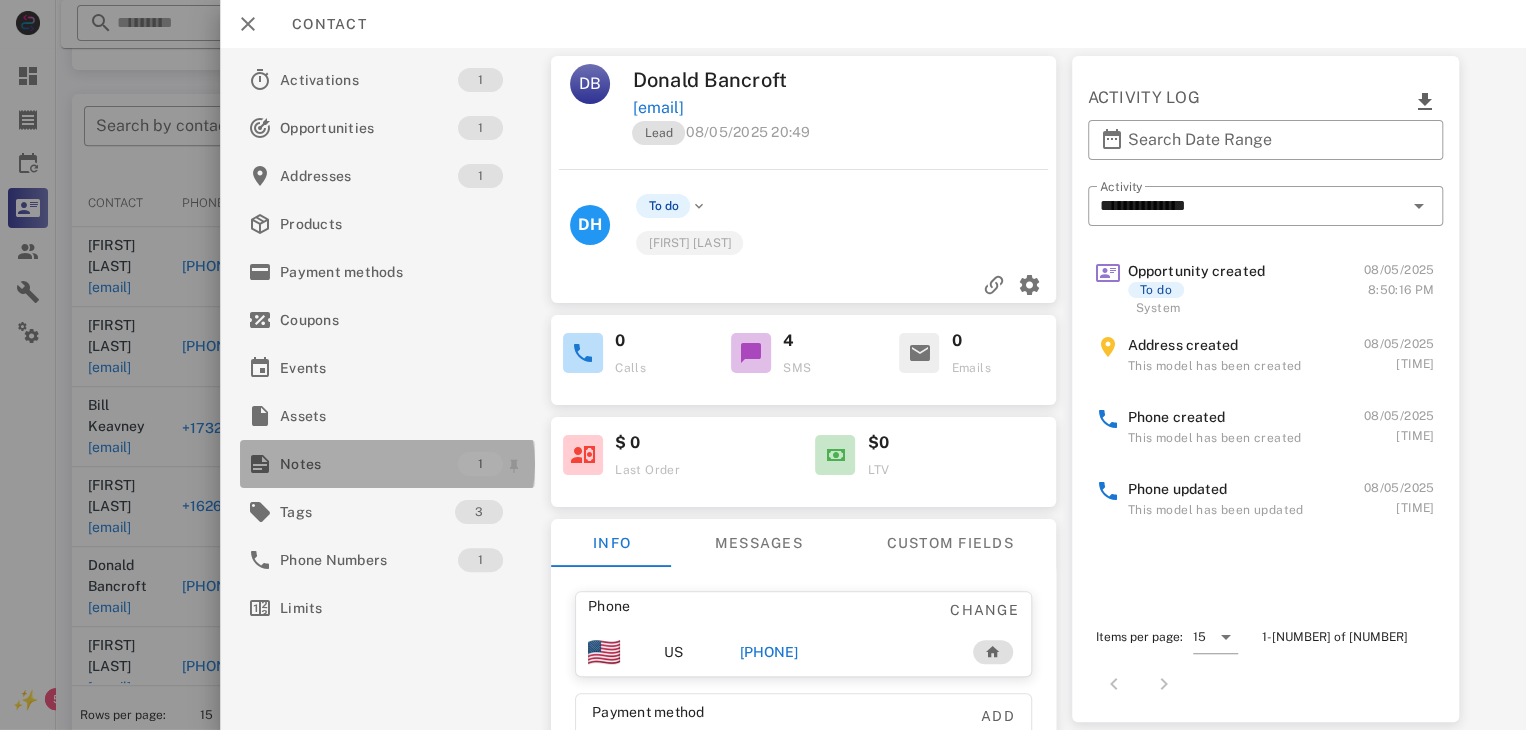 click on "Notes" at bounding box center (369, 464) 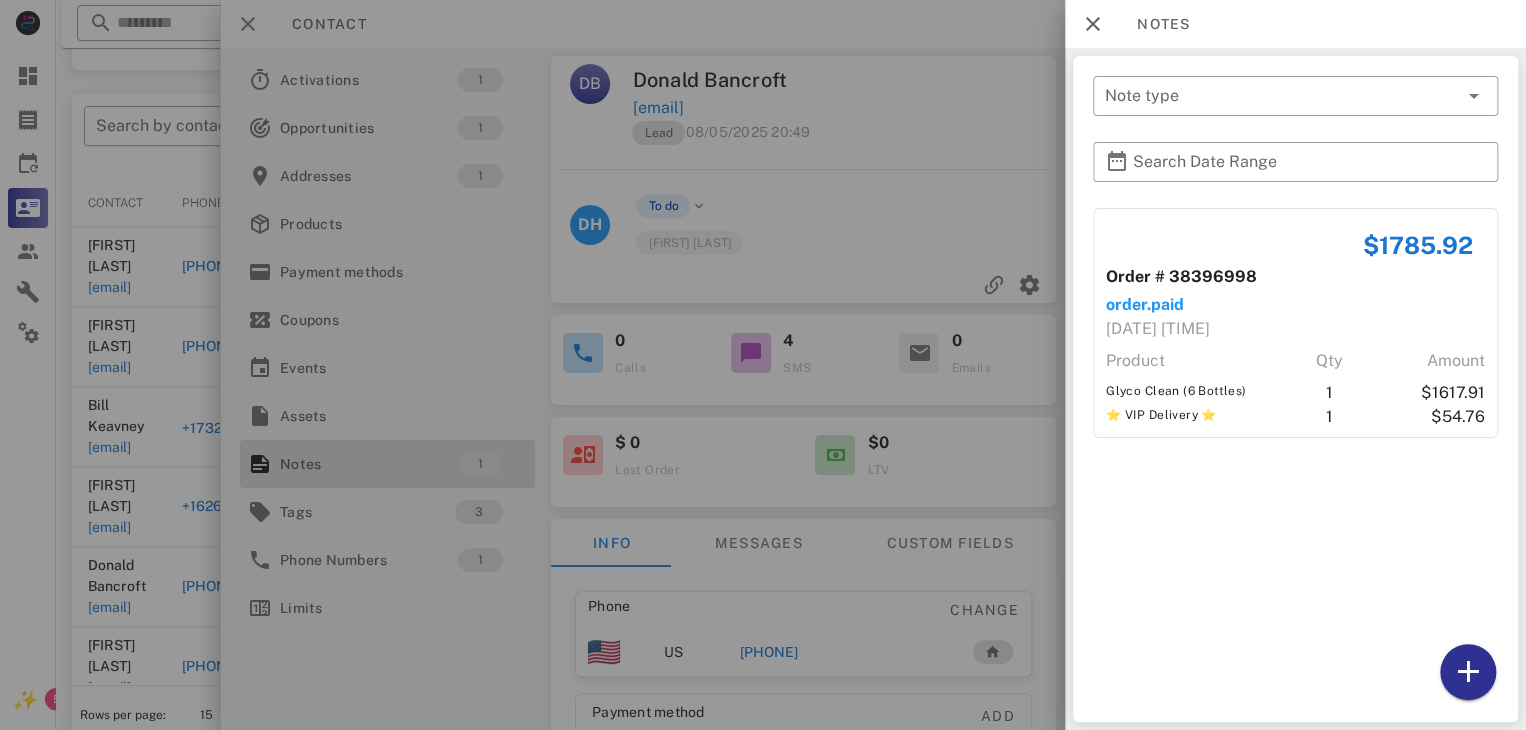 click at bounding box center [763, 365] 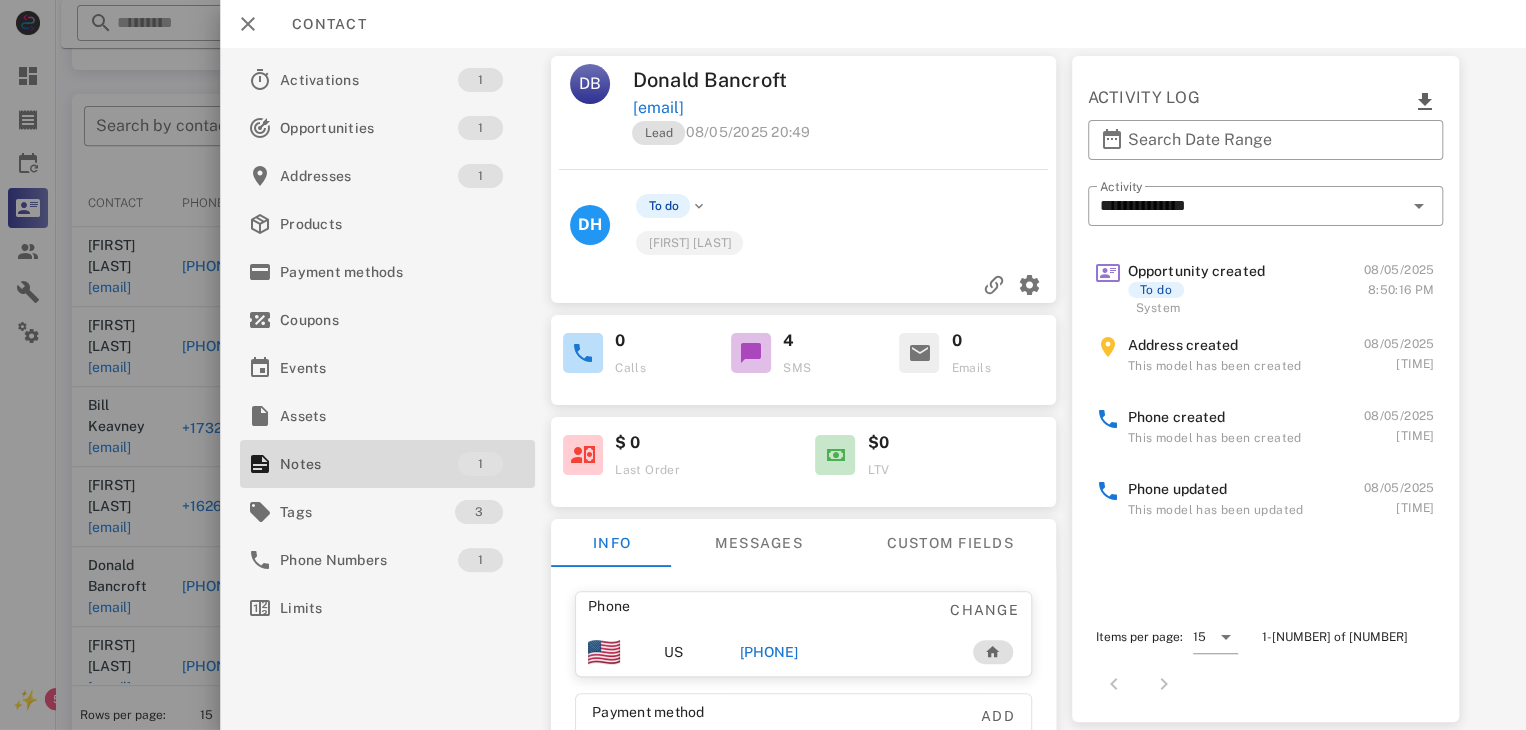 click on "[PHONE]" at bounding box center [769, 652] 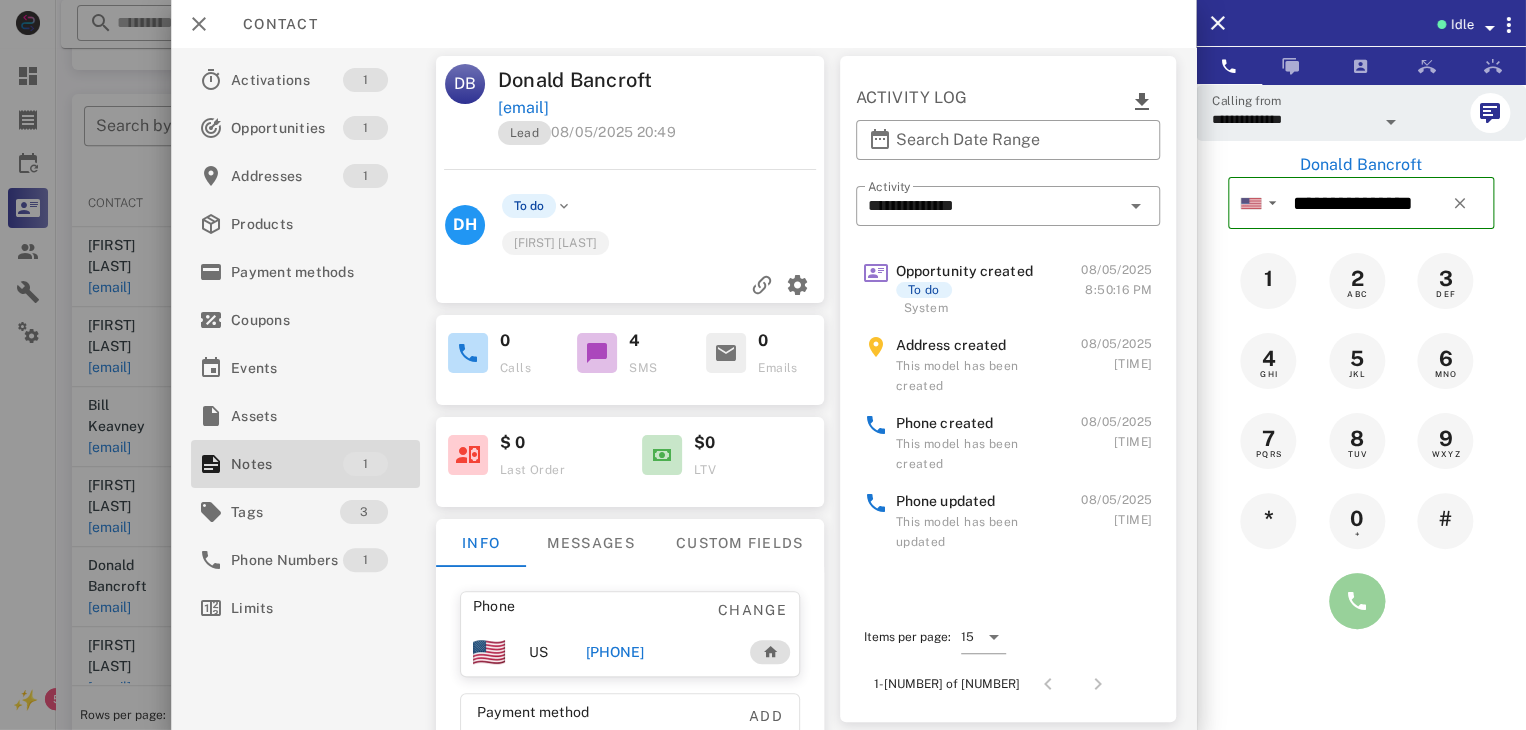 click at bounding box center [1357, 601] 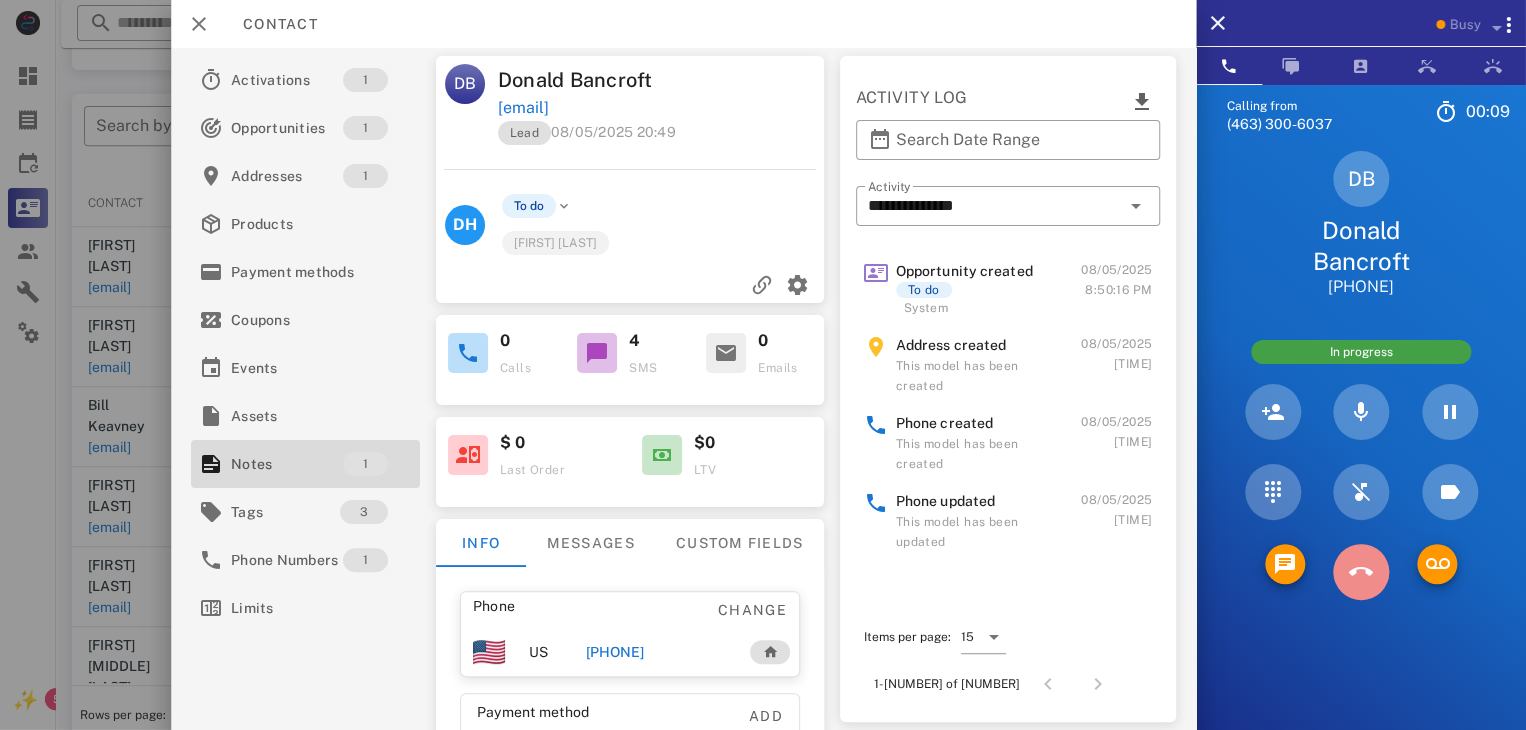 click at bounding box center [1361, 572] 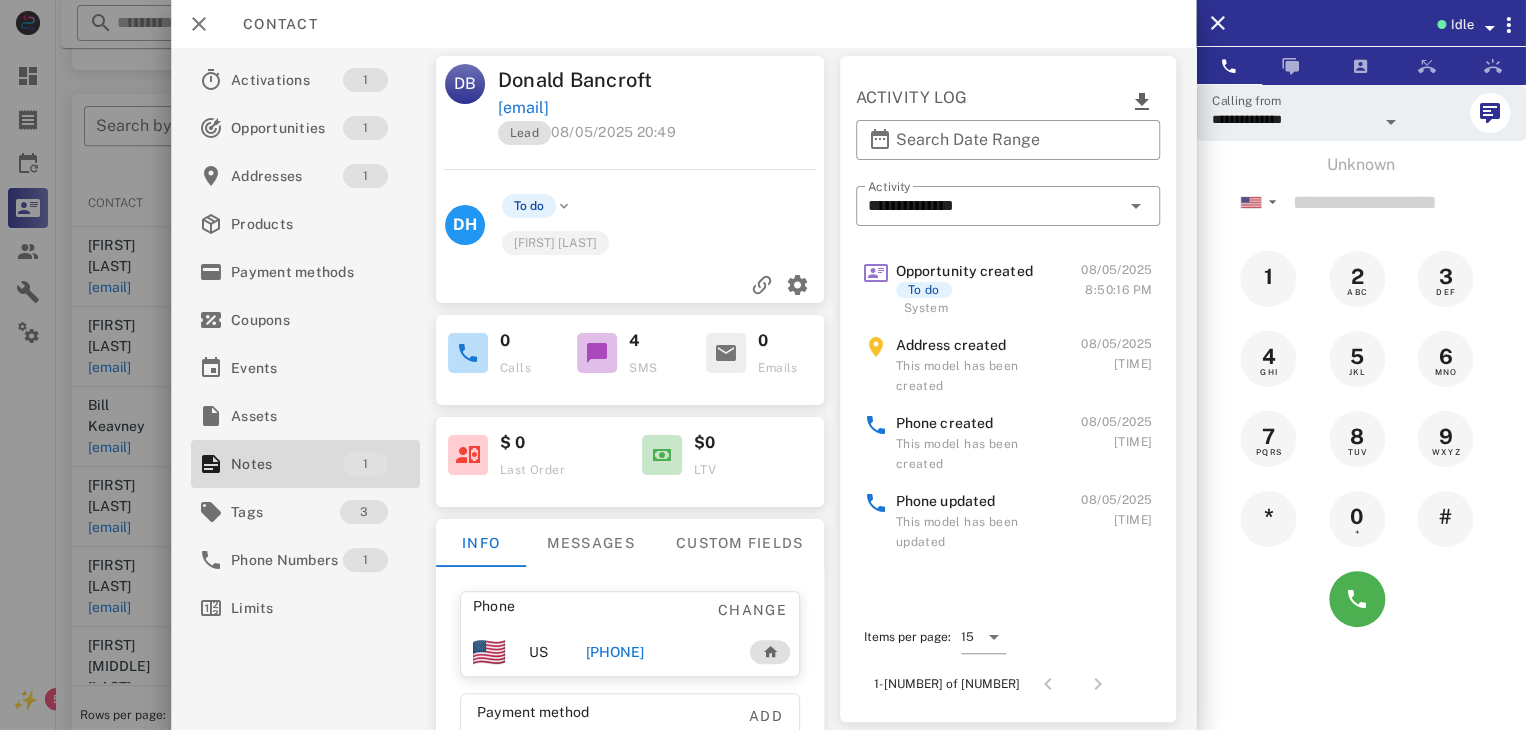 click at bounding box center [763, 365] 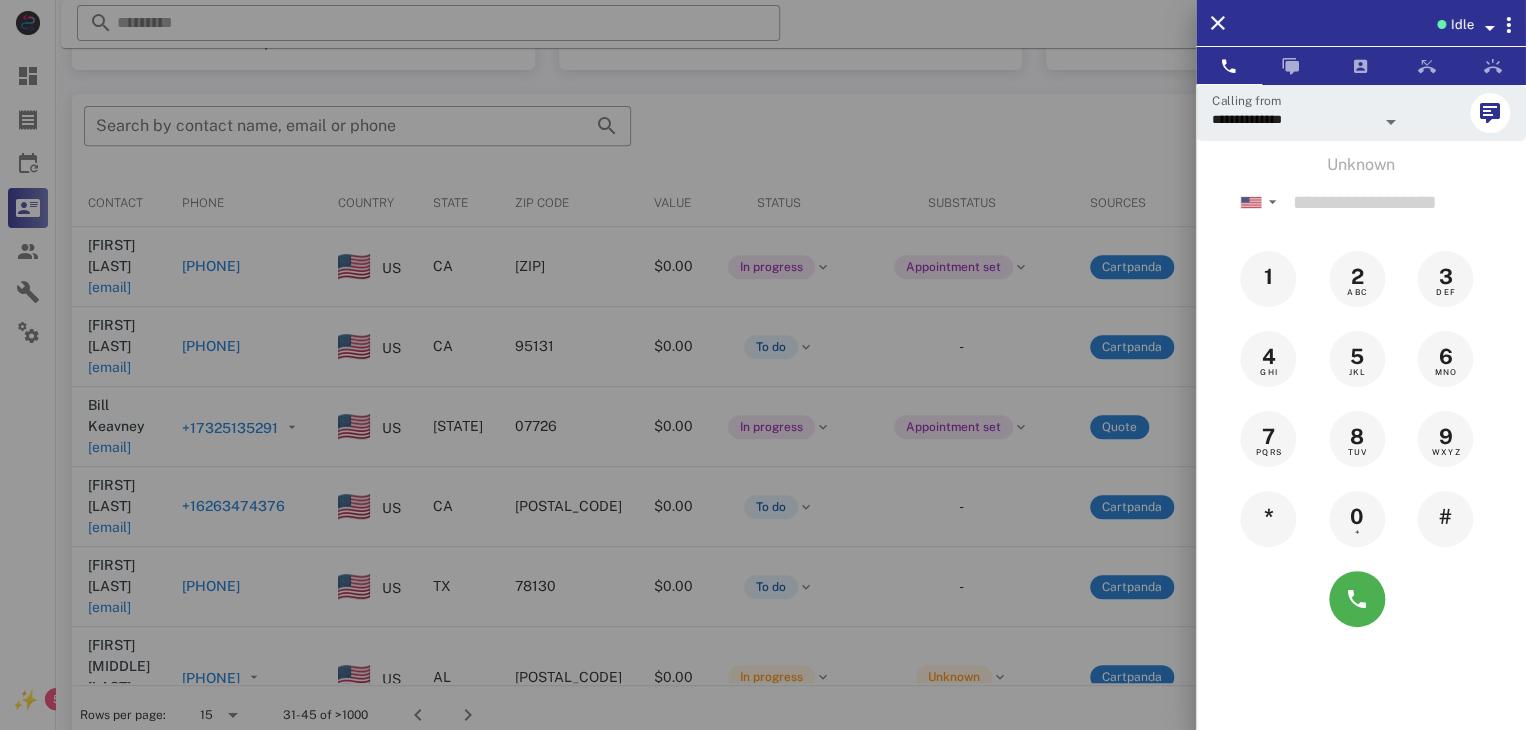 click at bounding box center (763, 365) 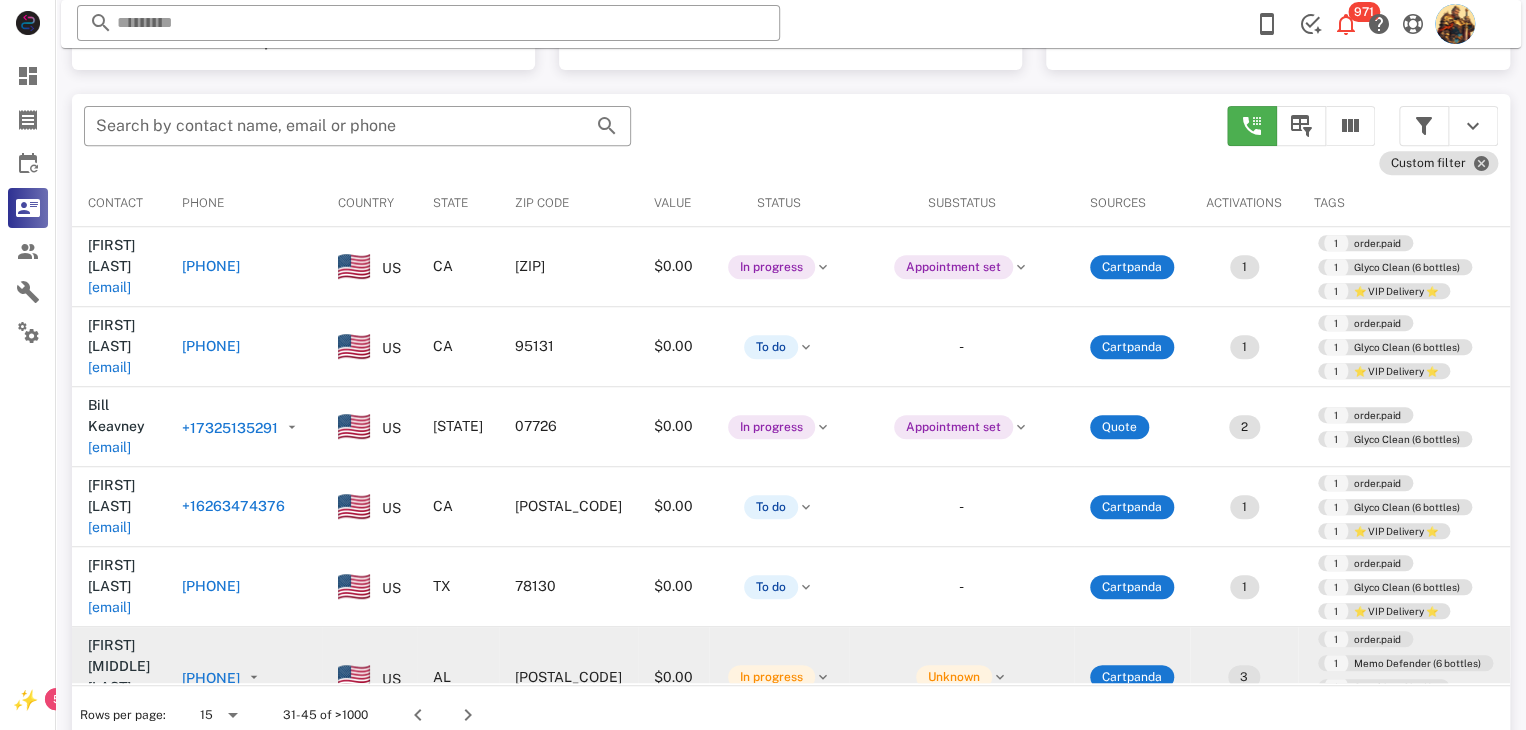 click on "[EMAIL]" at bounding box center (109, 708) 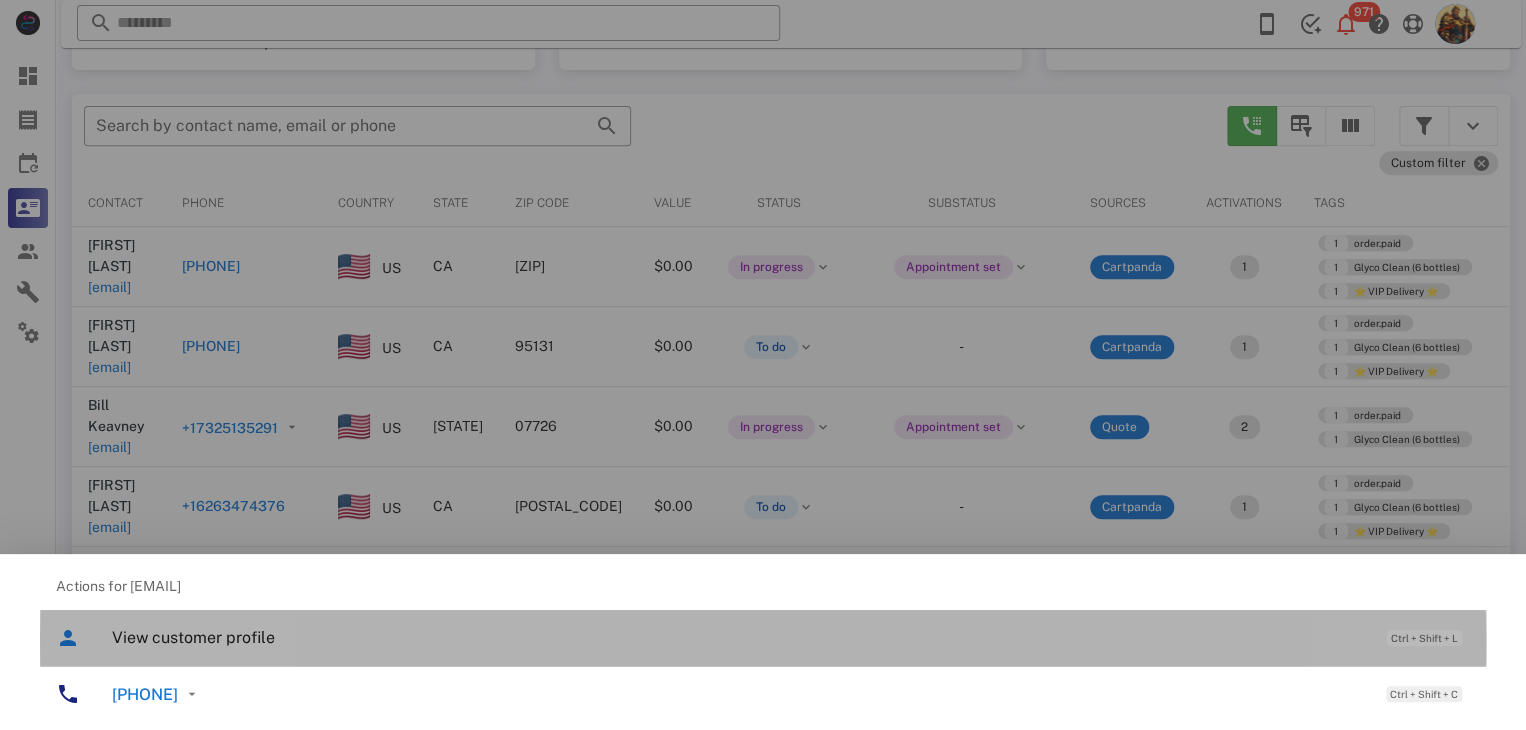 click on "View customer profile" at bounding box center (739, 637) 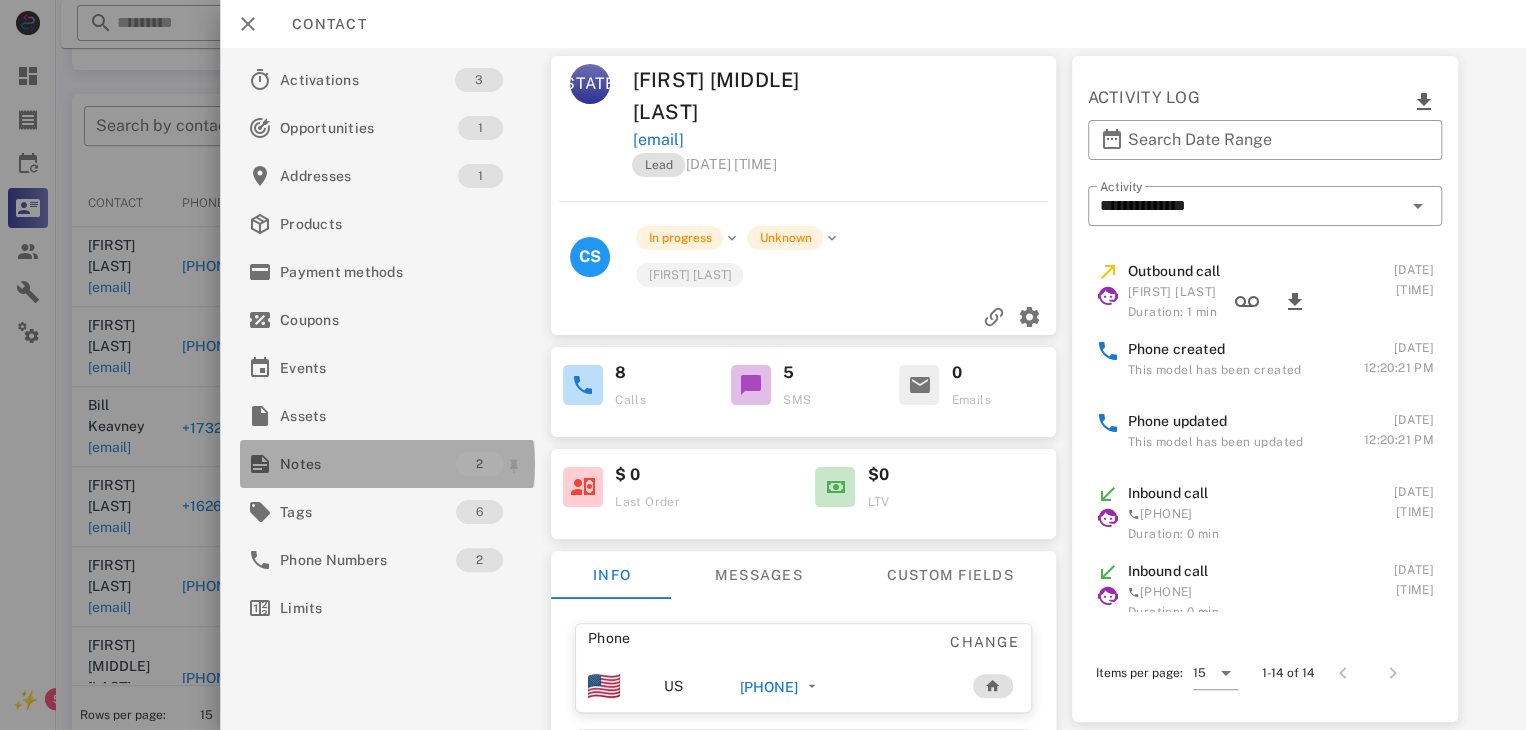 click on "Notes" at bounding box center (368, 464) 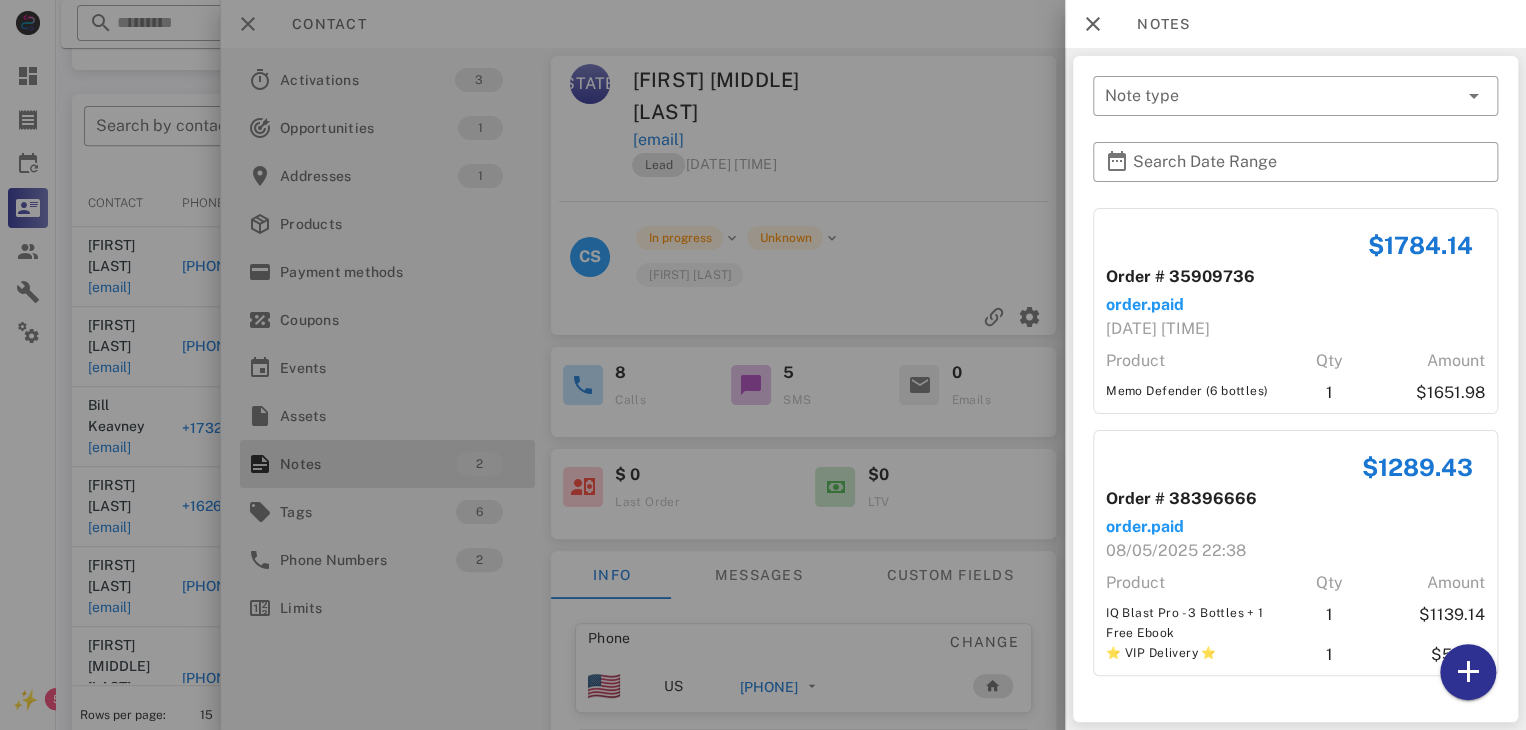click at bounding box center [763, 365] 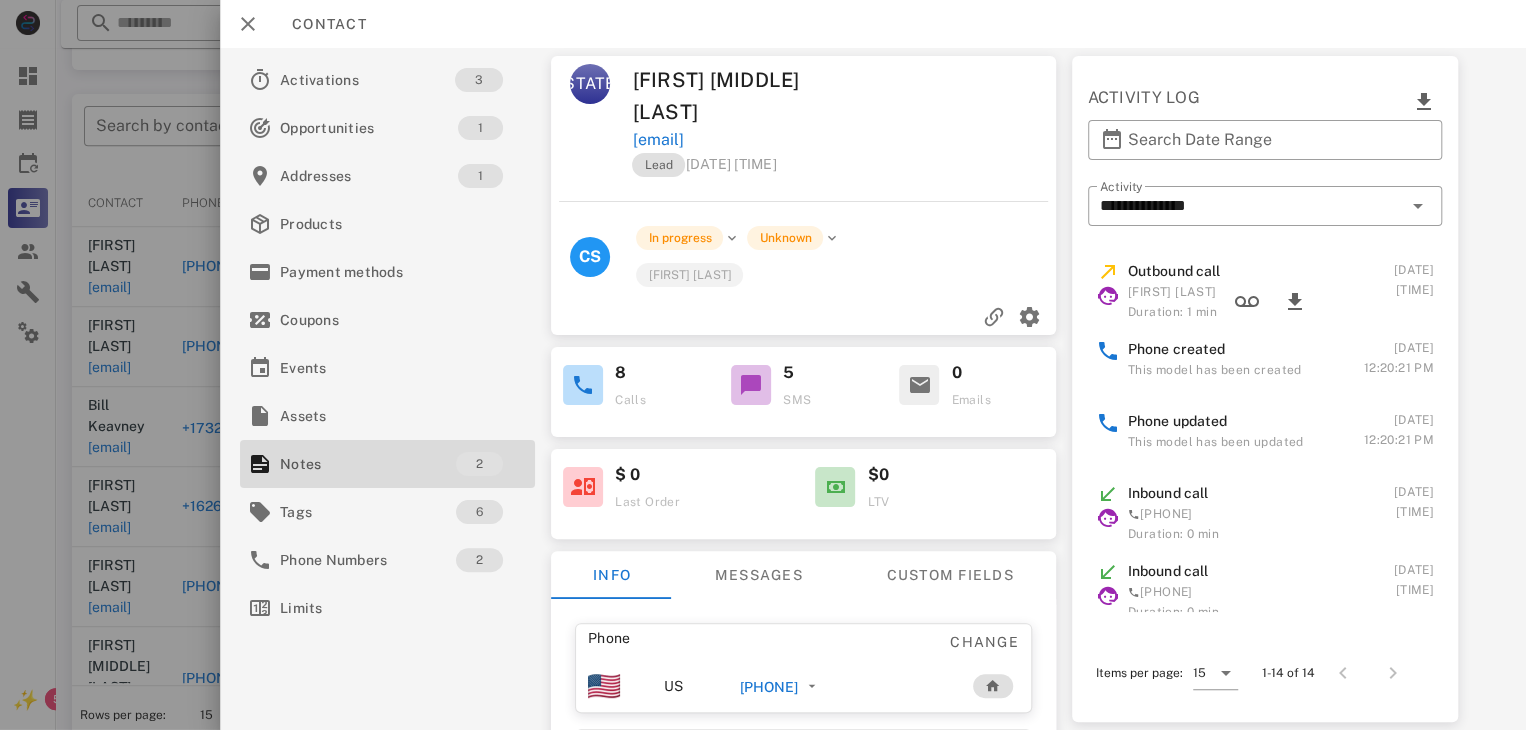 click at bounding box center [763, 365] 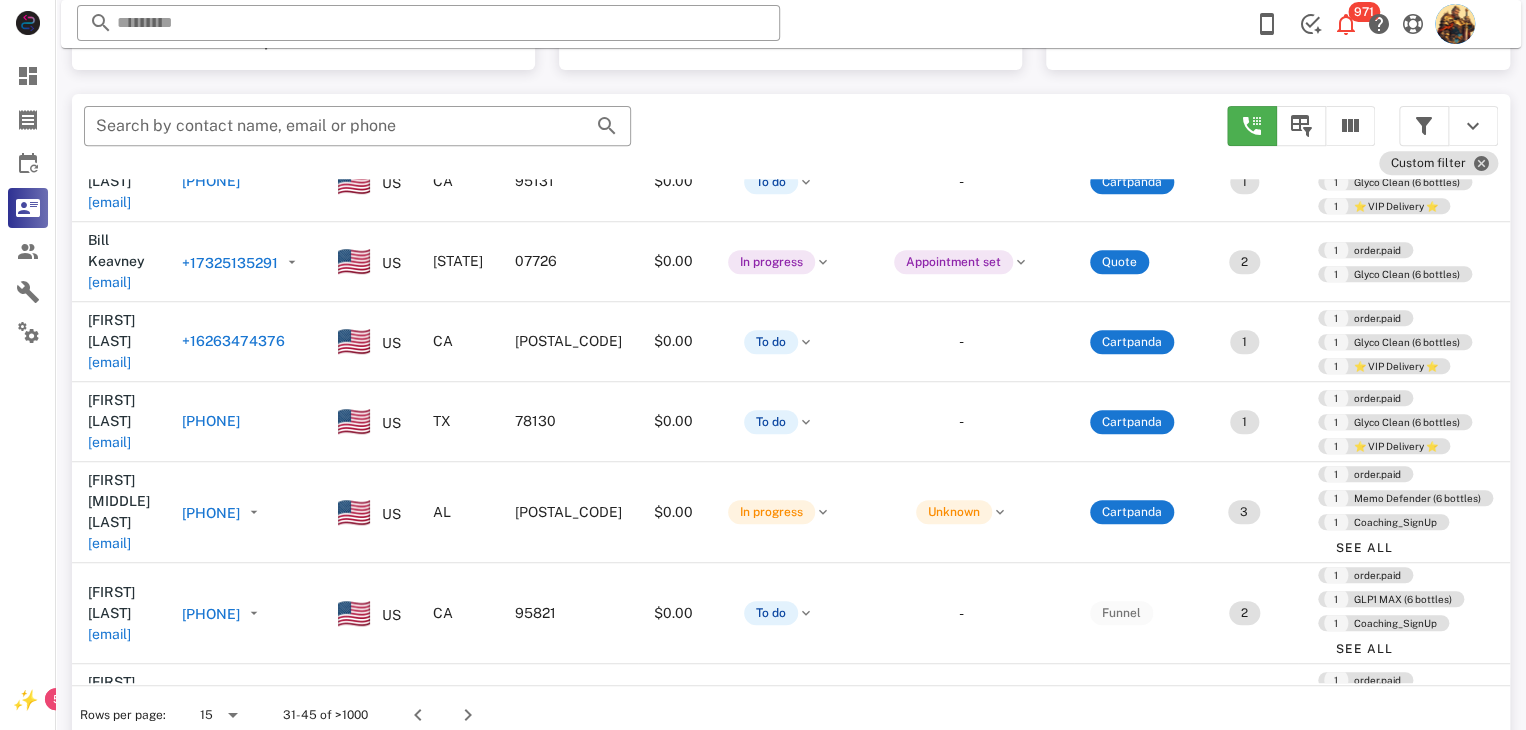 scroll, scrollTop: 178, scrollLeft: 0, axis: vertical 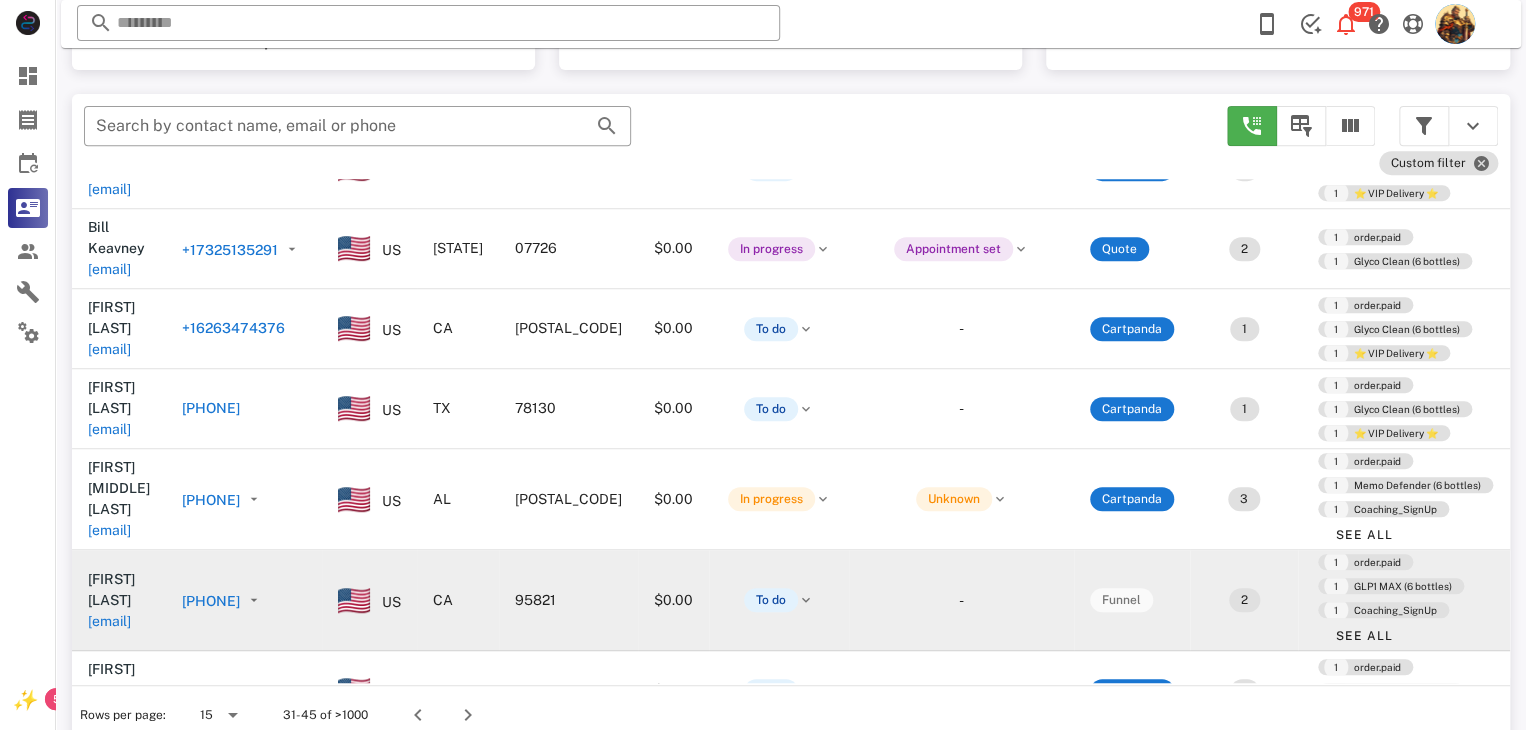 click on "[EMAIL]" at bounding box center [109, 621] 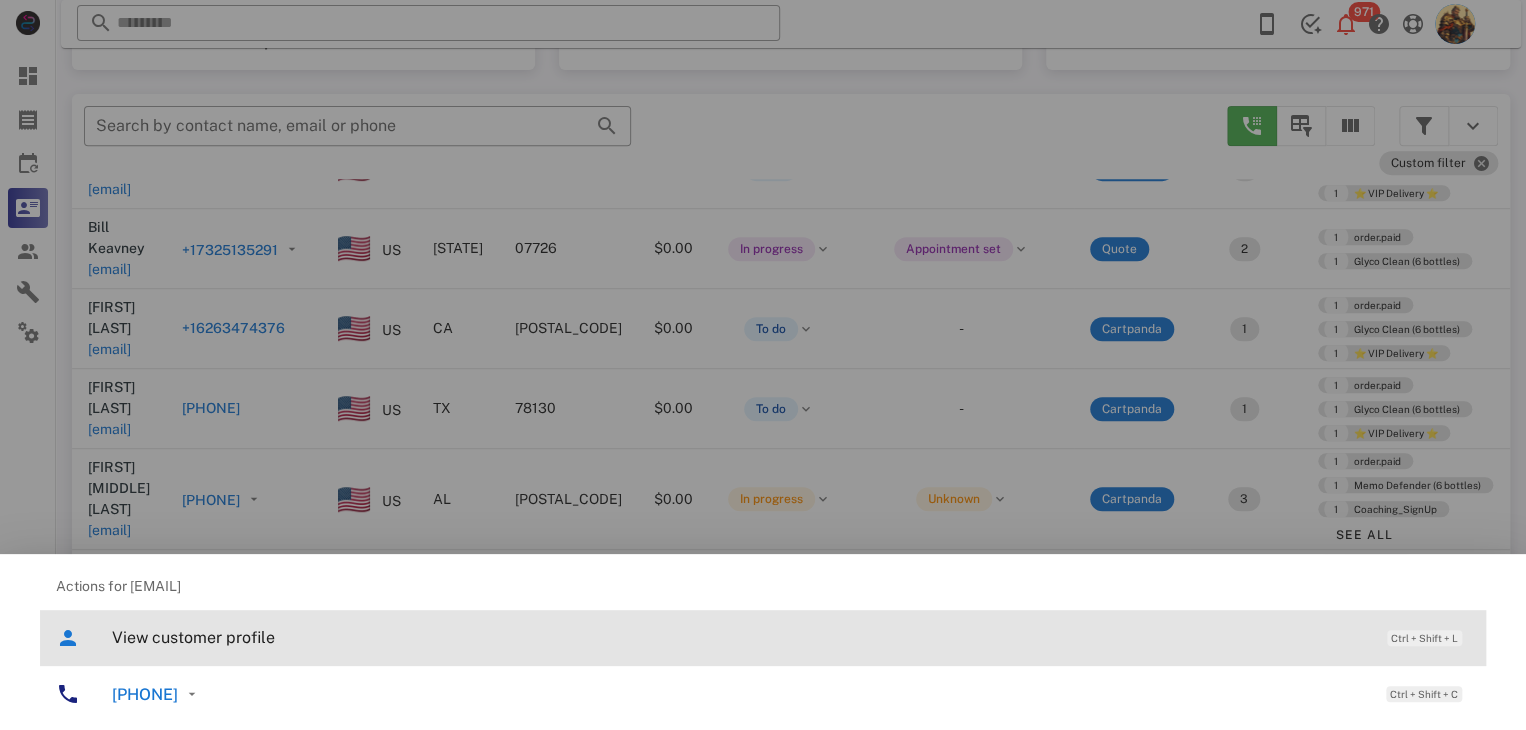 click on "View customer profile Ctrl + Shift + L" at bounding box center (791, 637) 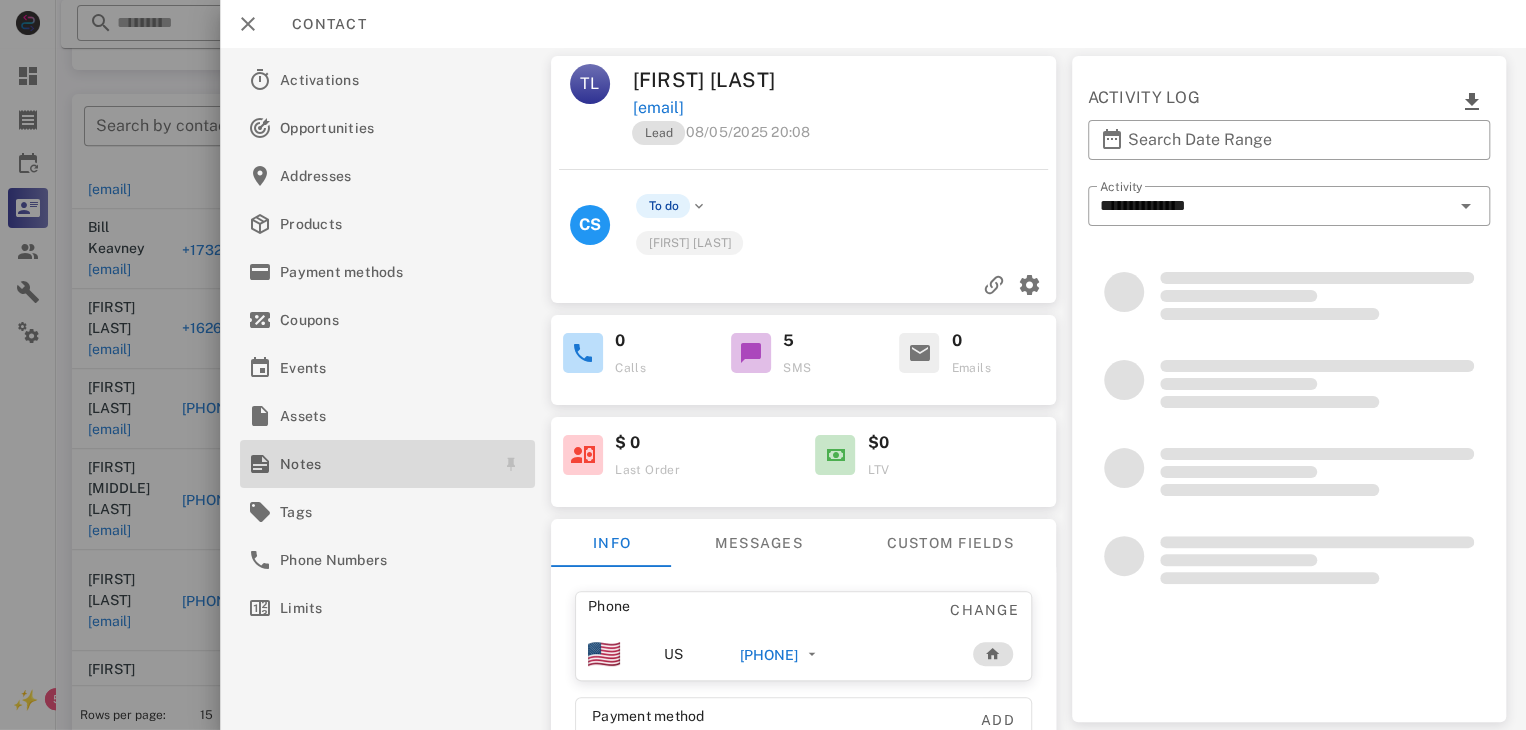 click on "Notes" at bounding box center (383, 464) 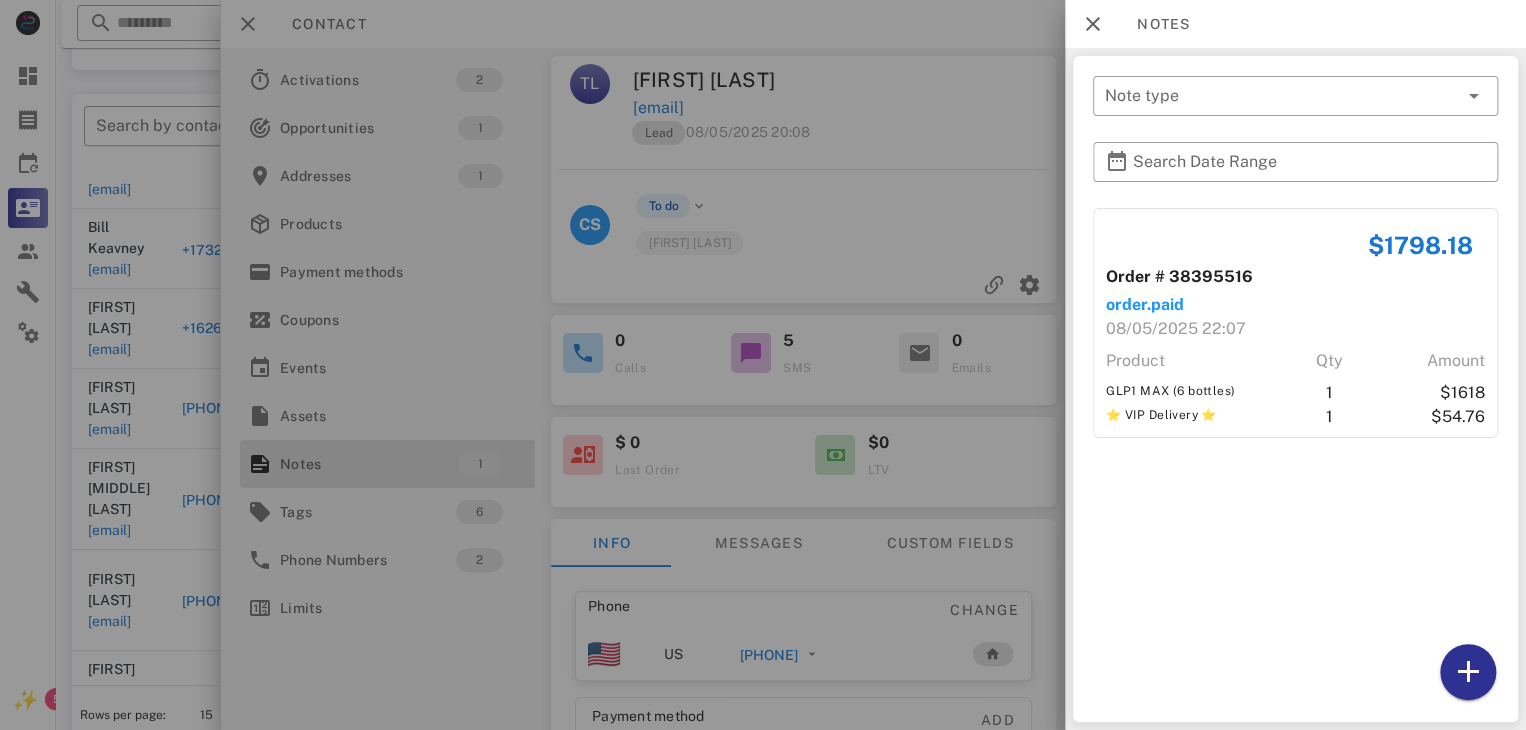 click at bounding box center [763, 365] 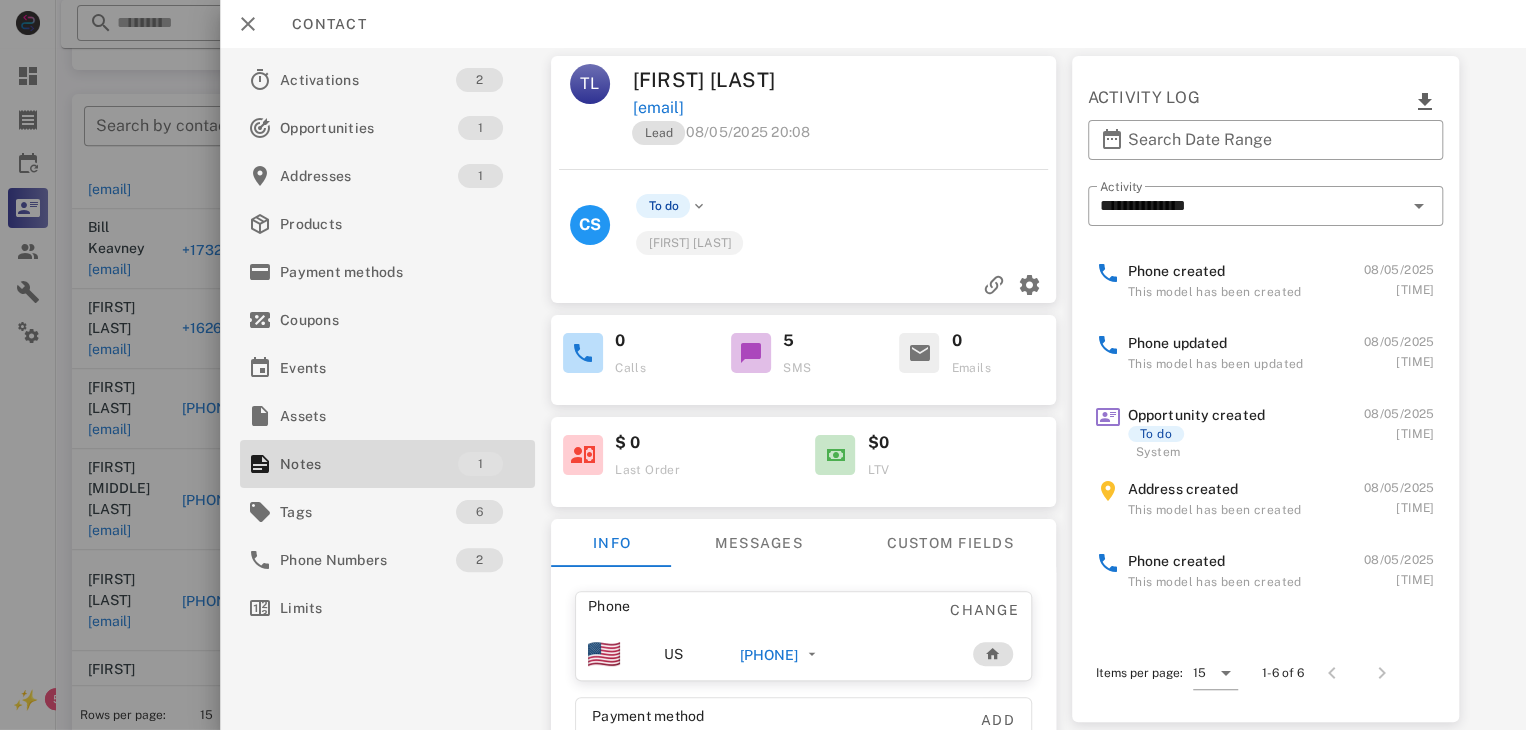 click on "[PHONE]" at bounding box center [769, 655] 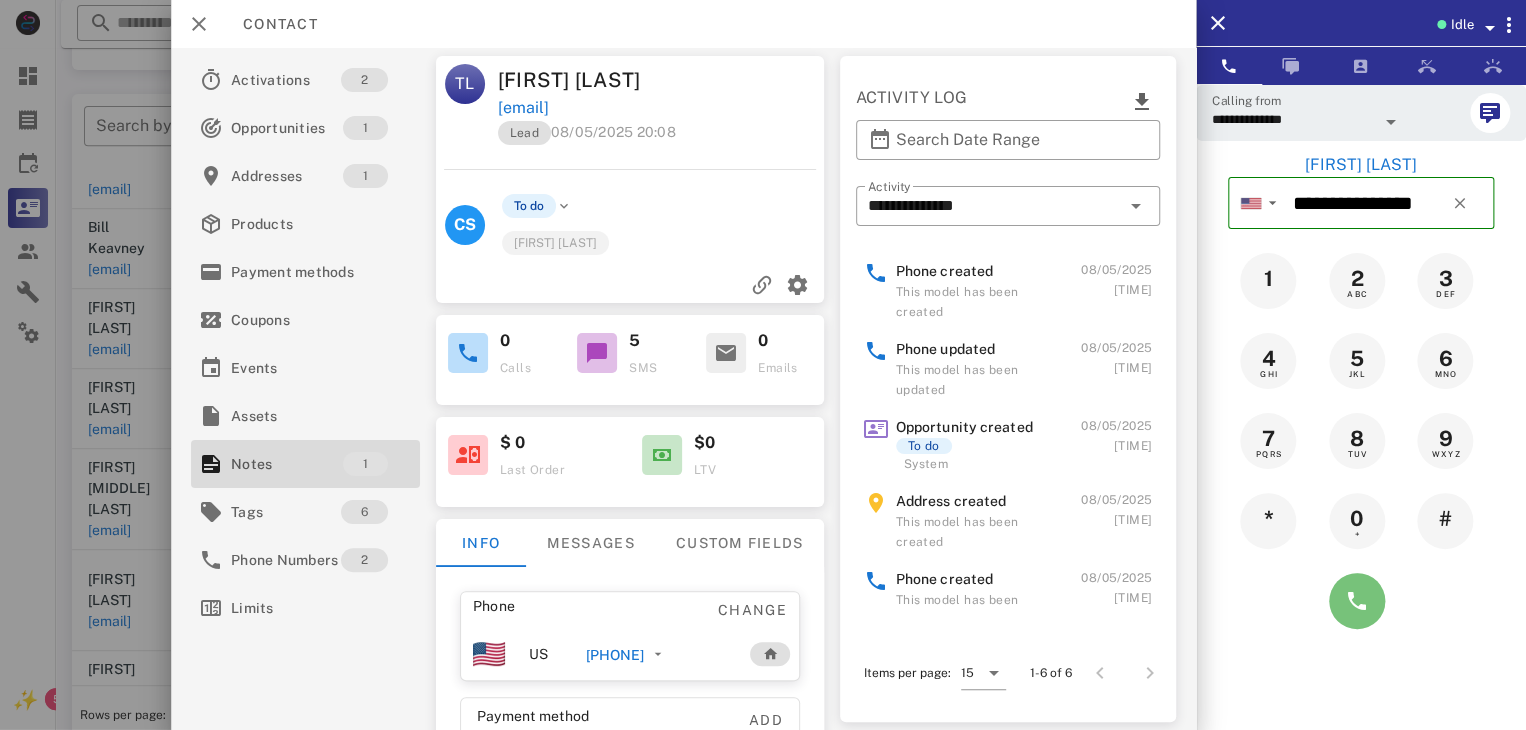 click at bounding box center (1357, 601) 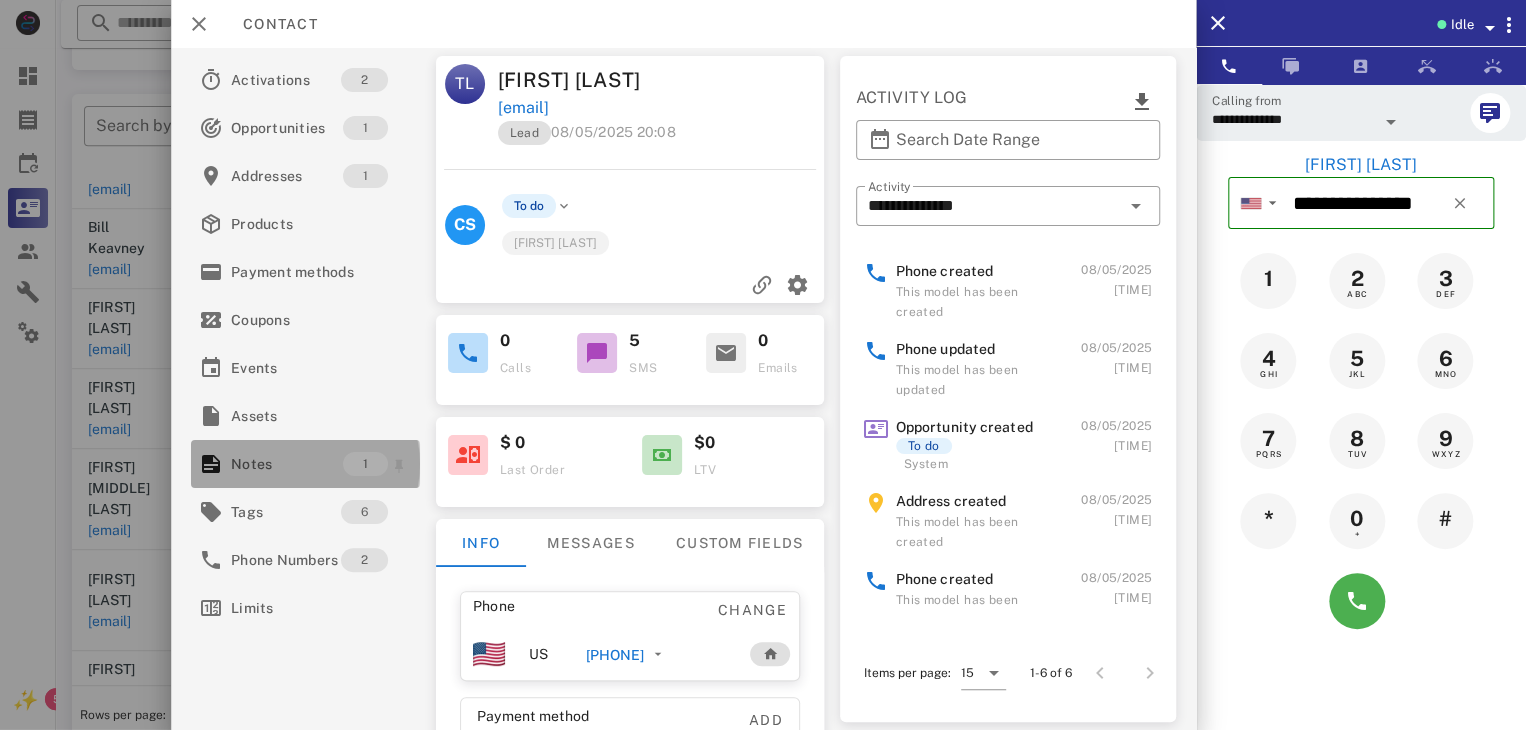 click on "Notes" at bounding box center (287, 464) 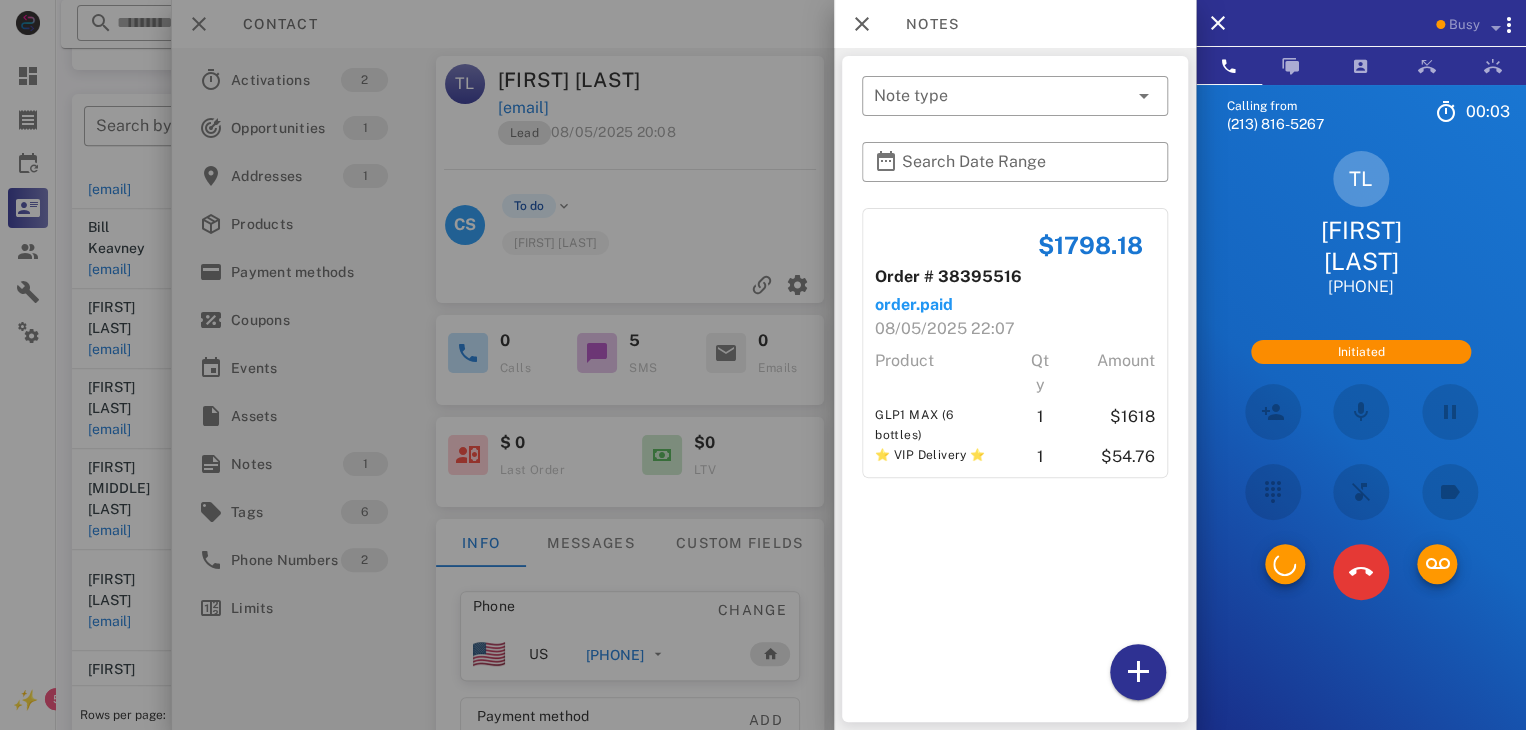 scroll, scrollTop: 77, scrollLeft: 0, axis: vertical 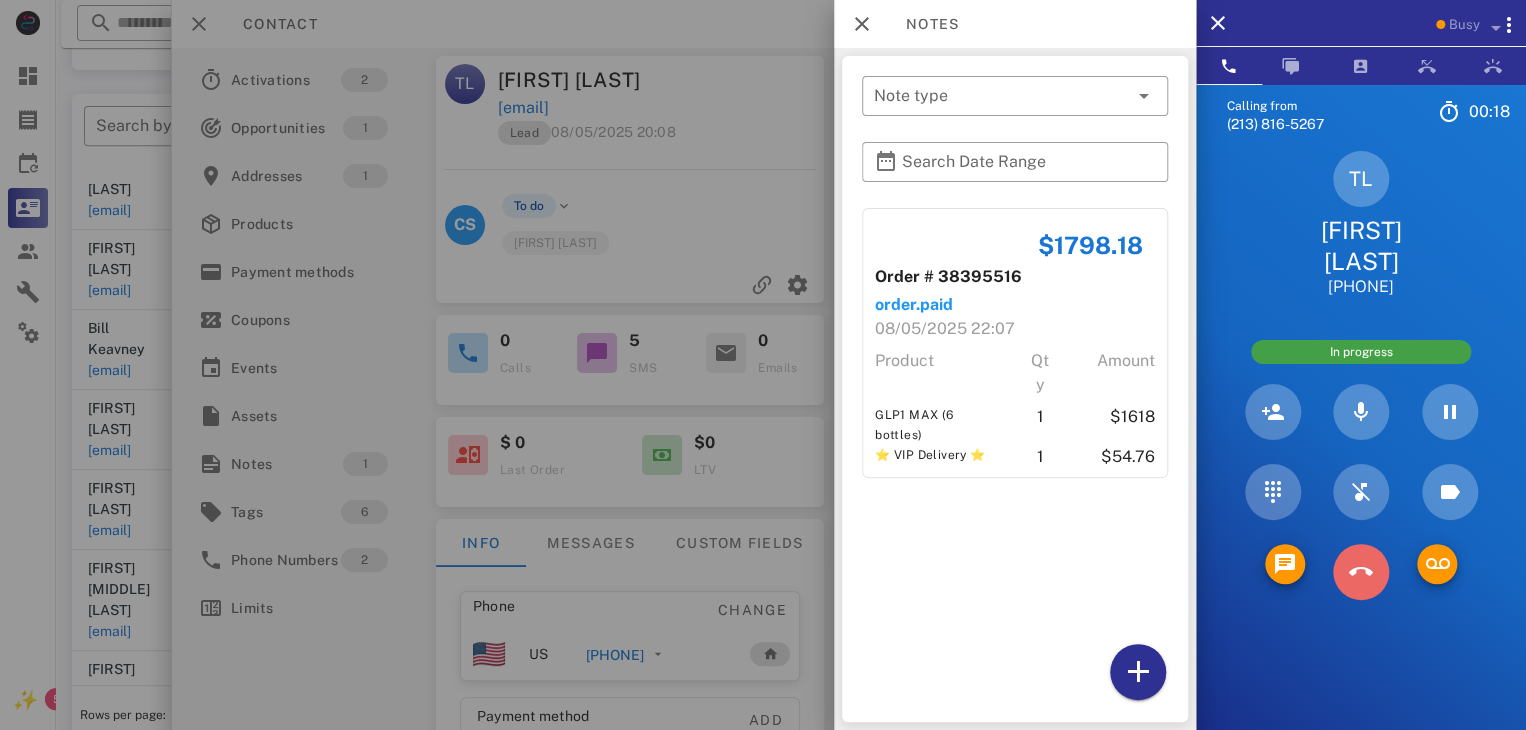 click at bounding box center (1361, 572) 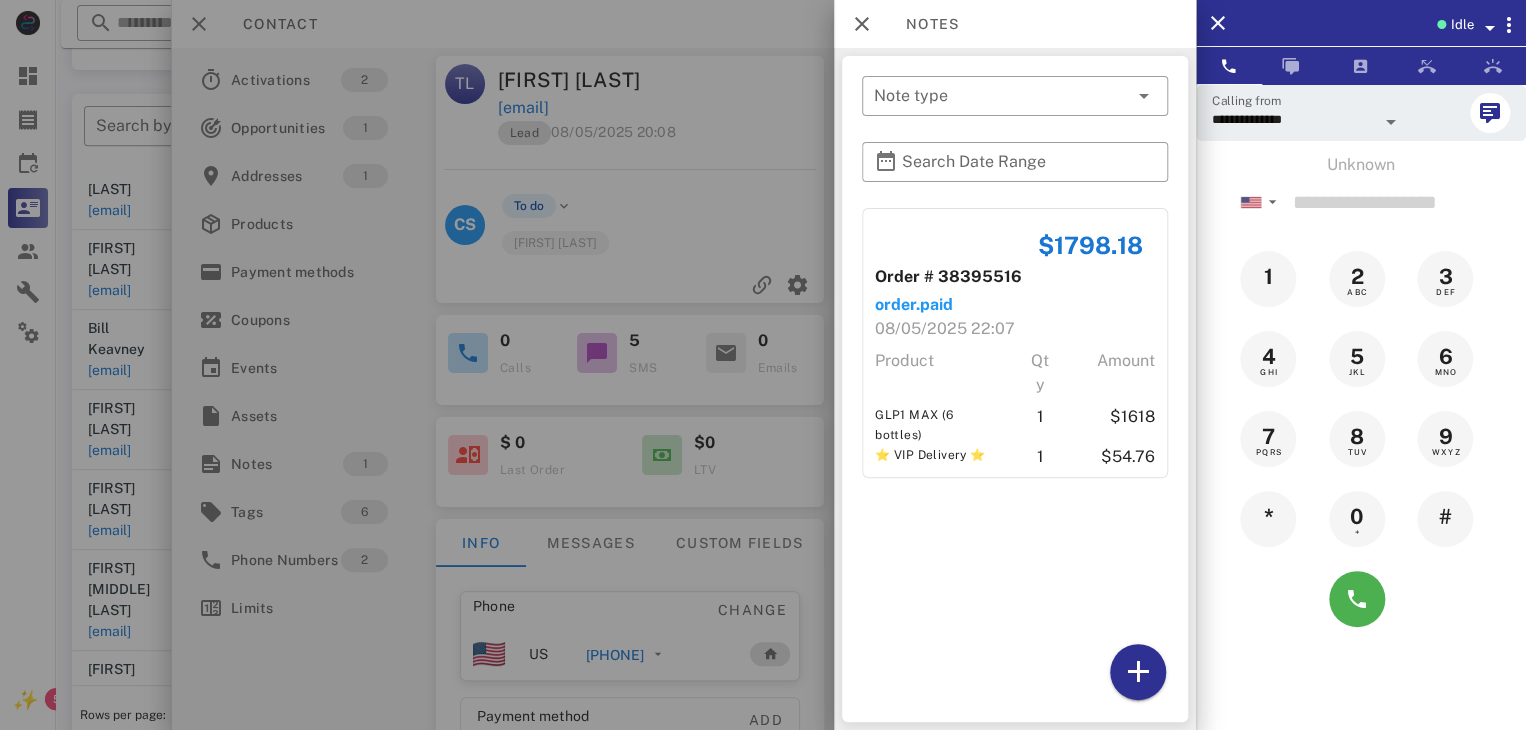 click at bounding box center [763, 365] 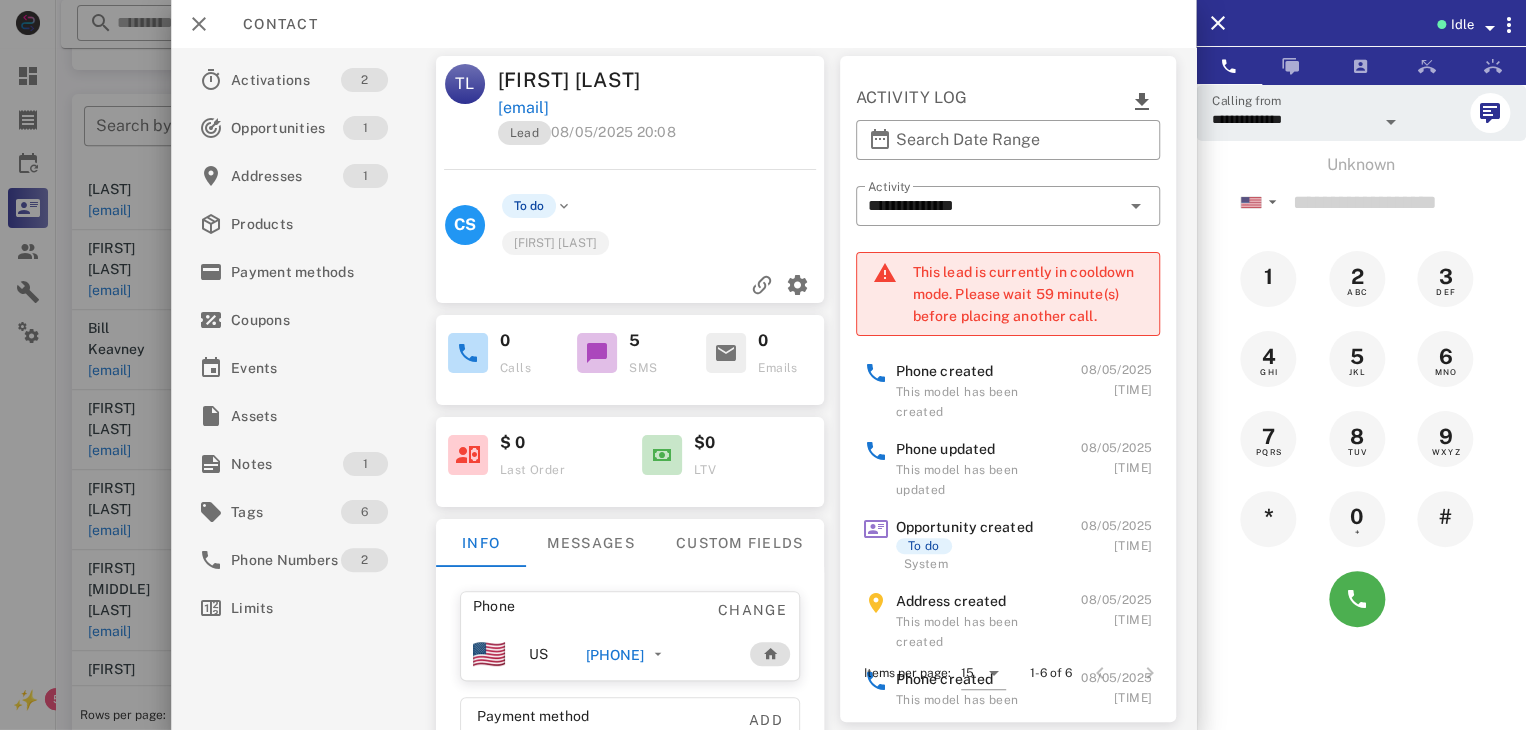 click at bounding box center [763, 365] 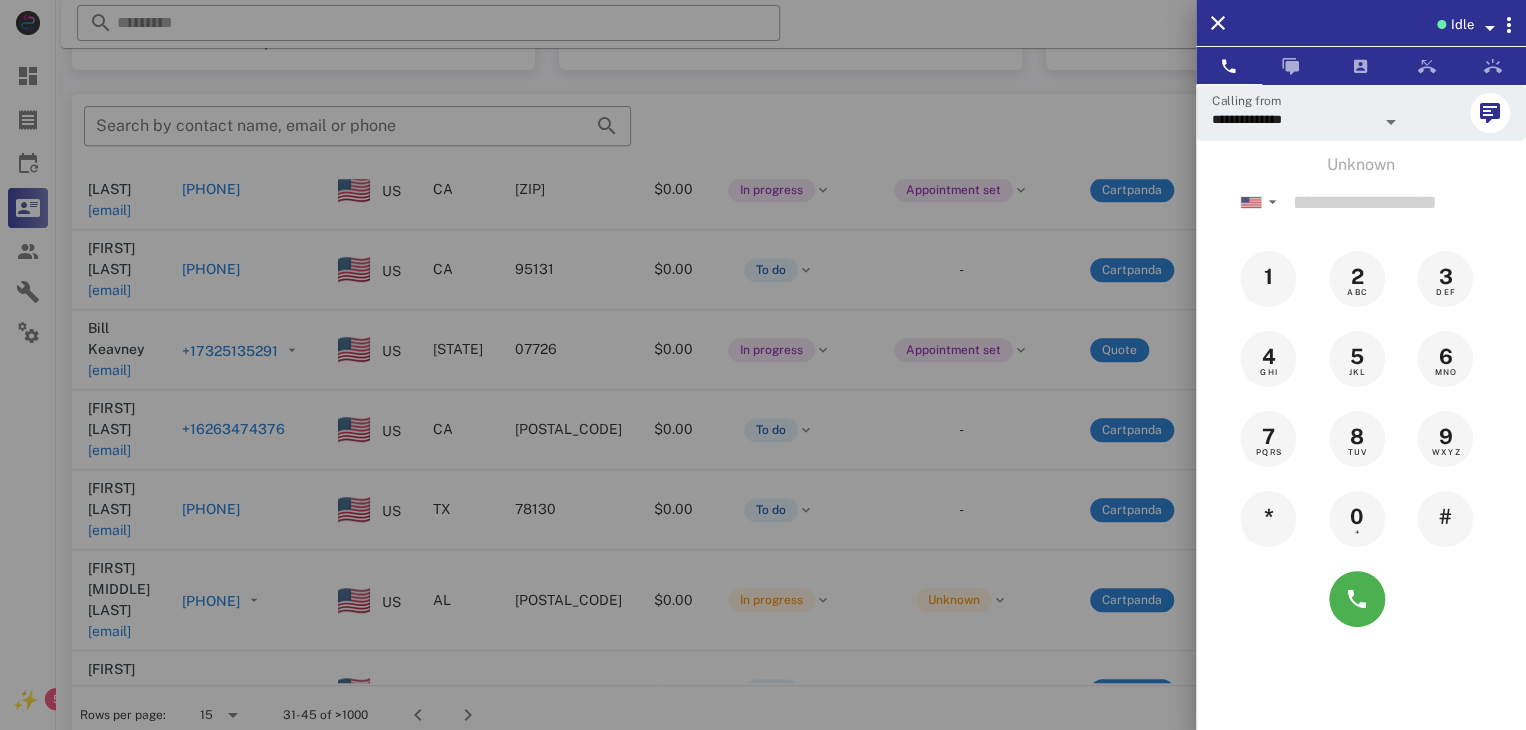 click at bounding box center [763, 365] 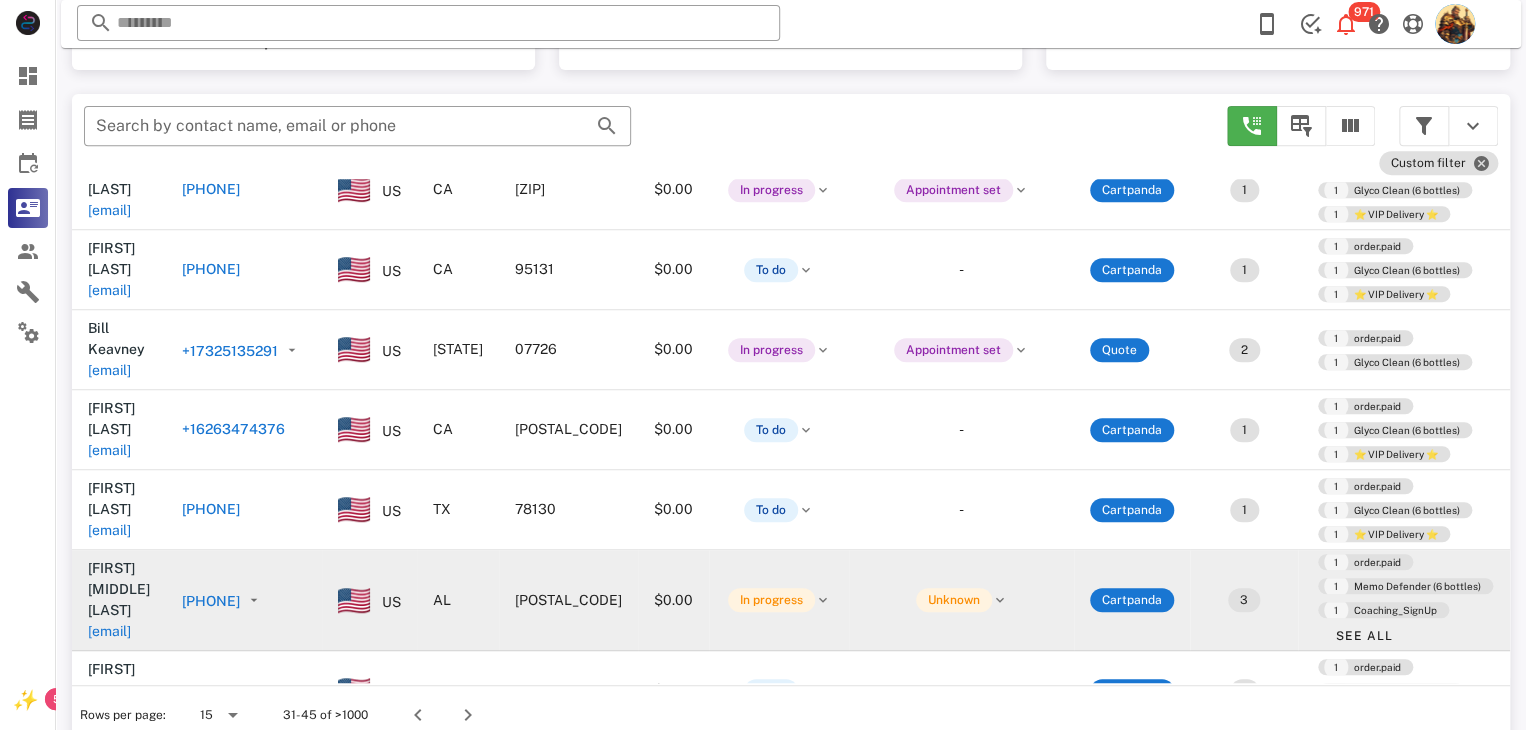 click on "[EMAIL]" at bounding box center [109, 631] 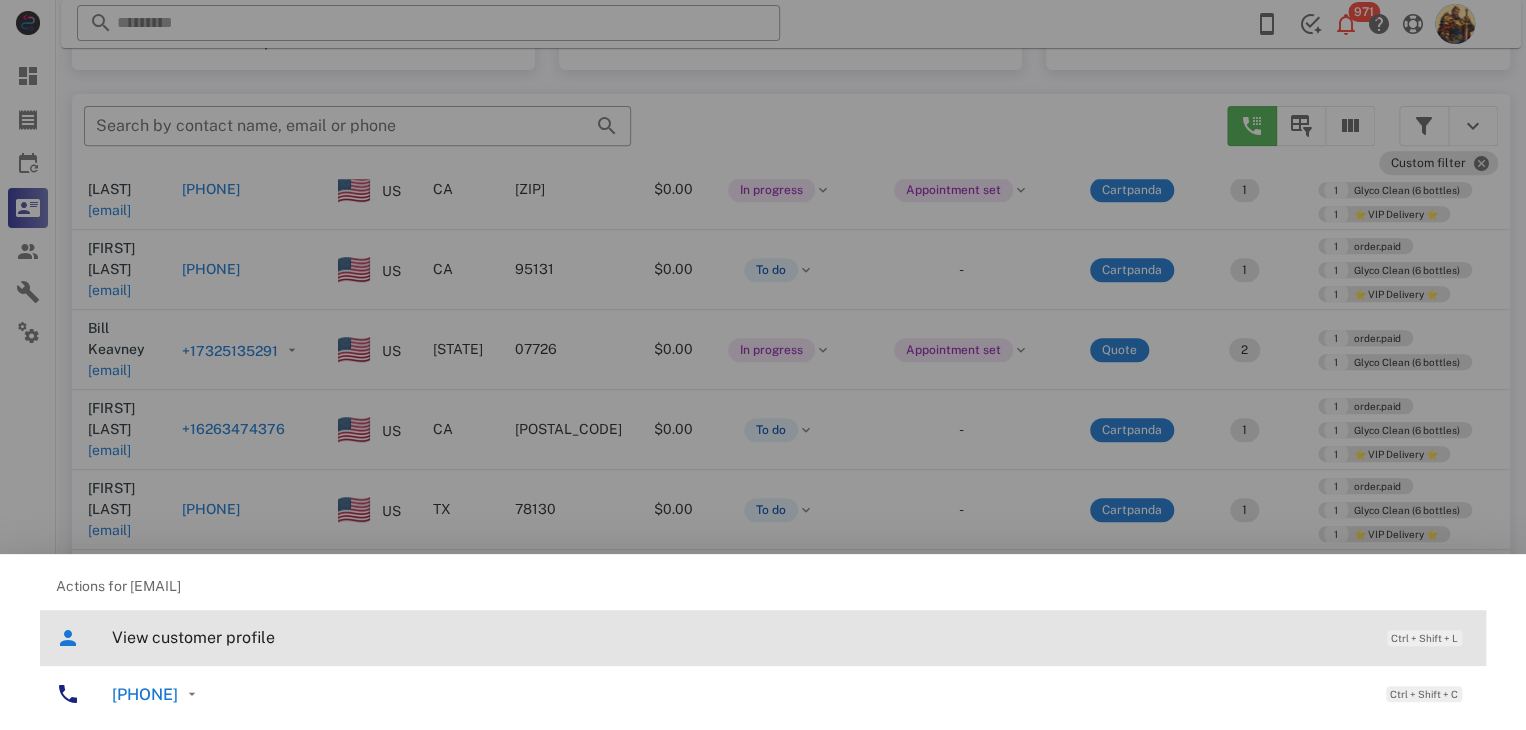 click on "View customer profile" at bounding box center (739, 637) 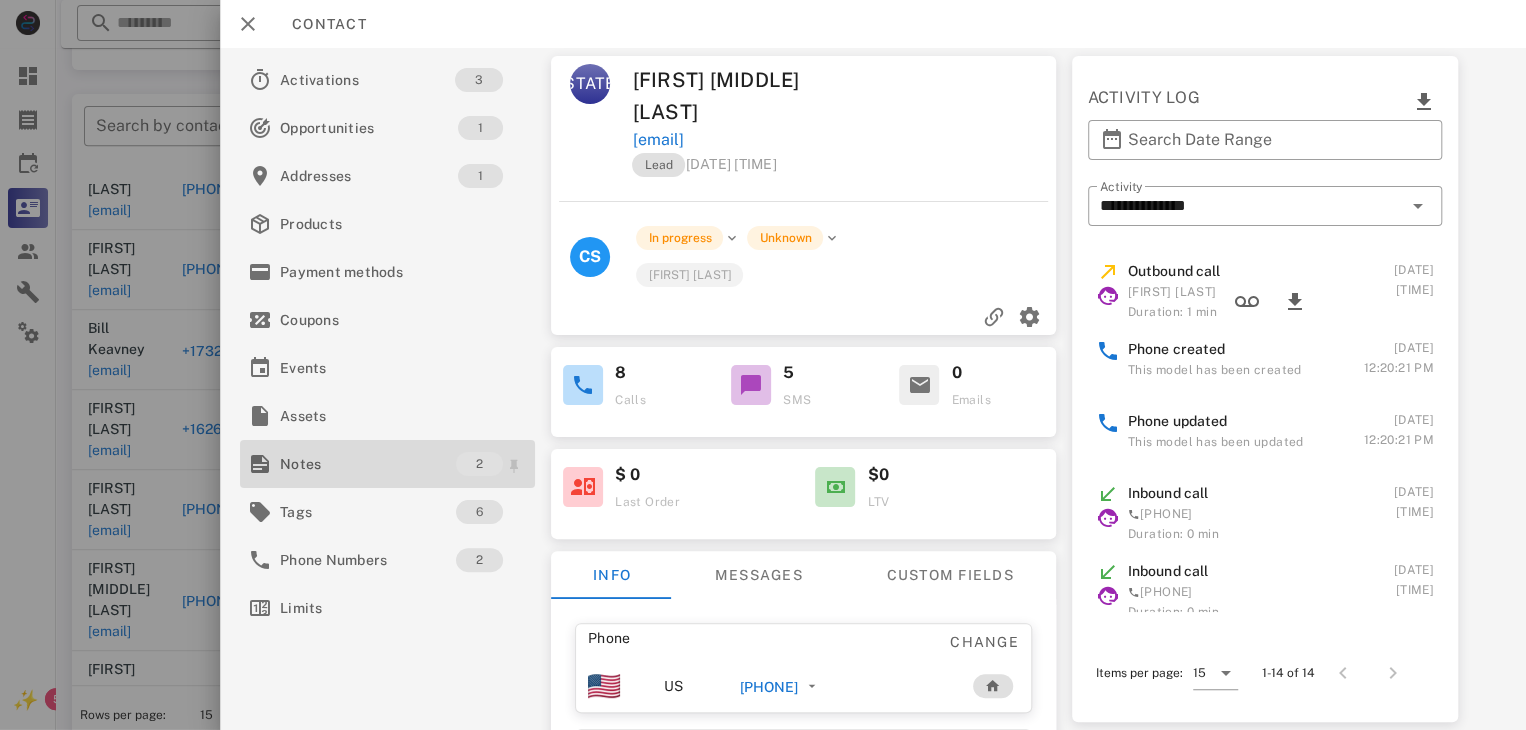 click on "Notes" at bounding box center [368, 464] 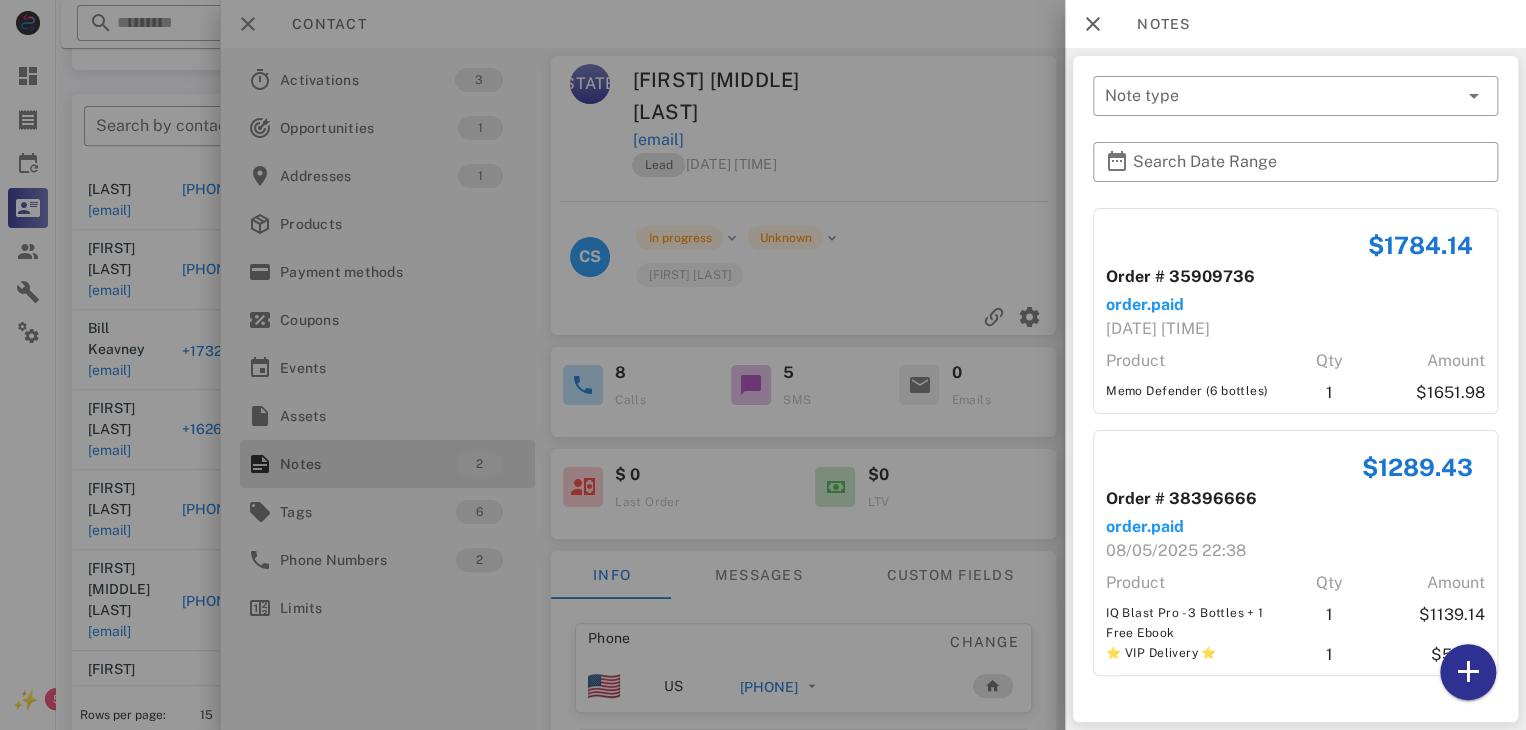 click at bounding box center (763, 365) 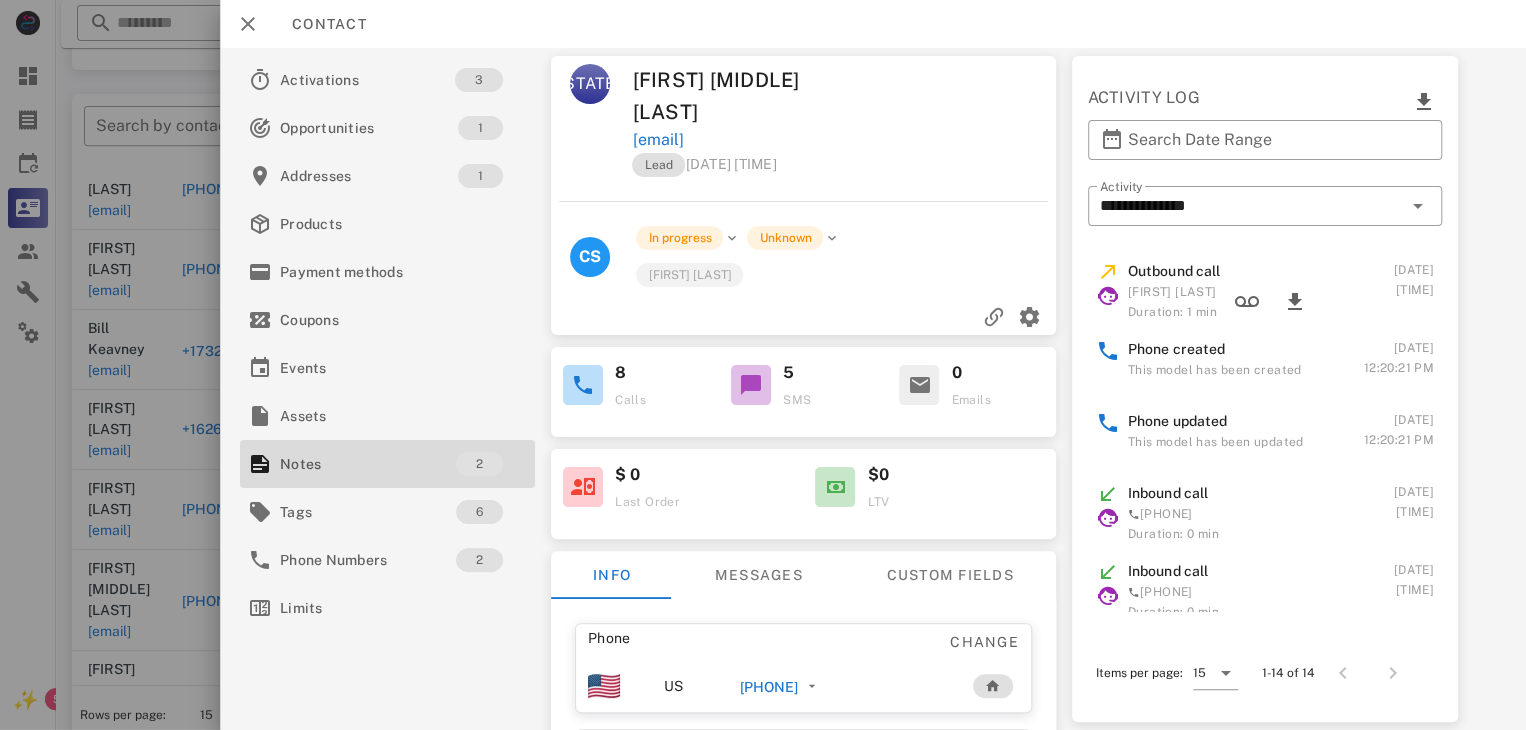 click at bounding box center (763, 365) 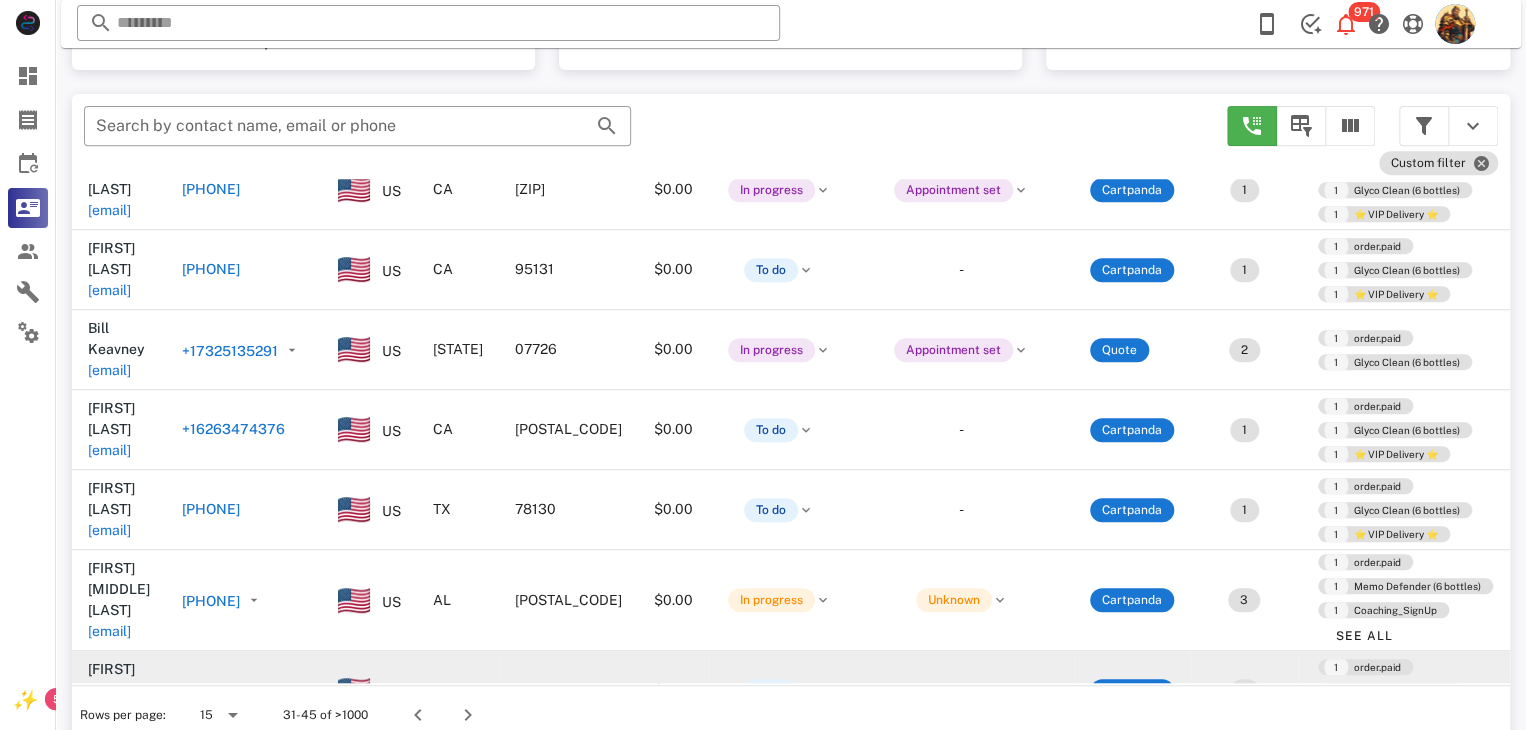 click on "[EMAIL]" at bounding box center [109, 711] 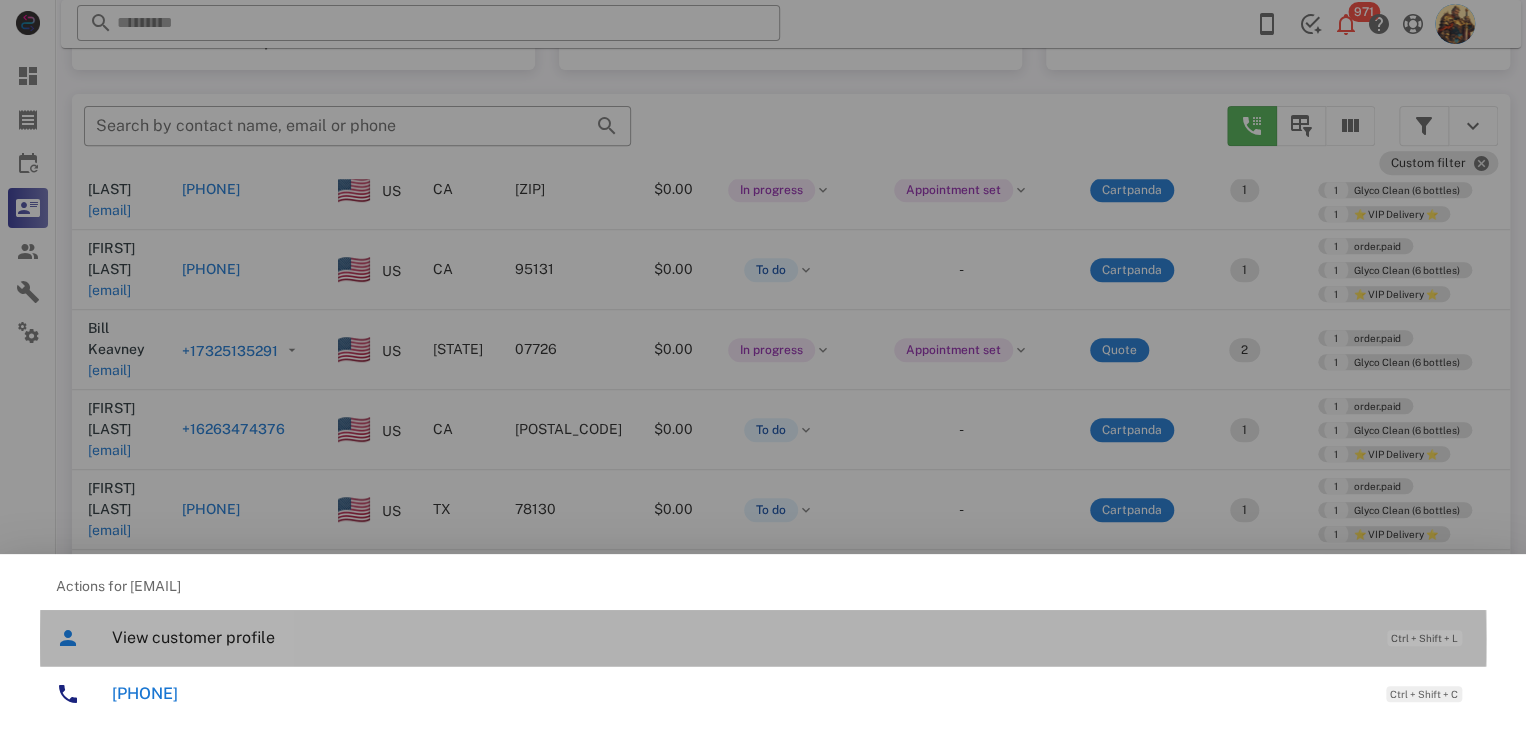 click on "View customer profile Ctrl + Shift + L" at bounding box center (791, 637) 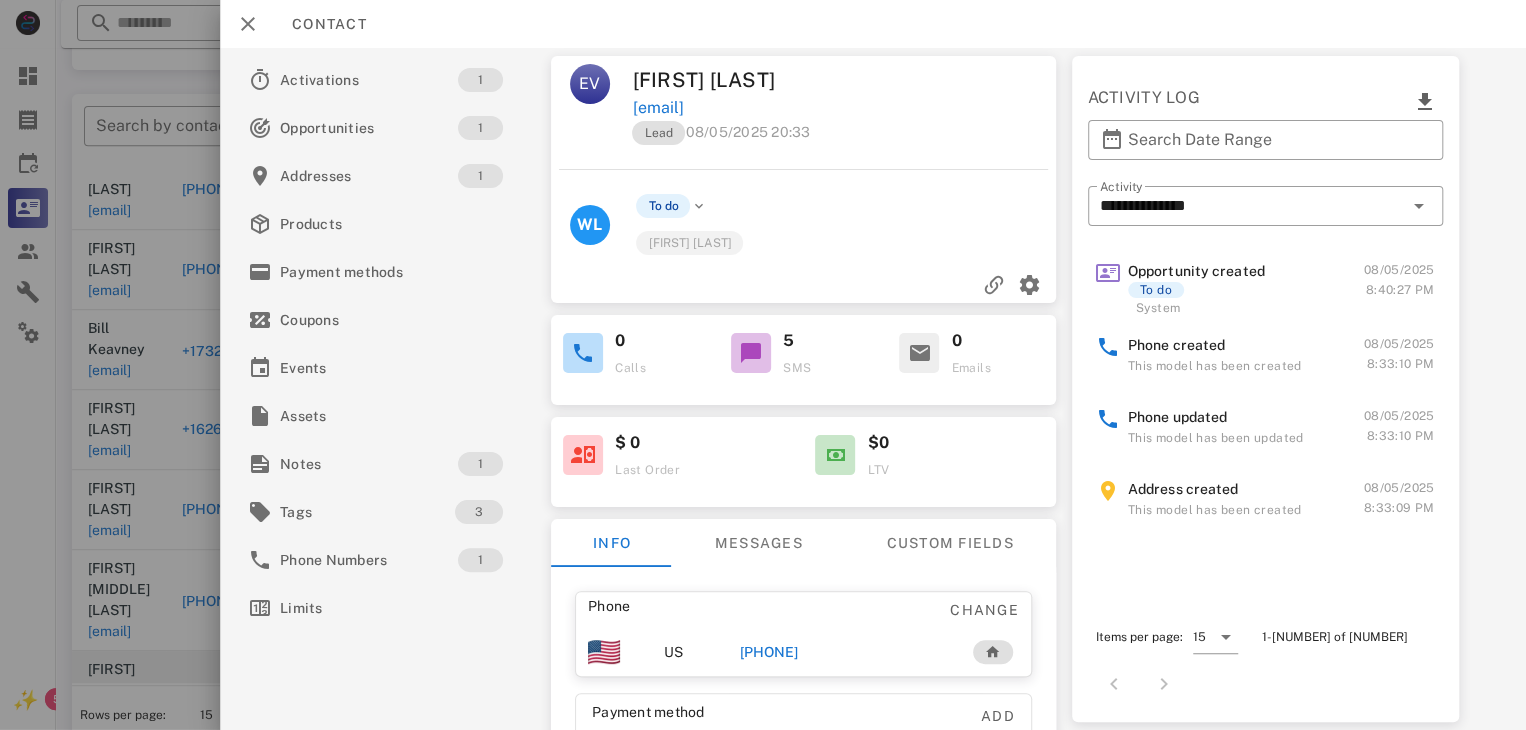 click on "[PHONE]" at bounding box center (769, 652) 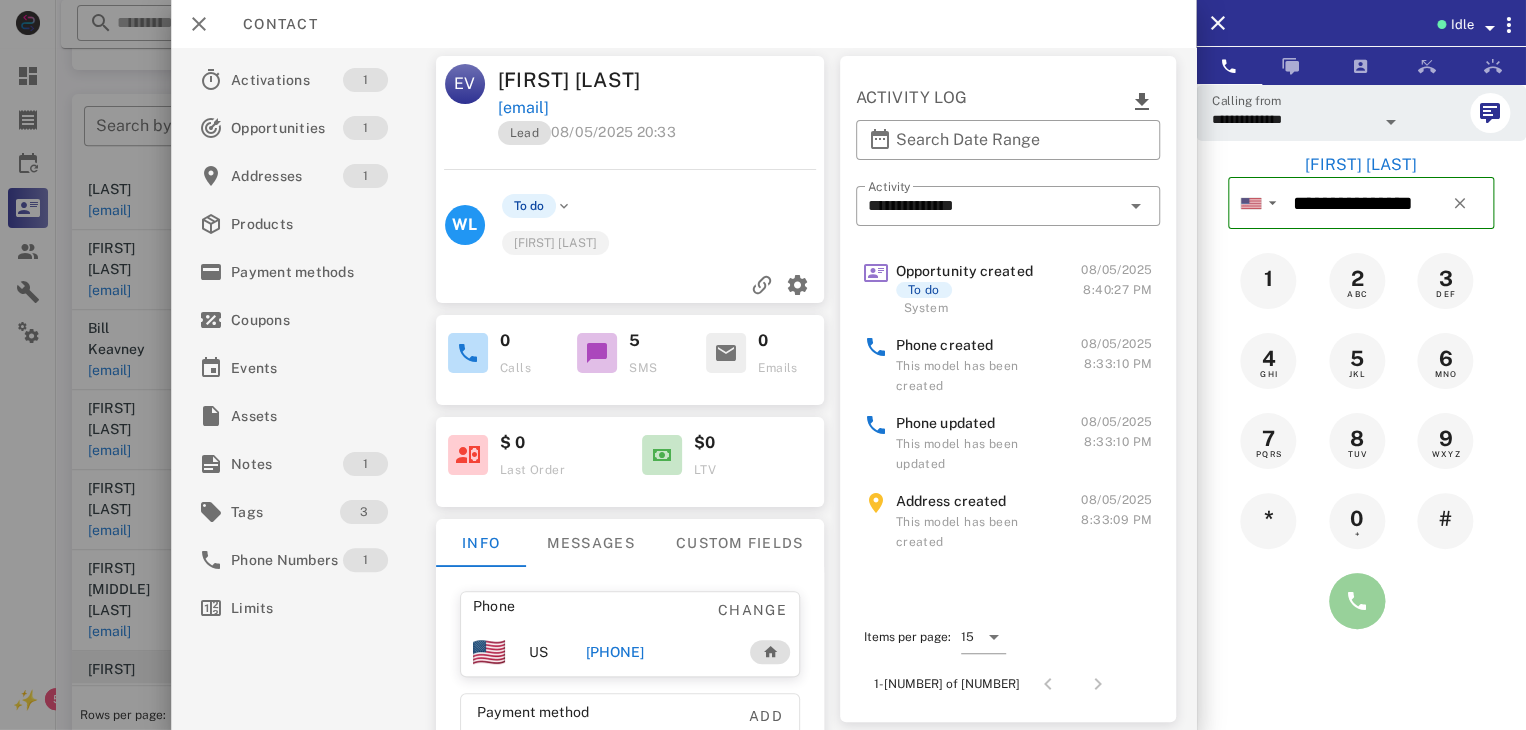 click at bounding box center (1357, 601) 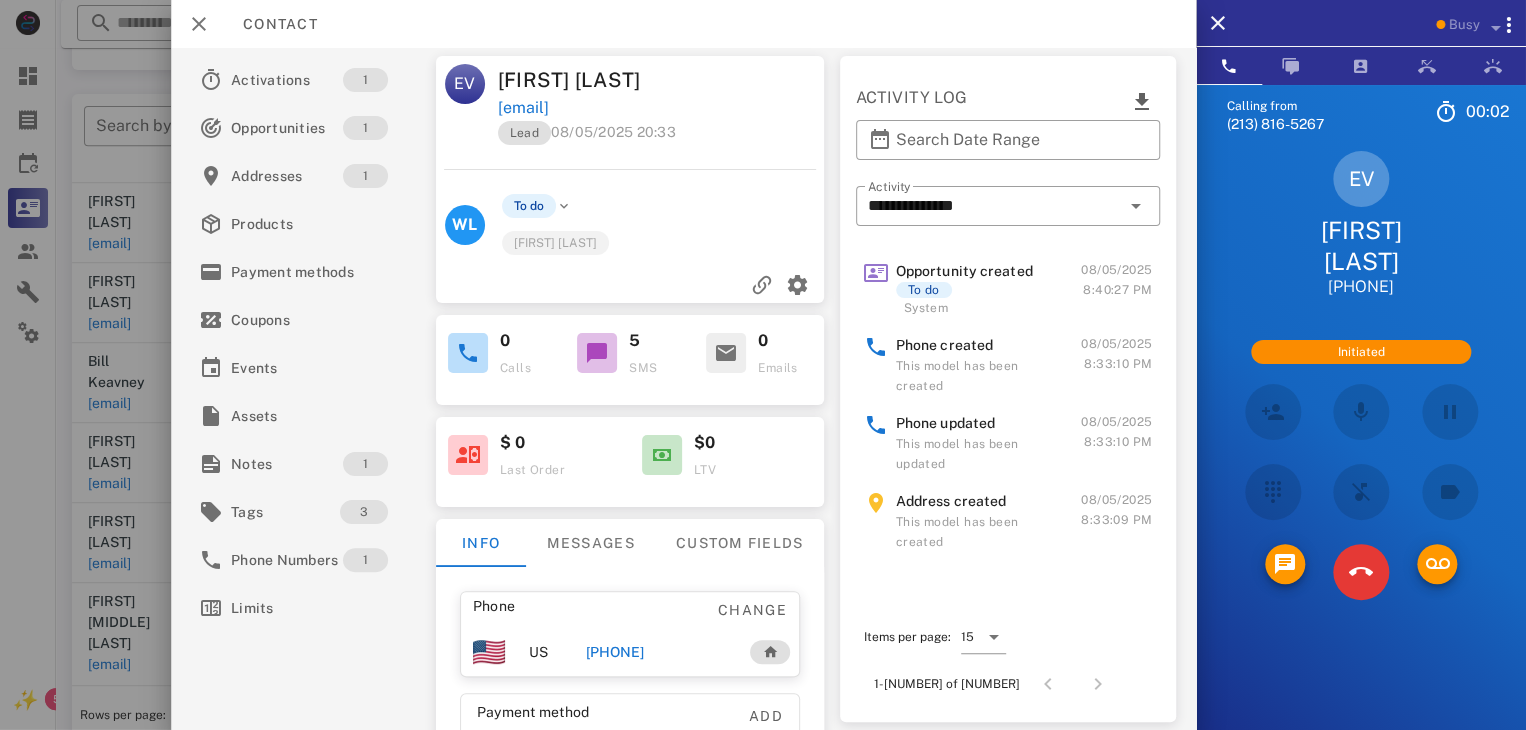 scroll, scrollTop: 4, scrollLeft: 0, axis: vertical 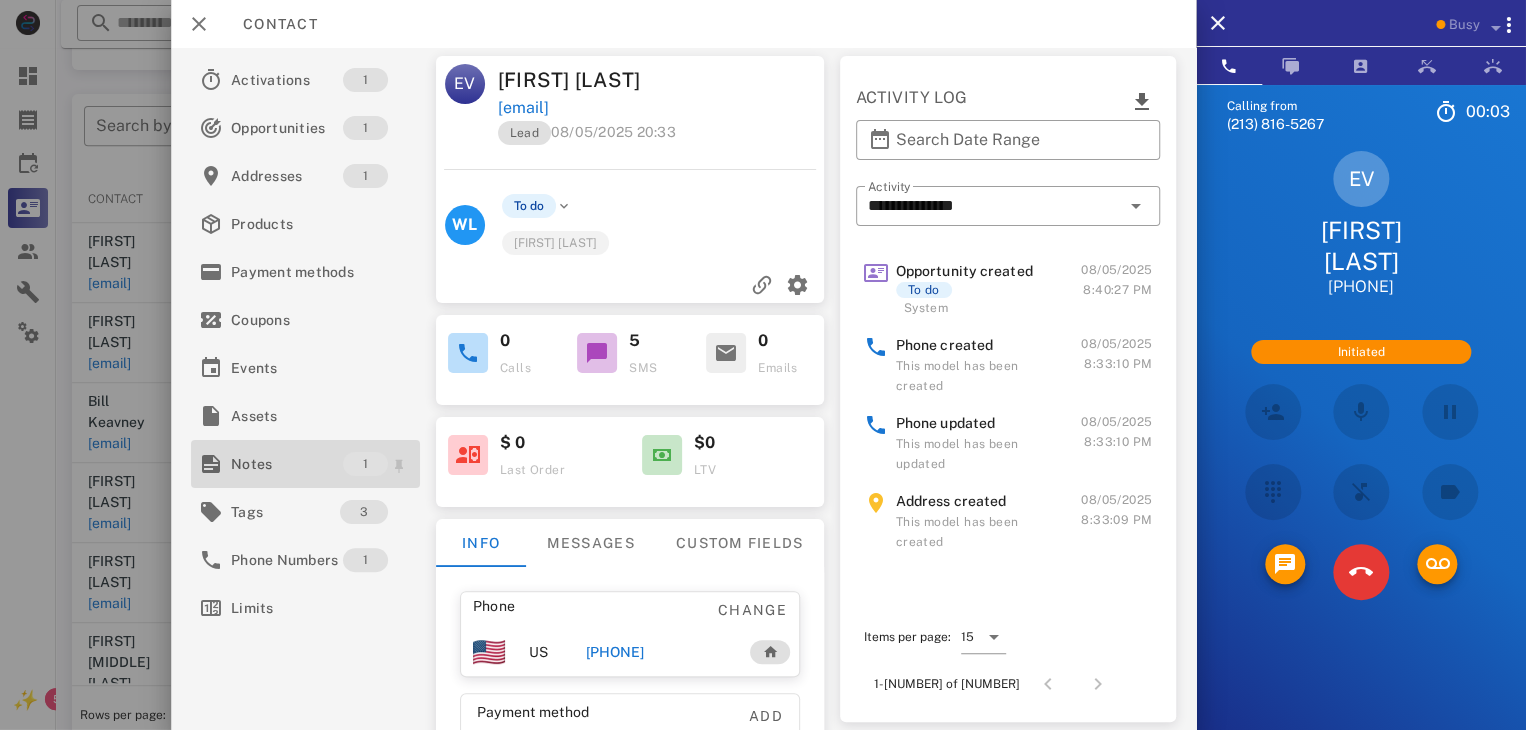 click on "Notes" at bounding box center (287, 464) 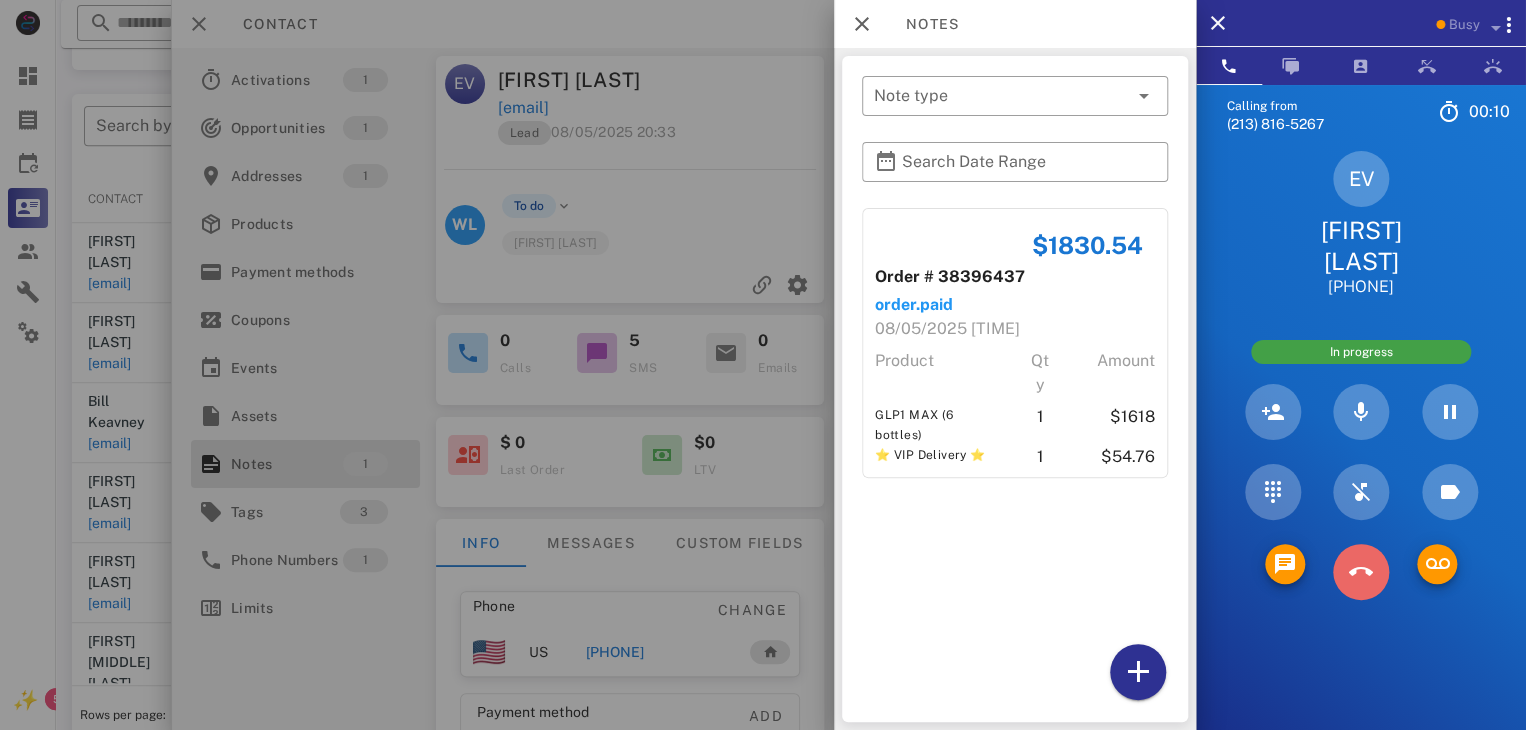 click at bounding box center (1361, 572) 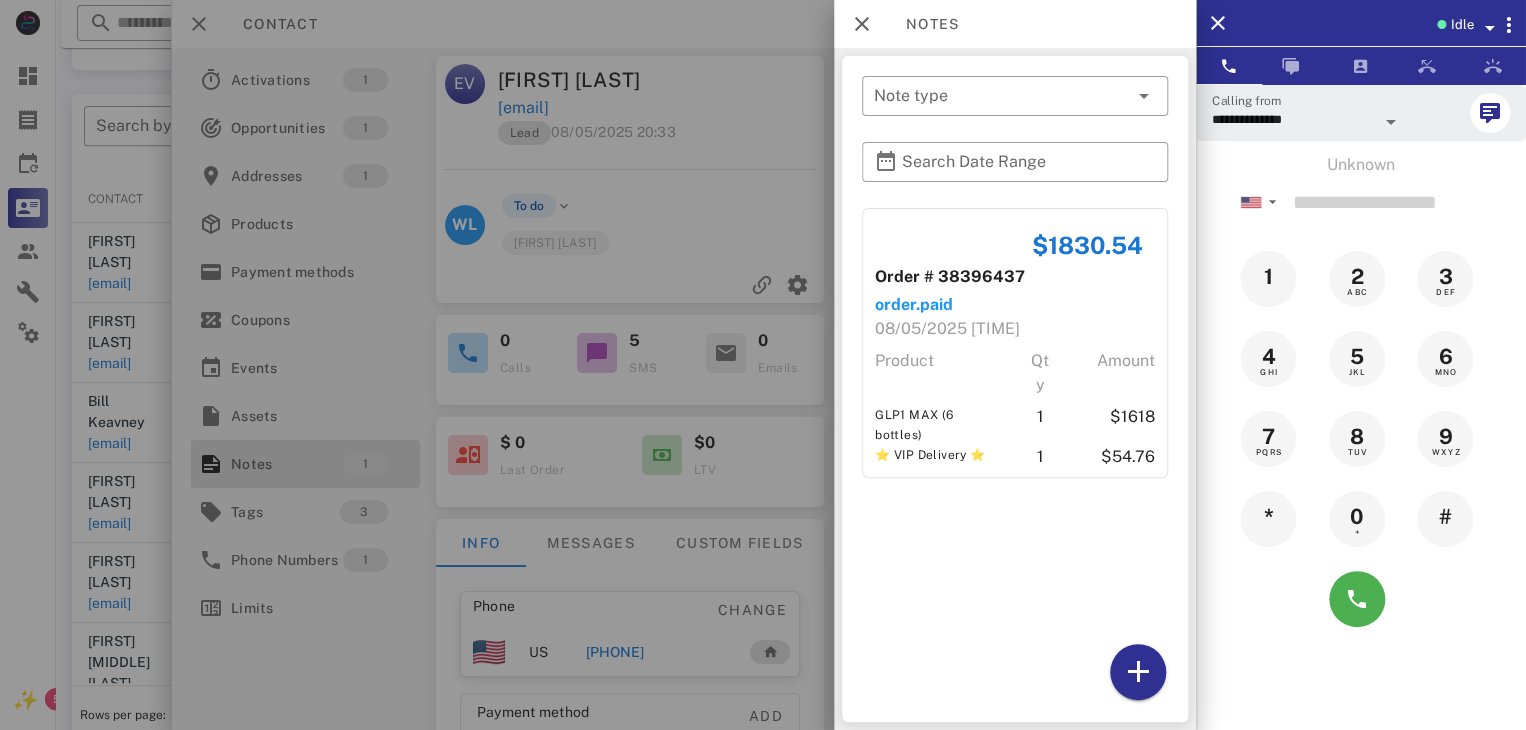 click at bounding box center [763, 365] 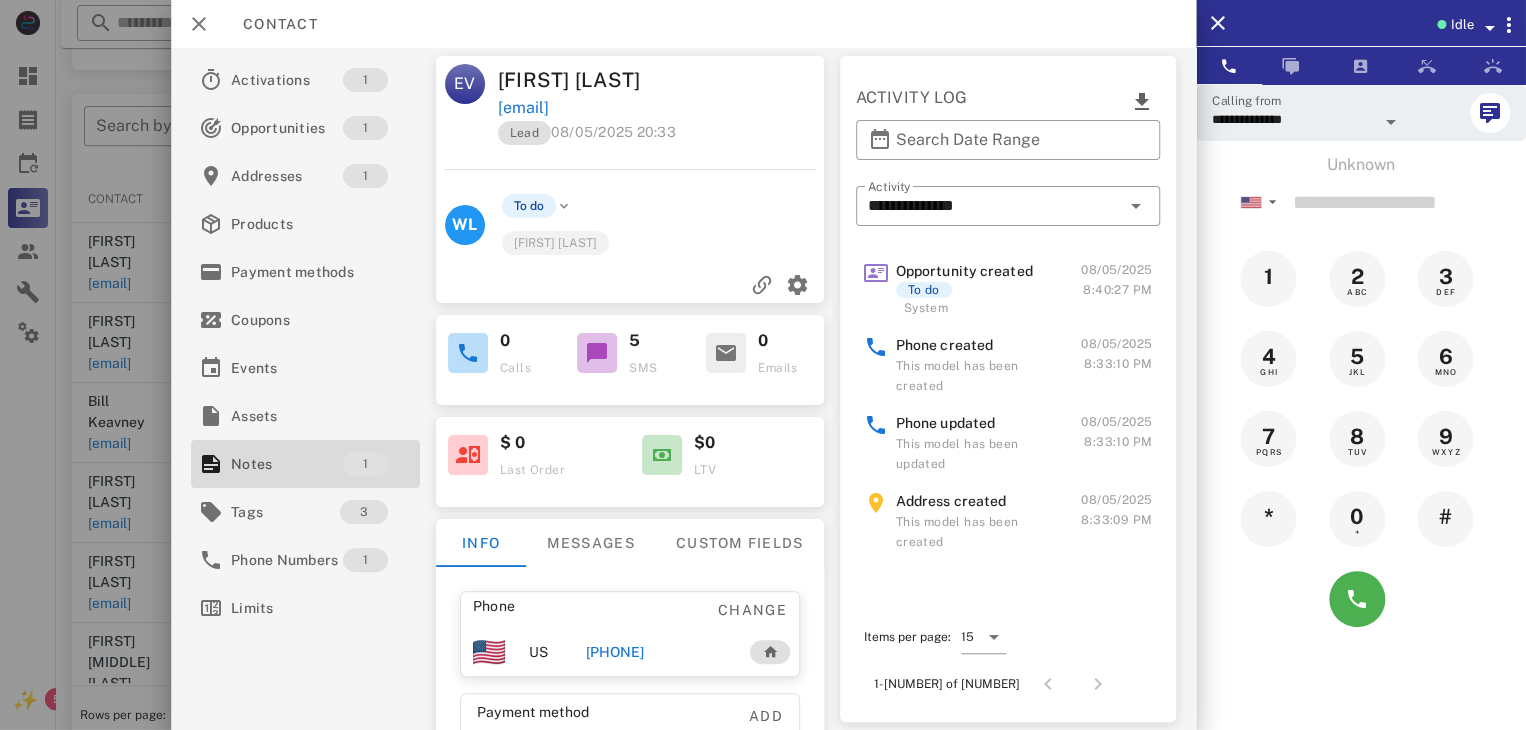 scroll, scrollTop: 0, scrollLeft: 0, axis: both 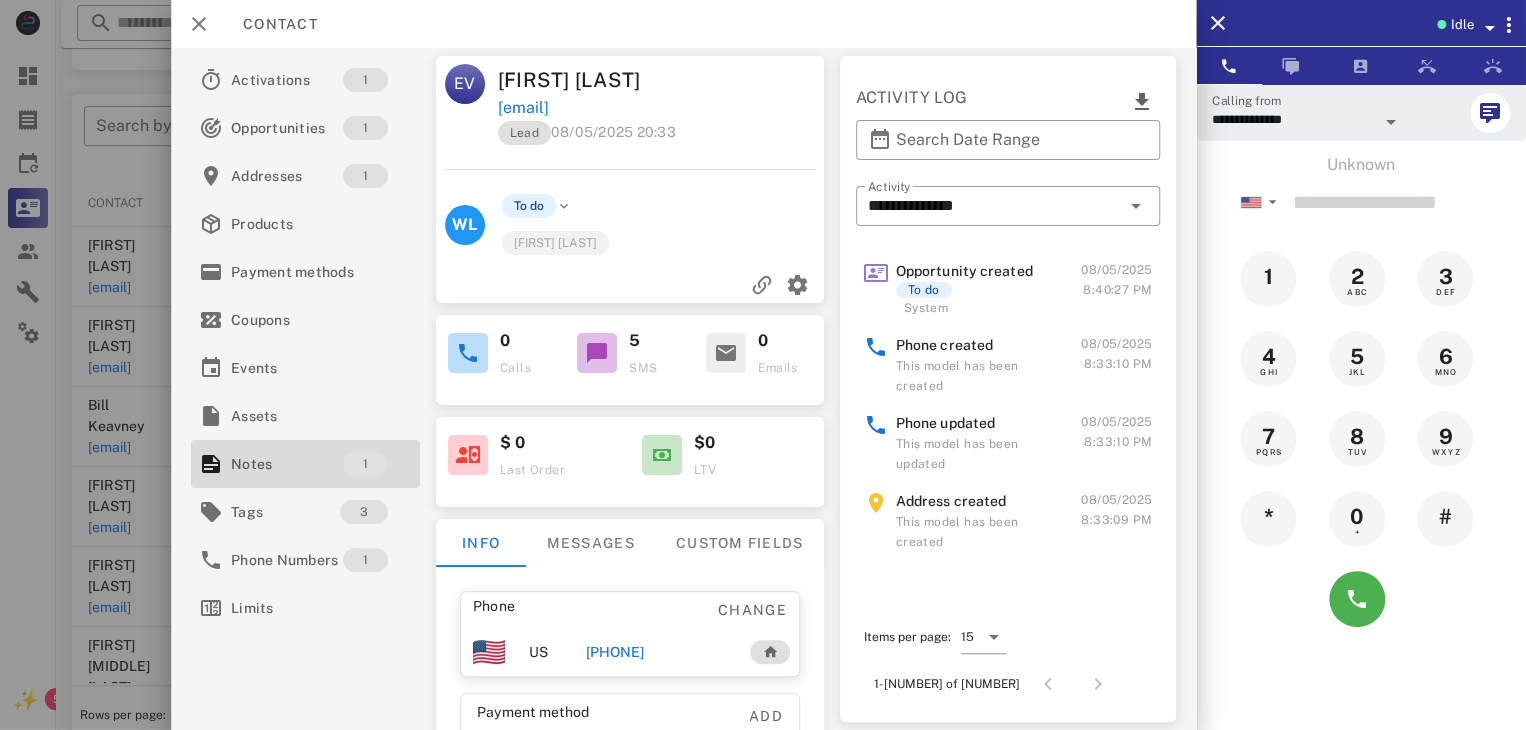 click at bounding box center [763, 365] 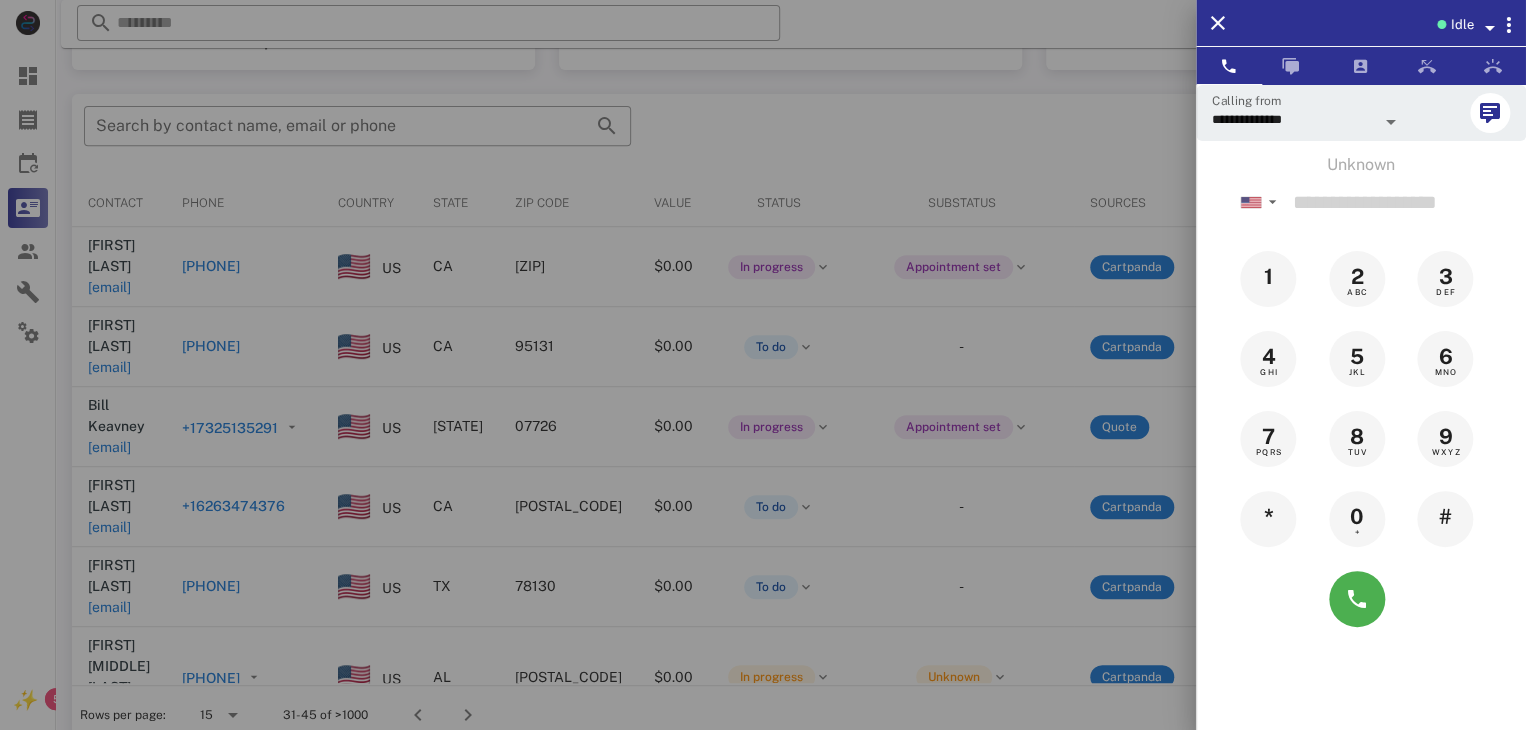 click at bounding box center [763, 365] 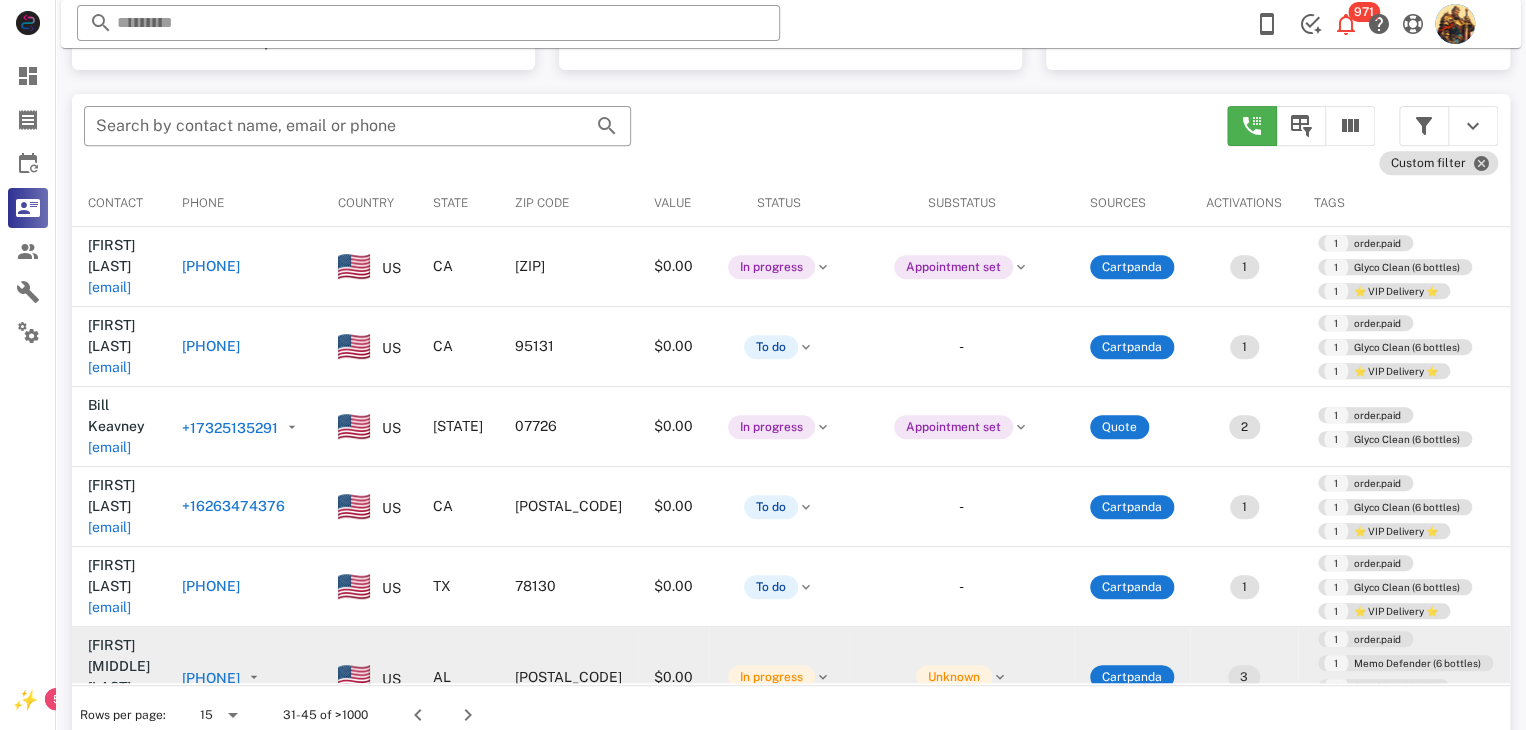 click on "[EMAIL]" at bounding box center (109, 708) 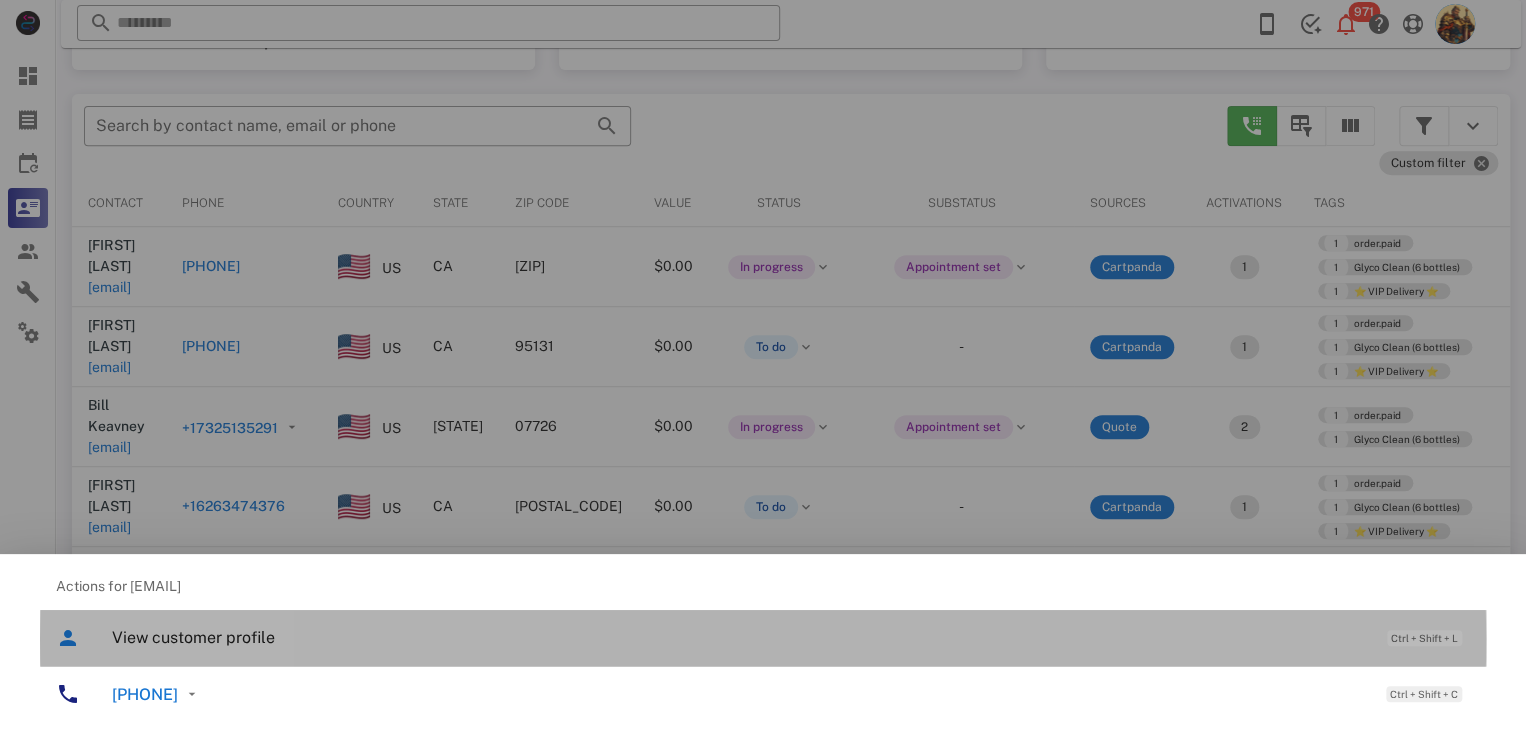 click on "View customer profile" at bounding box center (739, 637) 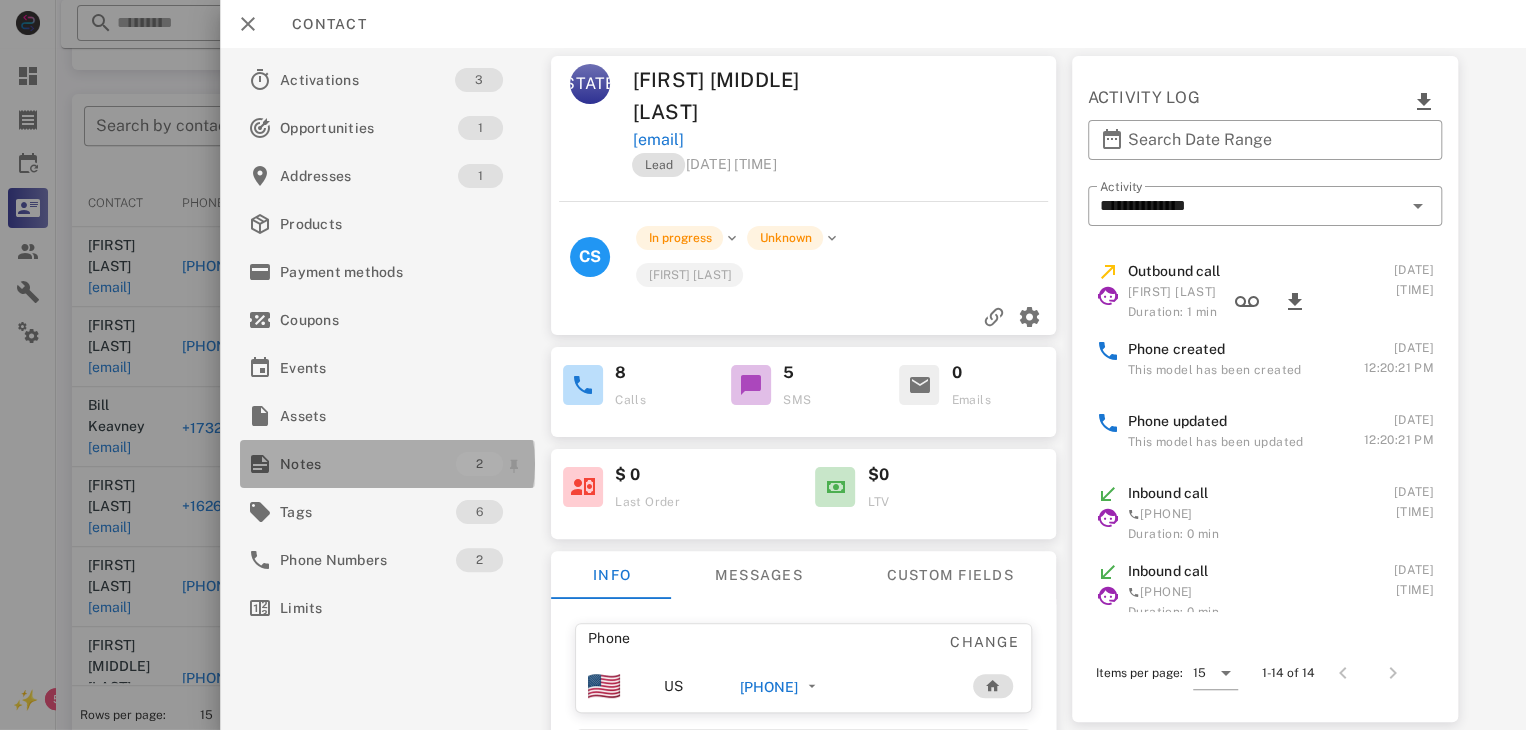 click on "Notes" at bounding box center (368, 464) 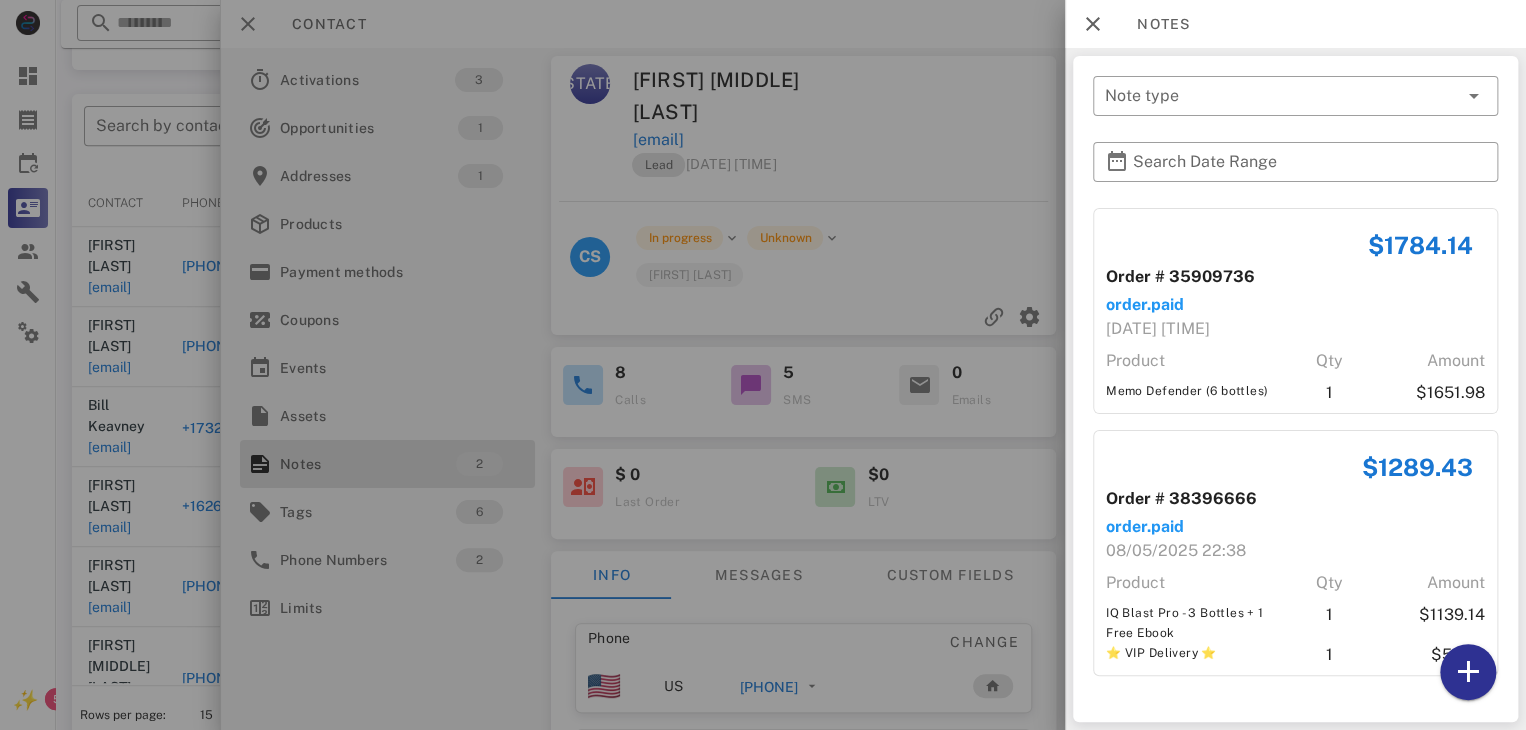 click at bounding box center (763, 365) 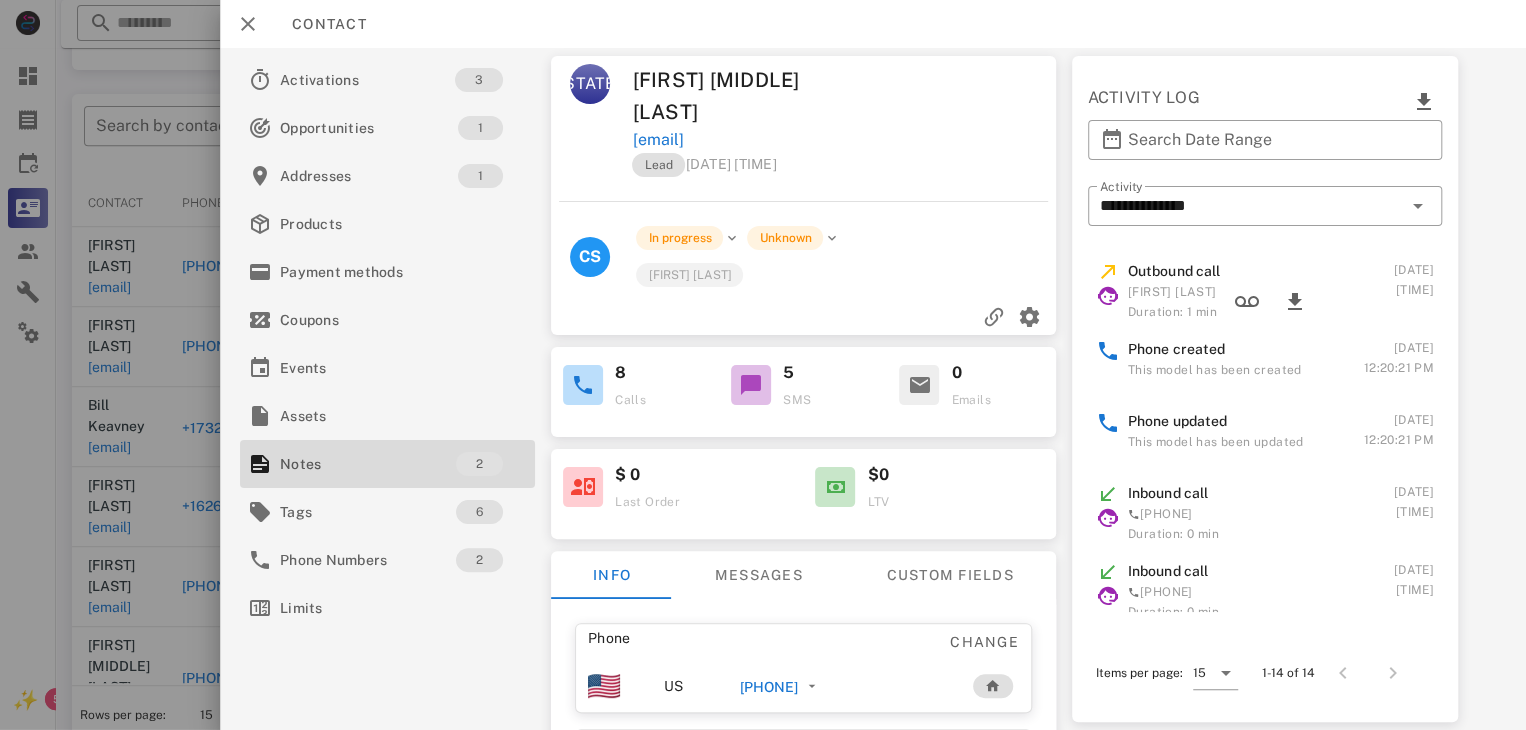 click at bounding box center [763, 365] 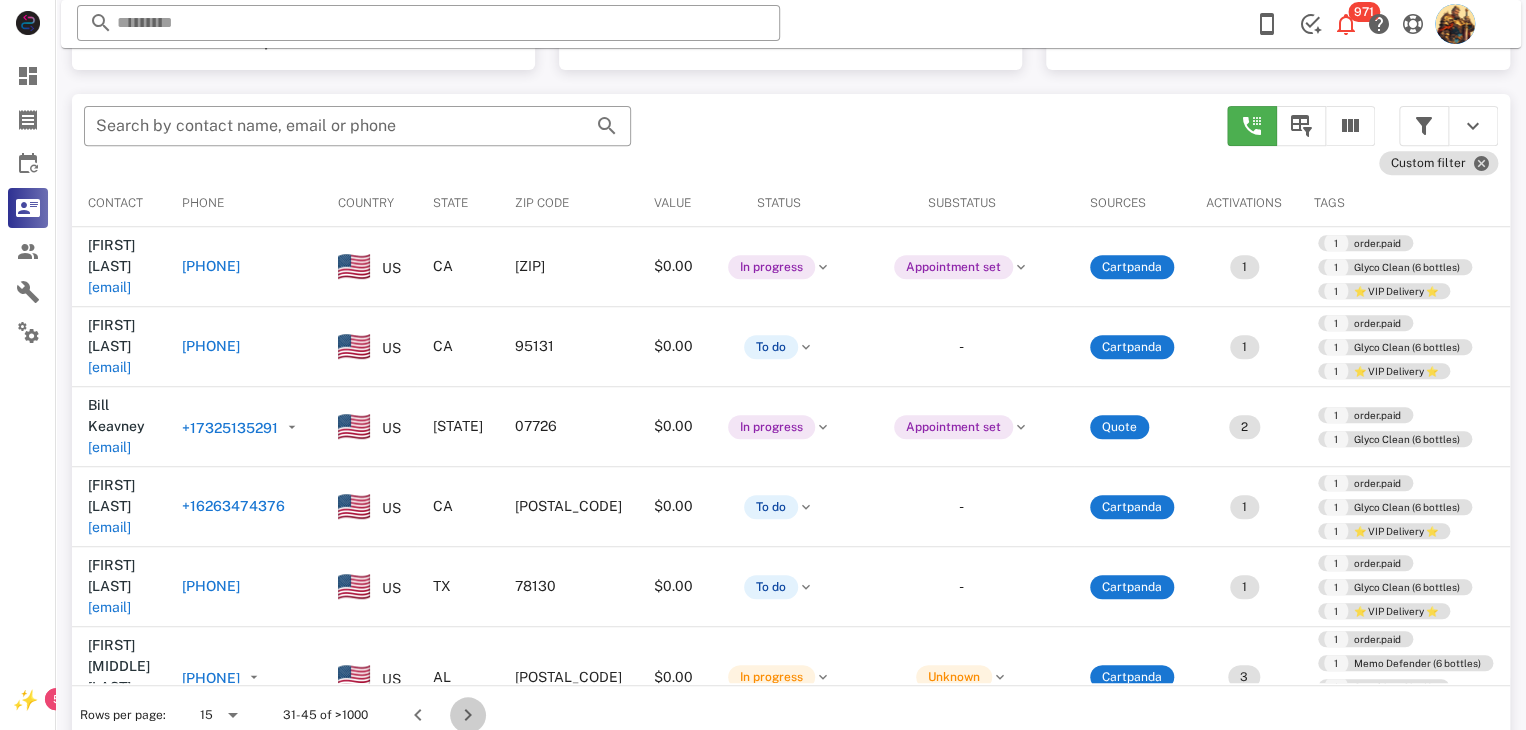click at bounding box center [468, 715] 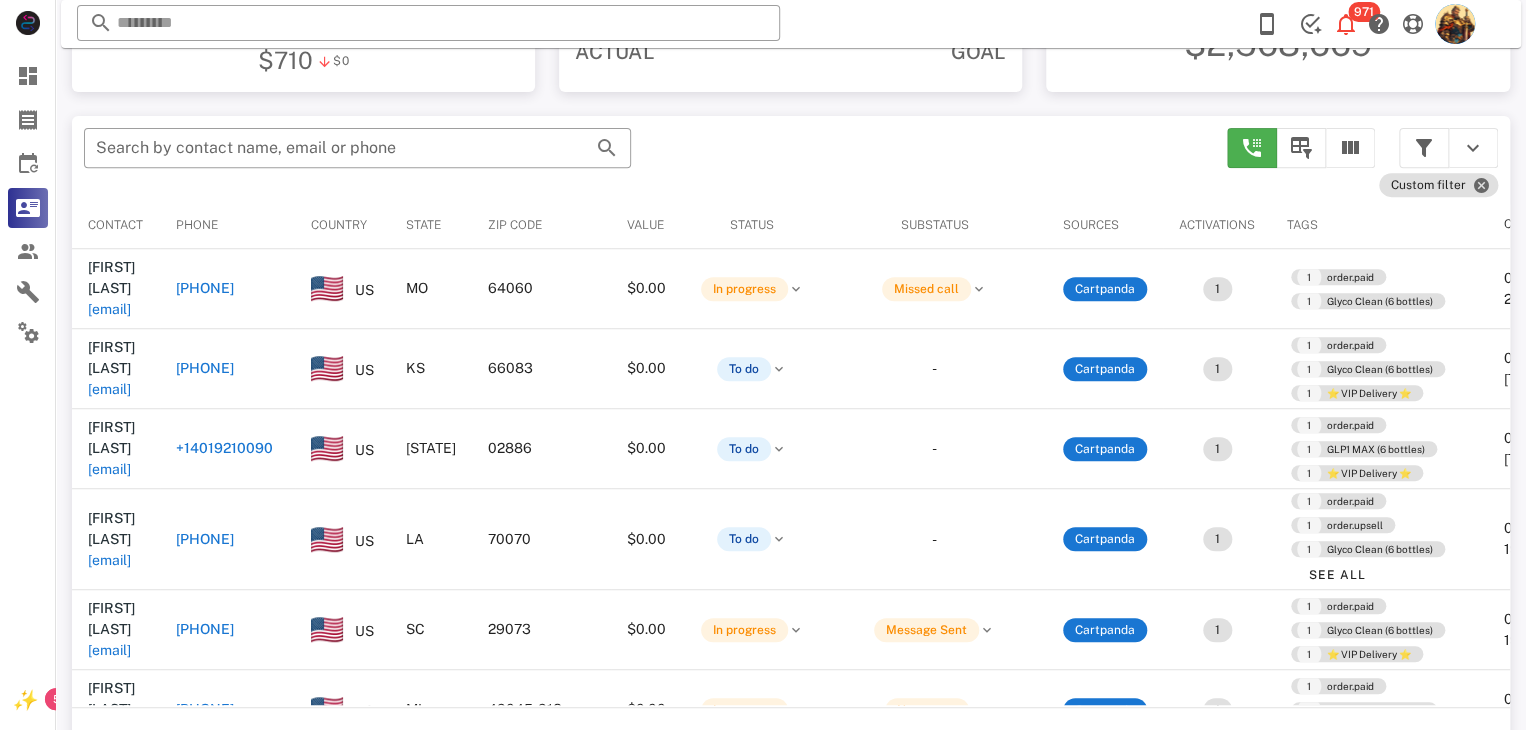scroll, scrollTop: 350, scrollLeft: 0, axis: vertical 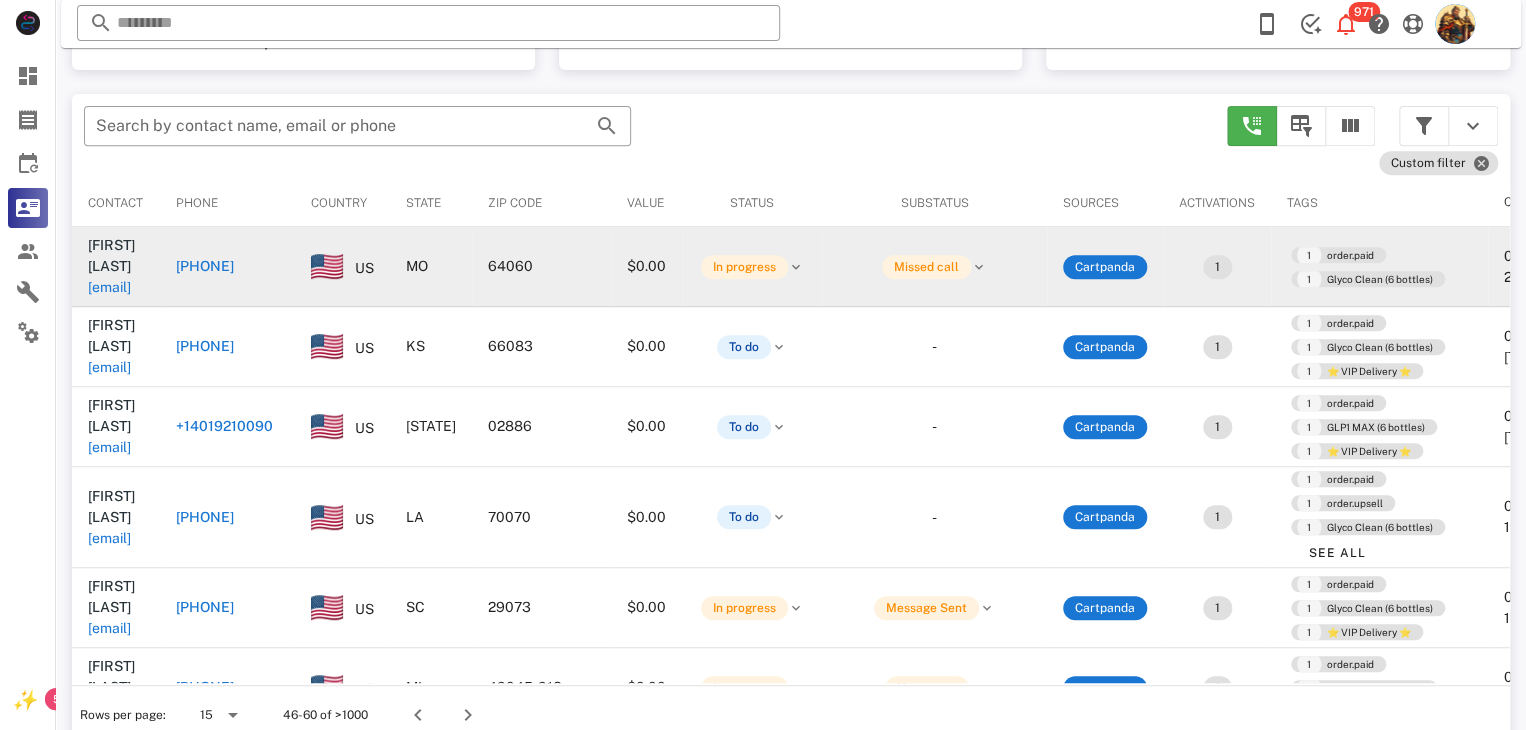 click on "[EMAIL]" at bounding box center (109, 287) 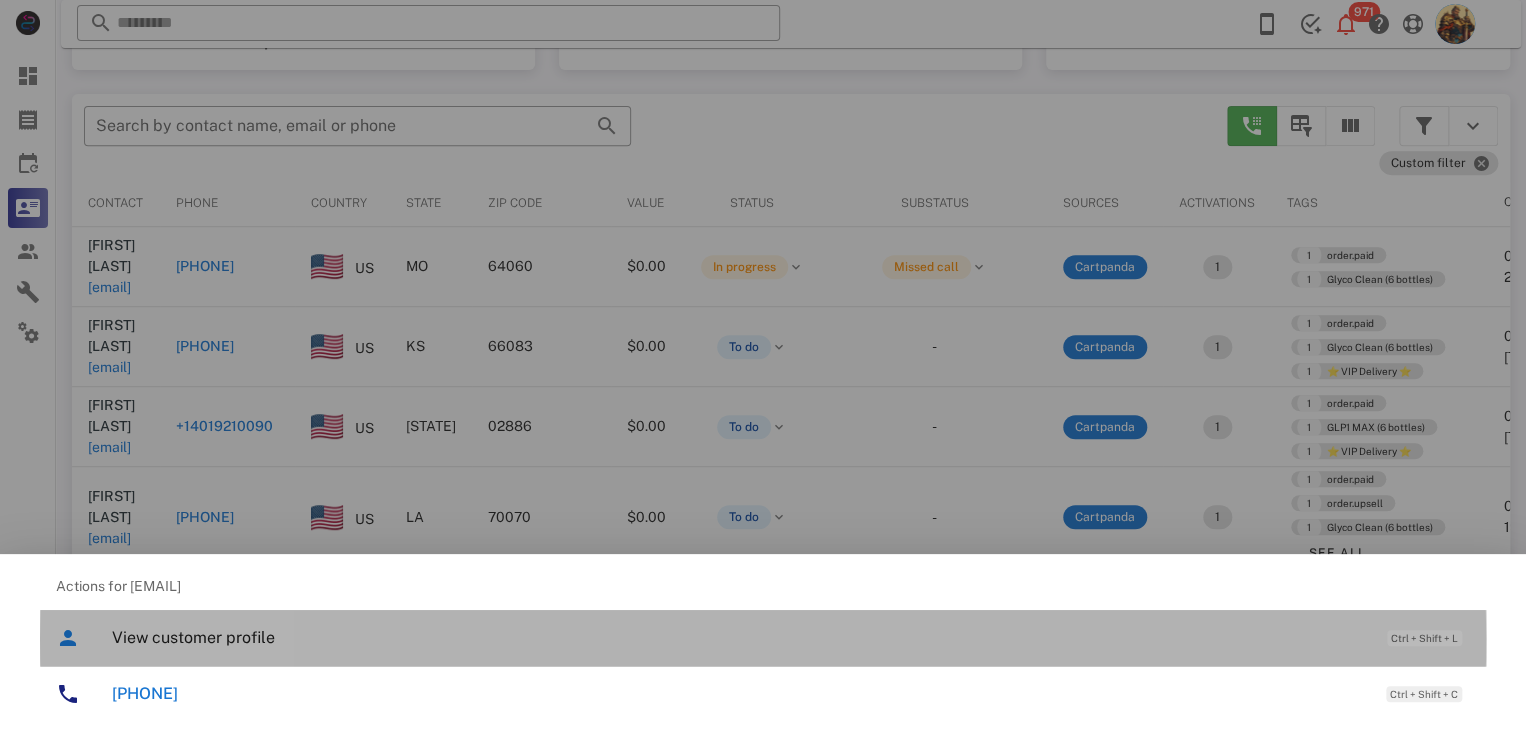 click on "View customer profile" at bounding box center (739, 637) 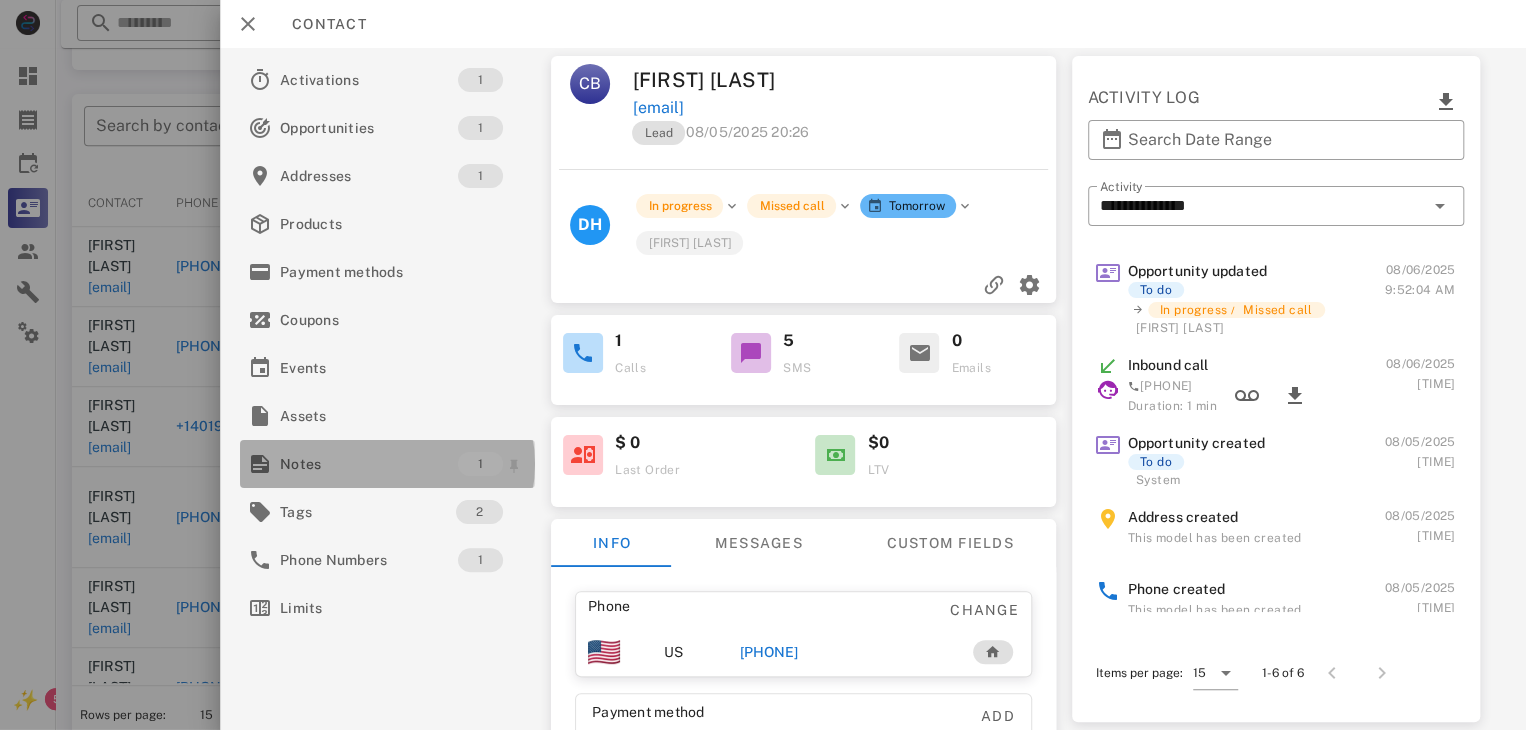 click on "Notes" at bounding box center (369, 464) 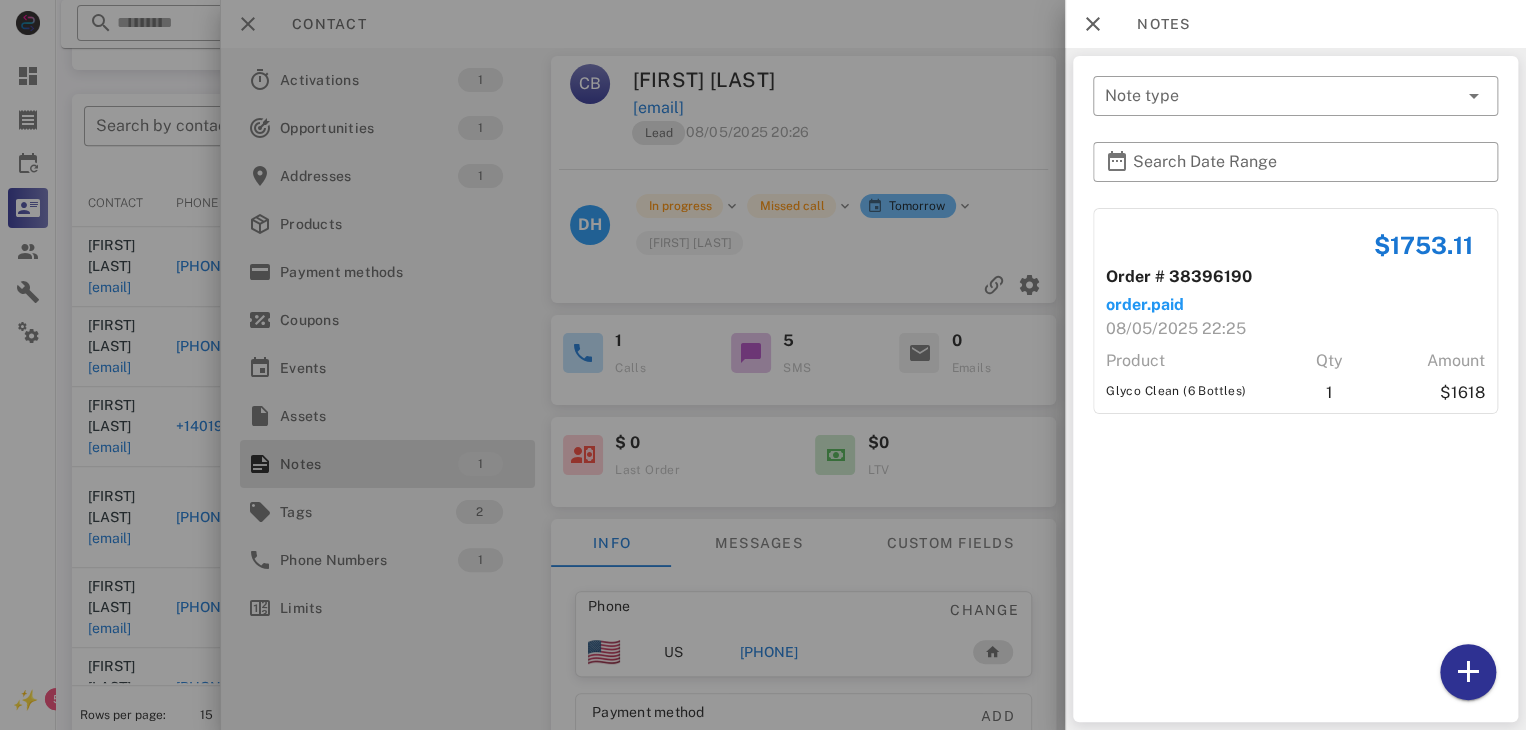 click at bounding box center [763, 365] 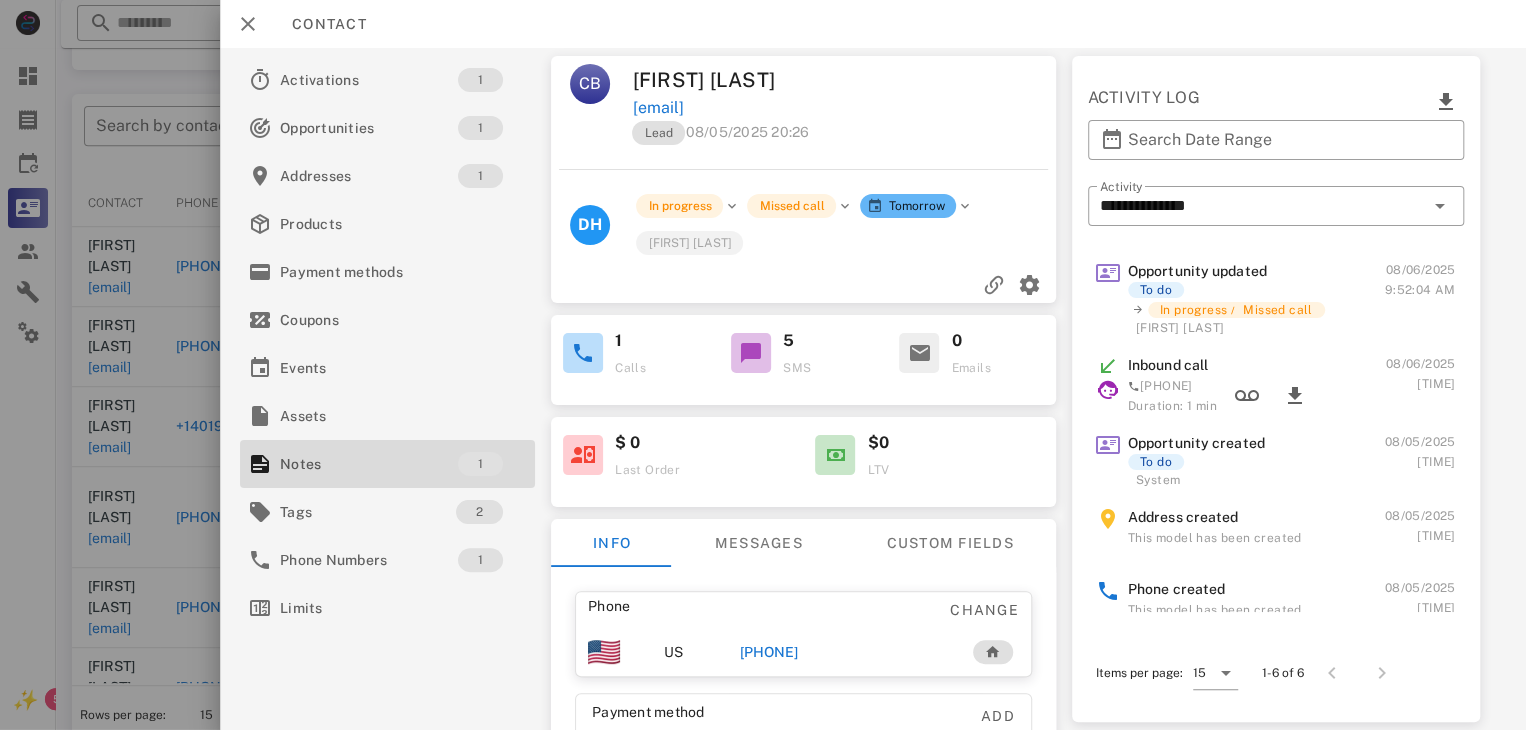 click on "[PHONE]" at bounding box center (769, 652) 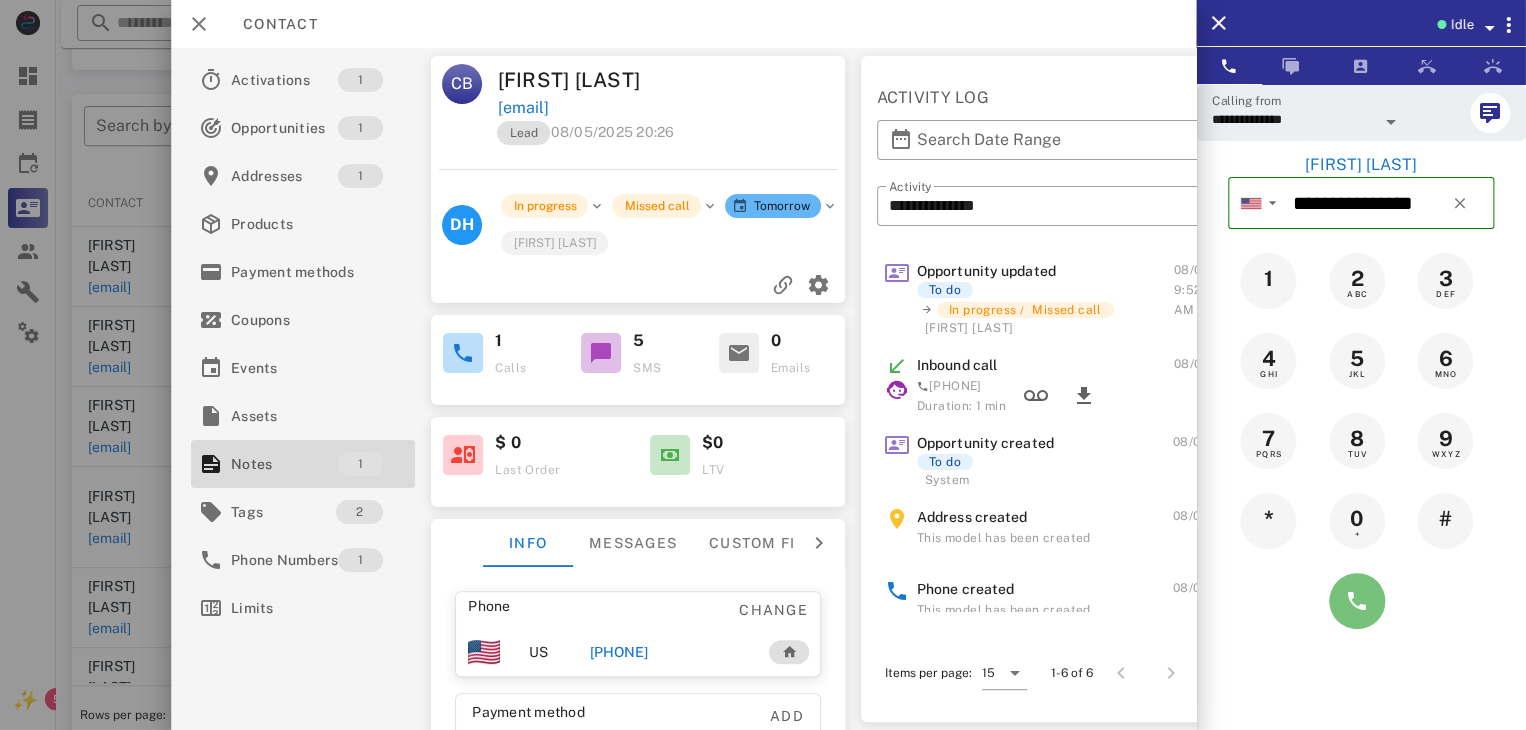 click at bounding box center [1357, 601] 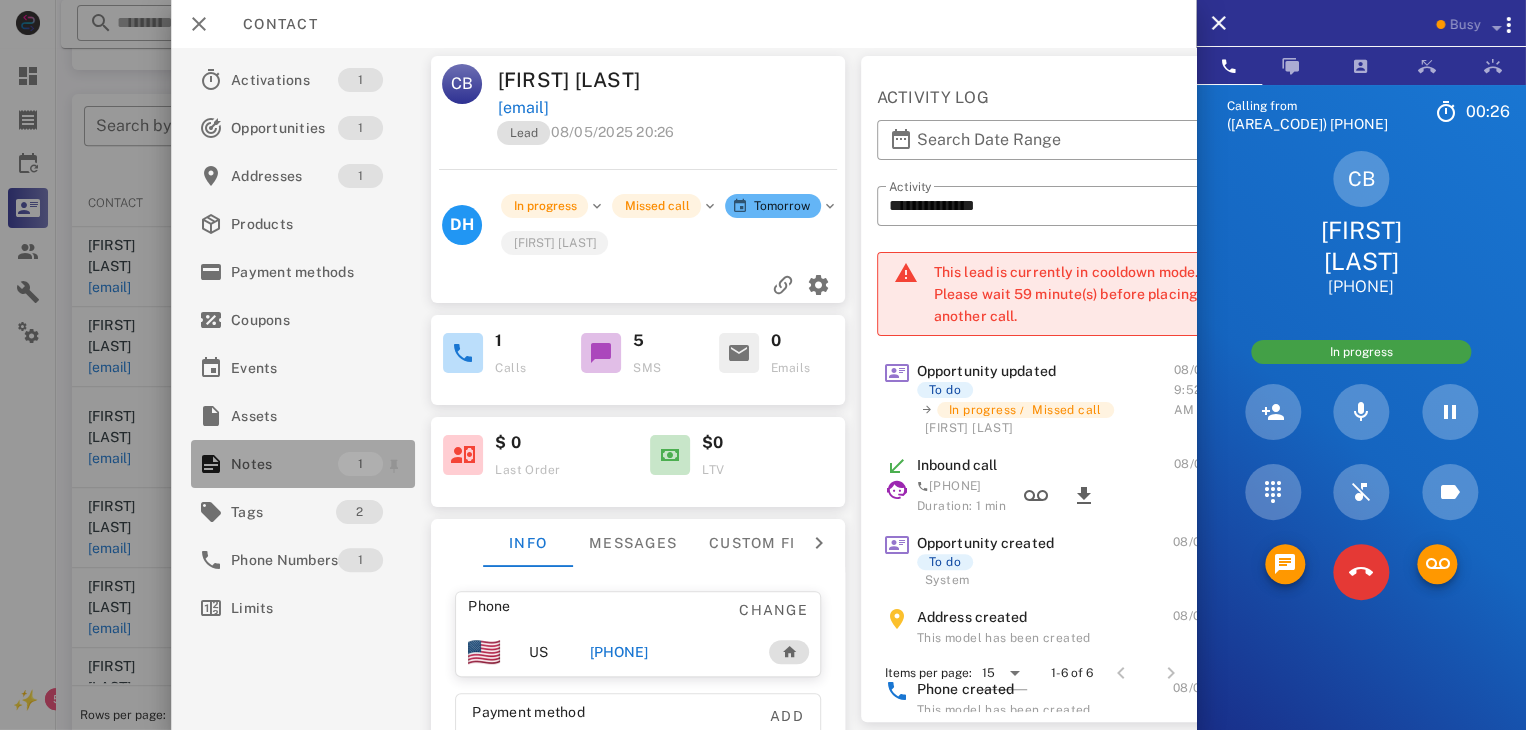 click on "Notes" at bounding box center (284, 464) 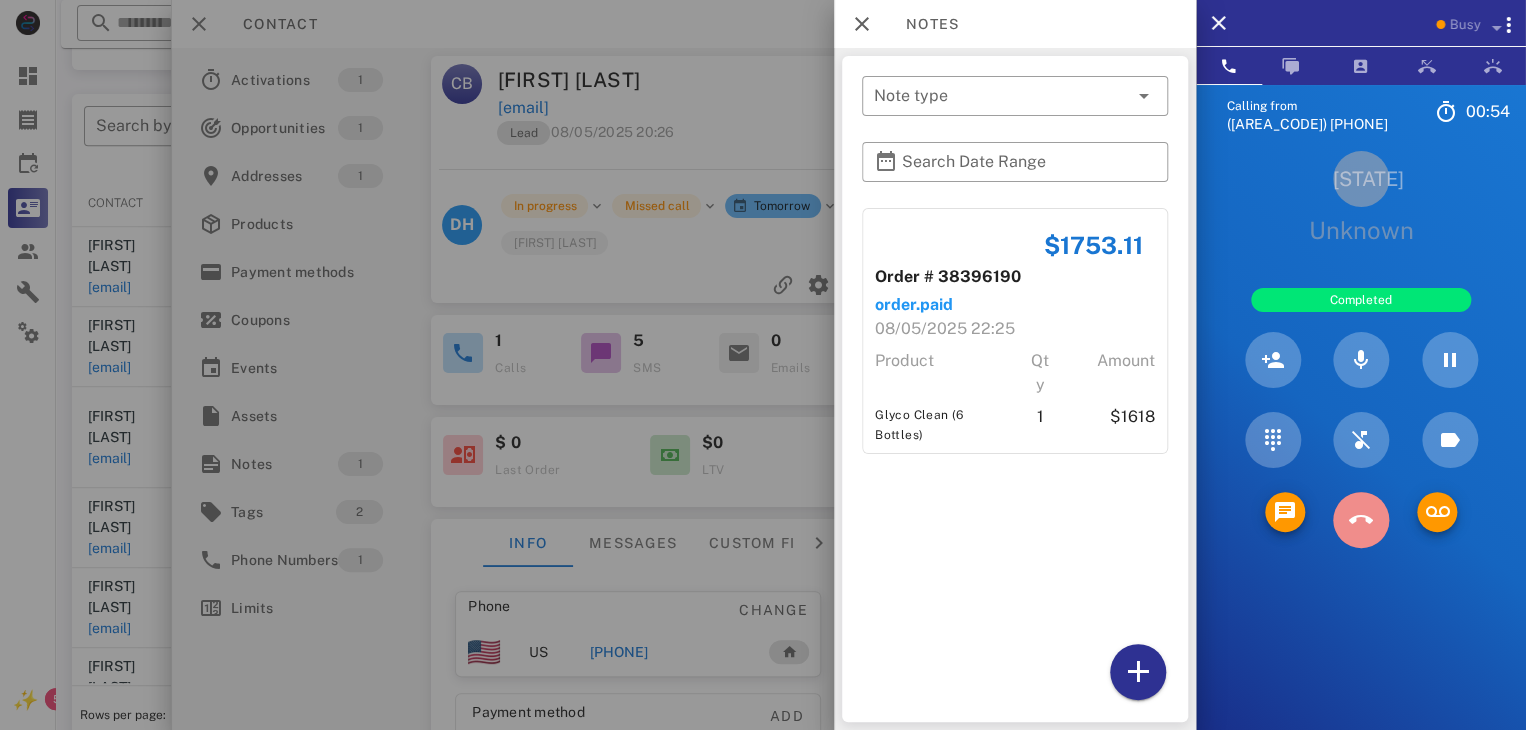 click at bounding box center [1361, 520] 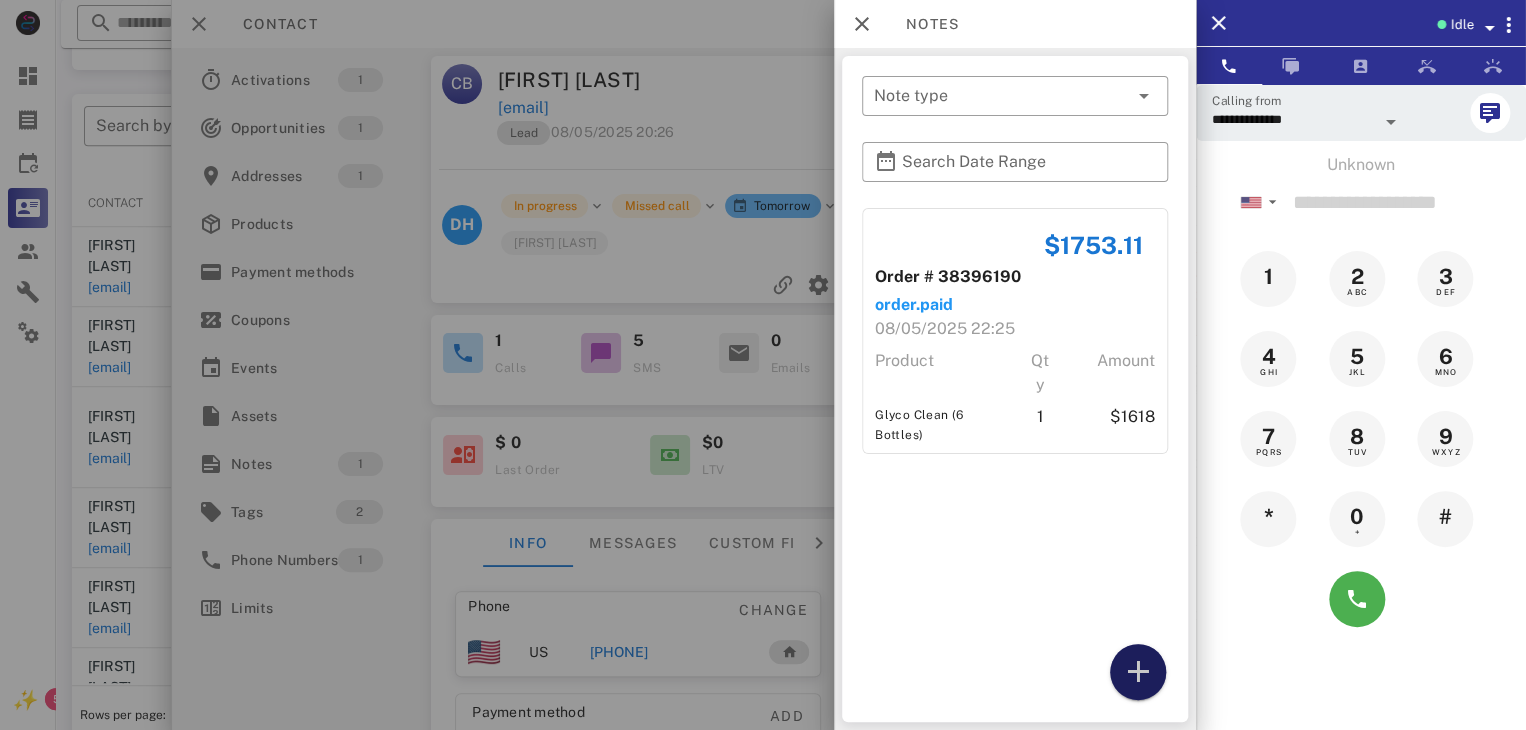 click at bounding box center [1138, 672] 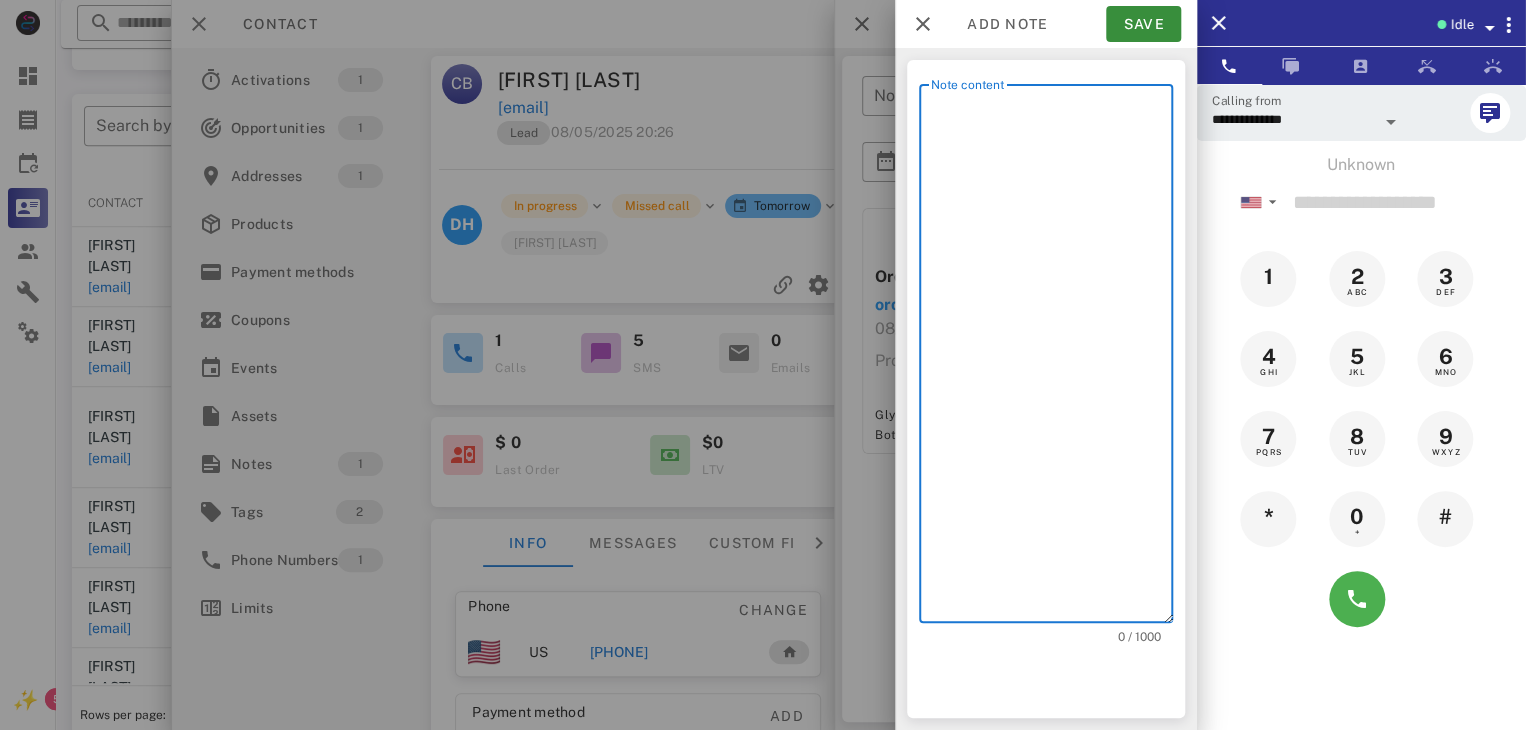 click on "Note content" at bounding box center [1052, 358] 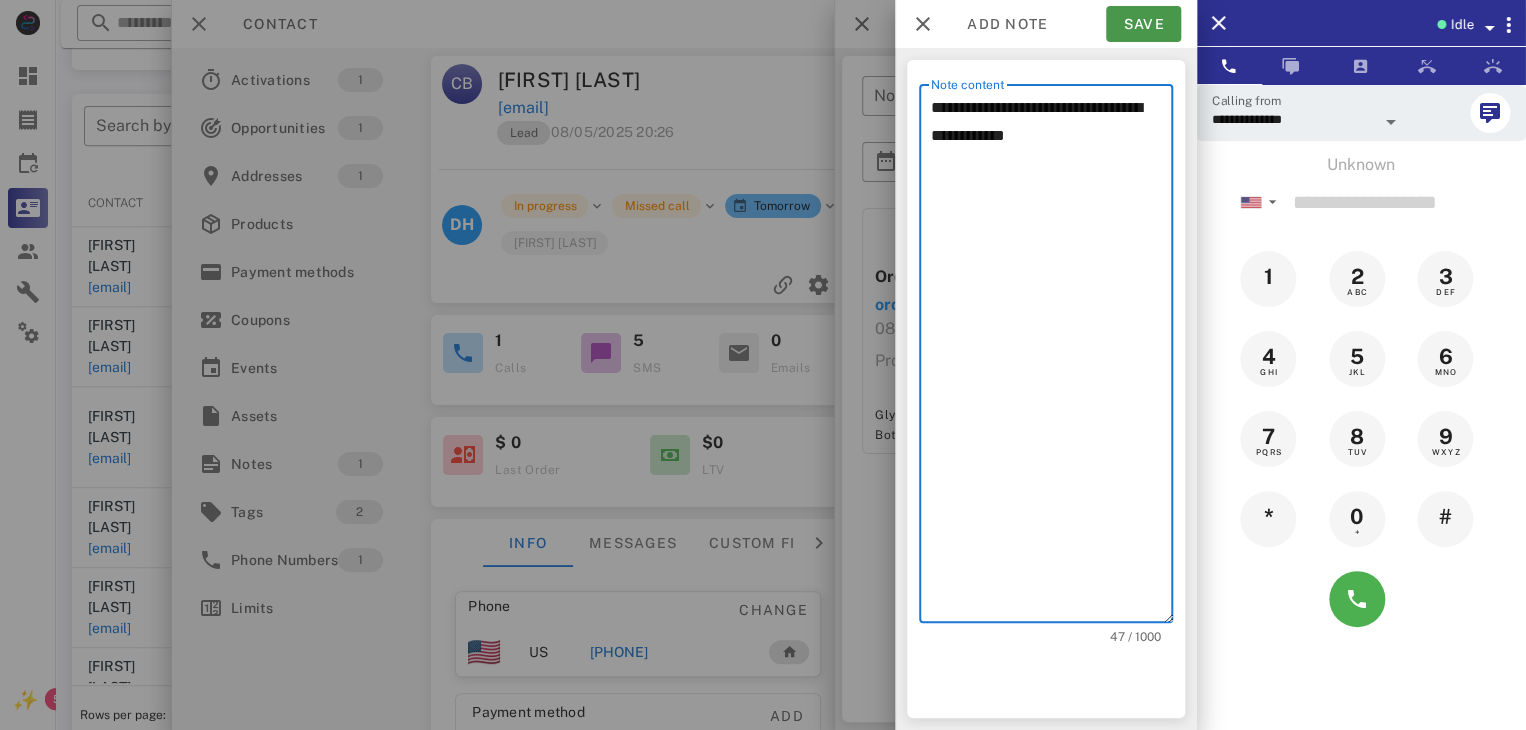 type on "**********" 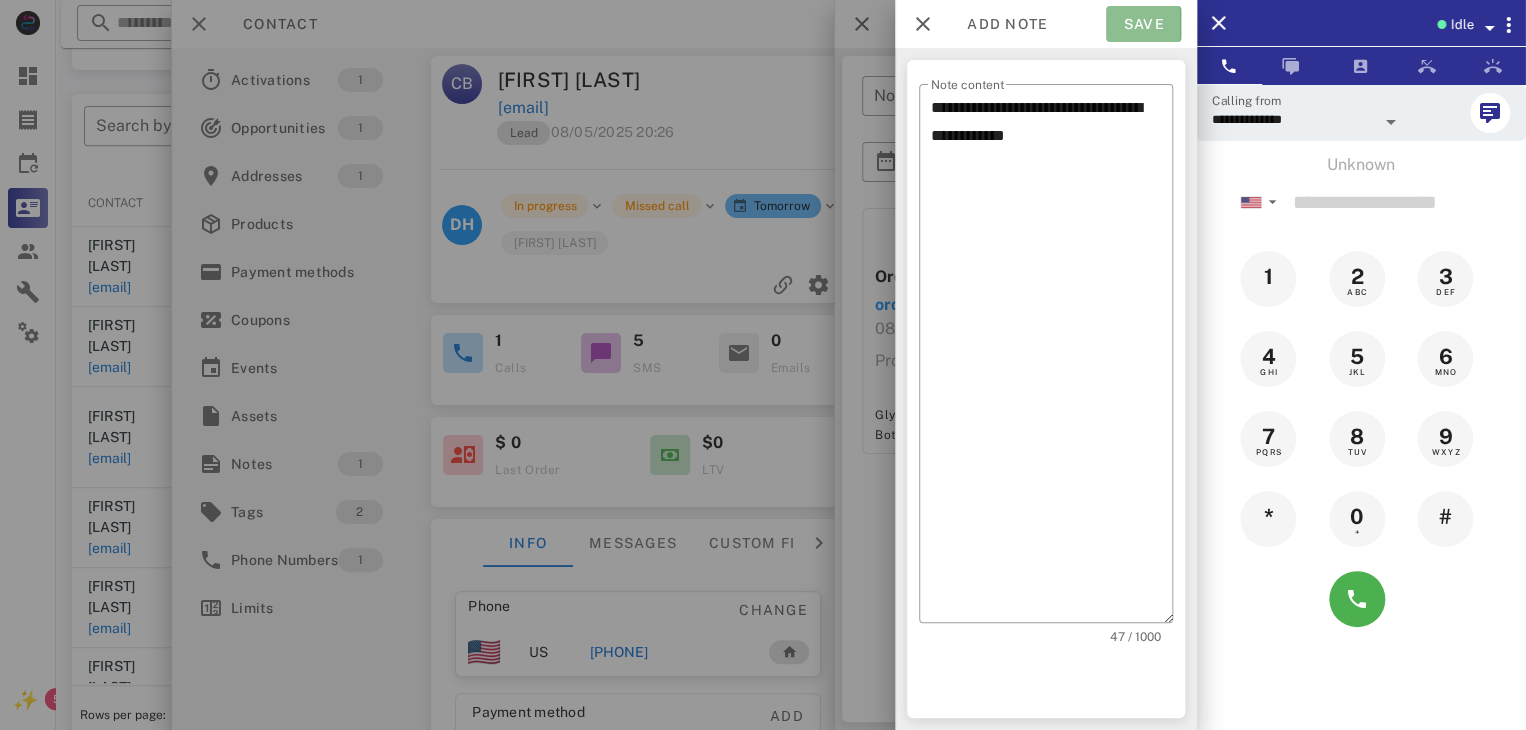 click on "Save" at bounding box center (1143, 24) 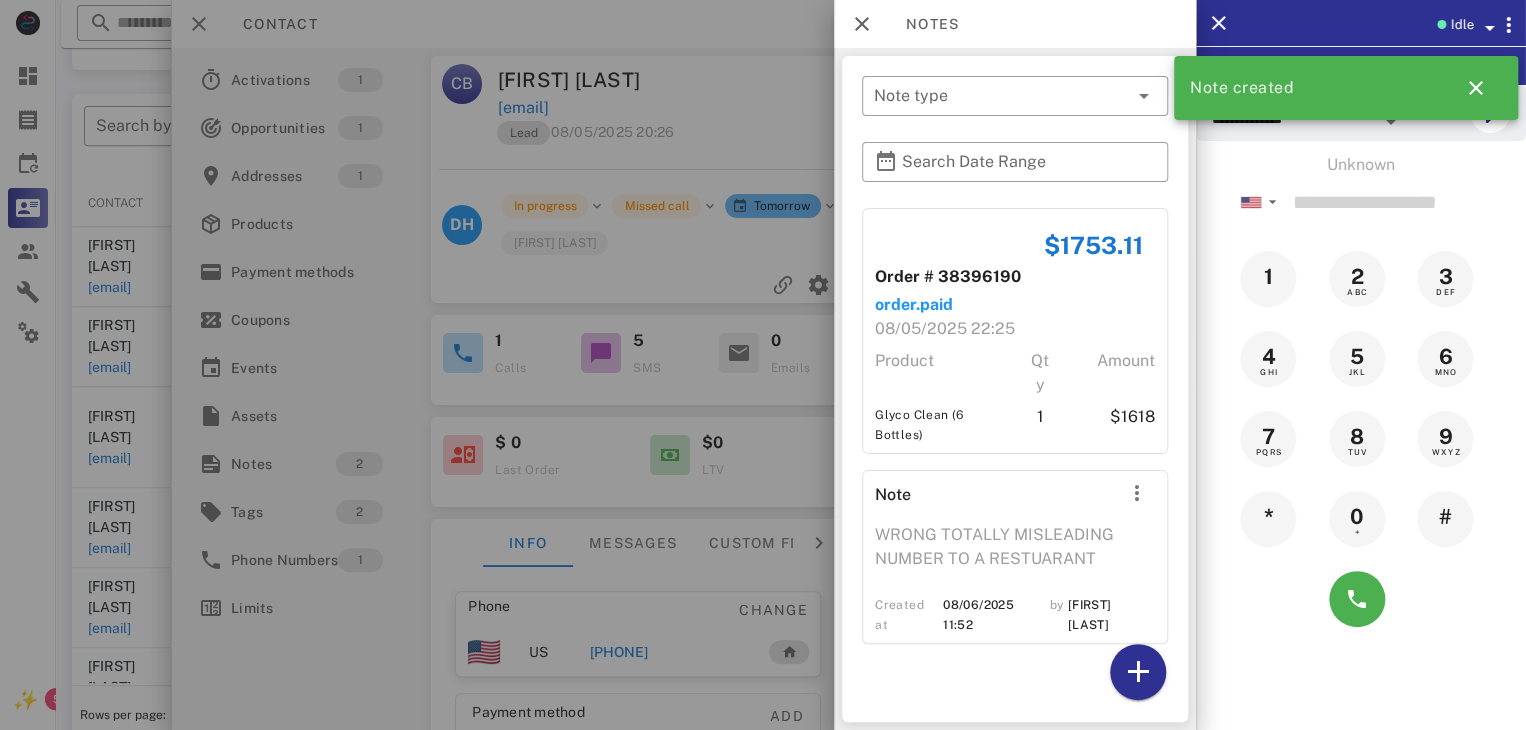 click at bounding box center (763, 365) 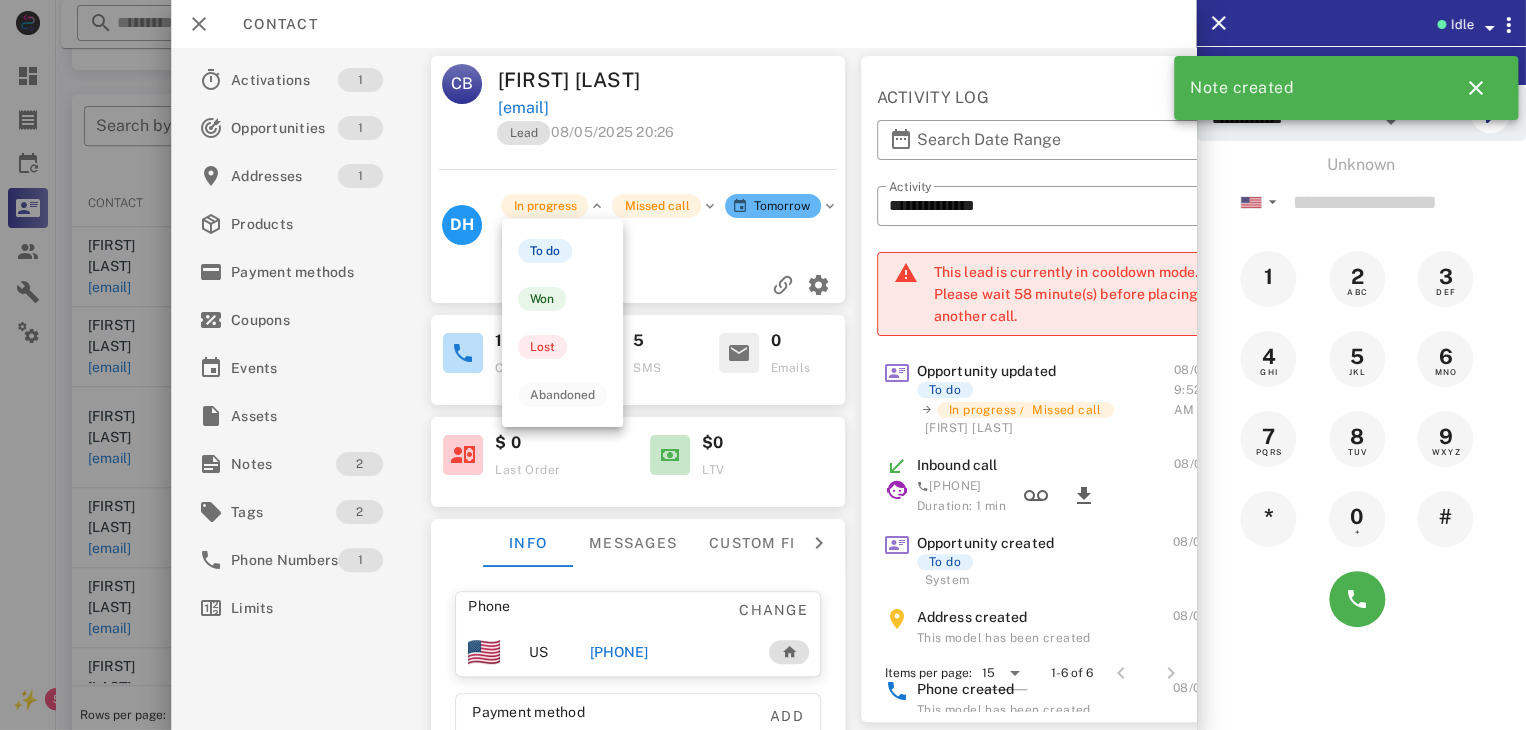click at bounding box center [596, 206] 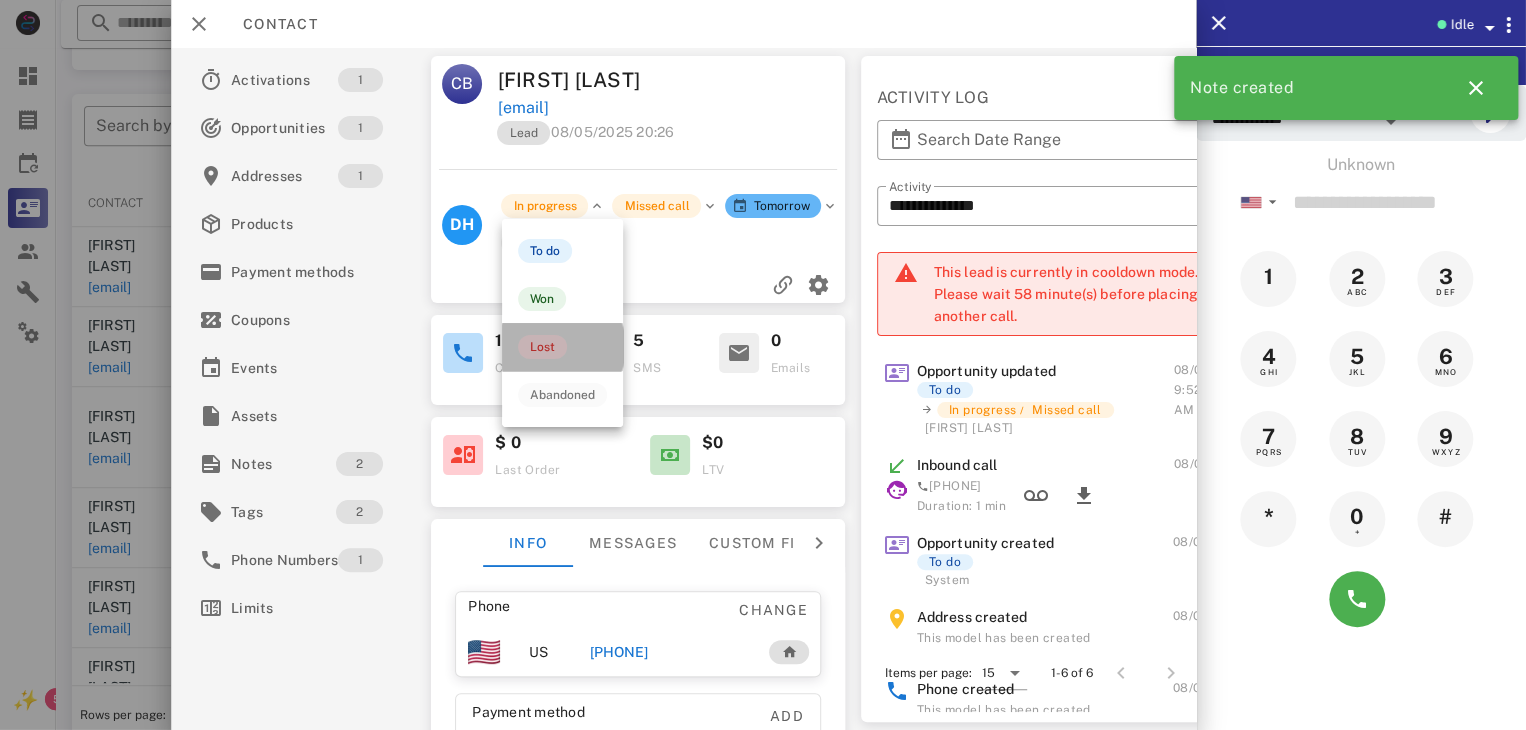 click on "Lost" at bounding box center (542, 347) 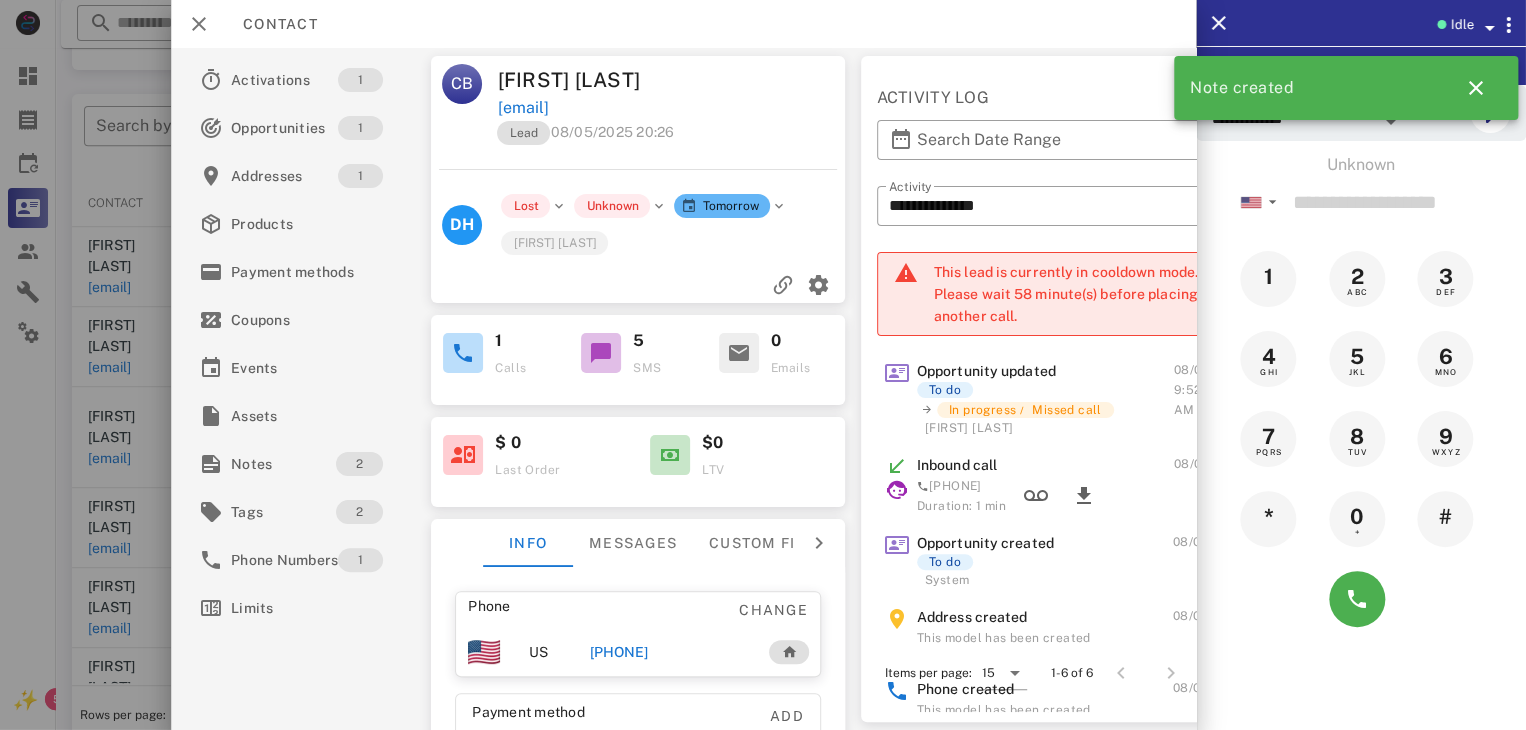 click at bounding box center [763, 365] 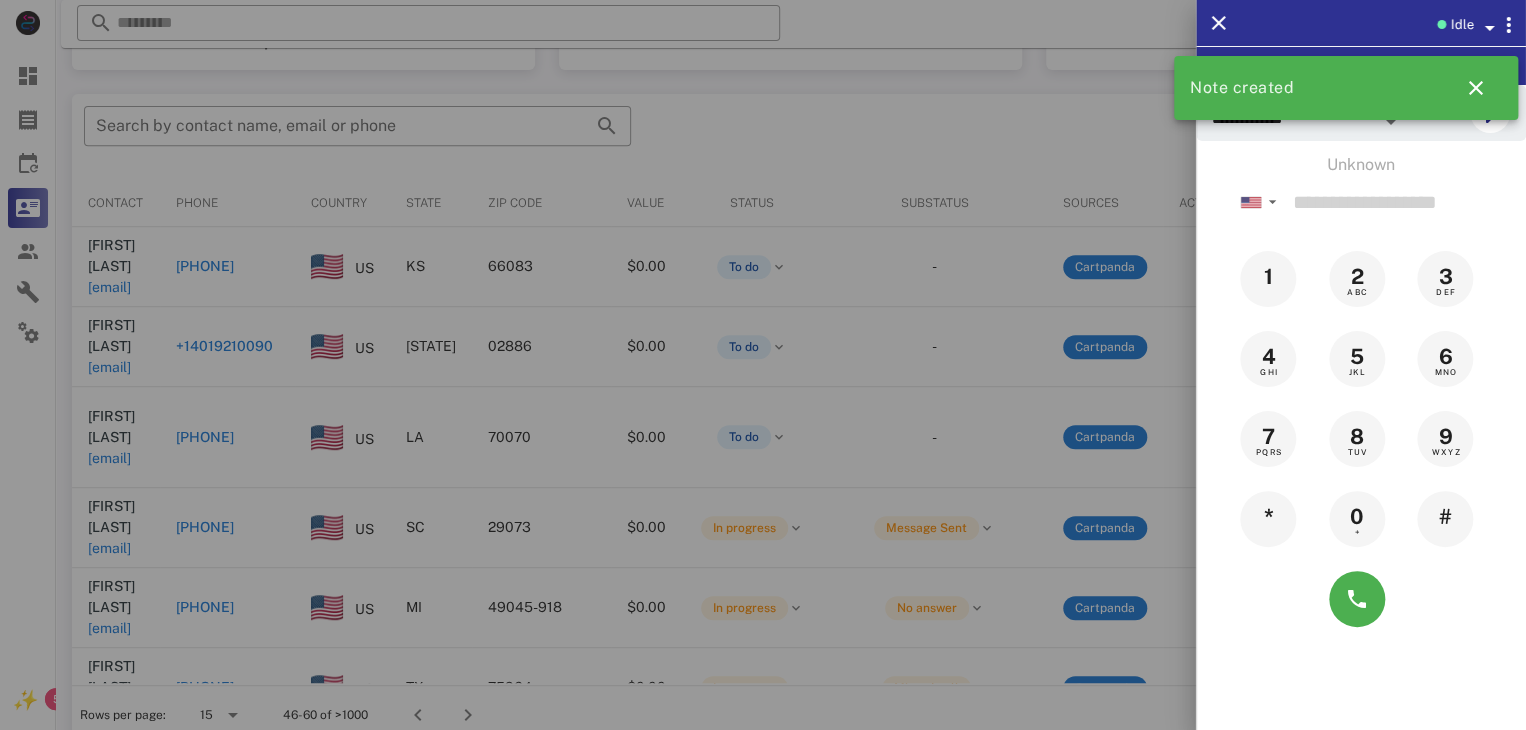 drag, startPoint x: 158, startPoint y: 408, endPoint x: 173, endPoint y: 429, distance: 25.806976 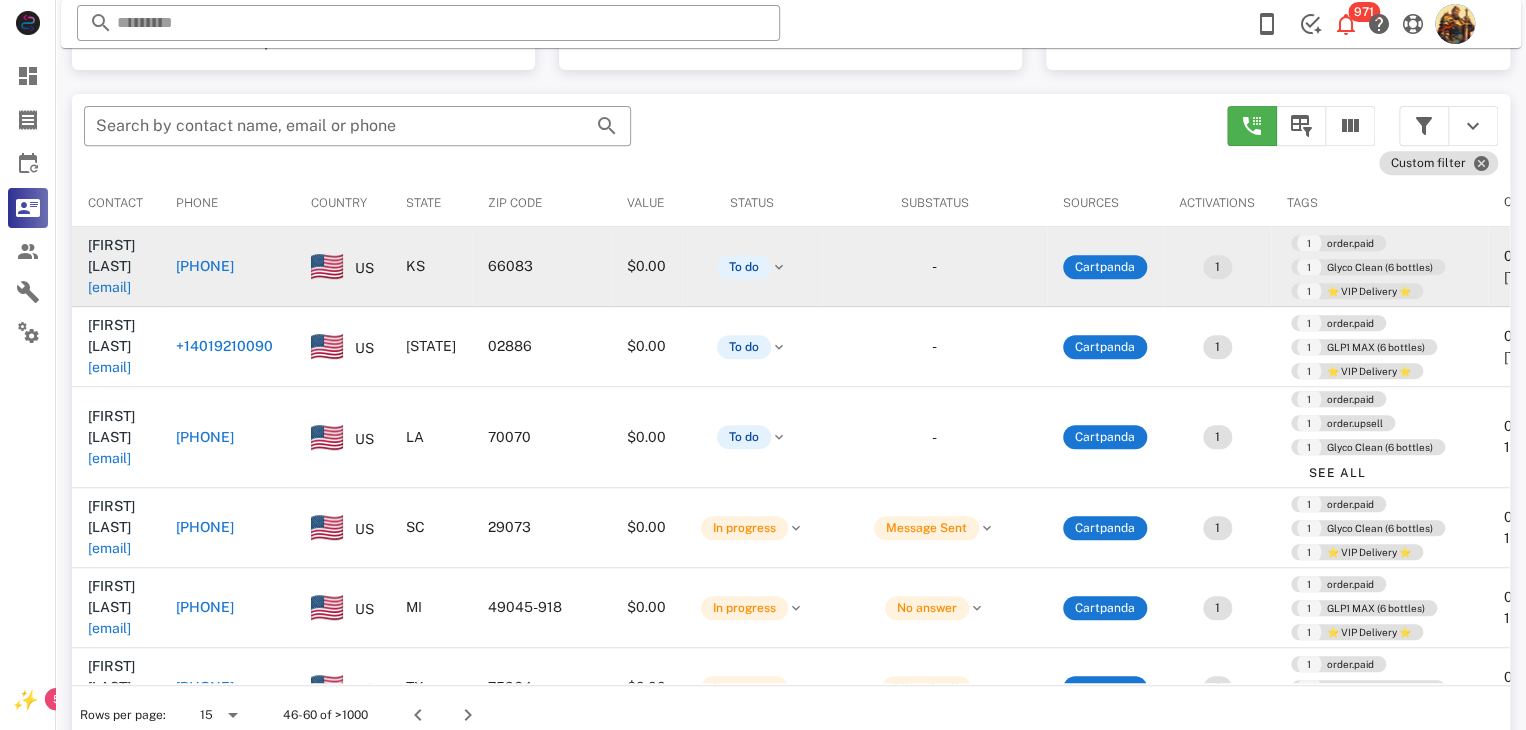 click on "[EMAIL]" at bounding box center (109, 287) 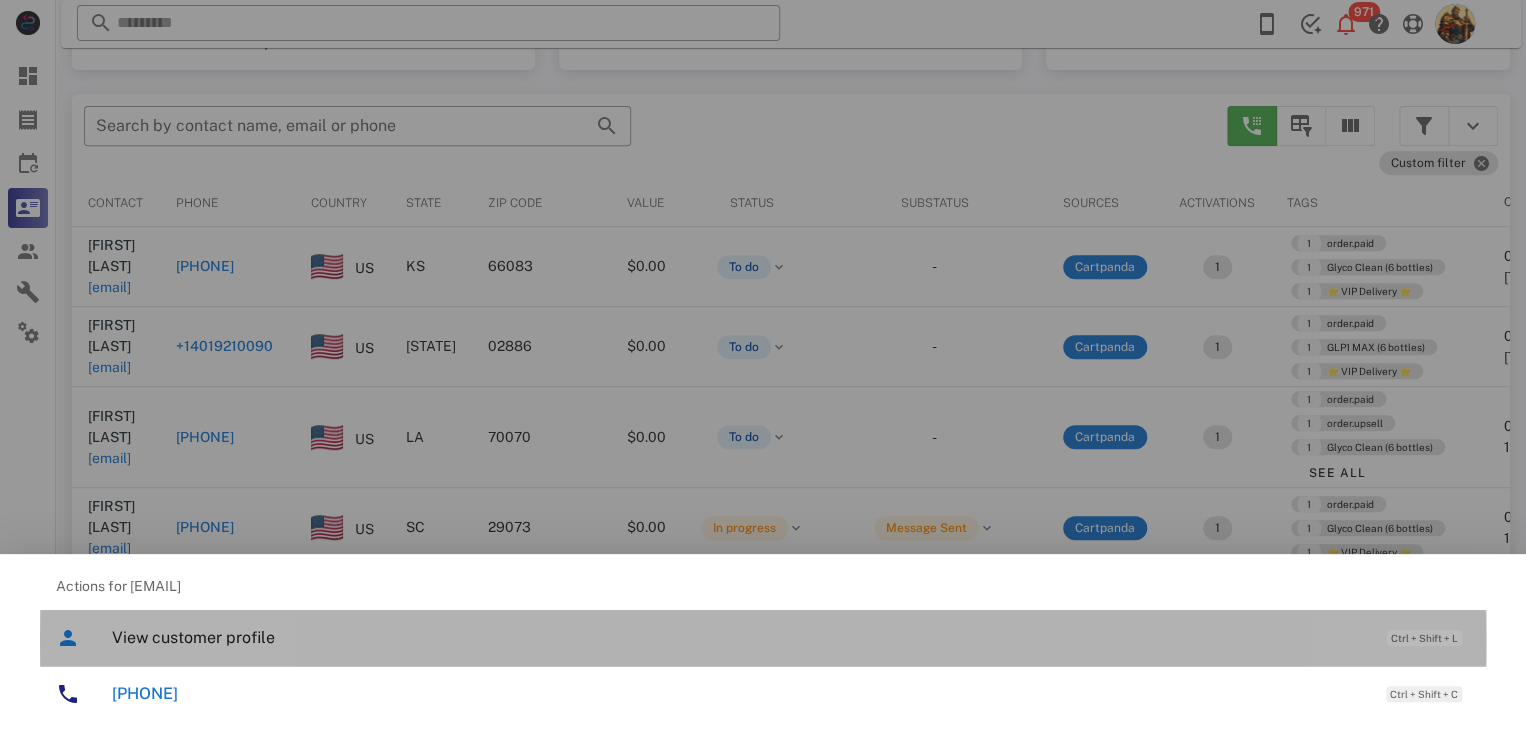 click on "View customer profile Ctrl + Shift + L" at bounding box center (791, 637) 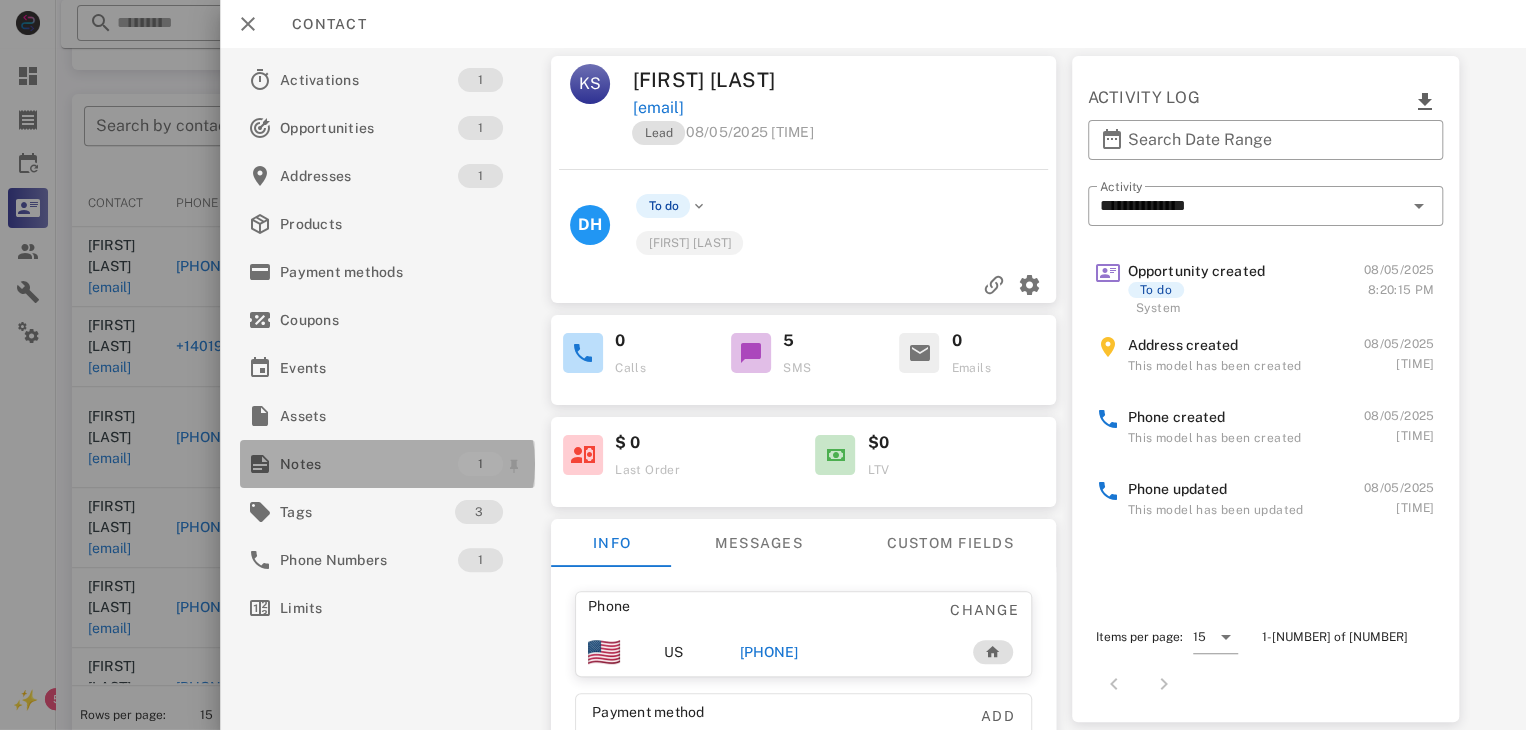 click on "Notes" at bounding box center [369, 464] 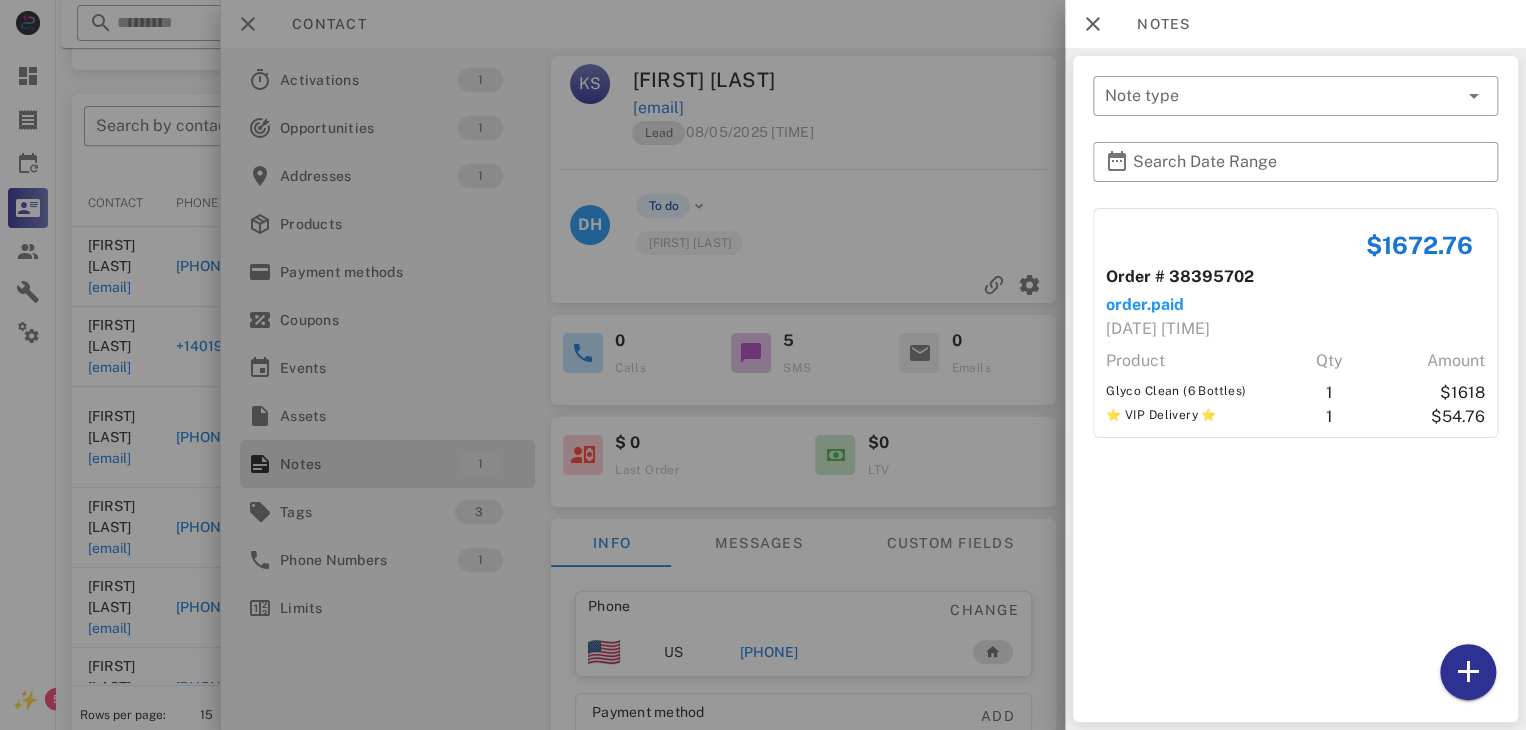 click at bounding box center (763, 365) 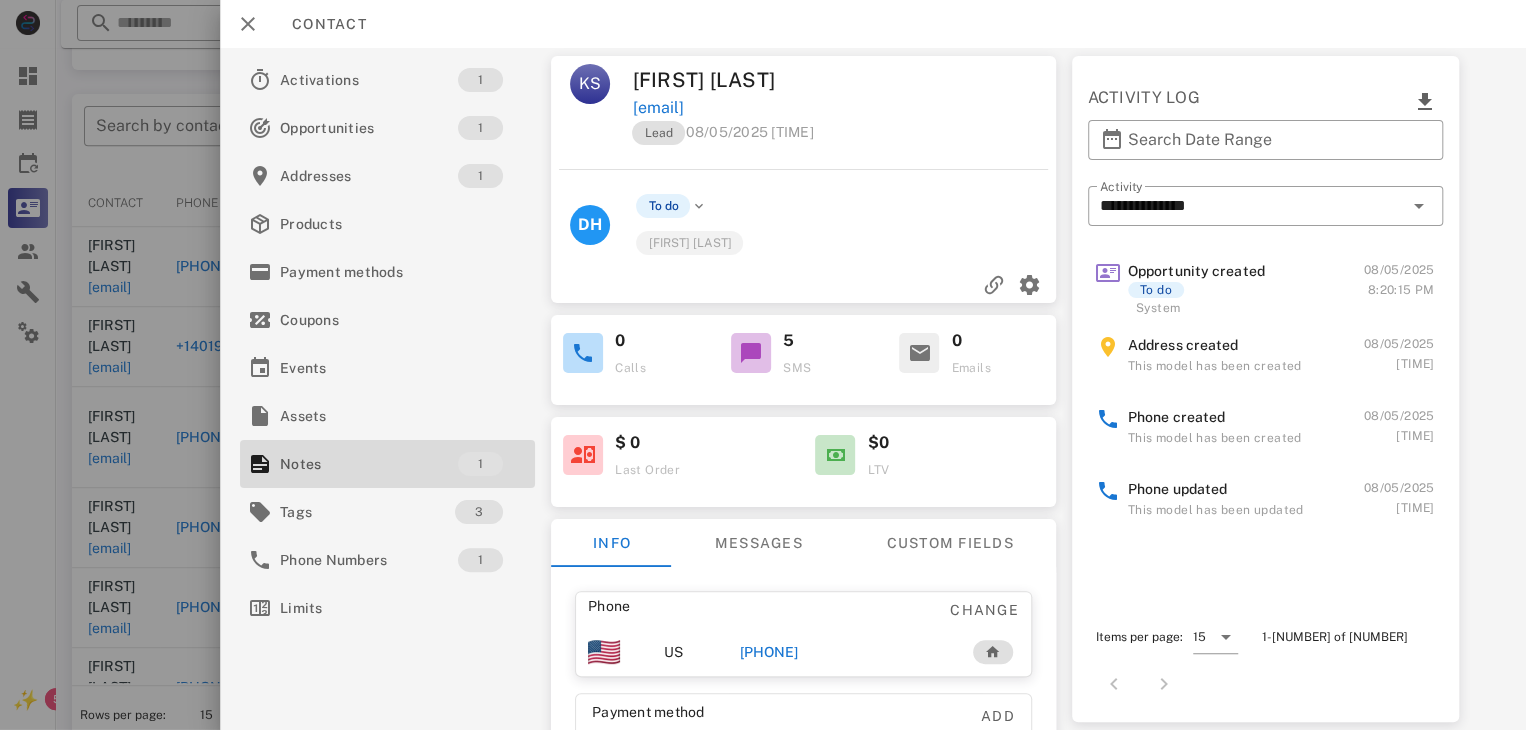 click on "[PHONE]" at bounding box center [769, 652] 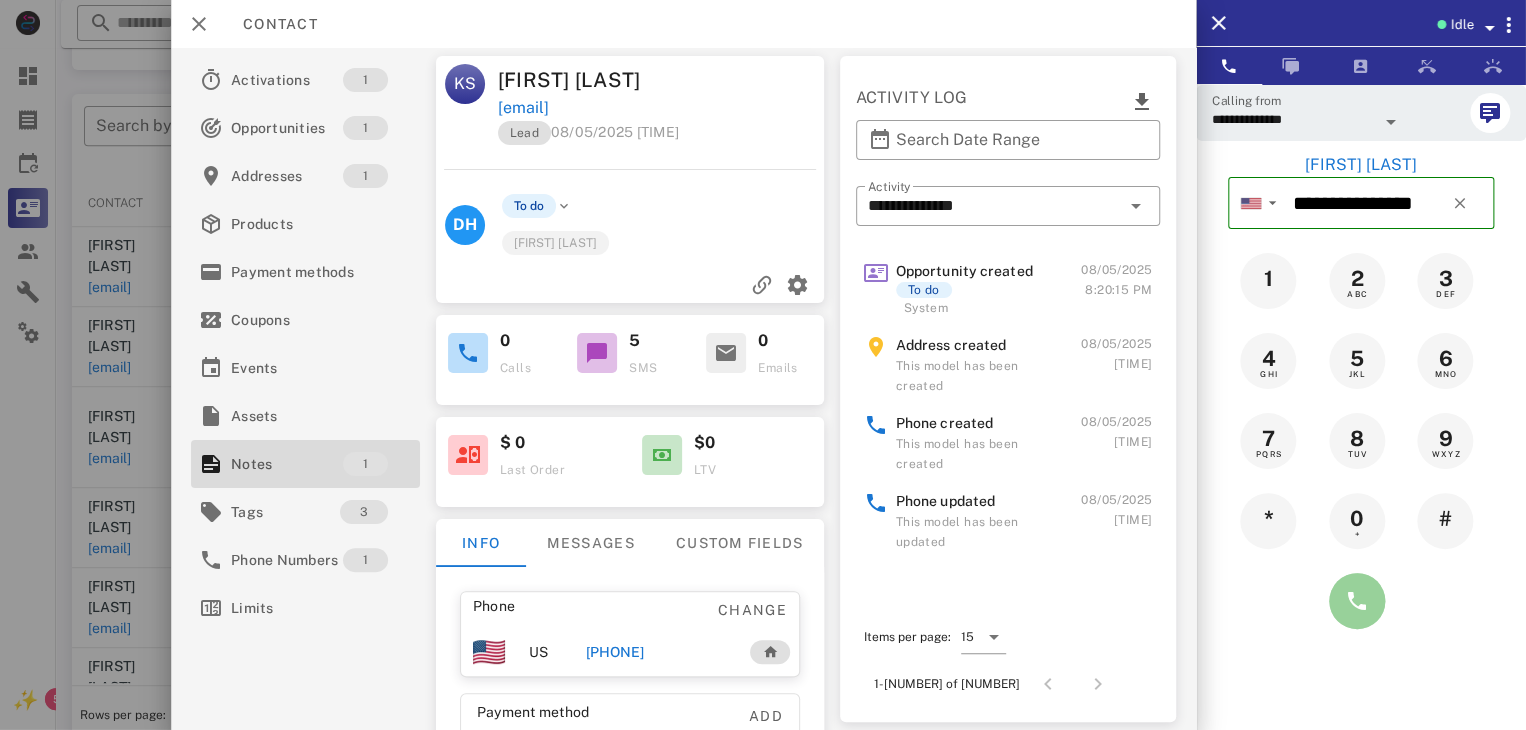 click at bounding box center [1357, 601] 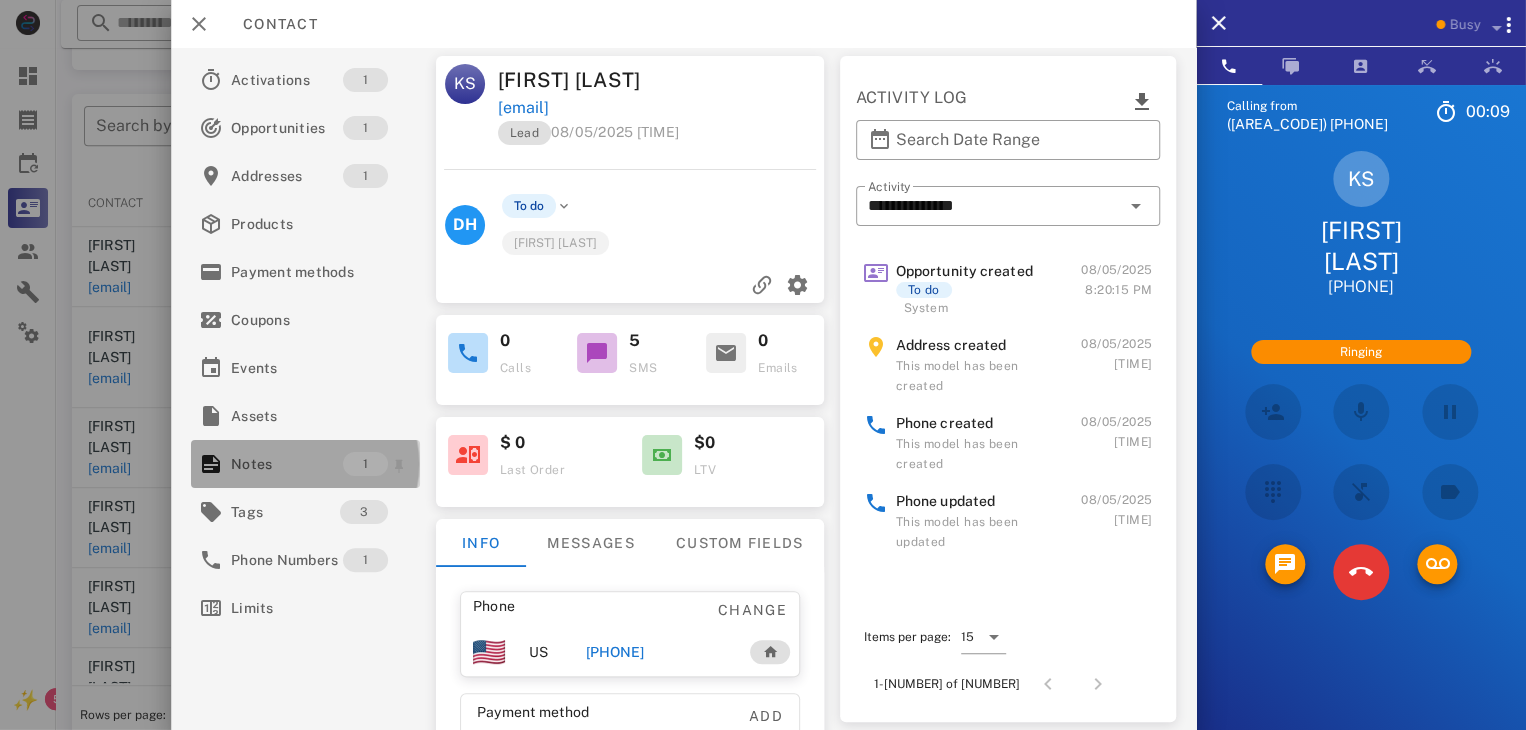 click on "Notes" at bounding box center (287, 464) 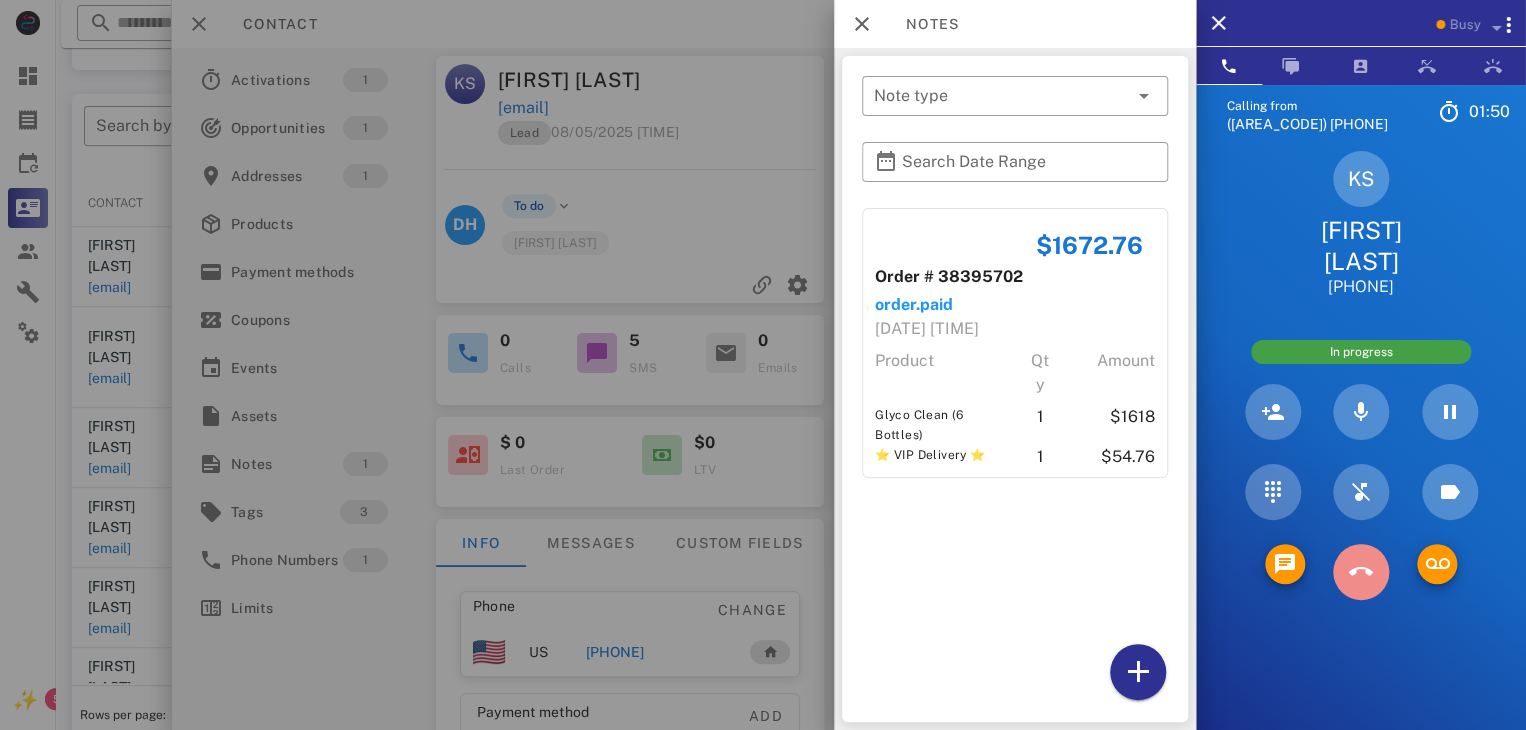 click at bounding box center [1361, 572] 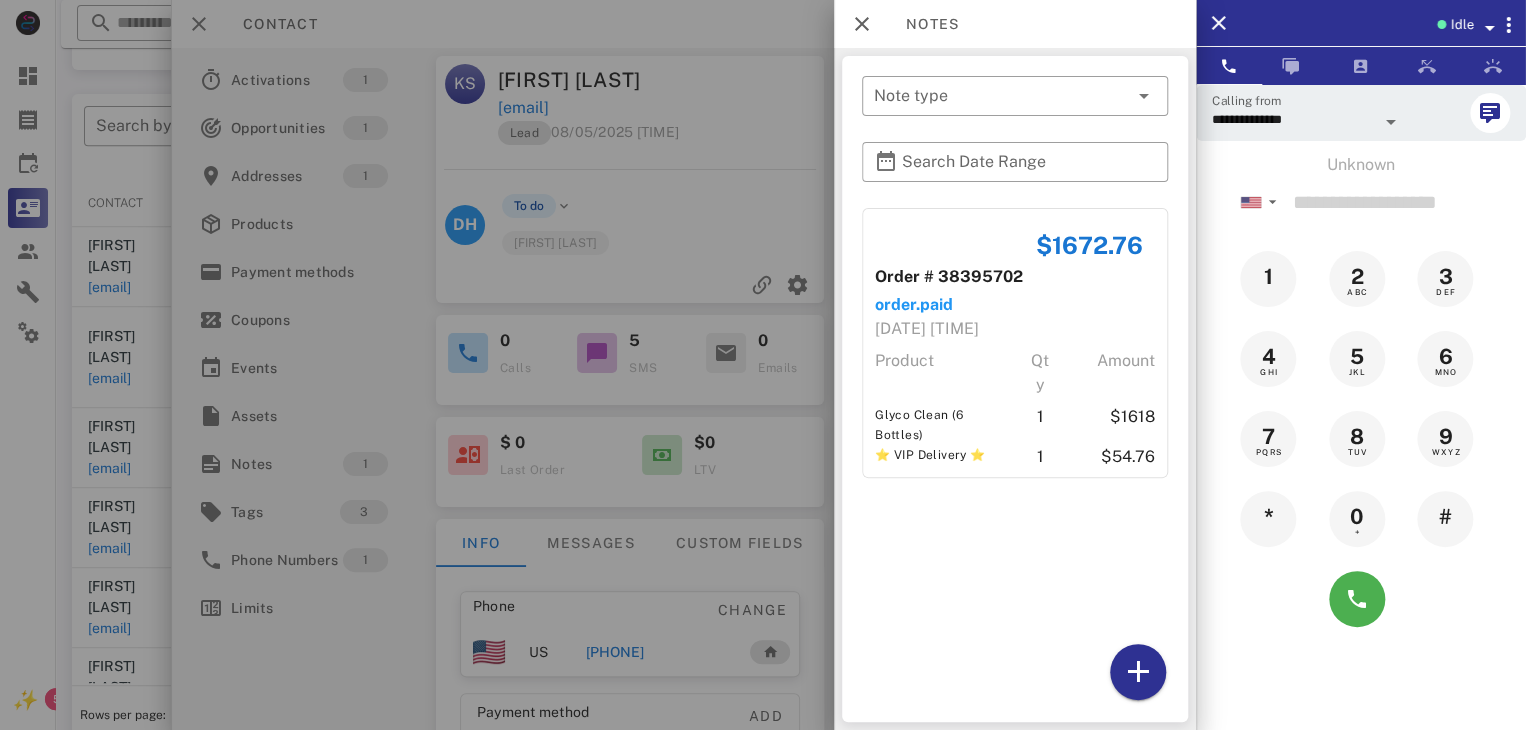 click at bounding box center [763, 365] 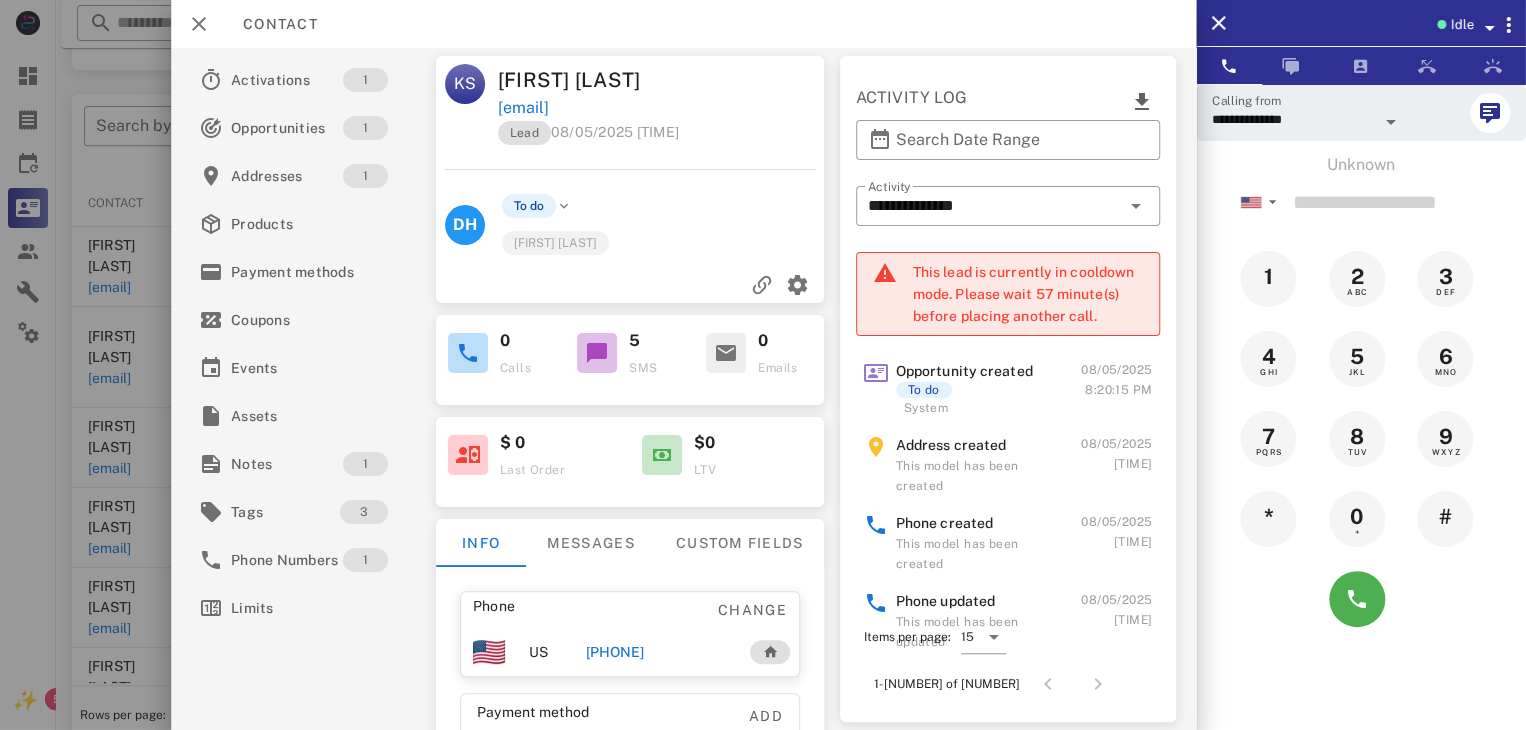click at bounding box center [763, 365] 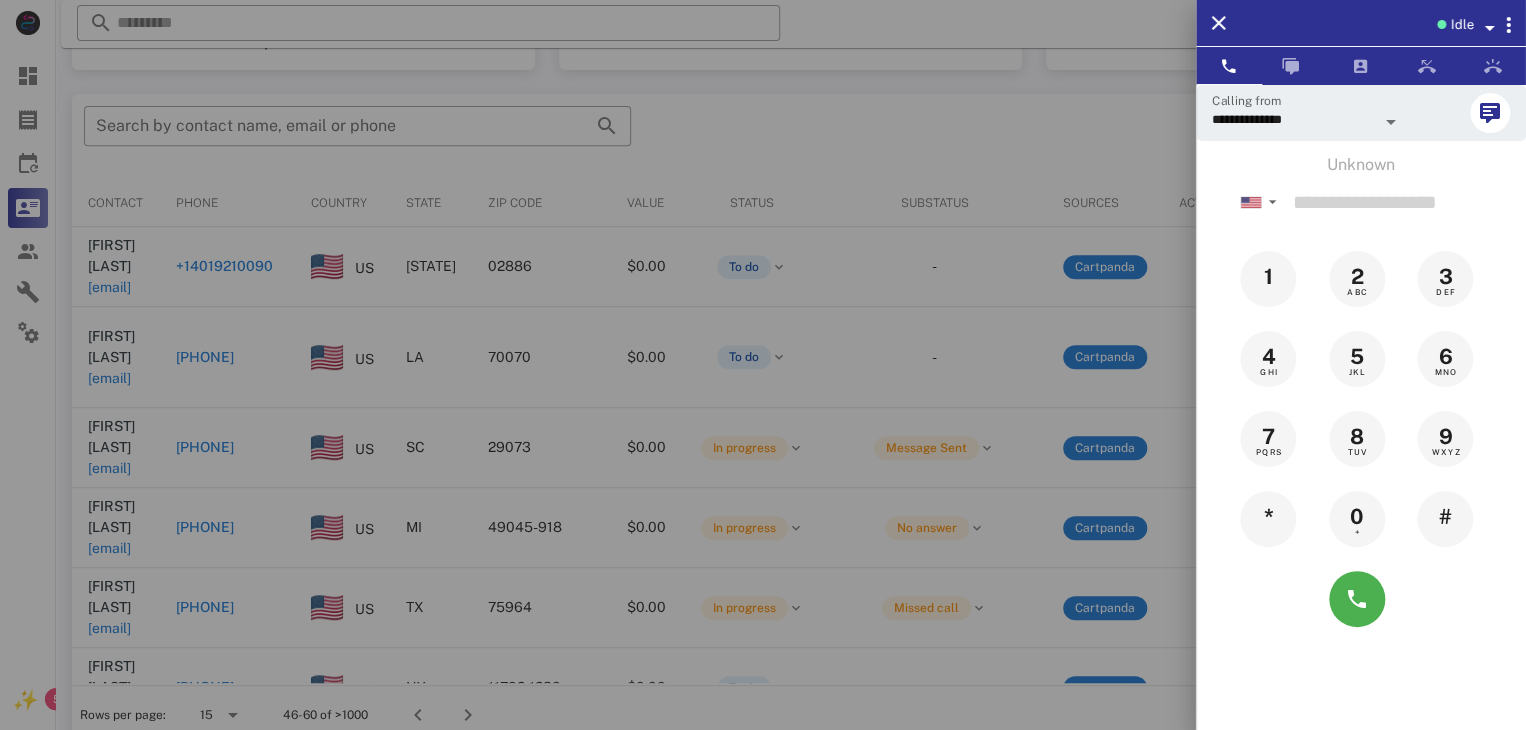 click at bounding box center (763, 365) 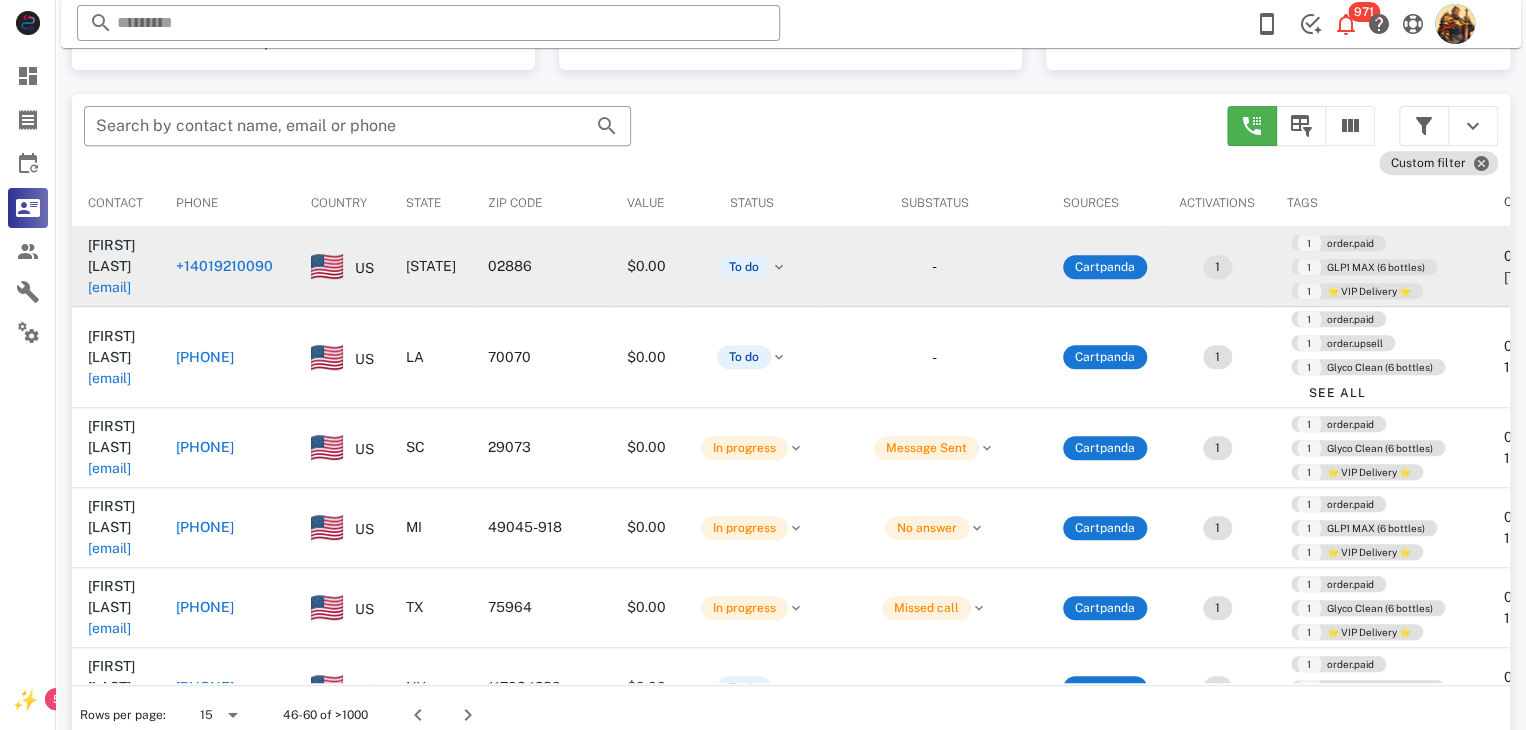 click on "[EMAIL]" at bounding box center (109, 287) 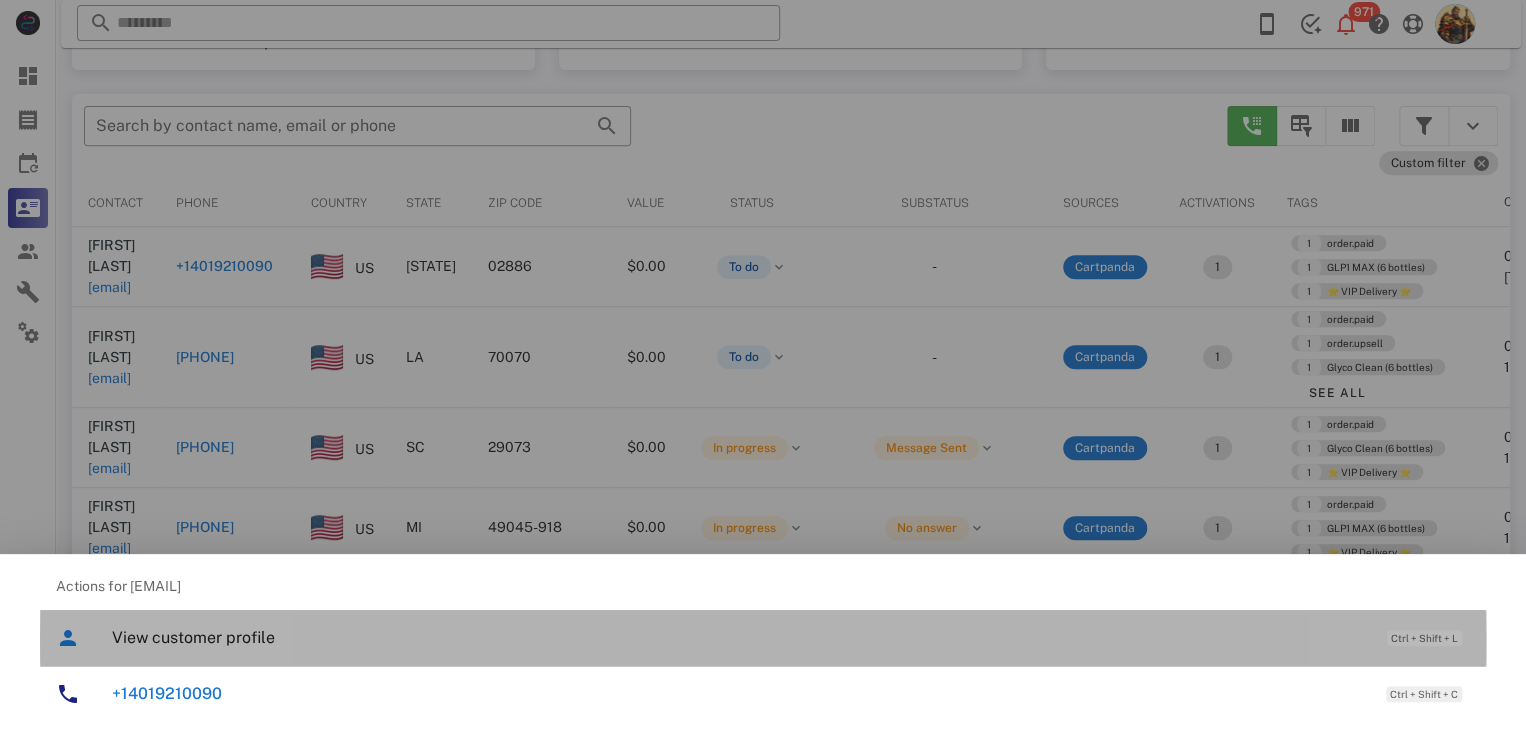 click on "View customer profile" at bounding box center [739, 637] 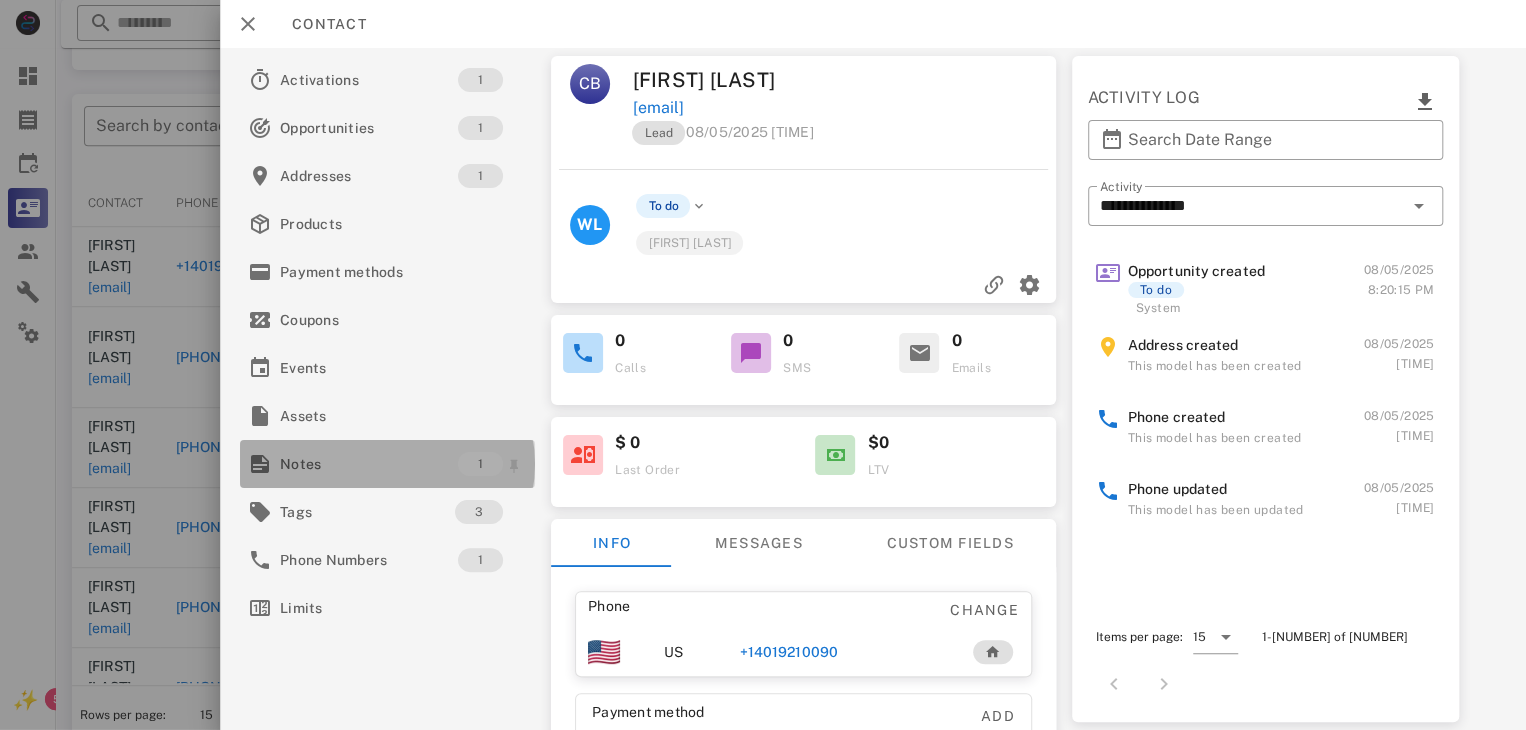 click on "Notes" at bounding box center (369, 464) 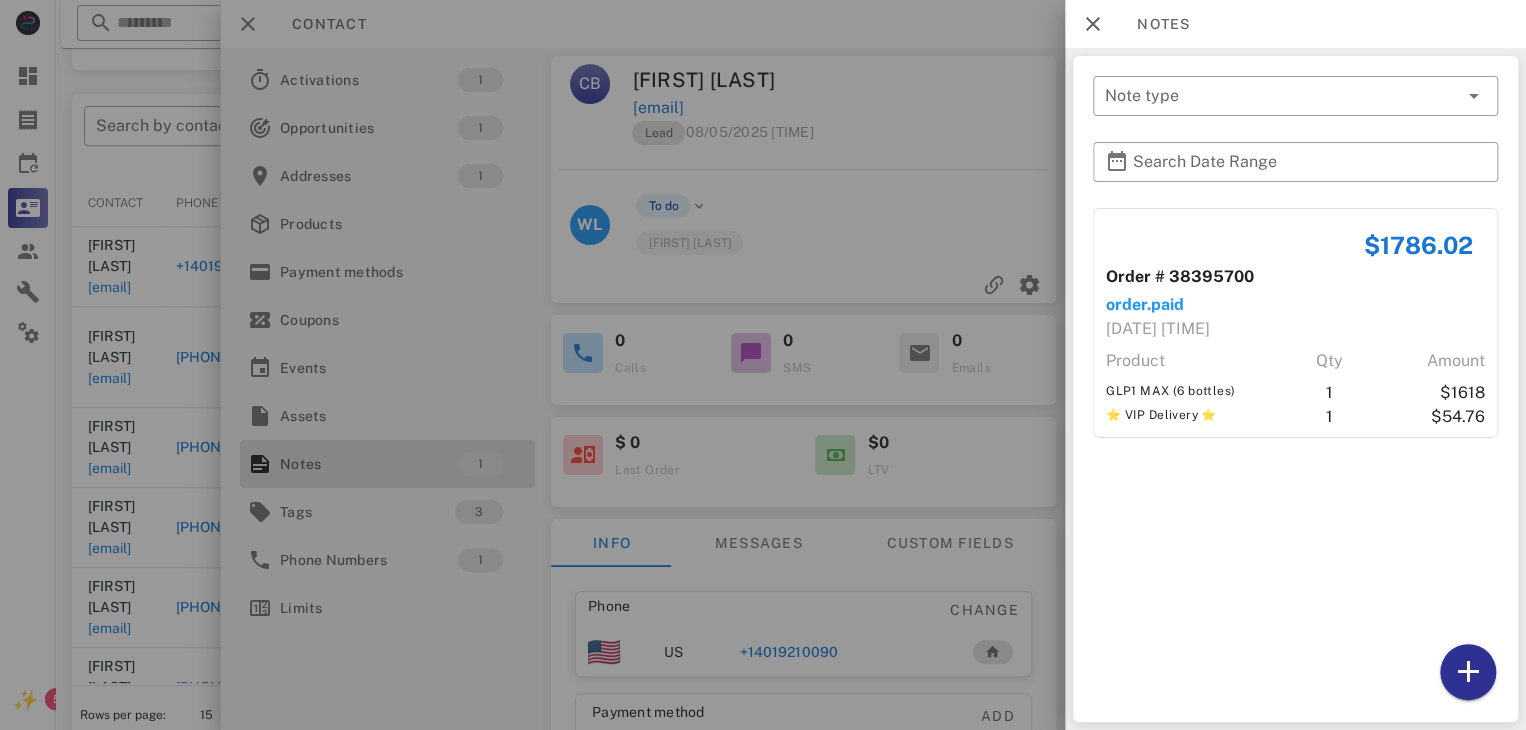 click at bounding box center (763, 365) 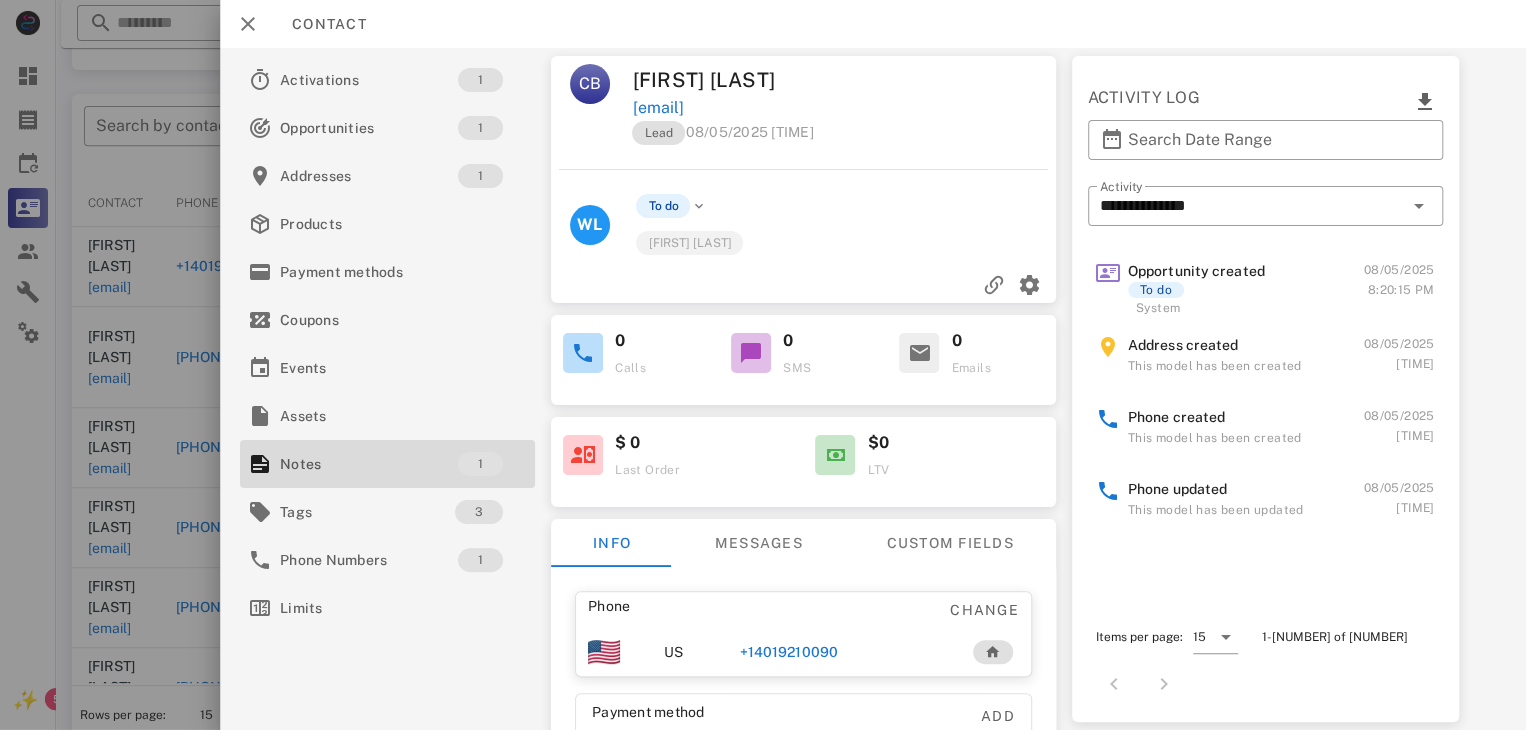 click on "+14019210090" at bounding box center [789, 652] 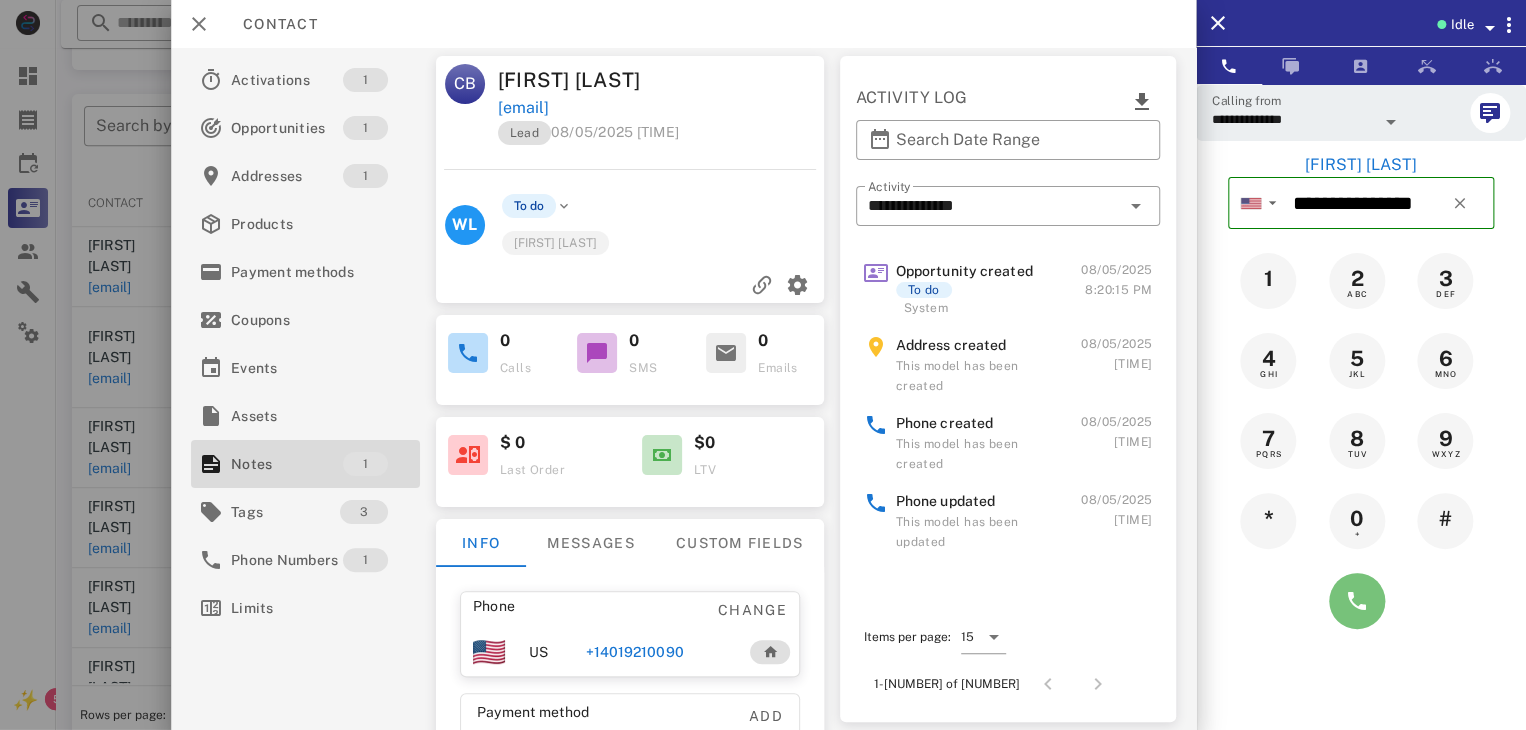 click at bounding box center (1357, 601) 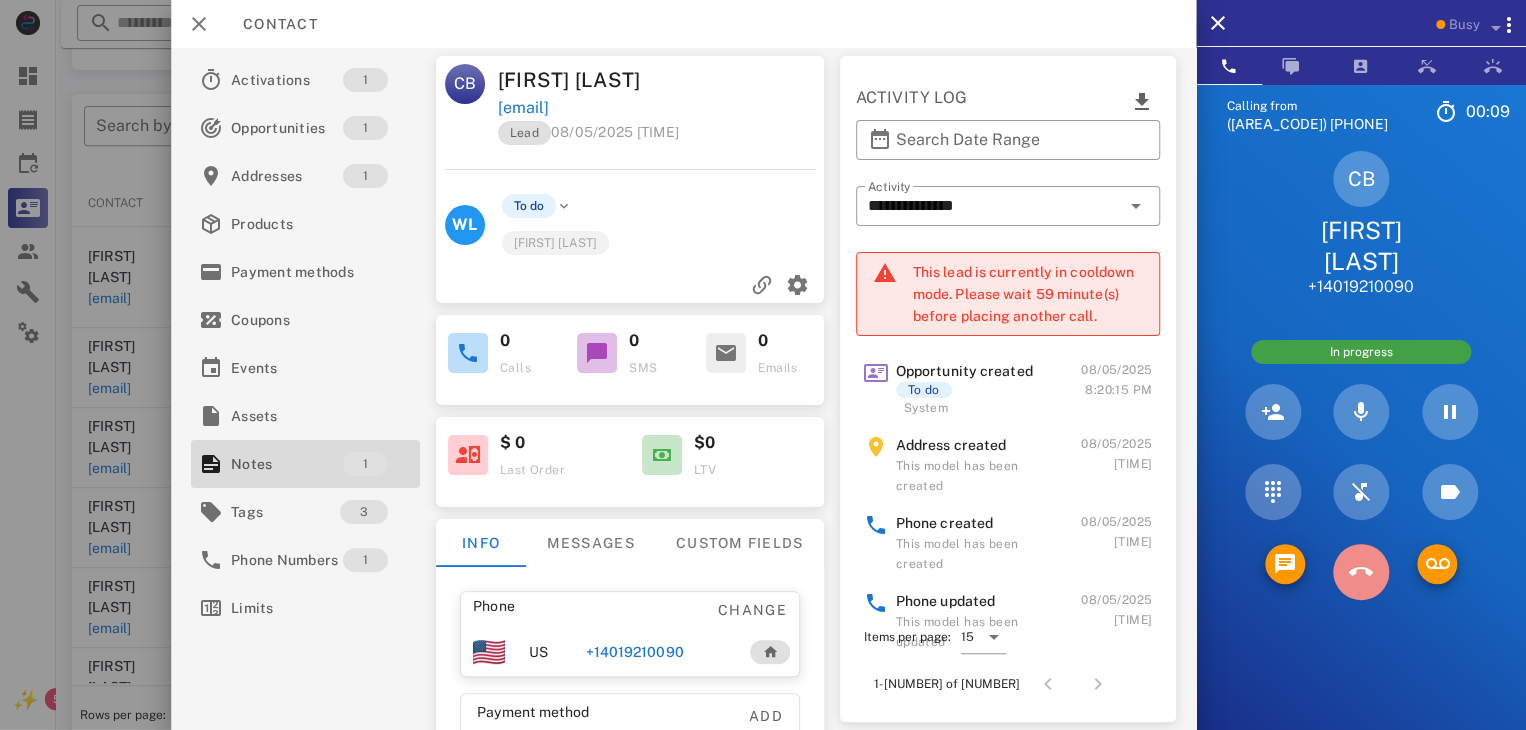 click at bounding box center [1361, 572] 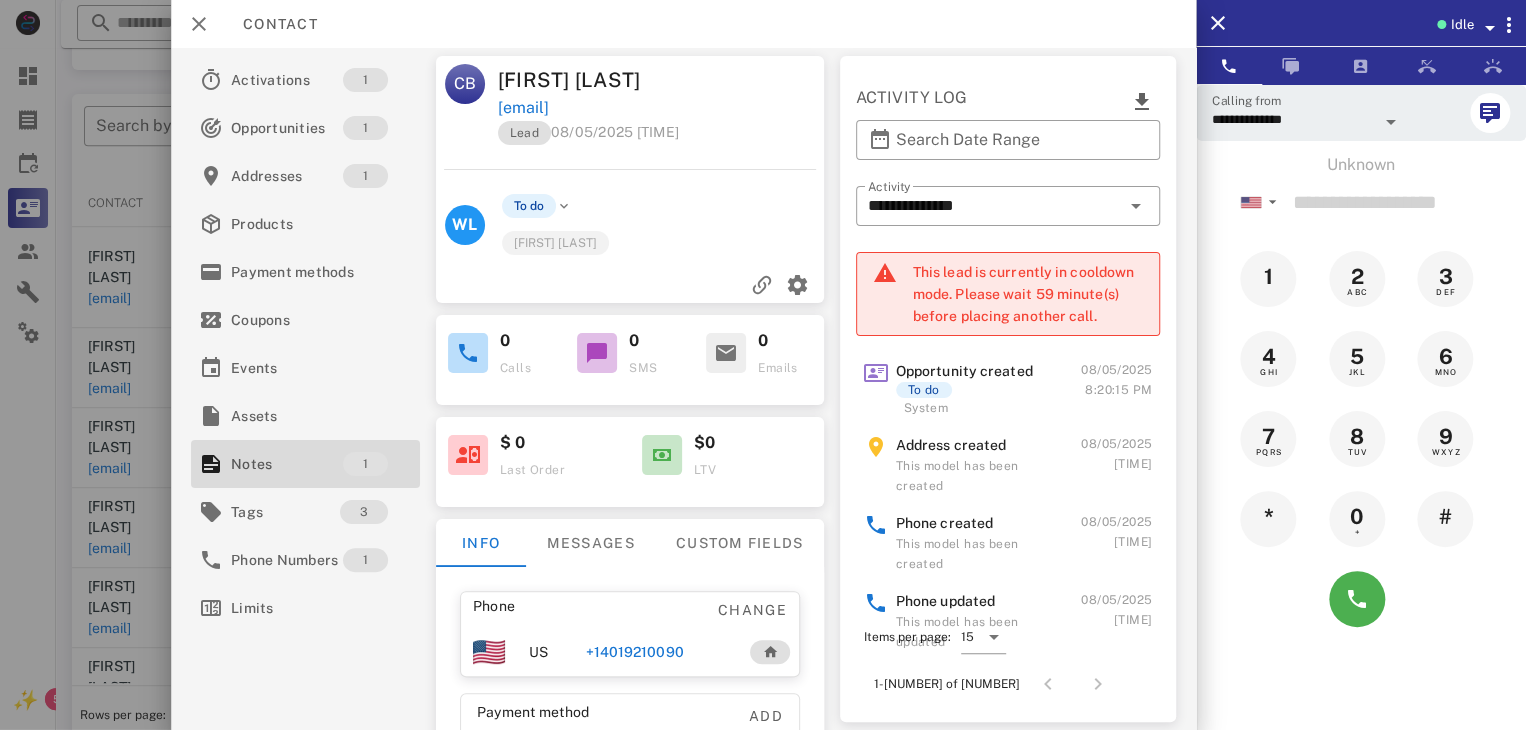 click at bounding box center [763, 365] 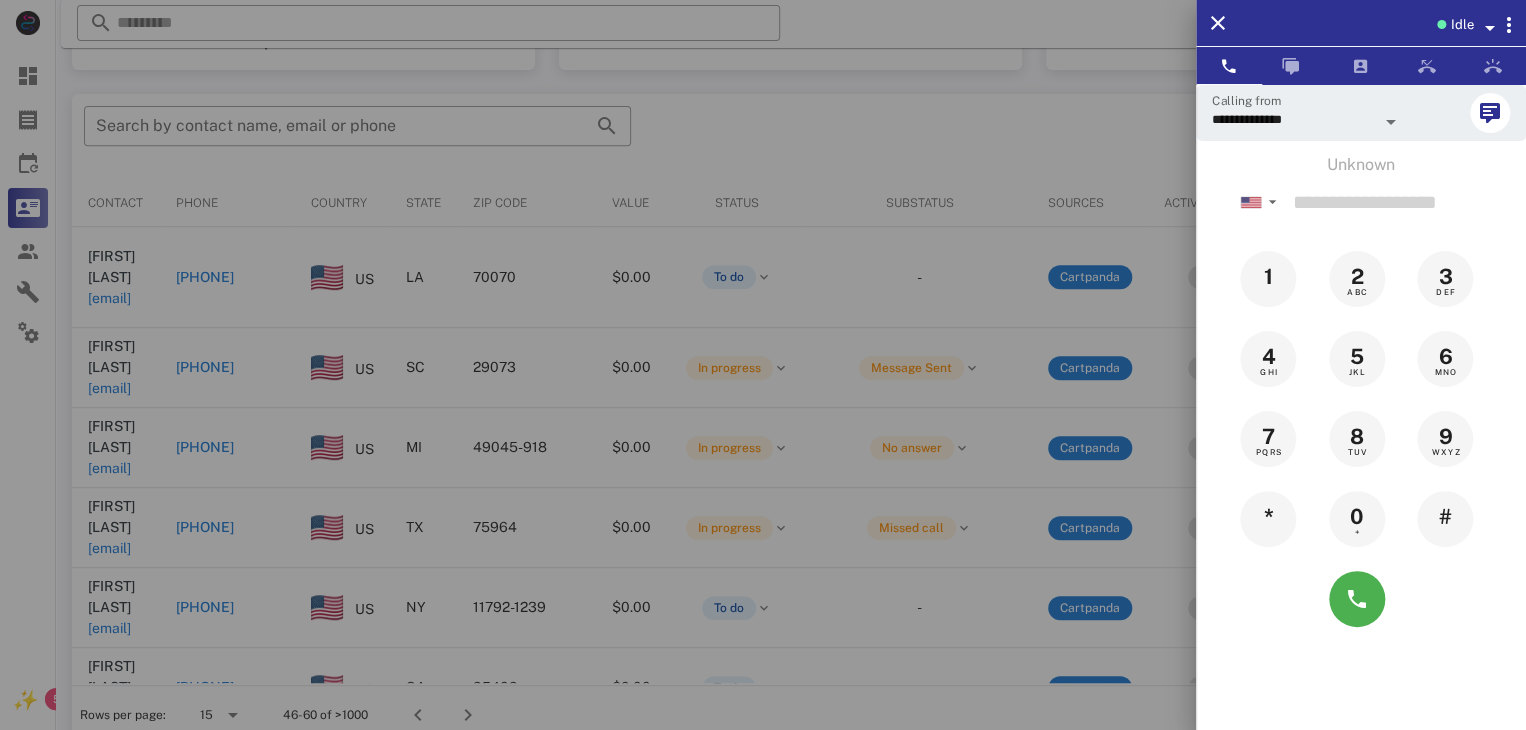 click at bounding box center (763, 365) 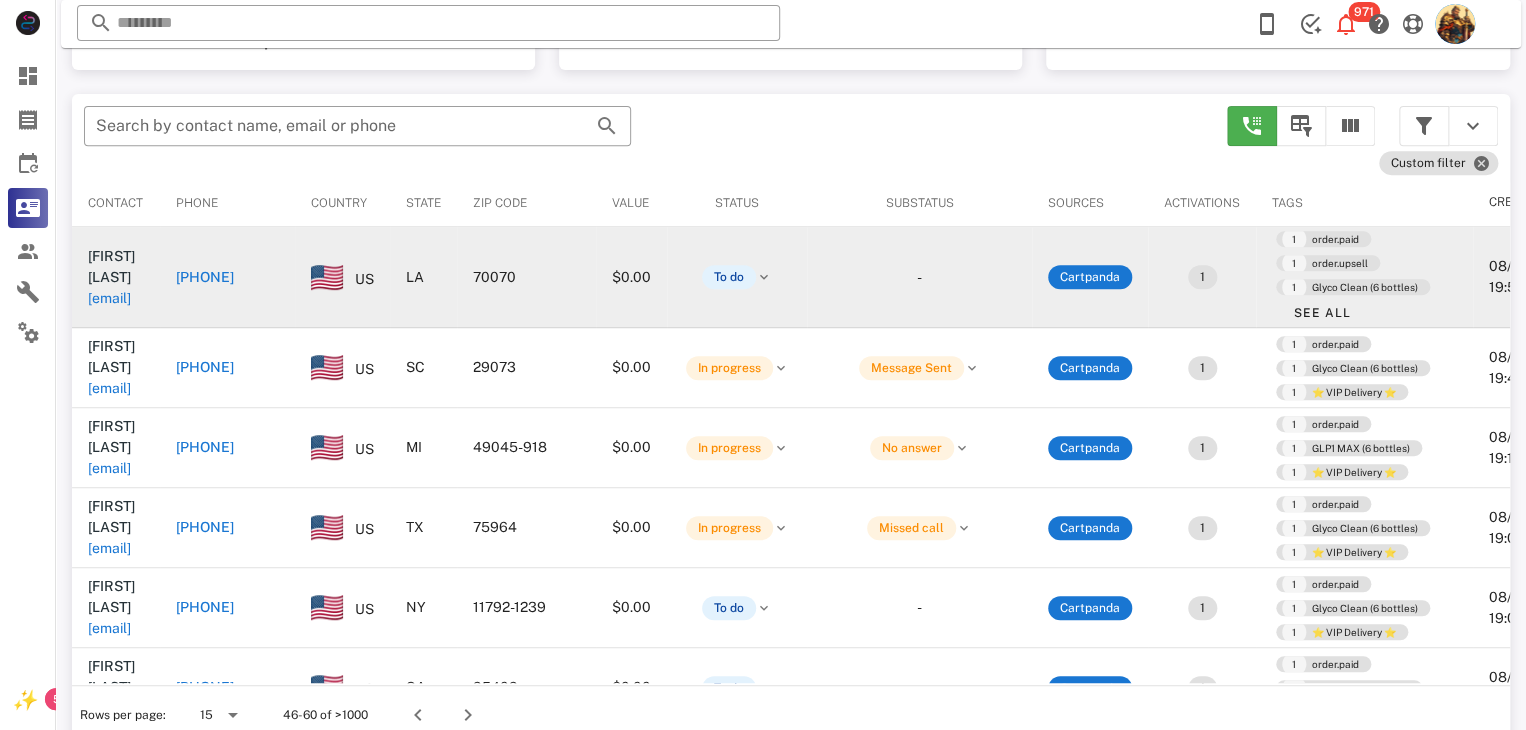 click on "[EMAIL]" at bounding box center [109, 298] 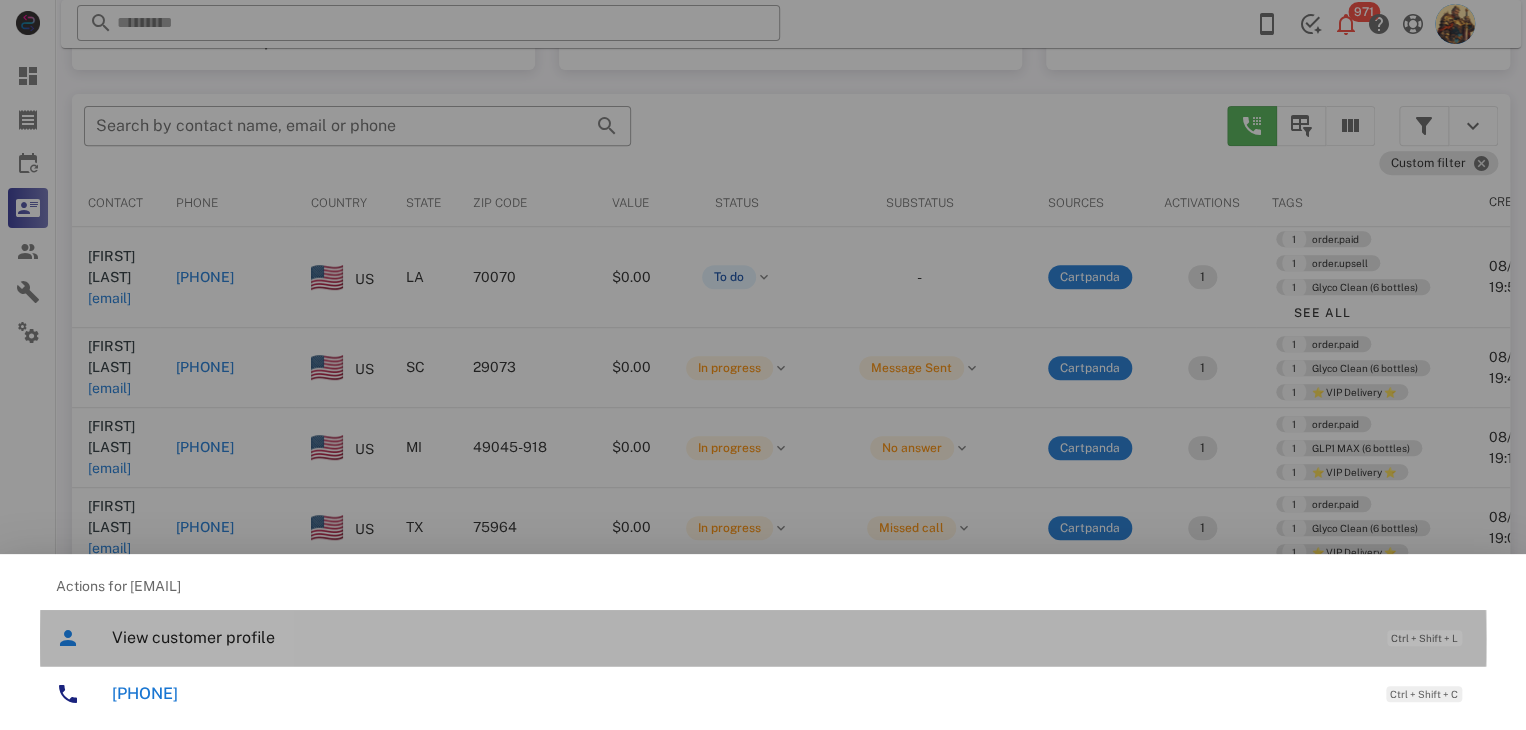 click on "View customer profile Ctrl + Shift + L" at bounding box center [791, 637] 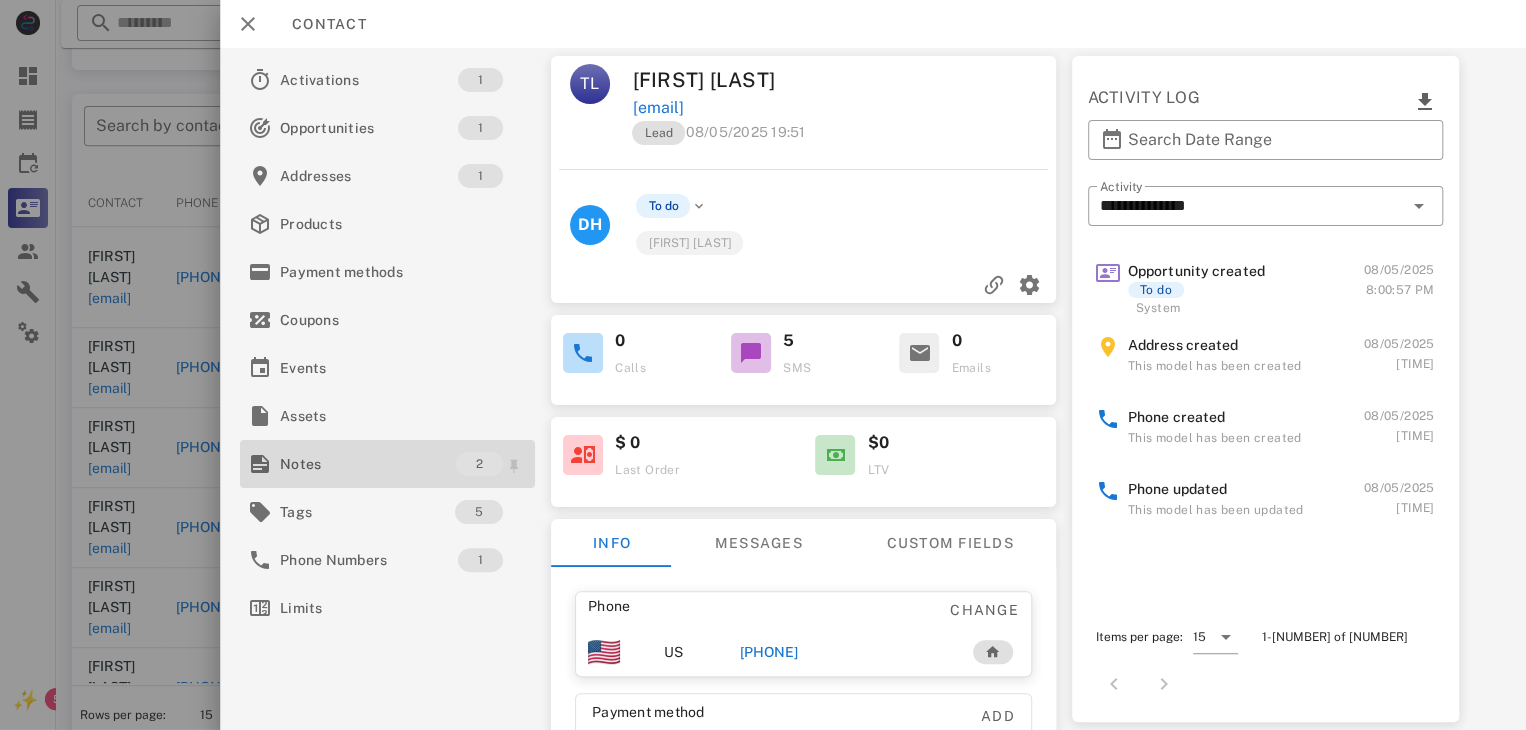 click on "Notes" at bounding box center (368, 464) 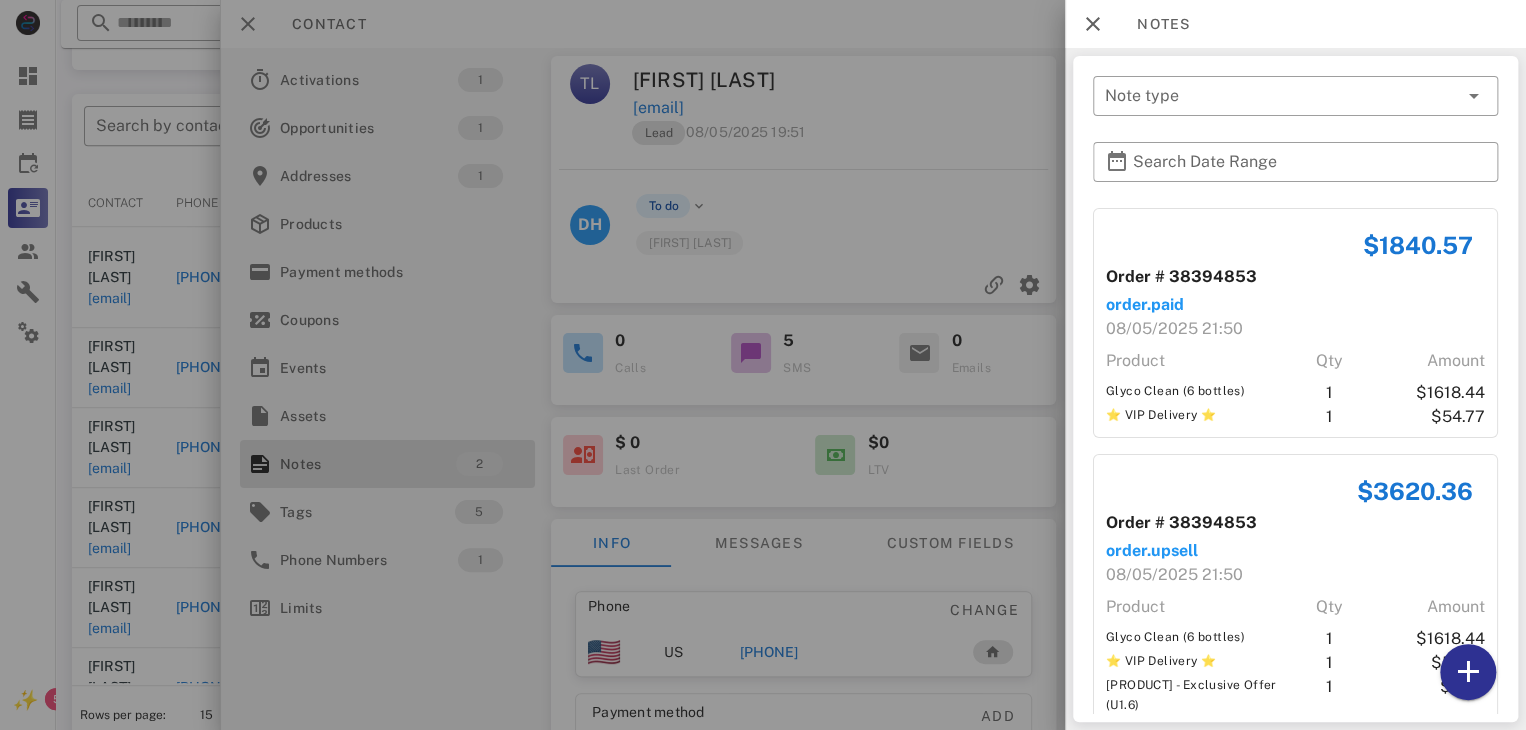 scroll, scrollTop: 38, scrollLeft: 0, axis: vertical 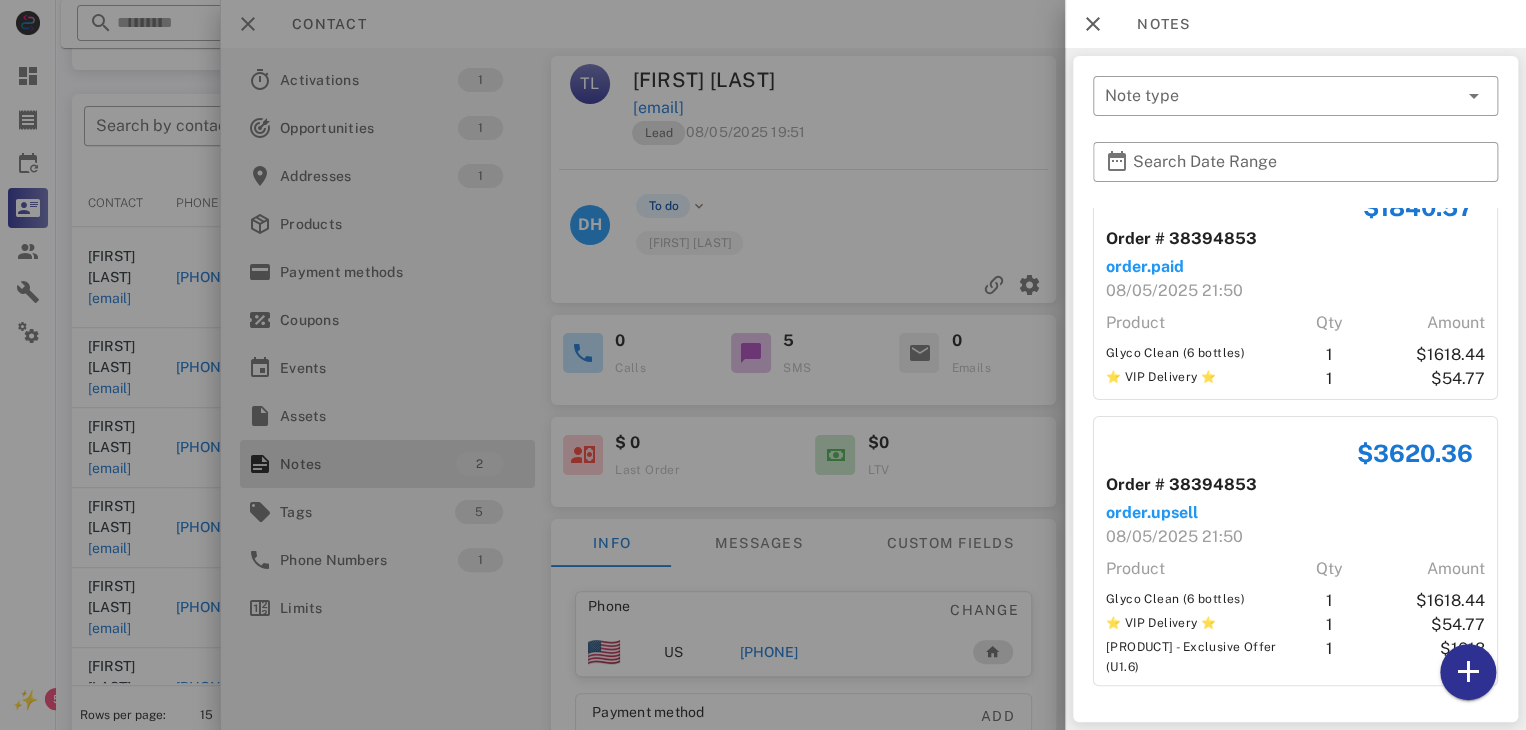 click at bounding box center [763, 365] 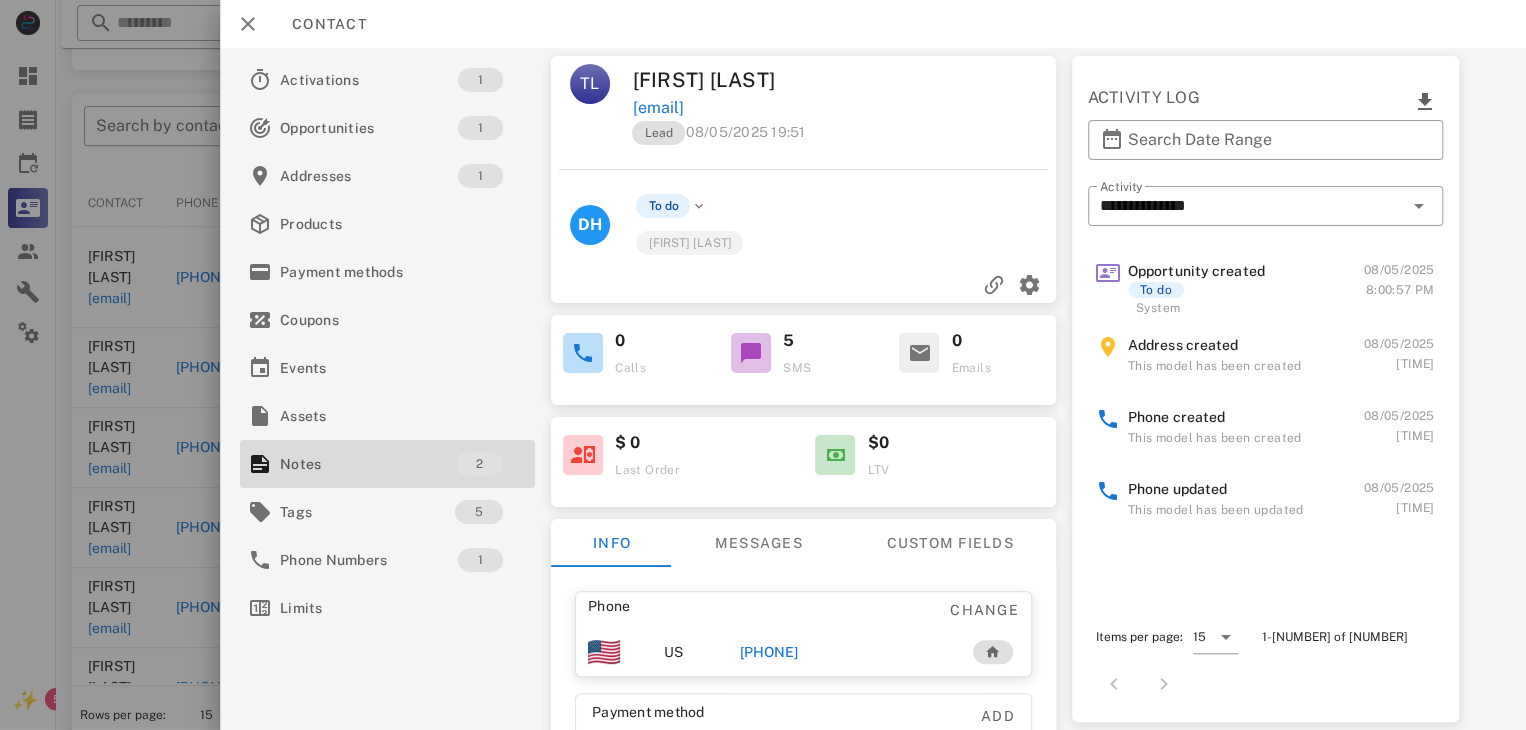click on "[PHONE]" at bounding box center (769, 652) 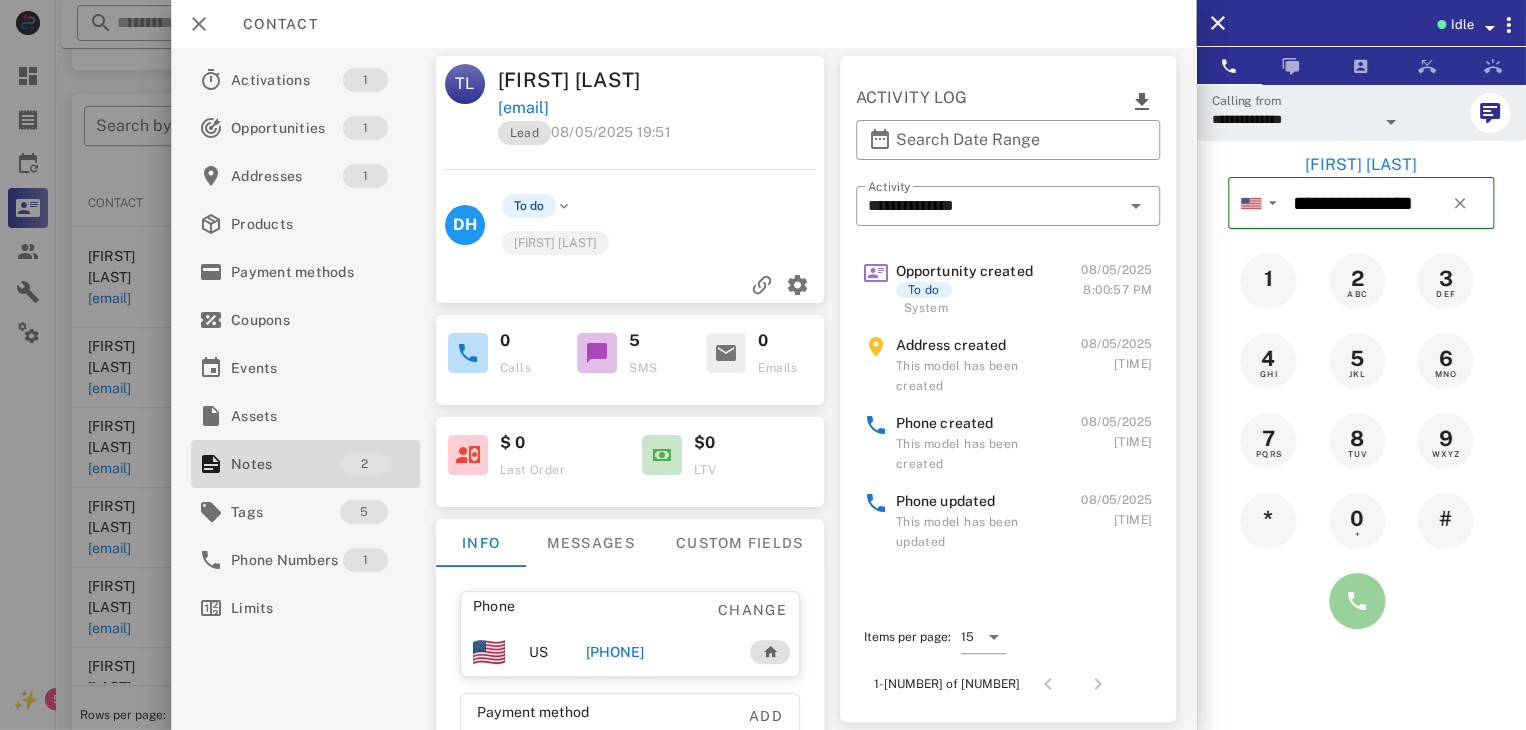 click at bounding box center (1357, 601) 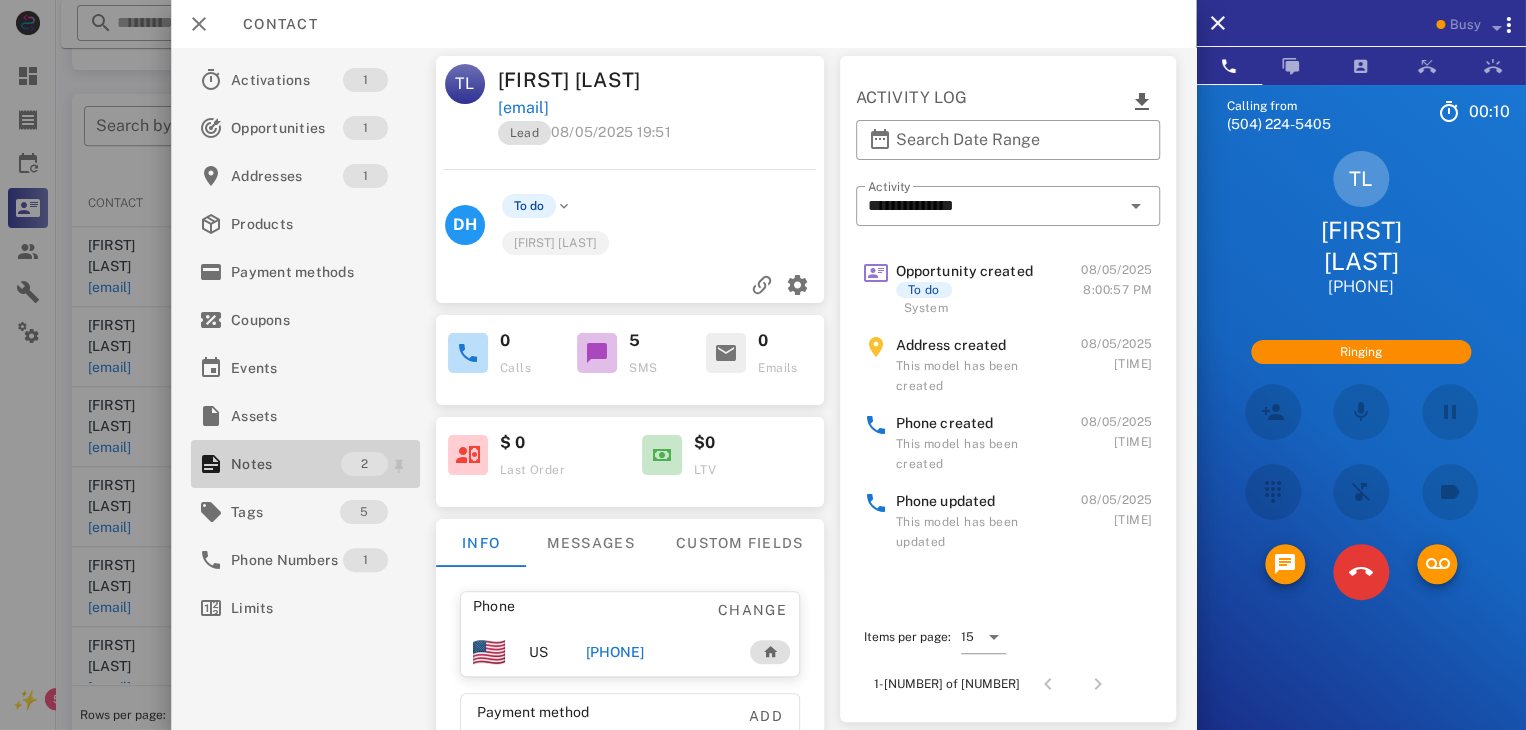 click on "Notes" at bounding box center (286, 464) 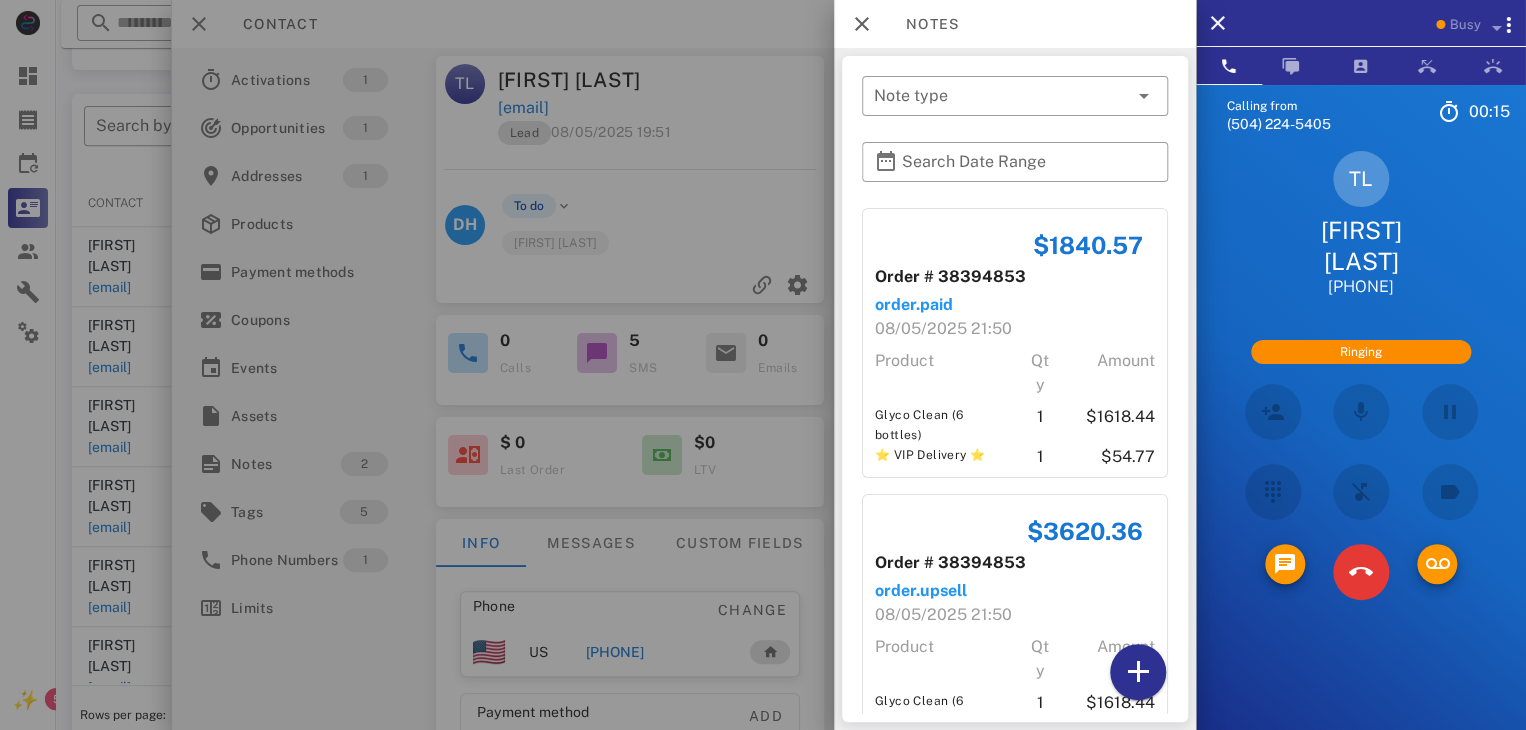 scroll, scrollTop: 138, scrollLeft: 0, axis: vertical 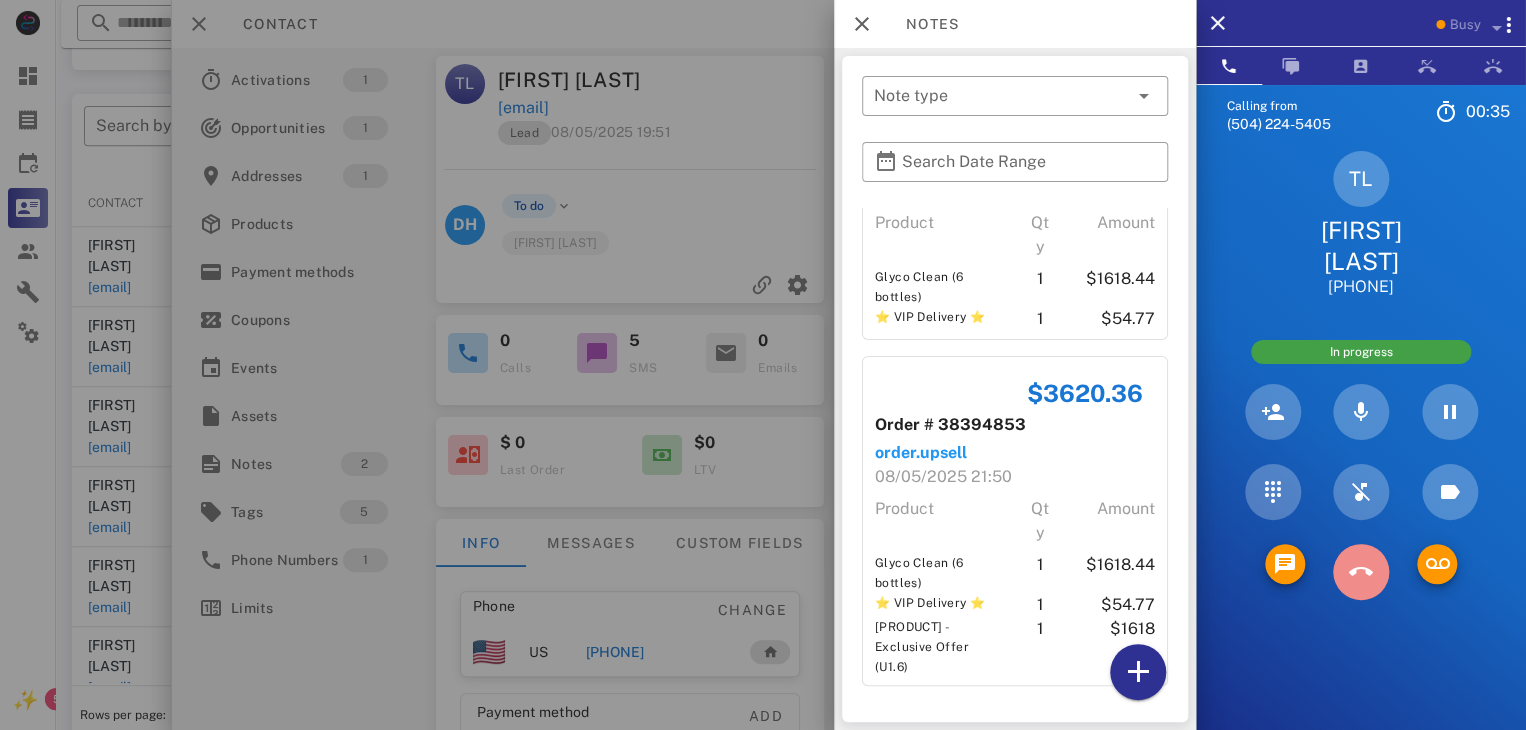 click at bounding box center [1361, 572] 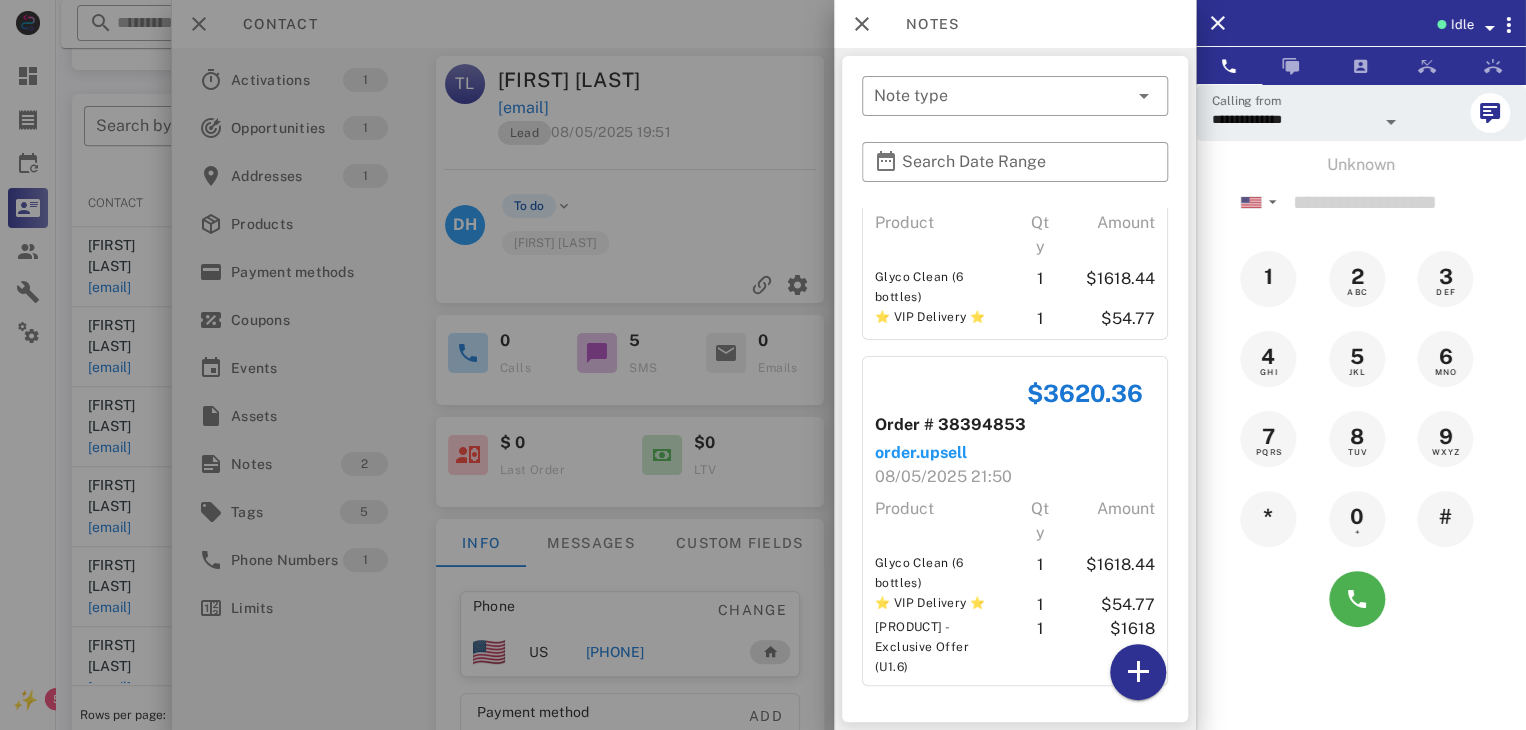 click at bounding box center [763, 365] 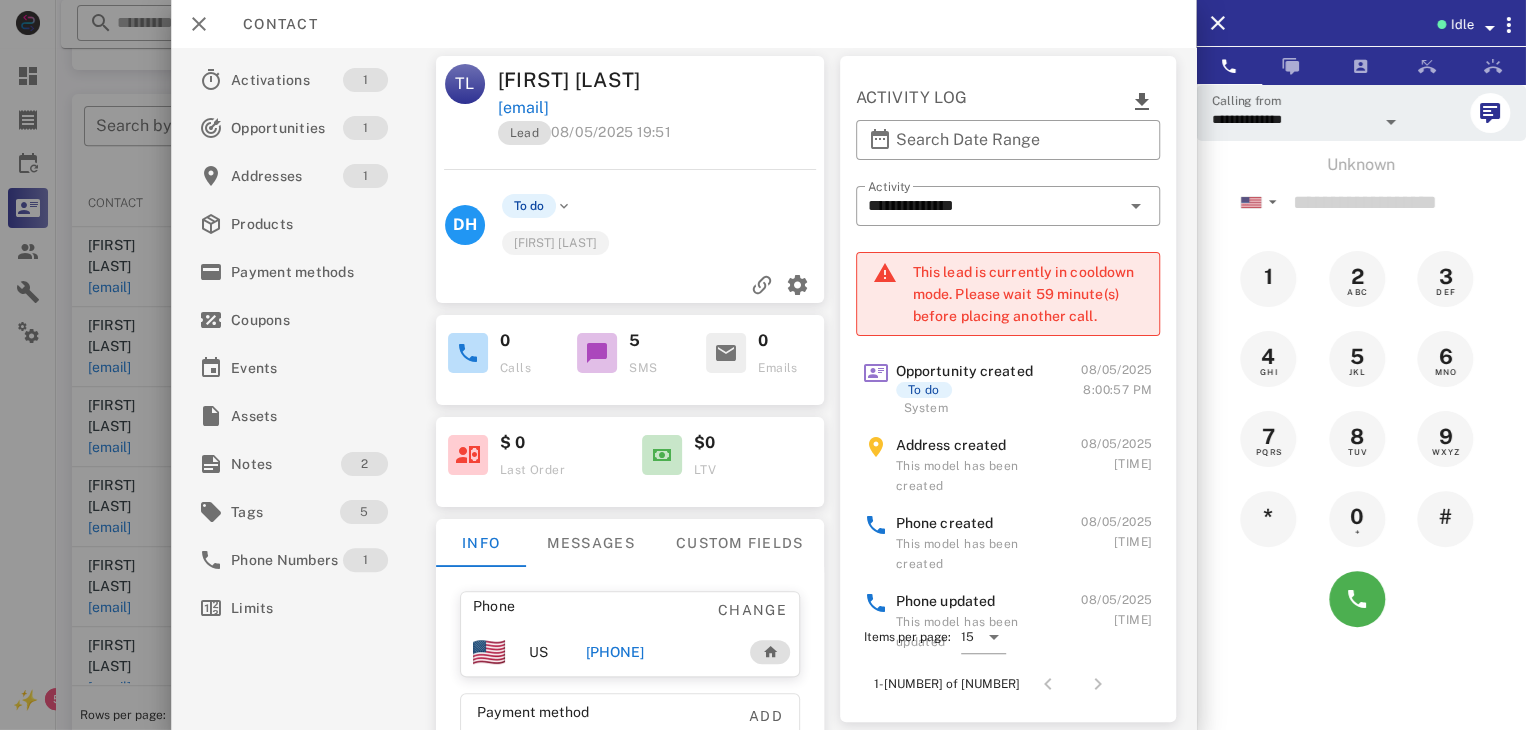 click at bounding box center (763, 365) 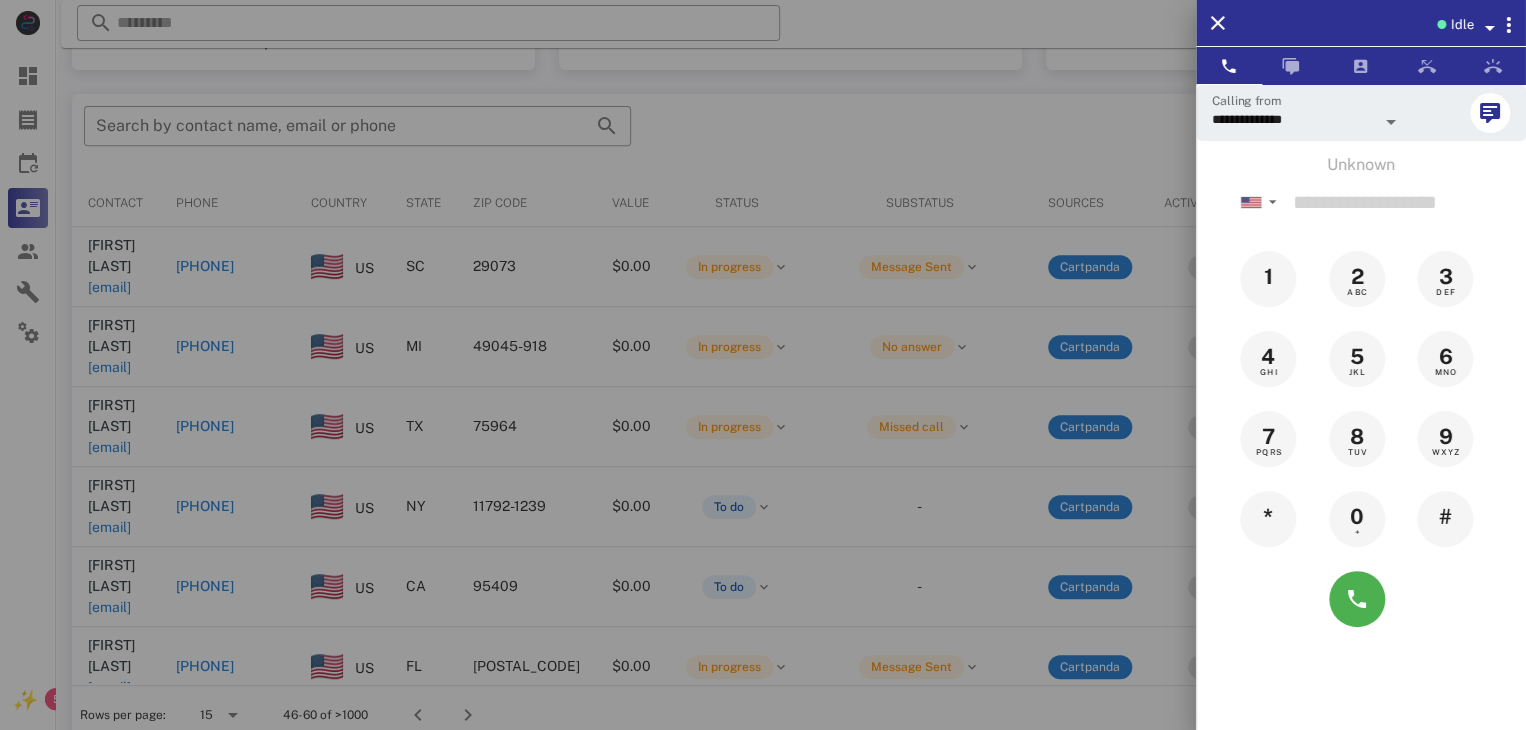 click at bounding box center [763, 365] 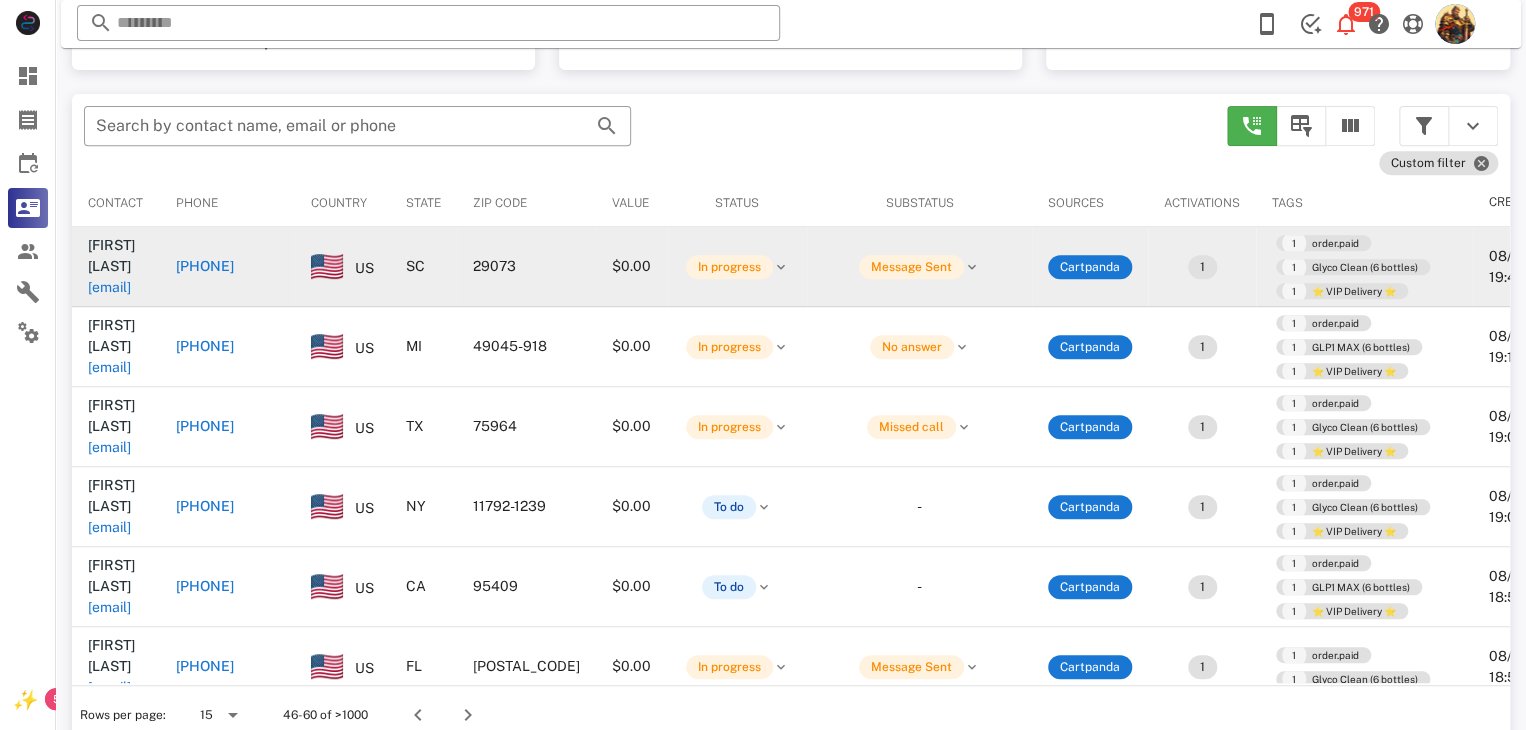click on "[EMAIL]" at bounding box center [109, 287] 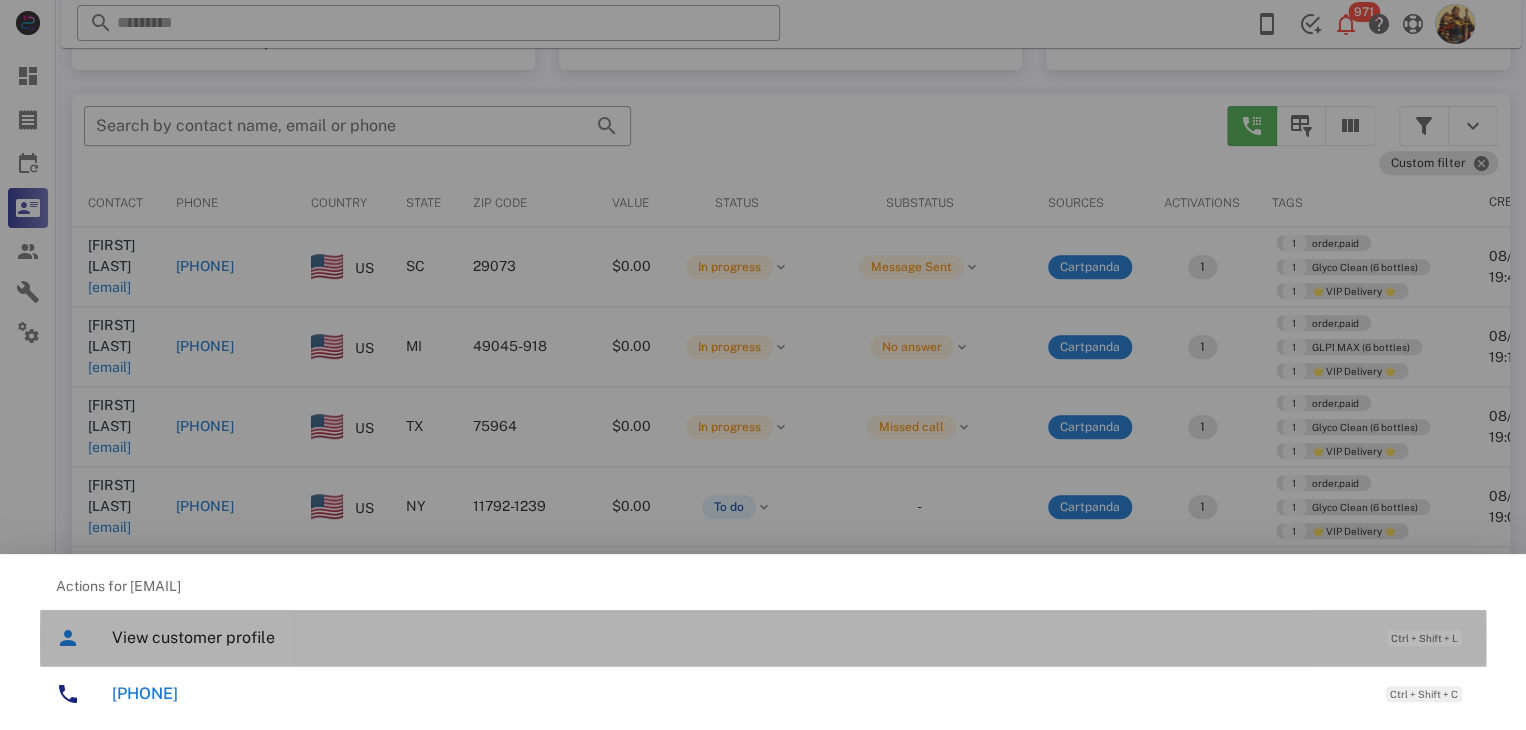 click on "View customer profile" at bounding box center (739, 637) 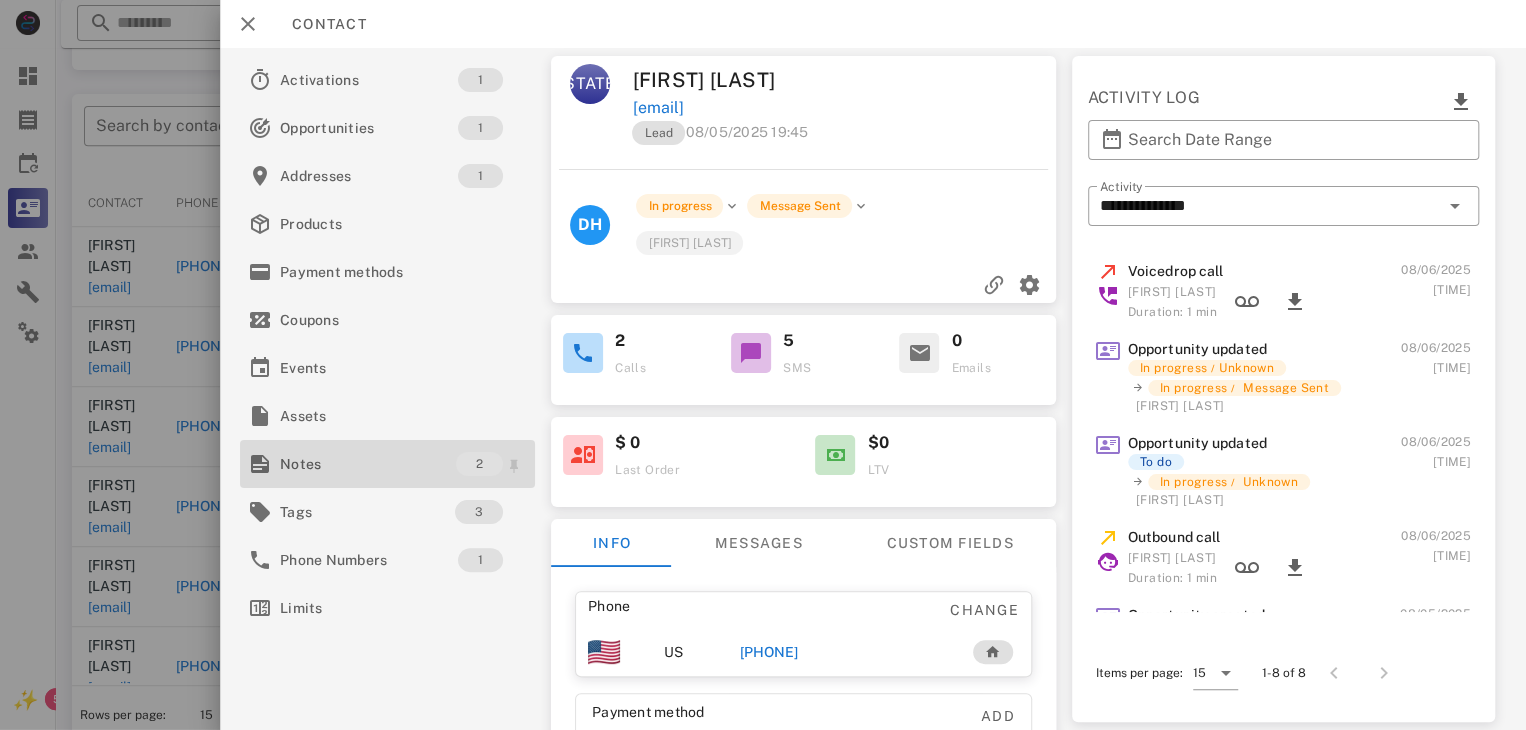 click on "Notes" at bounding box center (368, 464) 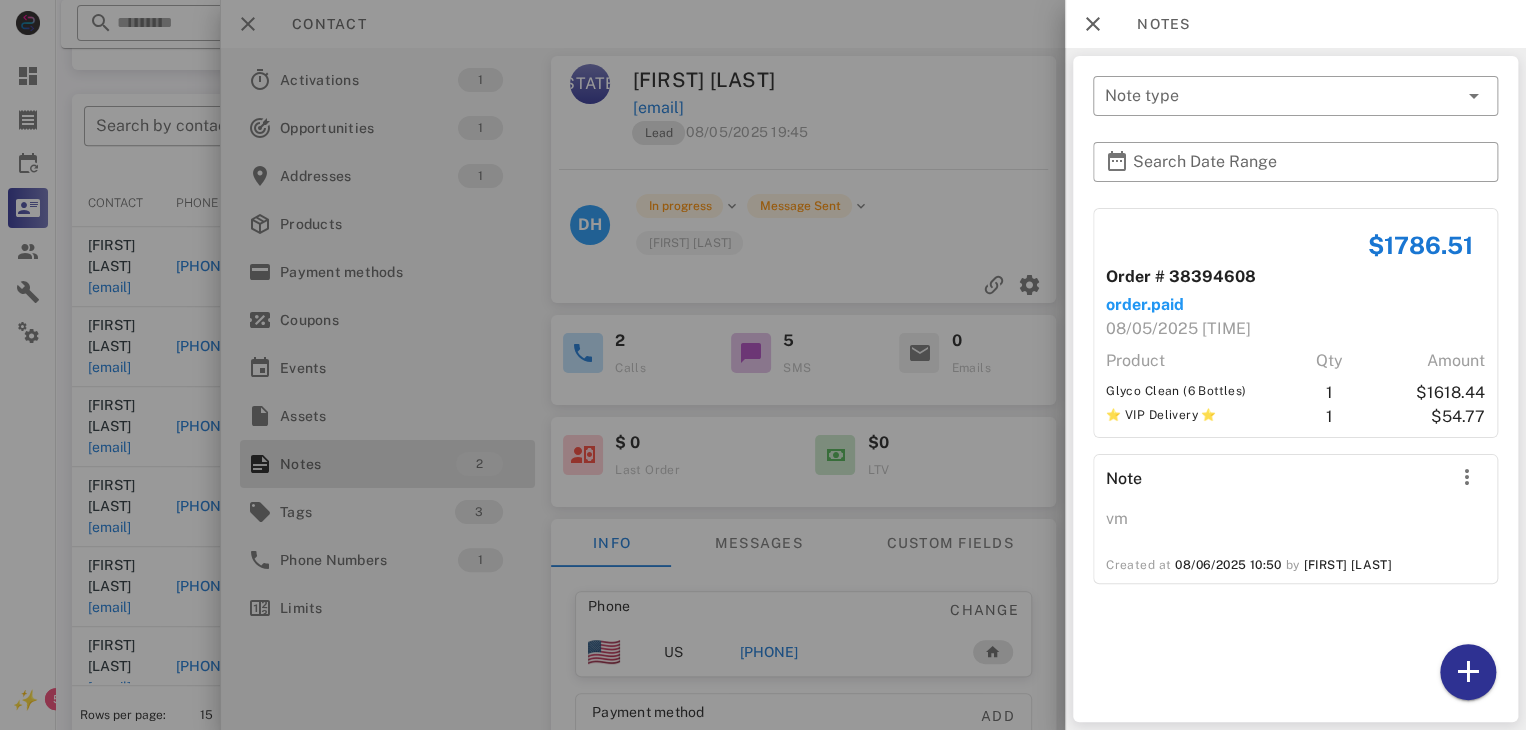 click at bounding box center [763, 365] 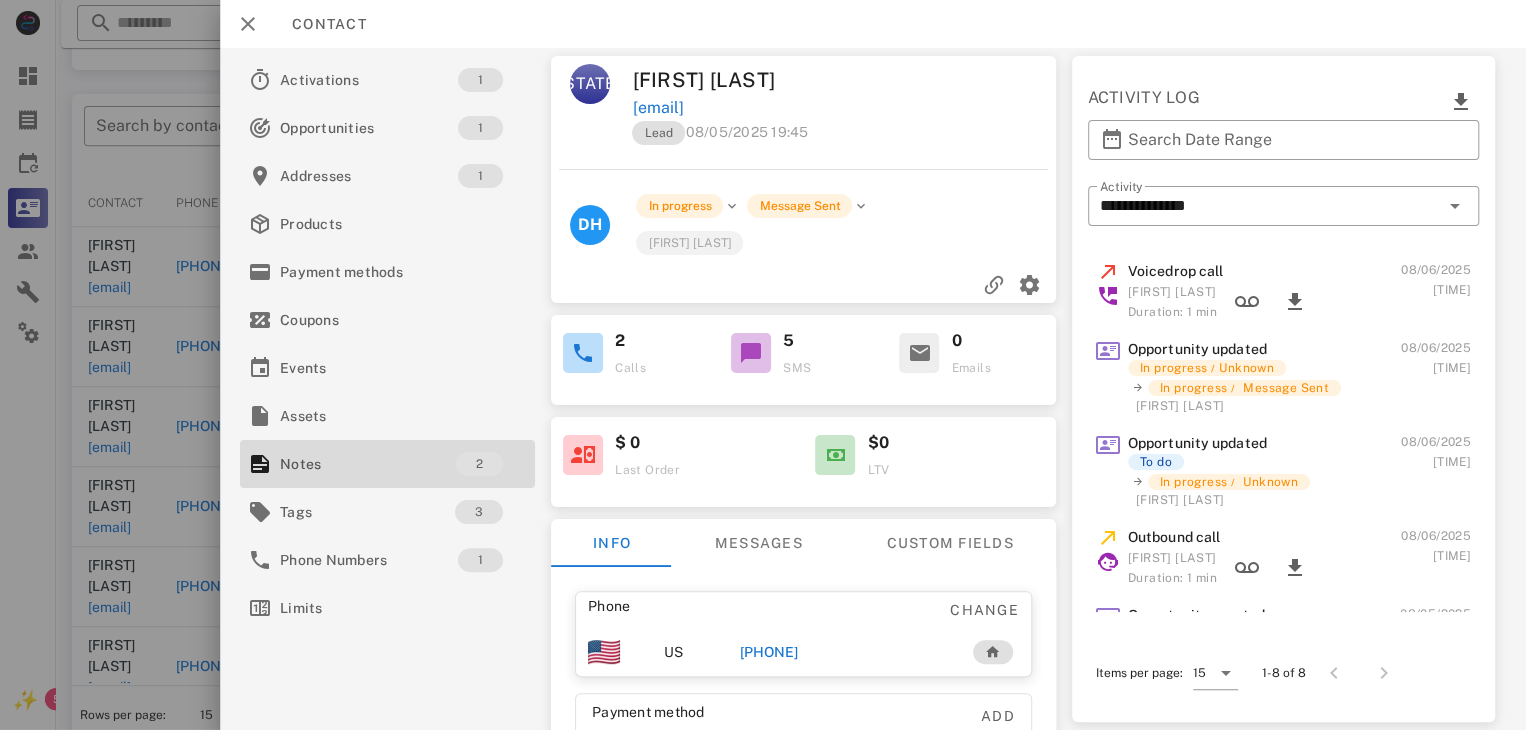 click on "[PHONE]" at bounding box center (769, 652) 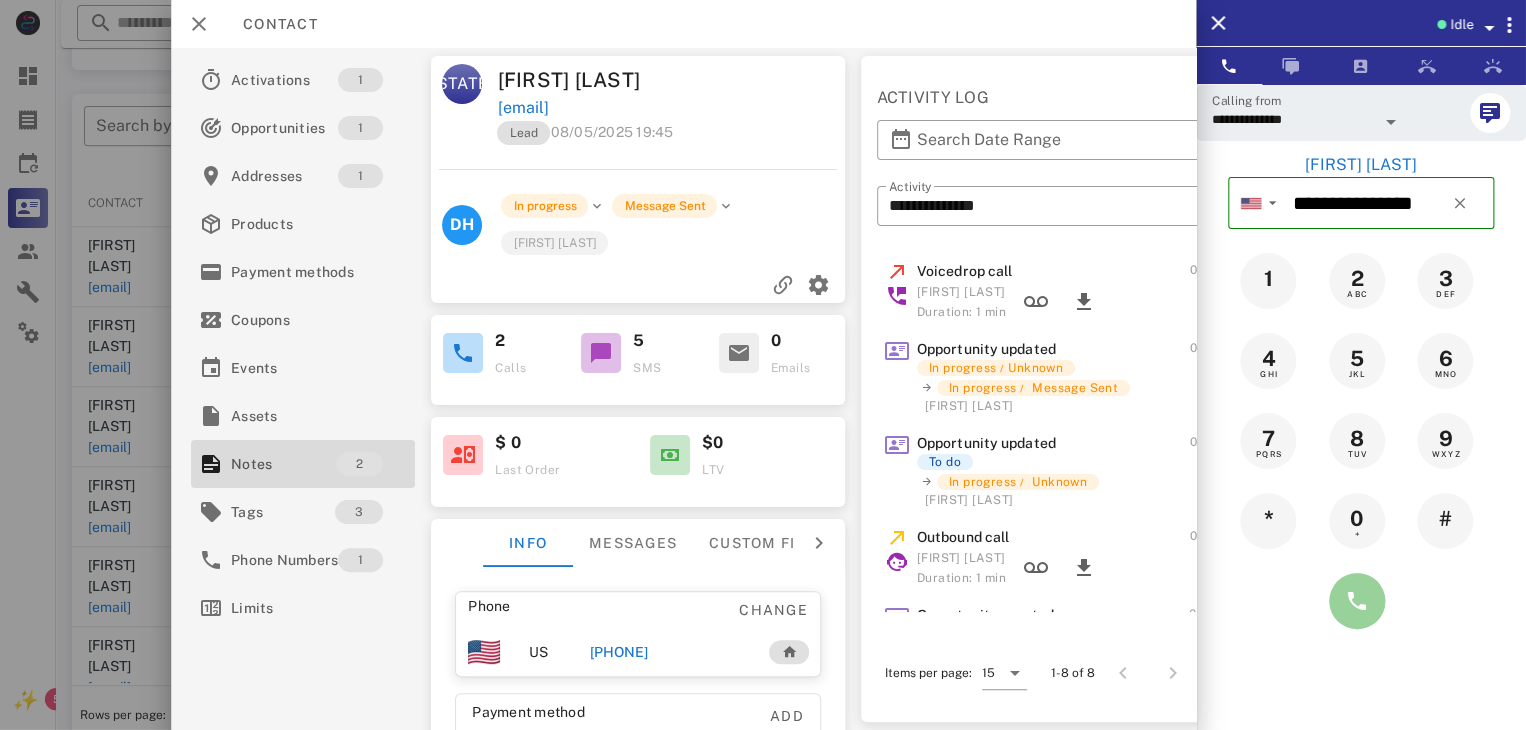 click at bounding box center (1357, 601) 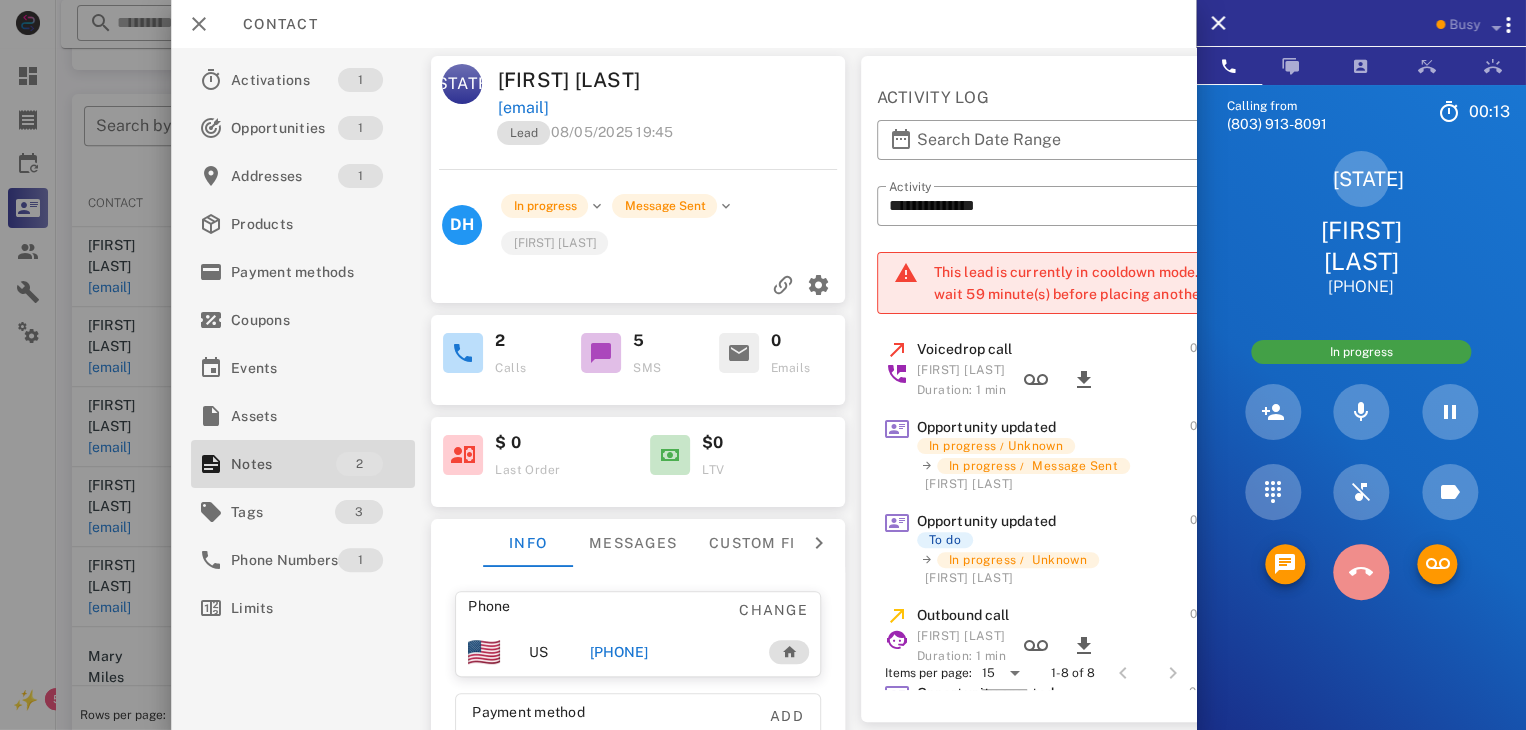 click at bounding box center (1361, 572) 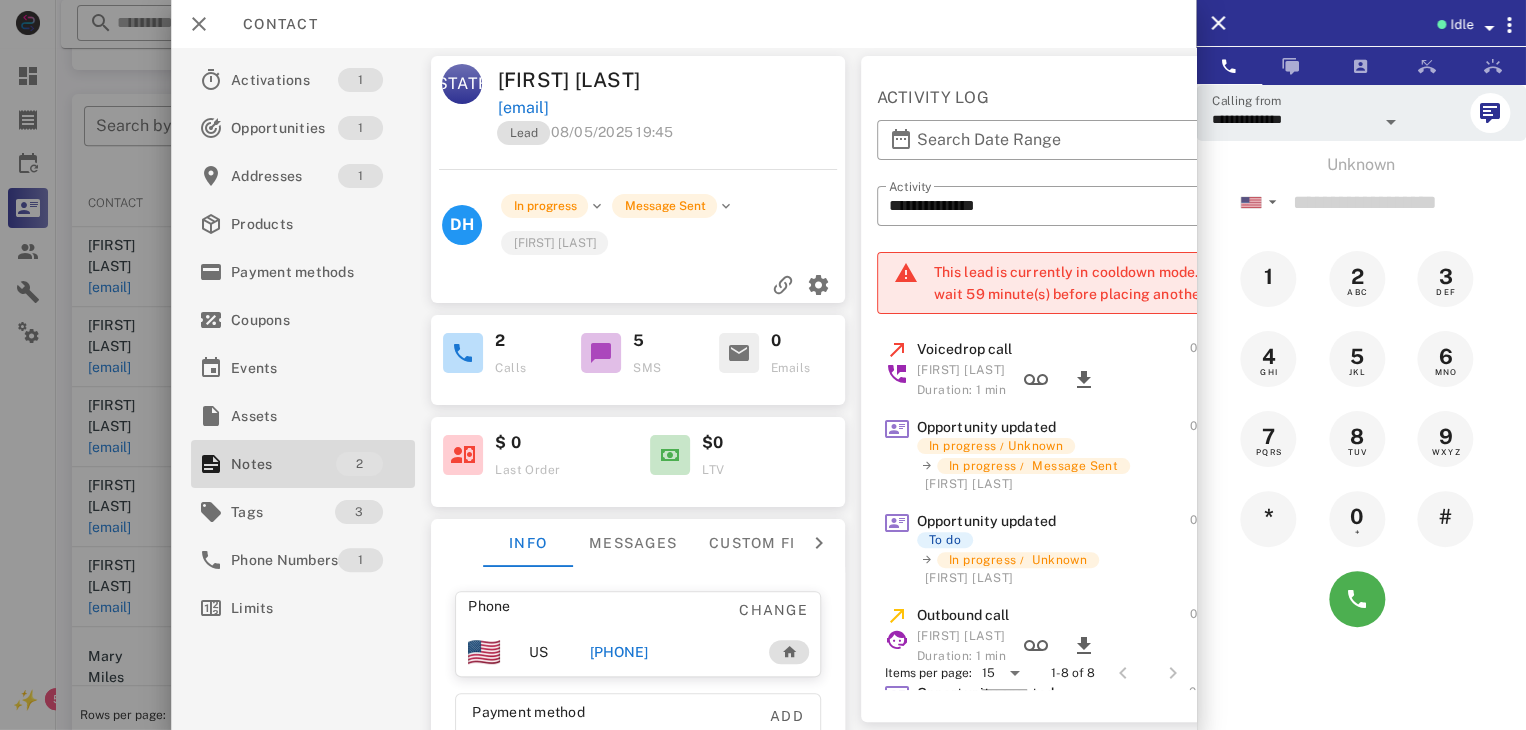 click at bounding box center [763, 365] 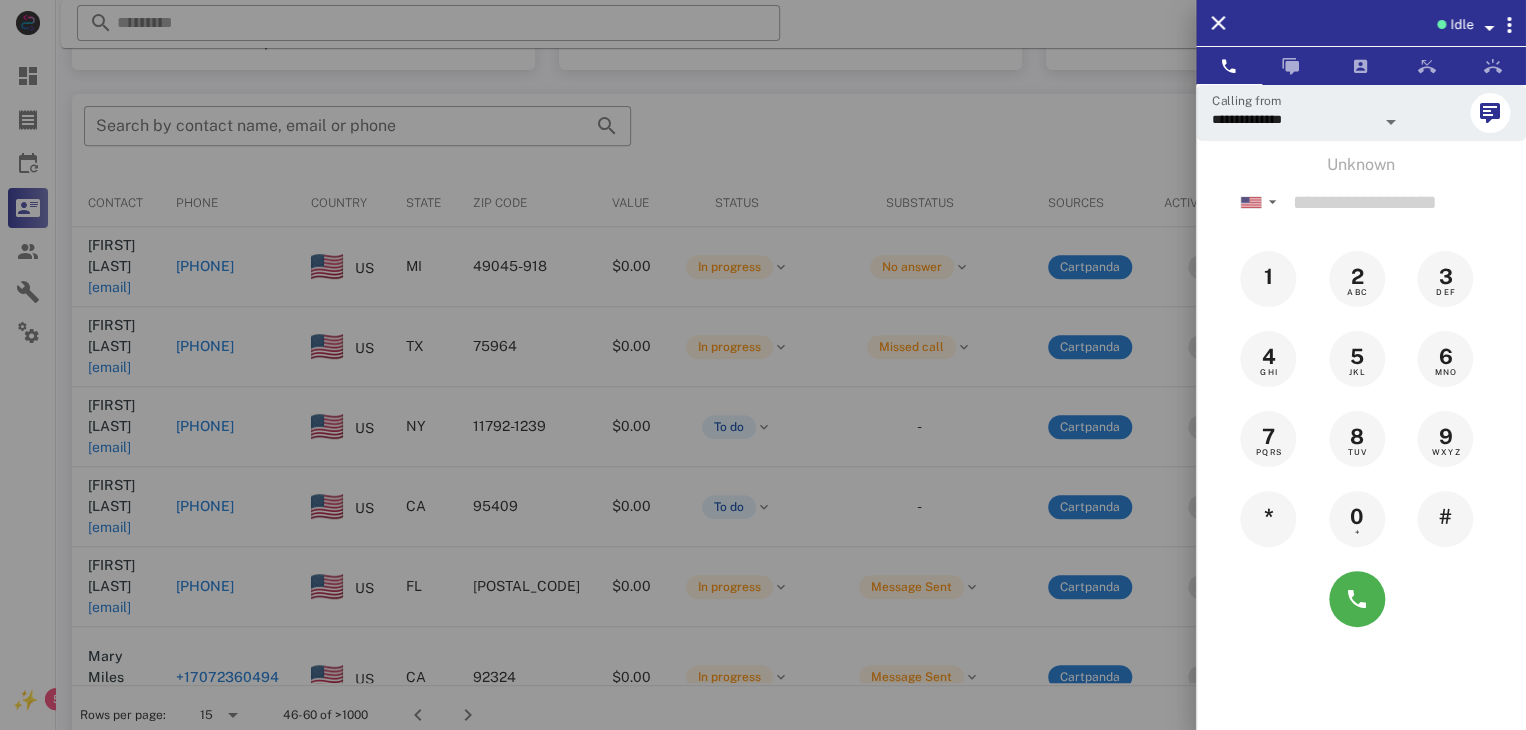 click at bounding box center [763, 365] 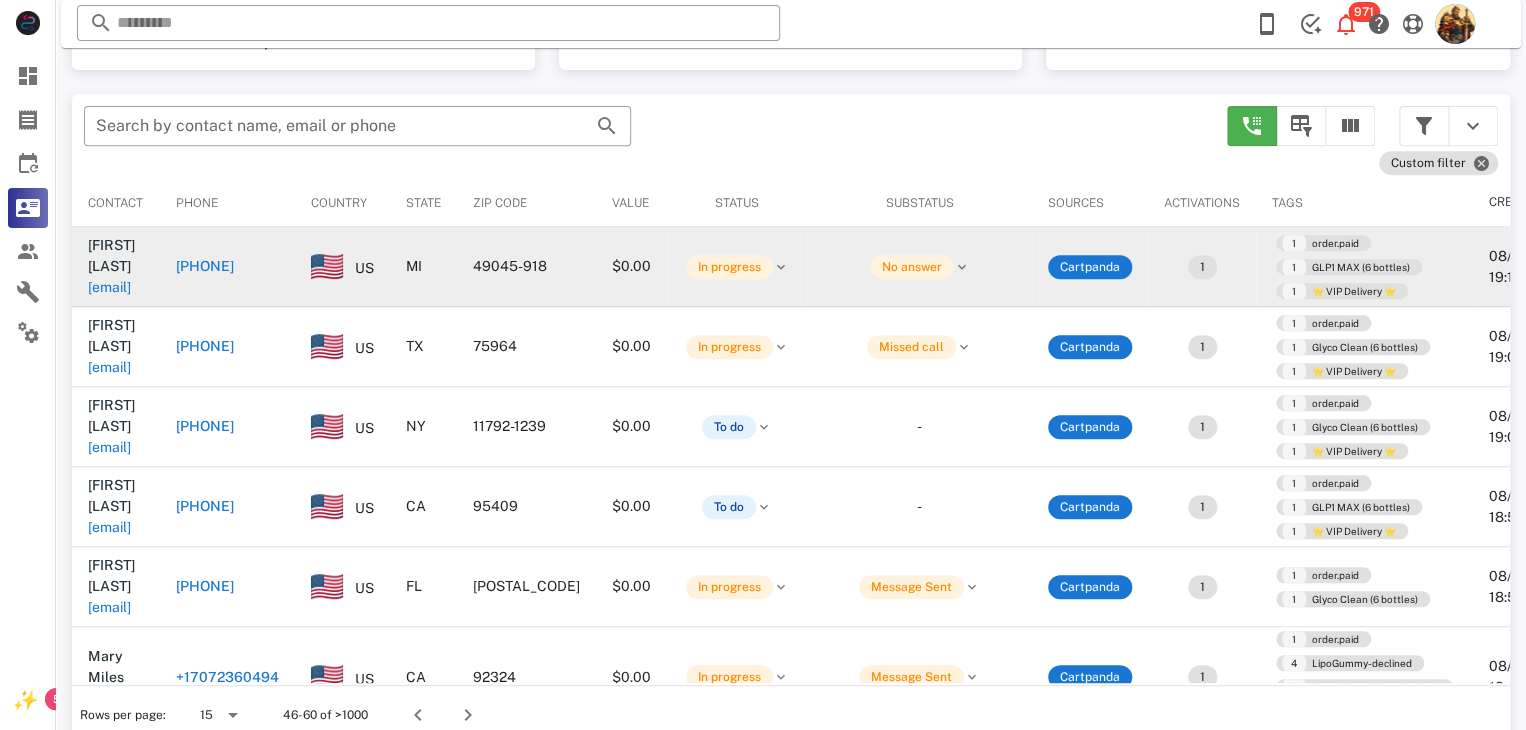 click on "[EMAIL]" at bounding box center [109, 287] 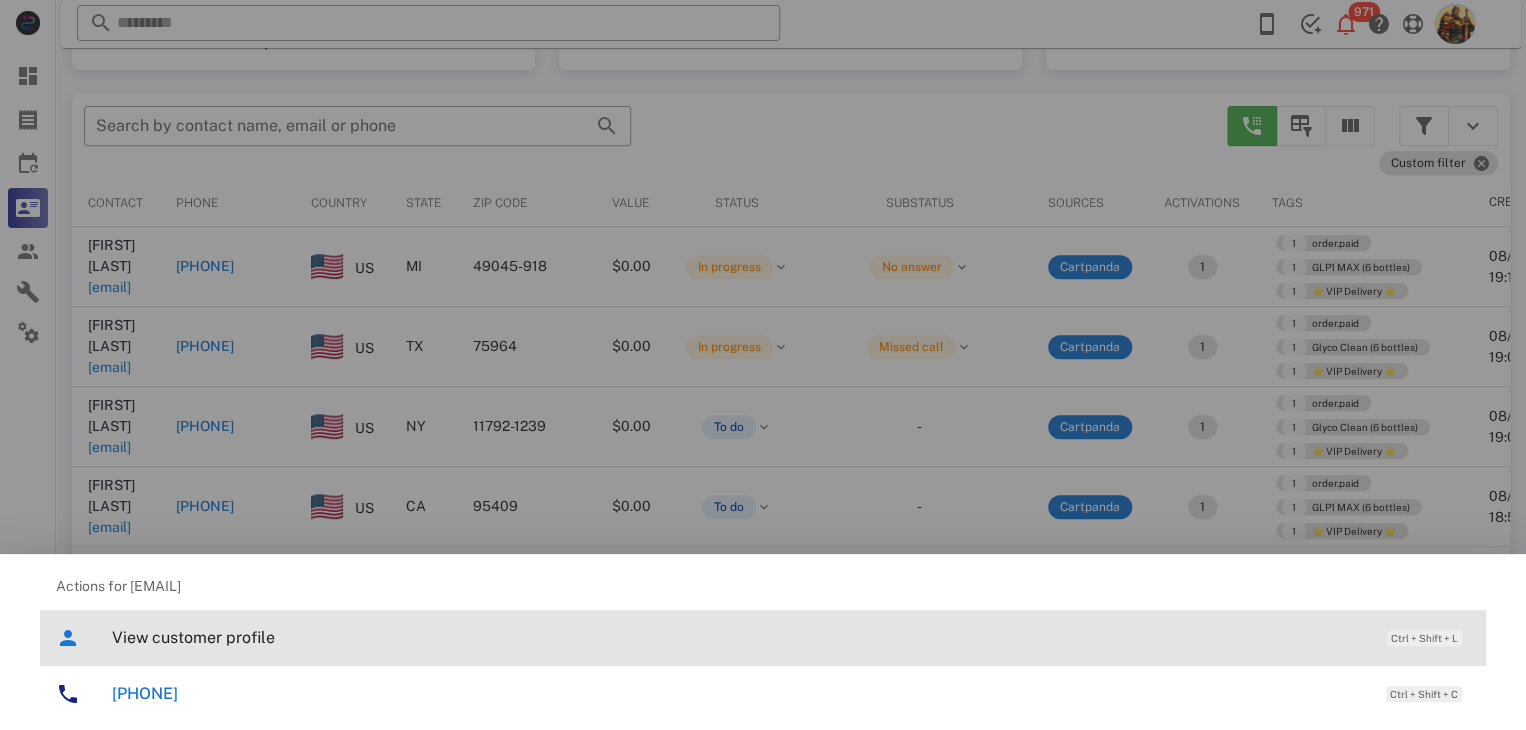 click on "View customer profile Ctrl + Shift + L" at bounding box center [791, 637] 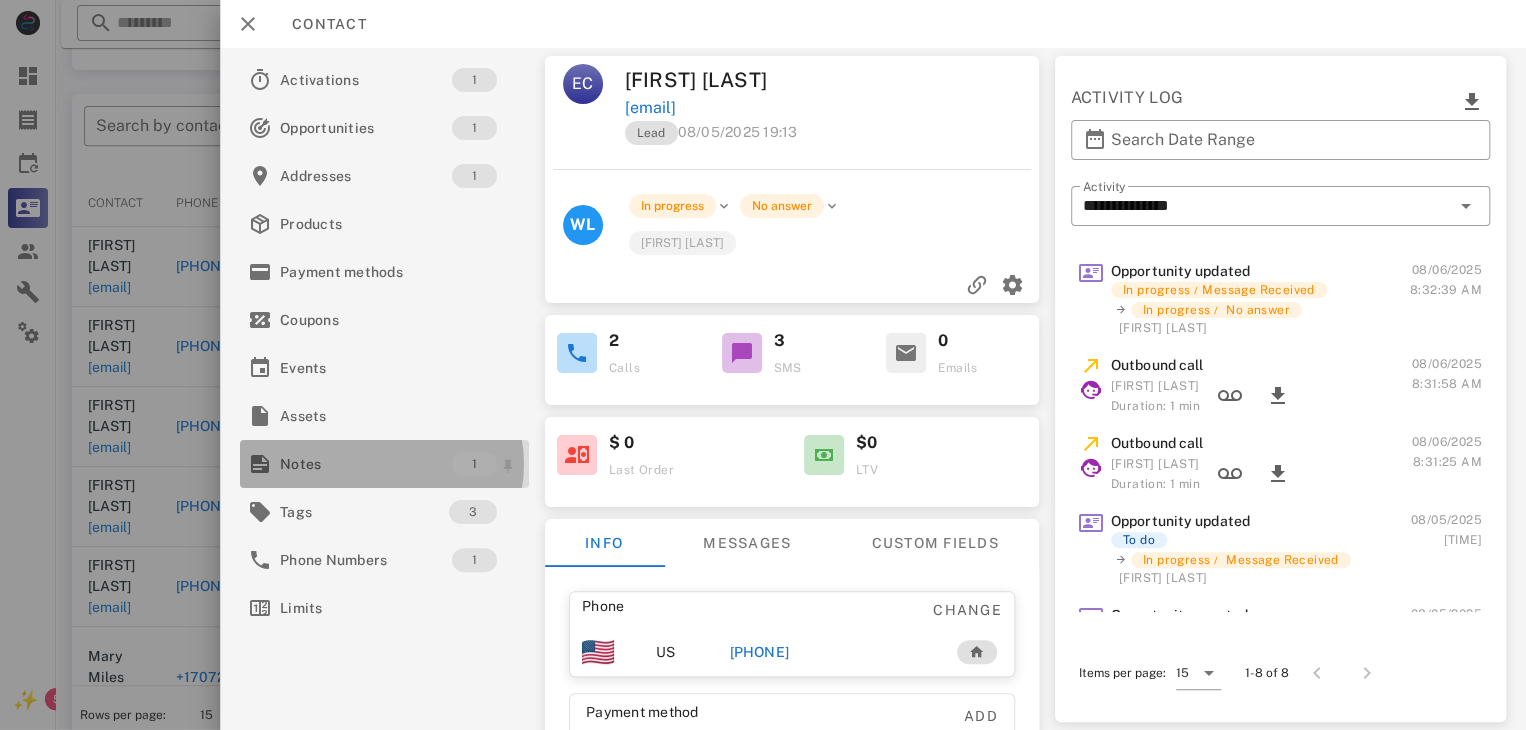 click on "Notes" at bounding box center (366, 464) 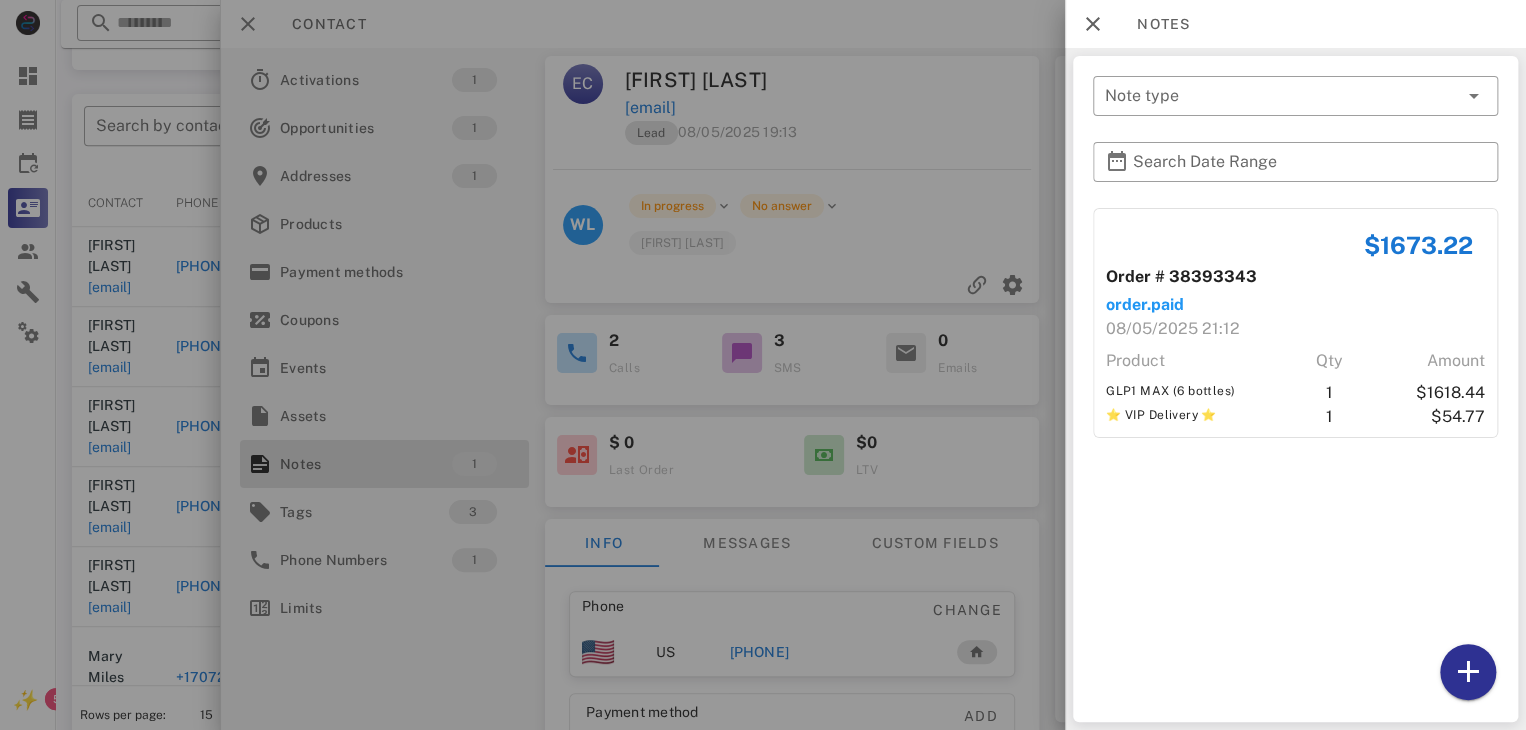 click at bounding box center [763, 365] 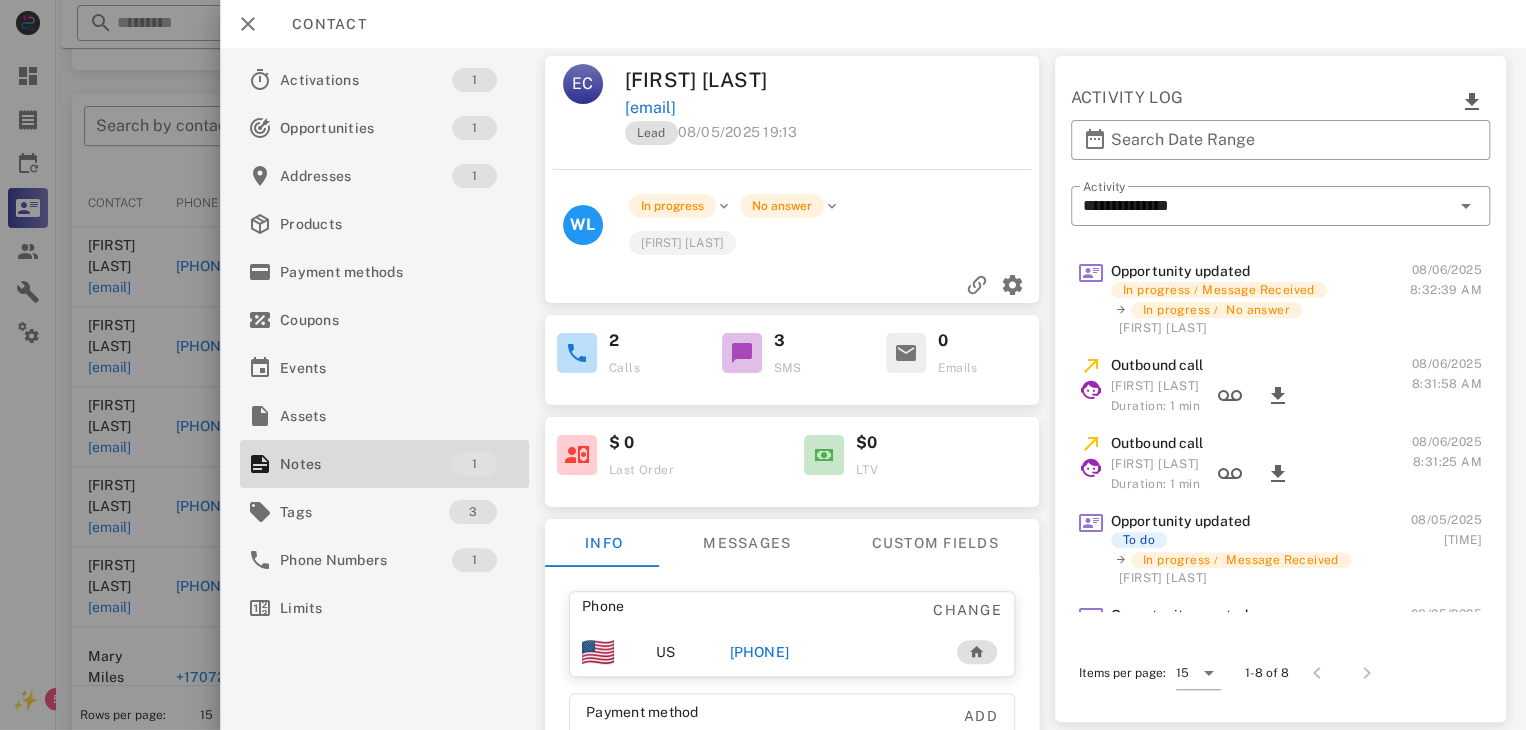 click on "[PHONE]" at bounding box center [759, 652] 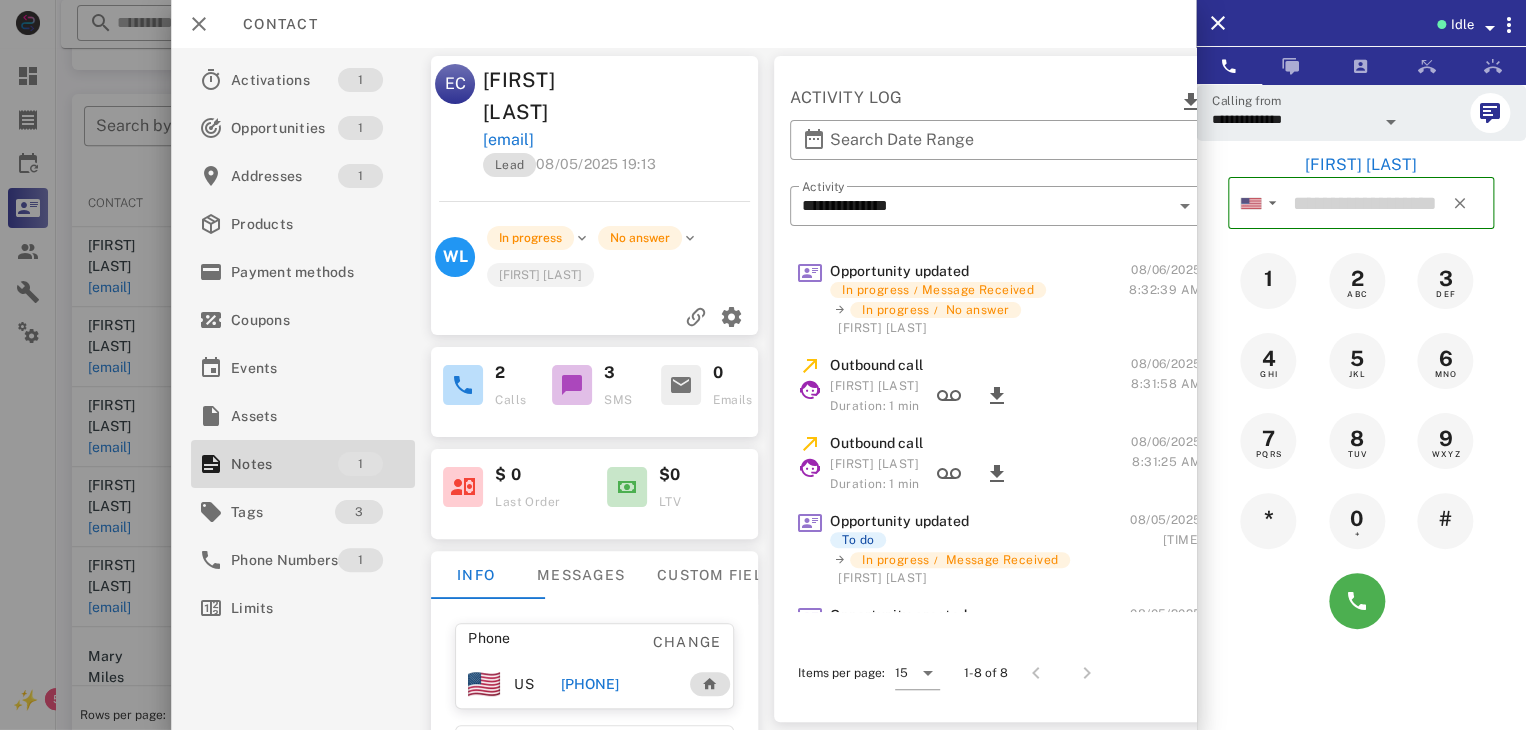 type on "**********" 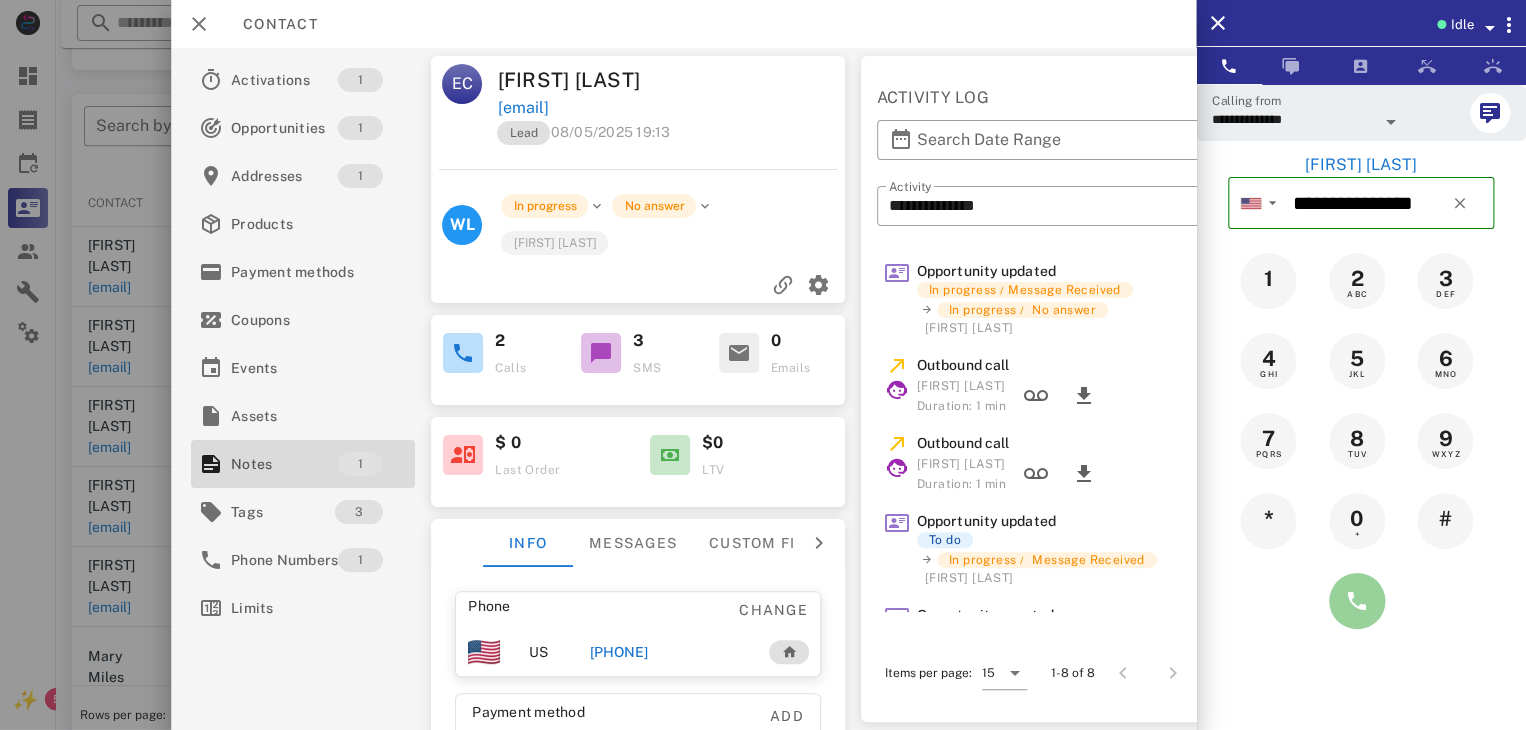 click at bounding box center [1357, 601] 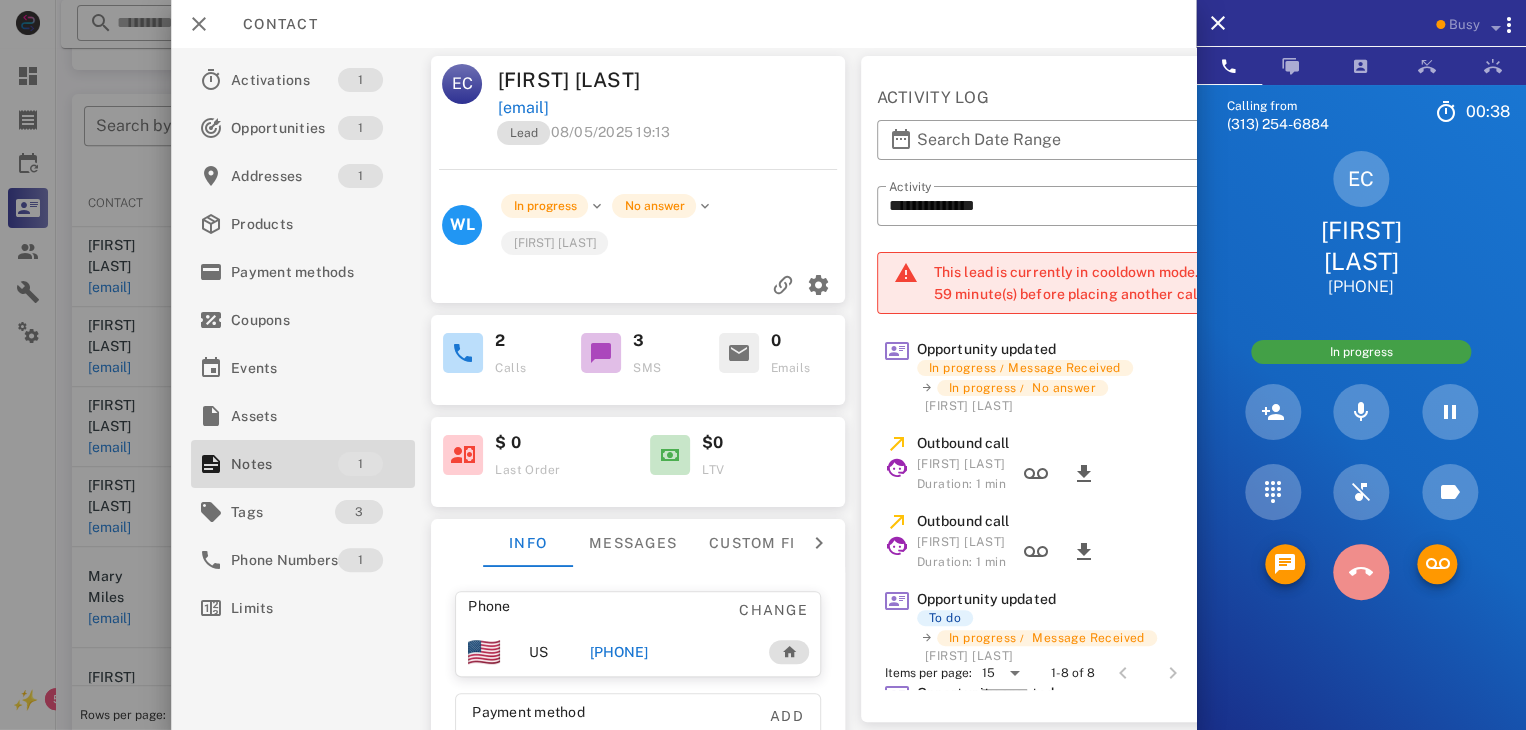 click at bounding box center [1361, 572] 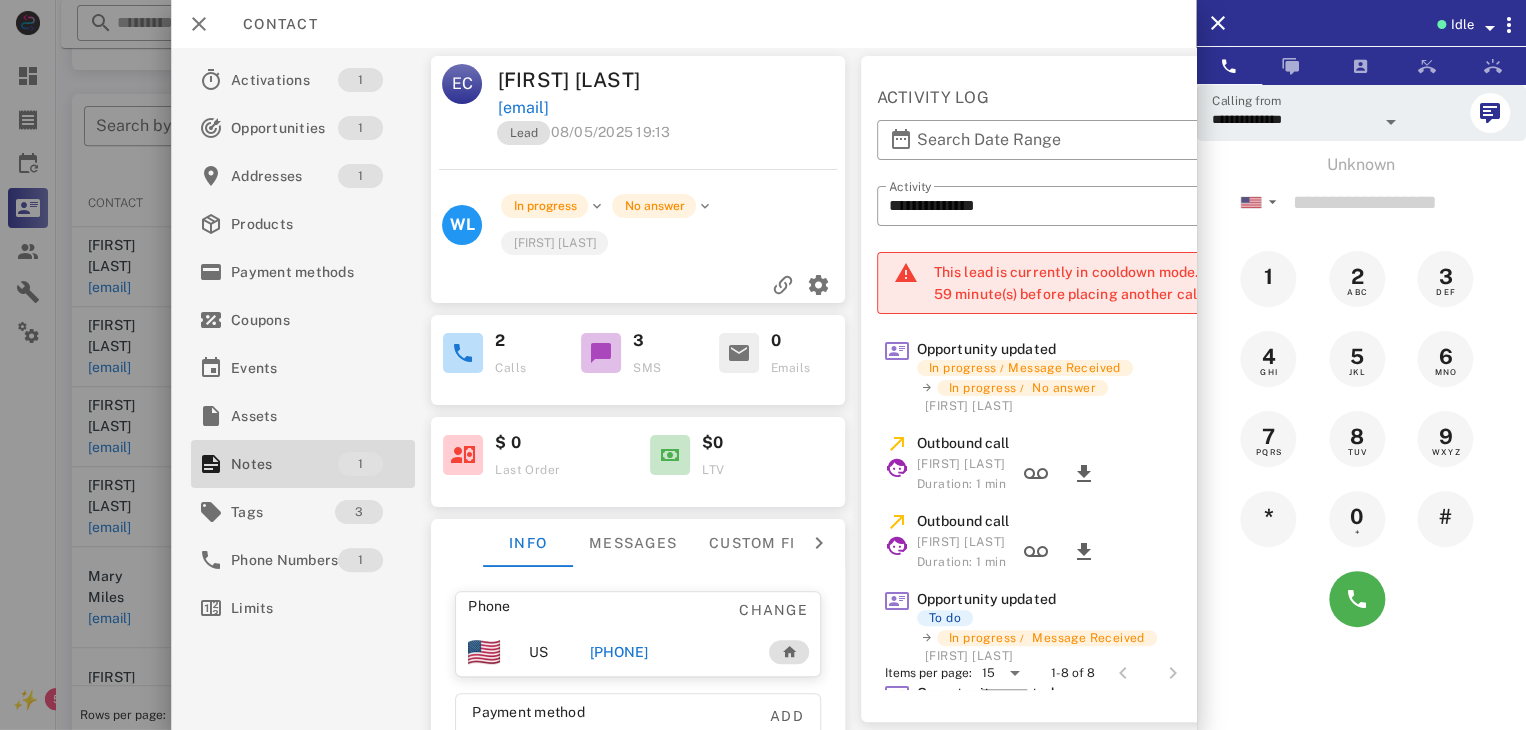 click at bounding box center (763, 365) 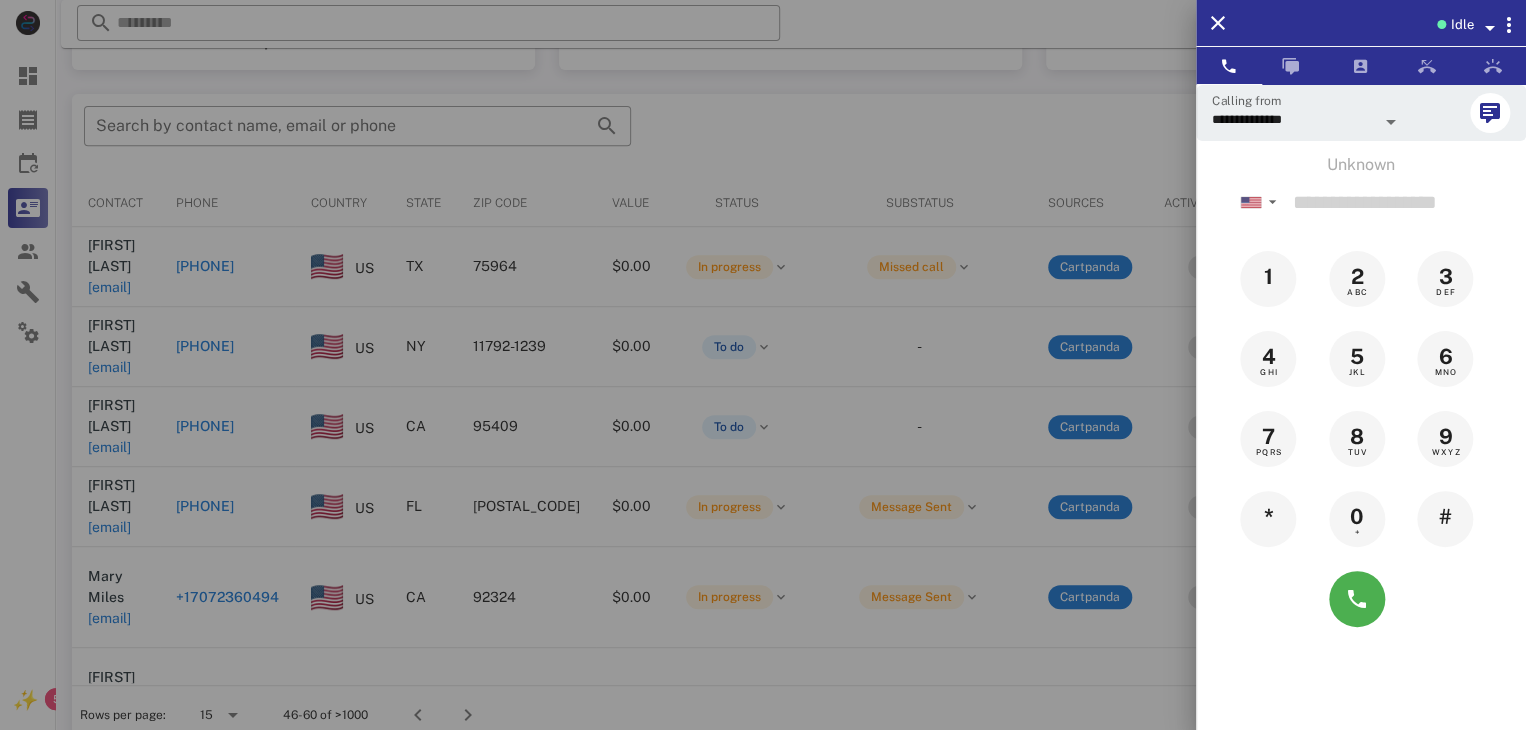 click at bounding box center [763, 365] 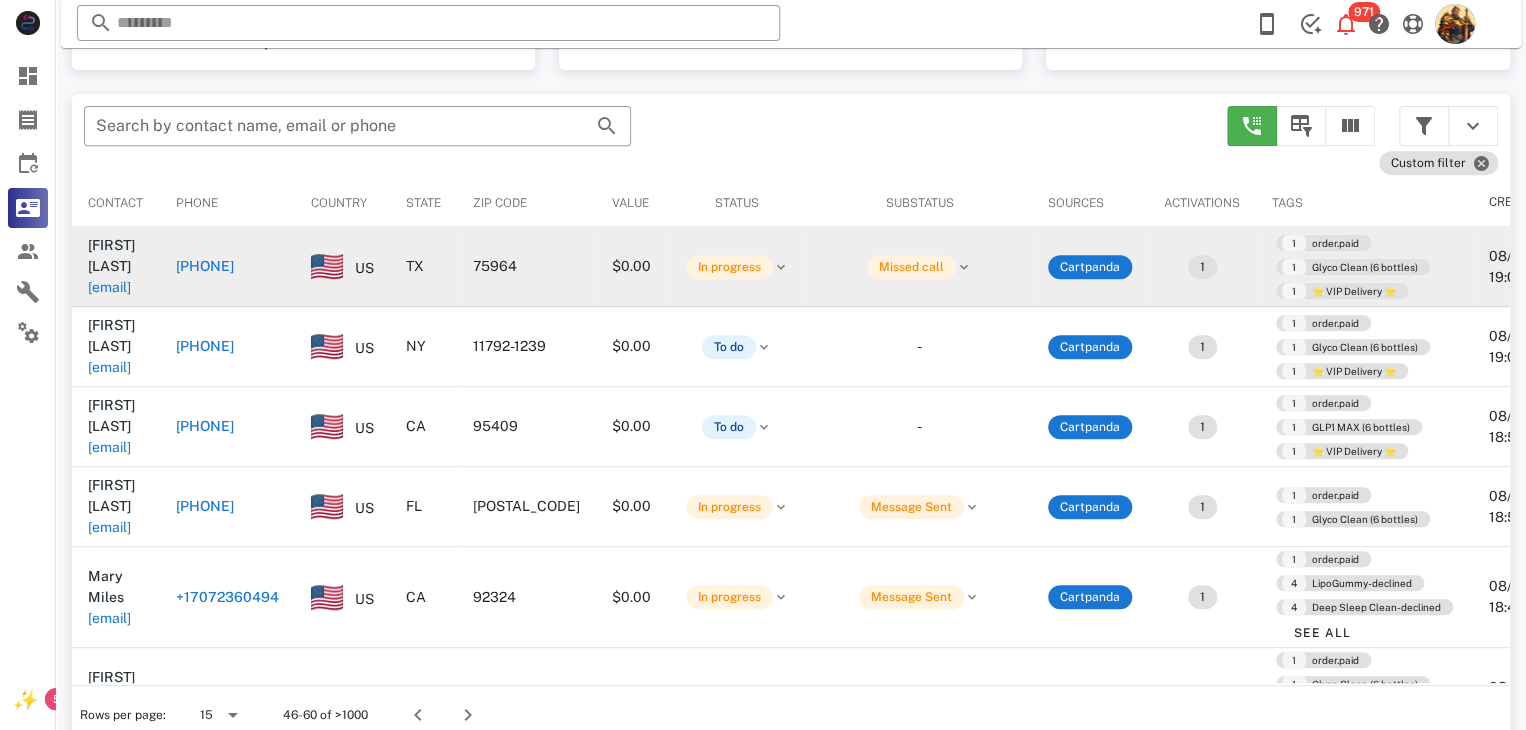 click on "[EMAIL]" at bounding box center [109, 287] 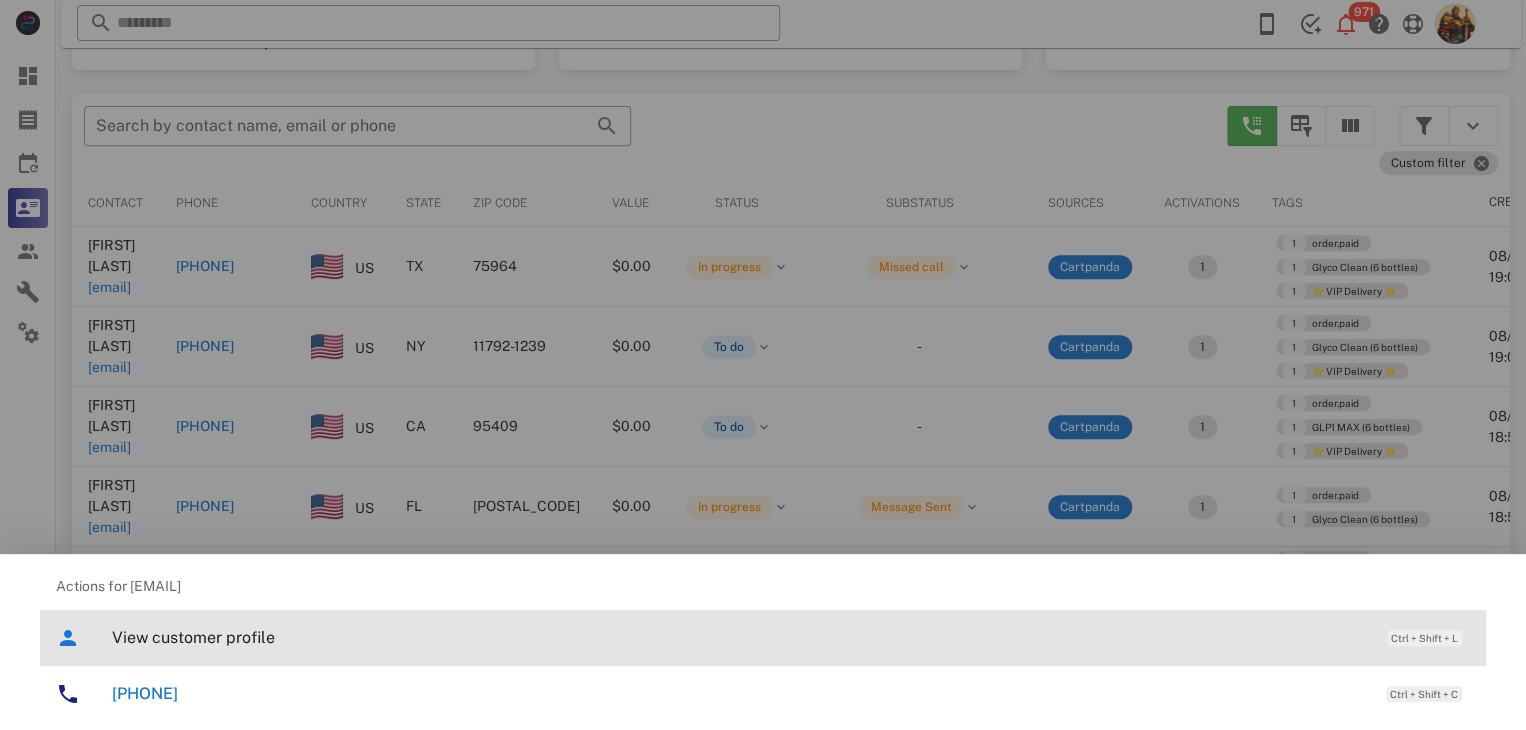 click on "View customer profile" at bounding box center (739, 637) 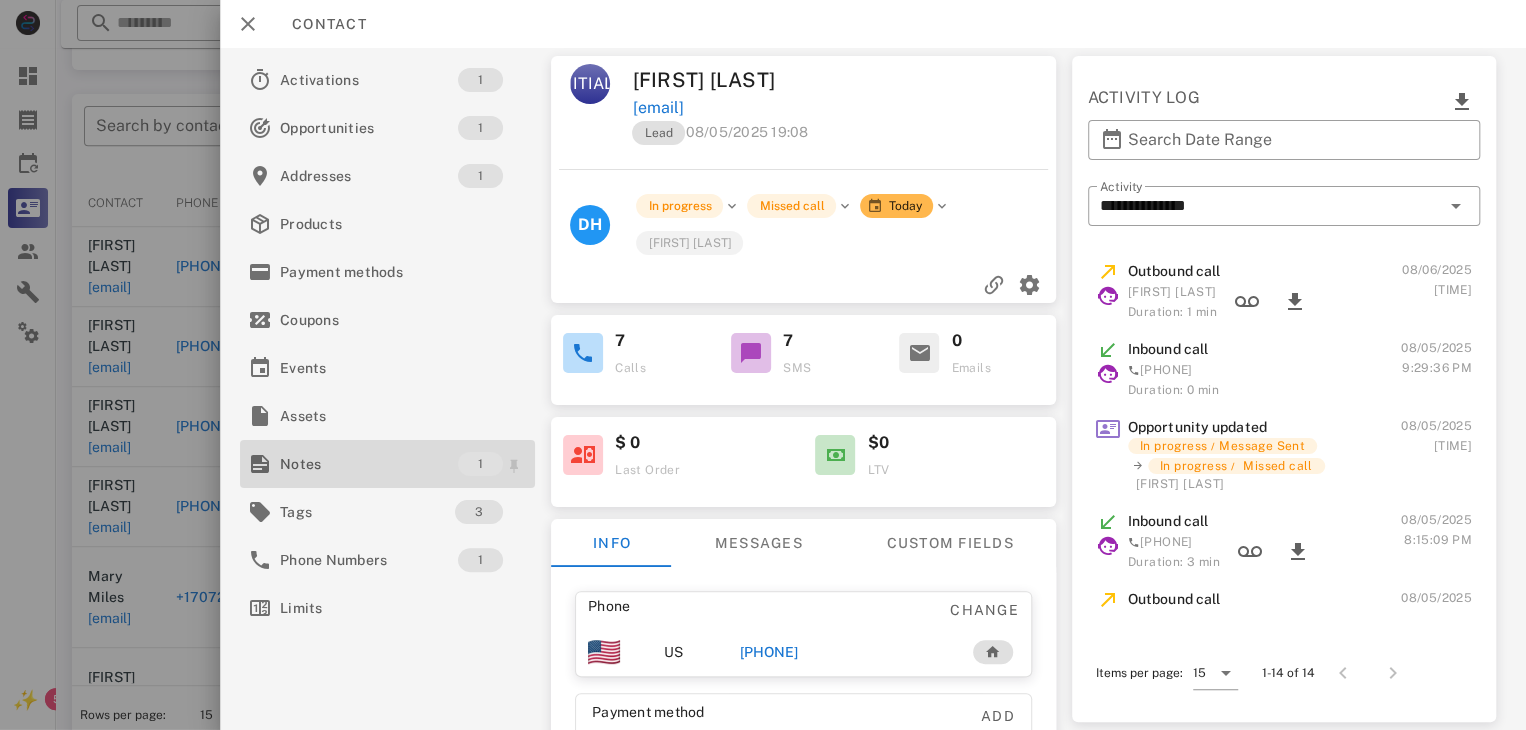 click on "Notes" at bounding box center (369, 464) 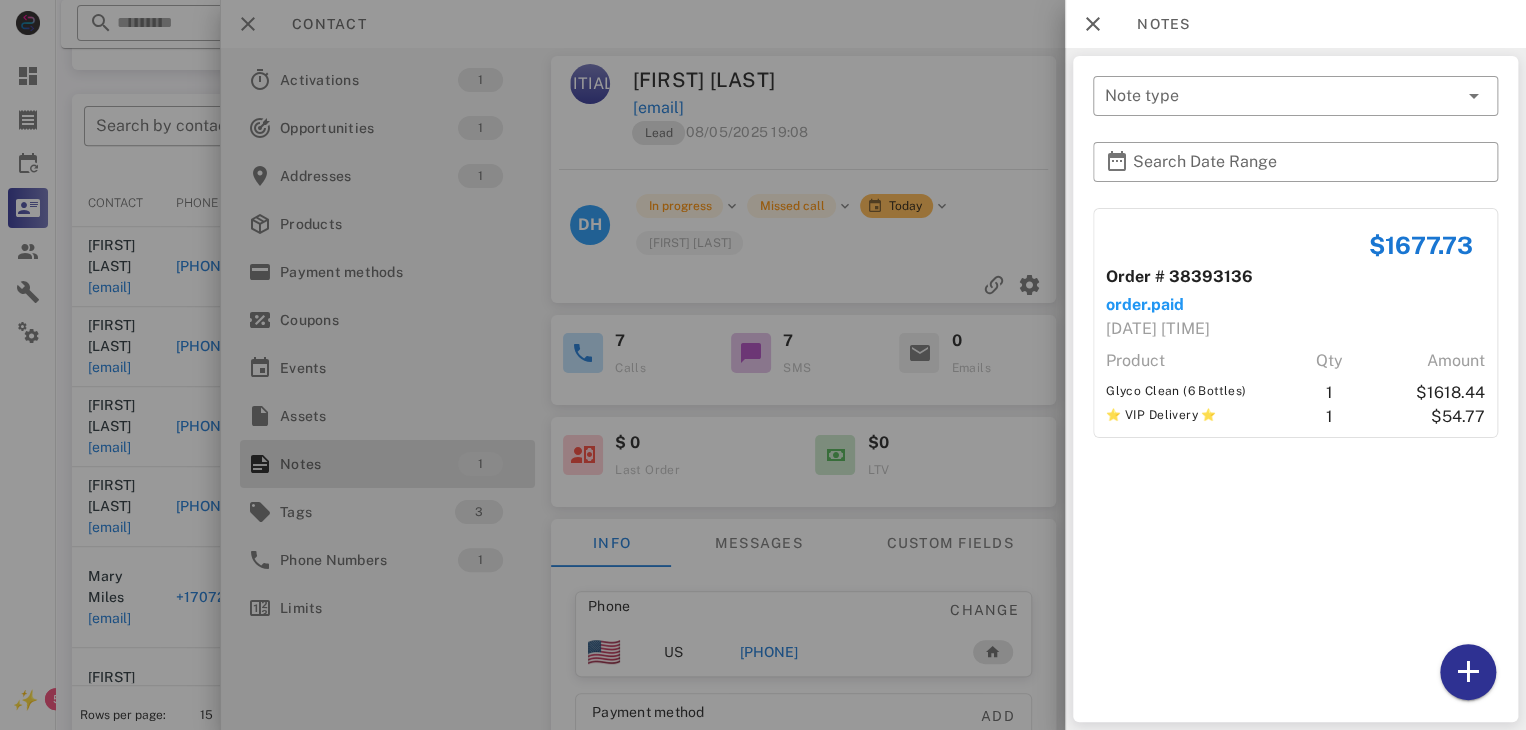 click at bounding box center [763, 365] 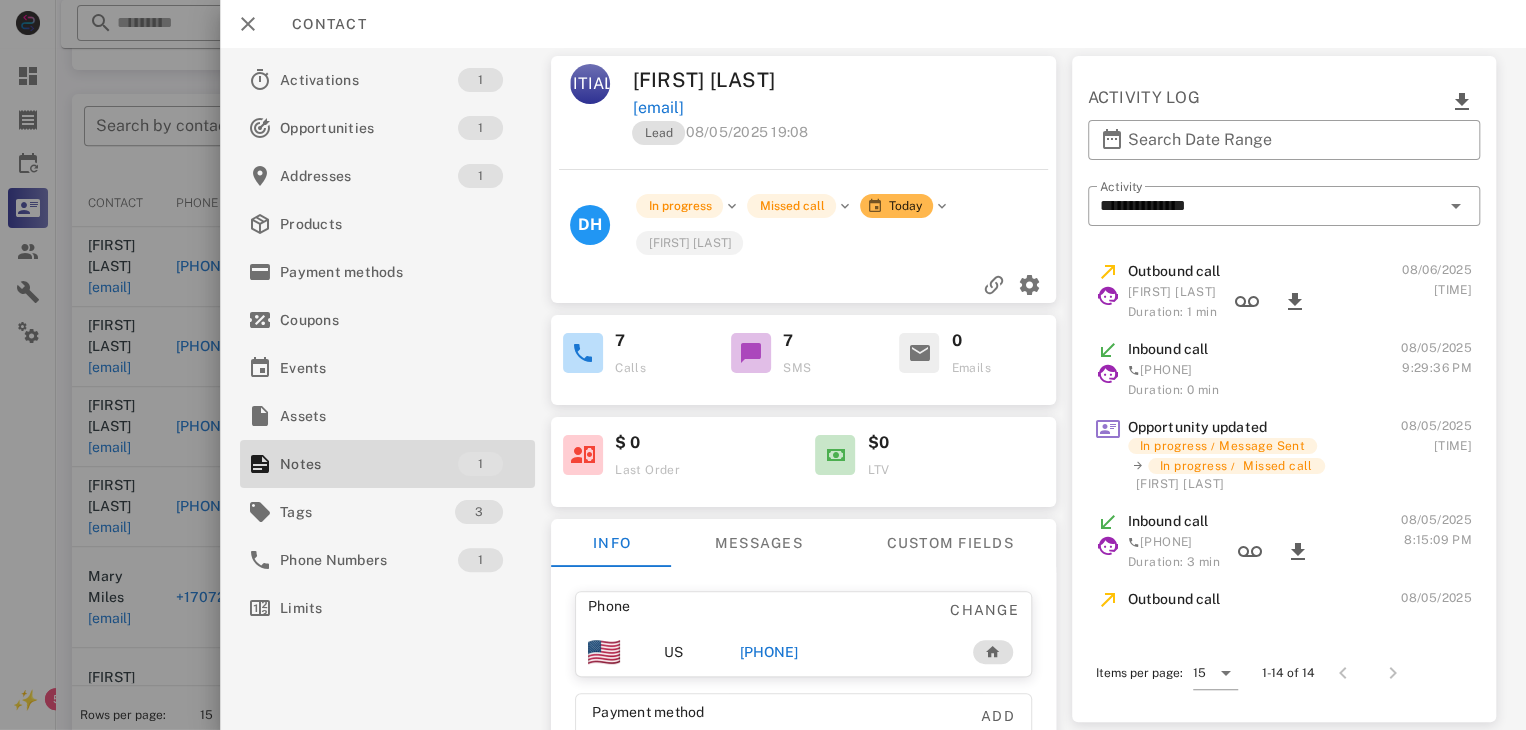 click on "[PHONE]" at bounding box center (769, 652) 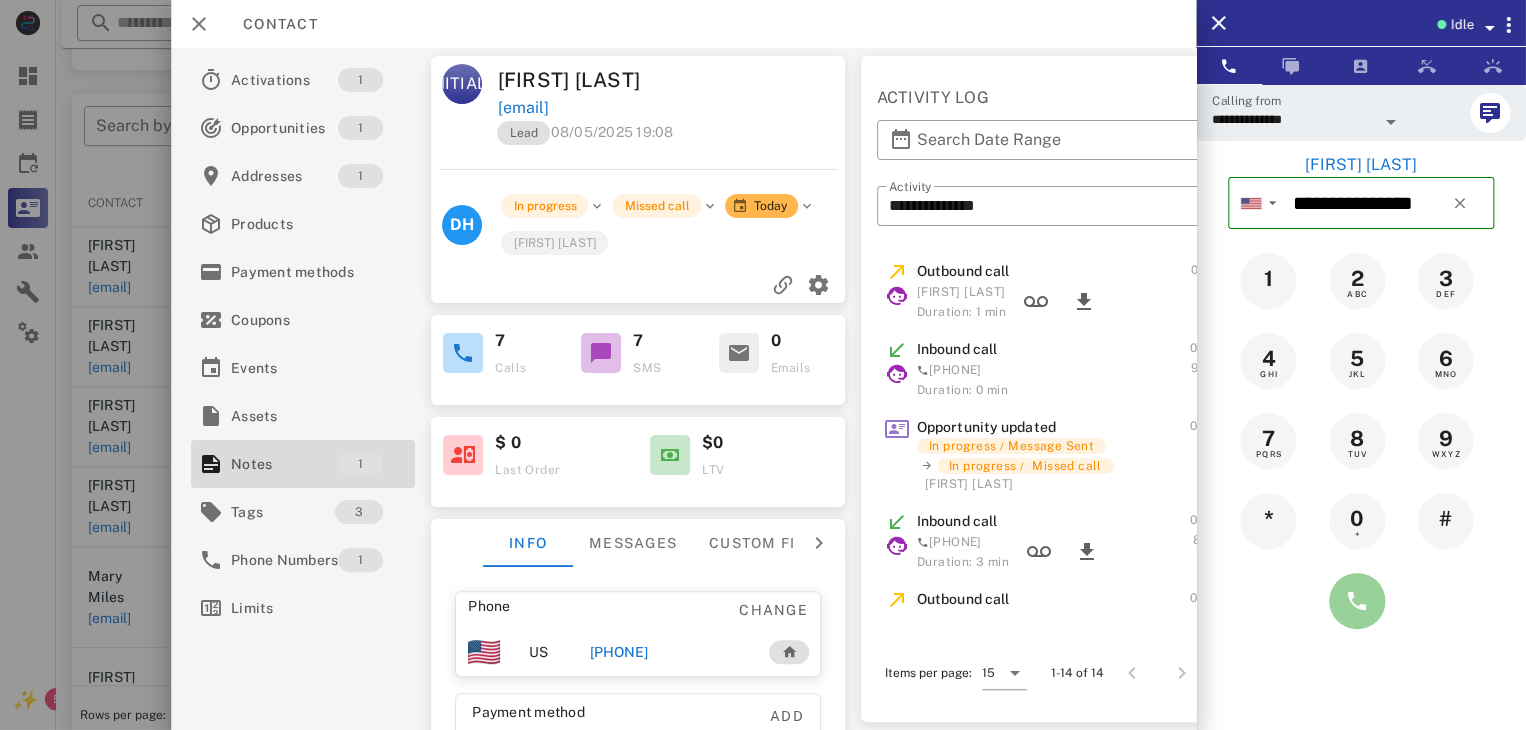 click at bounding box center (1357, 601) 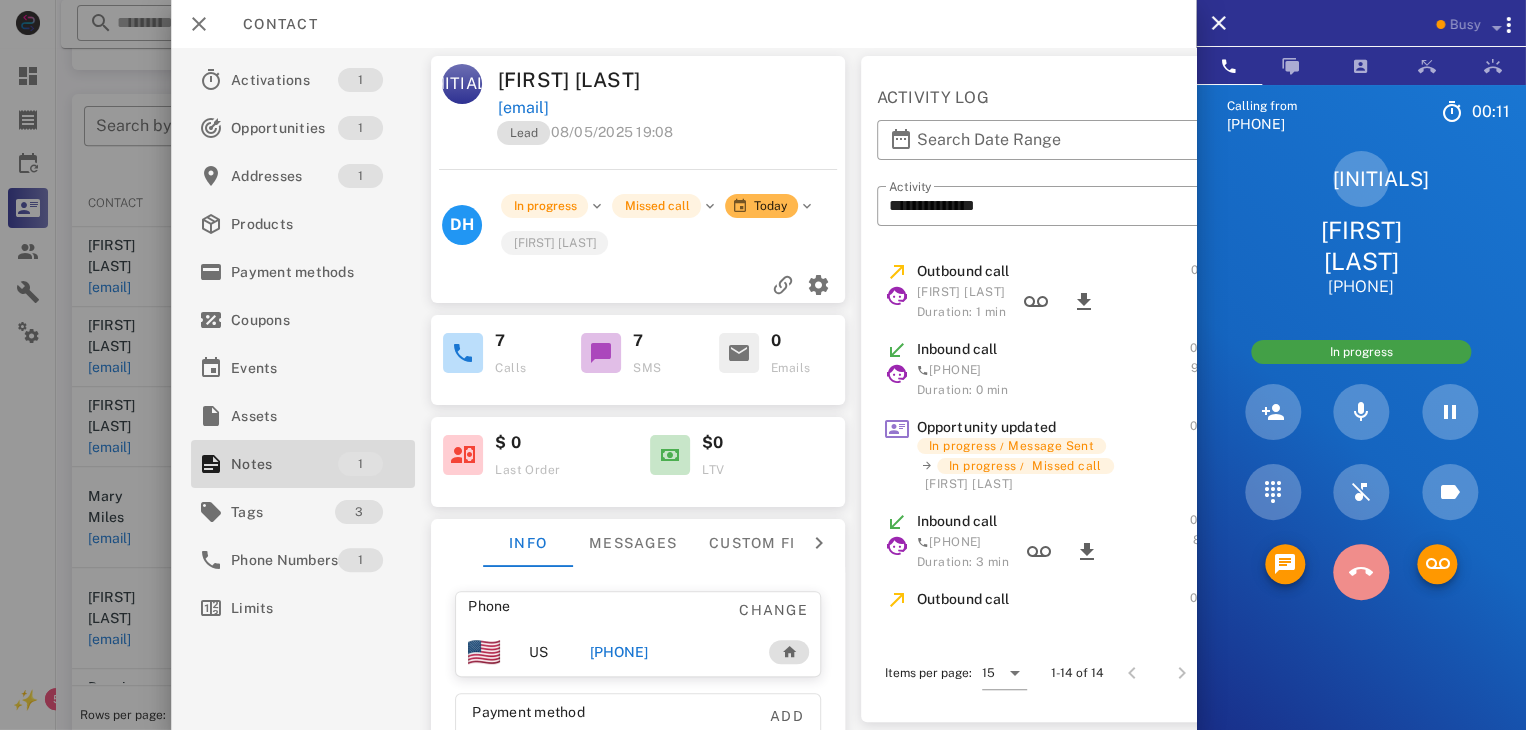 click at bounding box center (1361, 572) 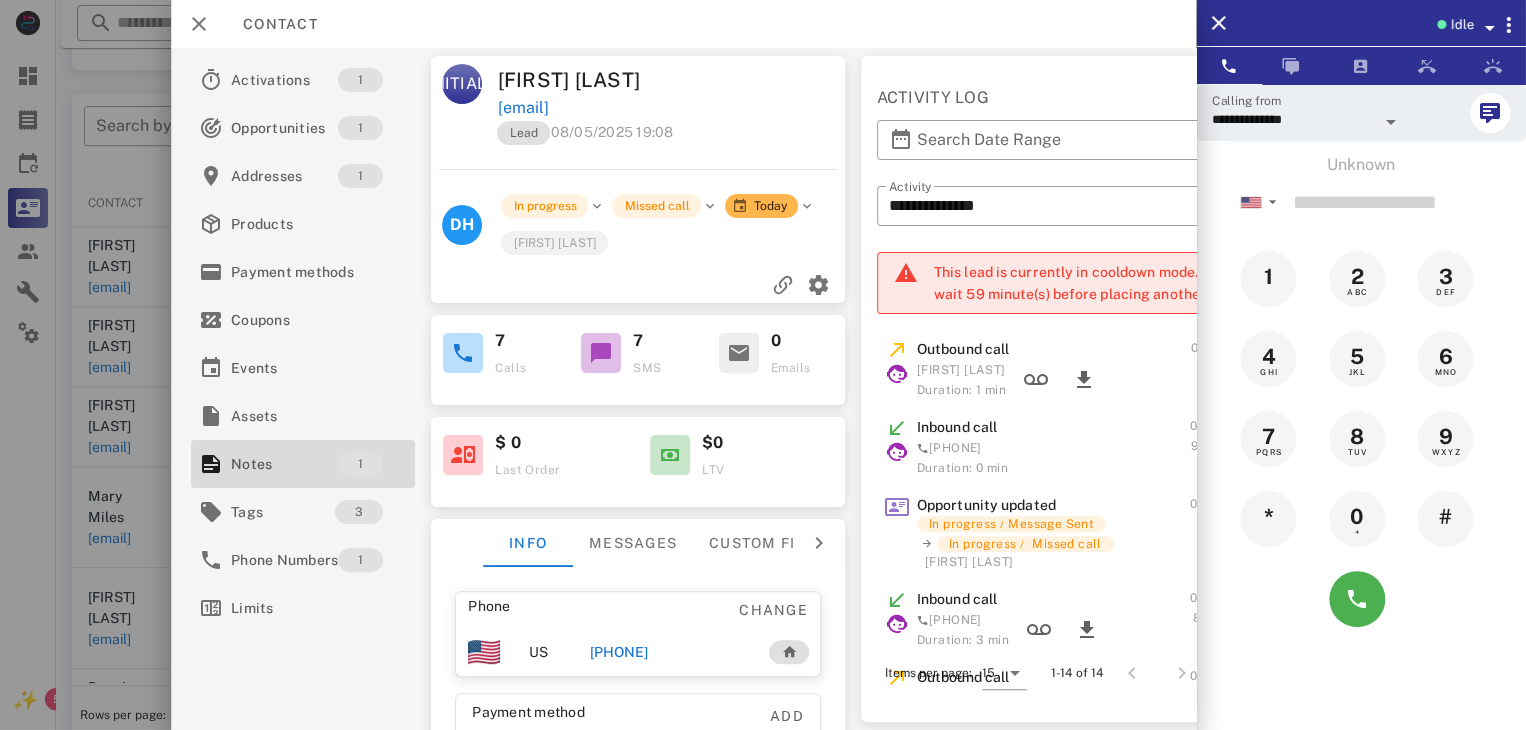 click on "[PHONE]" at bounding box center (618, 652) 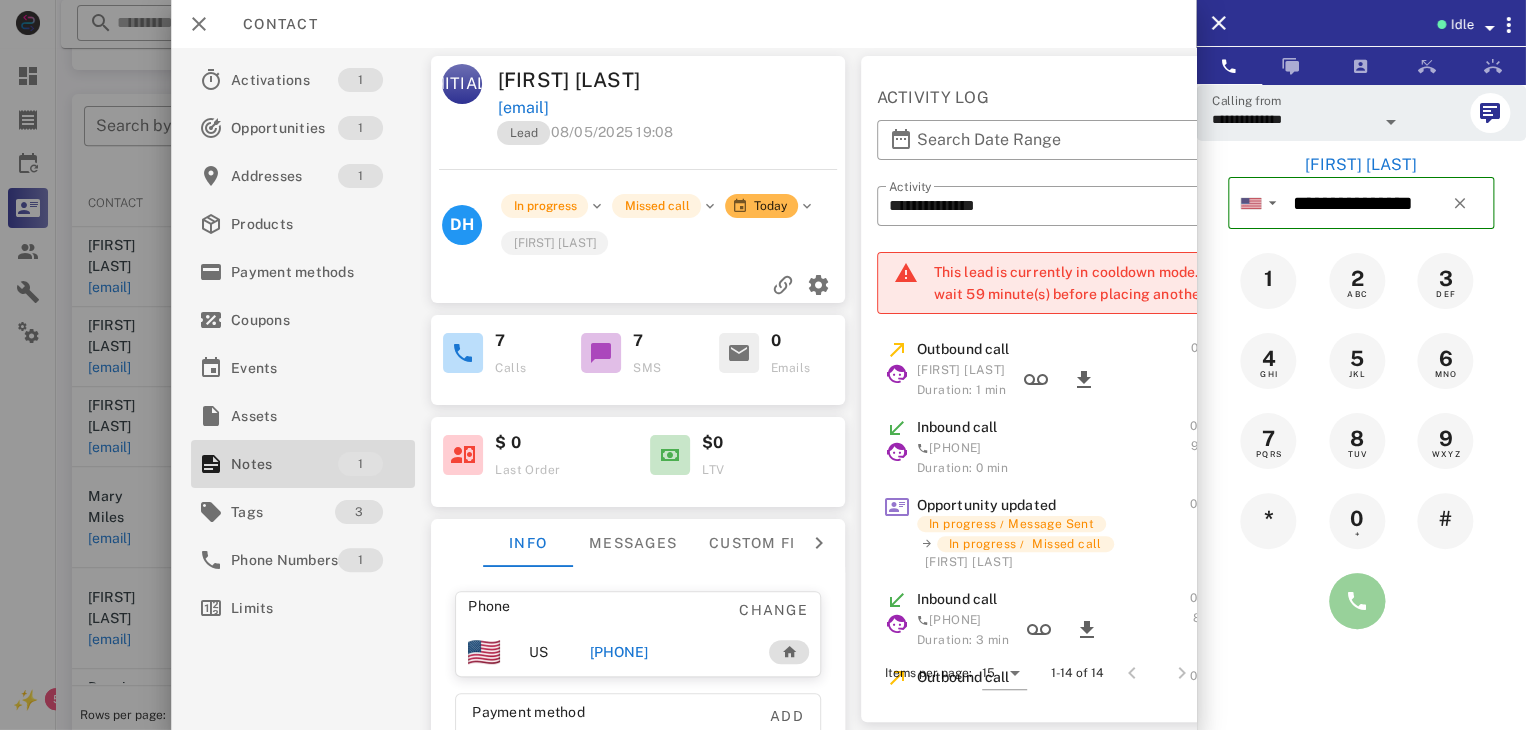click at bounding box center [1357, 601] 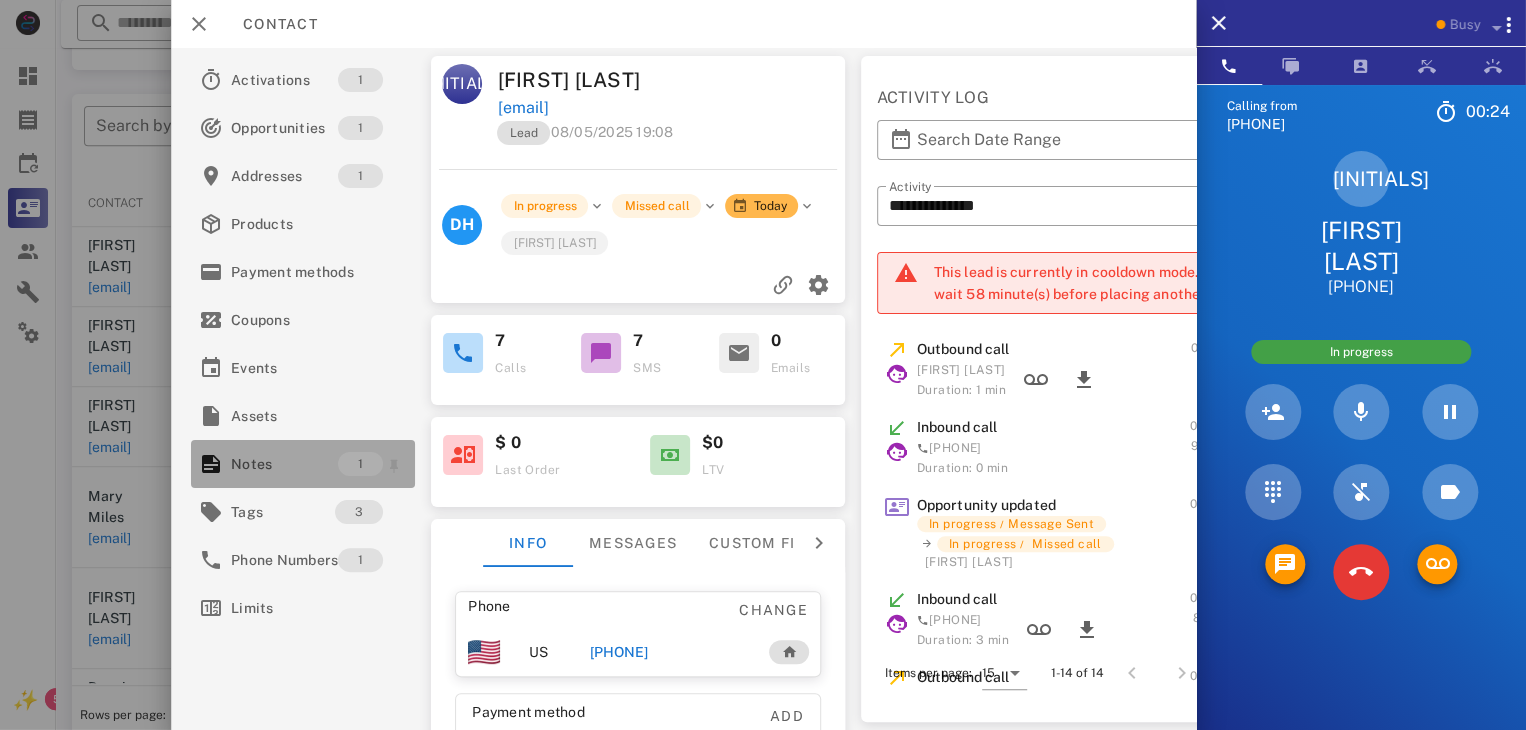 click on "Notes" at bounding box center [284, 464] 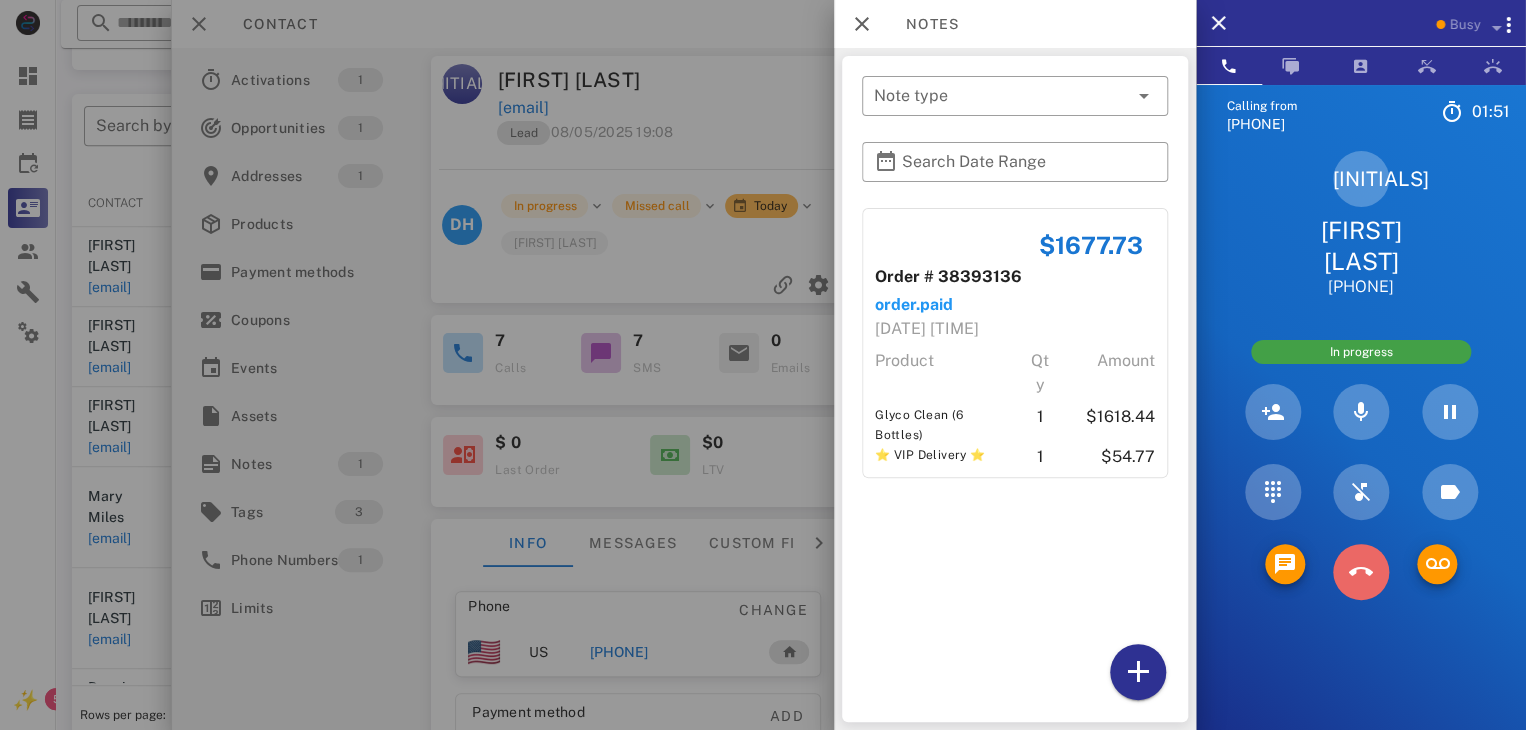 click at bounding box center (1361, 572) 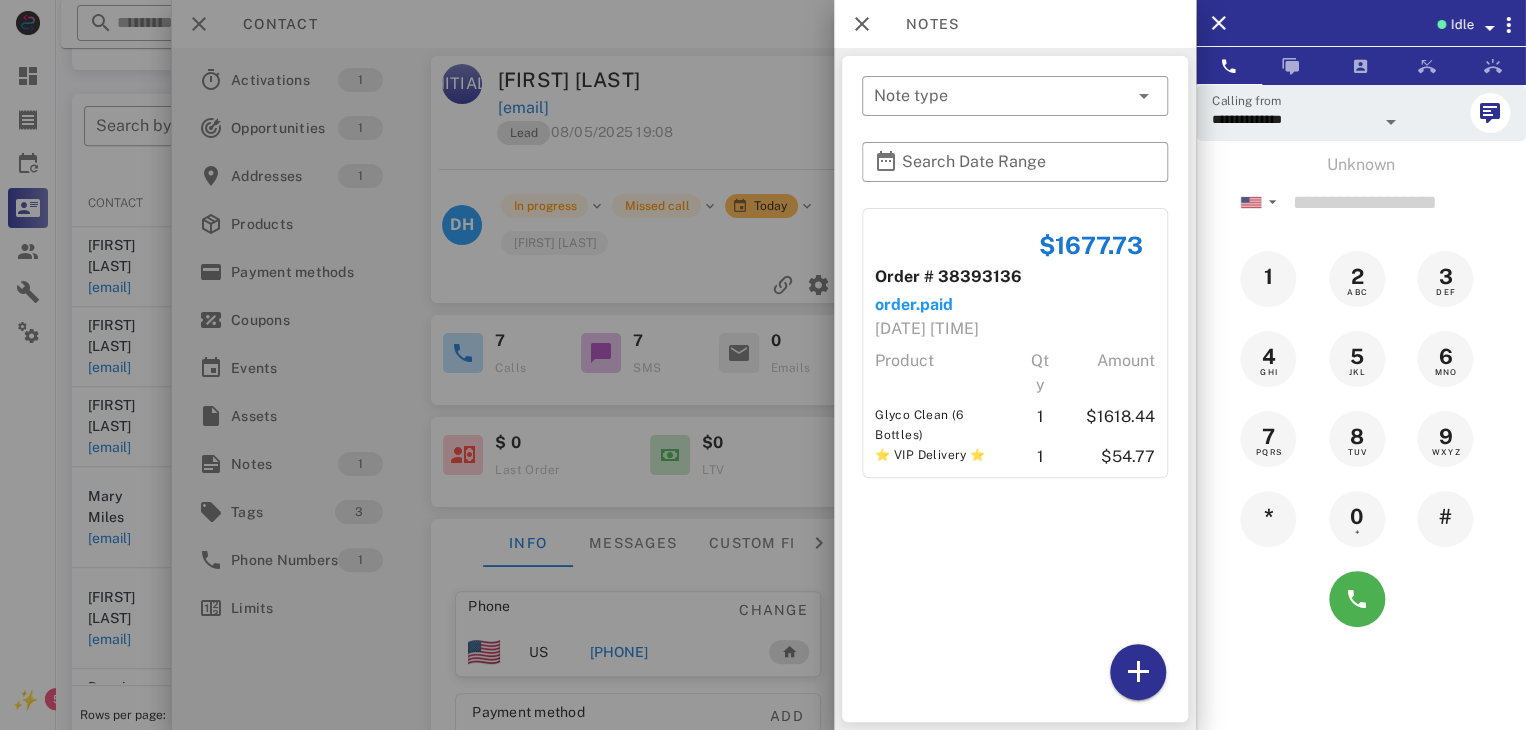click at bounding box center (763, 365) 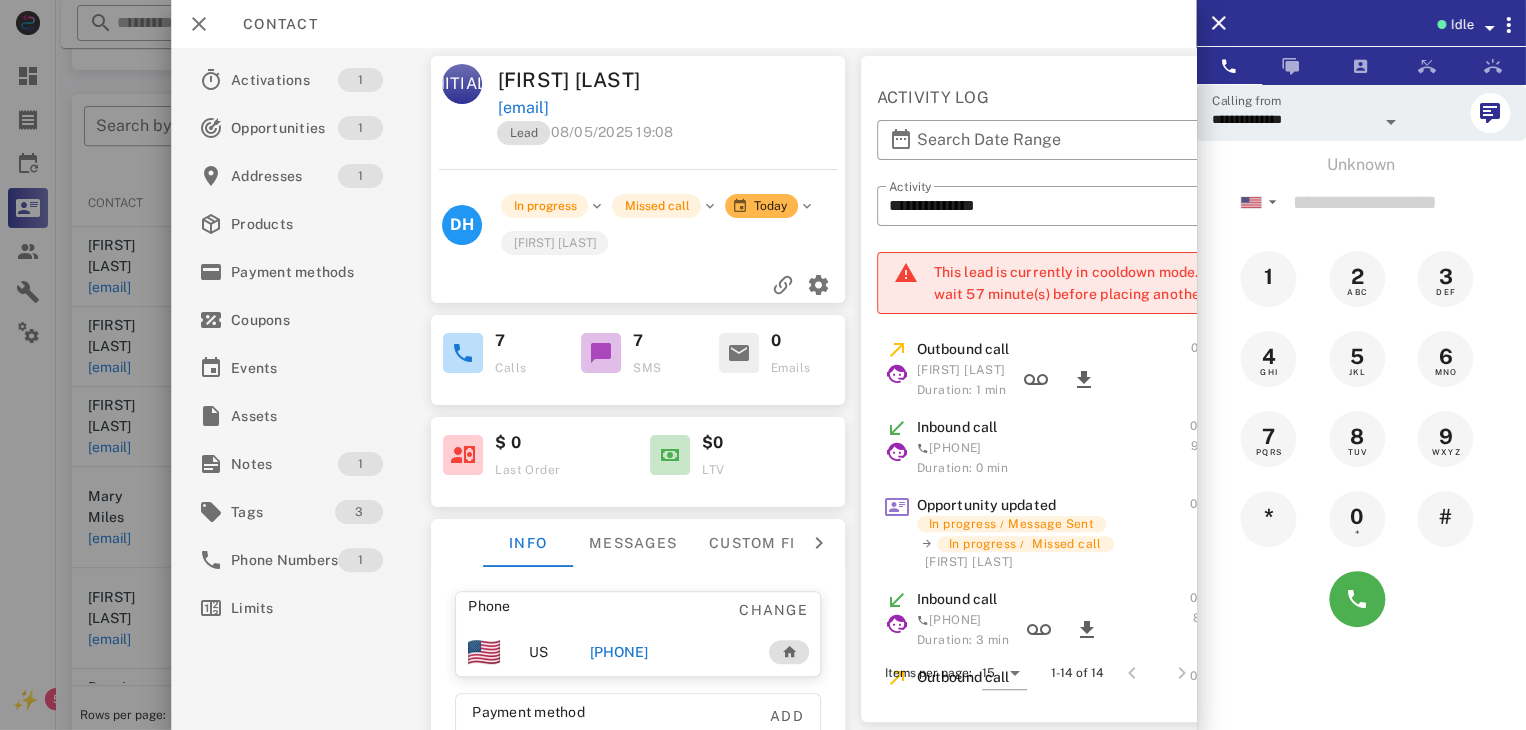 click at bounding box center [763, 365] 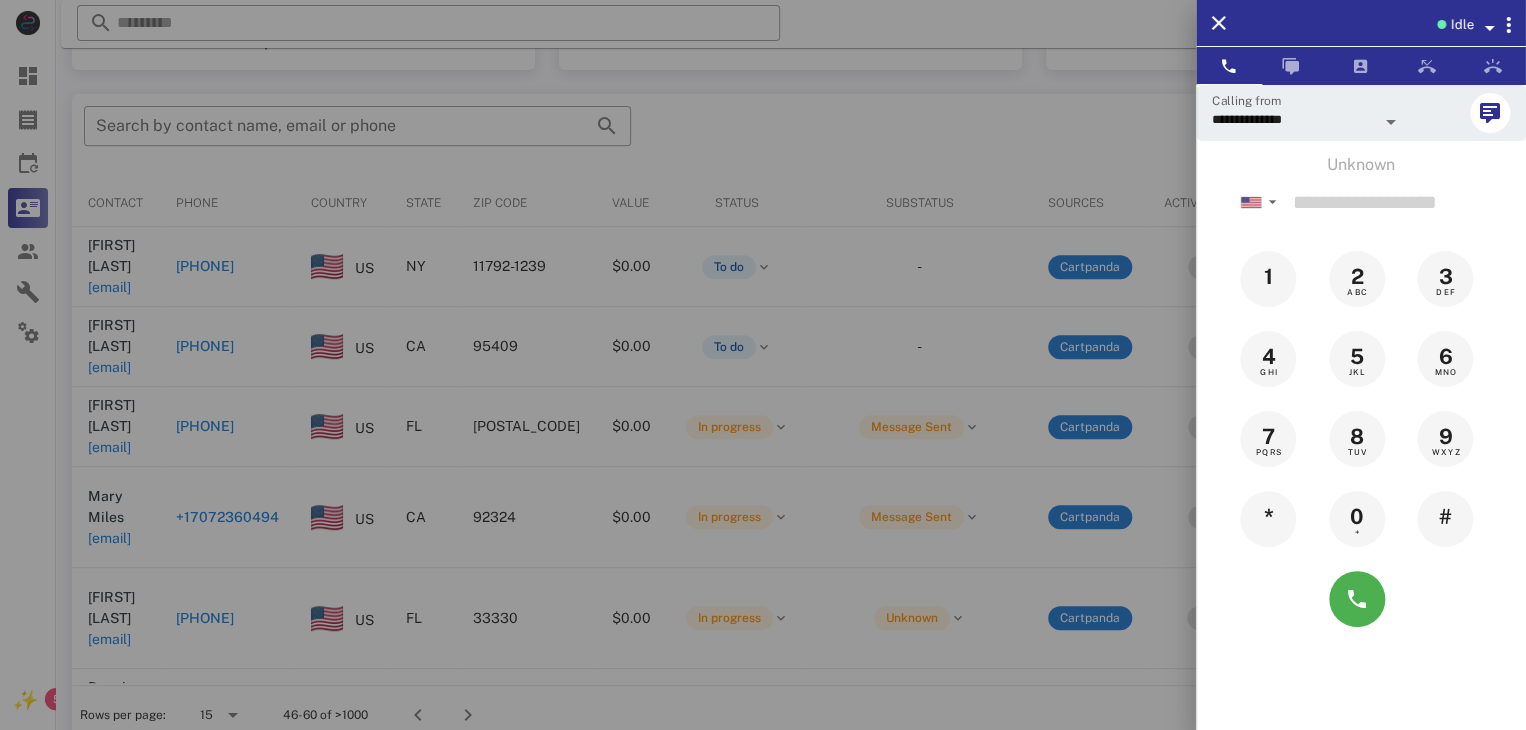 click at bounding box center [763, 365] 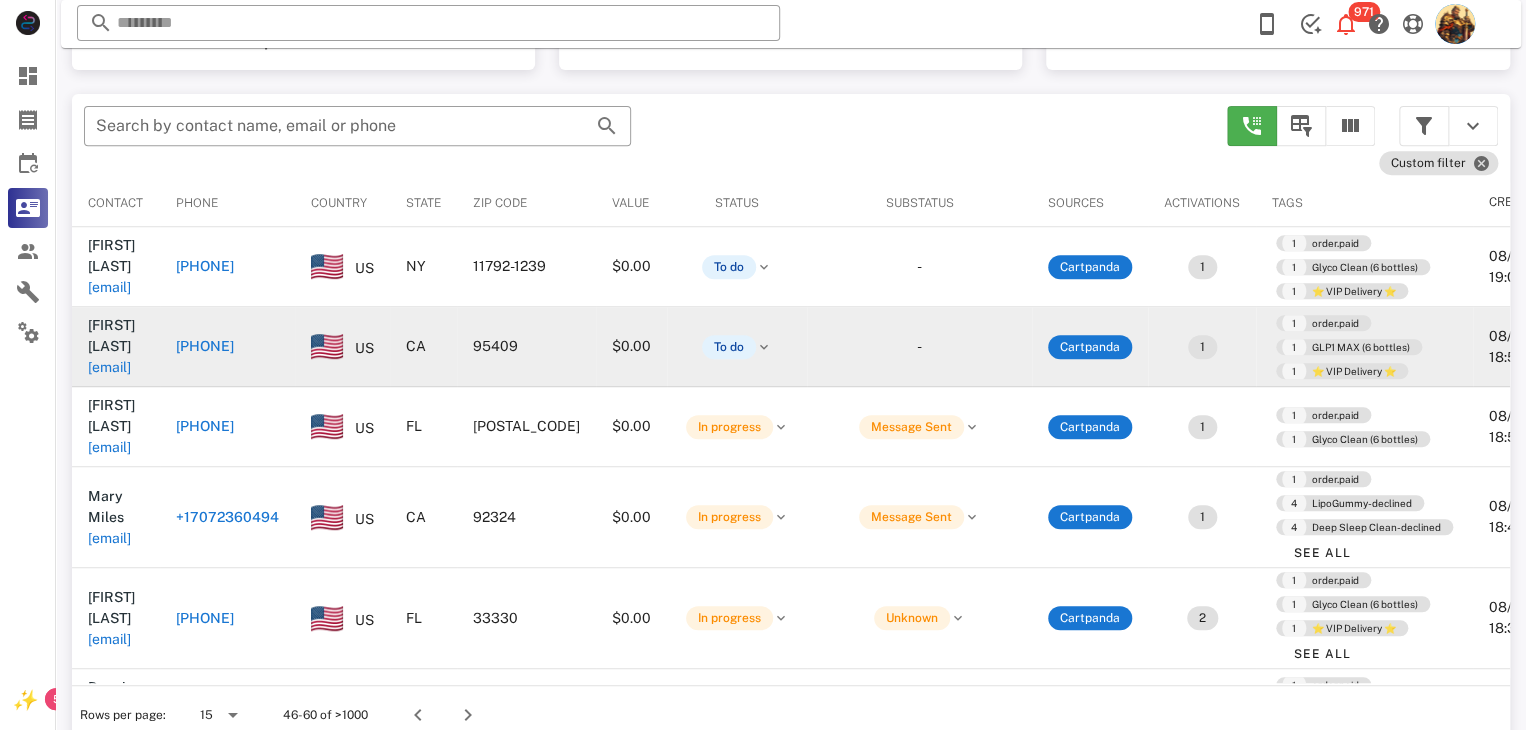 click on "[EMAIL]" at bounding box center [109, 367] 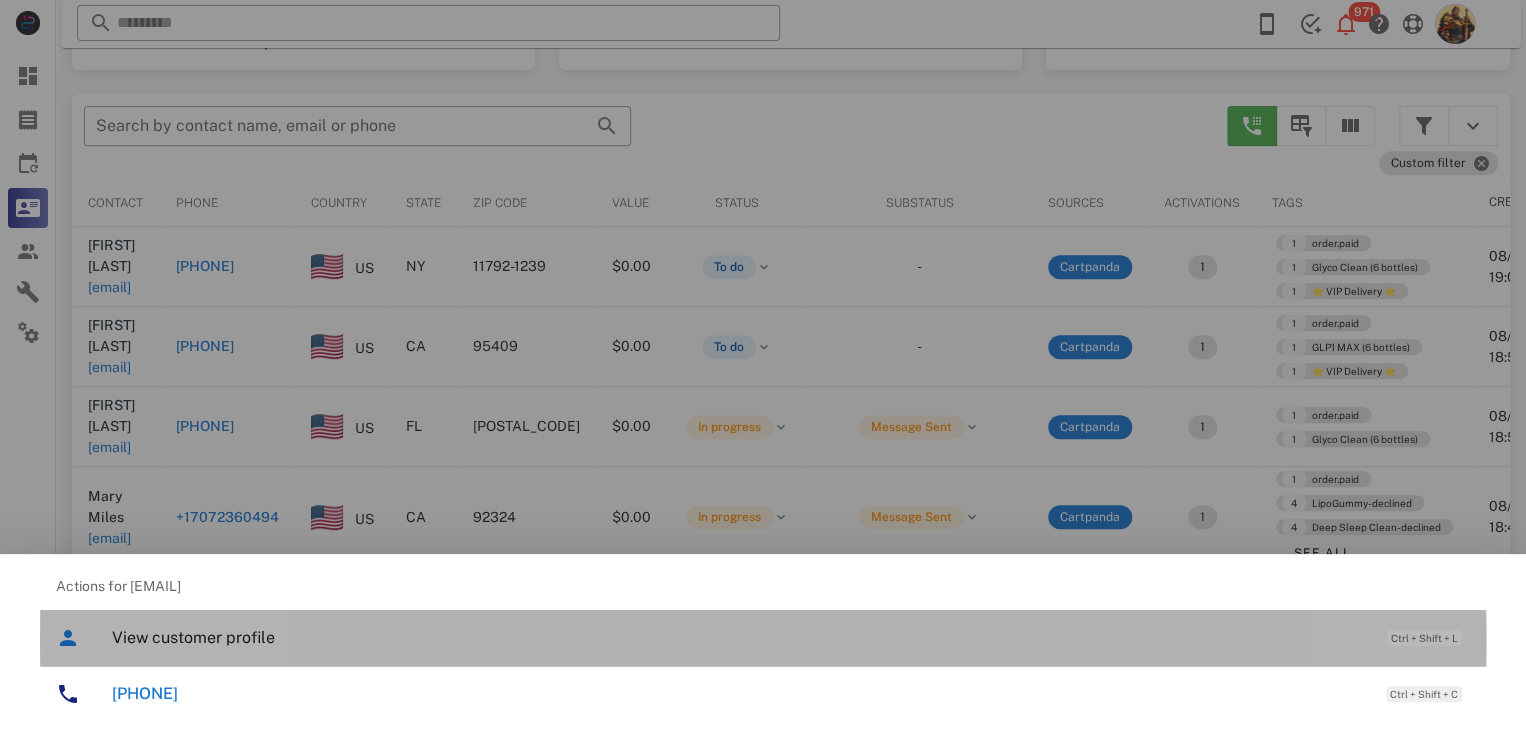 click on "View customer profile Ctrl + Shift + L" at bounding box center (791, 637) 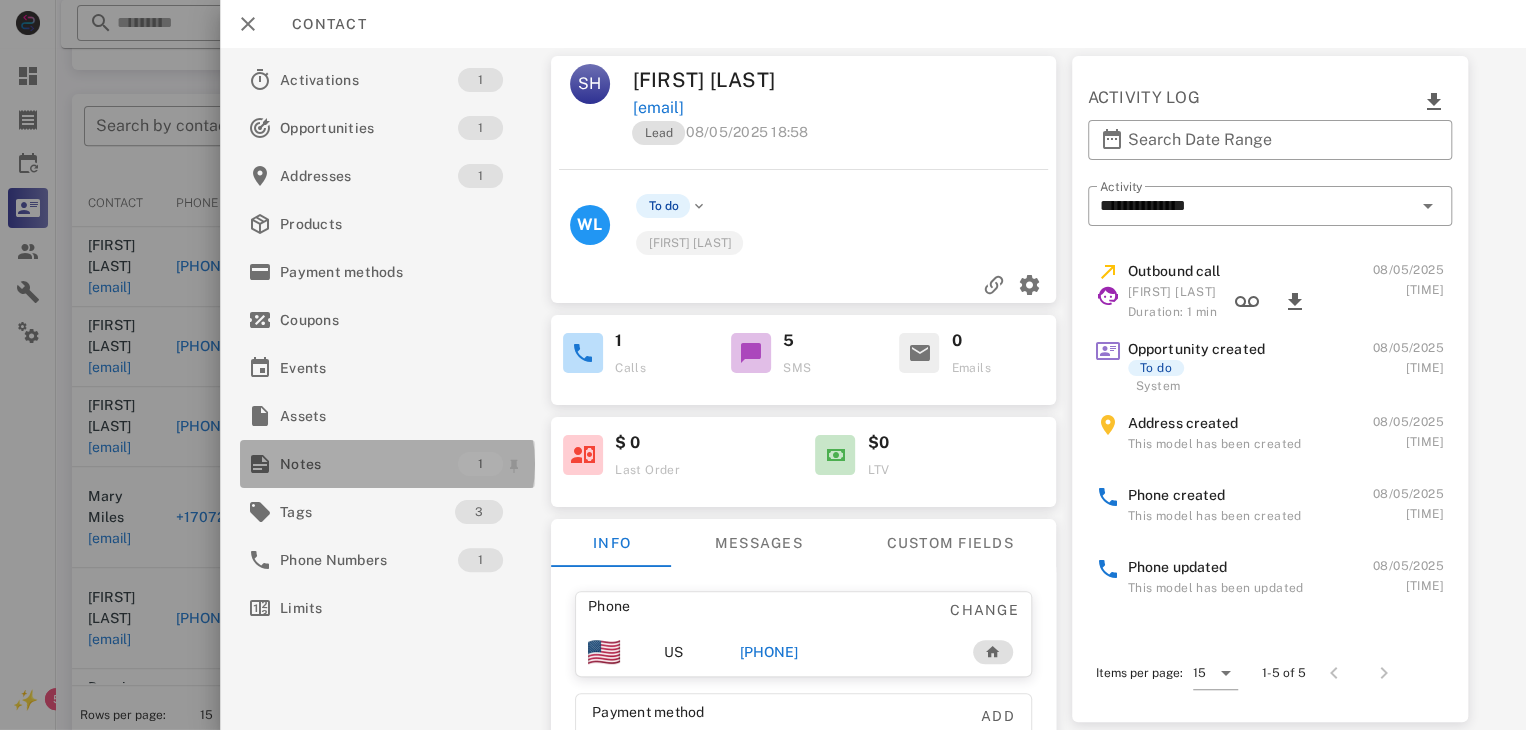click on "Notes" at bounding box center (369, 464) 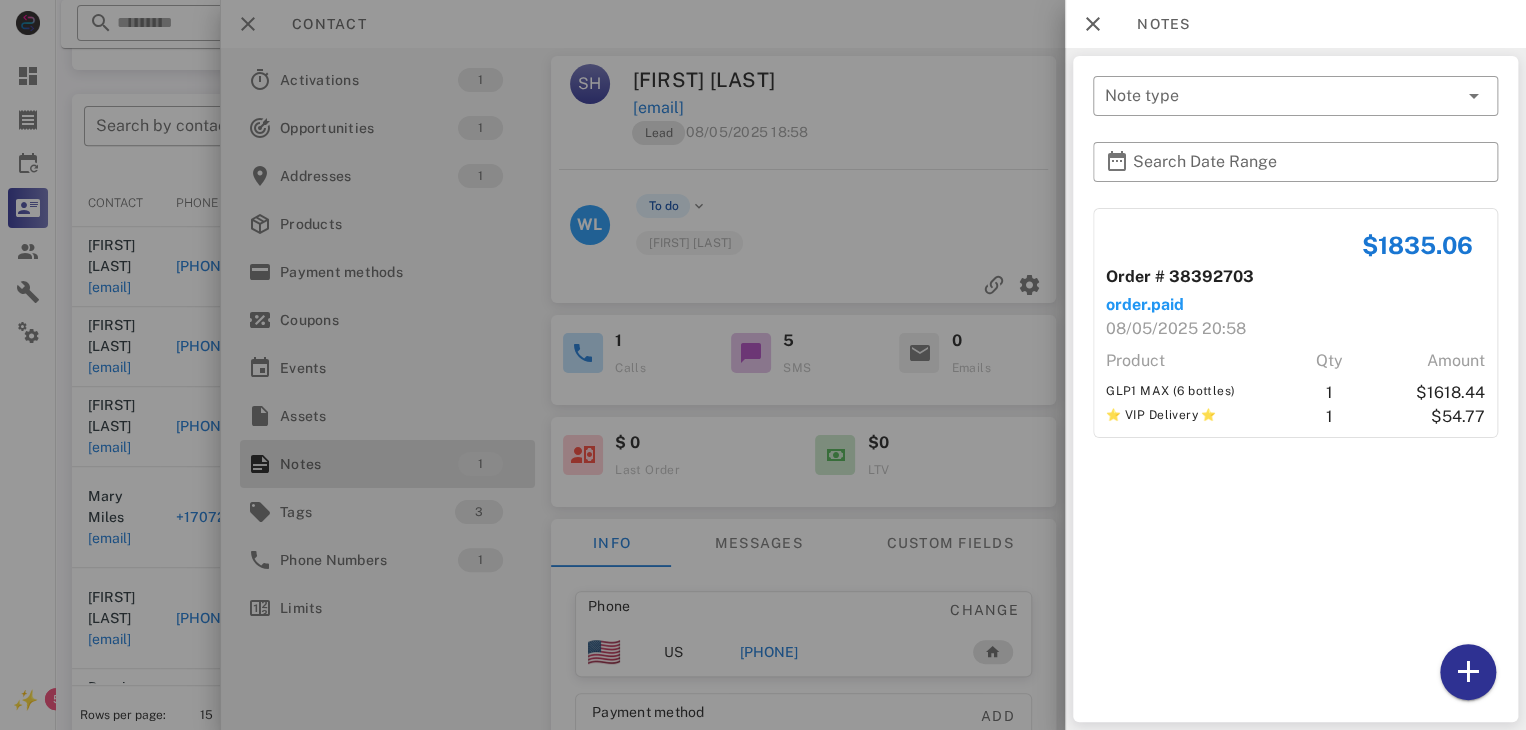 click at bounding box center (763, 365) 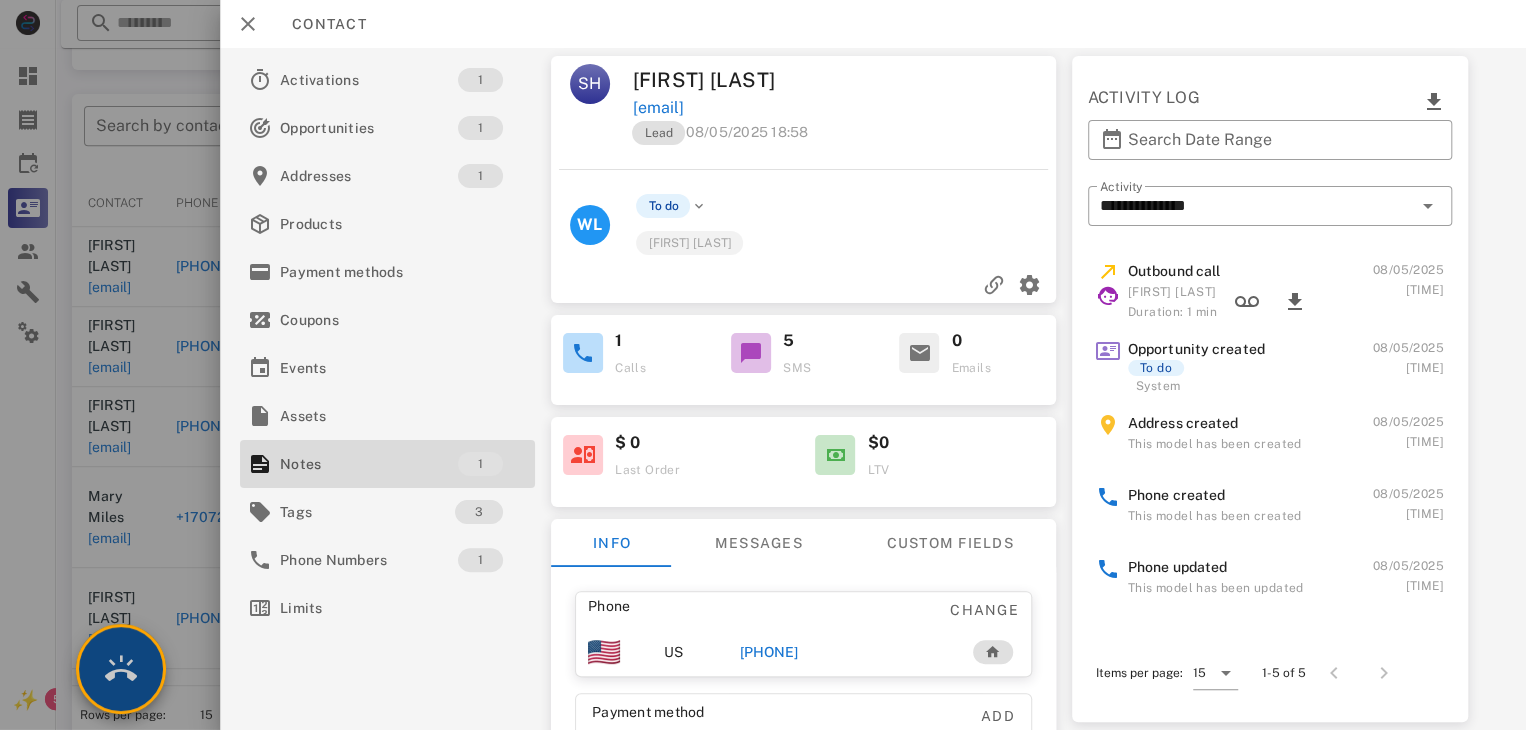 click at bounding box center (121, 669) 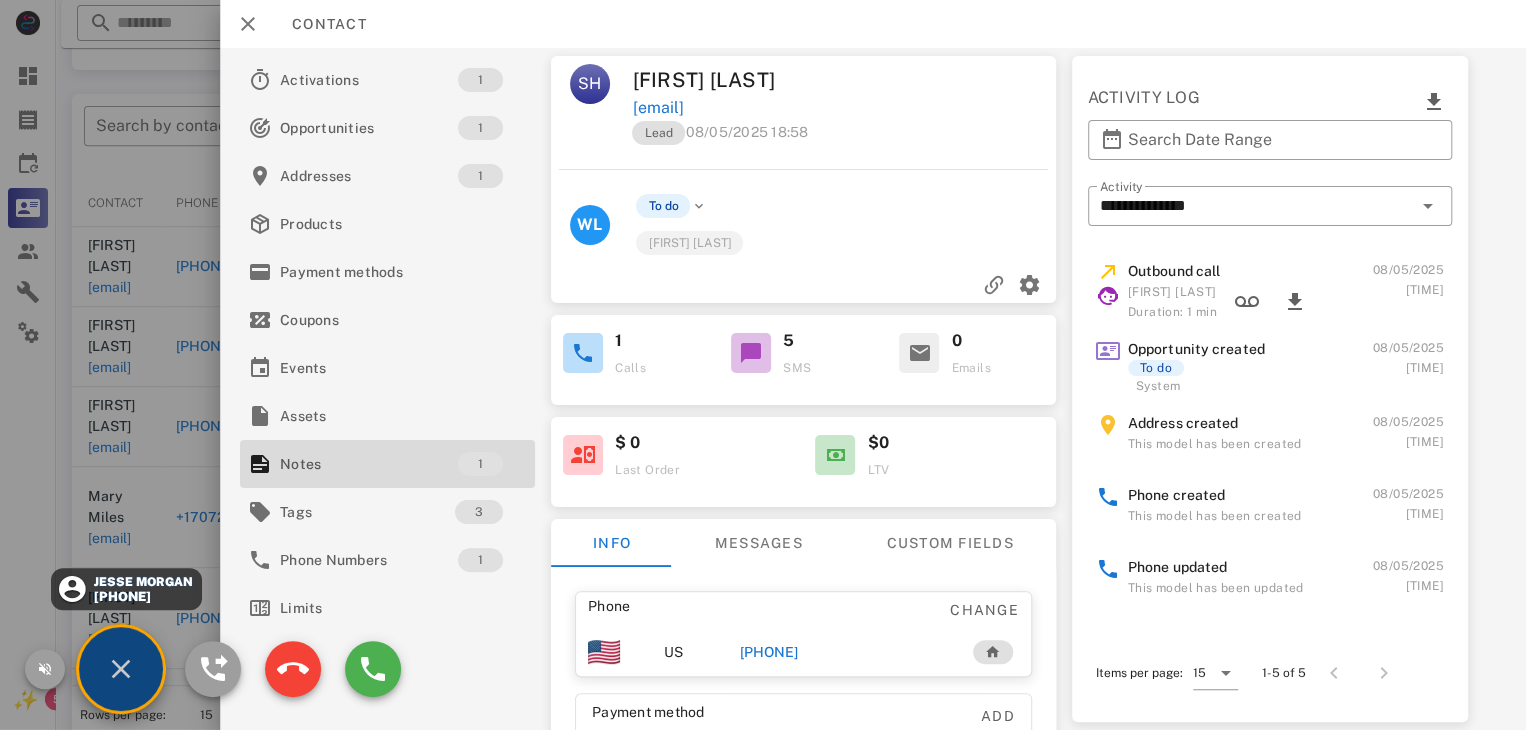 click on "[FIRST] [LAST] [PHONE]" at bounding box center (126, 589) 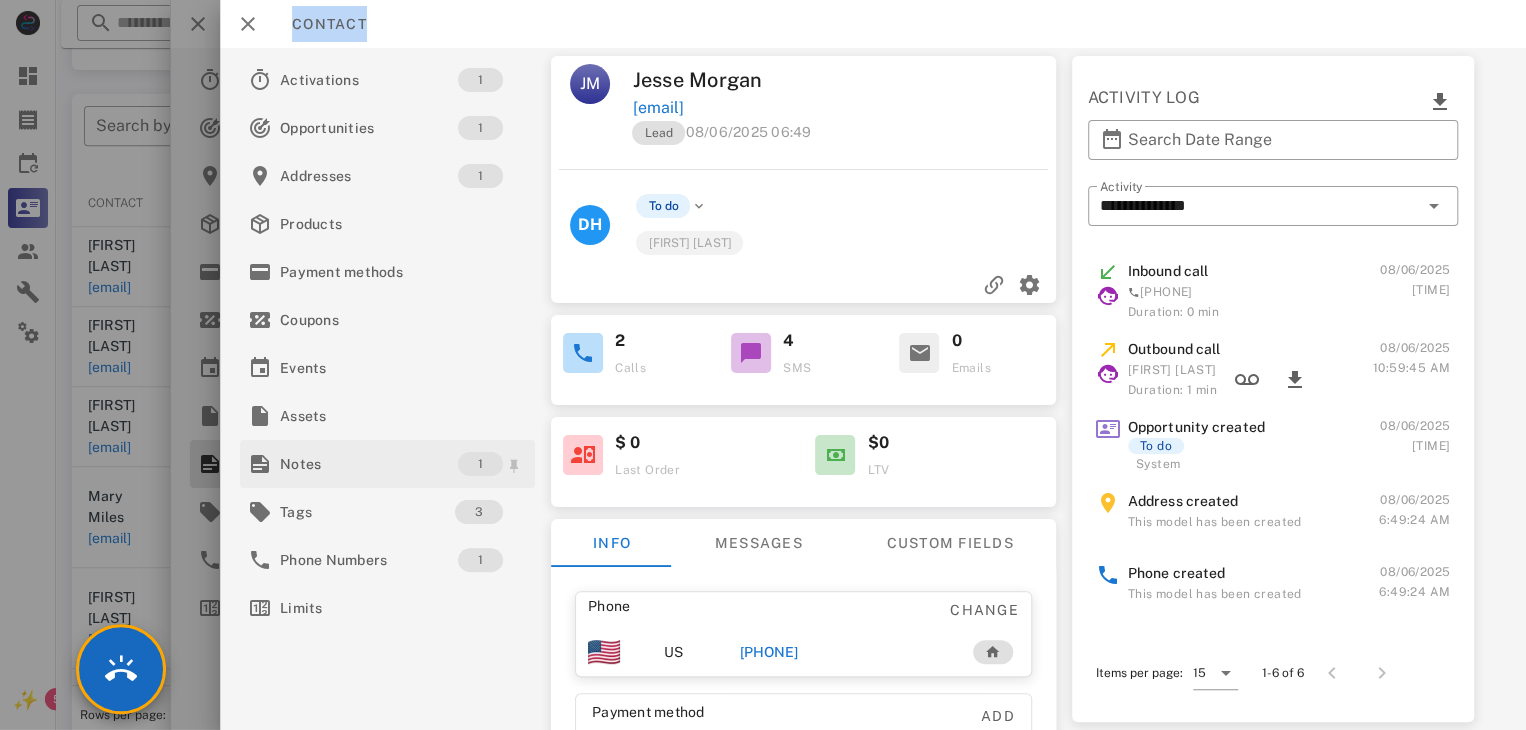 drag, startPoint x: 143, startPoint y: 572, endPoint x: 354, endPoint y: 463, distance: 237.49106 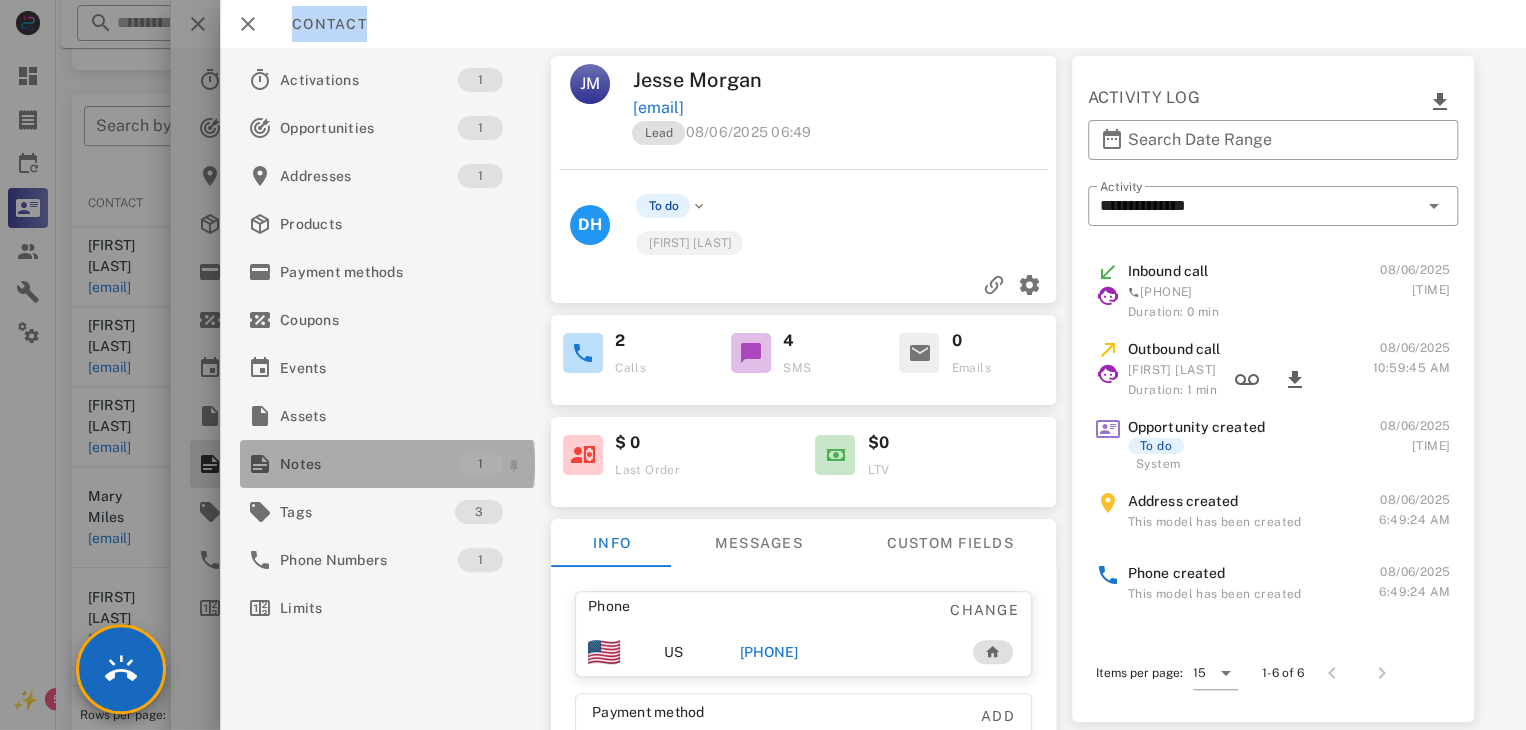 click on "Notes" at bounding box center (369, 464) 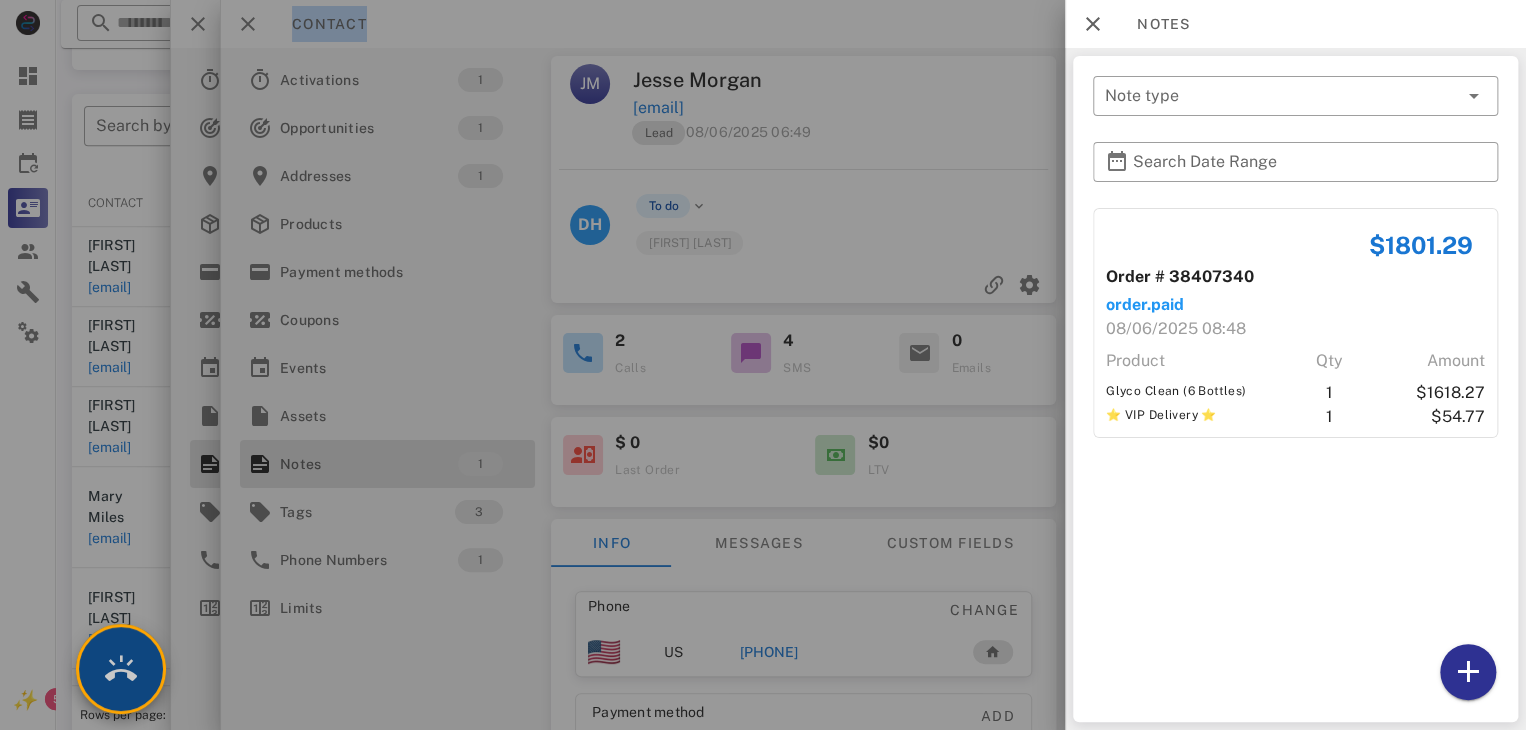 click at bounding box center [121, 669] 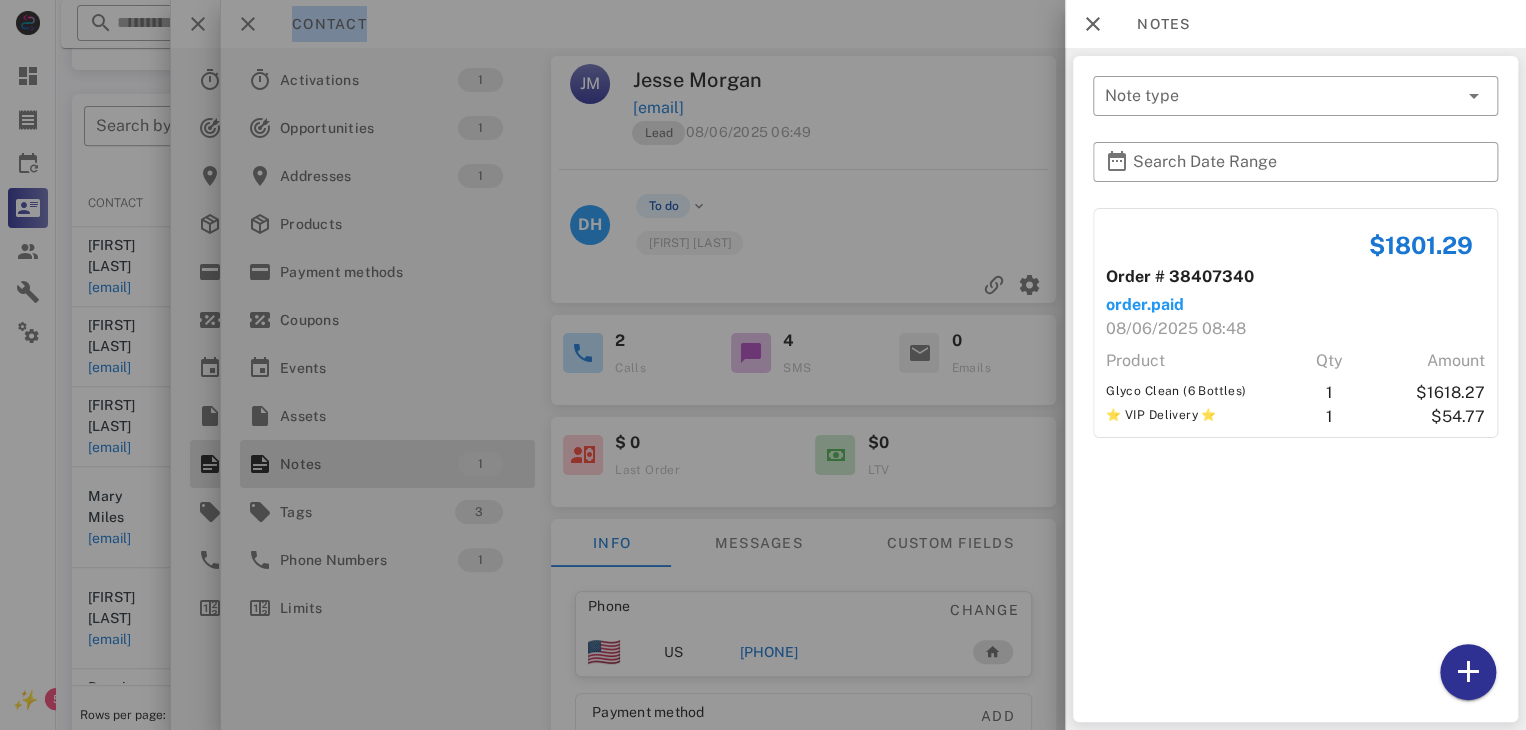 click at bounding box center (763, 365) 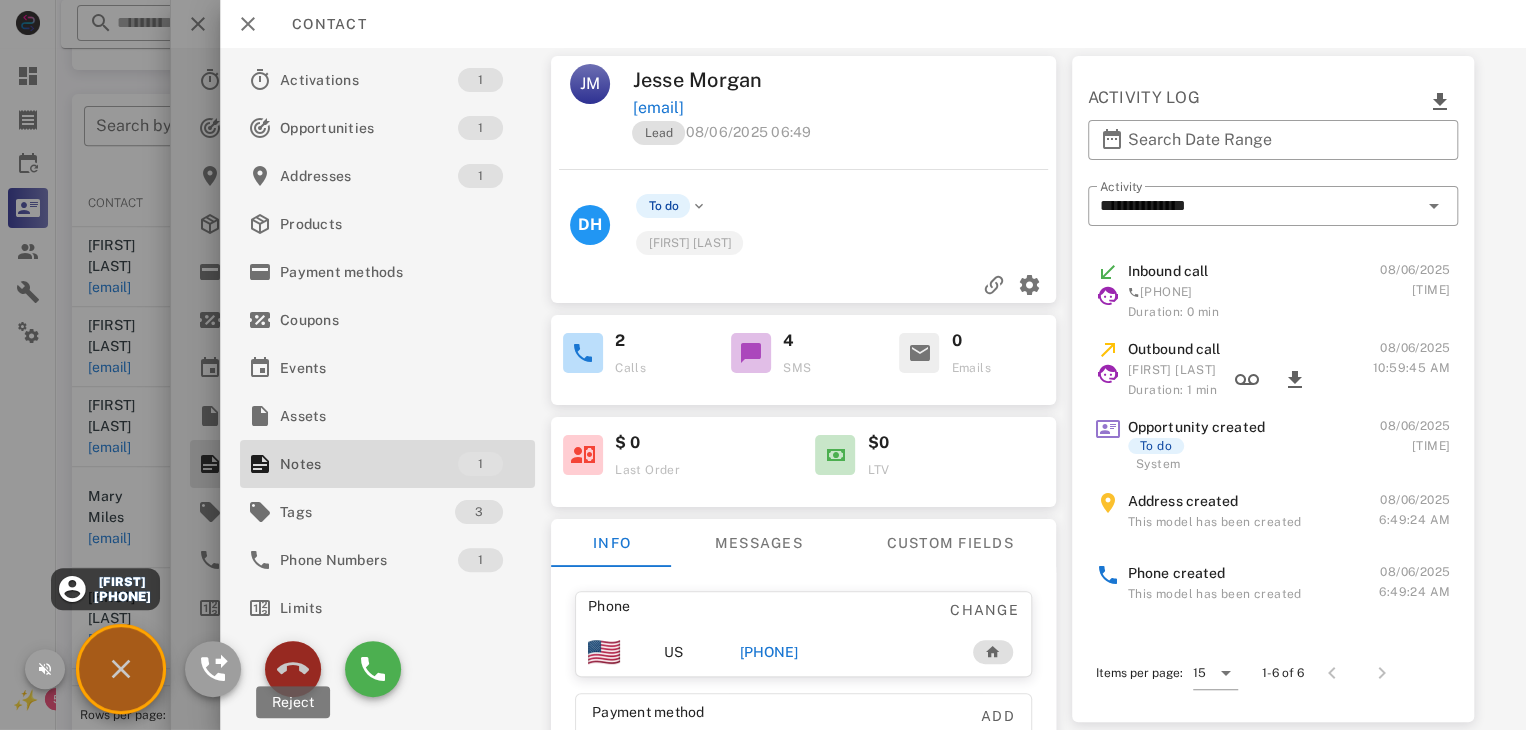 click at bounding box center (293, 669) 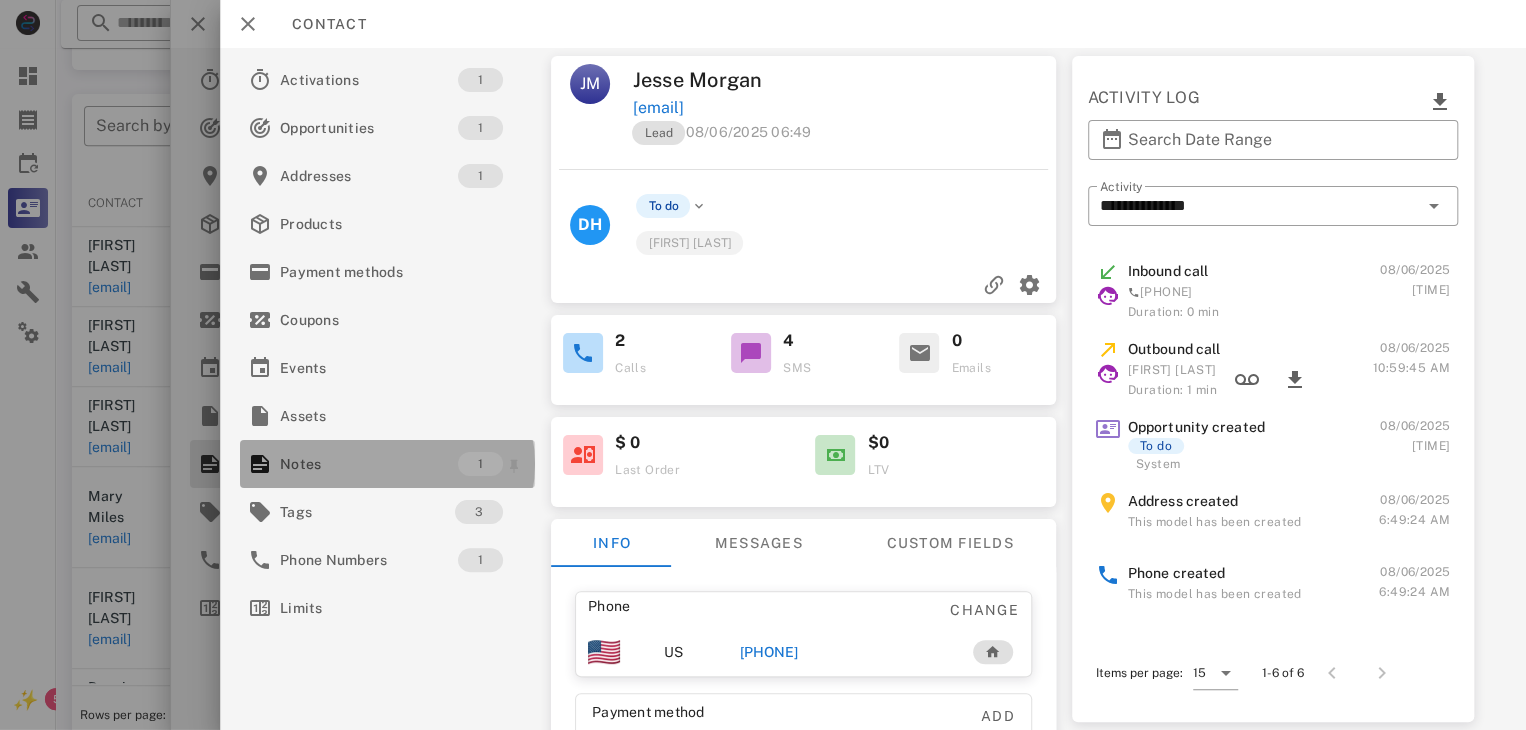 click on "Notes" at bounding box center [369, 464] 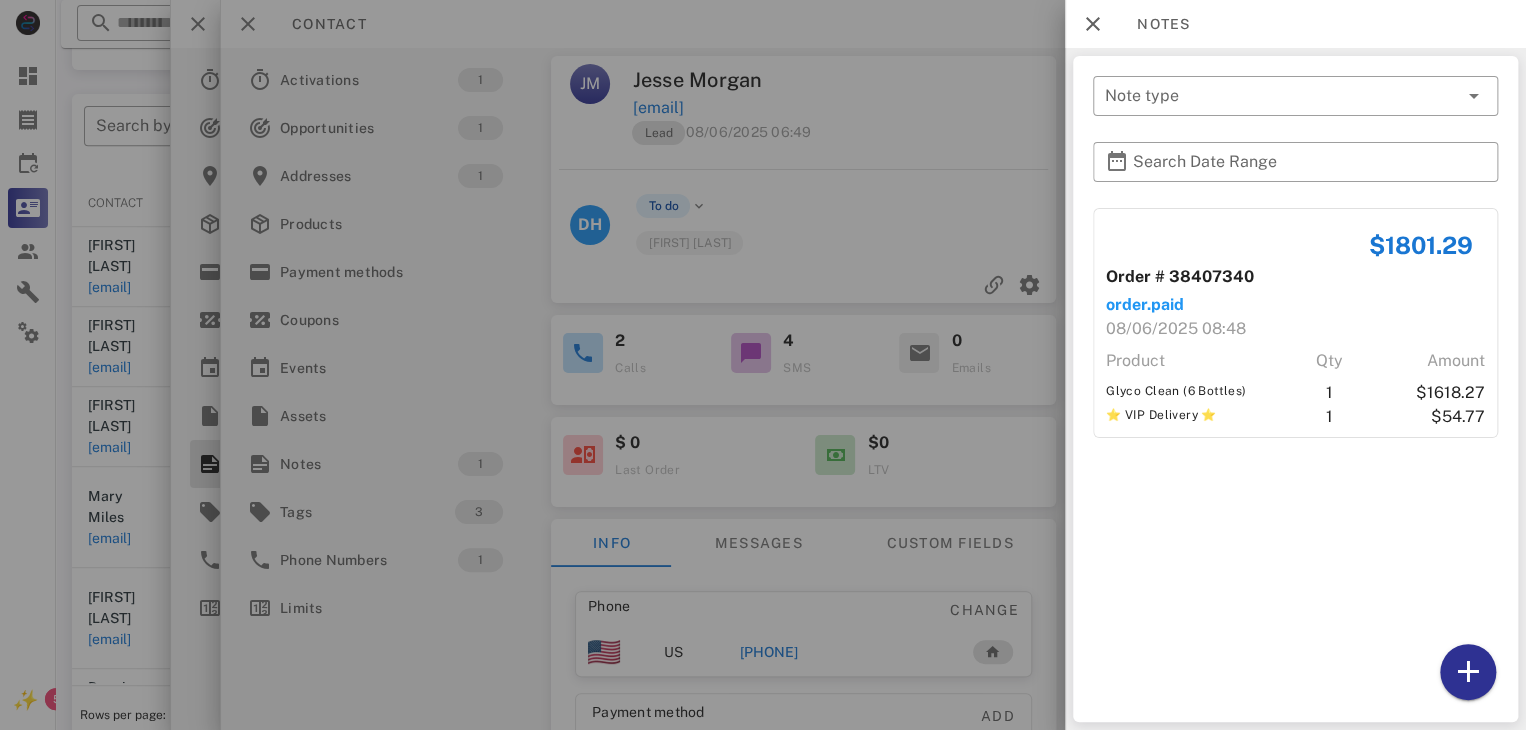 click at bounding box center (763, 365) 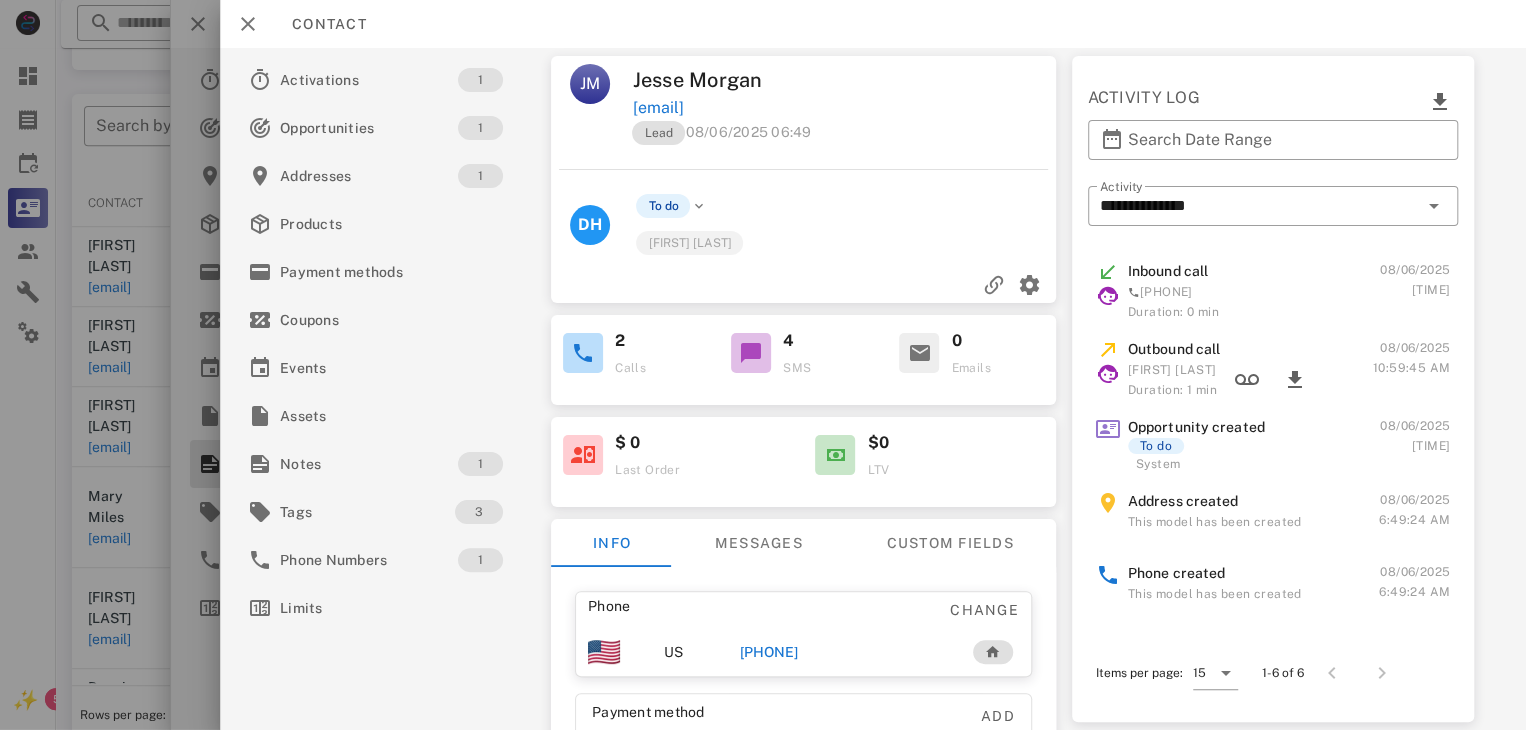 click on "[PHONE]" at bounding box center (769, 652) 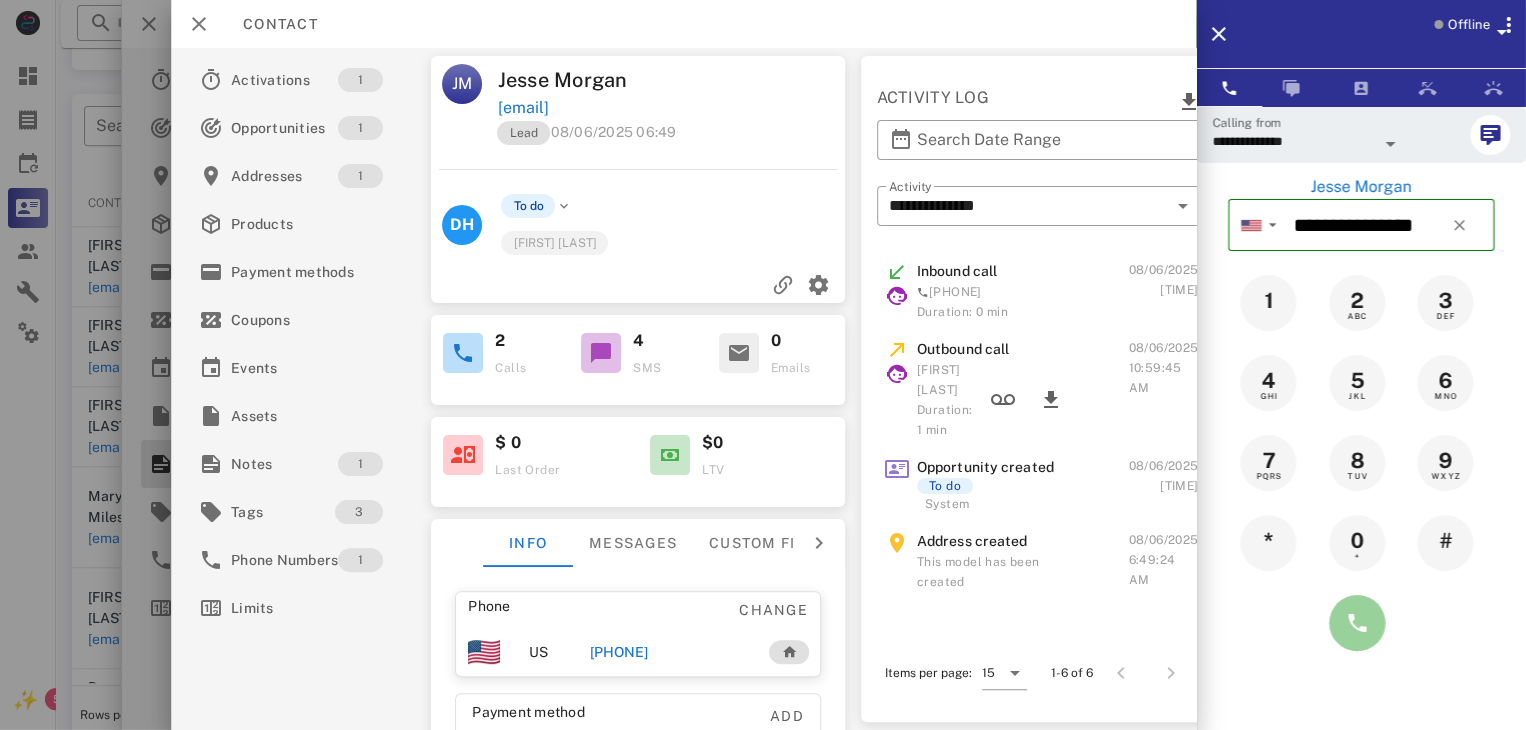 click at bounding box center [1357, 623] 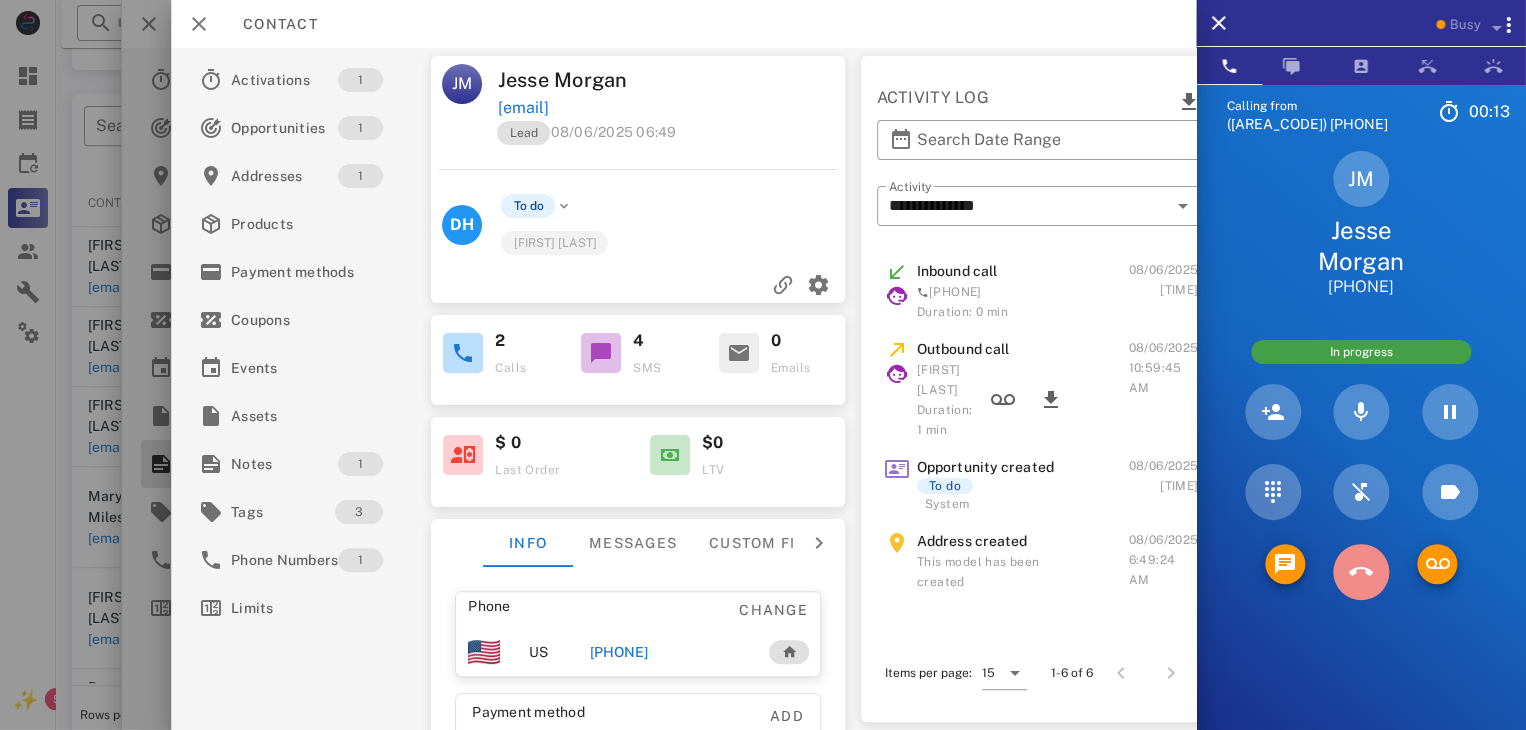 click at bounding box center [1361, 572] 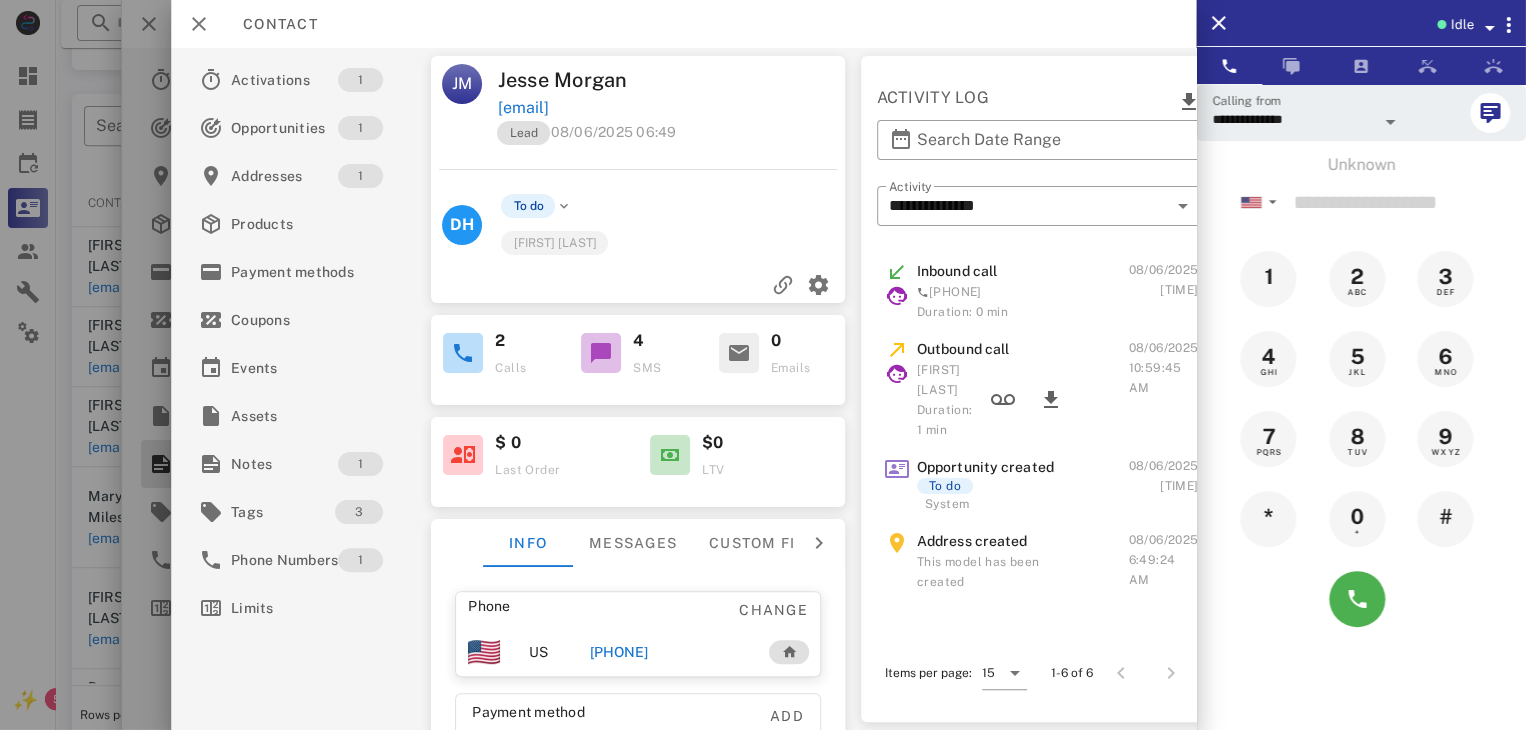 click on "[PHONE]" at bounding box center (618, 652) 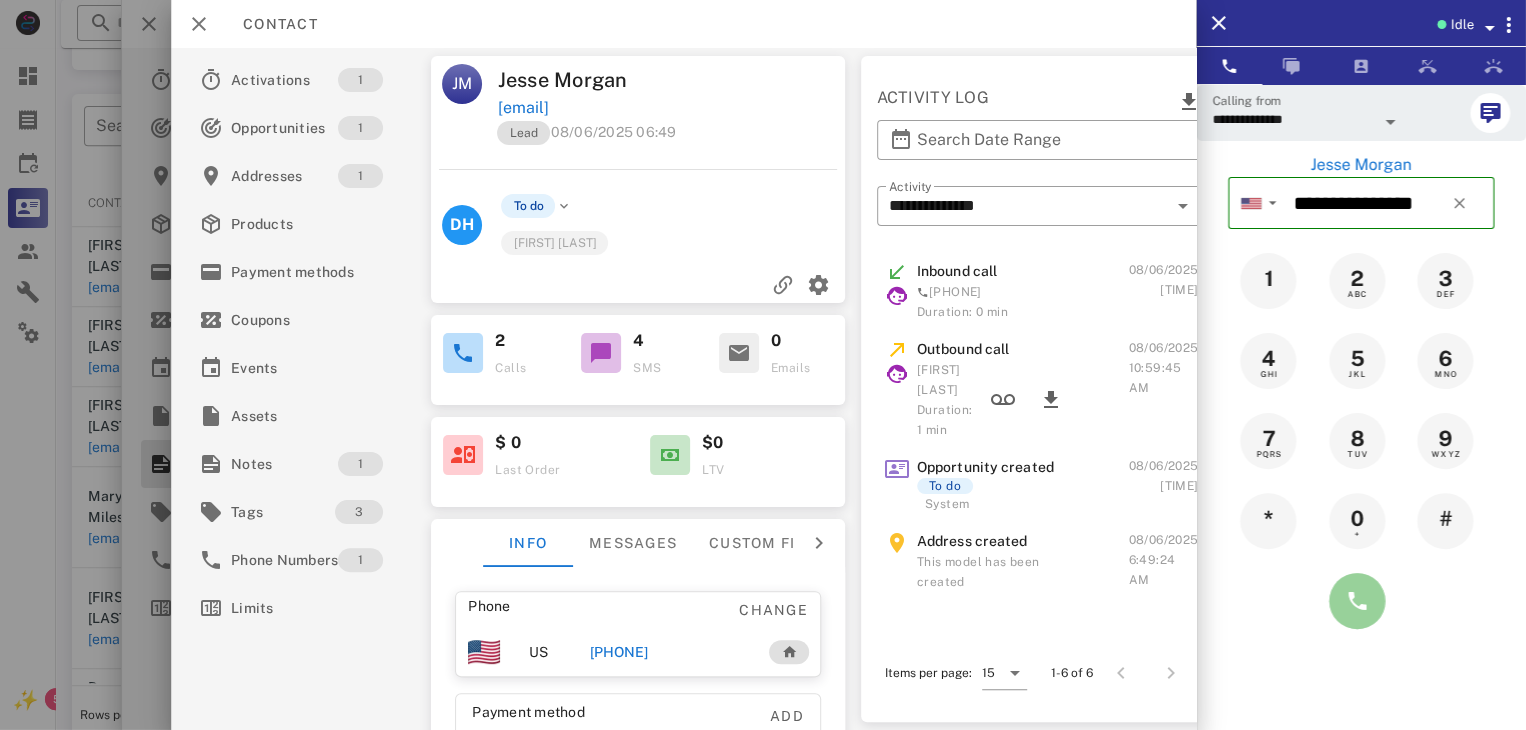 click at bounding box center [1357, 601] 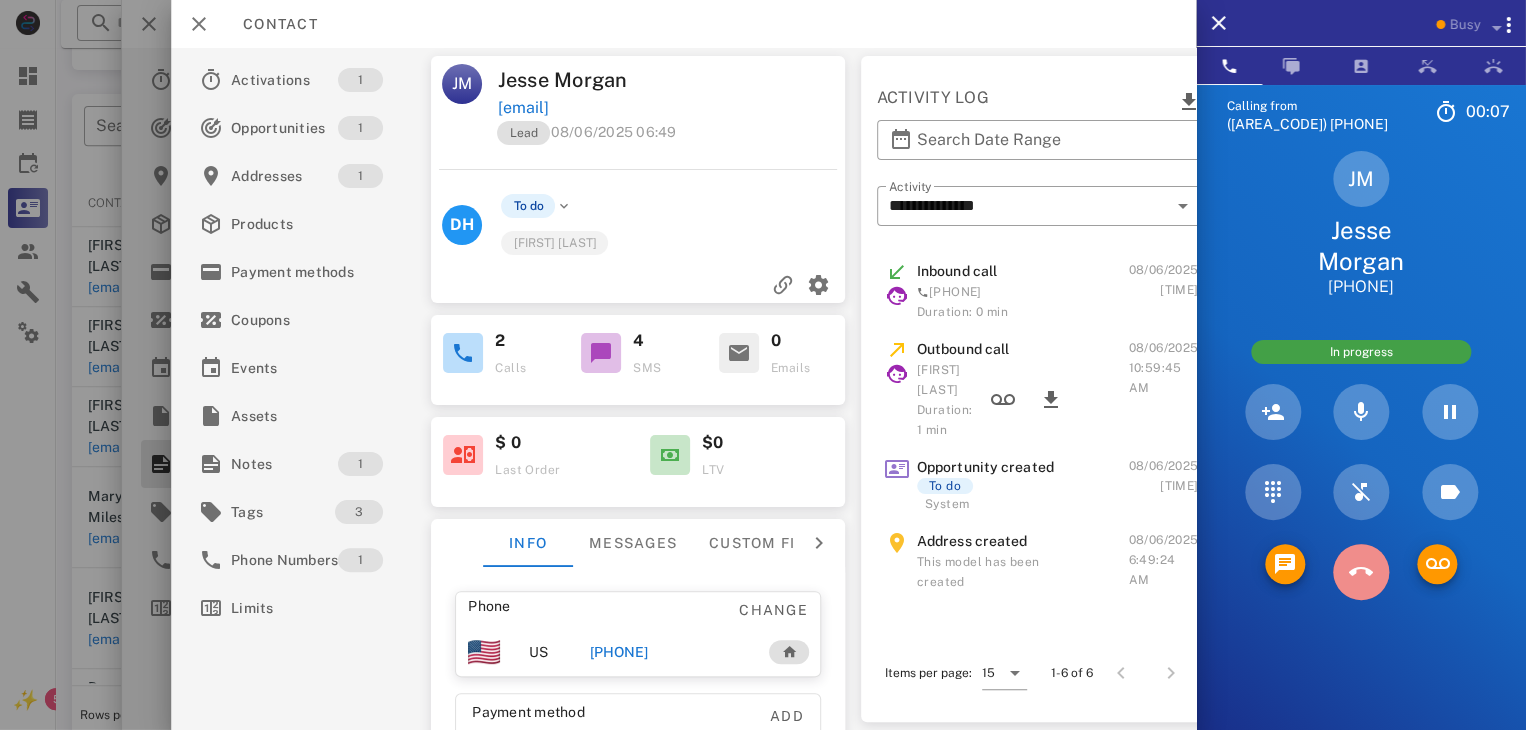 click at bounding box center (1361, 572) 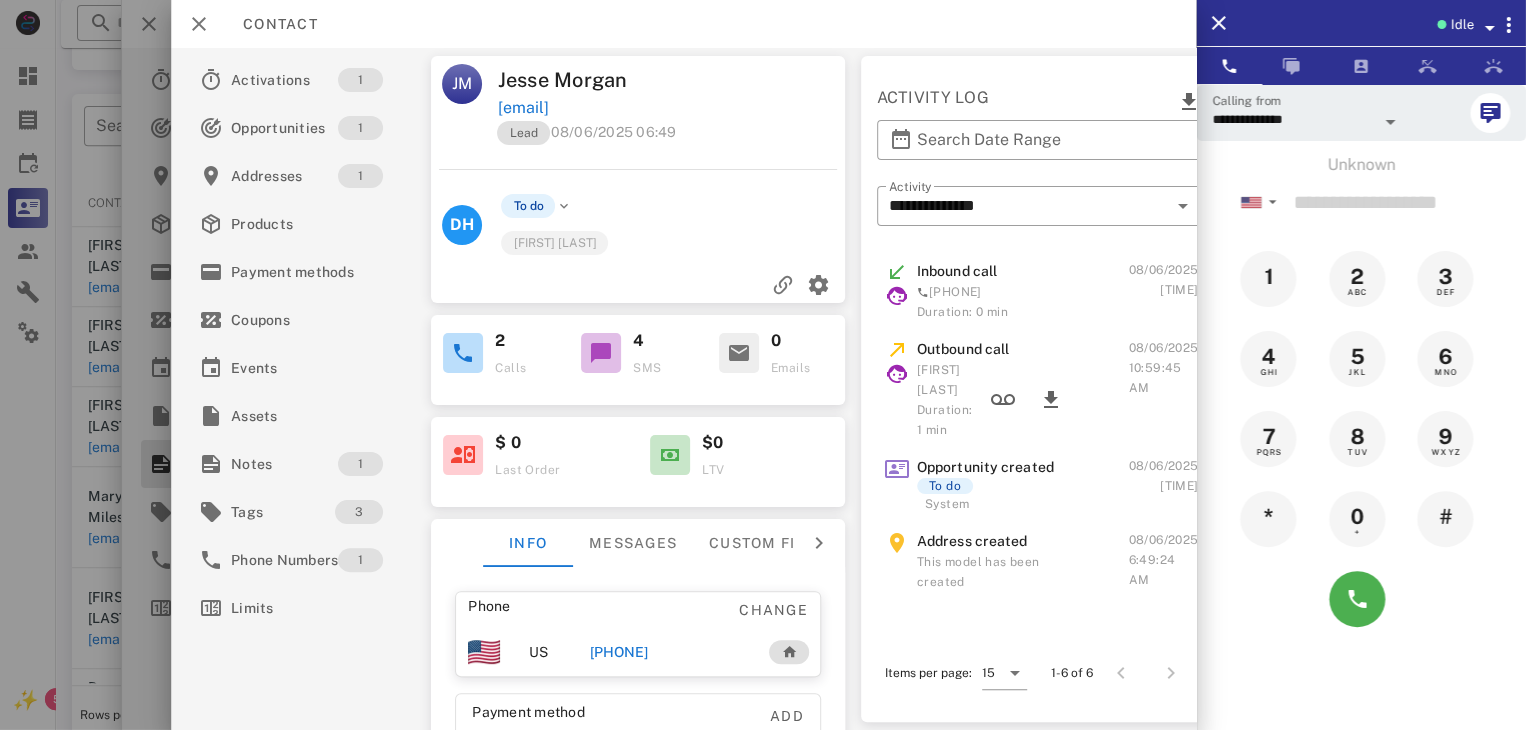 click at bounding box center (763, 365) 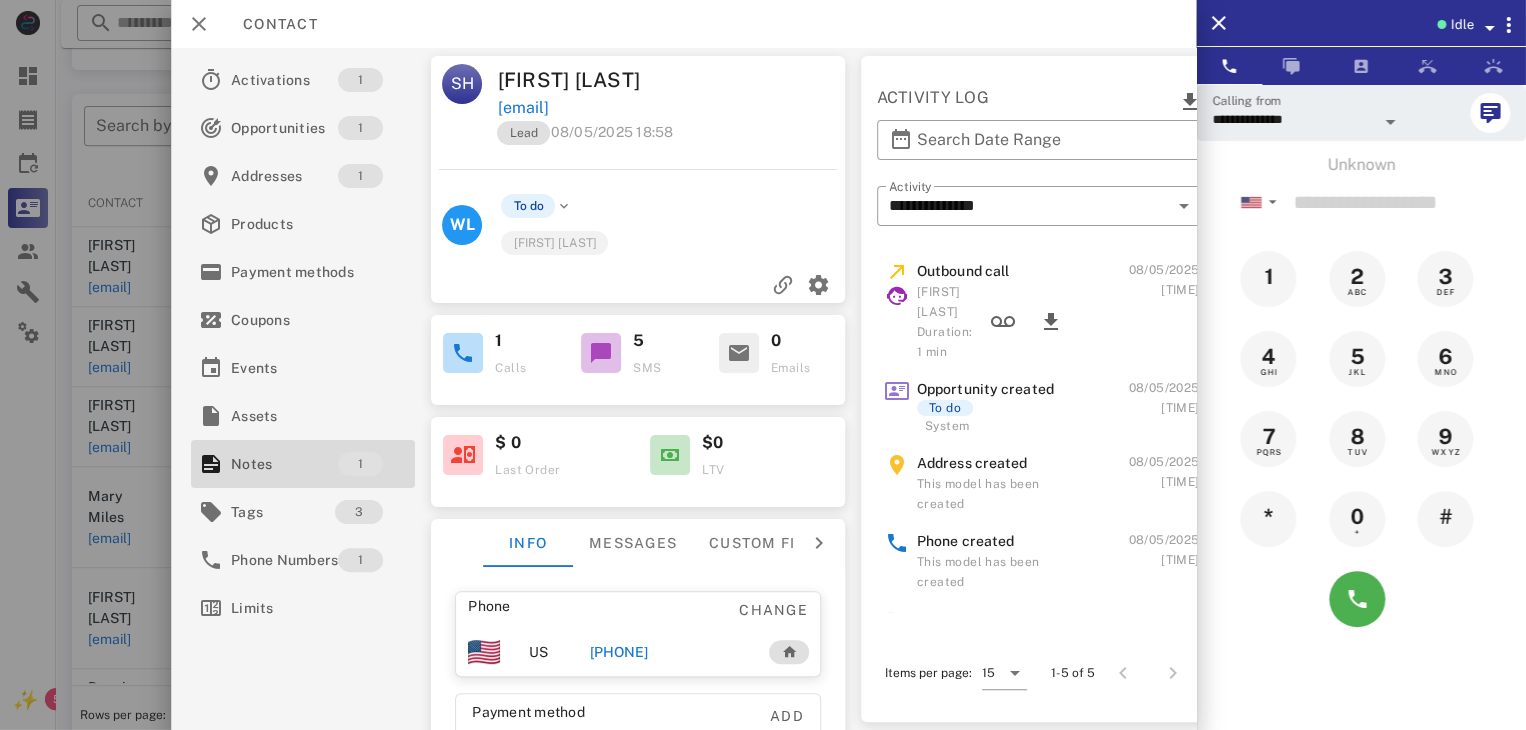 click at bounding box center [763, 365] 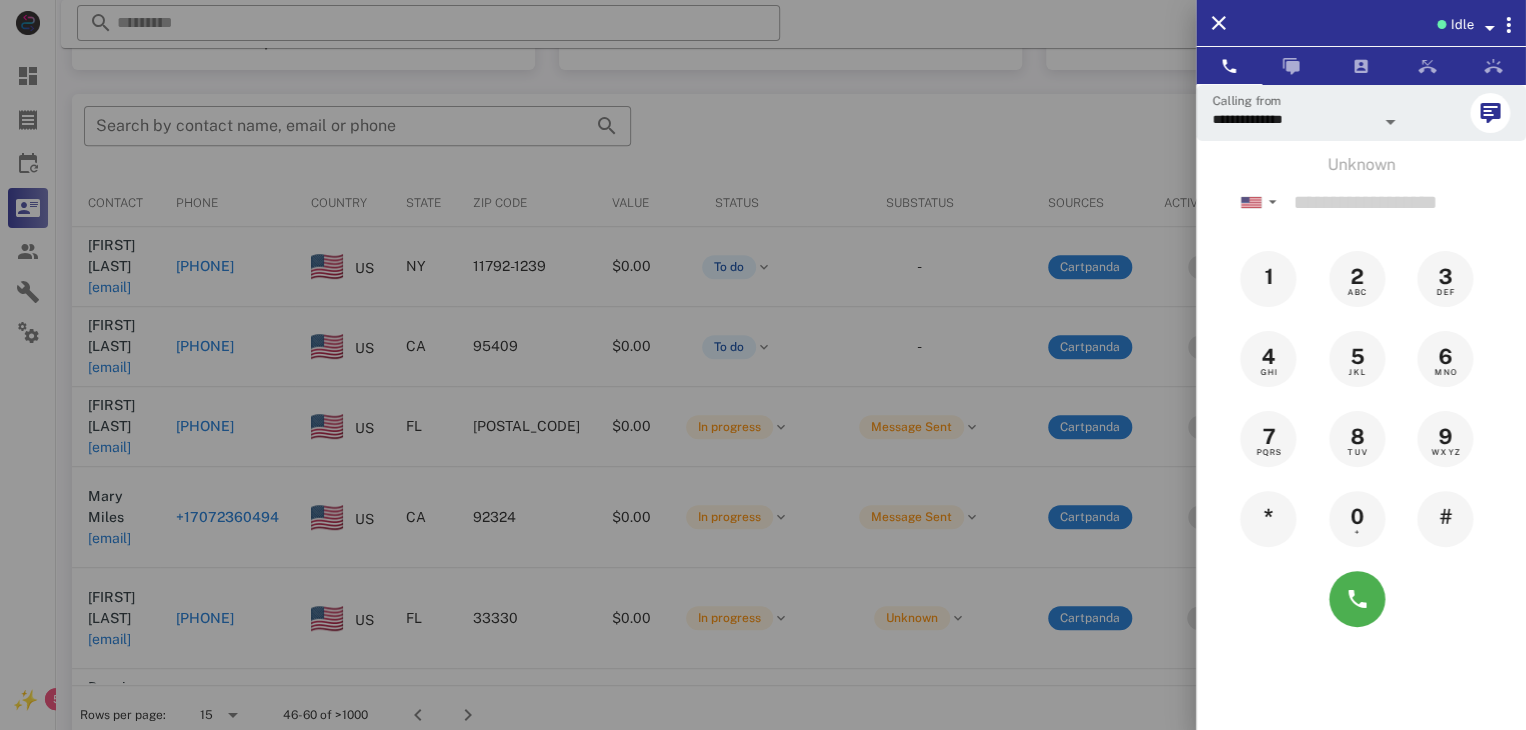 click at bounding box center [763, 365] 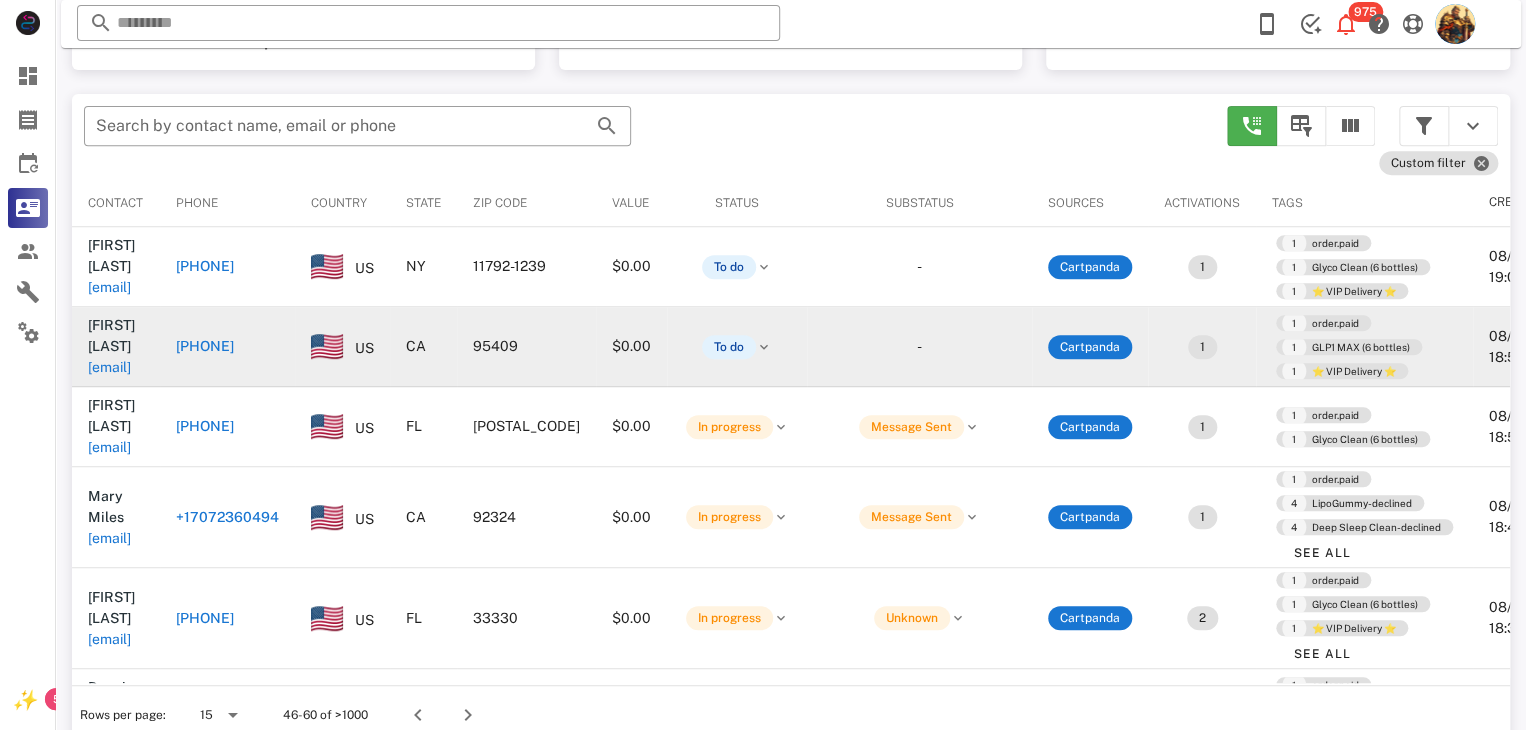 click on "[EMAIL]" at bounding box center [109, 367] 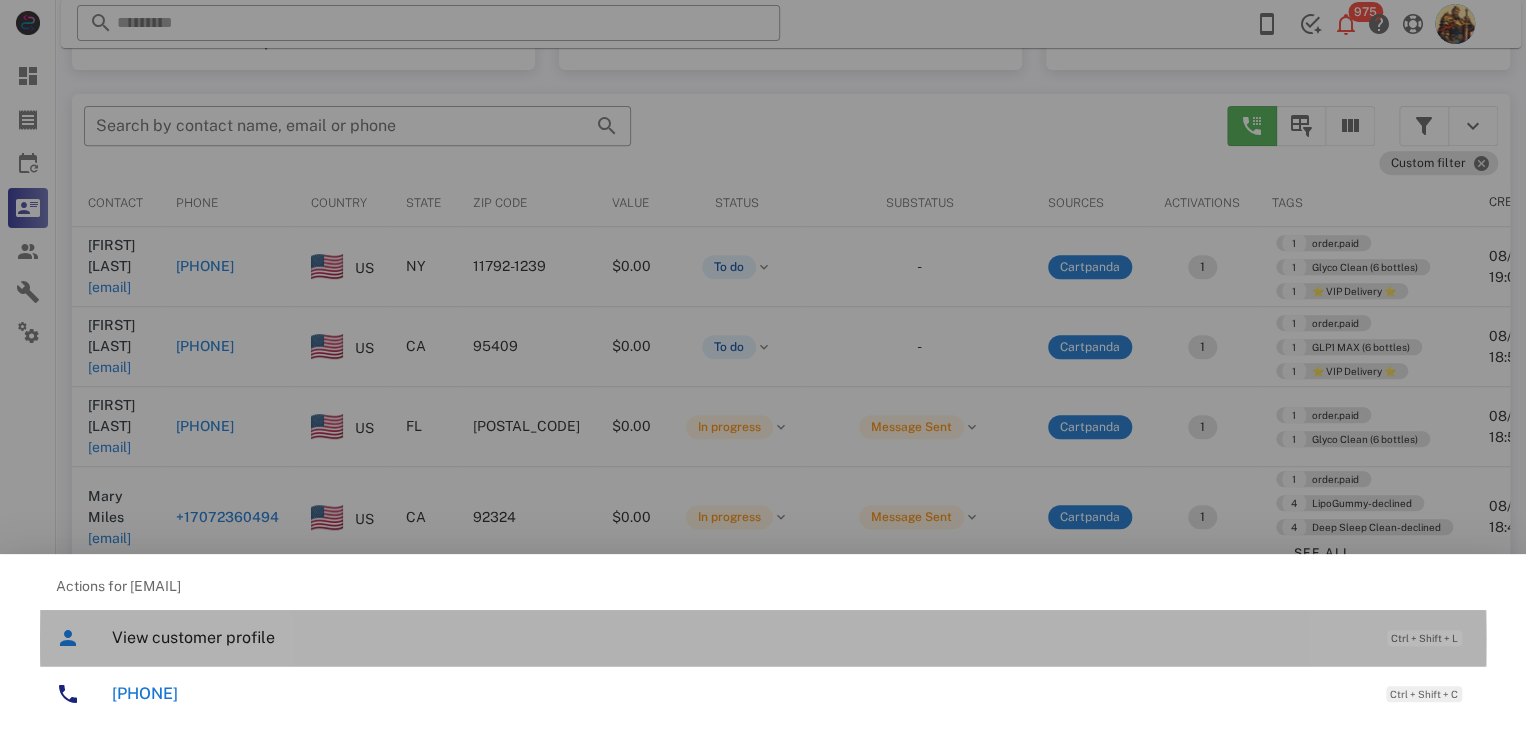 click on "View customer profile" at bounding box center [739, 637] 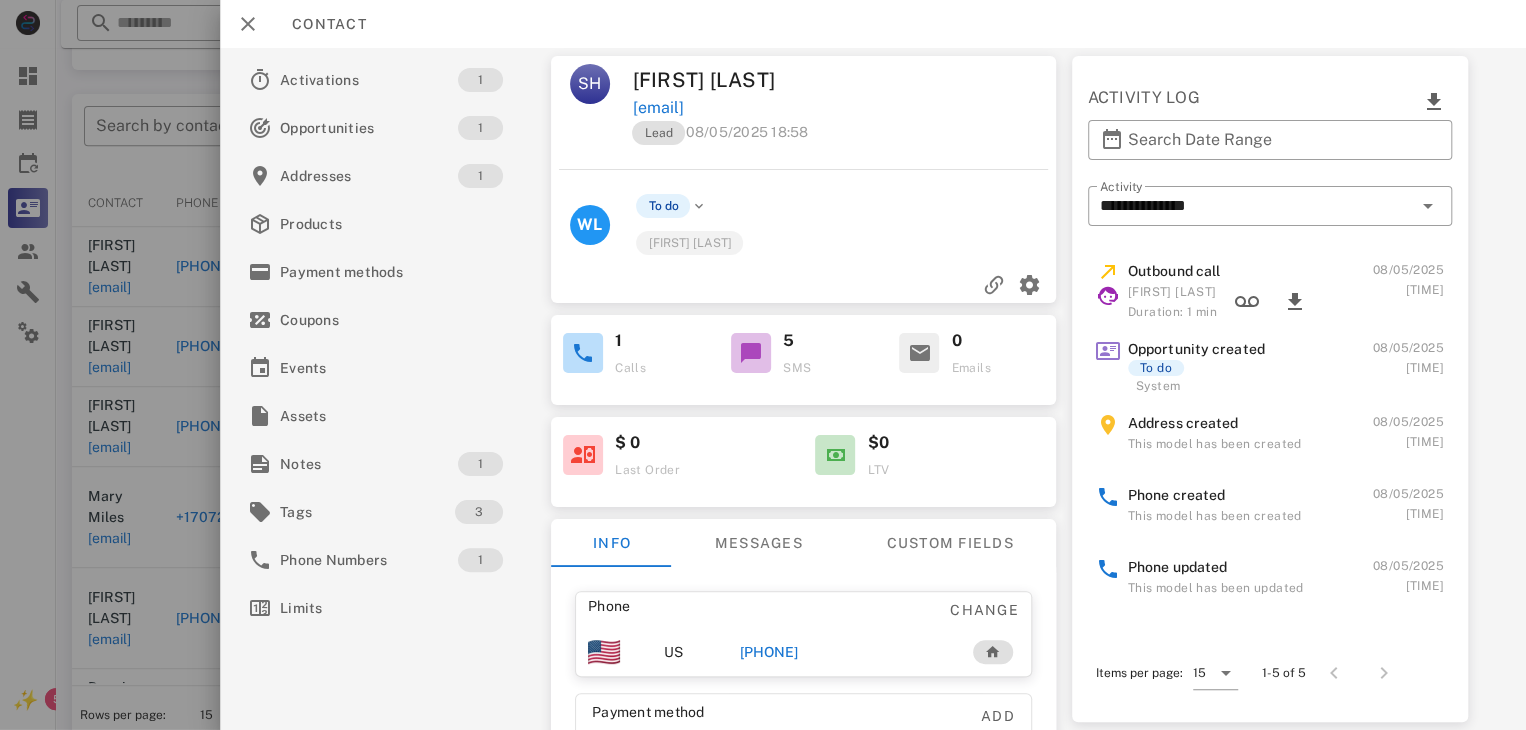 click on "[PHONE]" at bounding box center (769, 652) 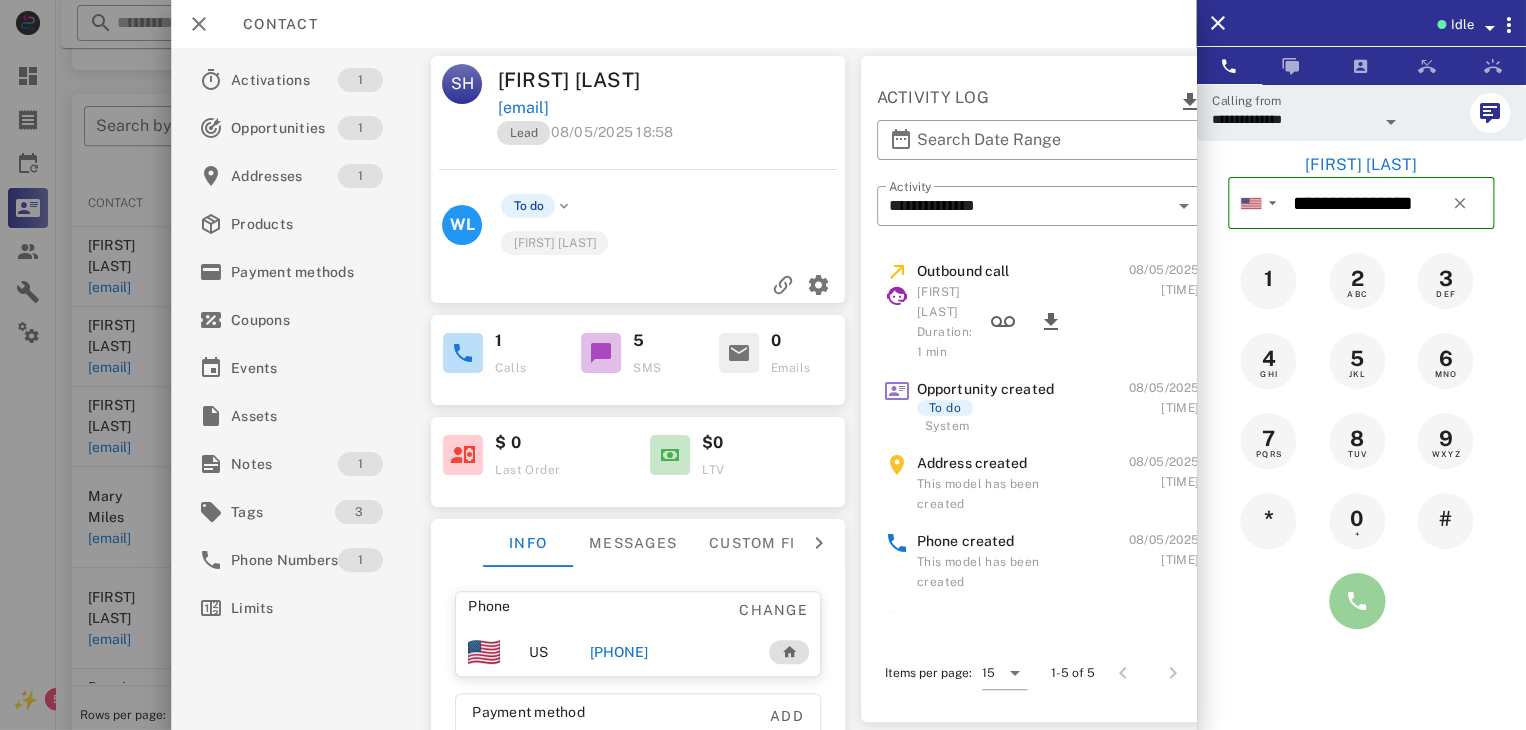 click at bounding box center (1357, 601) 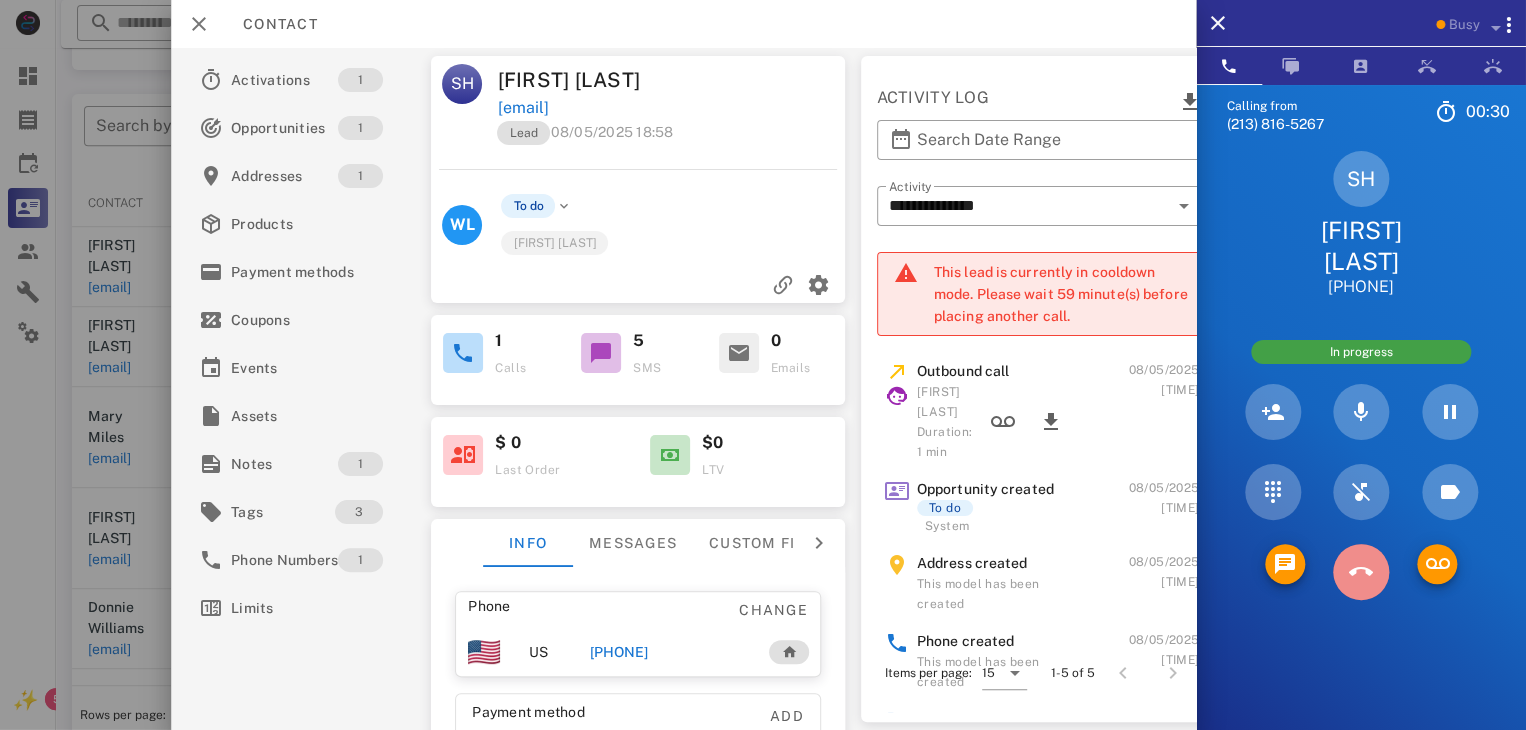 click at bounding box center (1361, 572) 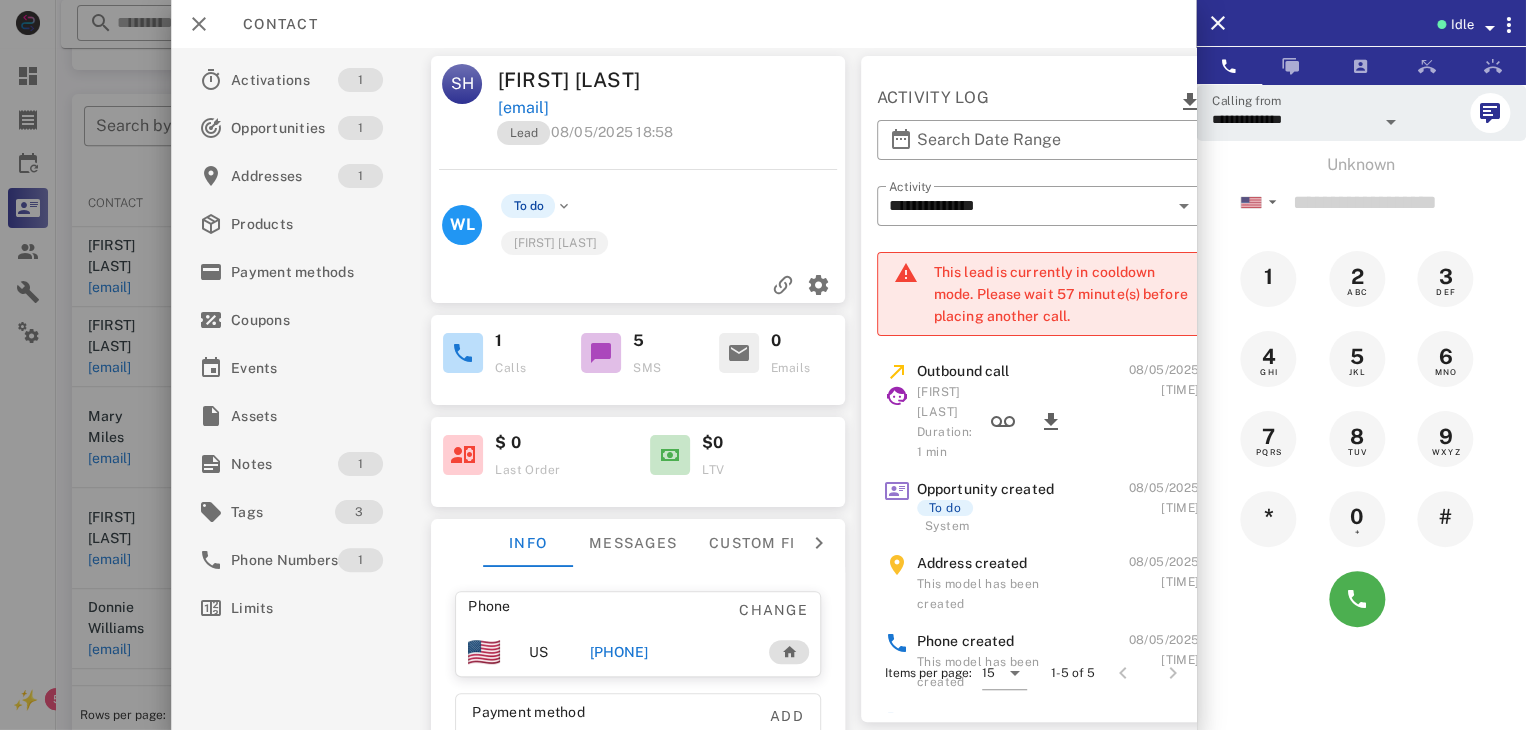 click on "[PHONE]" at bounding box center [618, 652] 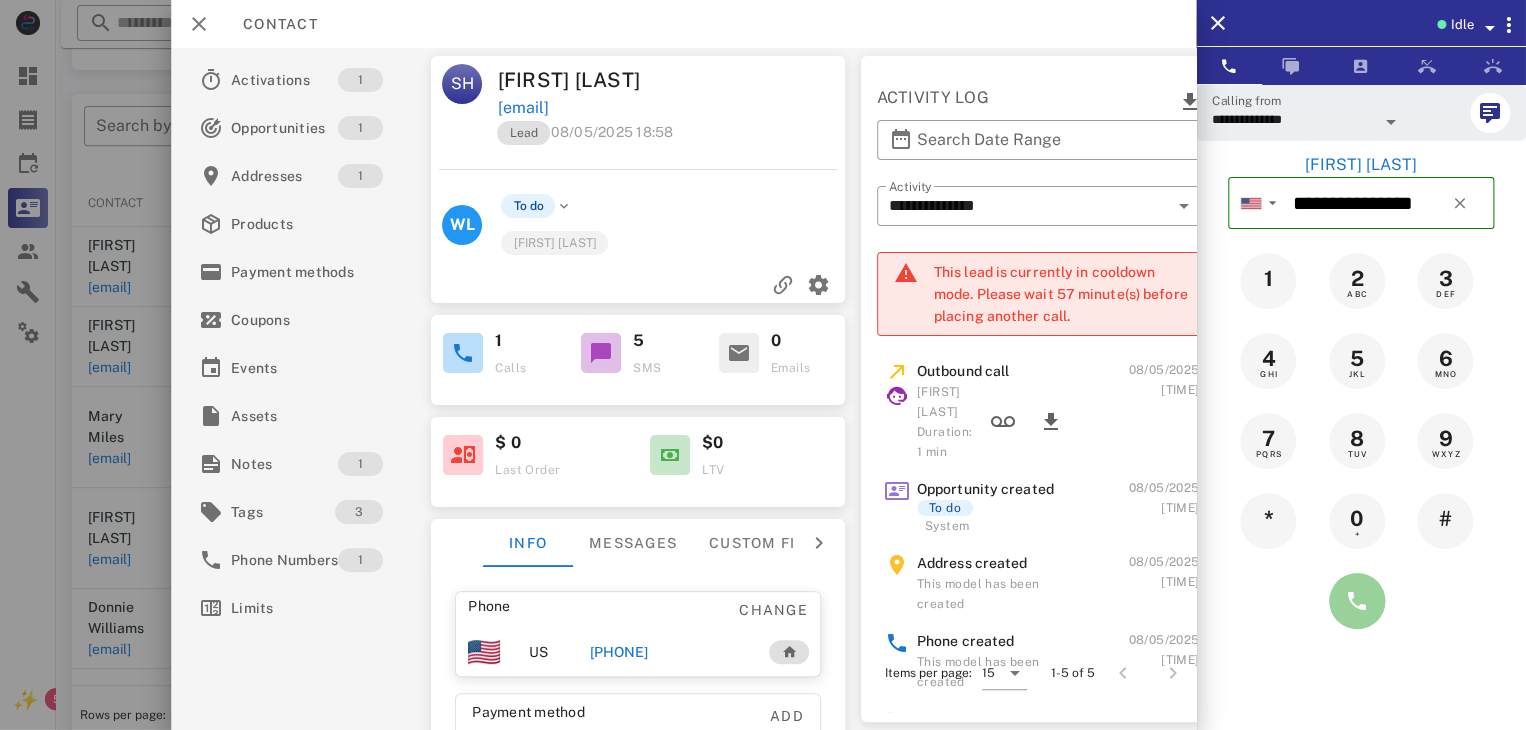 click at bounding box center (1357, 601) 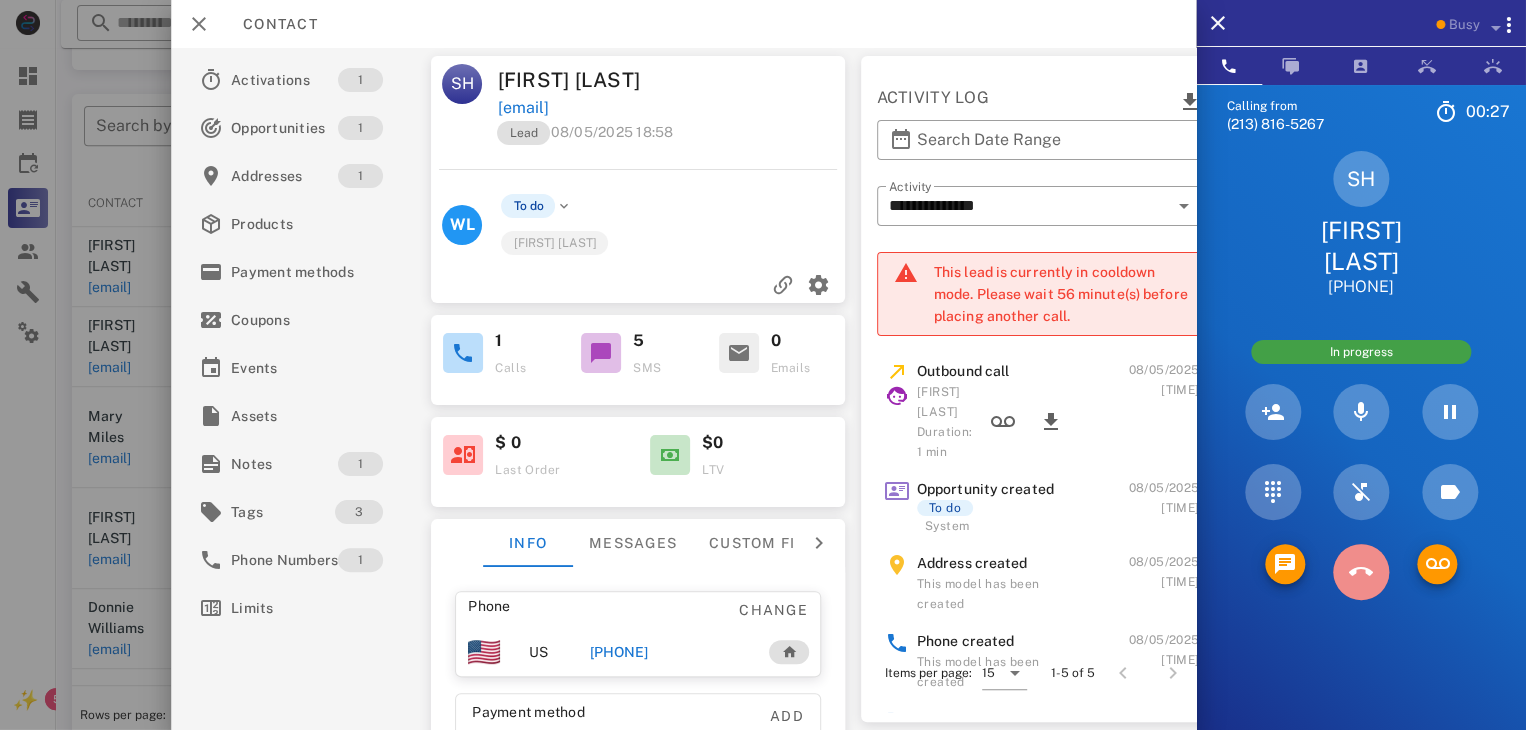 click at bounding box center [1361, 572] 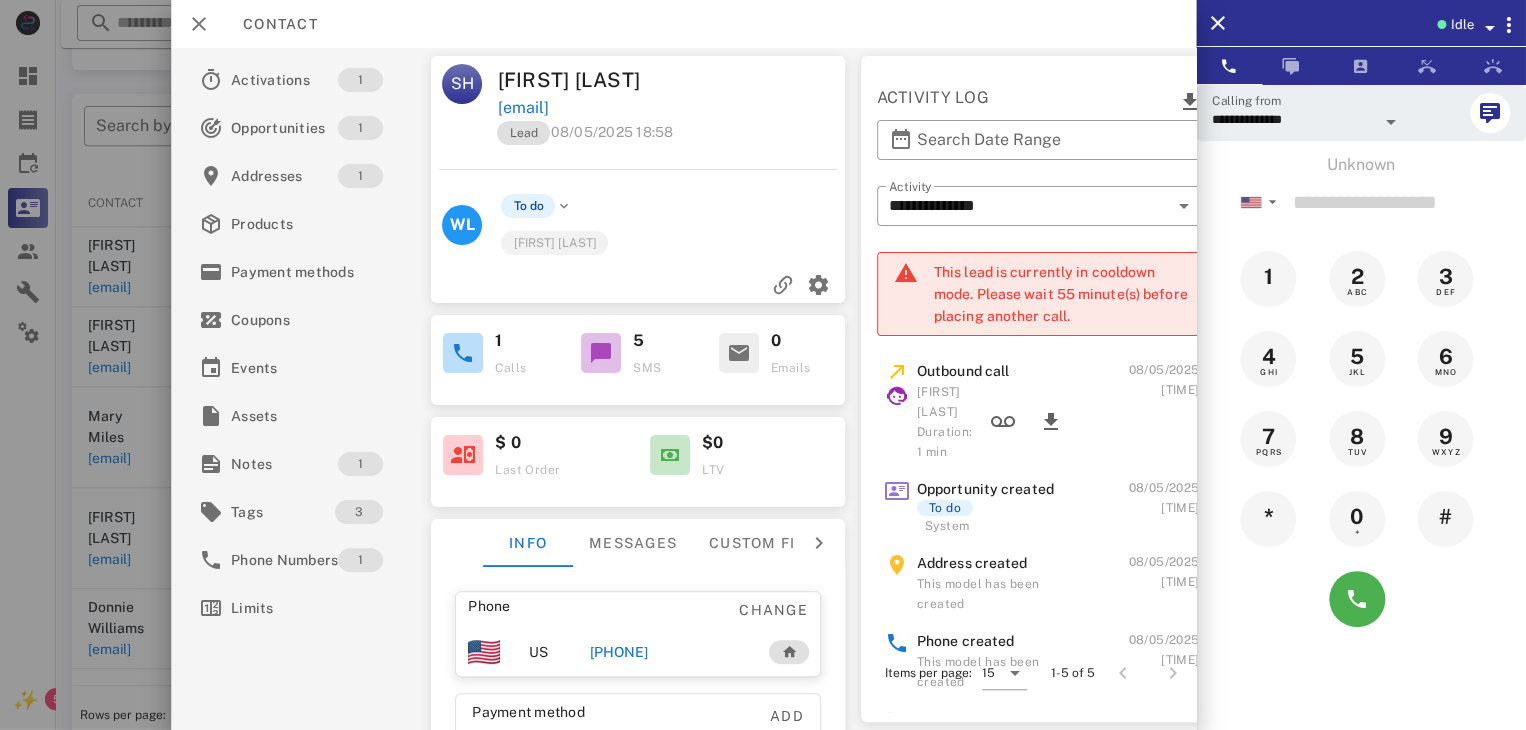 click at bounding box center (763, 365) 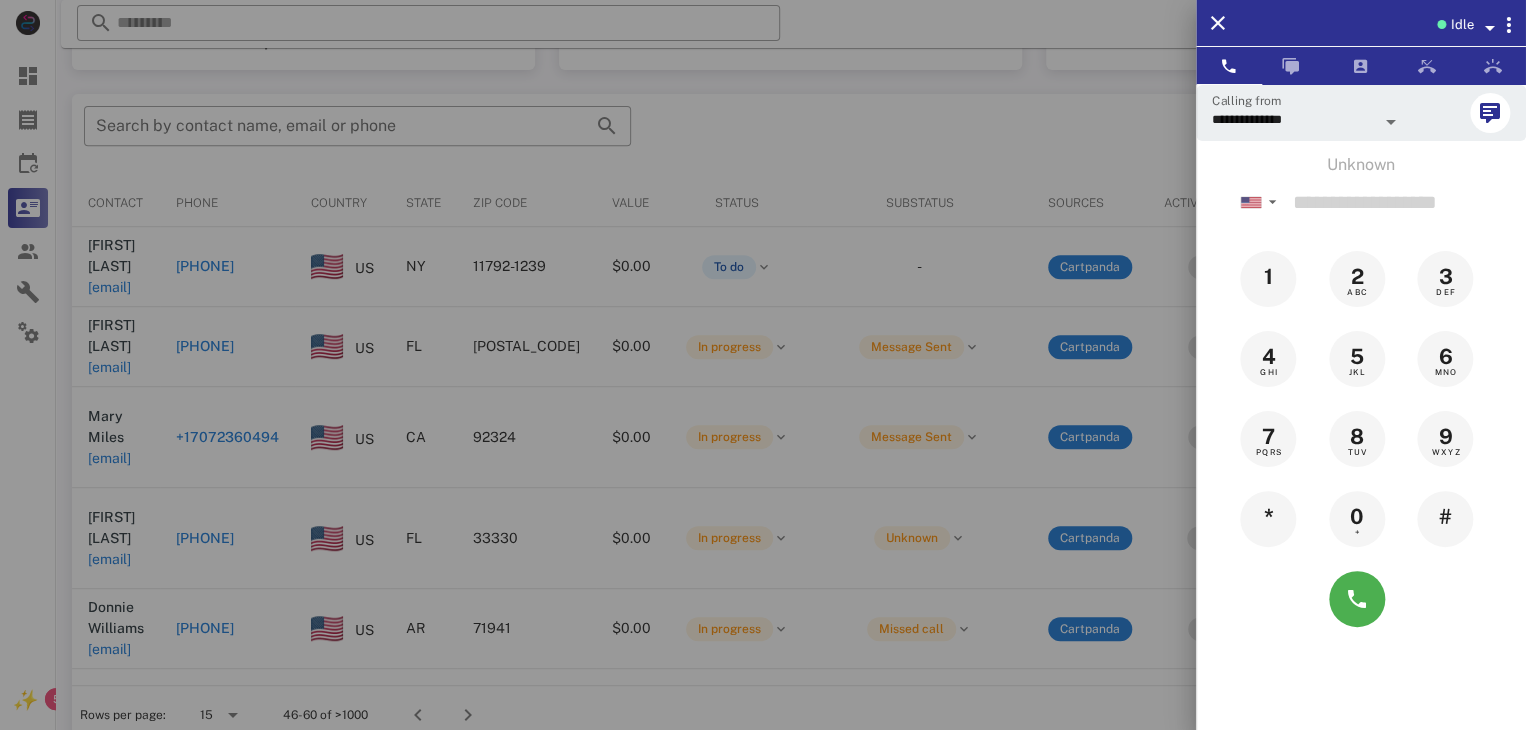 click at bounding box center (763, 365) 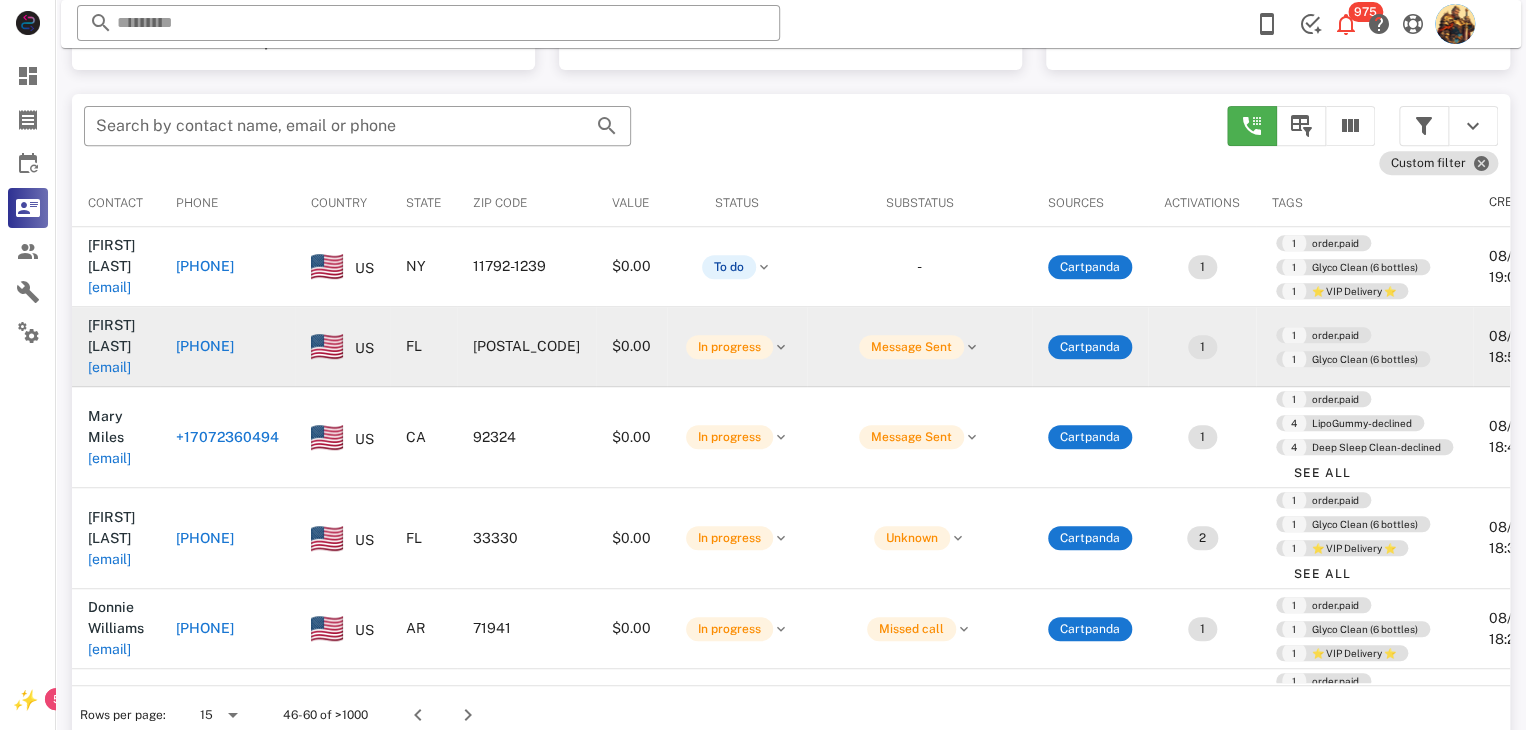 click on "[EMAIL]" at bounding box center (109, 367) 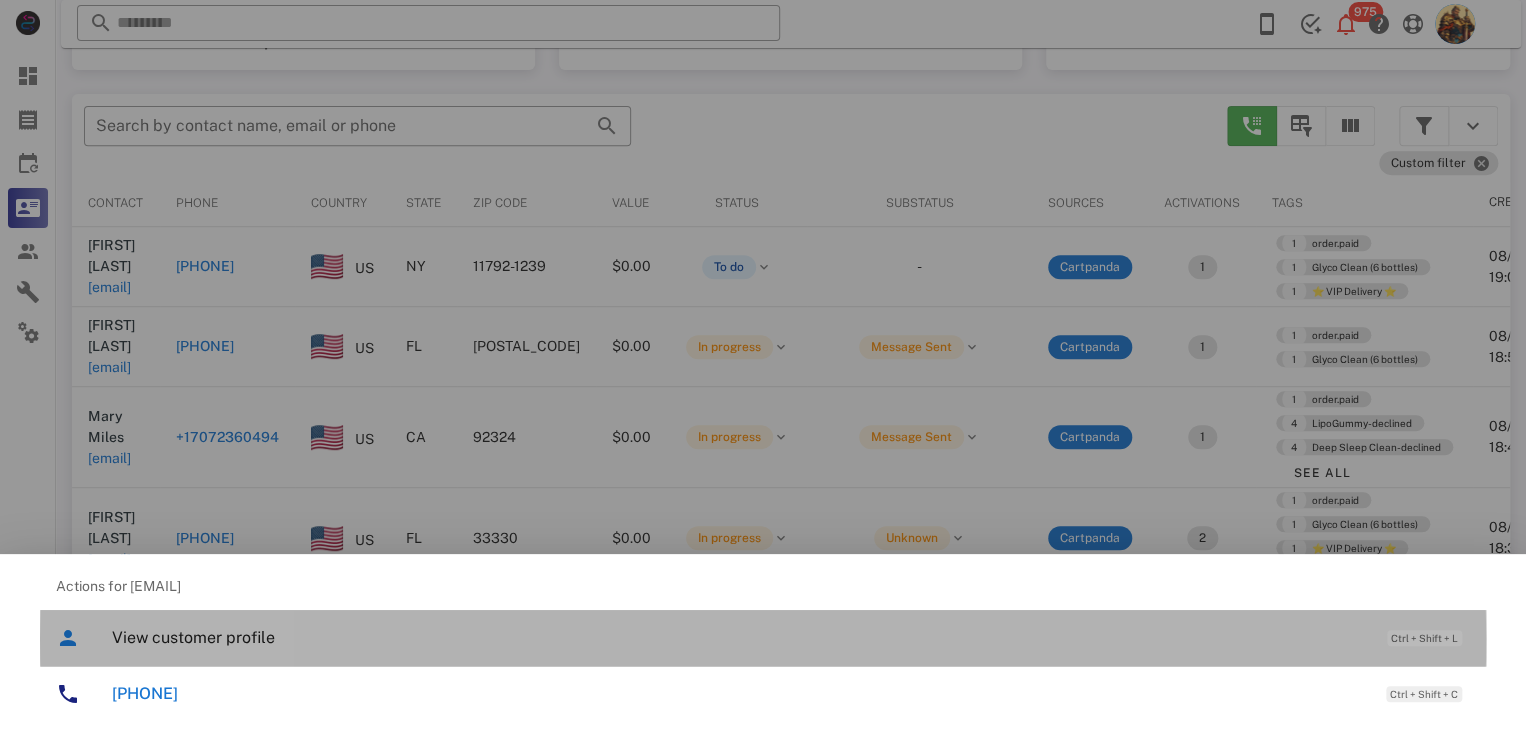 click on "View customer profile Ctrl + Shift + L" at bounding box center [791, 637] 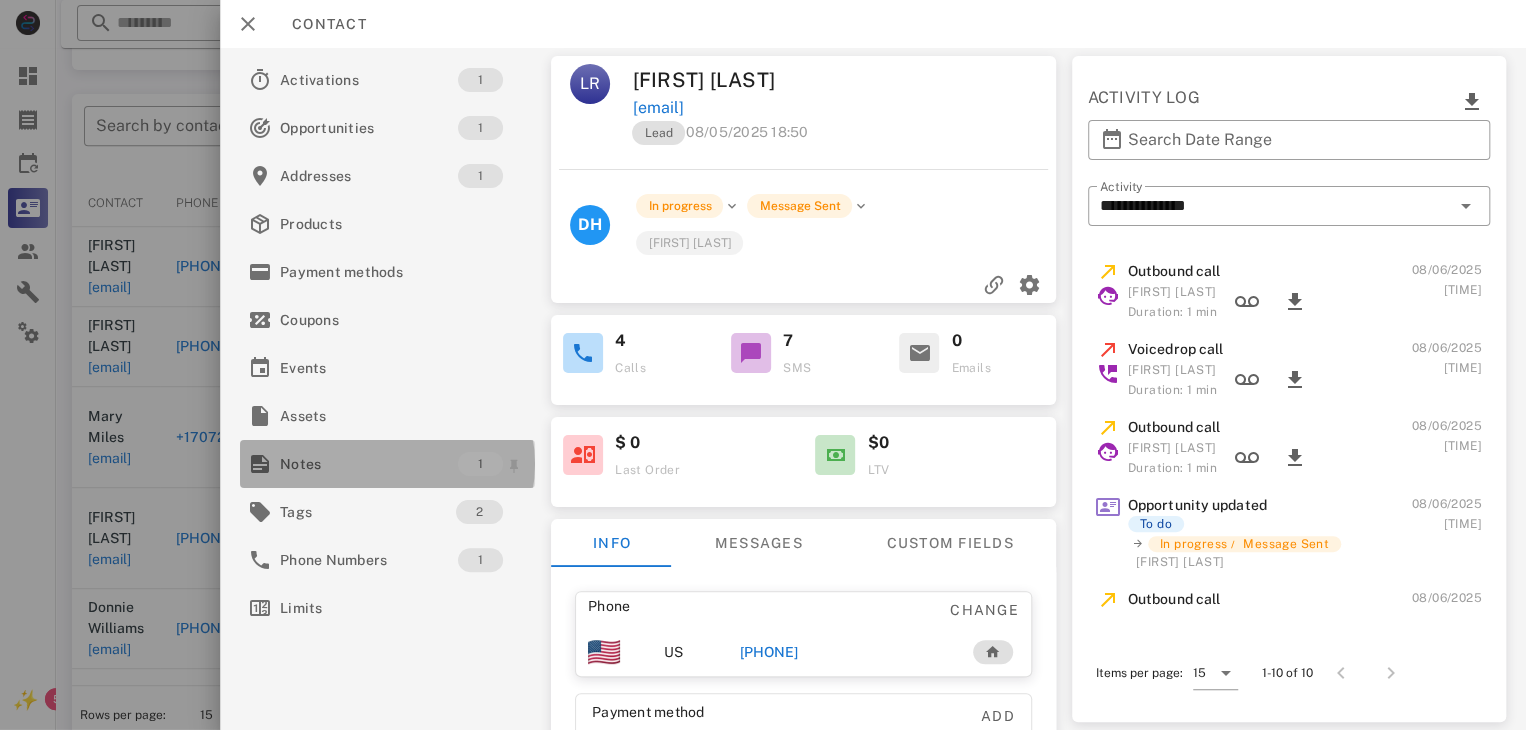 click on "Notes" at bounding box center [369, 464] 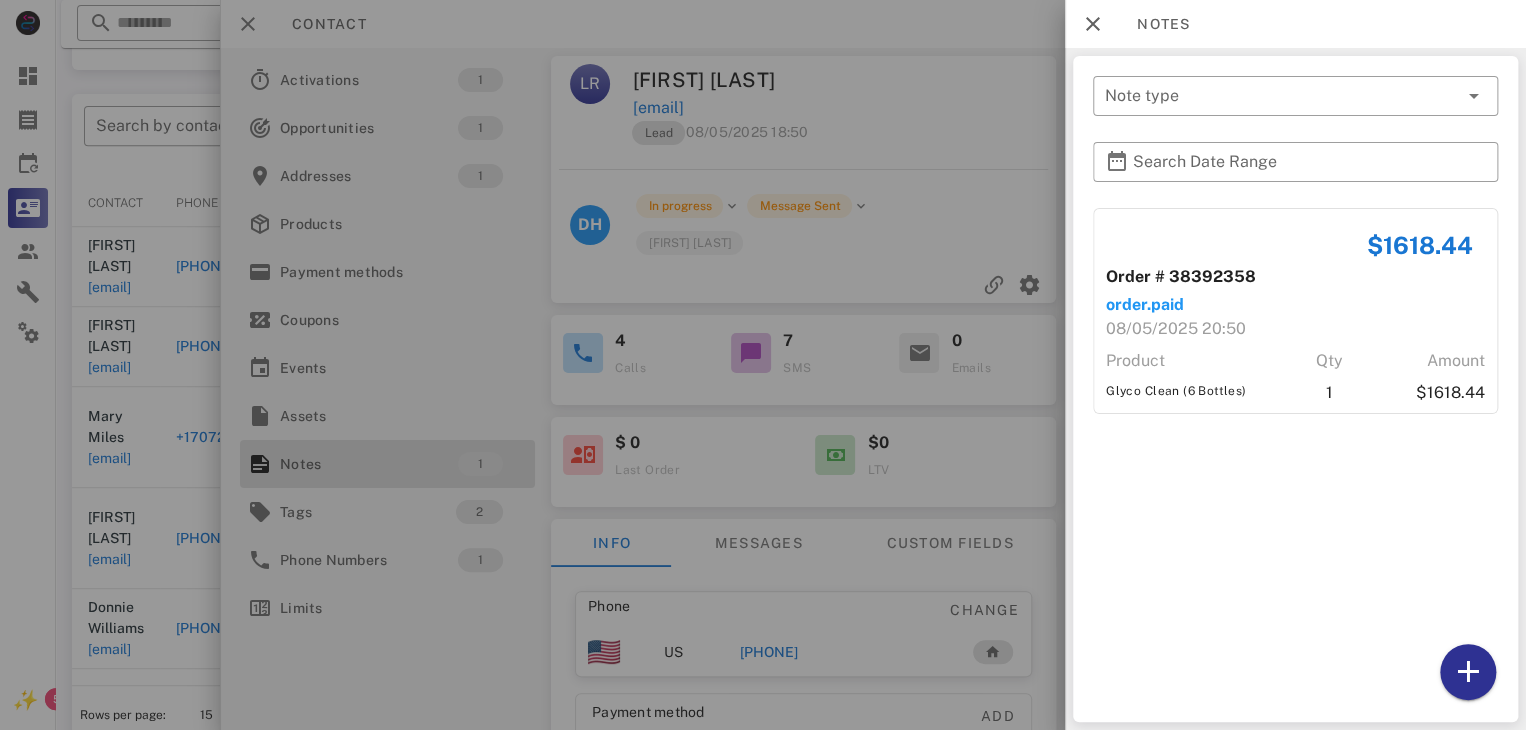 click at bounding box center (763, 365) 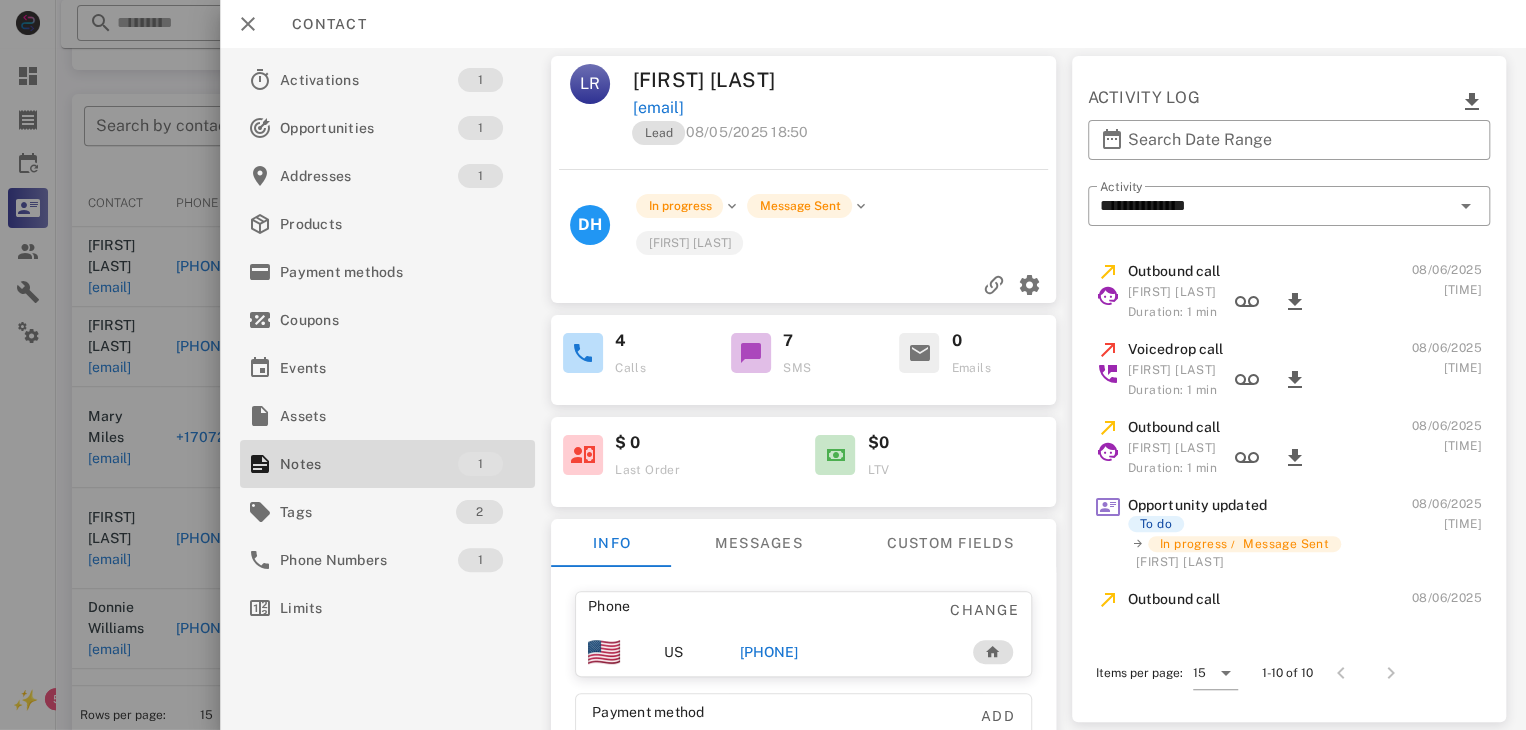 click on "[PHONE]" at bounding box center [769, 652] 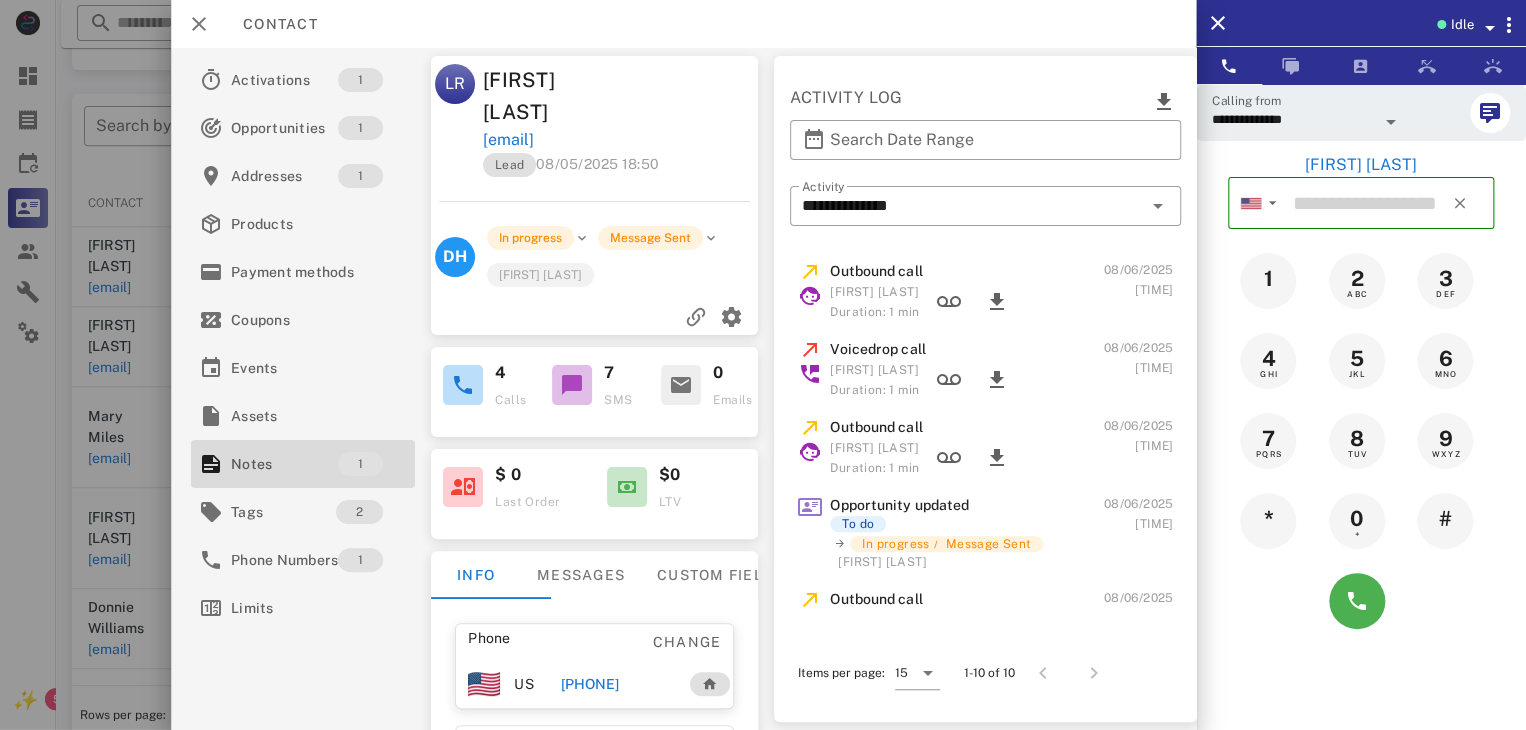type on "**********" 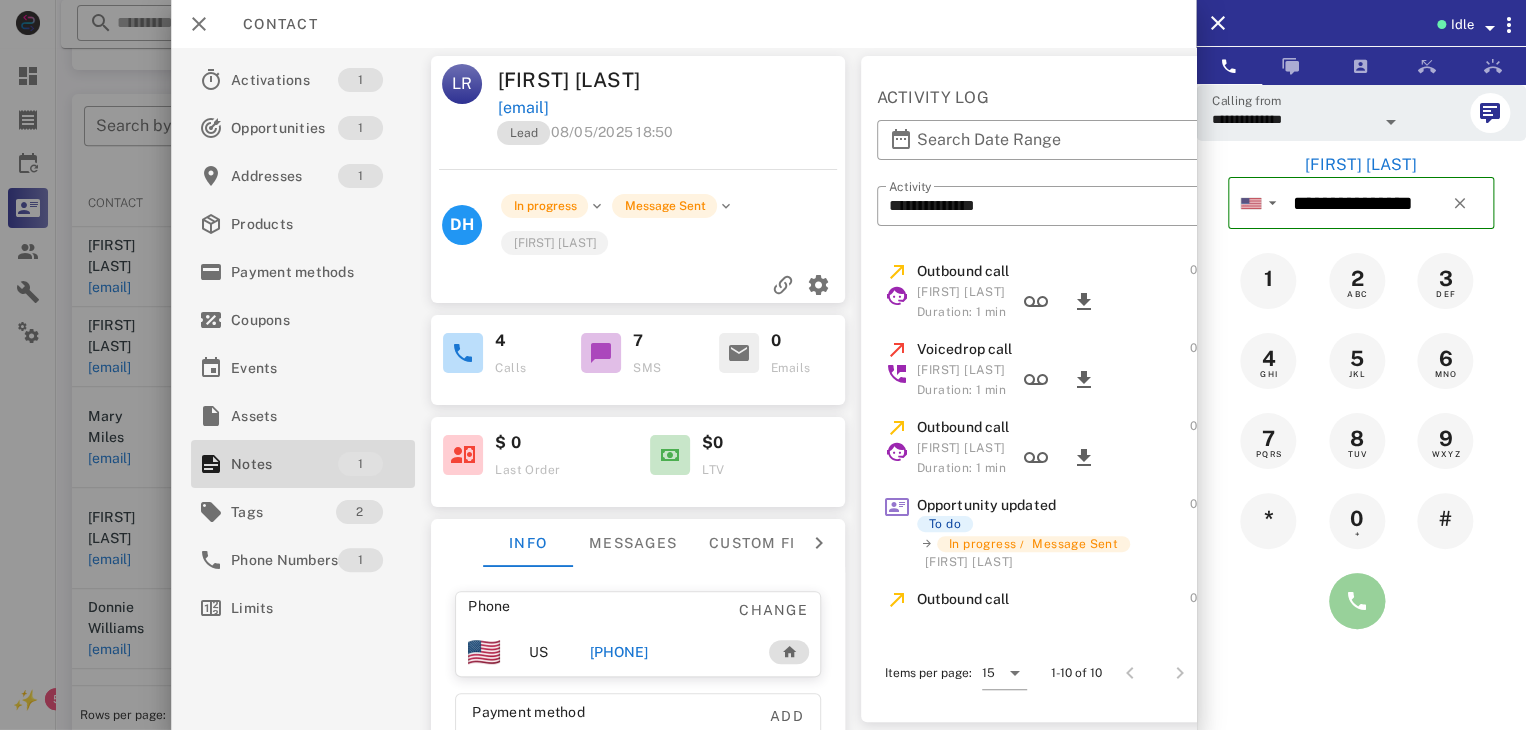 click at bounding box center (1357, 601) 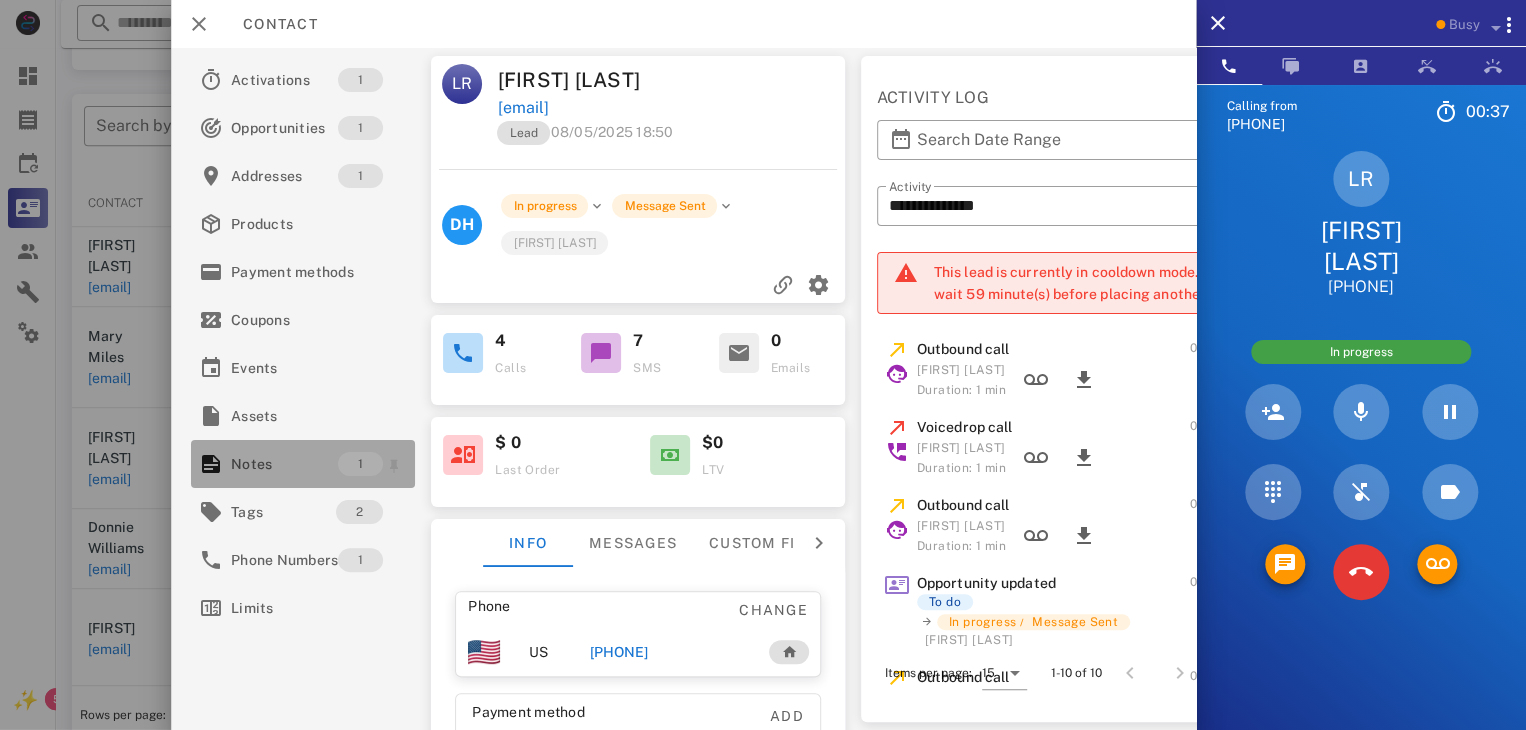 click on "Notes" at bounding box center [284, 464] 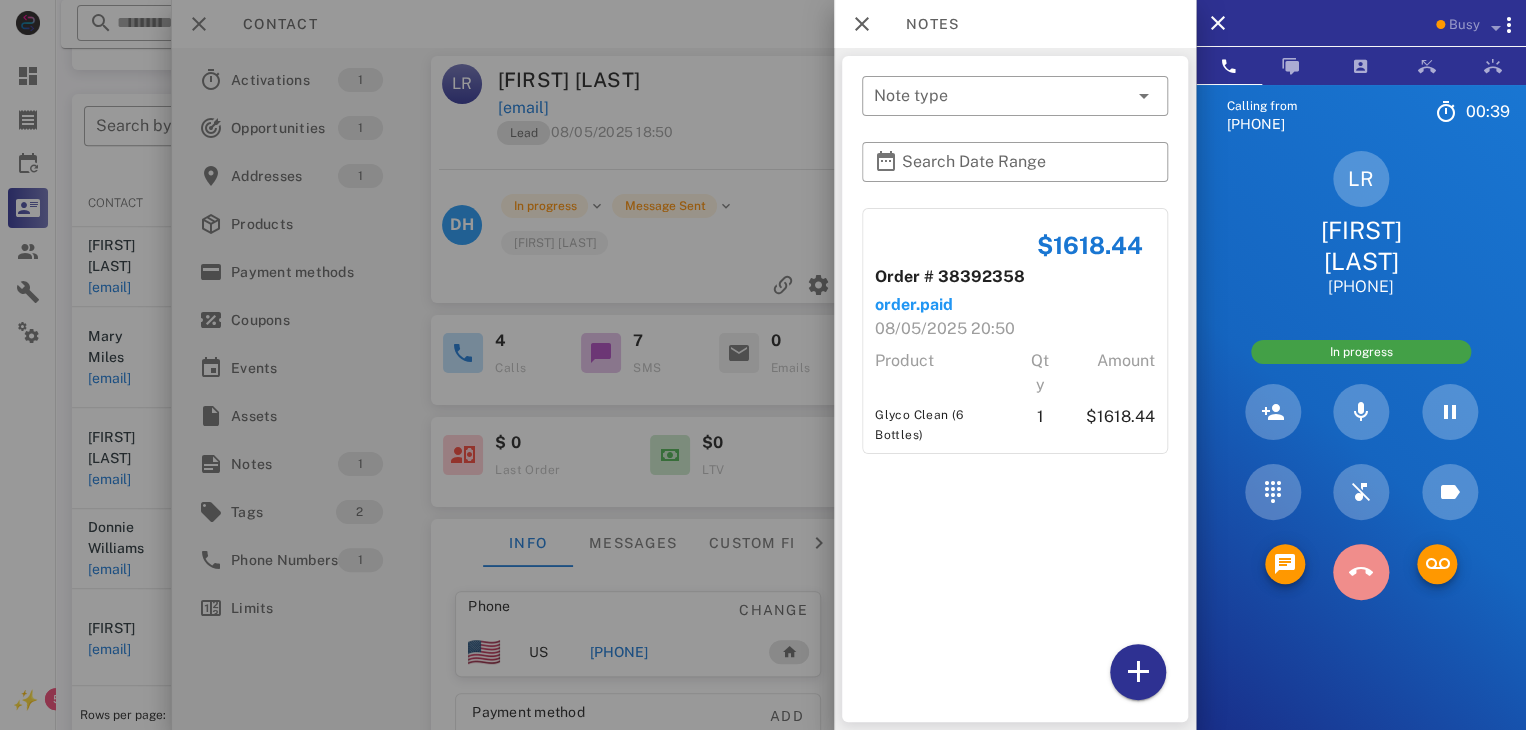 click at bounding box center [1361, 572] 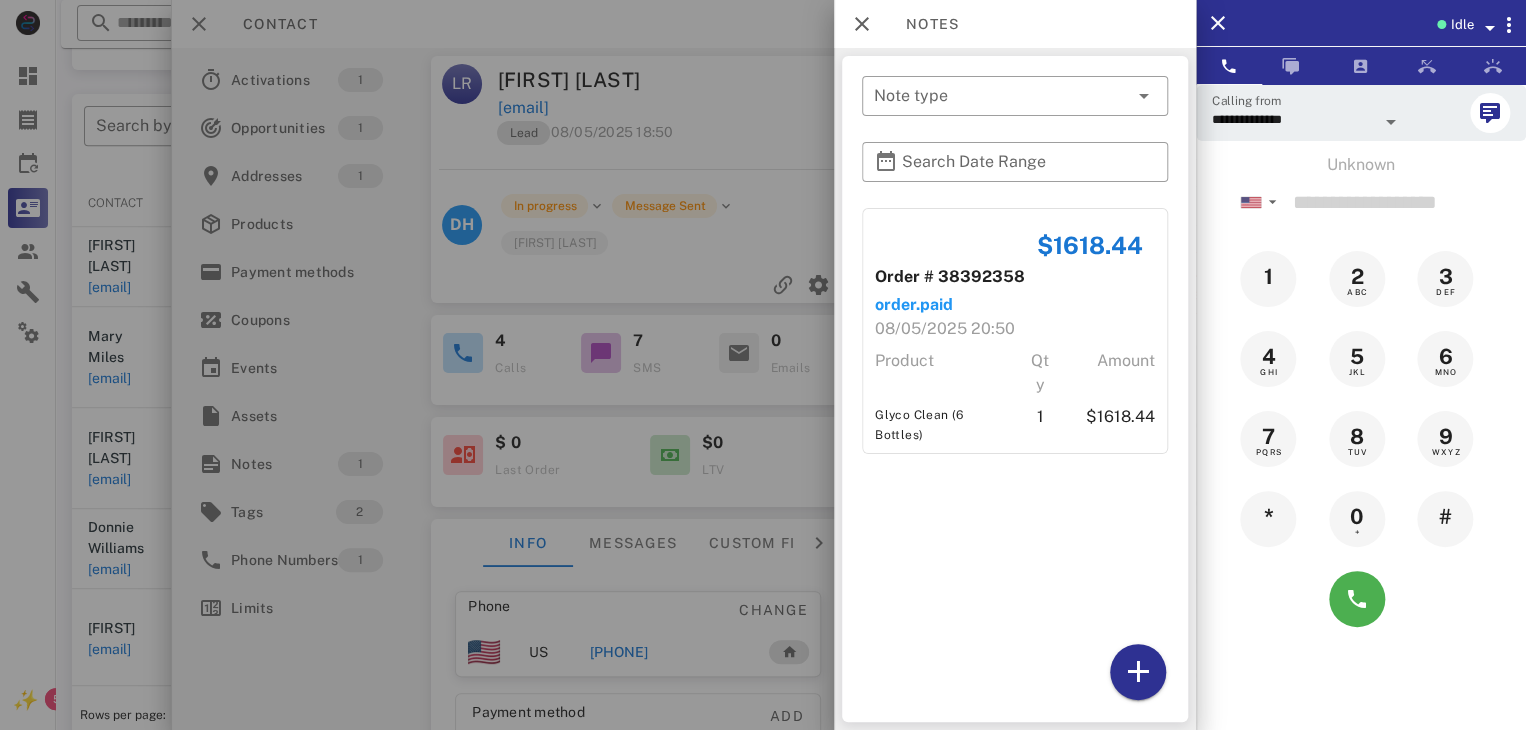 click at bounding box center (763, 365) 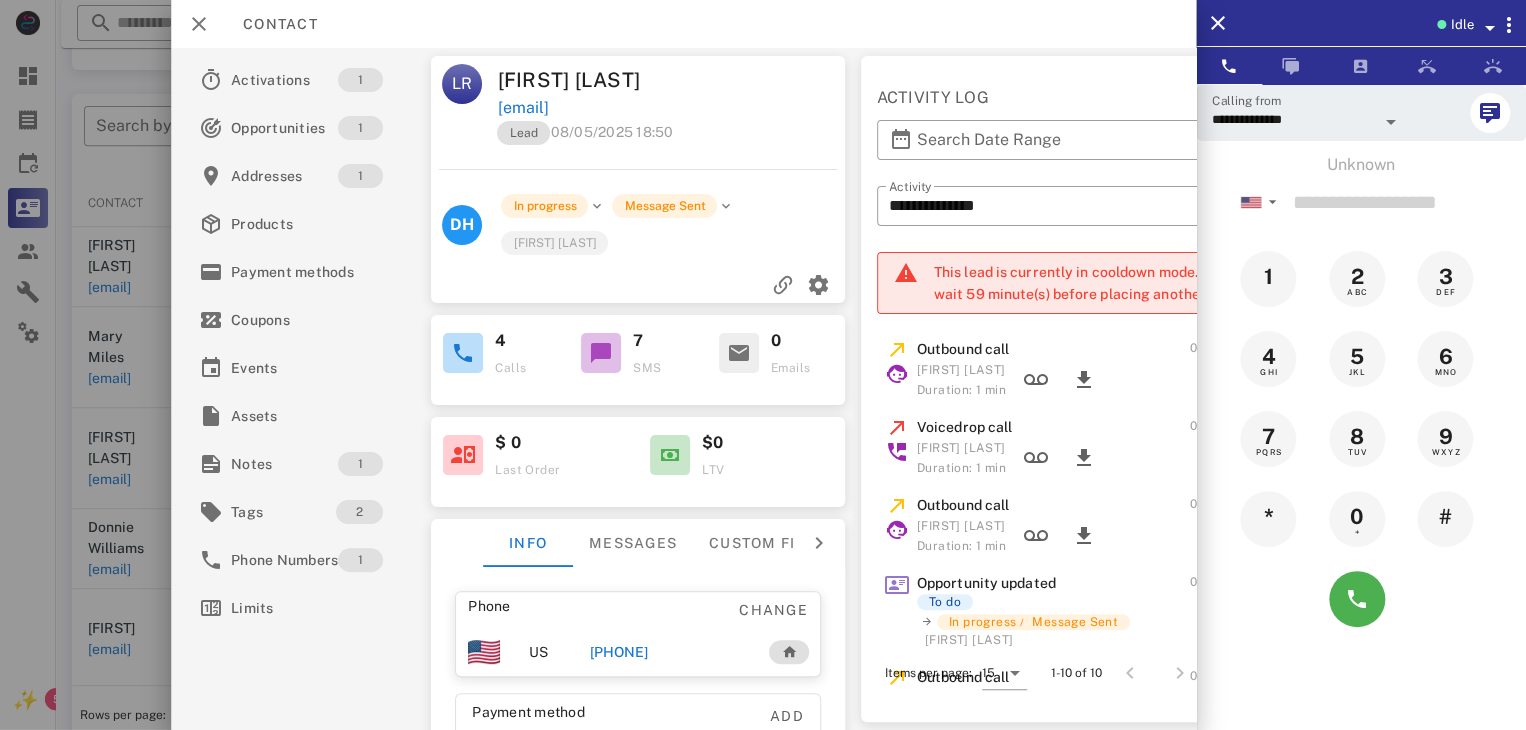 click at bounding box center (763, 365) 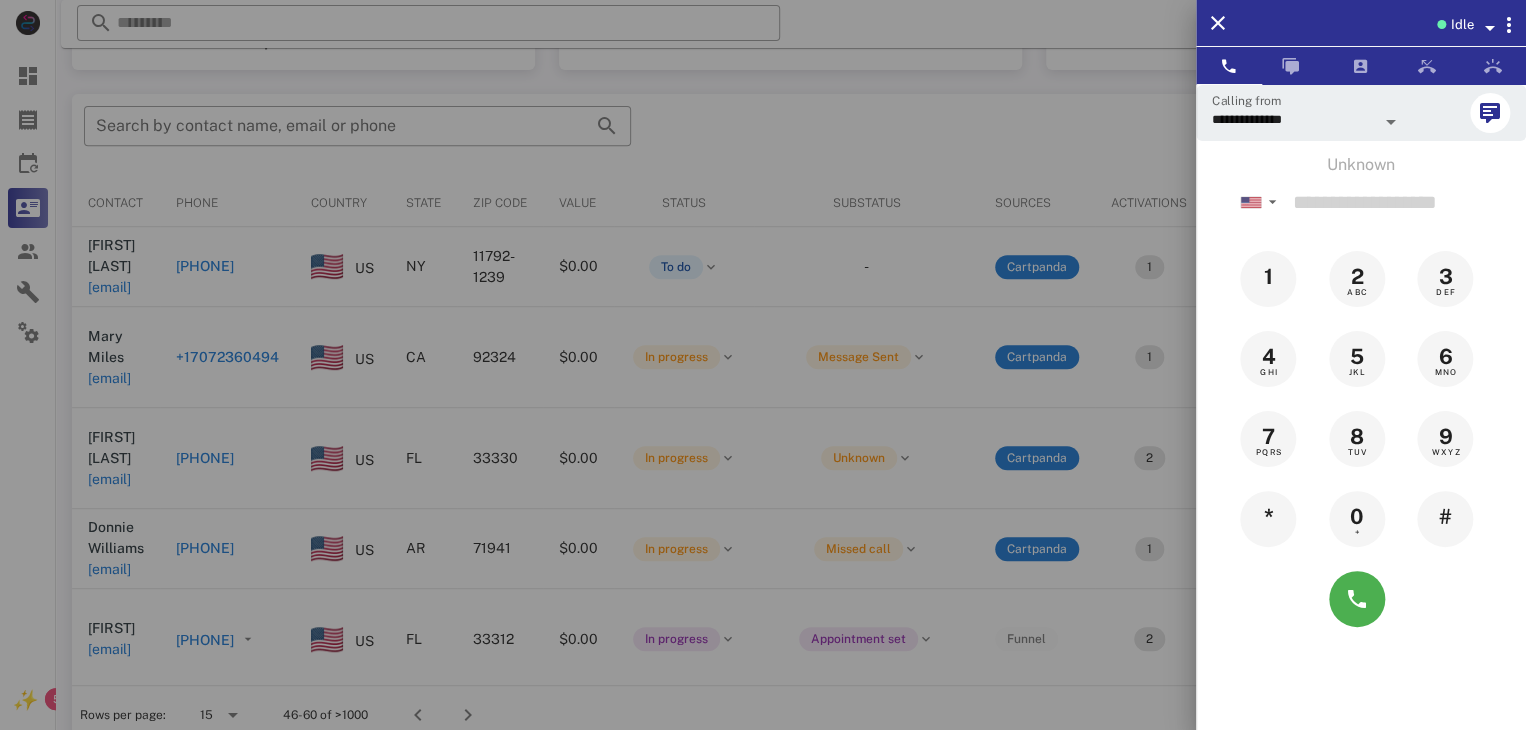 click at bounding box center (763, 365) 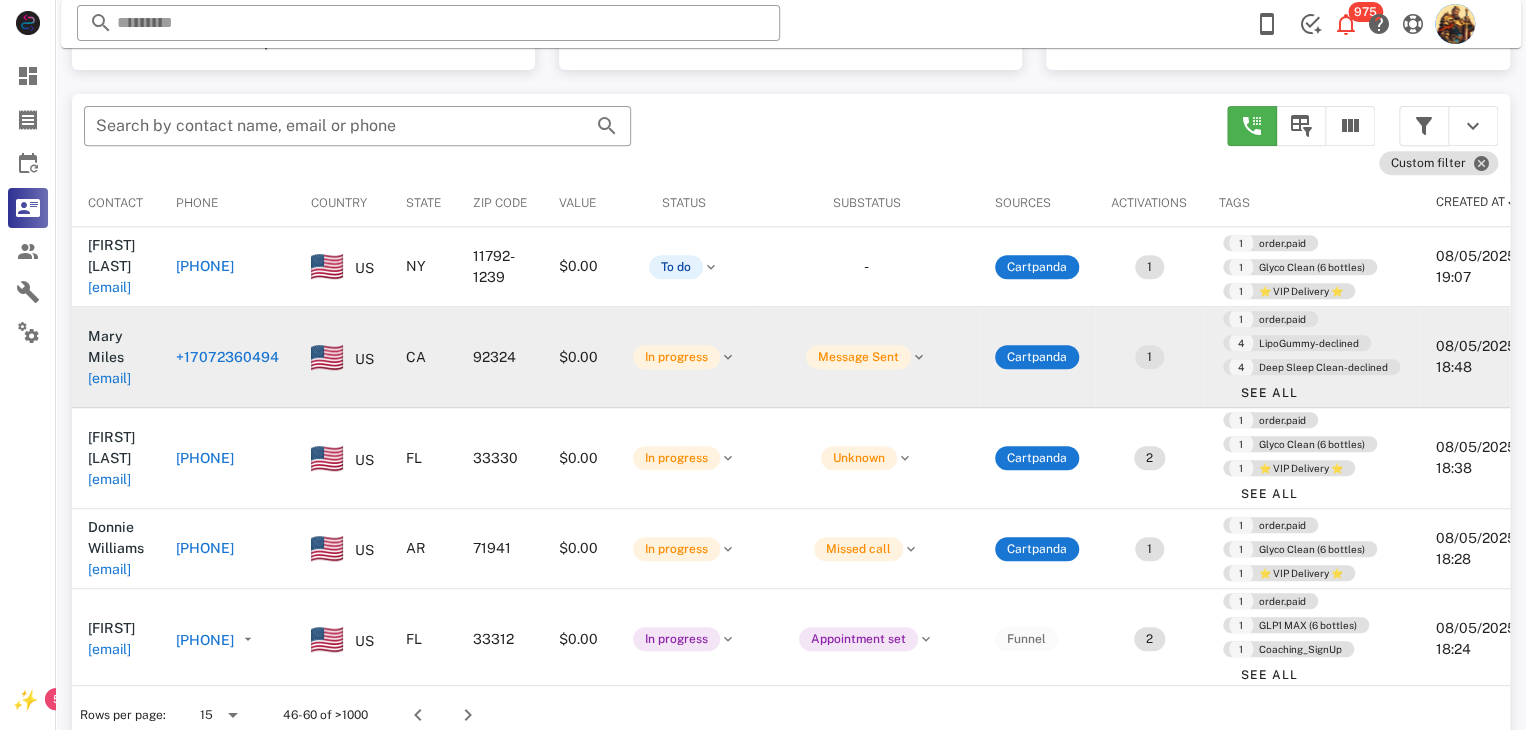 click on "[EMAIL]" at bounding box center [109, 378] 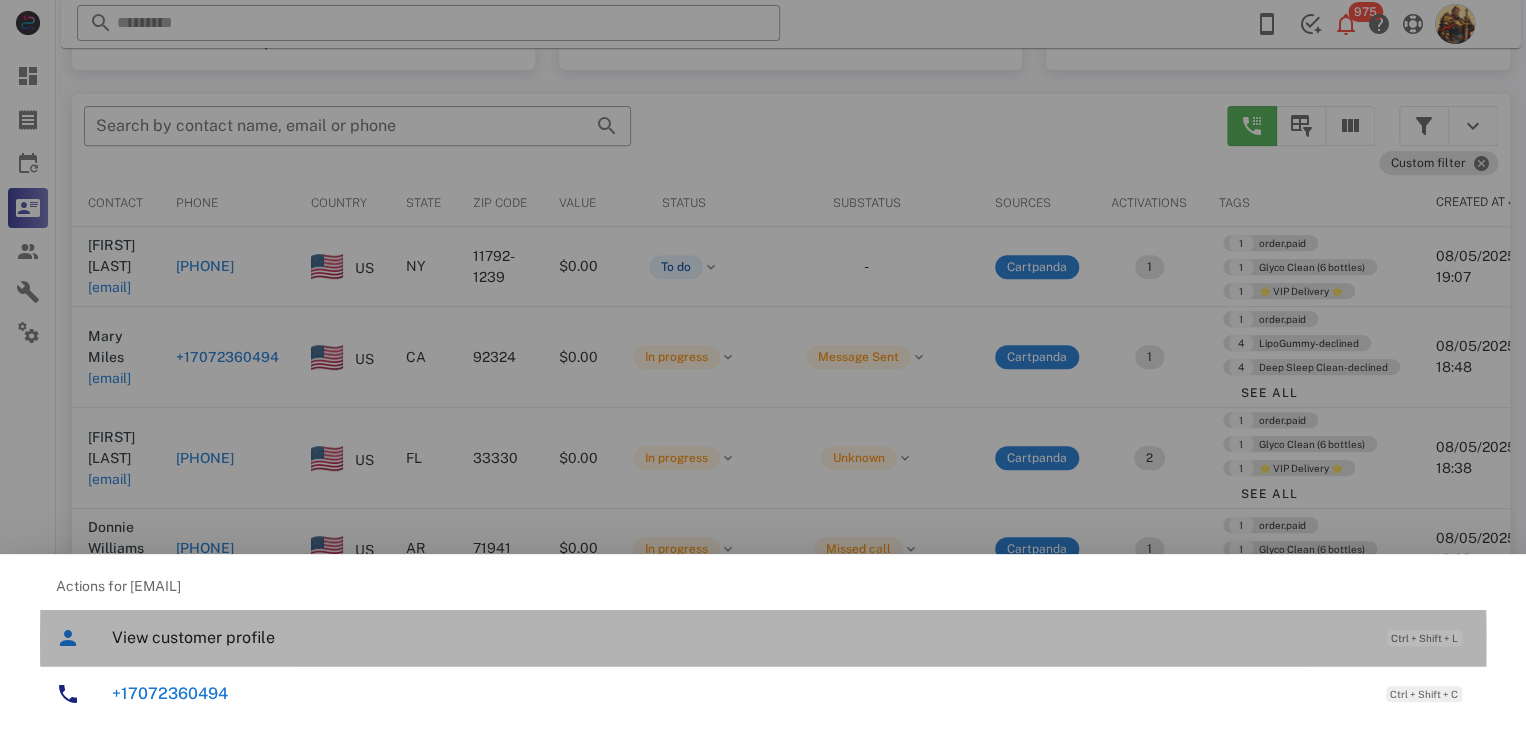 click on "View customer profile Ctrl + Shift + L" at bounding box center (791, 637) 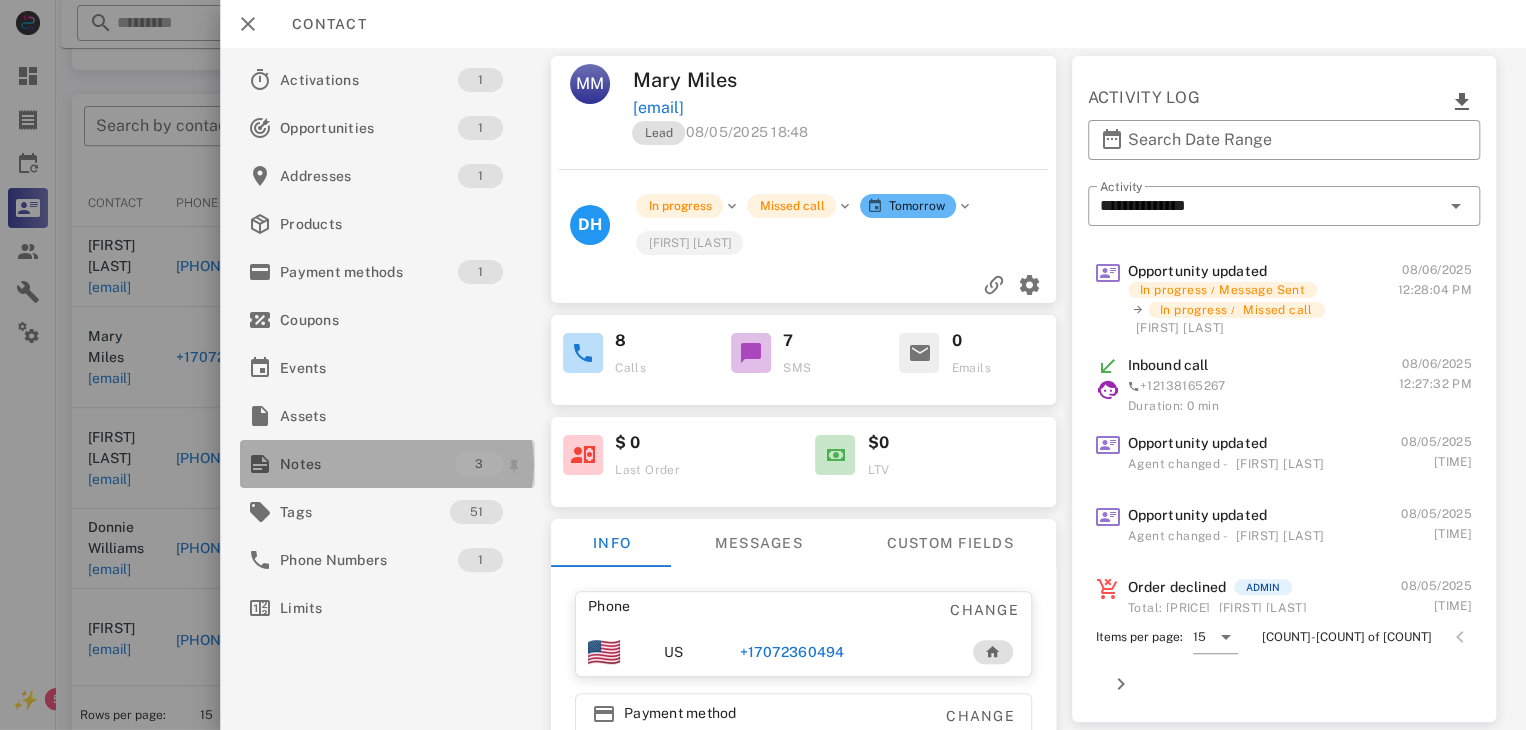 click on "Notes" at bounding box center [367, 464] 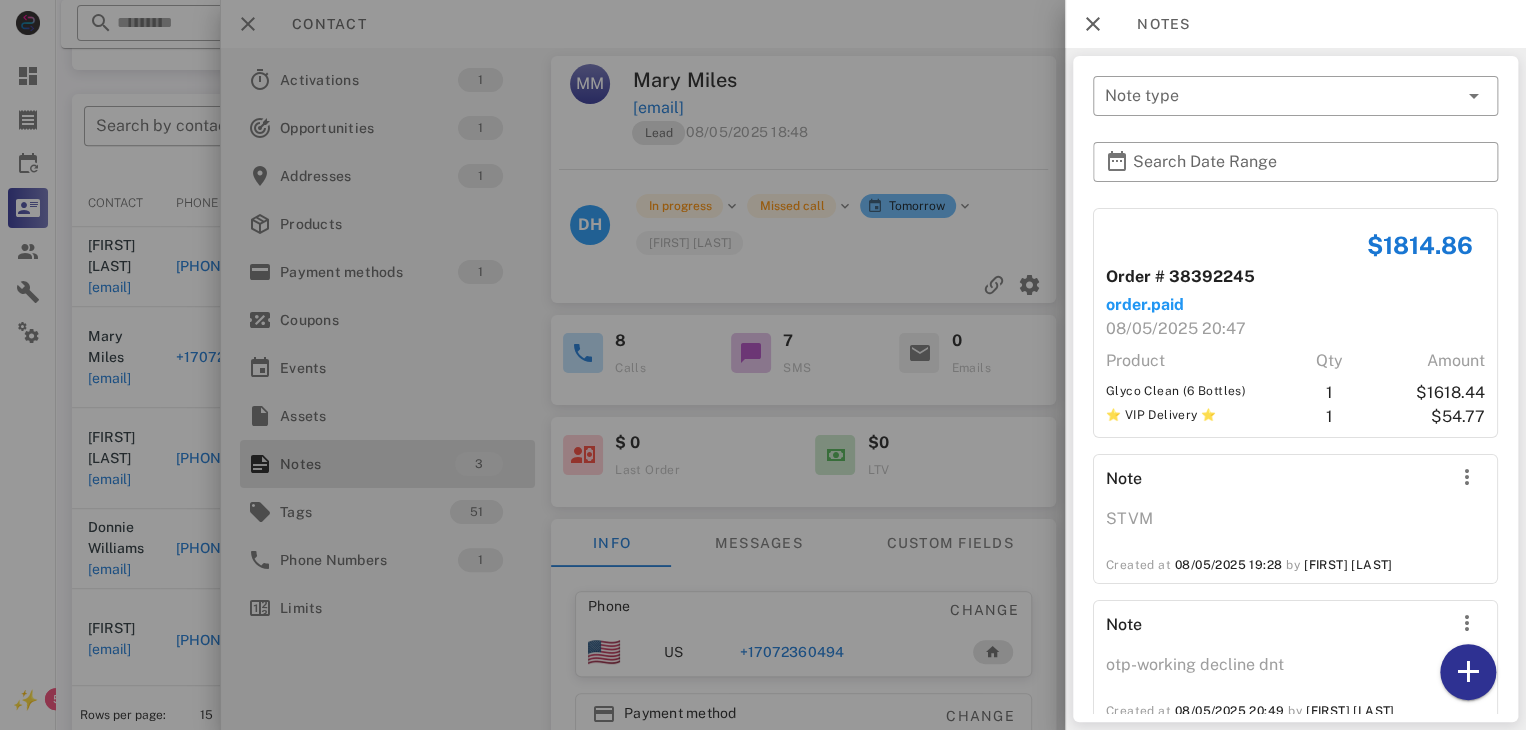 scroll, scrollTop: 44, scrollLeft: 0, axis: vertical 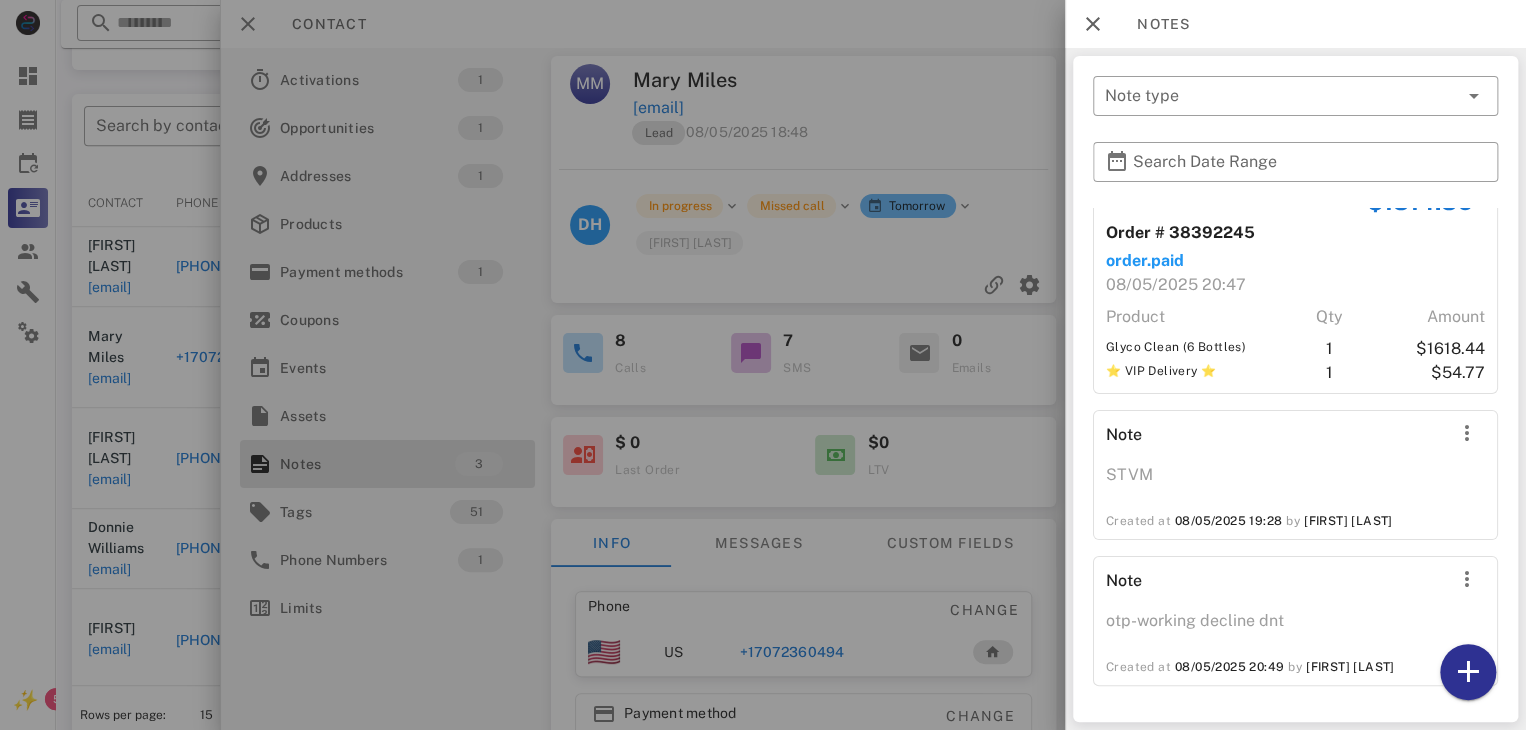 click at bounding box center (763, 365) 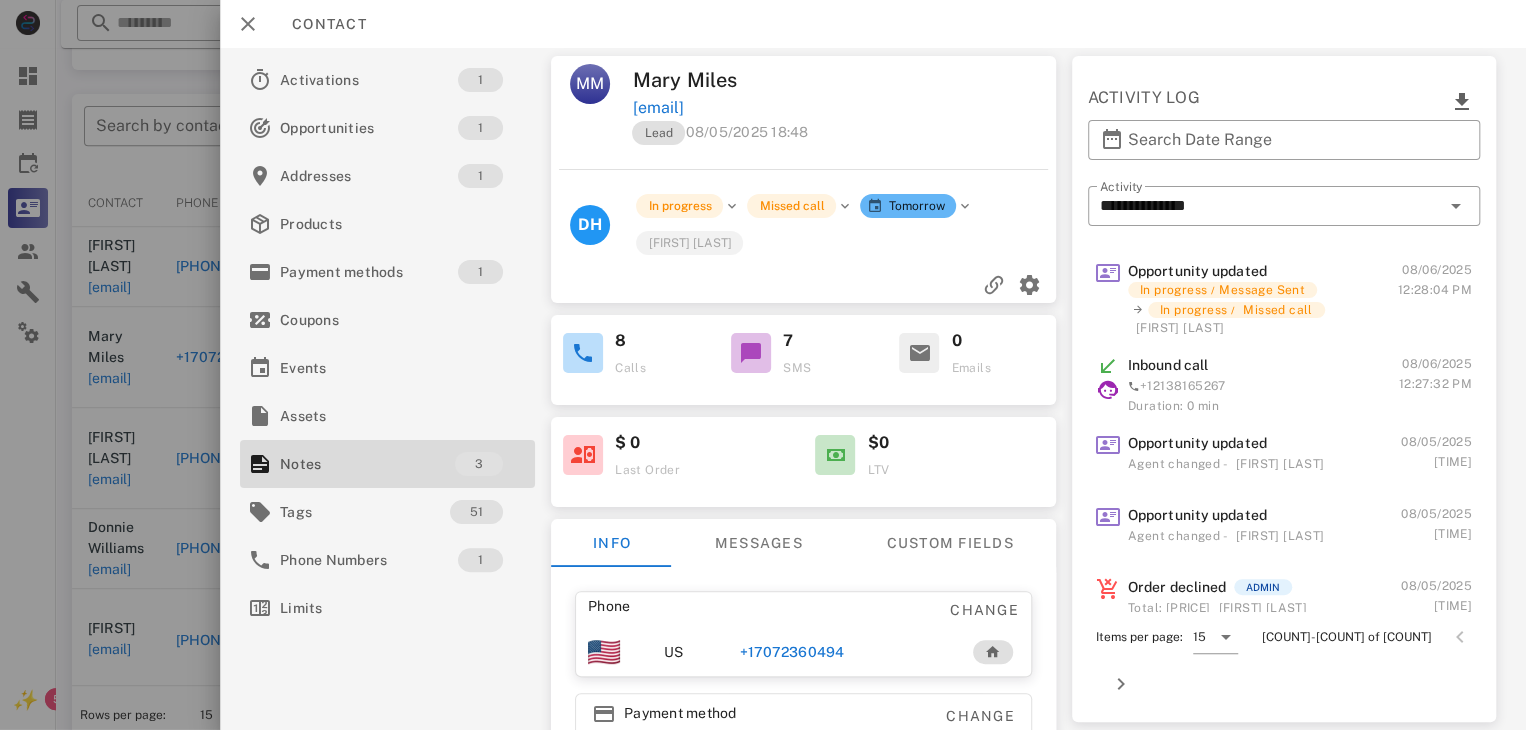 click at bounding box center (763, 365) 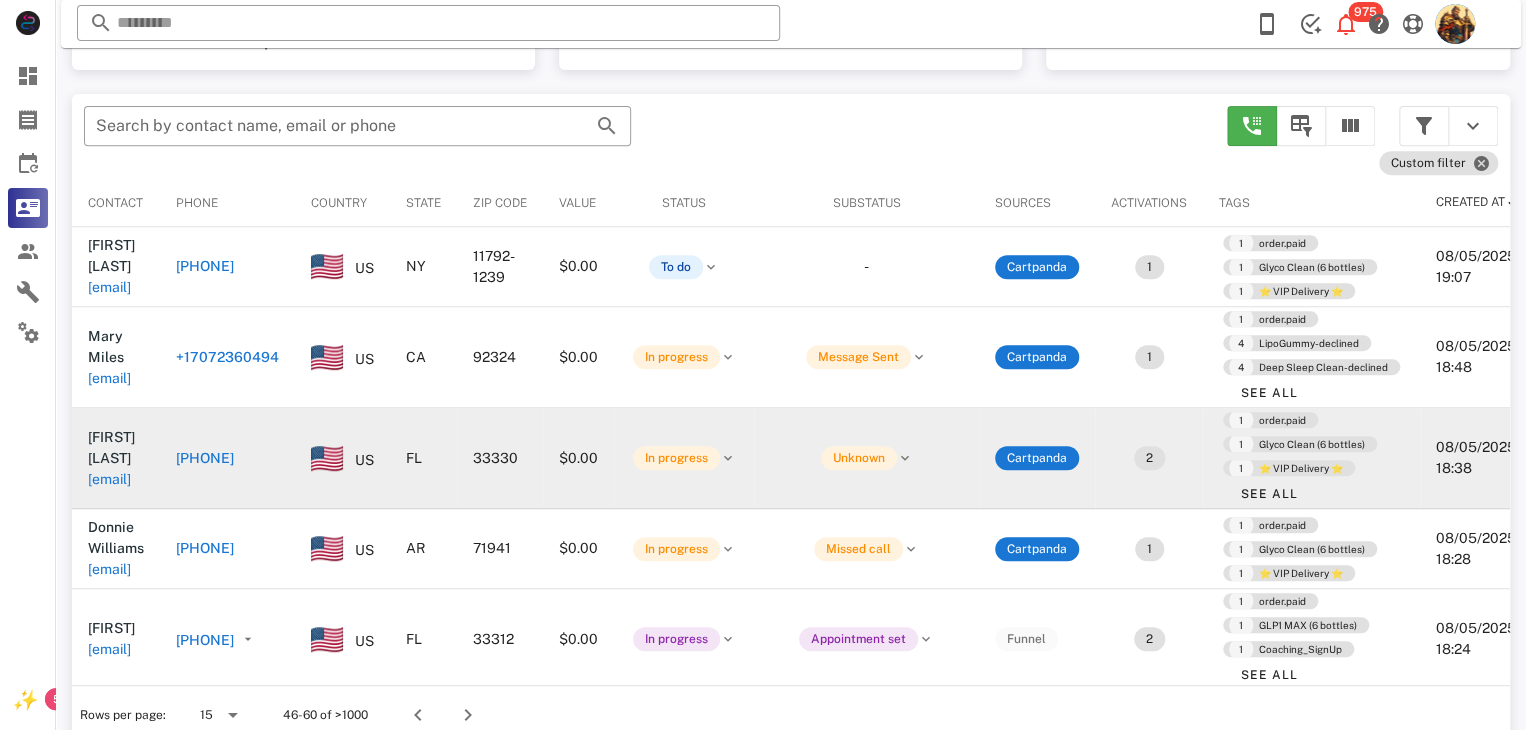 click on "[EMAIL]" at bounding box center (109, 479) 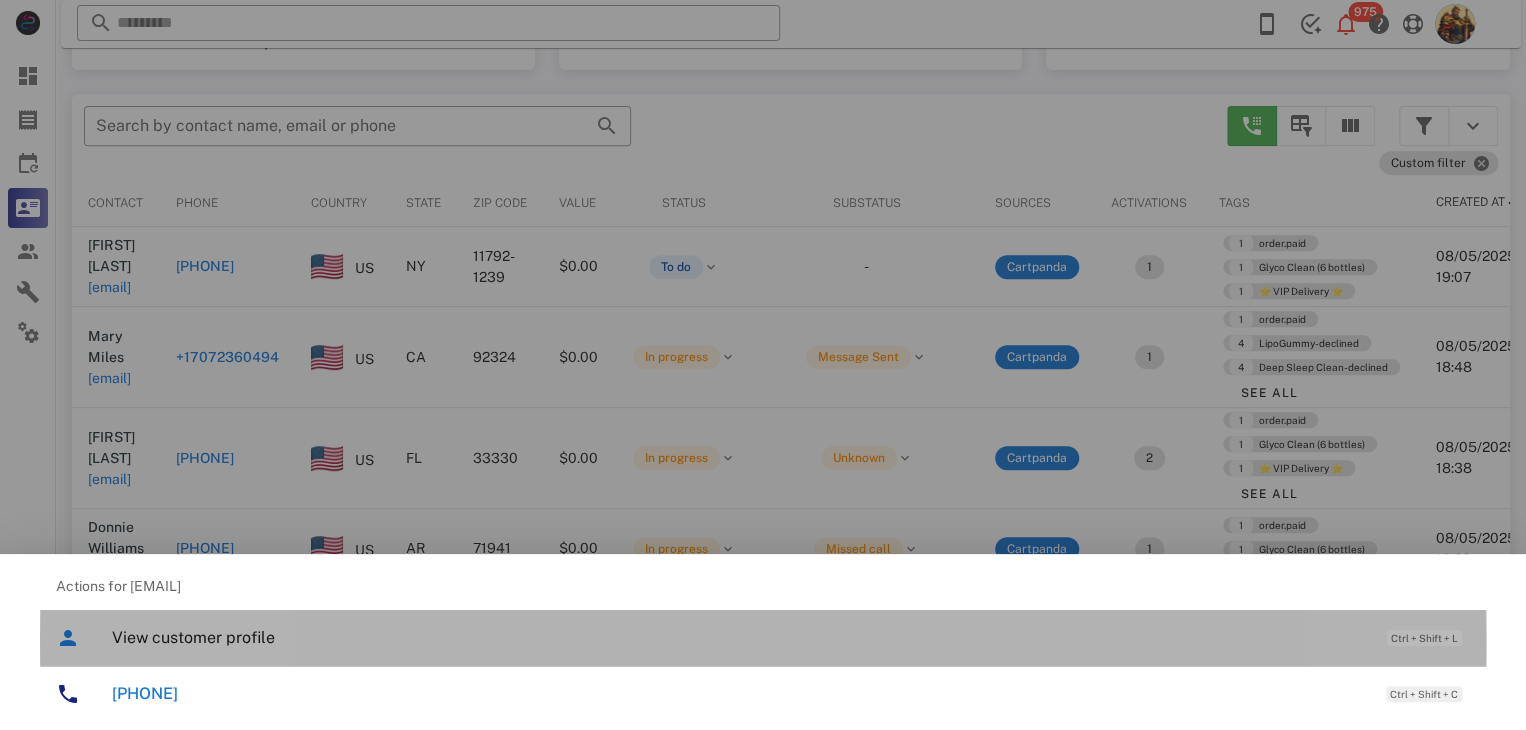 click on "View customer profile" at bounding box center [739, 637] 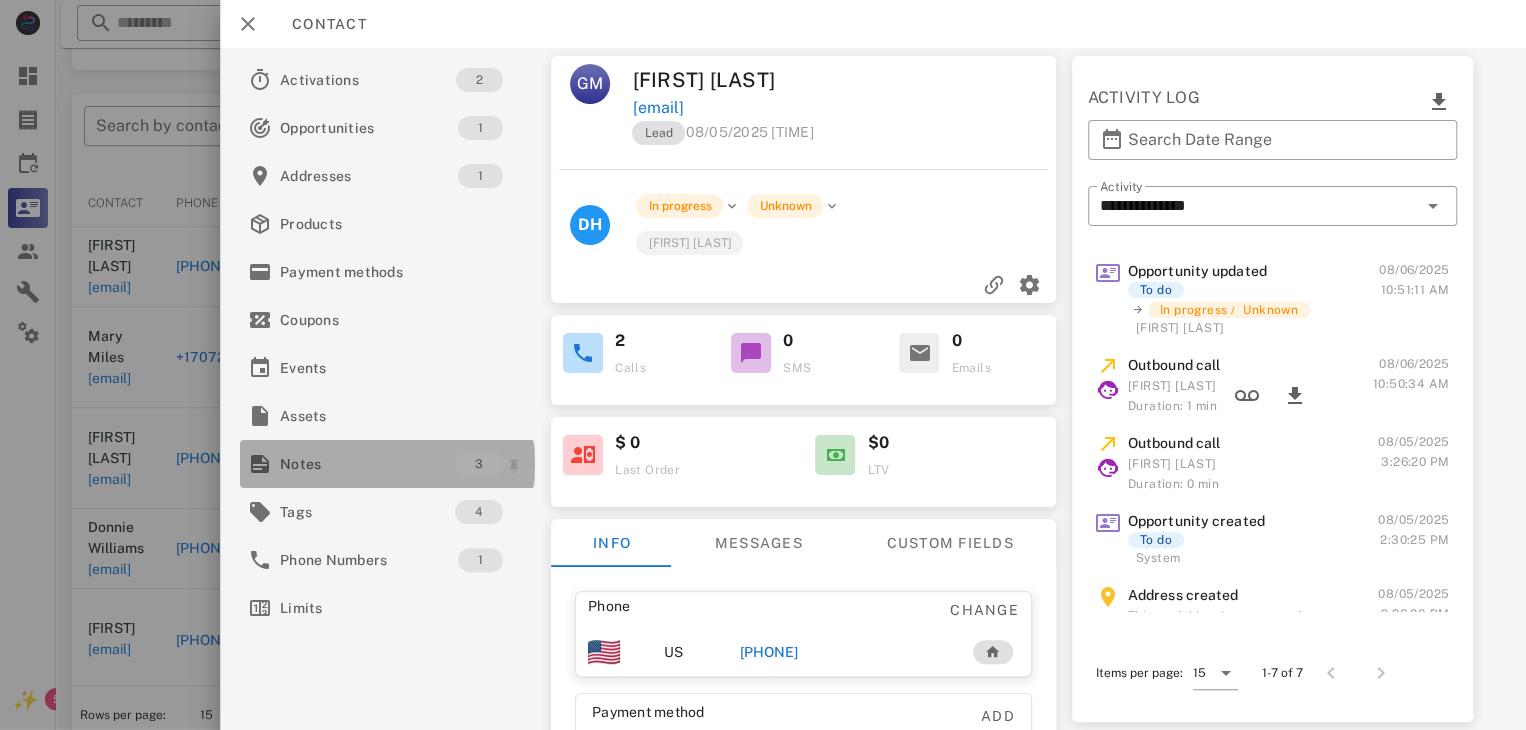 click on "Notes" at bounding box center [367, 464] 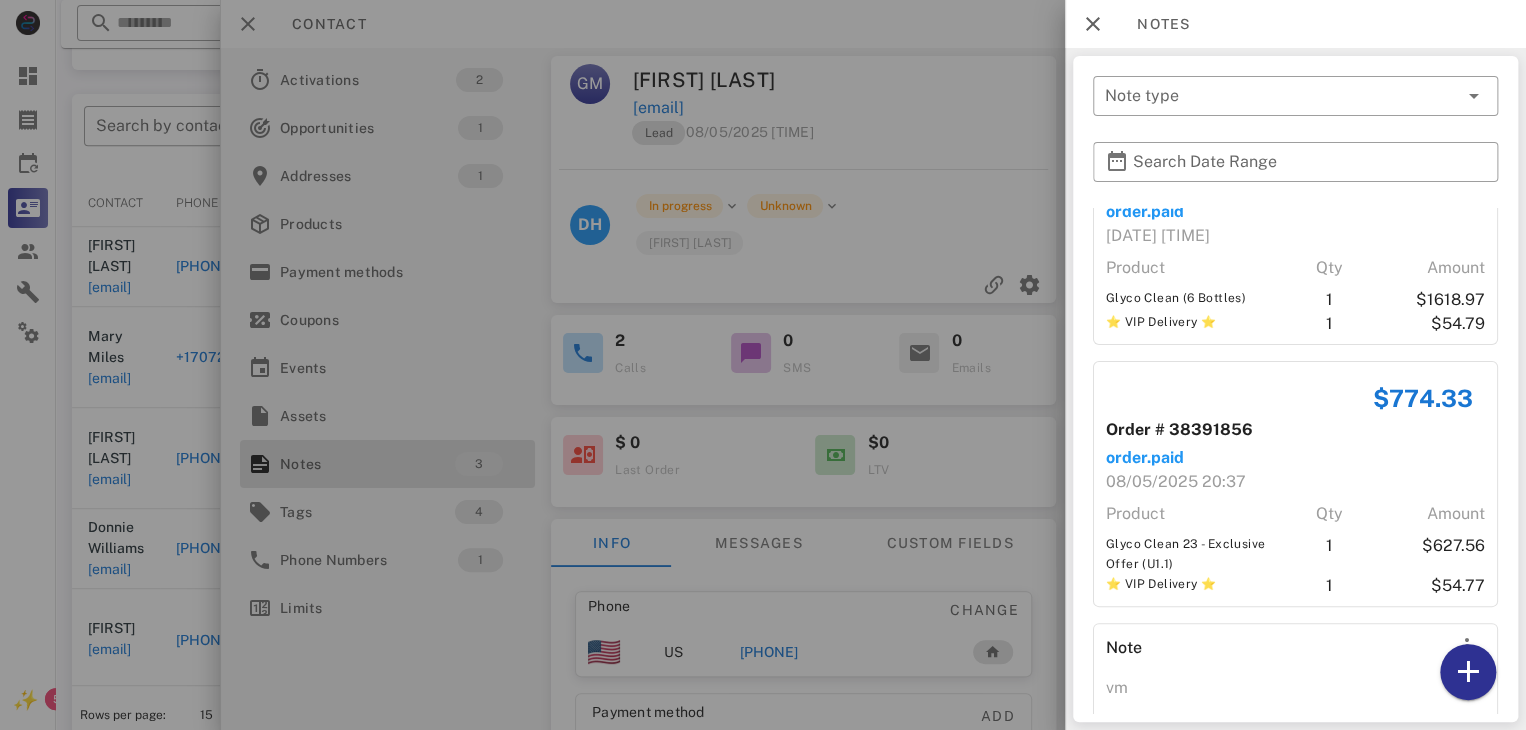 scroll, scrollTop: 160, scrollLeft: 0, axis: vertical 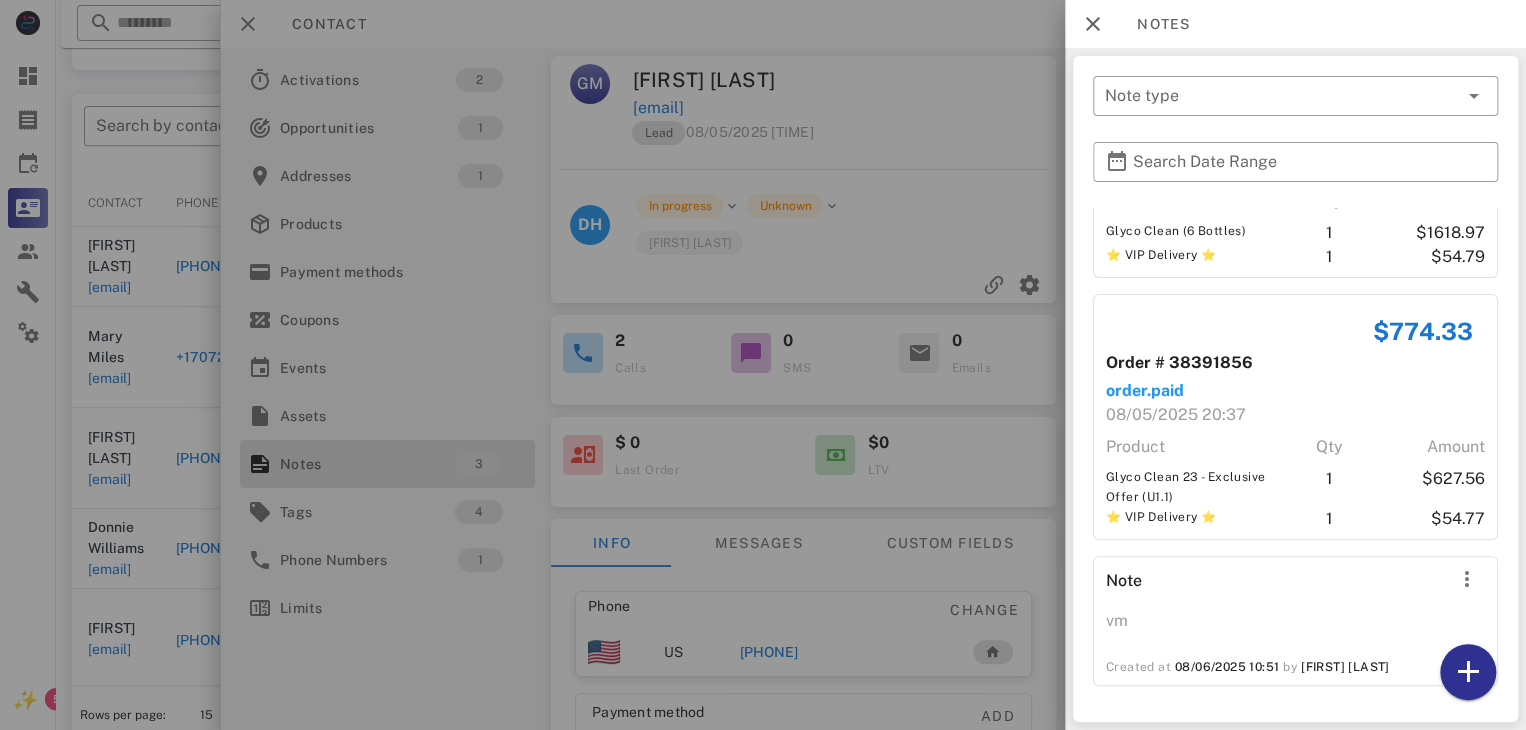 click at bounding box center (763, 365) 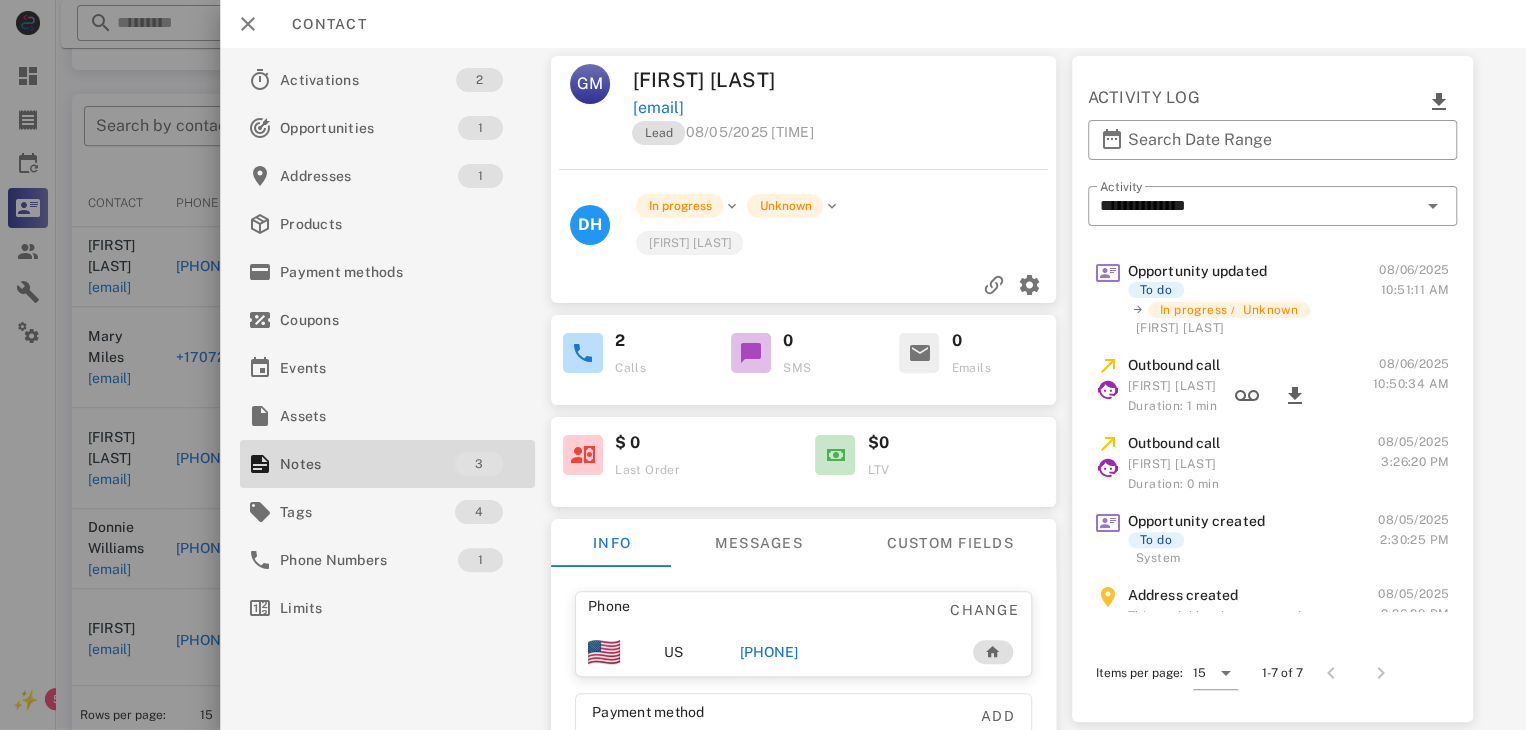 click on "[PHONE]" at bounding box center (769, 652) 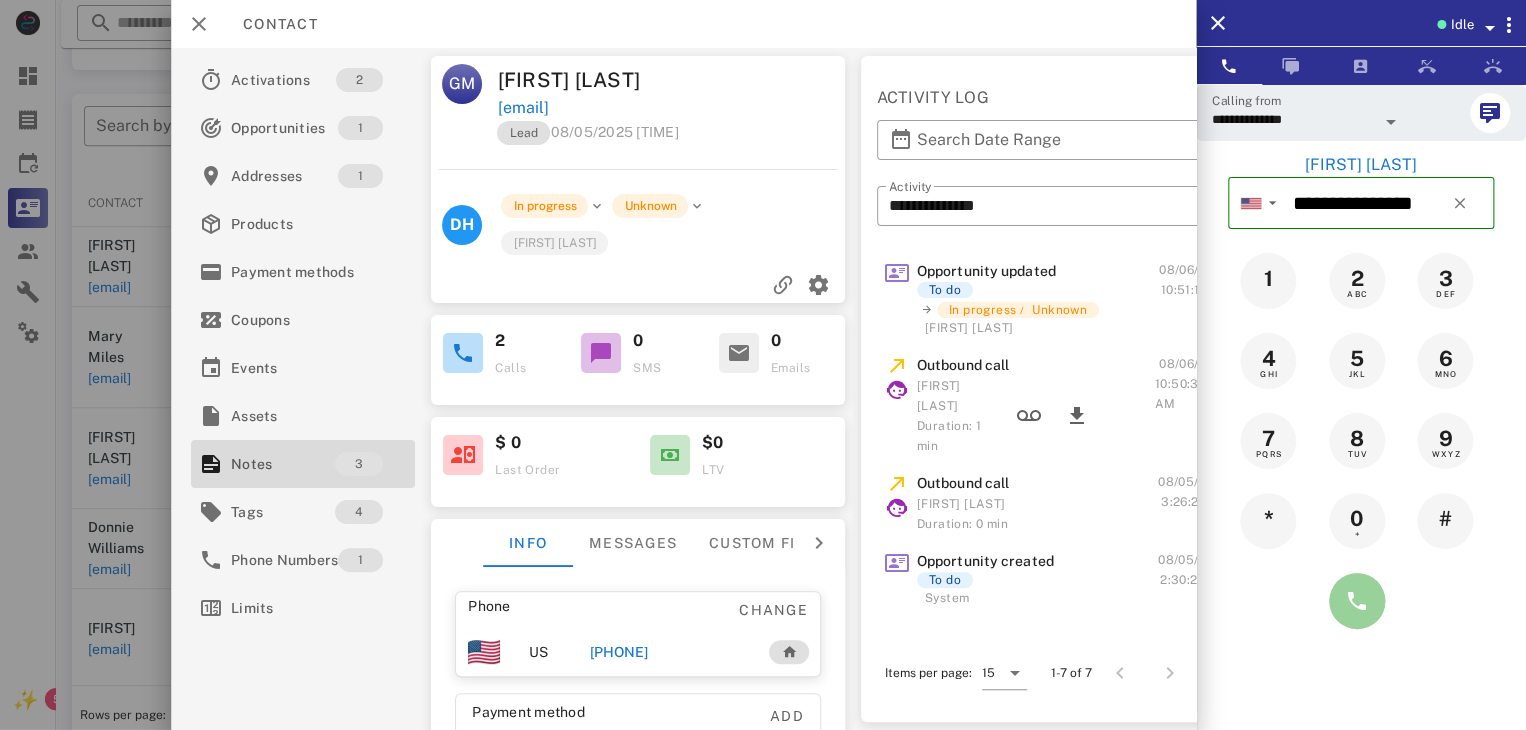 click at bounding box center (1357, 601) 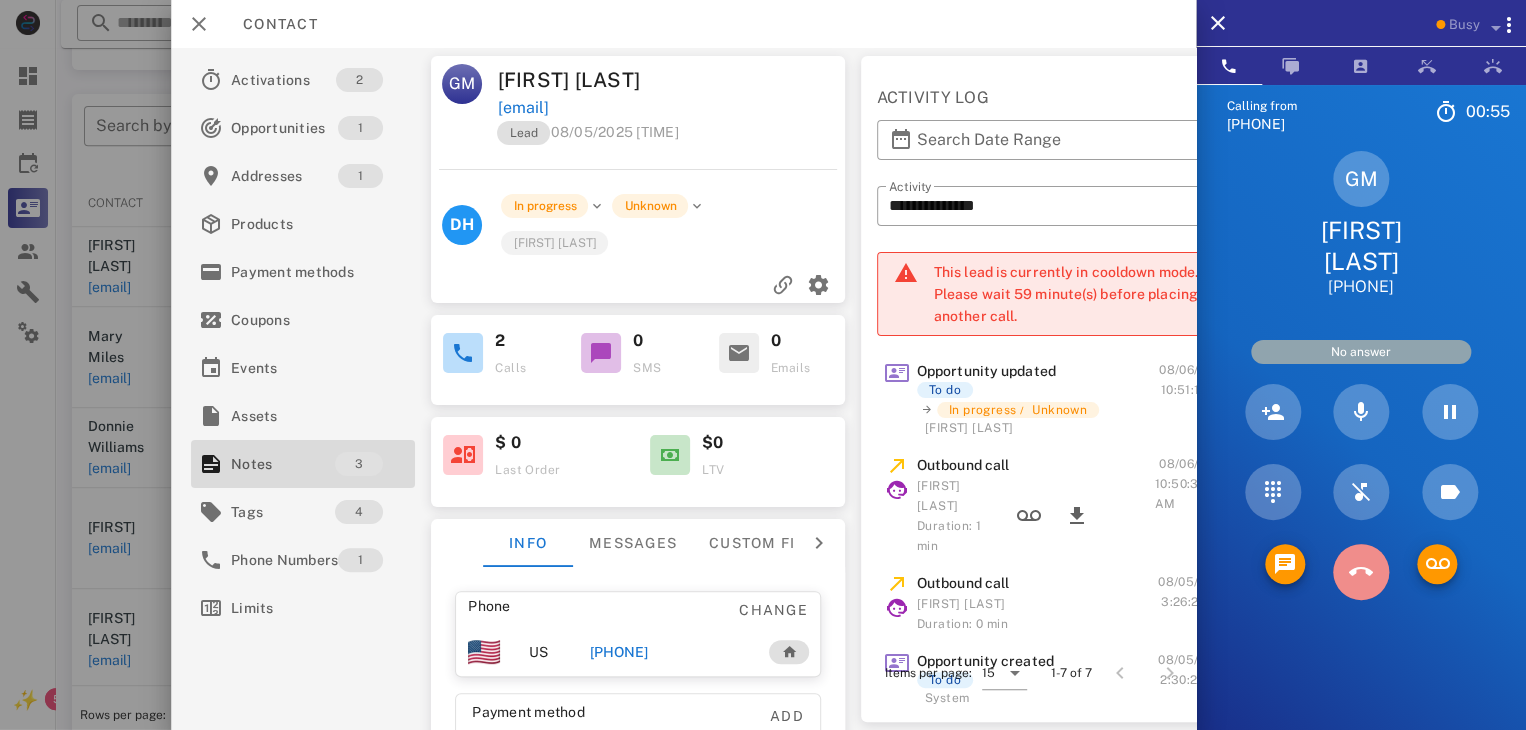 click at bounding box center (1361, 572) 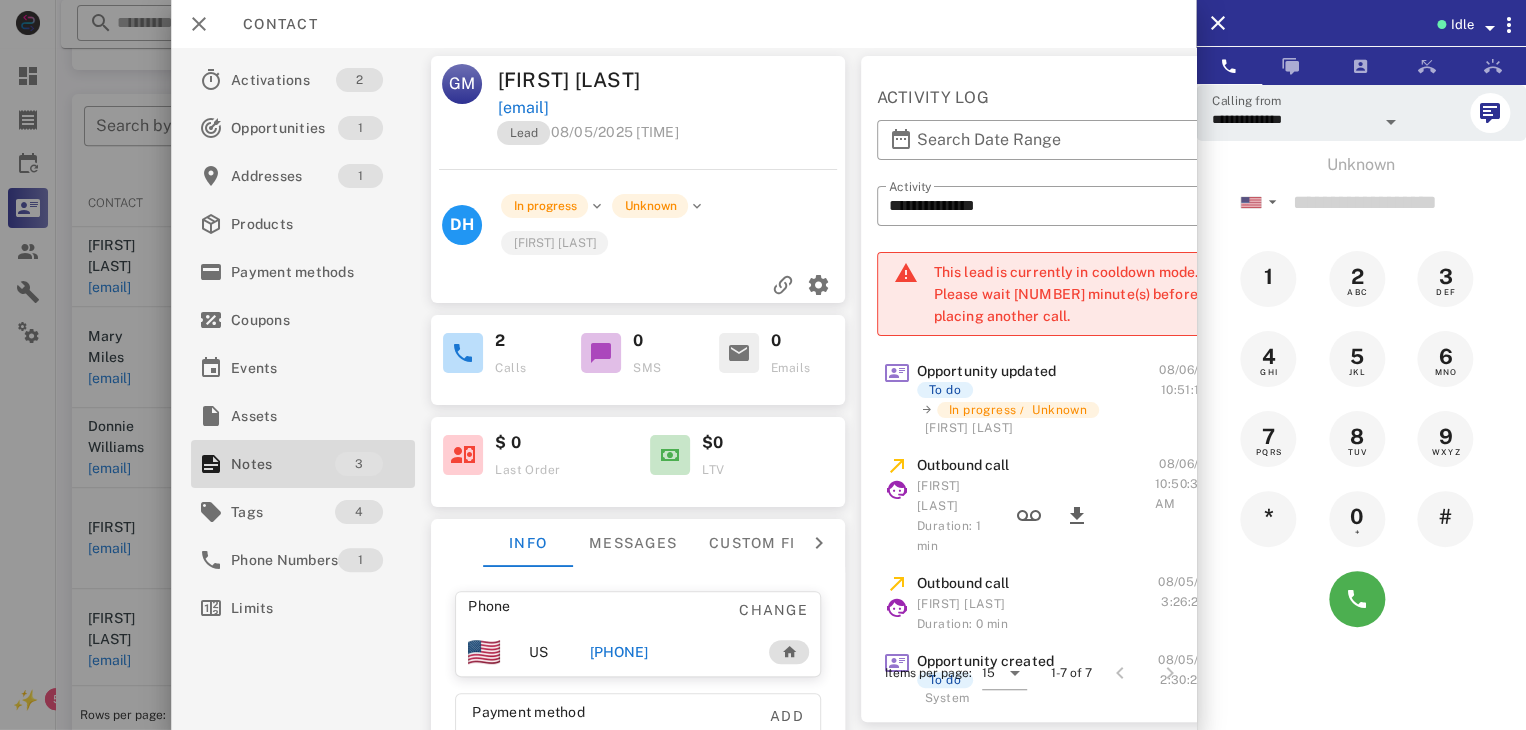 click on "[PHONE]" at bounding box center [618, 652] 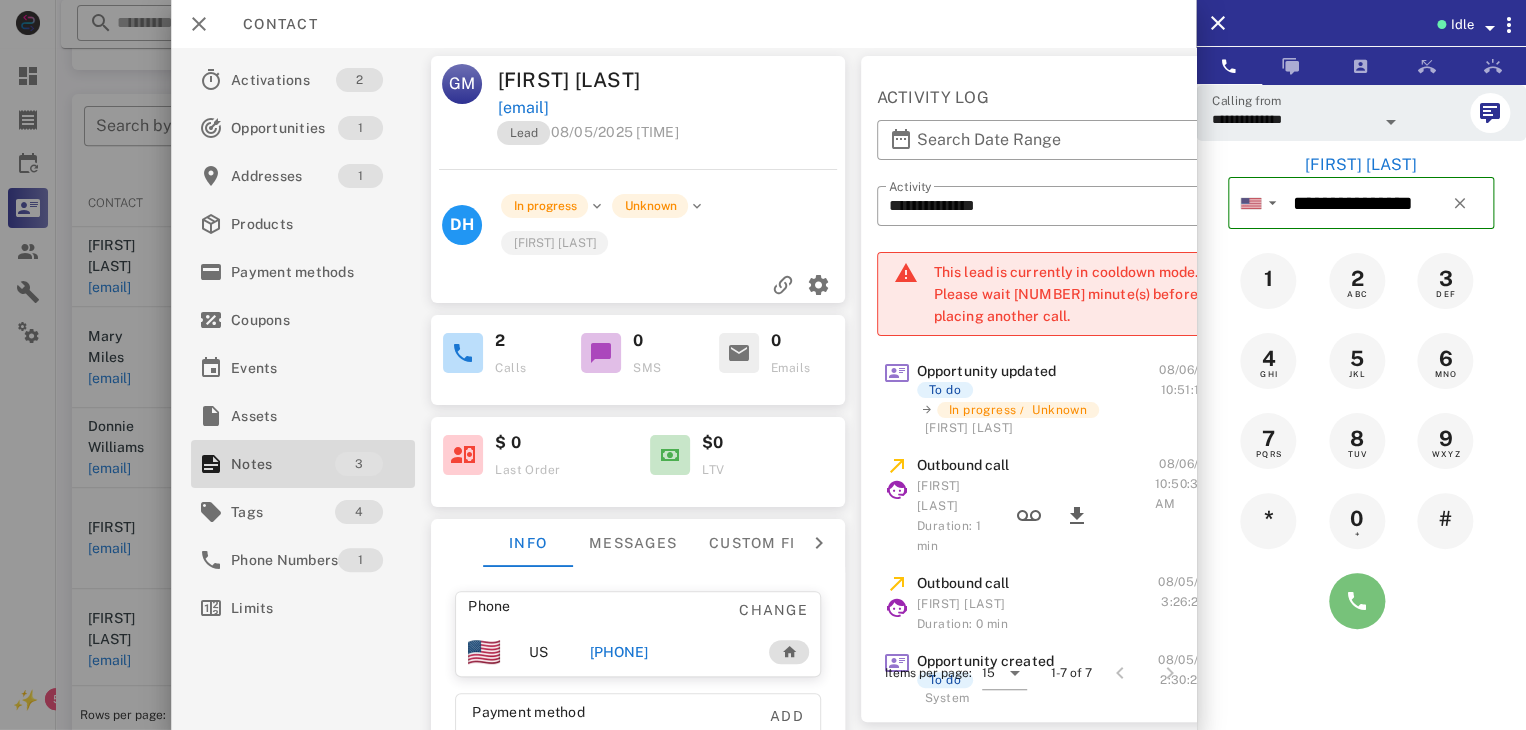 click at bounding box center (1357, 601) 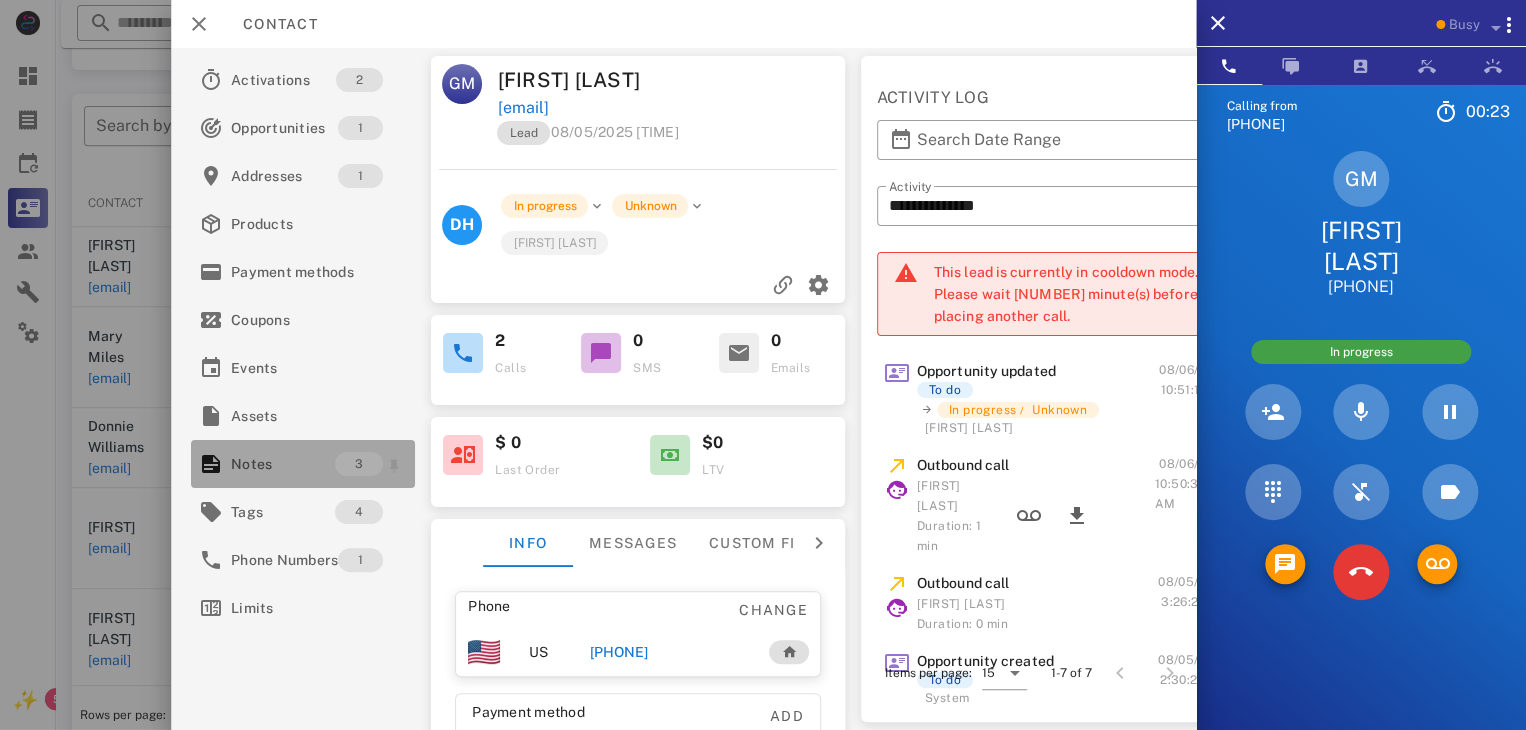 click on "Notes" at bounding box center [283, 464] 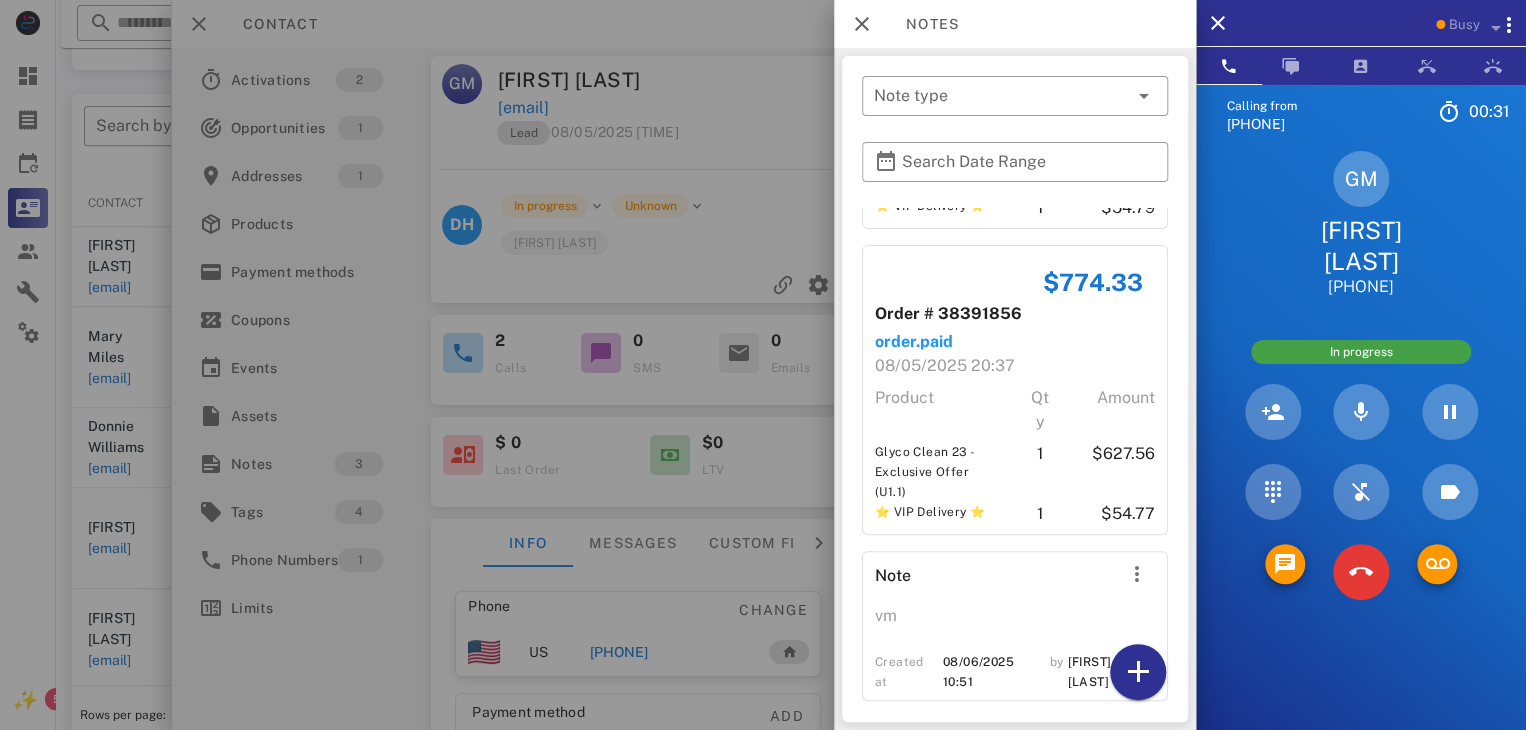 scroll, scrollTop: 264, scrollLeft: 0, axis: vertical 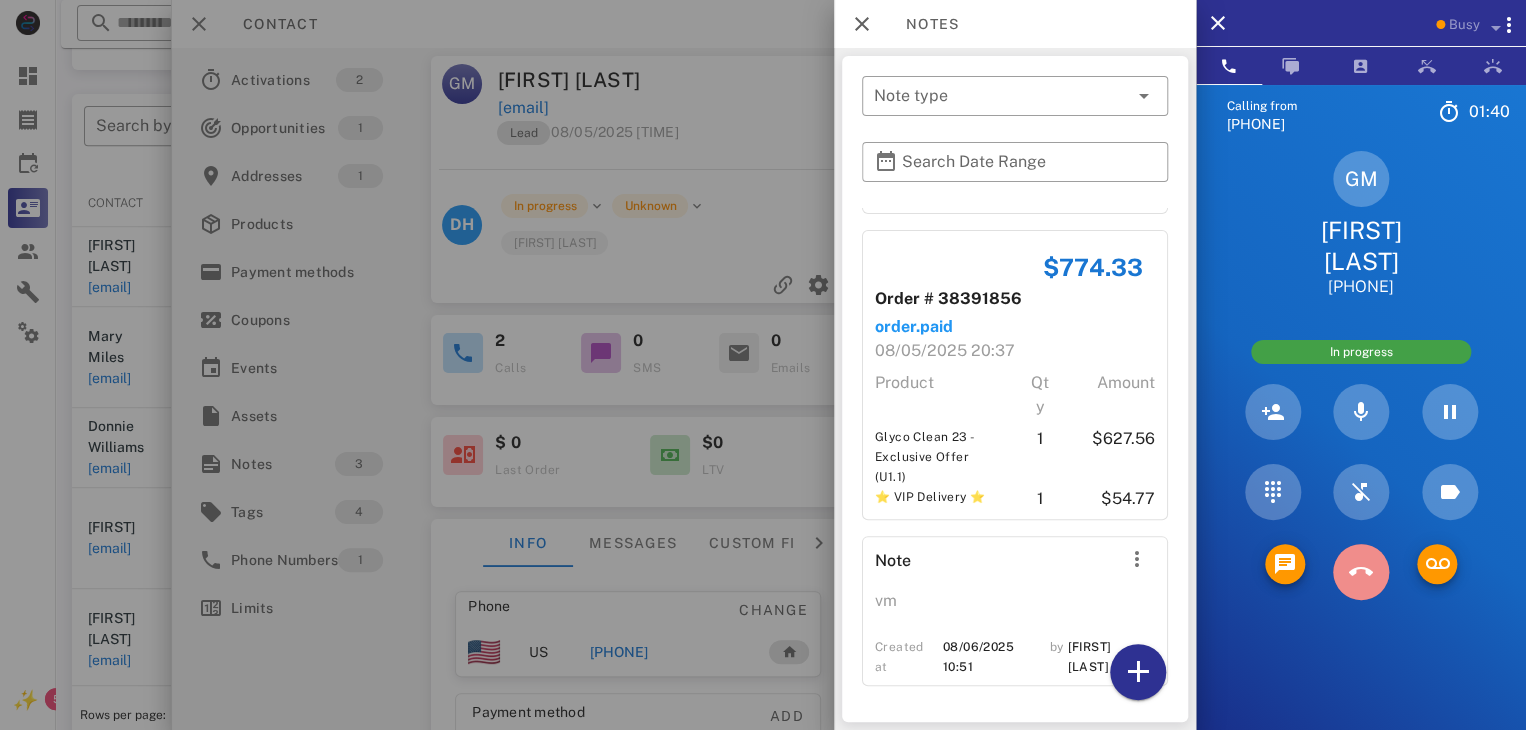 click at bounding box center [1361, 572] 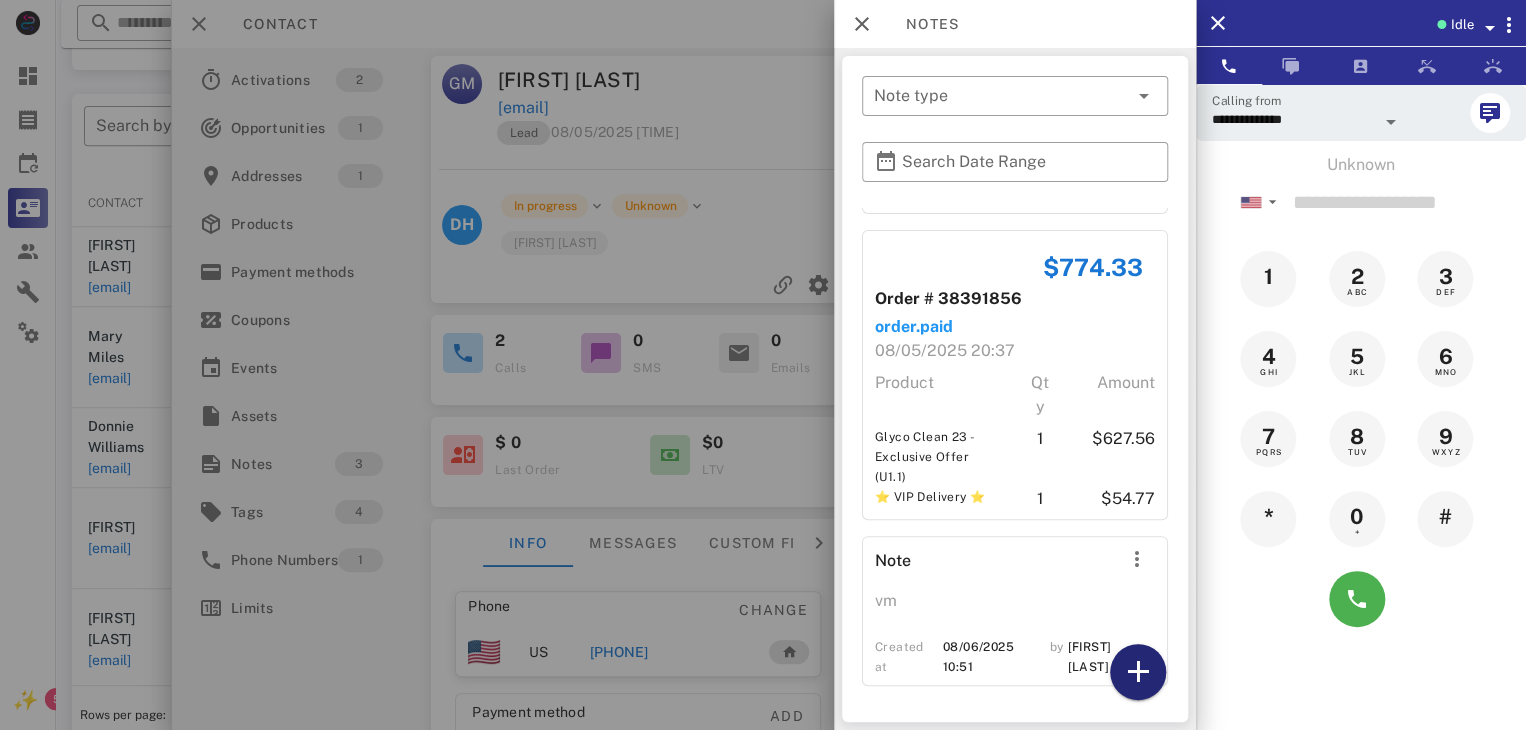click at bounding box center [1138, 672] 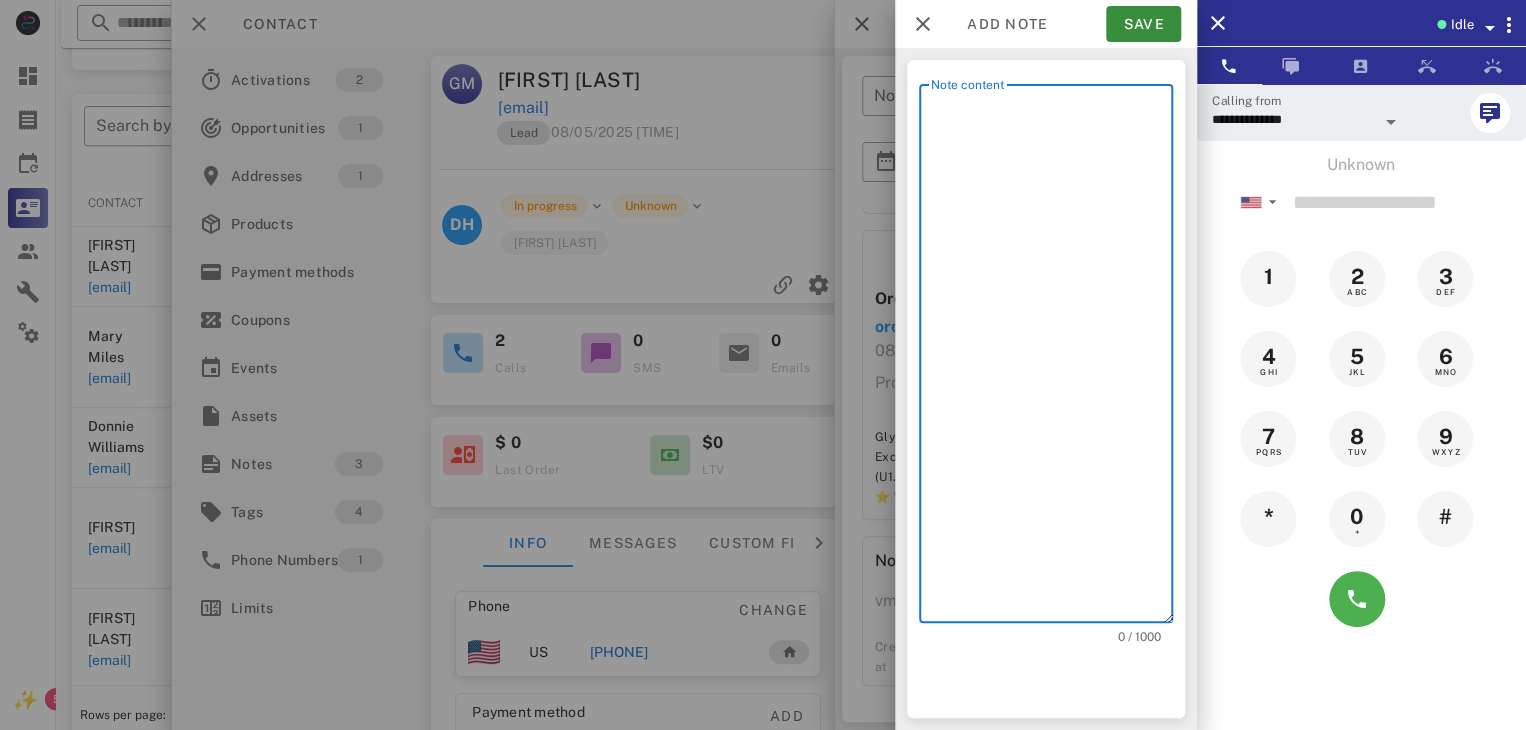 click on "Note content" at bounding box center [1052, 358] 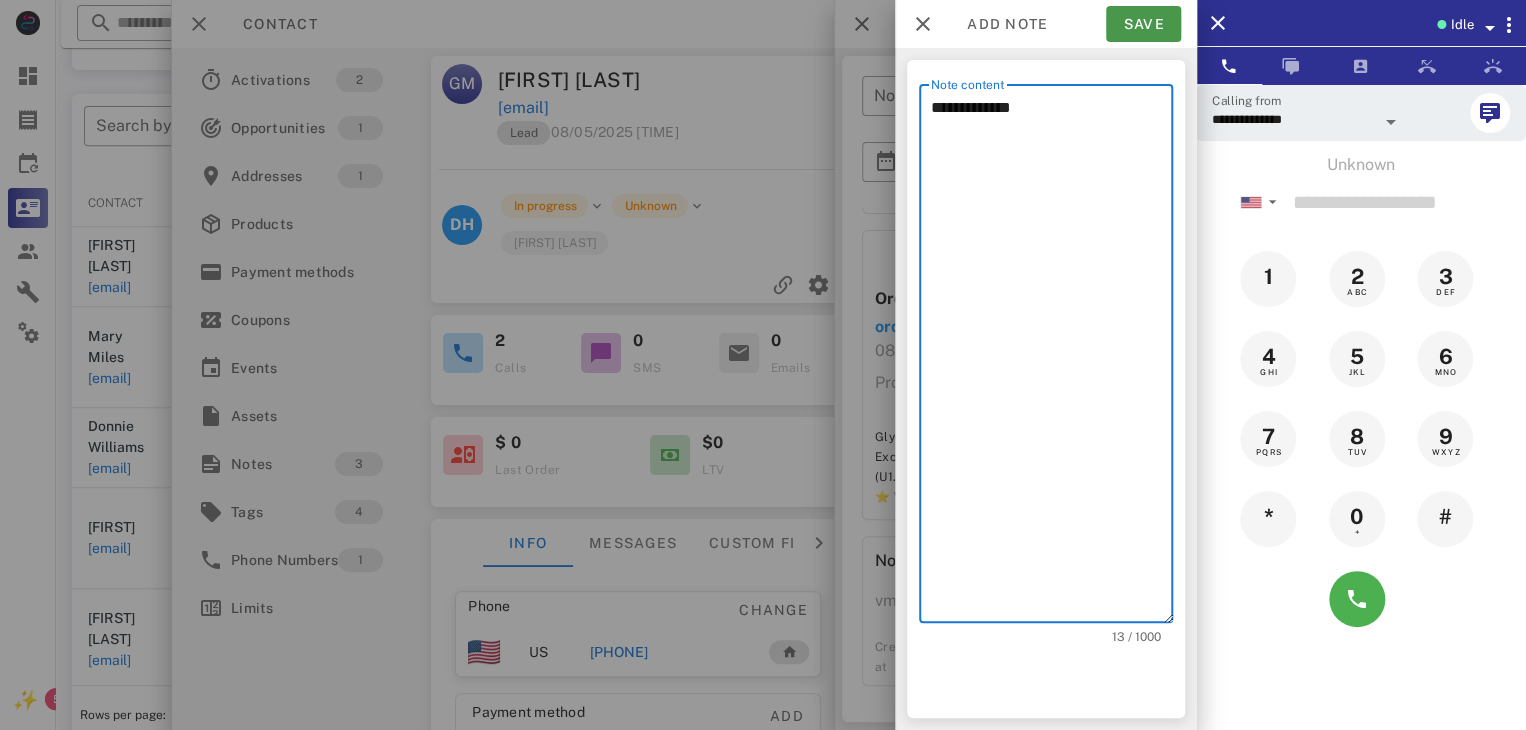 type on "**********" 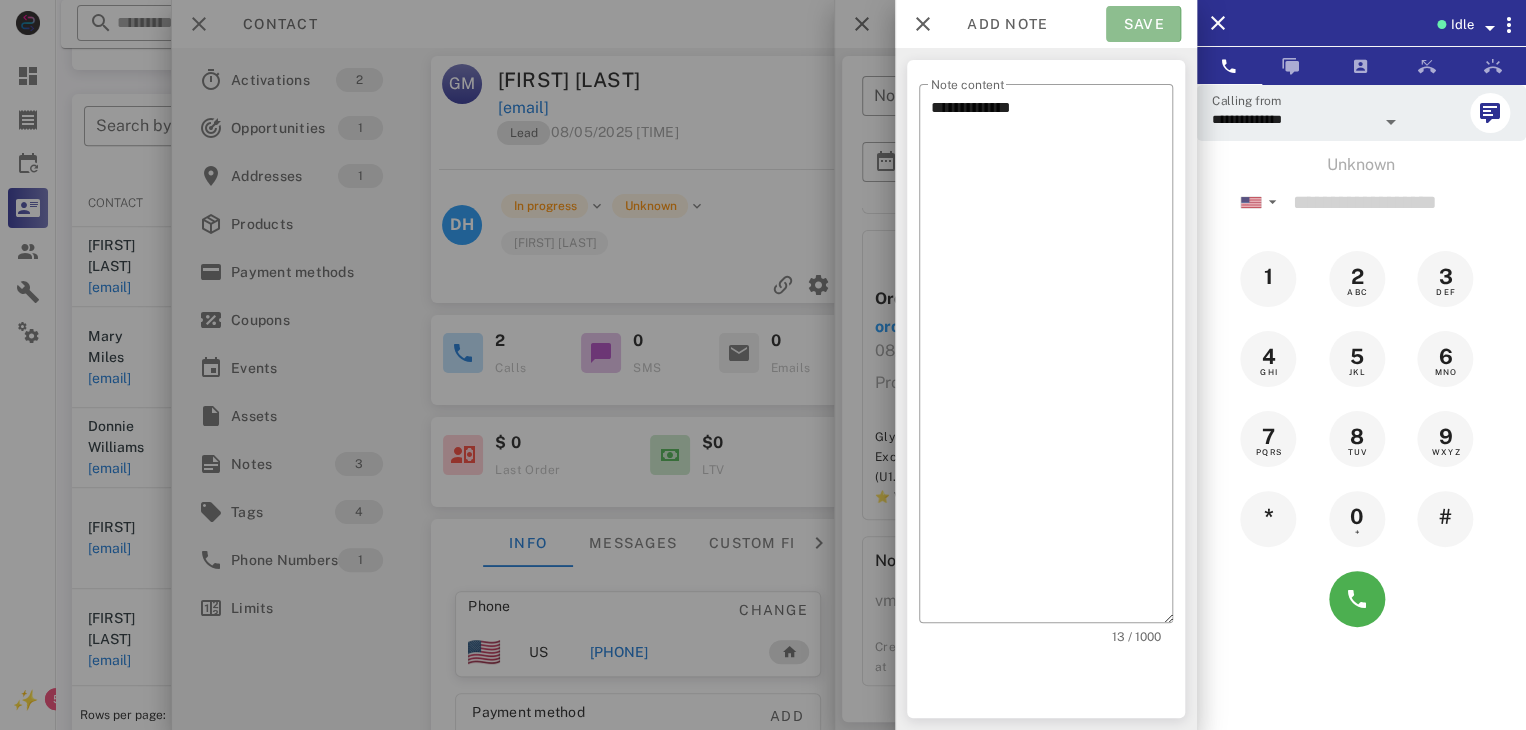 click on "Save" at bounding box center (1143, 24) 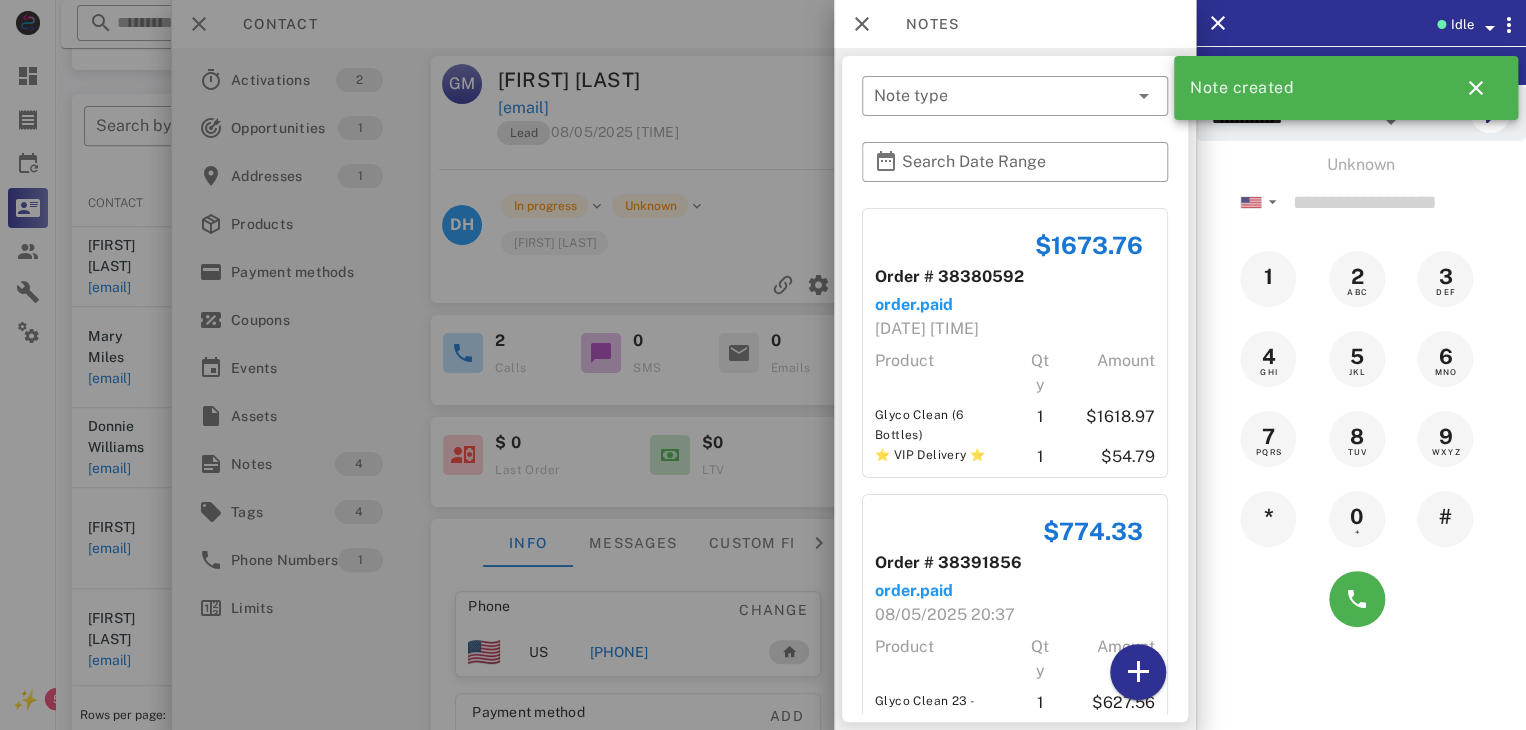 click at bounding box center (763, 365) 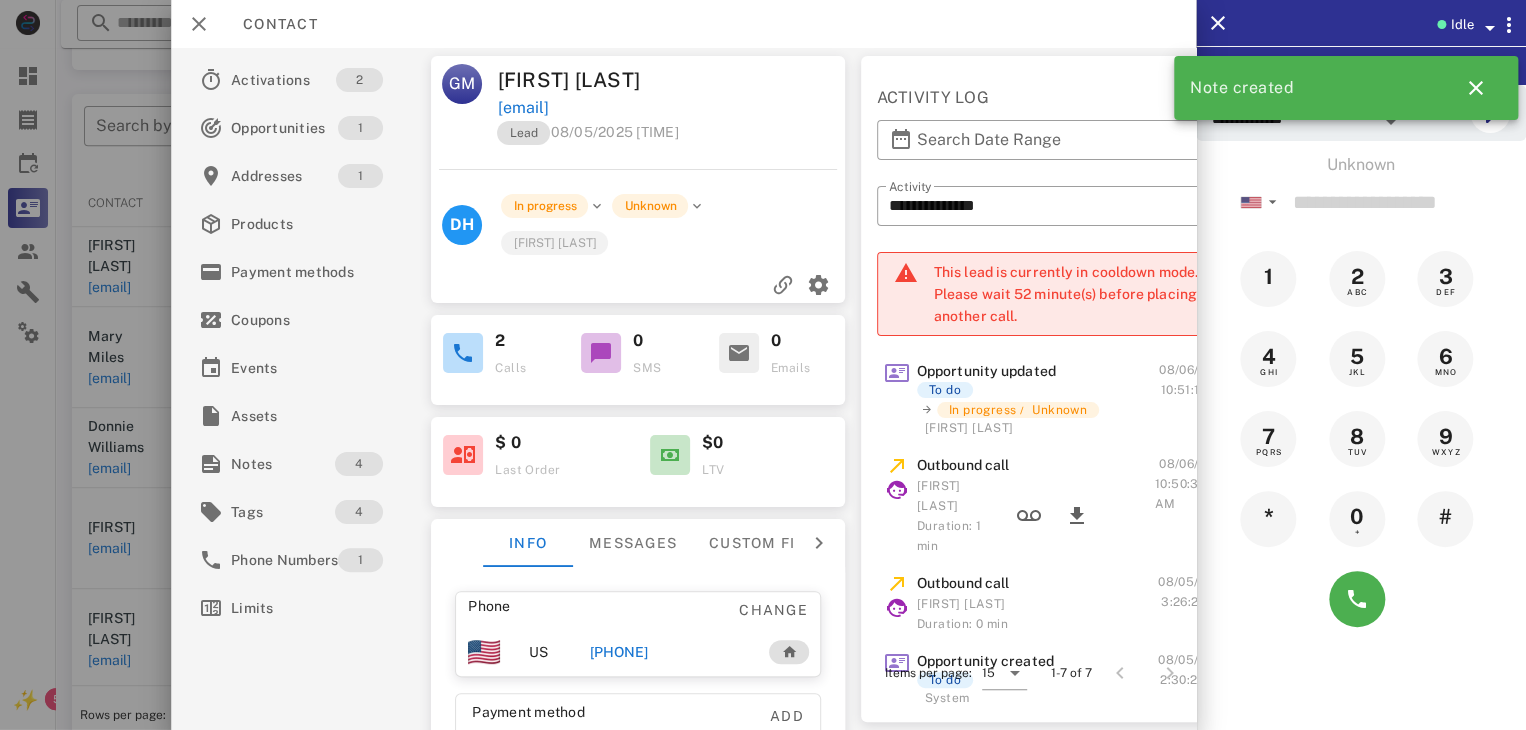 drag, startPoint x: 124, startPoint y: 390, endPoint x: 110, endPoint y: 405, distance: 20.518284 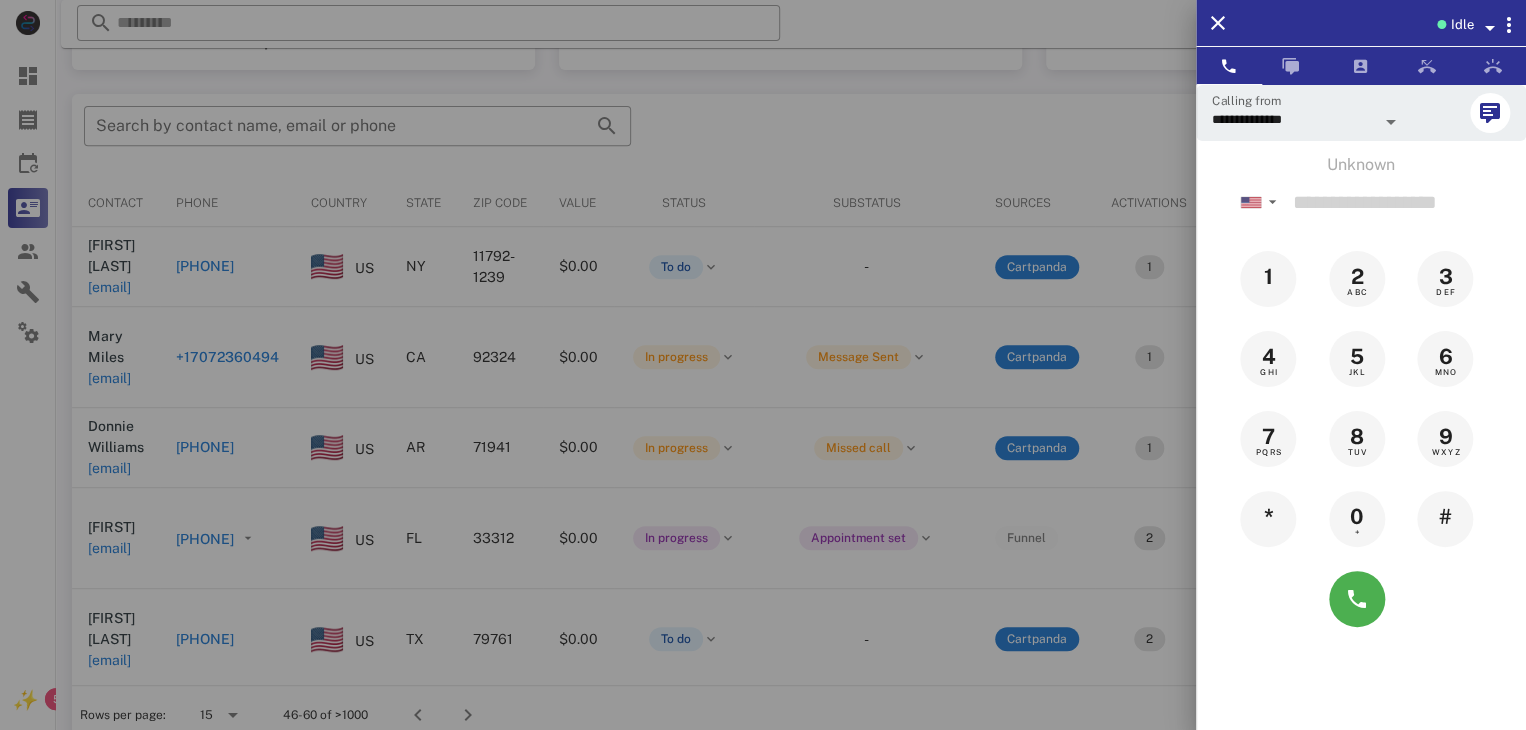 drag, startPoint x: 110, startPoint y: 405, endPoint x: 94, endPoint y: 476, distance: 72.780495 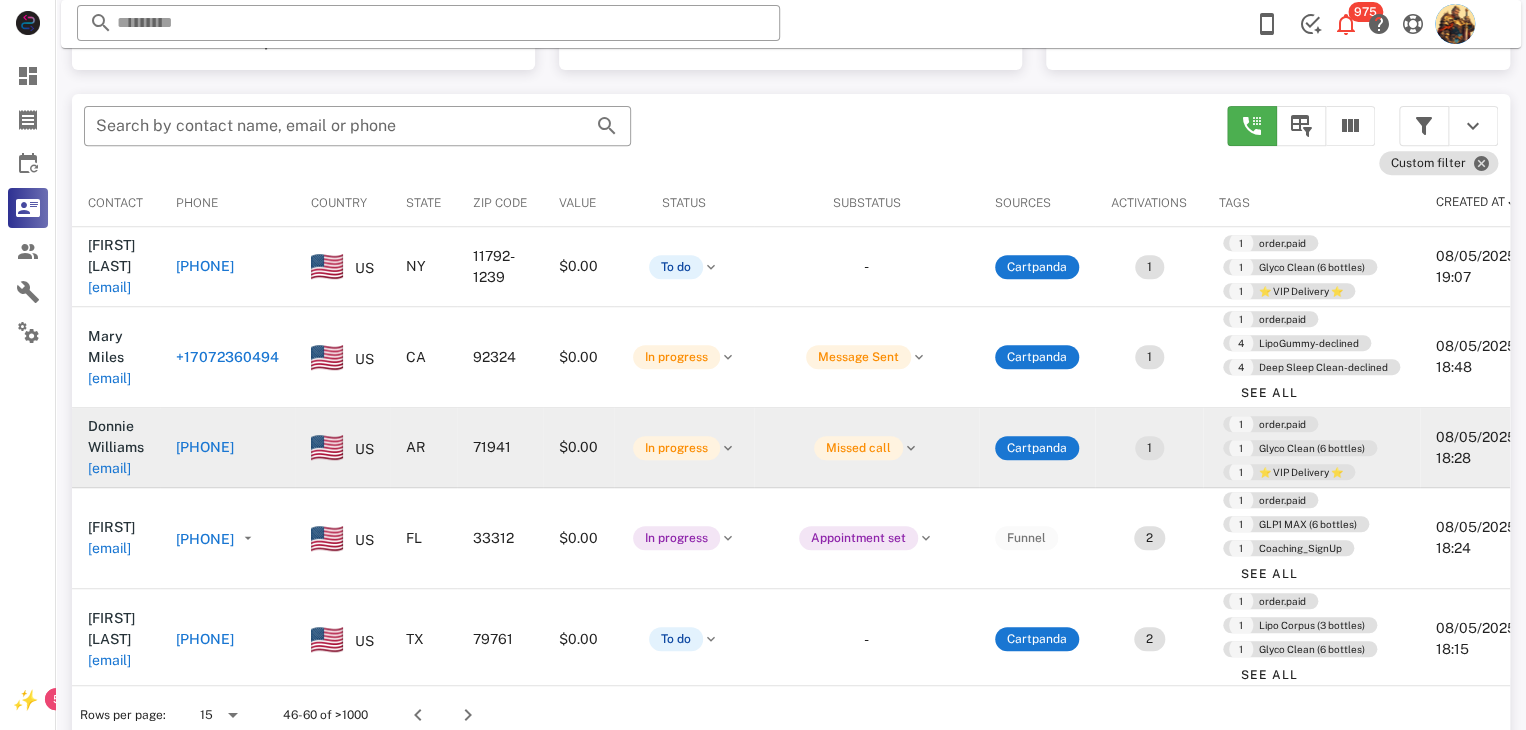 click on "Donnie Williams" at bounding box center [116, 436] 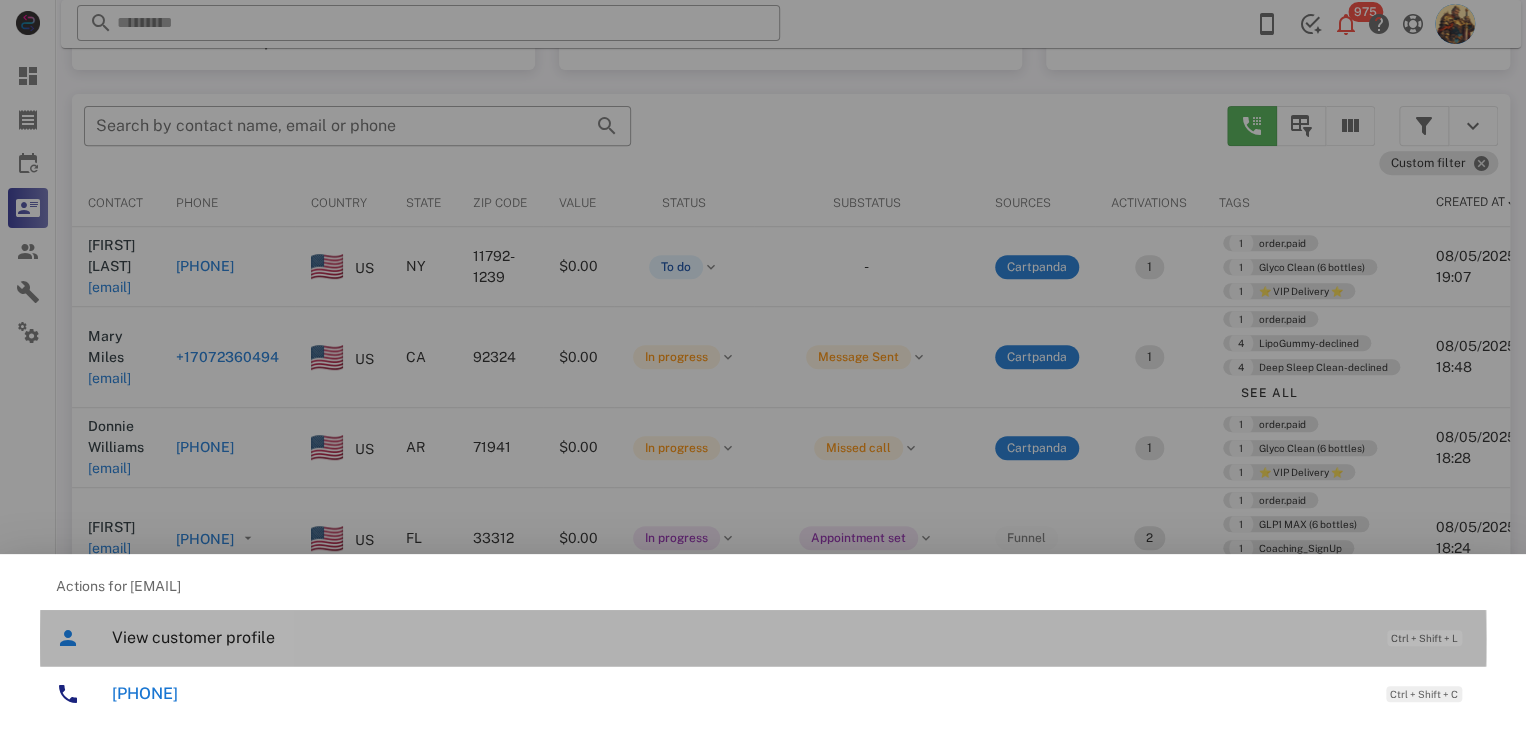 click on "View customer profile" at bounding box center (739, 637) 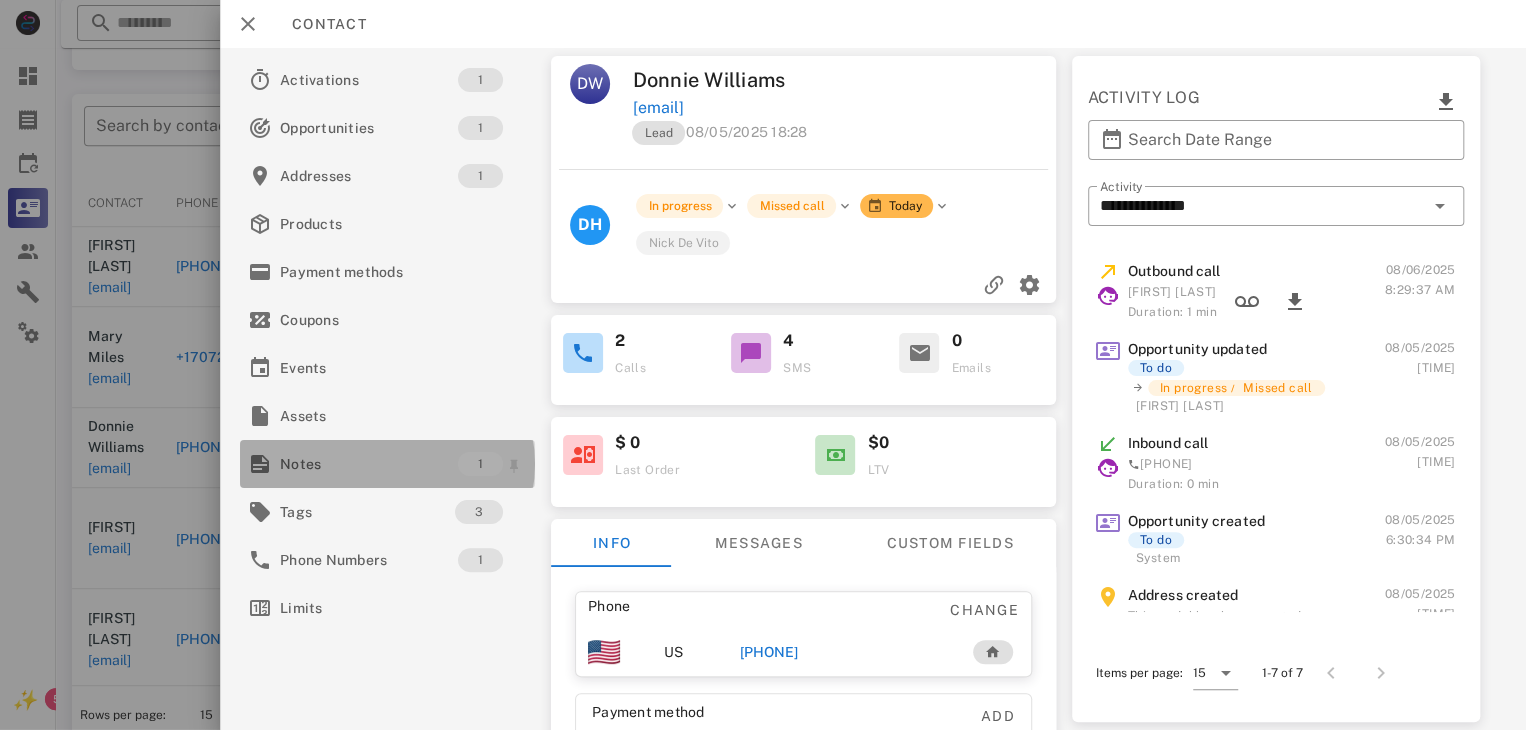 click on "Notes" at bounding box center [369, 464] 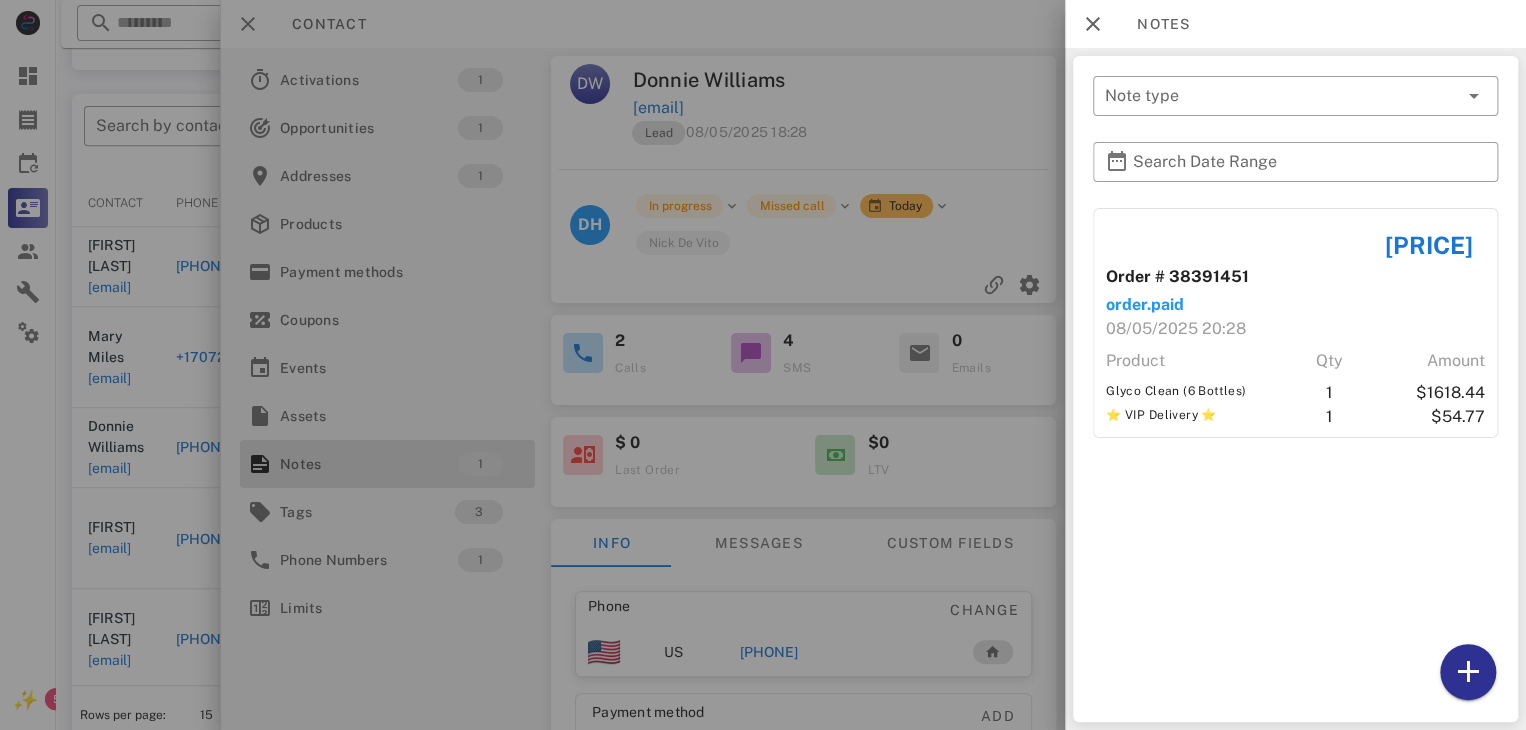 click at bounding box center (763, 365) 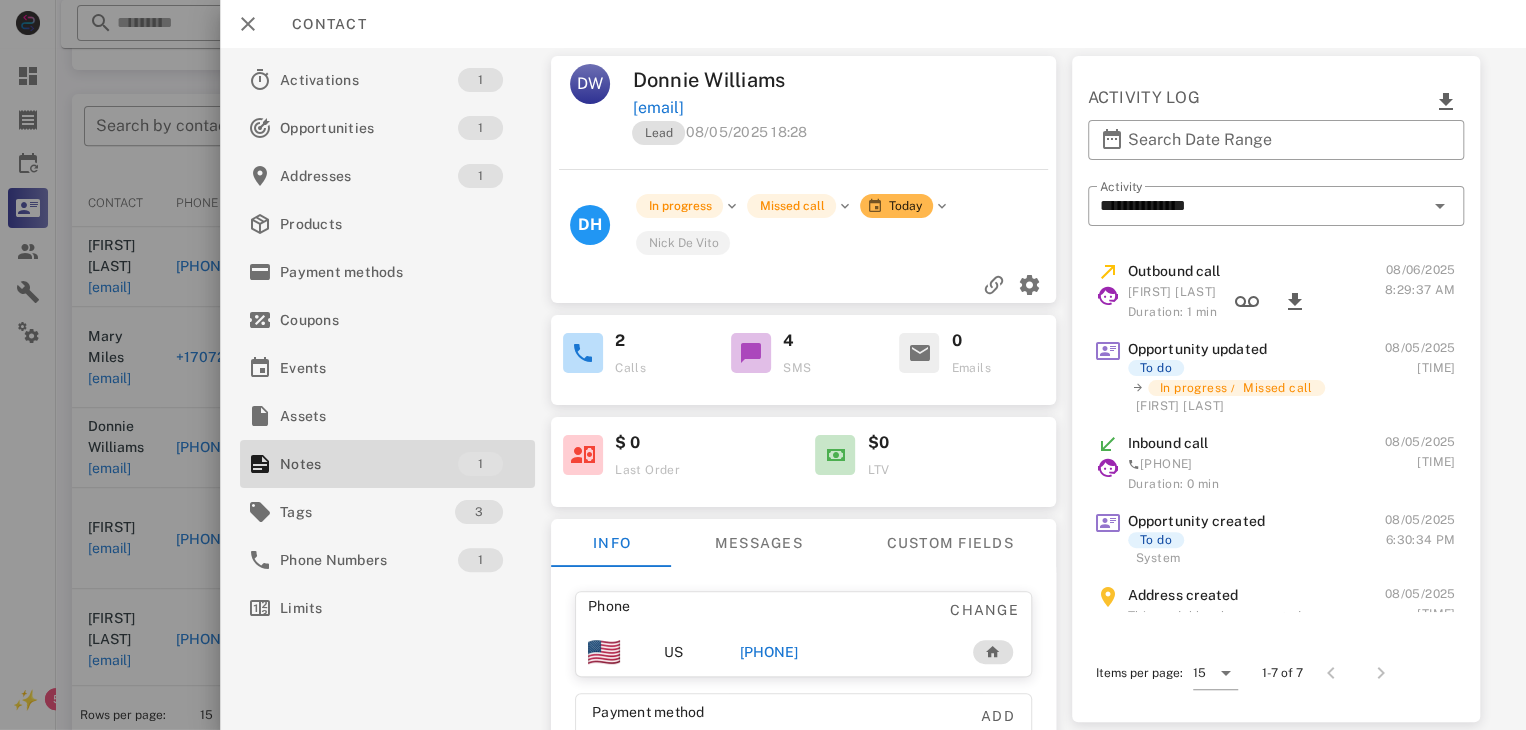 click on "[PHONE]" at bounding box center (769, 652) 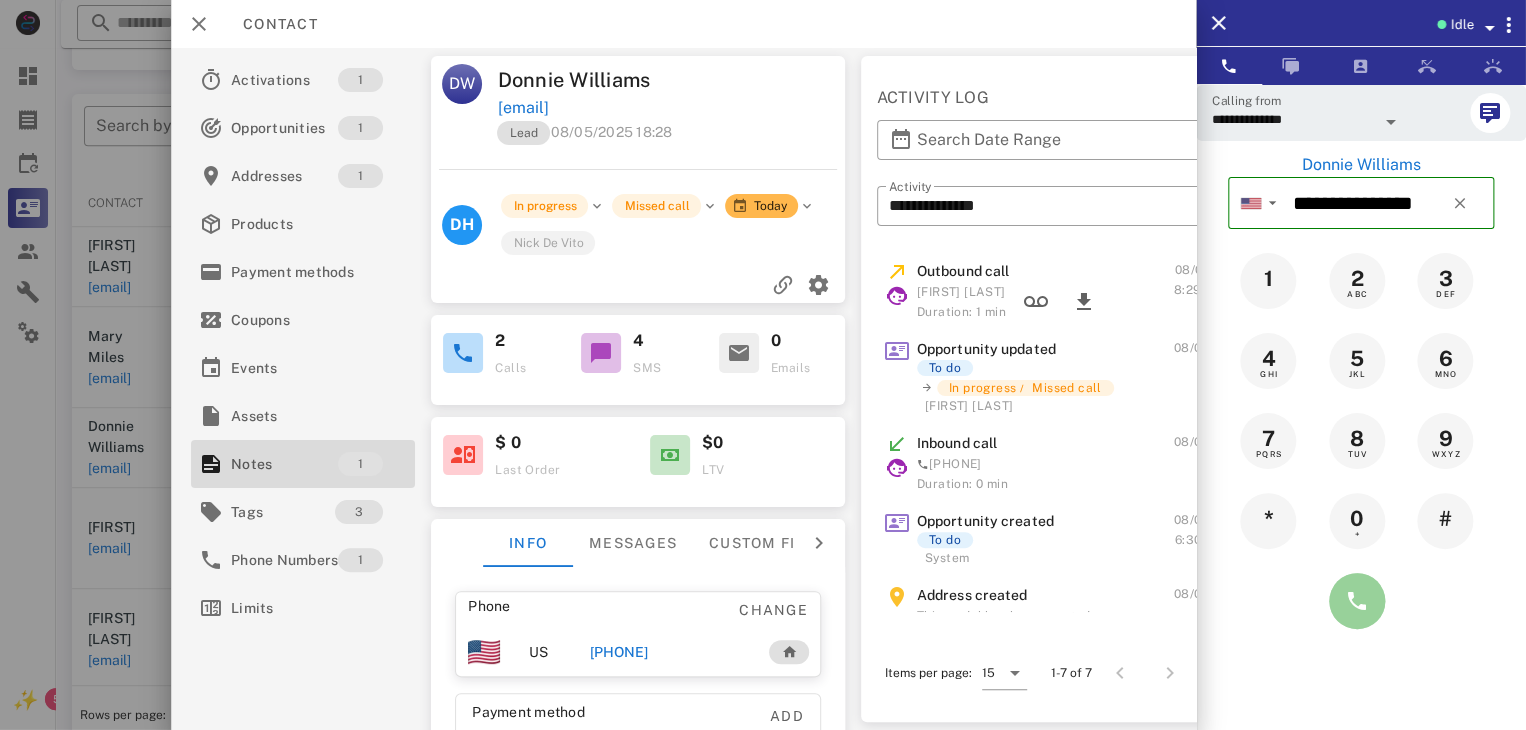 click at bounding box center (1357, 601) 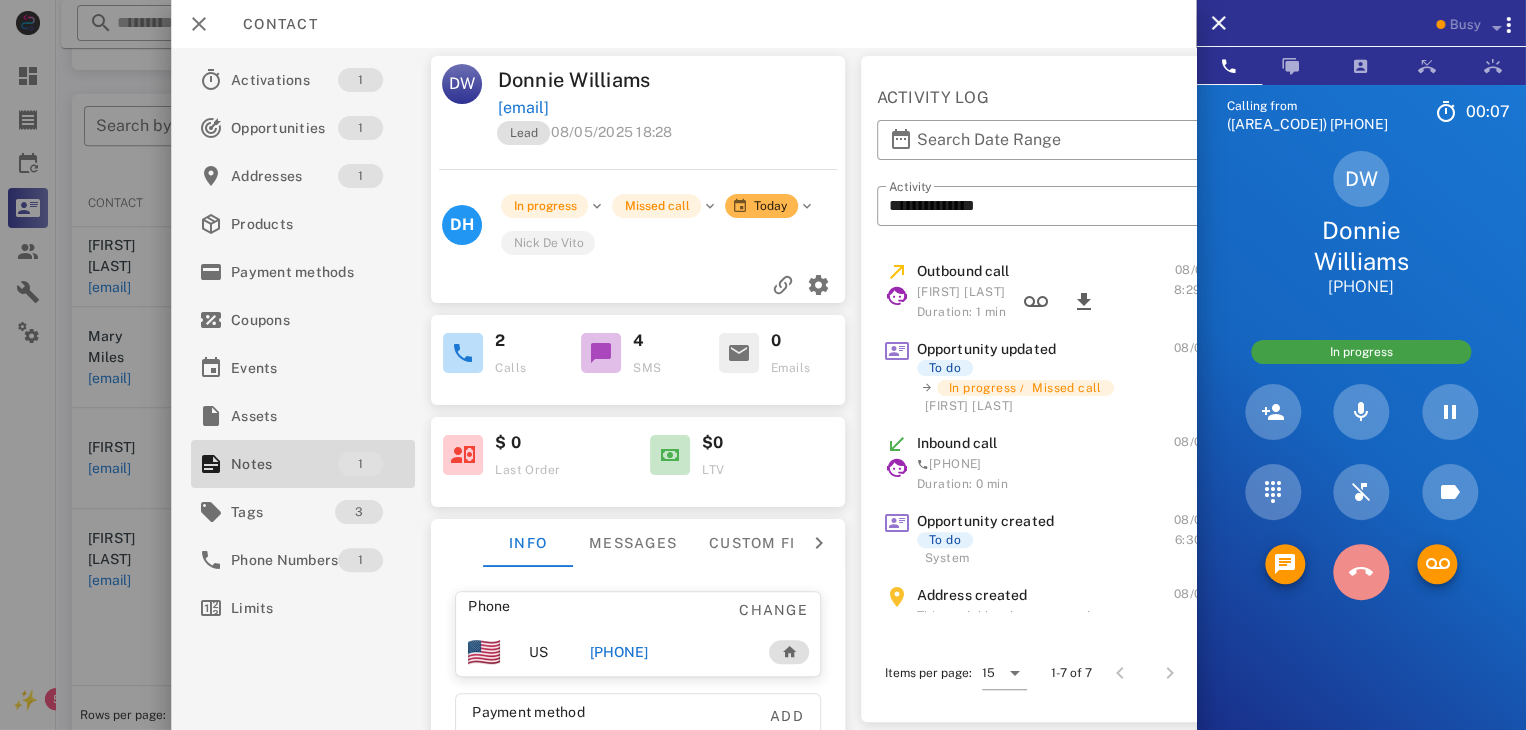 click at bounding box center [1361, 572] 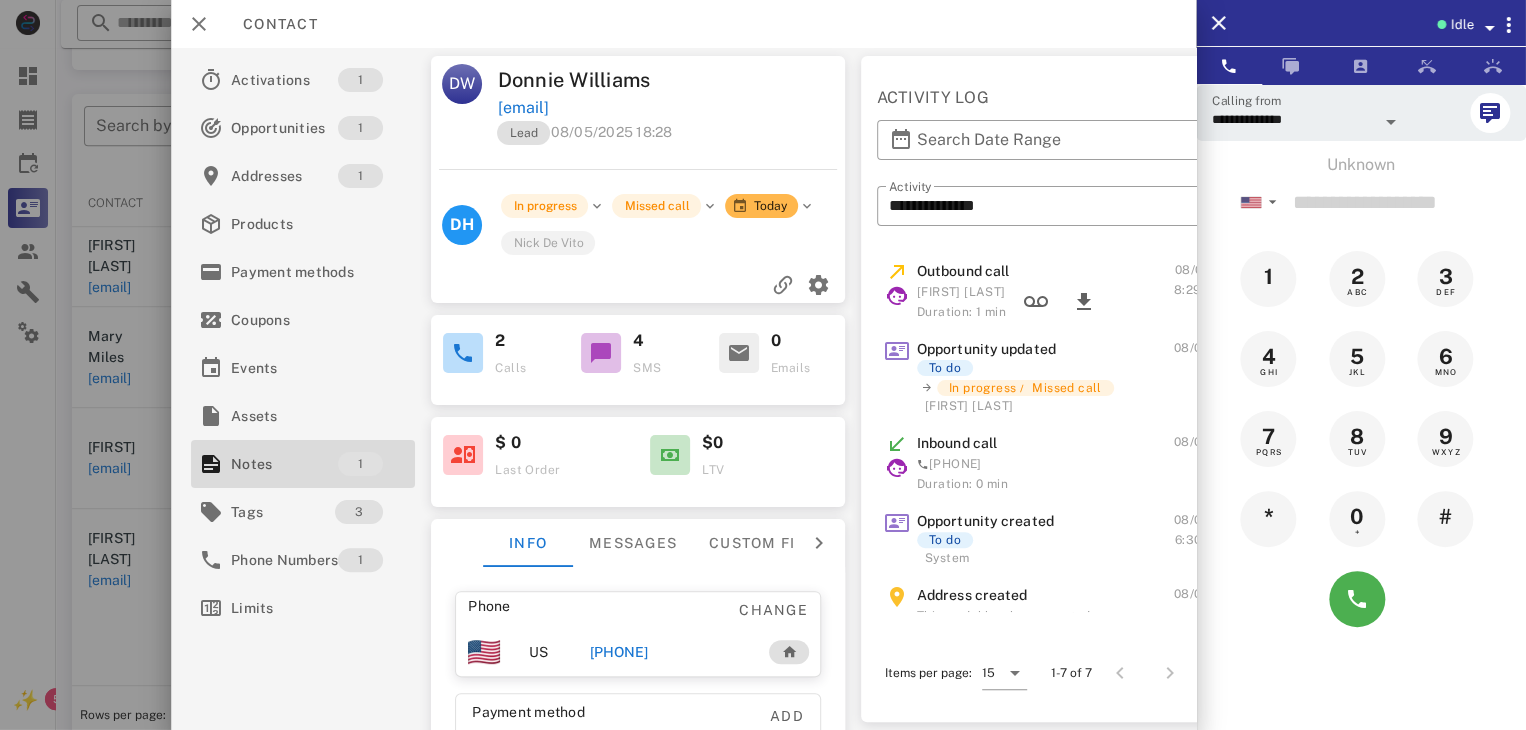 click at bounding box center [763, 365] 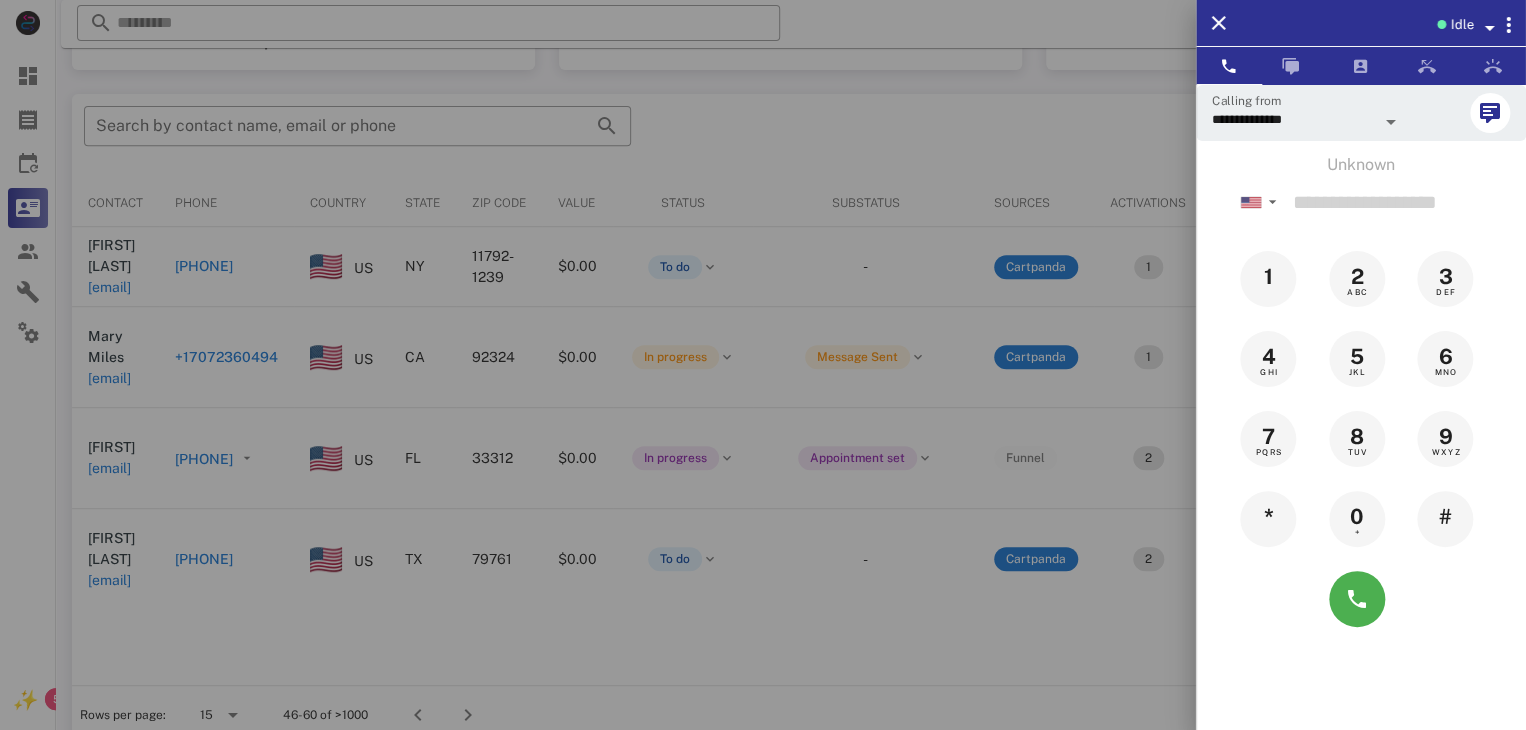 click at bounding box center [763, 365] 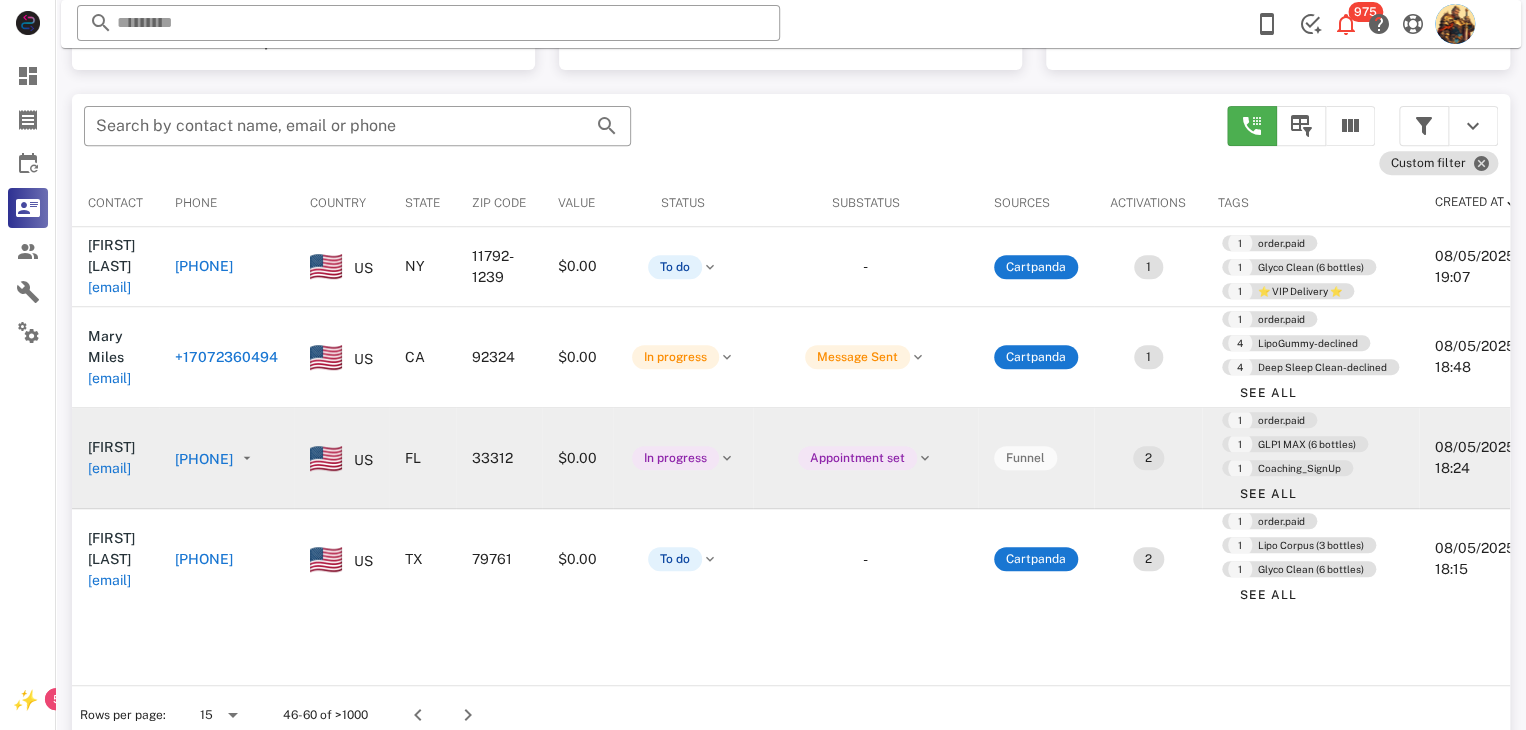 click on "[EMAIL]" at bounding box center [109, 468] 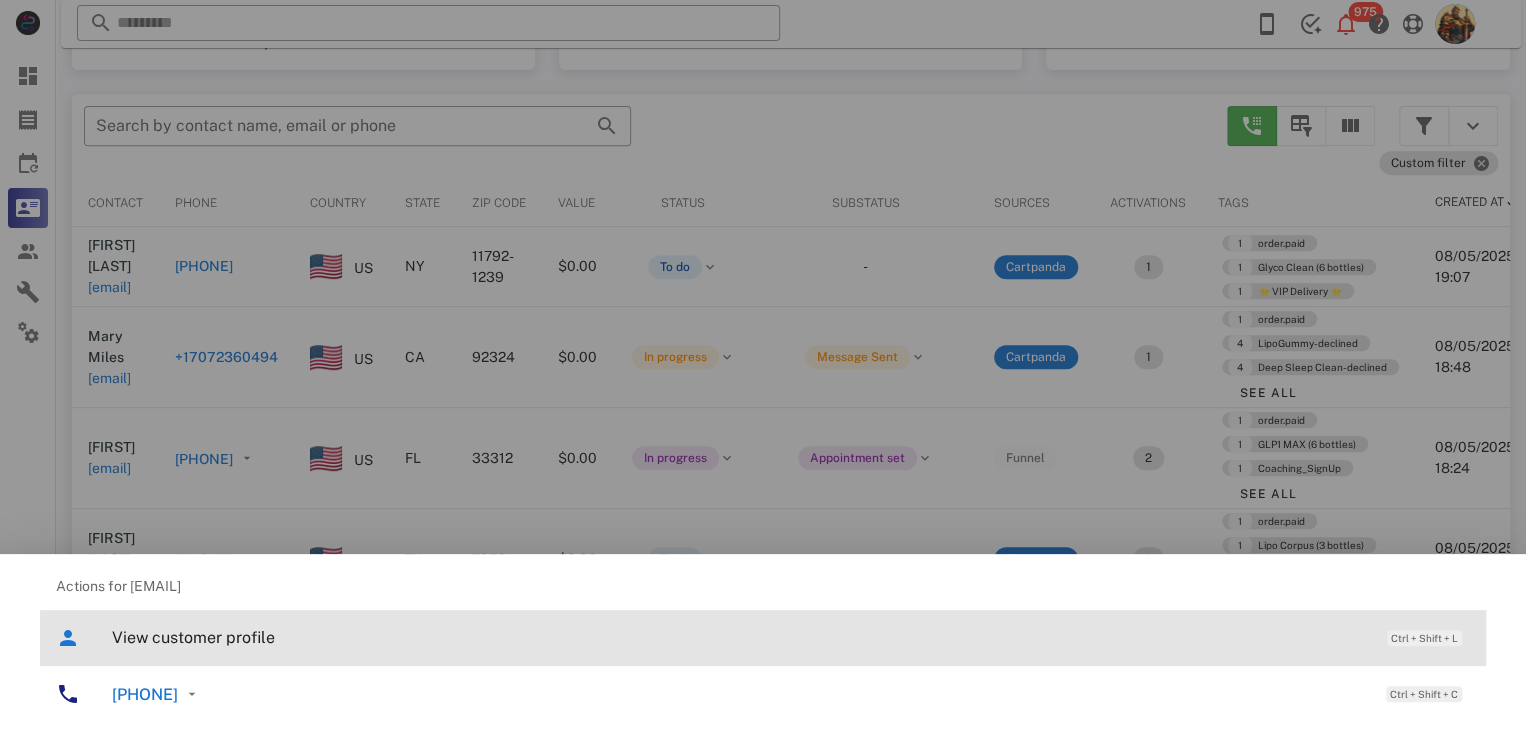 click on "View customer profile" at bounding box center [739, 637] 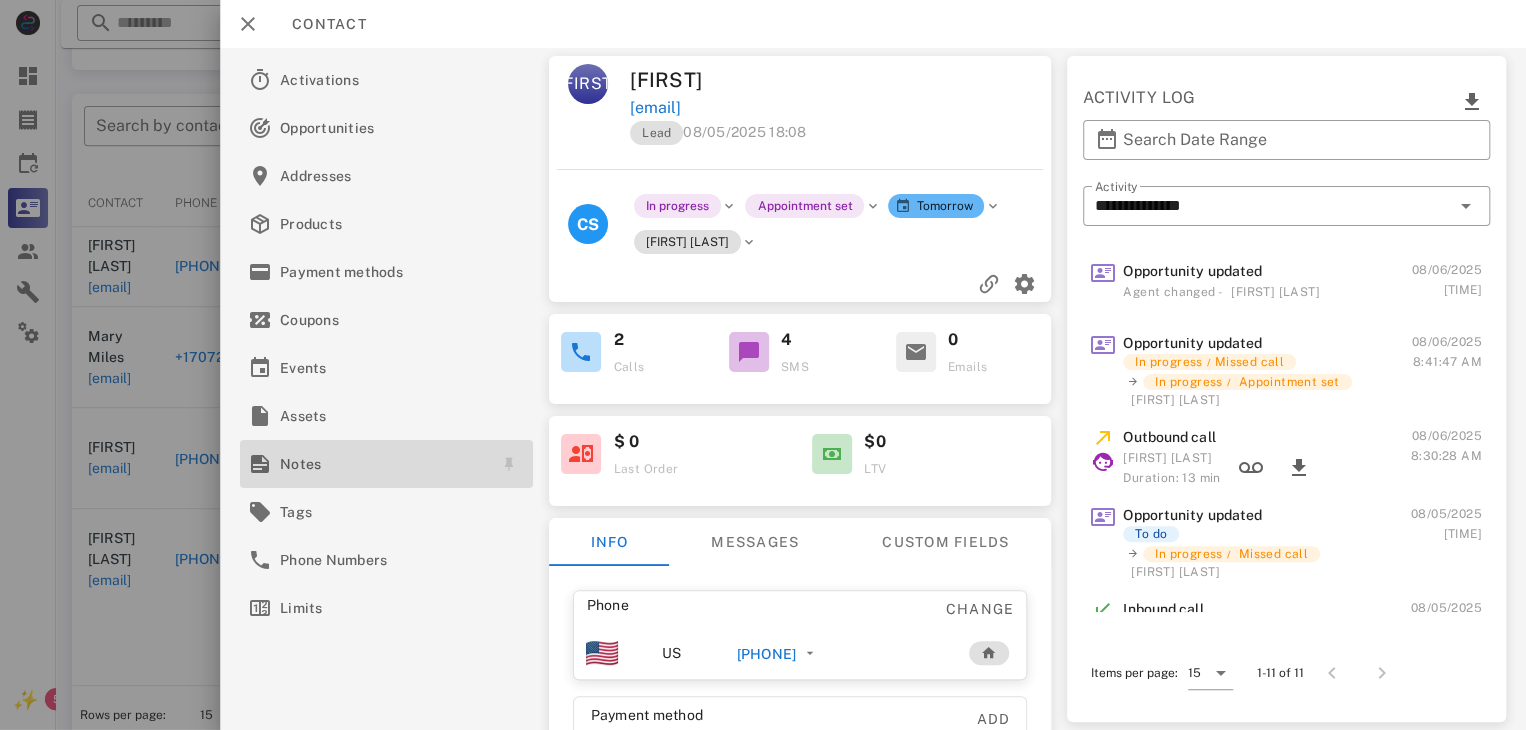 click on "Notes" at bounding box center [382, 464] 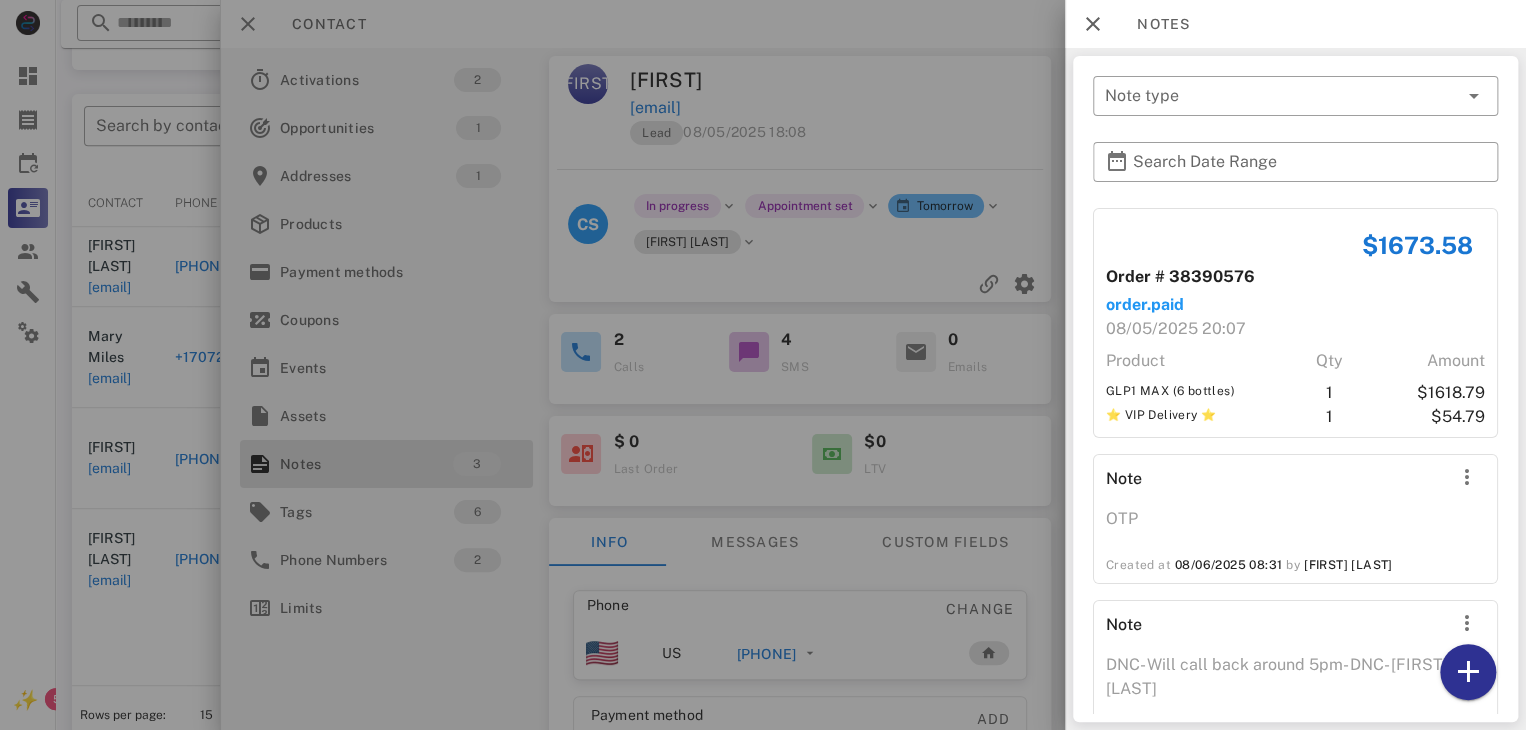click at bounding box center [763, 365] 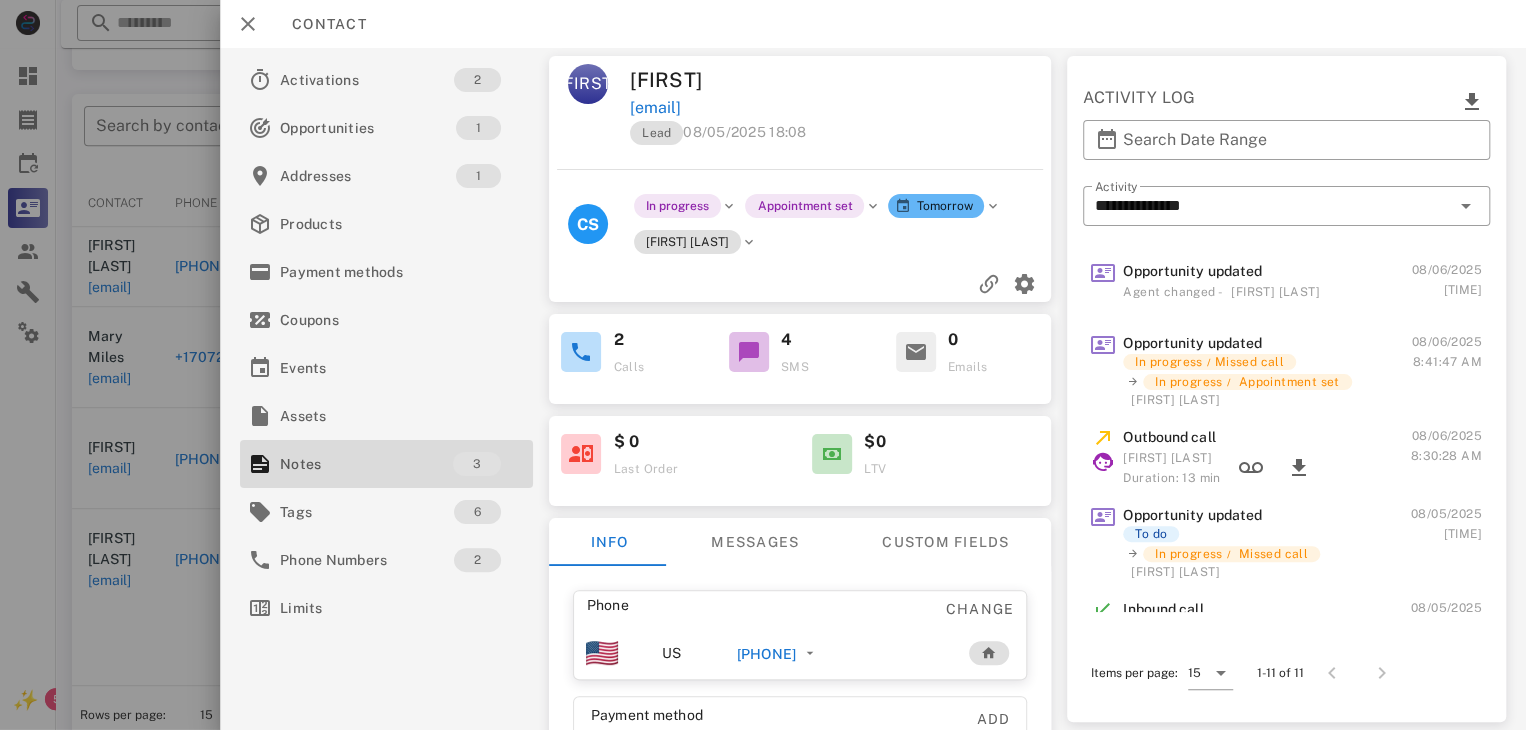 click at bounding box center (763, 365) 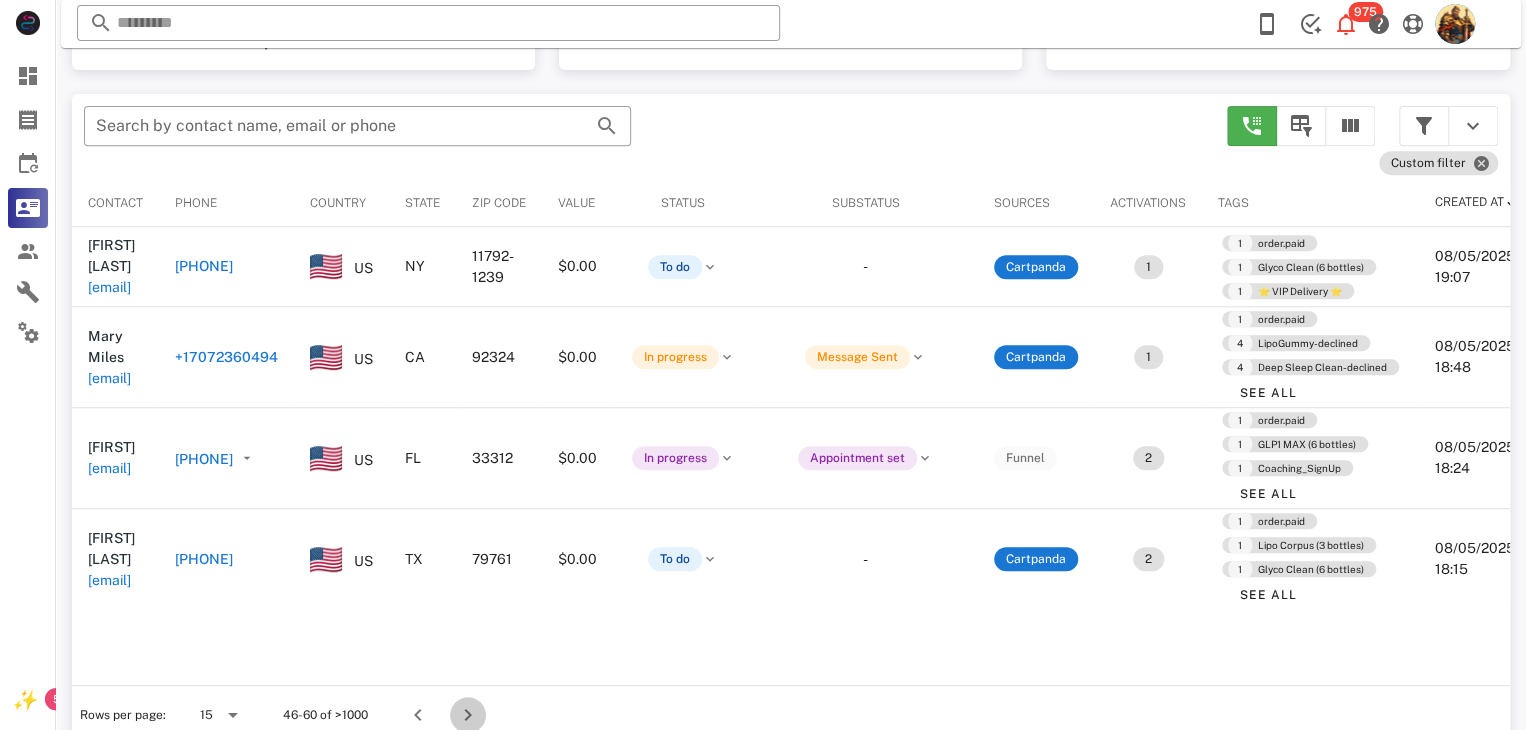 click at bounding box center [468, 715] 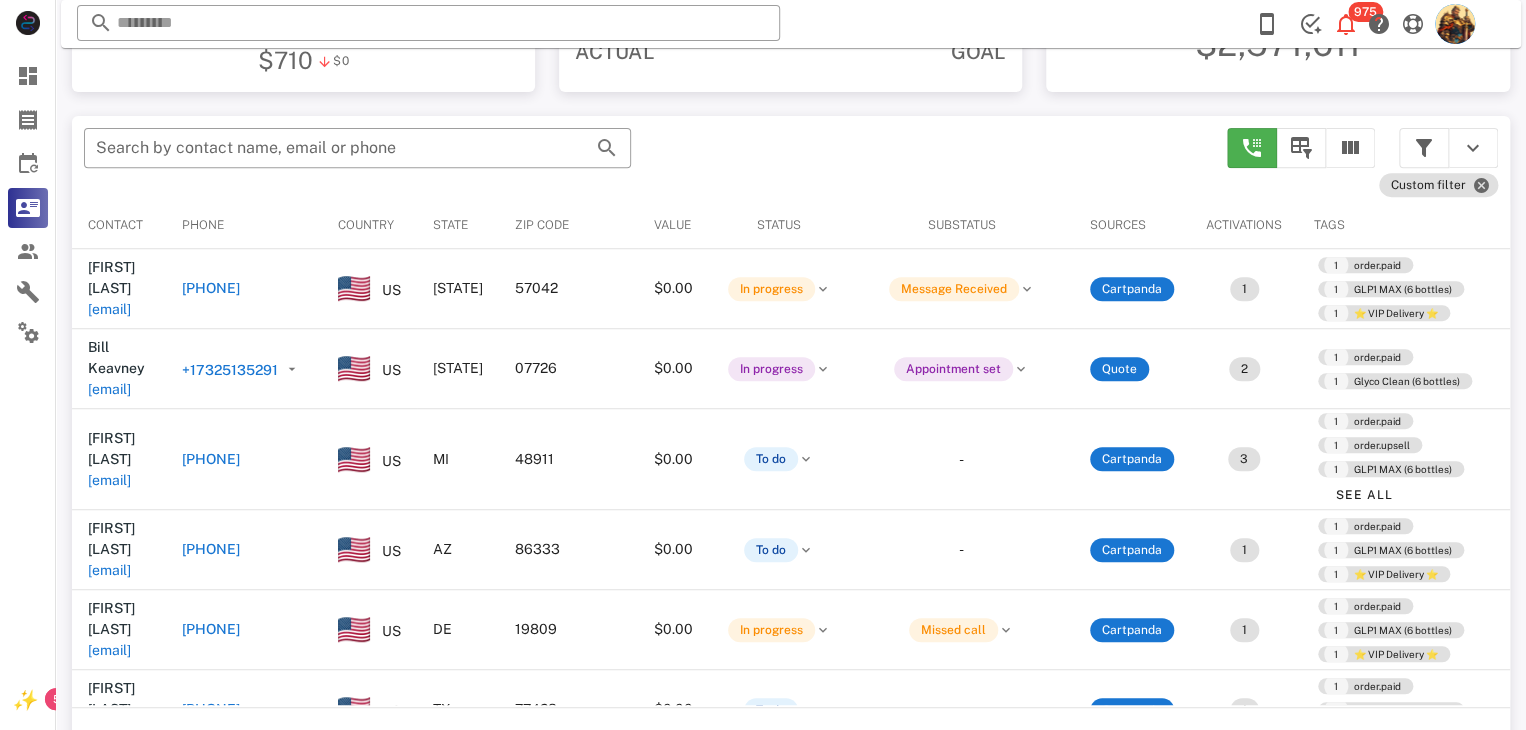 scroll, scrollTop: 350, scrollLeft: 0, axis: vertical 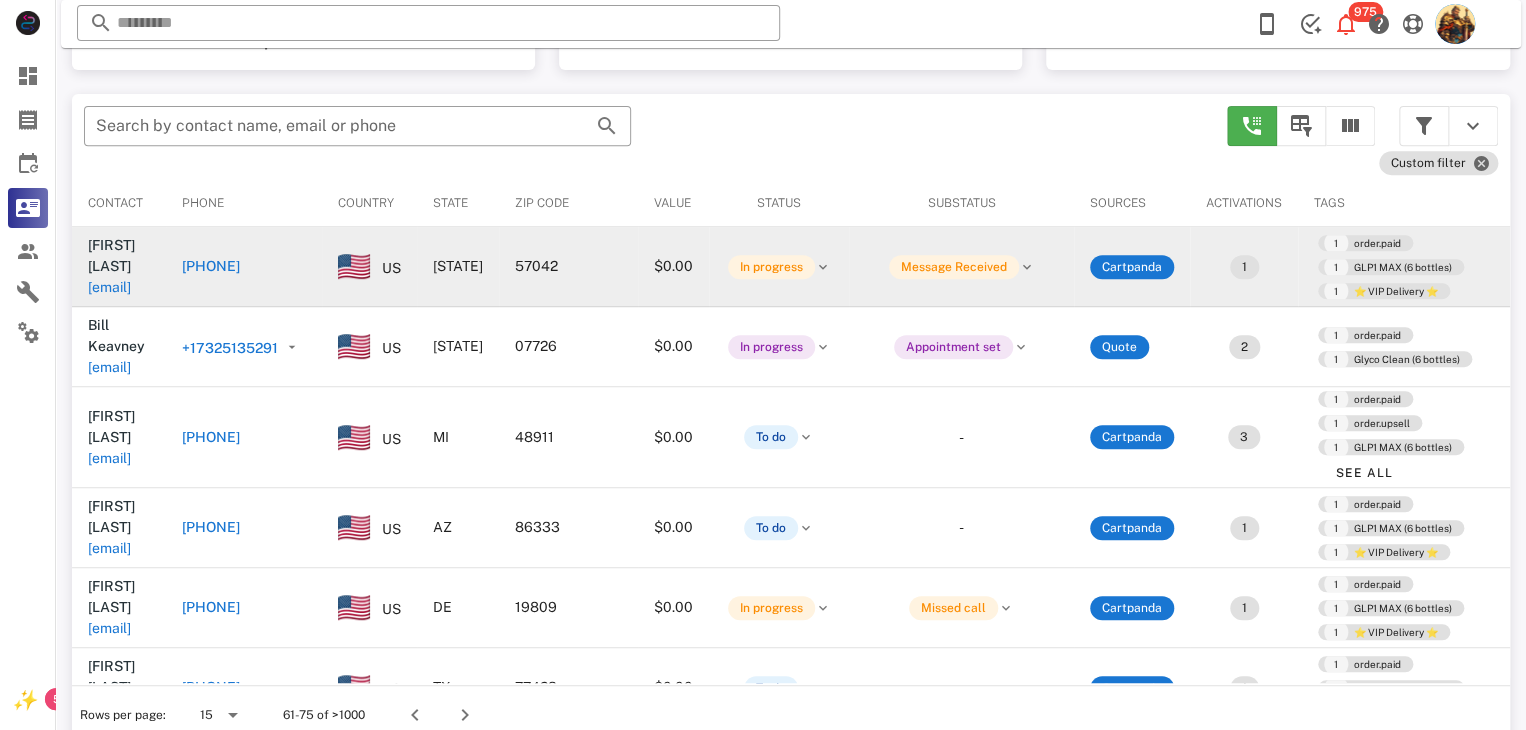 click on "[EMAIL]" at bounding box center (109, 287) 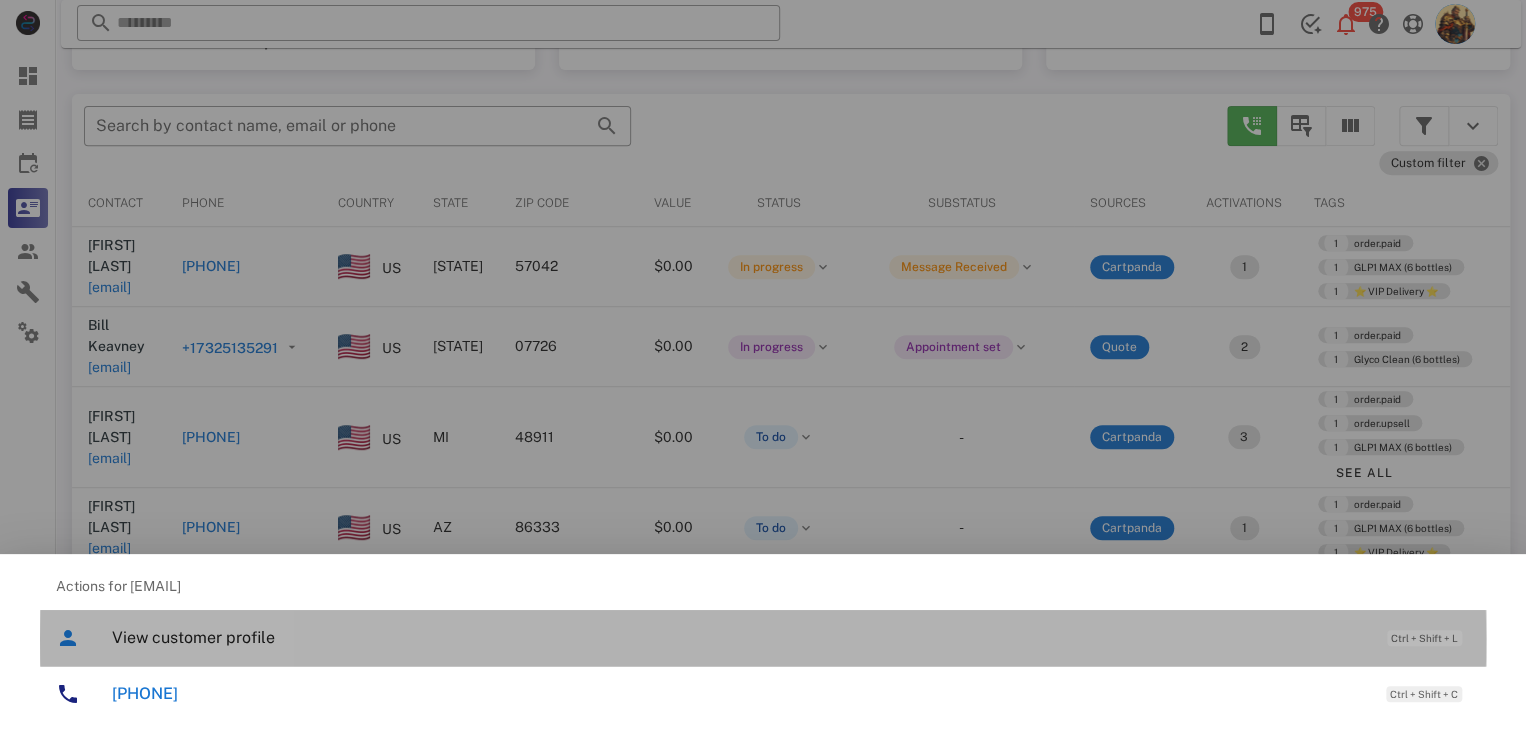 click on "View customer profile Ctrl + Shift + L" at bounding box center (791, 637) 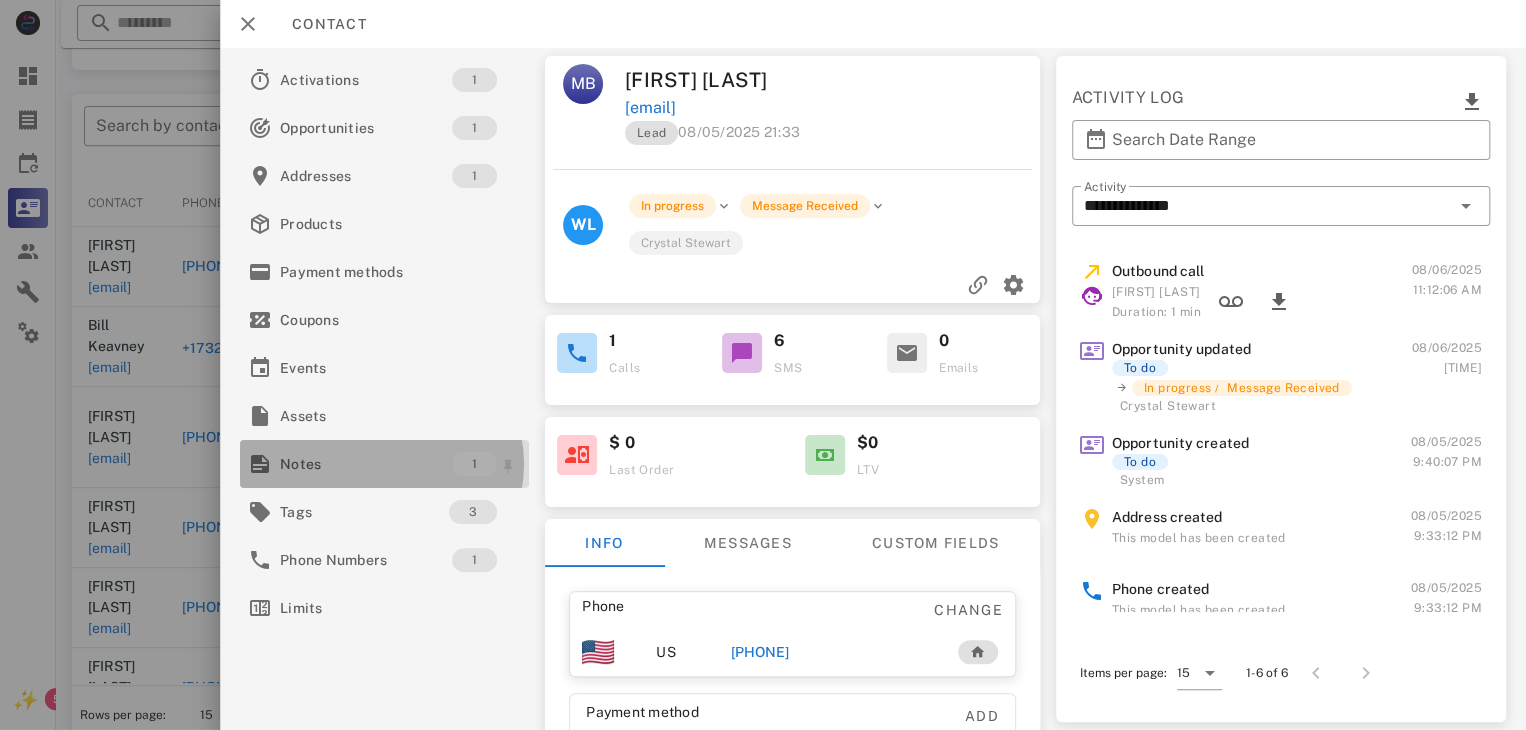 click on "Notes" at bounding box center [366, 464] 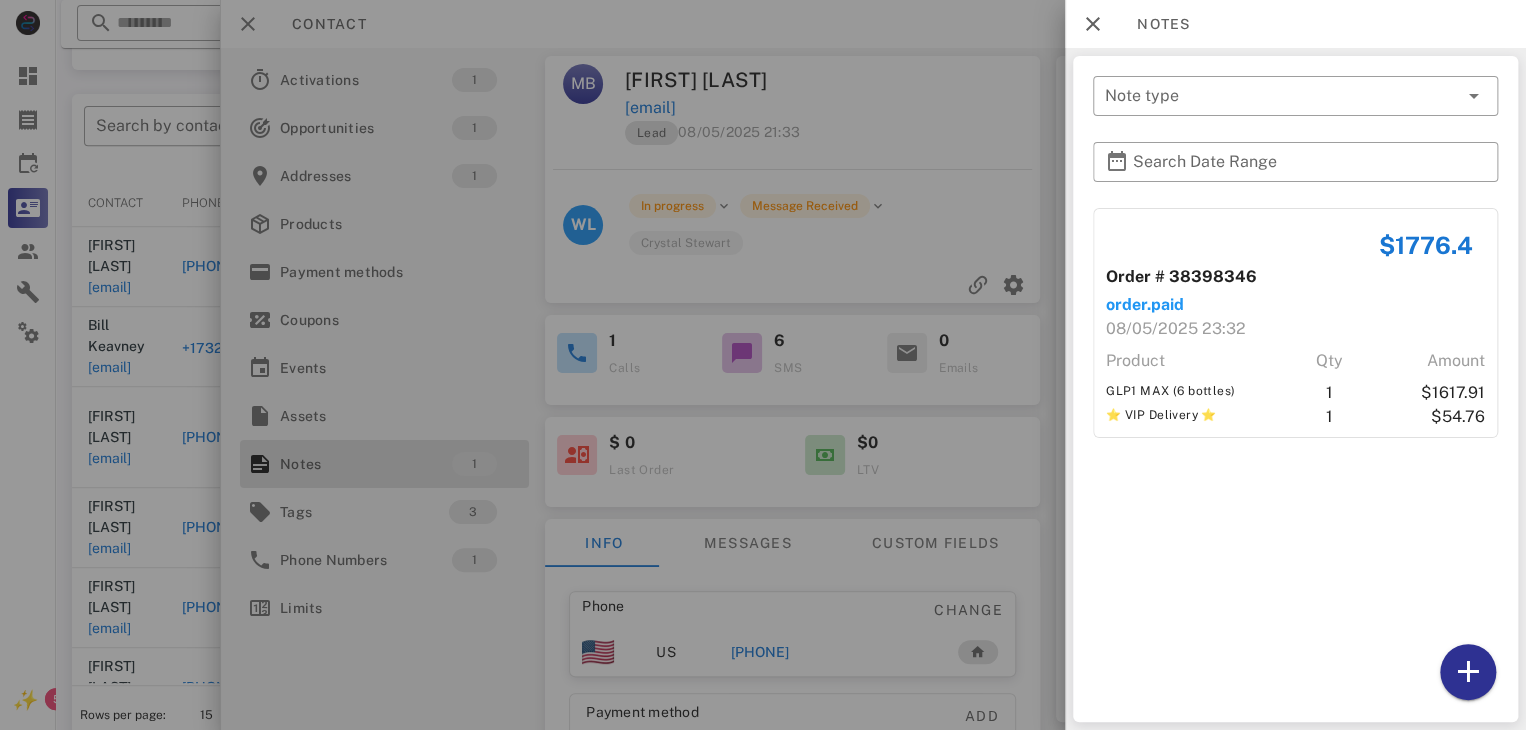 click at bounding box center [763, 365] 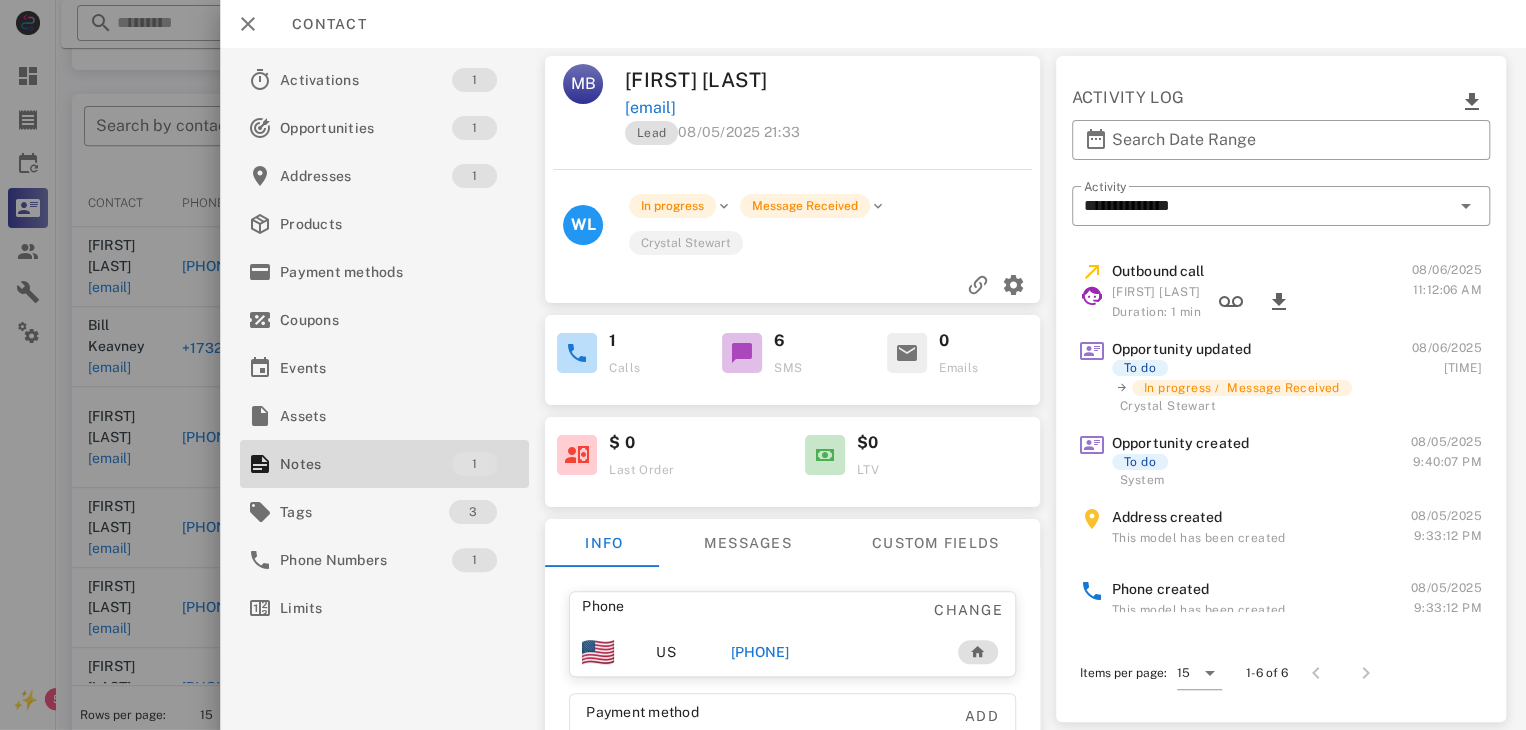 click on "[PHONE]" at bounding box center (760, 652) 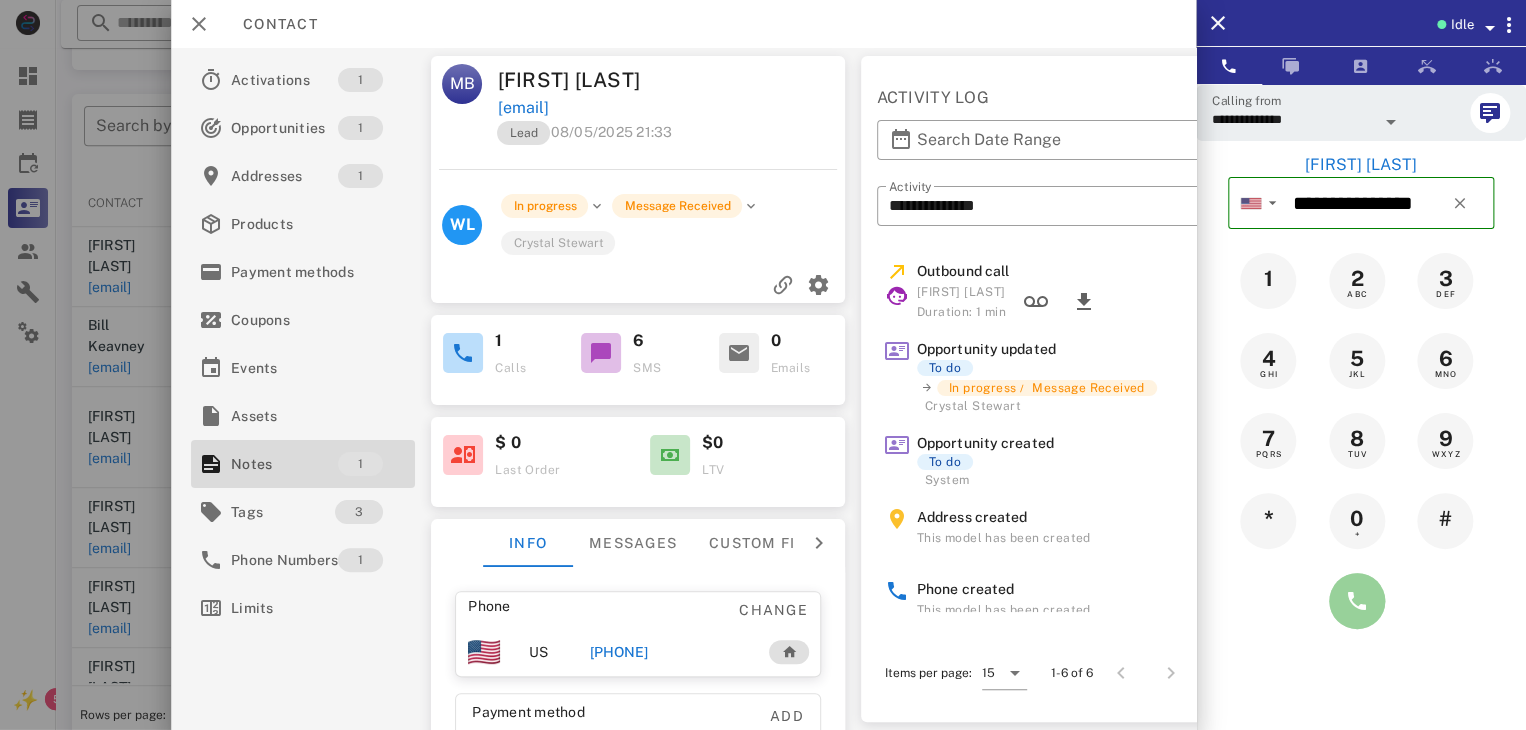 click at bounding box center [1357, 601] 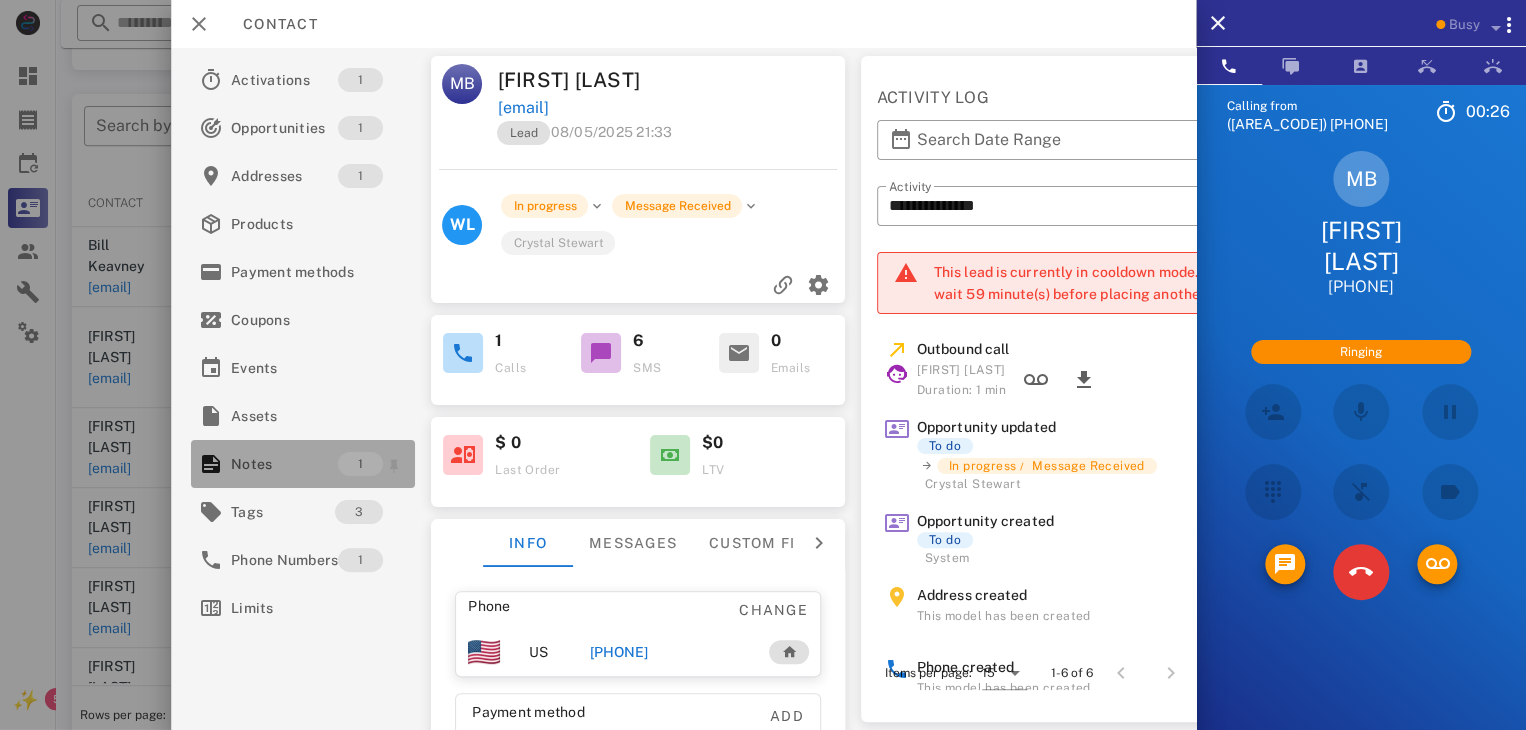 click on "Notes" at bounding box center [284, 464] 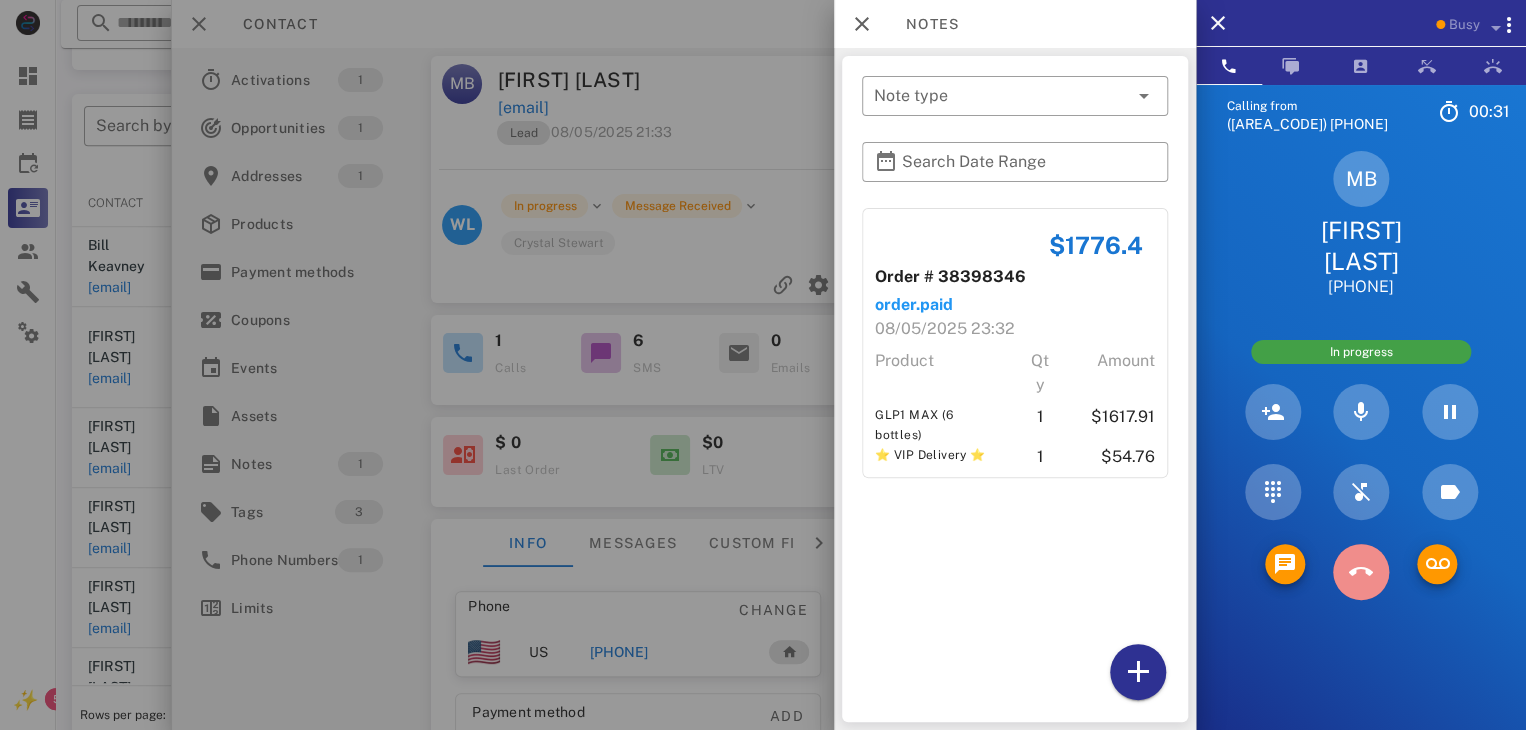 click at bounding box center [1361, 572] 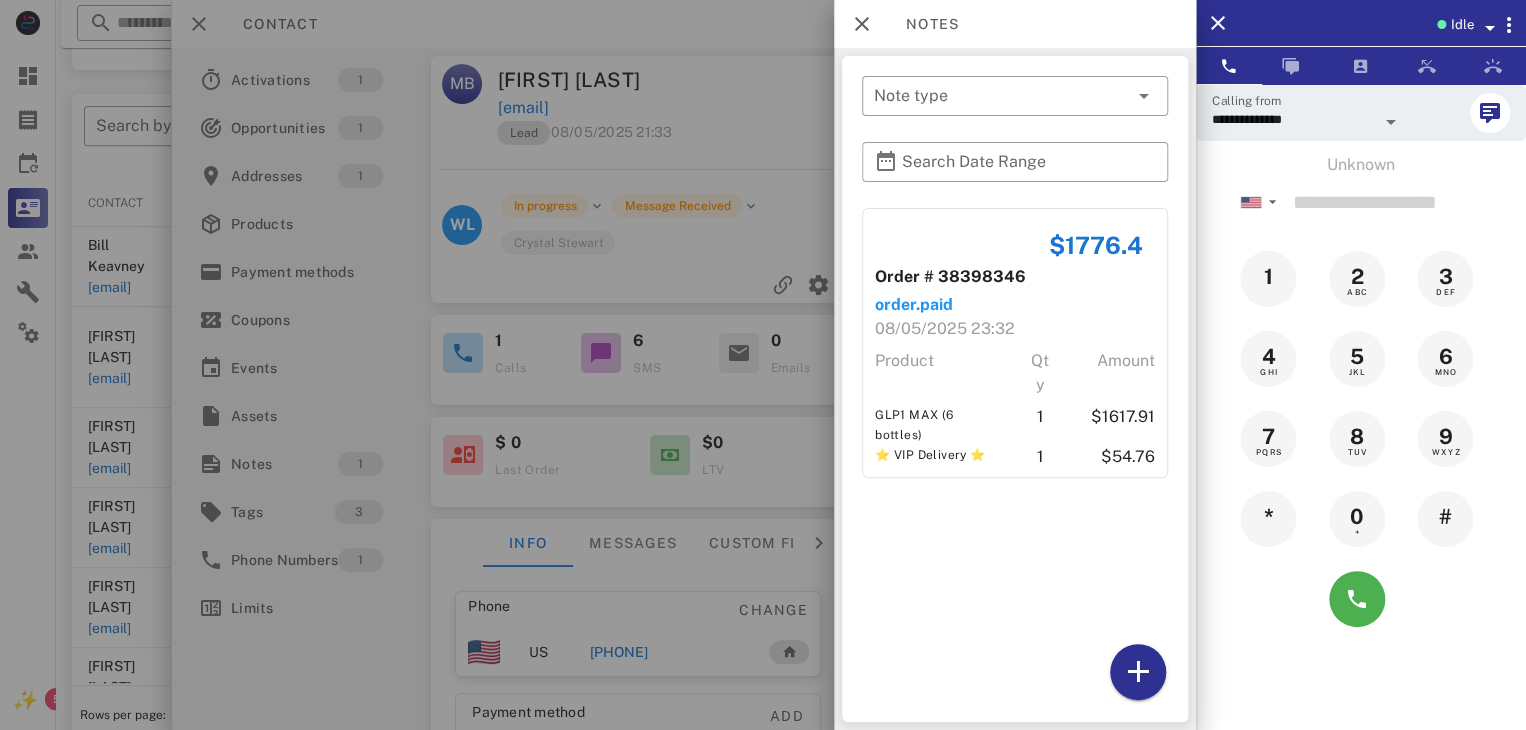 click at bounding box center [763, 365] 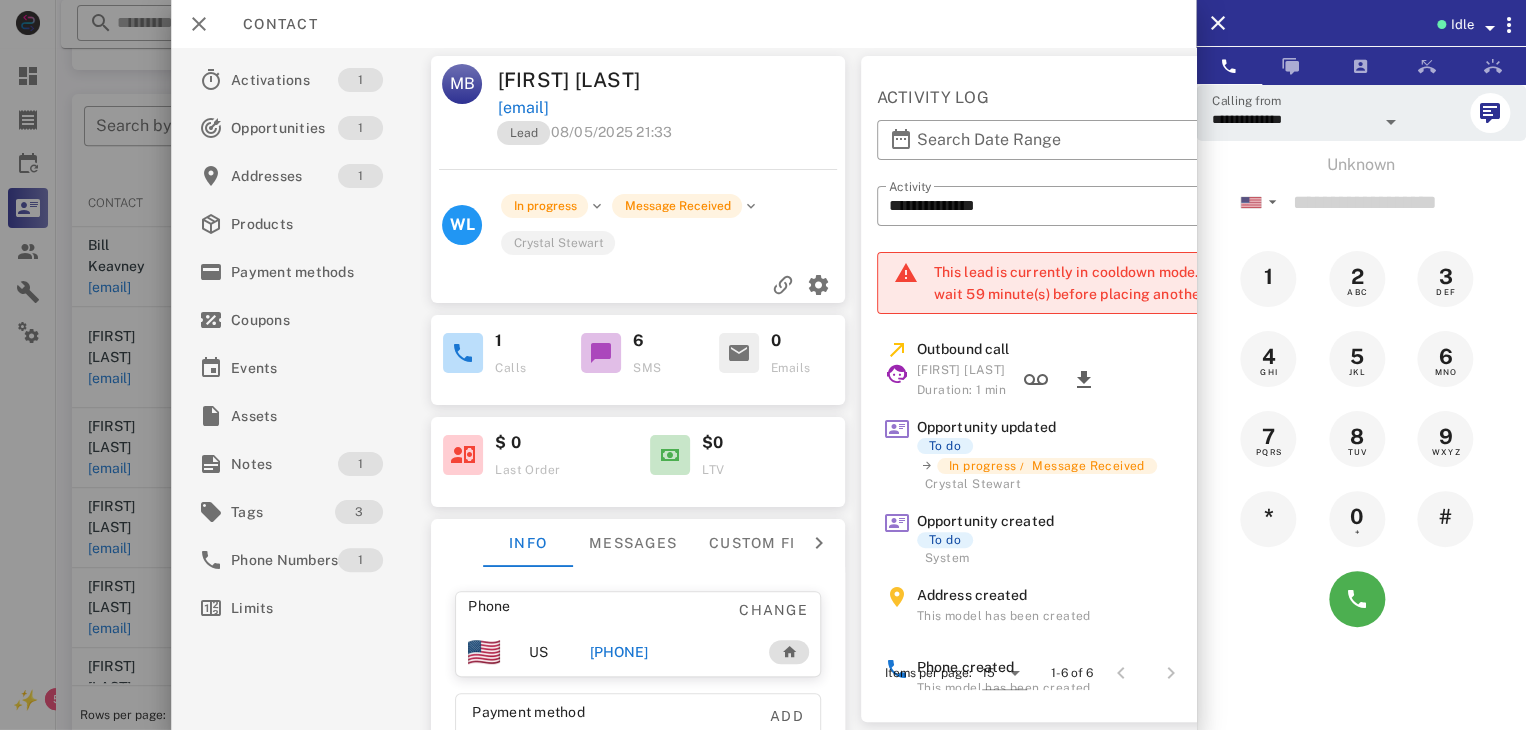 click at bounding box center (763, 365) 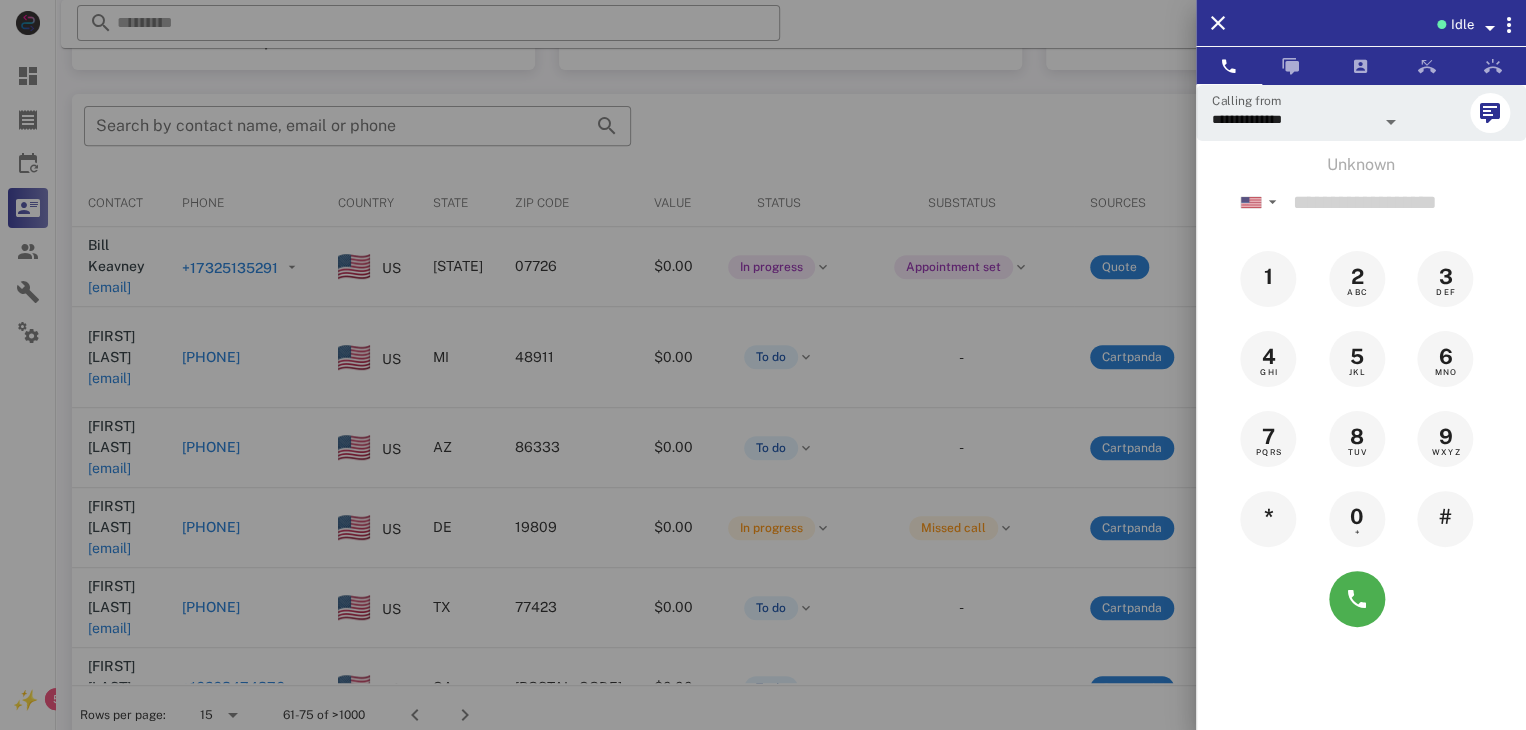 click at bounding box center [763, 365] 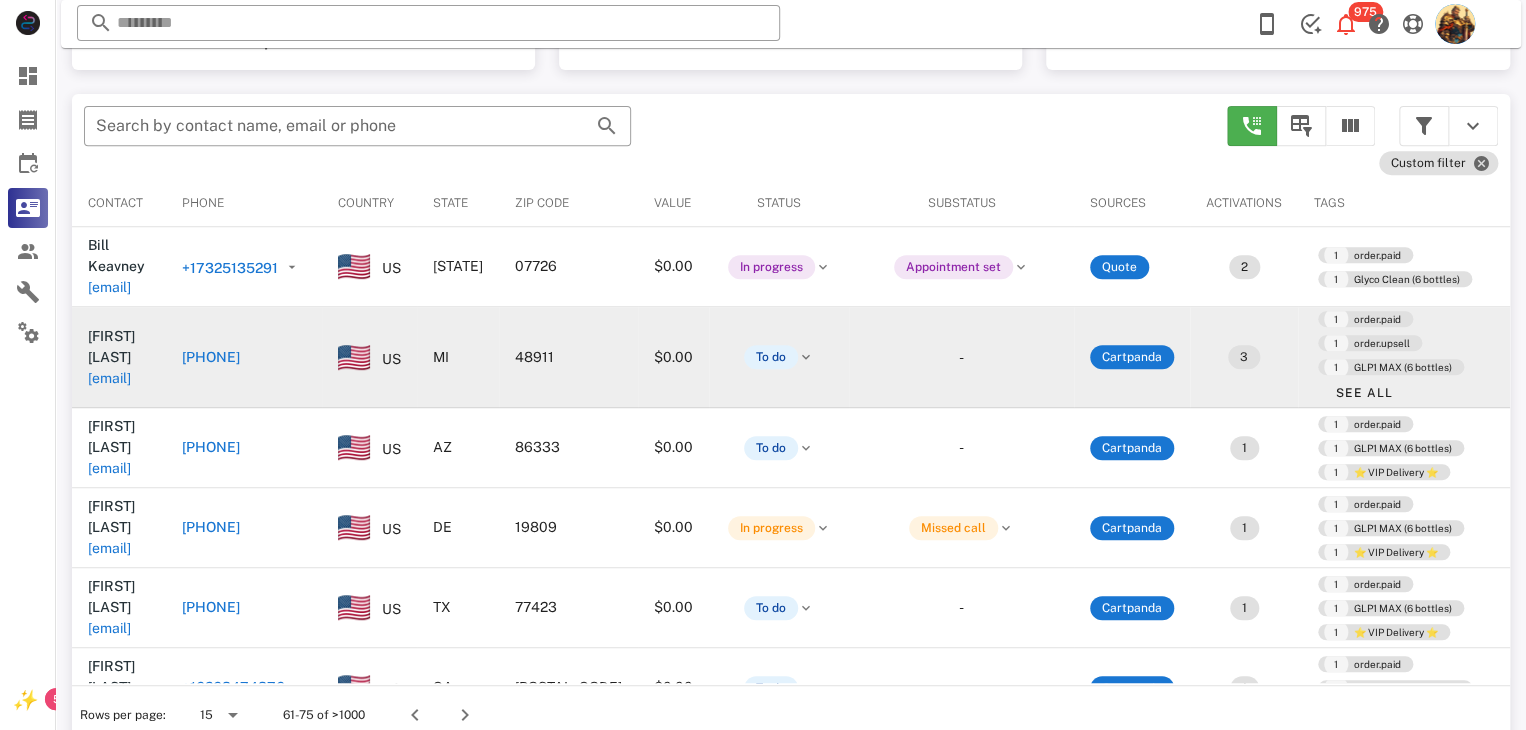 click on "[EMAIL]" at bounding box center (109, 378) 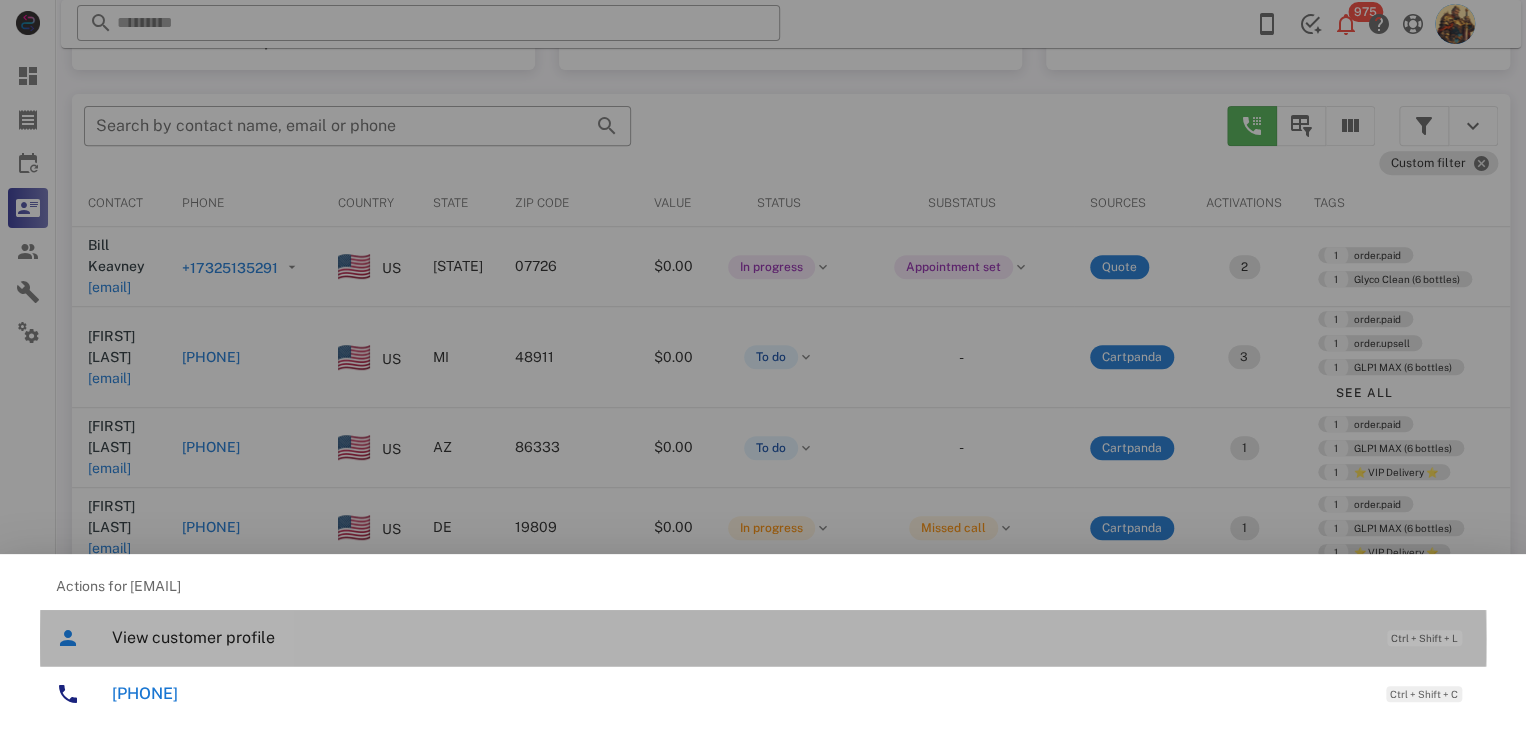 click on "View customer profile" at bounding box center (739, 637) 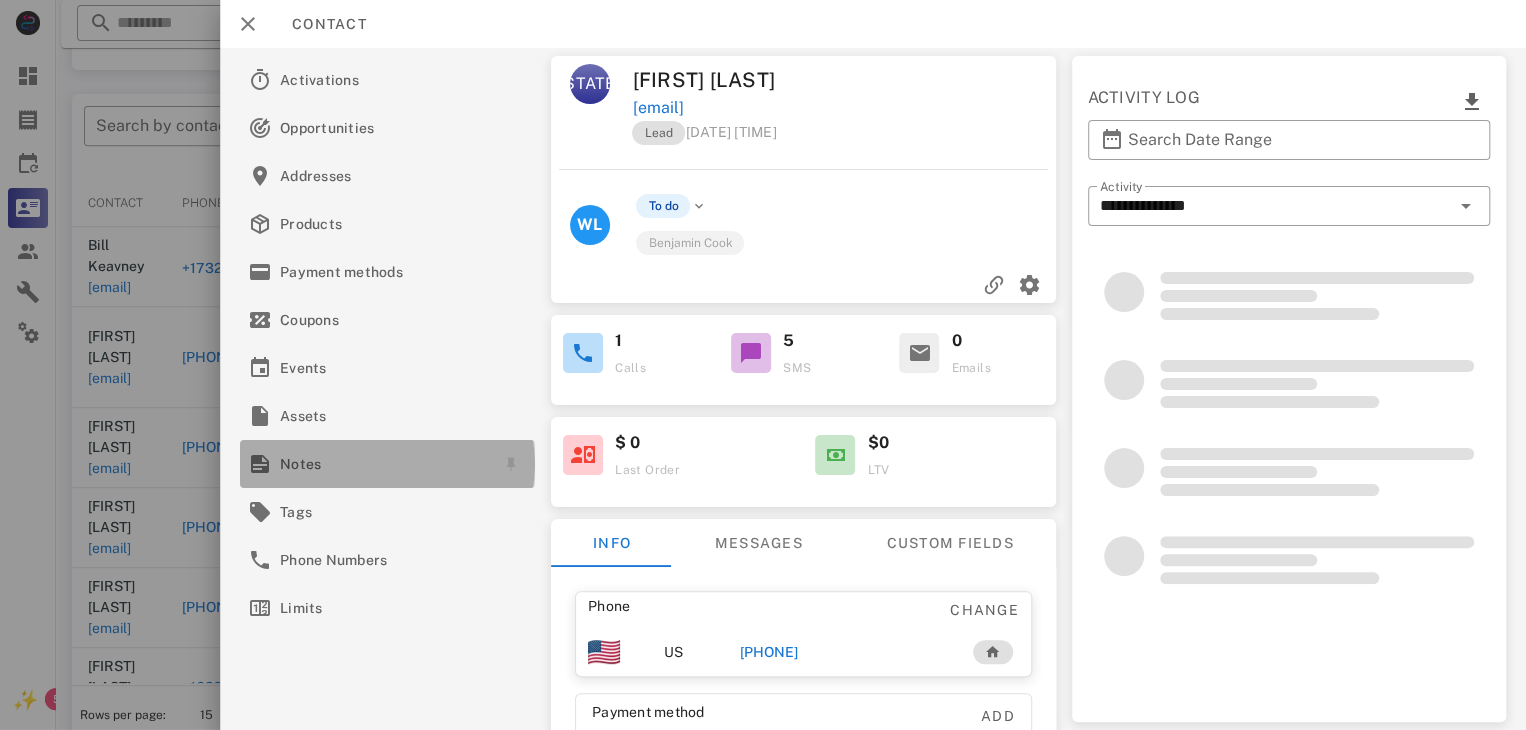 click on "Notes" at bounding box center [383, 464] 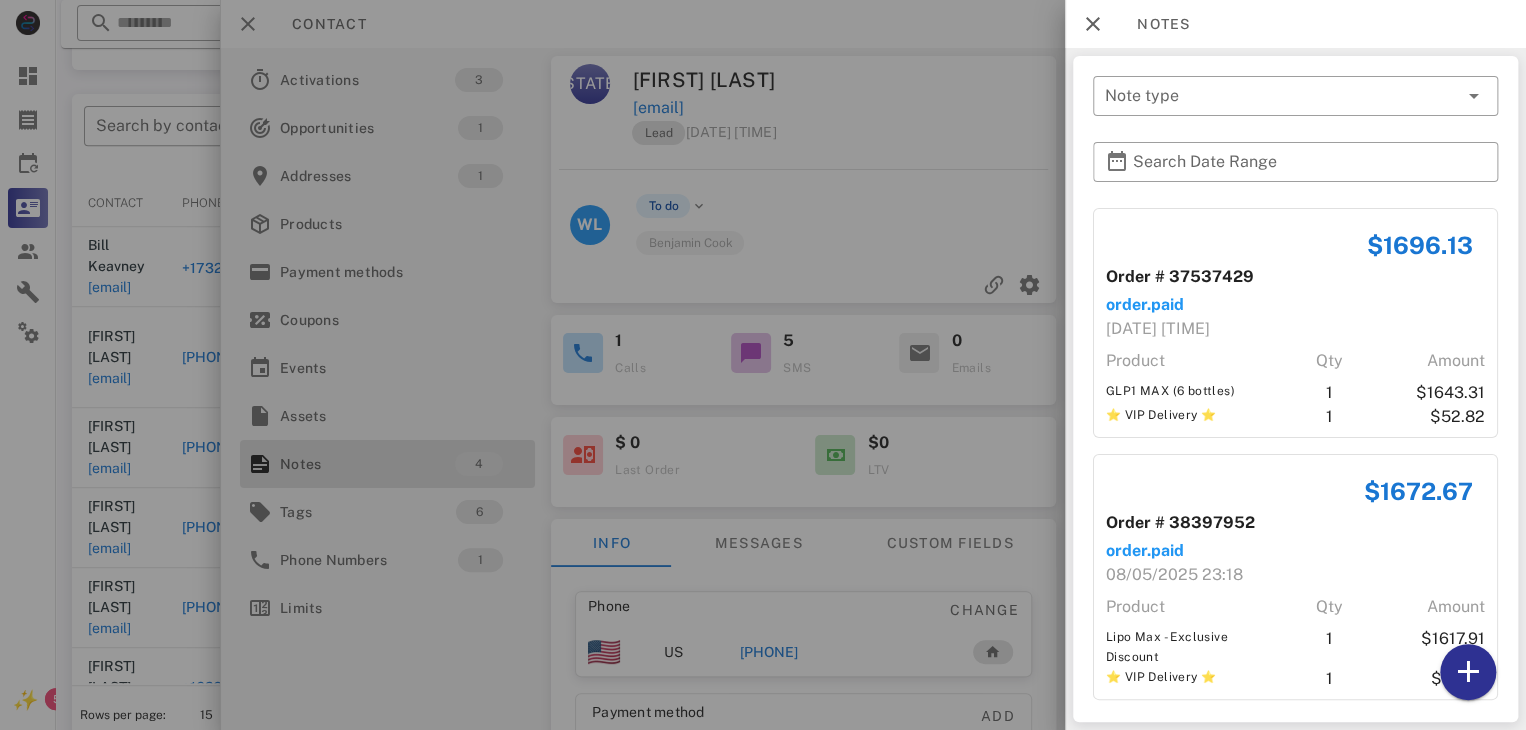 click at bounding box center (763, 365) 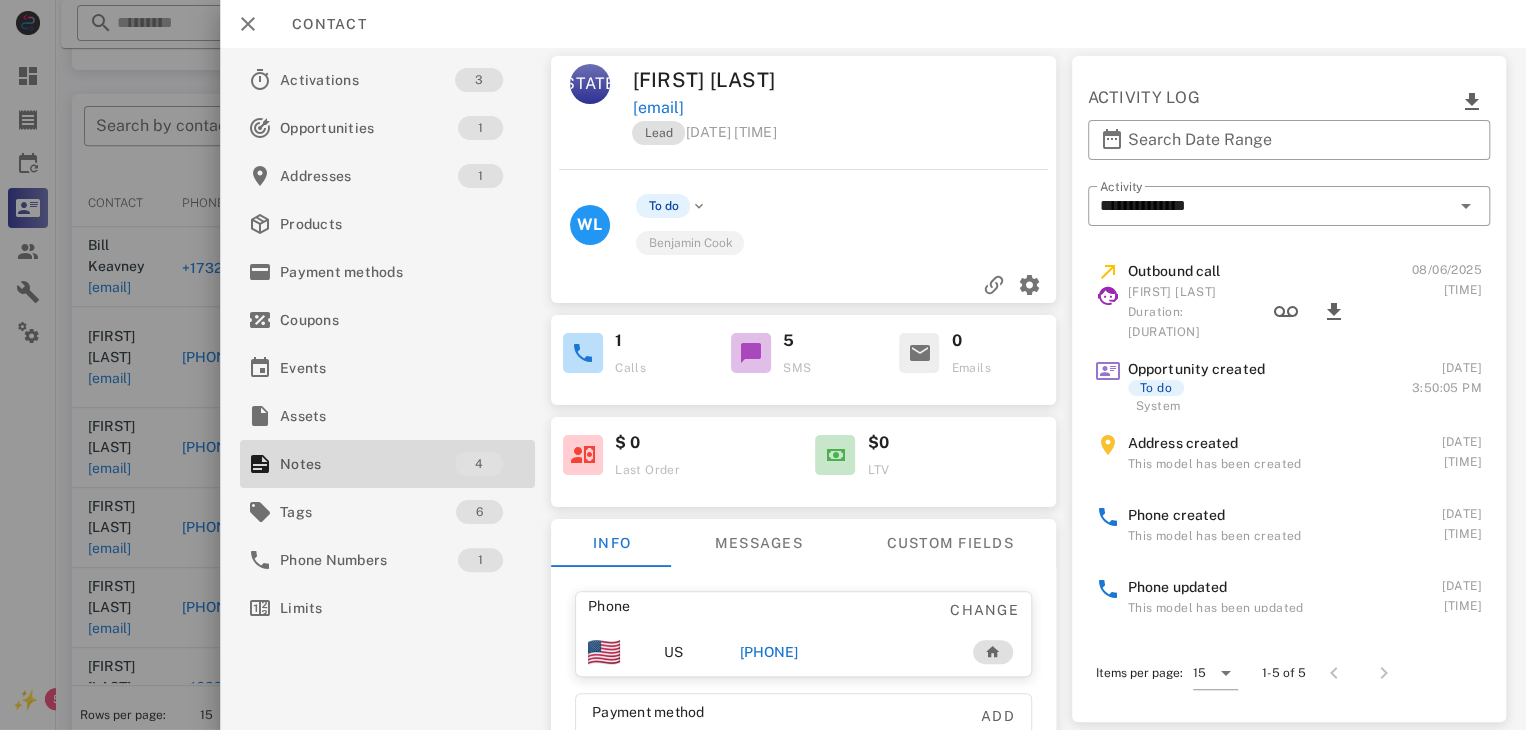 click on "[PHONE]" at bounding box center [769, 652] 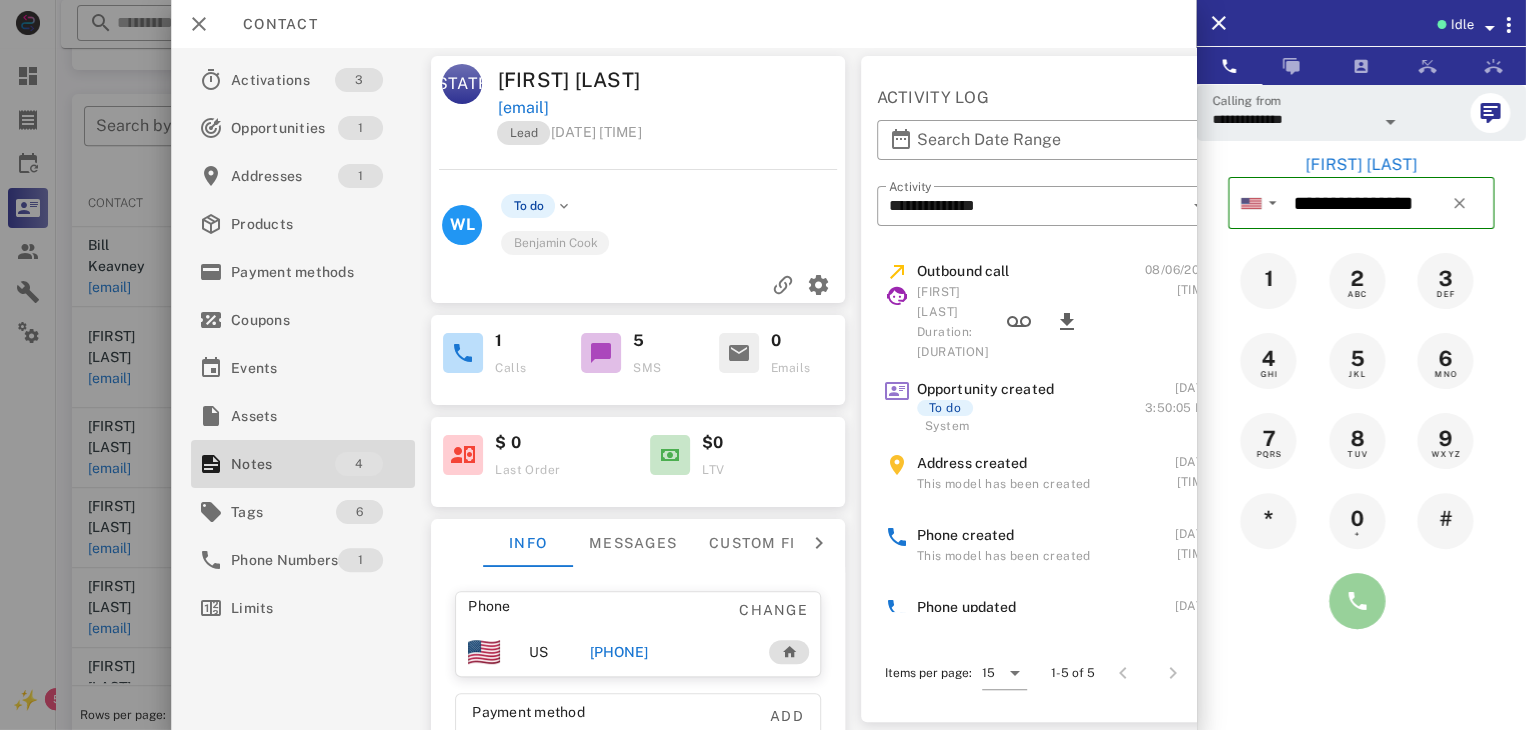 click at bounding box center [1357, 601] 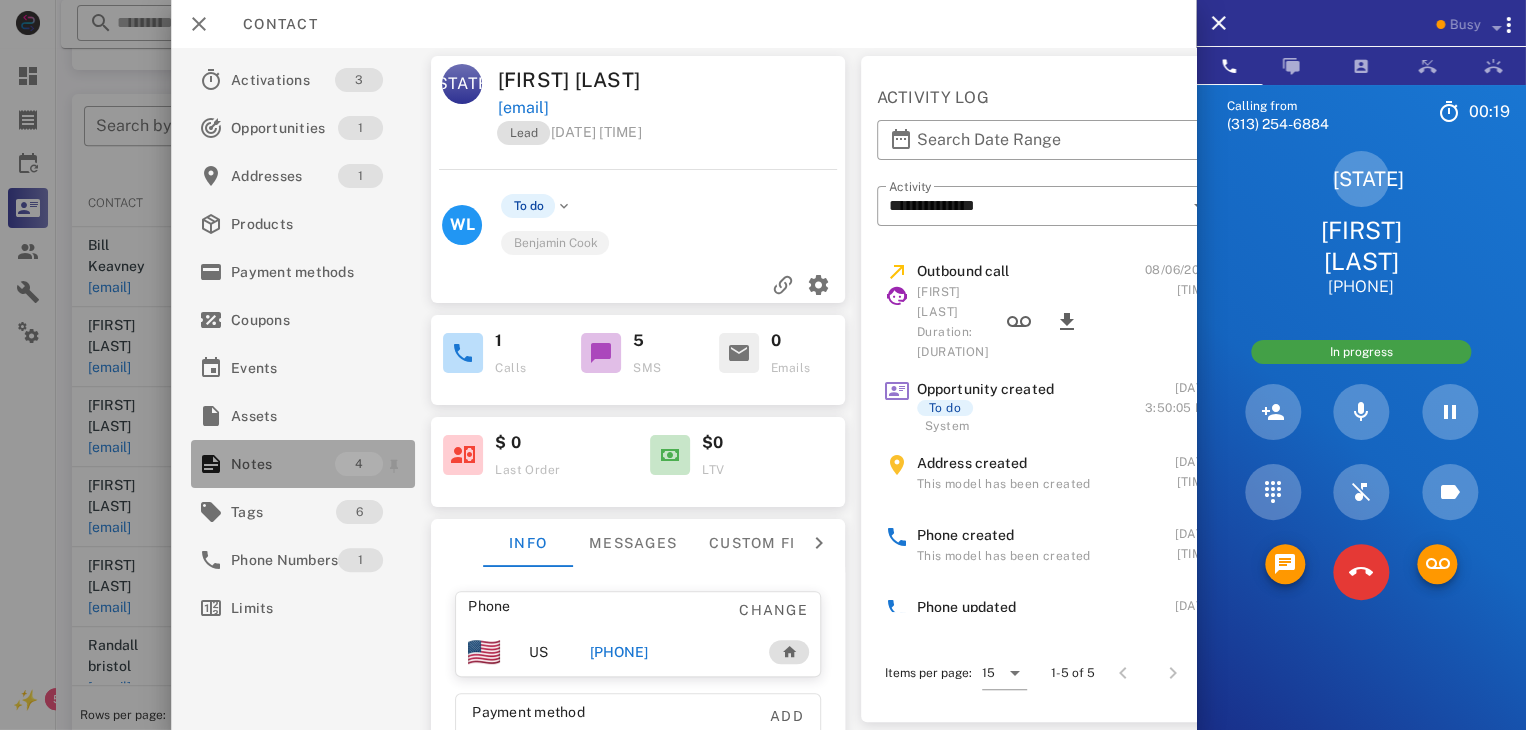 click on "Notes" at bounding box center (283, 464) 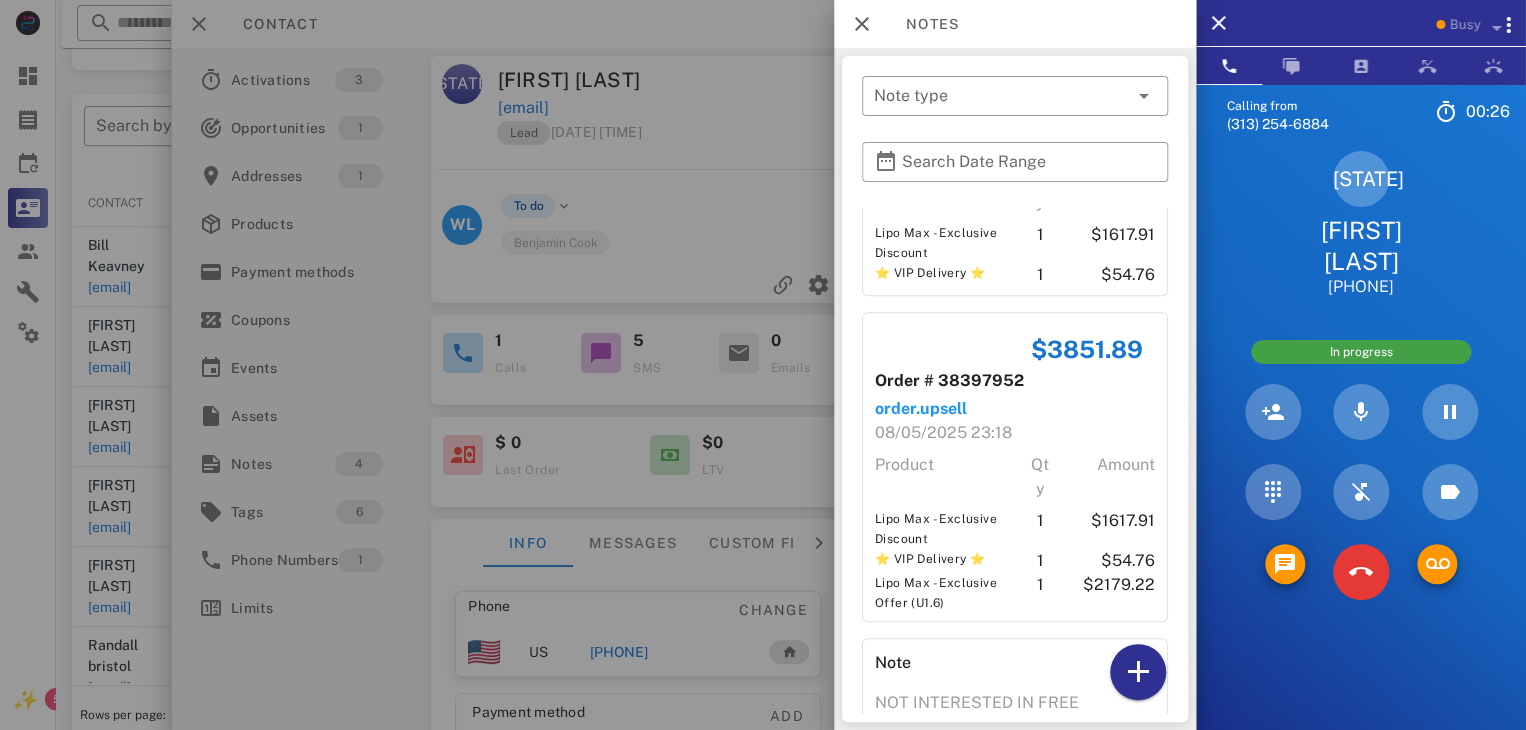 scroll, scrollTop: 573, scrollLeft: 0, axis: vertical 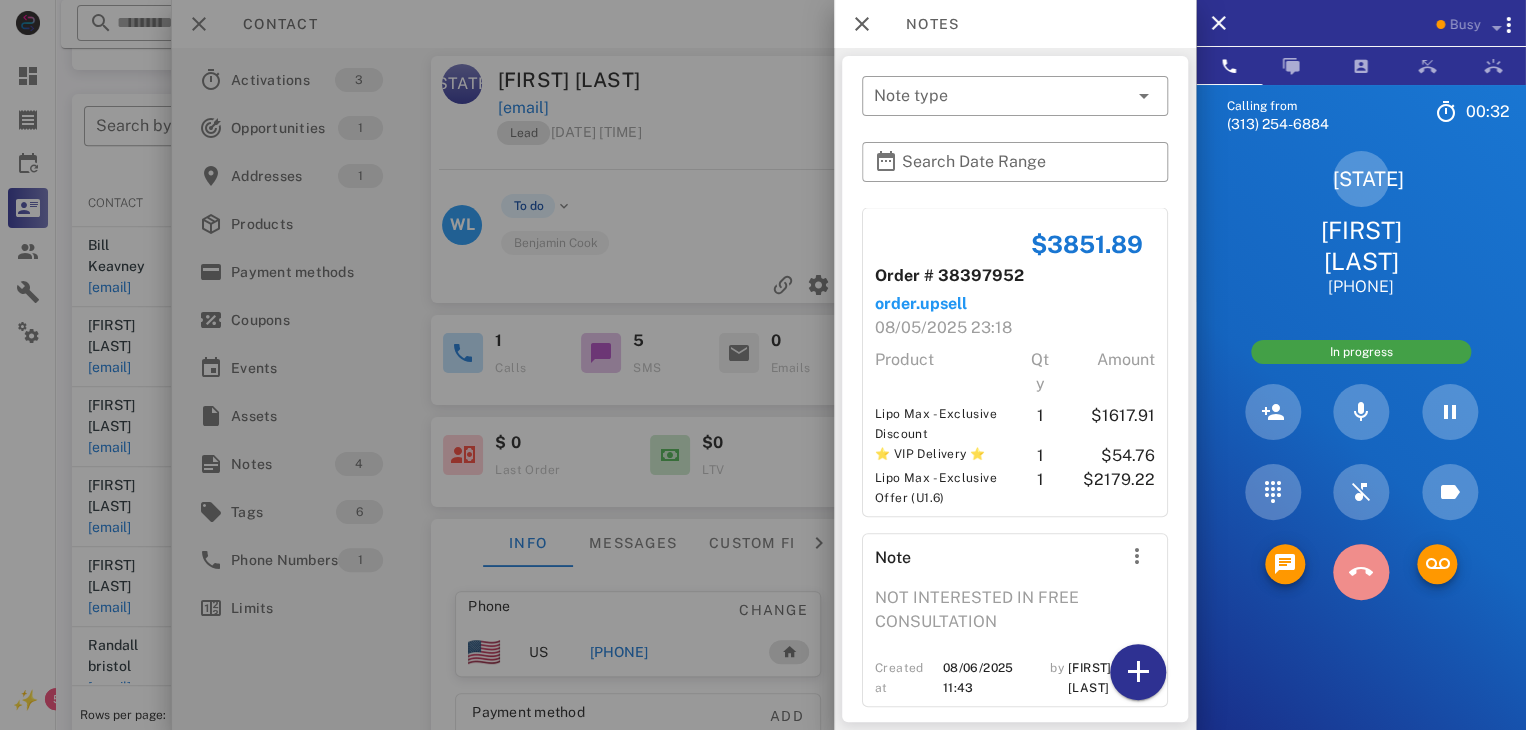 click at bounding box center [1361, 572] 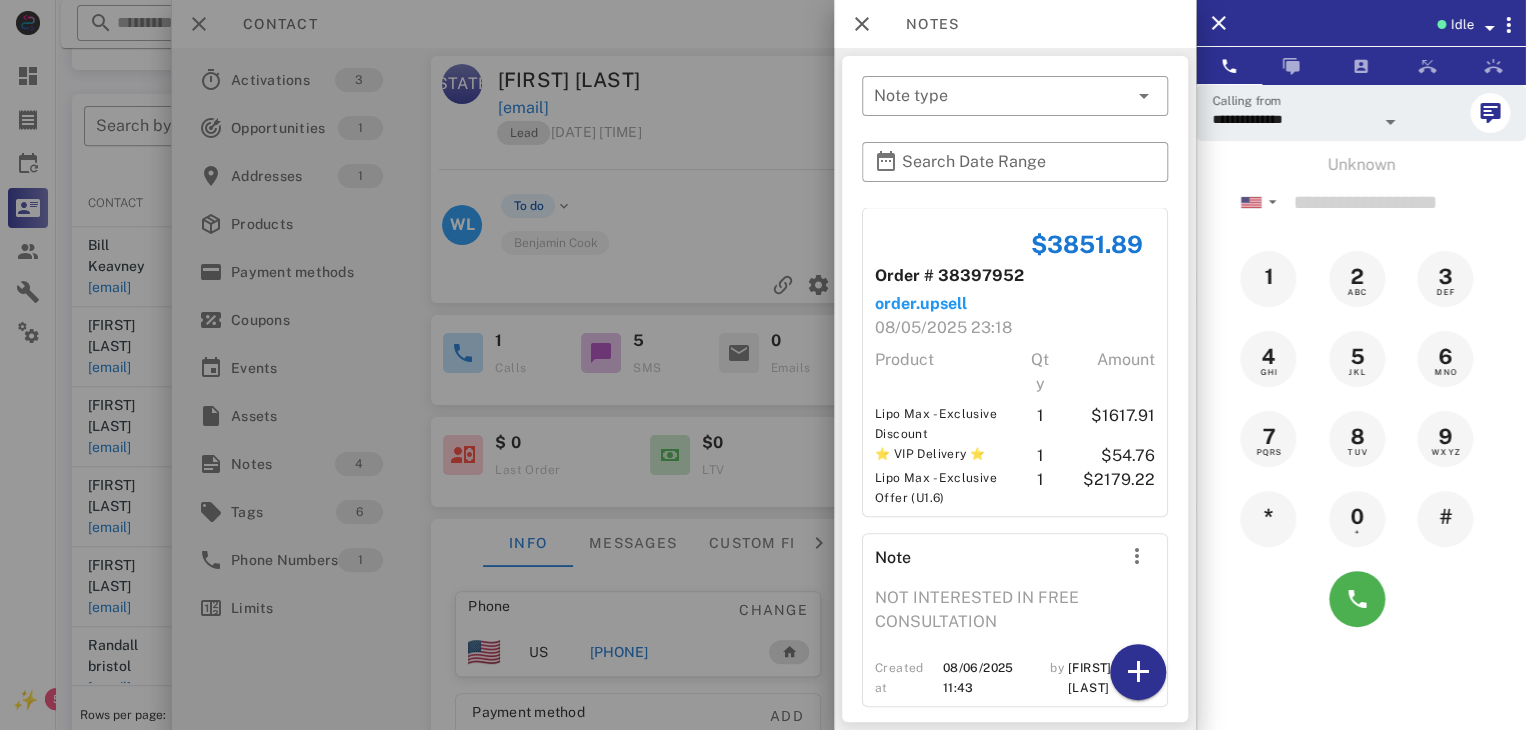 click at bounding box center [763, 365] 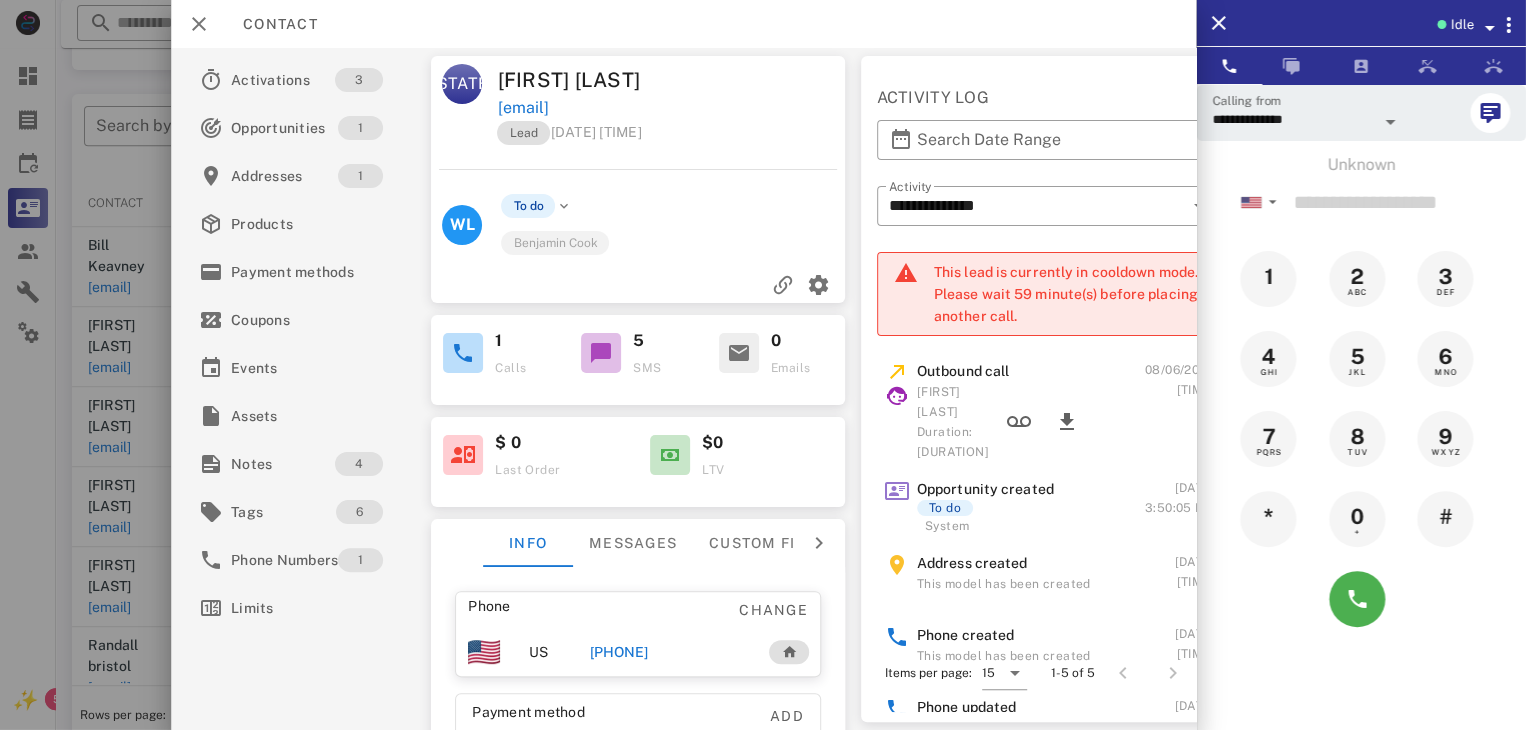 click at bounding box center (763, 365) 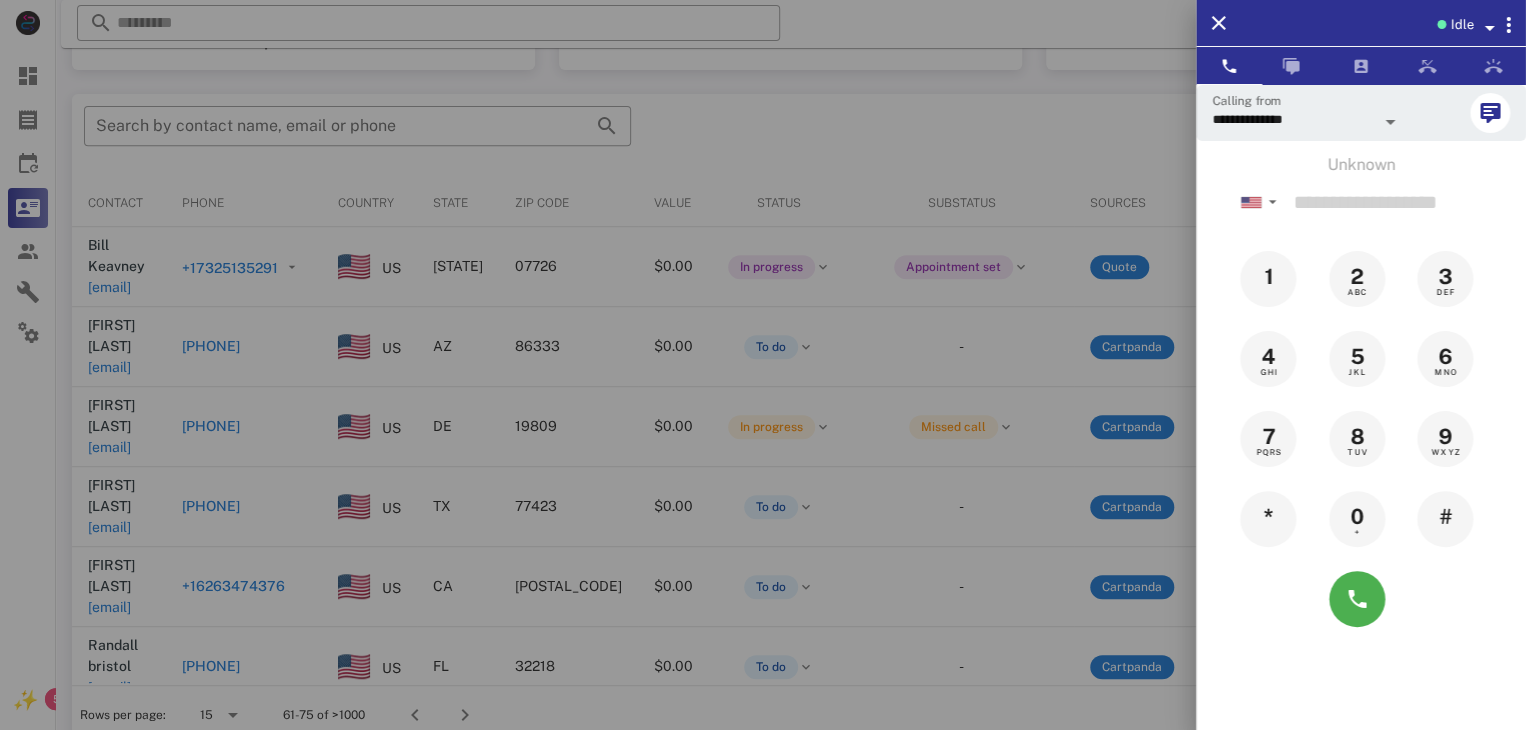 click at bounding box center [763, 365] 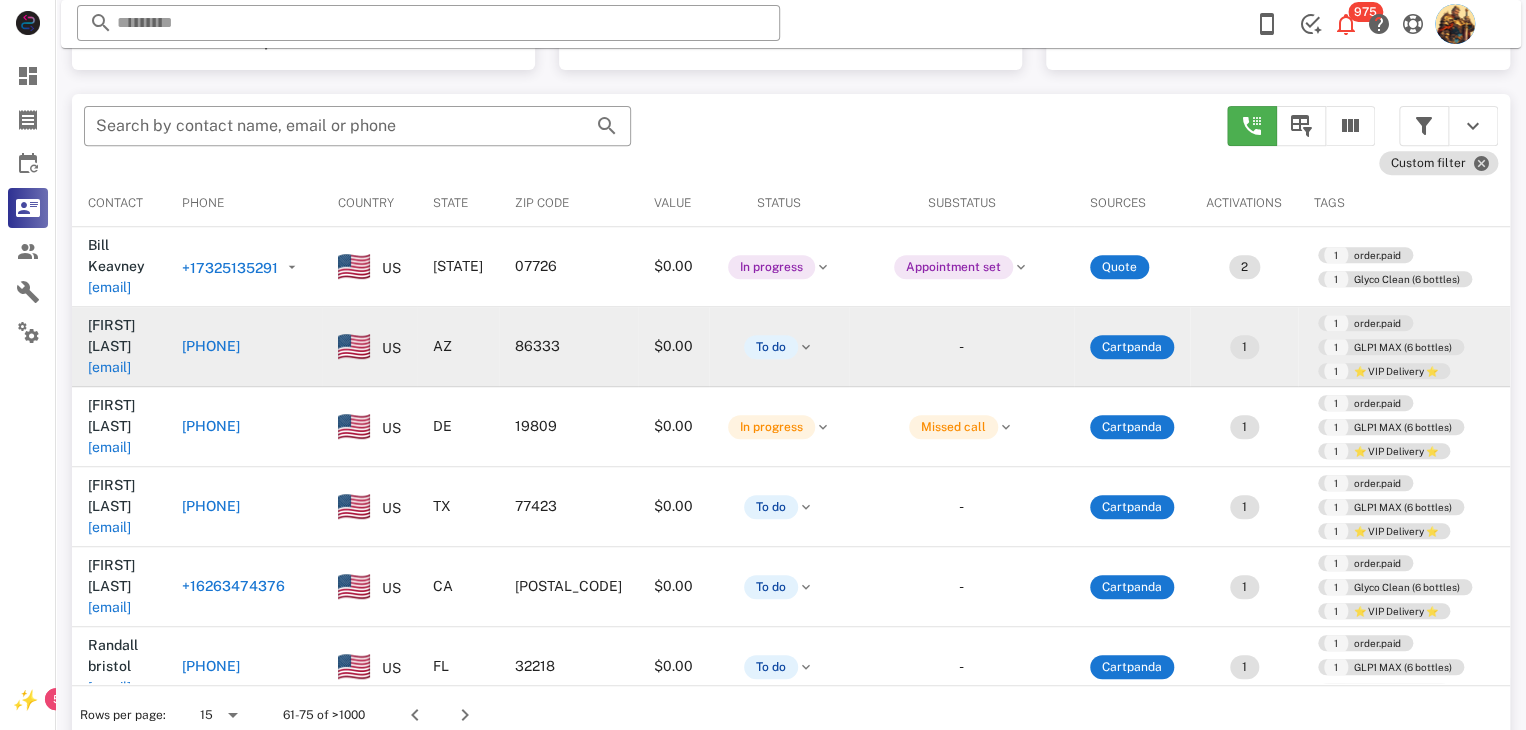 click on "[EMAIL]" at bounding box center [109, 367] 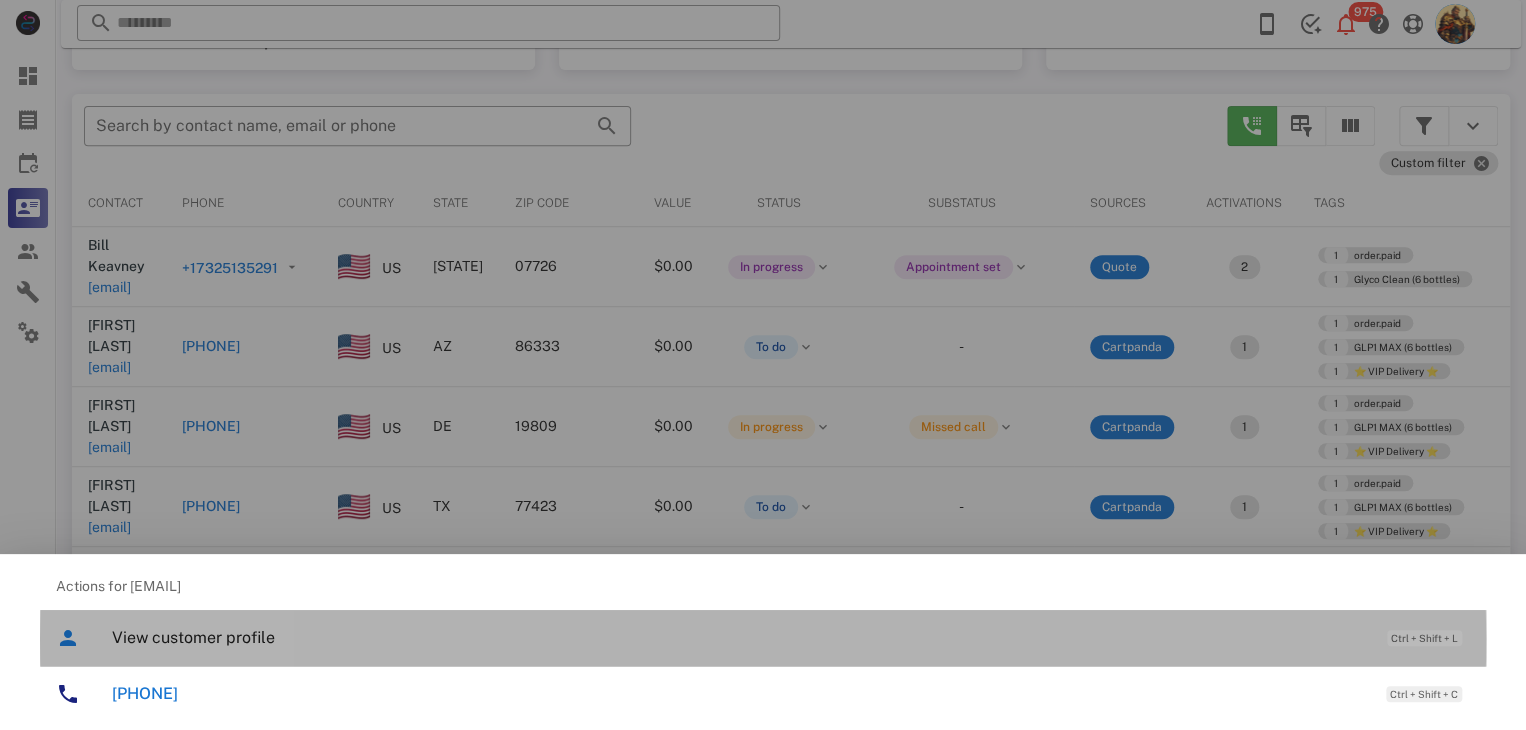click on "View customer profile" at bounding box center (739, 637) 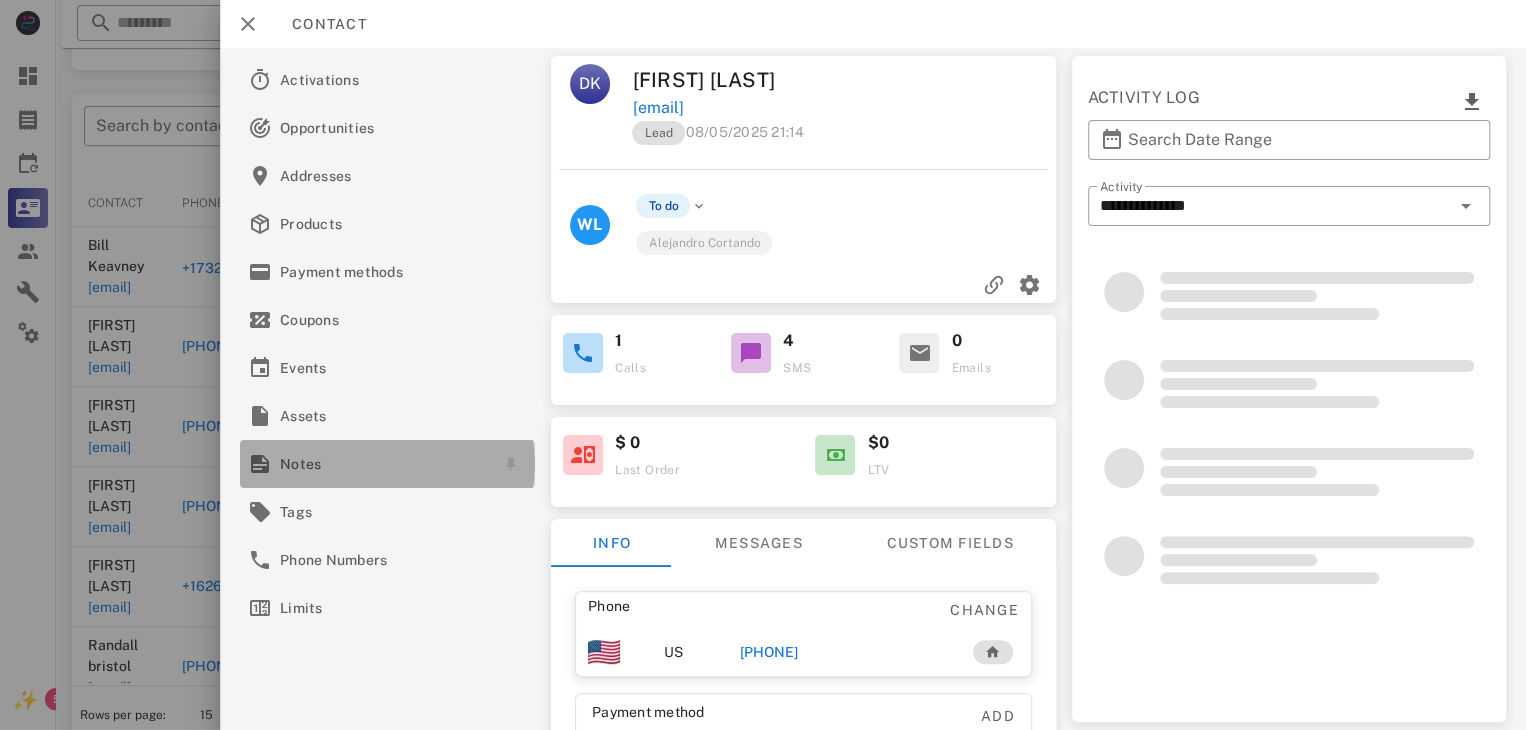 click on "Notes" at bounding box center (383, 464) 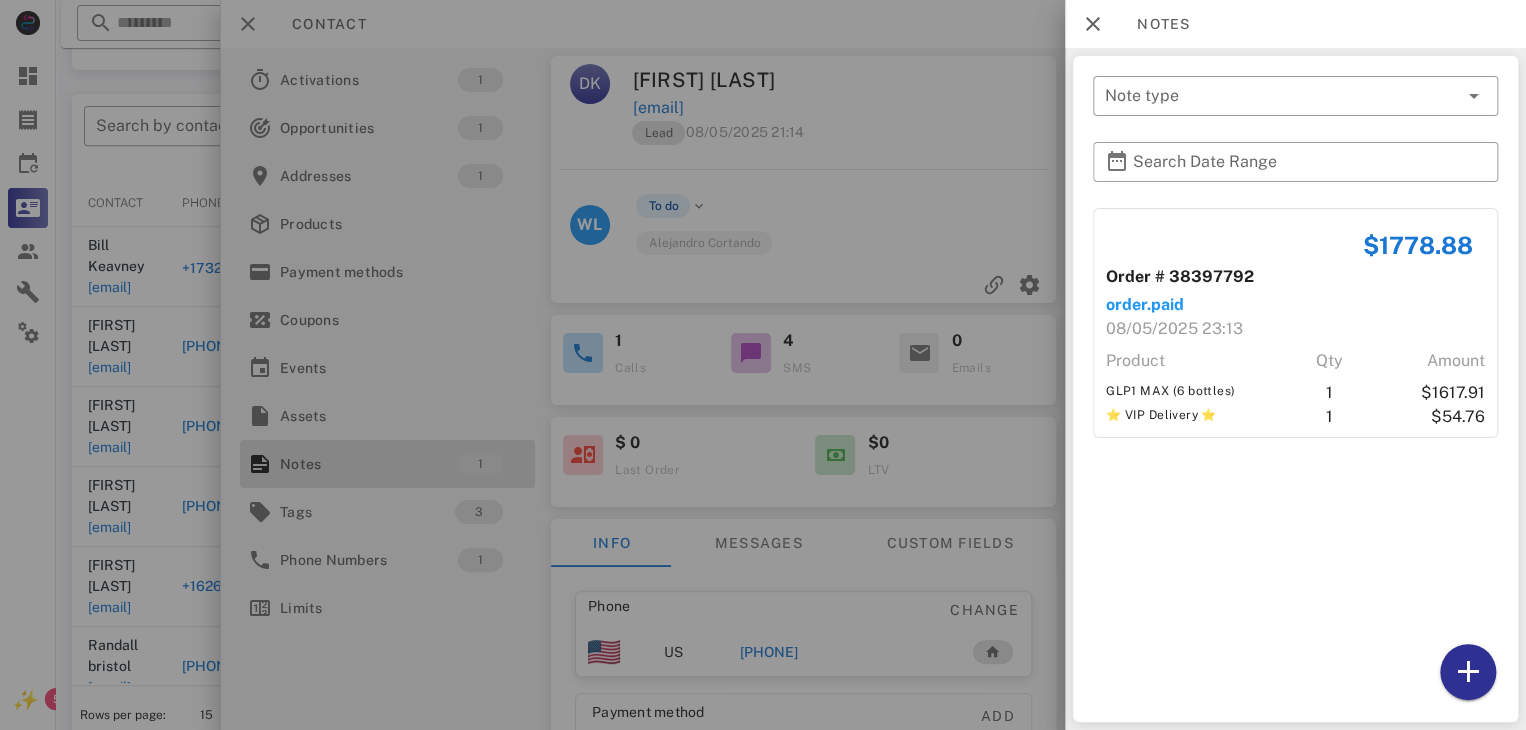 click at bounding box center [763, 365] 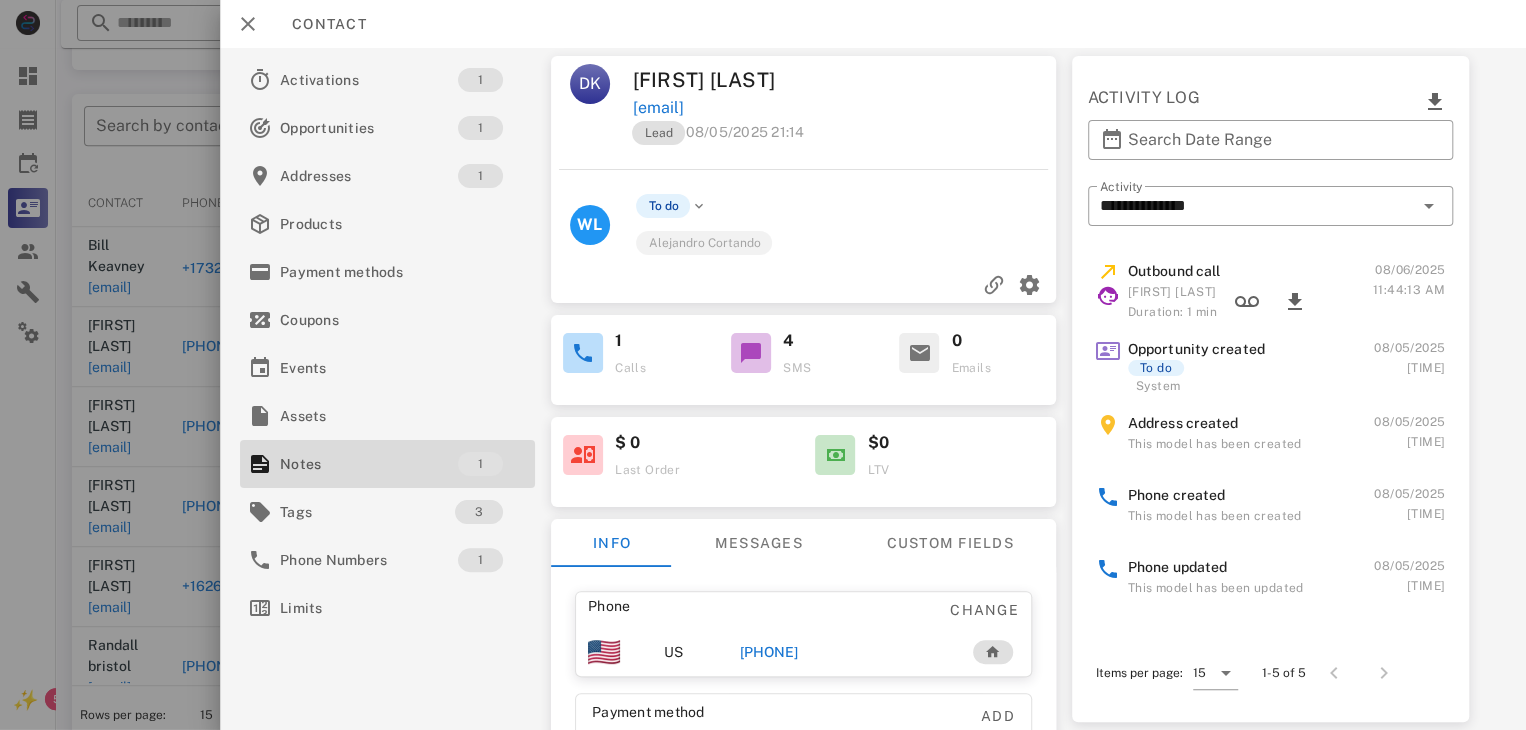 click on "[PHONE]" at bounding box center (769, 652) 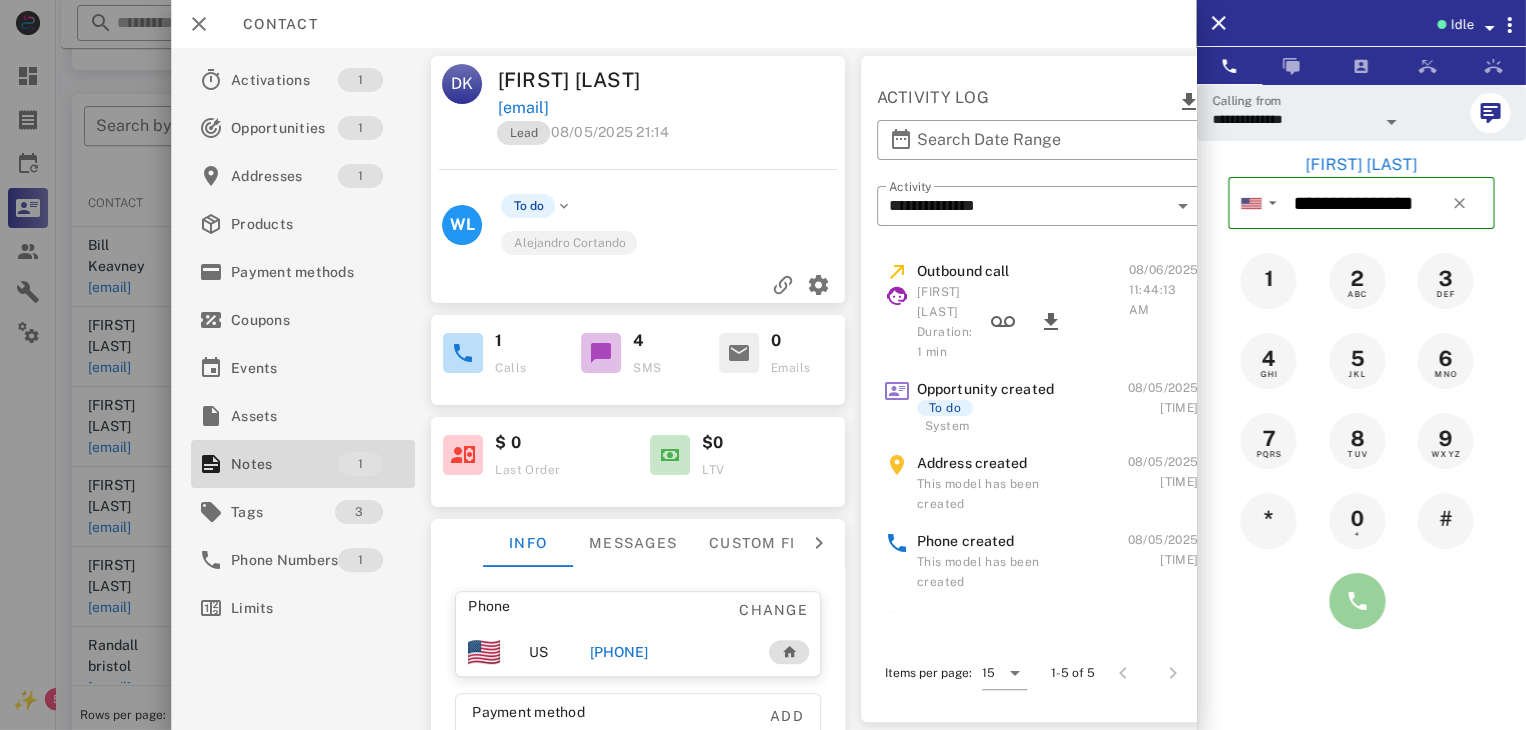 click at bounding box center (1357, 601) 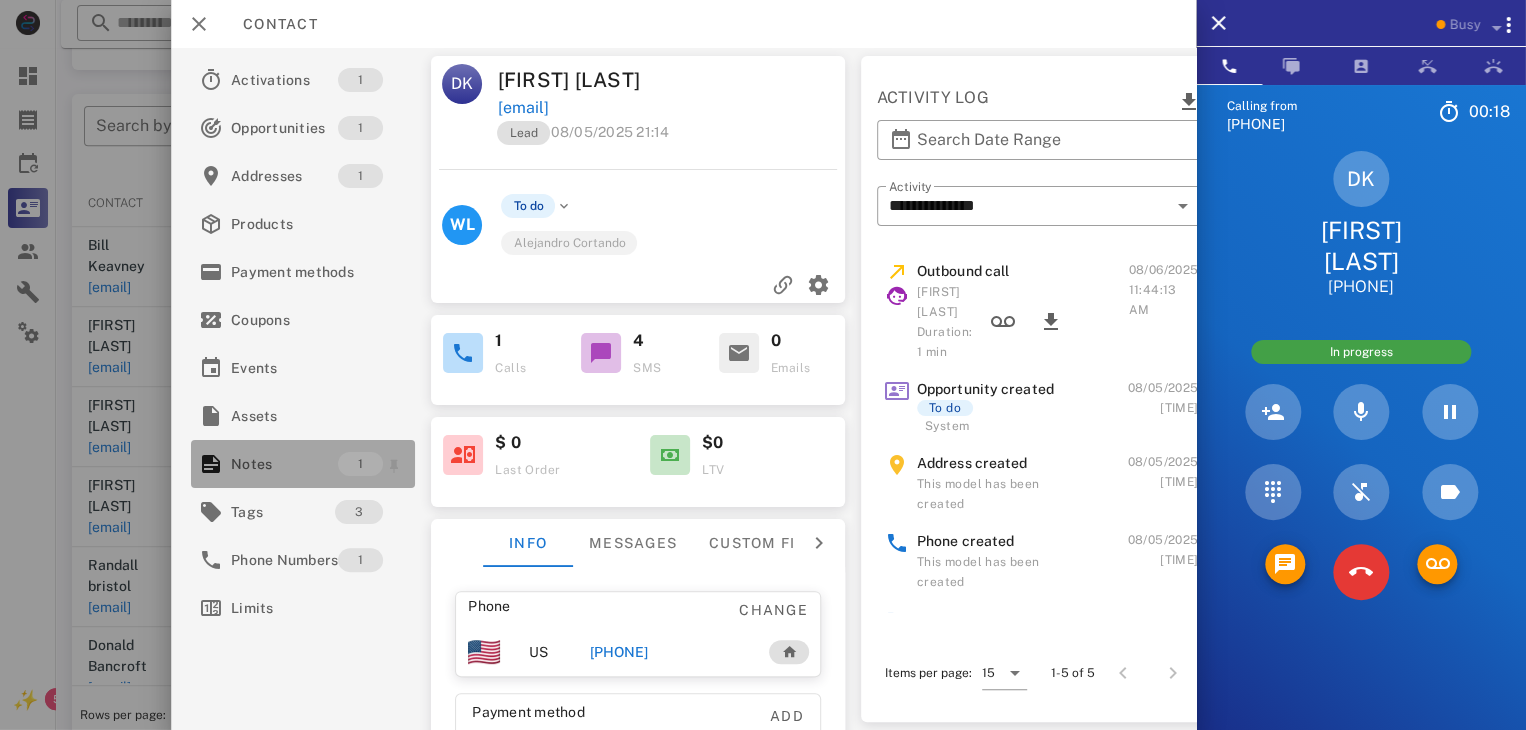 click on "Notes" at bounding box center [284, 464] 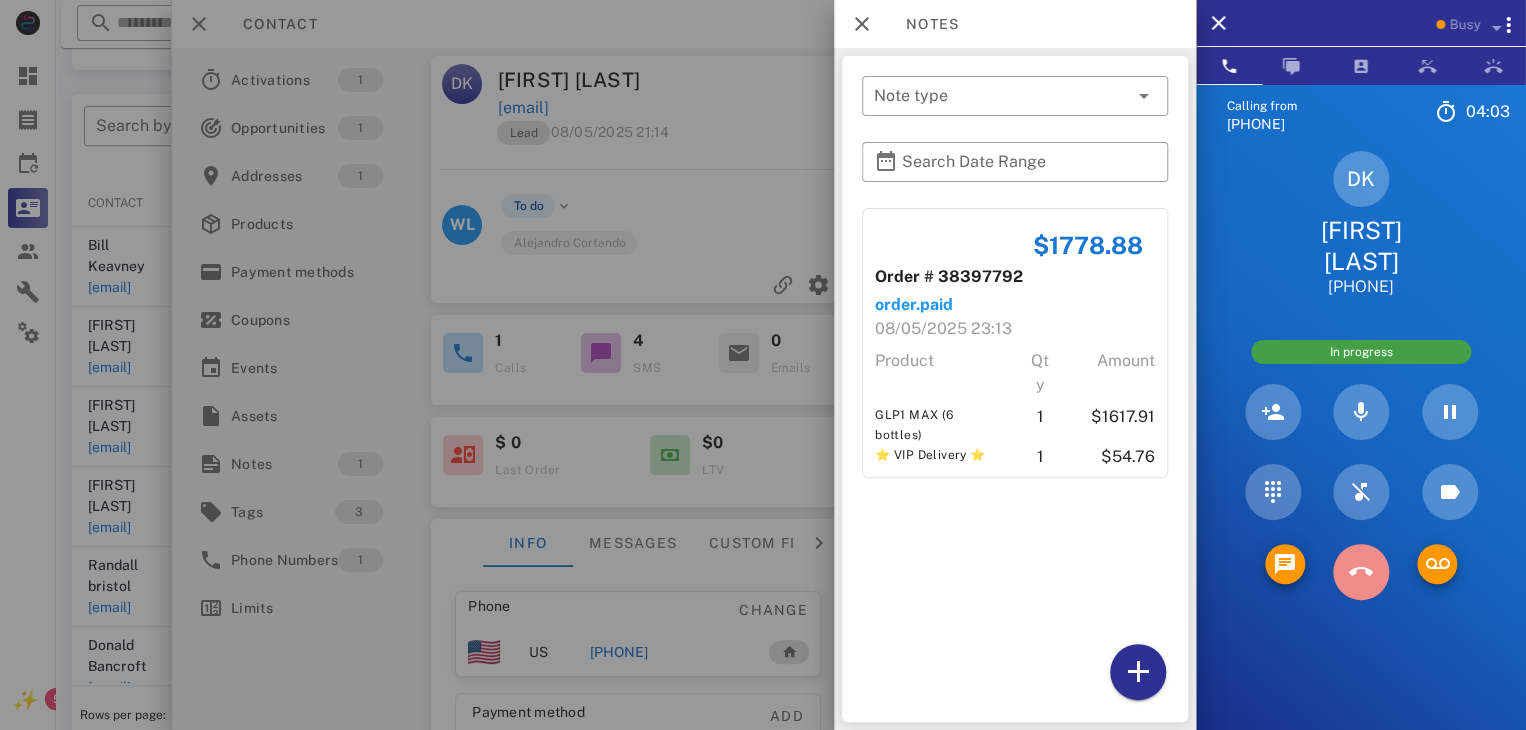 click at bounding box center (1361, 572) 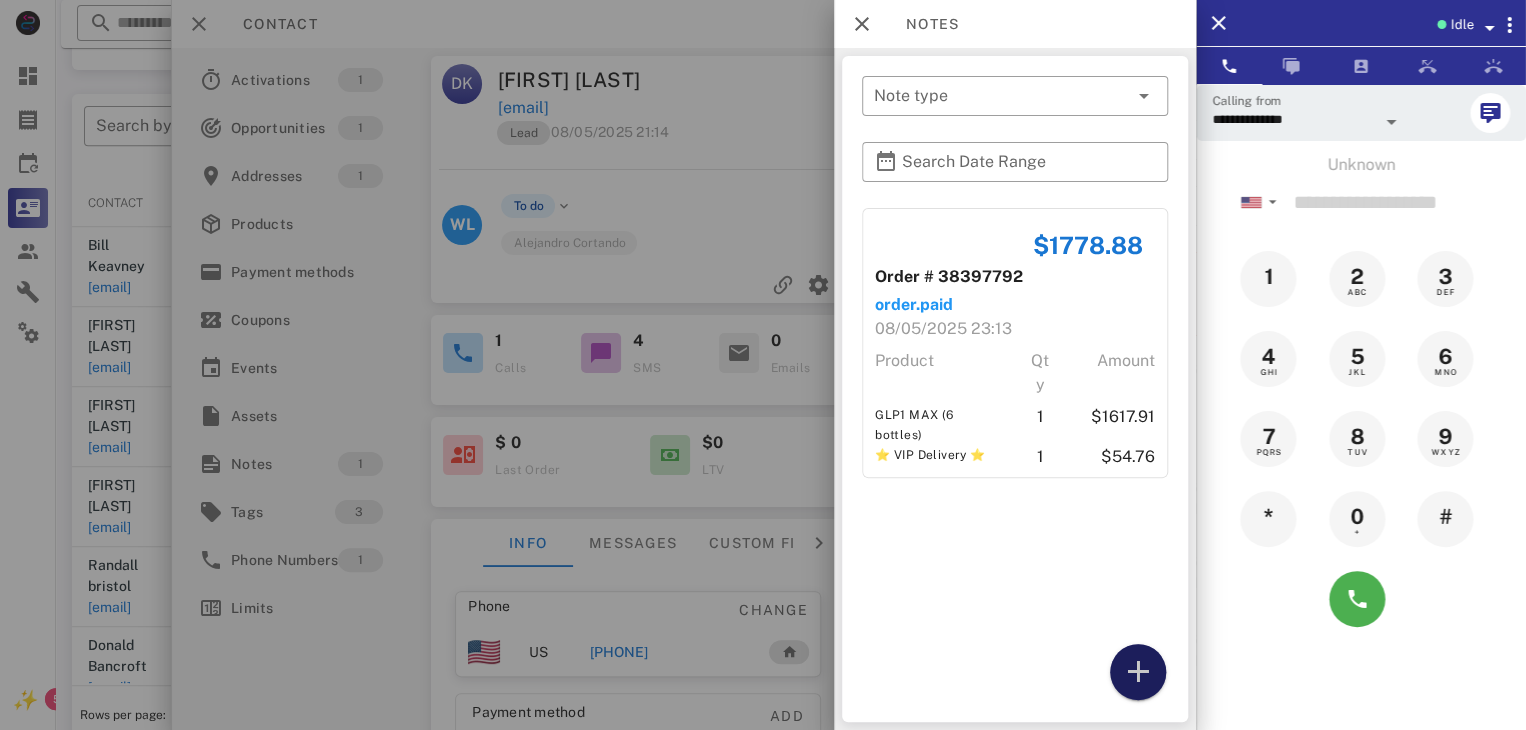 click at bounding box center [1138, 672] 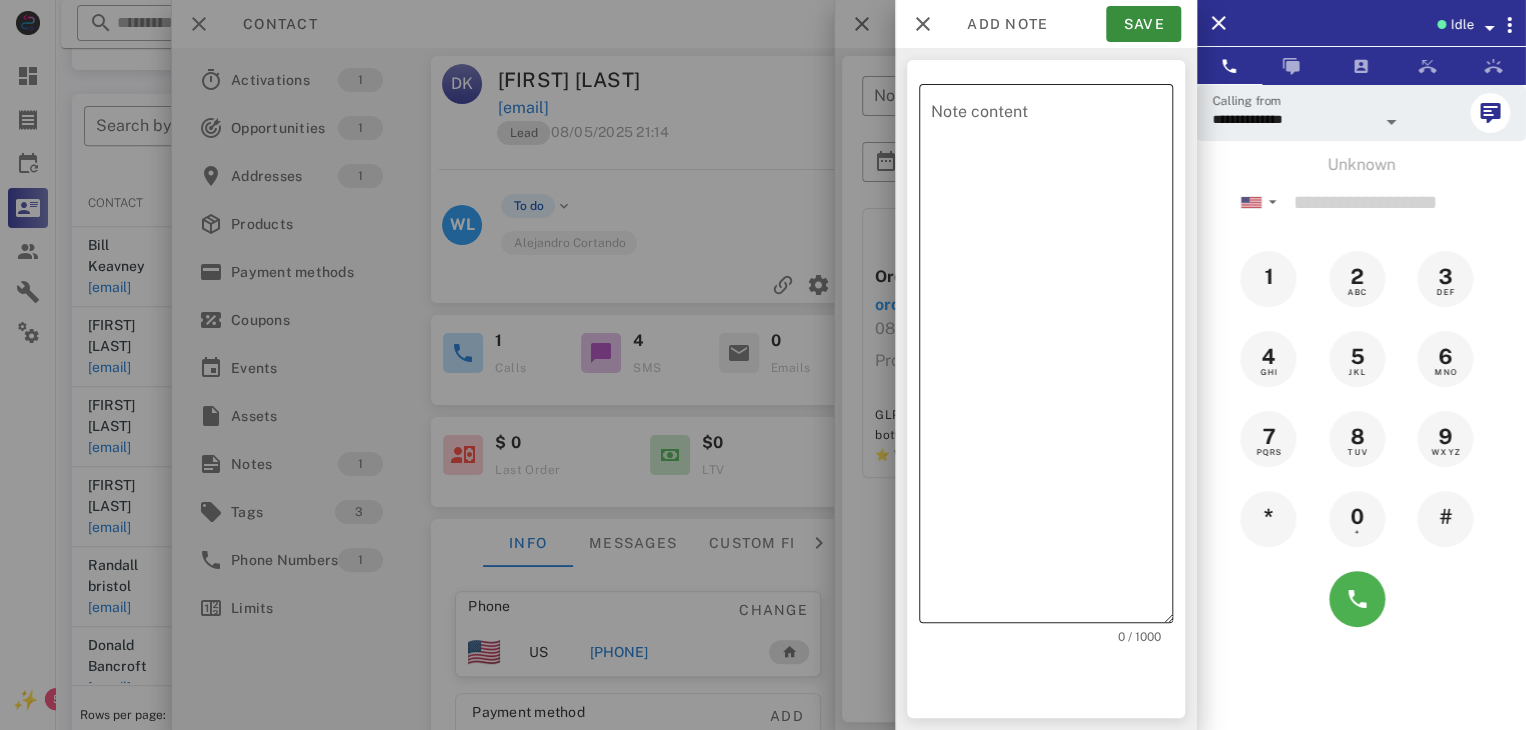 click on "Note content" at bounding box center (1052, 358) 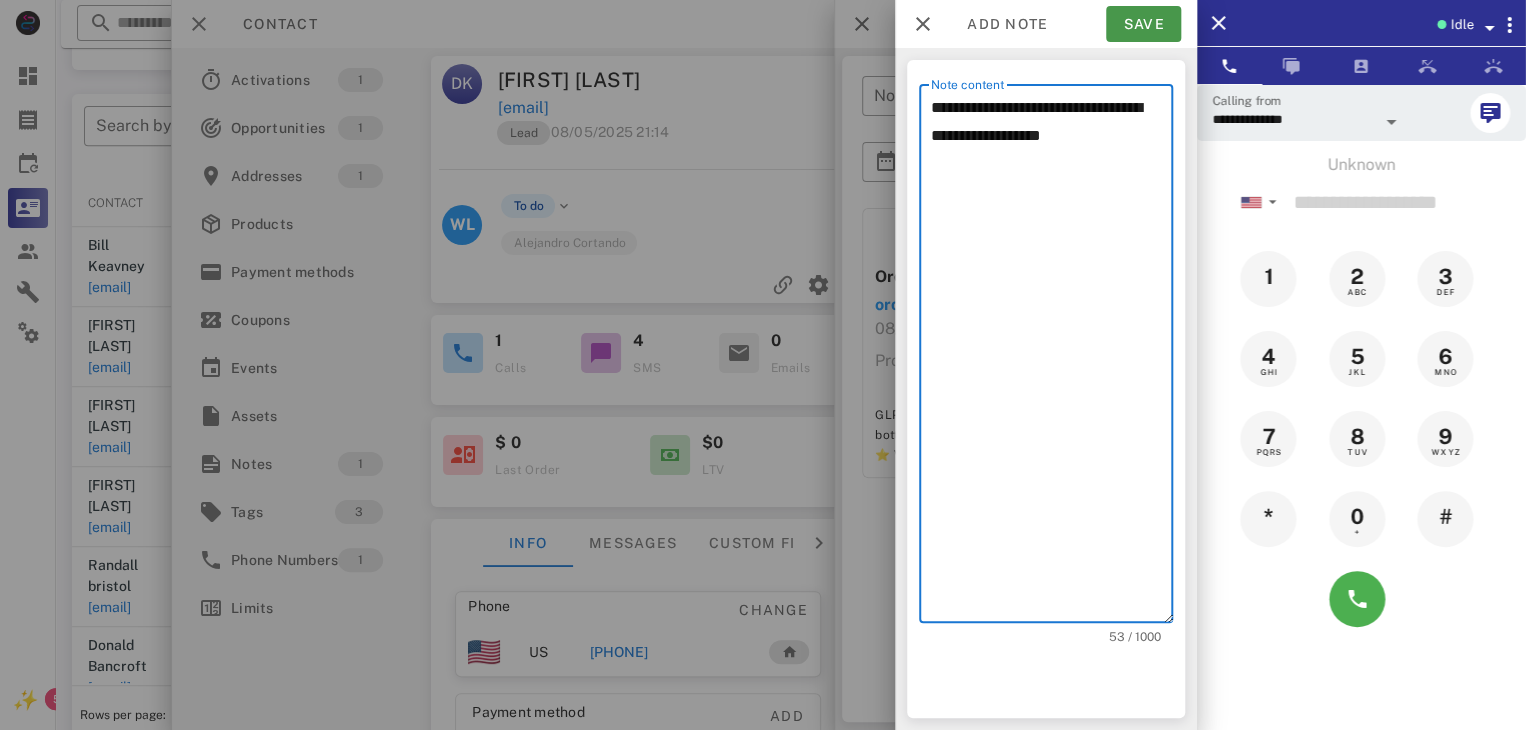 type on "**********" 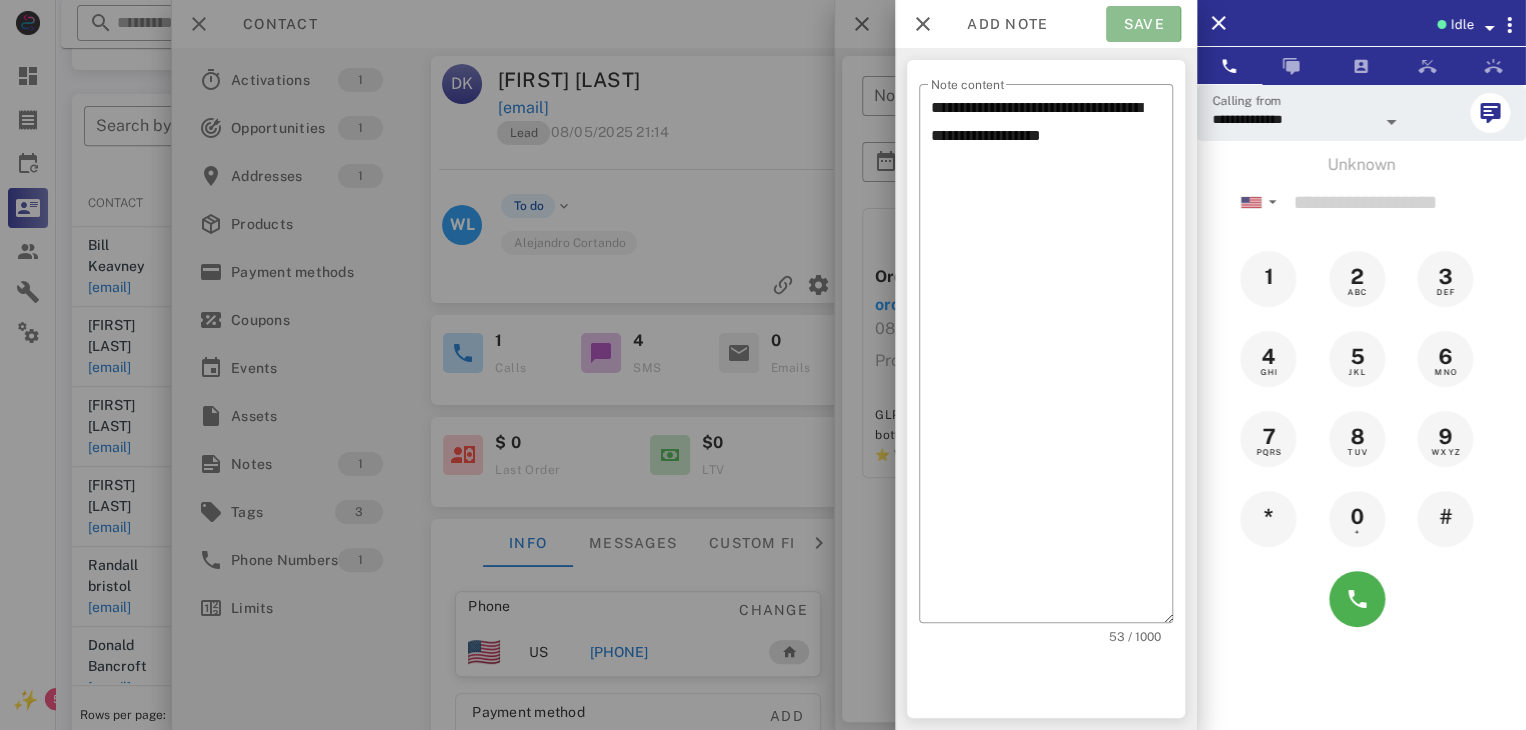 click on "Save" at bounding box center (1143, 24) 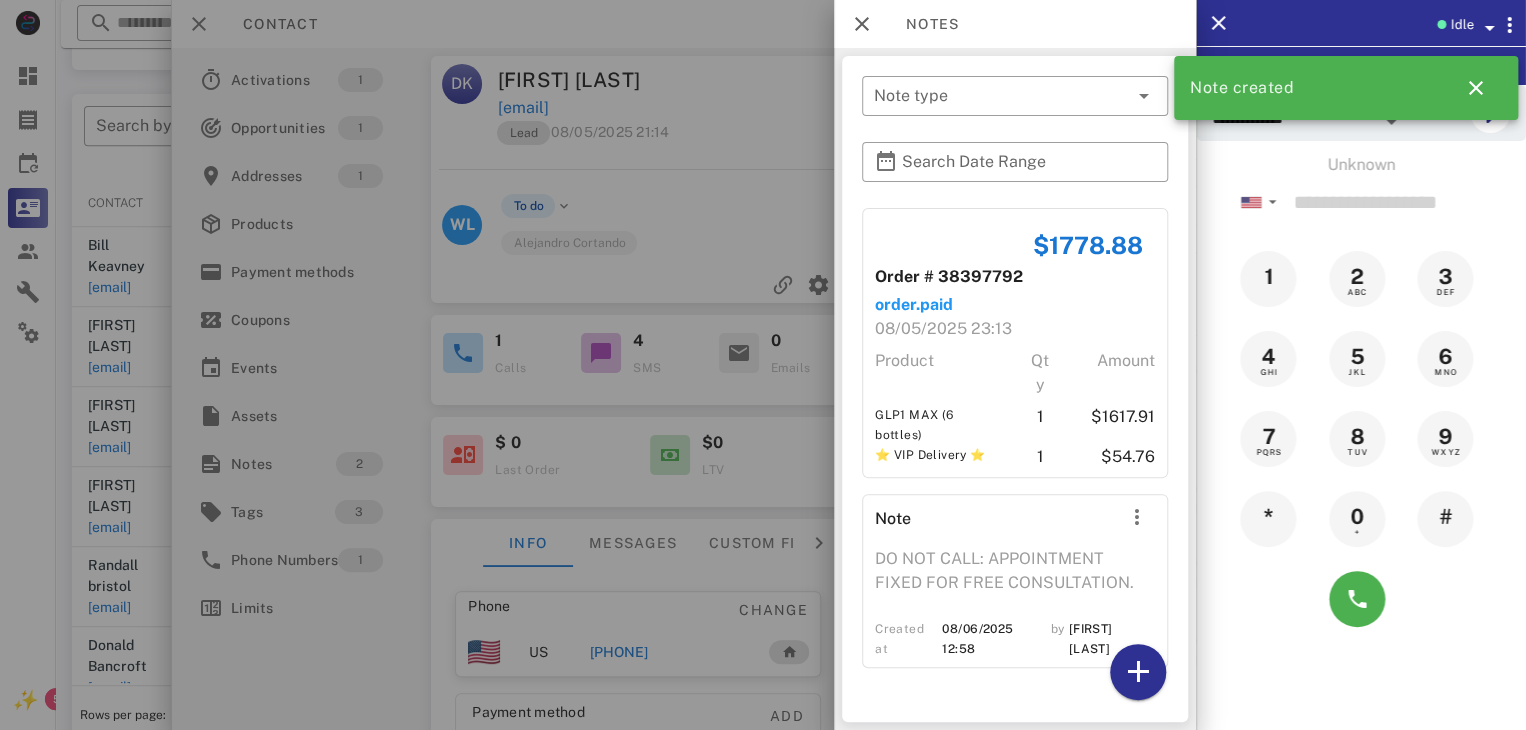 click at bounding box center [763, 365] 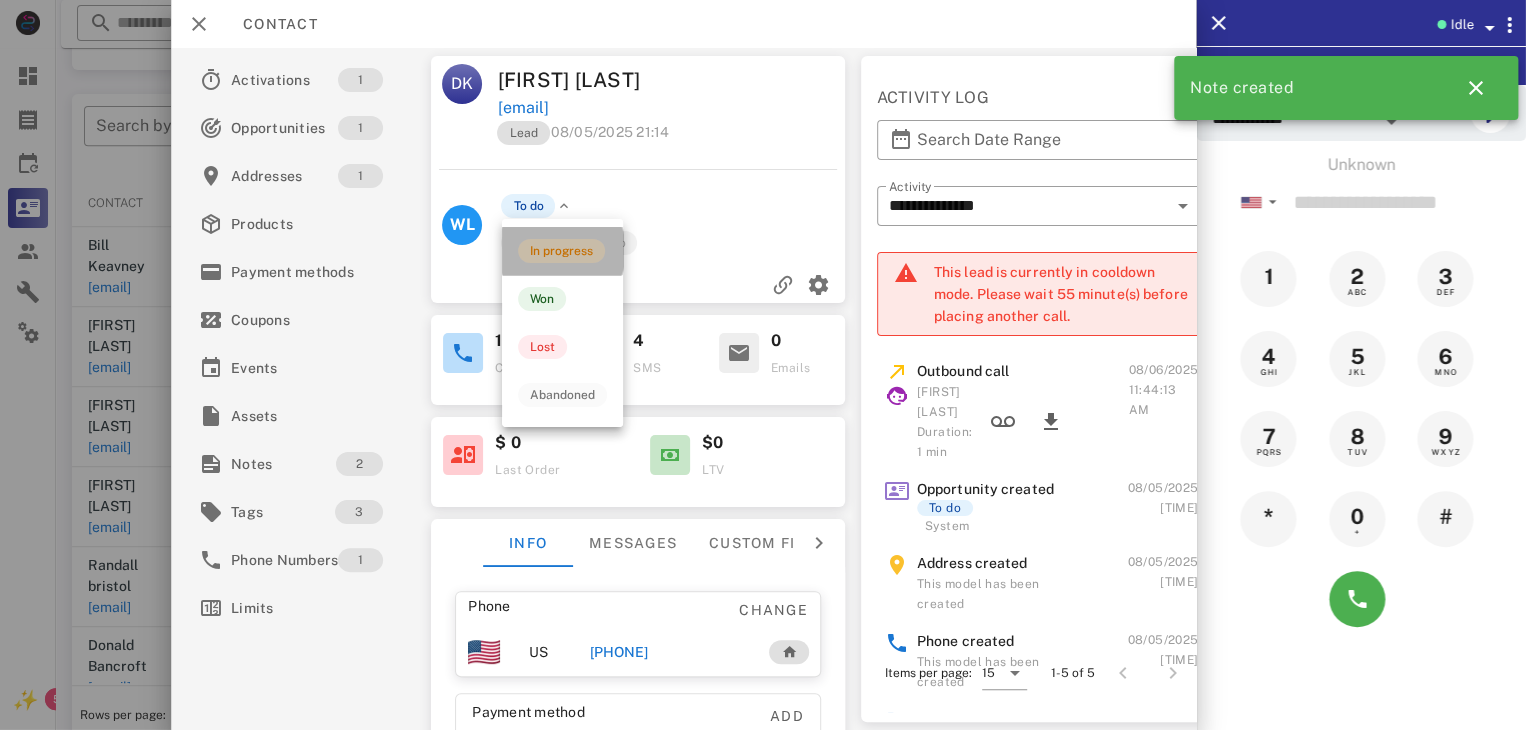 click on "In progress" at bounding box center (561, 251) 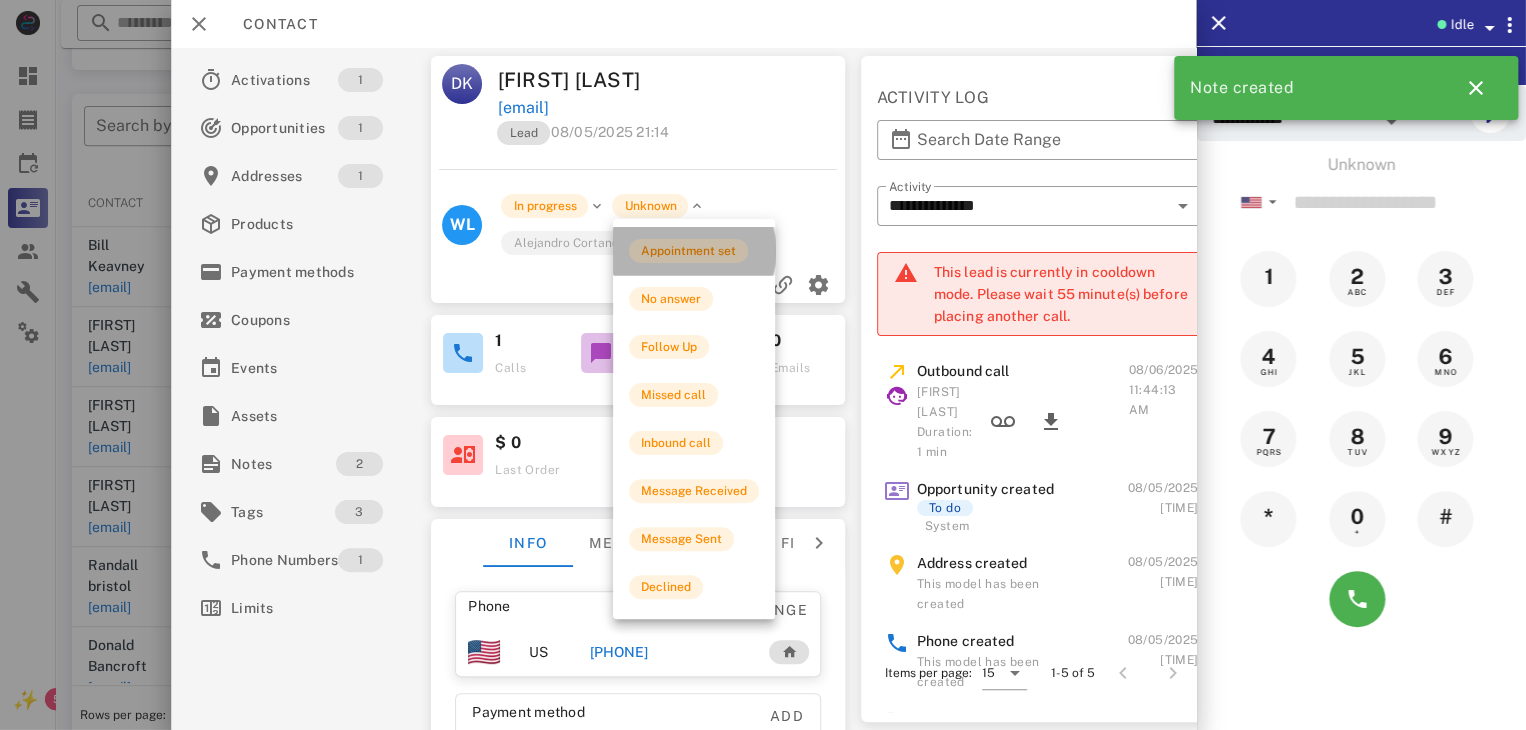 click on "Appointment set" at bounding box center [688, 251] 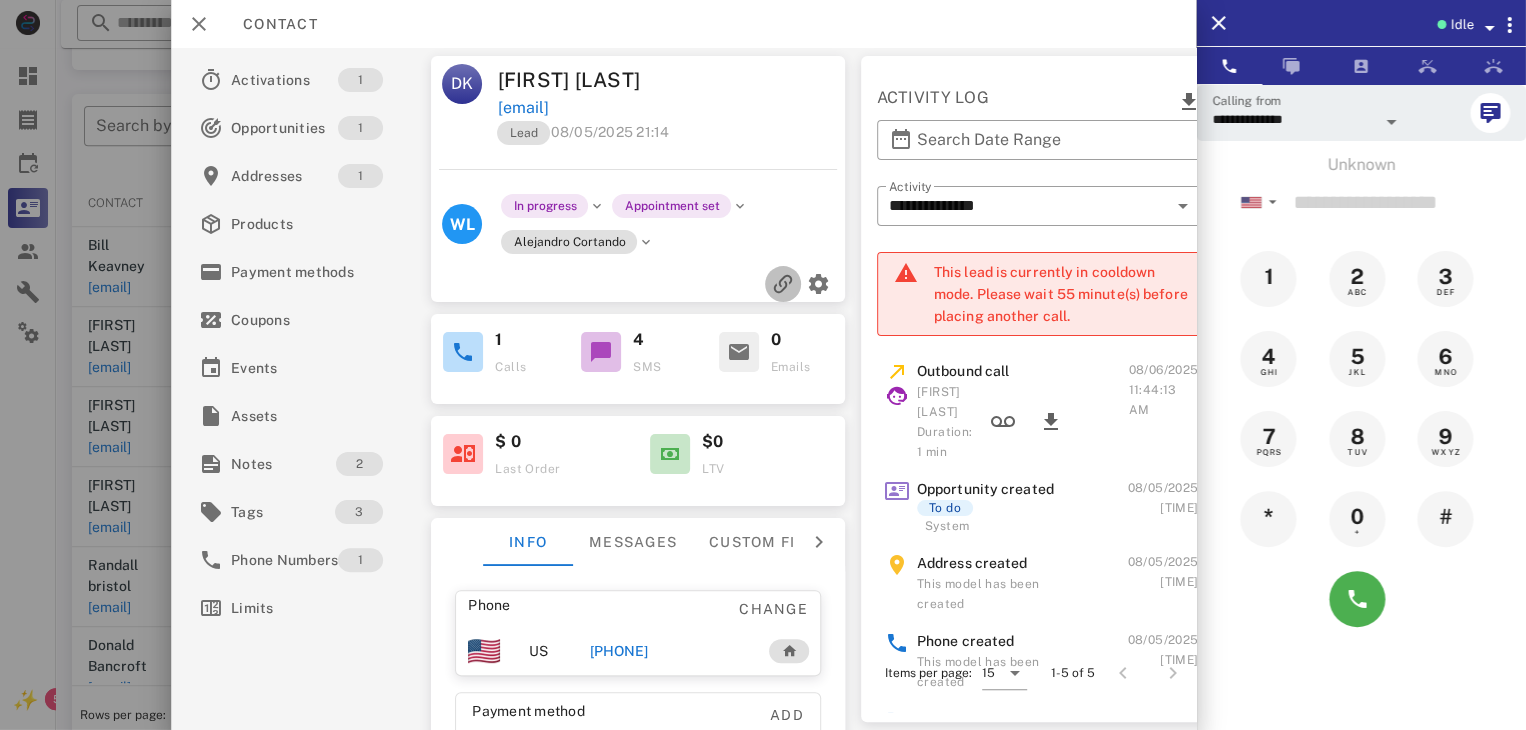 click at bounding box center [783, 284] 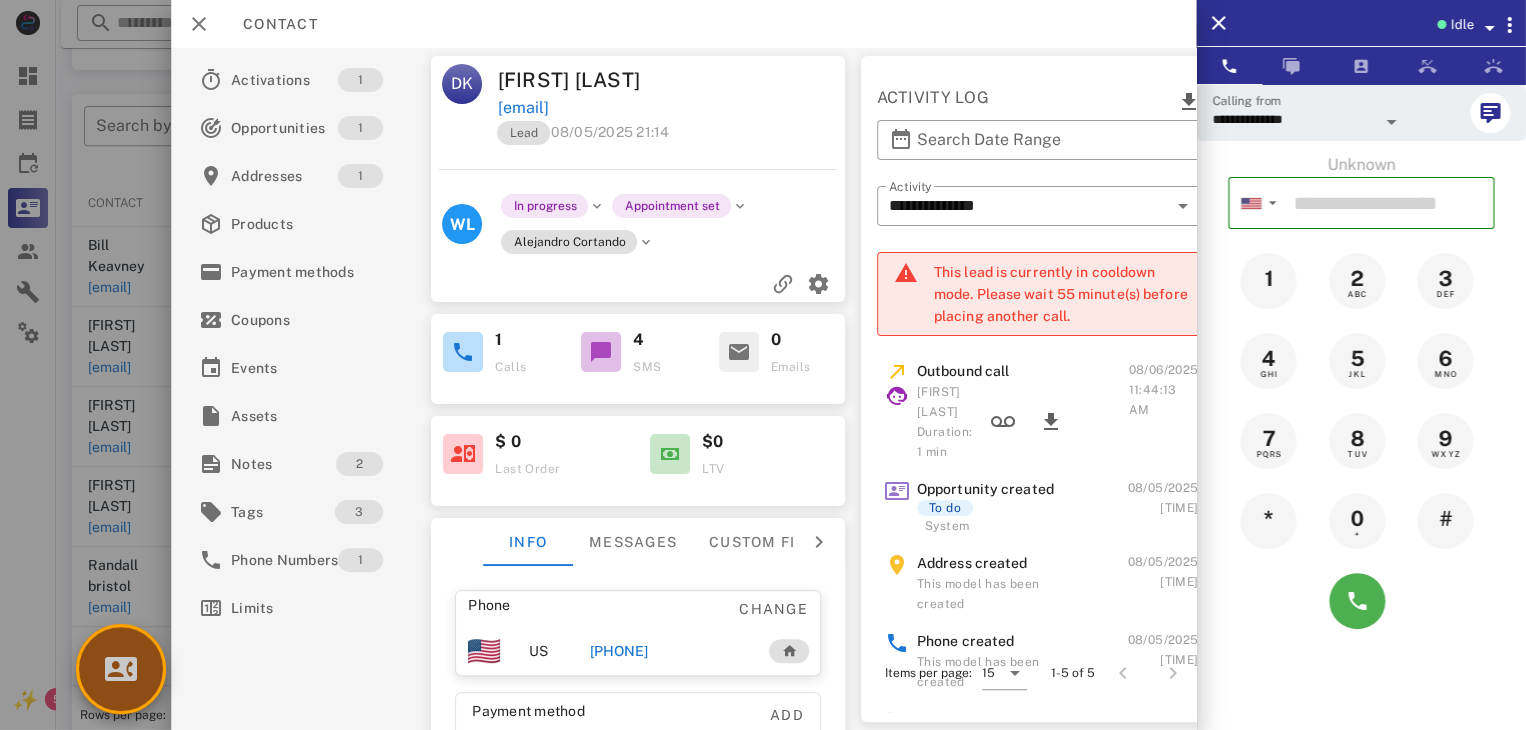 click at bounding box center [121, 669] 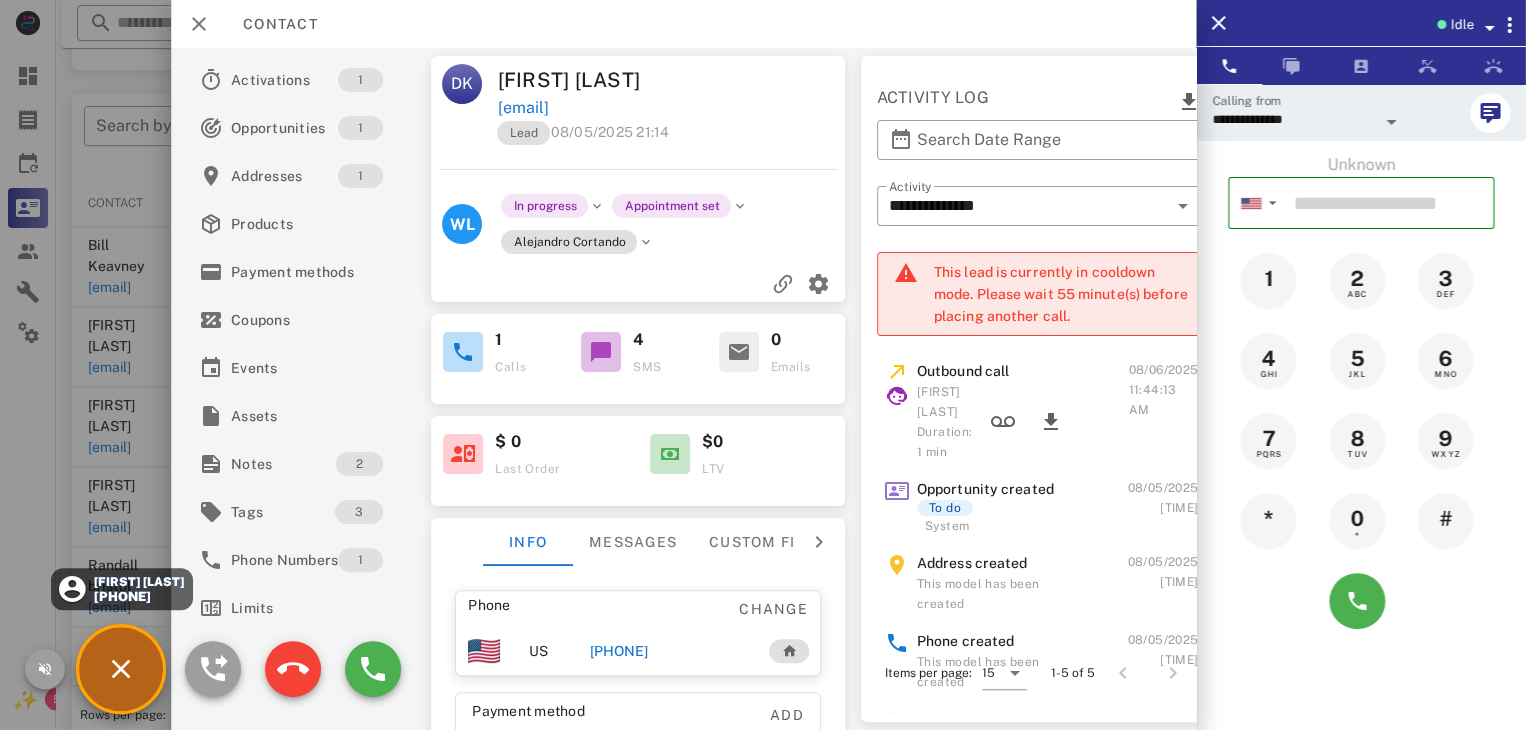 click on "[FIRST] [LAST]" at bounding box center (137, 582) 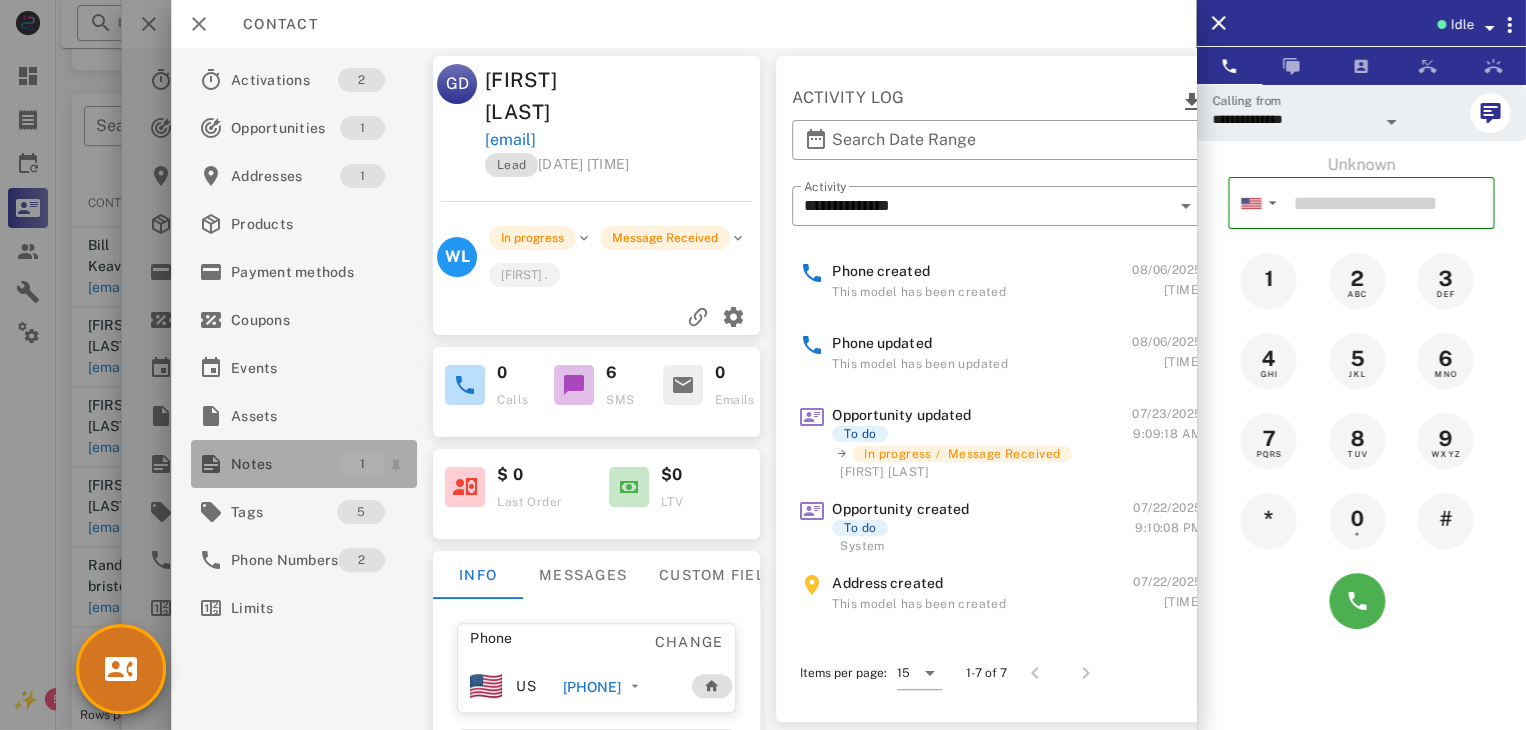 click on "Notes" at bounding box center [285, 464] 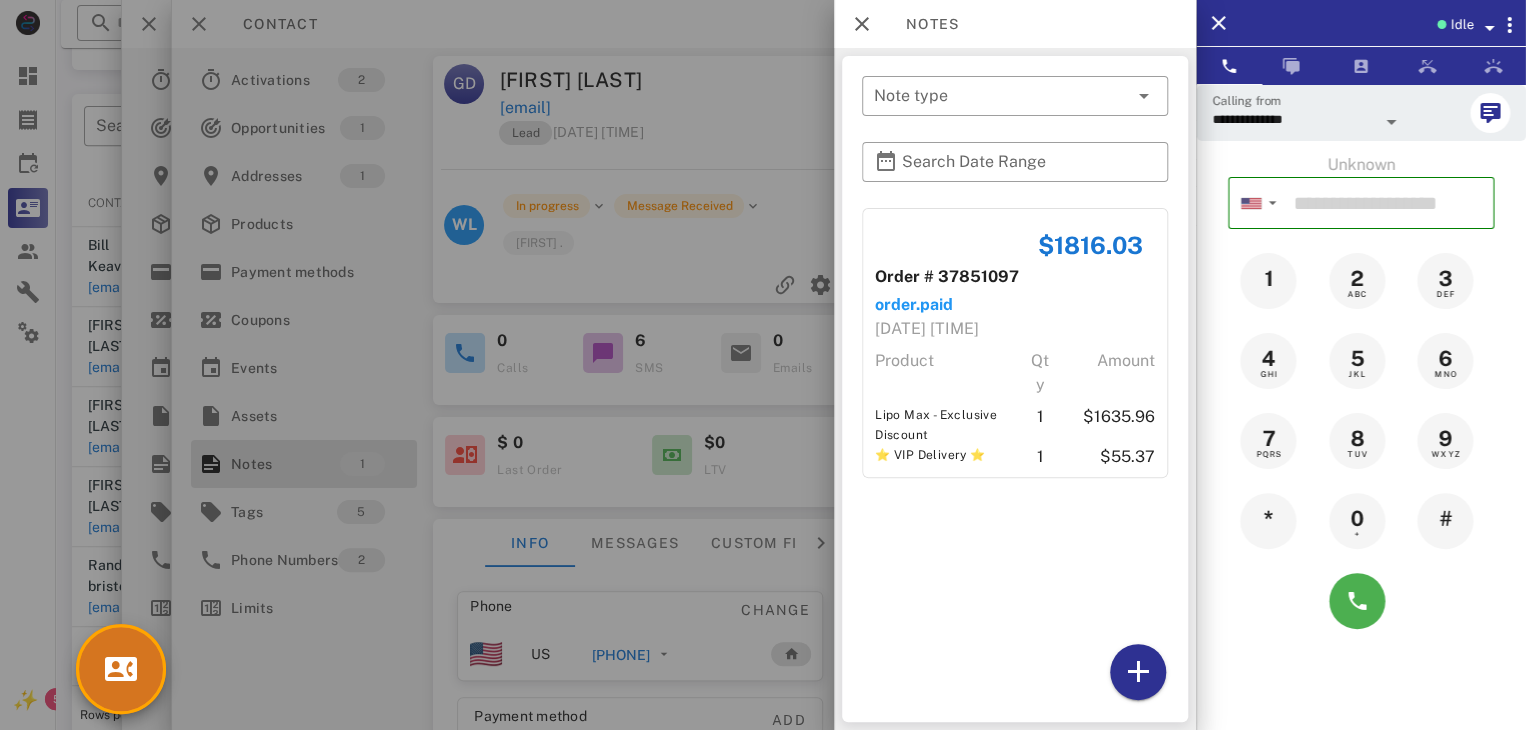 click at bounding box center (763, 365) 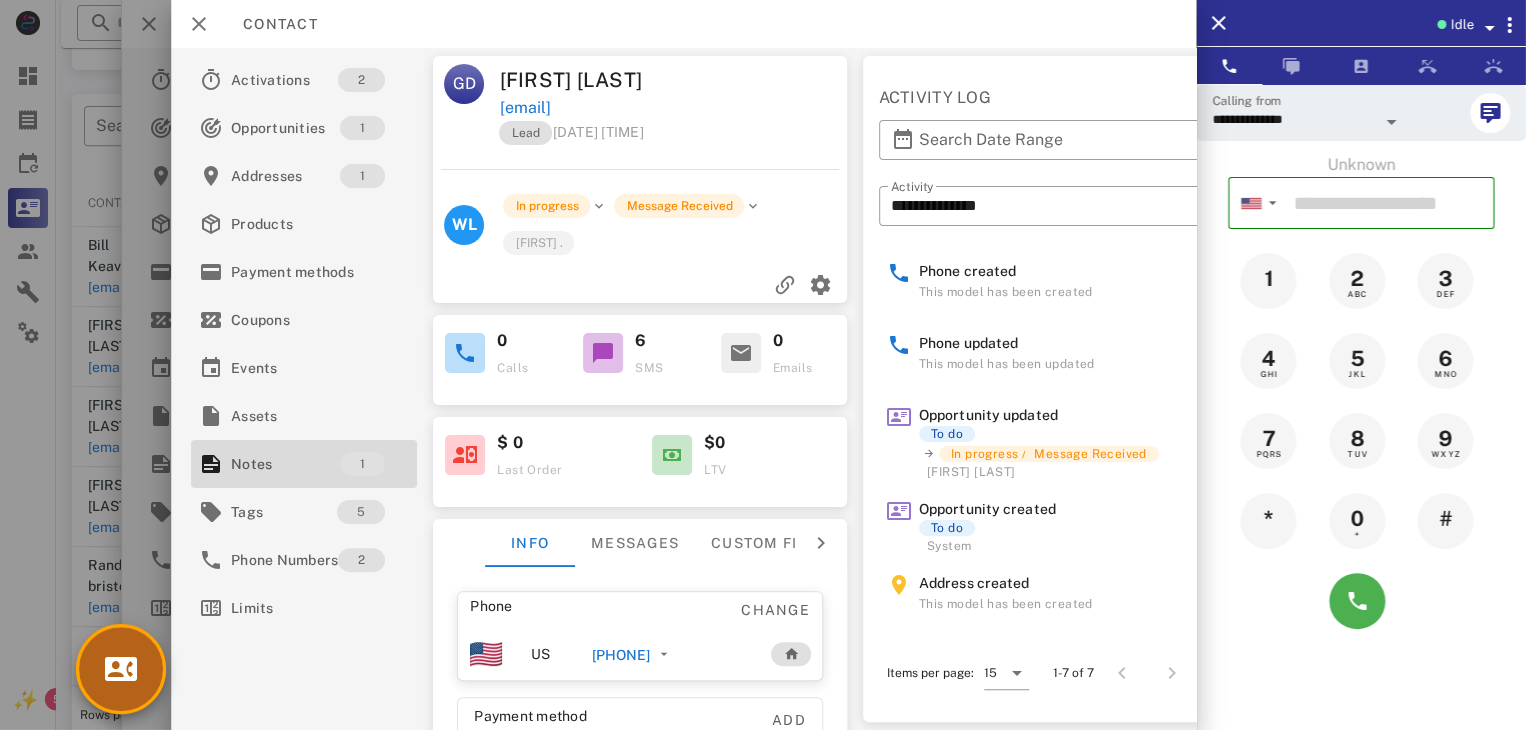 click at bounding box center [121, 669] 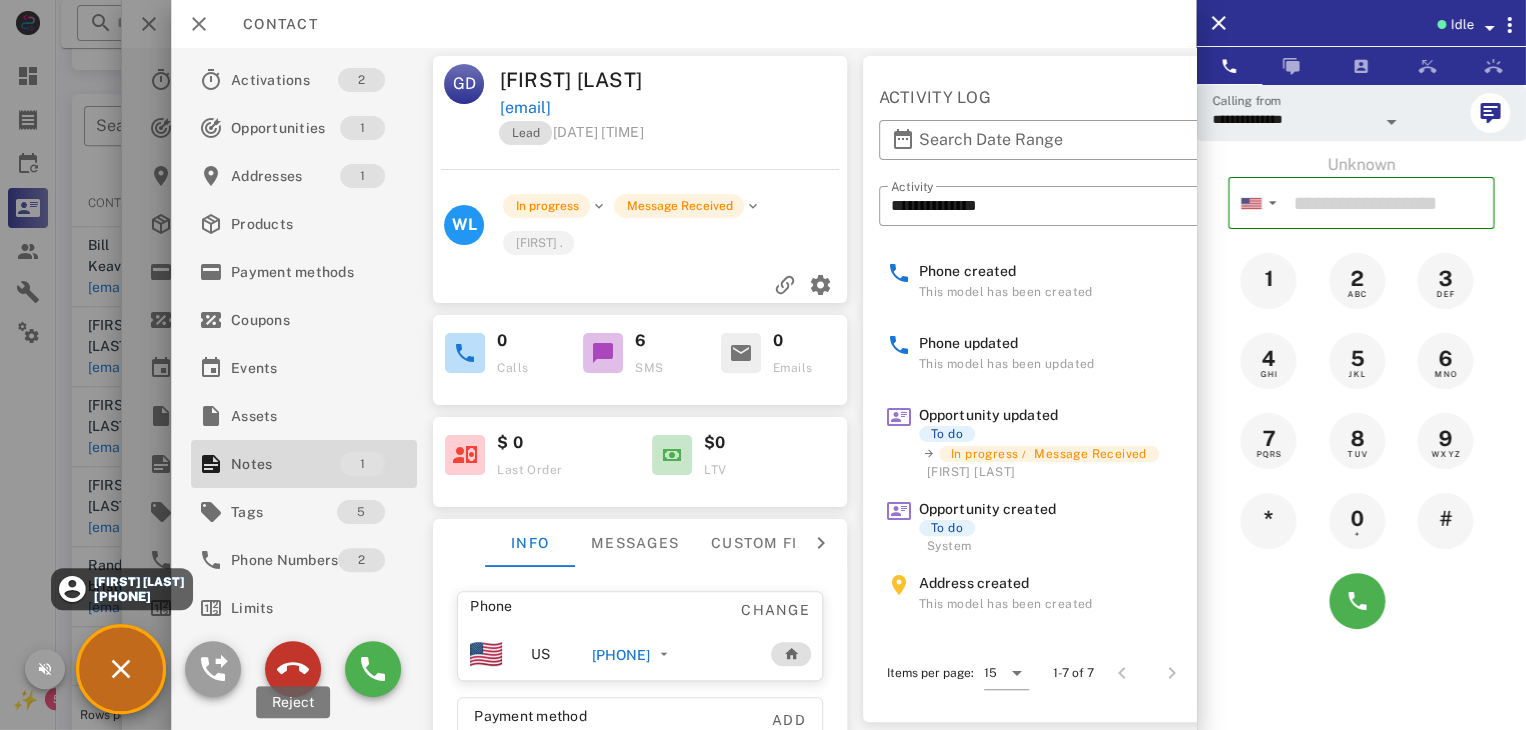 click at bounding box center (293, 669) 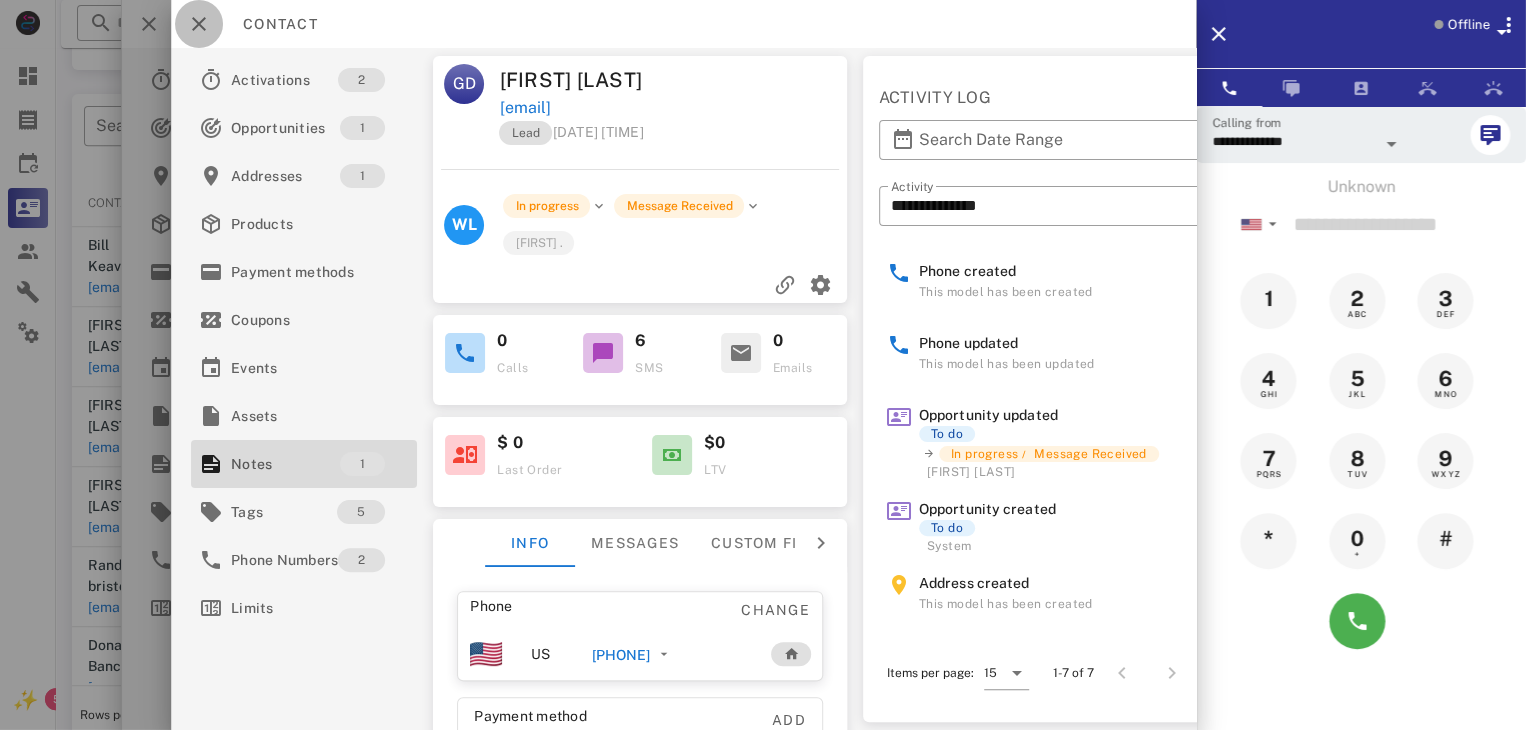 click at bounding box center [199, 24] 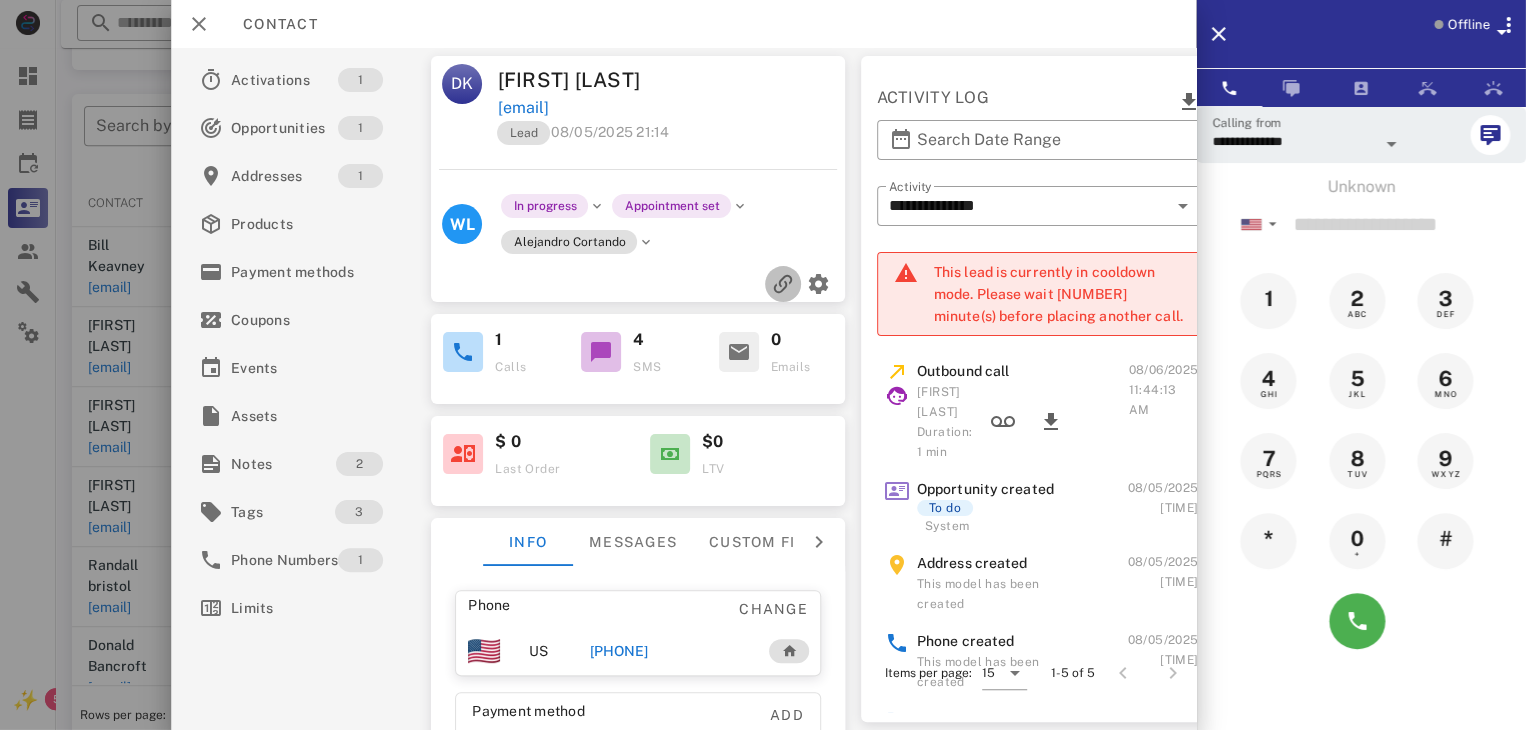 click at bounding box center [783, 284] 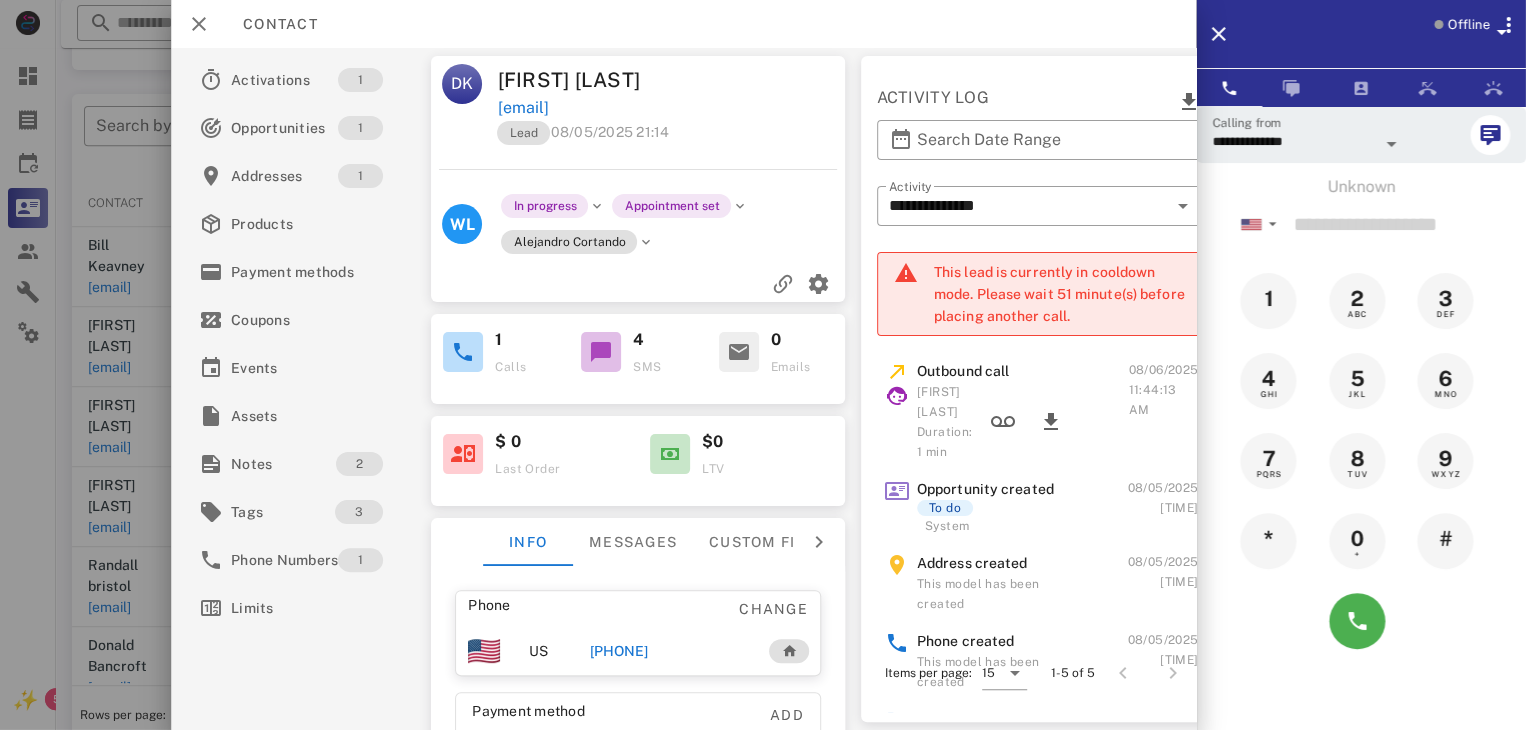 click at bounding box center [763, 365] 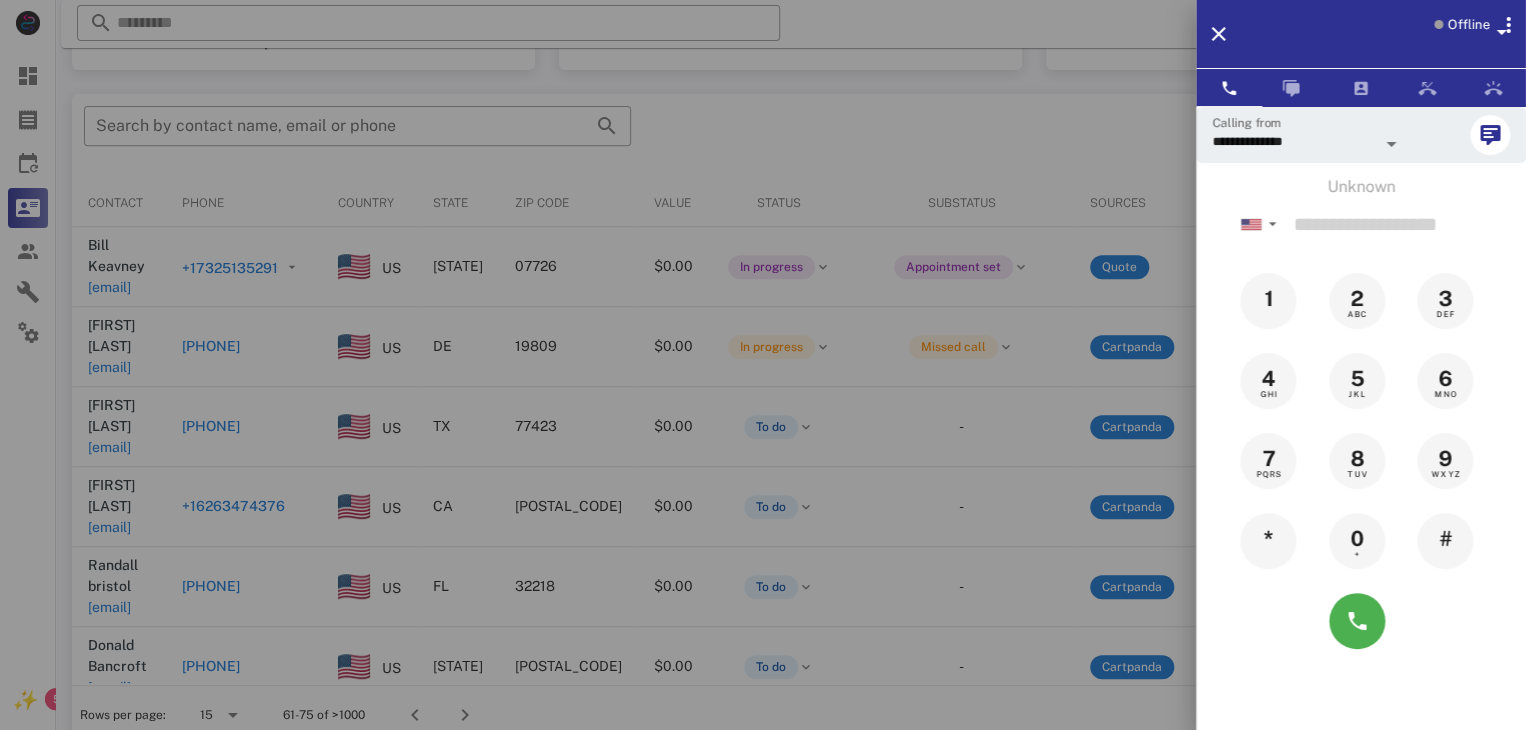 click at bounding box center (763, 365) 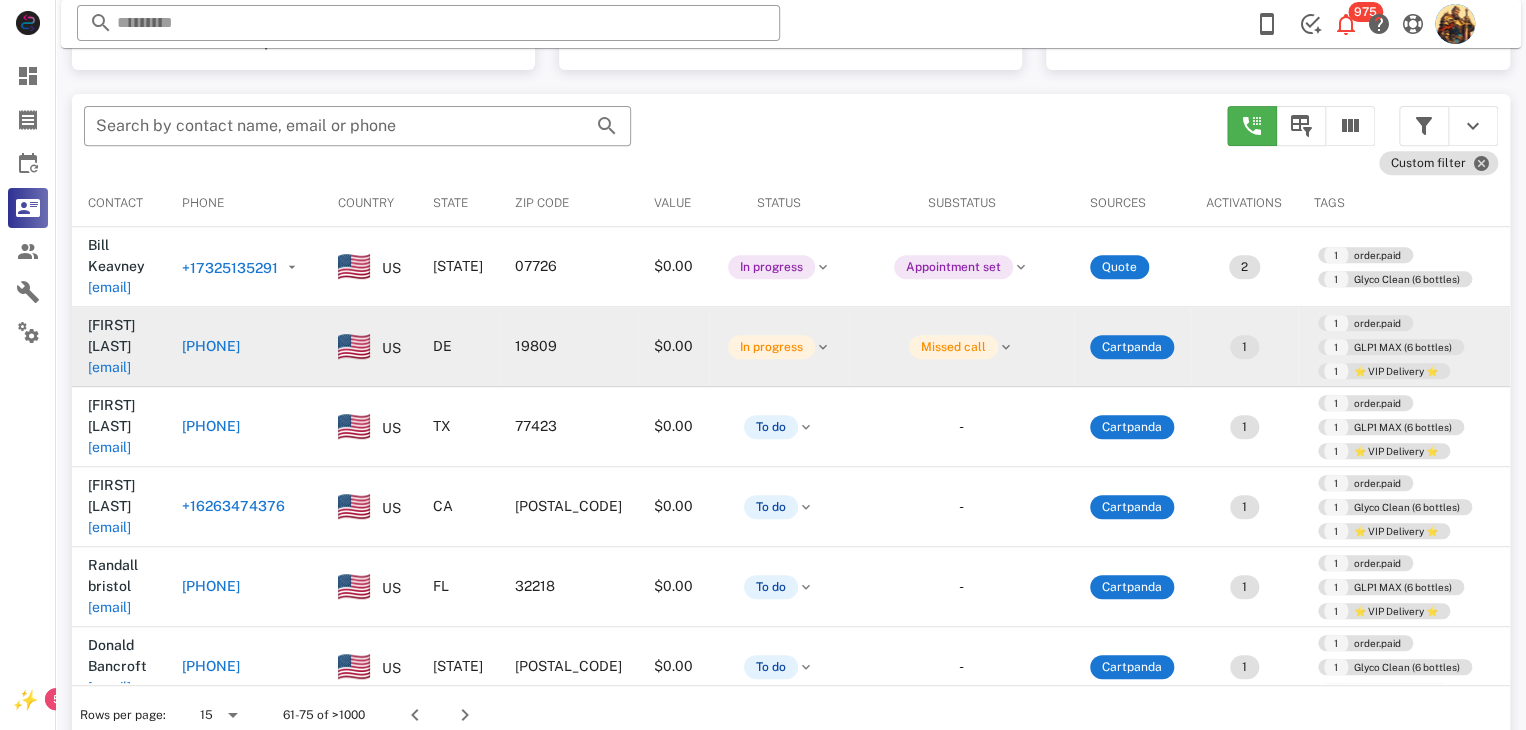 click on "[EMAIL]" at bounding box center [109, 367] 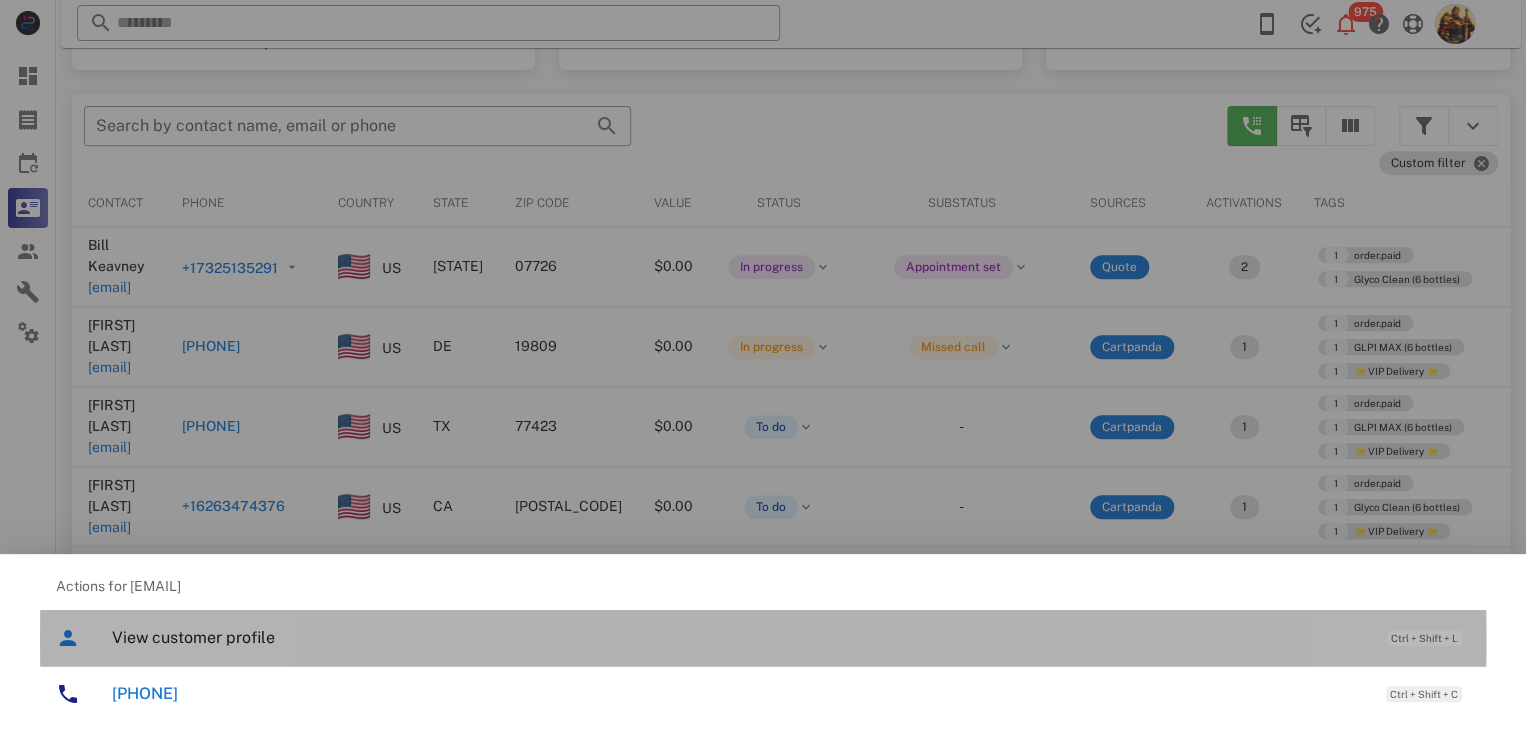 click on "View customer profile Ctrl + Shift + L" at bounding box center (791, 637) 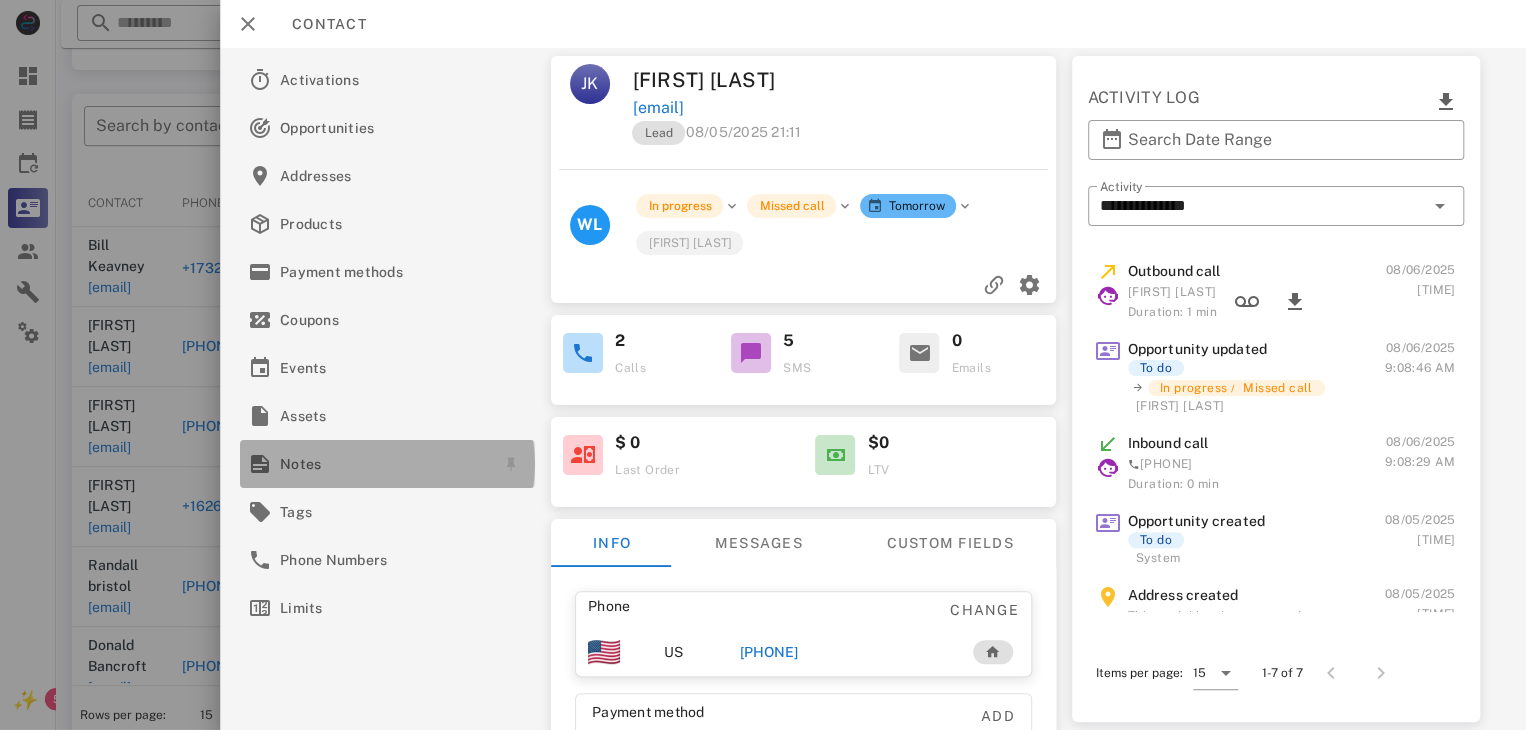 click on "Notes" at bounding box center [383, 464] 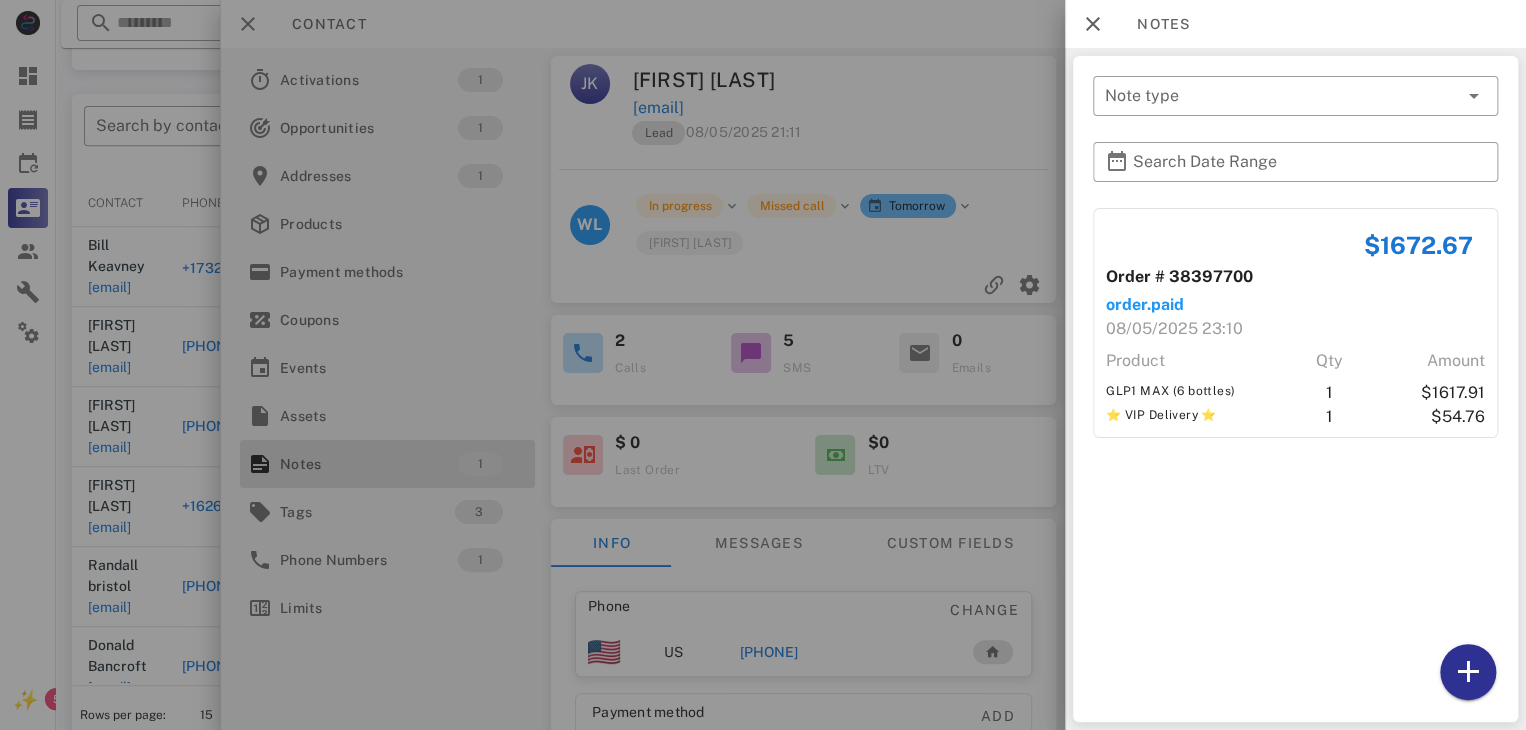 click at bounding box center (763, 365) 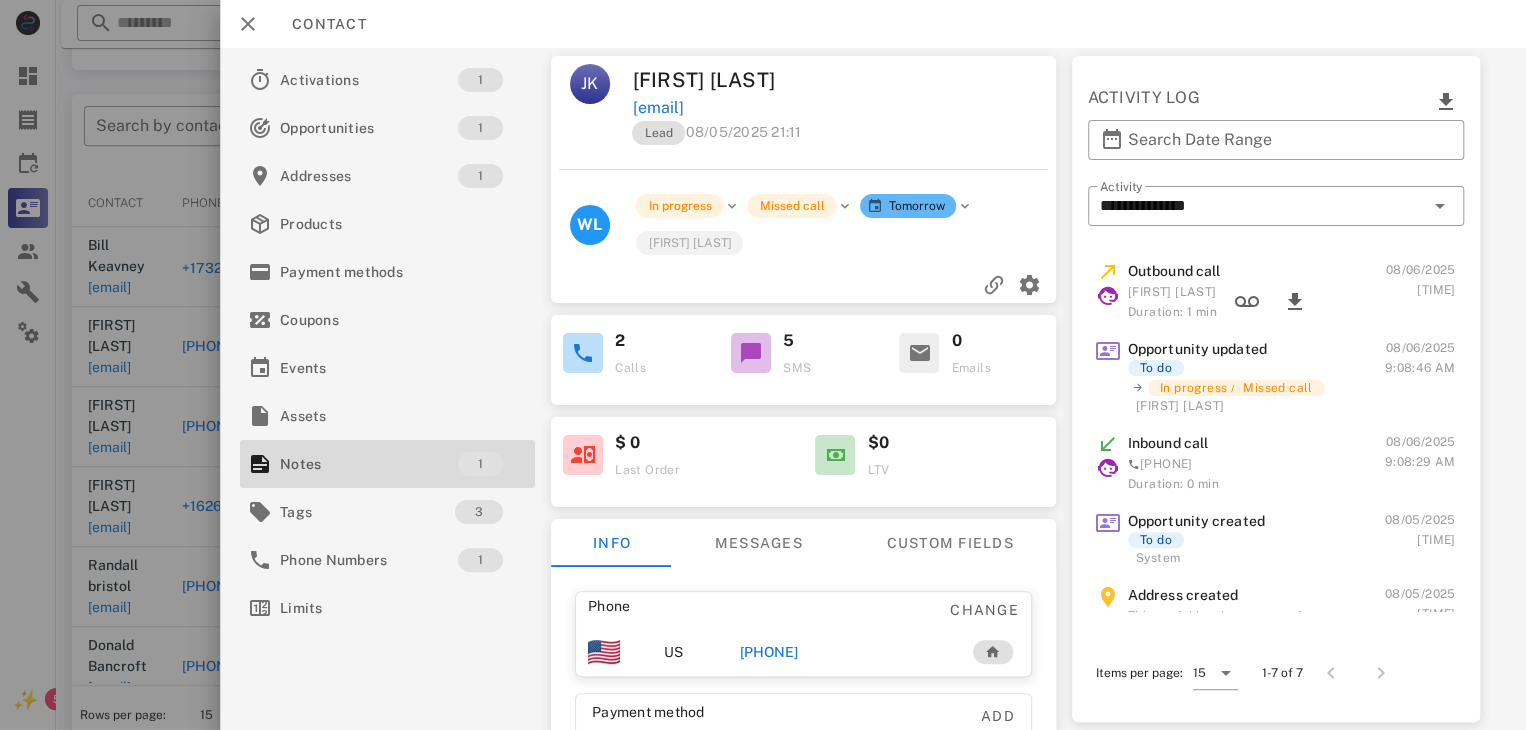 click on "Phone Change US [PHONE] Payment method Add Gateway Card number ---- ---- ---- ---- Expires -- / -- Address Change [NUMBER] [STREET] . [CITY], [STATE], [POSTAL_CODE]. US" at bounding box center [803, 773] 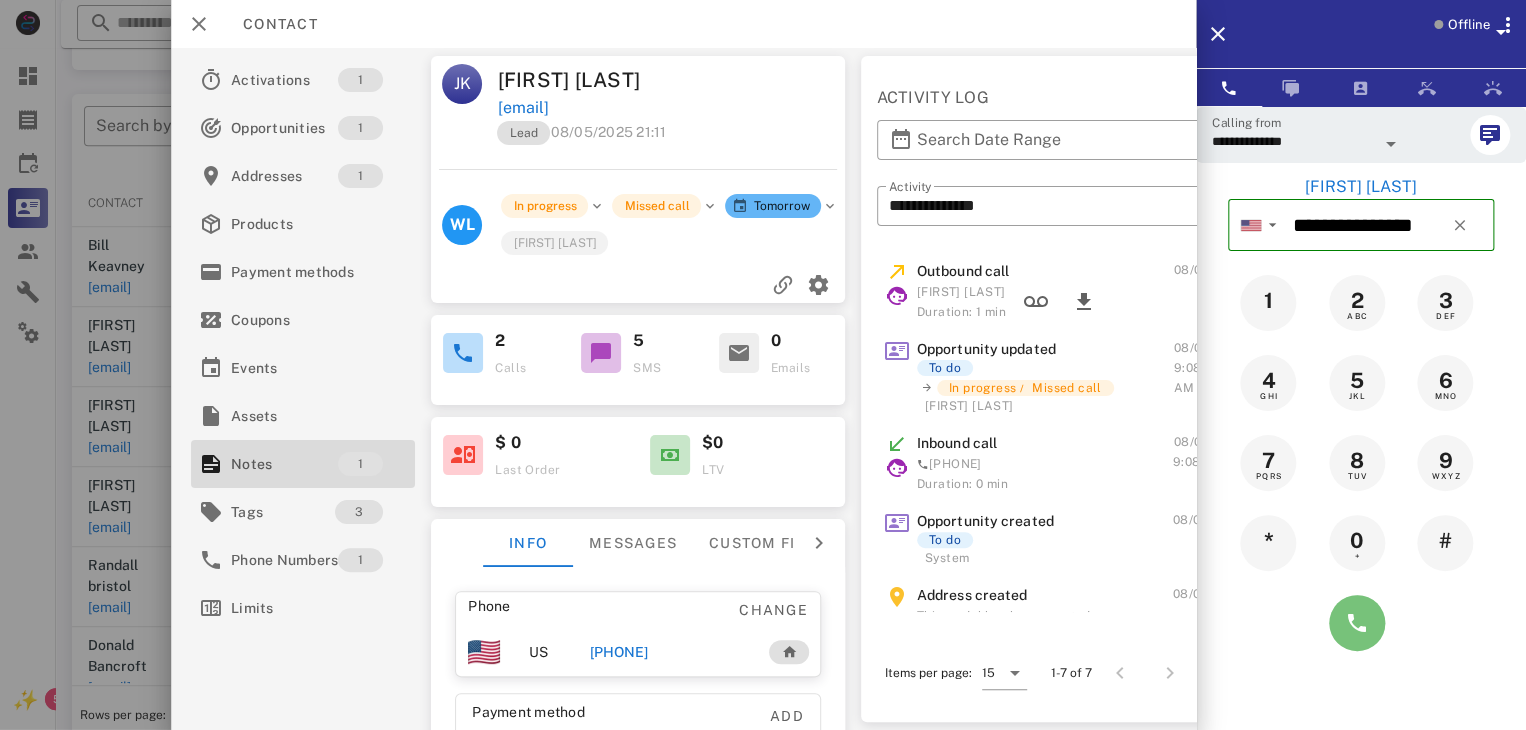 click at bounding box center (1357, 623) 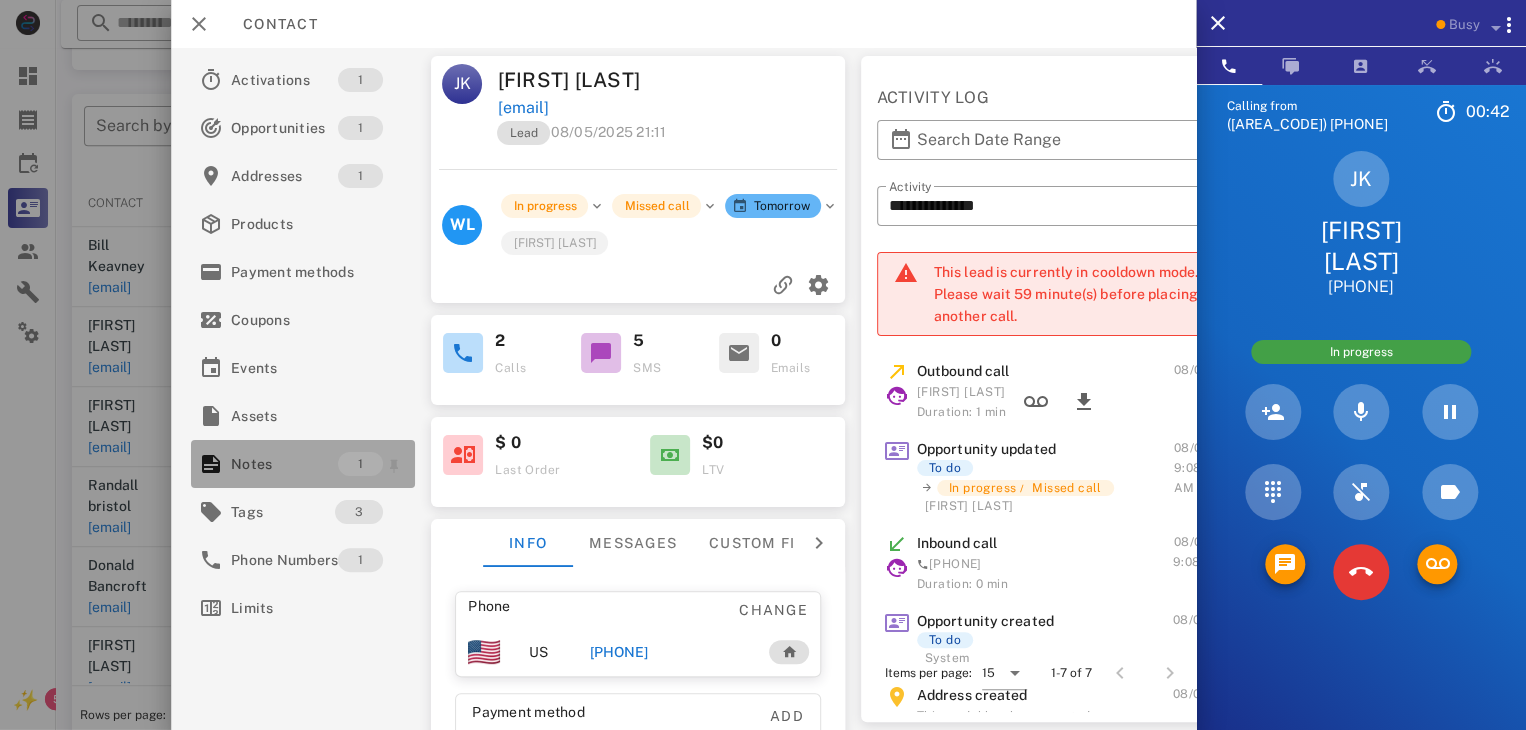 click on "Notes" at bounding box center (284, 464) 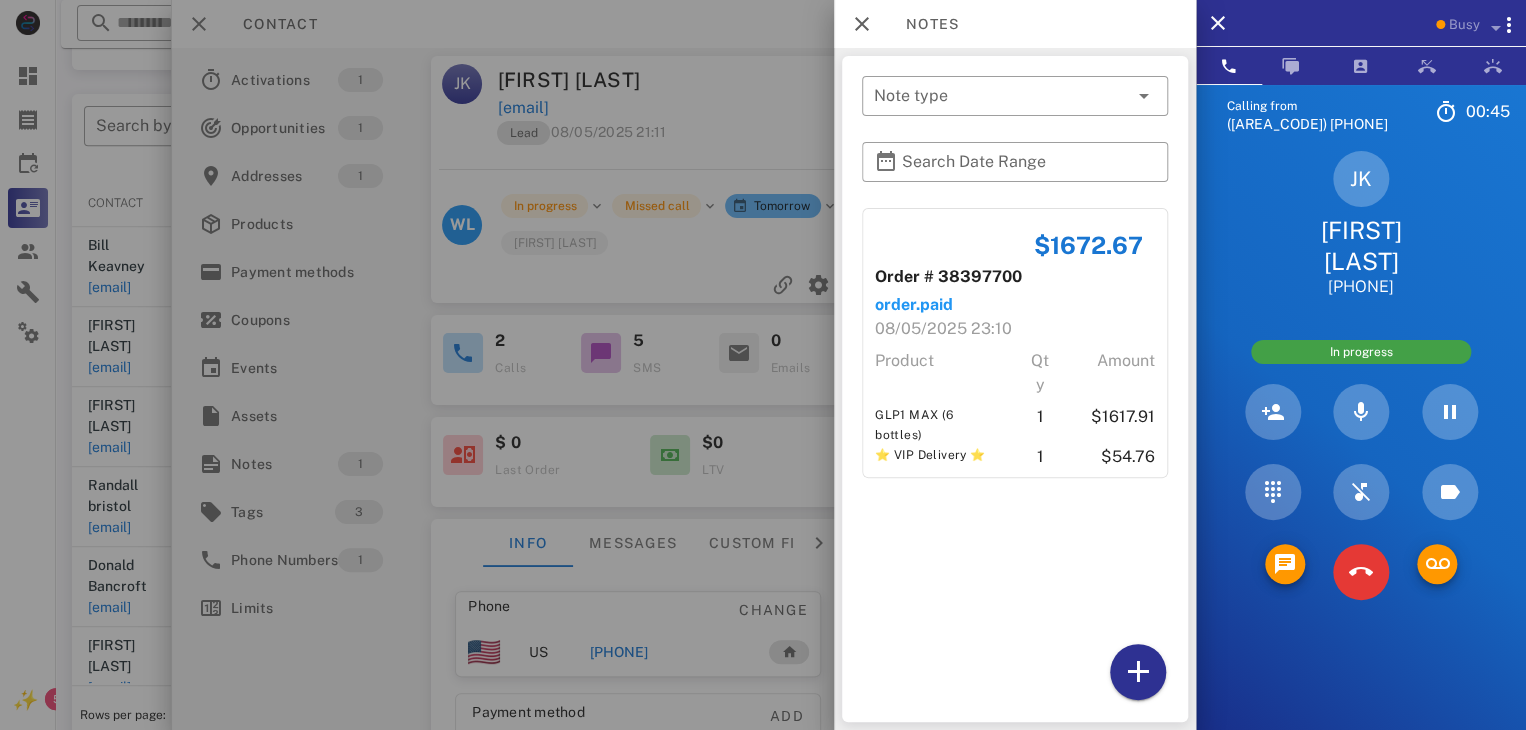 click at bounding box center (1361, 572) 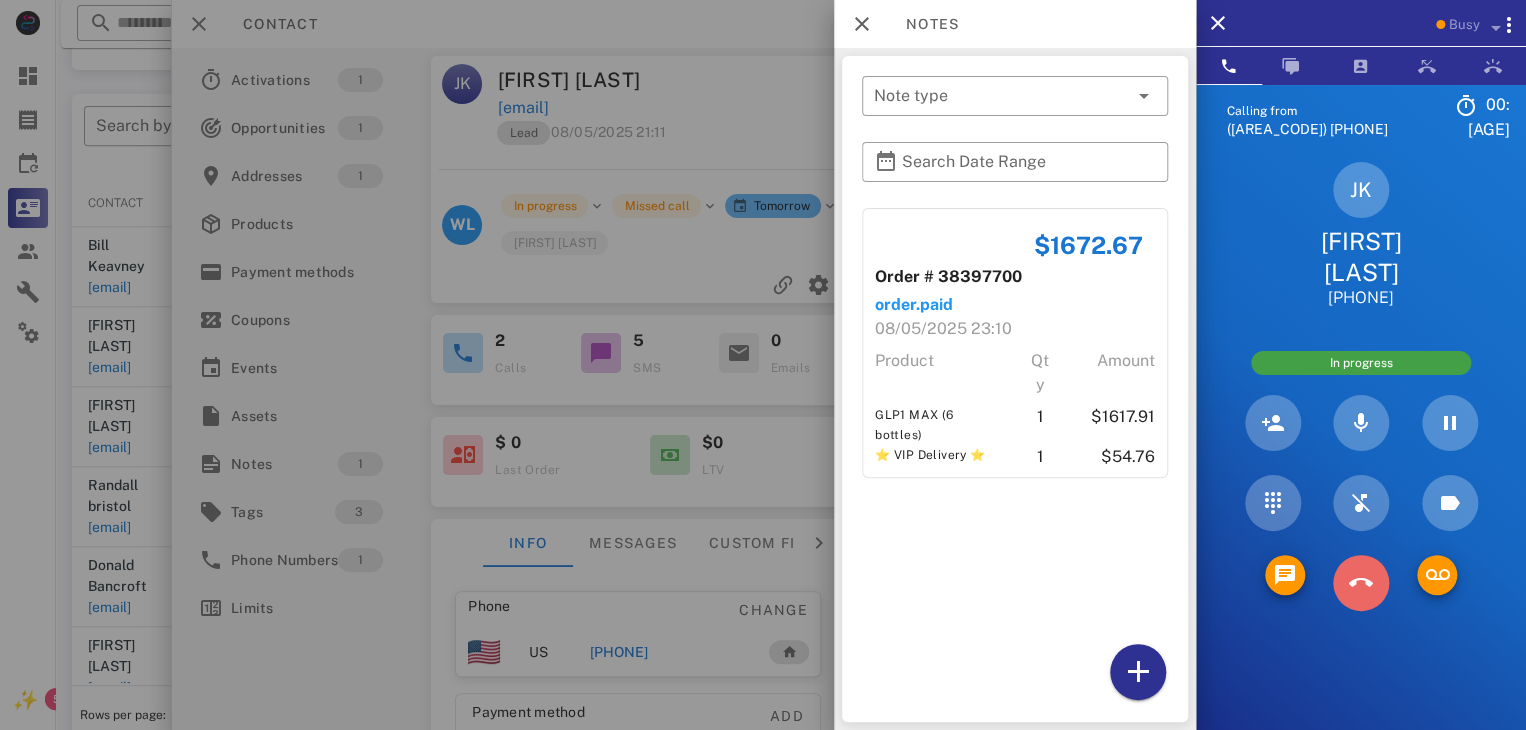 click at bounding box center [1361, 583] 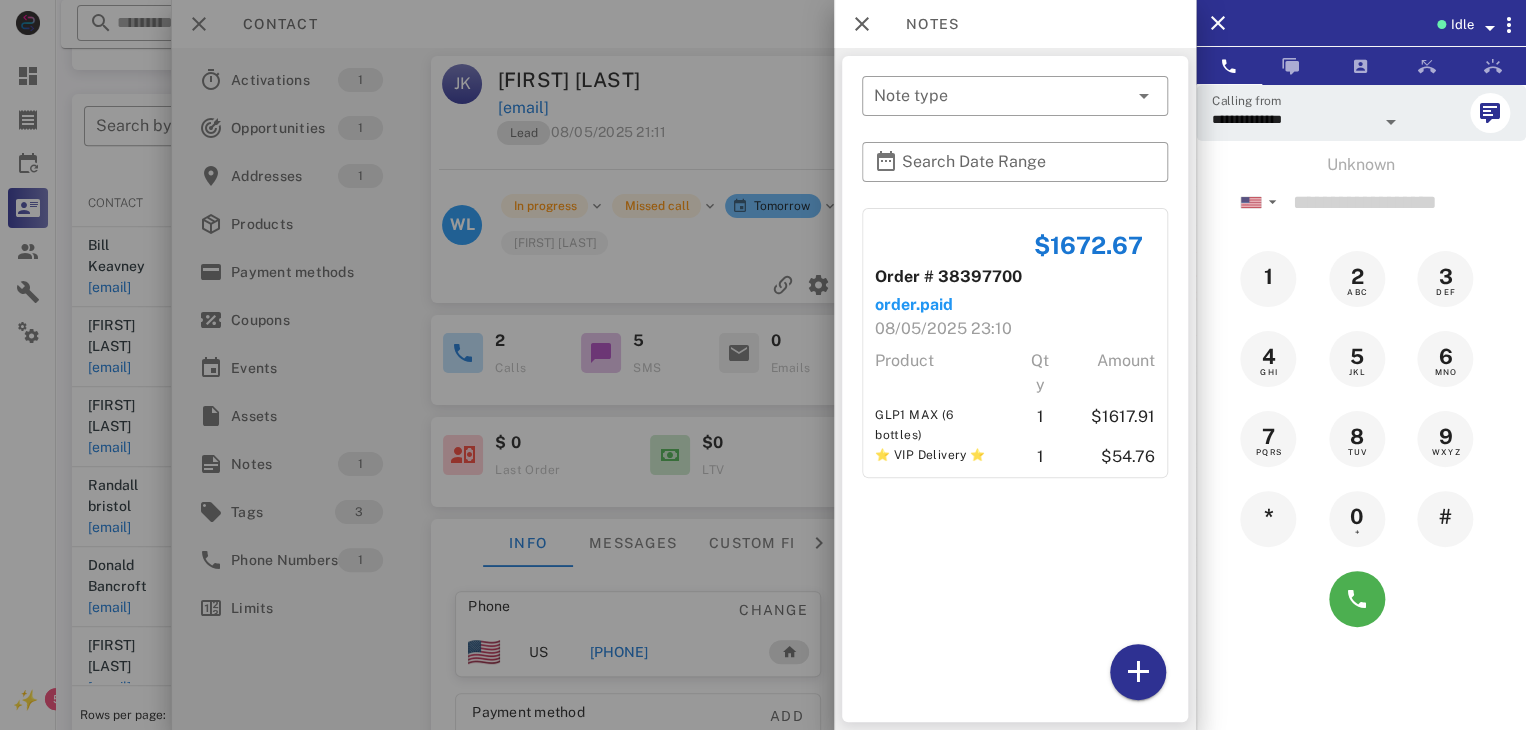 click at bounding box center [763, 365] 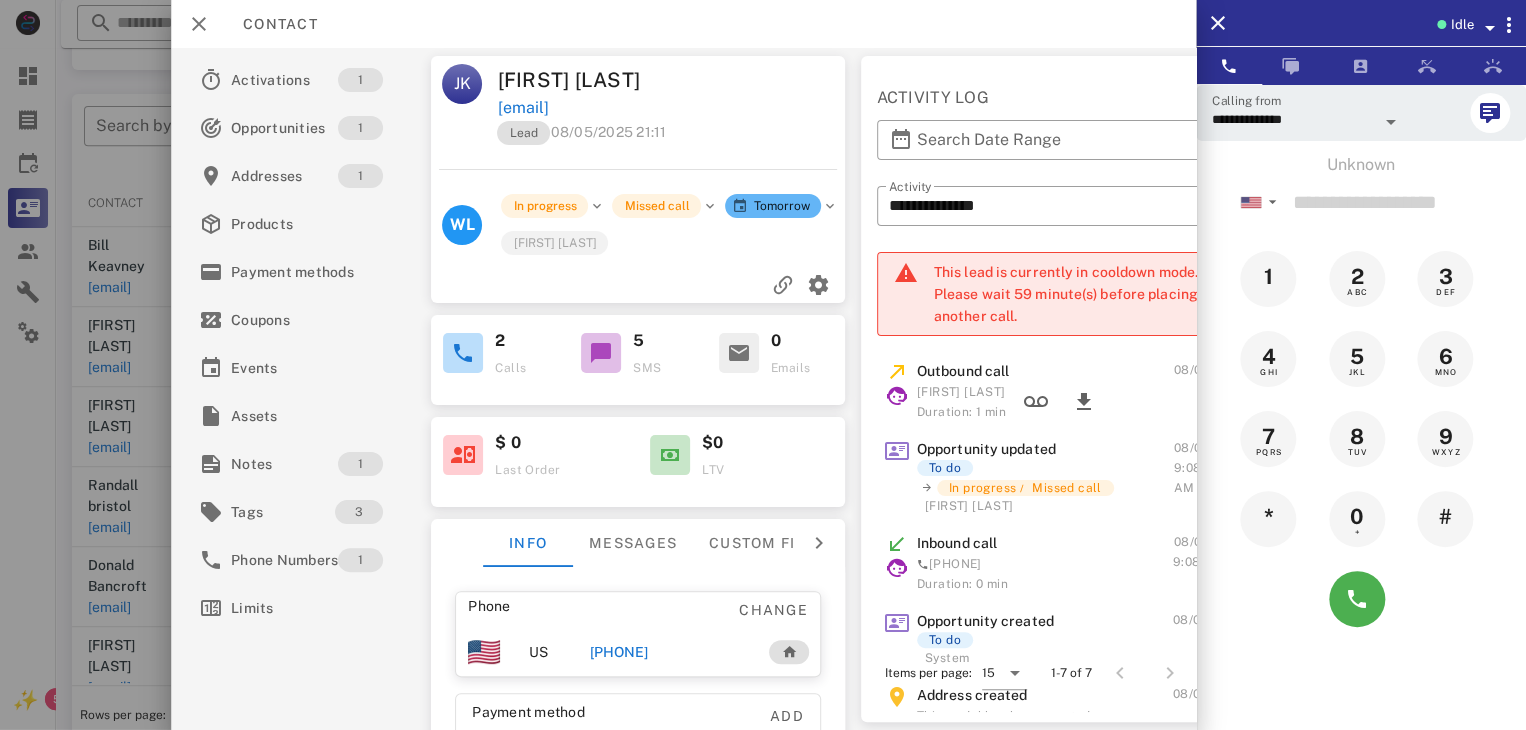 click at bounding box center [763, 365] 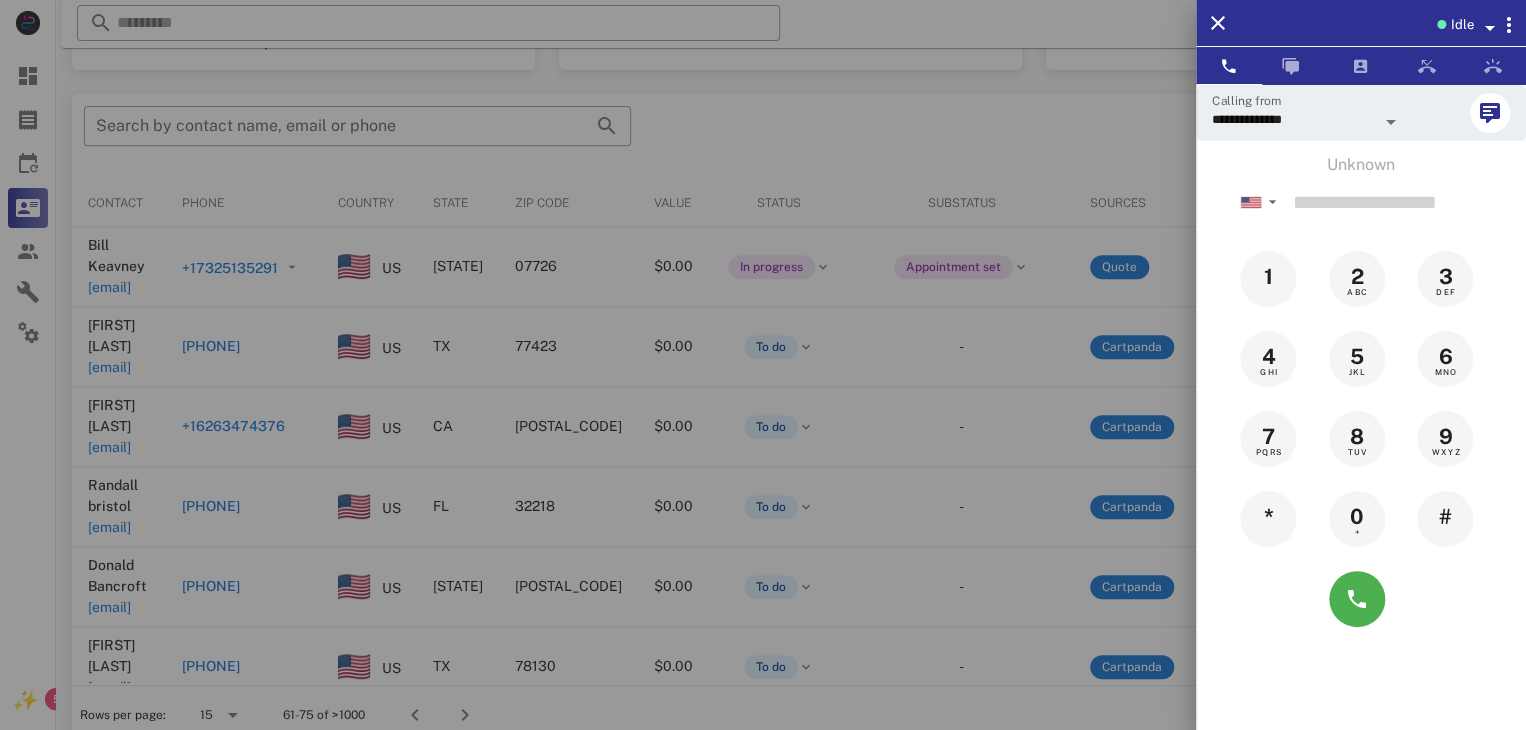 click at bounding box center [763, 365] 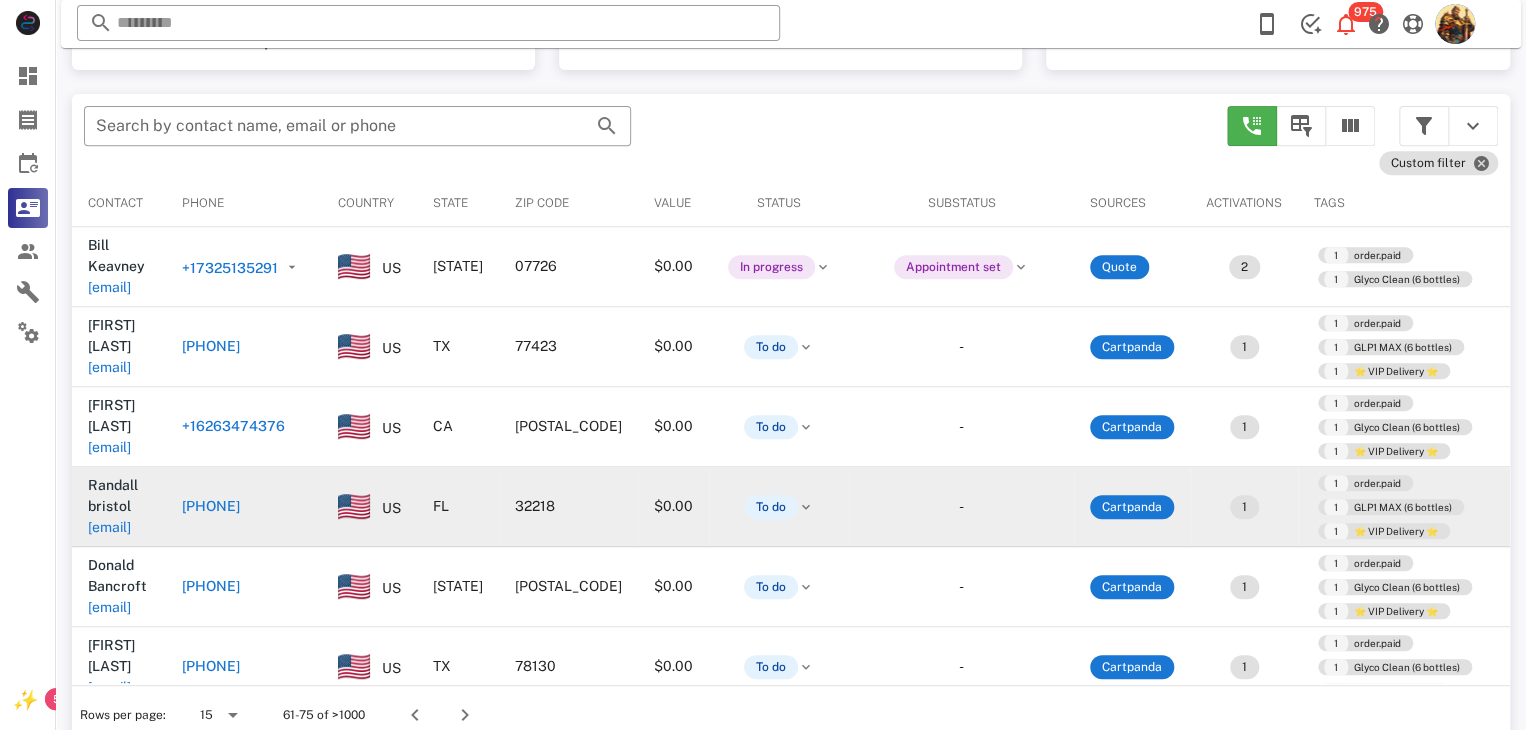click on "[EMAIL]" at bounding box center (109, 527) 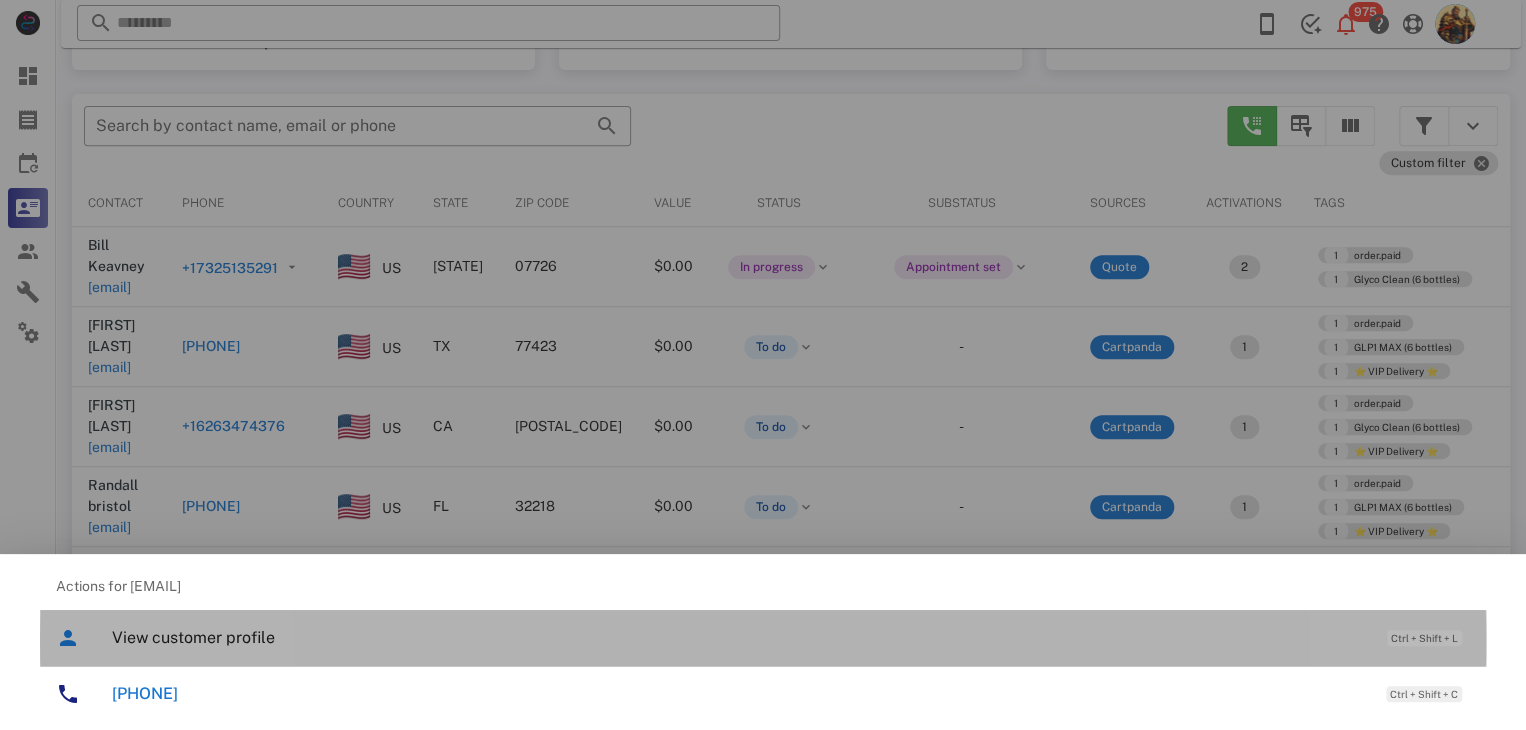 click on "View customer profile Ctrl + Shift + L" at bounding box center [791, 637] 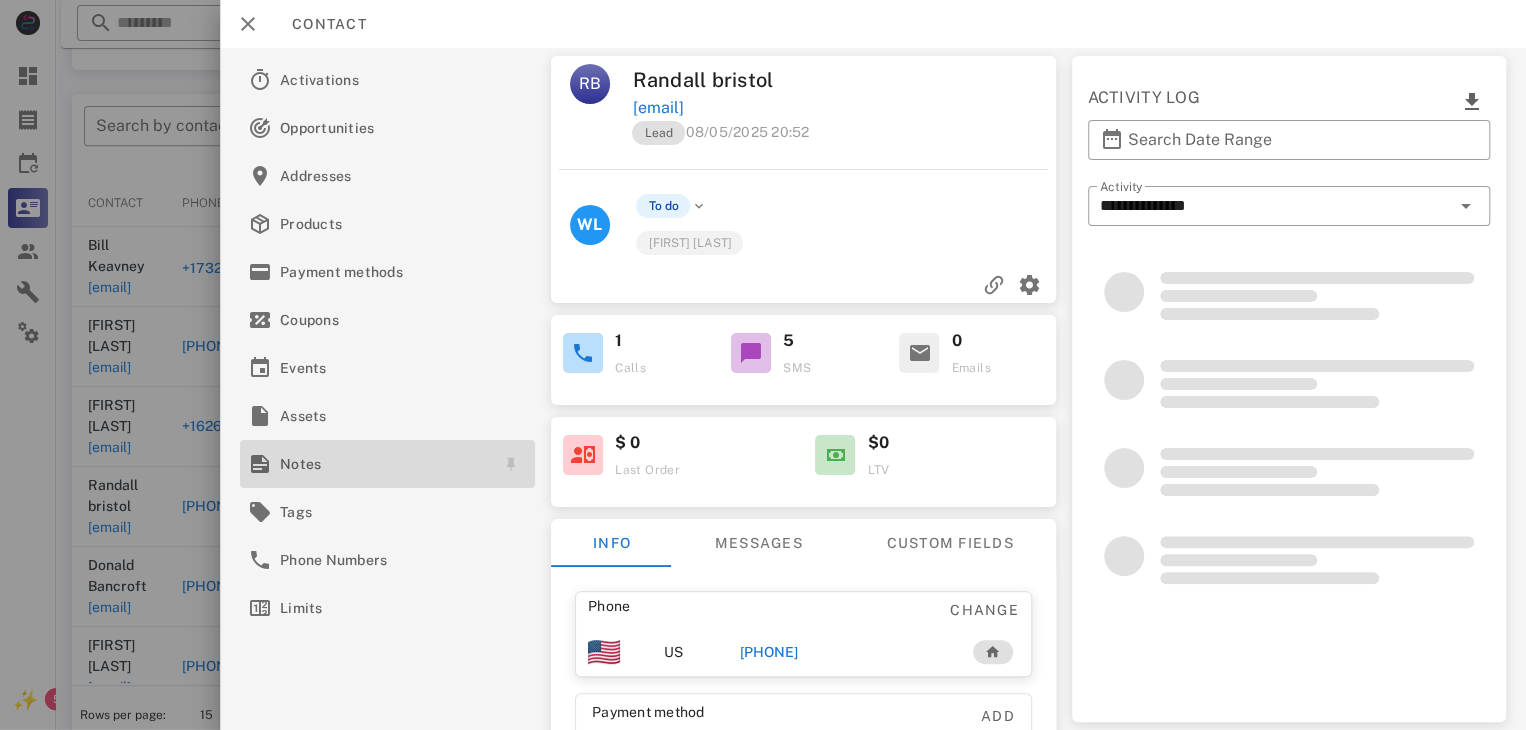 click on "Notes" at bounding box center [383, 464] 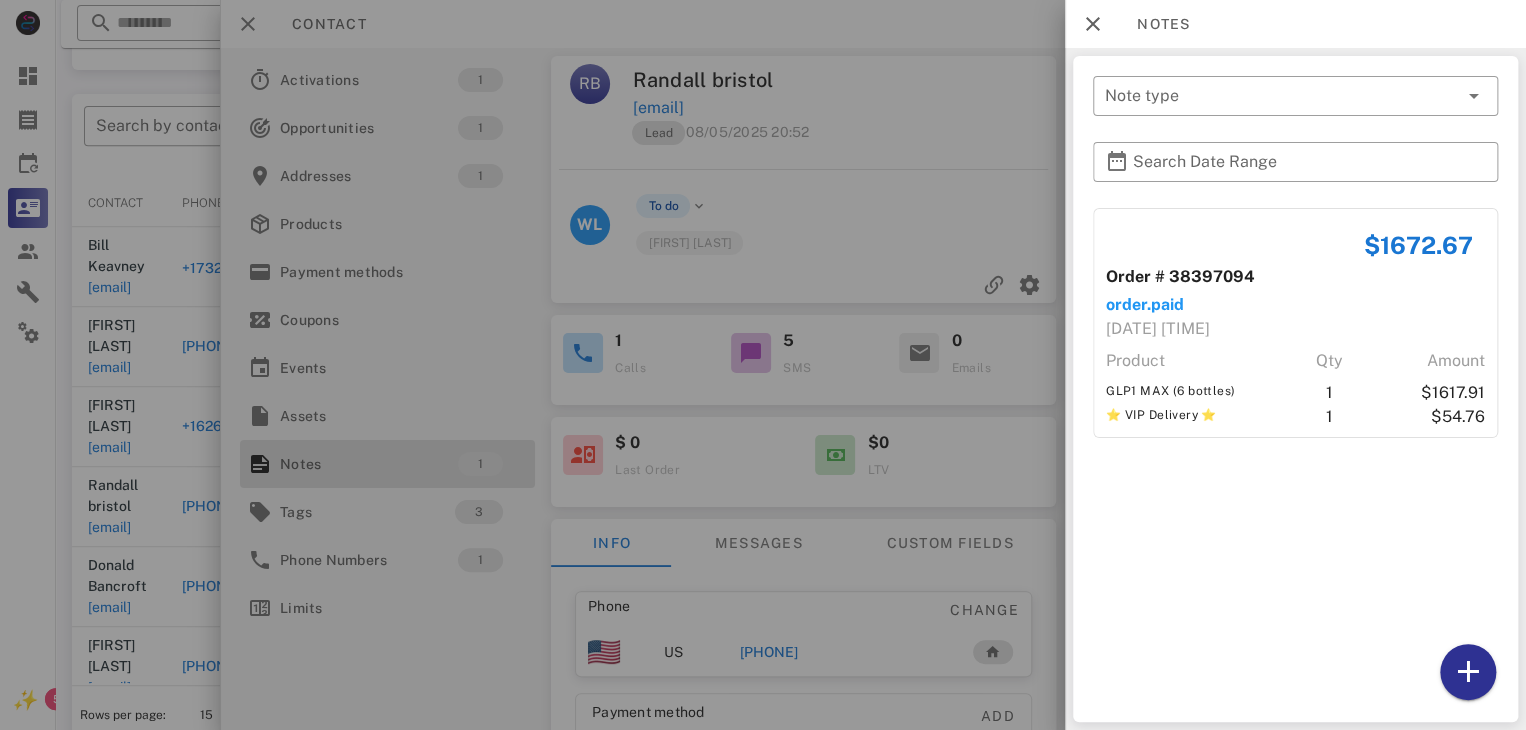 click at bounding box center [763, 365] 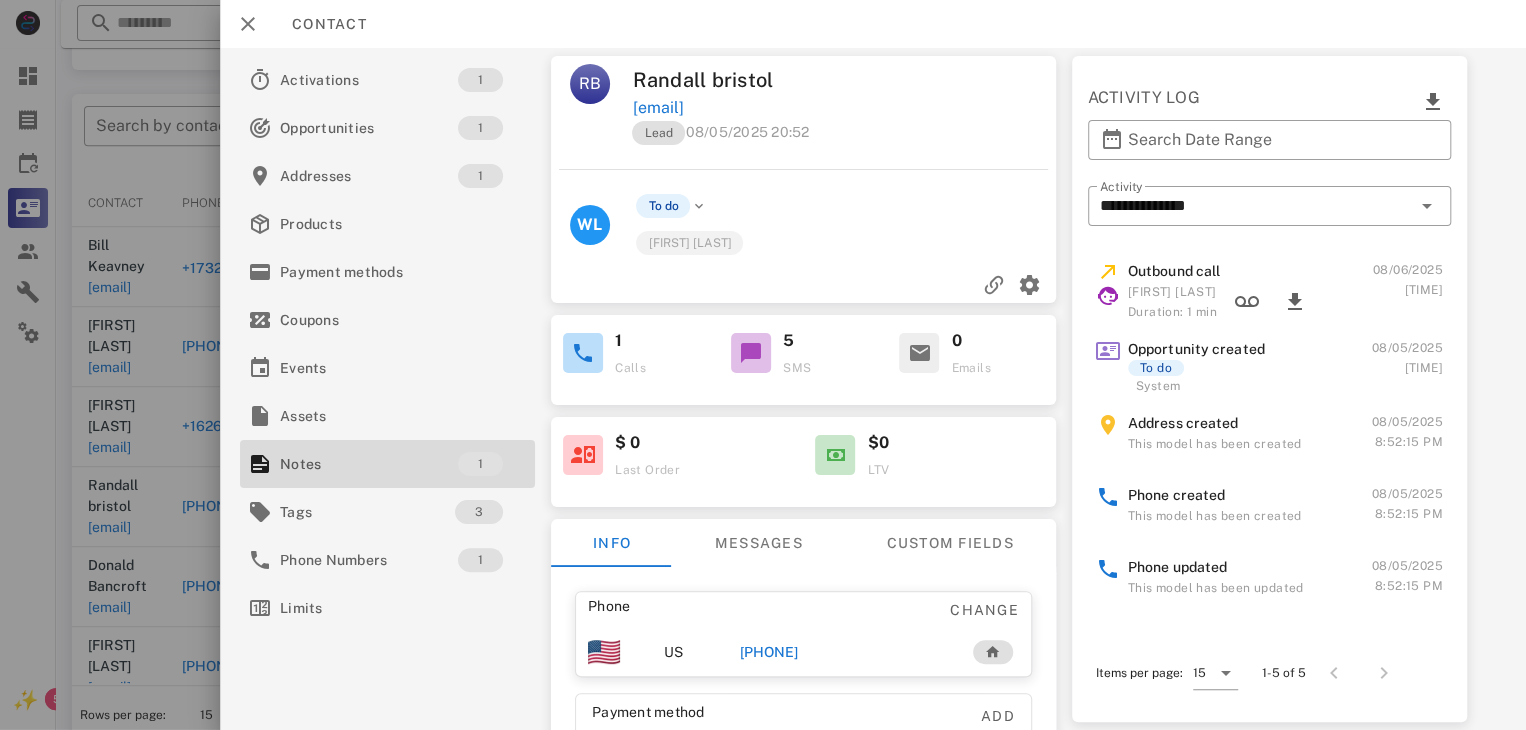 click on "[PHONE]" at bounding box center (769, 652) 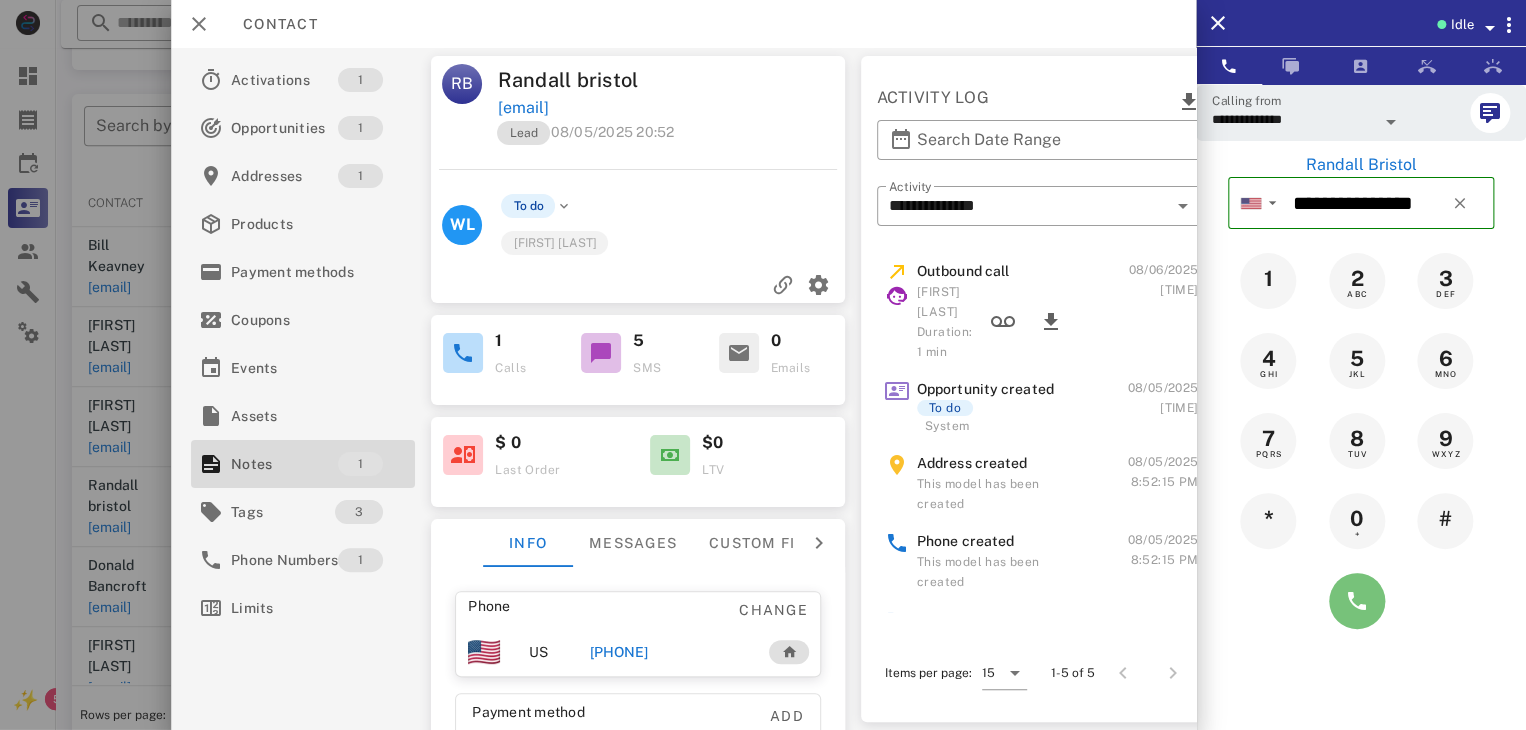 click at bounding box center (1357, 601) 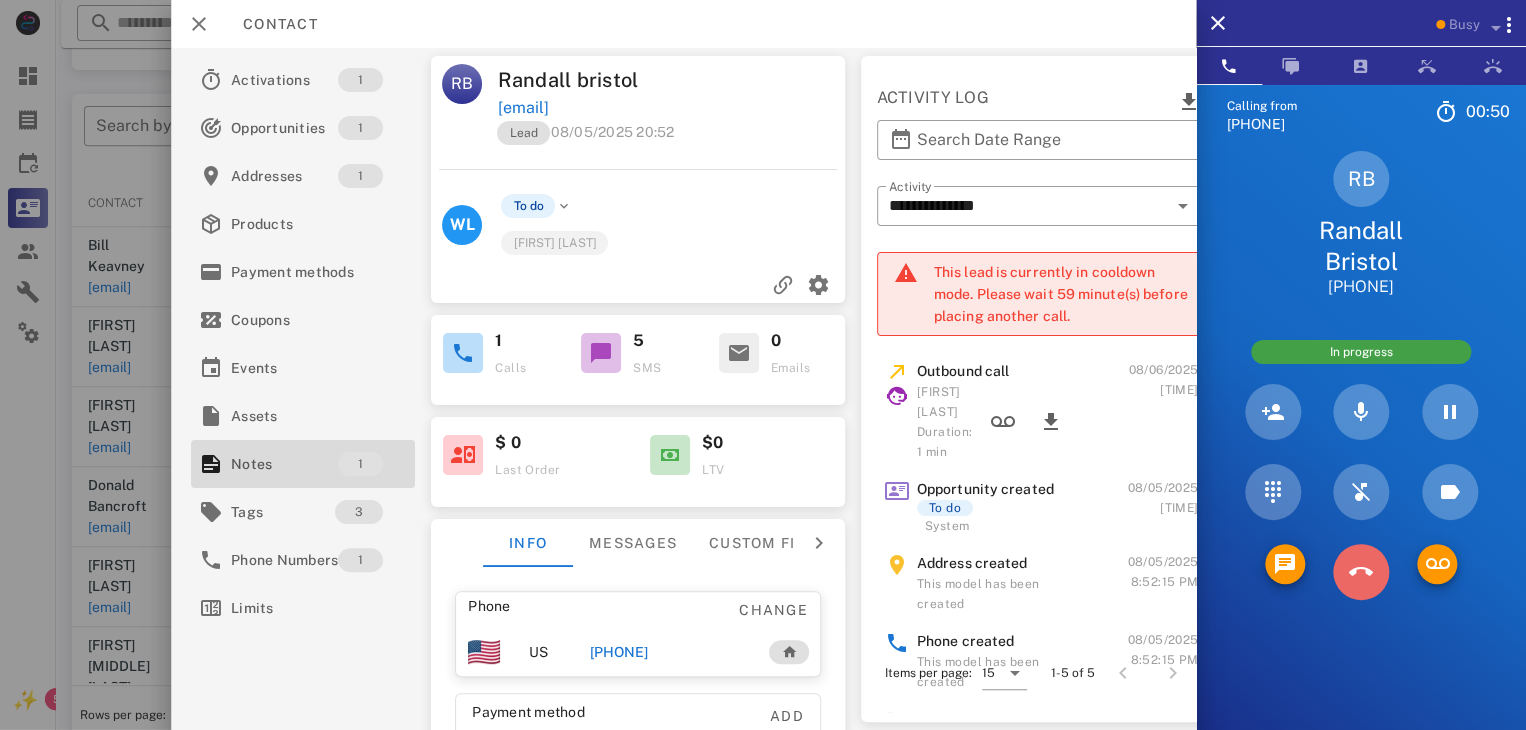 click at bounding box center (1361, 572) 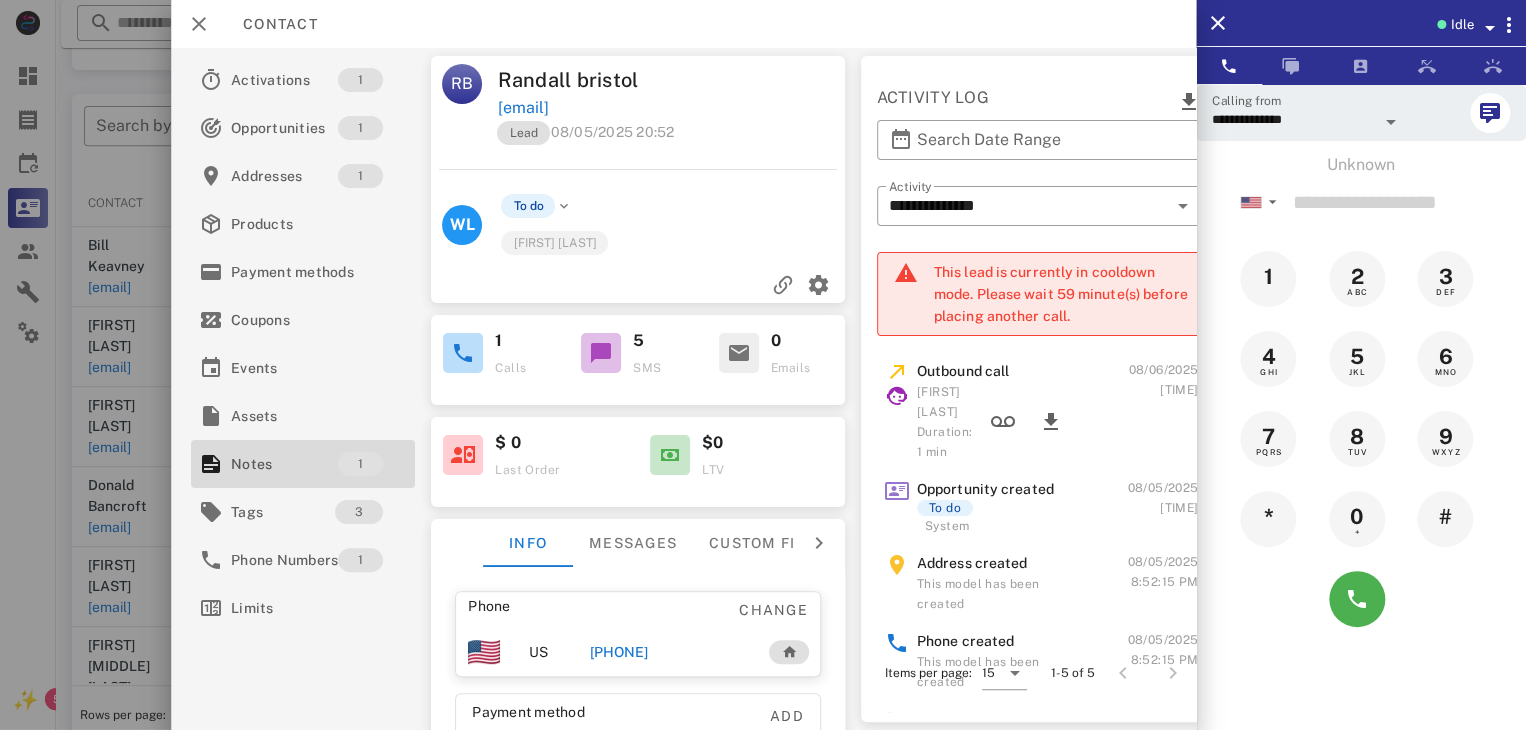 click at bounding box center [763, 365] 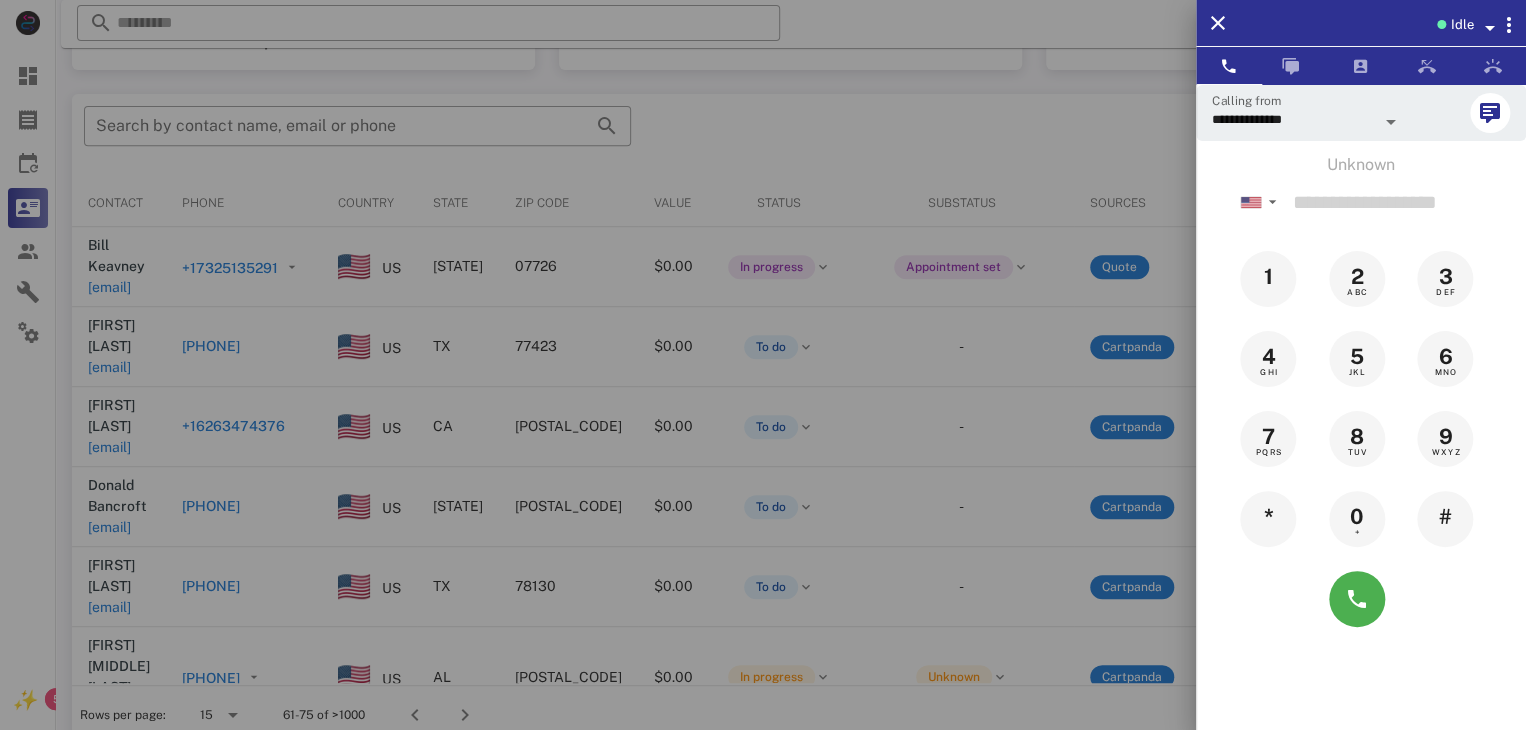 click at bounding box center [763, 365] 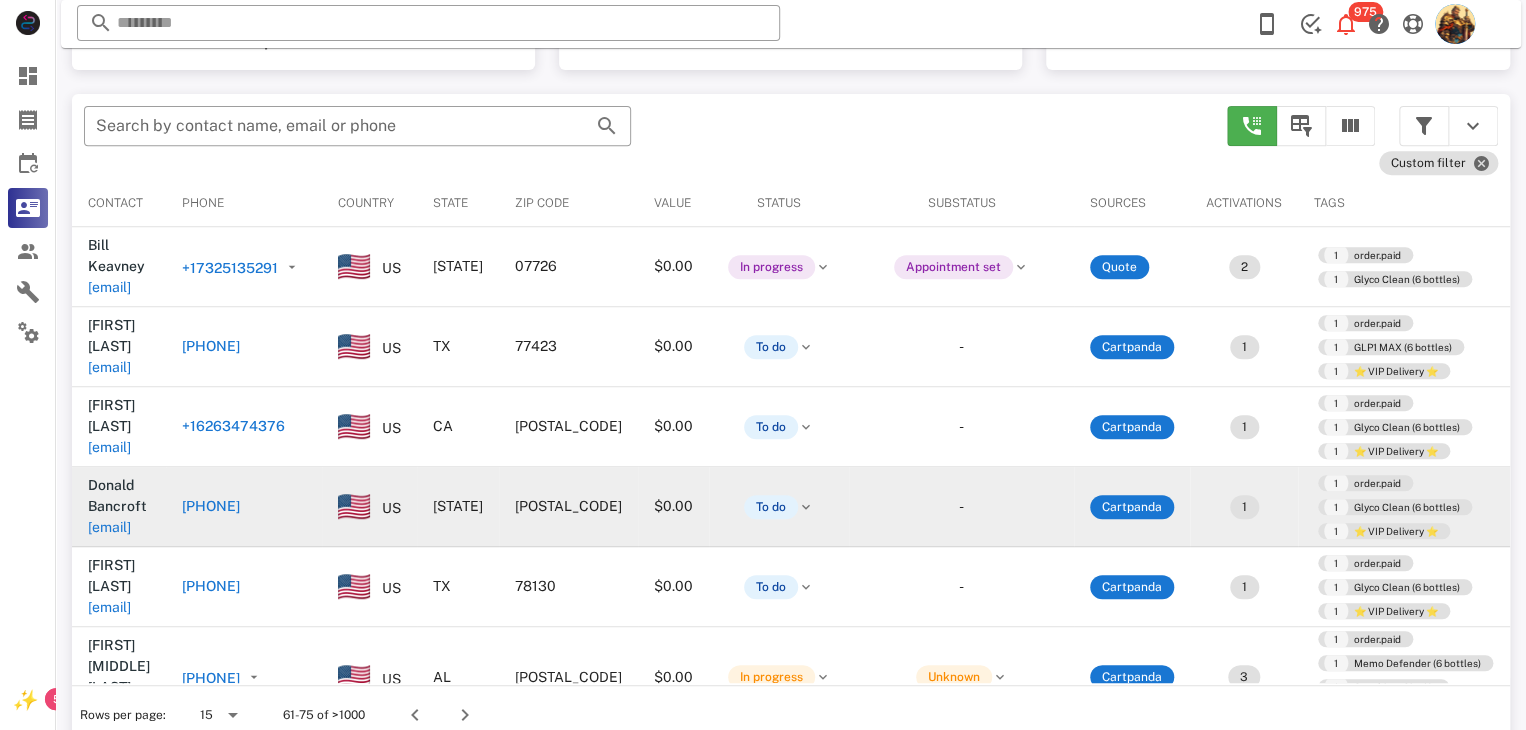 click on "[EMAIL]" at bounding box center [109, 527] 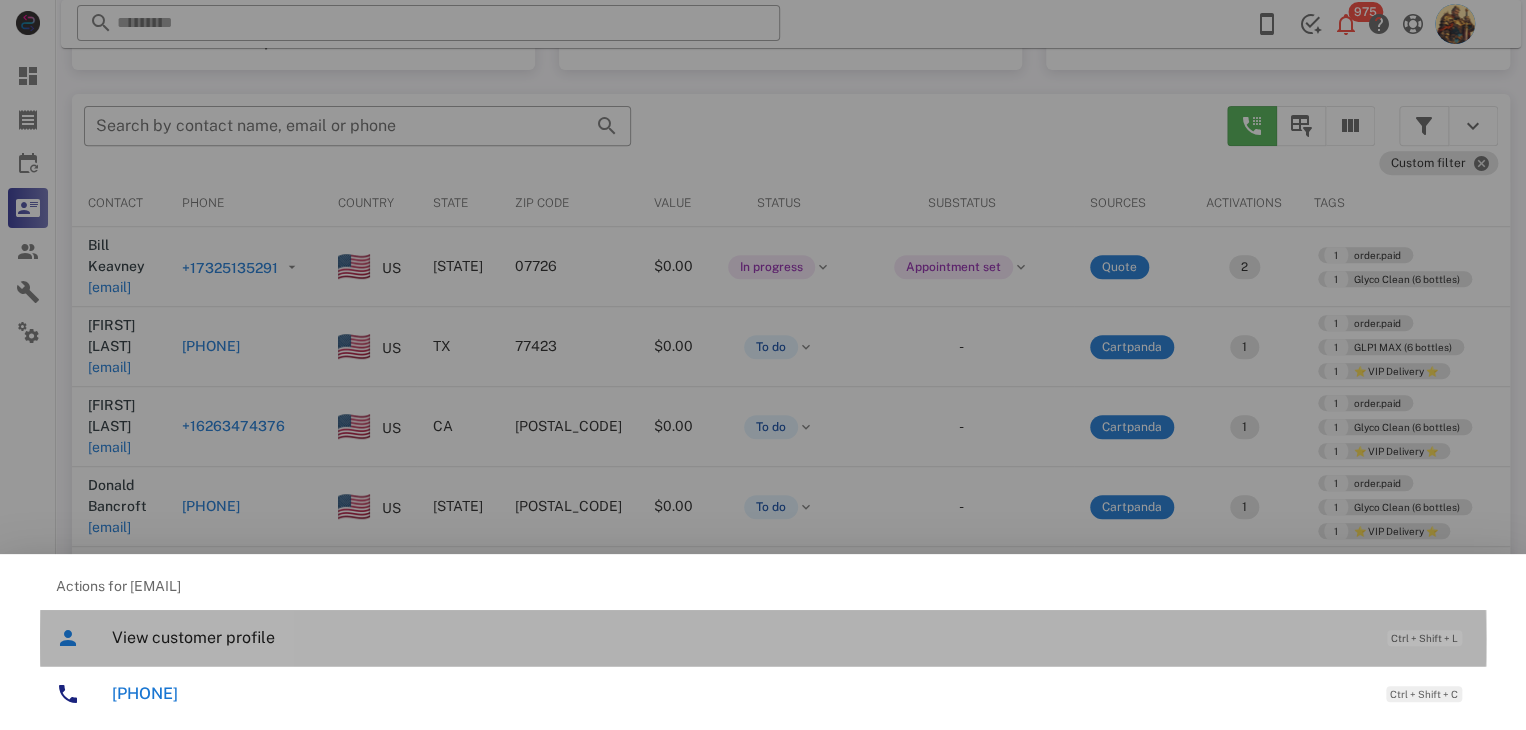 click on "View customer profile" at bounding box center (739, 637) 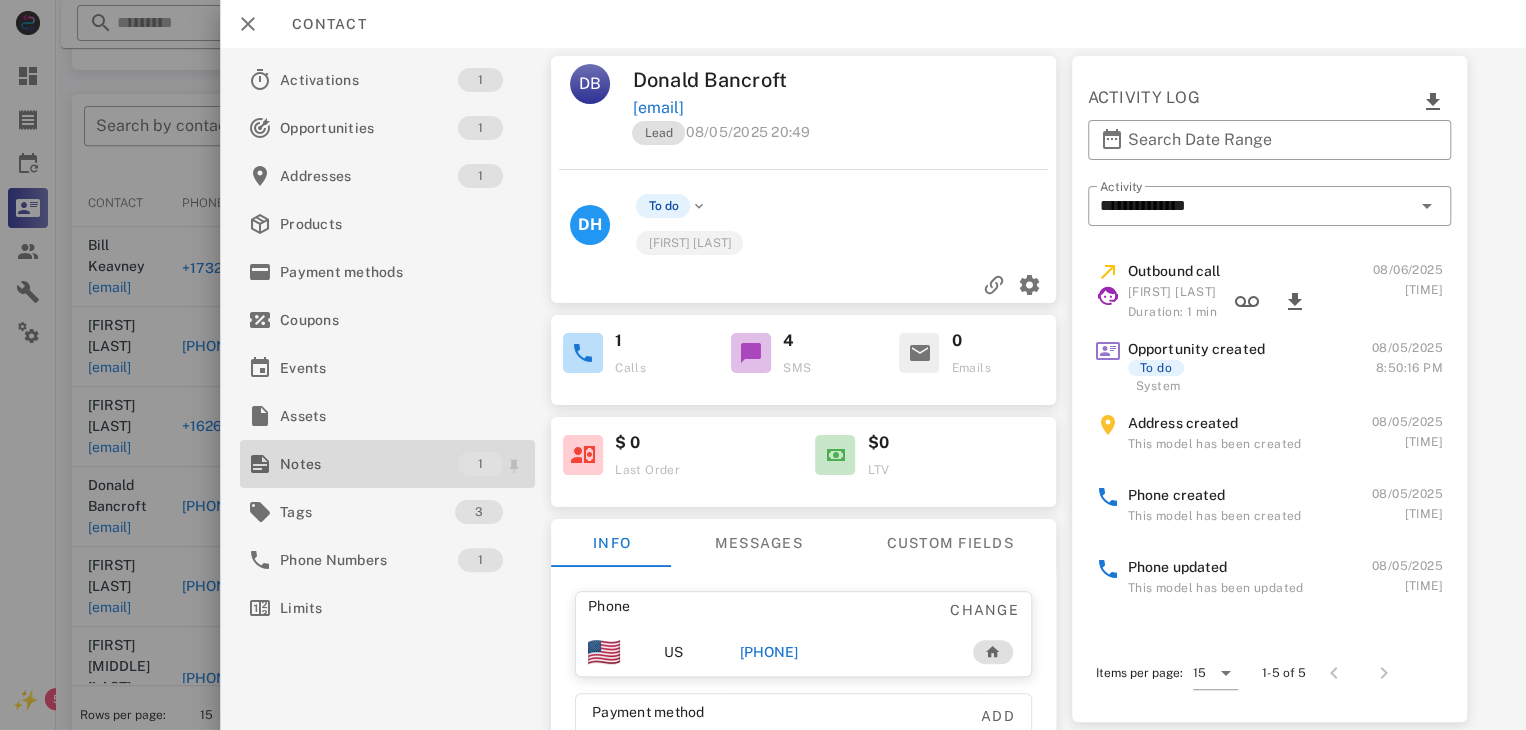 click at bounding box center [260, 464] 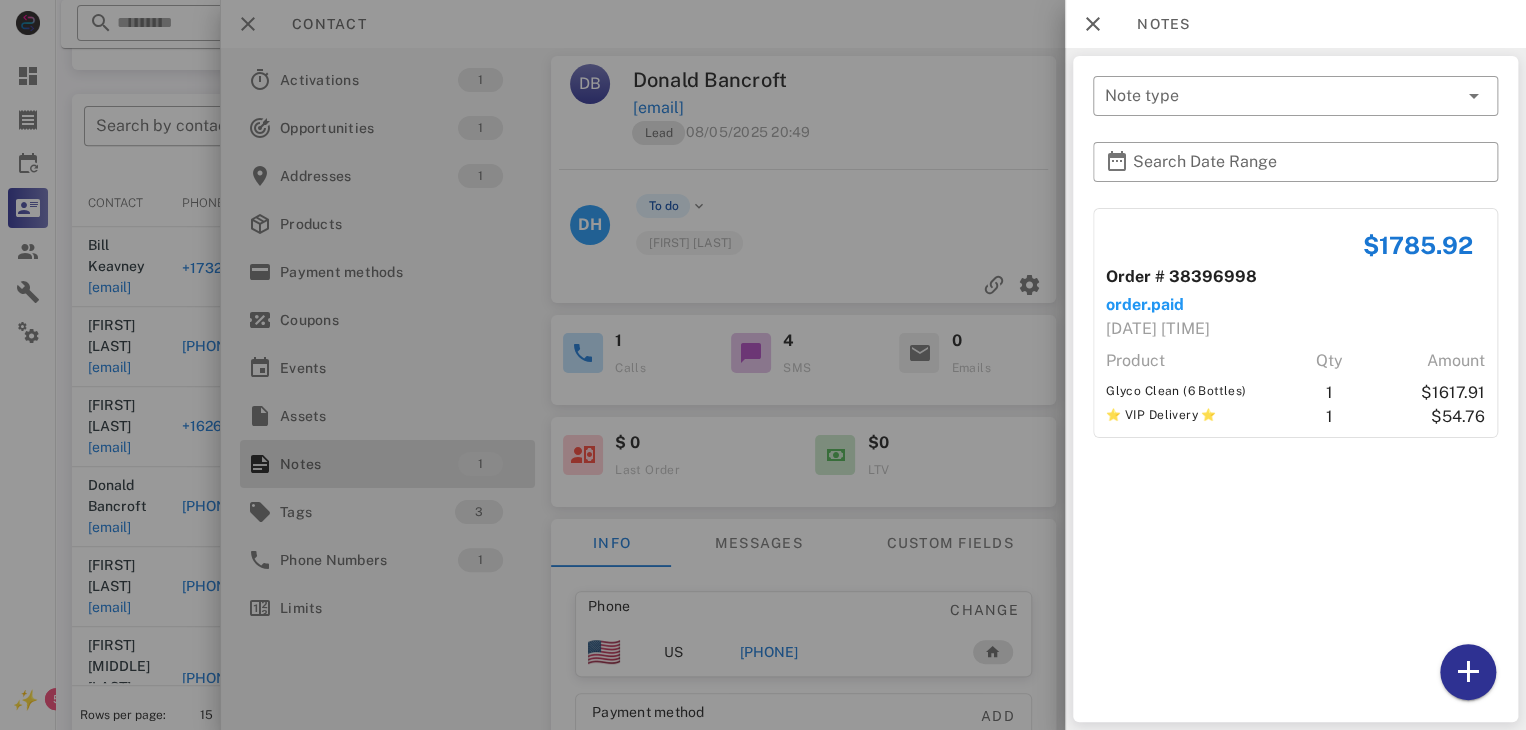 click at bounding box center (763, 365) 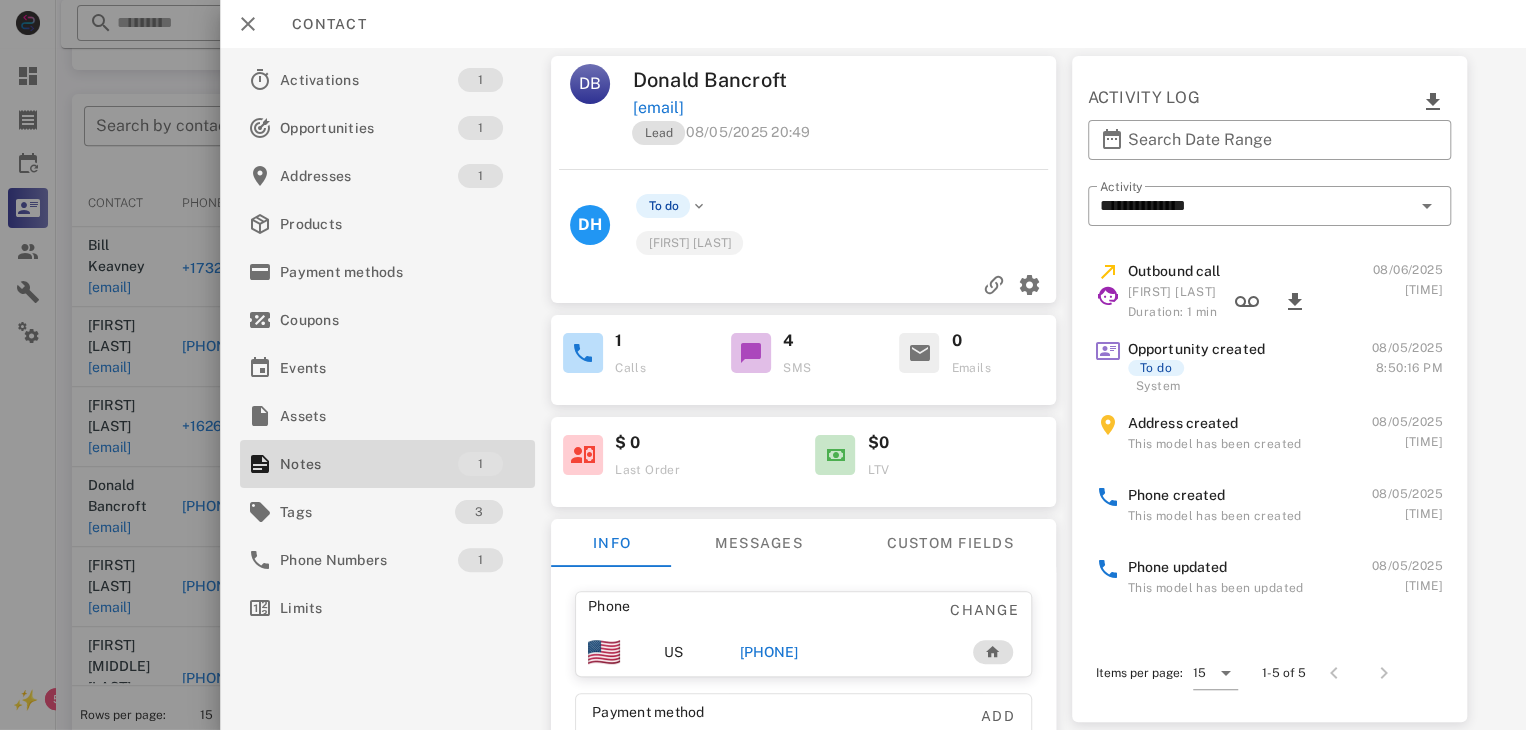click on "[PHONE]" at bounding box center (769, 652) 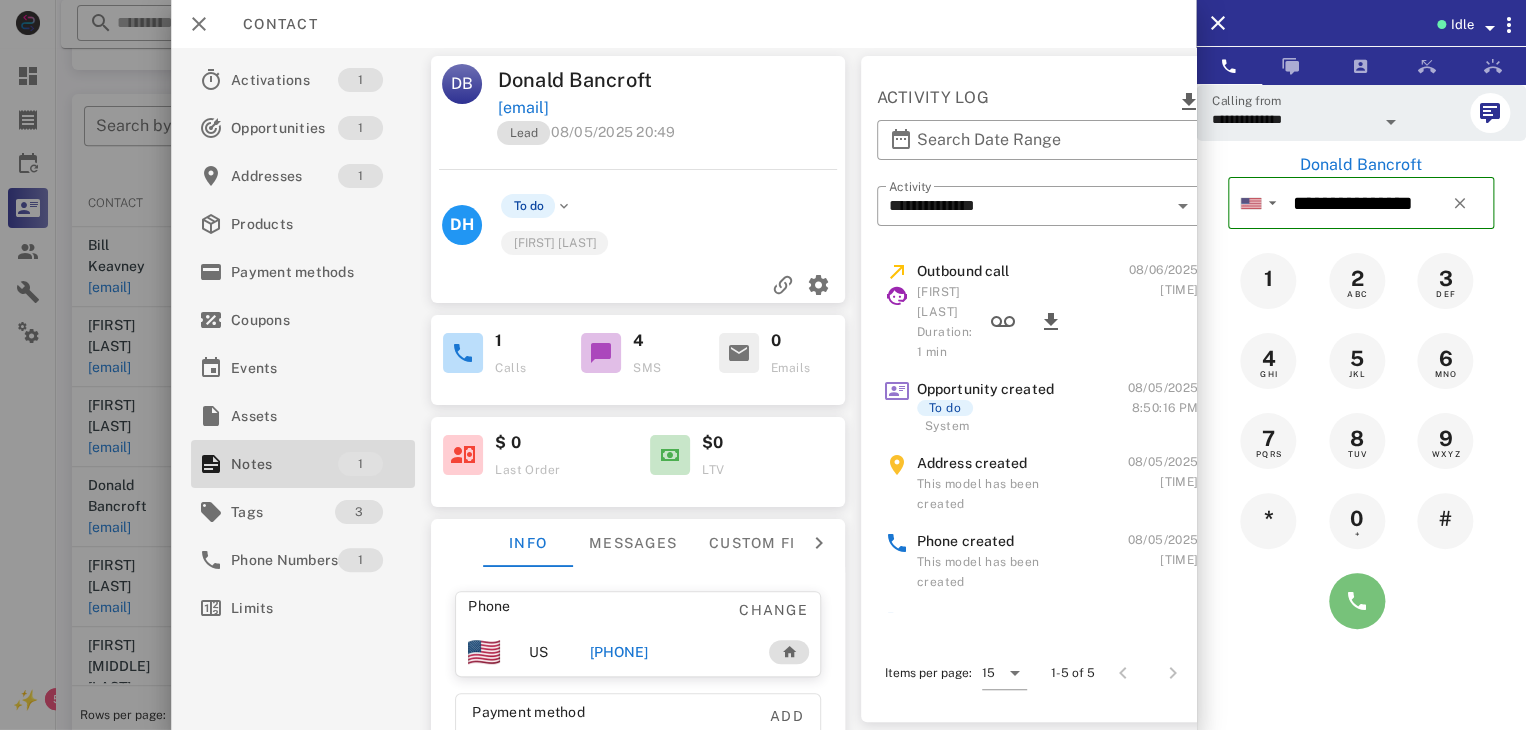 click at bounding box center (1357, 601) 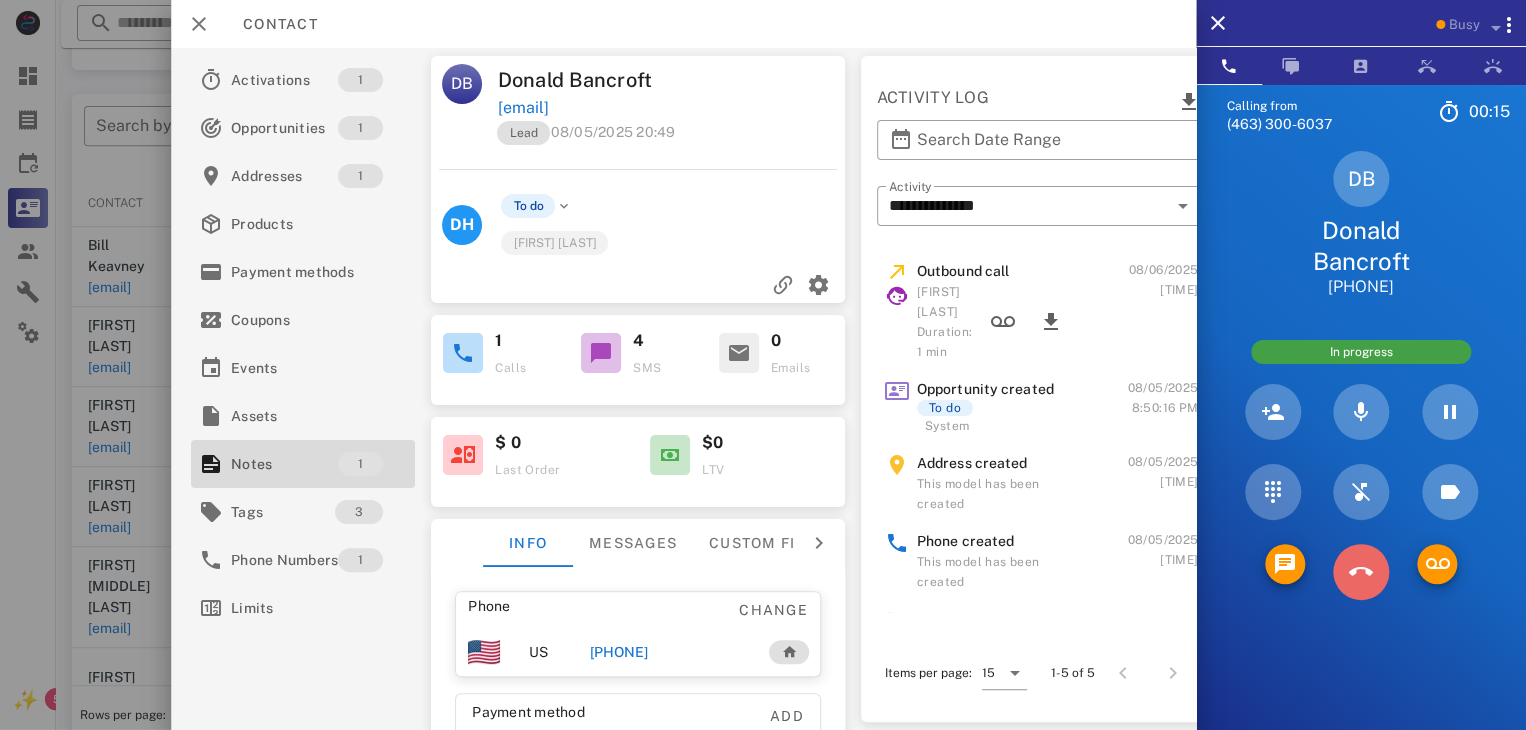 click at bounding box center [1361, 572] 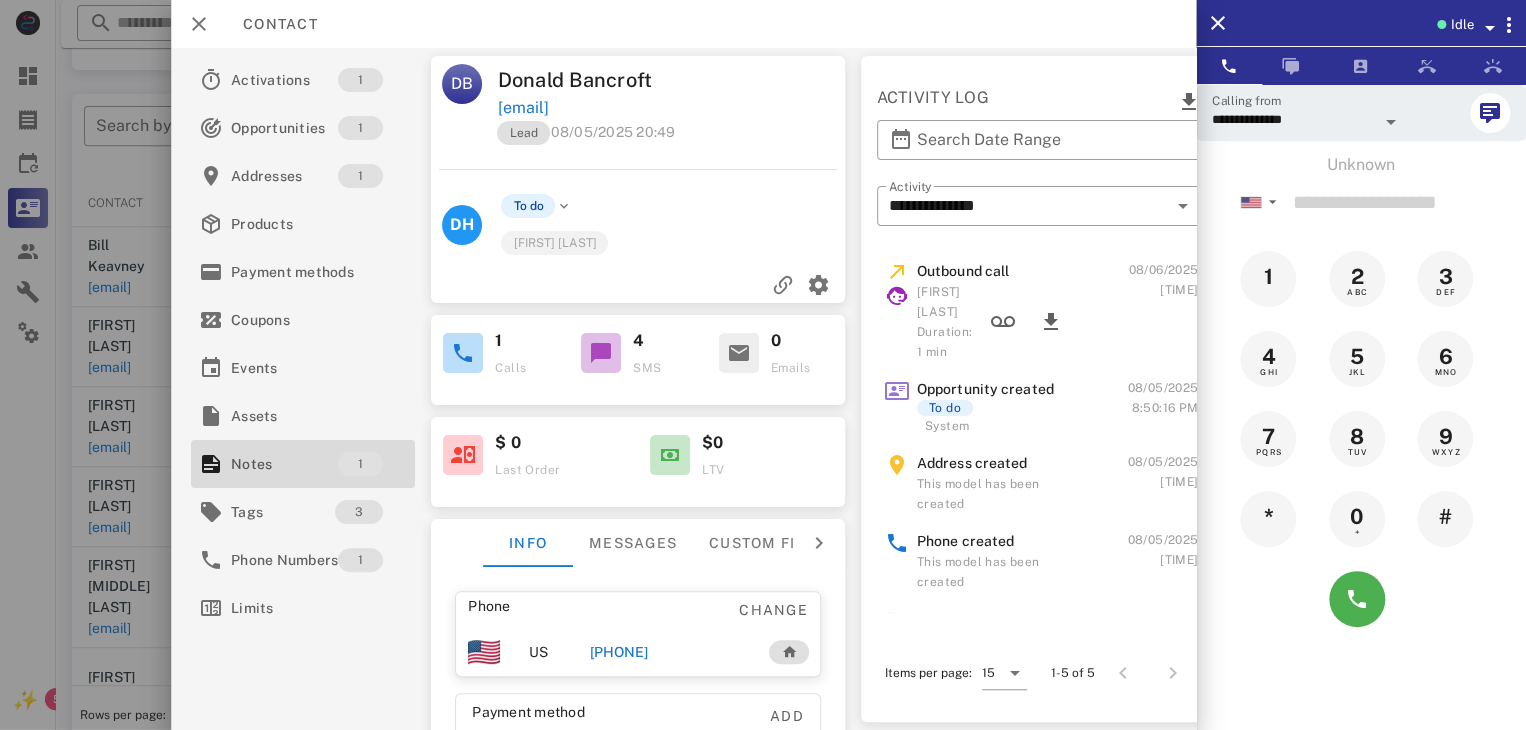 click at bounding box center [763, 365] 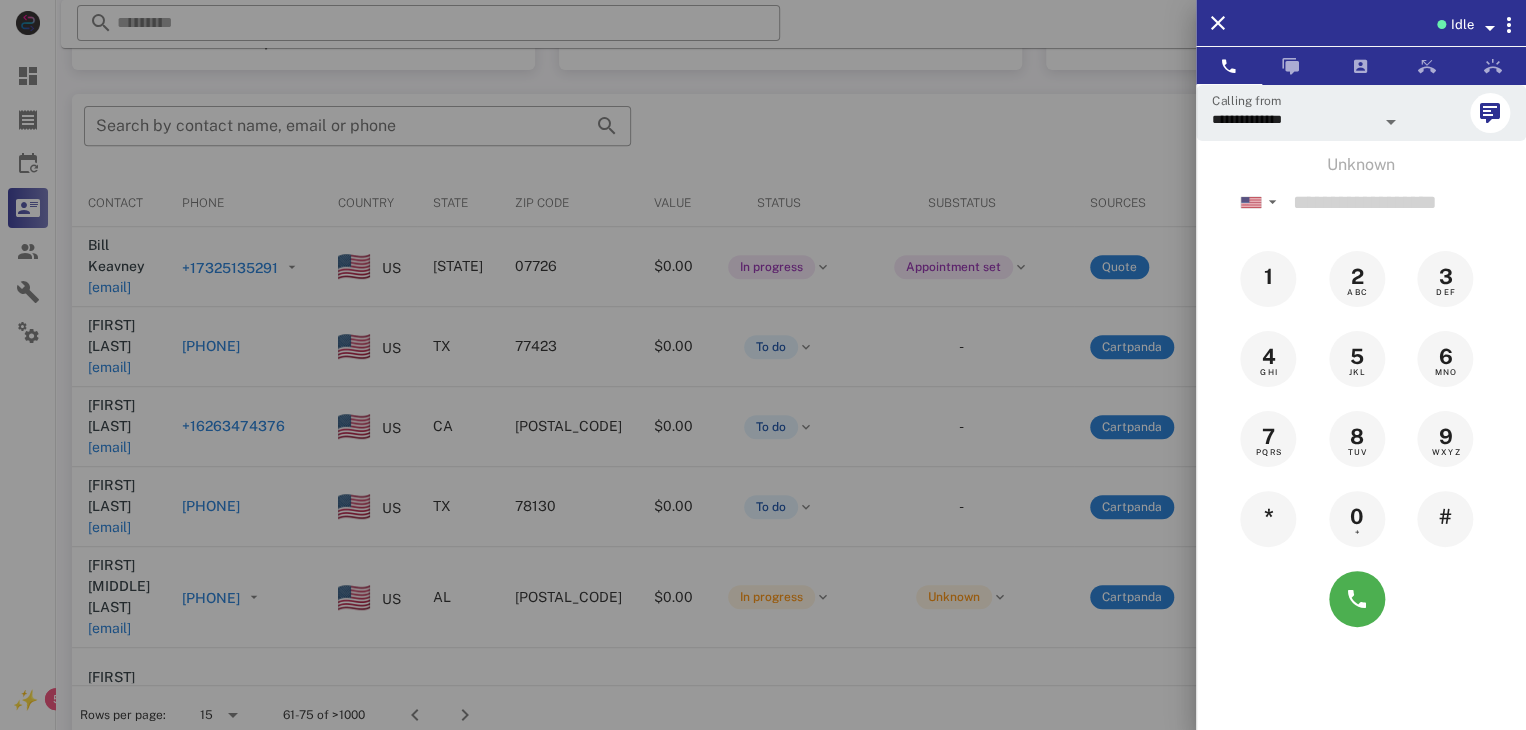 click at bounding box center (763, 365) 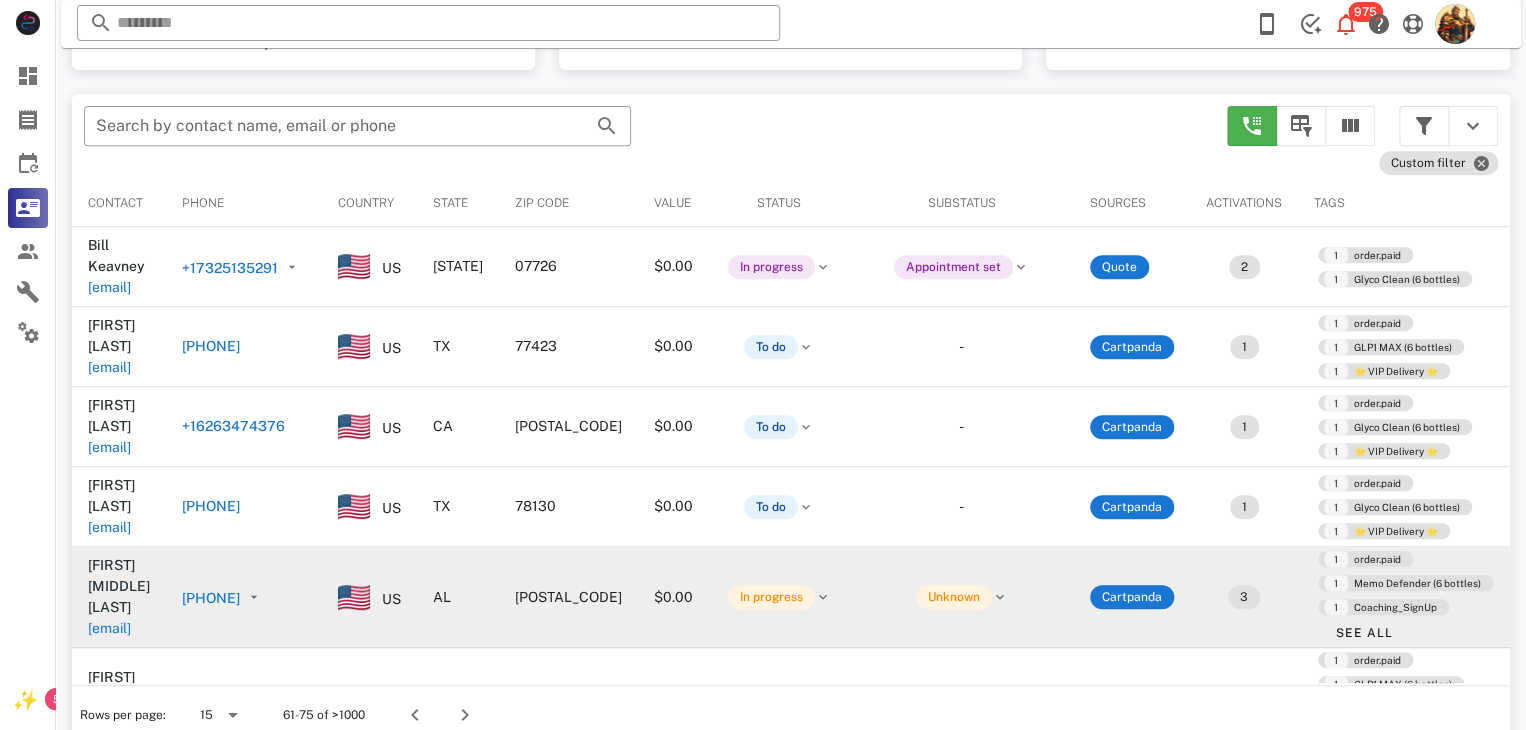 click on "[EMAIL]" at bounding box center [109, 628] 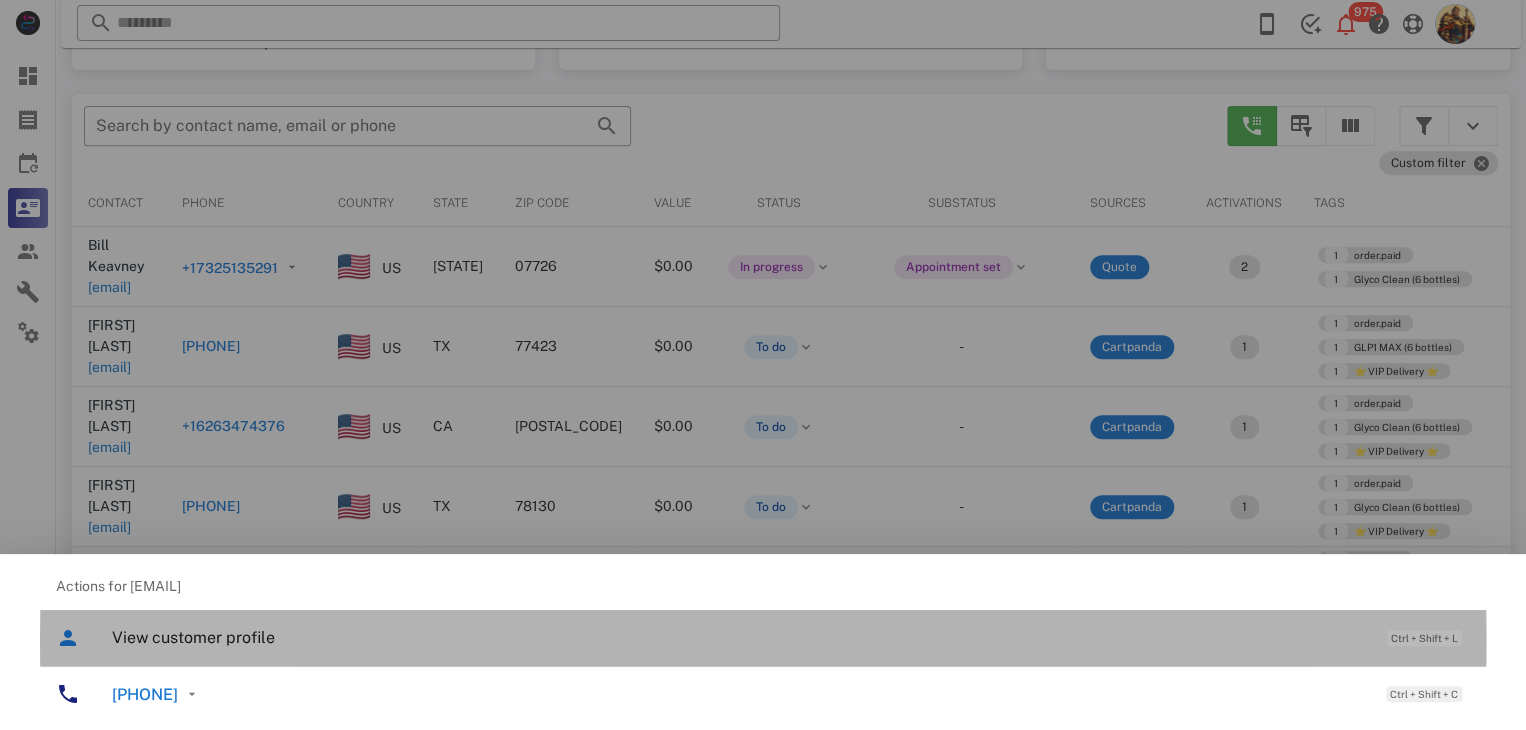 click on "View customer profile" at bounding box center (739, 637) 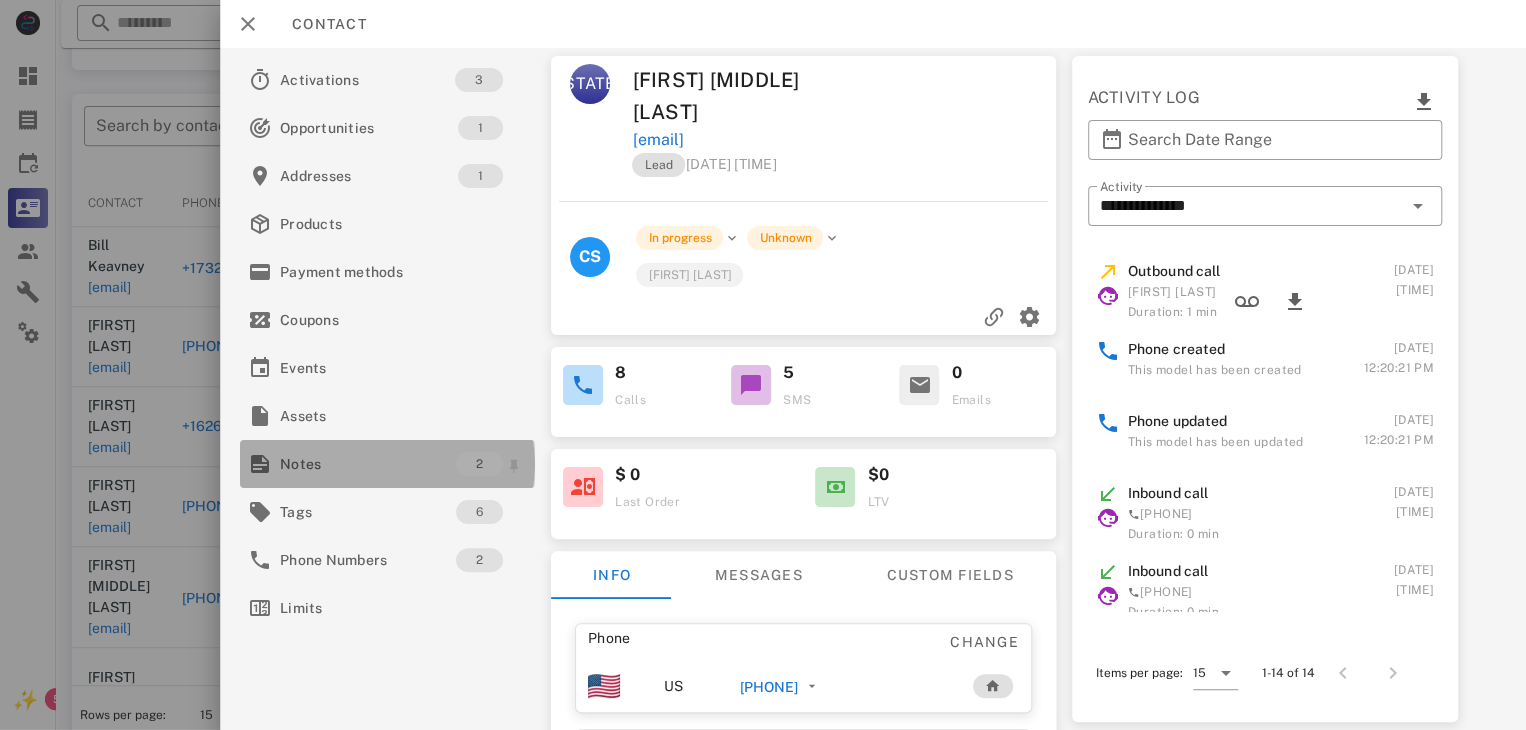 click on "Notes" at bounding box center (368, 464) 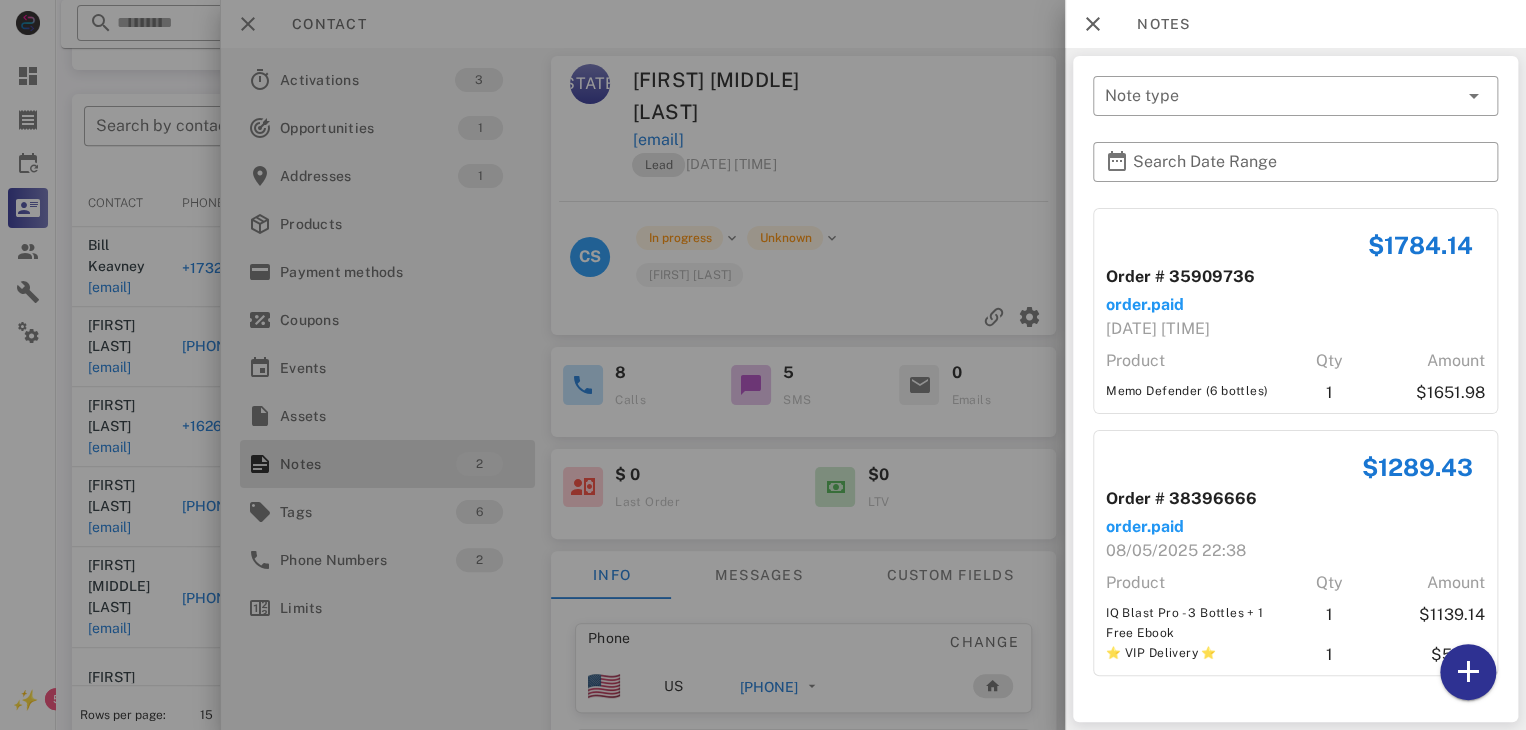 click at bounding box center [763, 365] 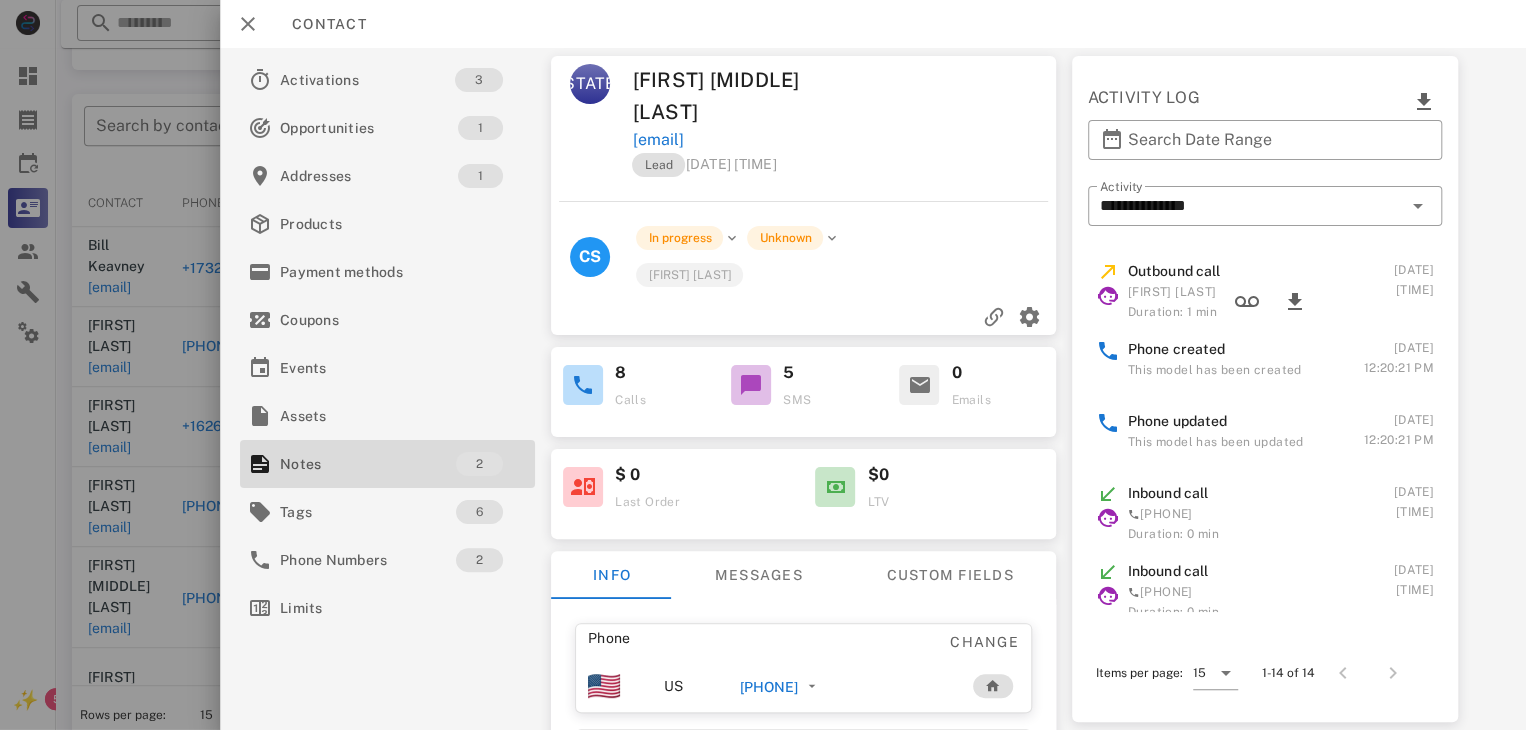 click at bounding box center [763, 365] 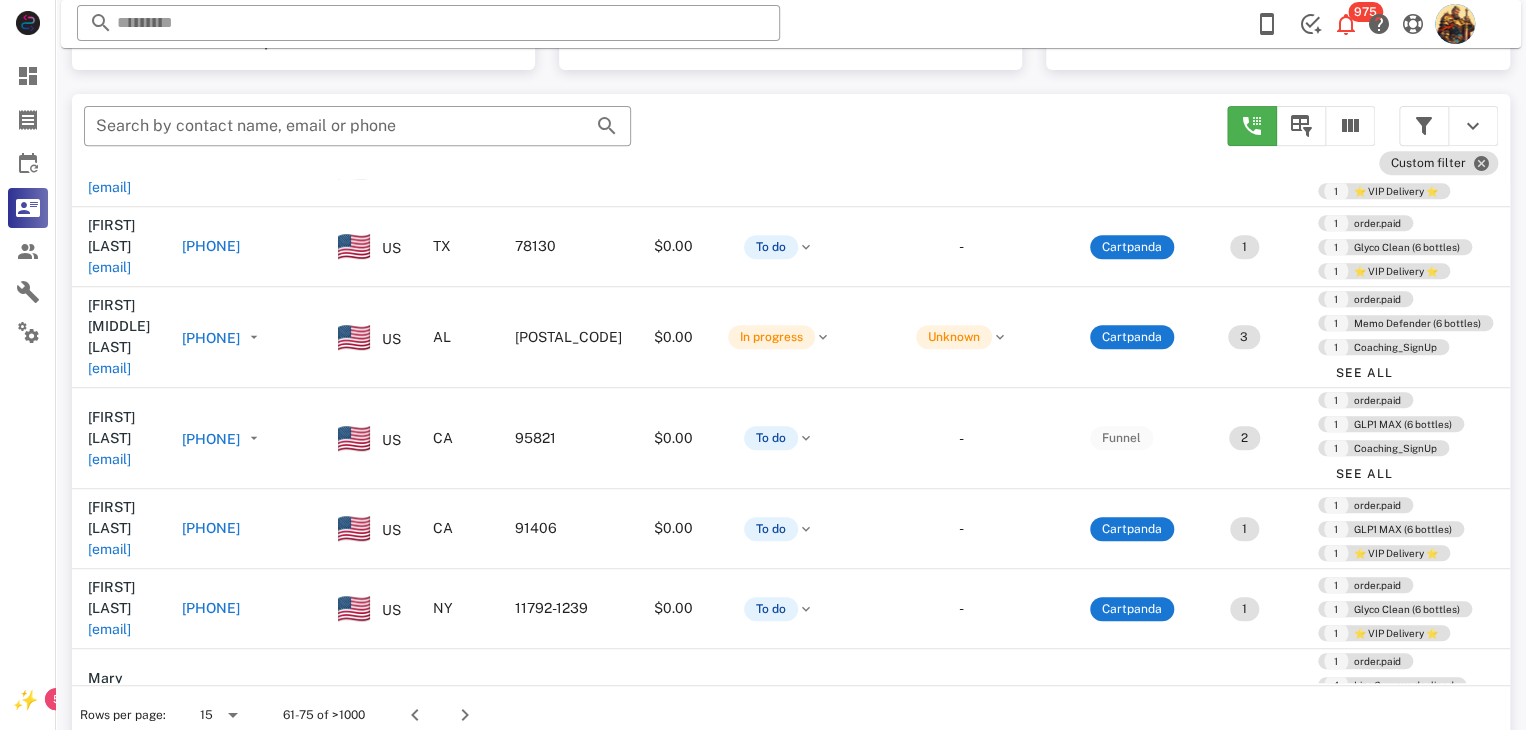 scroll, scrollTop: 263, scrollLeft: 0, axis: vertical 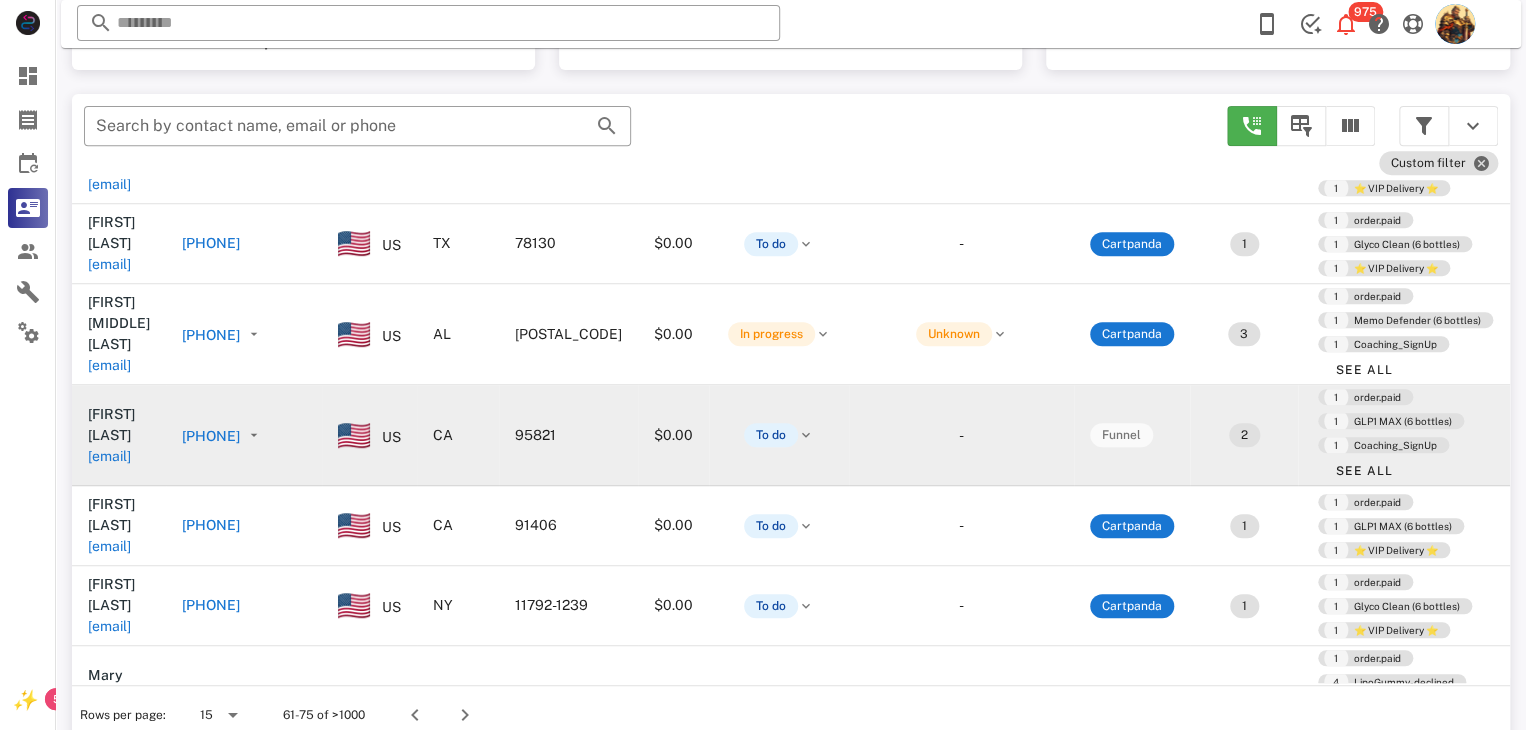 click on "[EMAIL]" at bounding box center [109, 456] 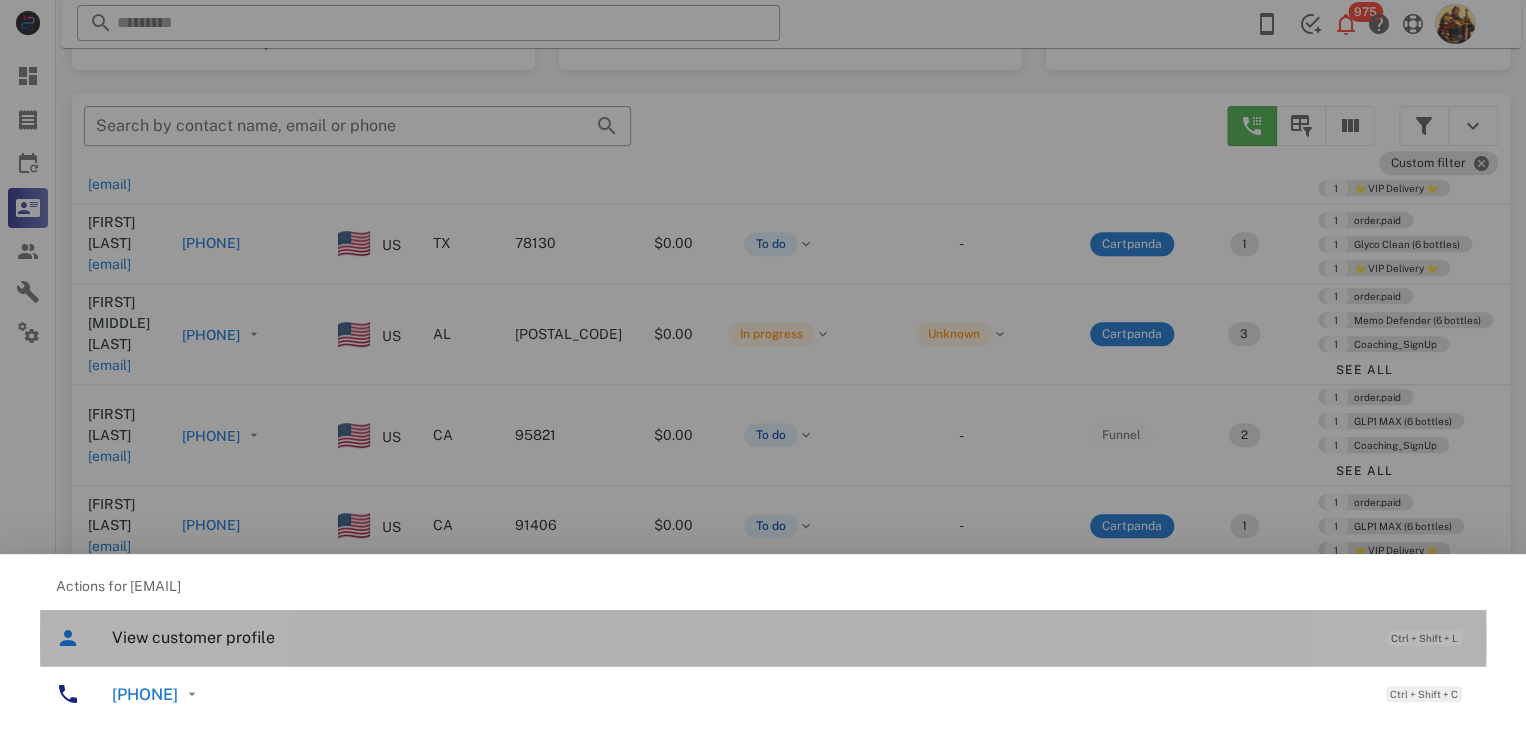 click on "View customer profile" at bounding box center (739, 637) 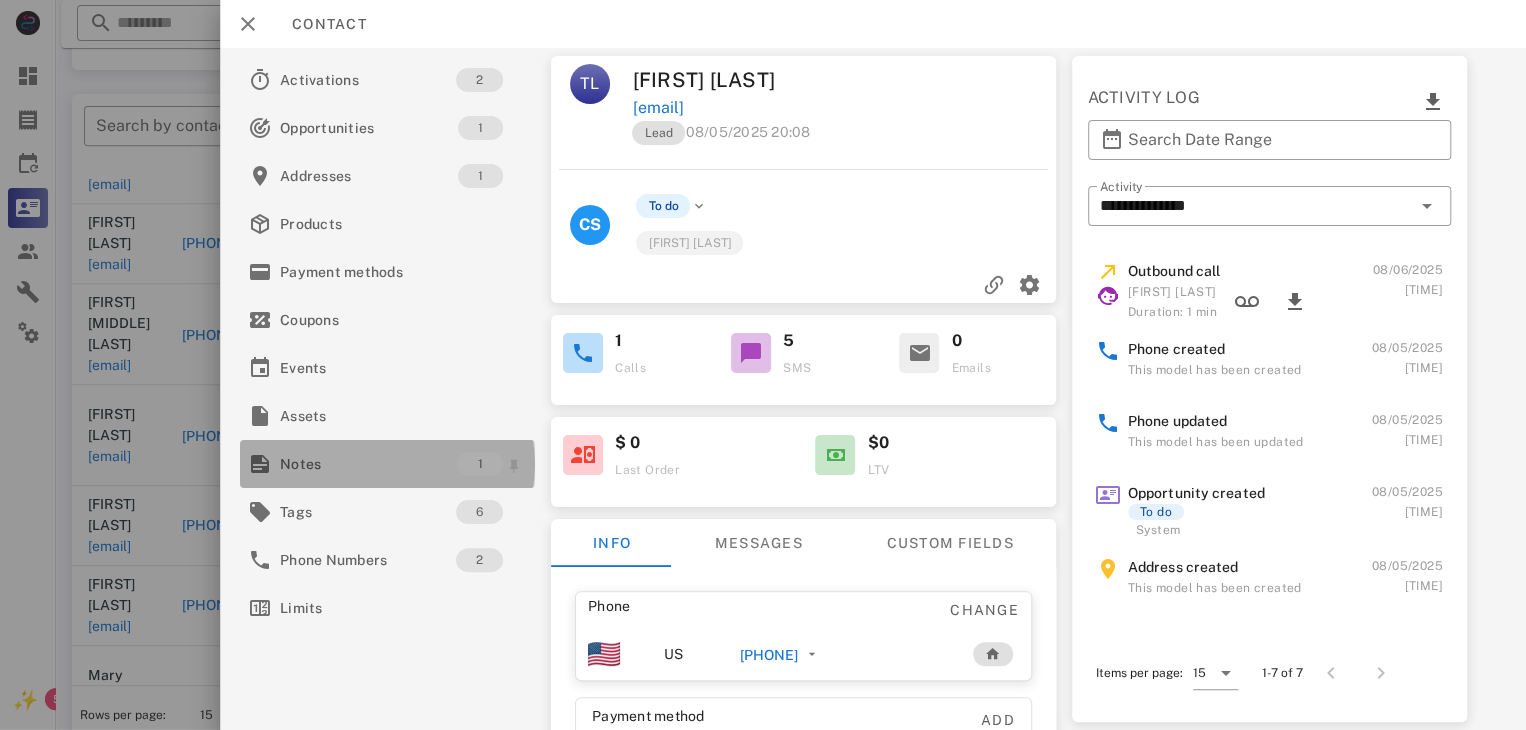 click on "Notes" at bounding box center (369, 464) 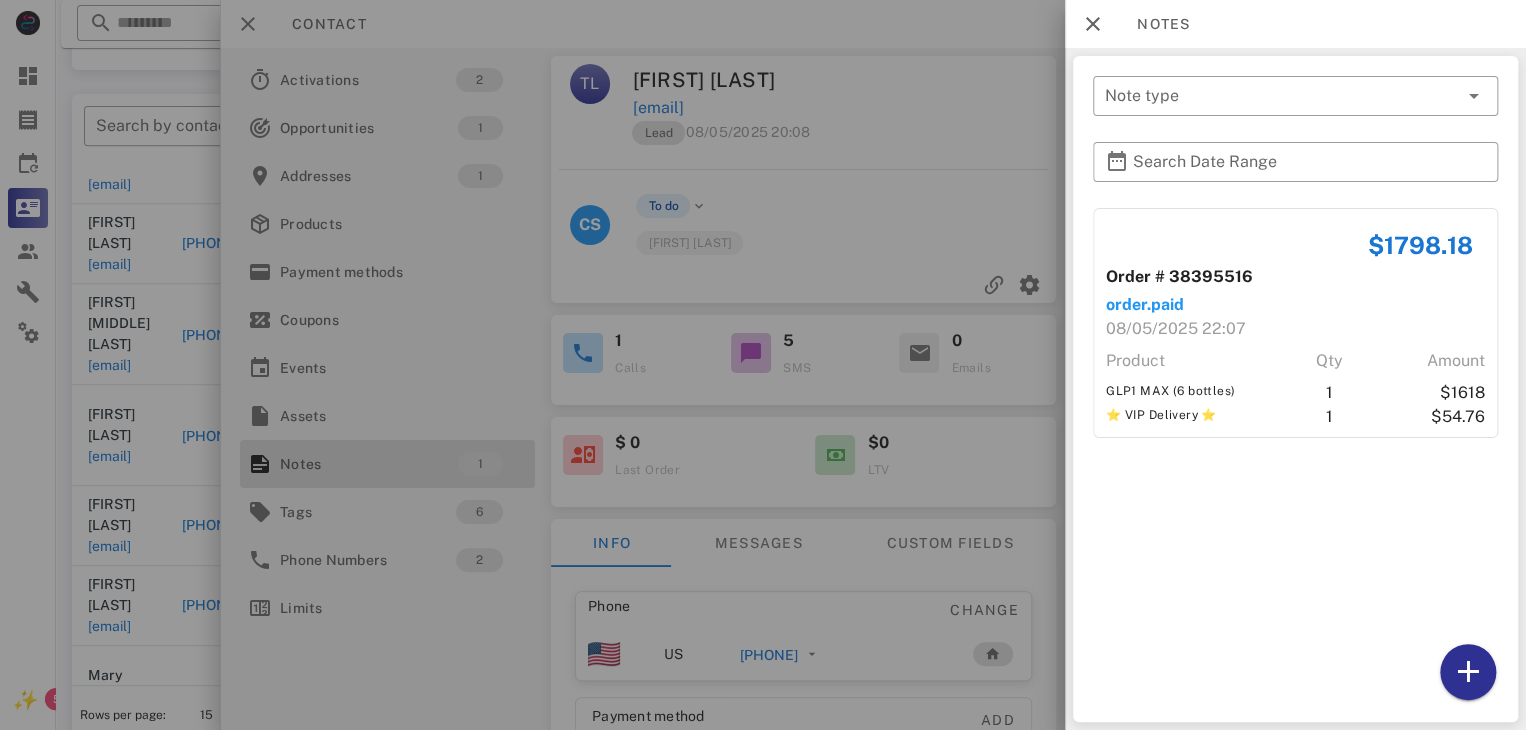 click at bounding box center (763, 365) 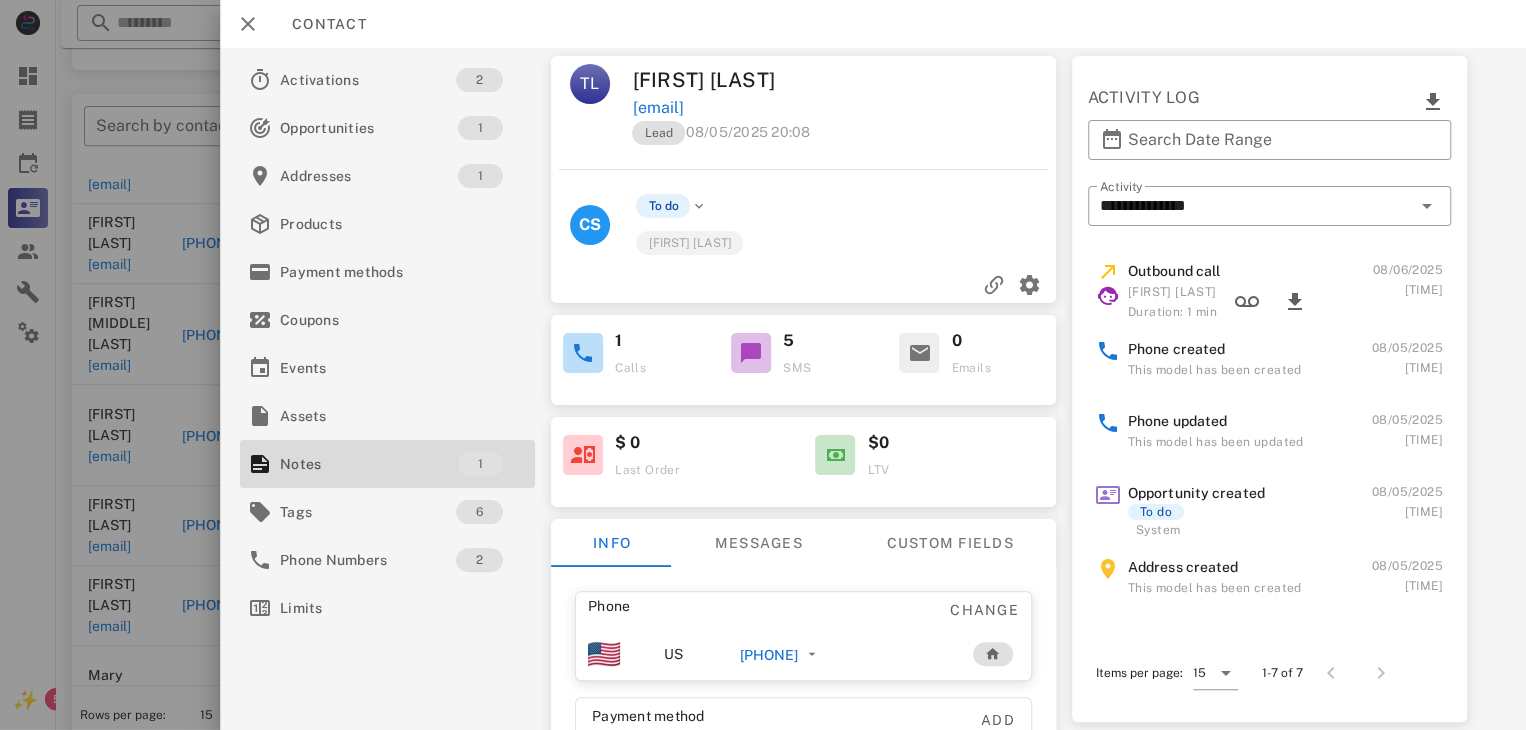 click on "[PHONE]" at bounding box center [769, 655] 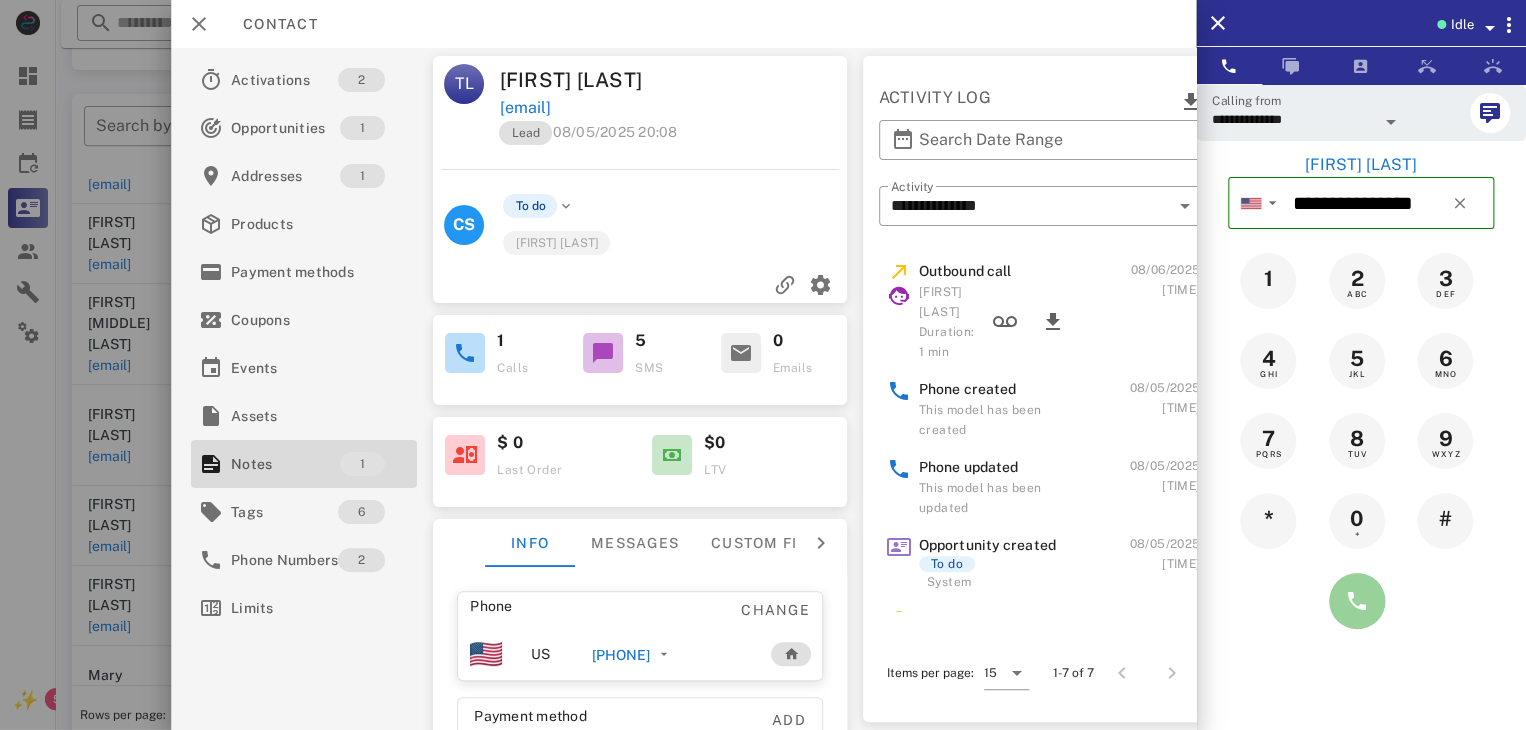 click at bounding box center [1357, 601] 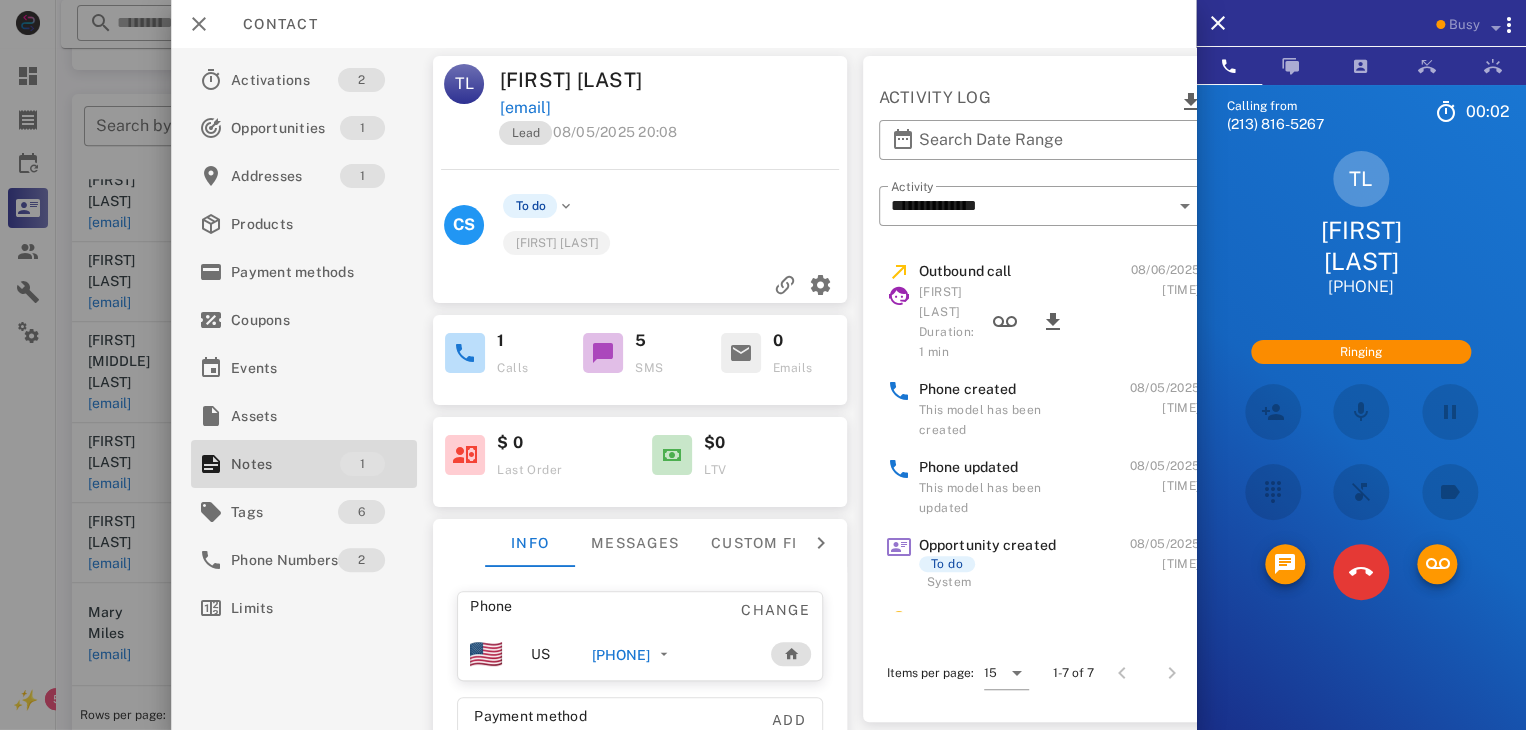 scroll, scrollTop: 178, scrollLeft: 0, axis: vertical 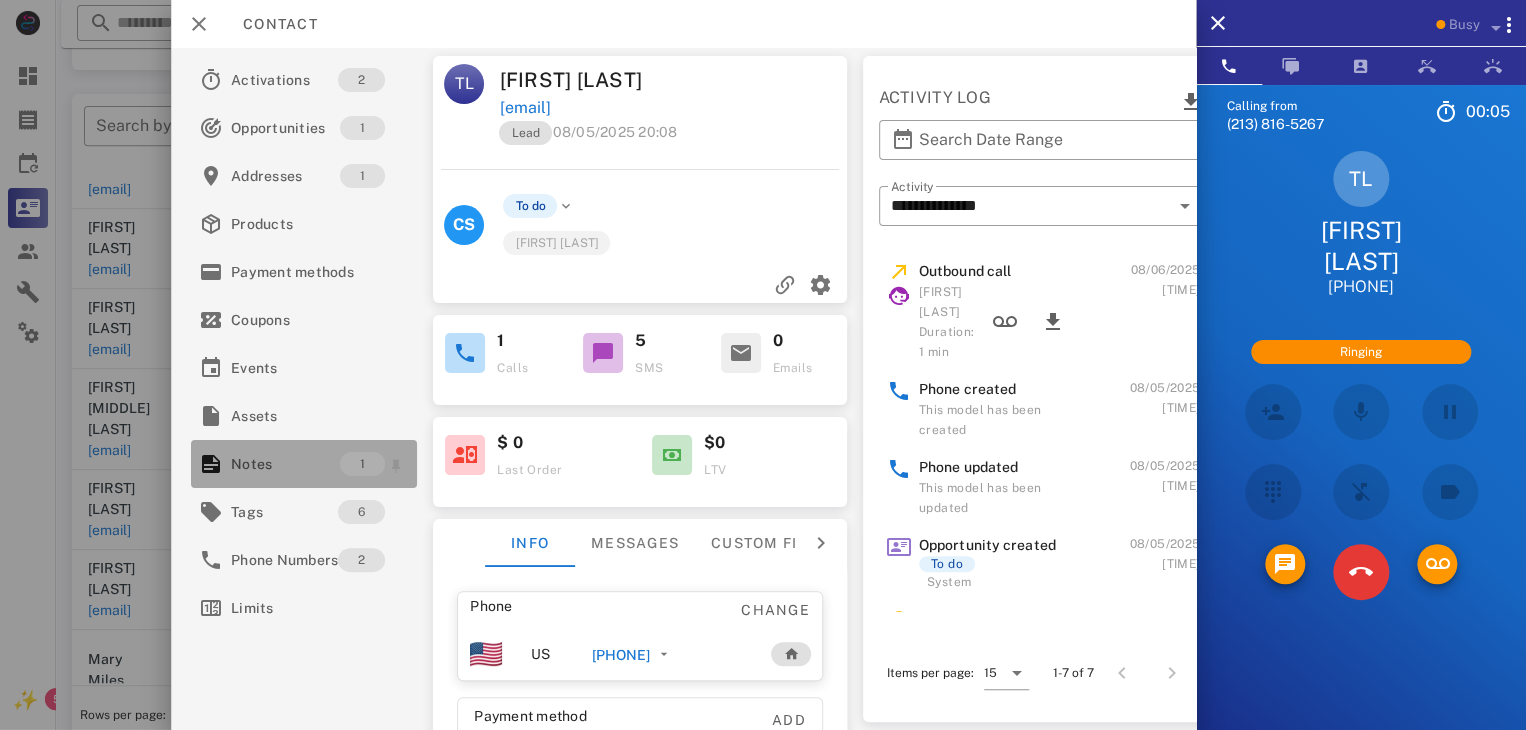 click on "Notes" at bounding box center (285, 464) 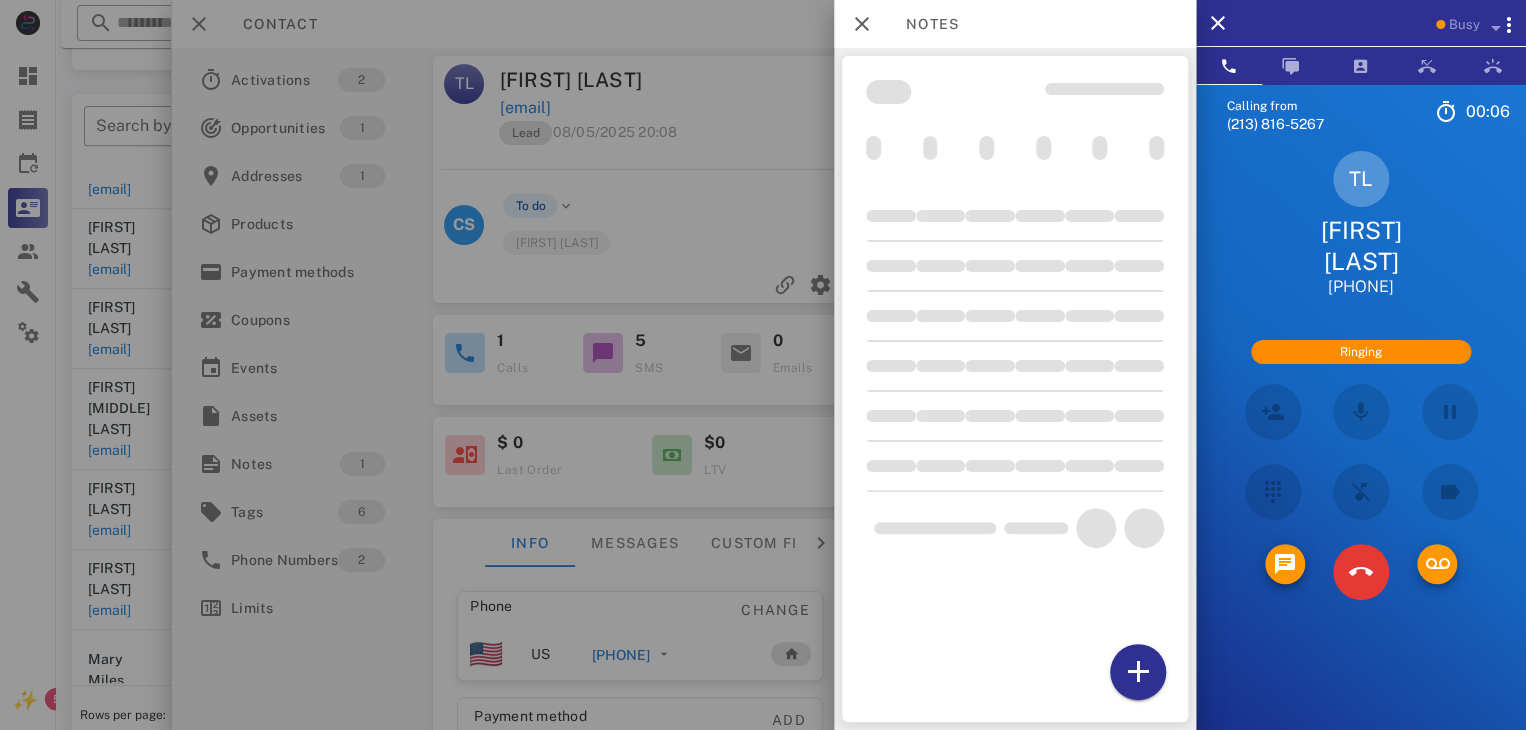 click at bounding box center [763, 365] 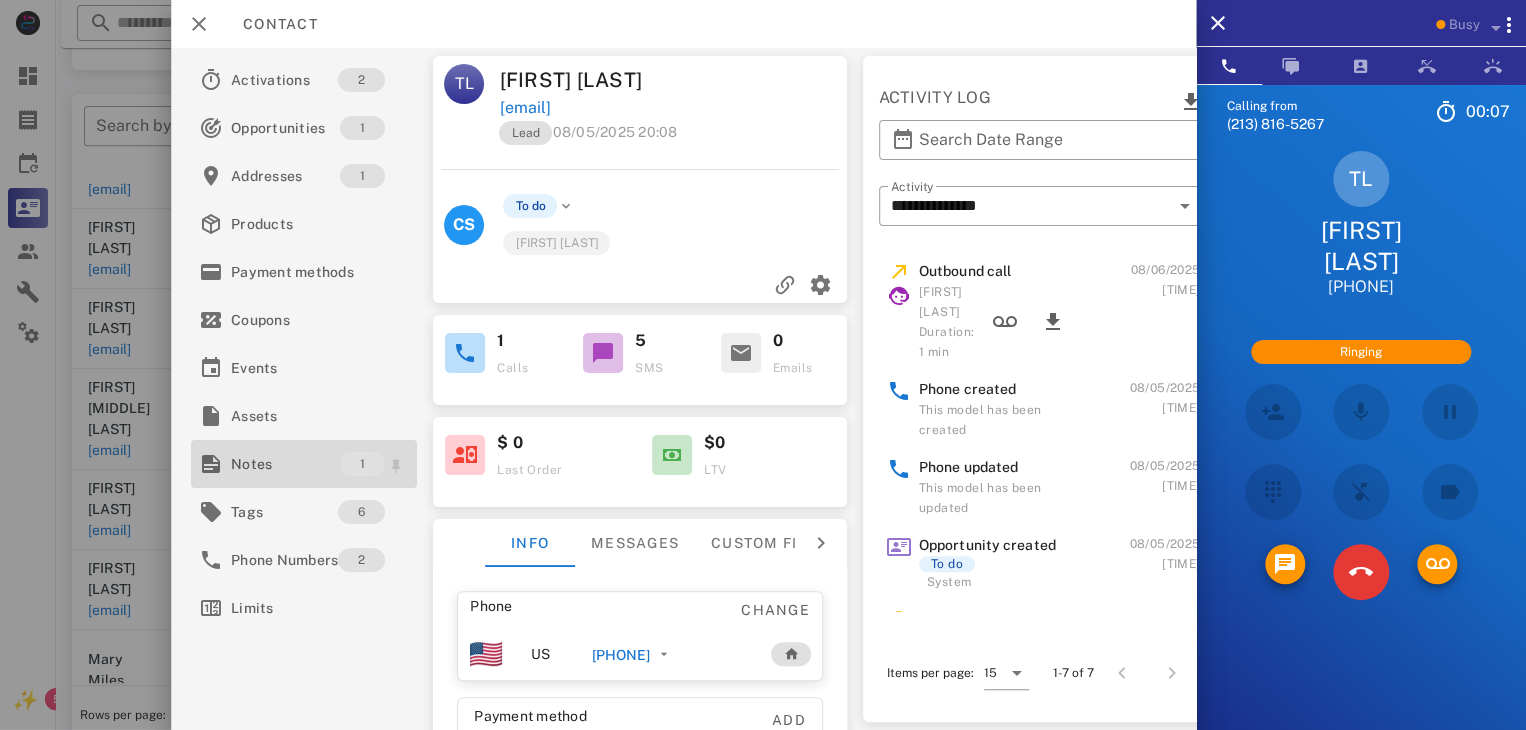 click on "Notes" at bounding box center (285, 464) 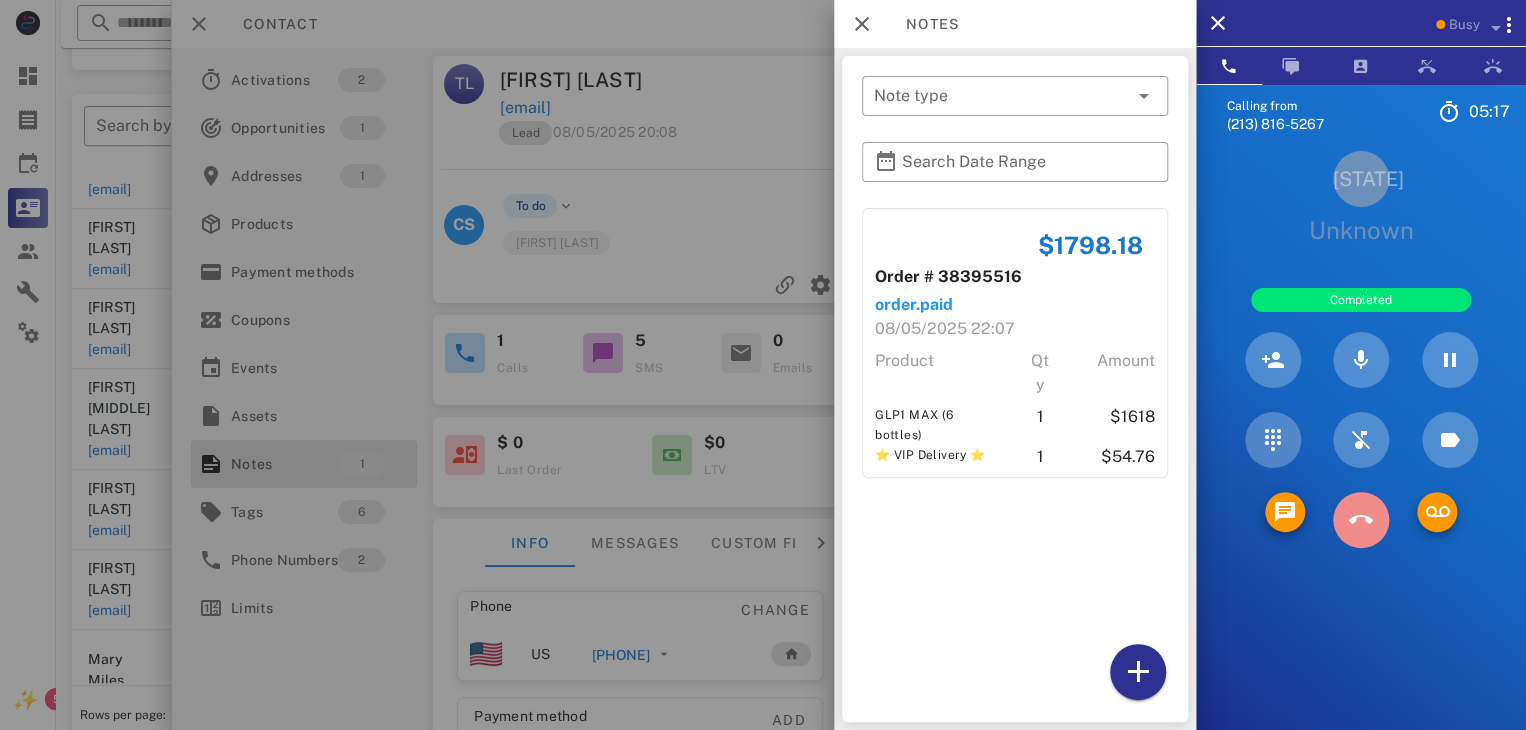 click at bounding box center (1361, 520) 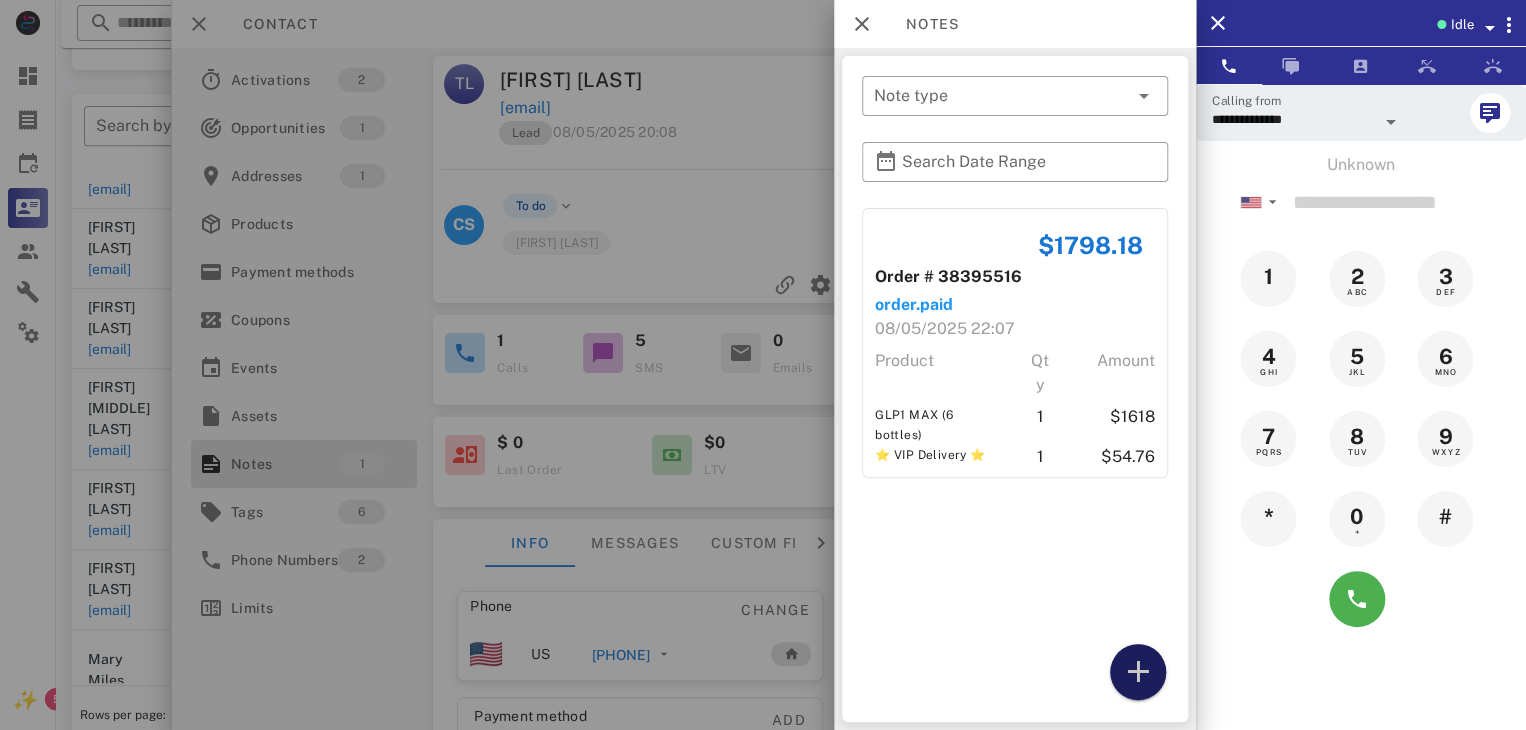 click at bounding box center (1138, 672) 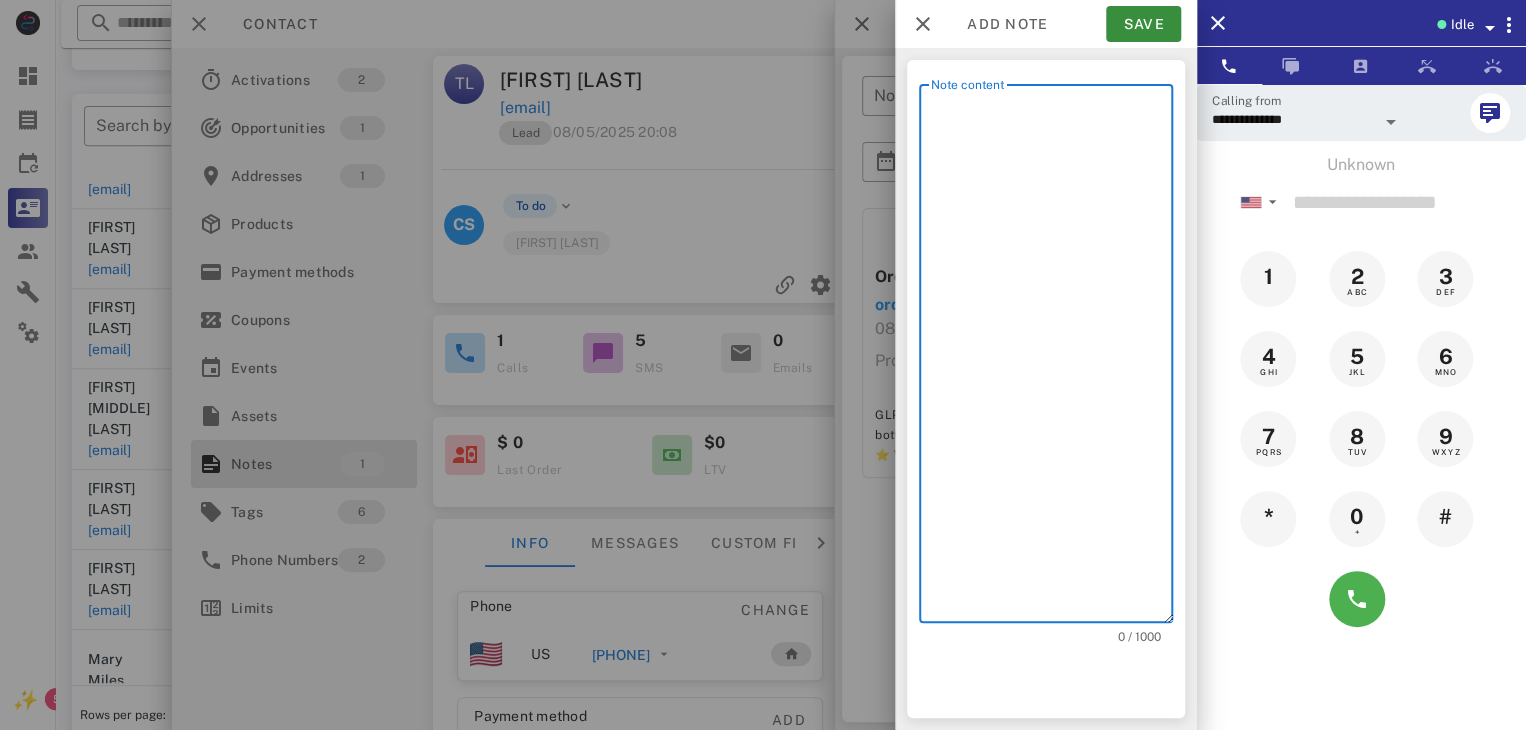 click on "Note content" at bounding box center (1052, 358) 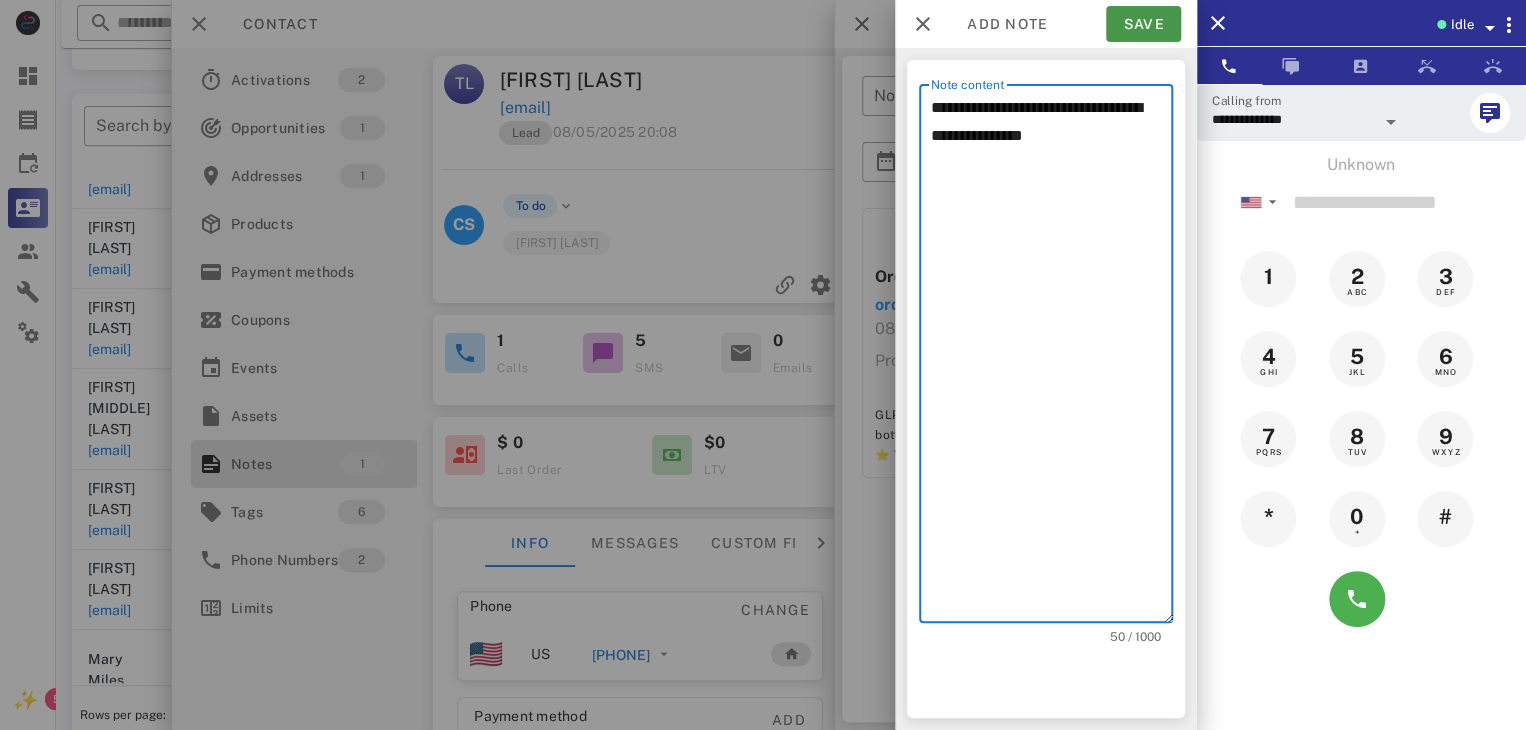 type on "**********" 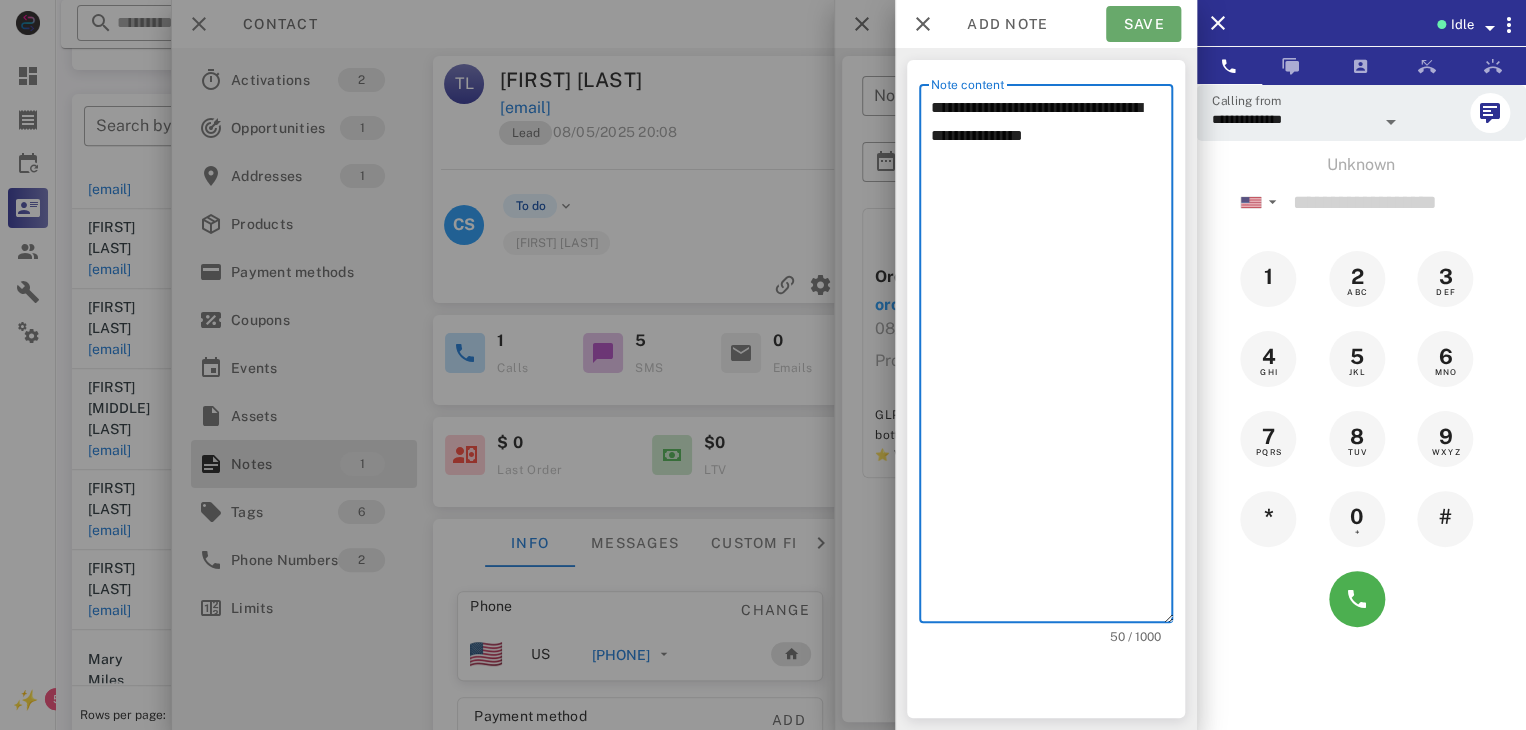 click on "Save" at bounding box center (1143, 24) 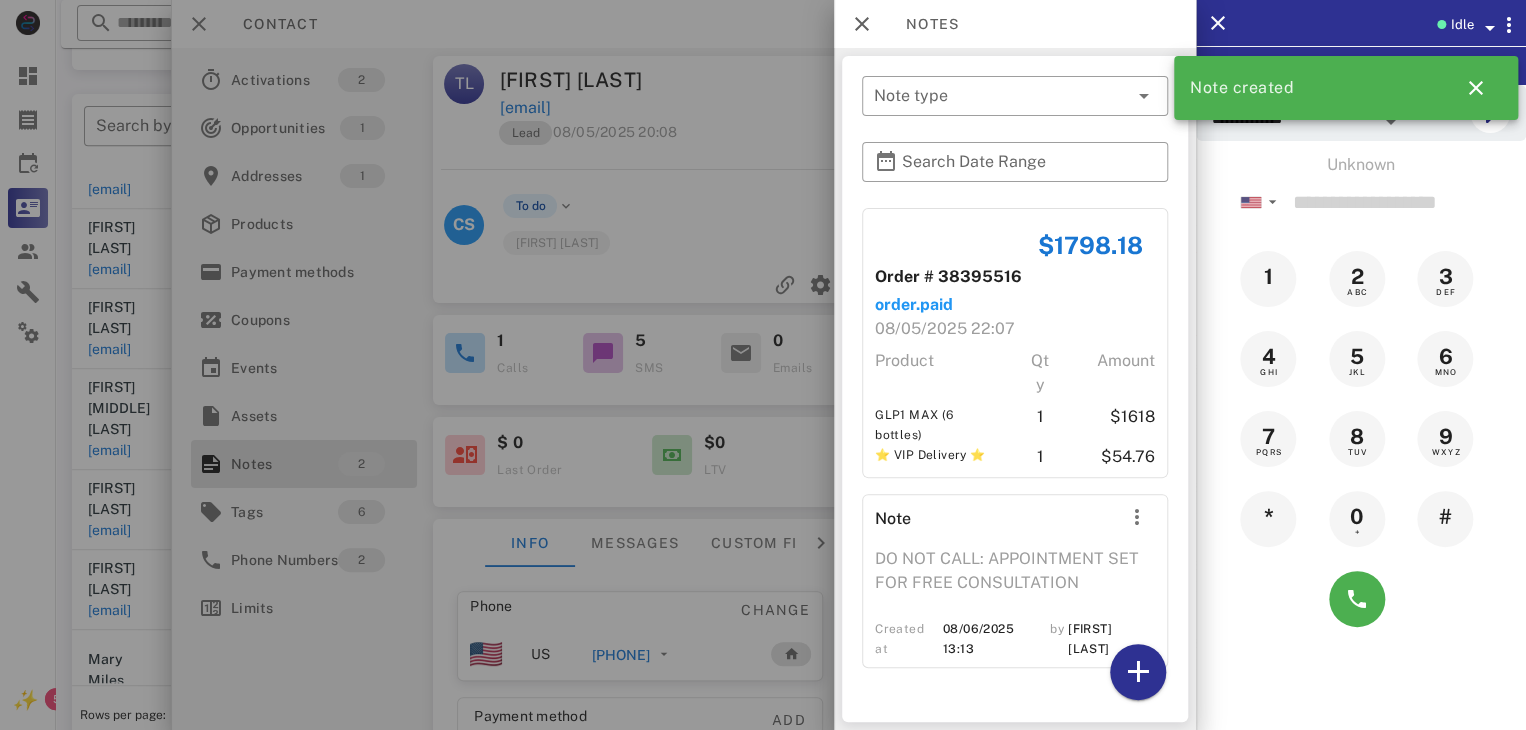 click at bounding box center (763, 365) 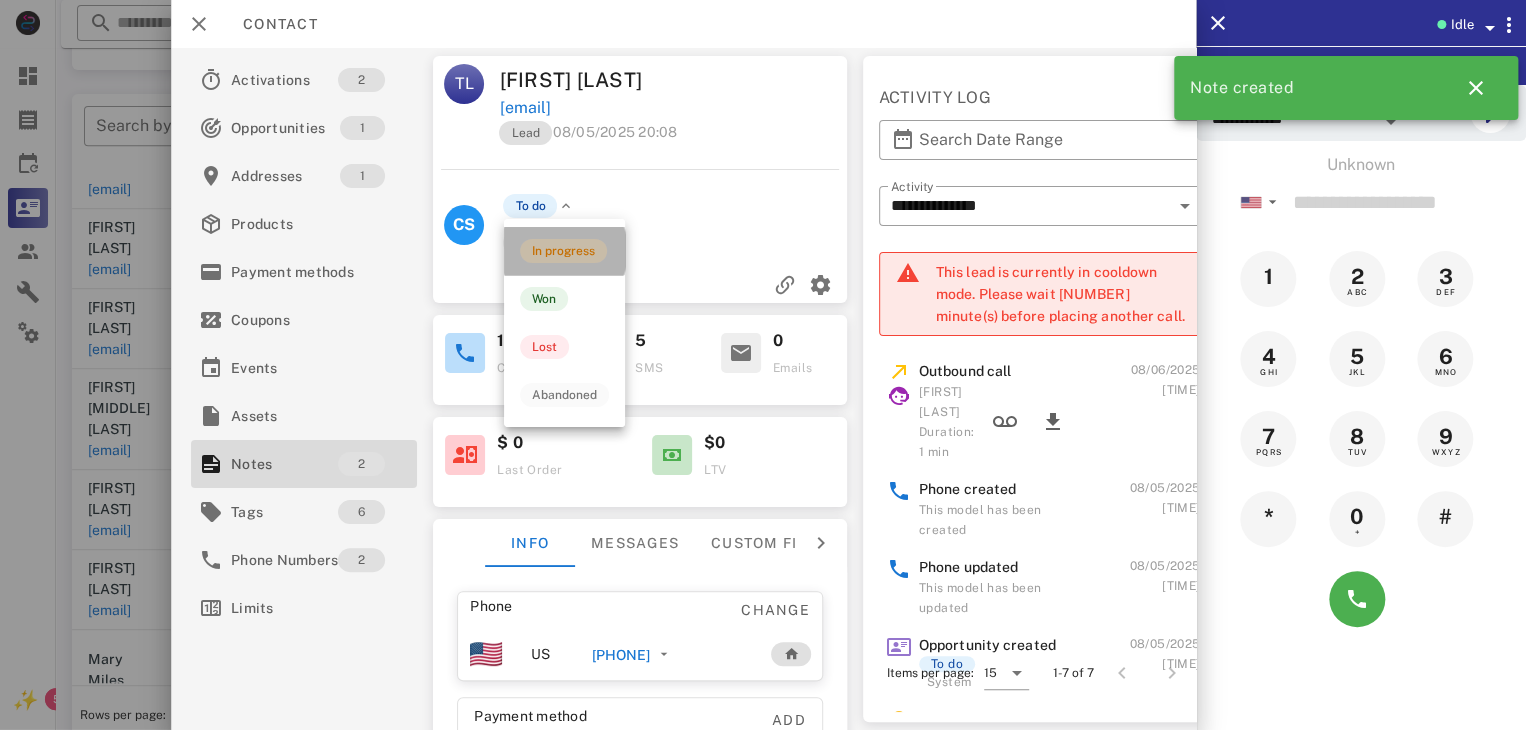 click on "In progress" at bounding box center [563, 251] 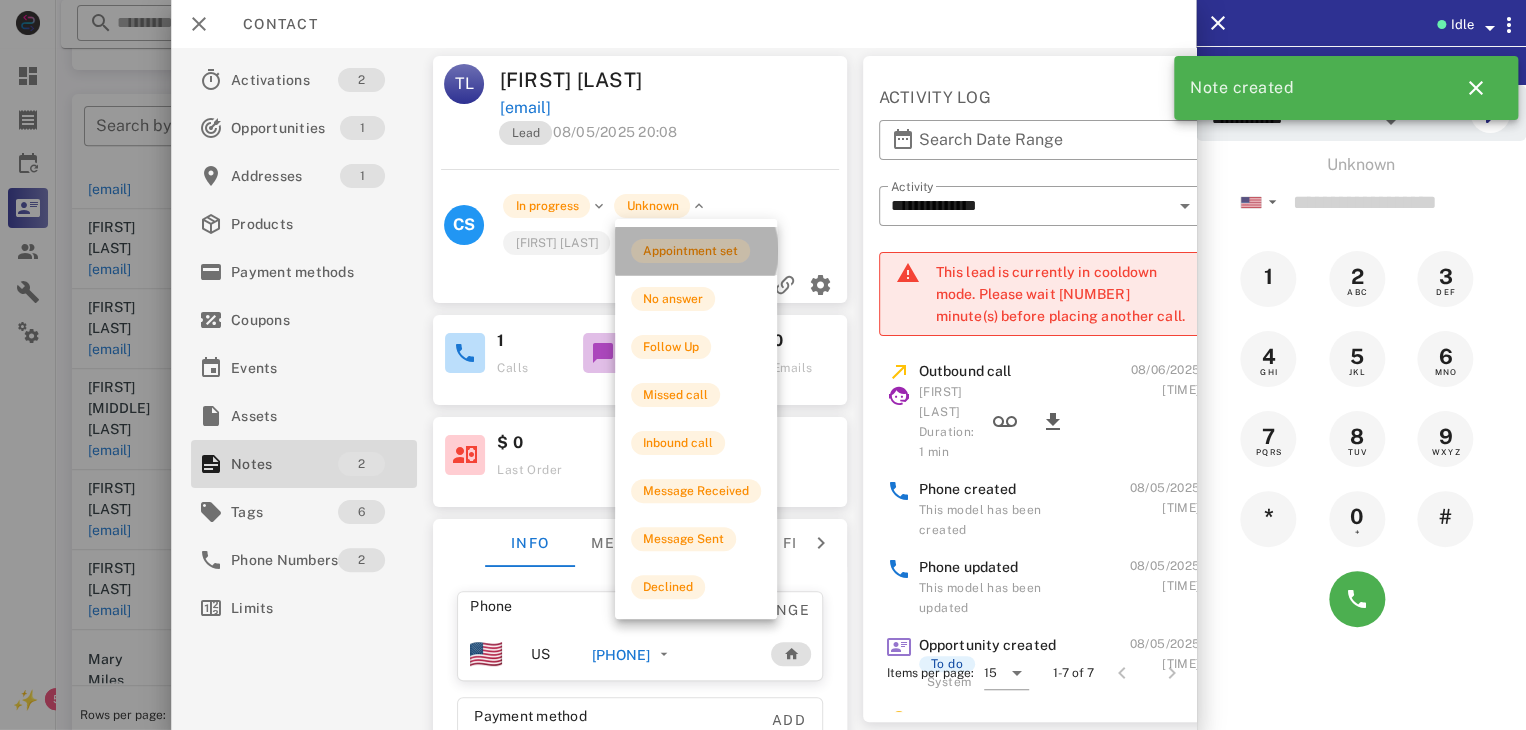 click on "Appointment set" at bounding box center [690, 251] 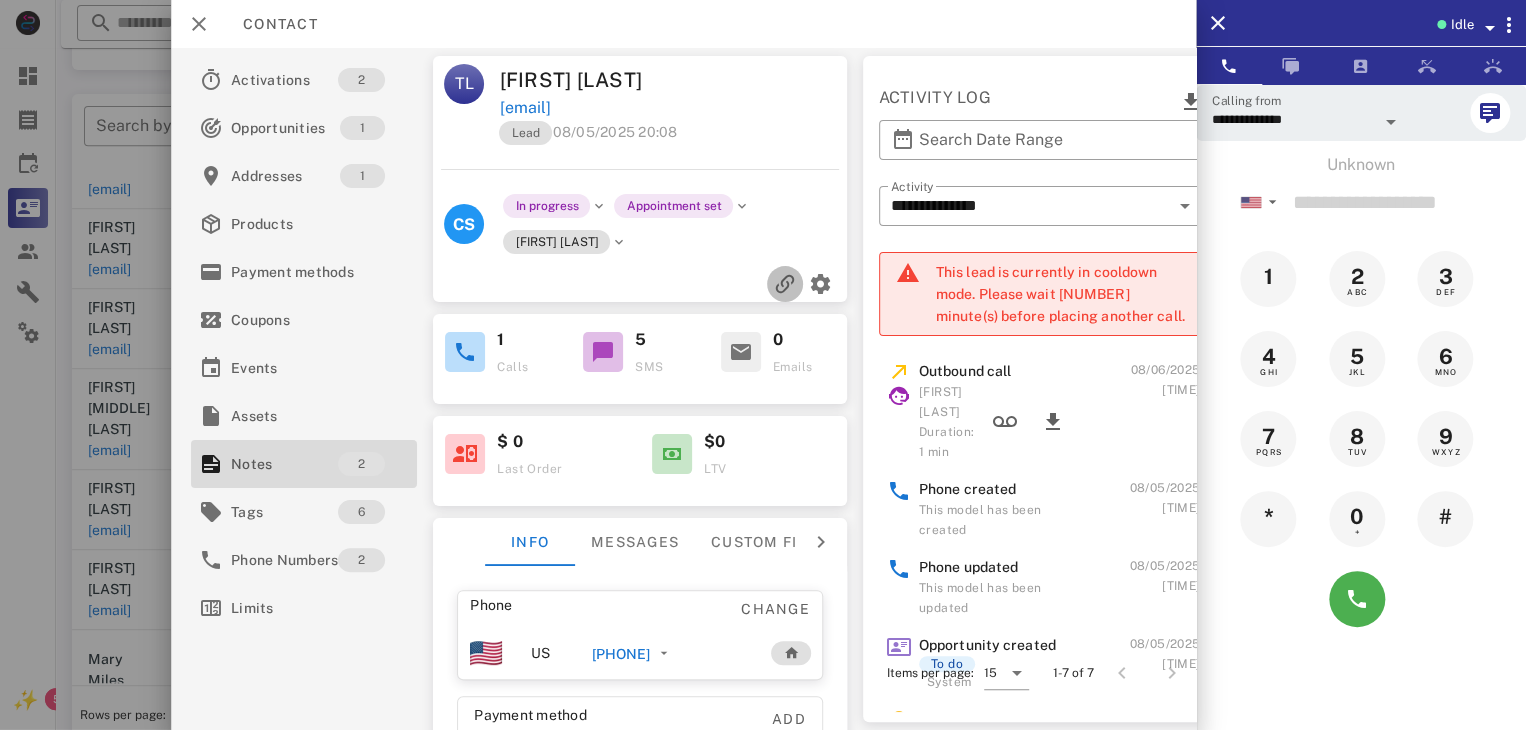 click at bounding box center [785, 284] 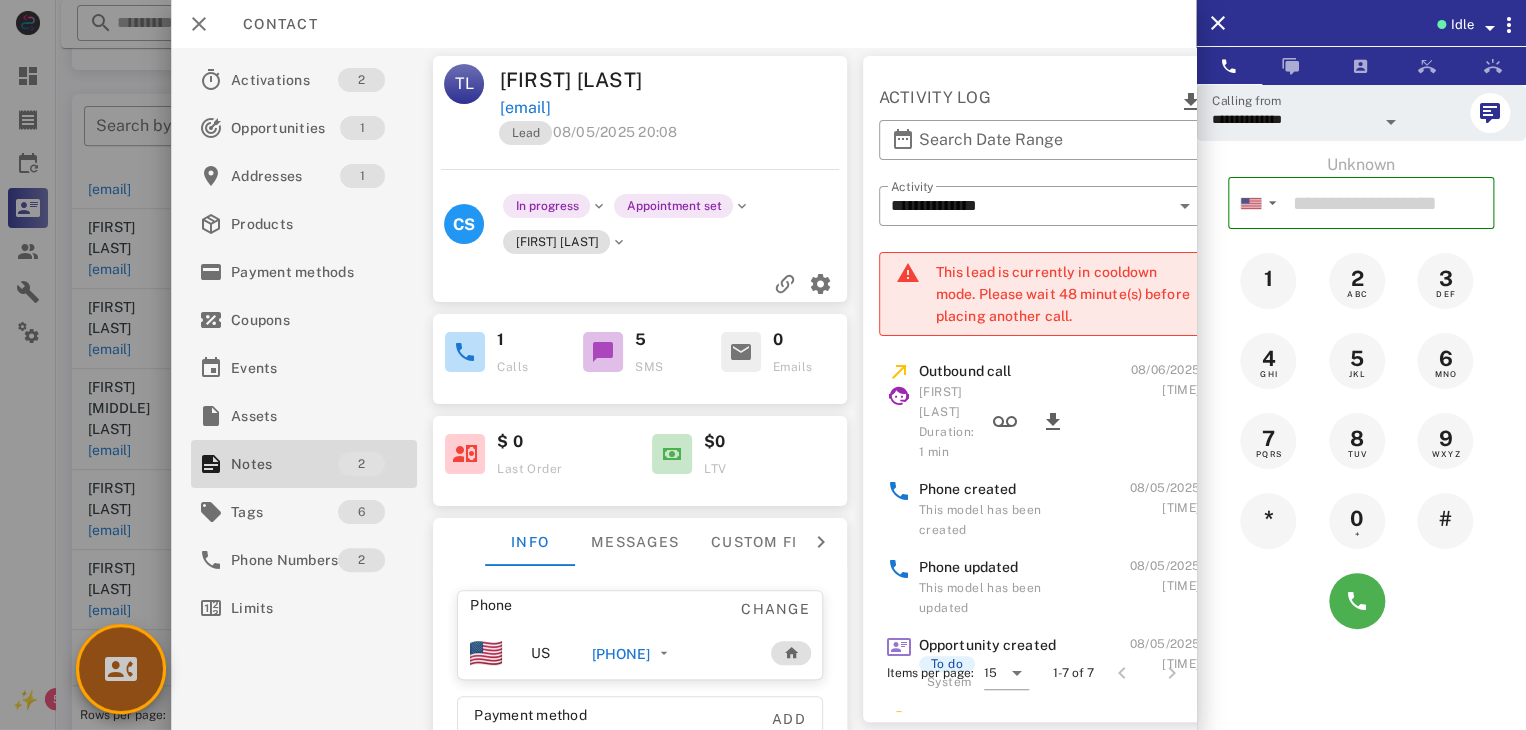 click at bounding box center [121, 669] 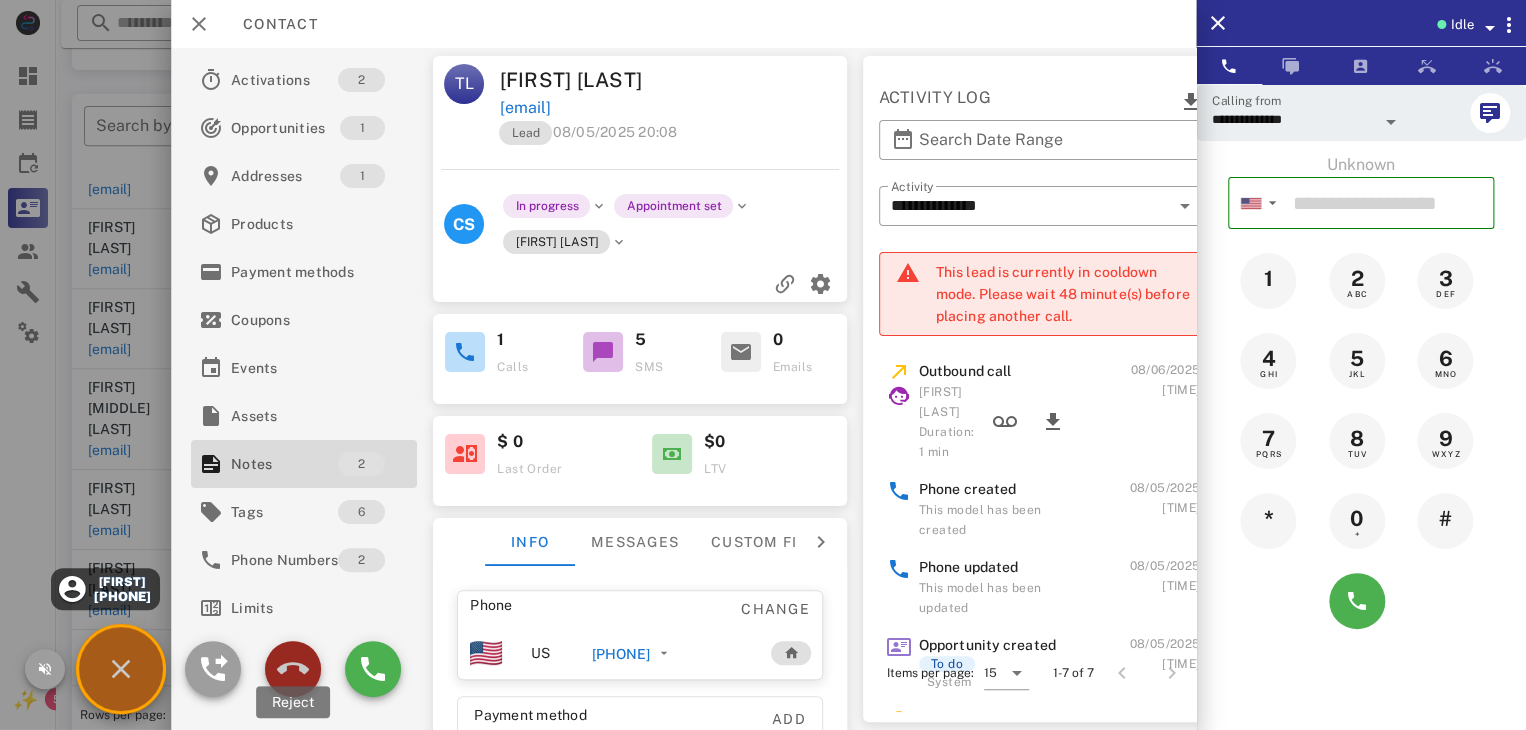 click at bounding box center (293, 669) 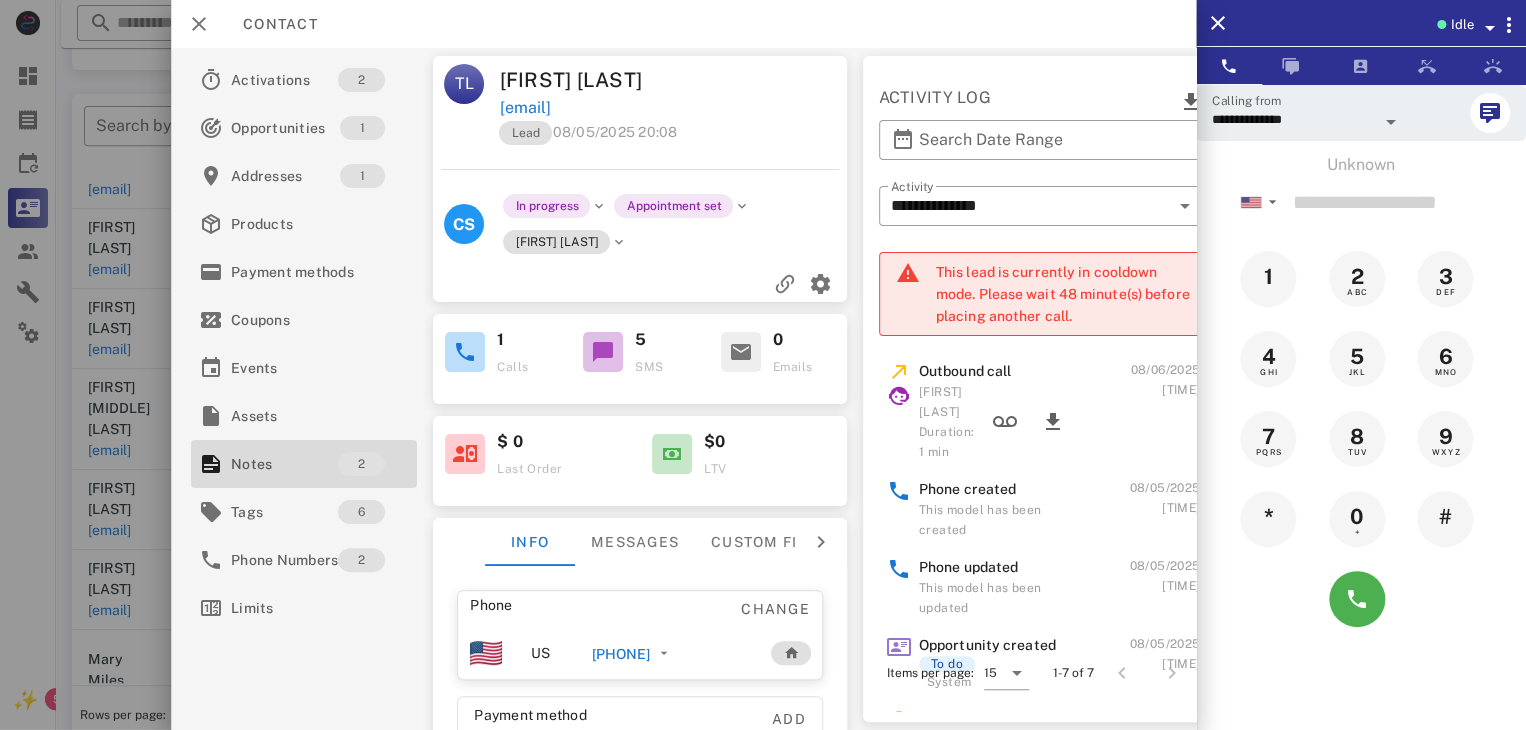 click at bounding box center (763, 365) 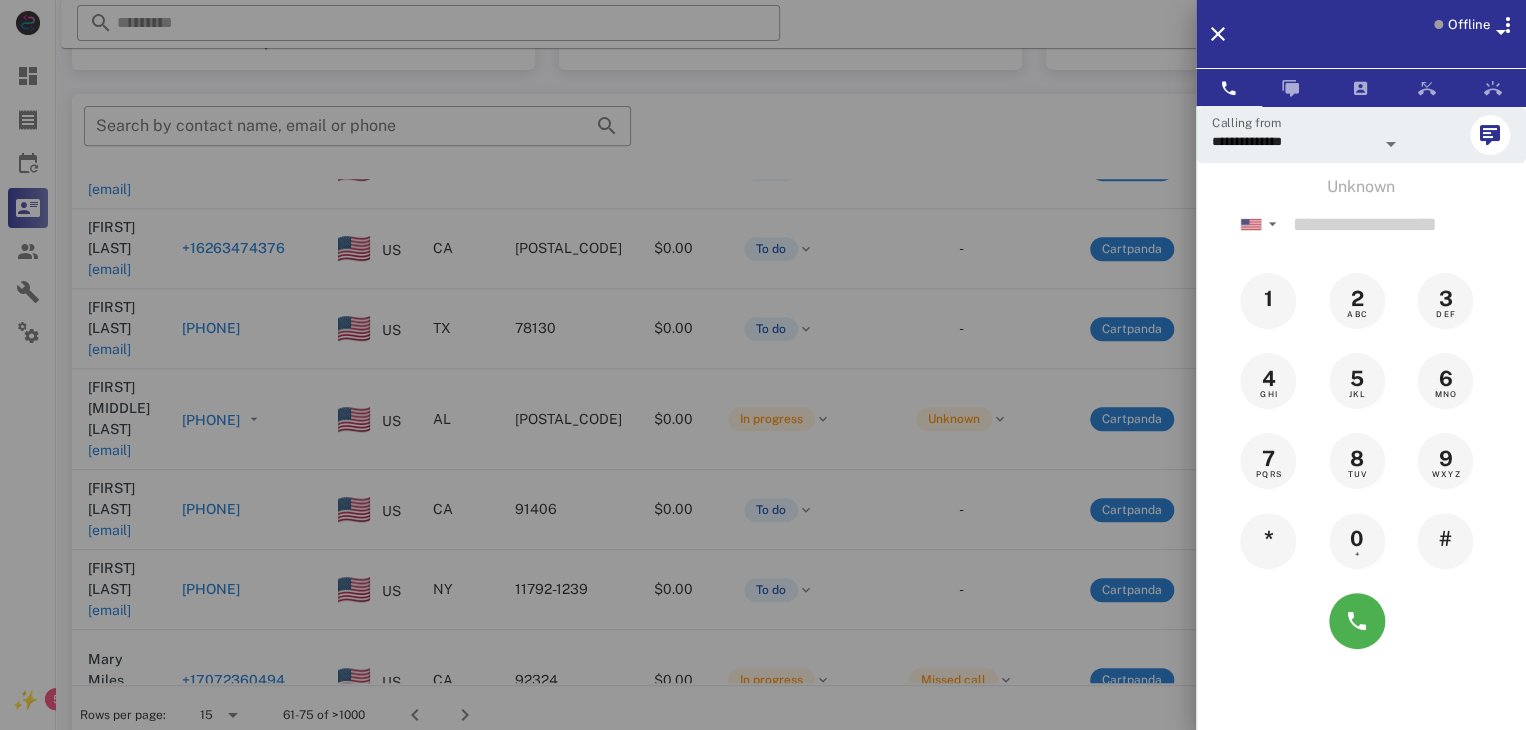 click at bounding box center (763, 365) 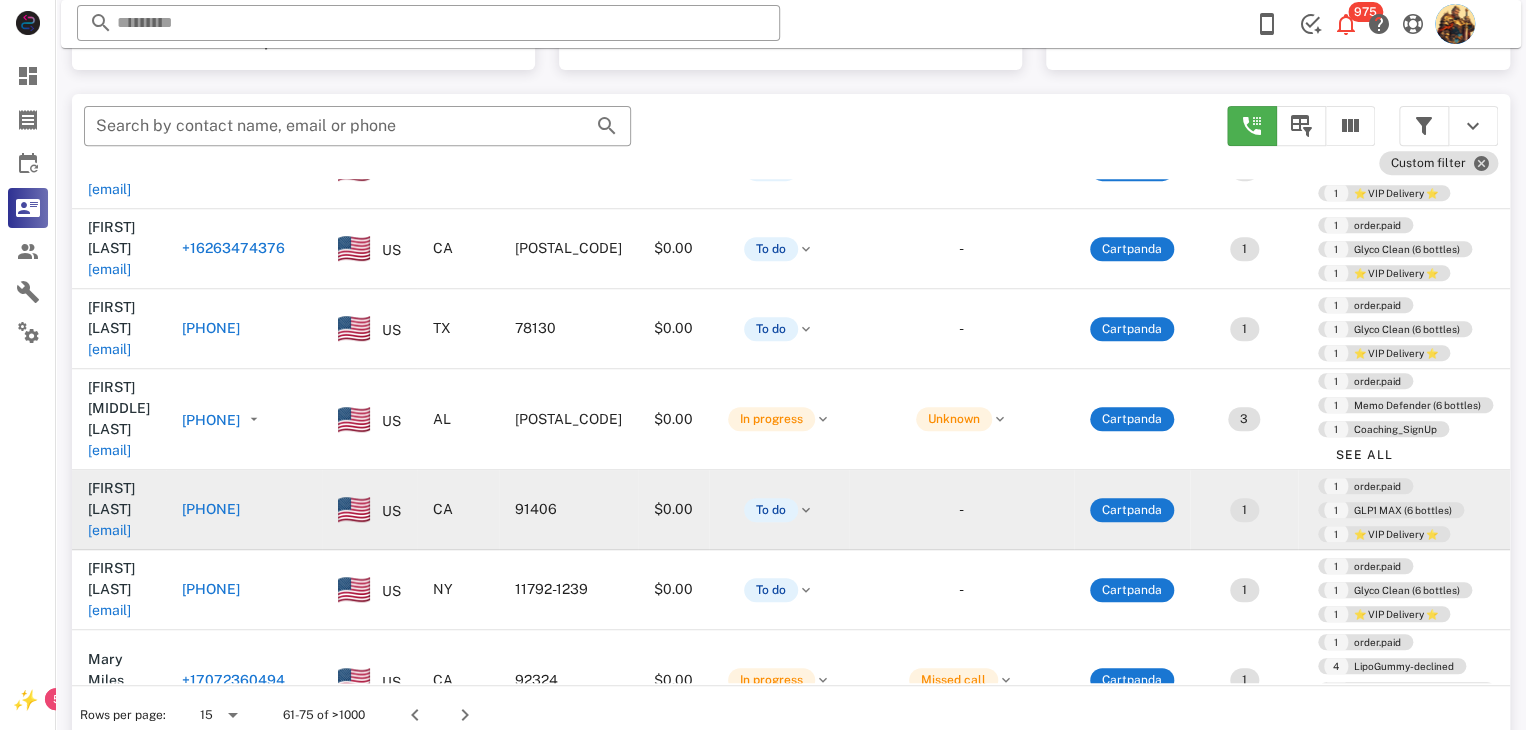 click on "[EMAIL]" at bounding box center [109, 530] 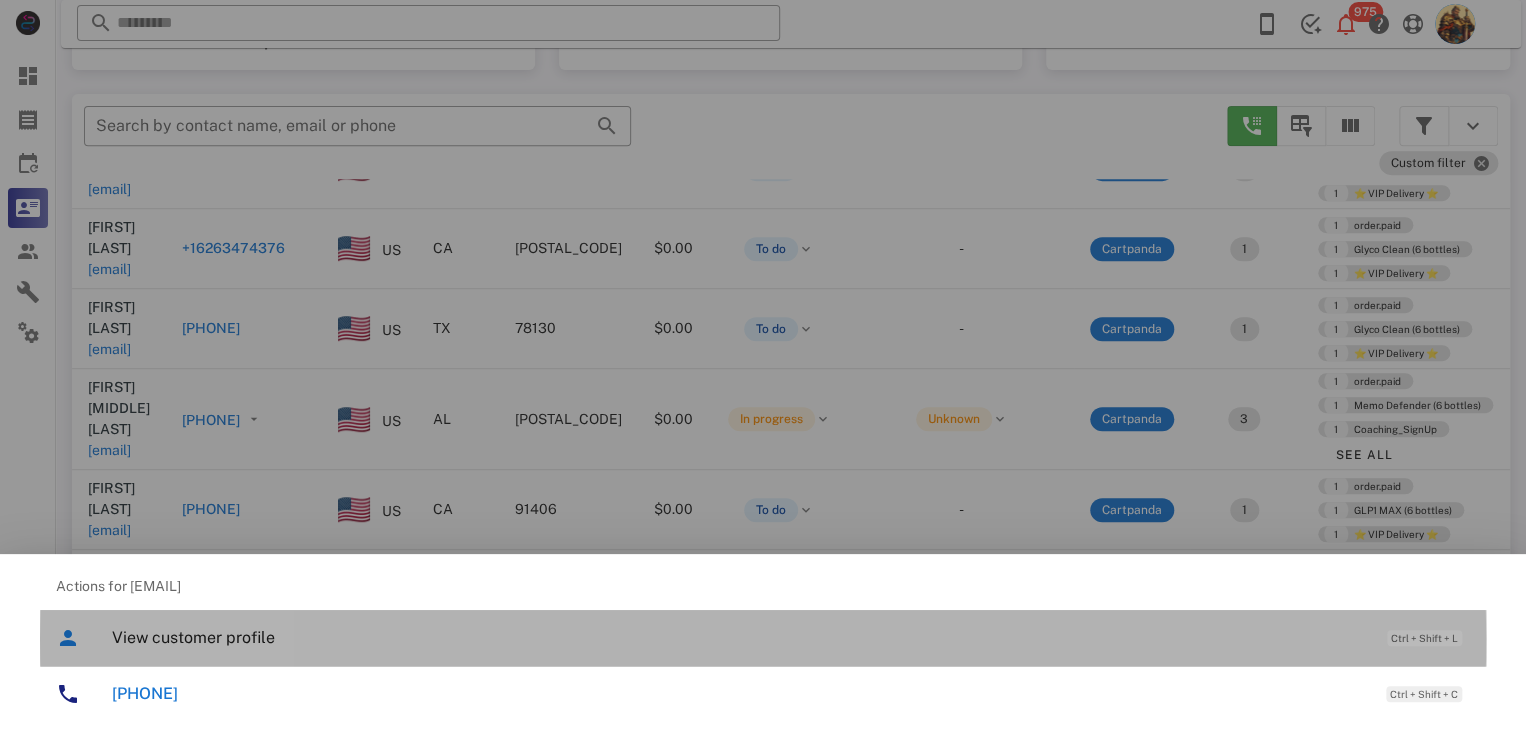 click on "View customer profile" at bounding box center (739, 637) 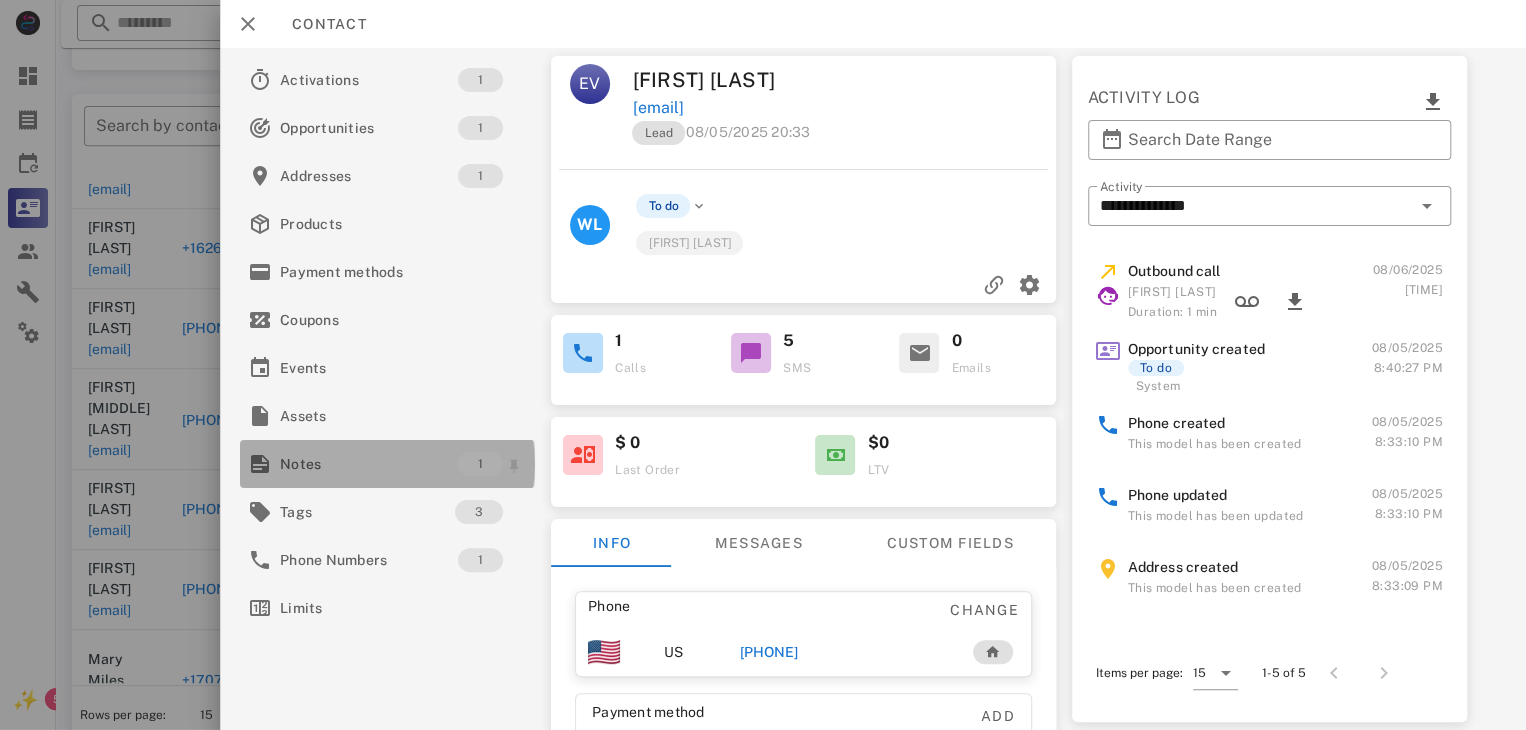 click on "Notes" at bounding box center (369, 464) 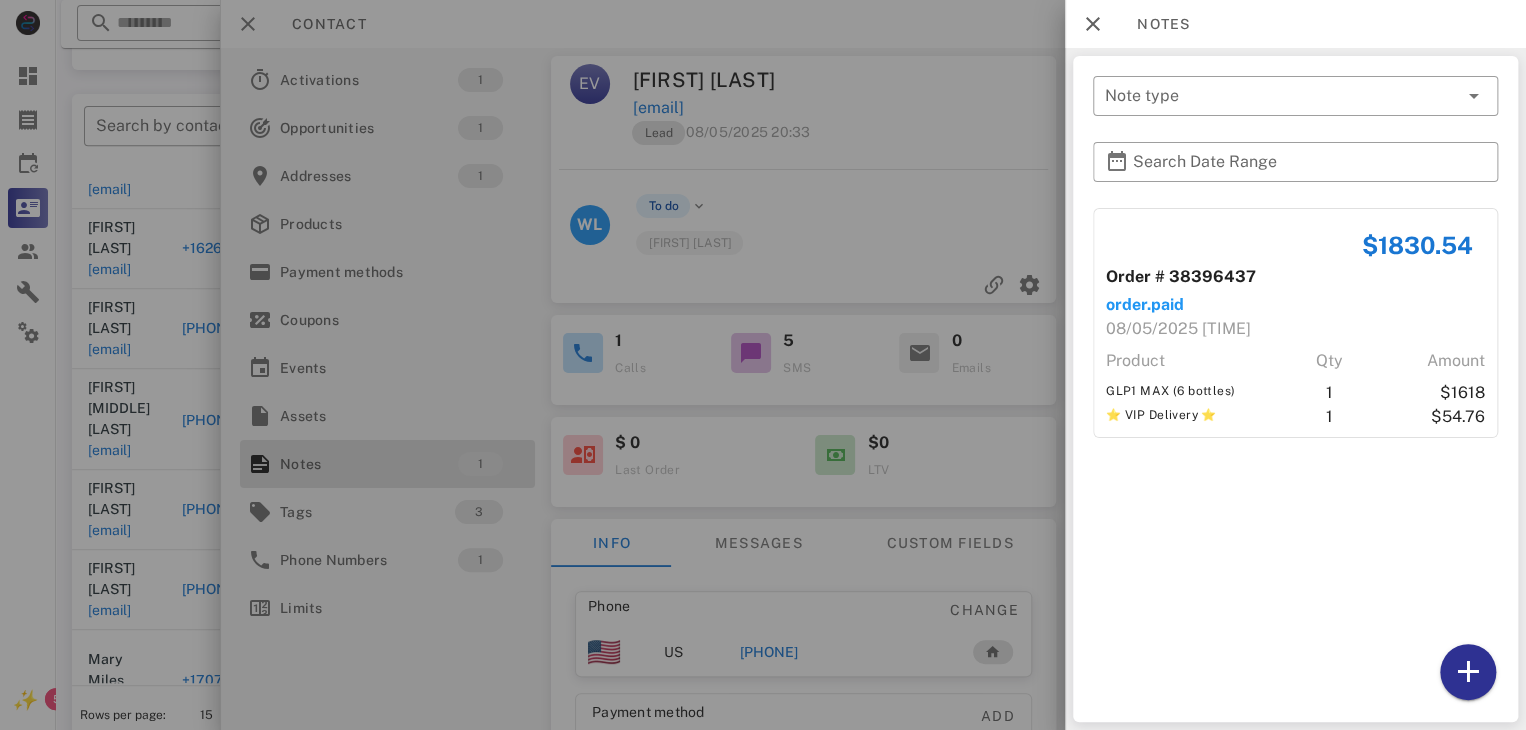 click at bounding box center [763, 365] 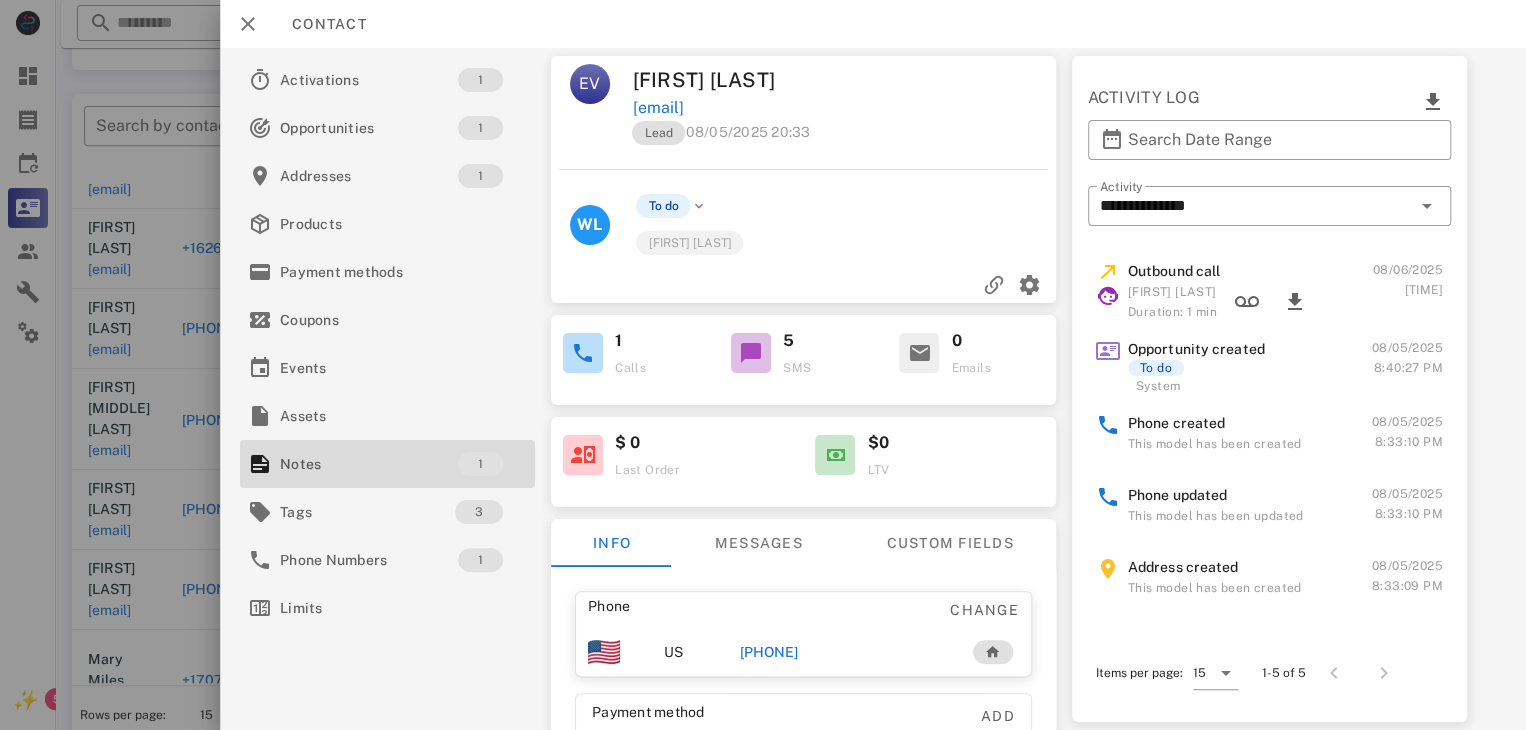 click on "[PHONE]" at bounding box center (769, 652) 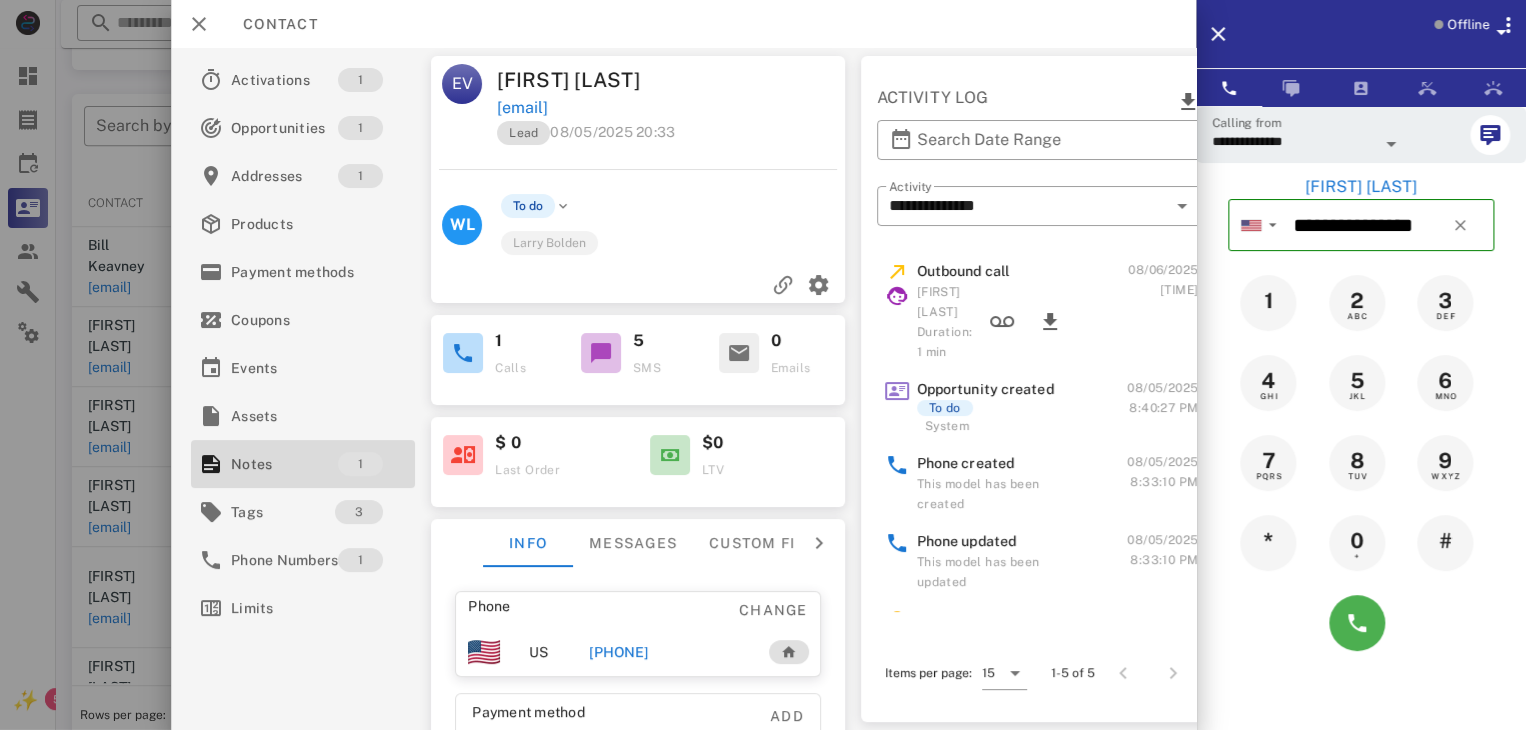scroll, scrollTop: 0, scrollLeft: 0, axis: both 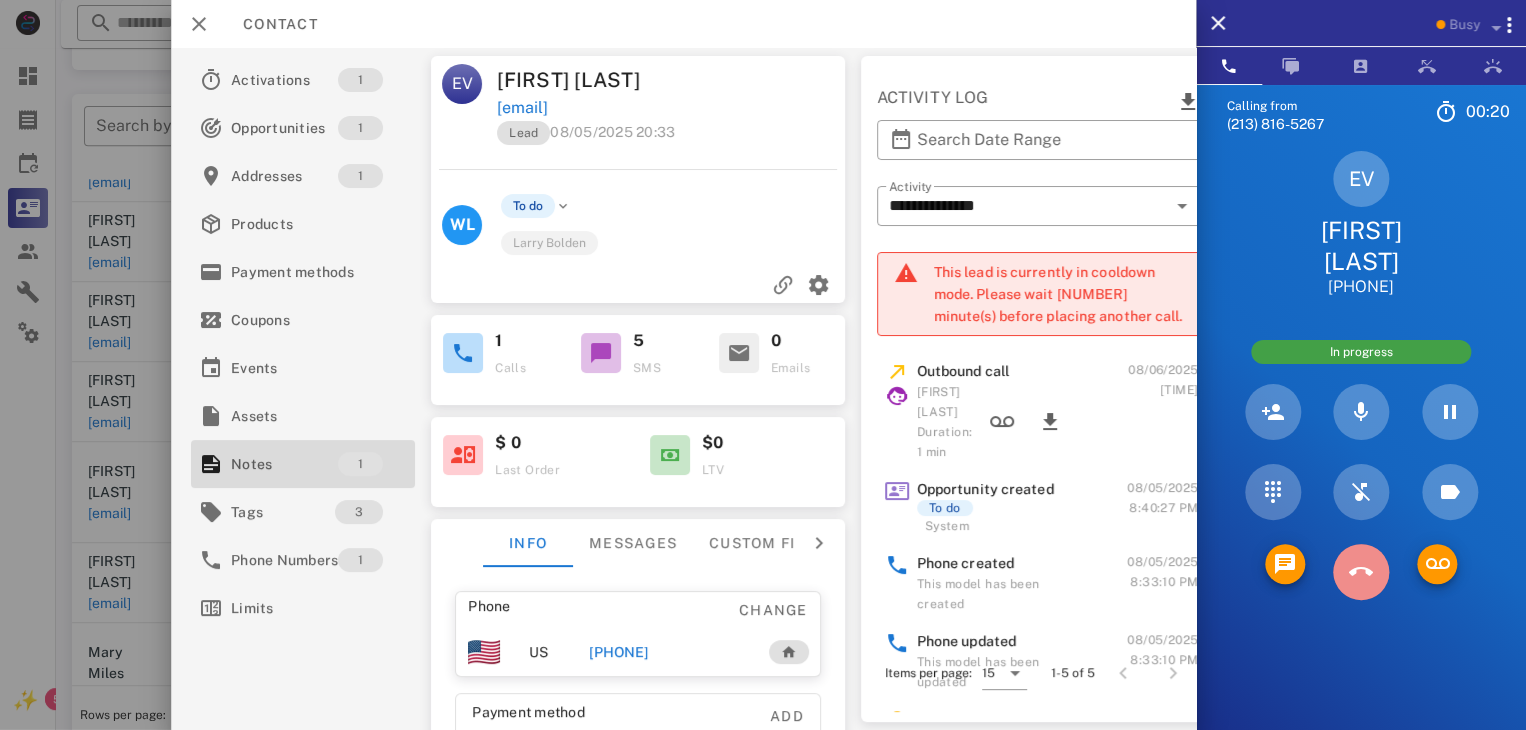 click at bounding box center [1361, 572] 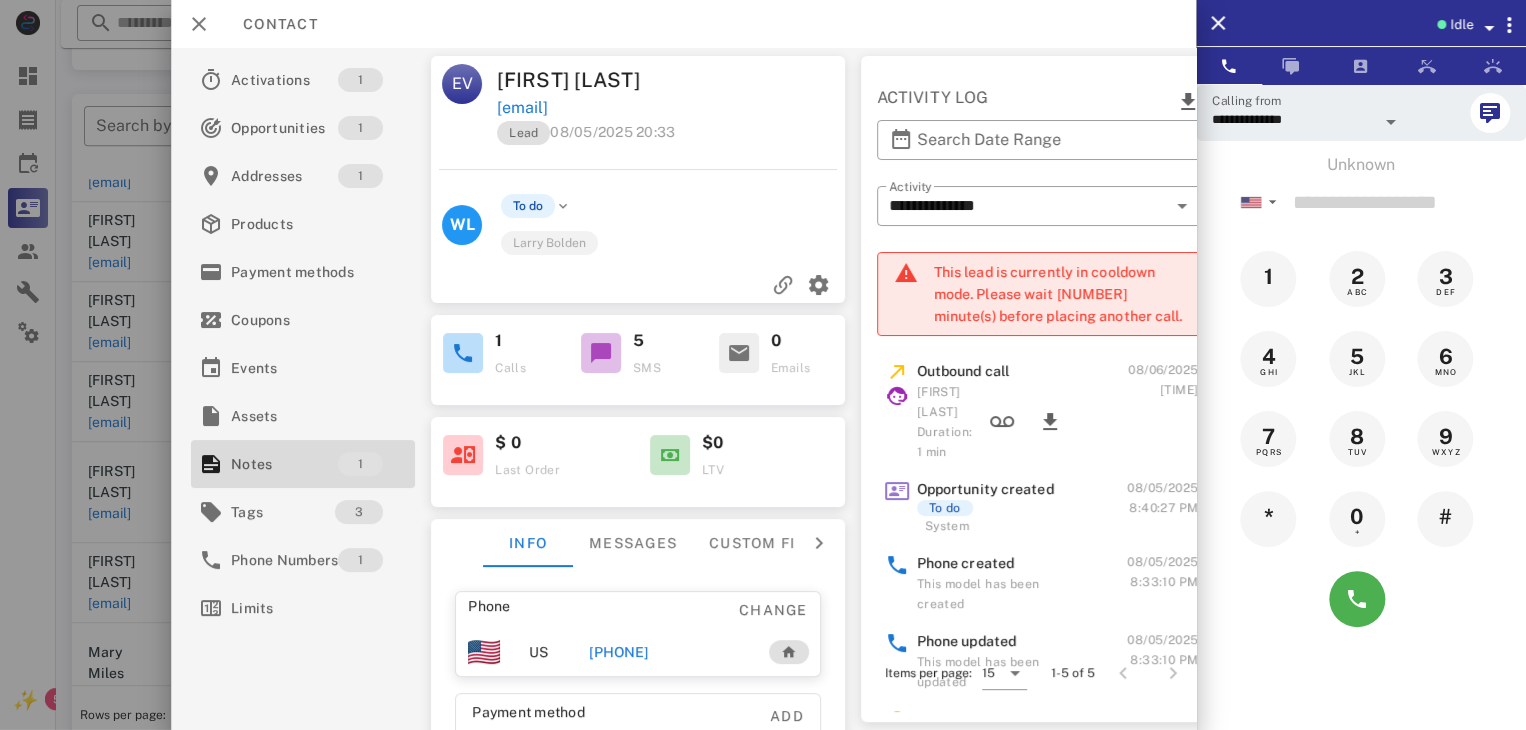 click on "[PHONE]" at bounding box center (618, 652) 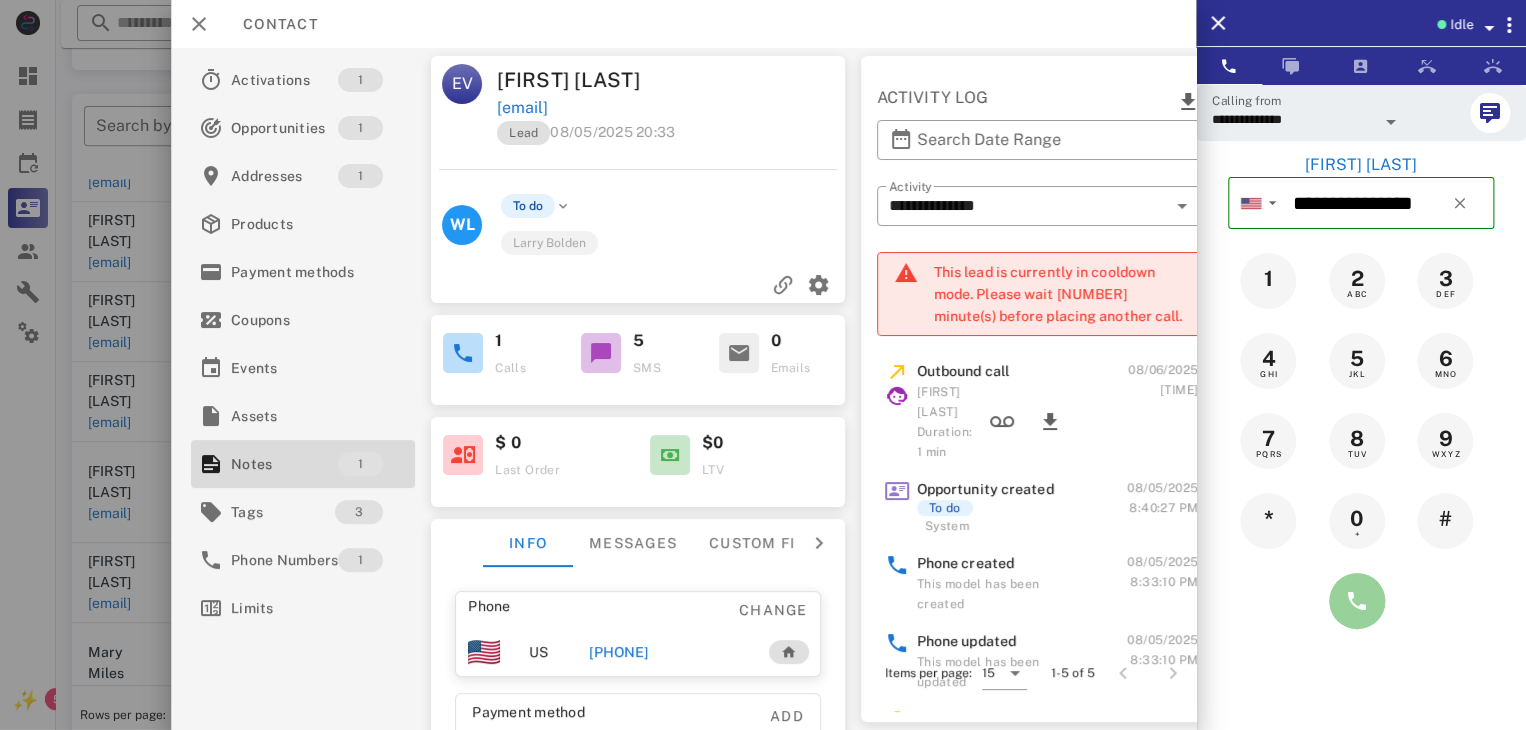 click at bounding box center [1357, 601] 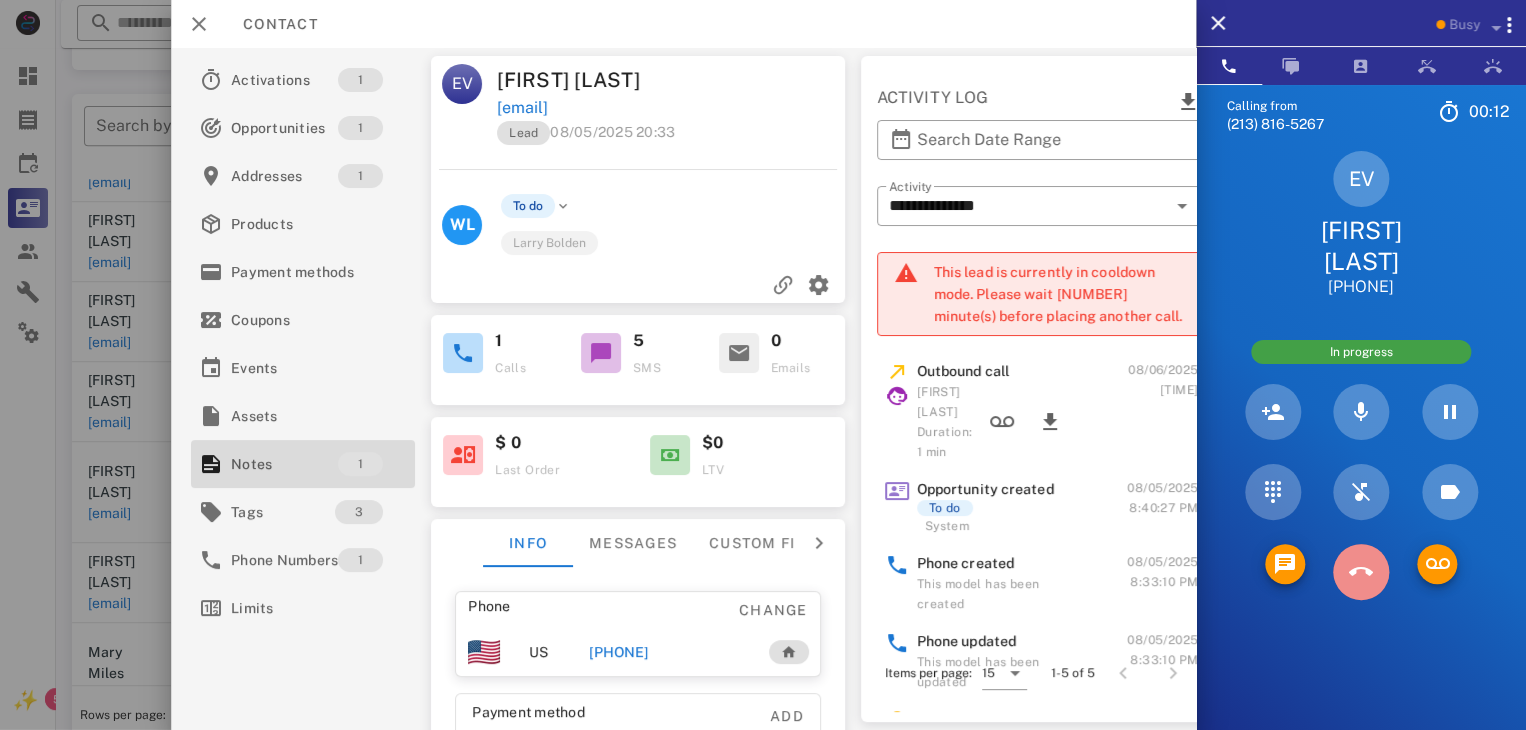 click at bounding box center (1361, 572) 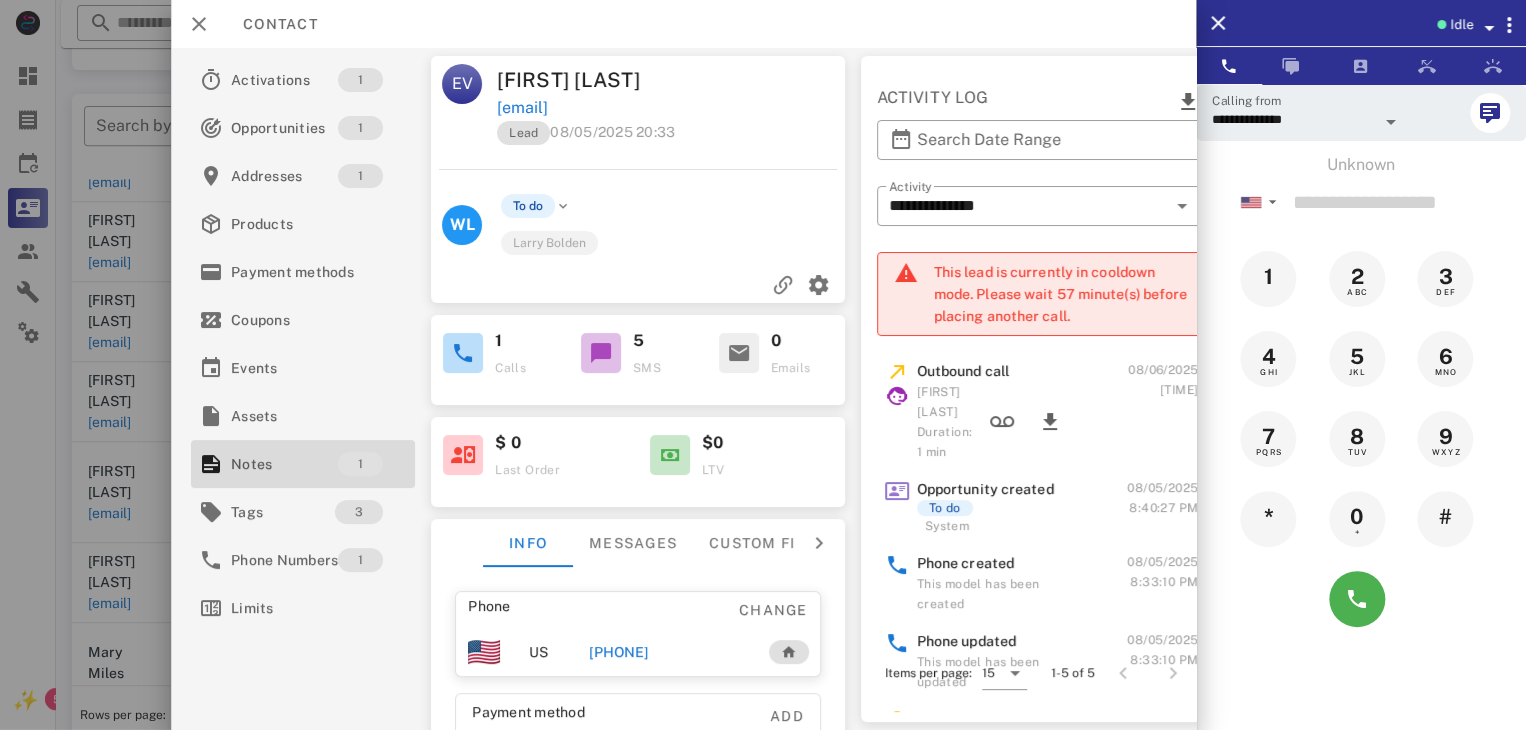 click at bounding box center [763, 365] 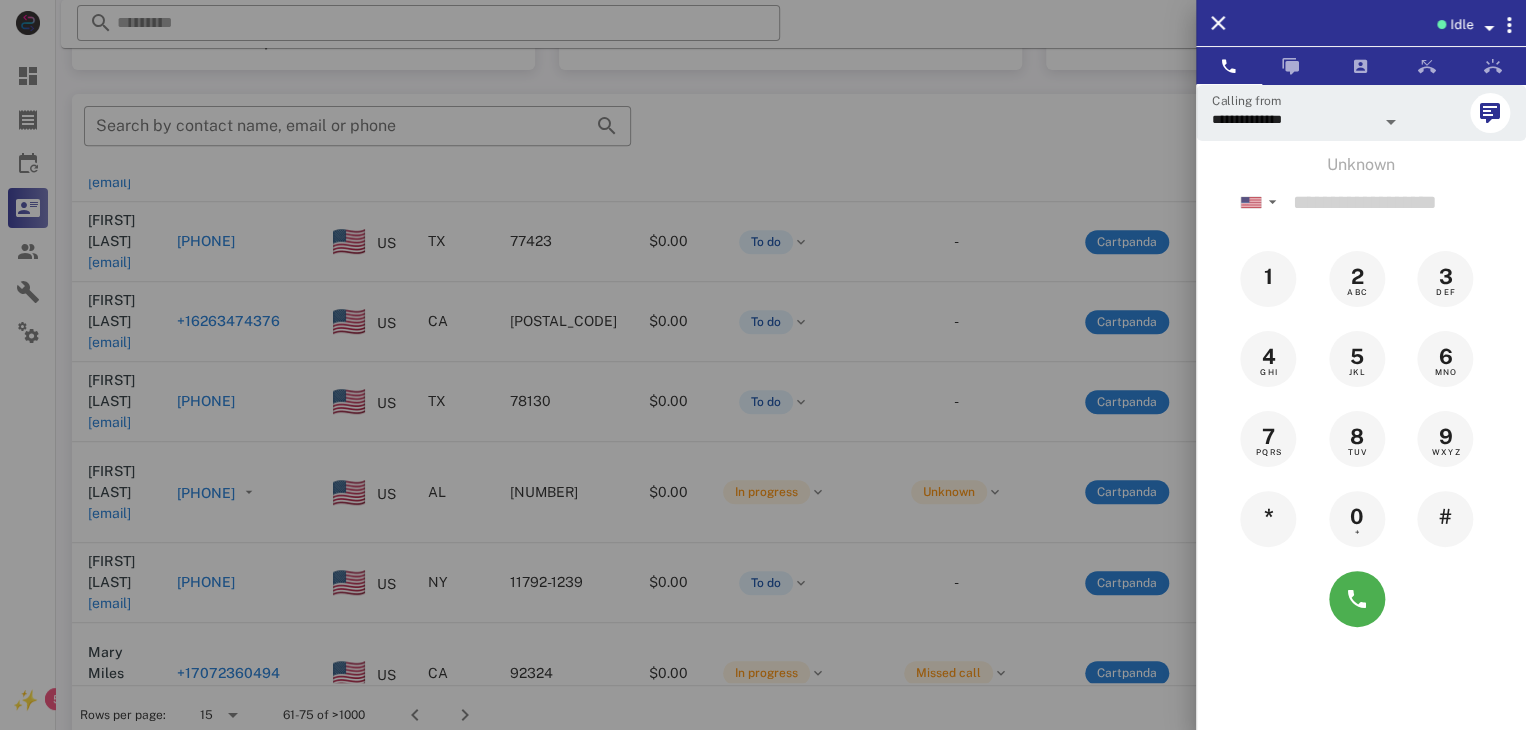 click at bounding box center (763, 365) 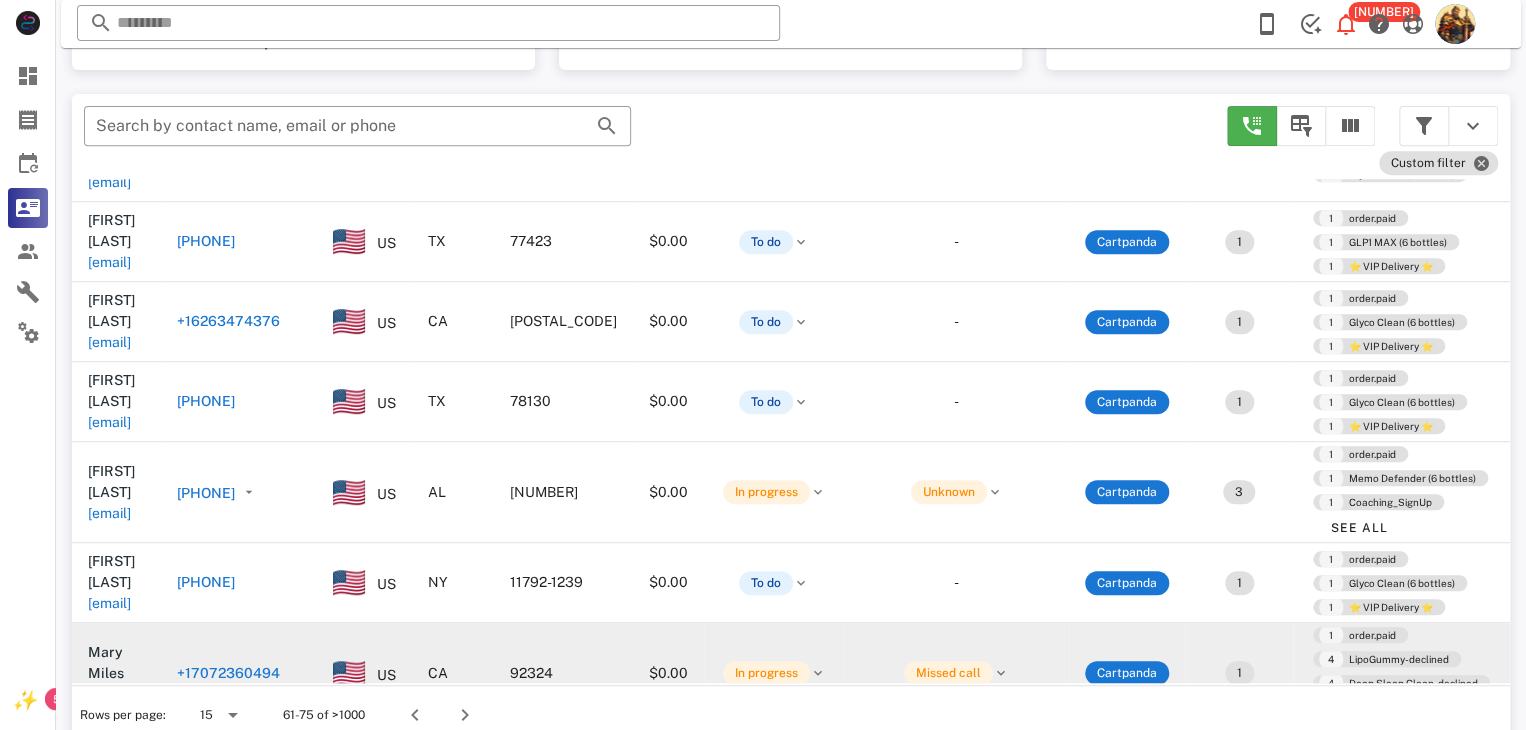 click on "[EMAIL]" at bounding box center (109, 694) 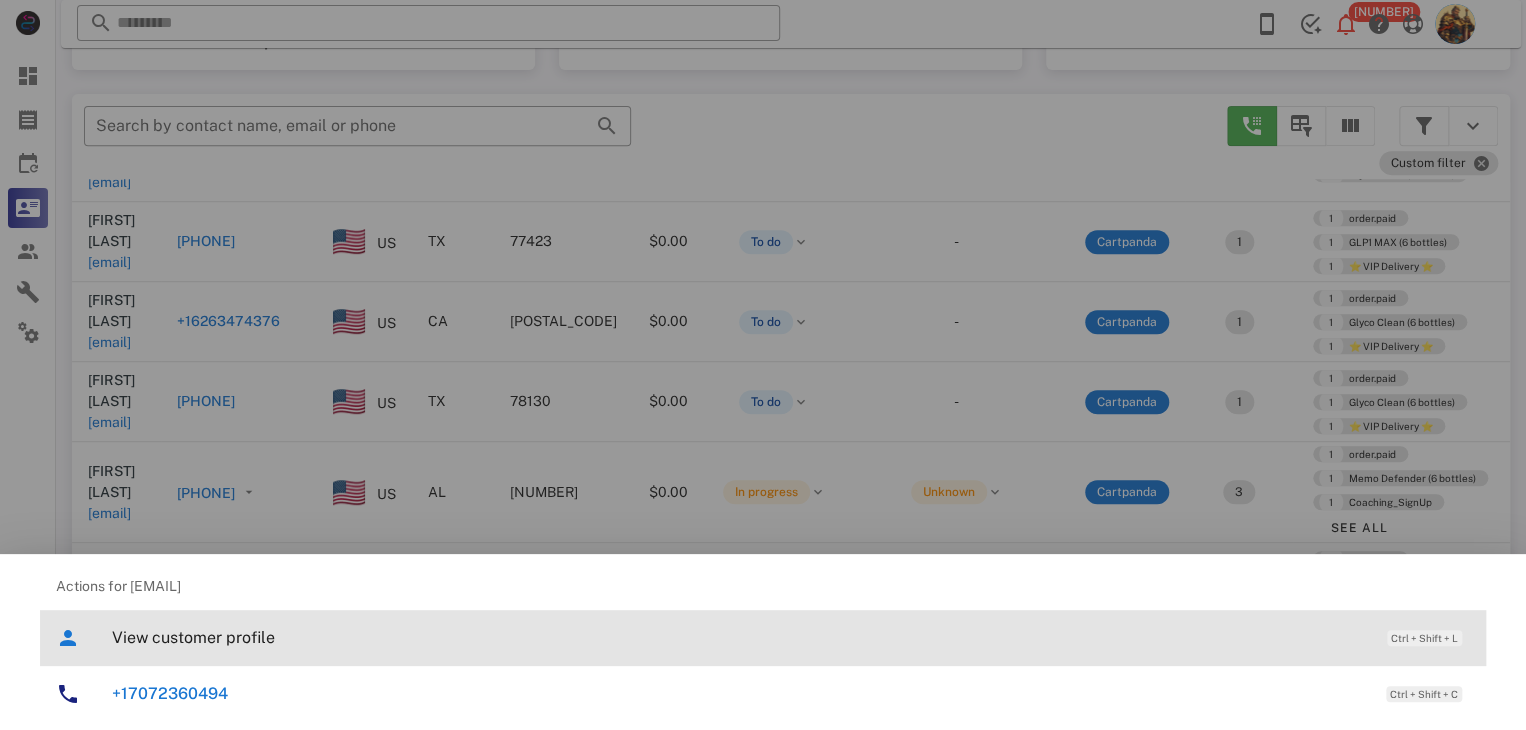 click on "View customer profile" at bounding box center (739, 637) 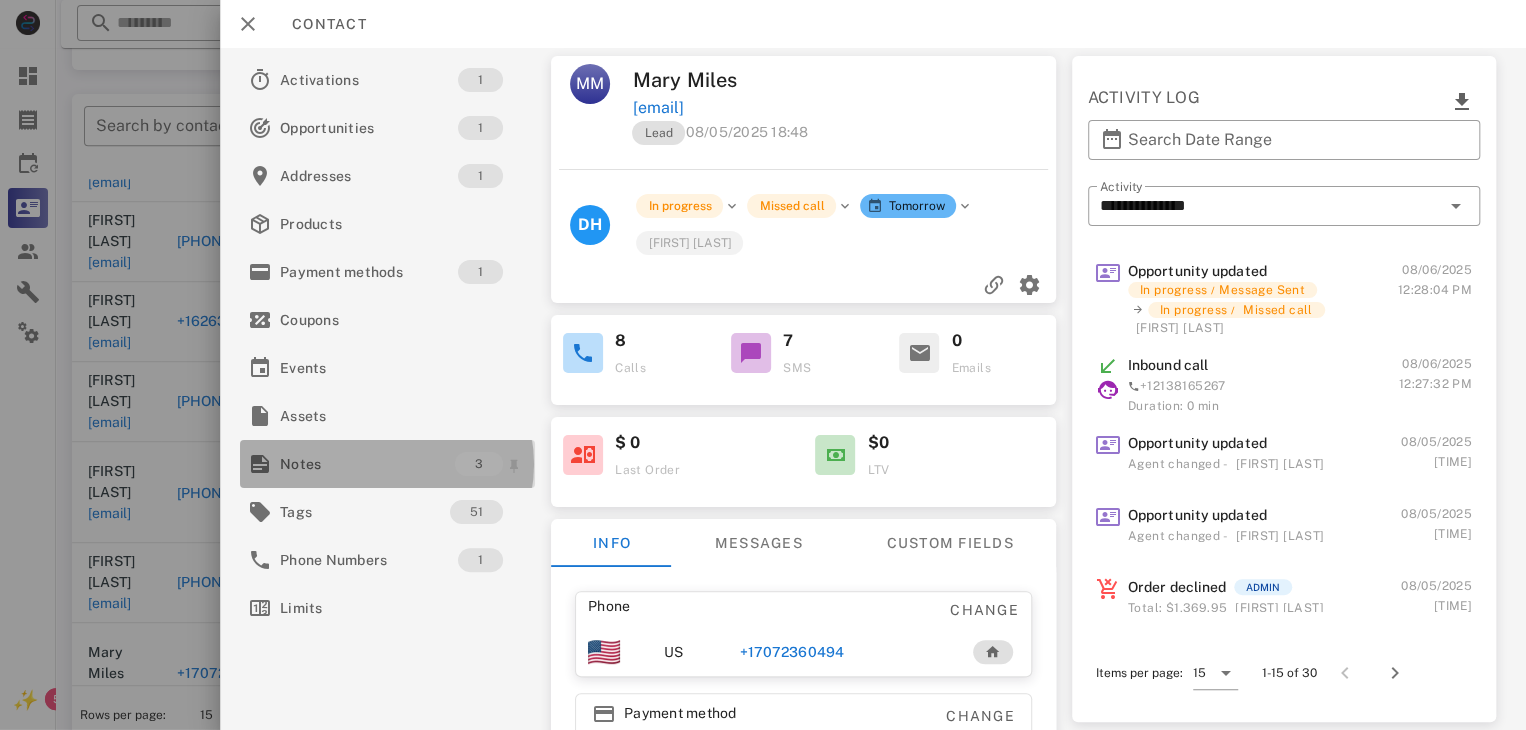 click on "Notes" at bounding box center [367, 464] 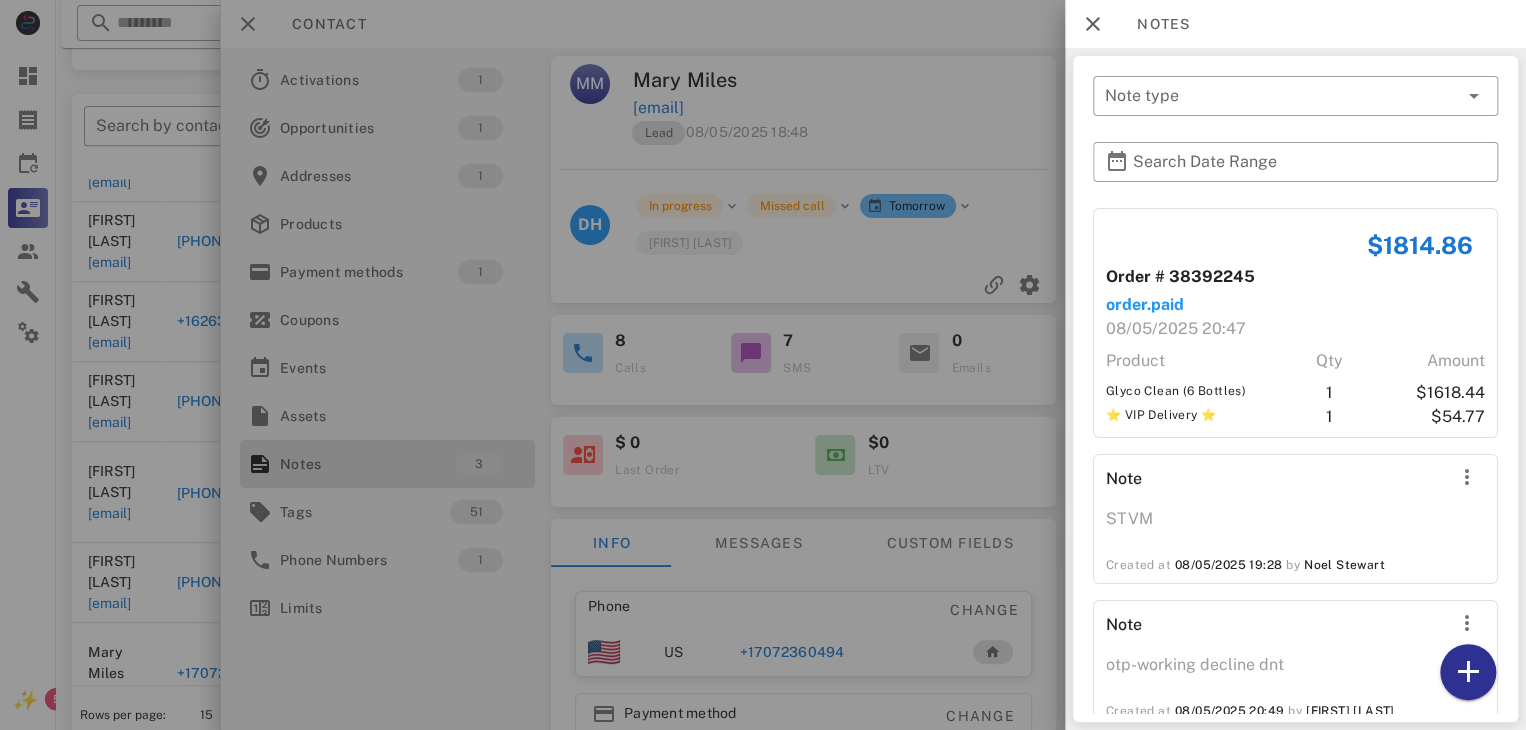 scroll, scrollTop: 44, scrollLeft: 0, axis: vertical 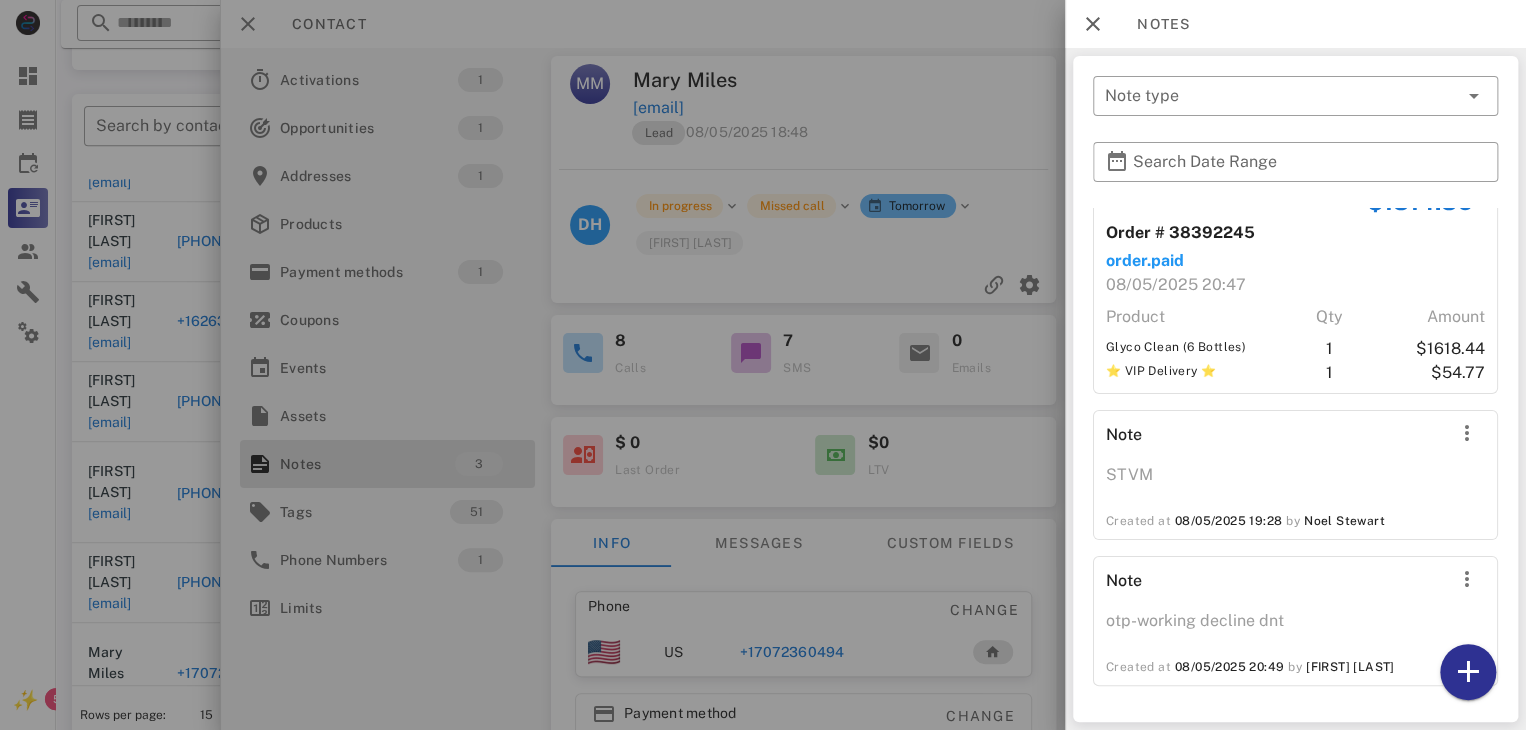 click at bounding box center (763, 365) 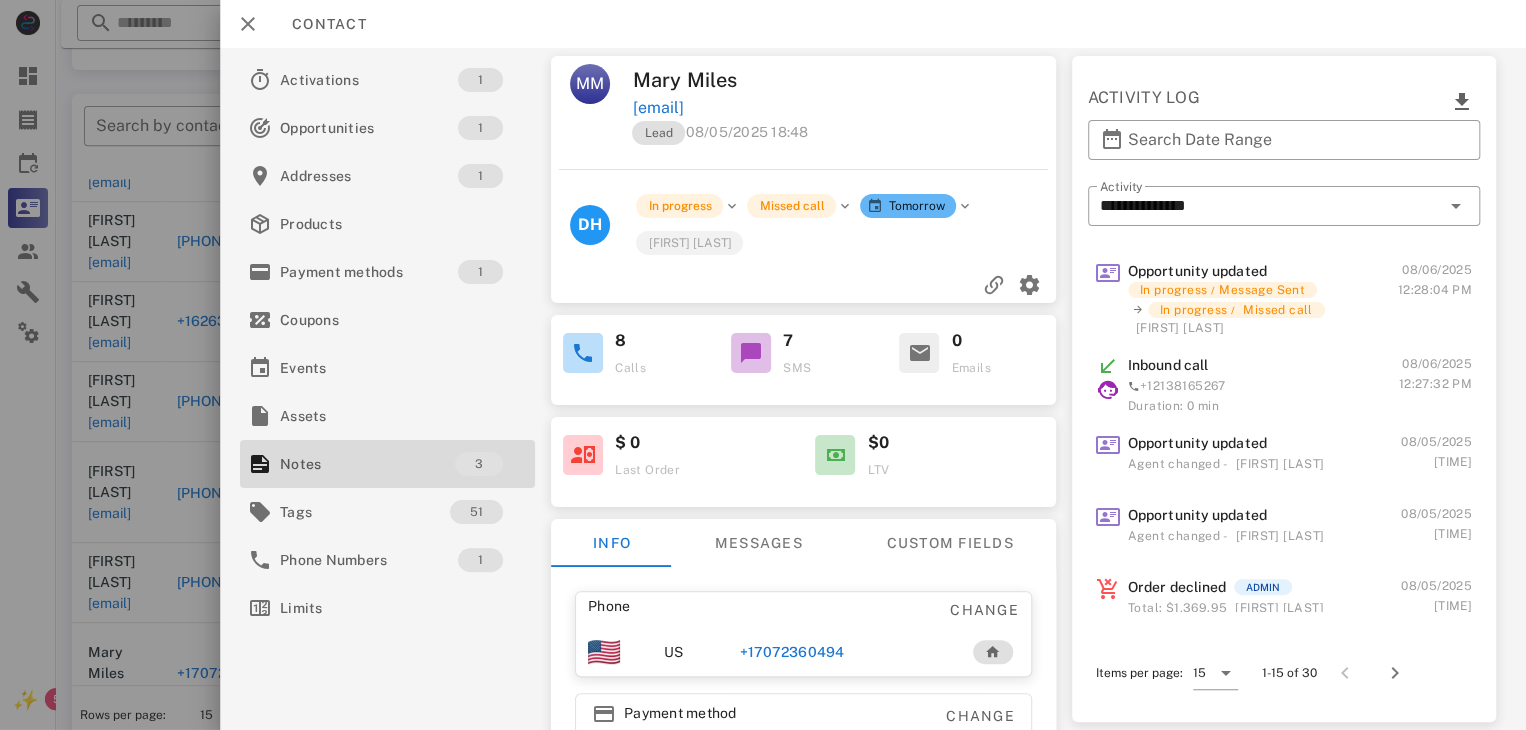 click at bounding box center (763, 365) 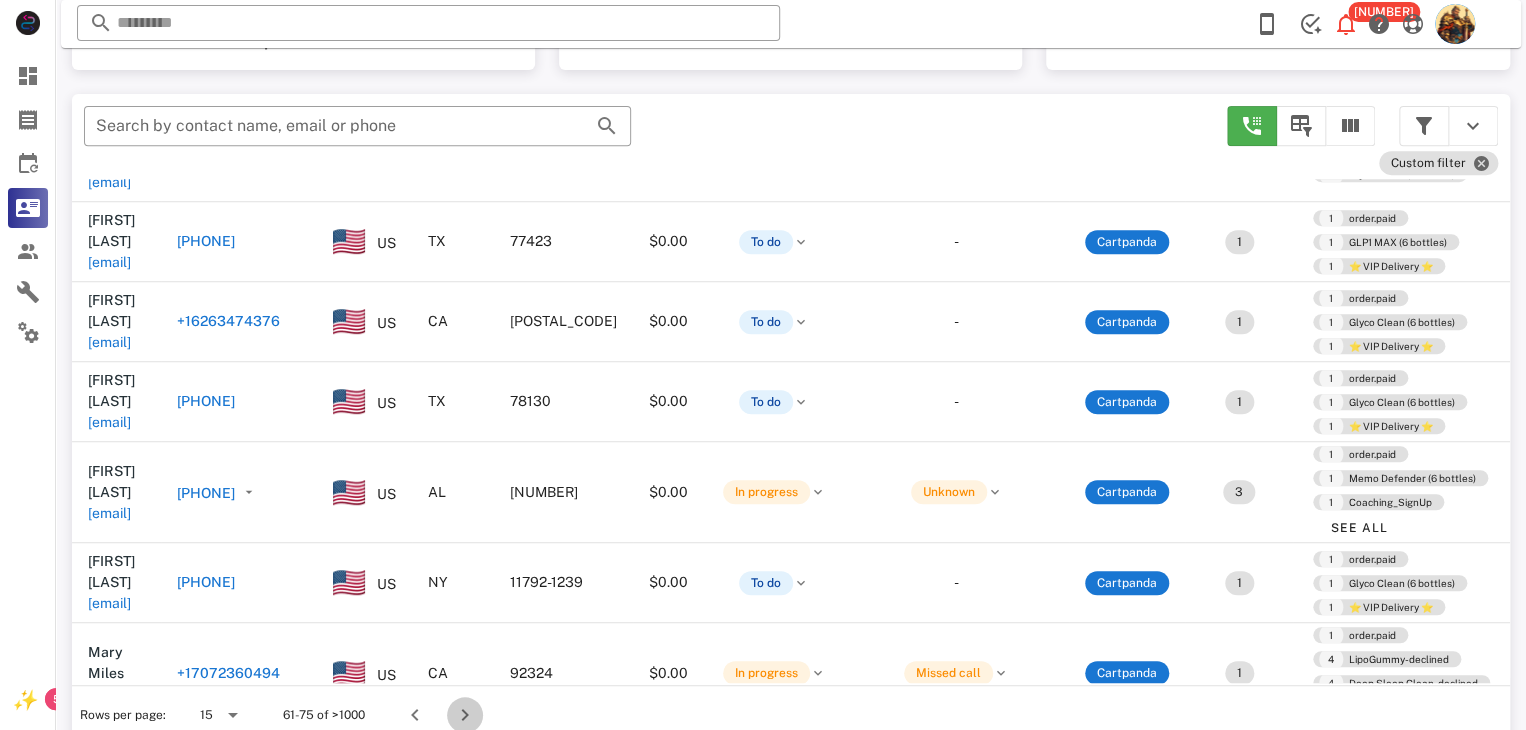click at bounding box center (465, 715) 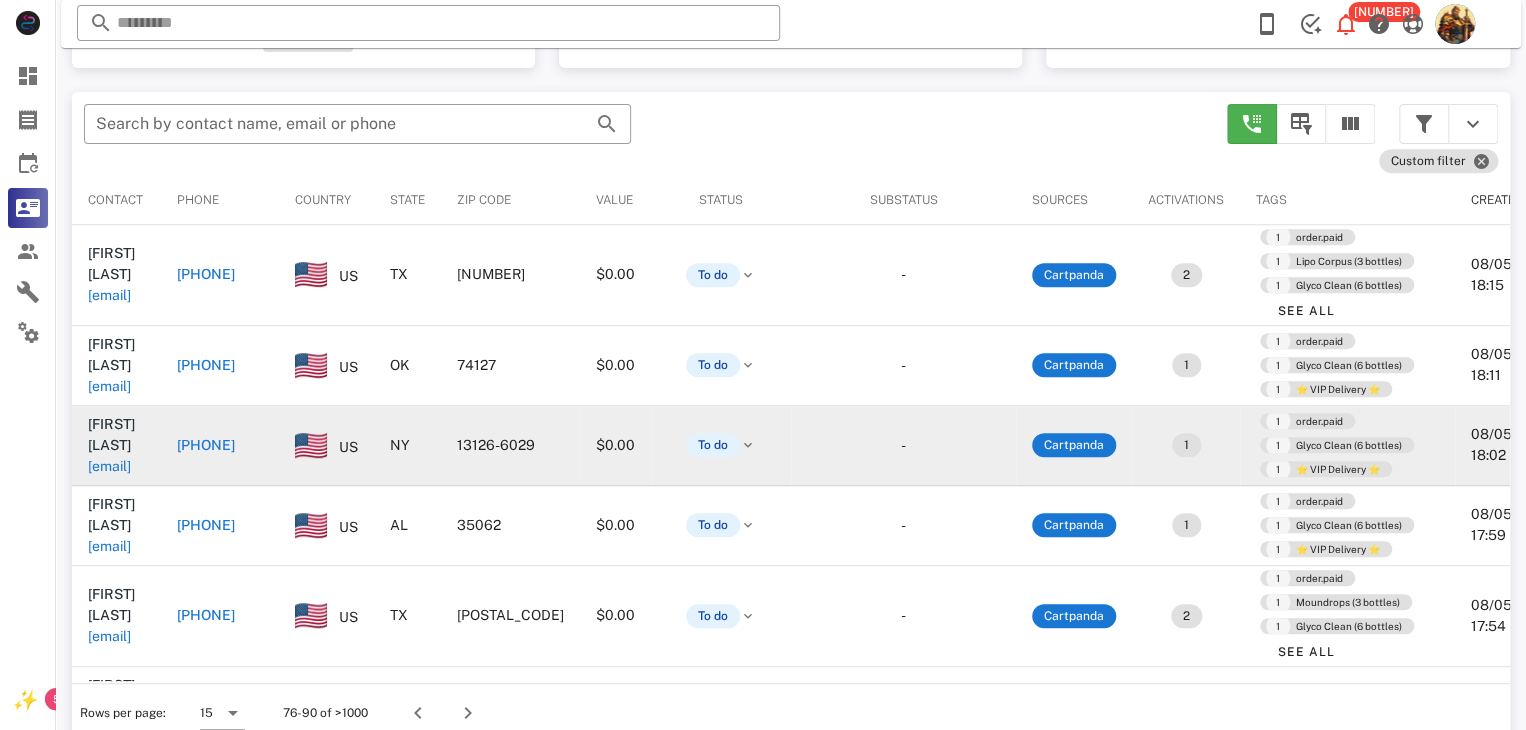 scroll, scrollTop: 350, scrollLeft: 0, axis: vertical 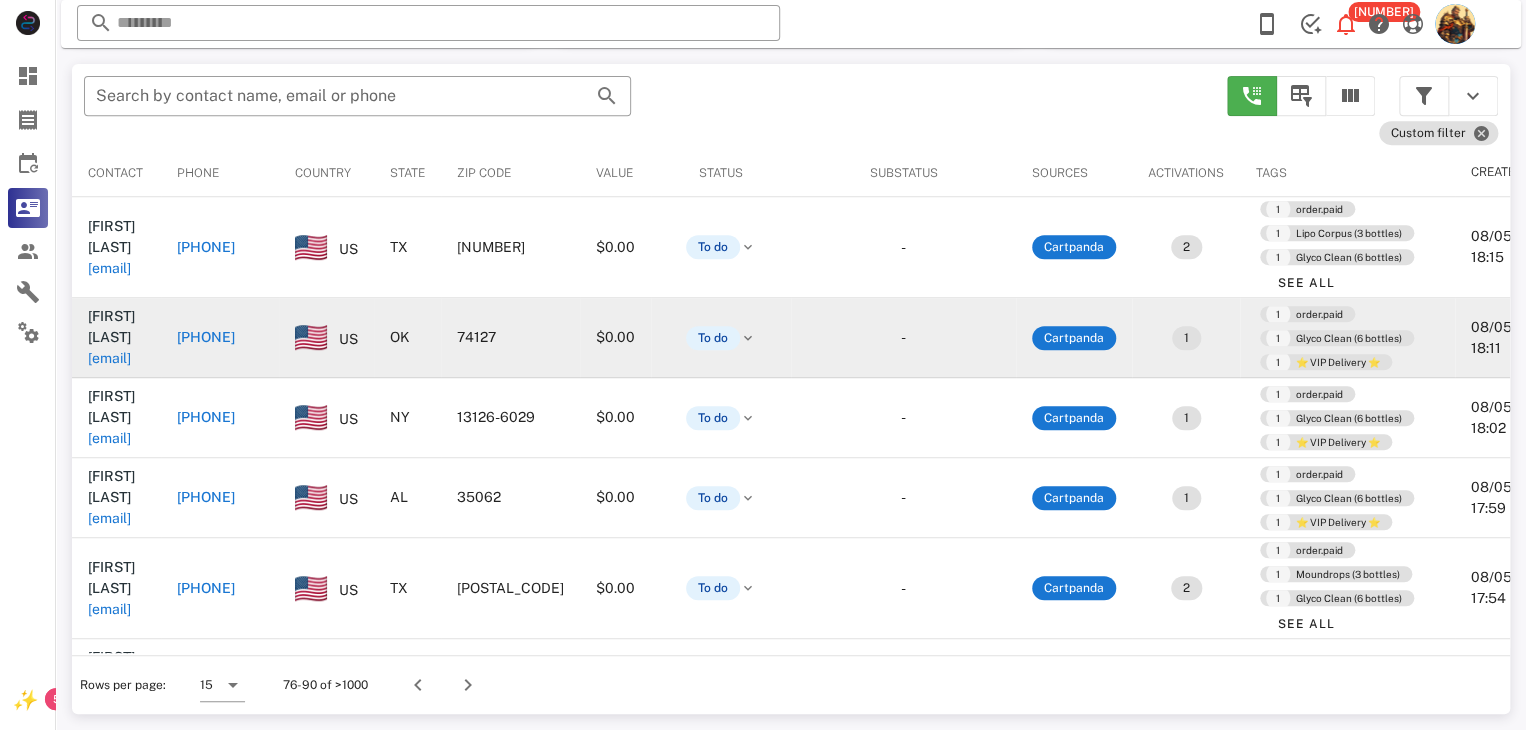 click on "cwest380@gmail.com" at bounding box center (109, 358) 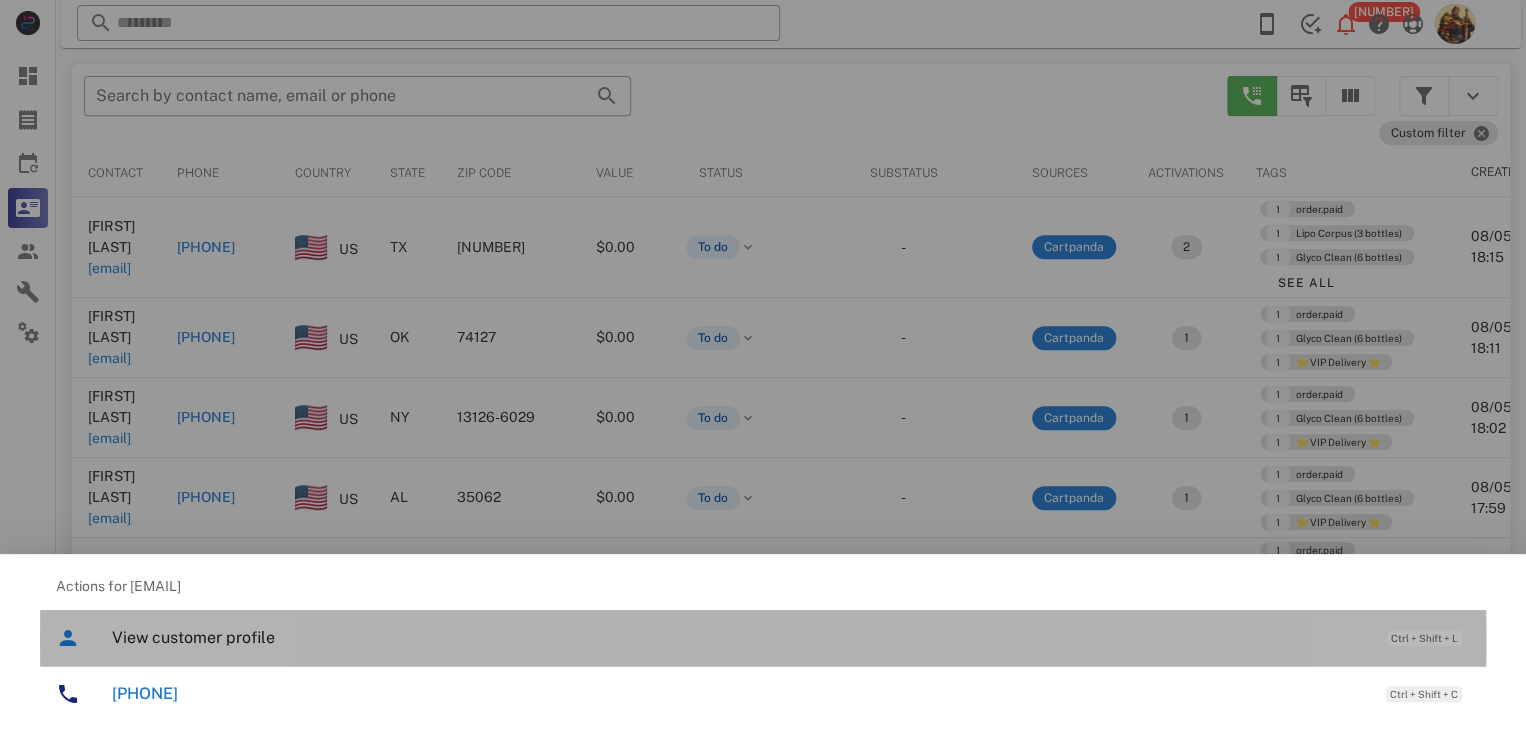 click on "View customer profile" at bounding box center (739, 637) 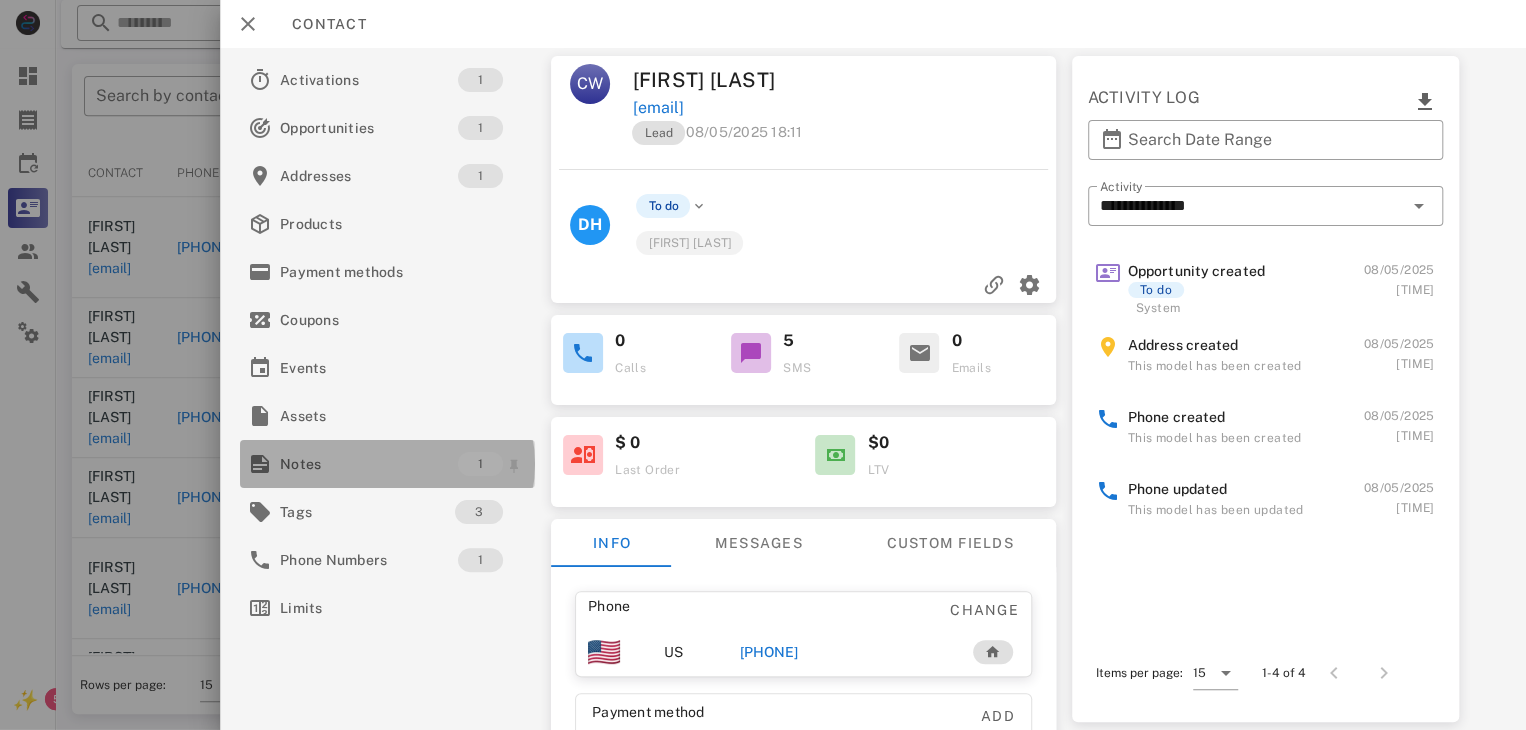 click on "Notes" at bounding box center [369, 464] 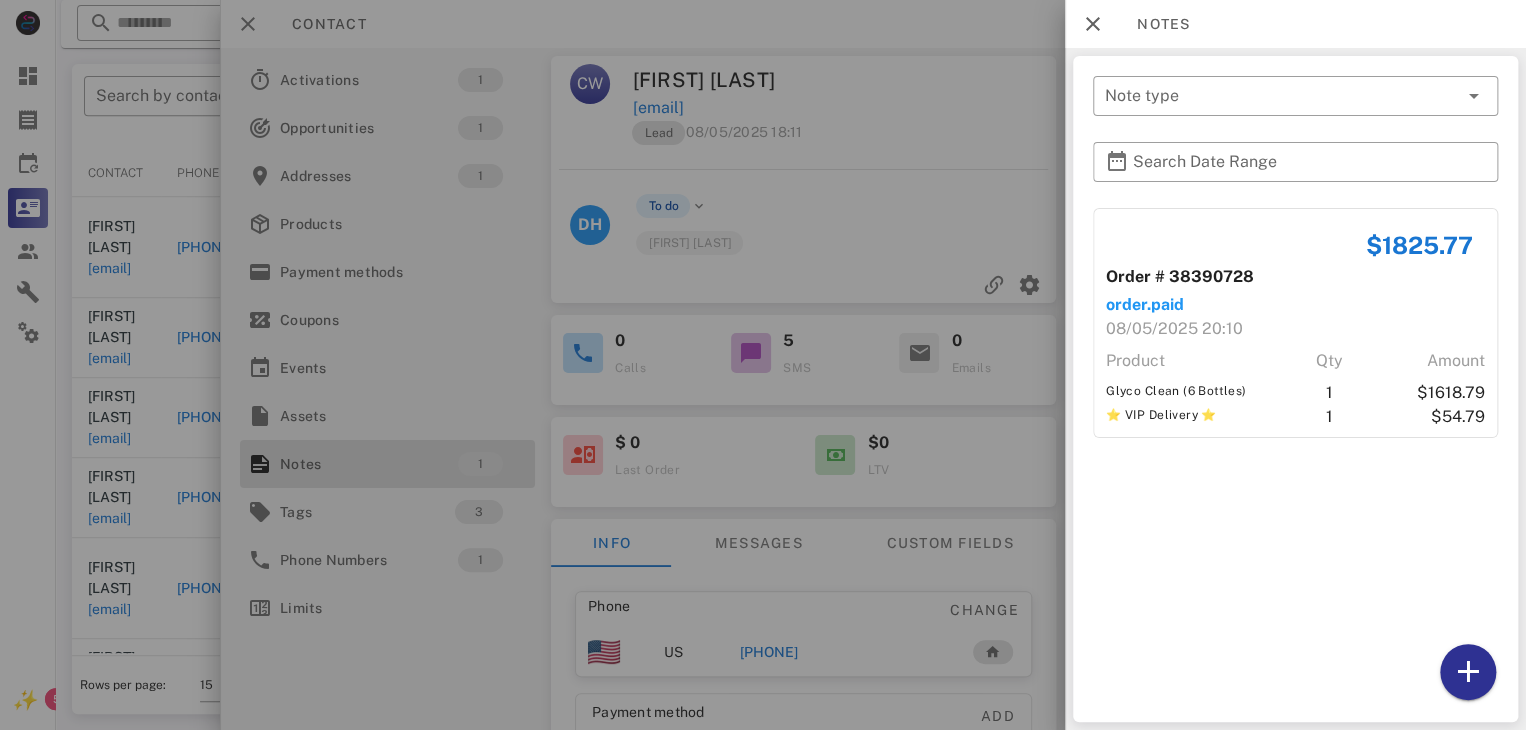 click at bounding box center (763, 365) 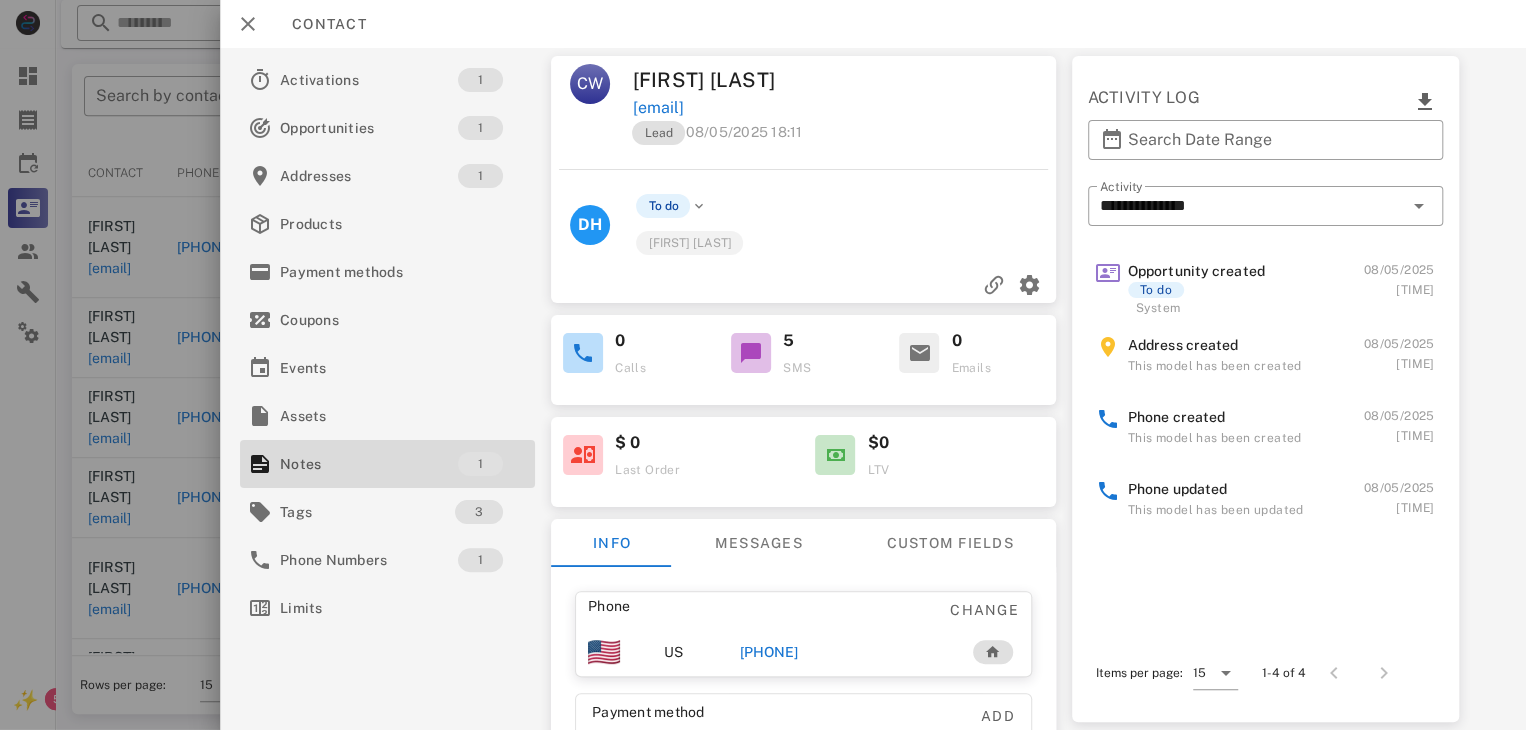 click on "+19183610262" at bounding box center [769, 652] 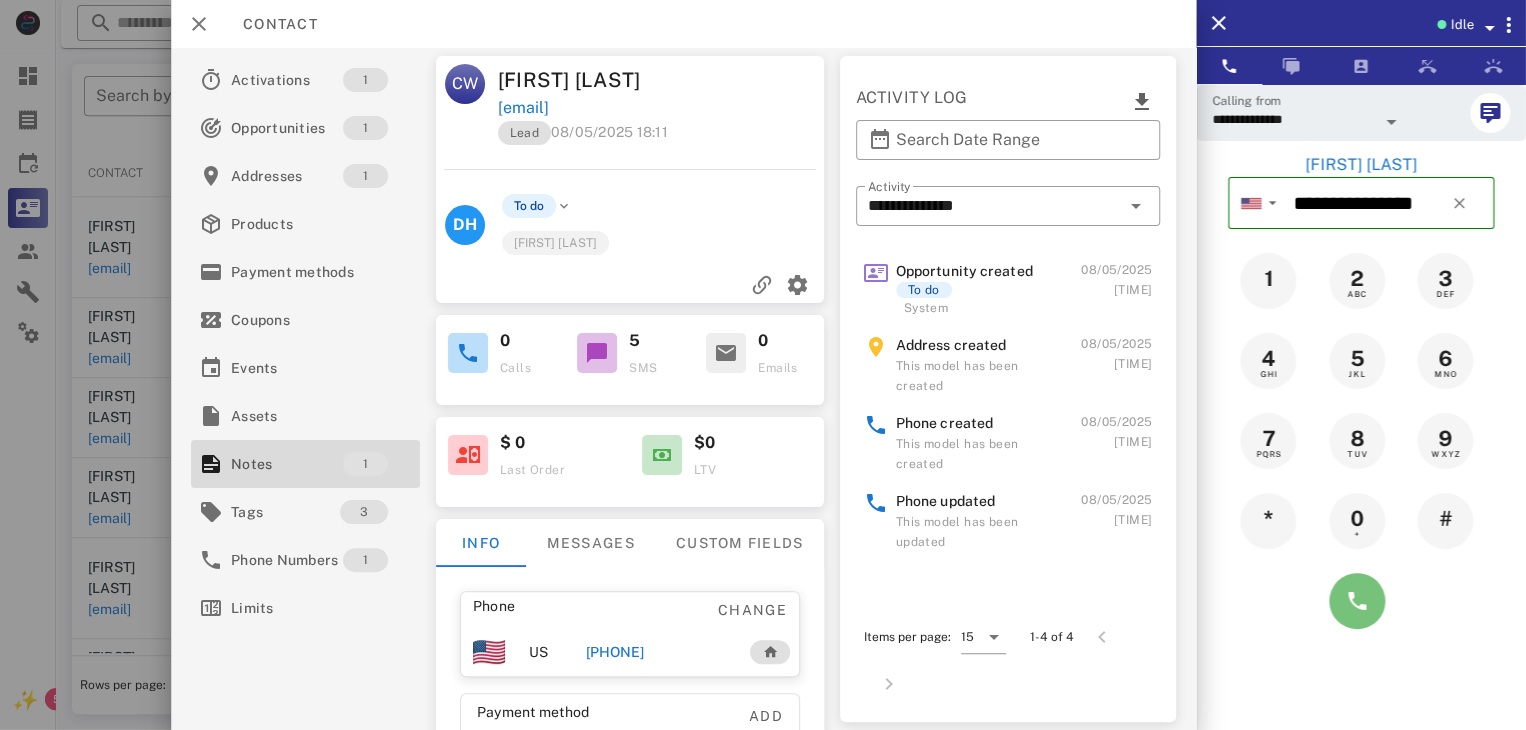 click at bounding box center (1357, 601) 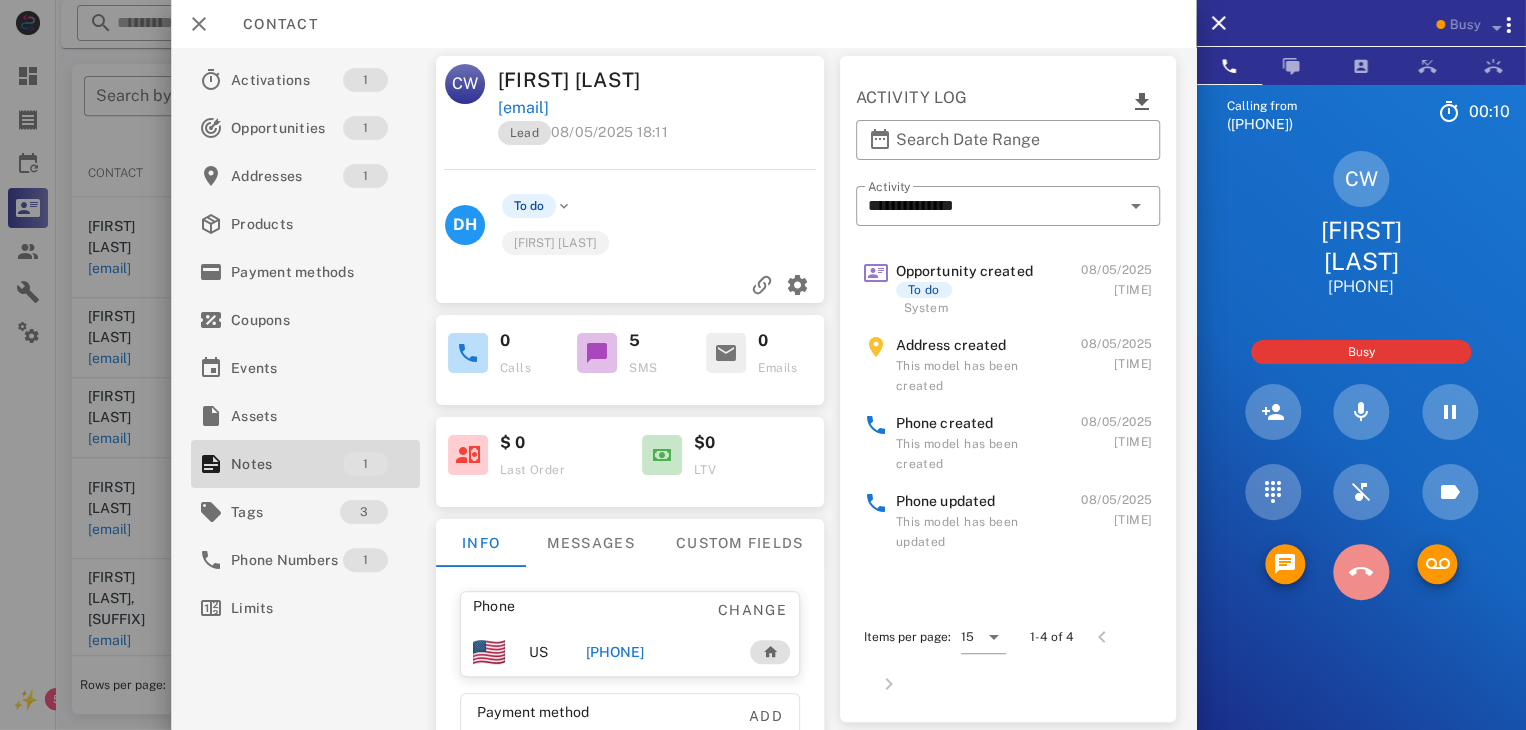 click at bounding box center (1361, 572) 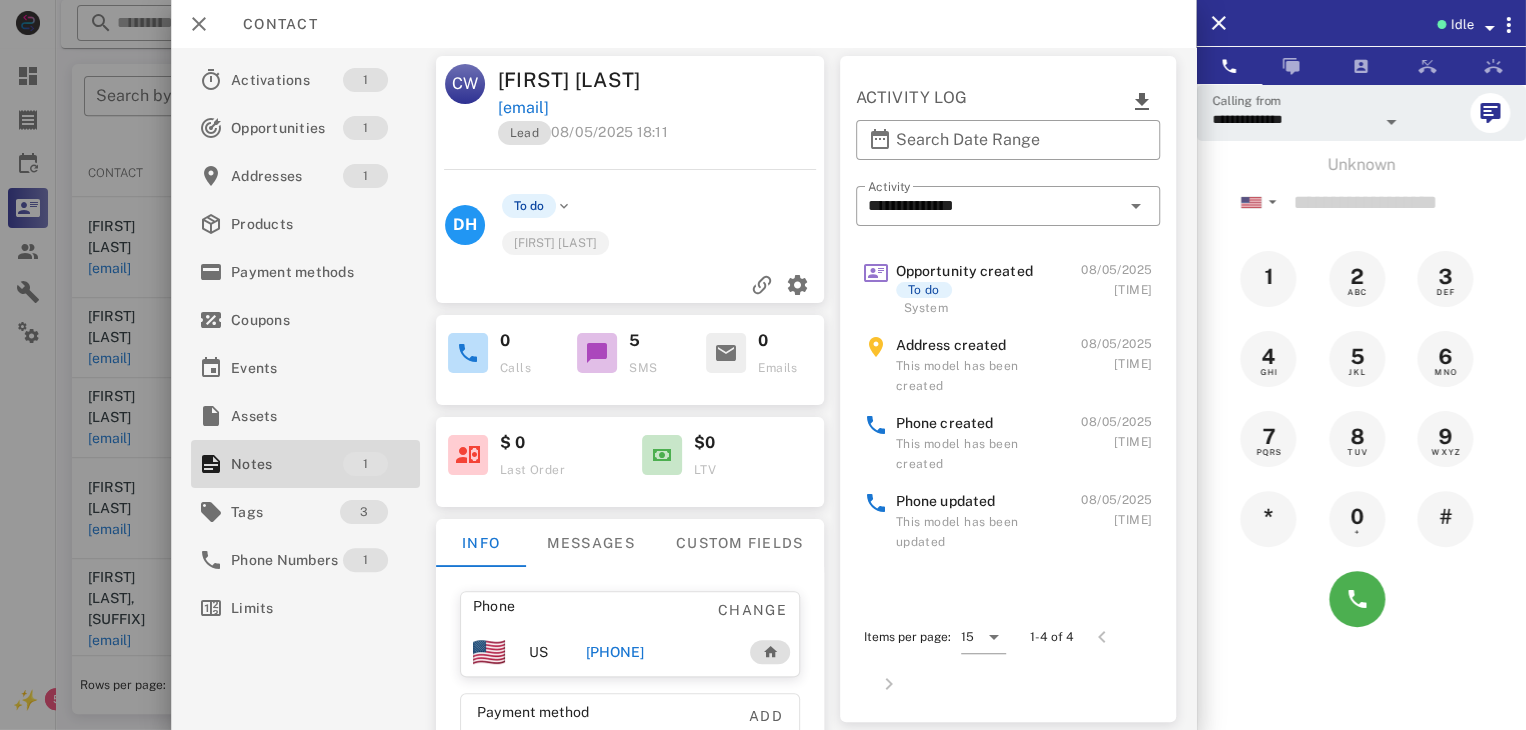 click at bounding box center [763, 365] 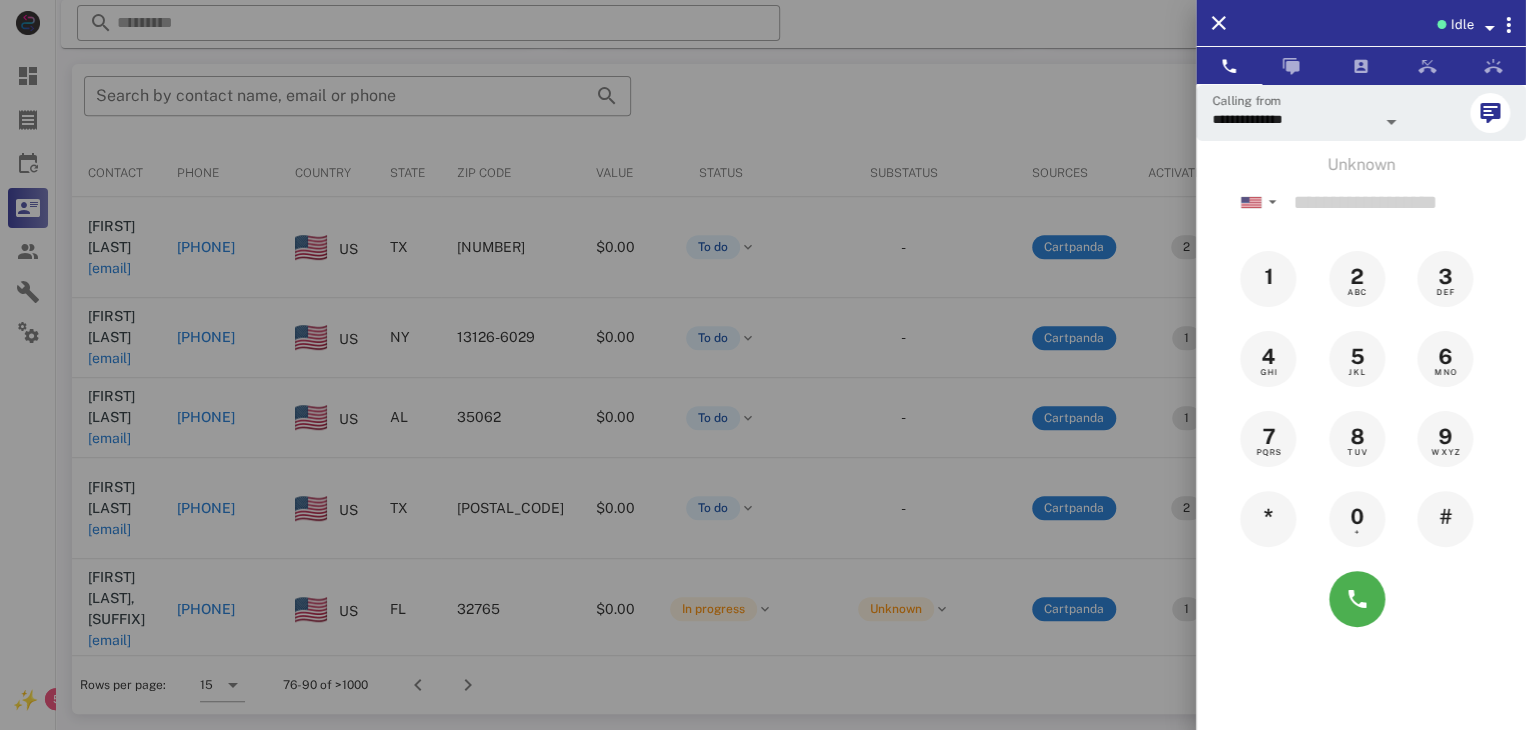 click at bounding box center (763, 365) 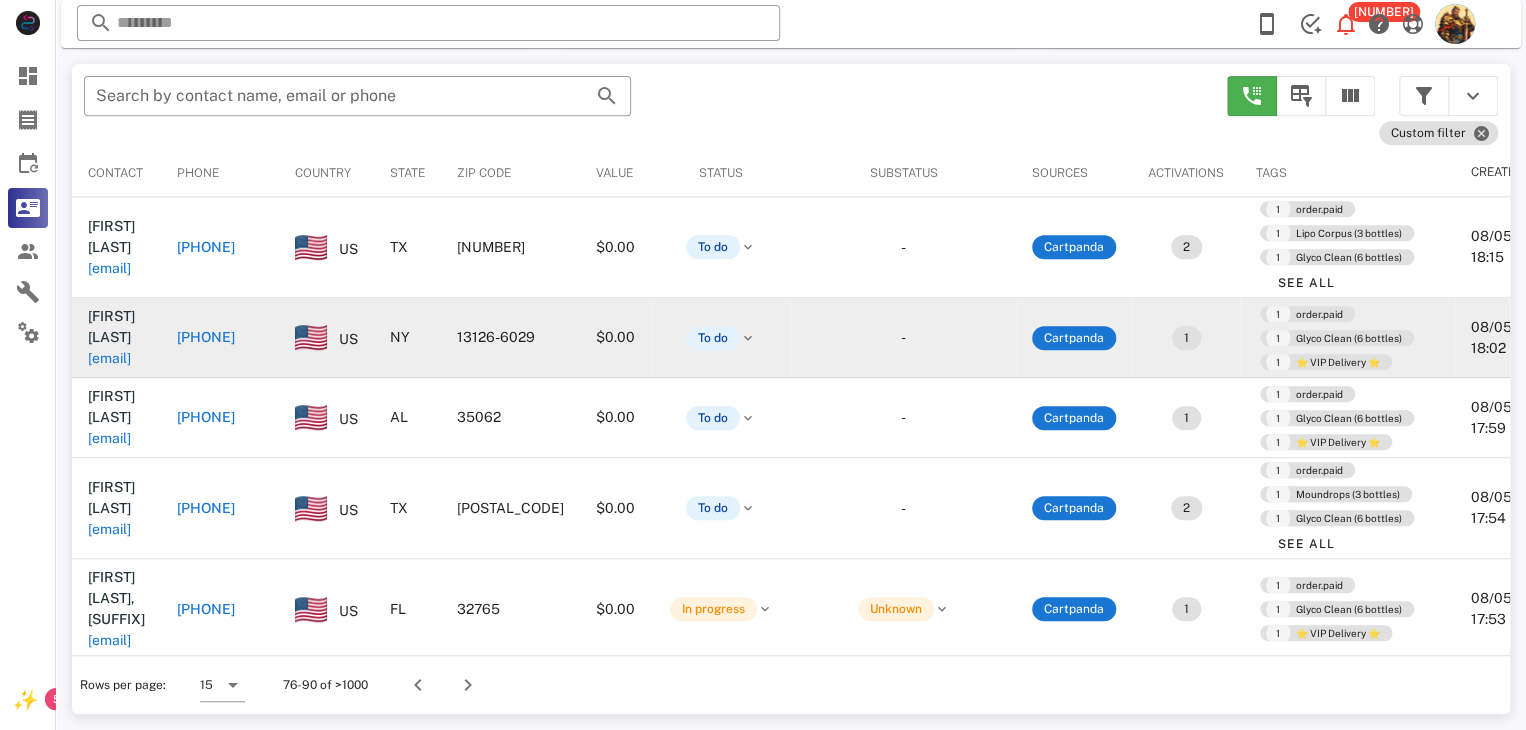 click on "billyjhi@aol.com" at bounding box center [109, 358] 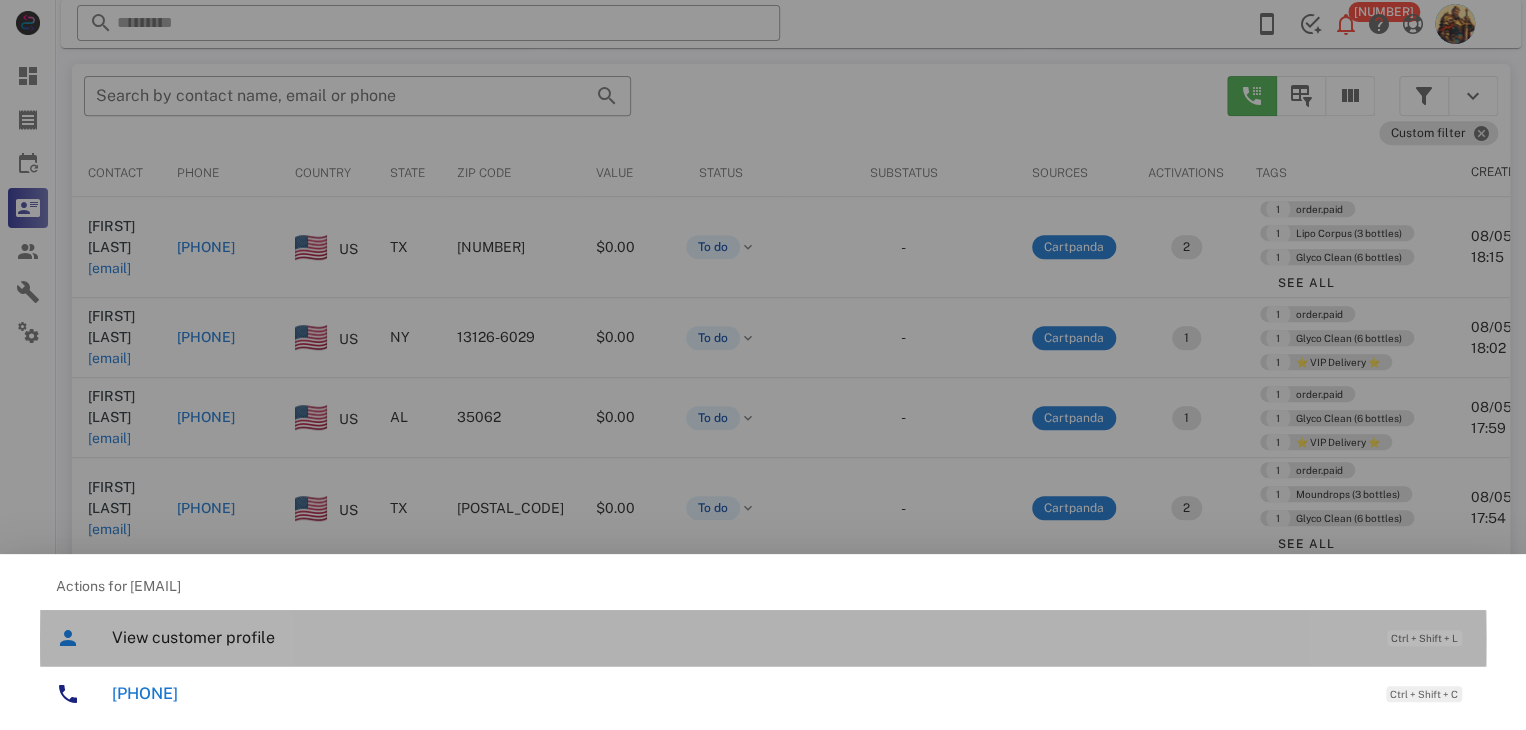 click on "View customer profile" at bounding box center [739, 637] 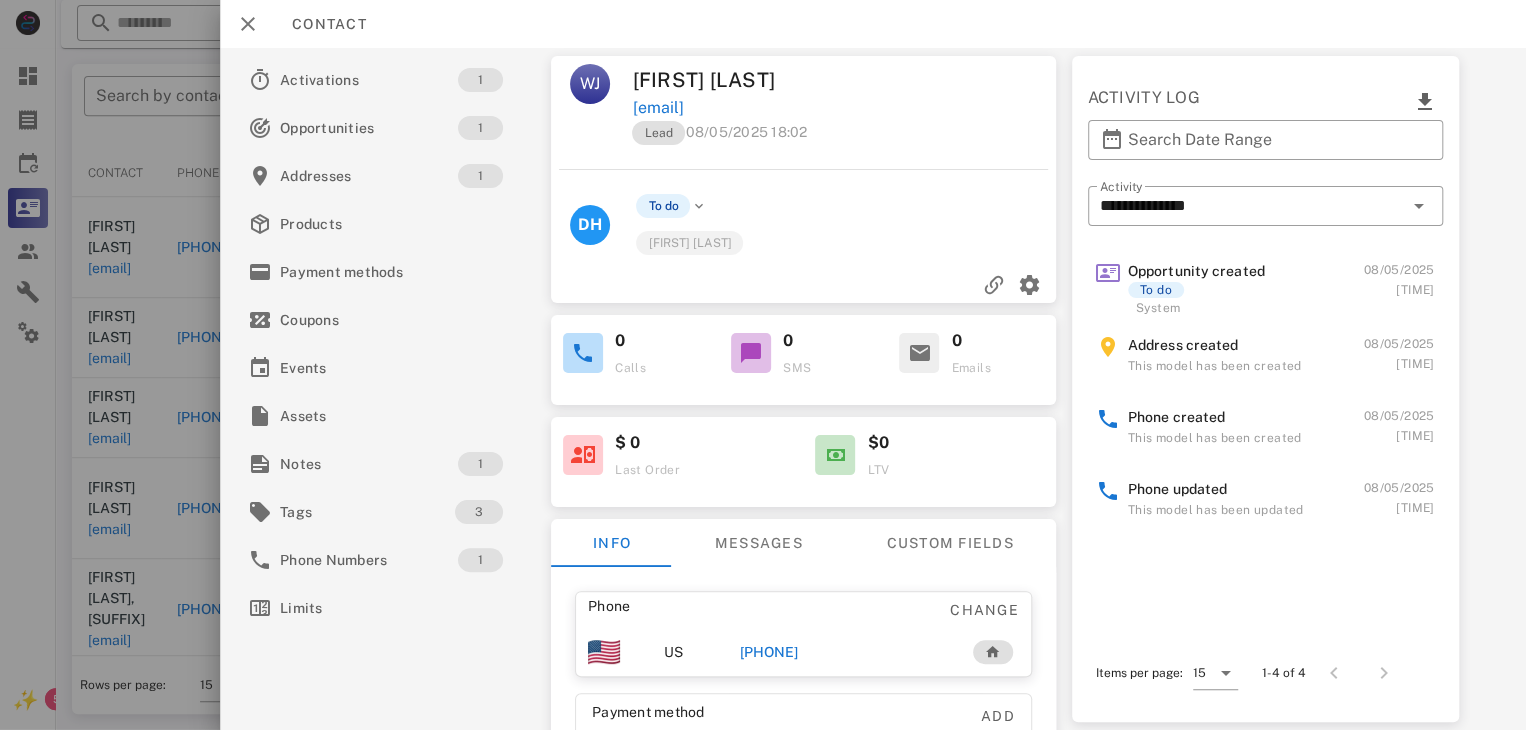 click on "+13153436406" at bounding box center (769, 652) 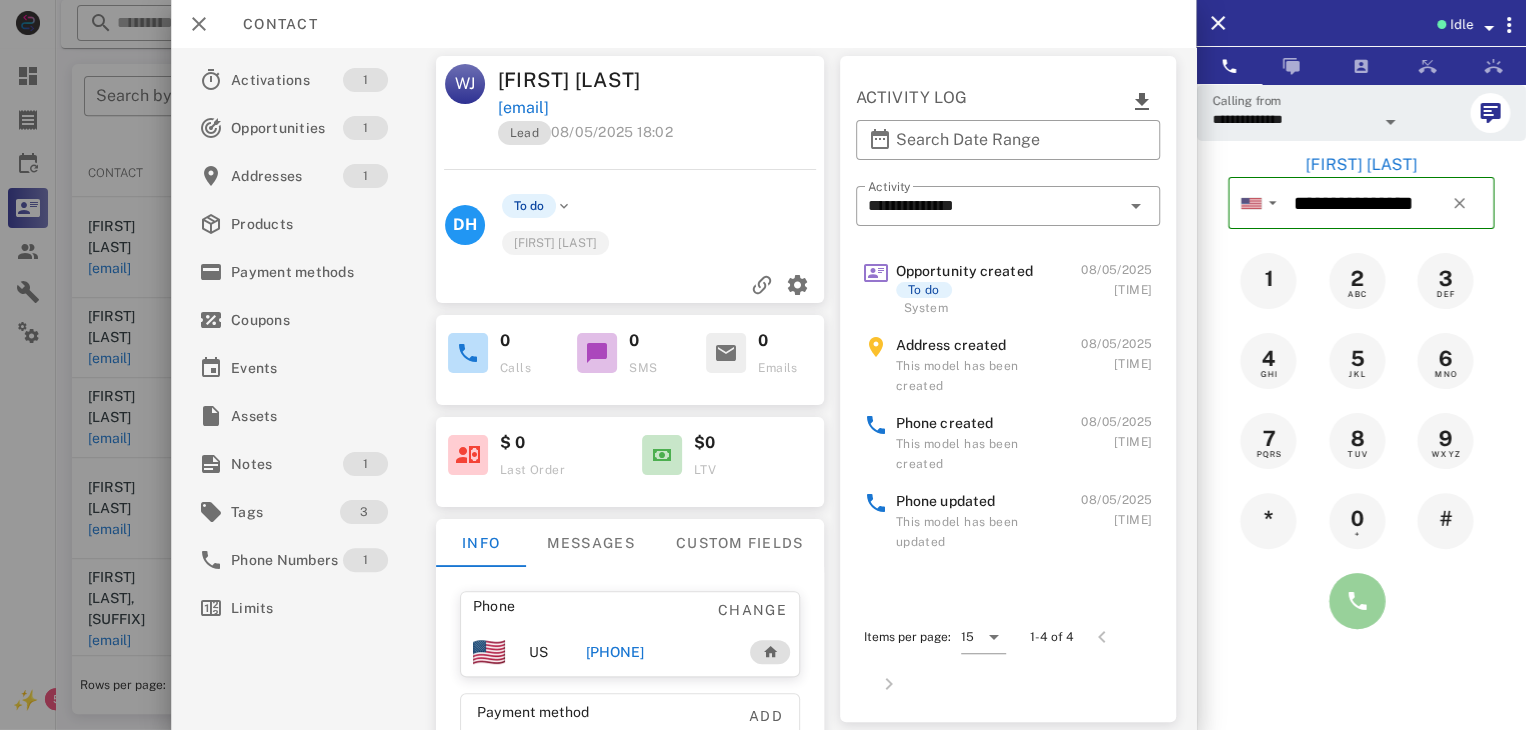 click at bounding box center (1357, 601) 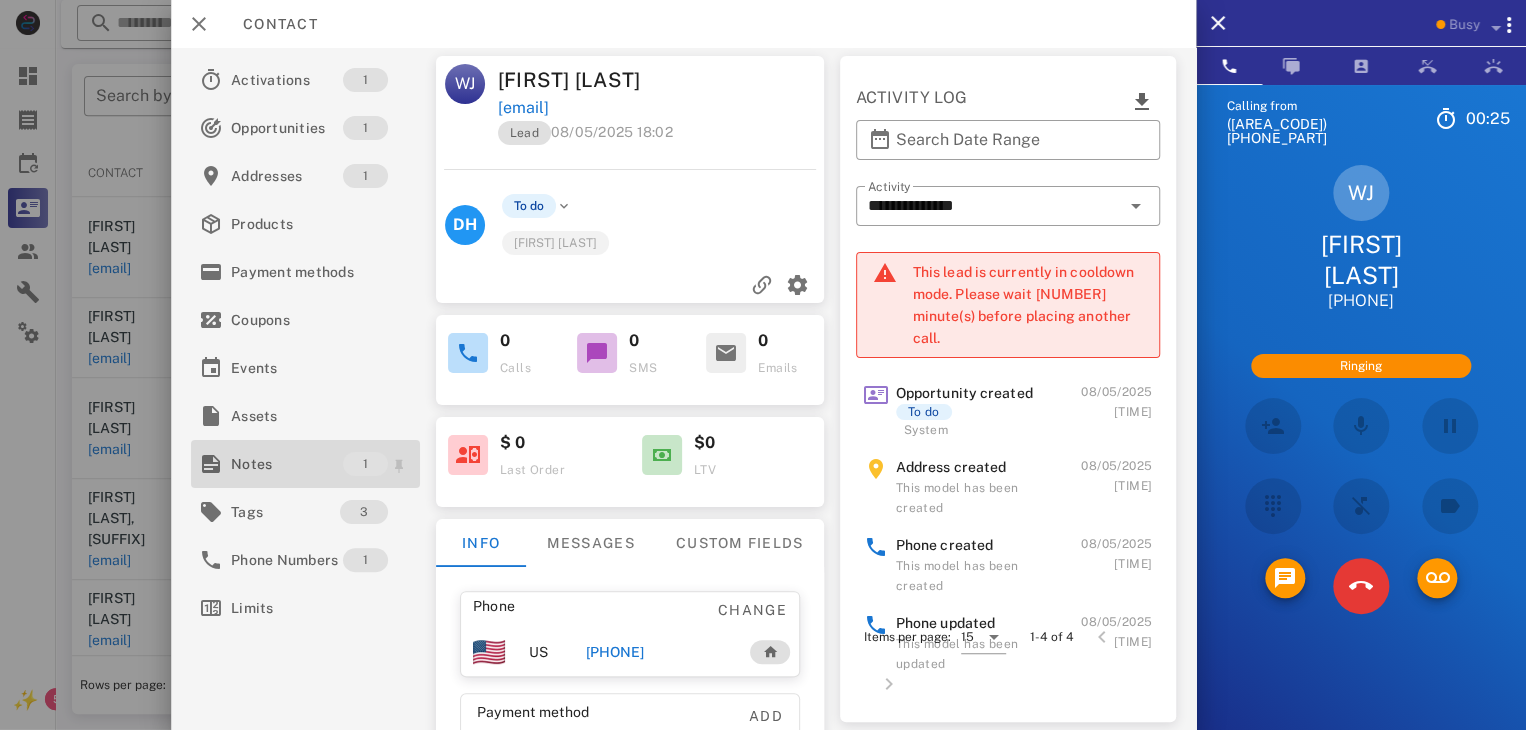 click on "Notes" at bounding box center [287, 464] 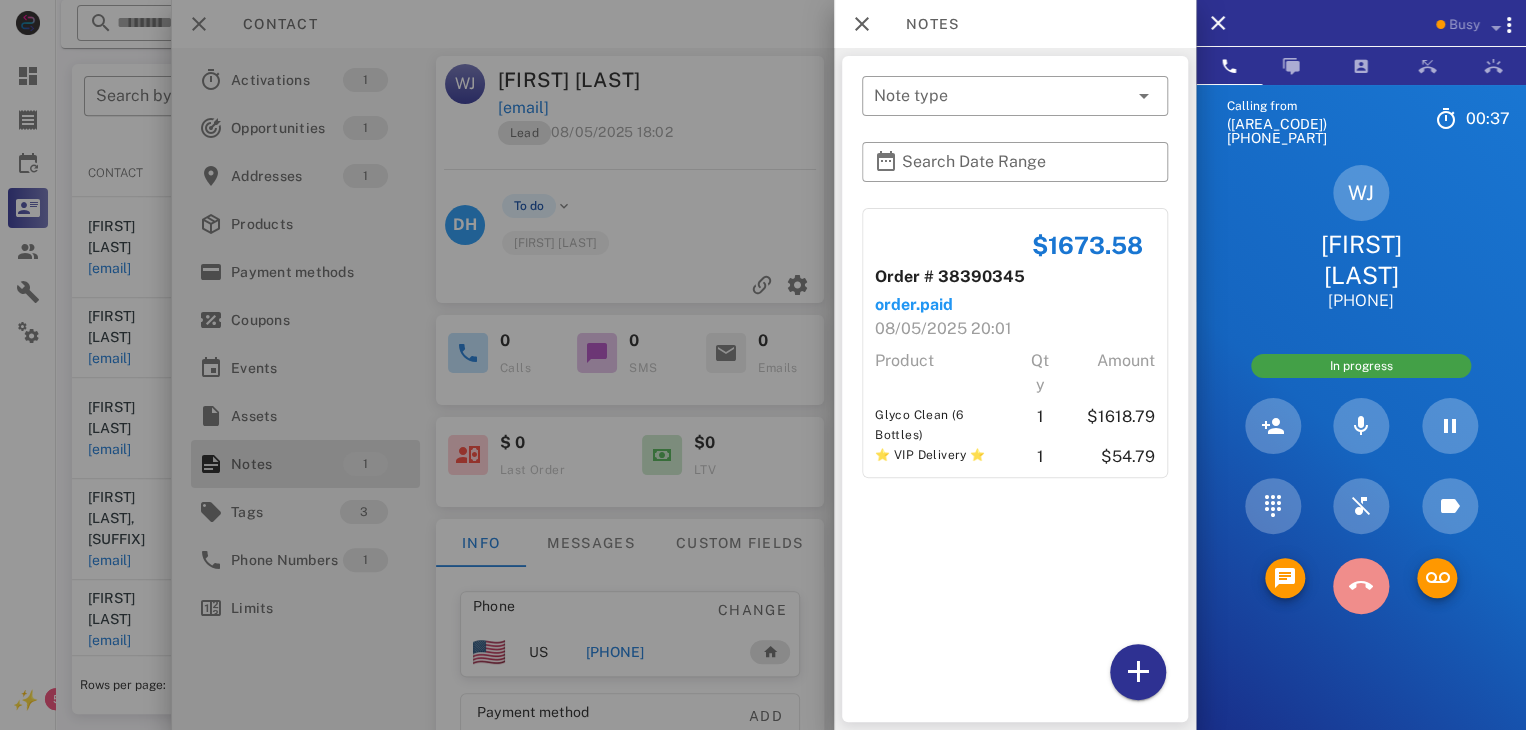 click at bounding box center [1360, 586] 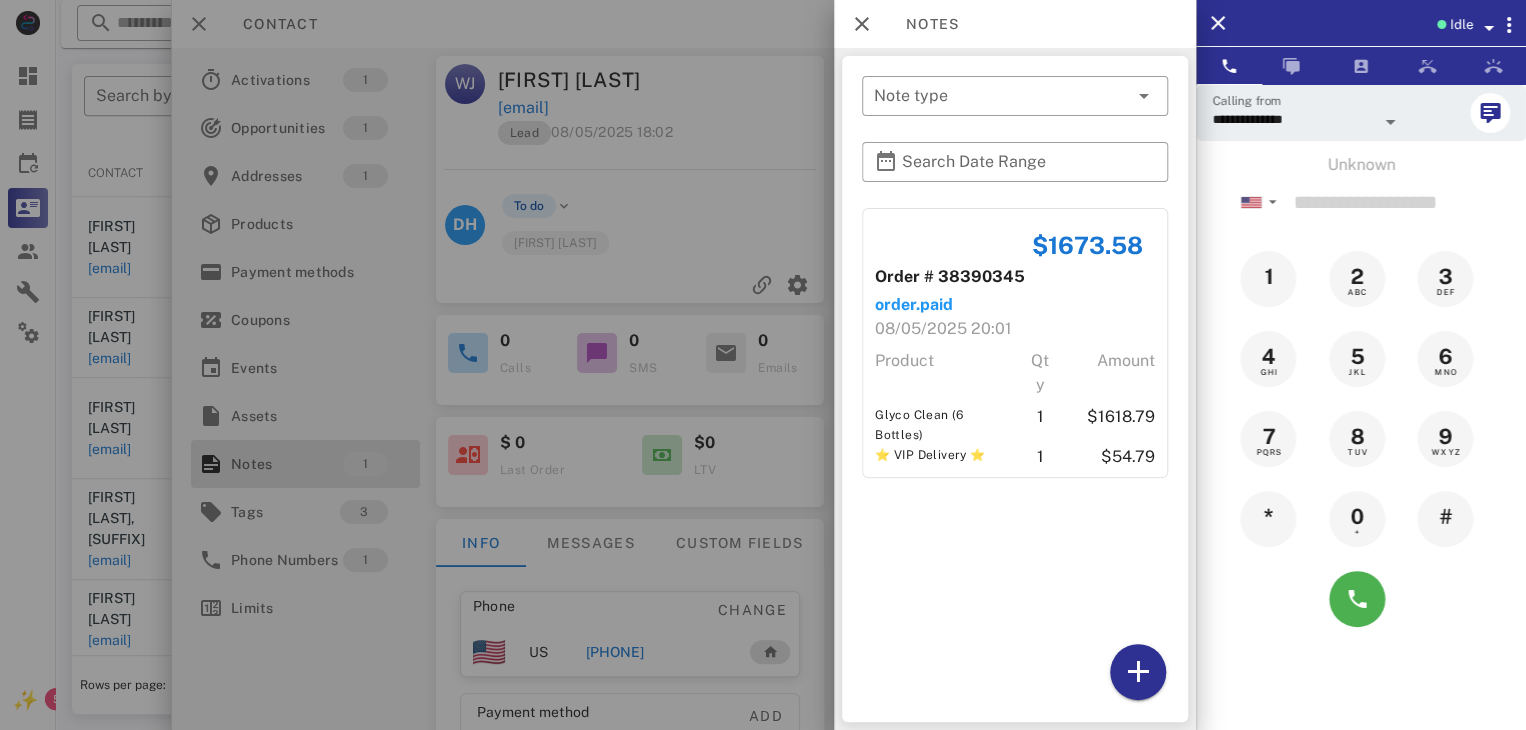 click at bounding box center (763, 365) 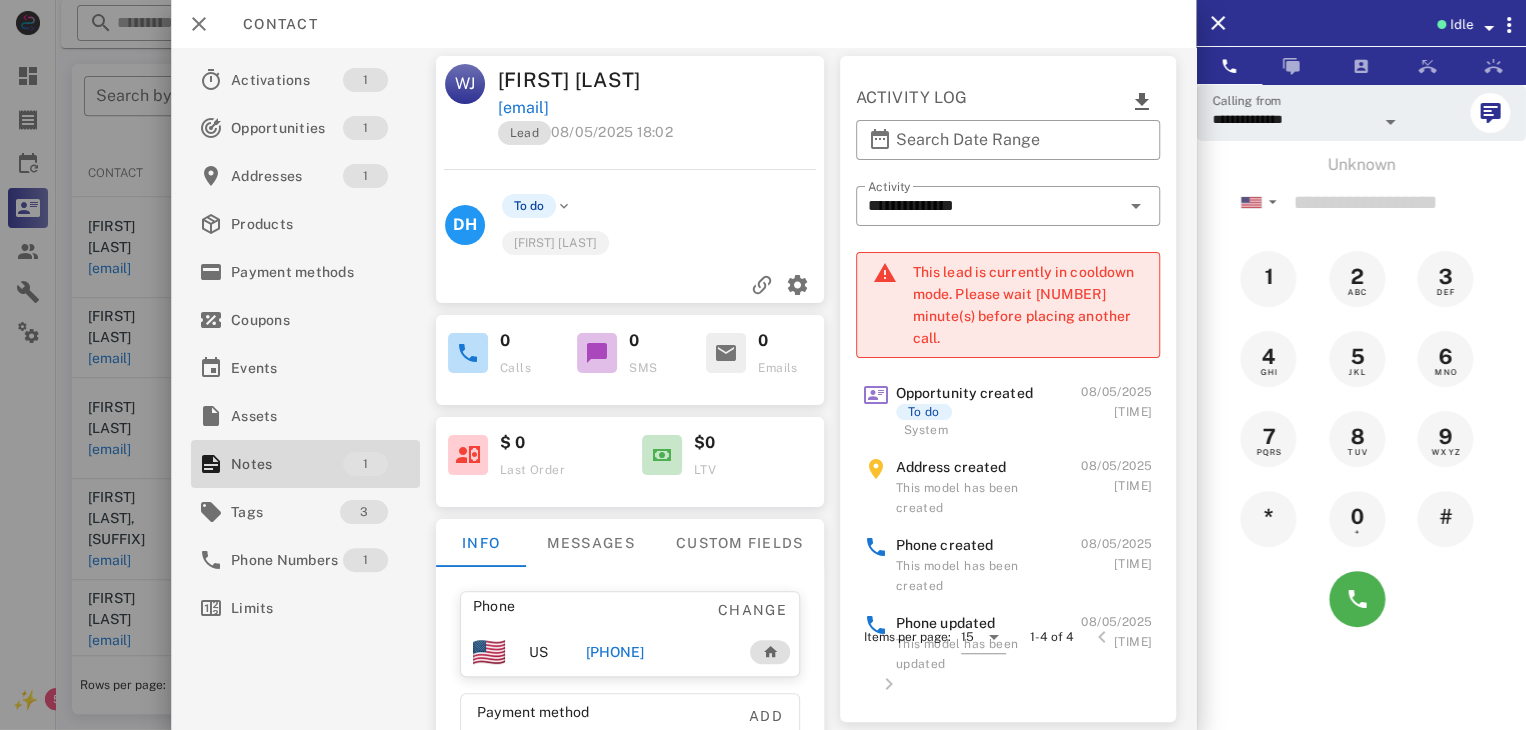 click at bounding box center (763, 365) 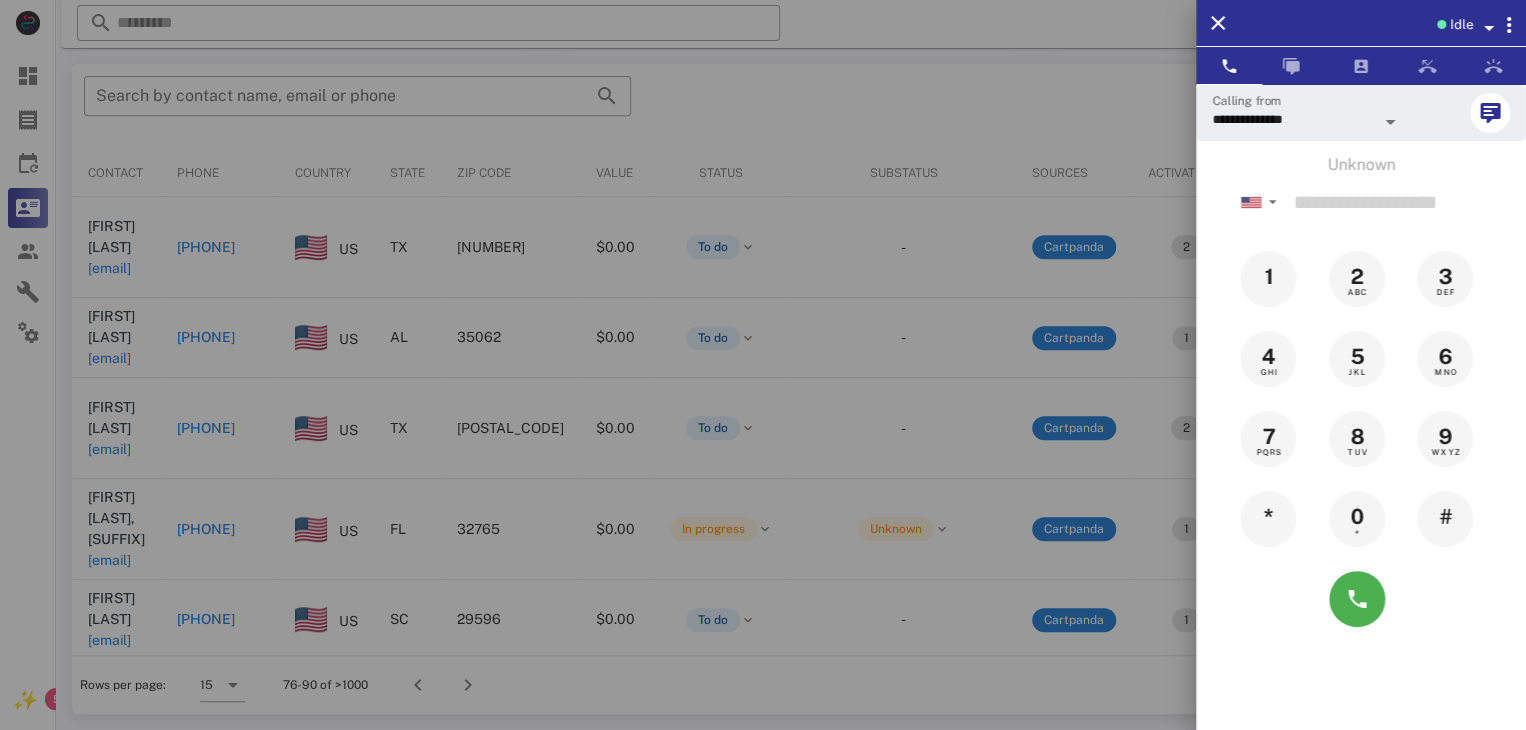 click at bounding box center (763, 365) 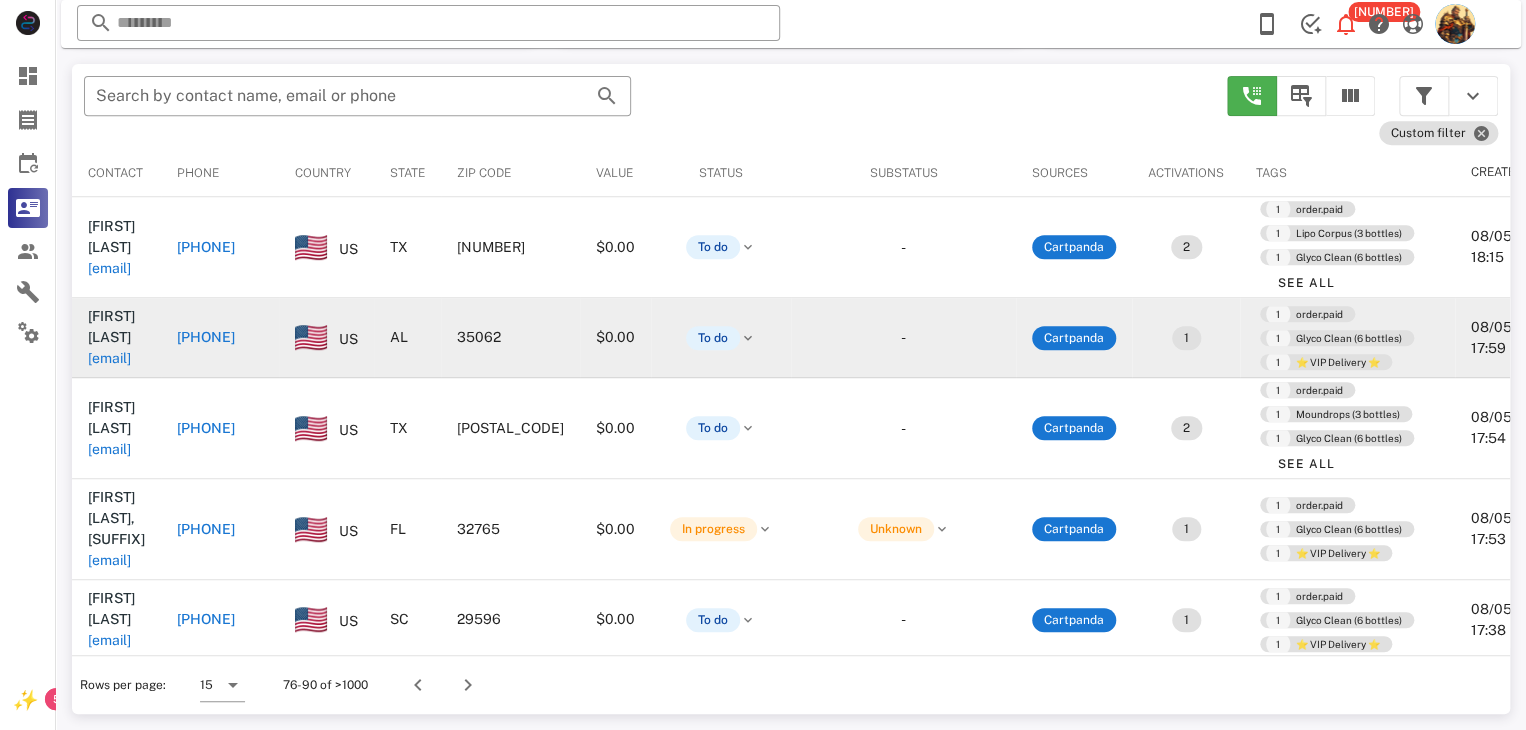 click on "susanpdollar1021@gmail.com" at bounding box center (109, 358) 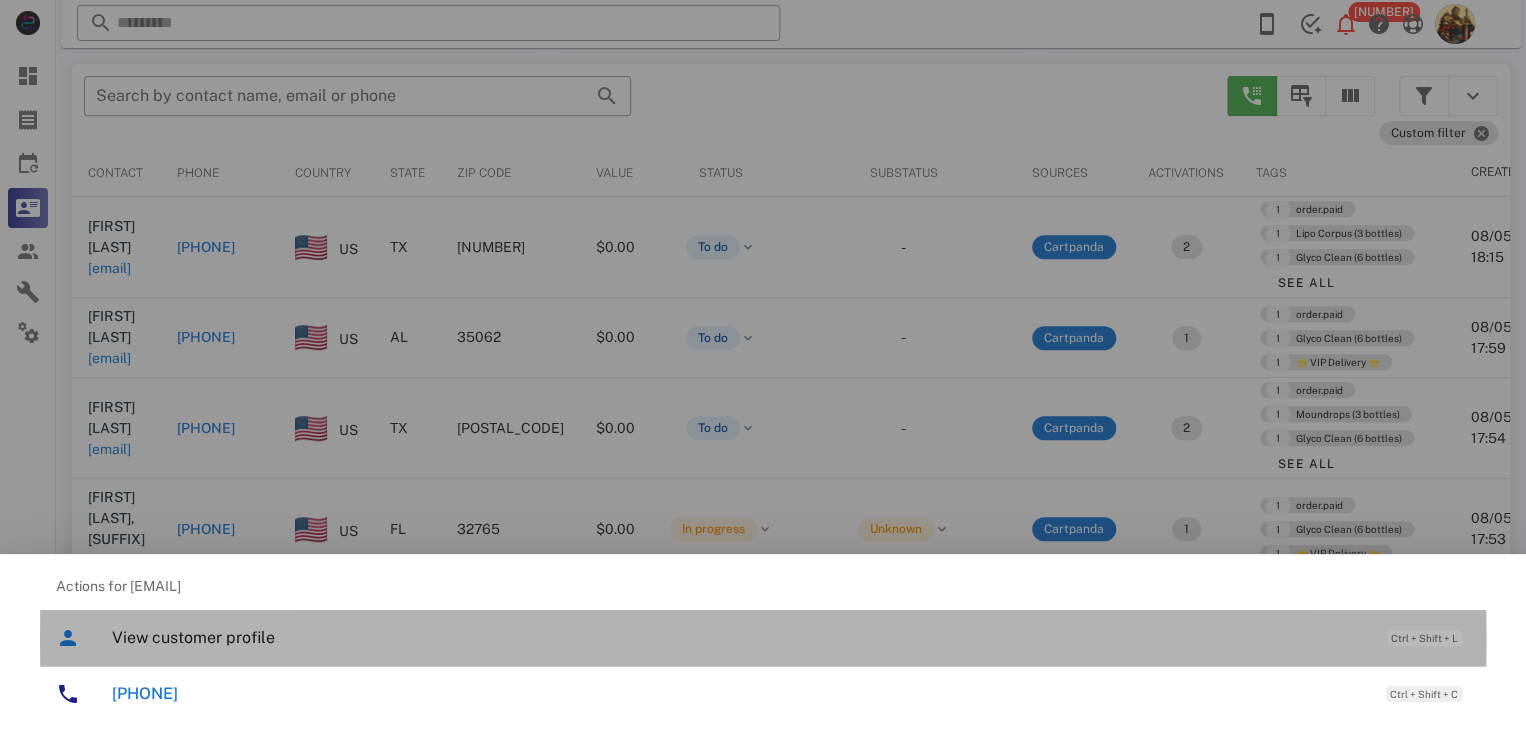 click on "View customer profile Ctrl + Shift + L" at bounding box center [791, 637] 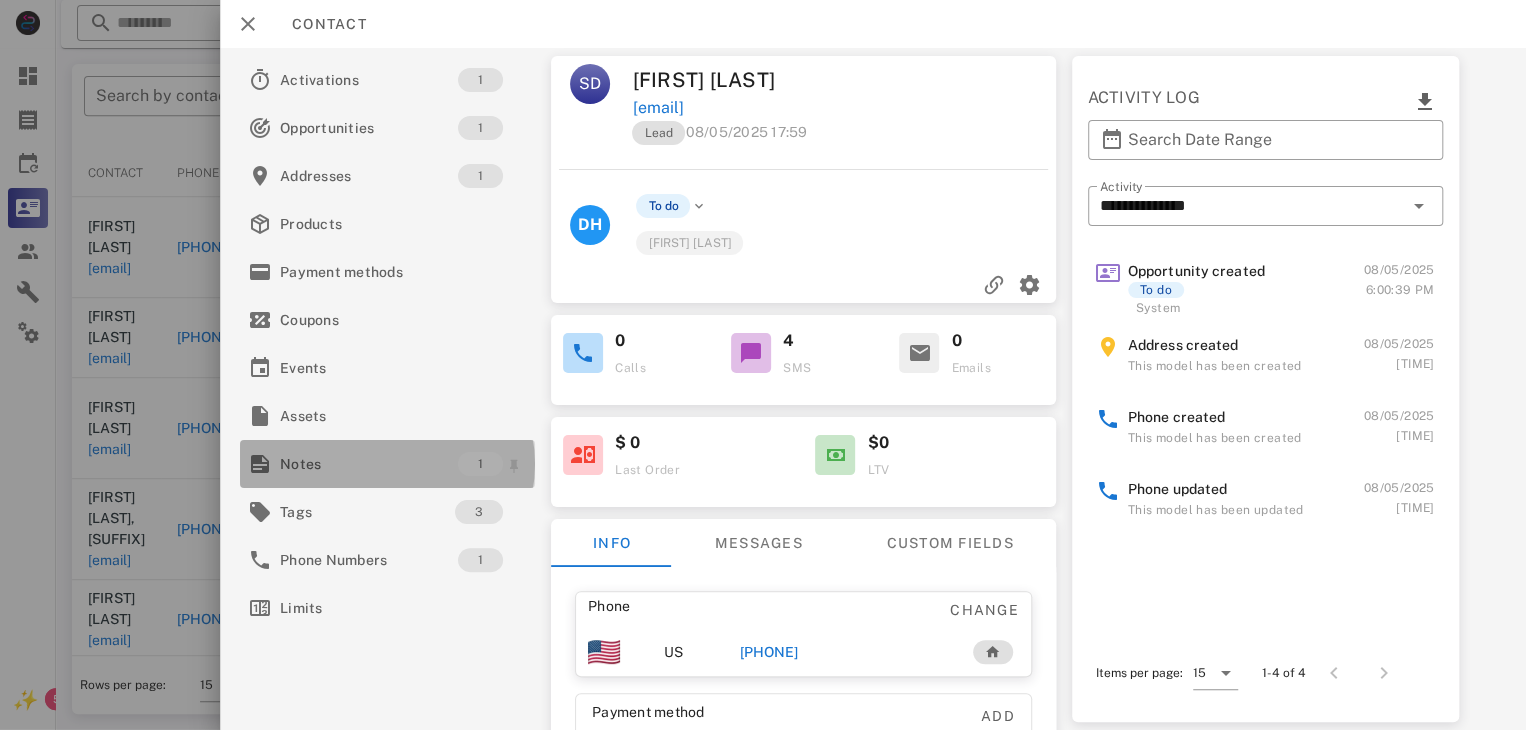 click on "Notes" at bounding box center [369, 464] 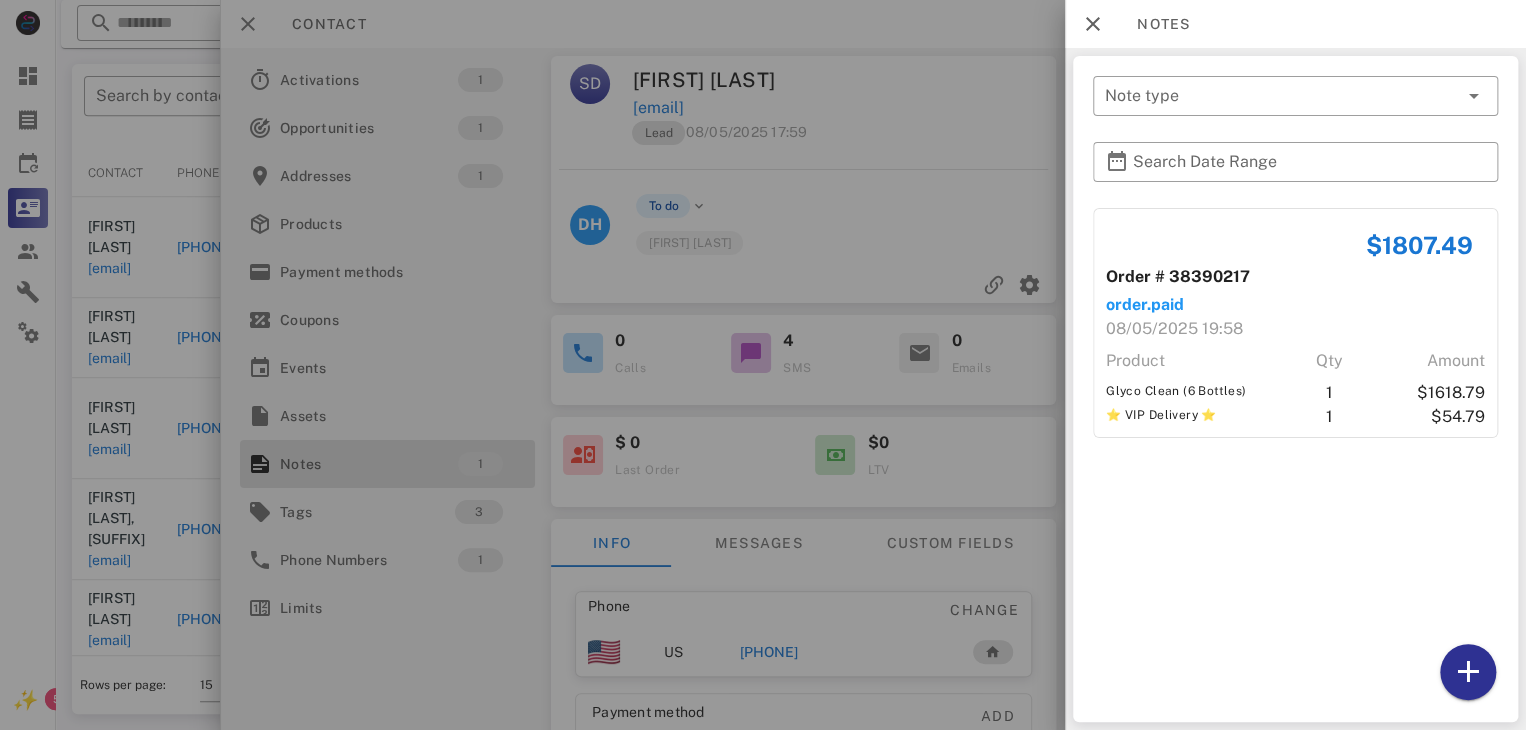 click at bounding box center (763, 365) 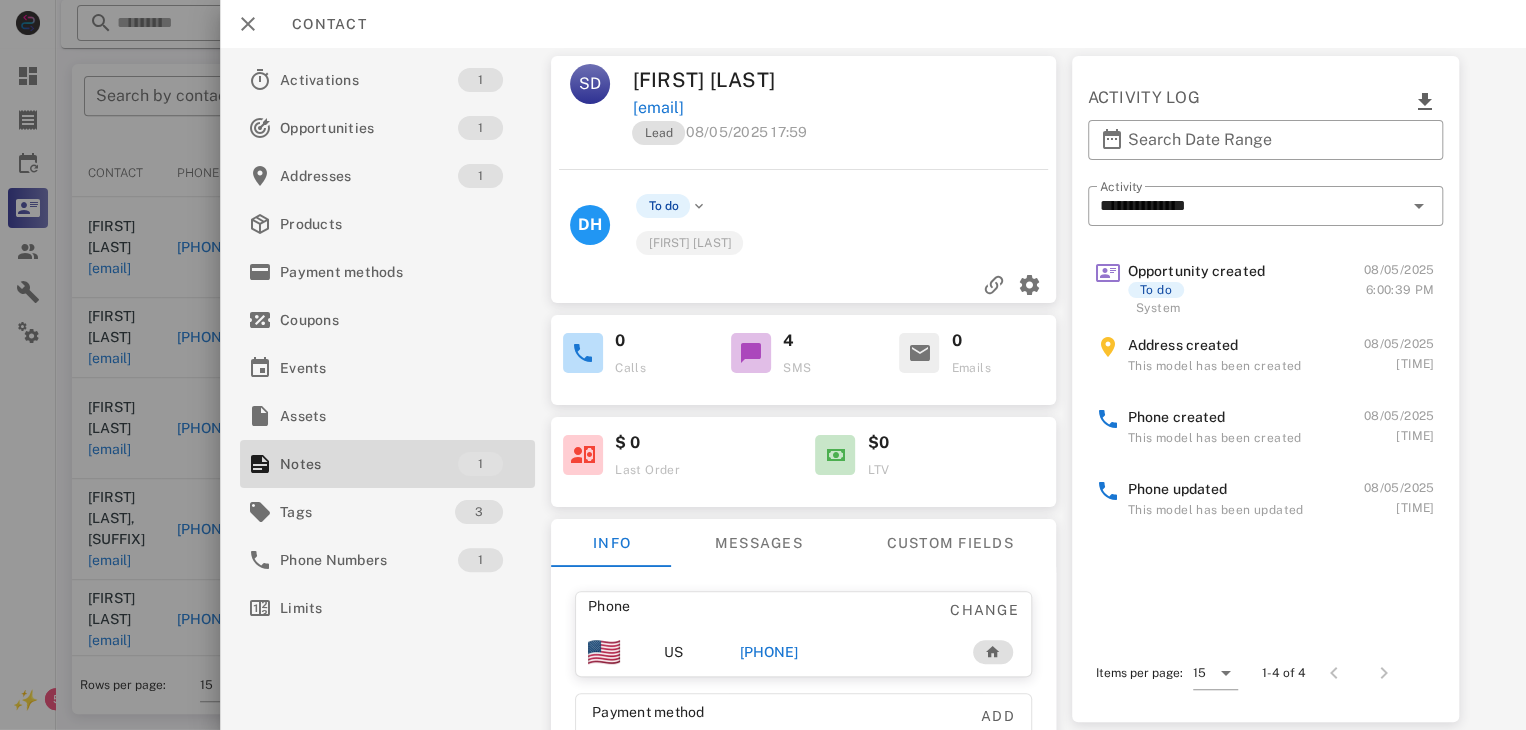 click on "+12059606603" at bounding box center (769, 652) 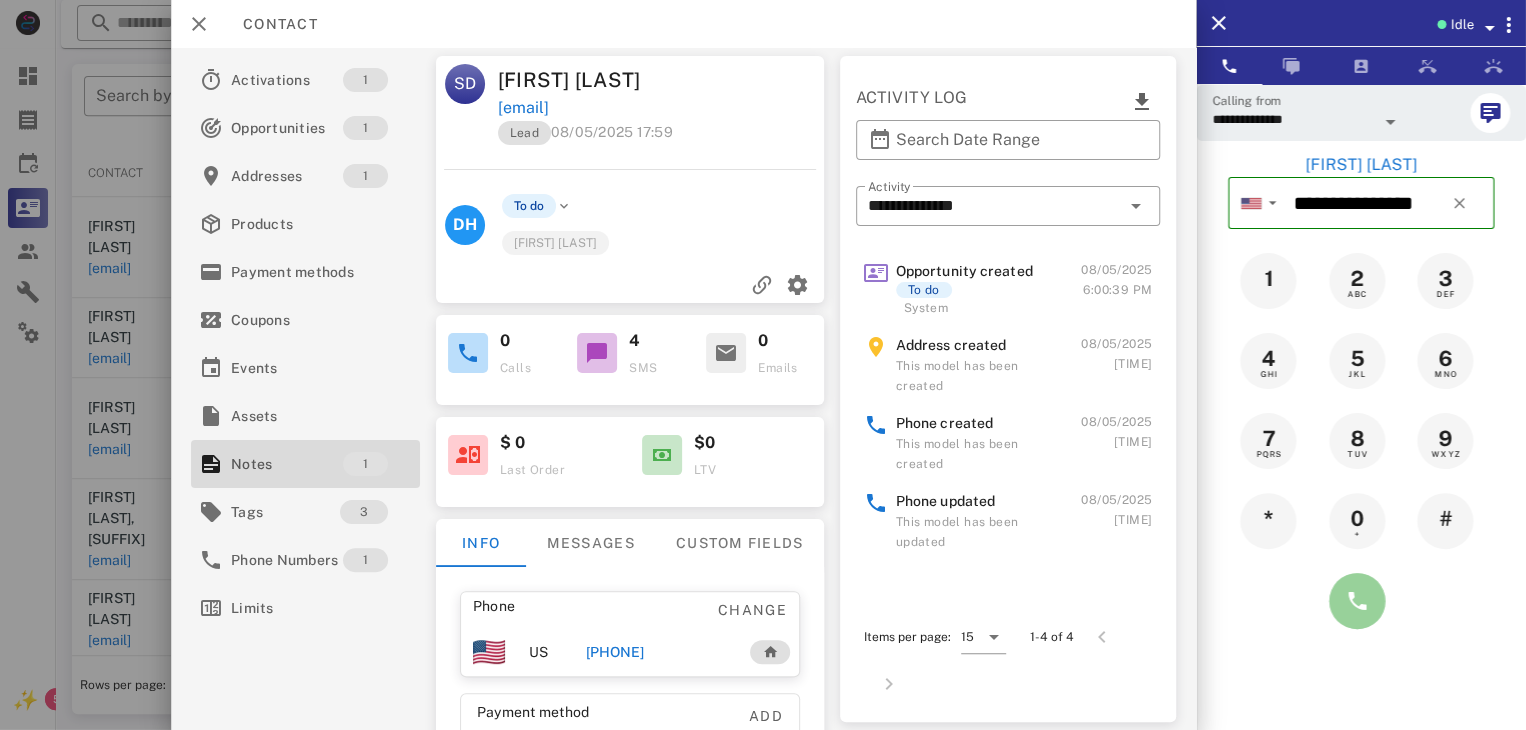 click at bounding box center [1357, 601] 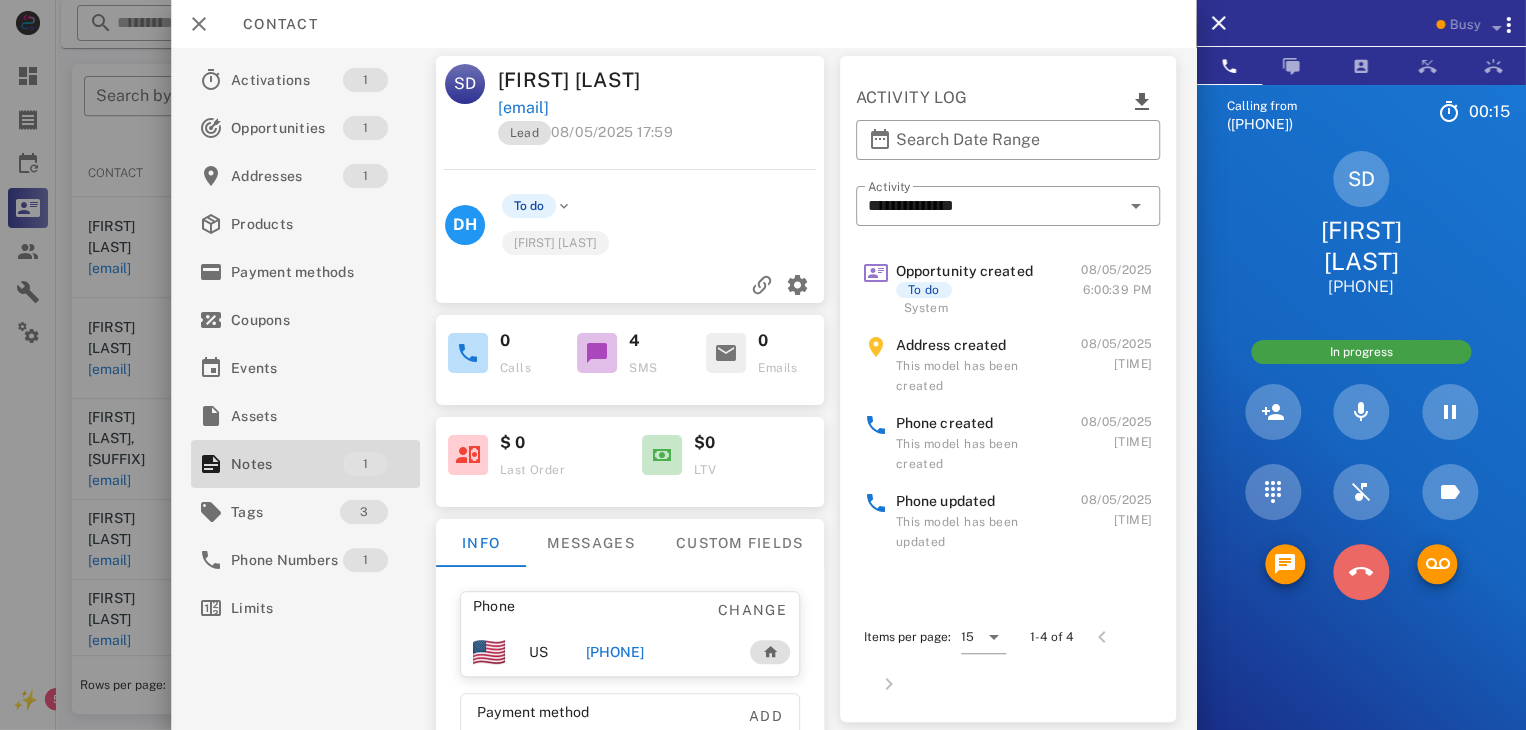 click at bounding box center [1361, 572] 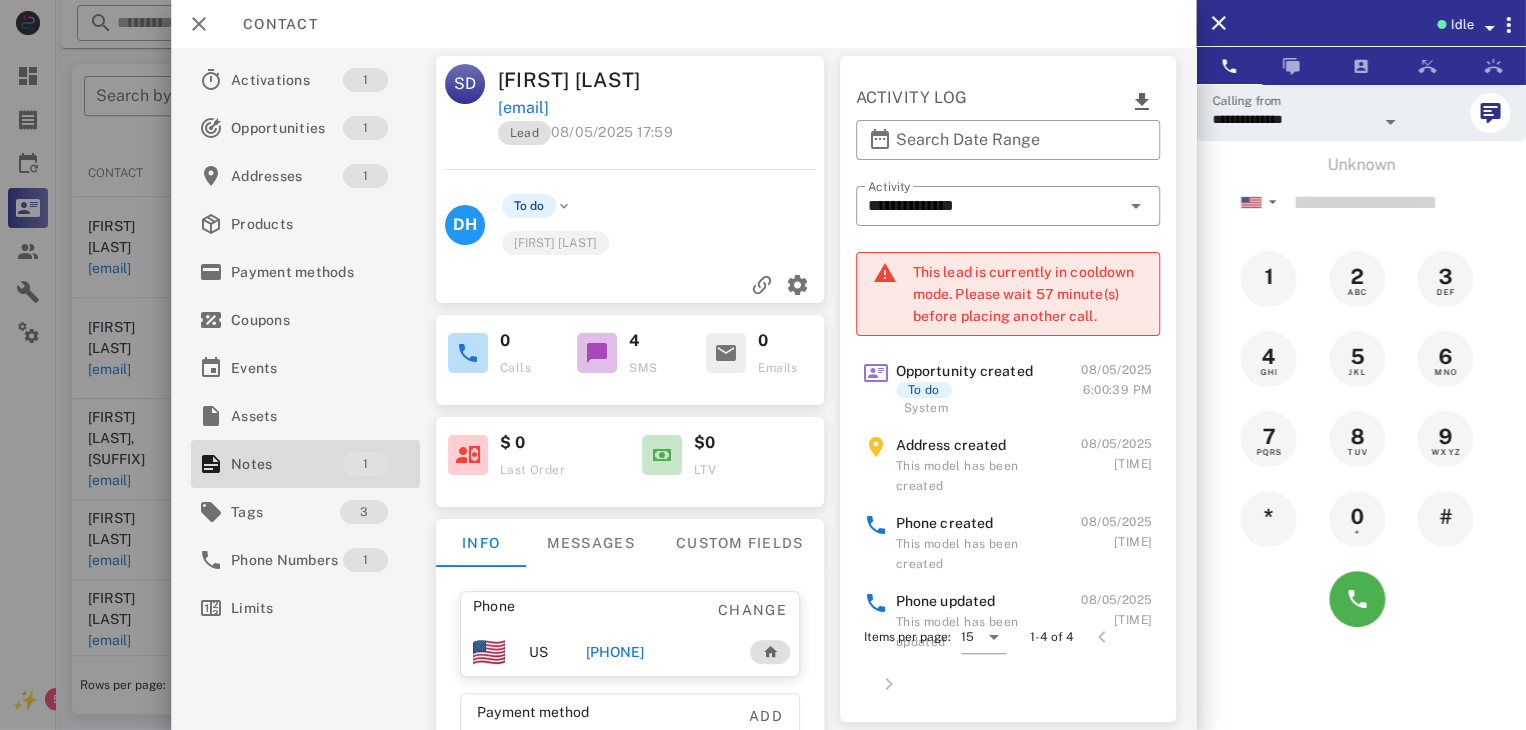 click on "+12059606603" at bounding box center [614, 652] 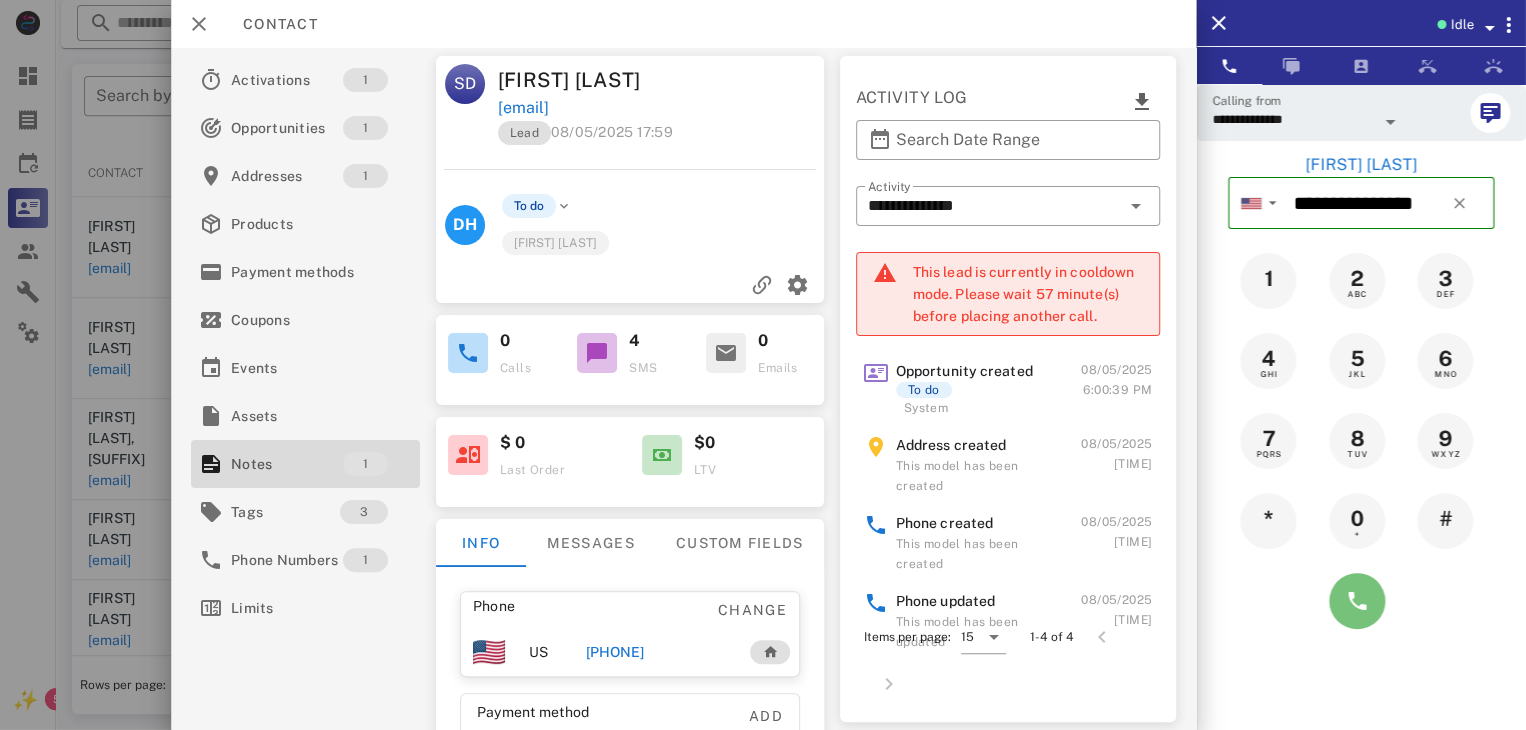 click at bounding box center [1357, 601] 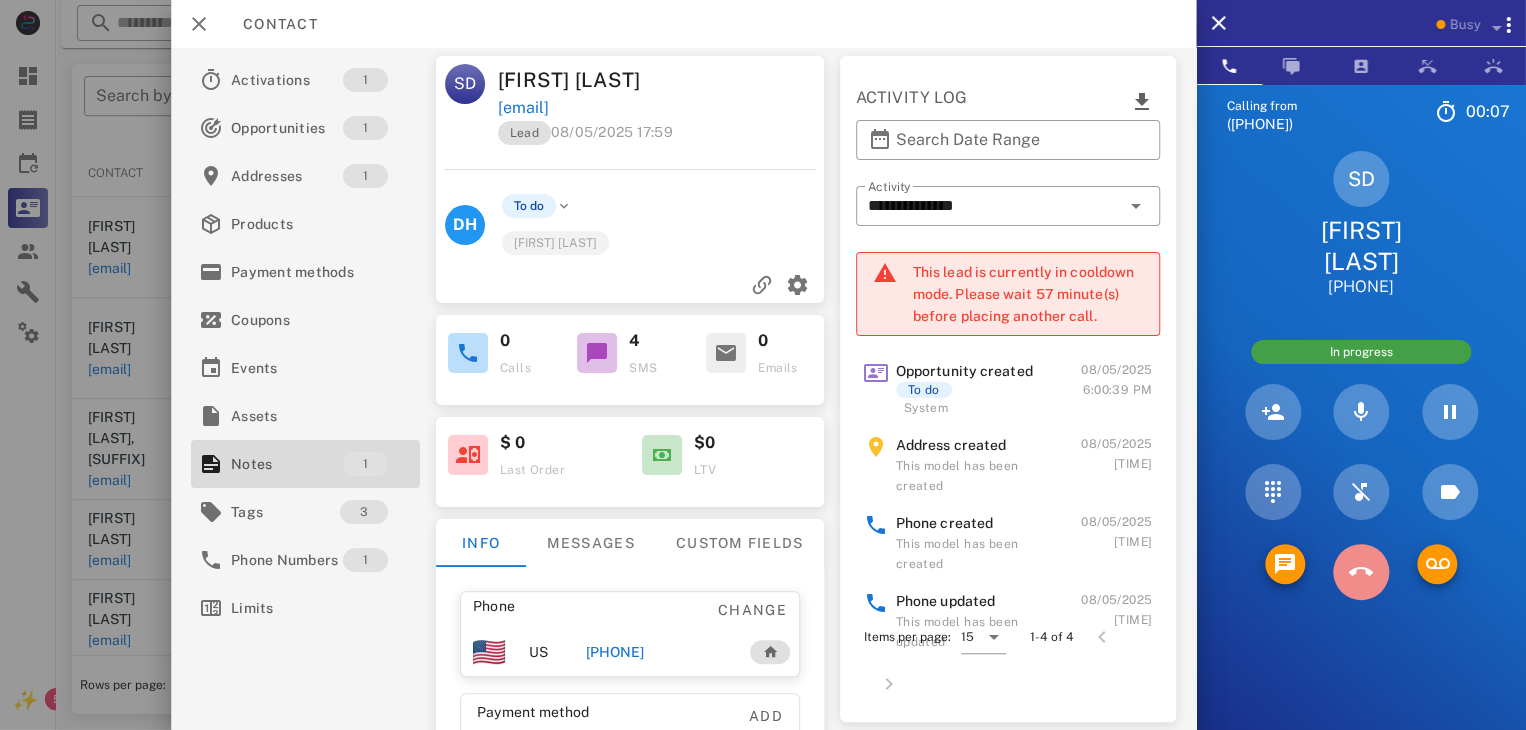 click at bounding box center [1361, 572] 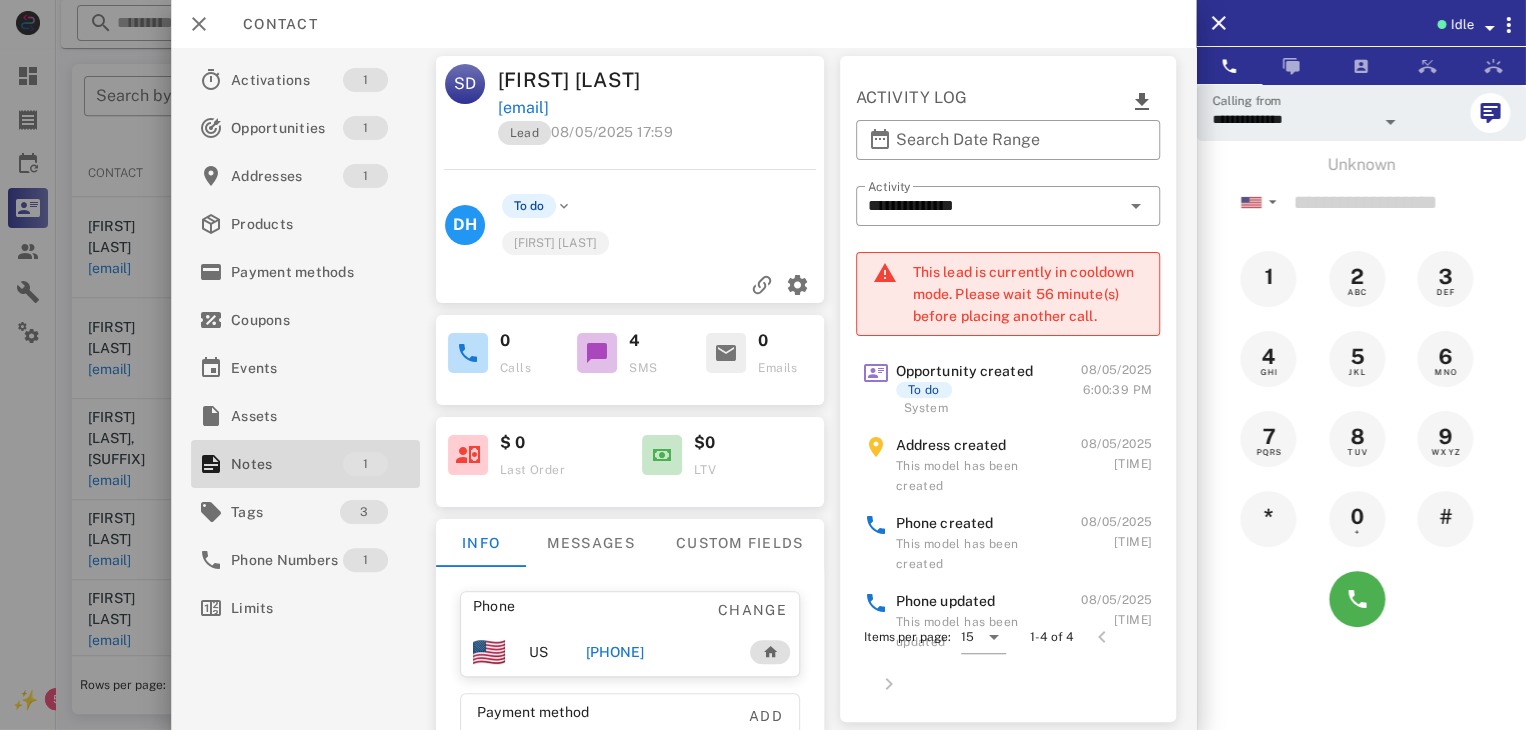 click on "+12059606603" at bounding box center [614, 652] 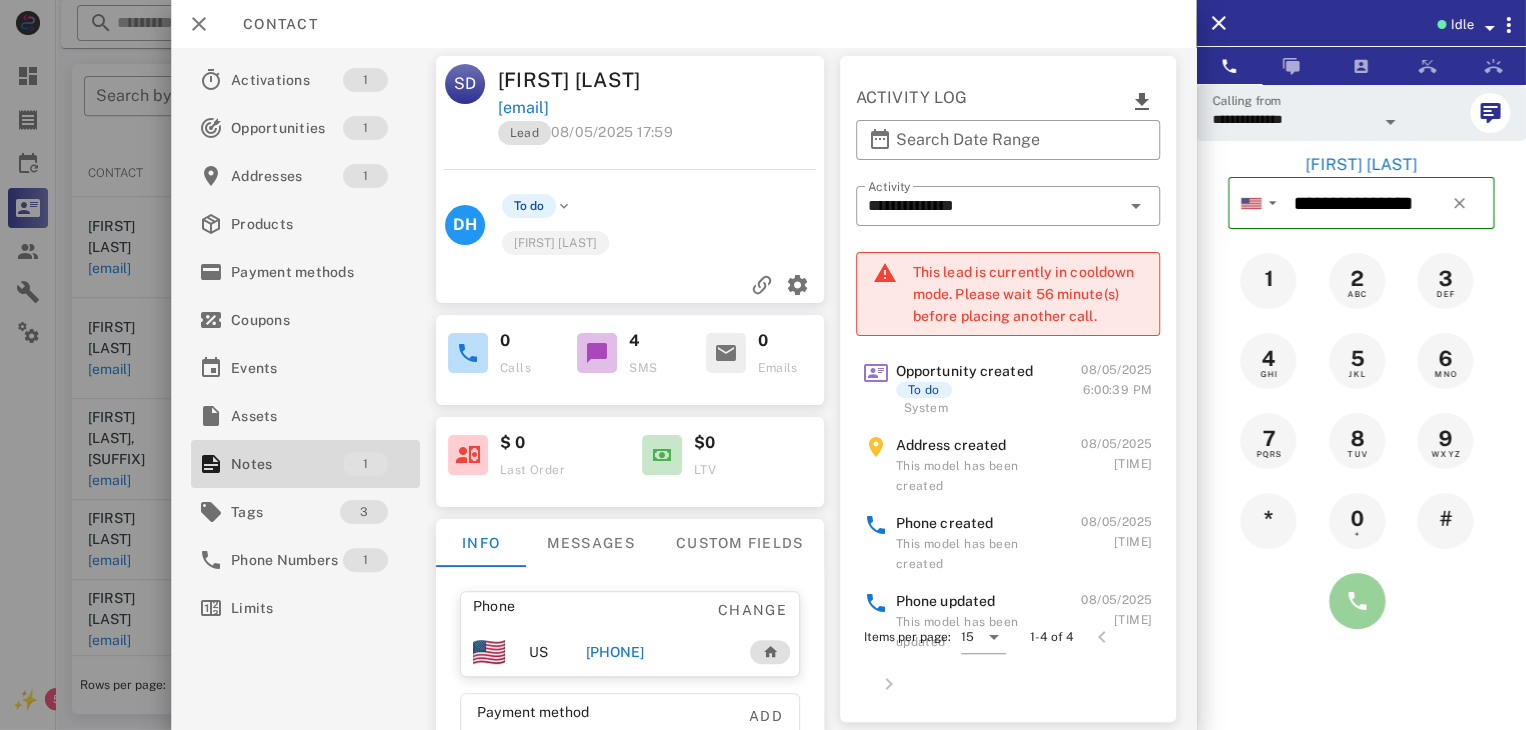 click at bounding box center [1357, 601] 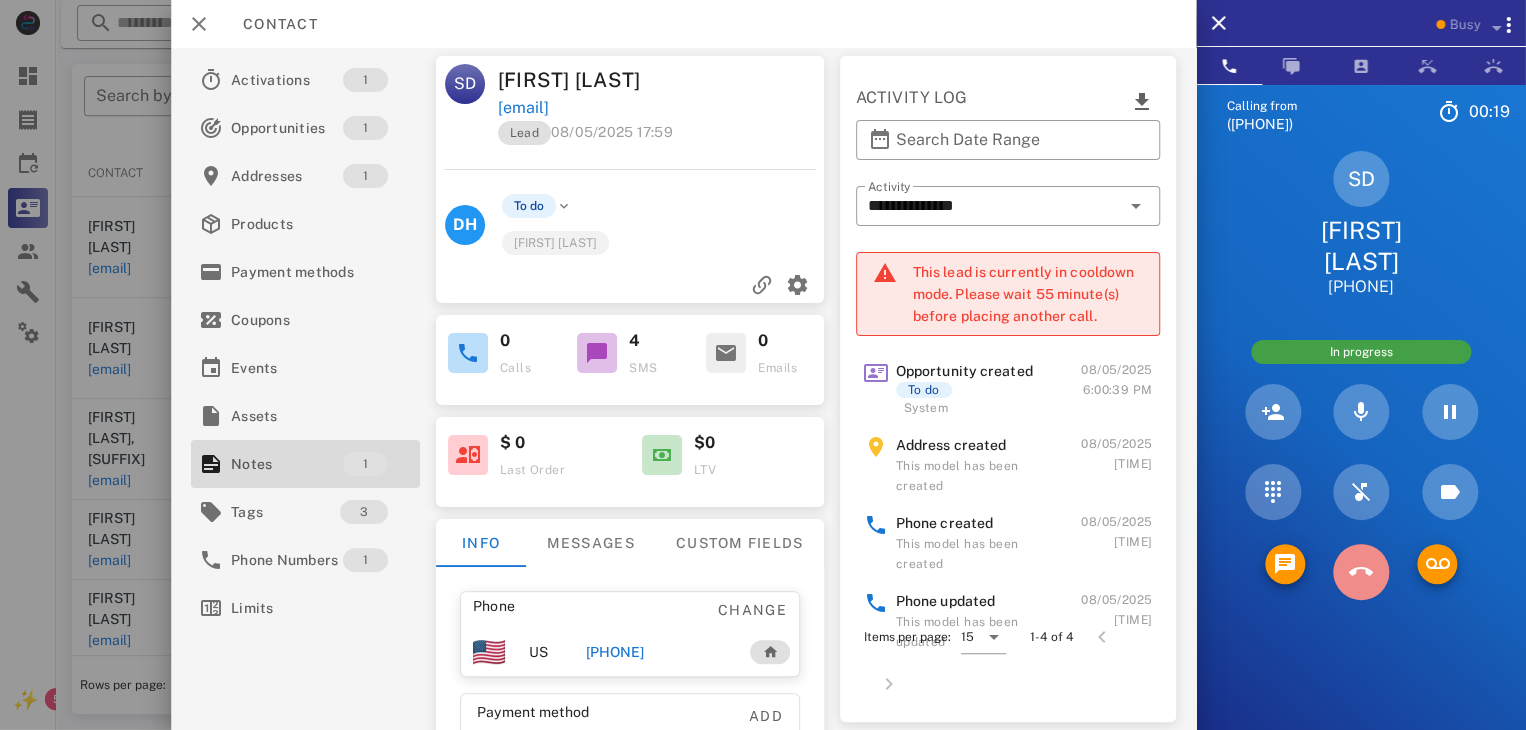 click at bounding box center [1361, 572] 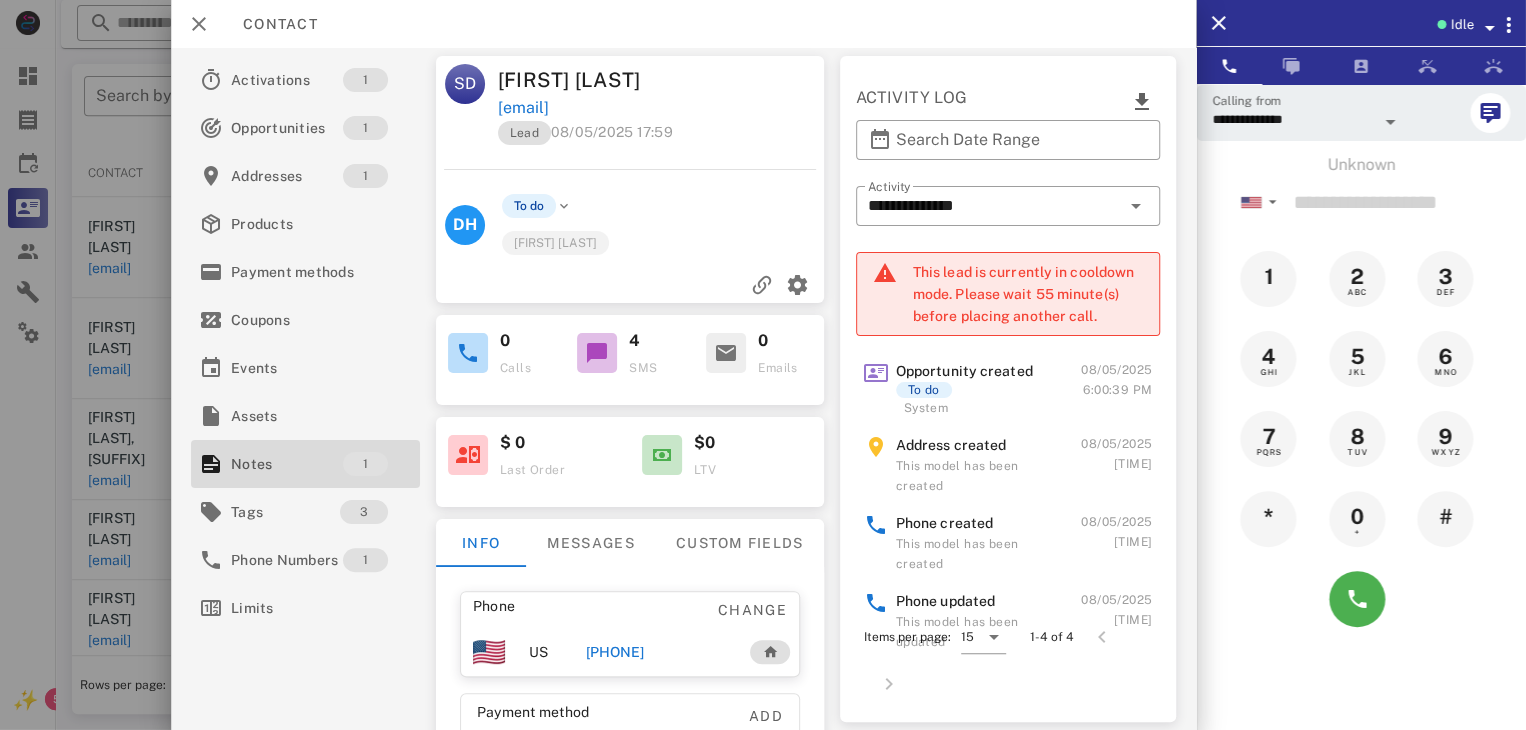 click at bounding box center (763, 365) 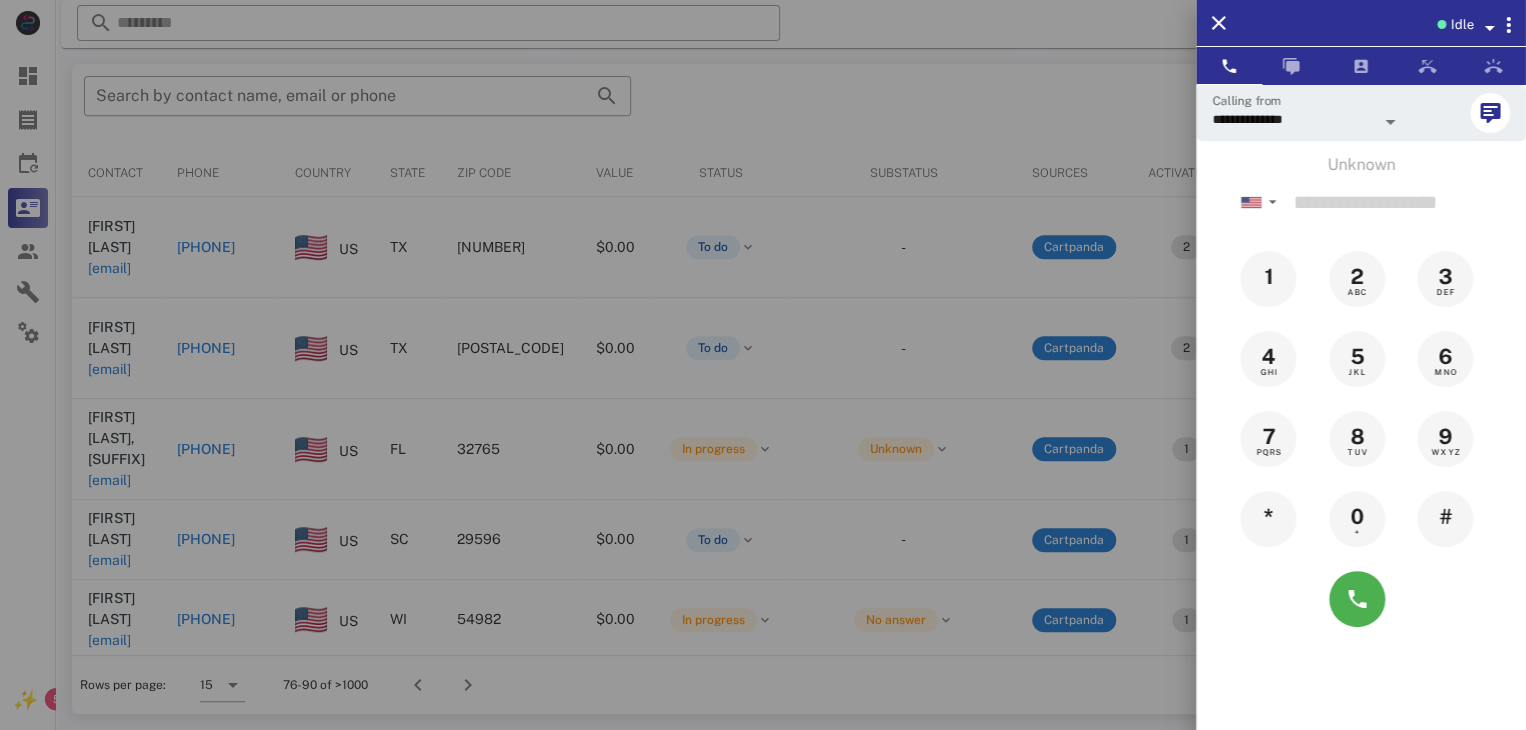 click at bounding box center (763, 365) 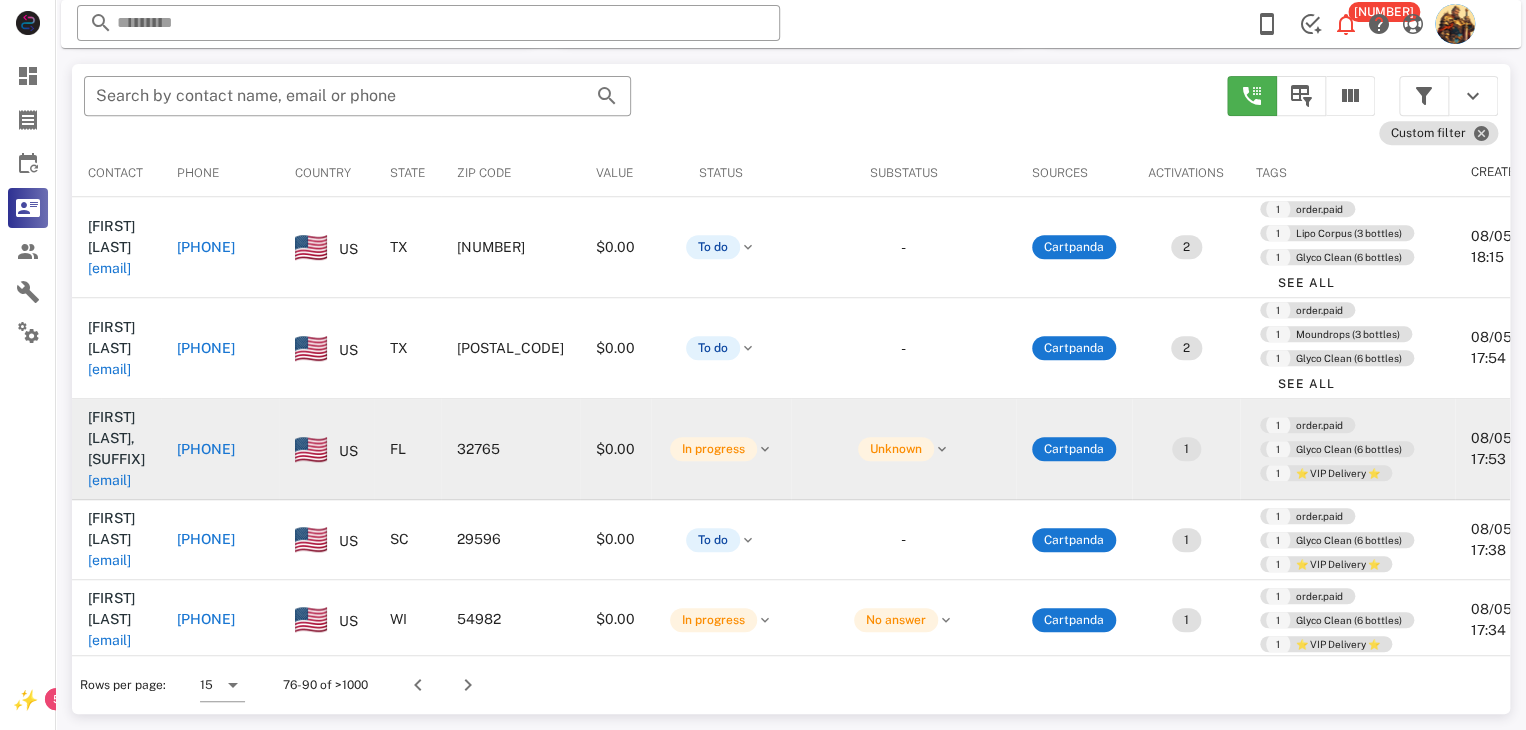 click on "briangates50_7@icloud.com" at bounding box center (109, 480) 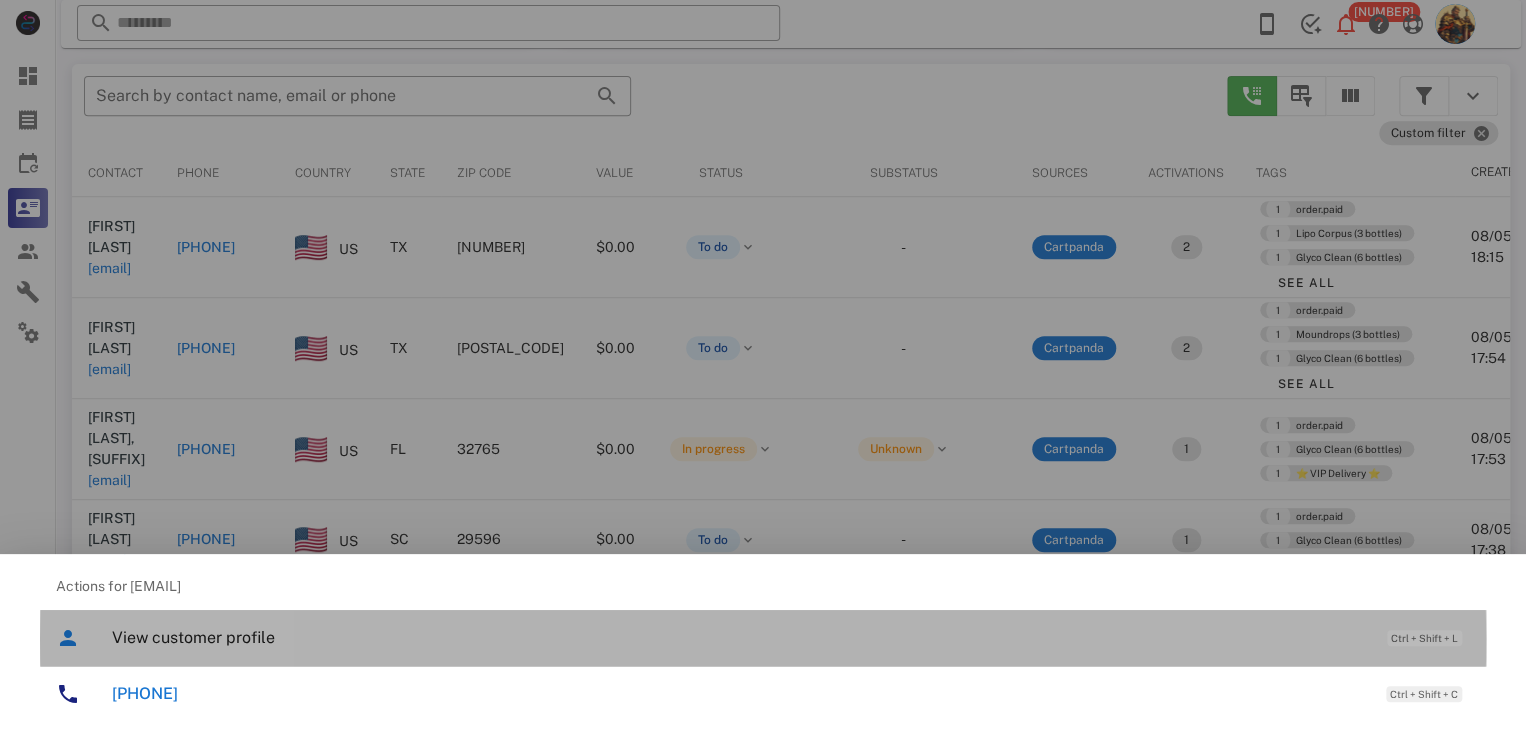 click on "View customer profile Ctrl + Shift + L" at bounding box center [791, 637] 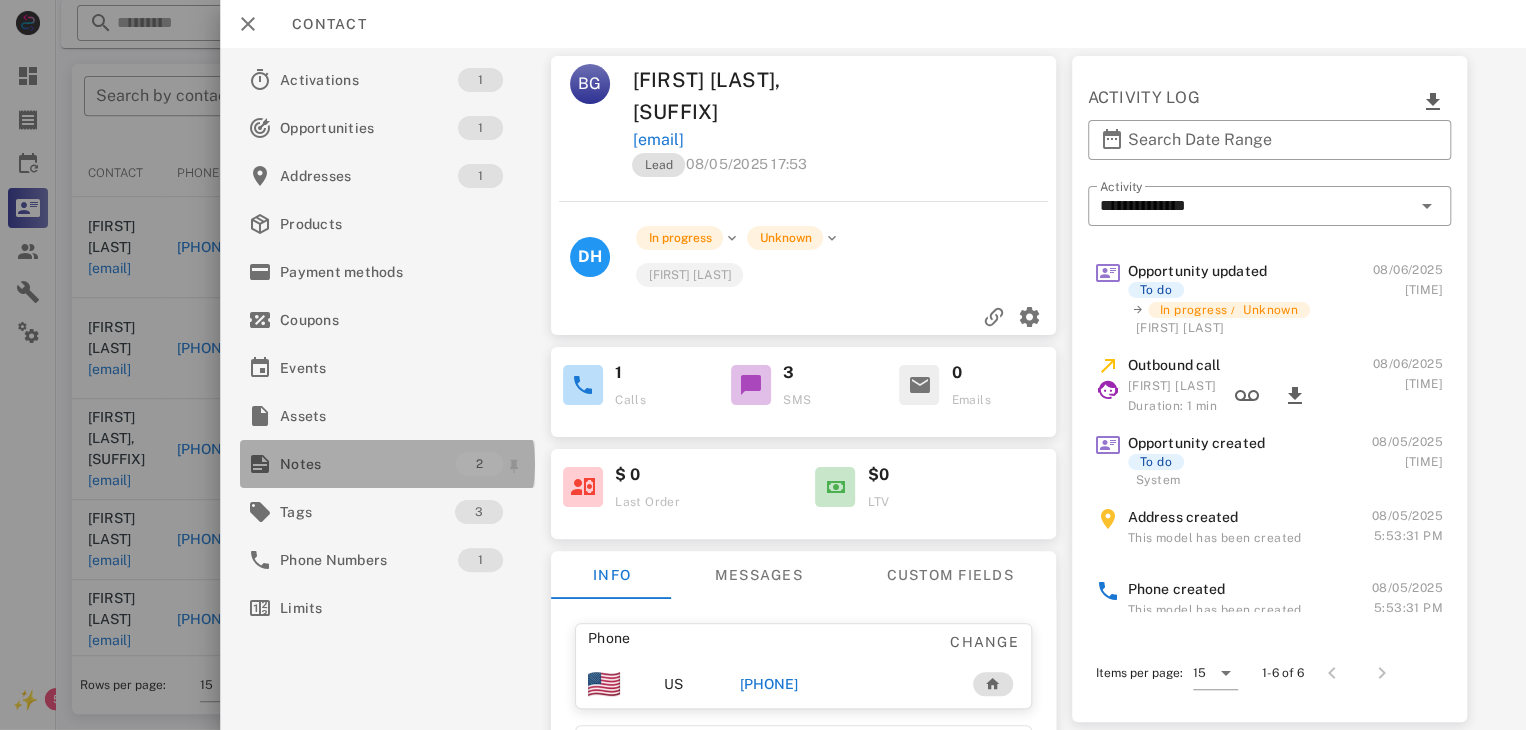 click on "Notes" at bounding box center [368, 464] 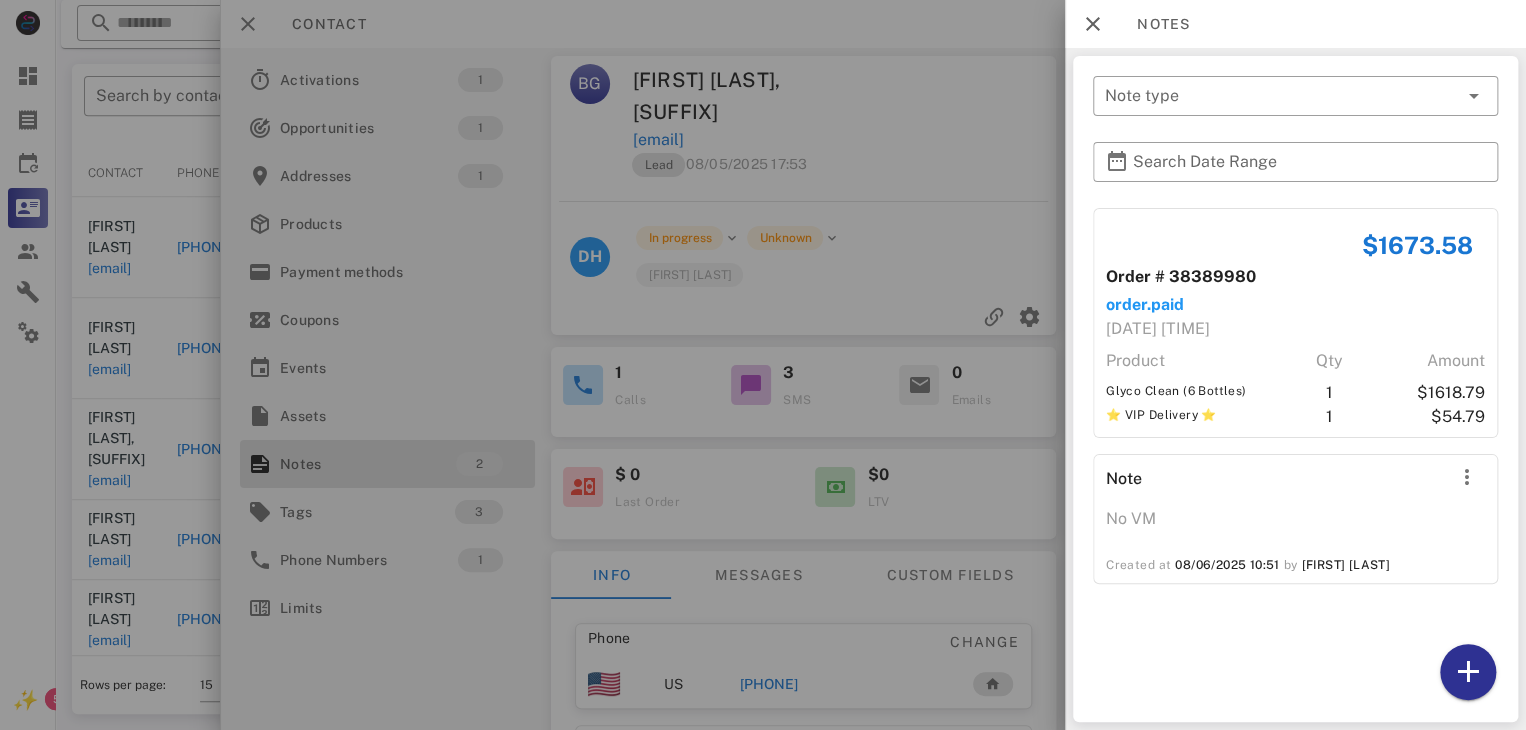 click at bounding box center (763, 365) 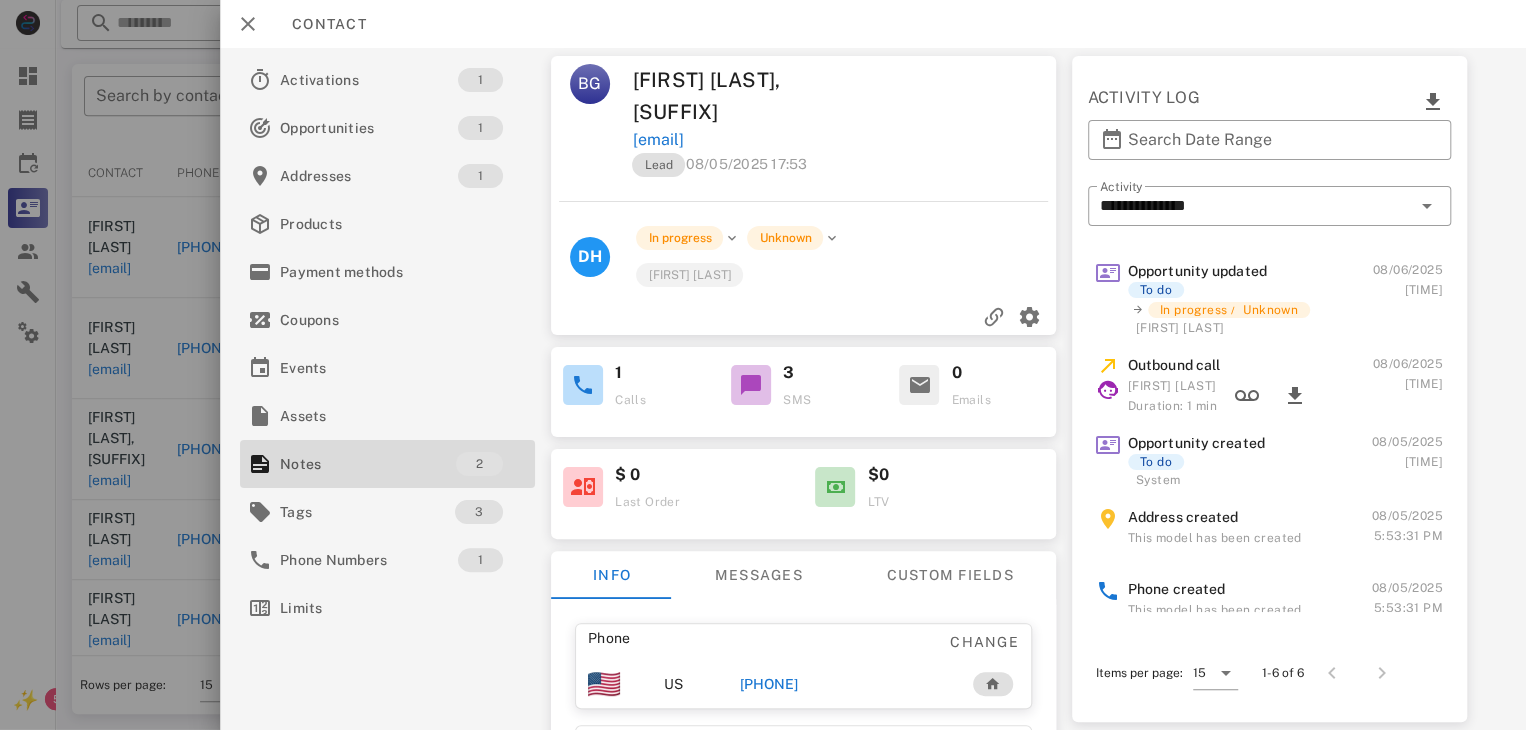 click on "+16015699256" at bounding box center (769, 684) 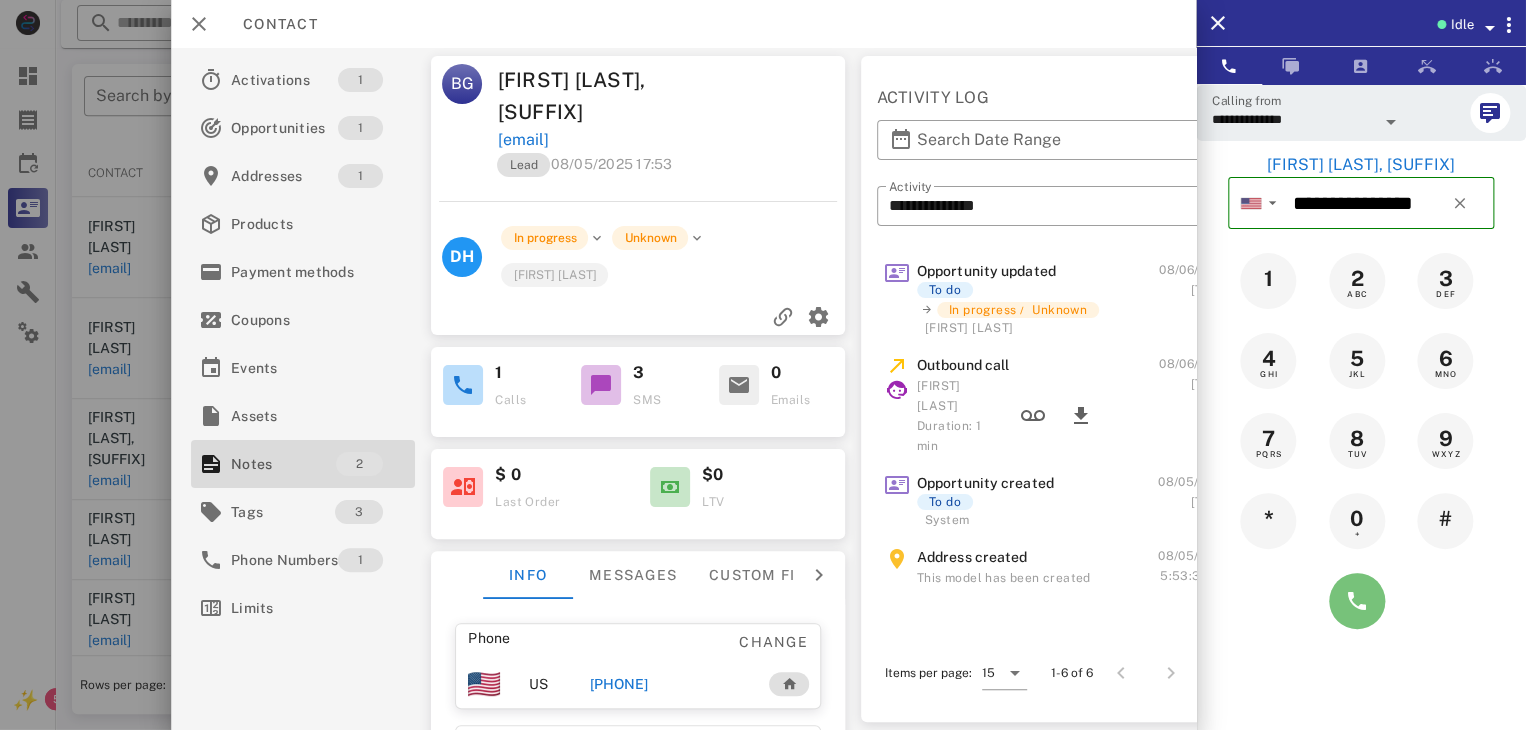 click at bounding box center [1357, 601] 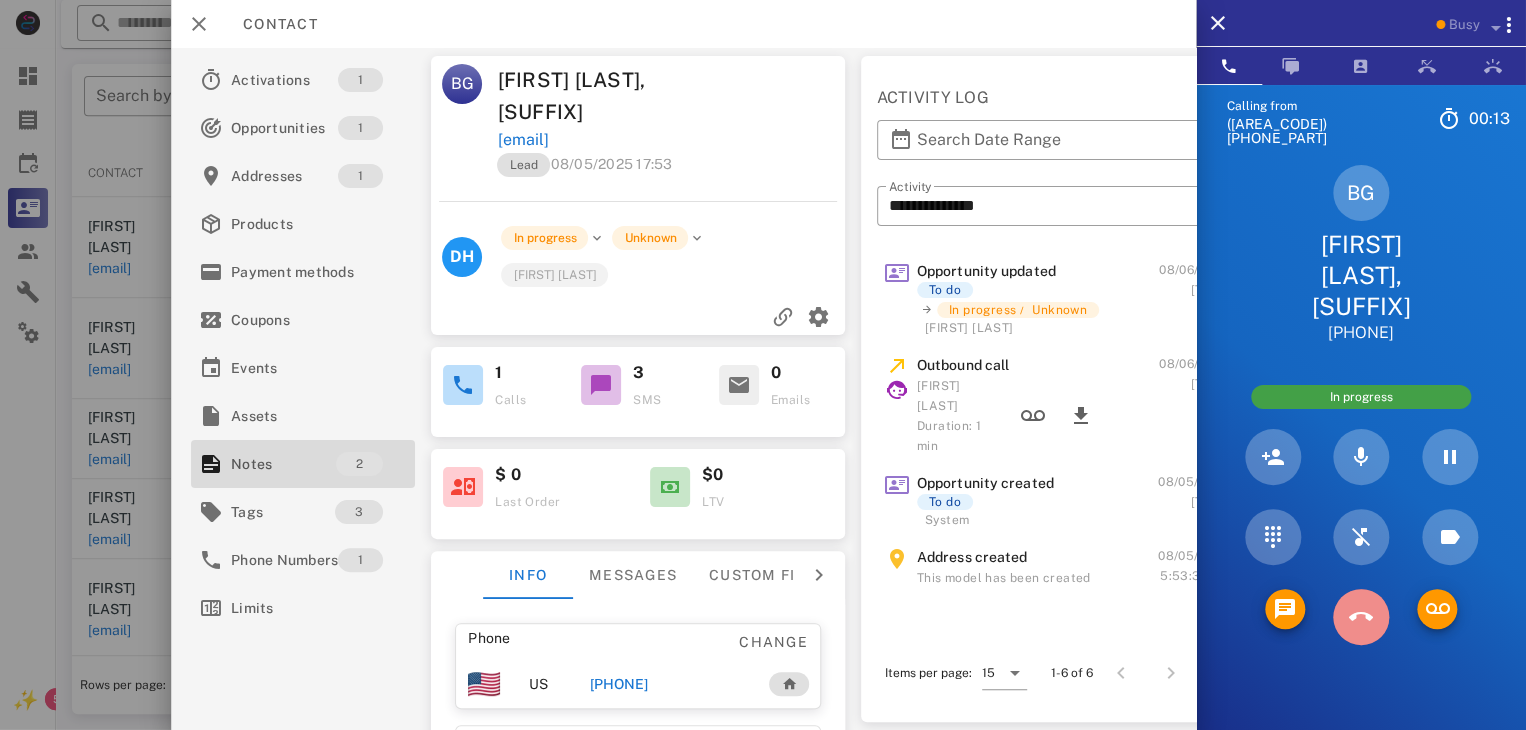 click at bounding box center [1361, 617] 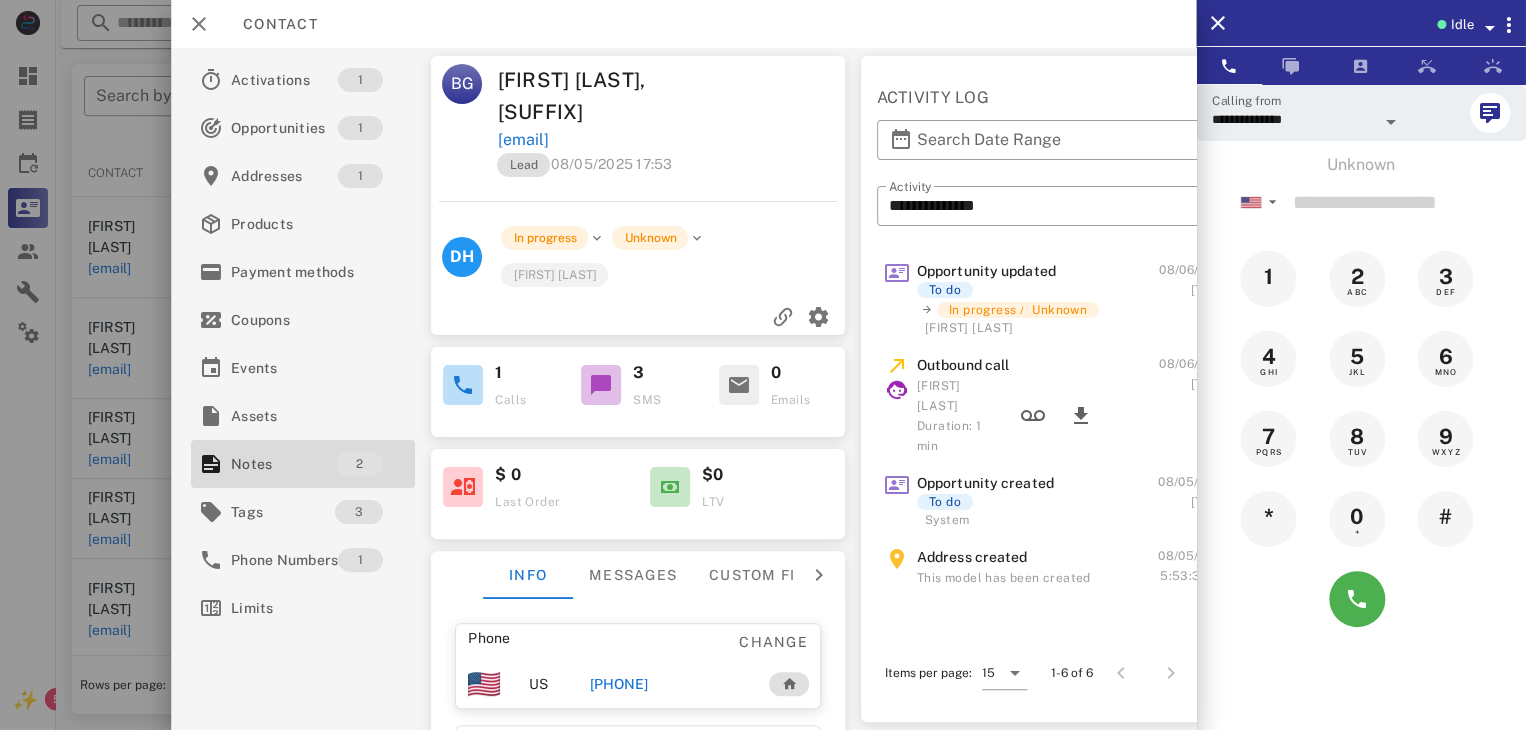 click at bounding box center [763, 365] 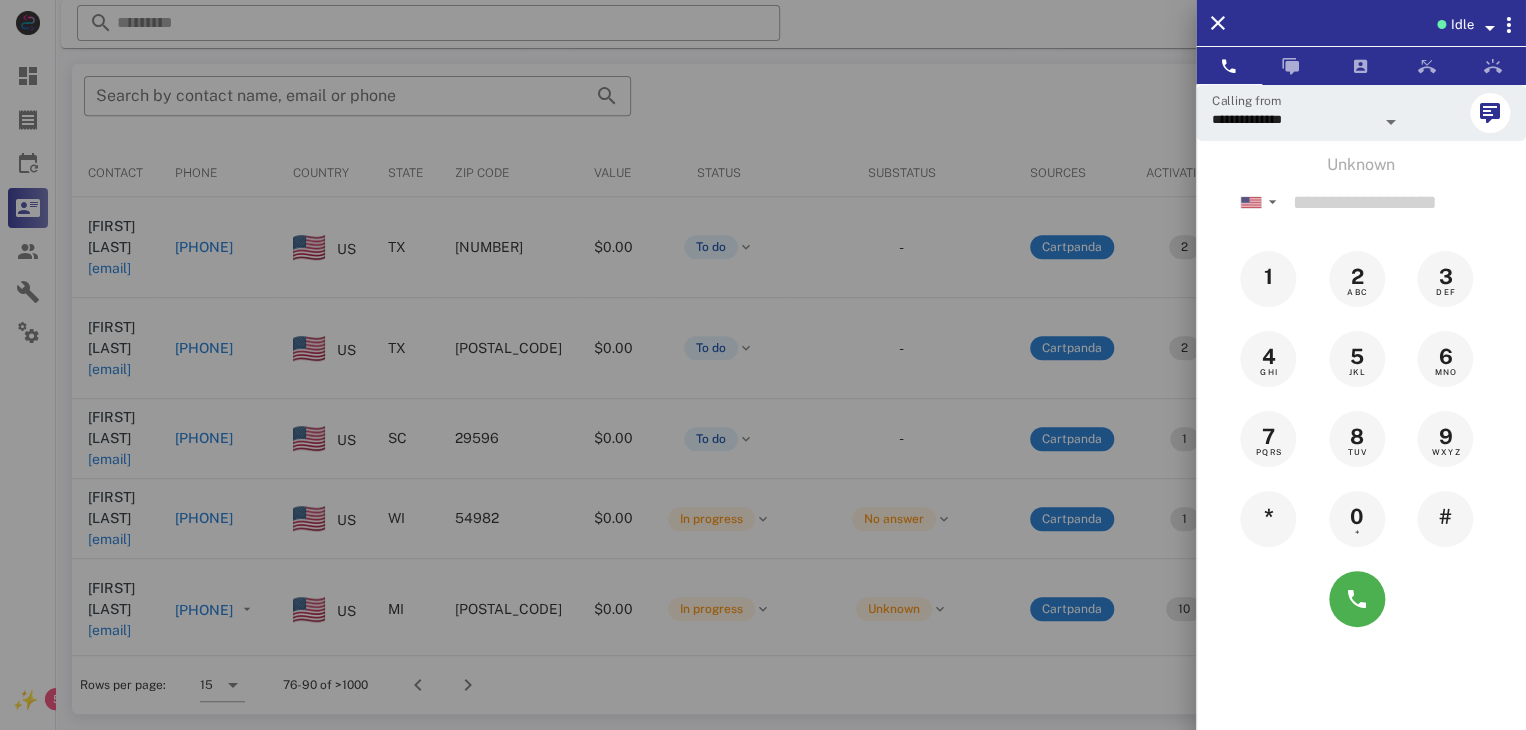 click at bounding box center (763, 365) 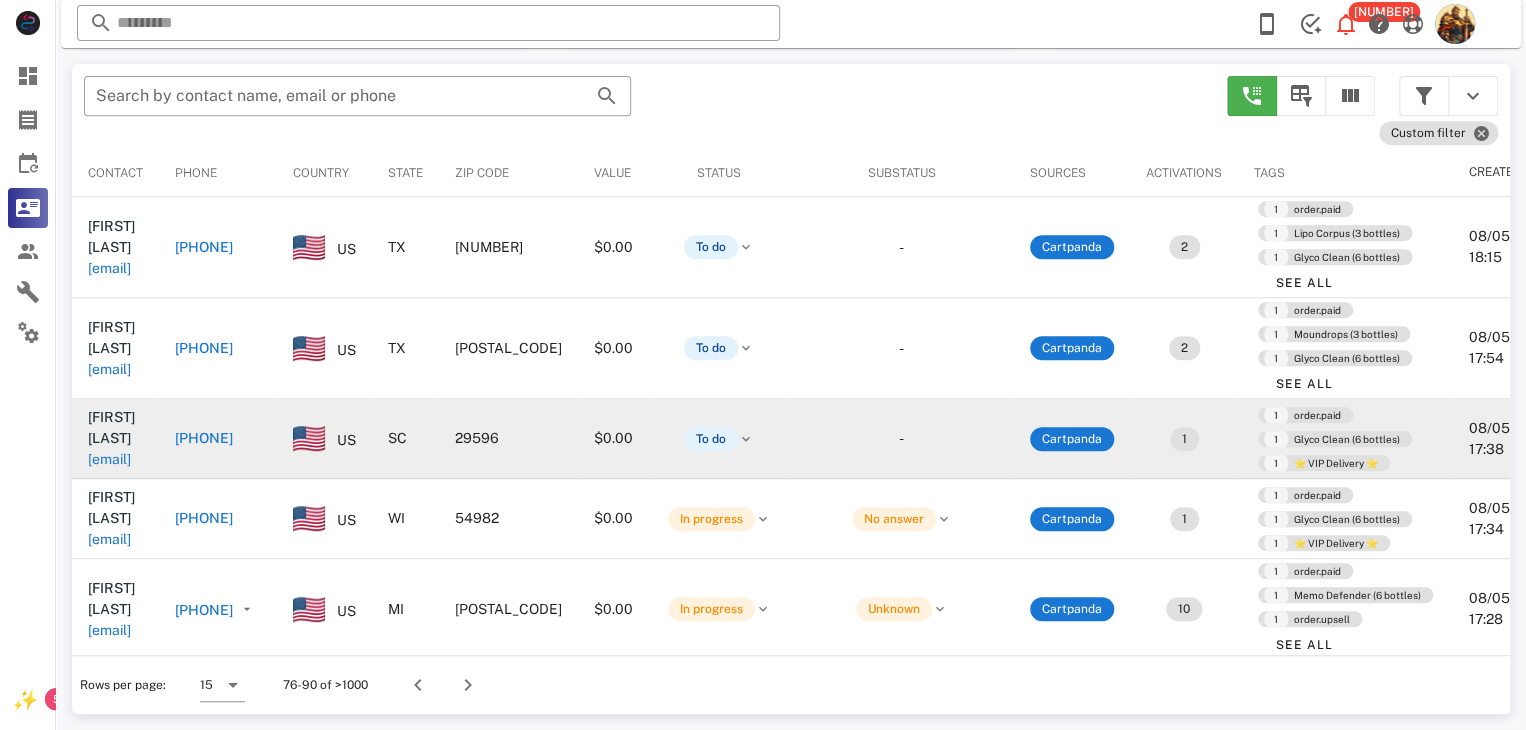click on "kennethmclain77@yahoo.com" at bounding box center (109, 459) 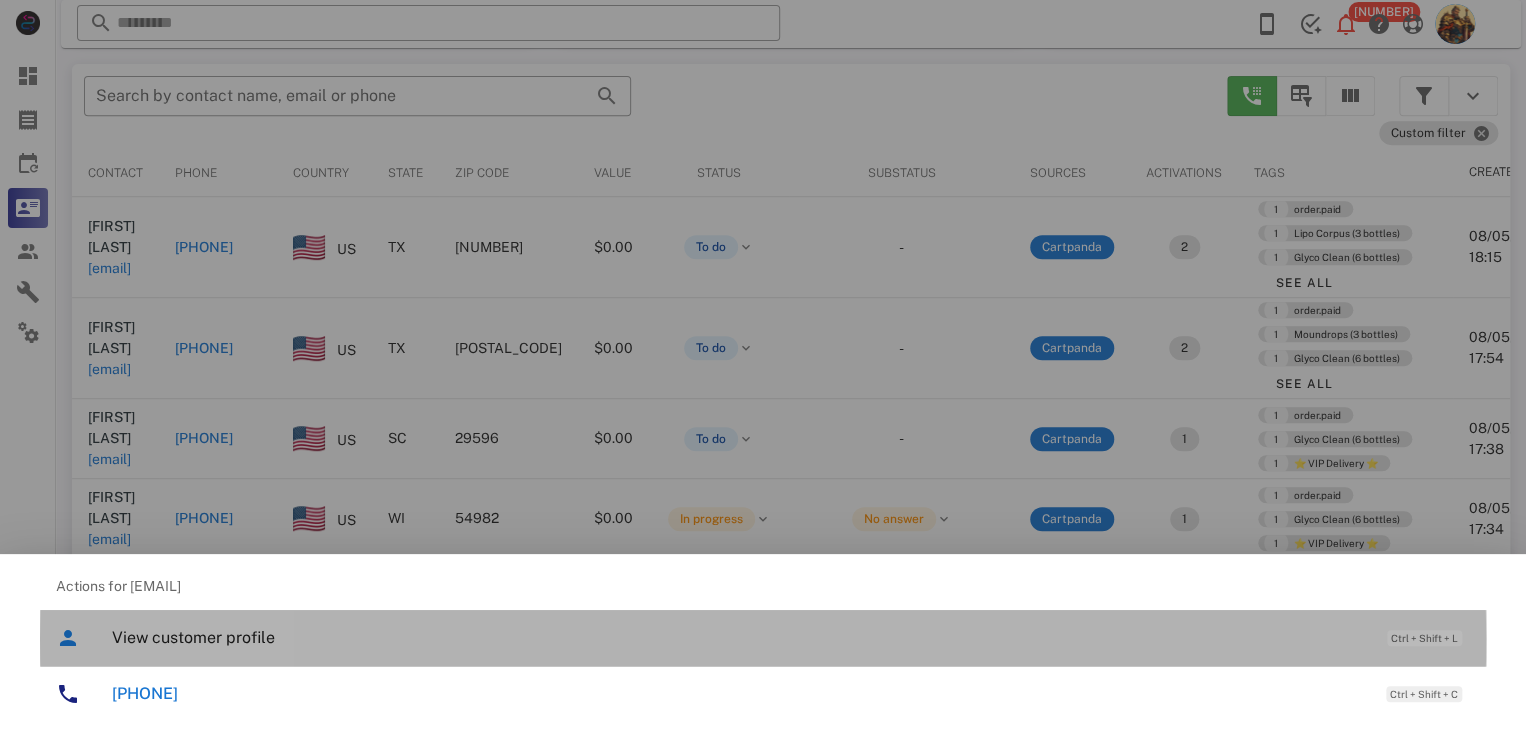 click on "View customer profile Ctrl + Shift + L" at bounding box center [791, 637] 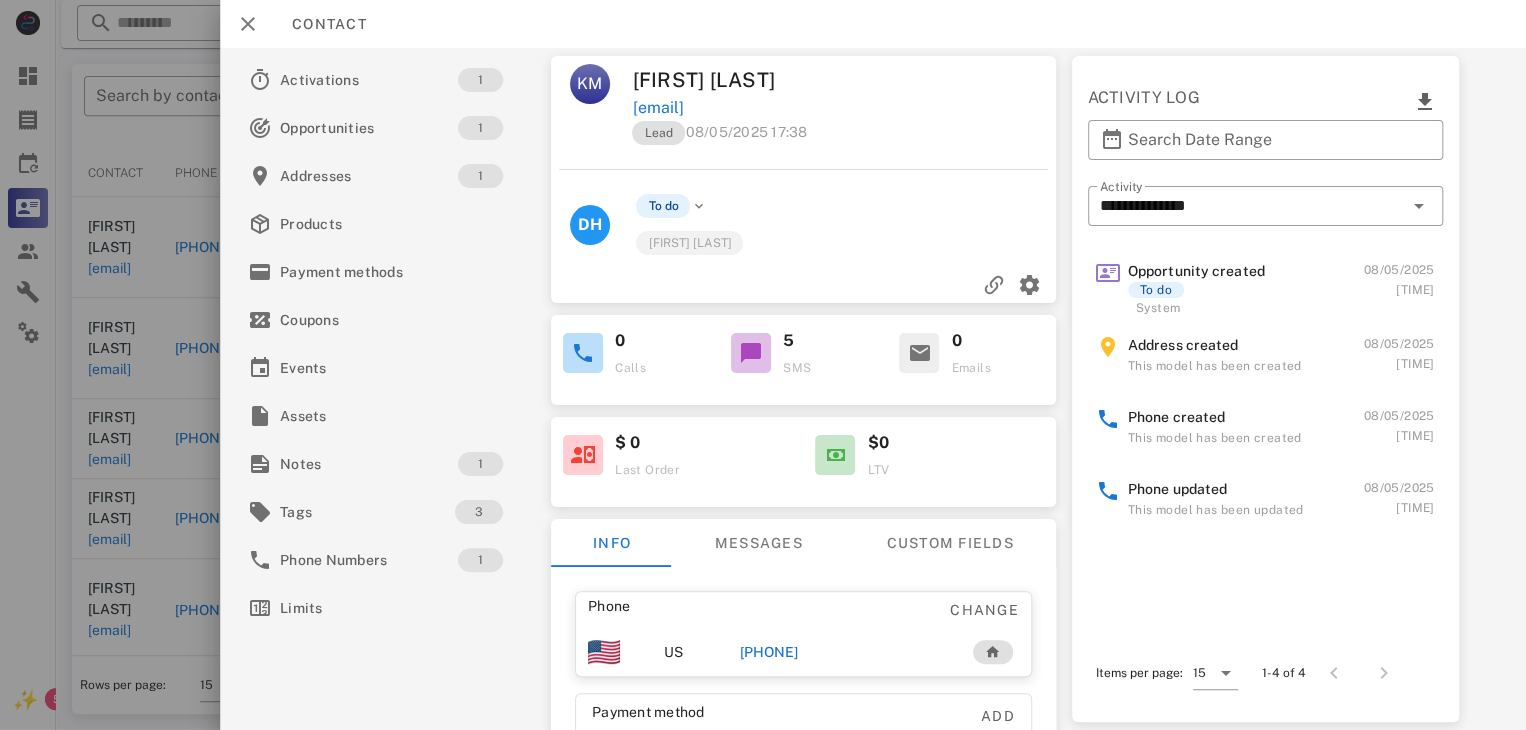 click on "+18433377884" at bounding box center (769, 652) 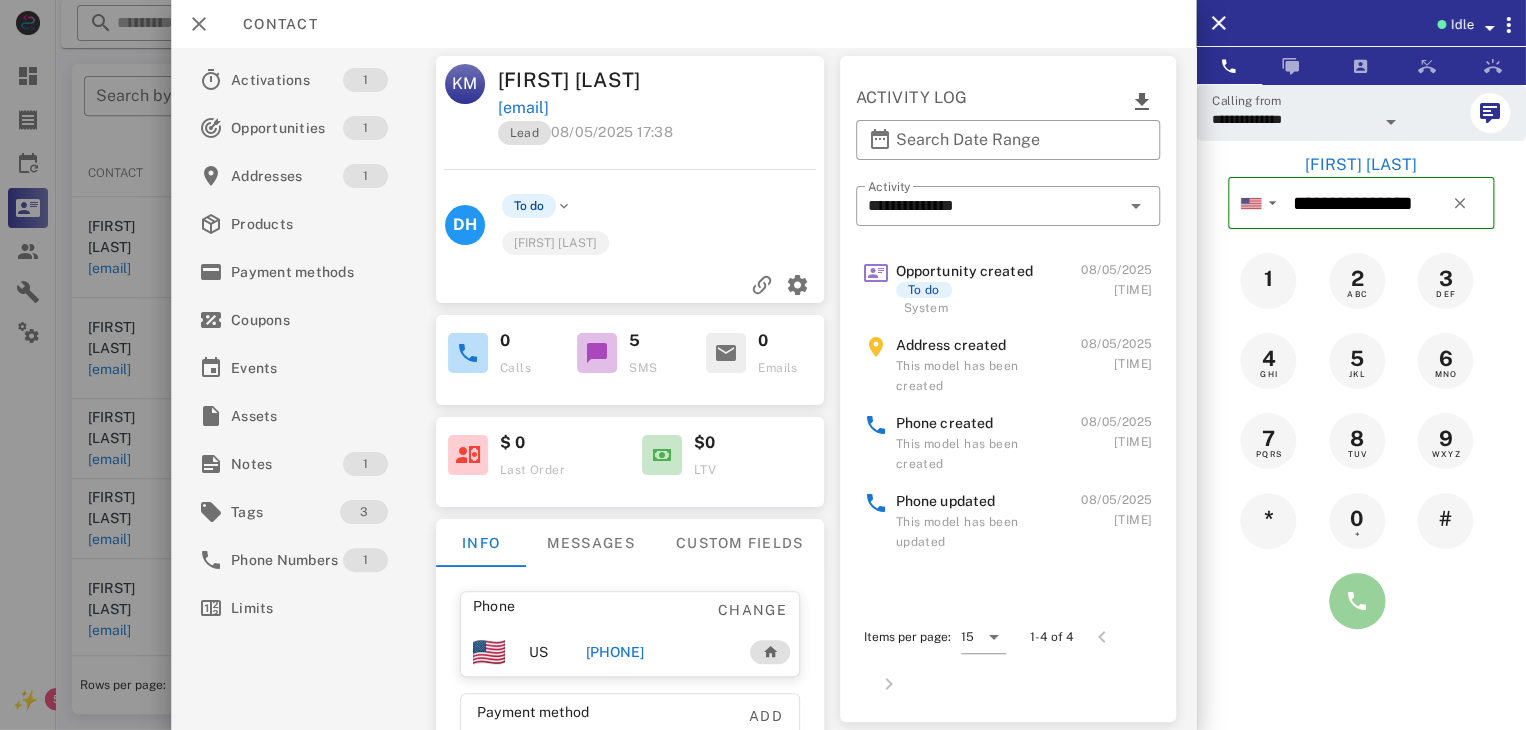 click at bounding box center [1357, 601] 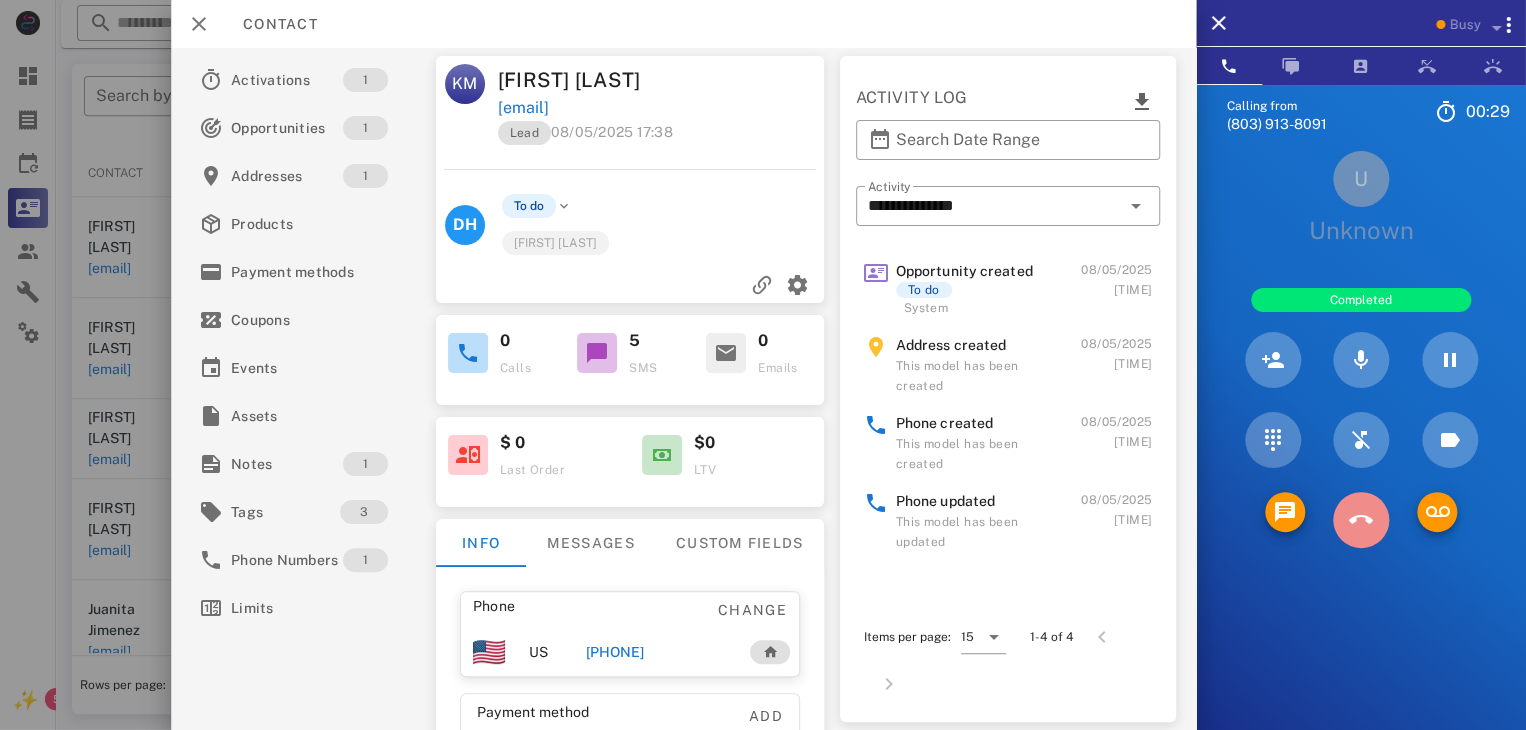 click at bounding box center [1361, 520] 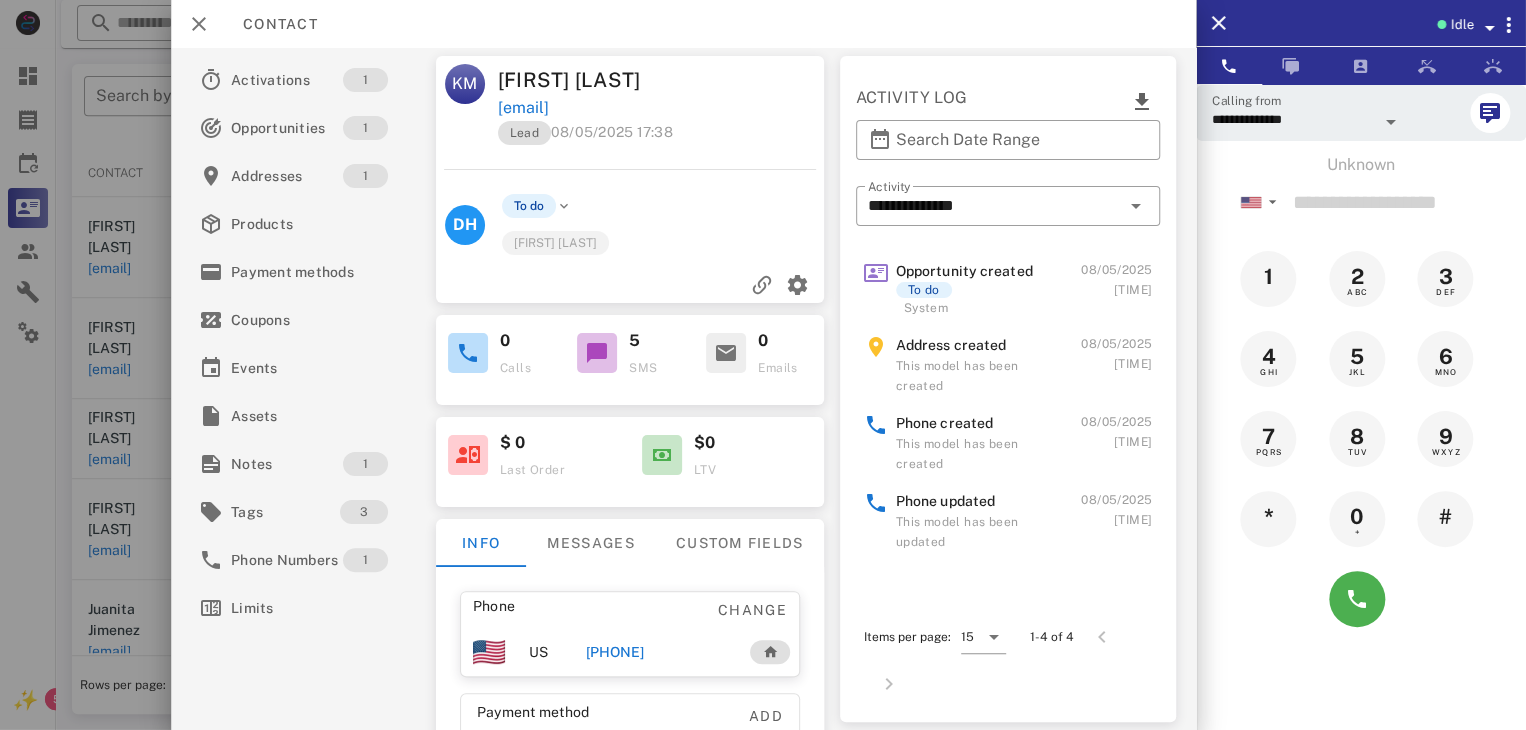 click on "+18433377884" at bounding box center [614, 652] 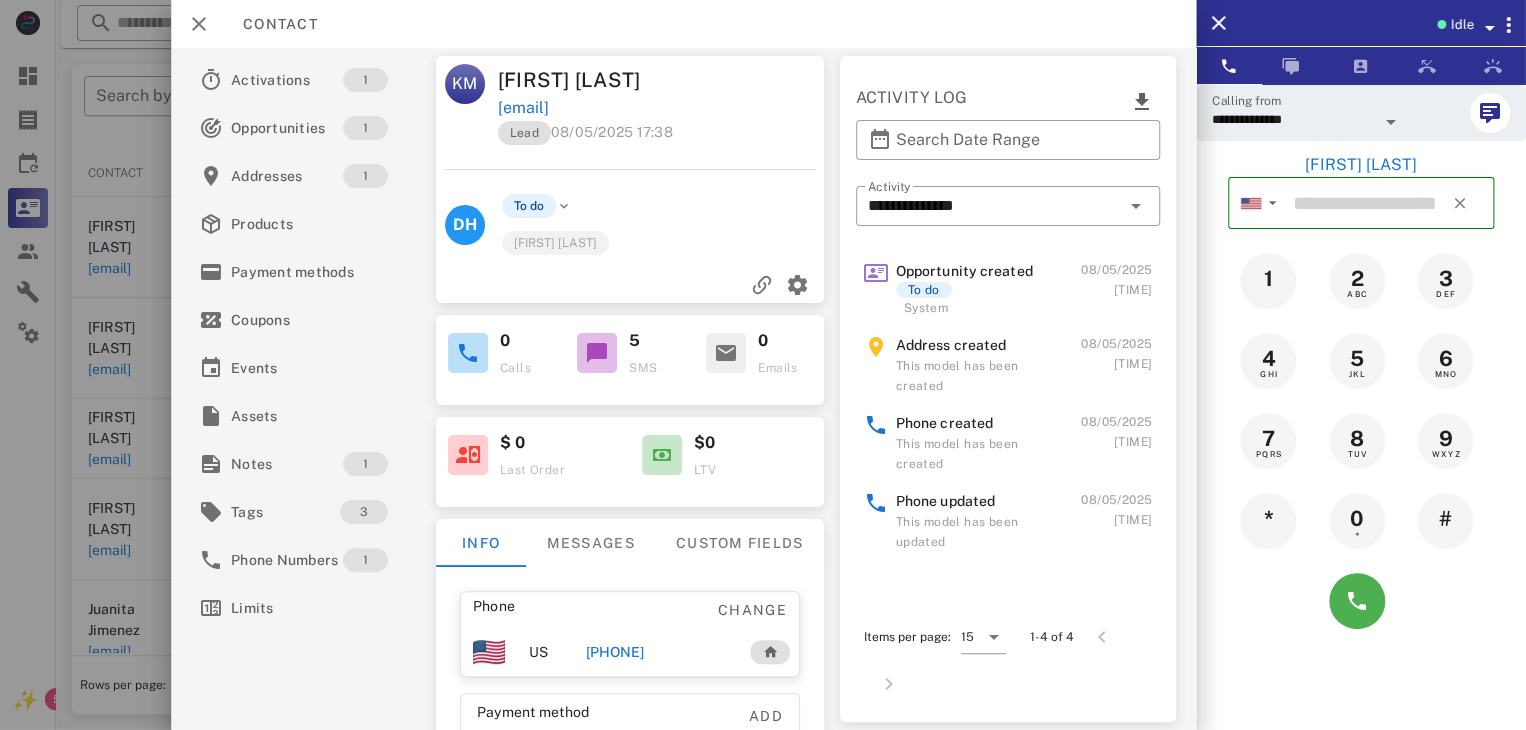 type on "**********" 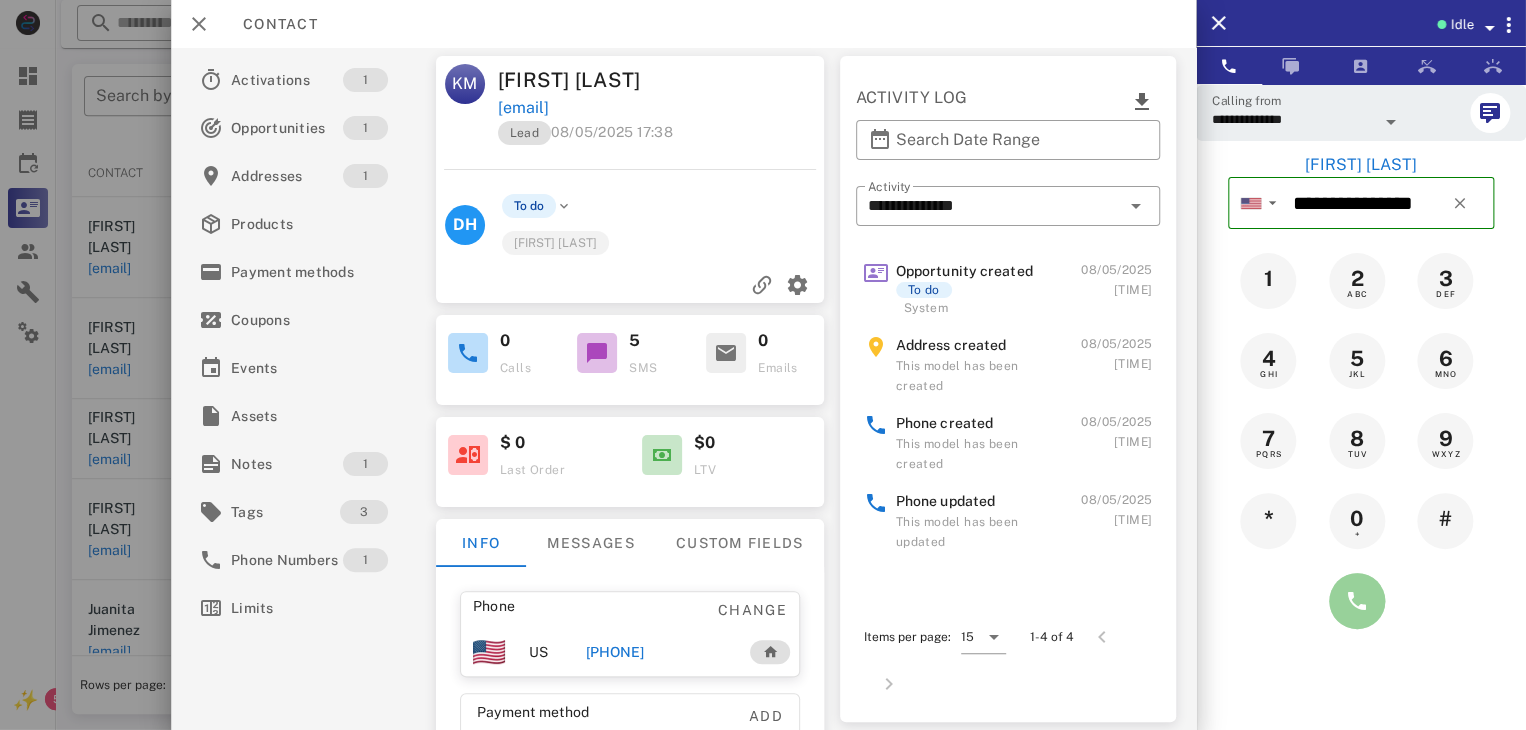 click at bounding box center [1357, 601] 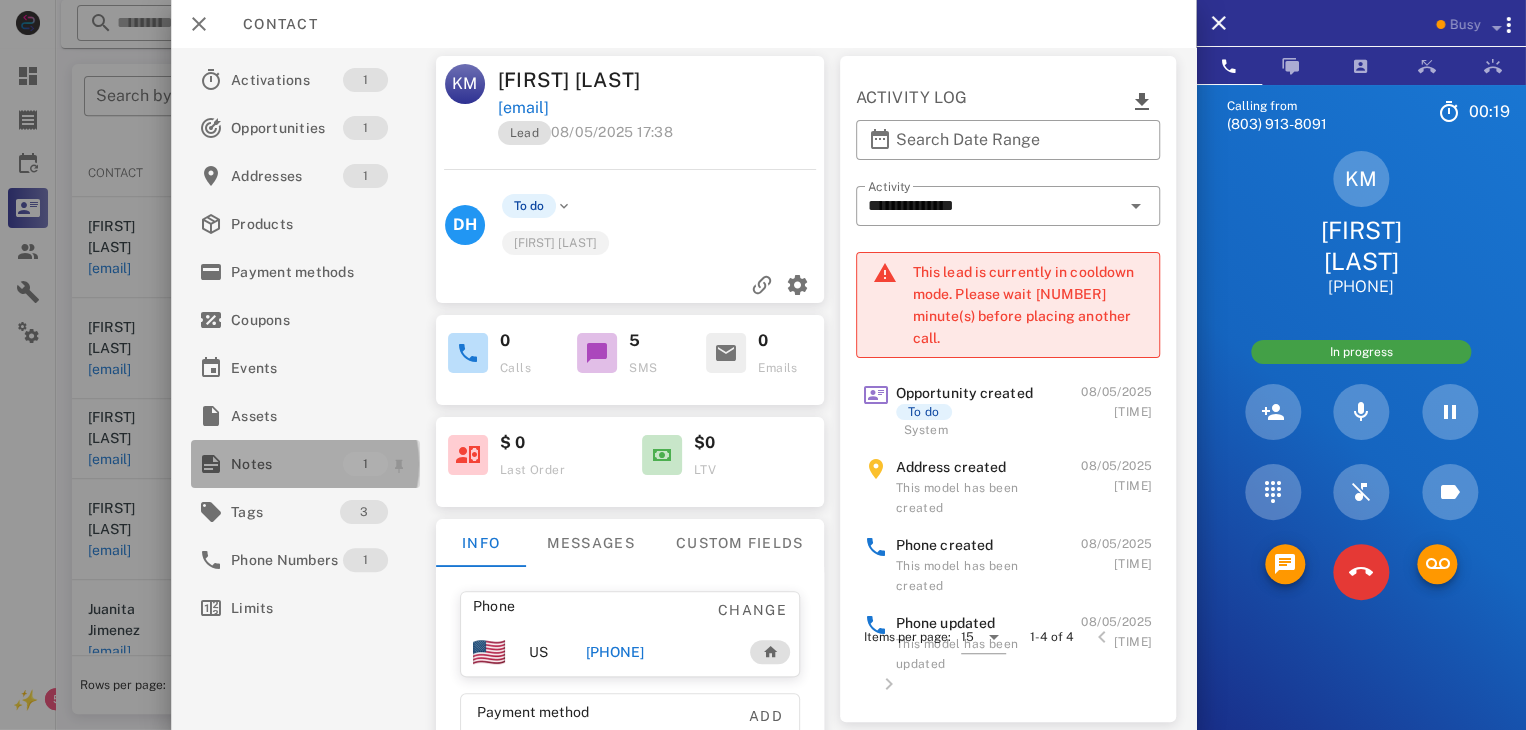 click at bounding box center (211, 464) 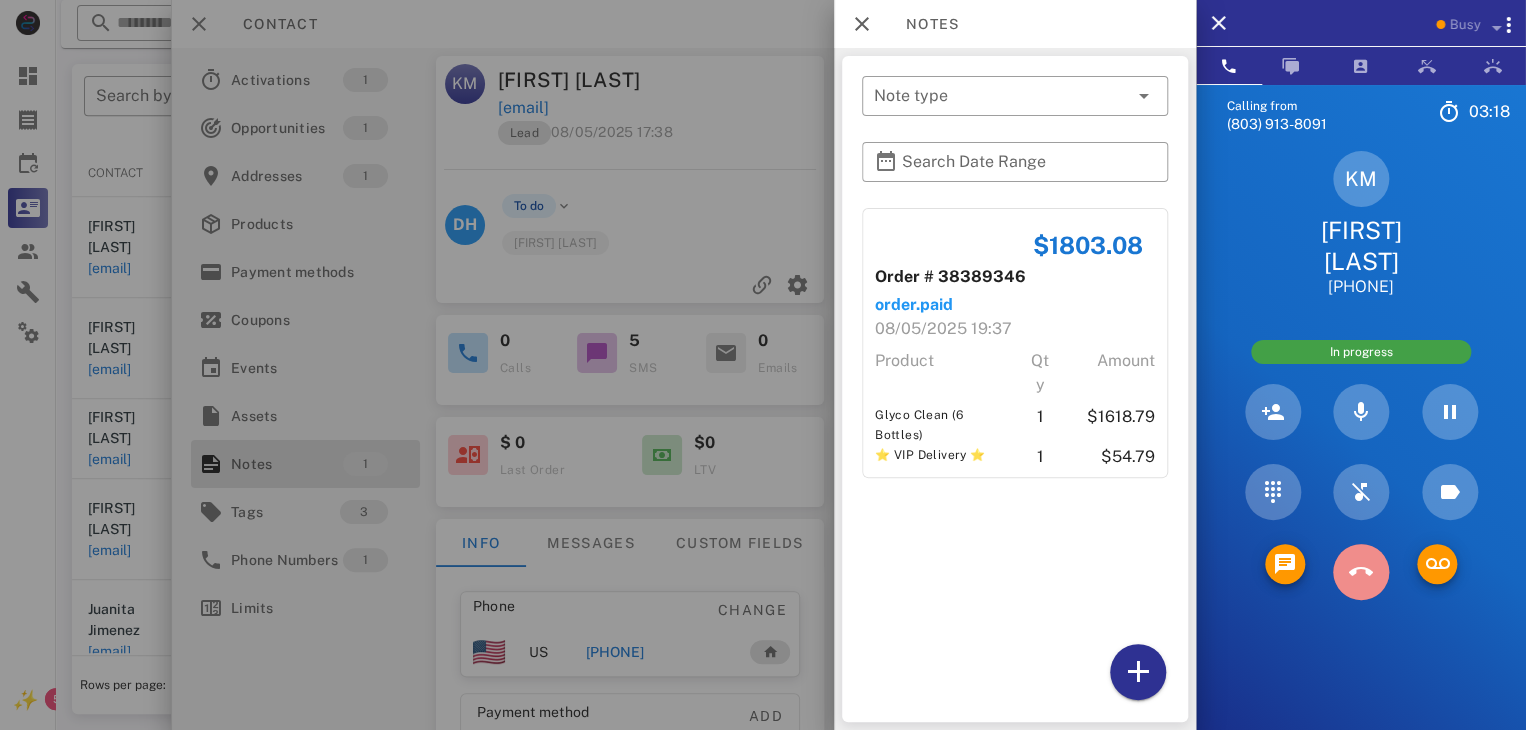 click at bounding box center (1361, 572) 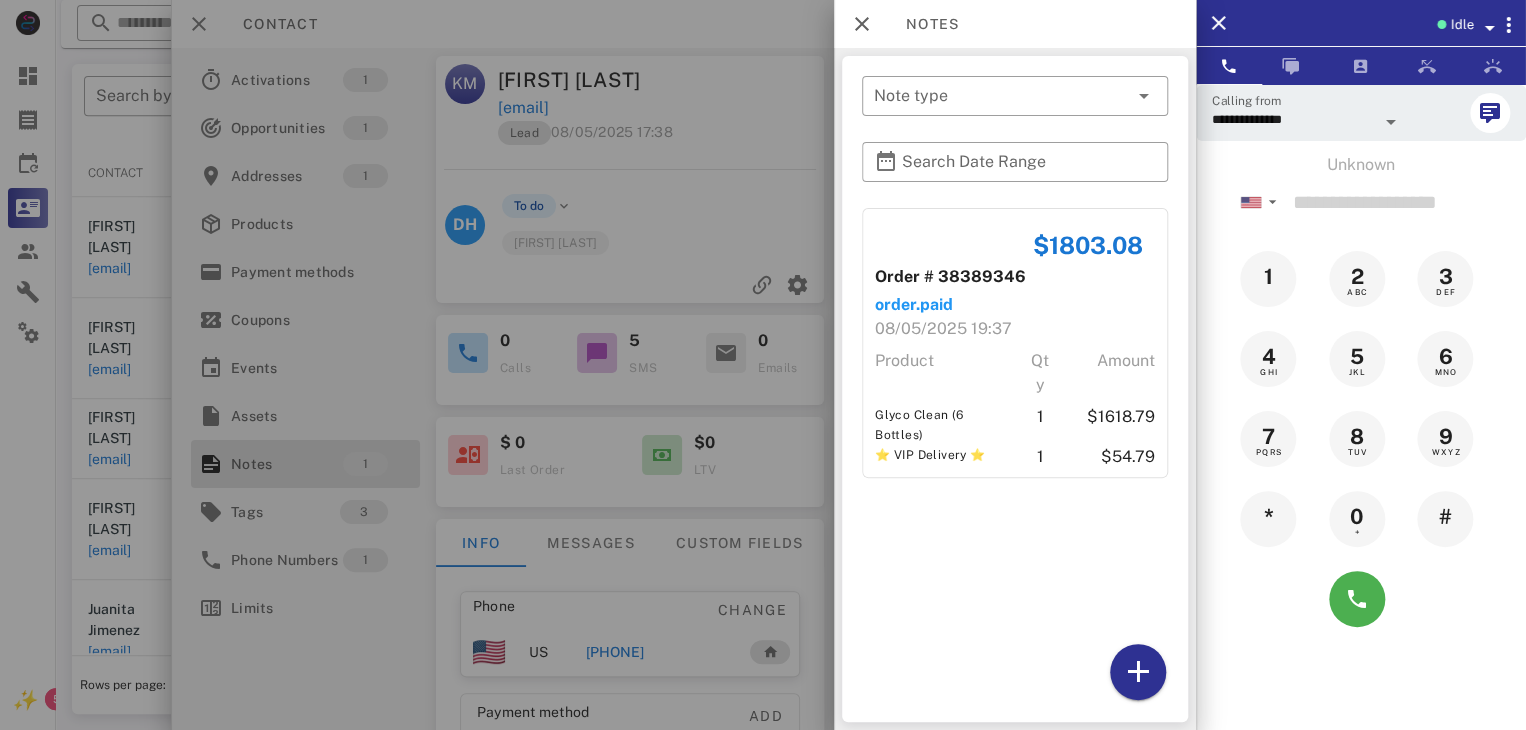 click at bounding box center (763, 365) 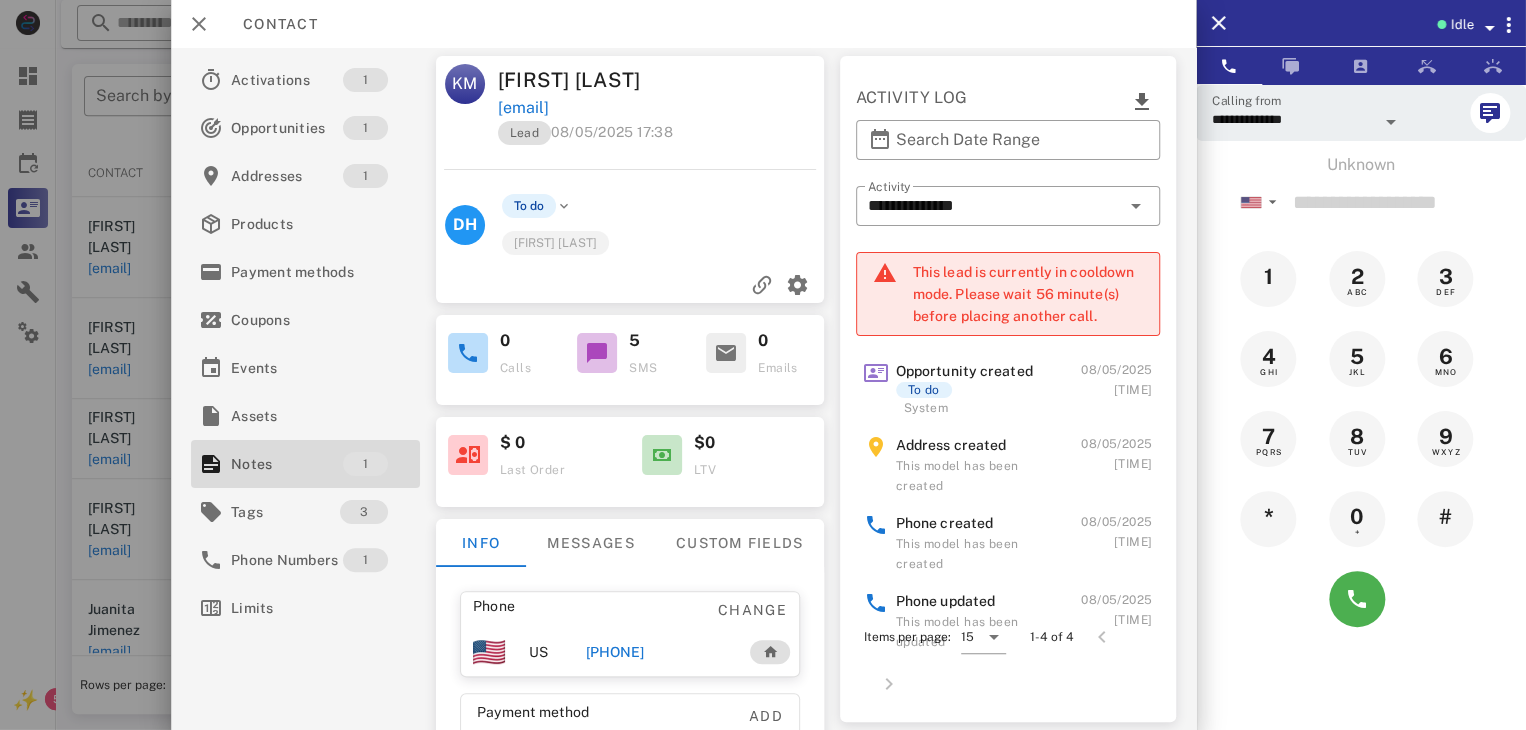 click at bounding box center (763, 365) 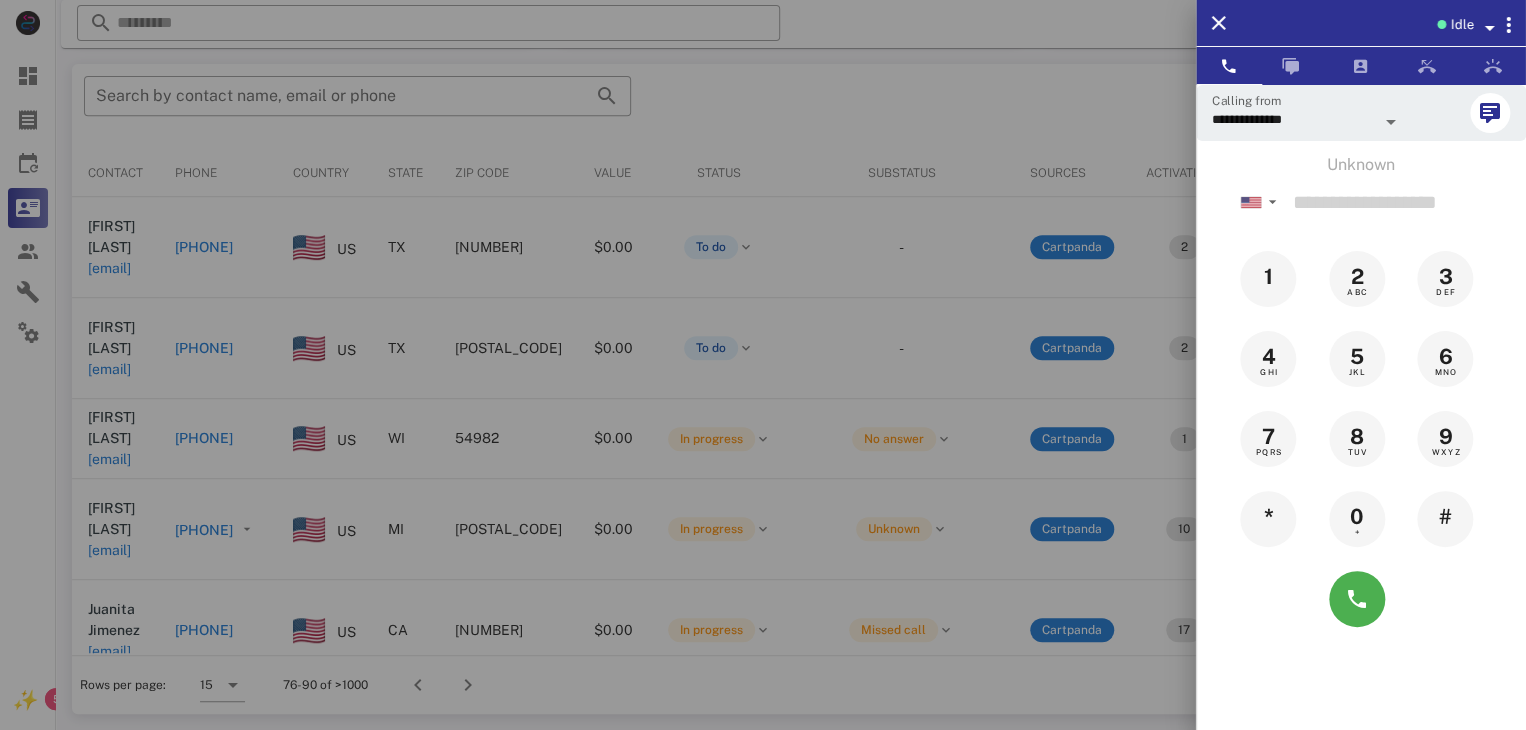 click at bounding box center [763, 365] 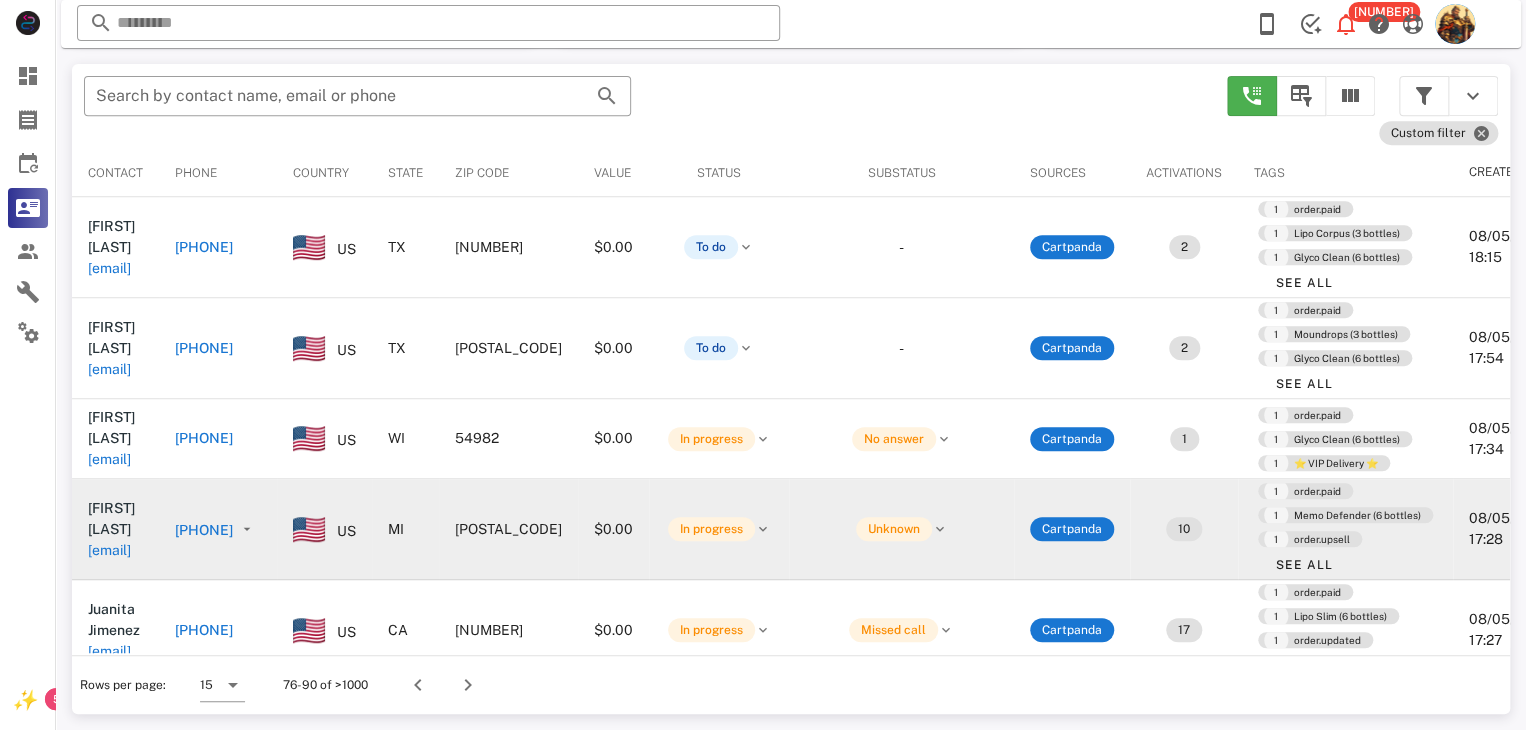 click on "shiranajoy@hotmail.com" at bounding box center [109, 550] 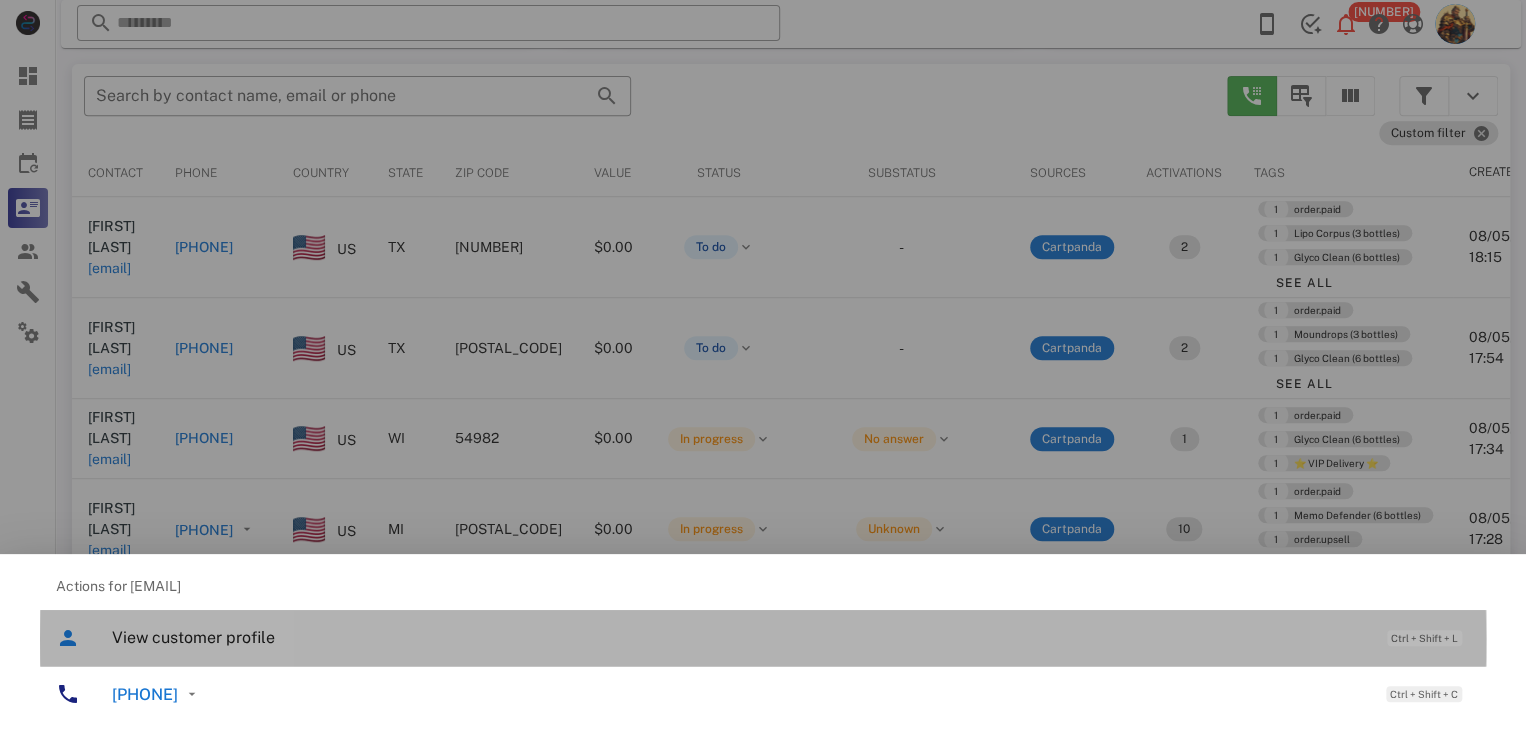 click on "View customer profile" at bounding box center [739, 637] 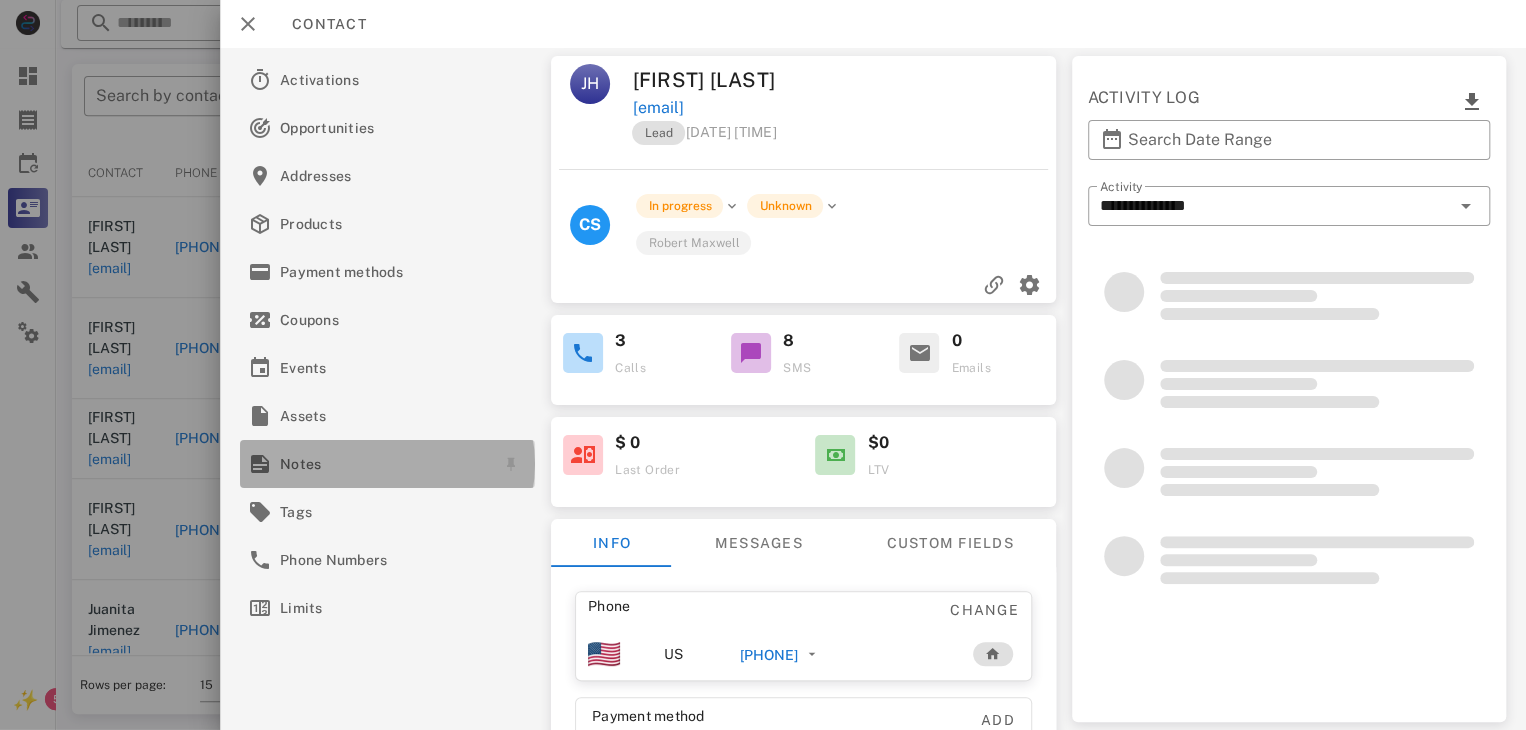 click on "Notes" at bounding box center [383, 464] 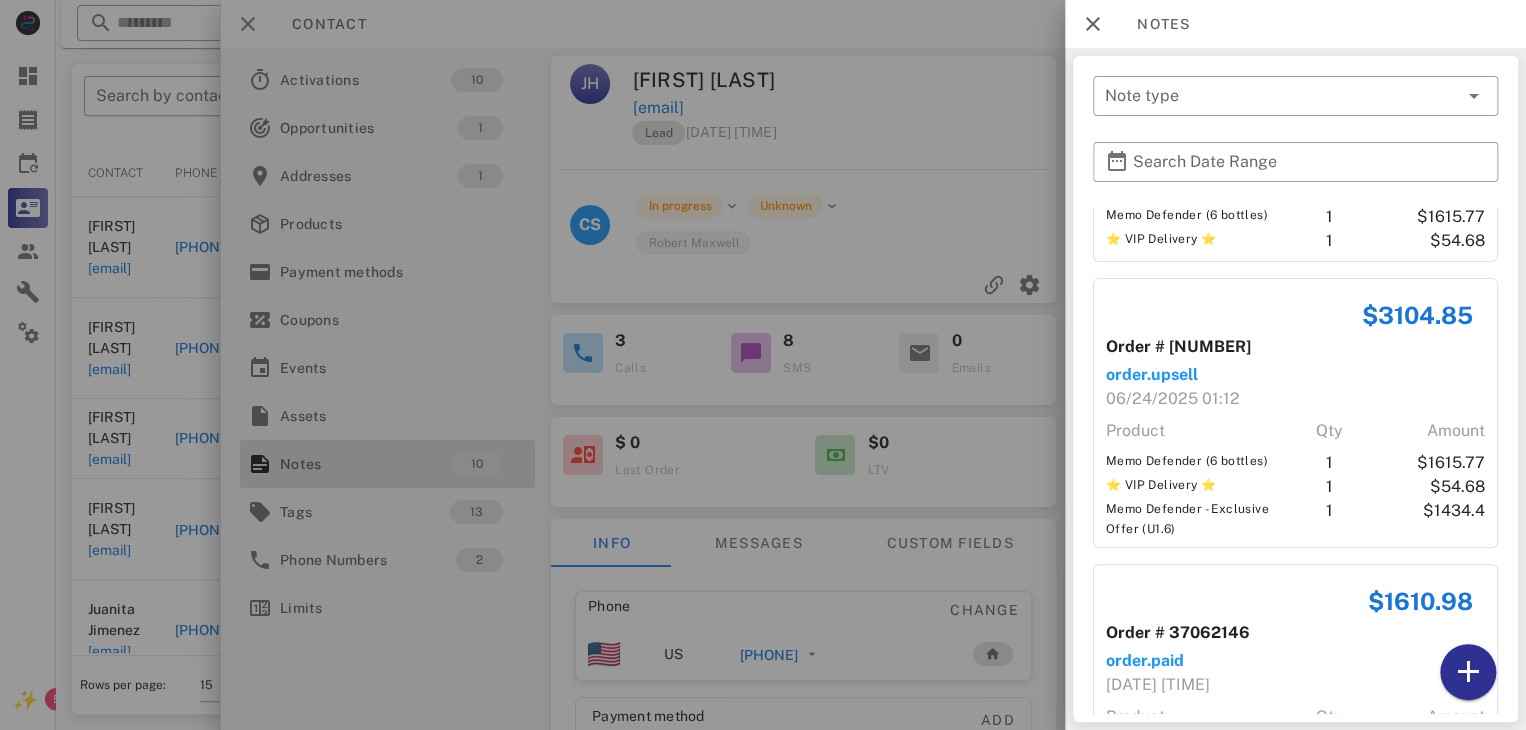 scroll, scrollTop: 0, scrollLeft: 0, axis: both 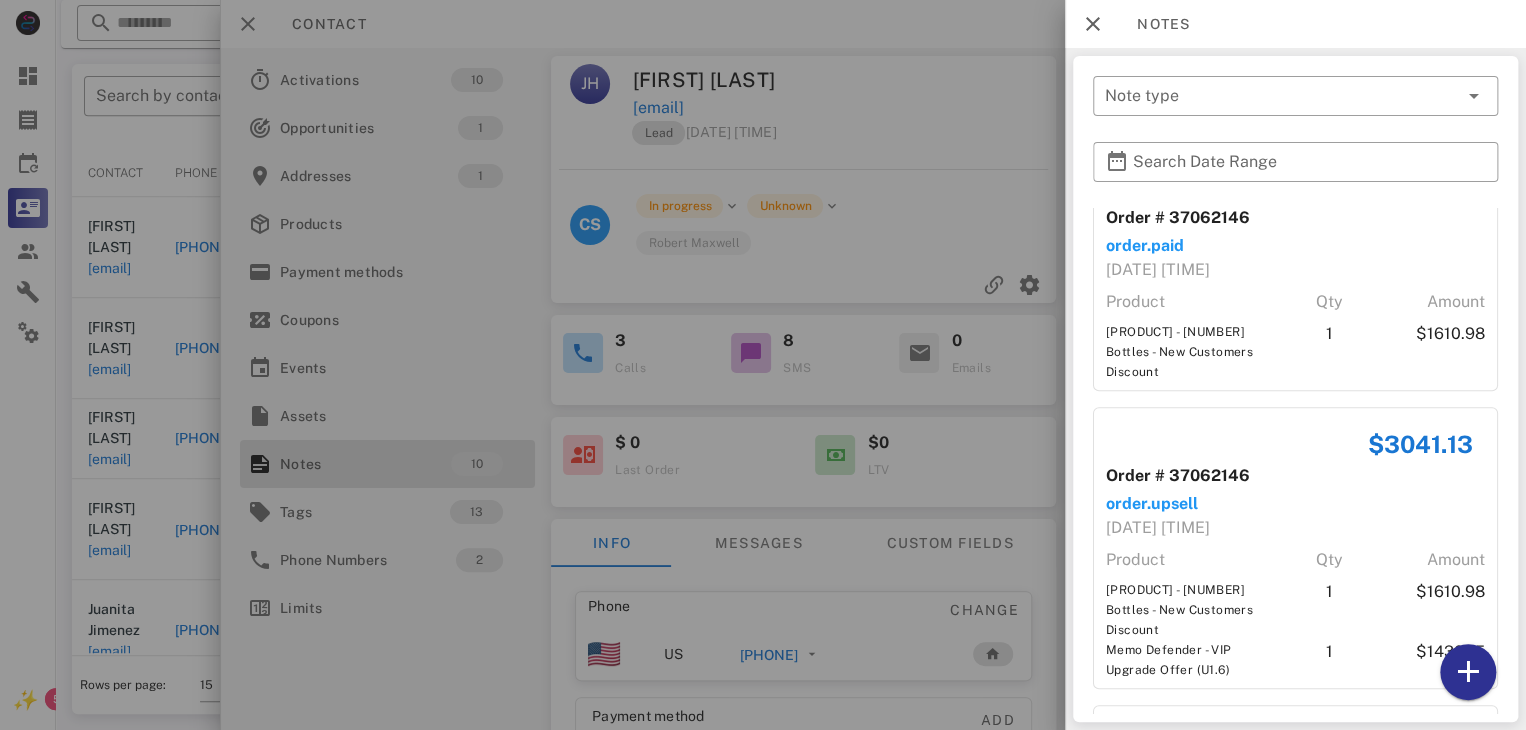 click at bounding box center [763, 365] 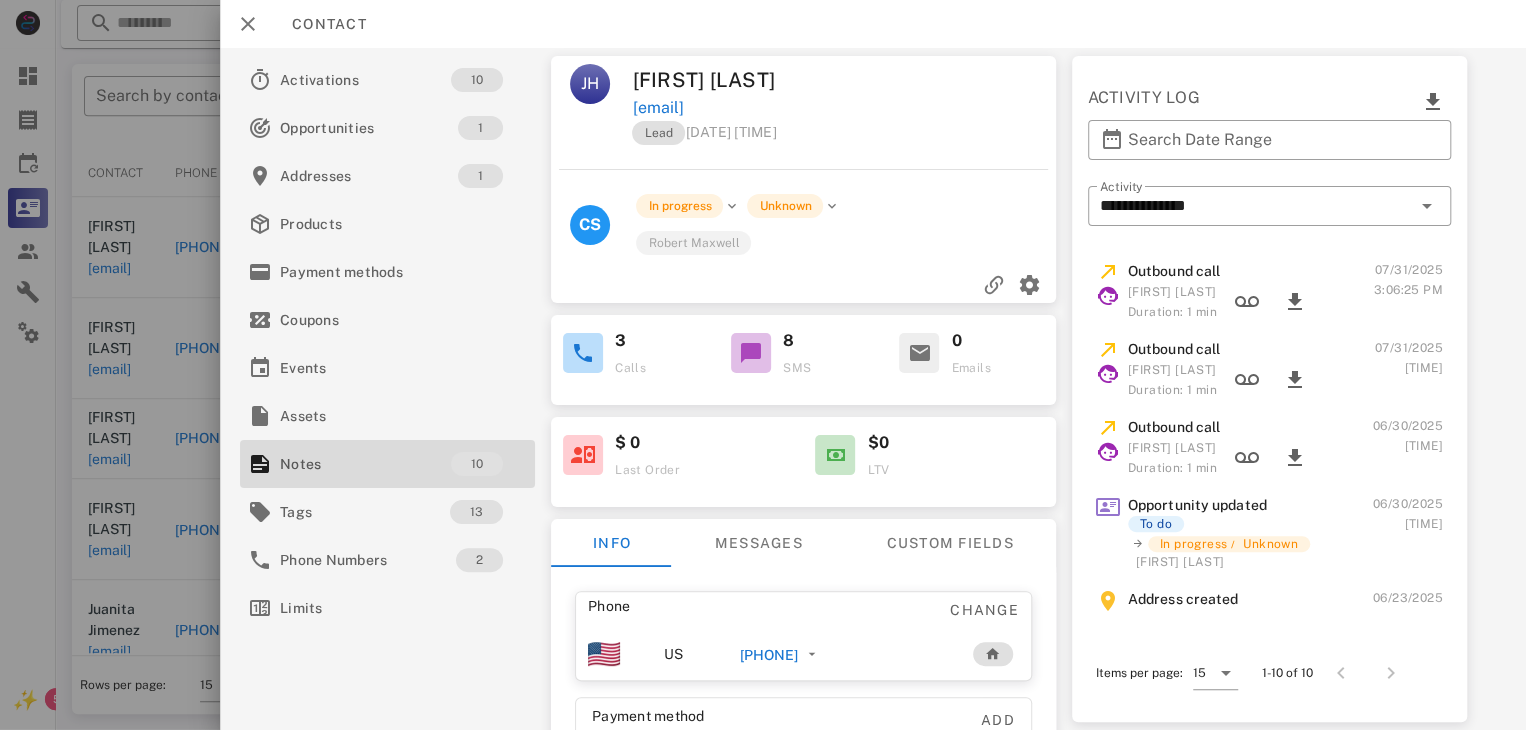 click at bounding box center [763, 365] 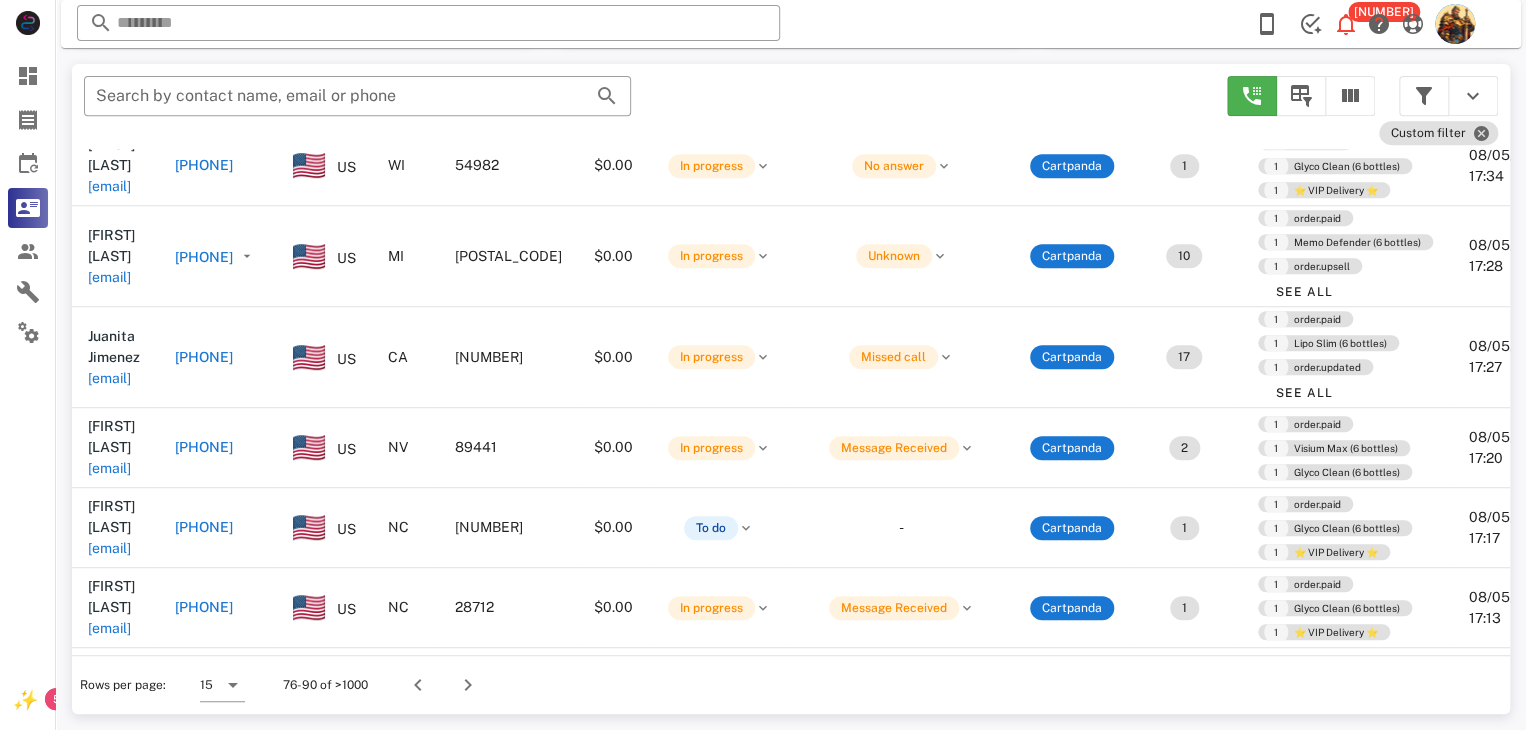 scroll, scrollTop: 276, scrollLeft: 0, axis: vertical 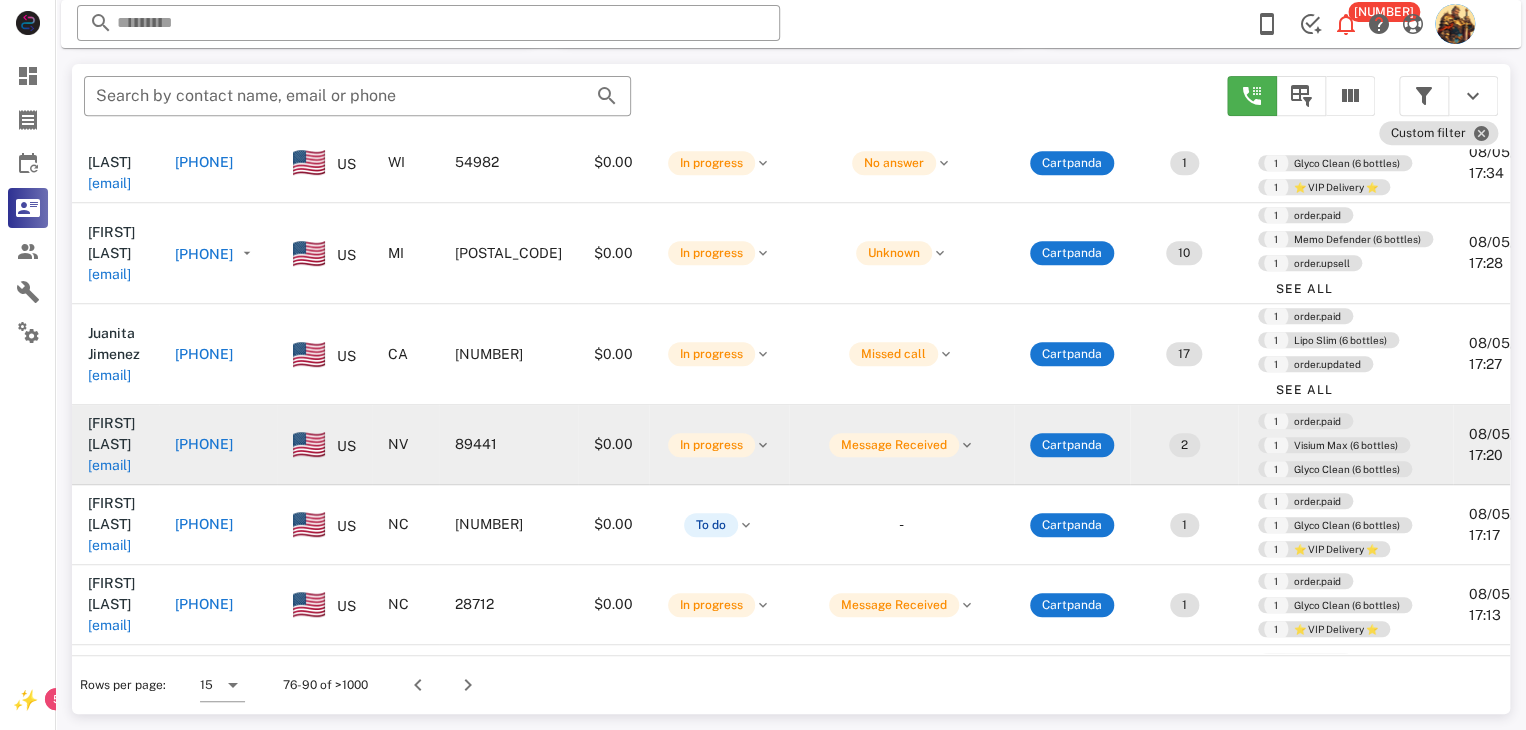 click on "bssrmc1@sbcglobal.net" at bounding box center (109, 465) 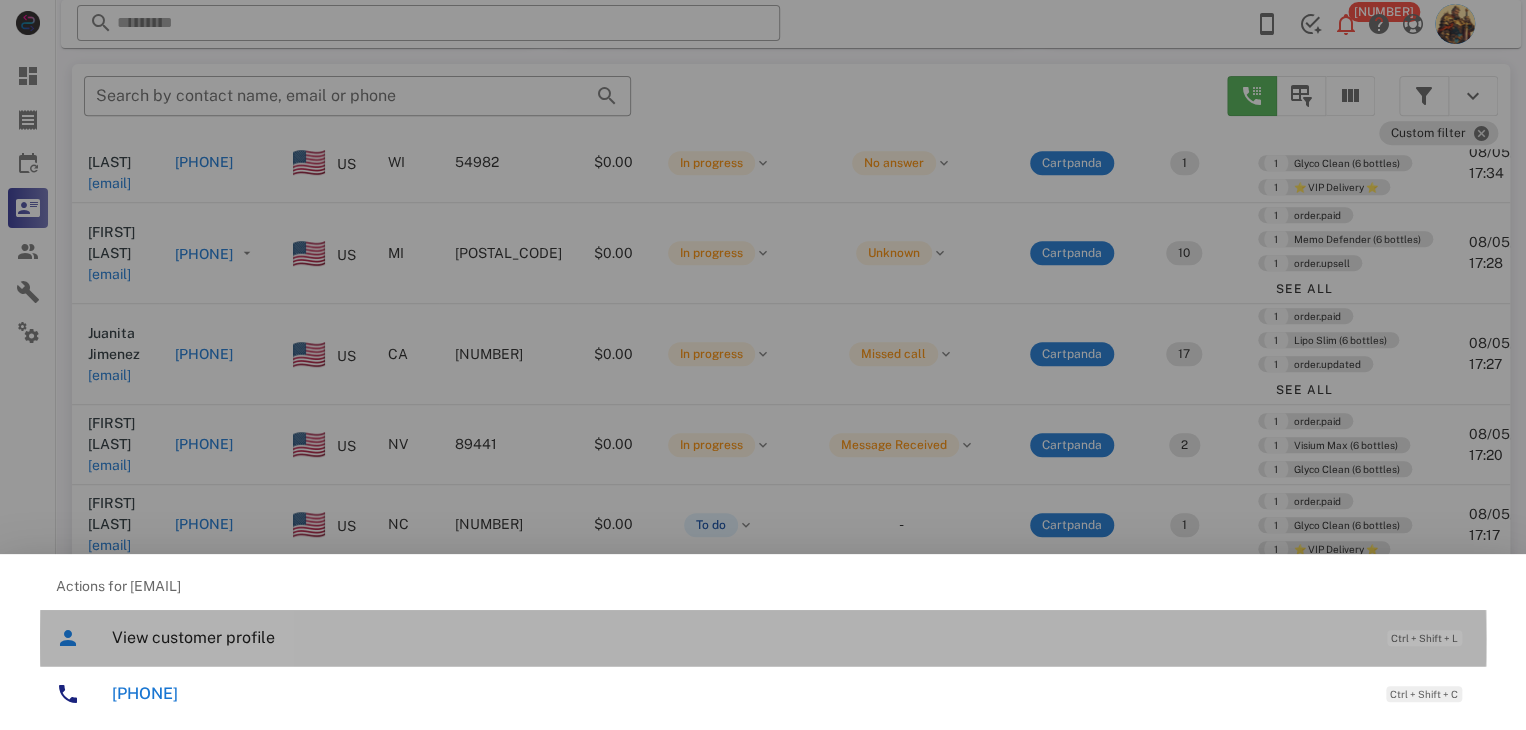 click on "View customer profile" at bounding box center [739, 637] 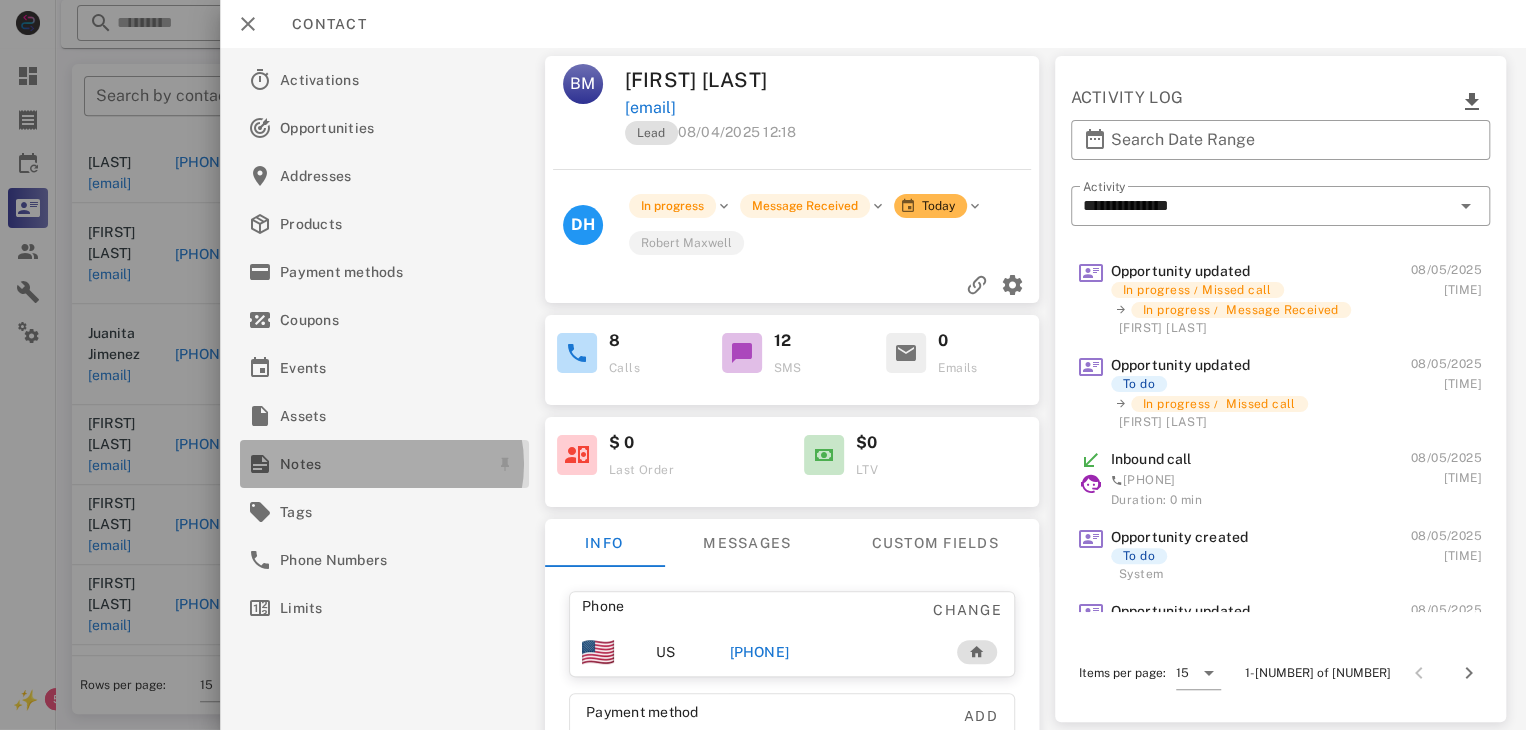 click on "Notes" at bounding box center (380, 464) 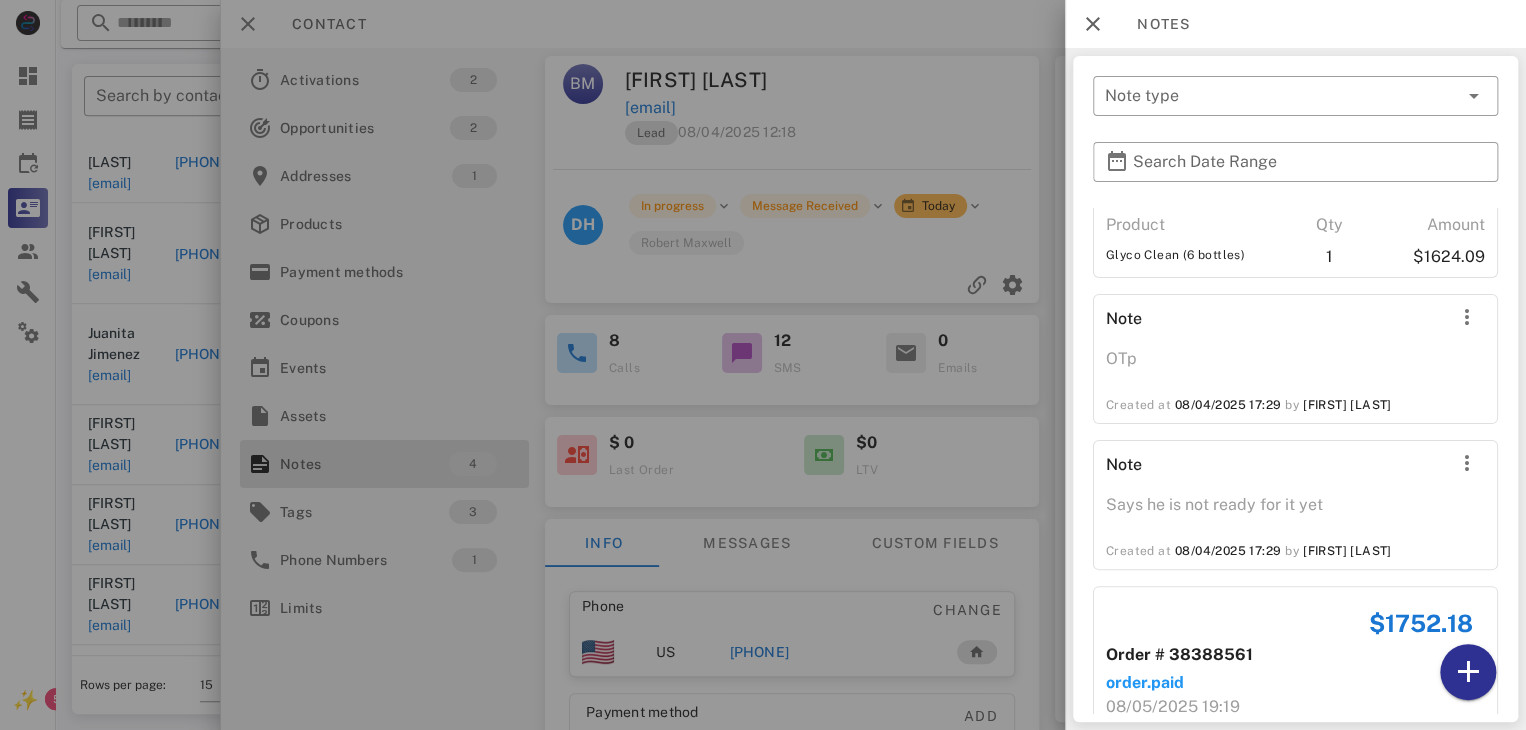 scroll, scrollTop: 241, scrollLeft: 0, axis: vertical 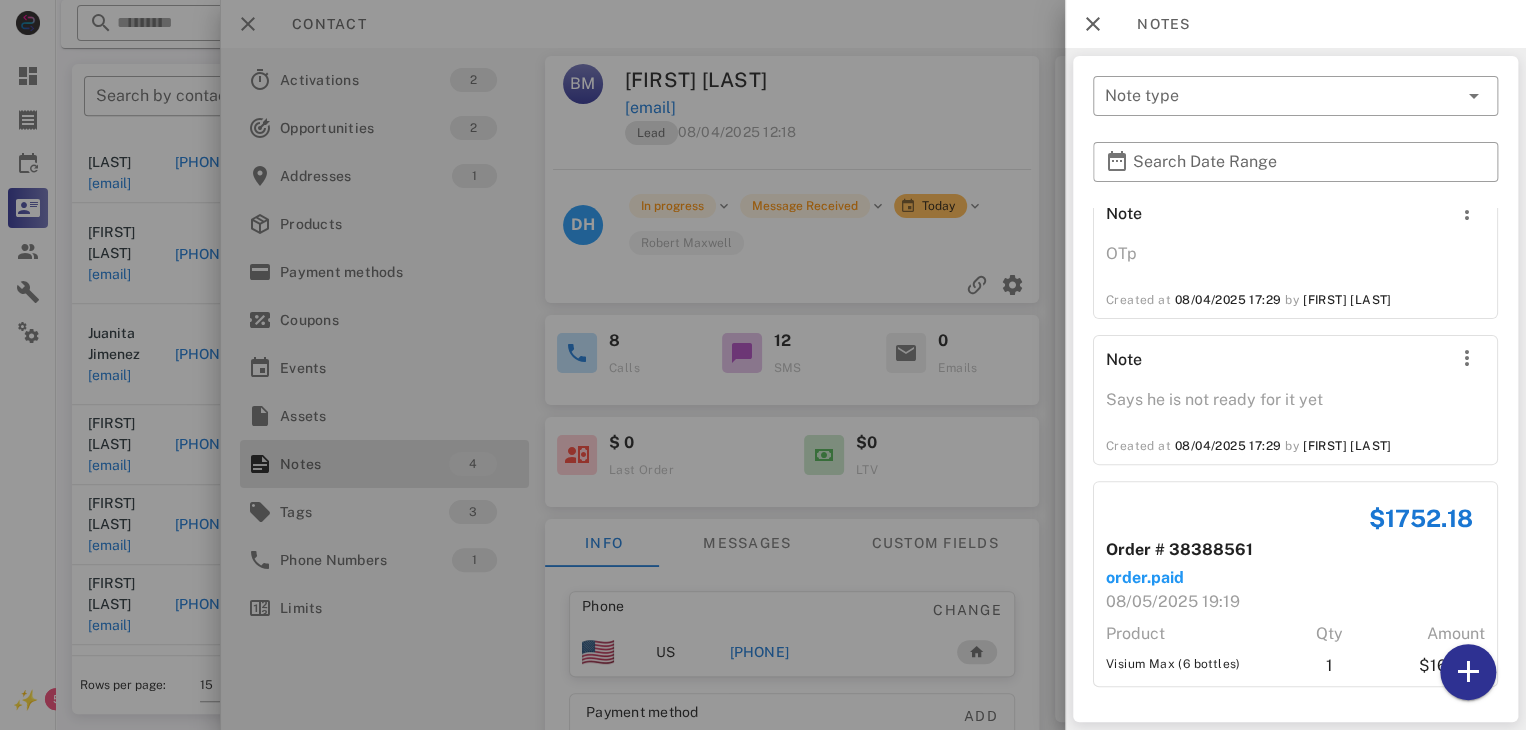 click at bounding box center [763, 365] 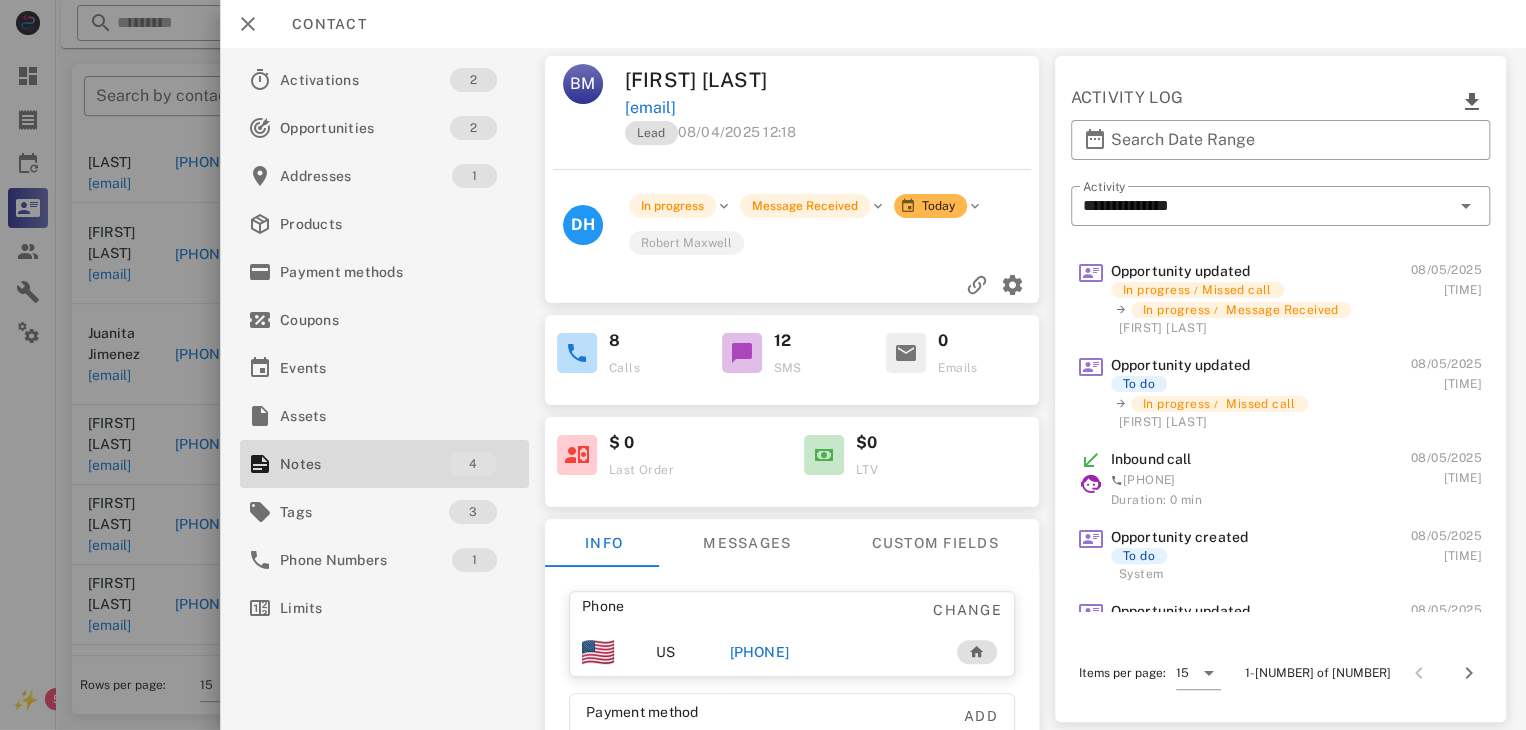 click at bounding box center (763, 365) 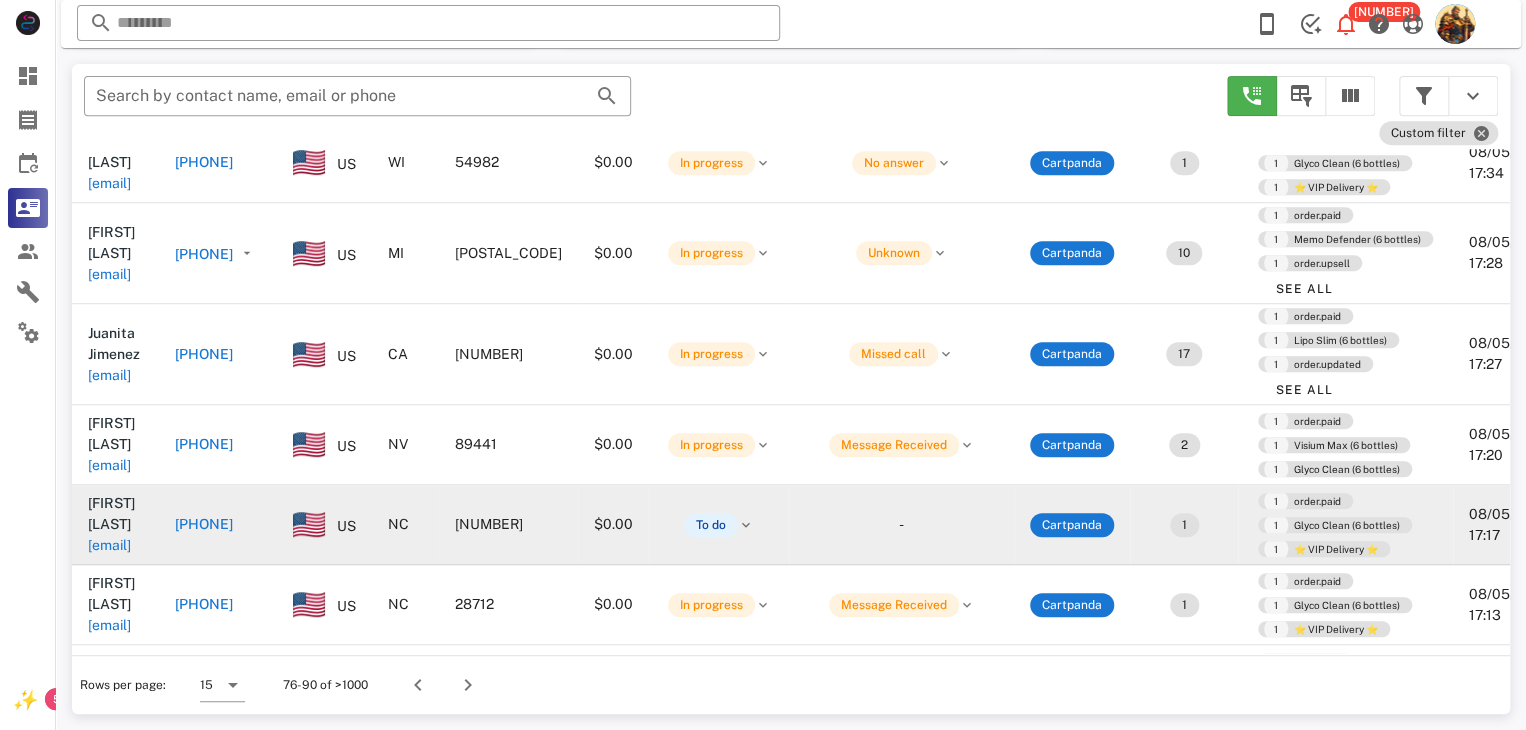click on "countrystylefood@yahoo.com" at bounding box center (109, 545) 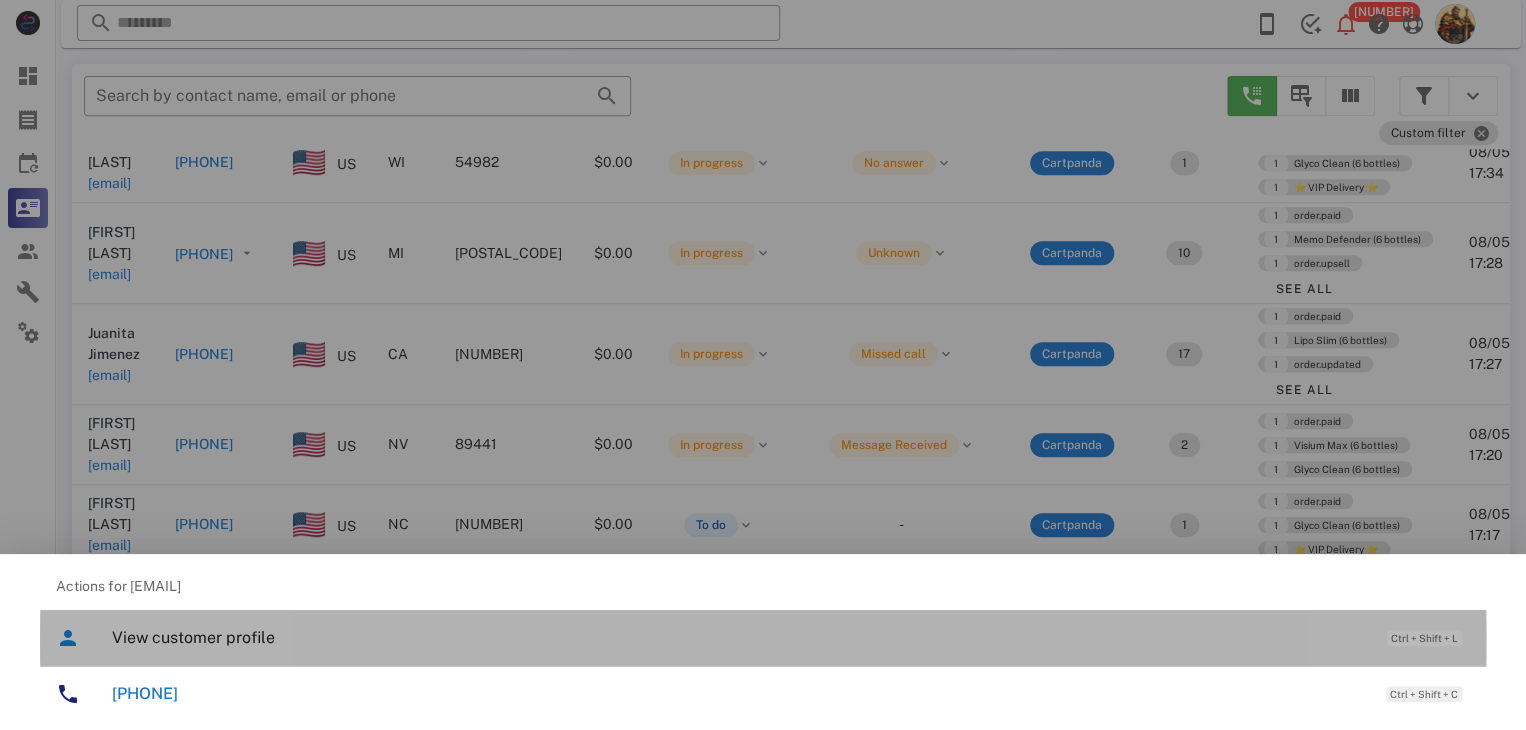 click on "View customer profile Ctrl + Shift + L" at bounding box center (791, 637) 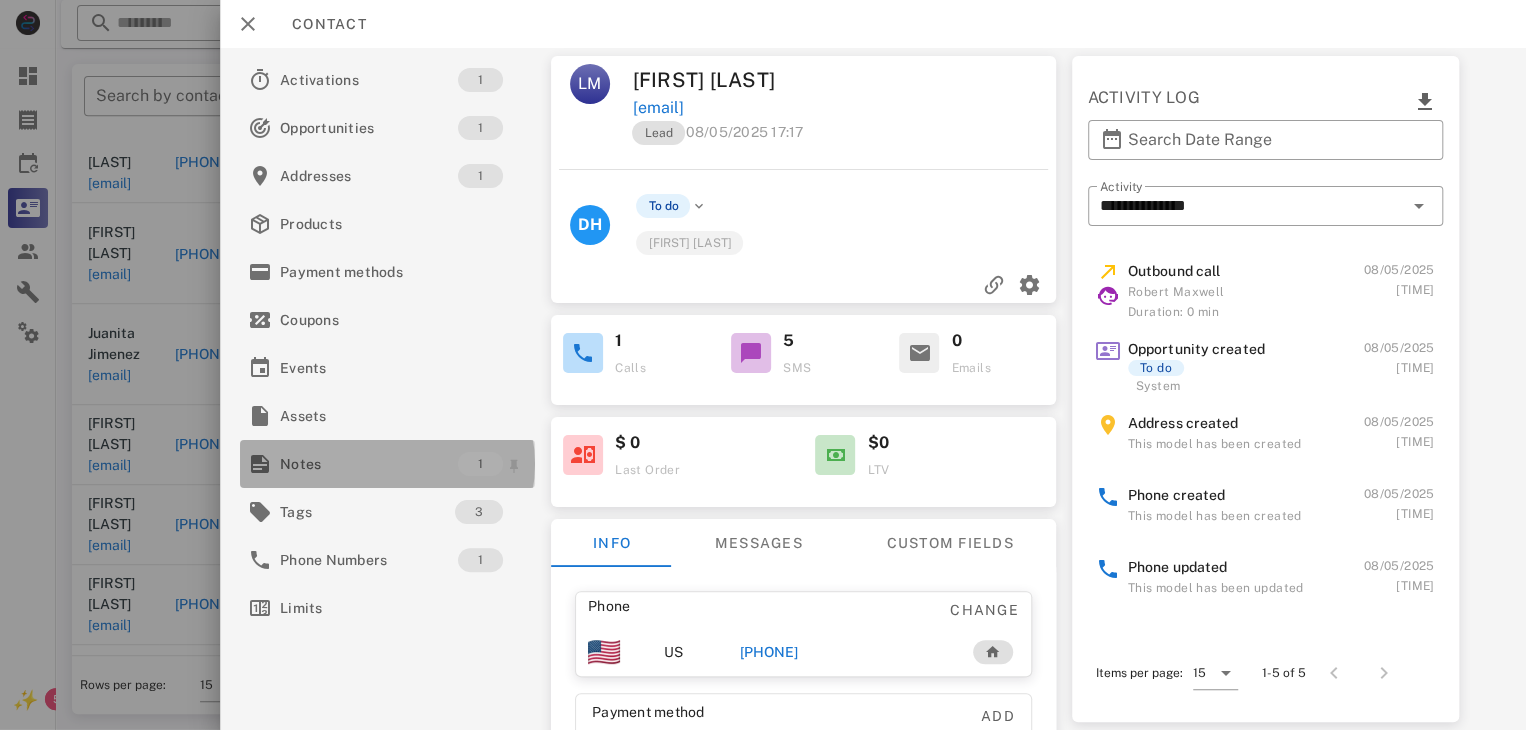 click on "Notes" at bounding box center [369, 464] 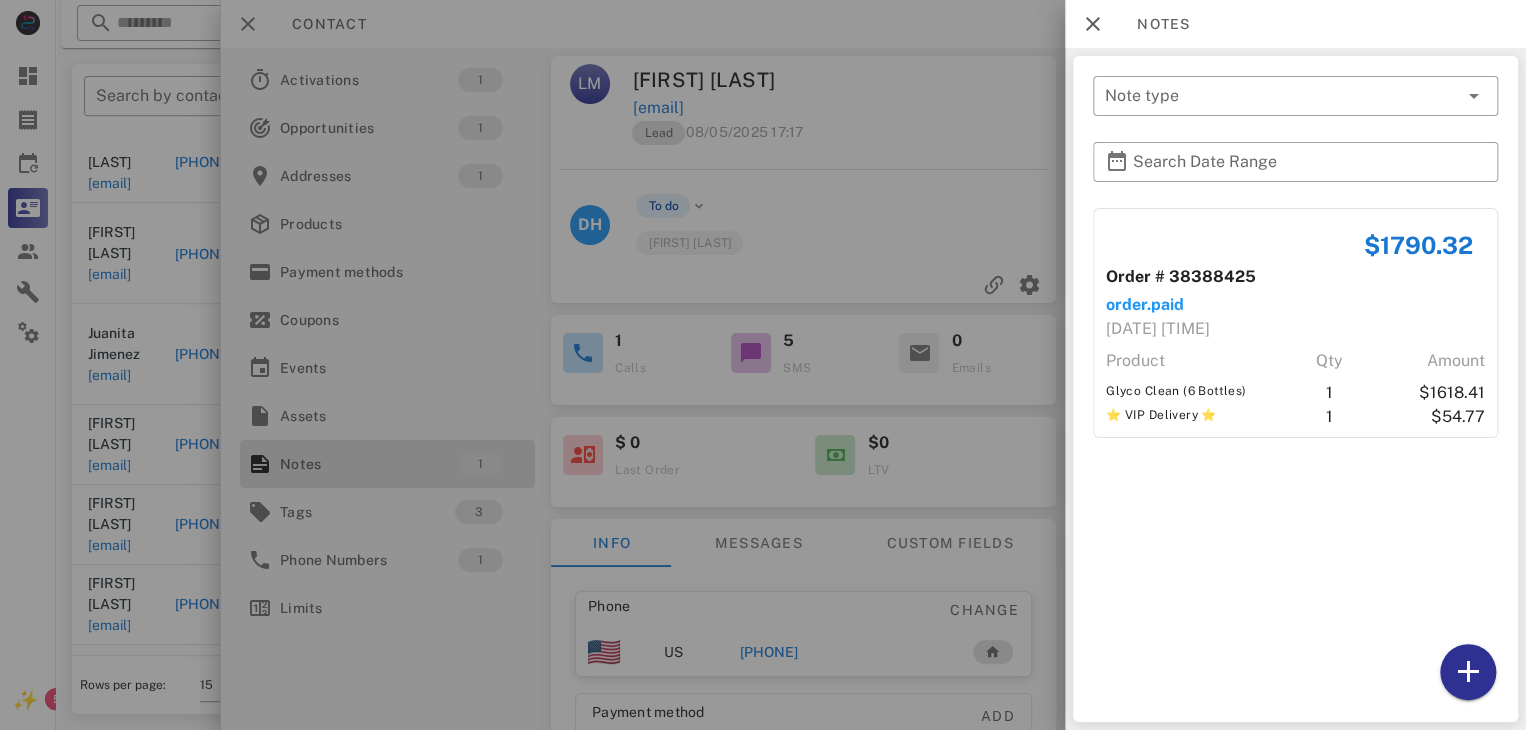 click at bounding box center (763, 365) 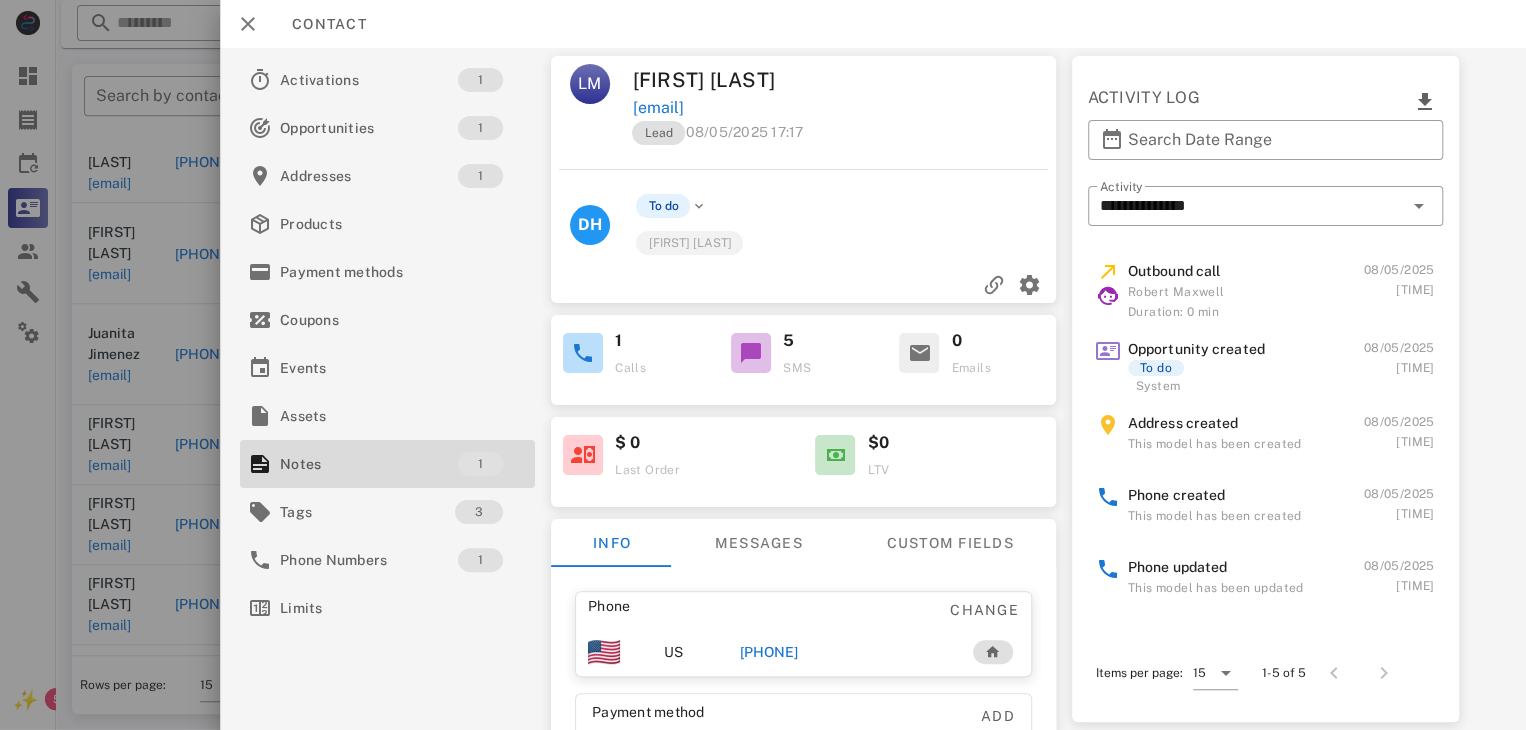 click on "+19178423375" at bounding box center [769, 652] 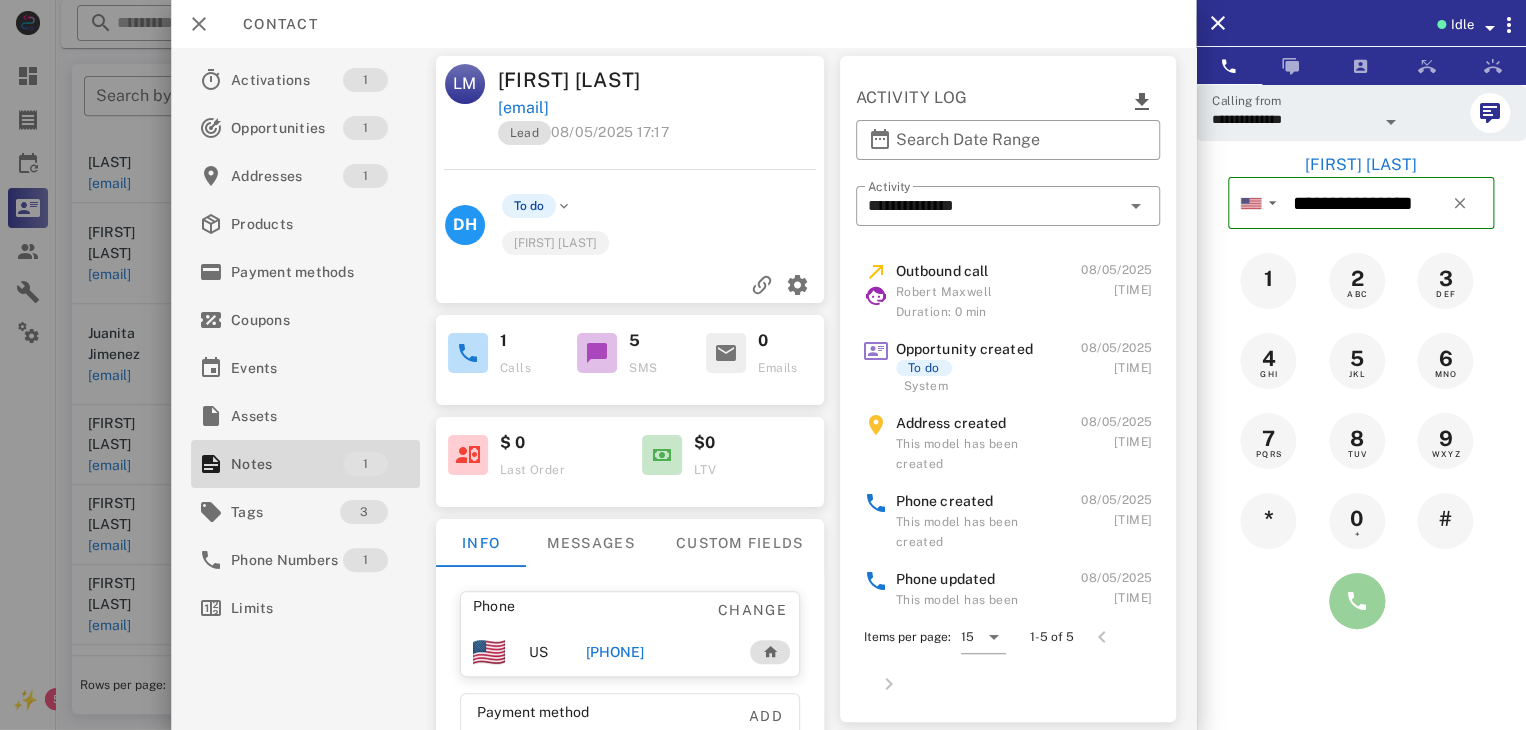 click at bounding box center (1357, 601) 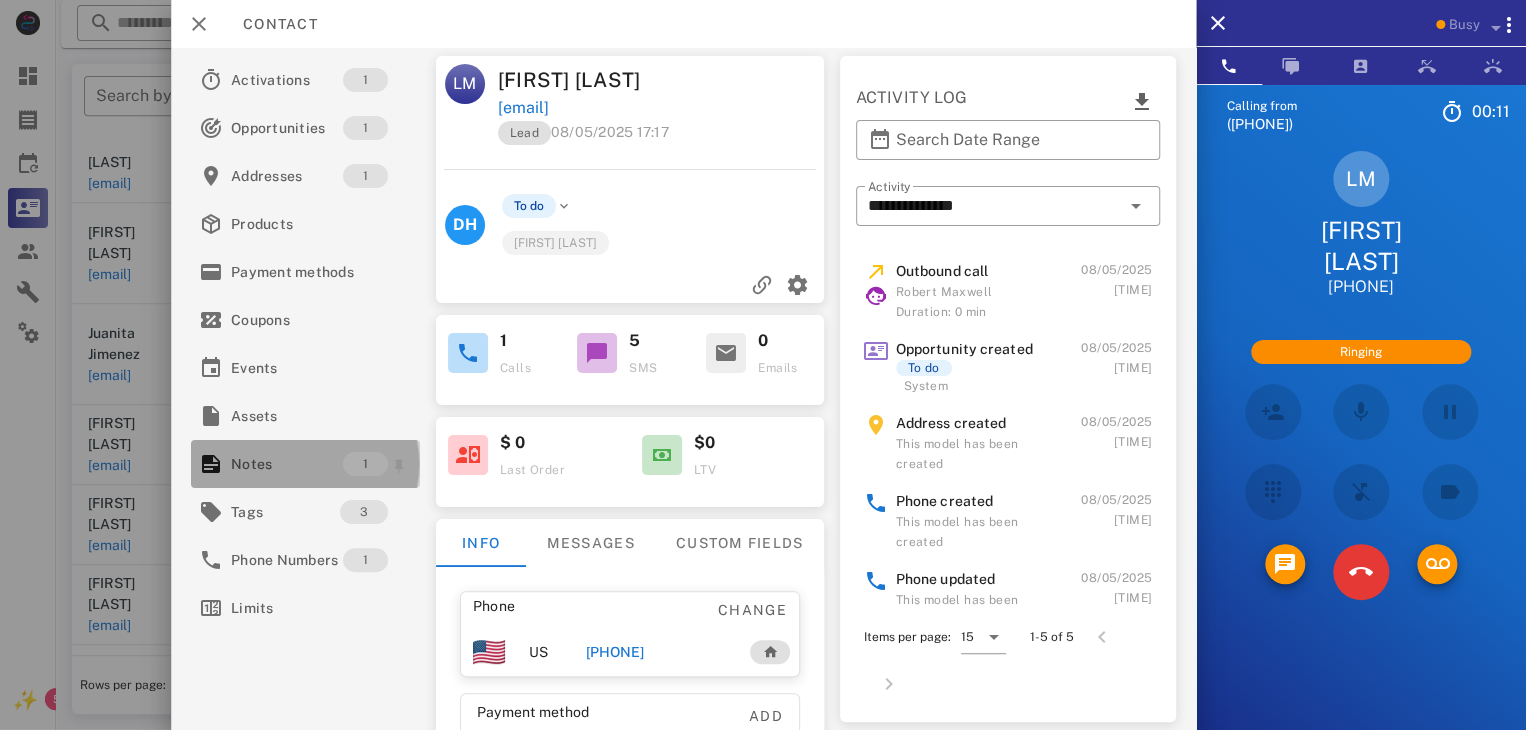 click on "Notes" at bounding box center (287, 464) 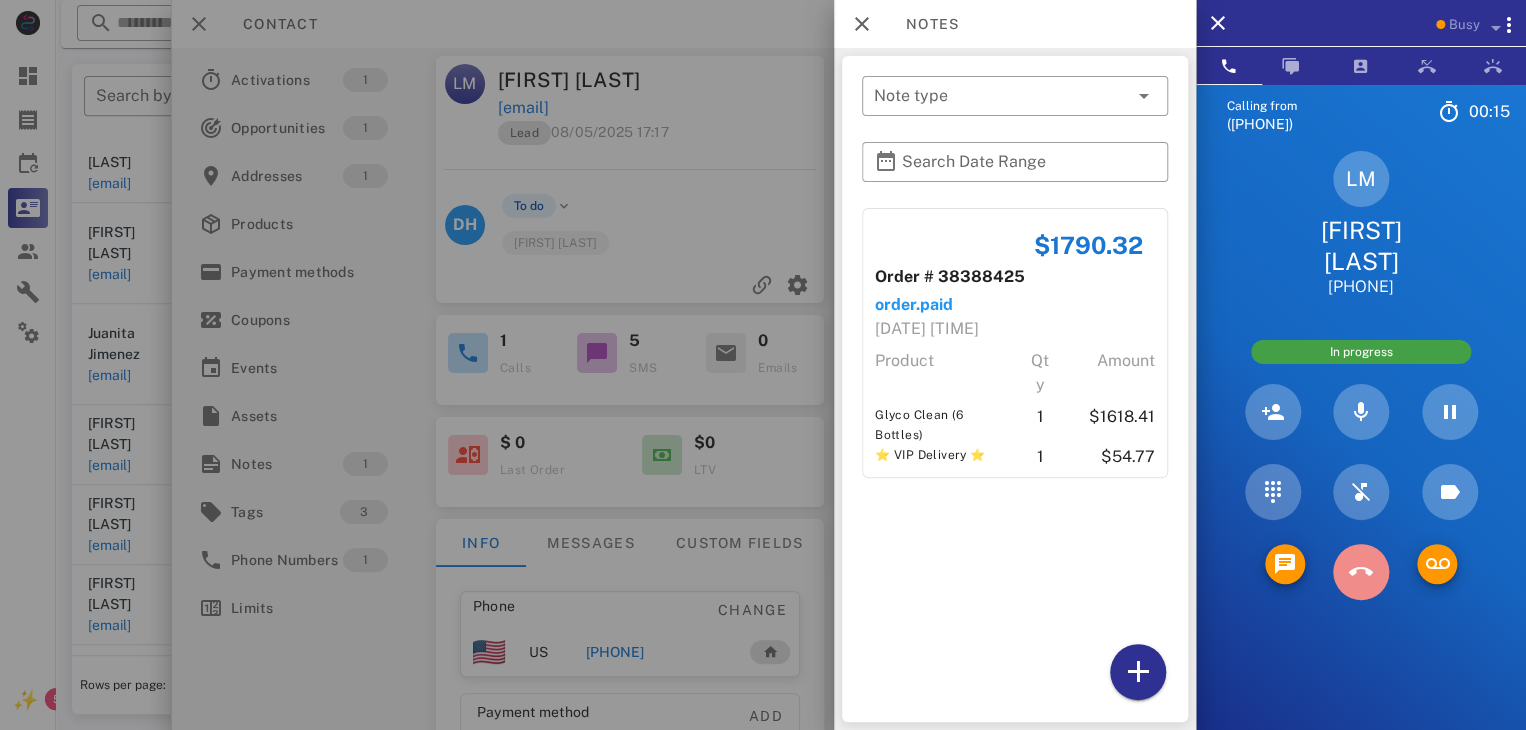 click at bounding box center (1361, 572) 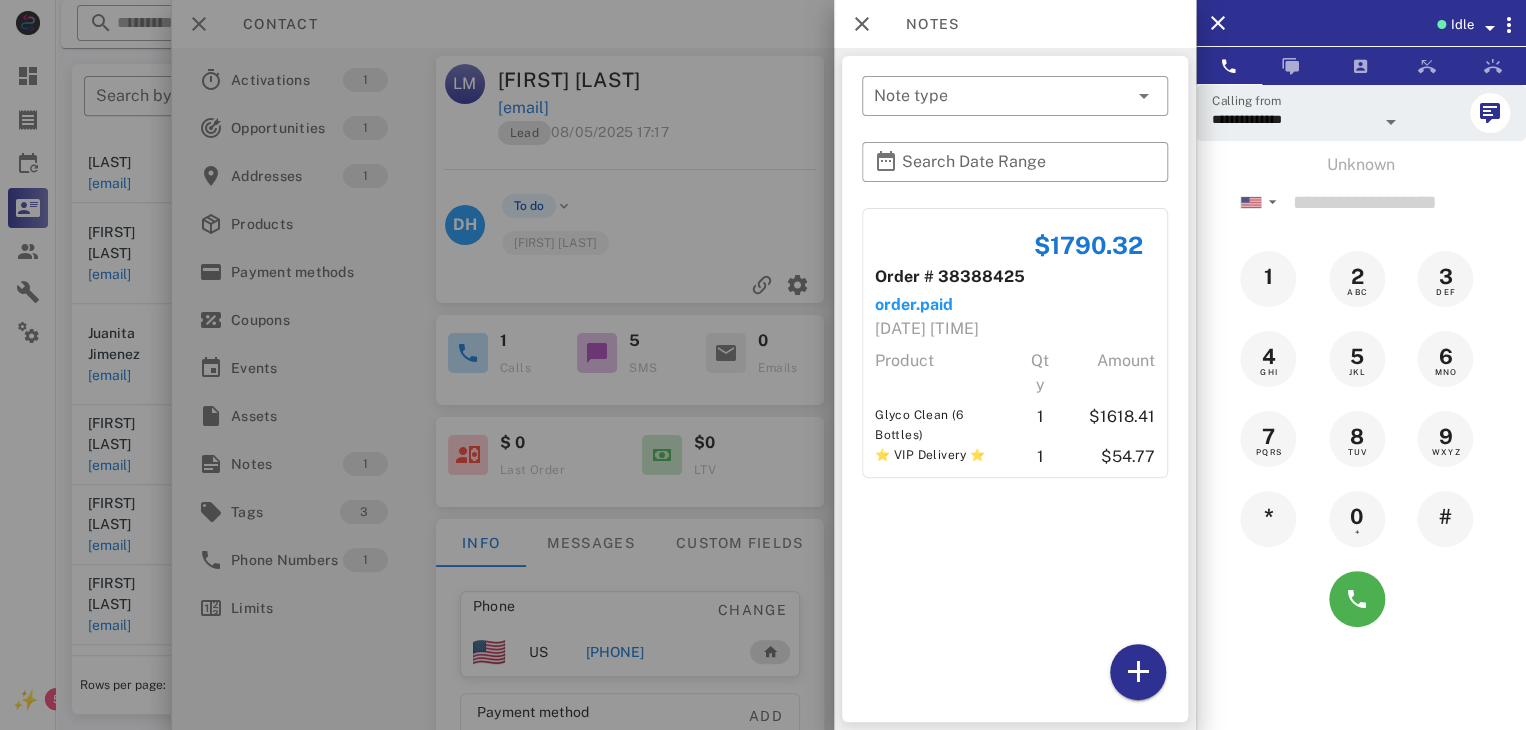 click at bounding box center [763, 365] 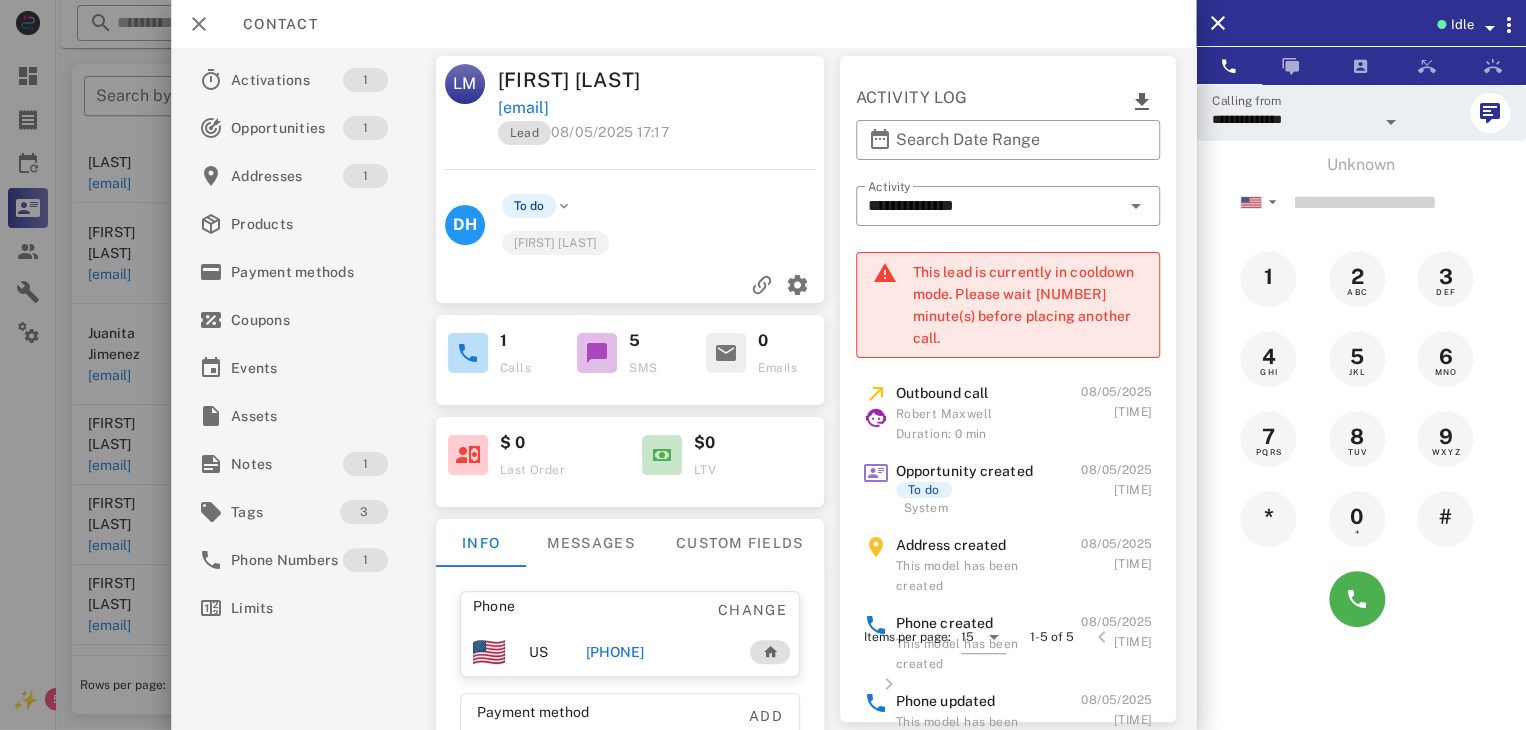 click at bounding box center [763, 365] 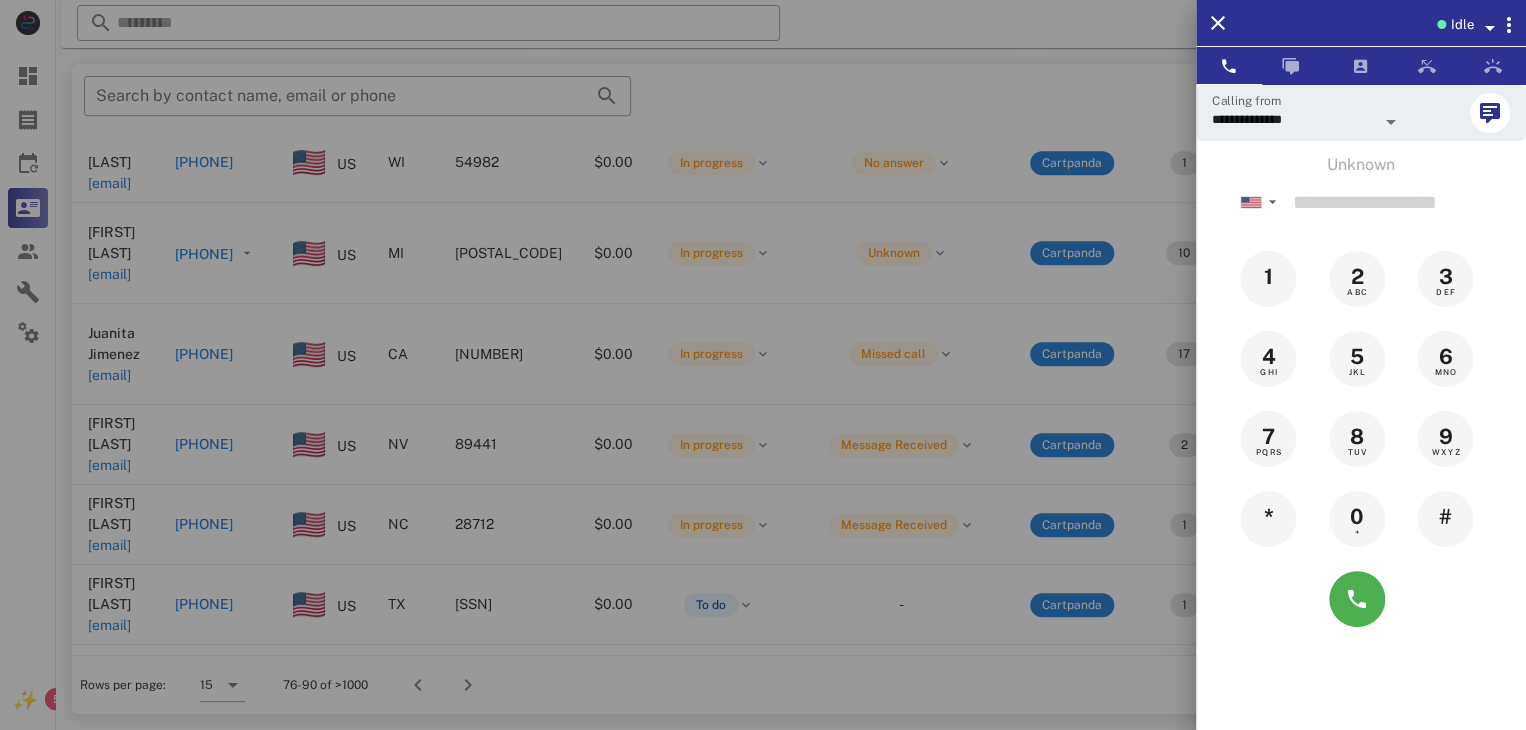 click at bounding box center [763, 365] 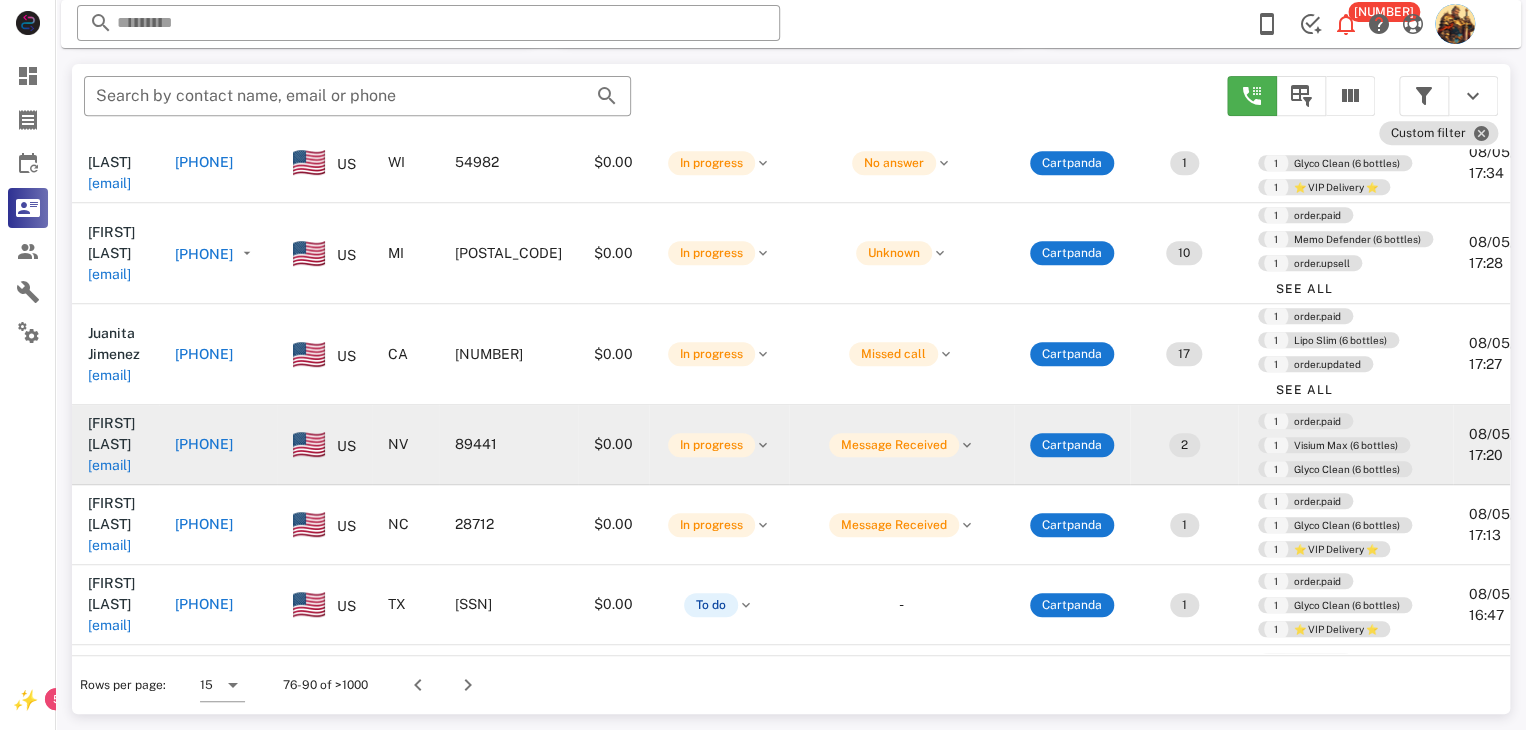 click on "bssrmc1@sbcglobal.net" at bounding box center (109, 465) 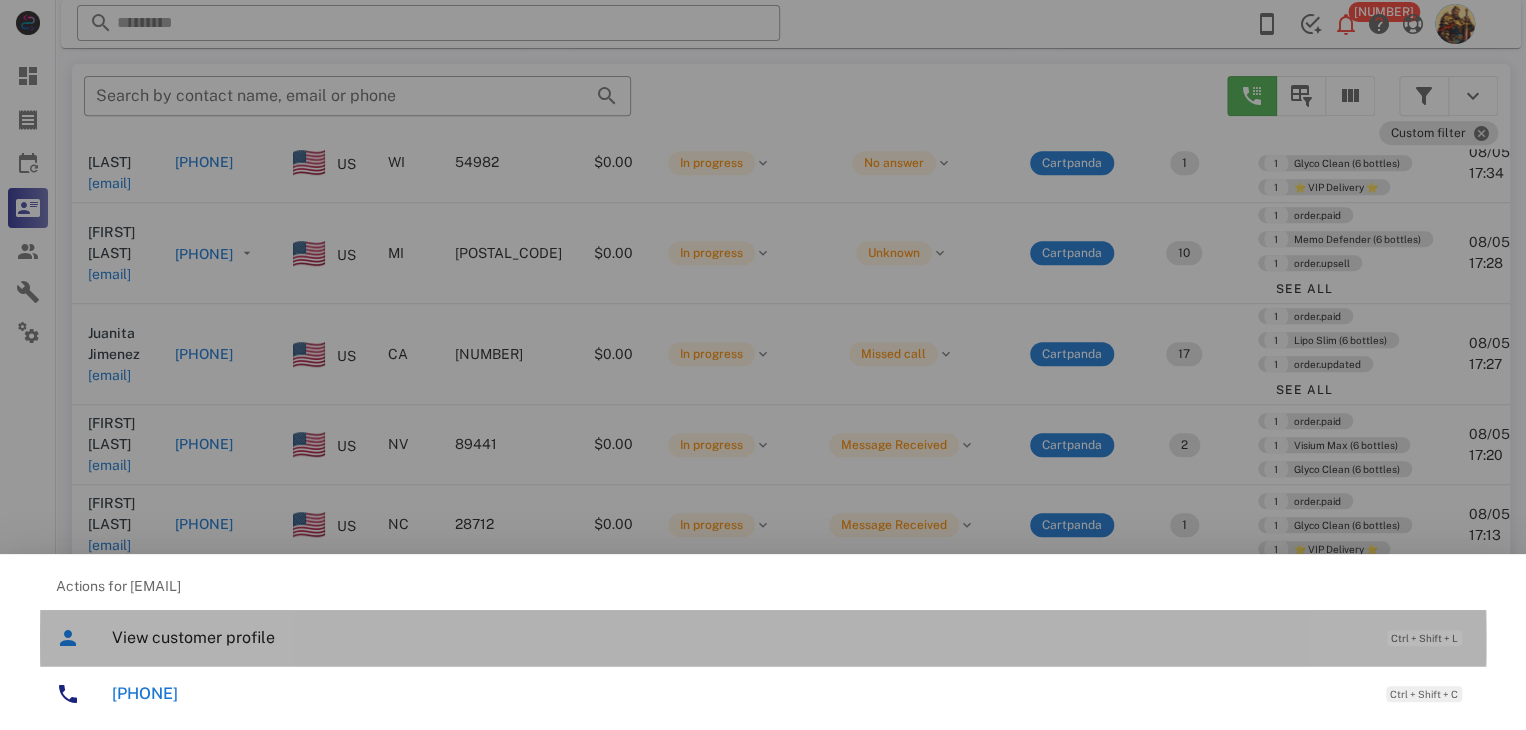 click on "View customer profile" at bounding box center (739, 637) 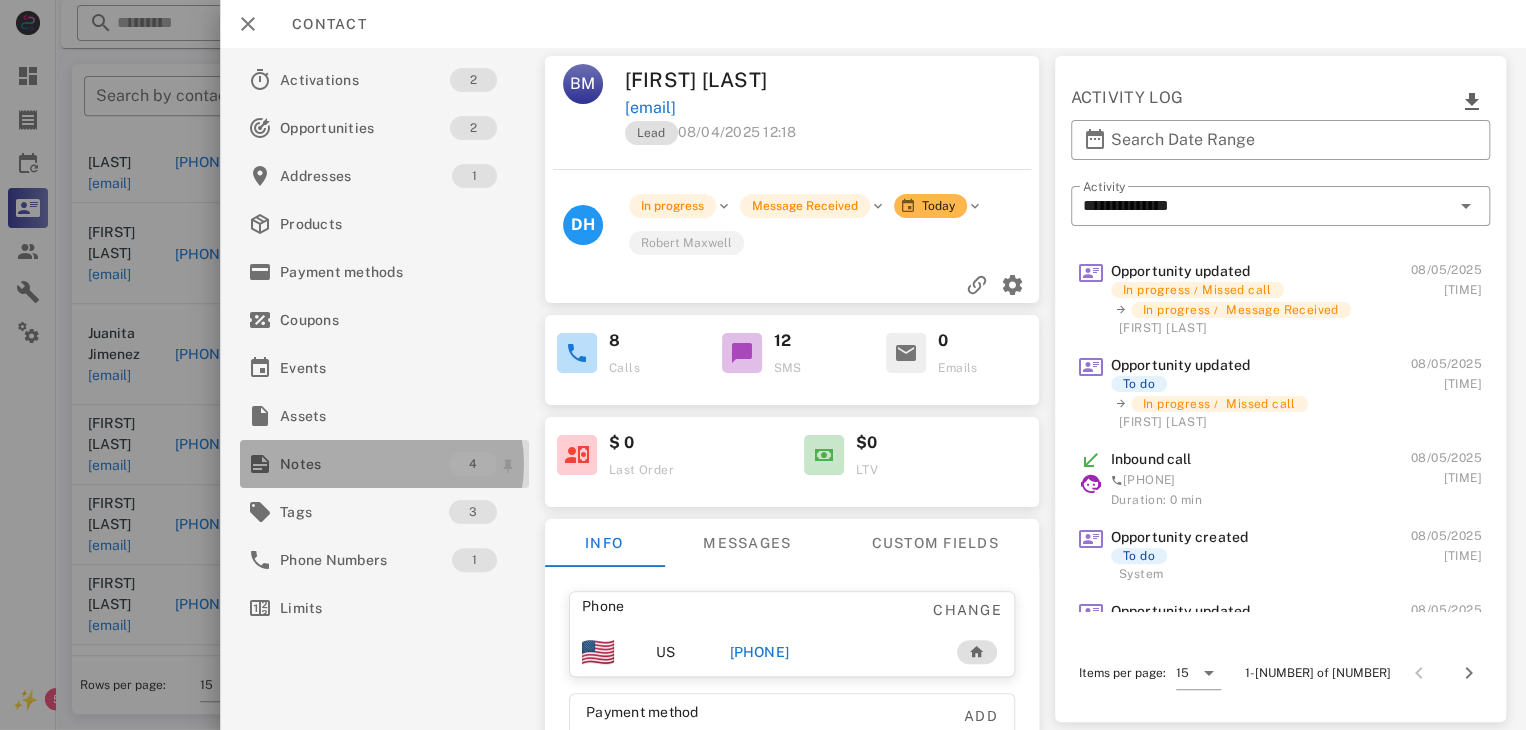 click on "Notes" at bounding box center (364, 464) 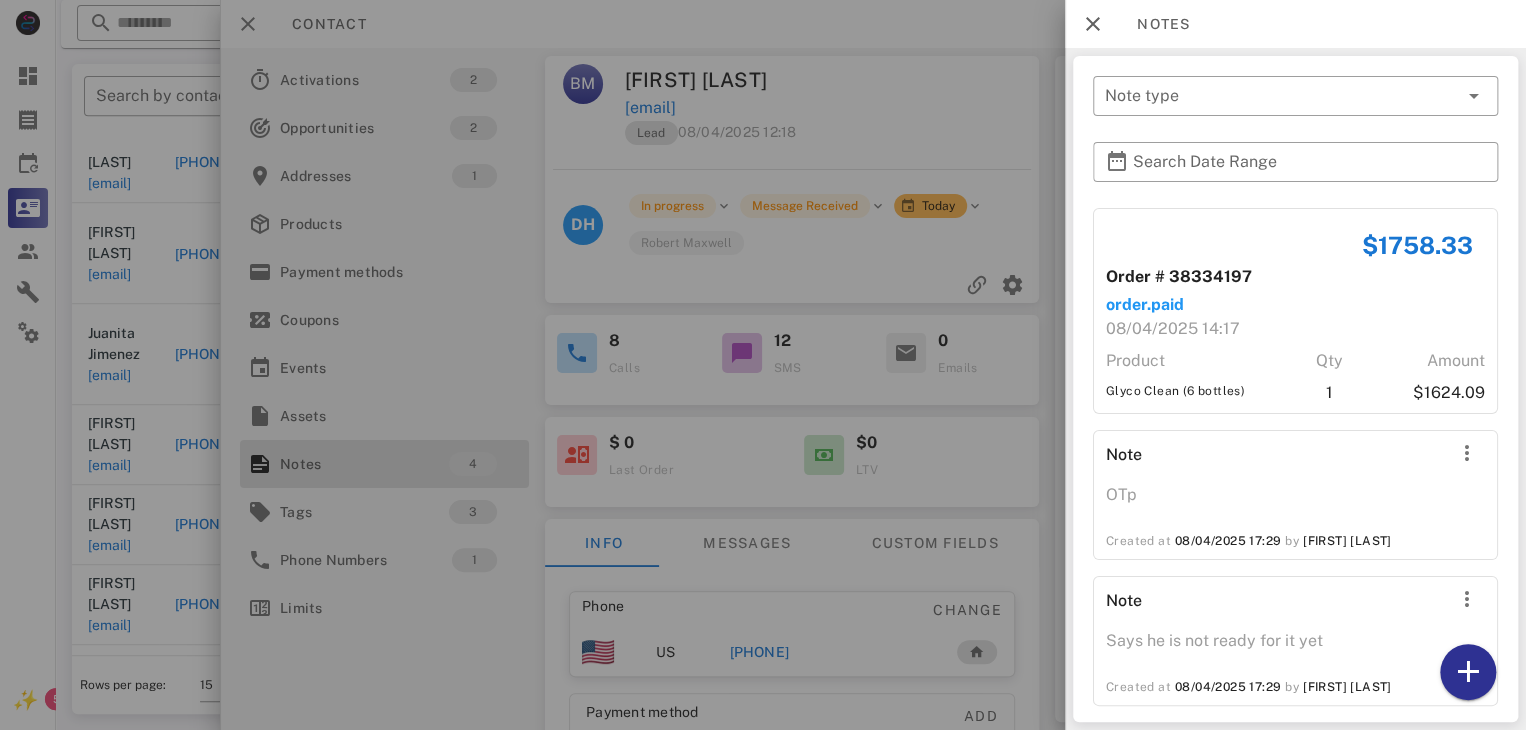 scroll, scrollTop: 241, scrollLeft: 0, axis: vertical 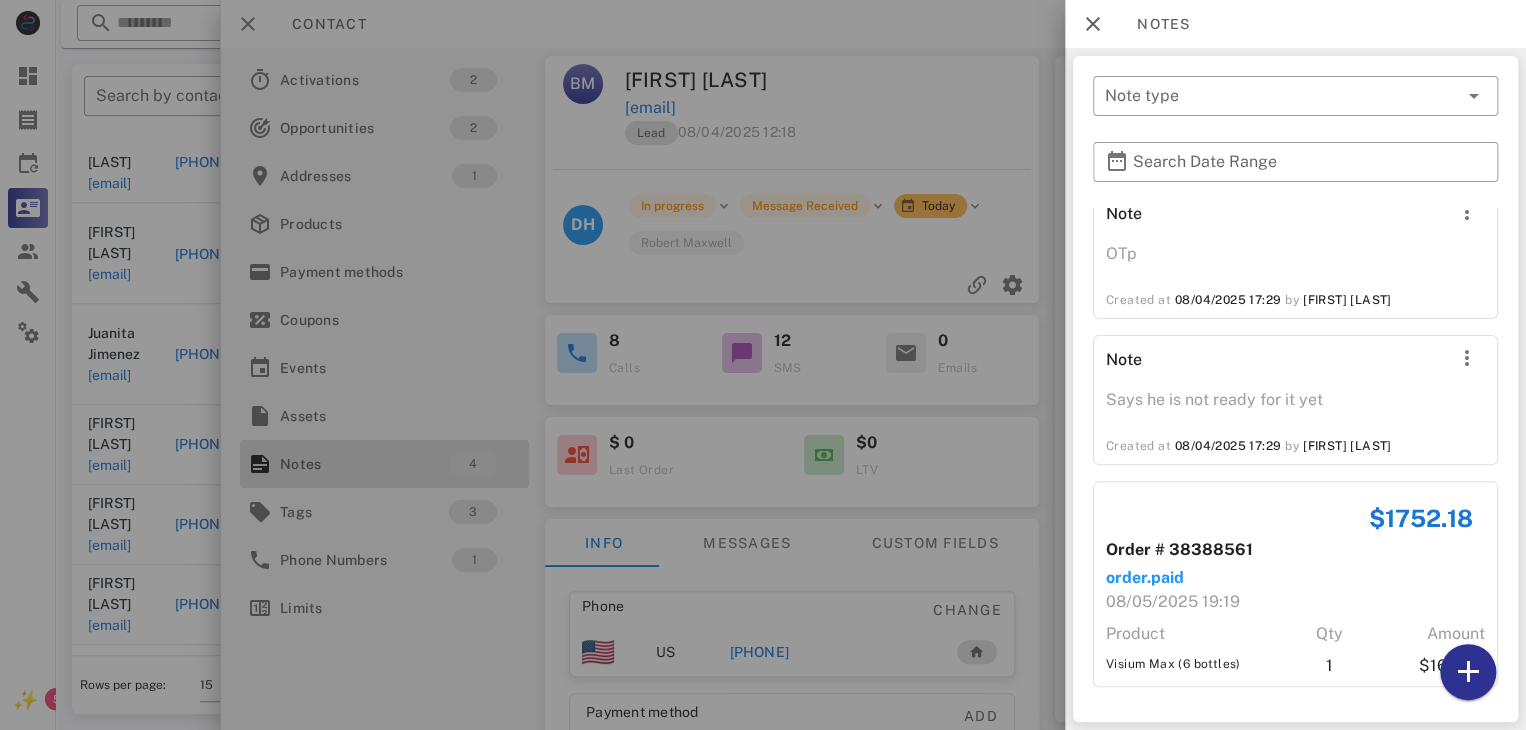 click at bounding box center [763, 365] 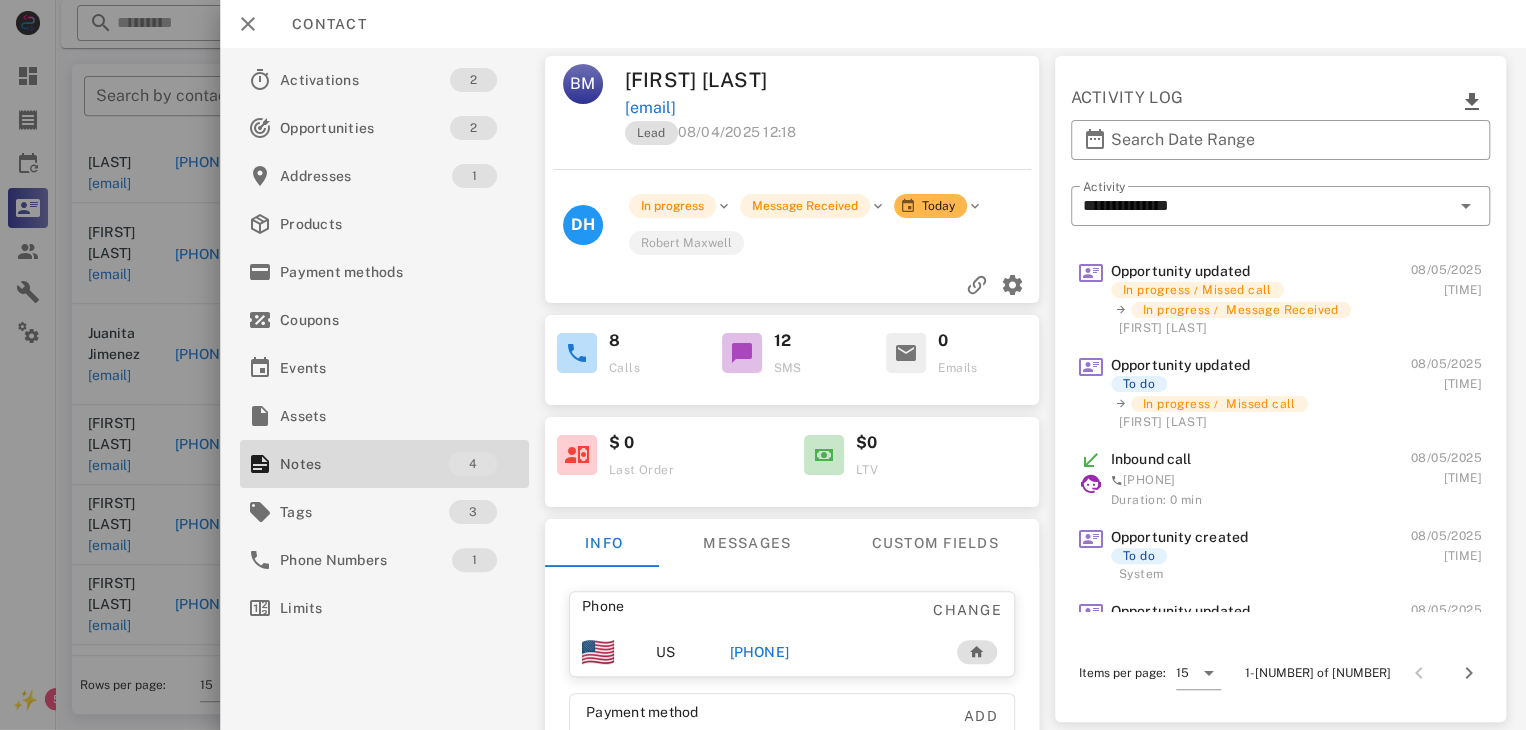 click at bounding box center [763, 365] 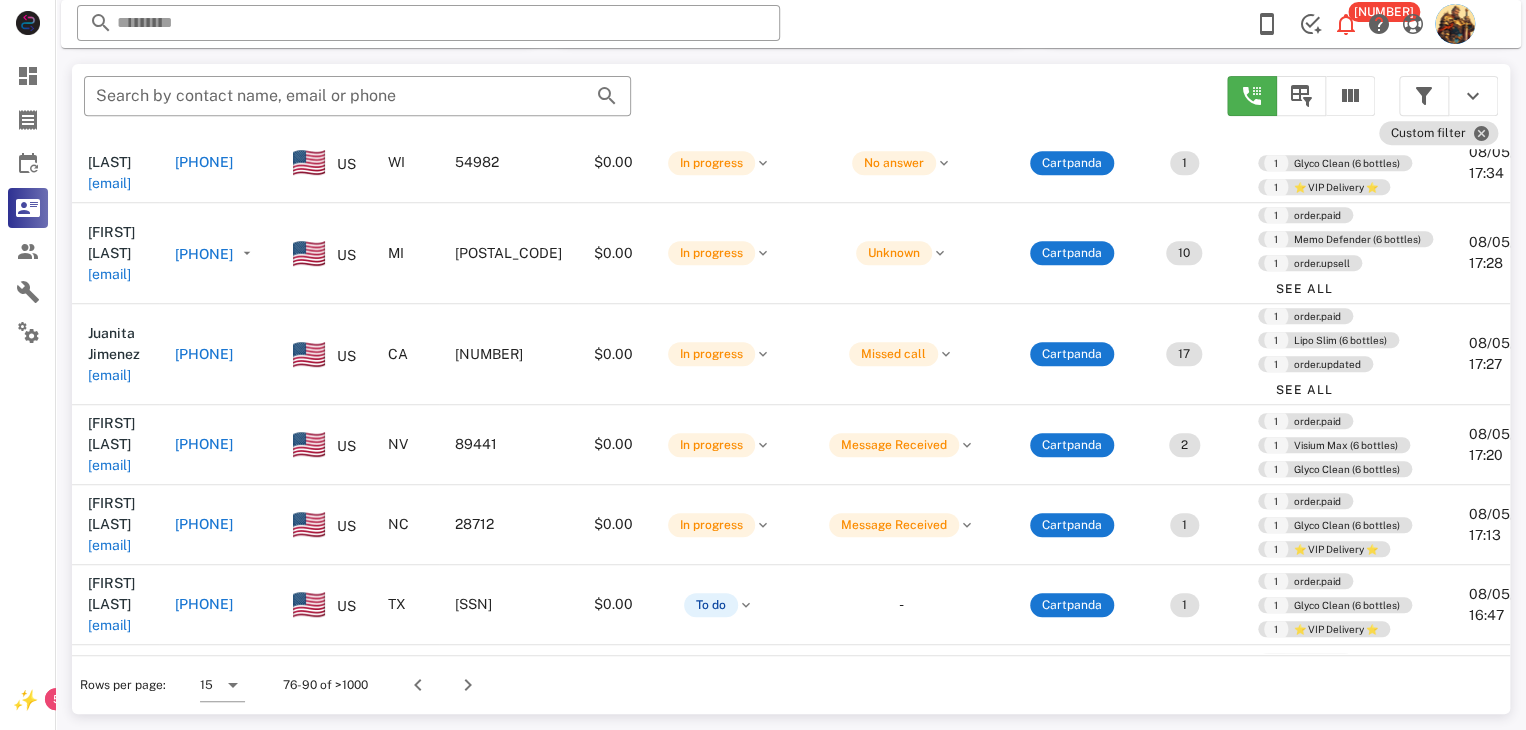 scroll, scrollTop: 320, scrollLeft: 0, axis: vertical 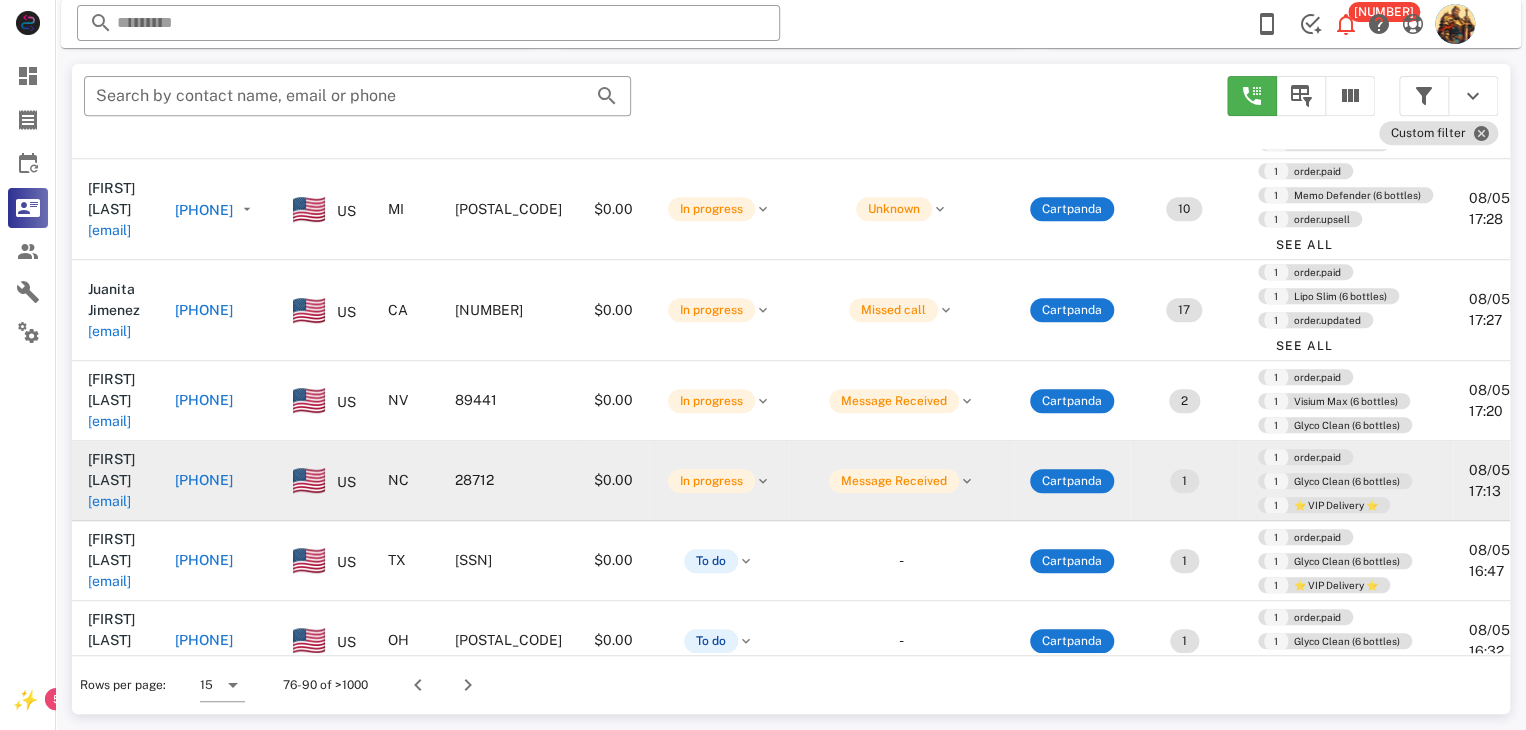 click on "bojmaintenance@yahoo.com" at bounding box center (109, 501) 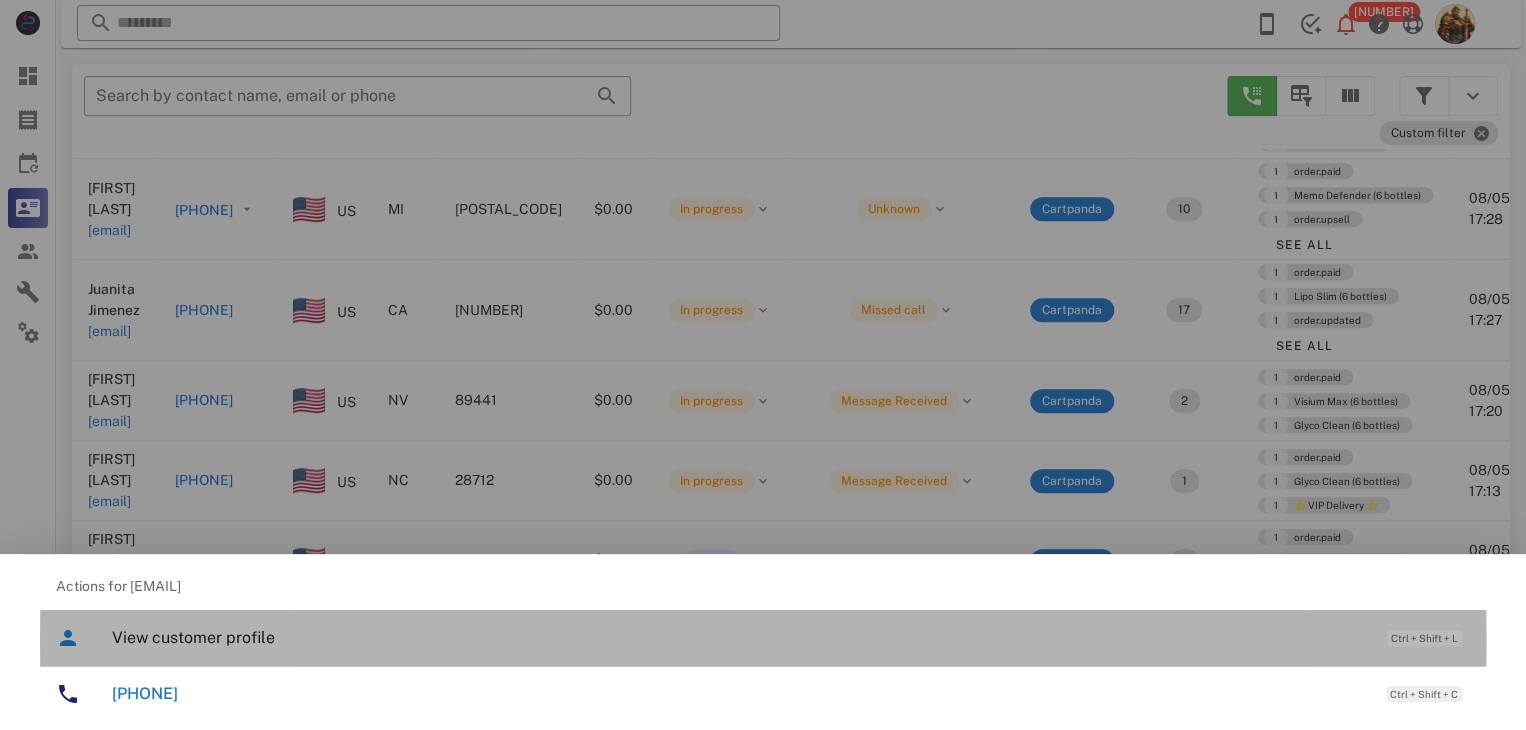 click on "View customer profile Ctrl + Shift + L" at bounding box center [791, 637] 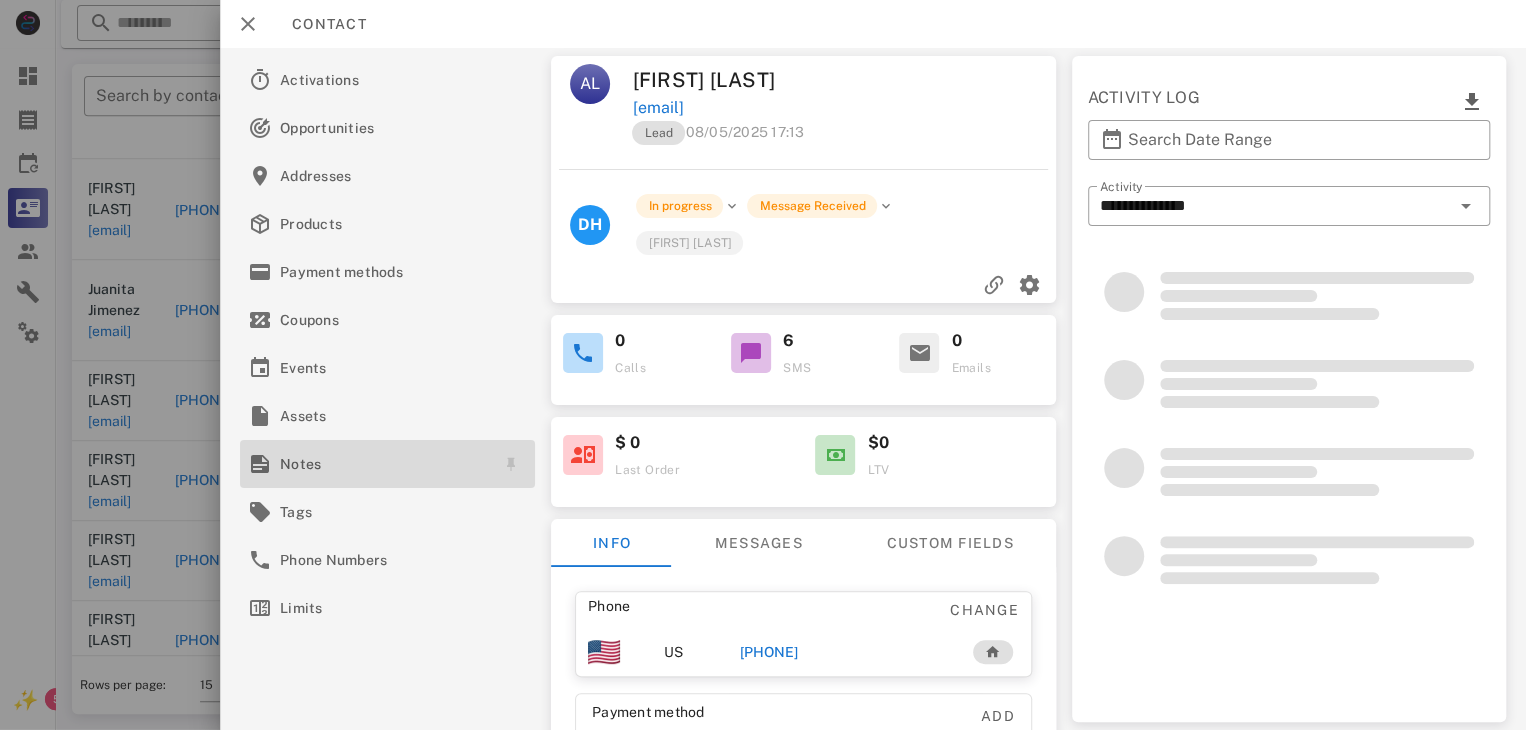 click on "Notes" at bounding box center [383, 464] 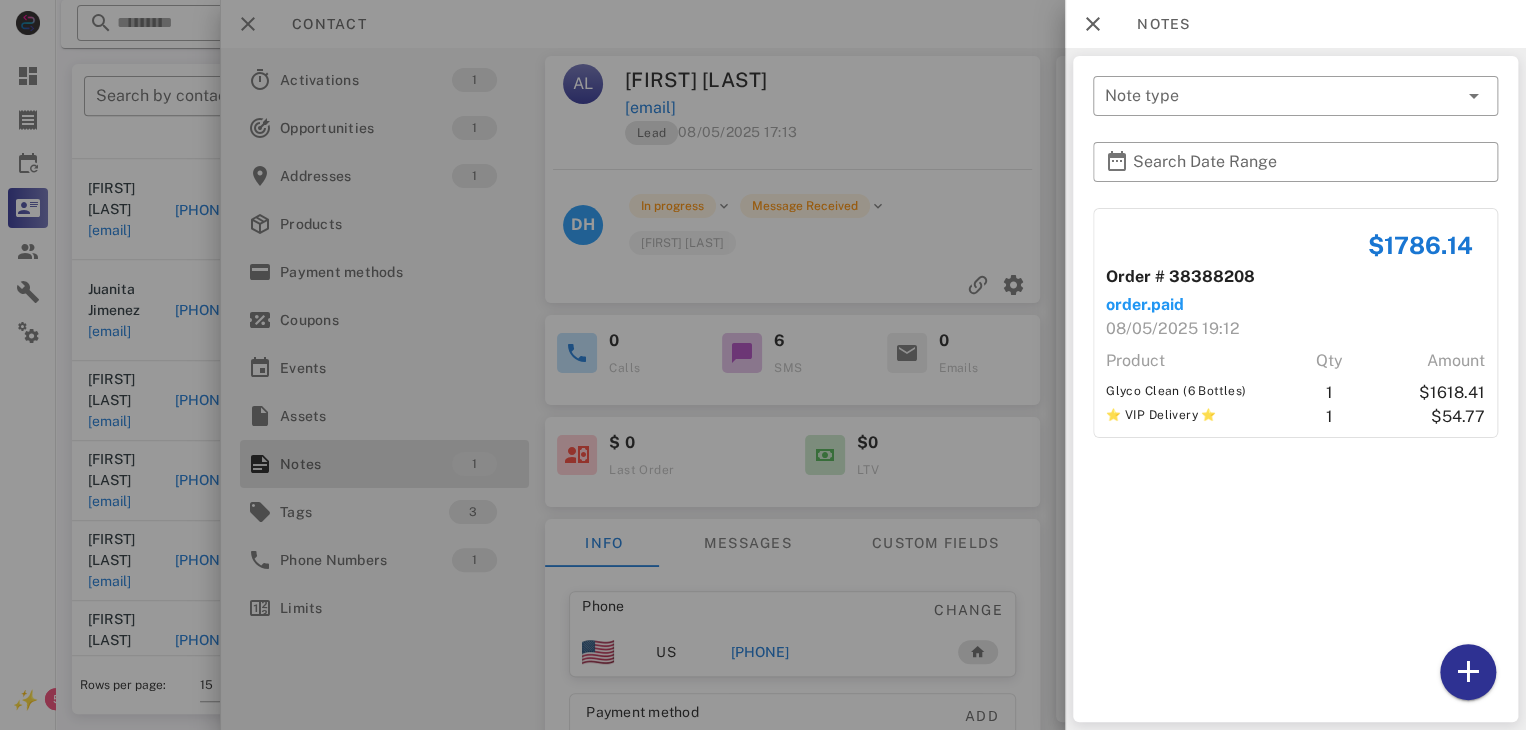 click at bounding box center [763, 365] 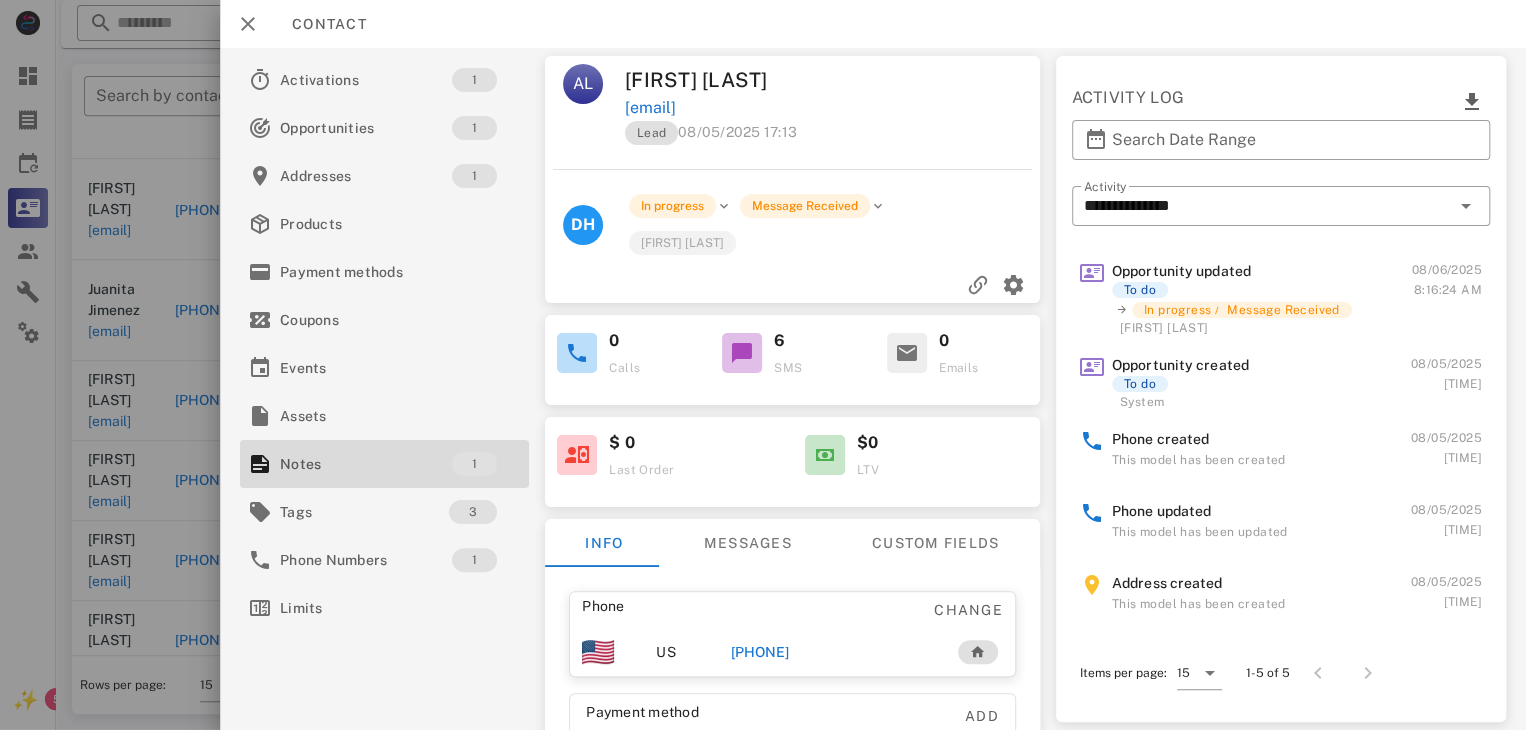 click on "+18285062282" at bounding box center [760, 652] 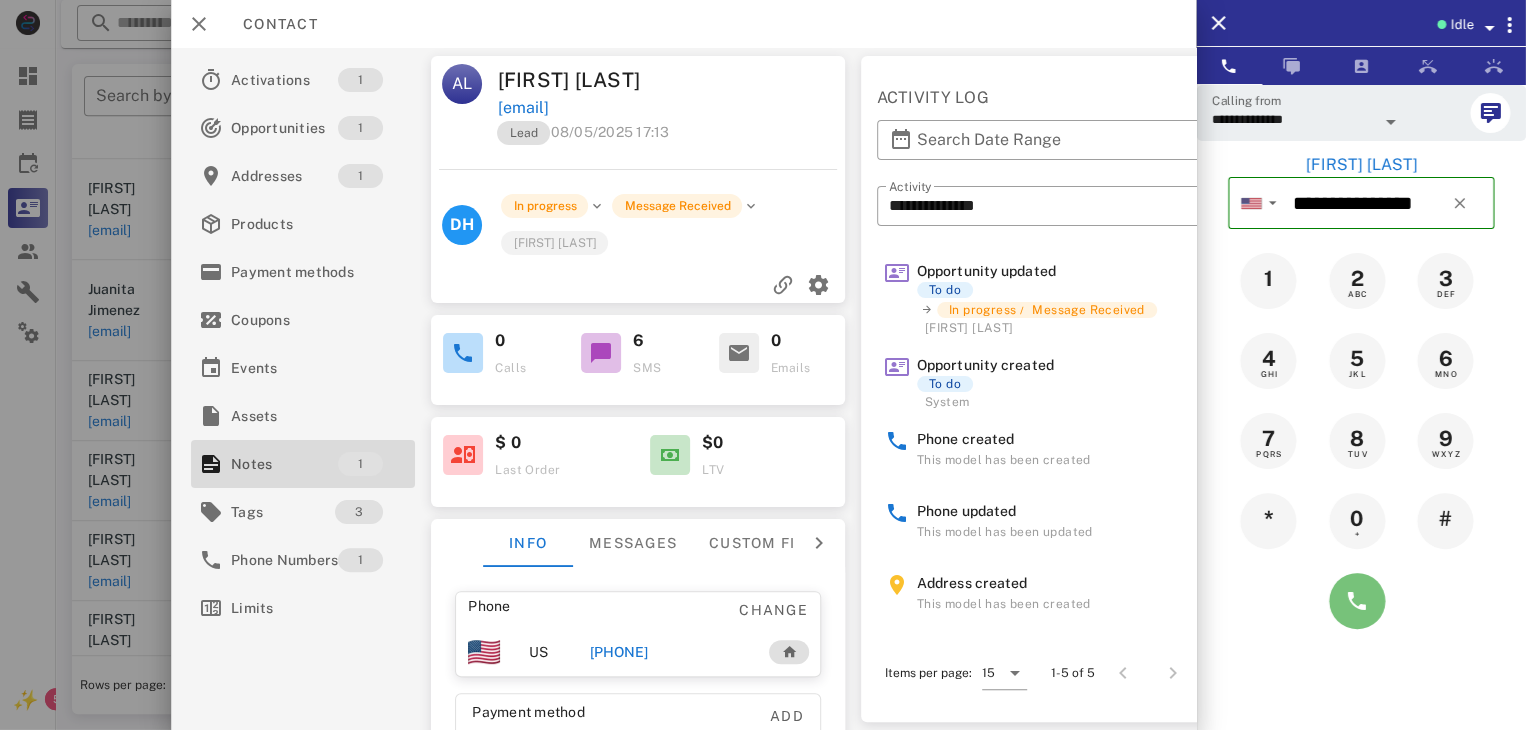 click at bounding box center [1357, 601] 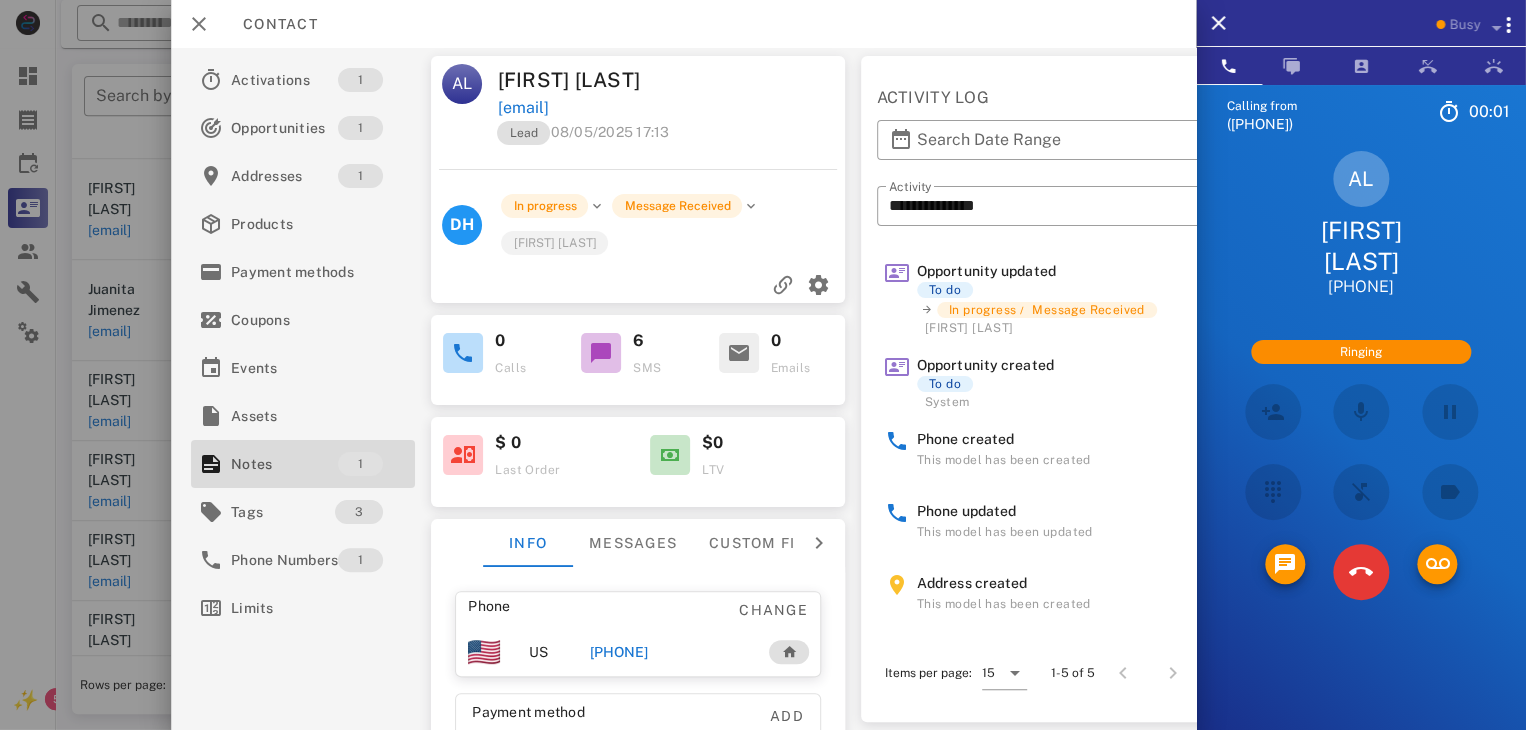scroll, scrollTop: 248, scrollLeft: 0, axis: vertical 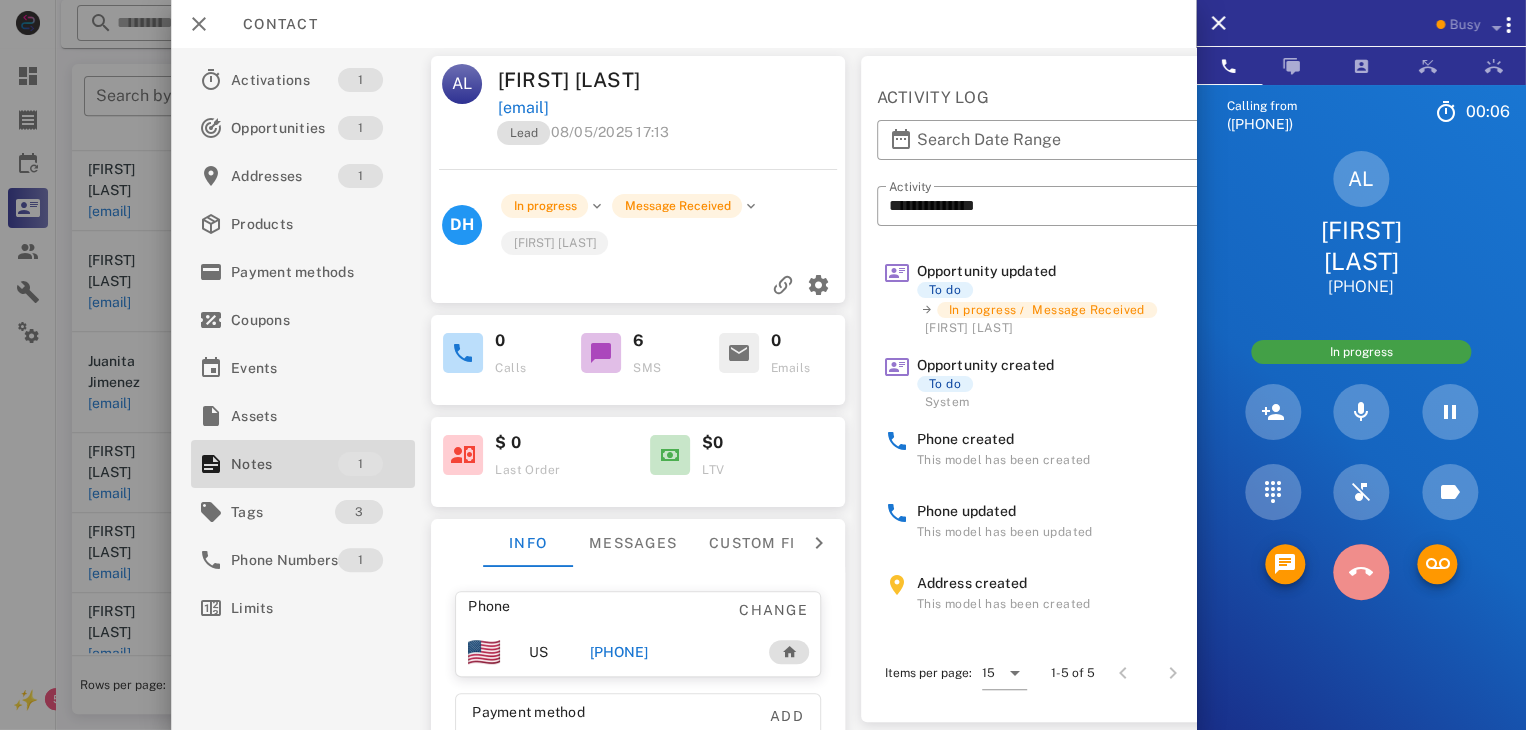 click at bounding box center (1361, 572) 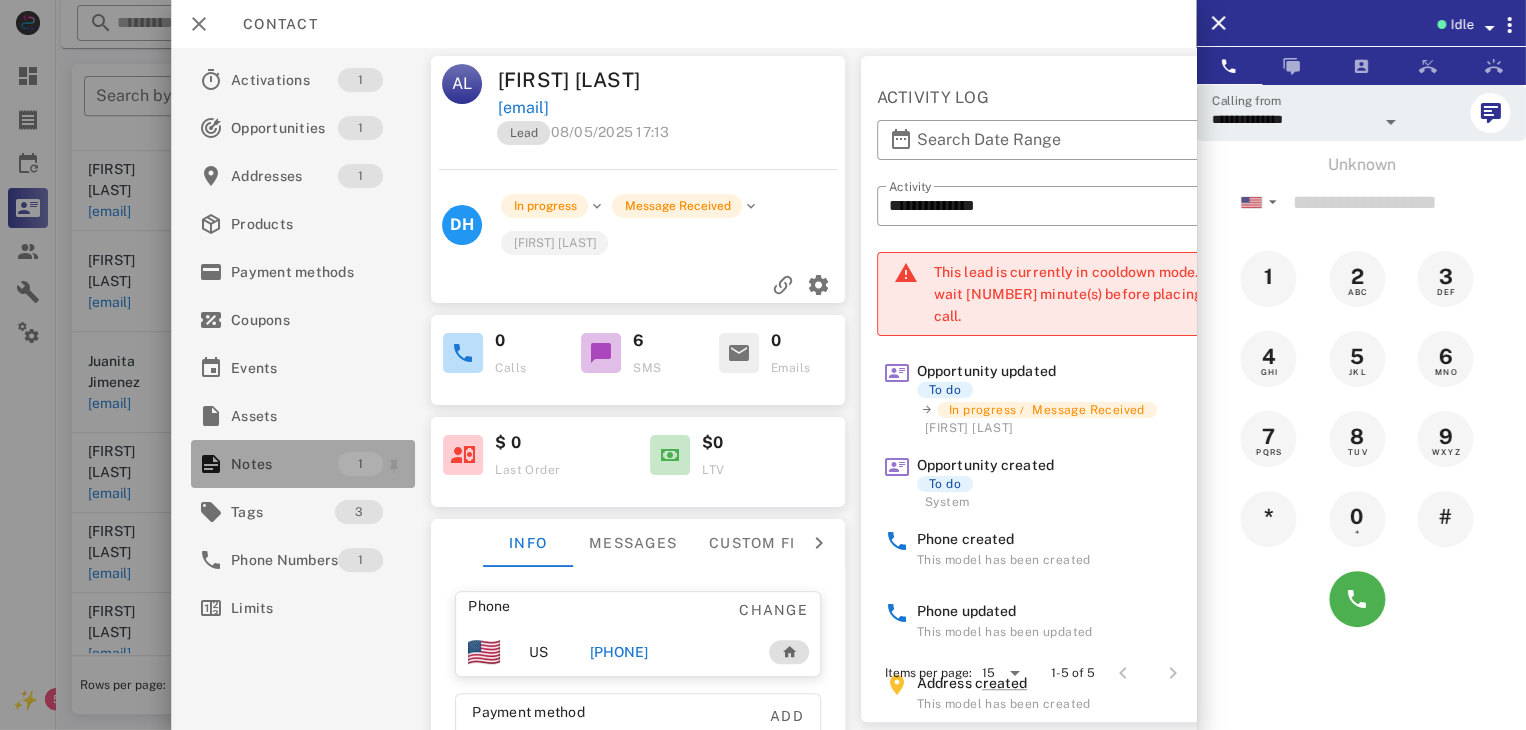click on "Notes" at bounding box center [284, 464] 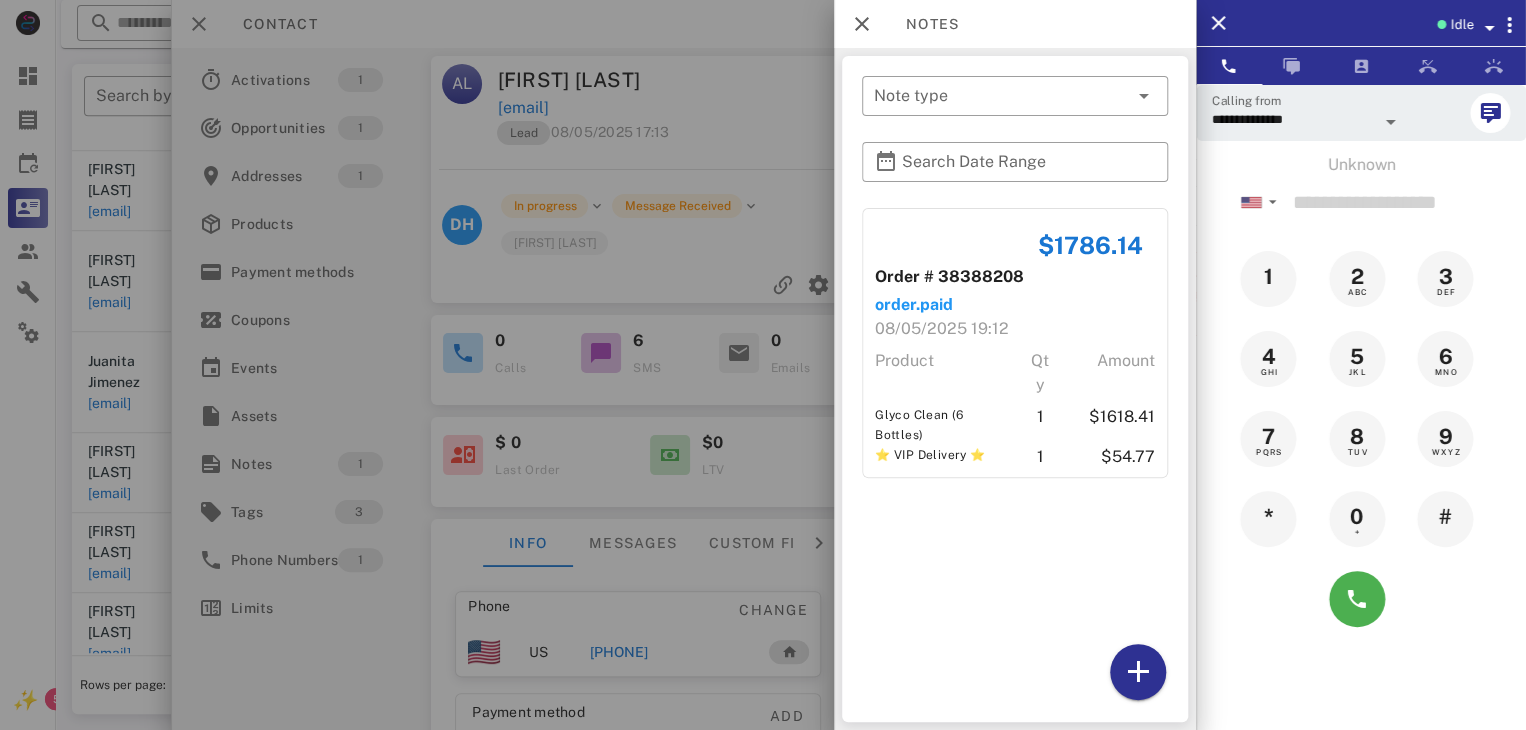 click at bounding box center (763, 365) 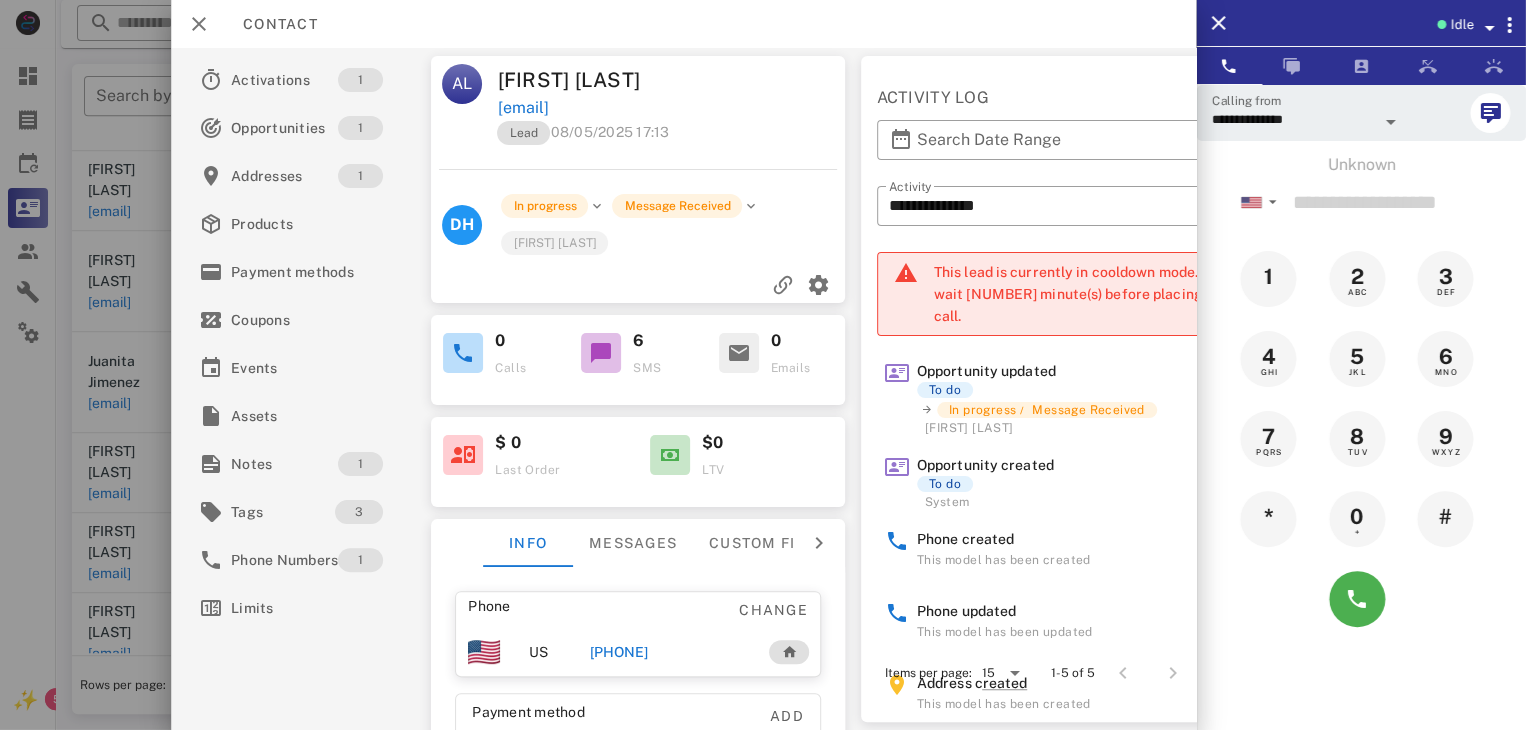 click on "+18285062282" at bounding box center (618, 652) 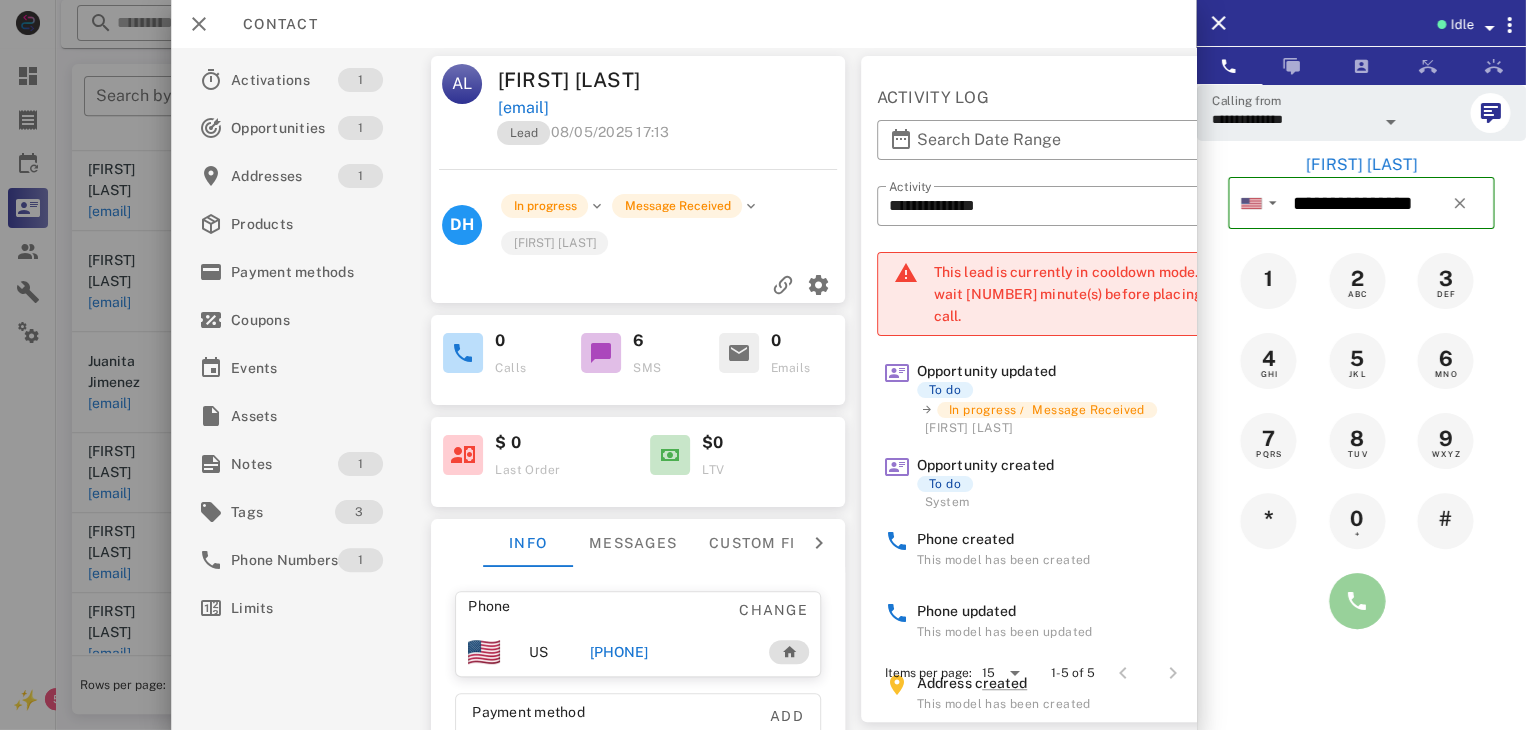 click at bounding box center [1357, 601] 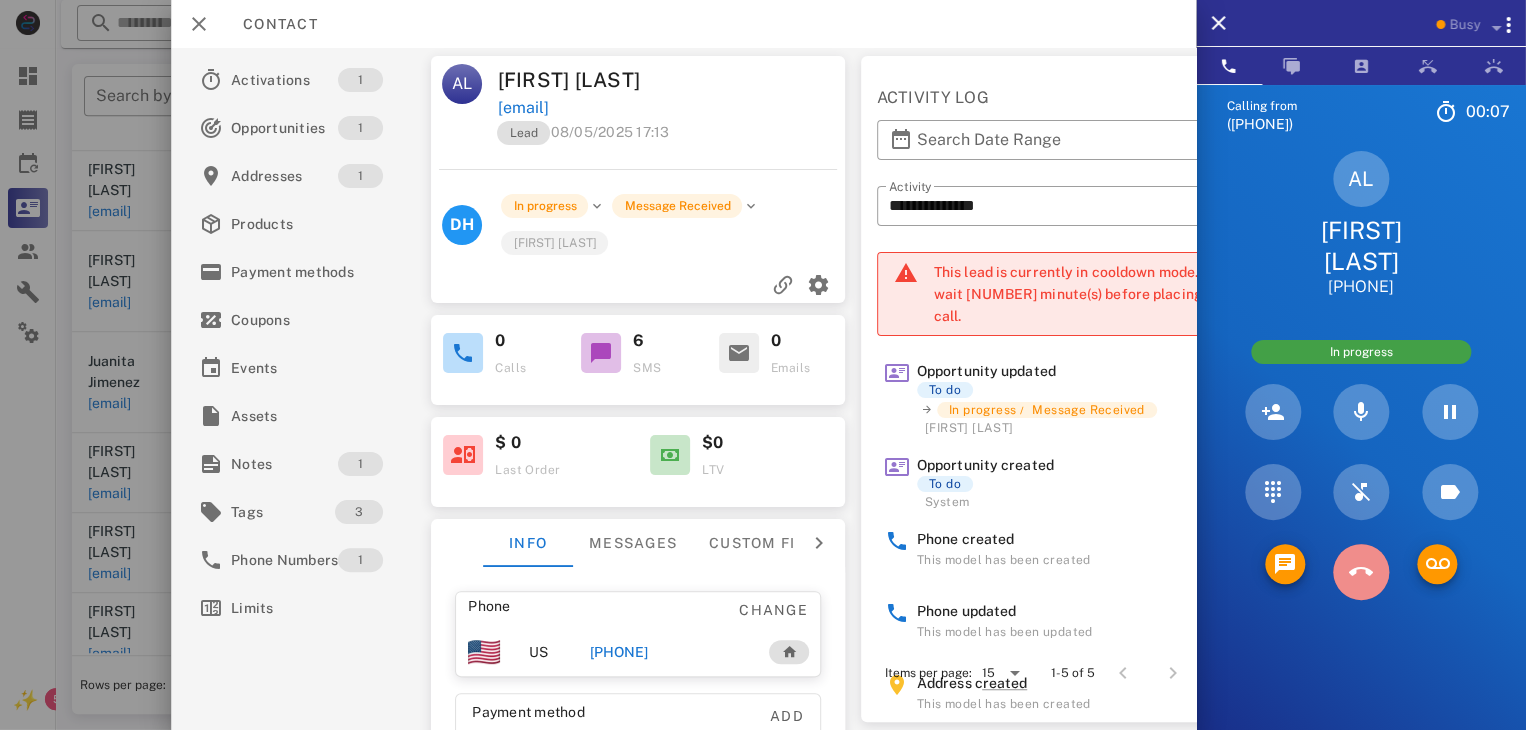 click at bounding box center [1361, 572] 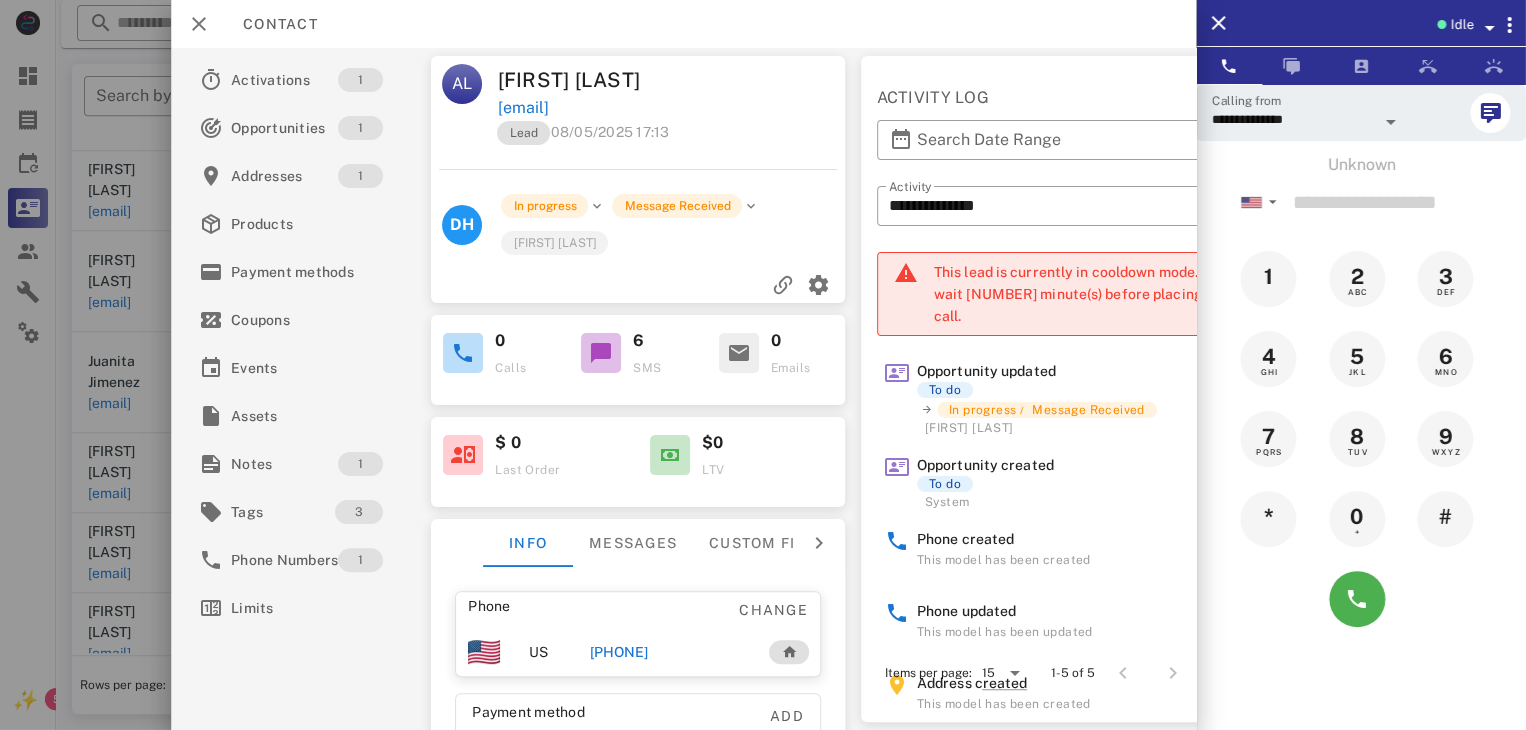 click at bounding box center (763, 365) 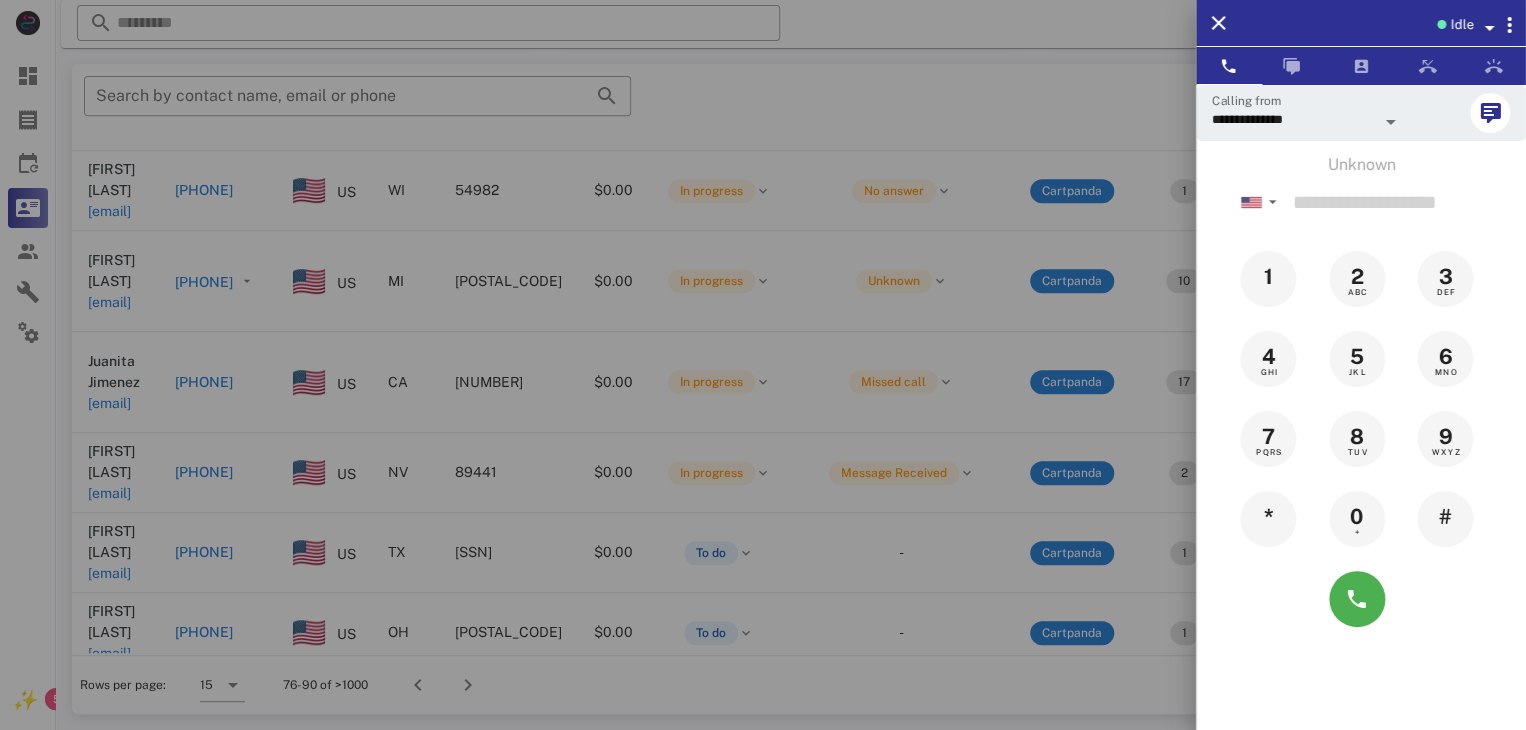 click at bounding box center [763, 365] 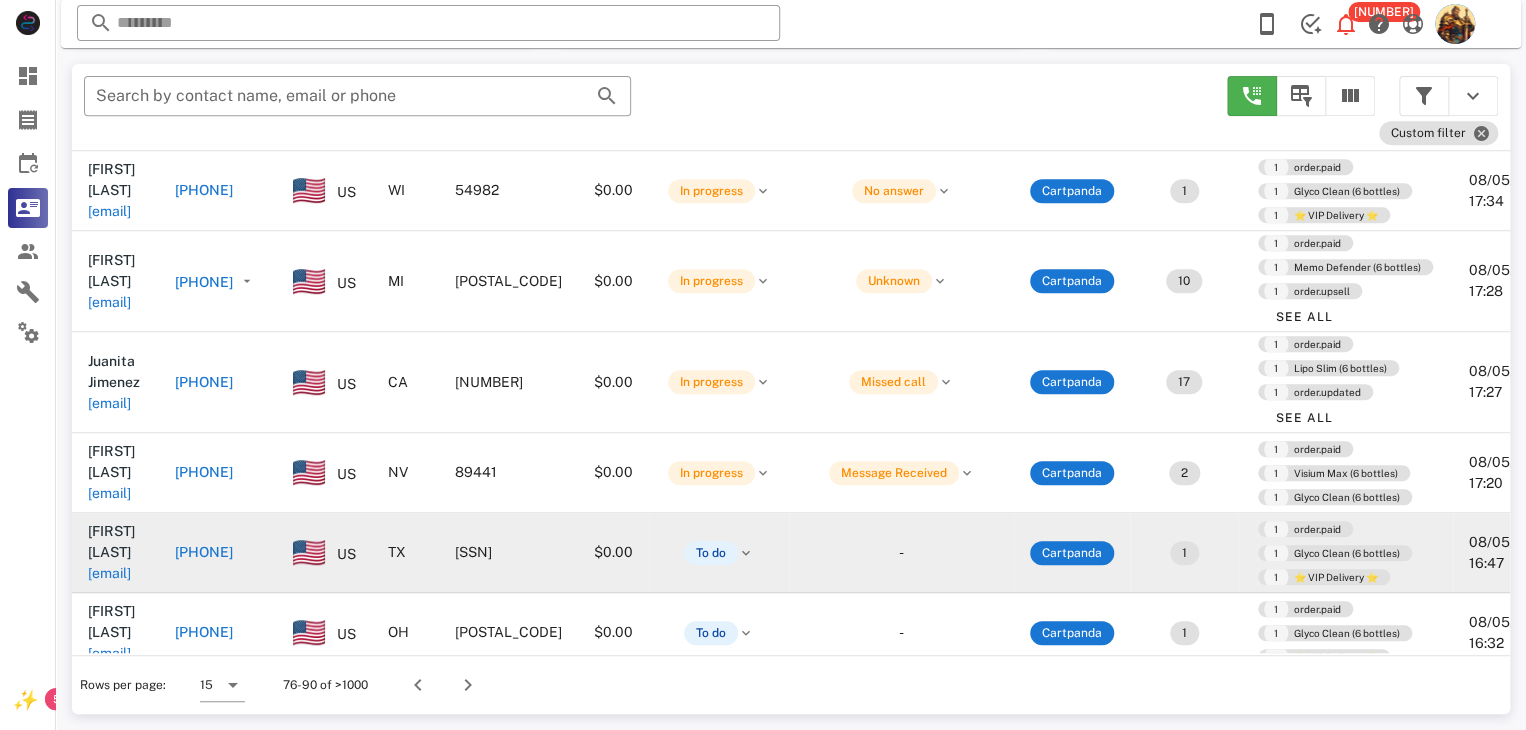 click on "ljr6151@gmail.com" at bounding box center [109, 573] 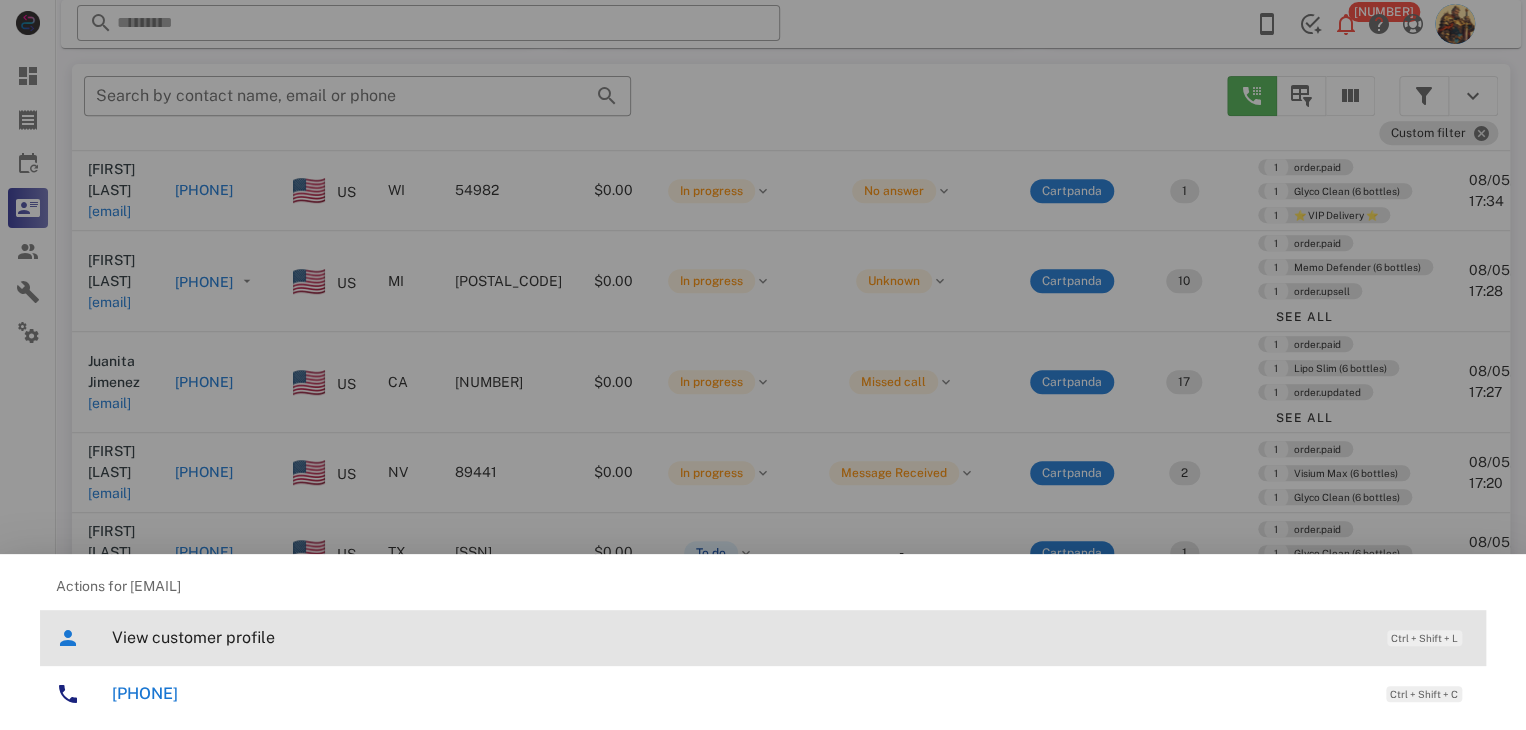 click on "View customer profile" at bounding box center [739, 637] 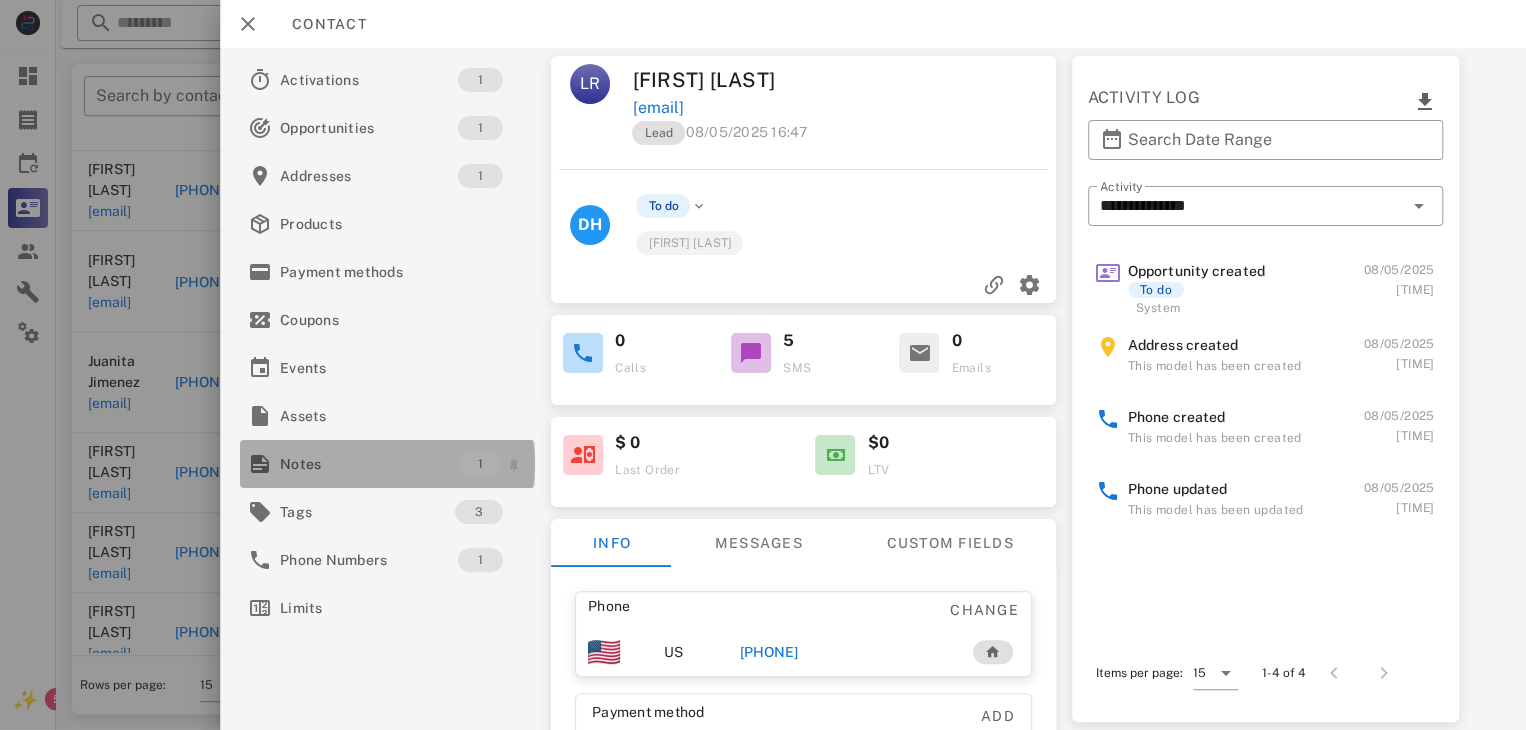 click on "Notes" at bounding box center [369, 464] 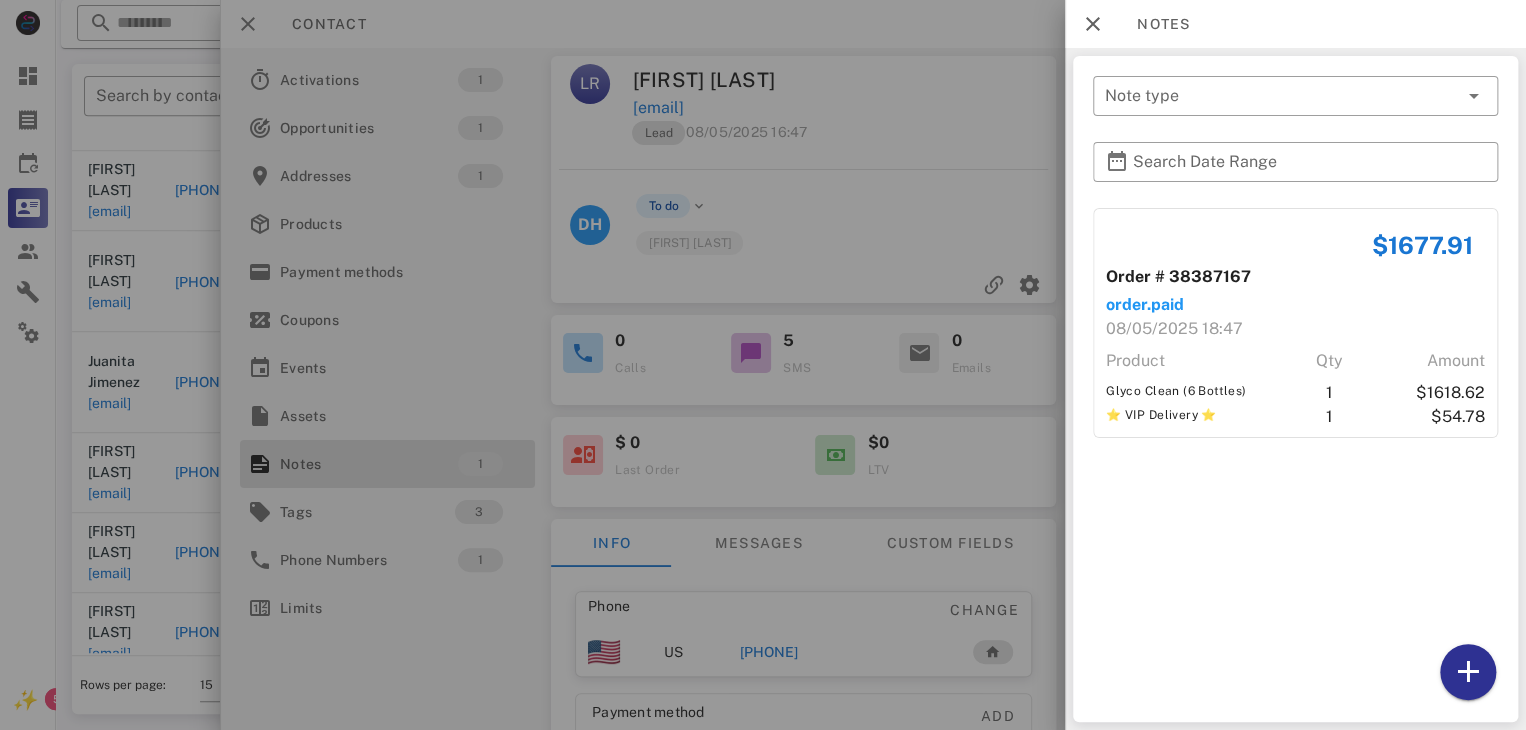click at bounding box center (763, 365) 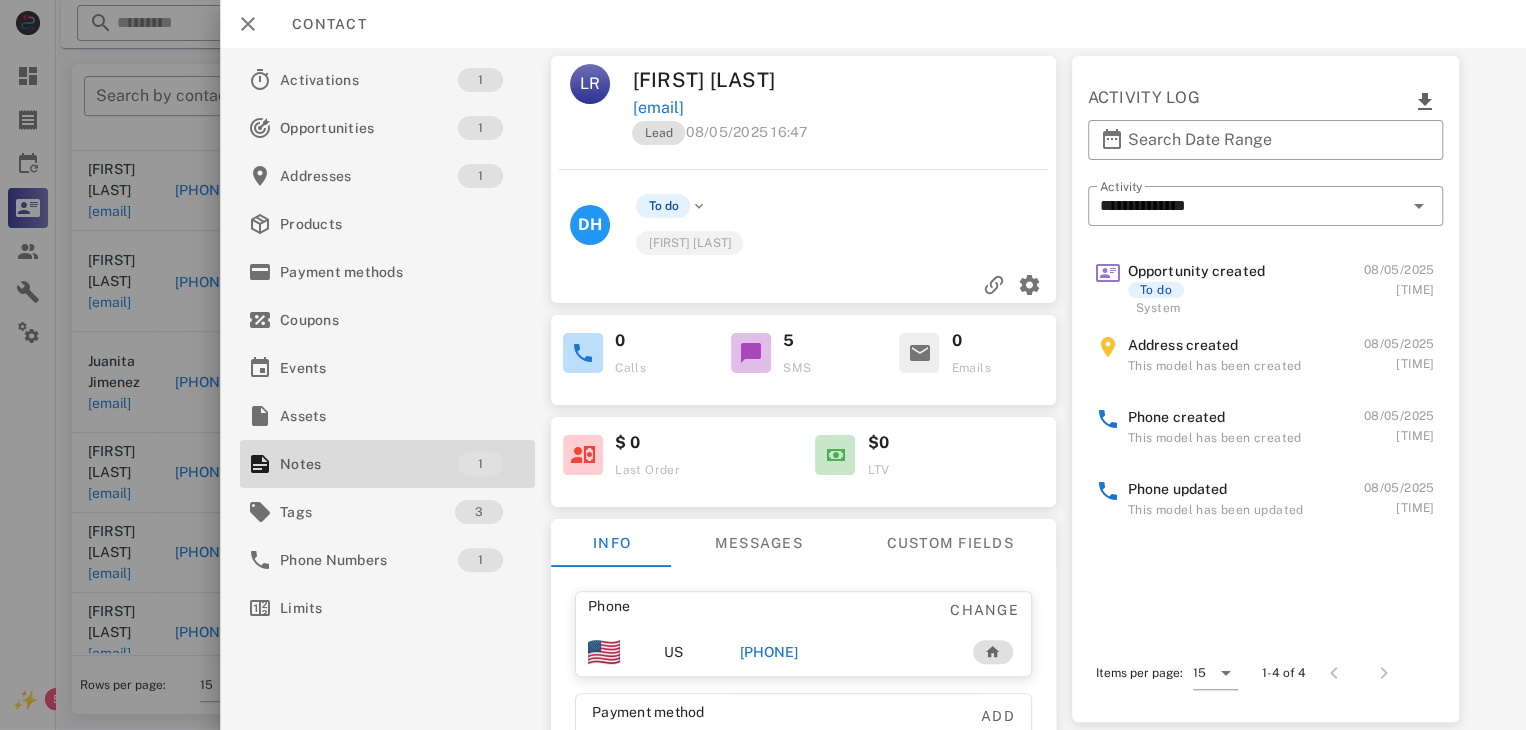 click on "+18327038626" at bounding box center (769, 652) 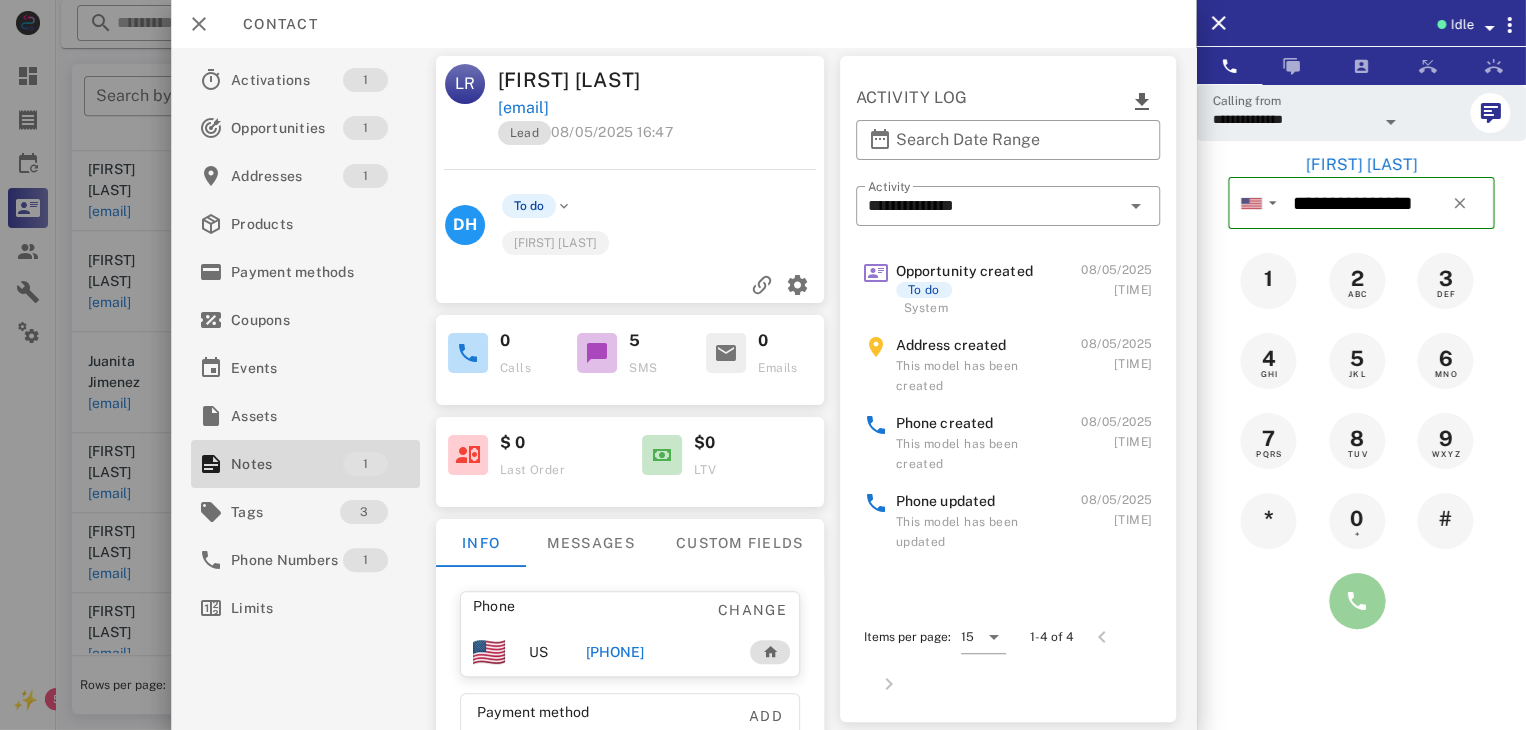 click at bounding box center [1357, 601] 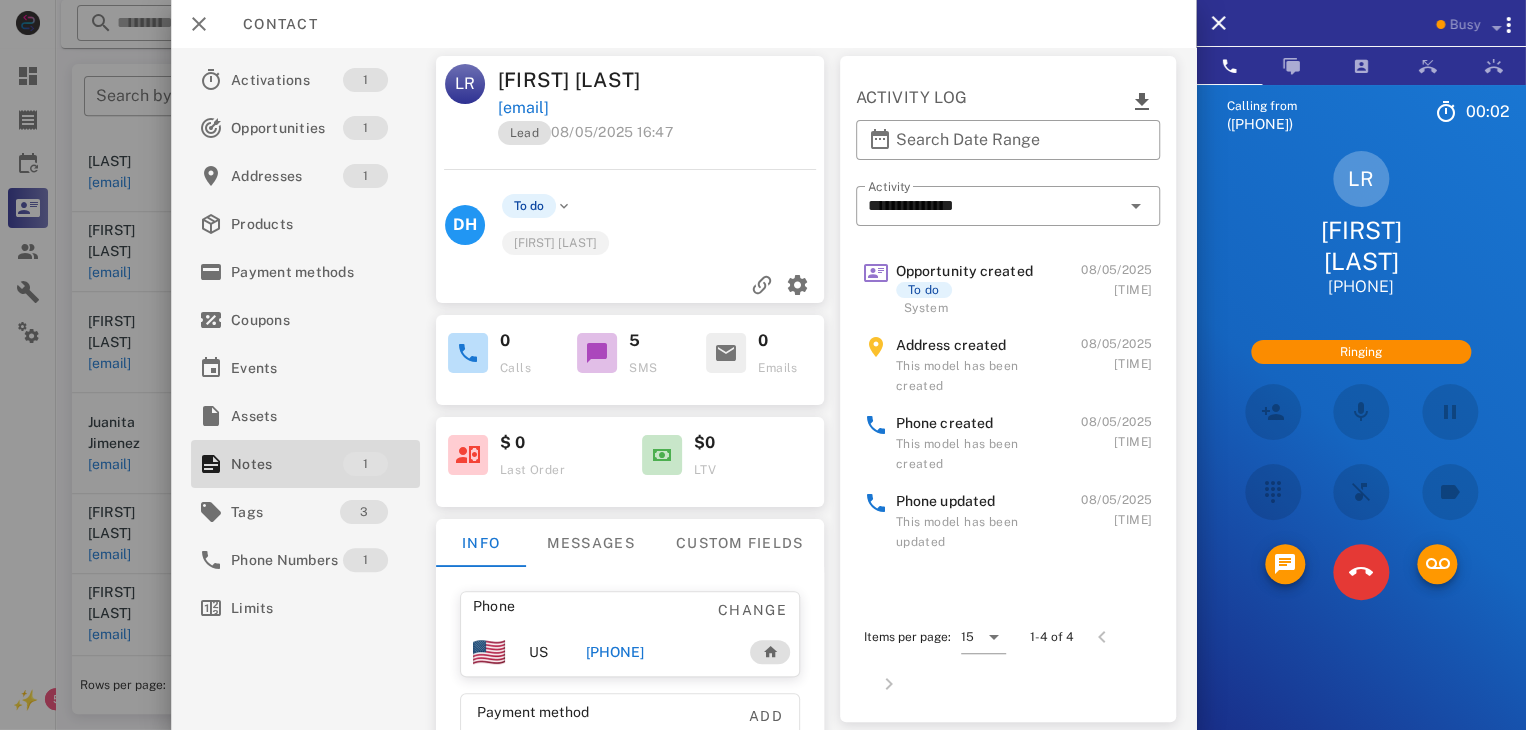 scroll, scrollTop: 175, scrollLeft: 0, axis: vertical 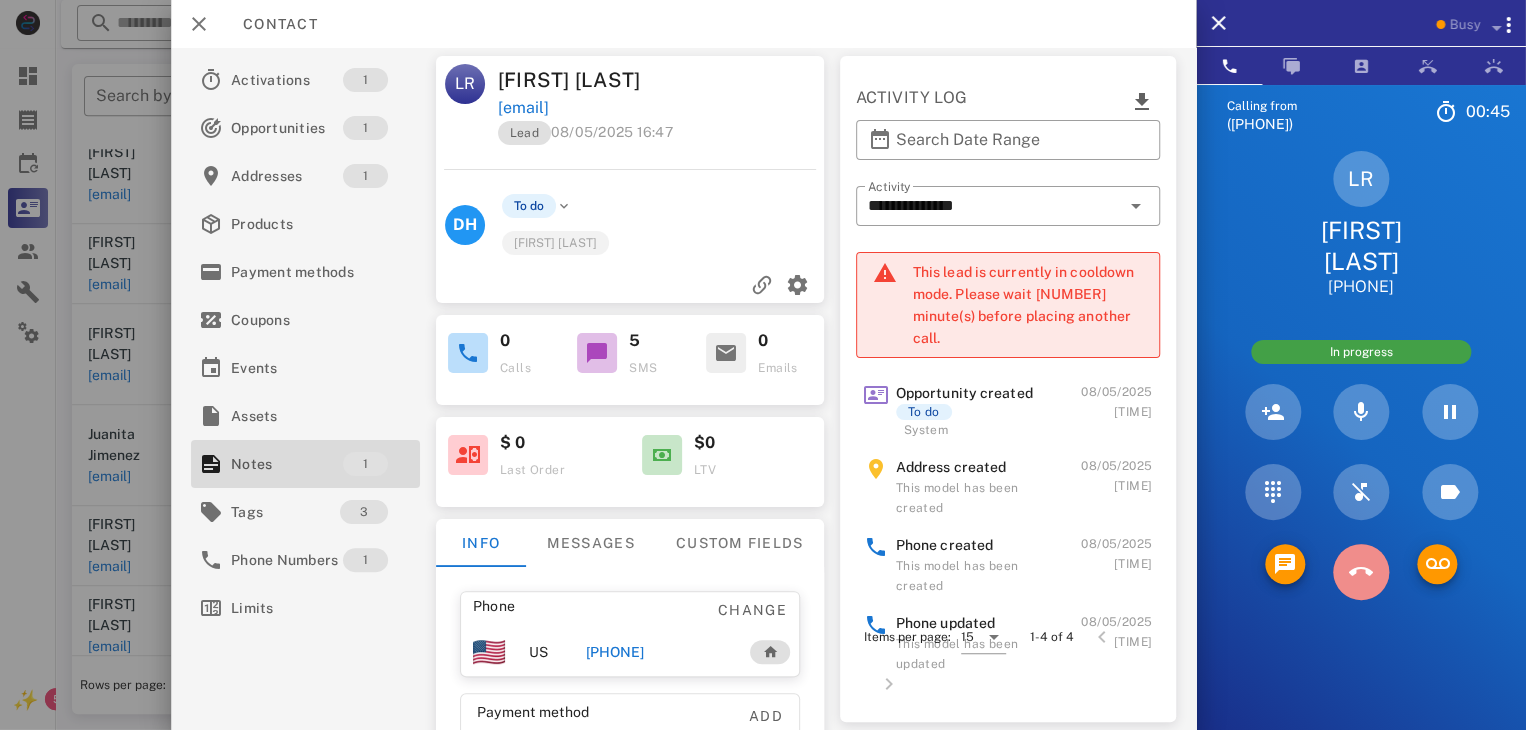 click at bounding box center [1361, 572] 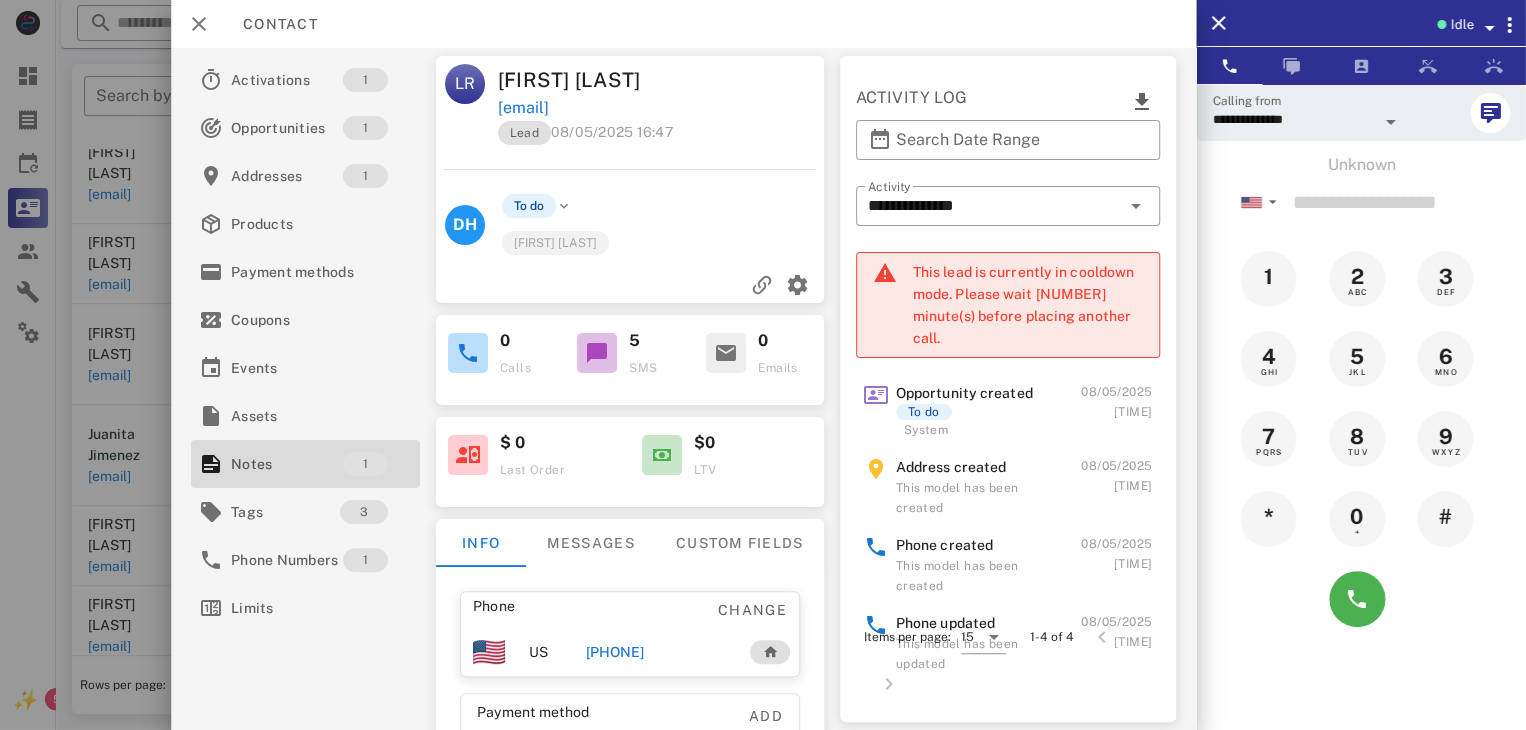 click on "+18327038626" at bounding box center (614, 652) 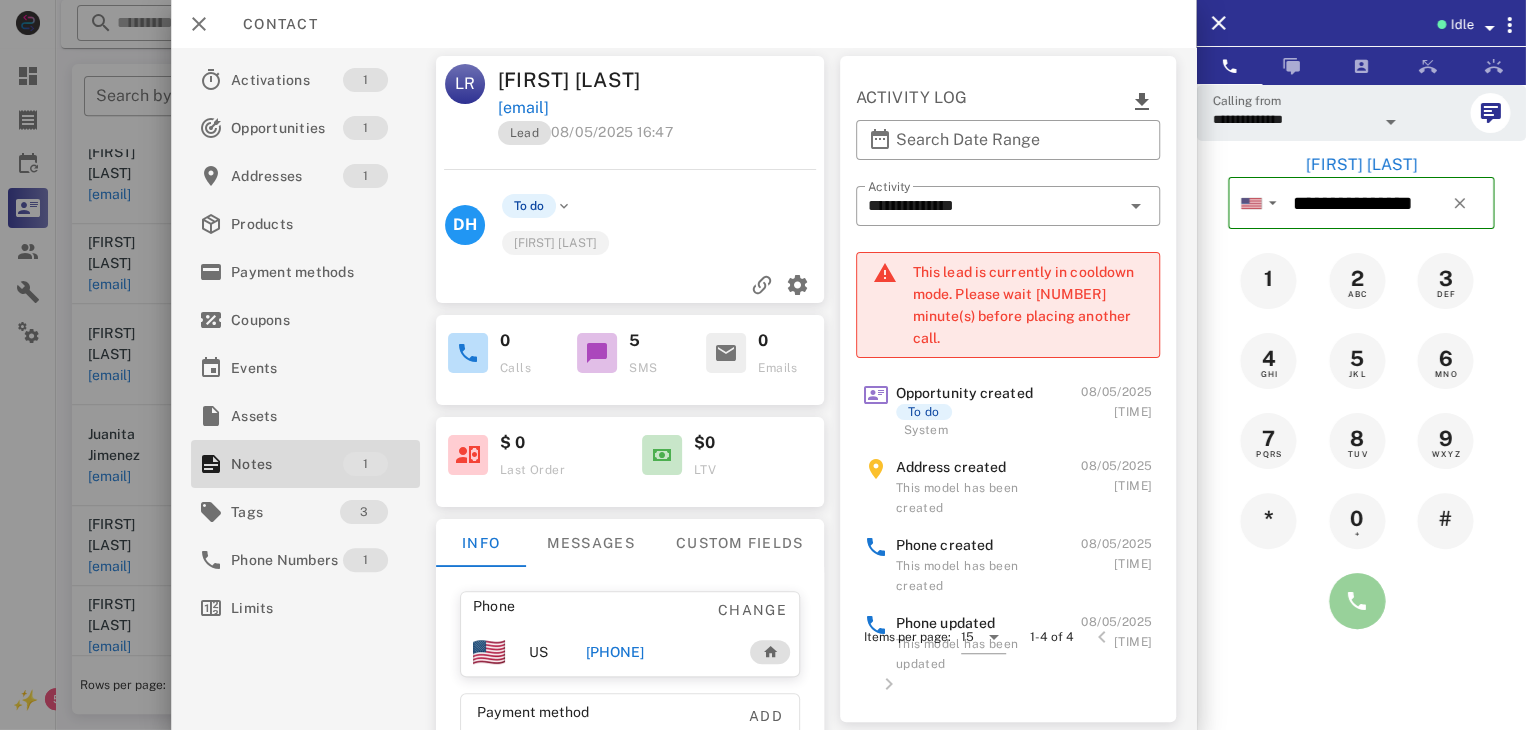 click at bounding box center [1357, 601] 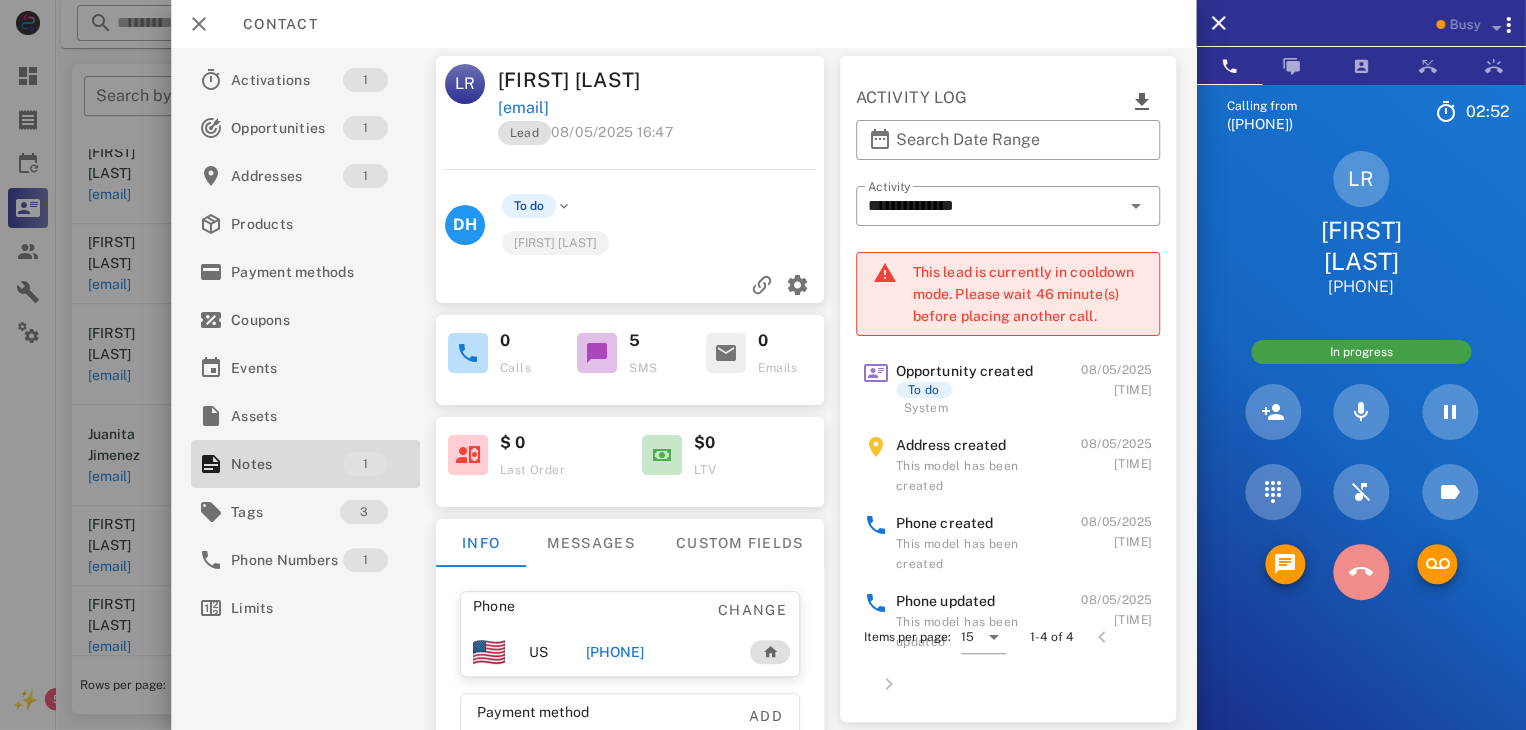 click at bounding box center (1361, 572) 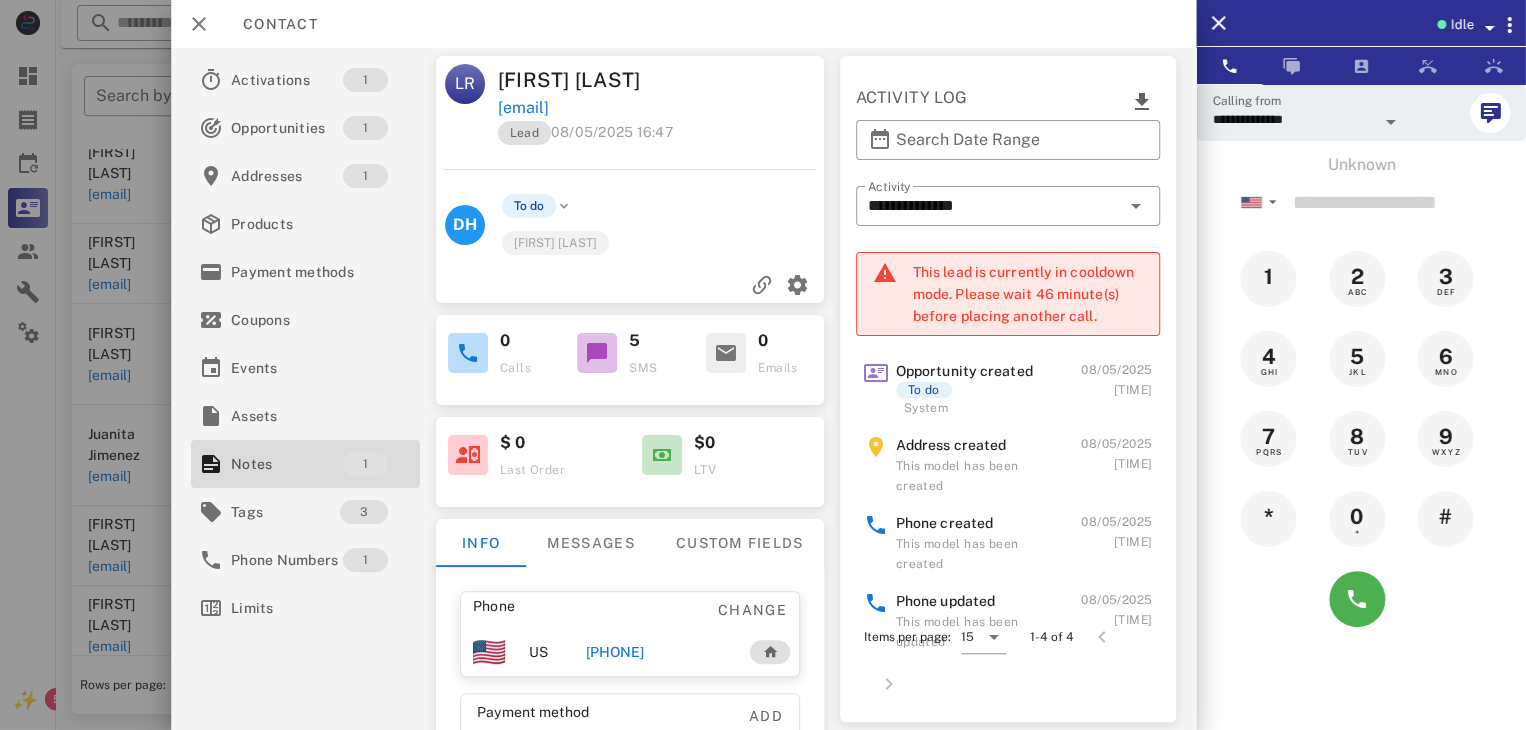 click on "+18327038626" at bounding box center (614, 652) 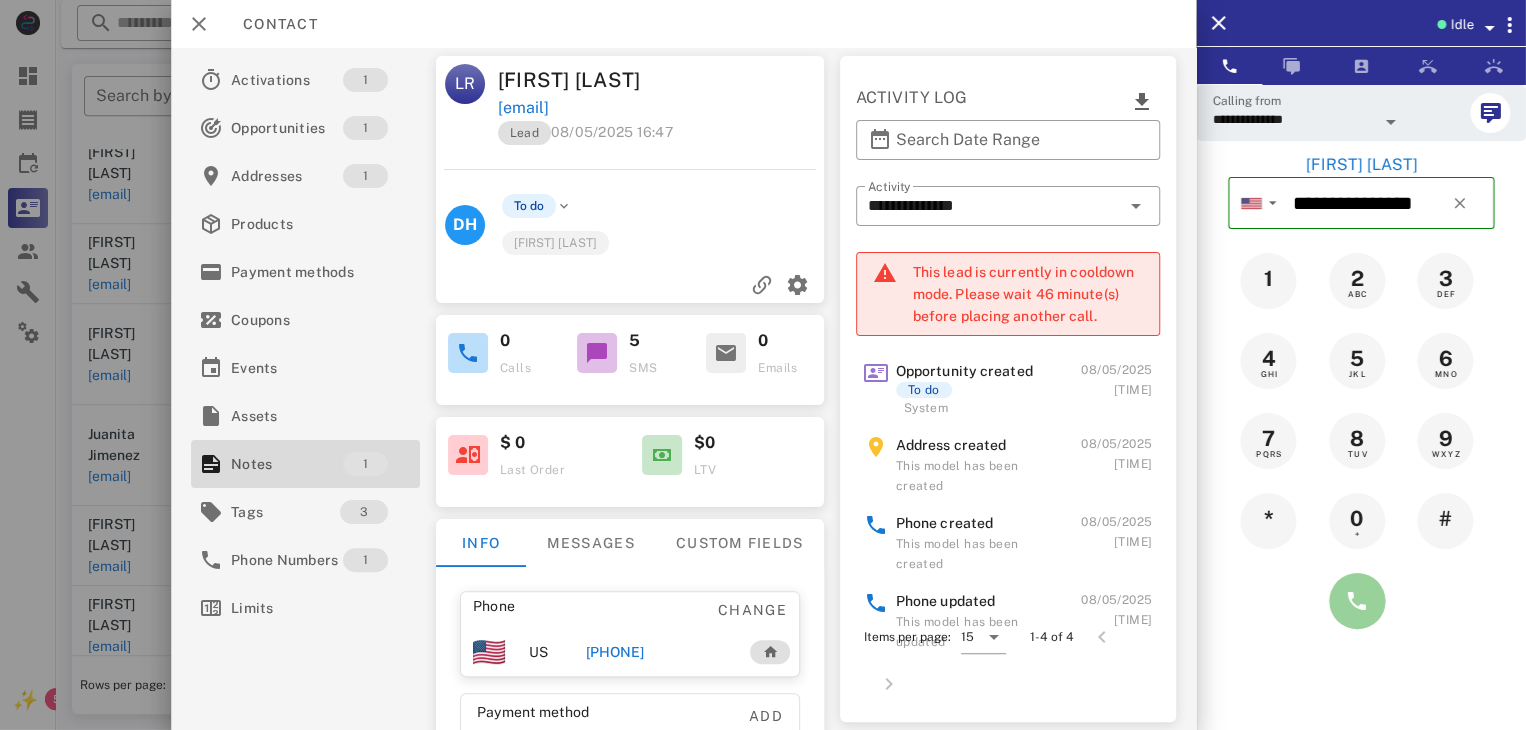 click at bounding box center [1357, 601] 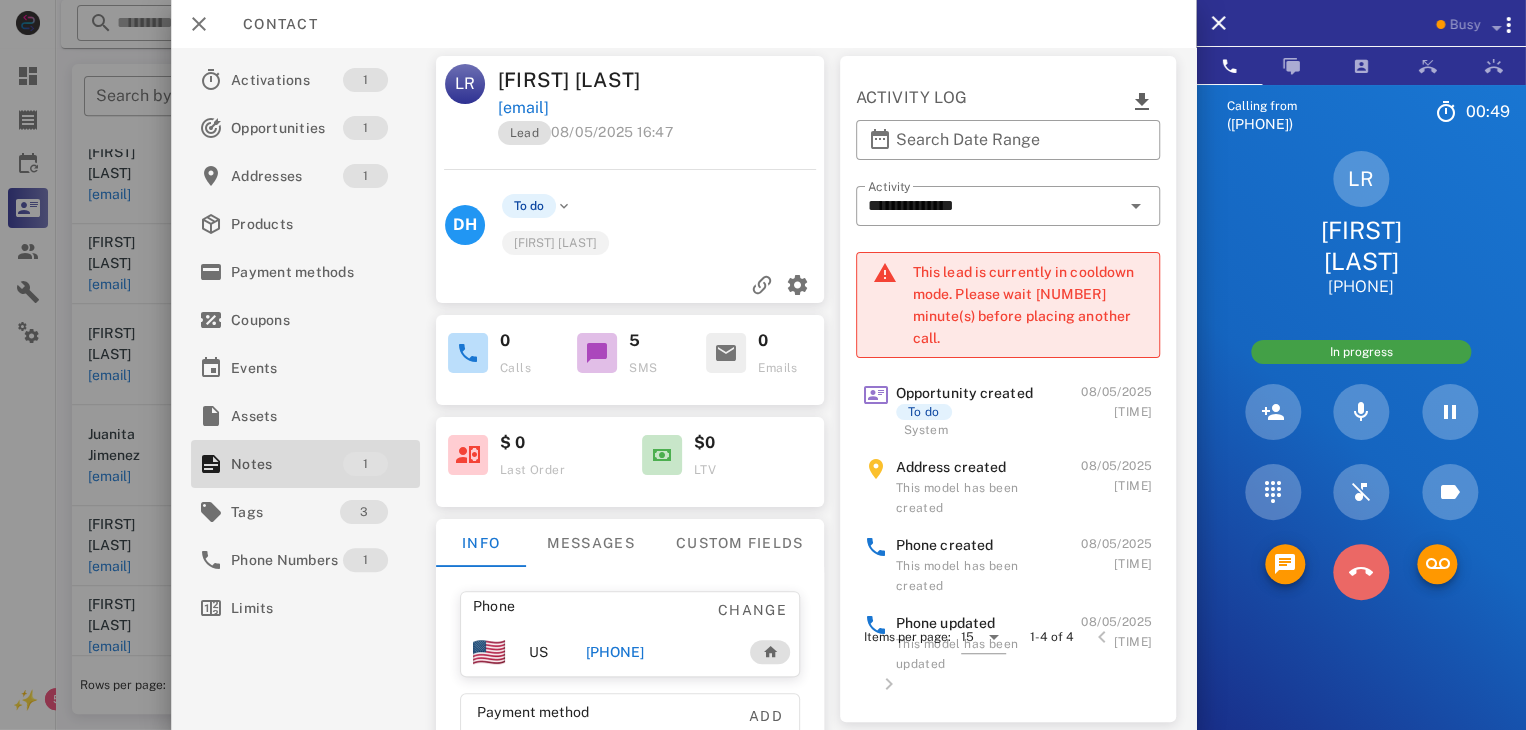 click at bounding box center [1361, 572] 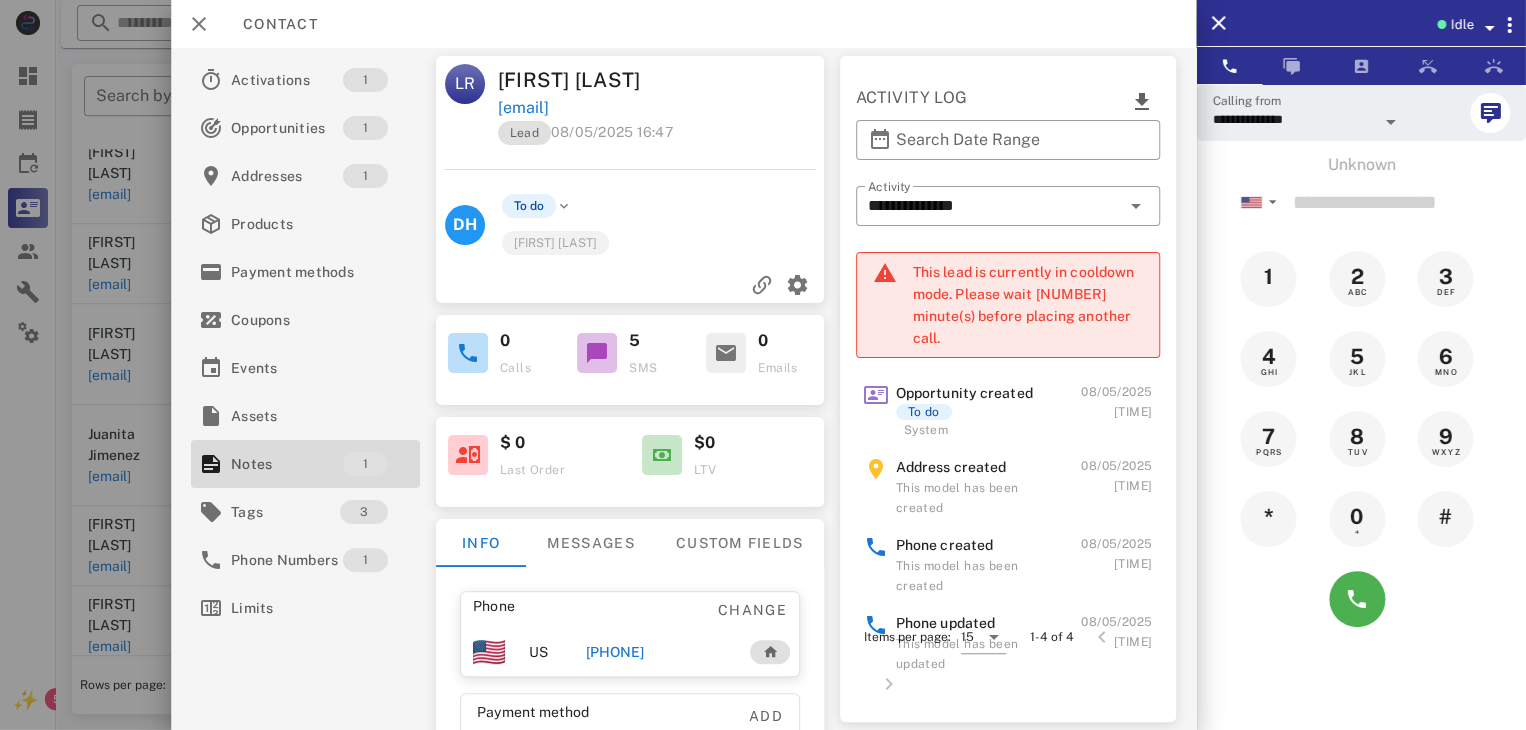 click at bounding box center (763, 365) 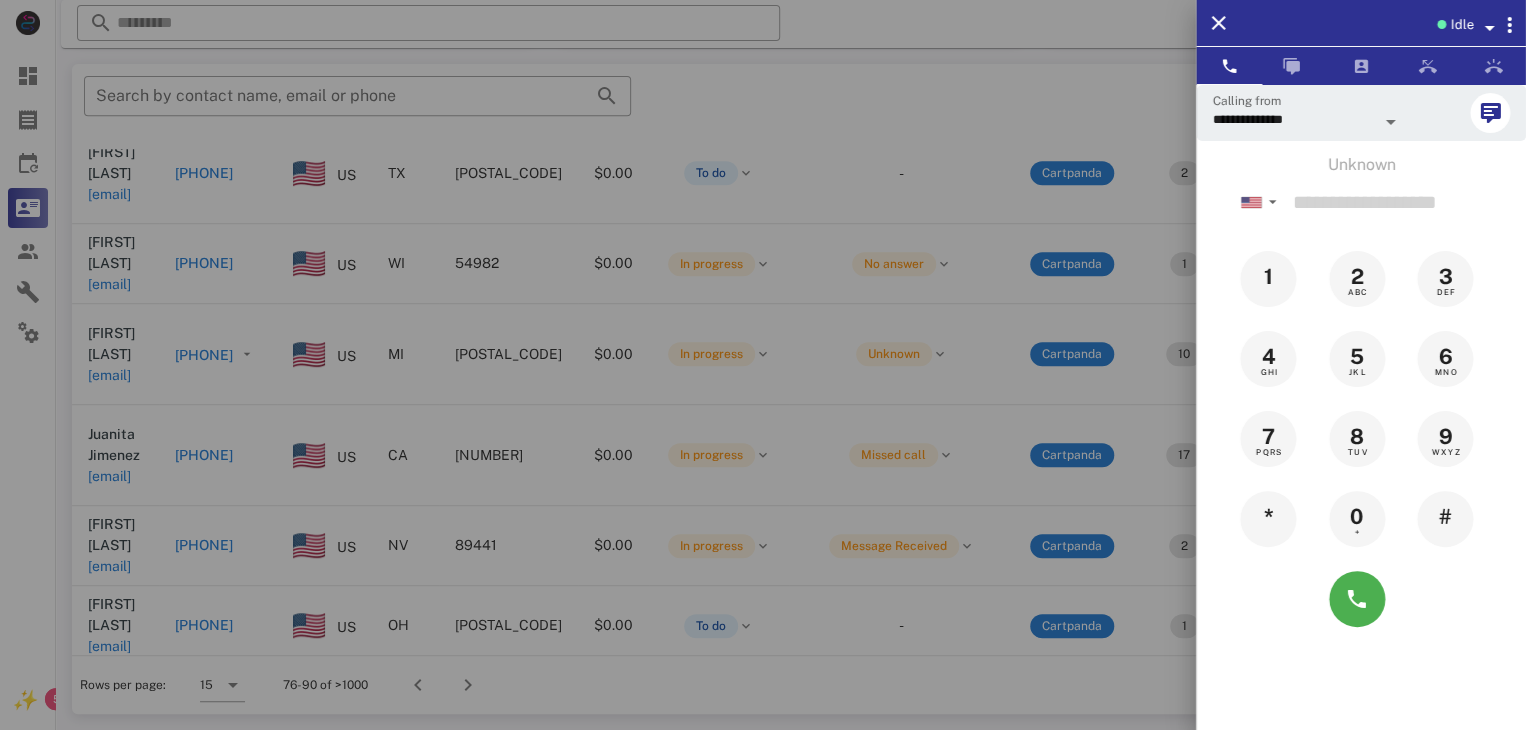 click at bounding box center (763, 365) 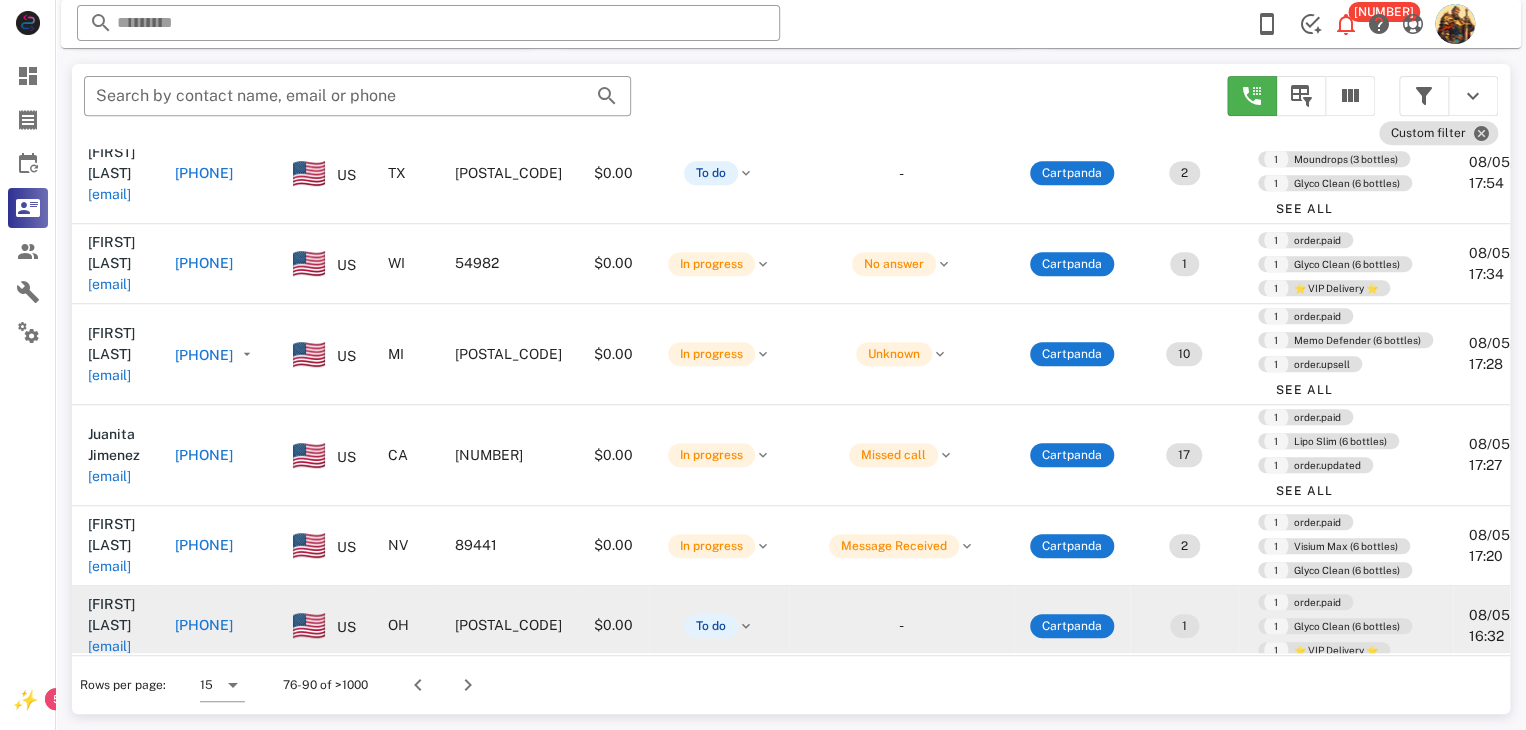 click on "adaarlene723@gmail.com" at bounding box center (109, 646) 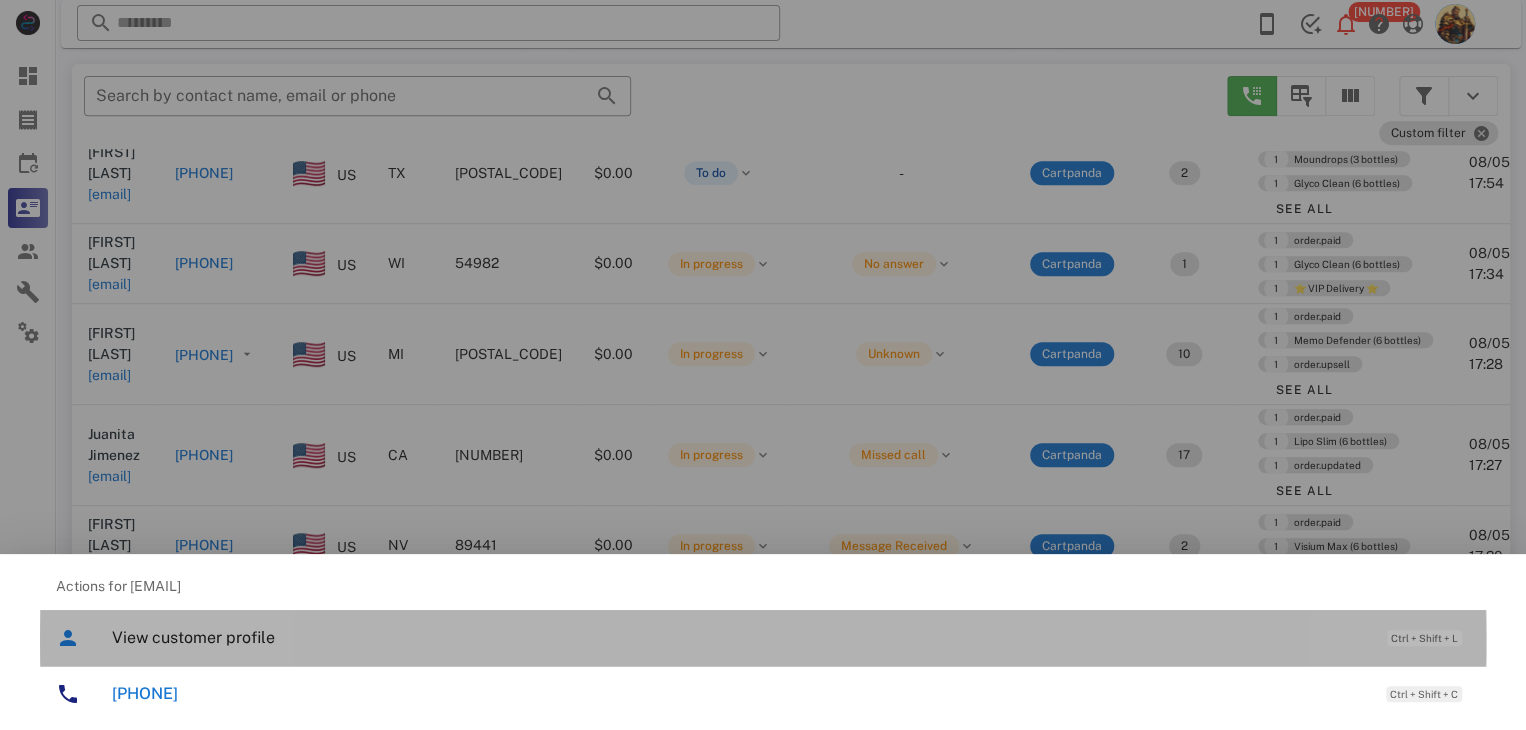 click on "View customer profile" at bounding box center (739, 637) 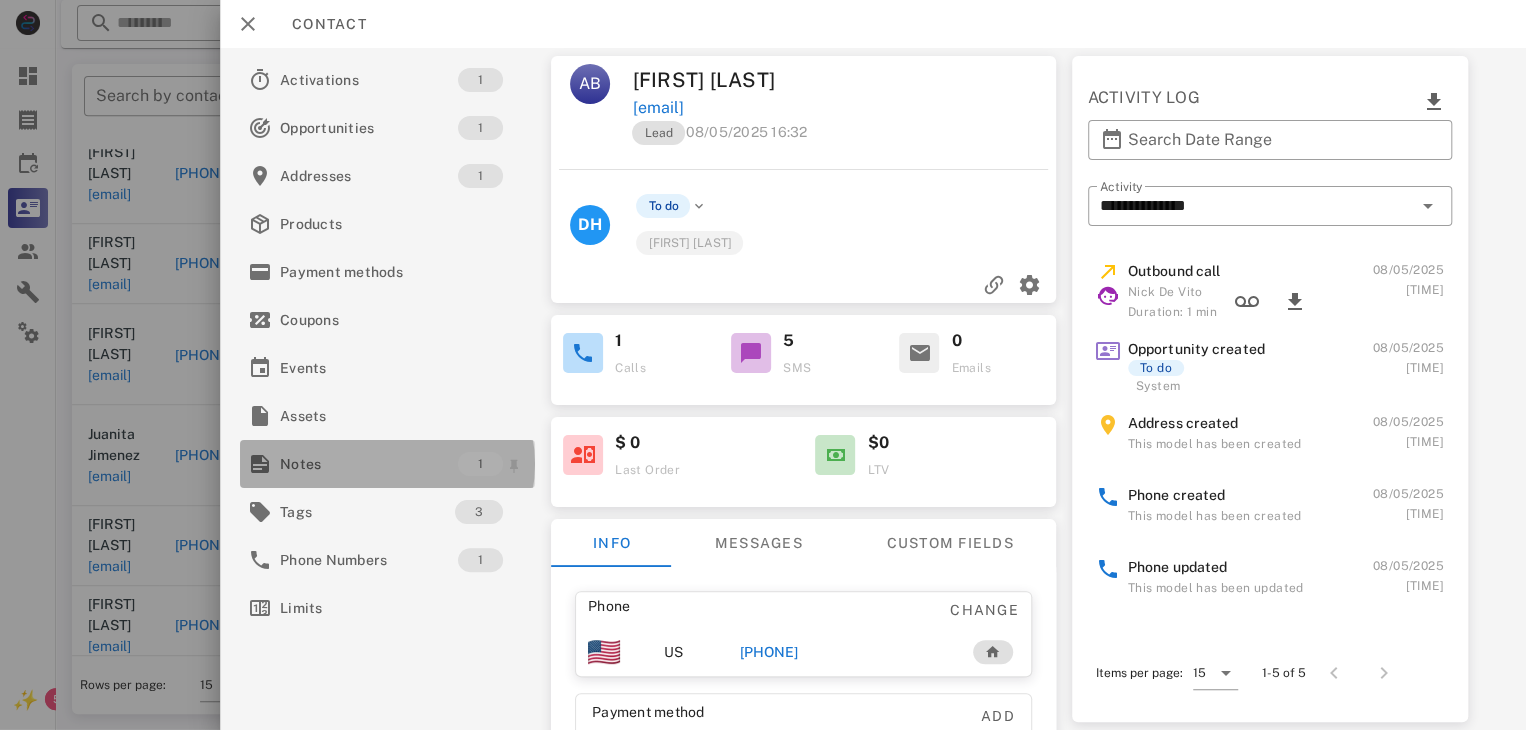 click on "Notes" at bounding box center [369, 464] 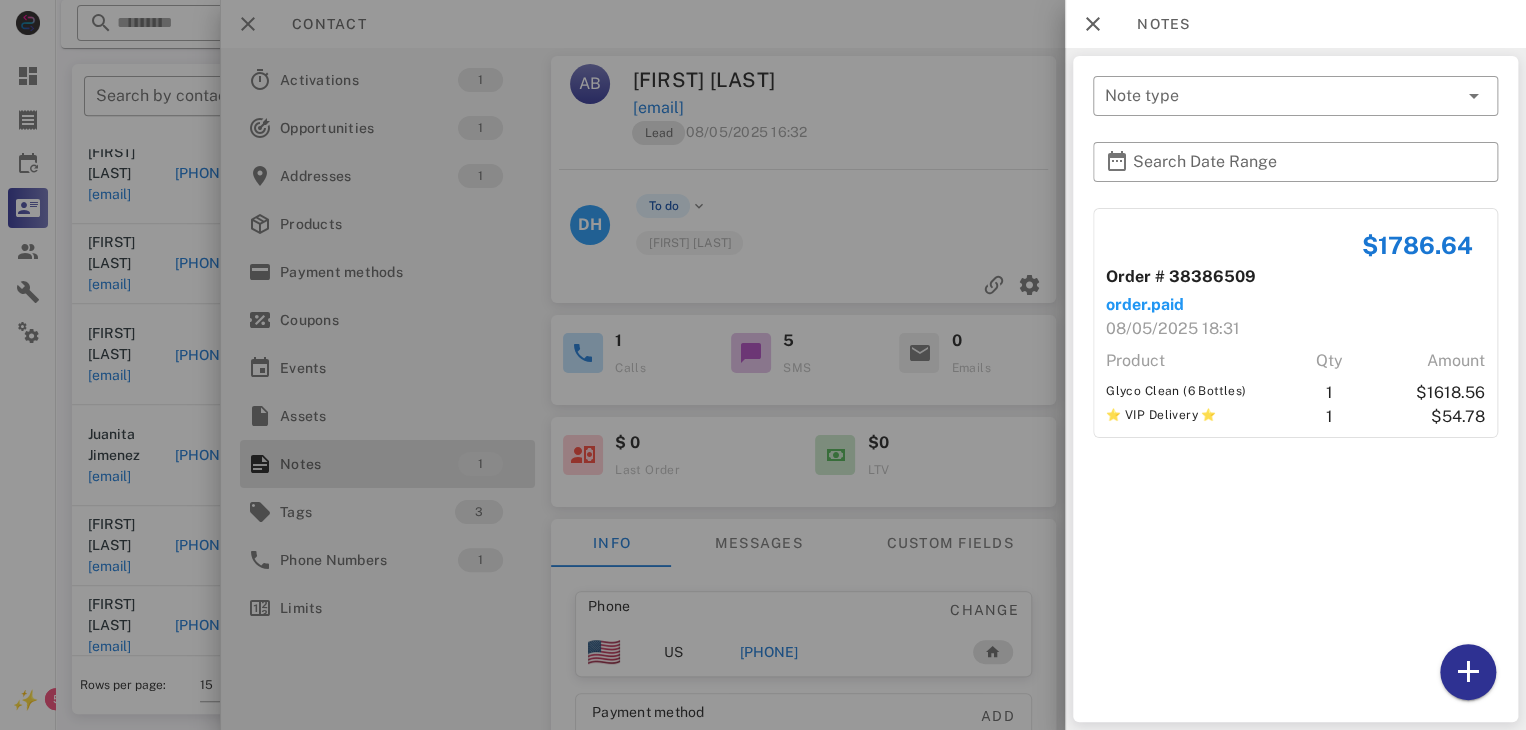 click at bounding box center [763, 365] 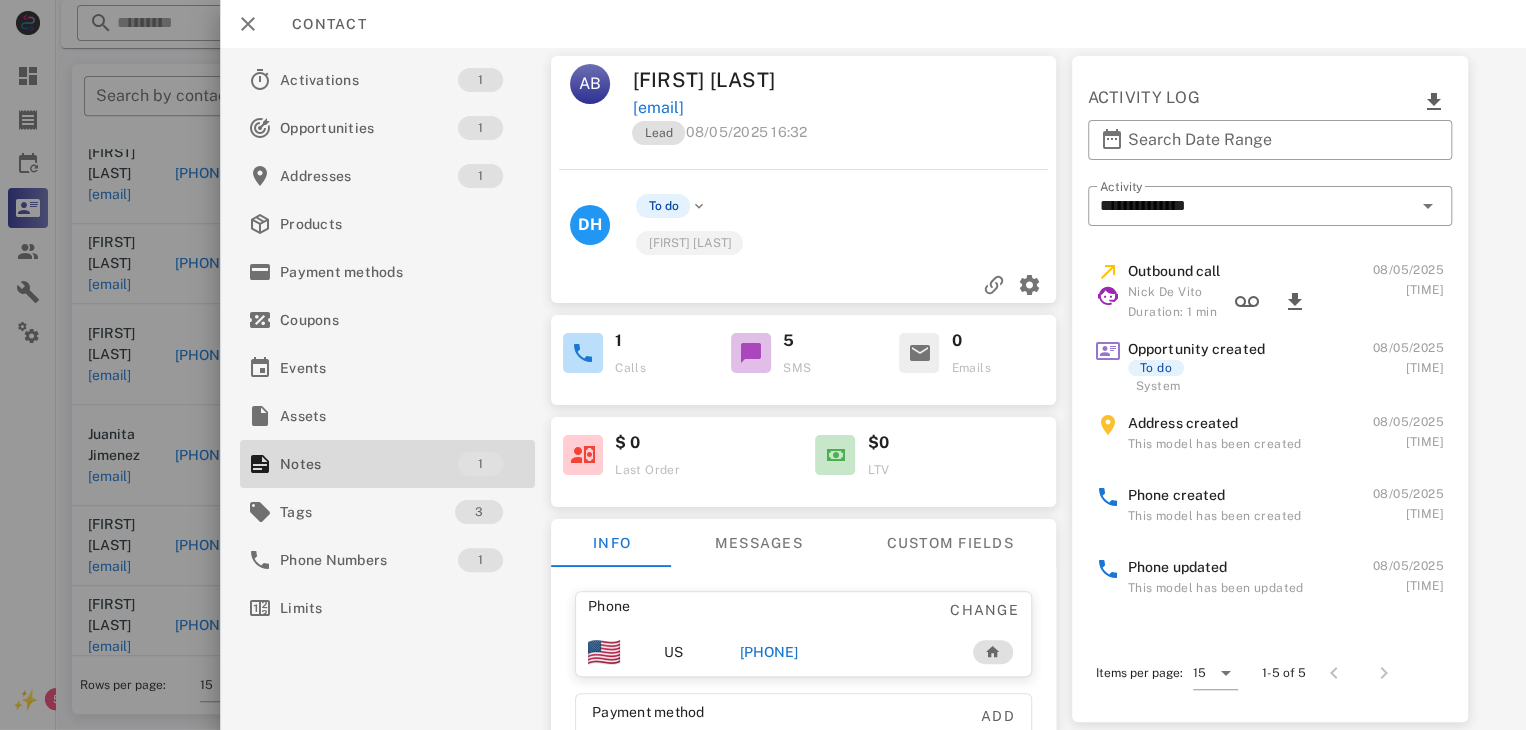 click on "+16154265003" at bounding box center [769, 652] 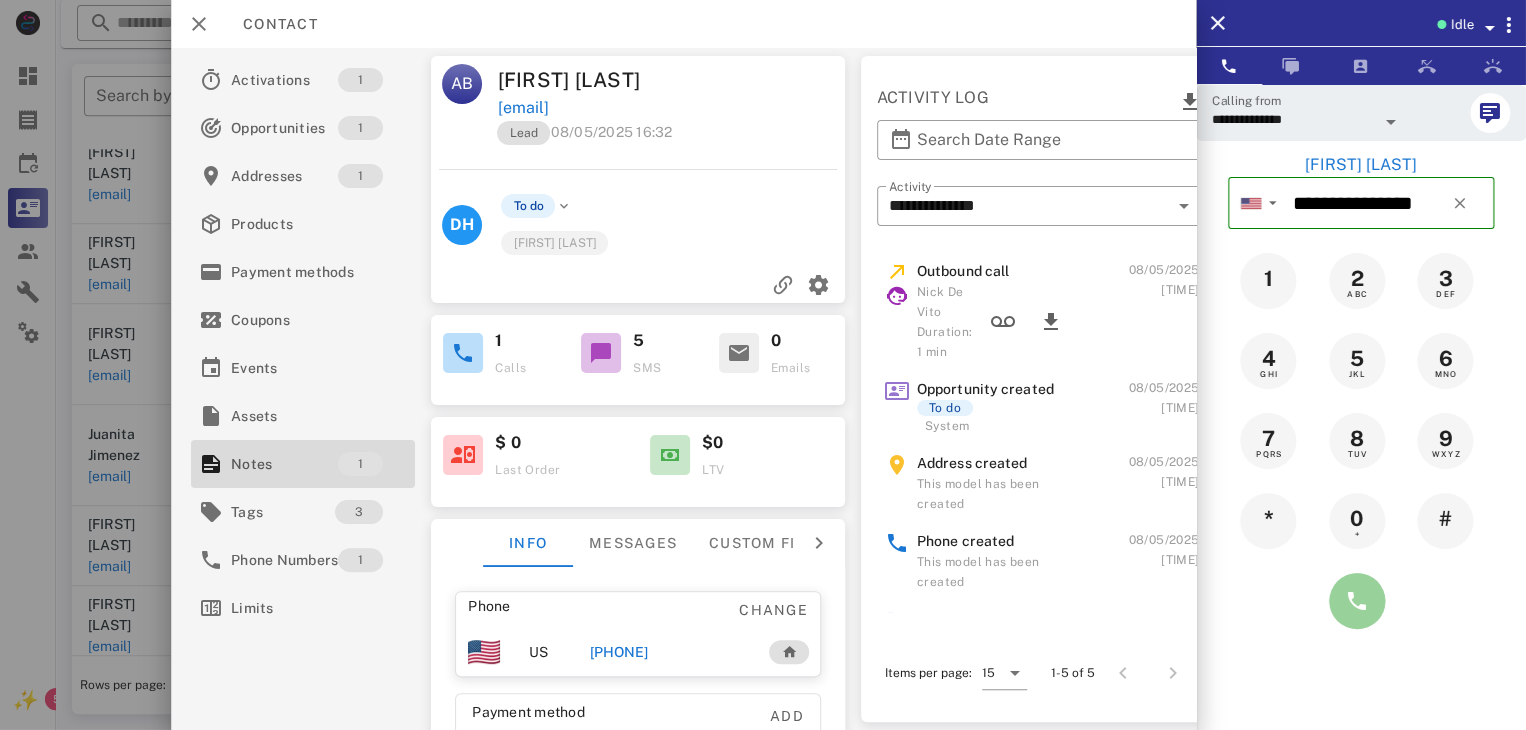 click at bounding box center (1357, 601) 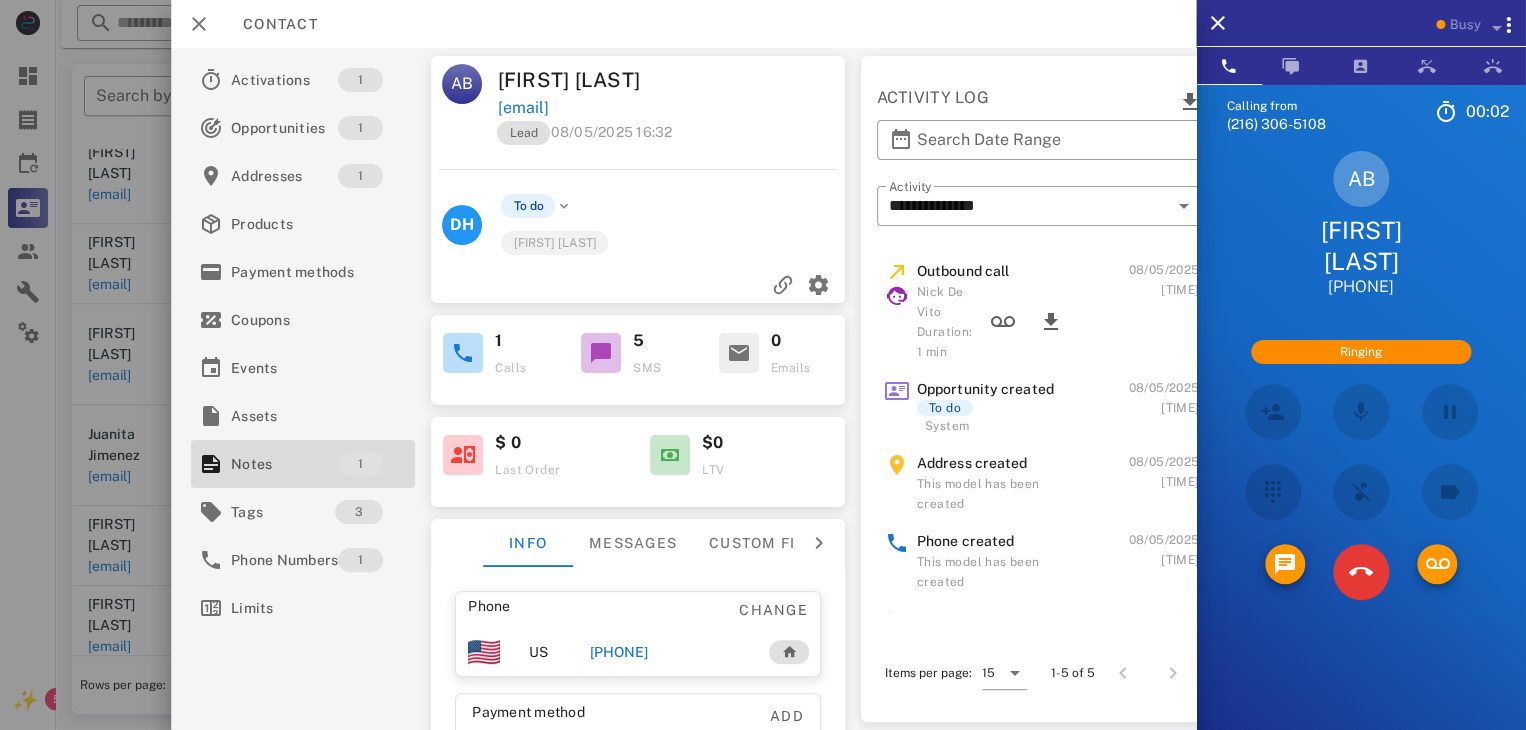scroll, scrollTop: 102, scrollLeft: 0, axis: vertical 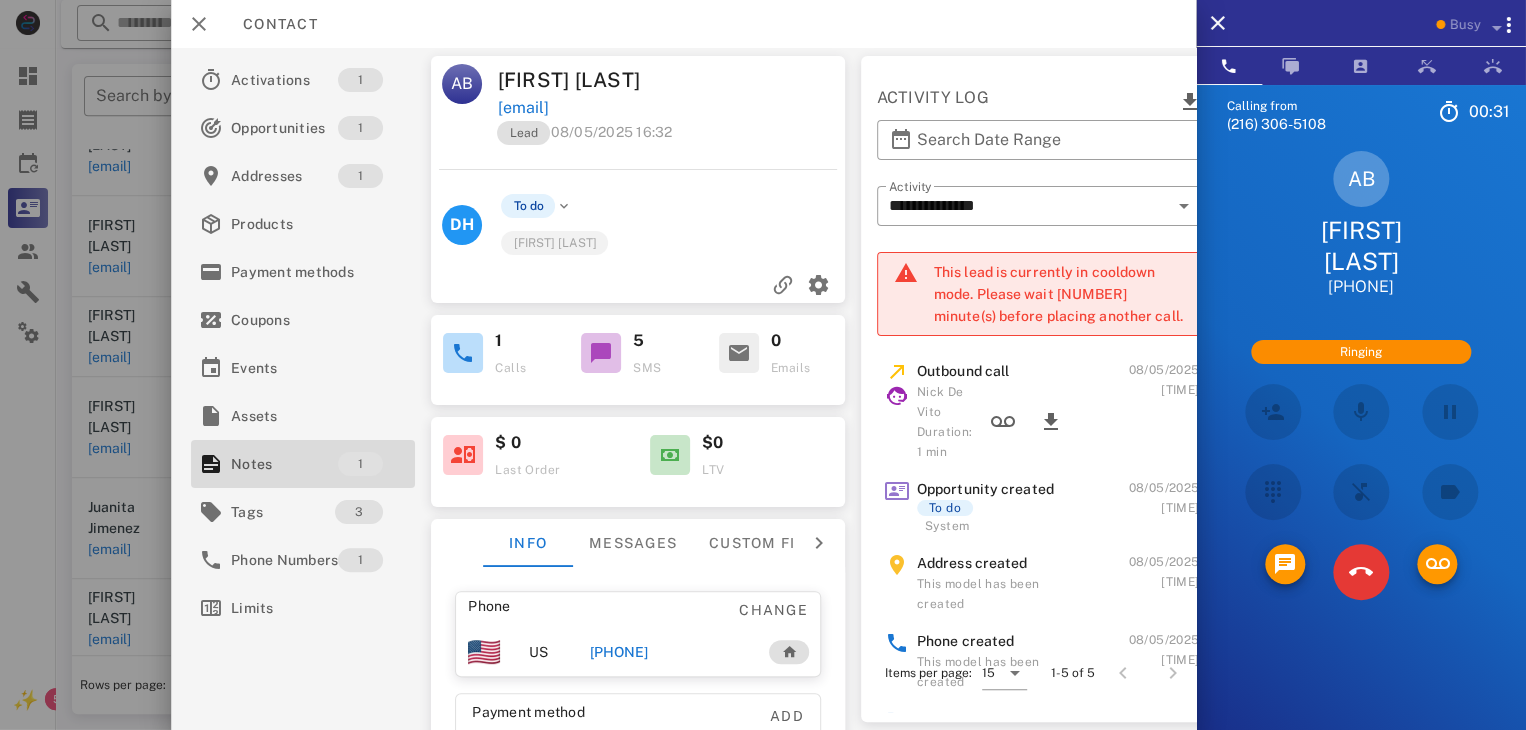 click on "Calling from (216) 306-5108 00: 31  Unknown      ▼     Australia
+61
Canada
+1
Guam
+1671
Mexico (México)
+52
New Zealand
+64
United Kingdom
+44
United States
+1
1 2 ABC 3 DEF 4 GHI 5 JKL 6 MNO 7 PQRS 8 TUV 9 WXYZ * 0 + #  AB   Ada Beachy  +16154265003  Ringing  Directory ​  EV  Everest Voelker  Idle   MR  Marlene Rodriguez  Idle   SS  Steve Simmons  Idle   KV  Karina Vargas  Idle   SJ  Synthia Jean  Idle   ND  Nick De Vito  Idle   JA  Jamel Akines  Idle   GI  Gloria Incorvalia  Idle   JH  Josh Henry  Idle   NS  Noel Stewart  Idle   DM  Domonique Mercer  Idle   JM  Juan Medina  Idle   AB  Abigail Bvunzawabaya  Idle   A1  Agent 131  Idle   AA  Arbaz Ansar  Idle   BG  Berlange Gauthier  Idle   BV  Bison Vazquez  Idle   CA  Chase Adams  Idle   CM  Cody Mann  Idle   DT  Daniela Tanevski  Idle   RM  Robert Maxwell  Busy   WC  William Clark Jr" at bounding box center [1361, 449] 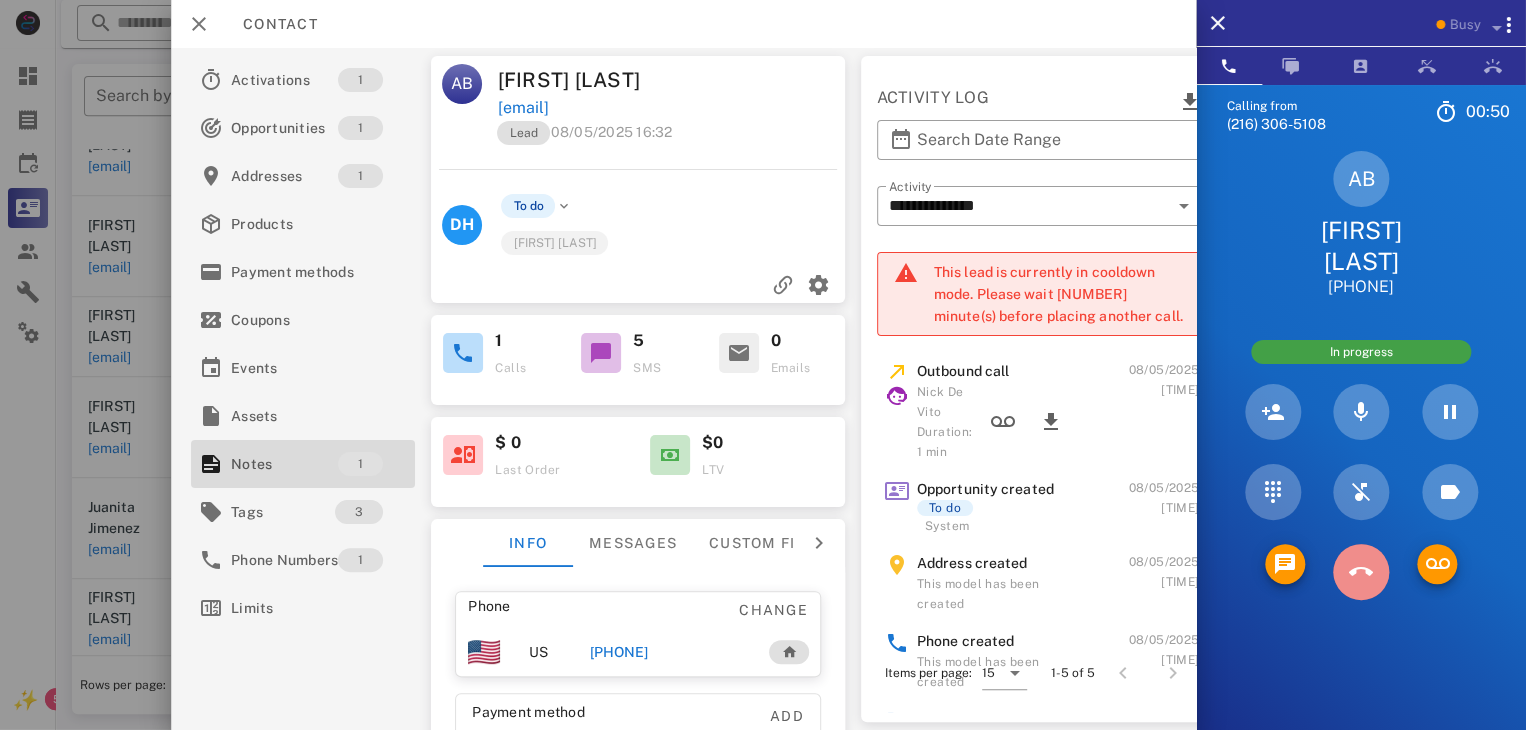 click at bounding box center (1361, 572) 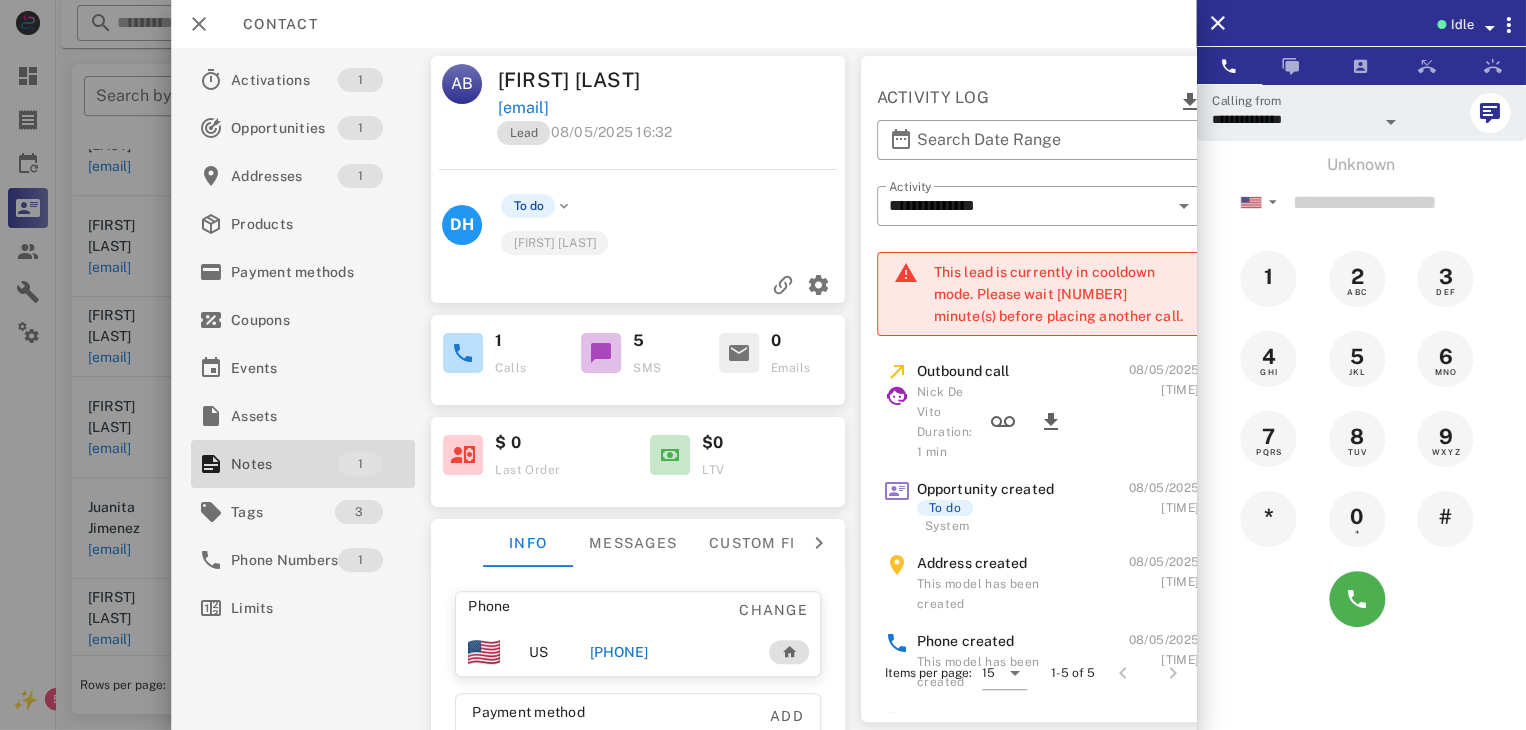 click at bounding box center (763, 365) 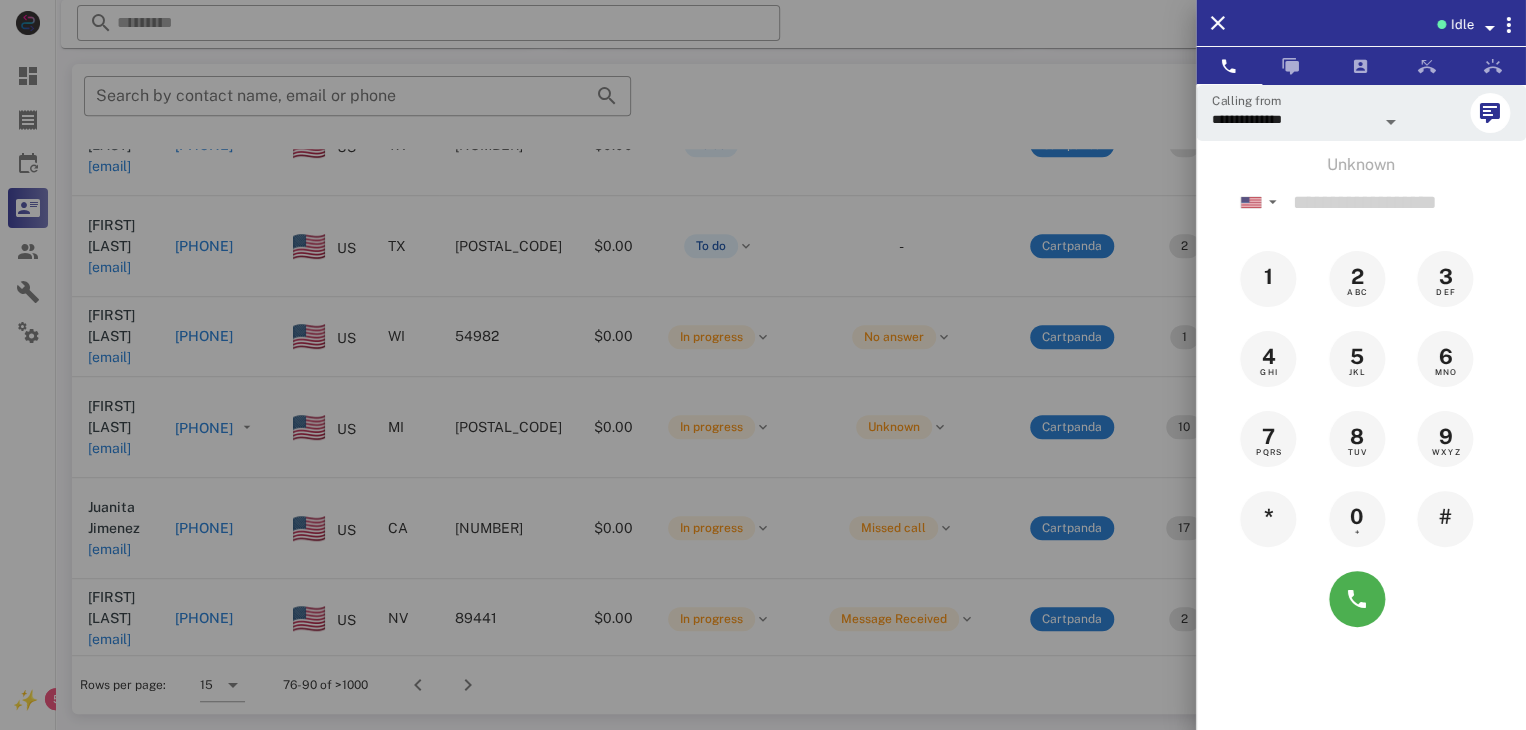 click at bounding box center (763, 365) 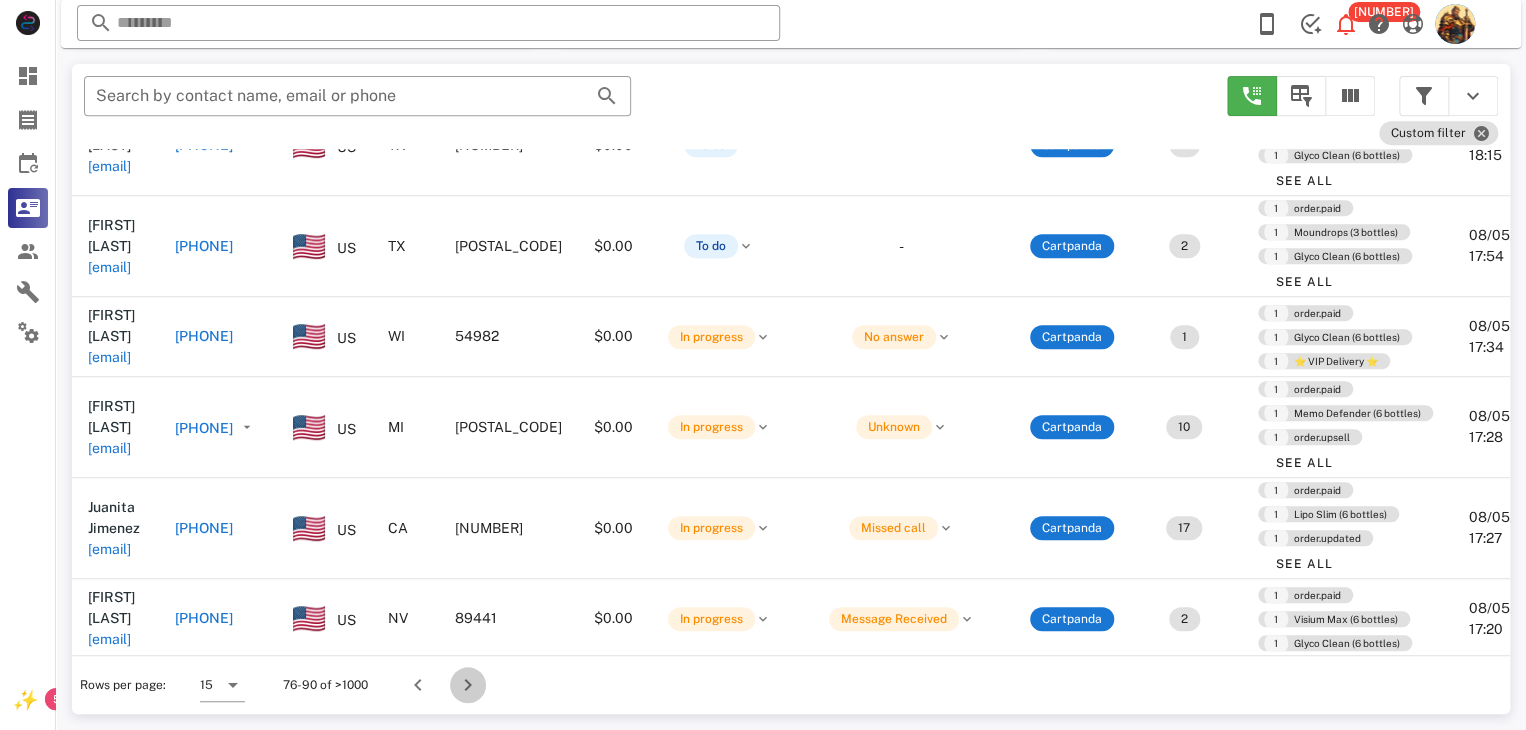 click at bounding box center (468, 685) 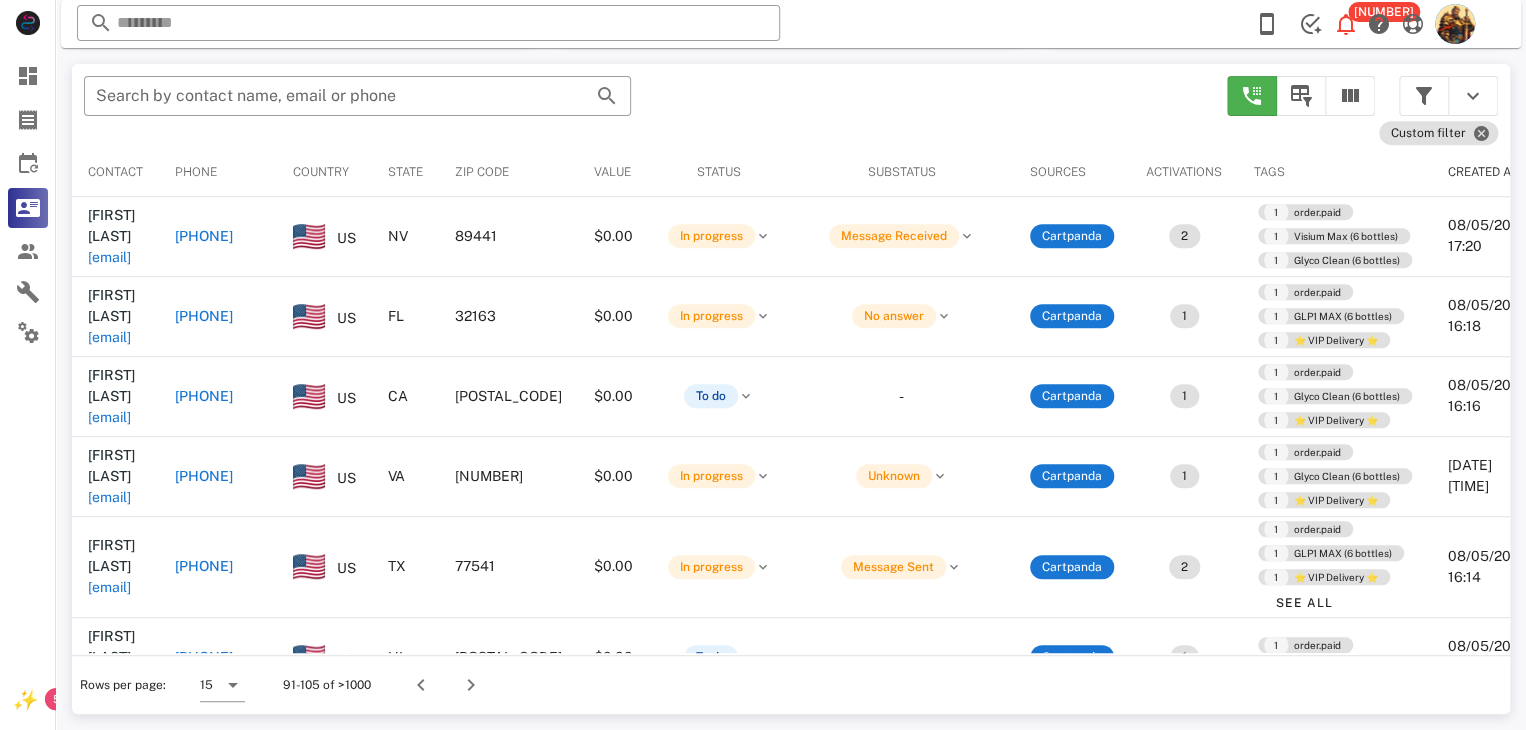 scroll, scrollTop: 380, scrollLeft: 0, axis: vertical 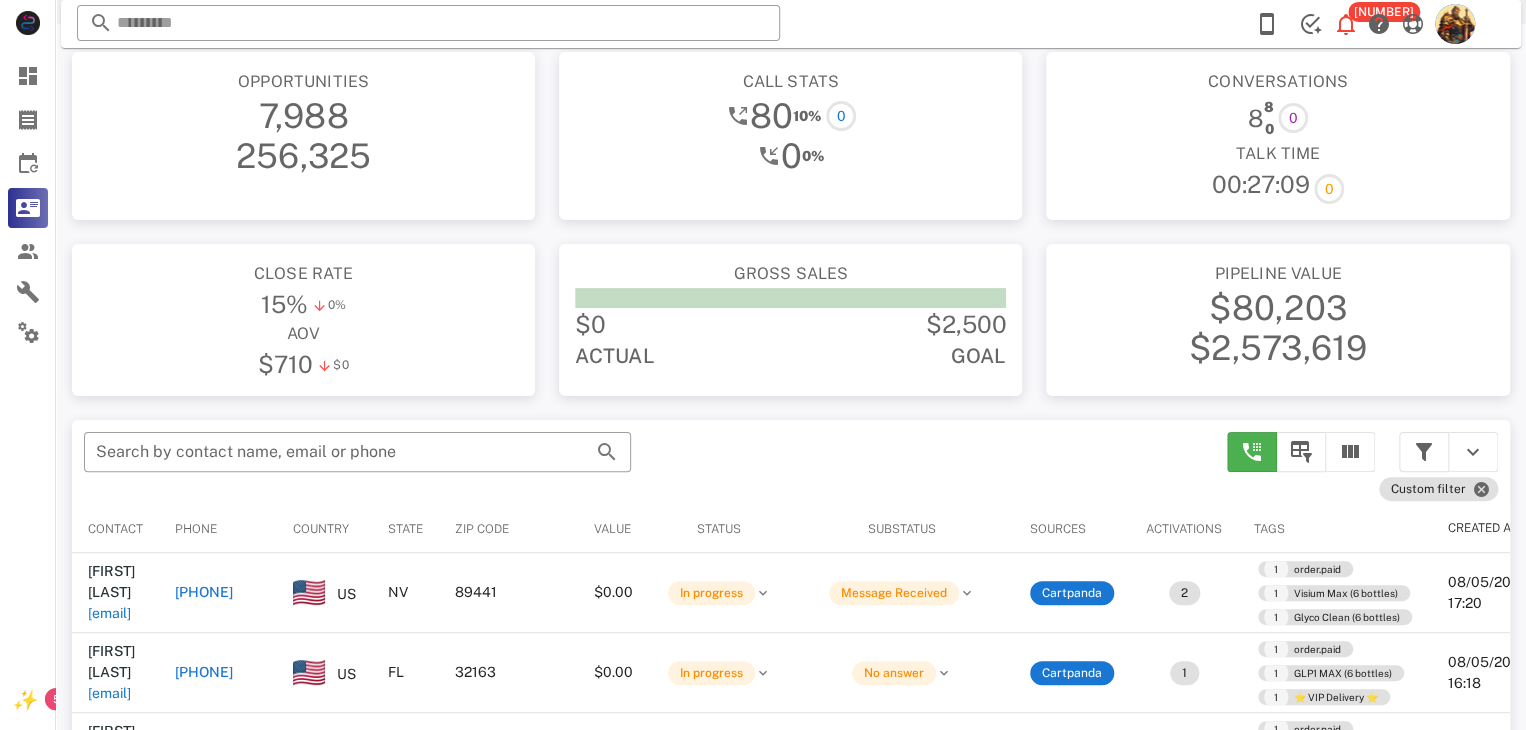 click on "Pipeline value $80,203 $2,573,619" at bounding box center [1277, 314] 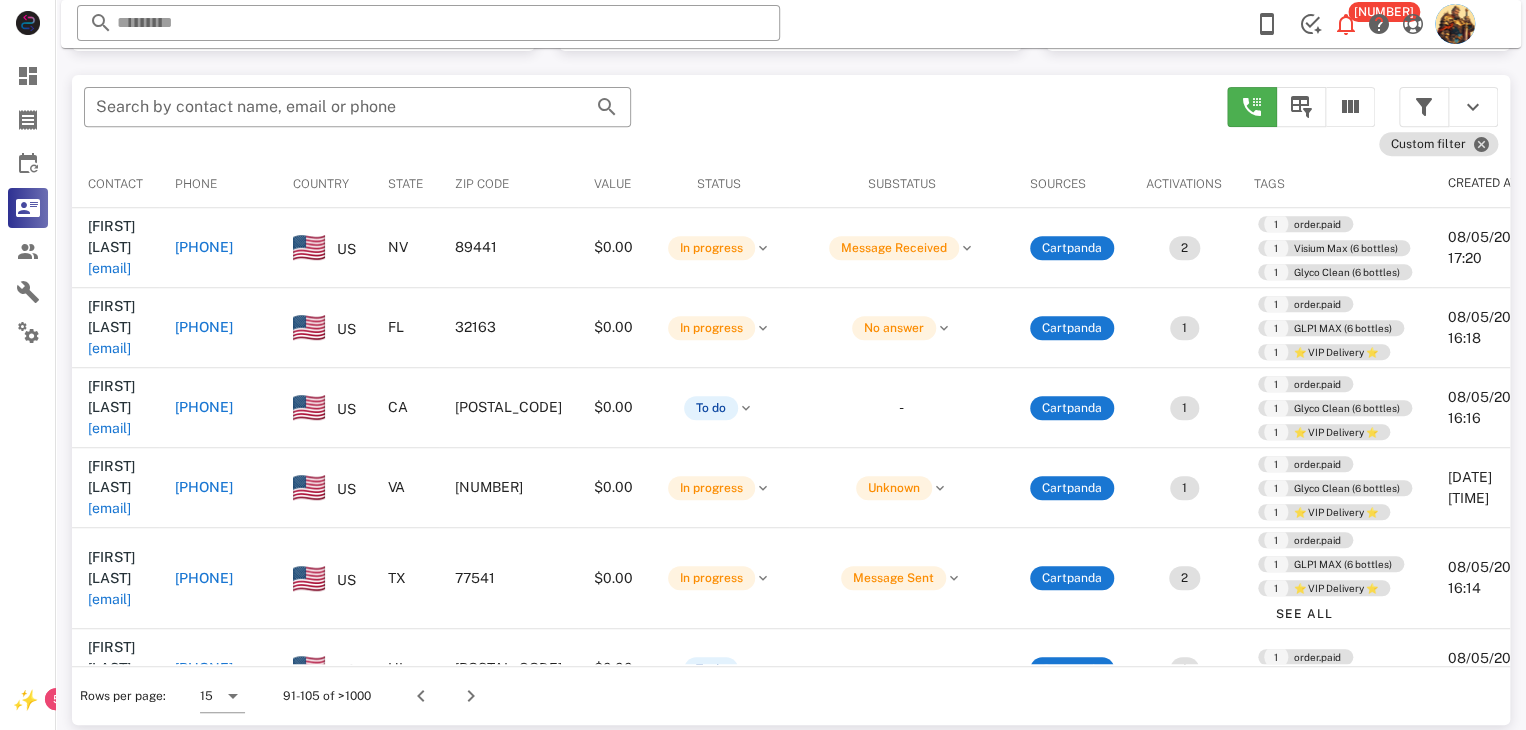 scroll, scrollTop: 380, scrollLeft: 0, axis: vertical 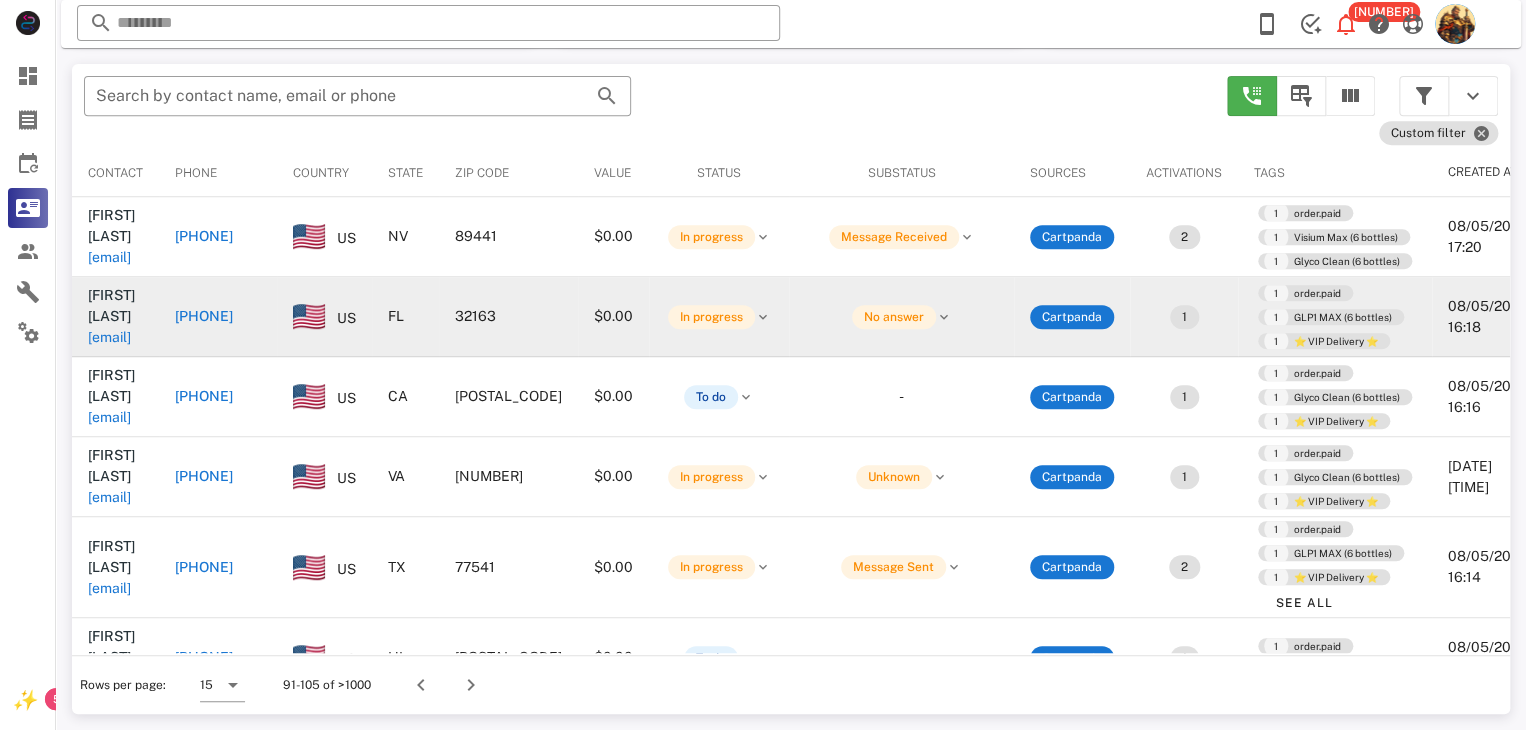 click on "wrc214@comcast.net" at bounding box center (109, 337) 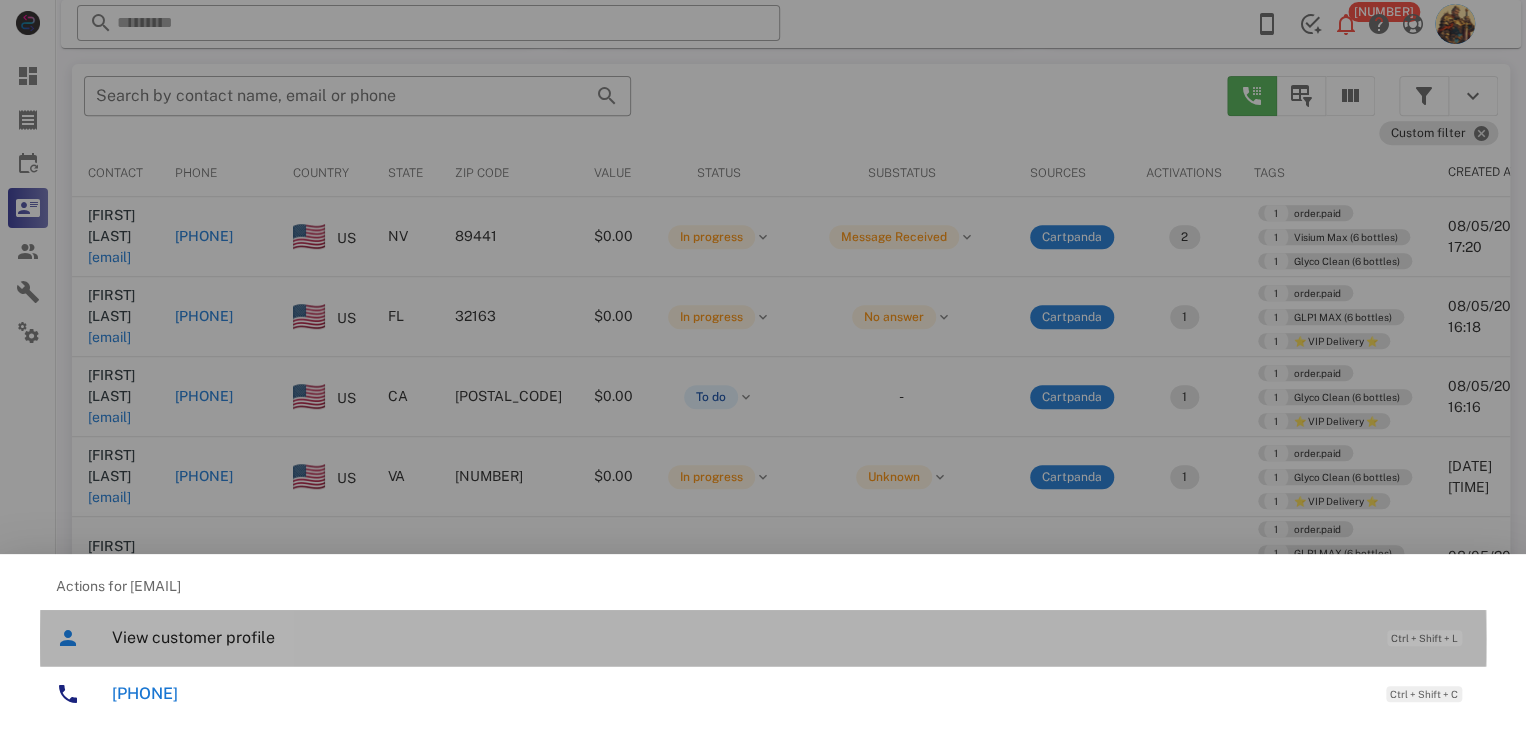 click on "View customer profile Ctrl + Shift + L" at bounding box center [791, 637] 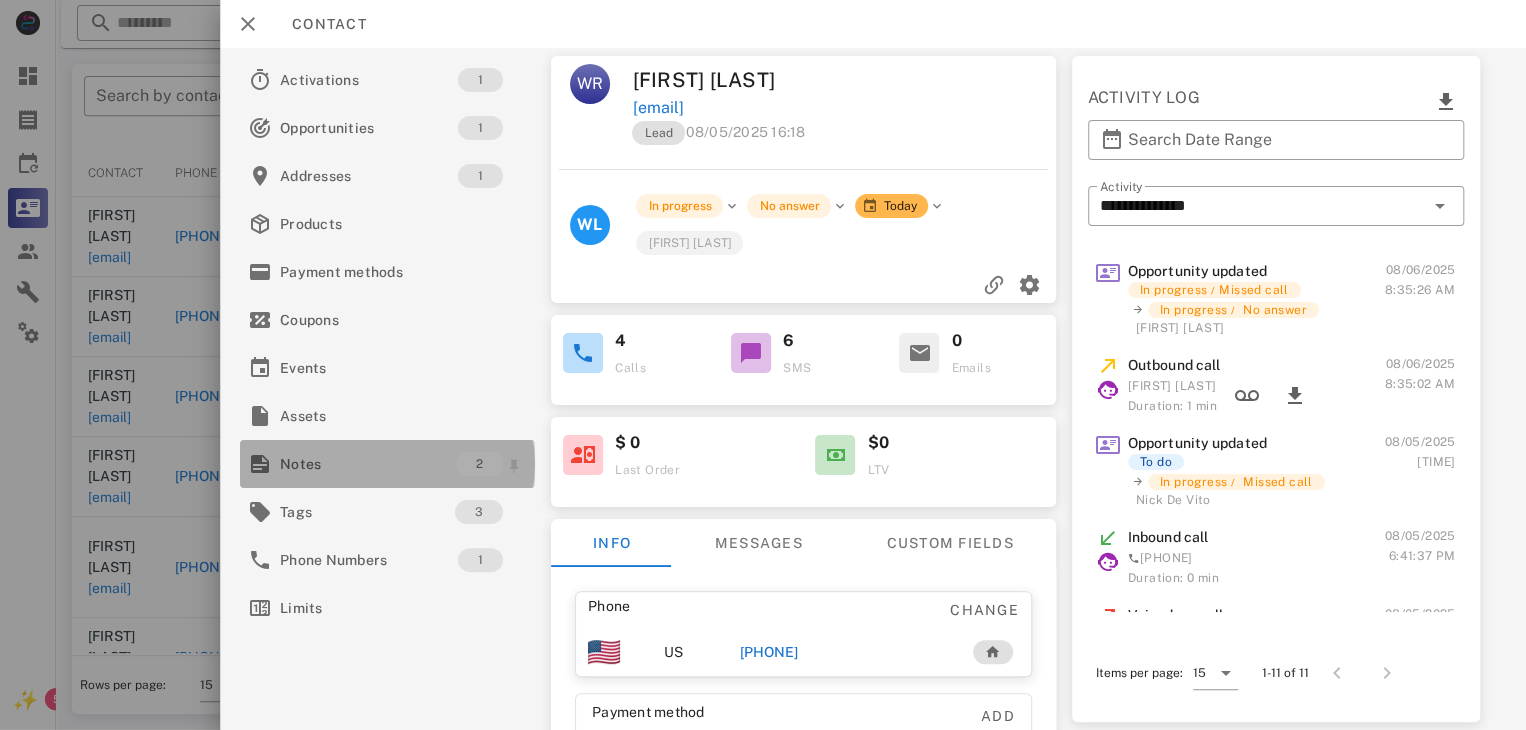 click on "Notes" at bounding box center [368, 464] 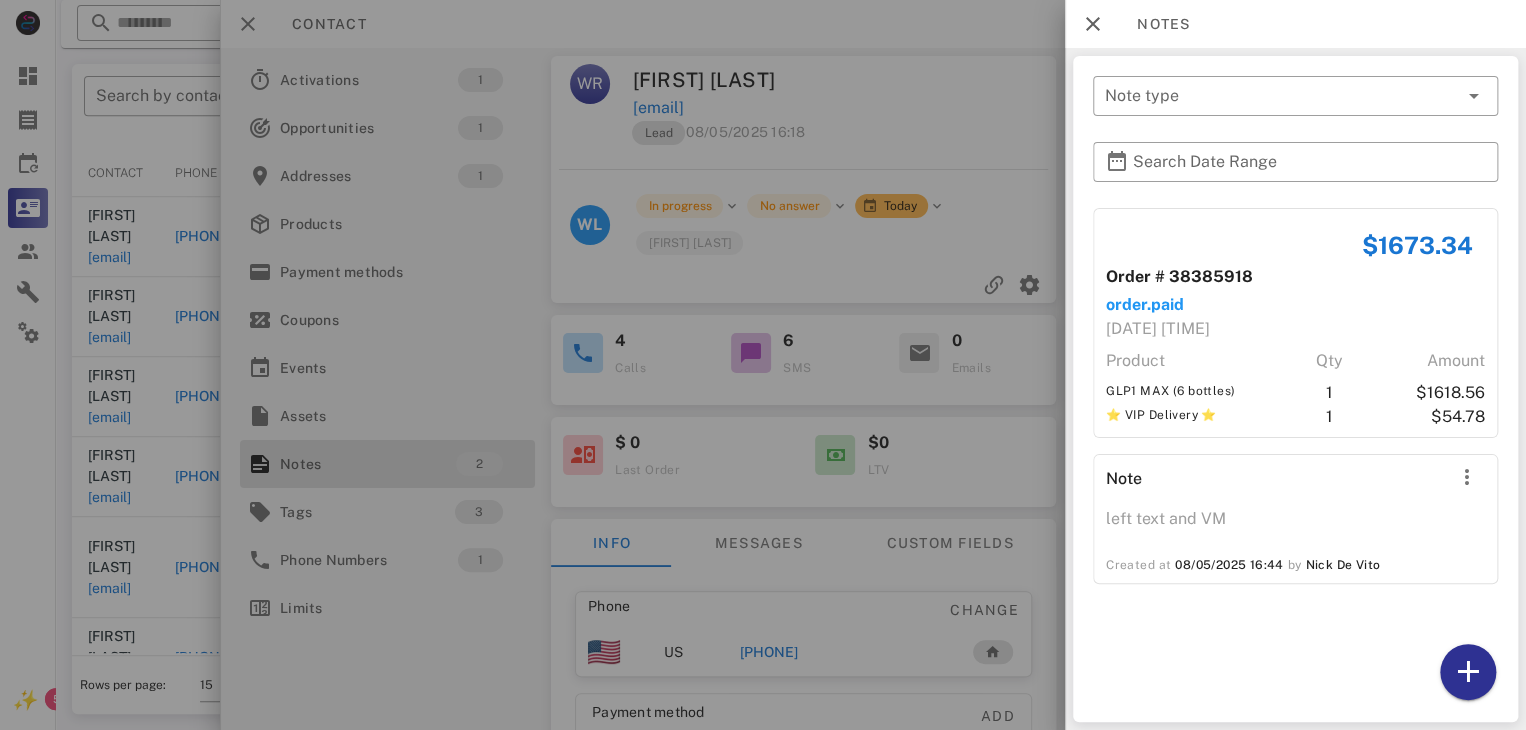 click at bounding box center [763, 365] 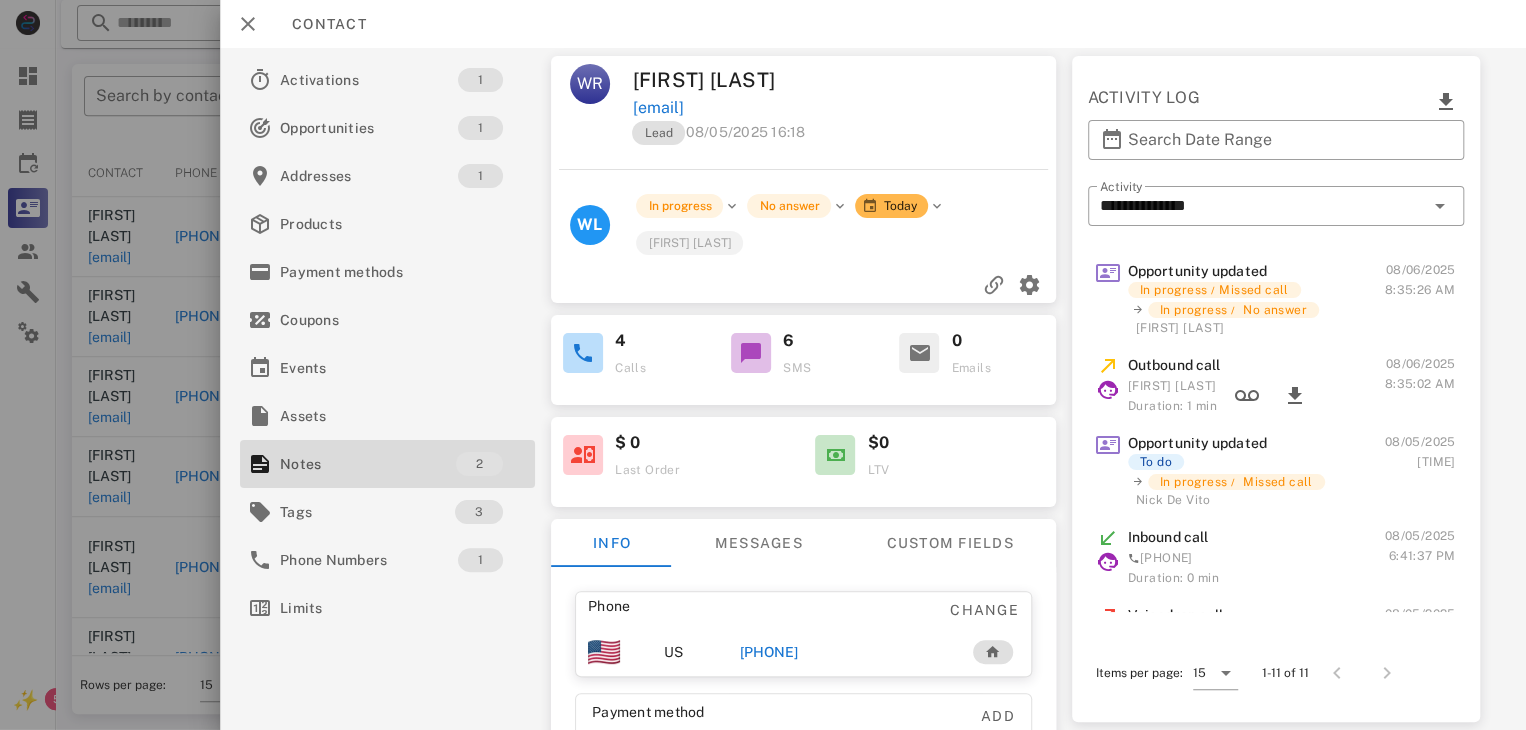 click on "+18607981931" at bounding box center (769, 652) 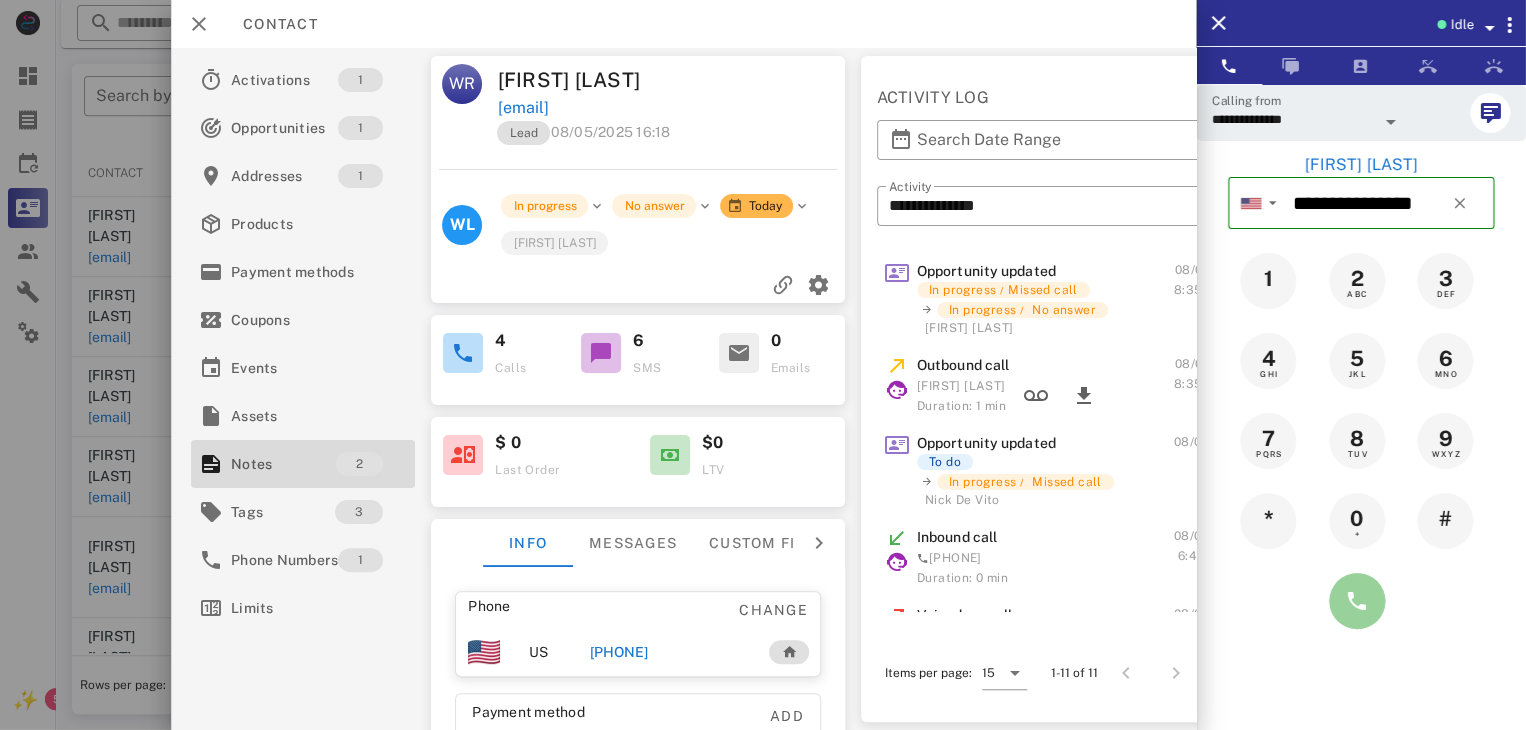 click at bounding box center [1357, 601] 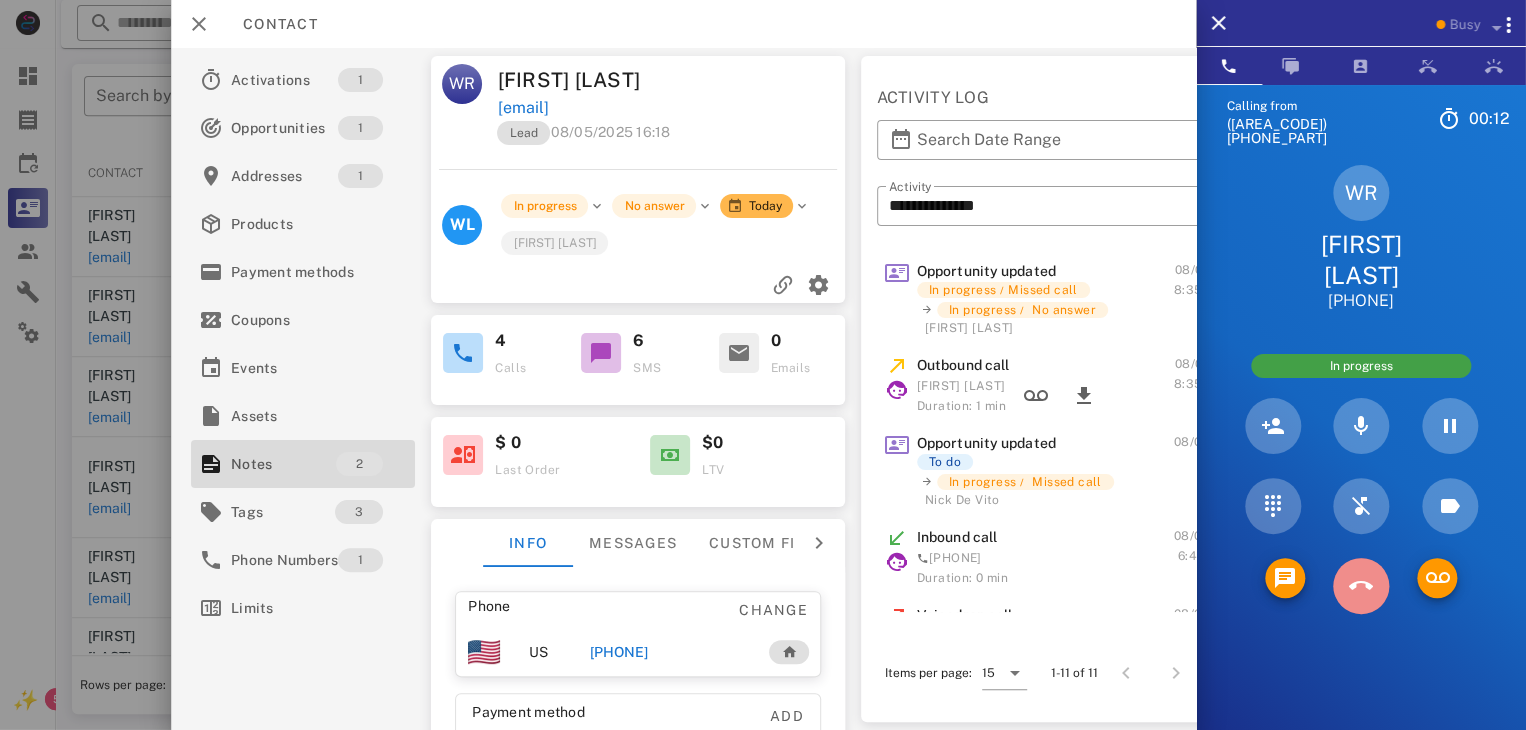click at bounding box center [1361, 586] 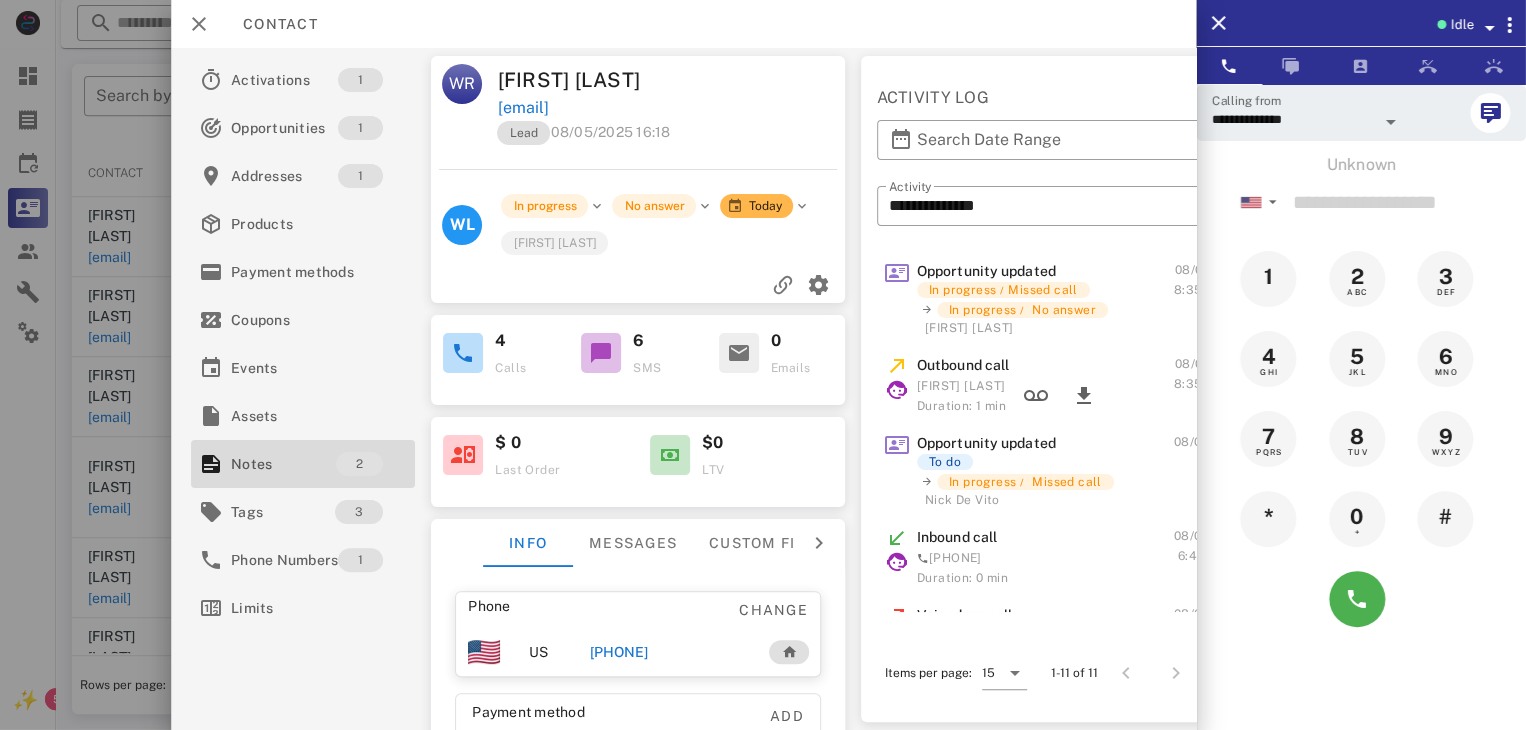 click at bounding box center (763, 365) 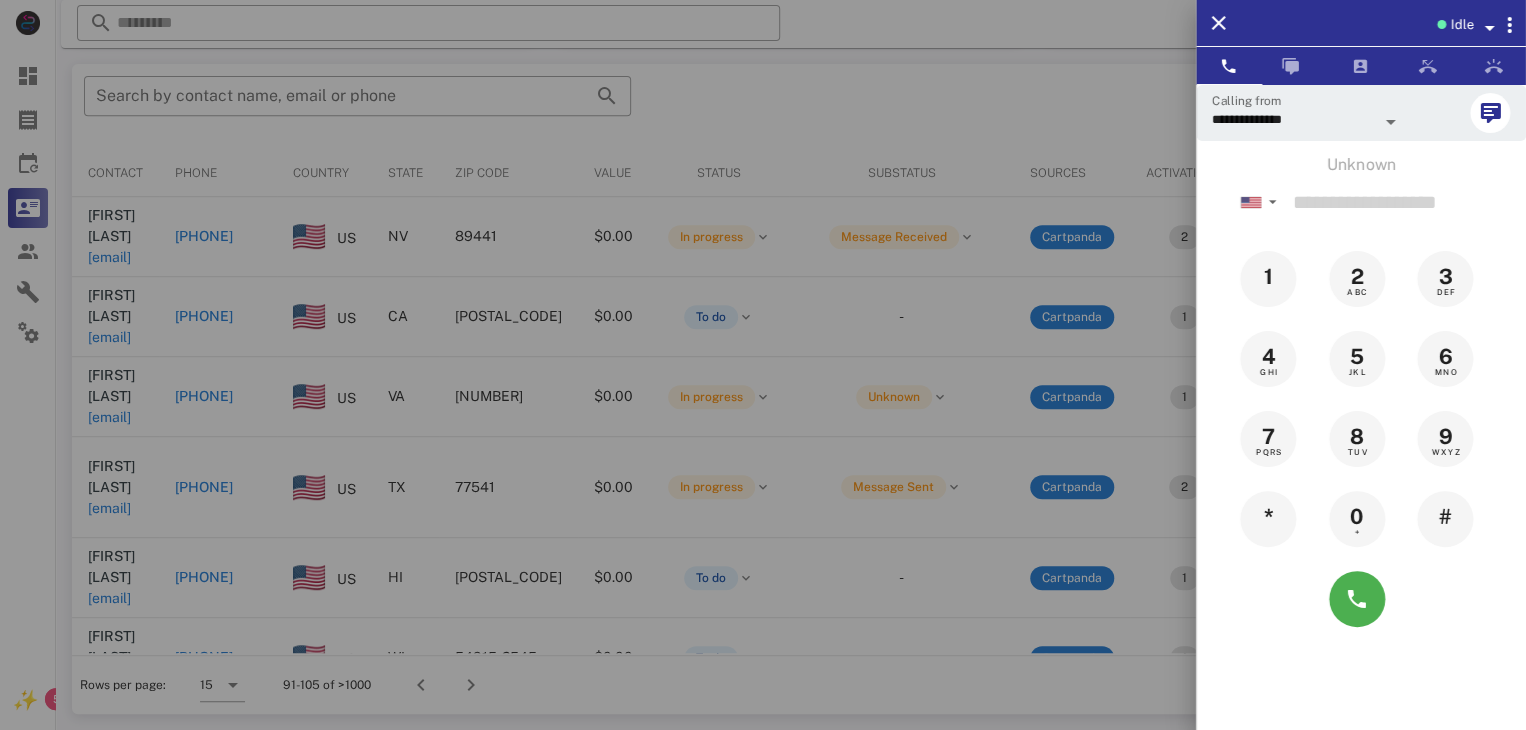 click at bounding box center [763, 365] 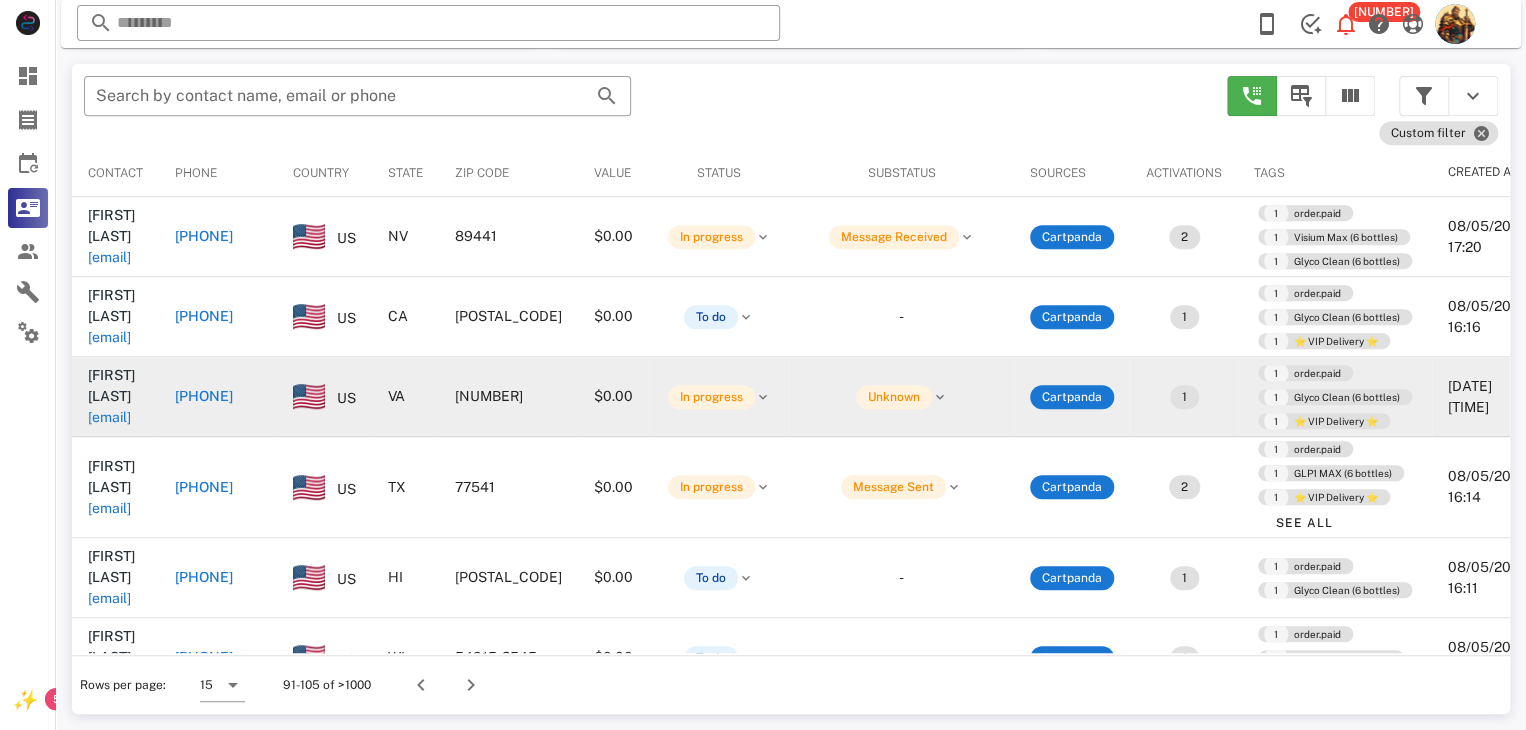click on "loversleaprus@verizon.net" at bounding box center (109, 417) 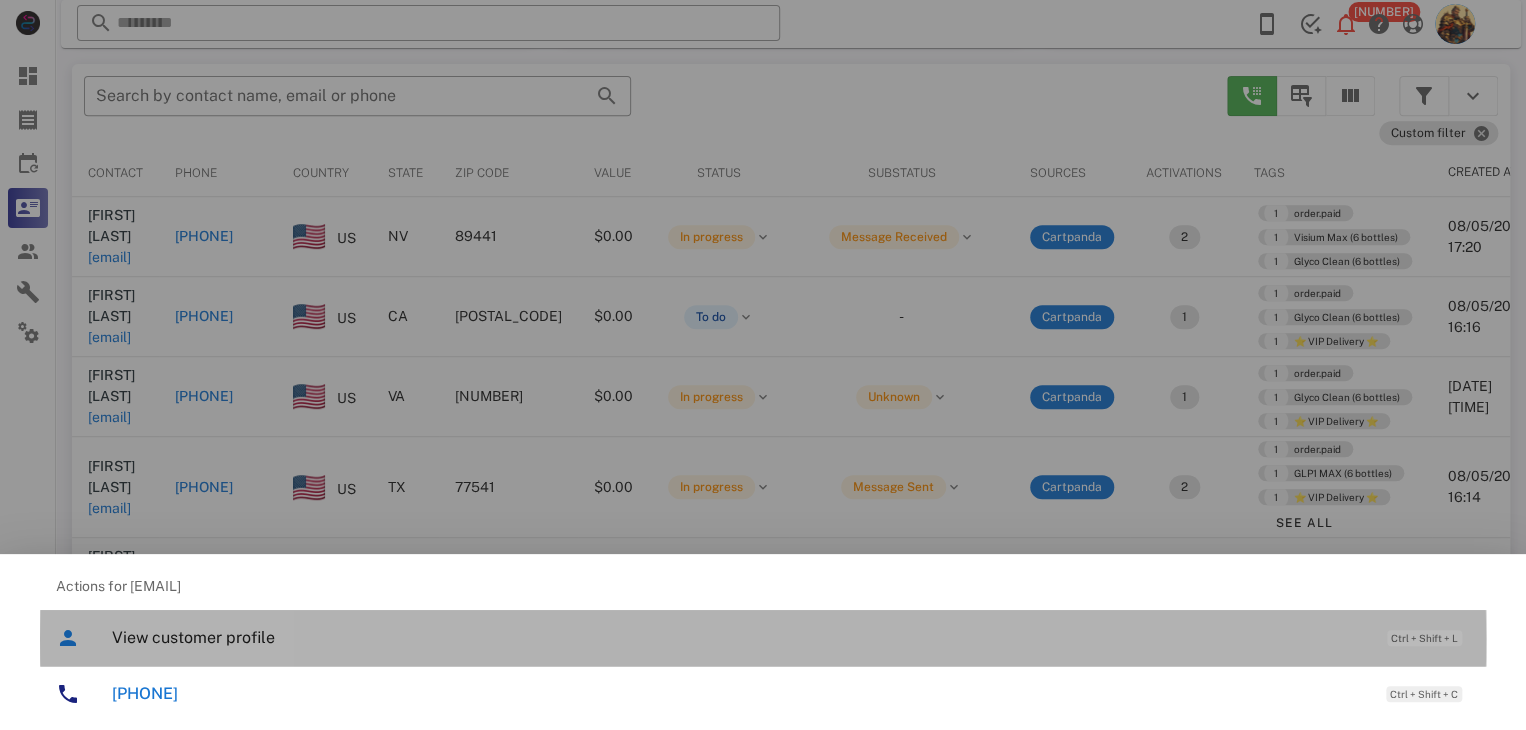 click on "View customer profile" at bounding box center [739, 637] 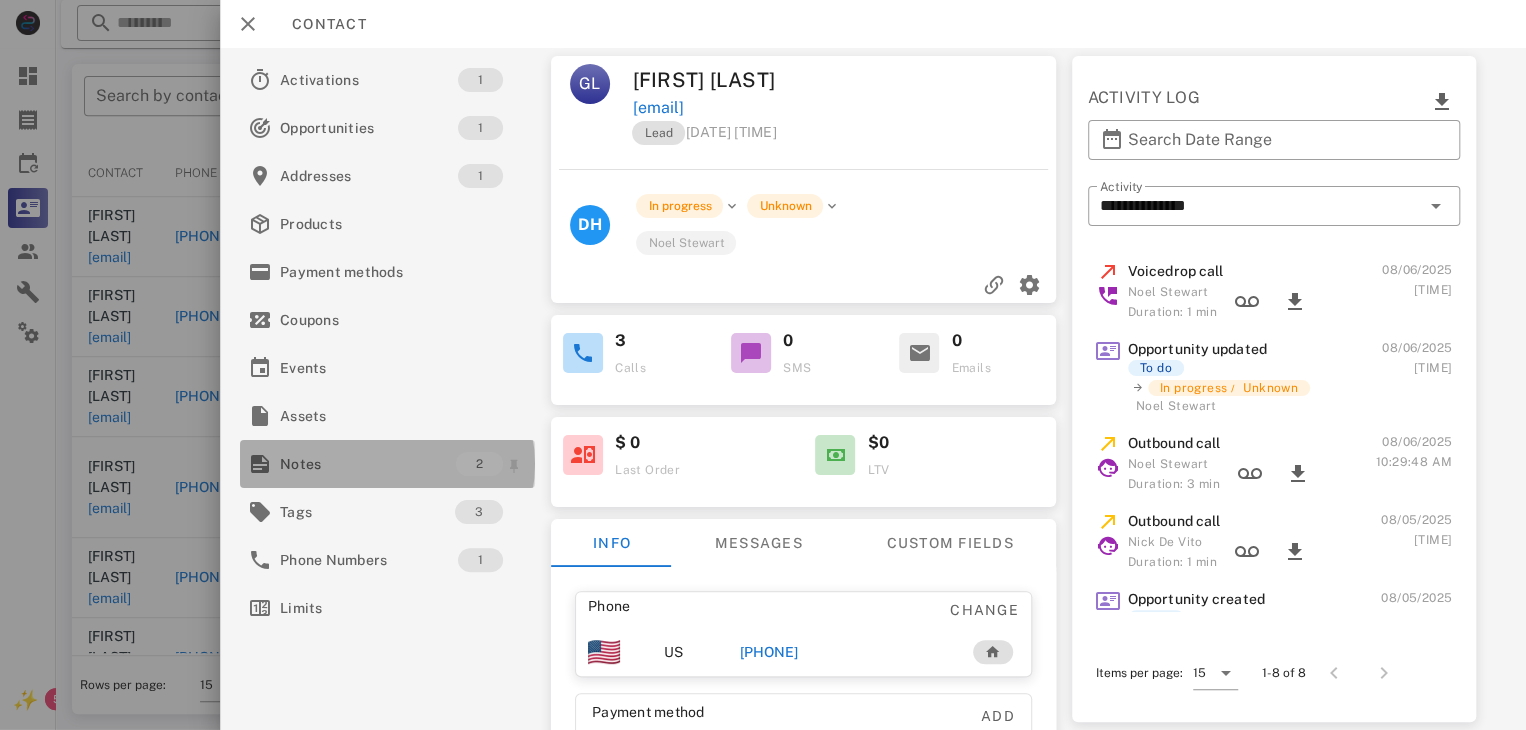 click on "Notes" at bounding box center [368, 464] 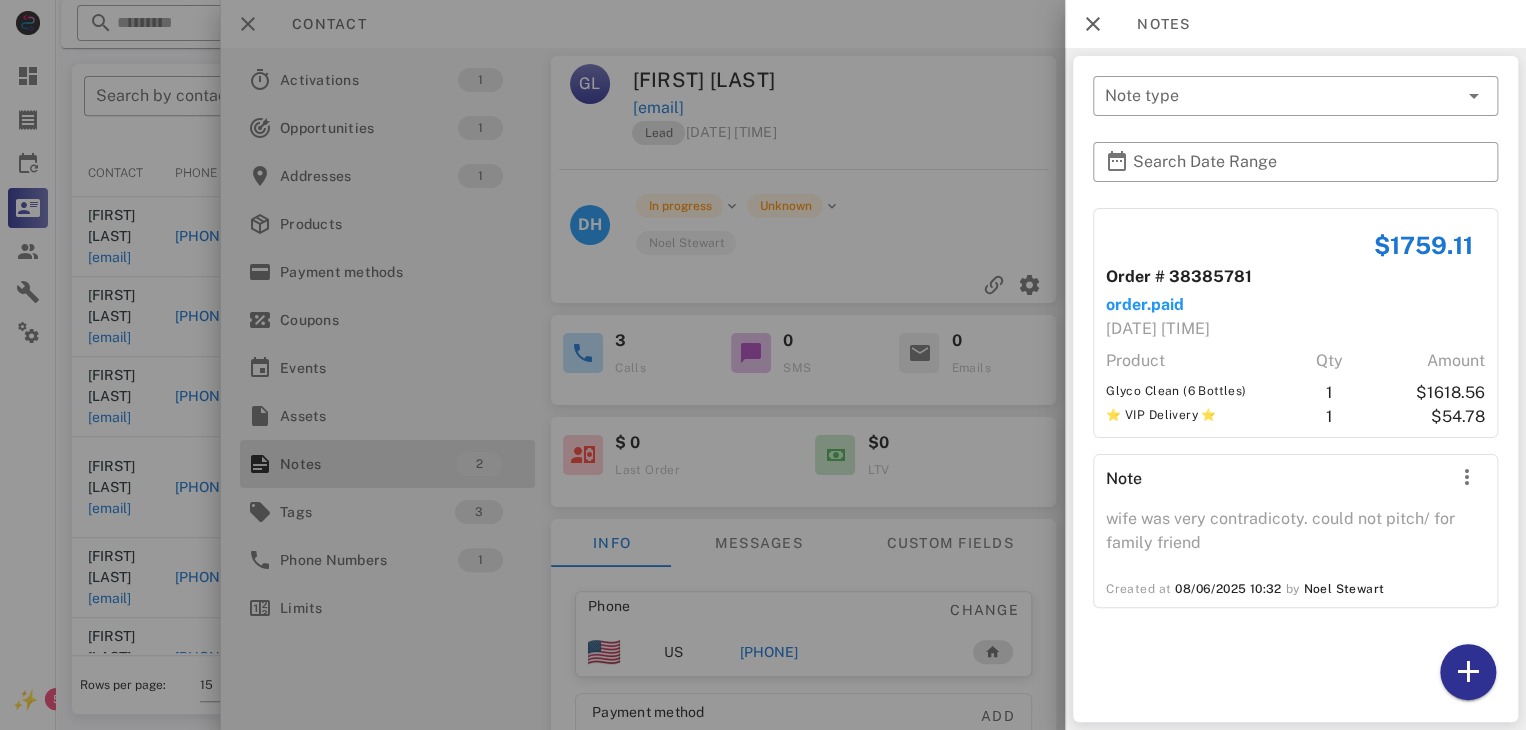 click at bounding box center (763, 365) 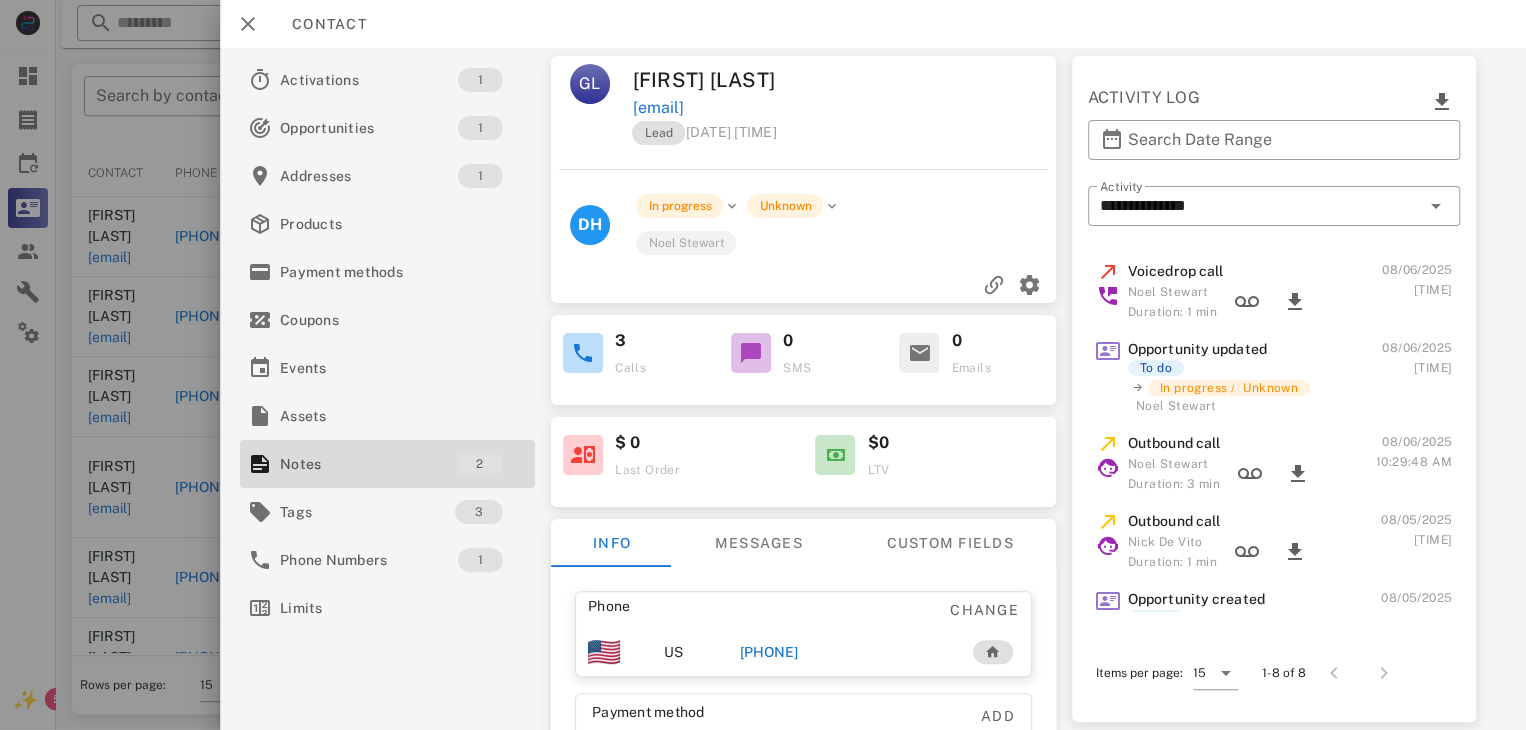 click at bounding box center [763, 365] 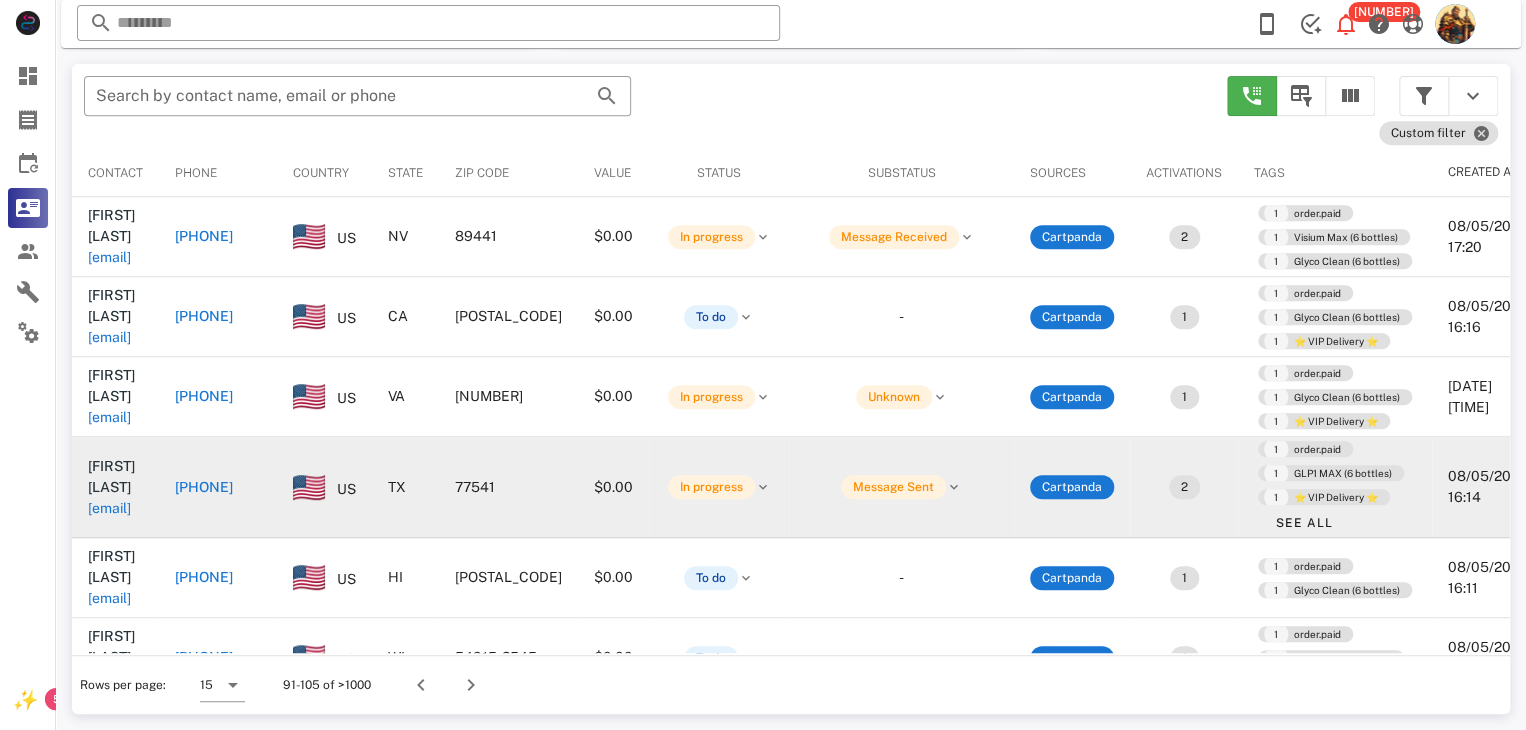 click on "marieallman@coastal-link.net" at bounding box center [109, 508] 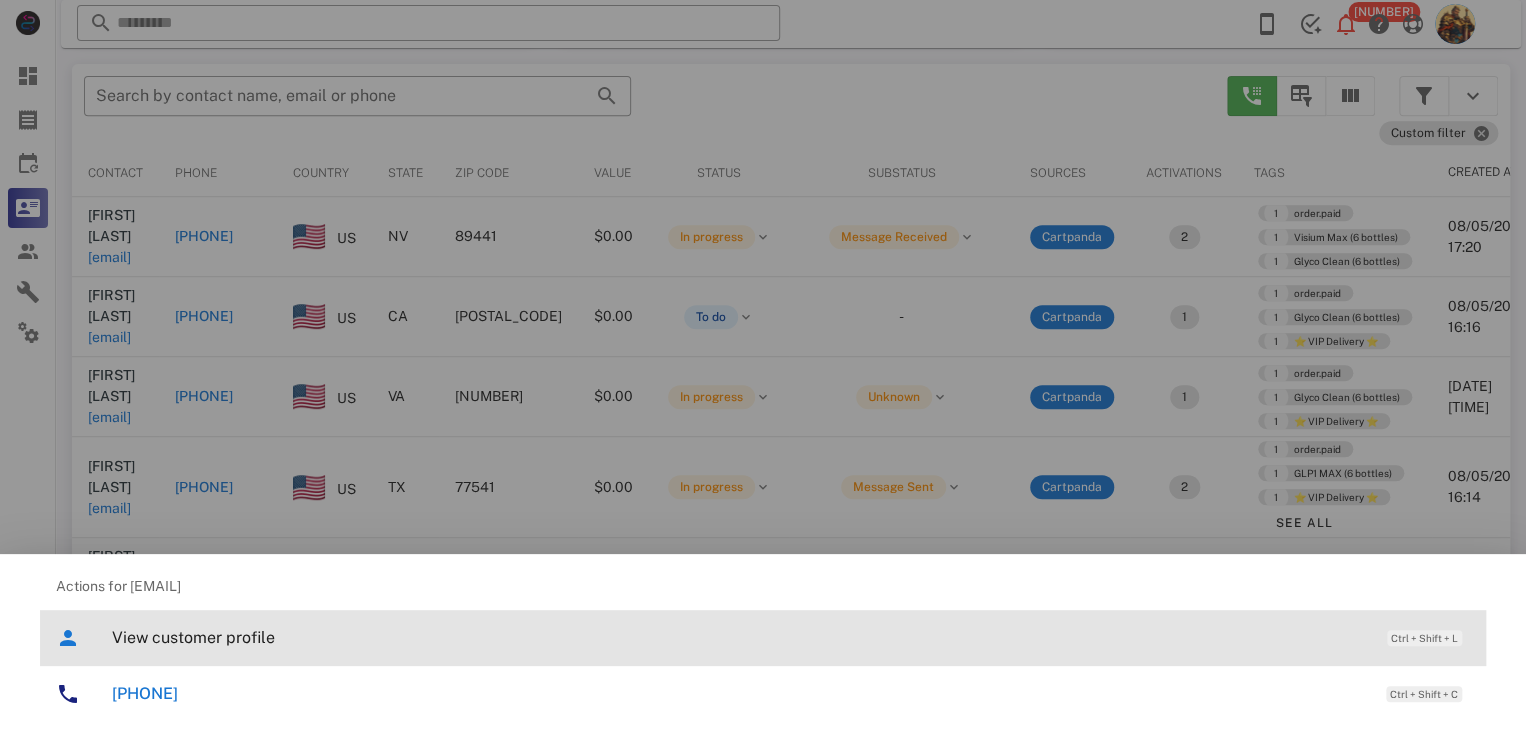 click on "View customer profile" at bounding box center (739, 637) 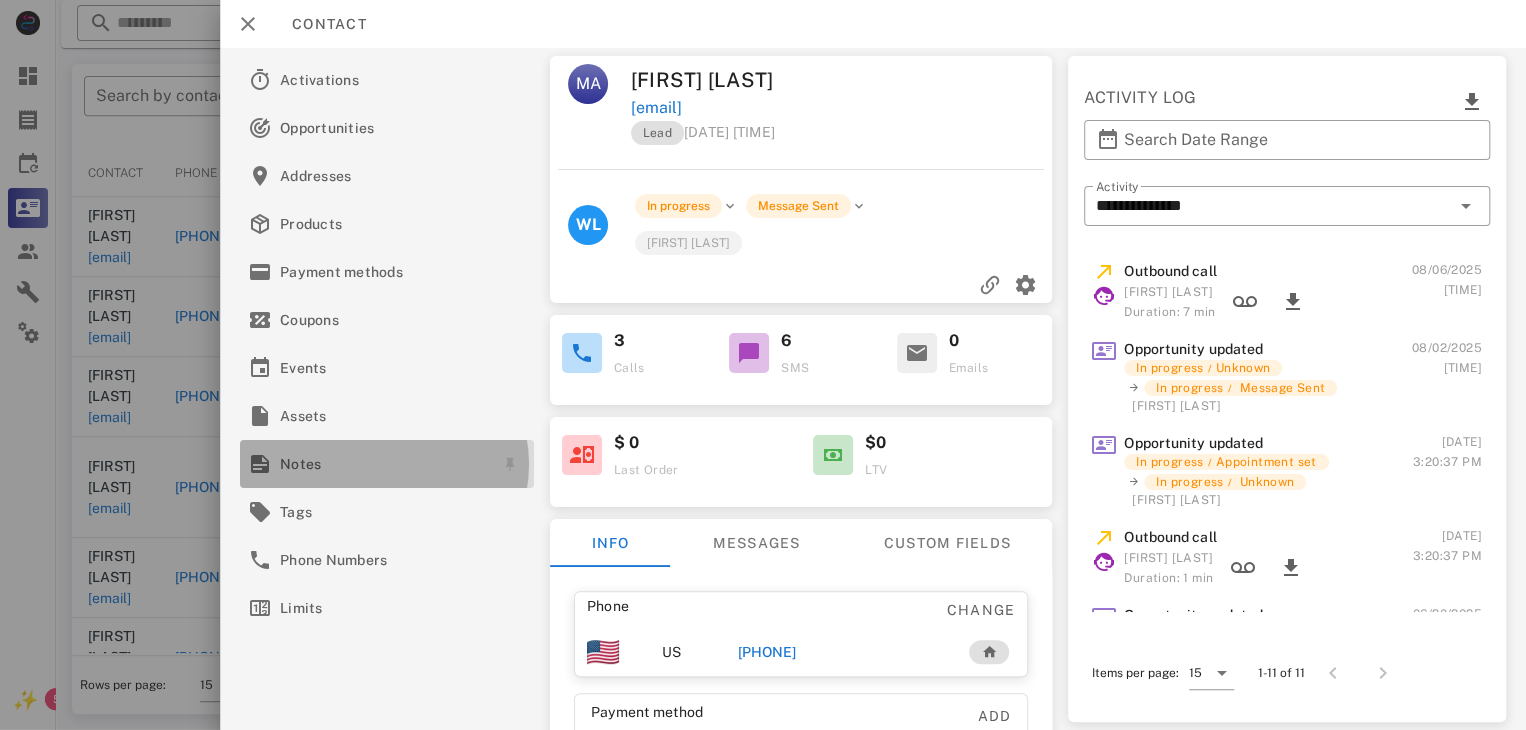 click on "Notes" at bounding box center [383, 464] 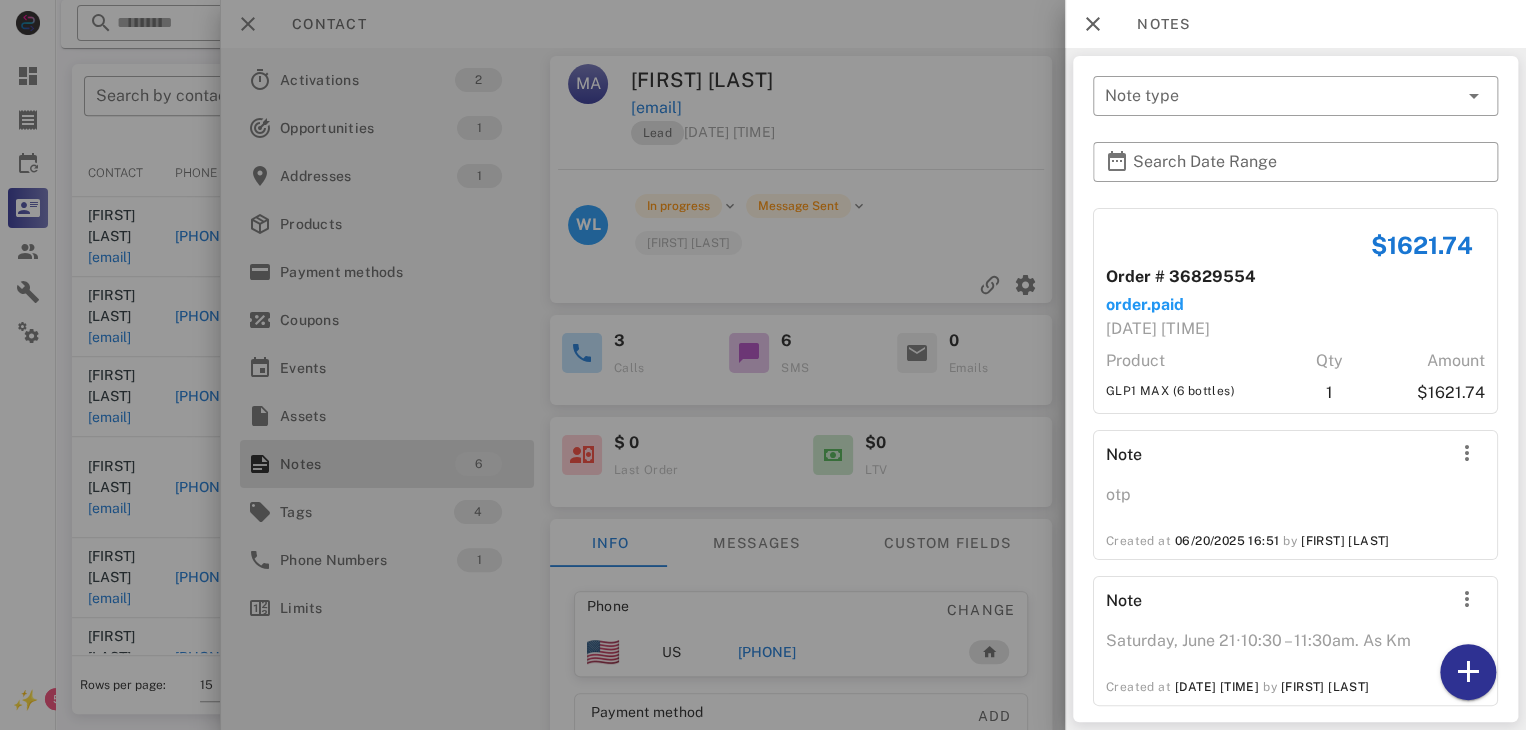 click at bounding box center (763, 365) 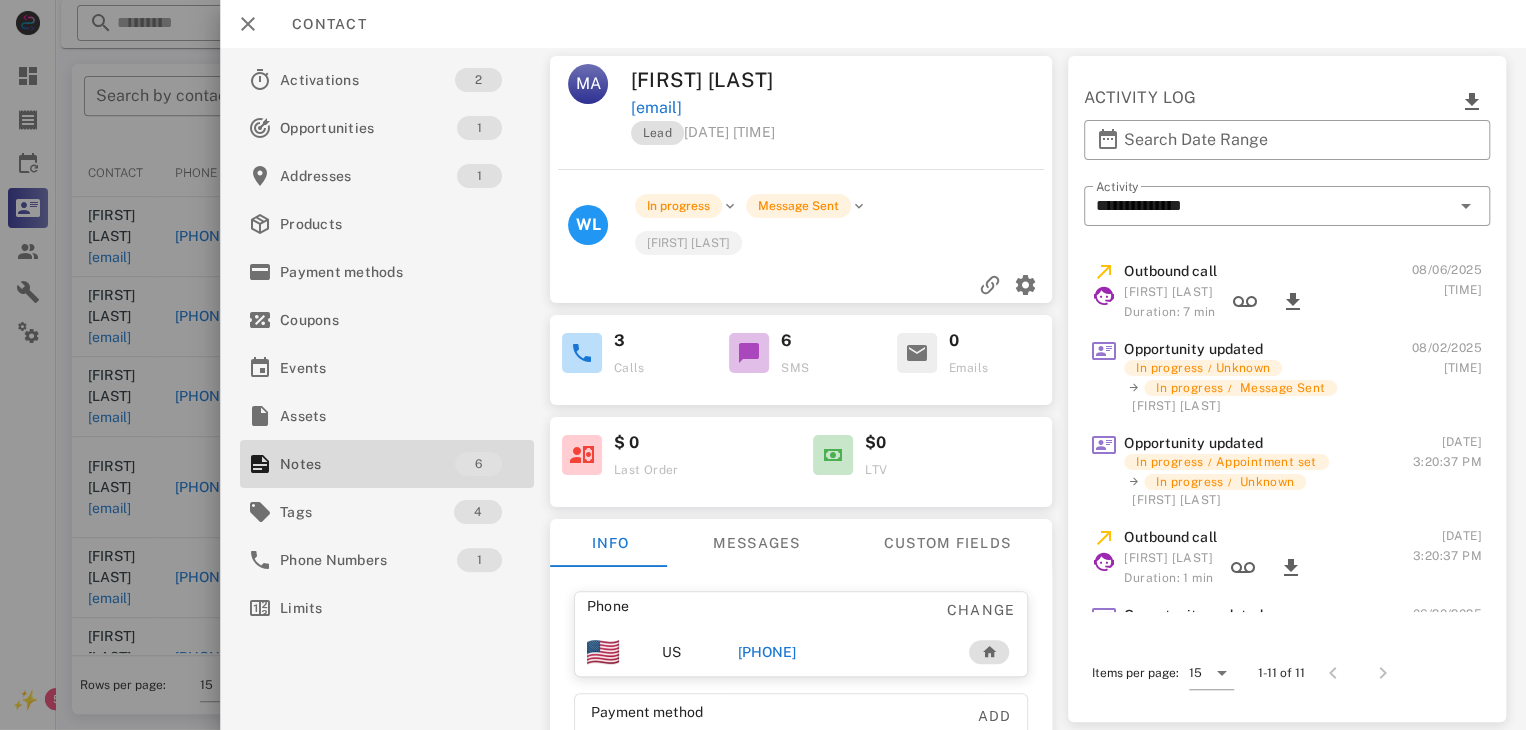 click on "+19792483475" at bounding box center (767, 652) 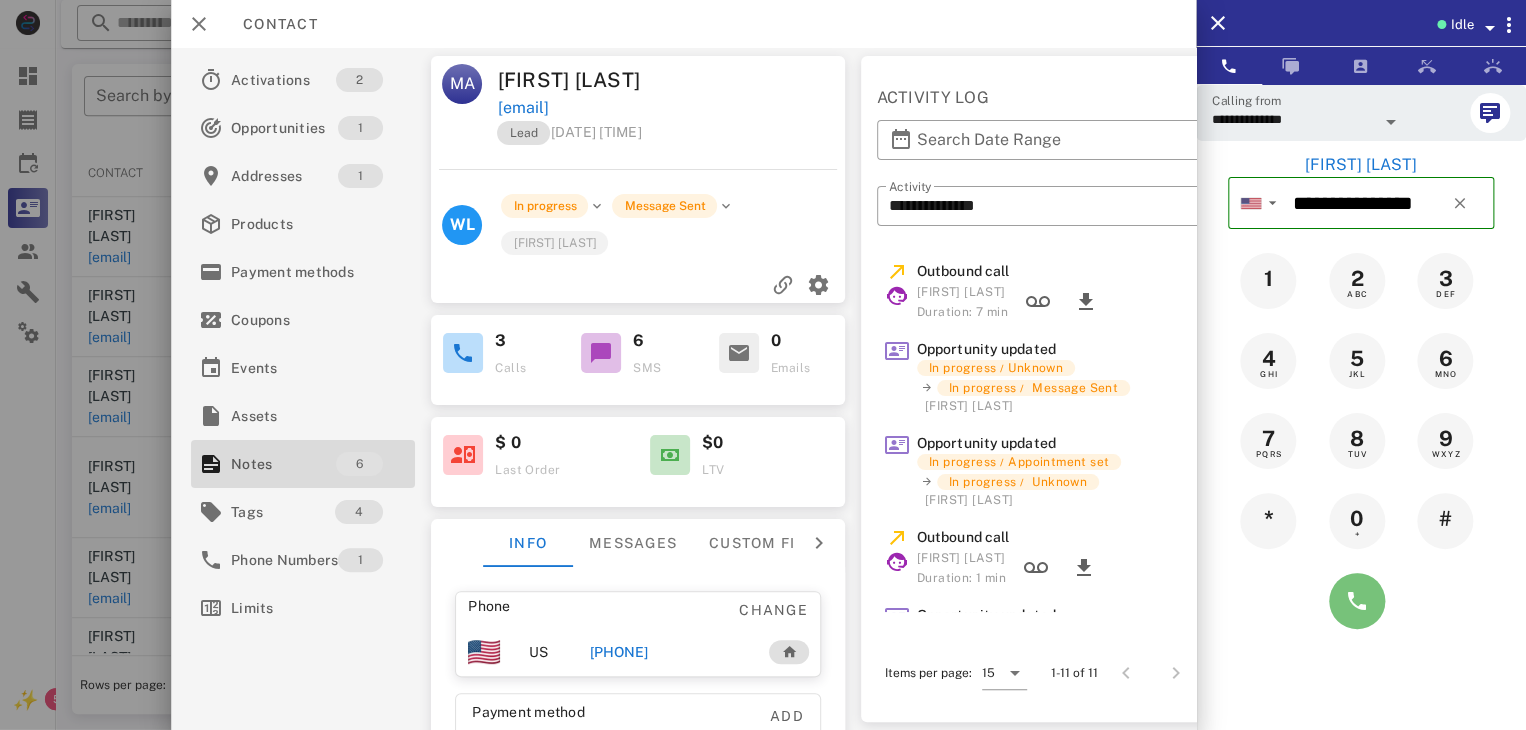 click at bounding box center (1357, 601) 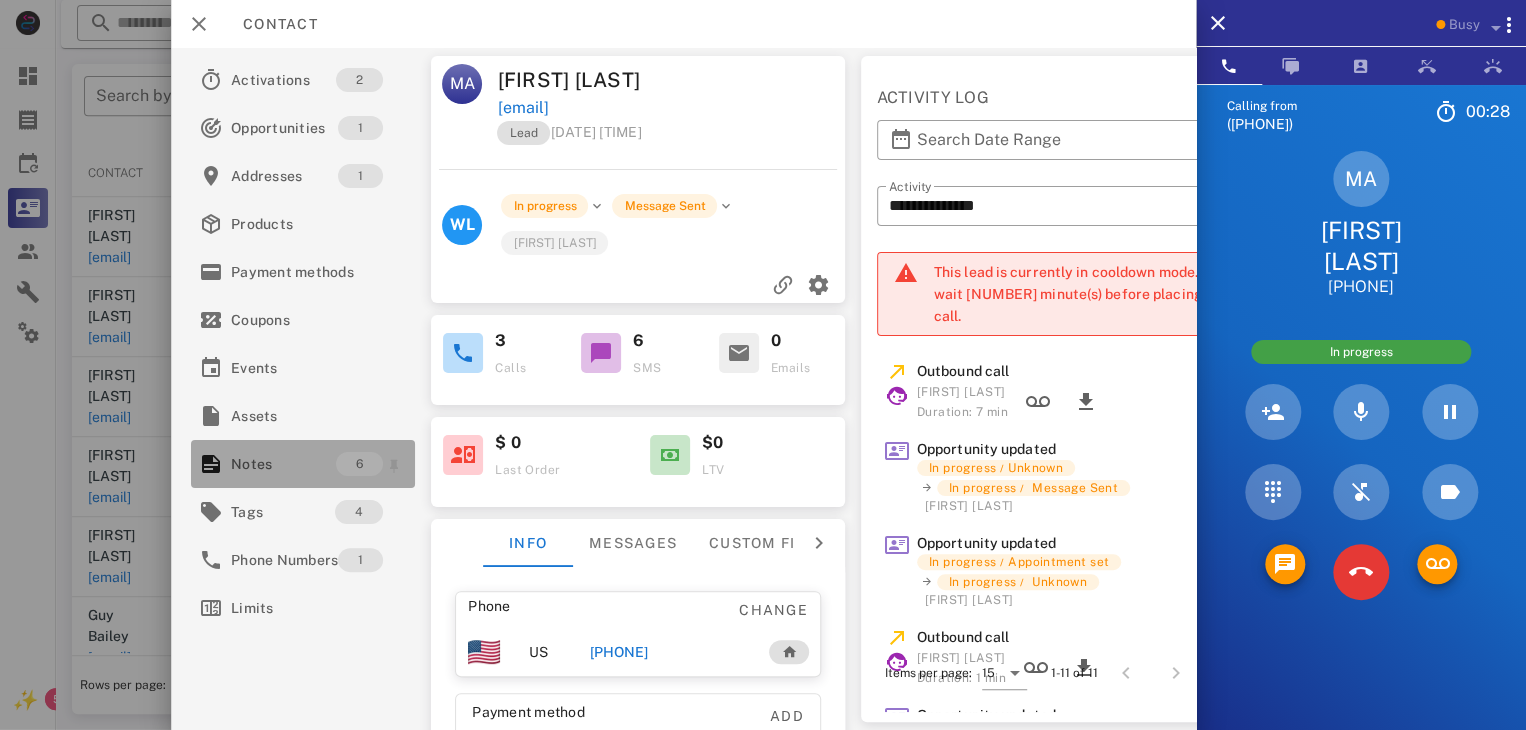 click on "Notes" at bounding box center (283, 464) 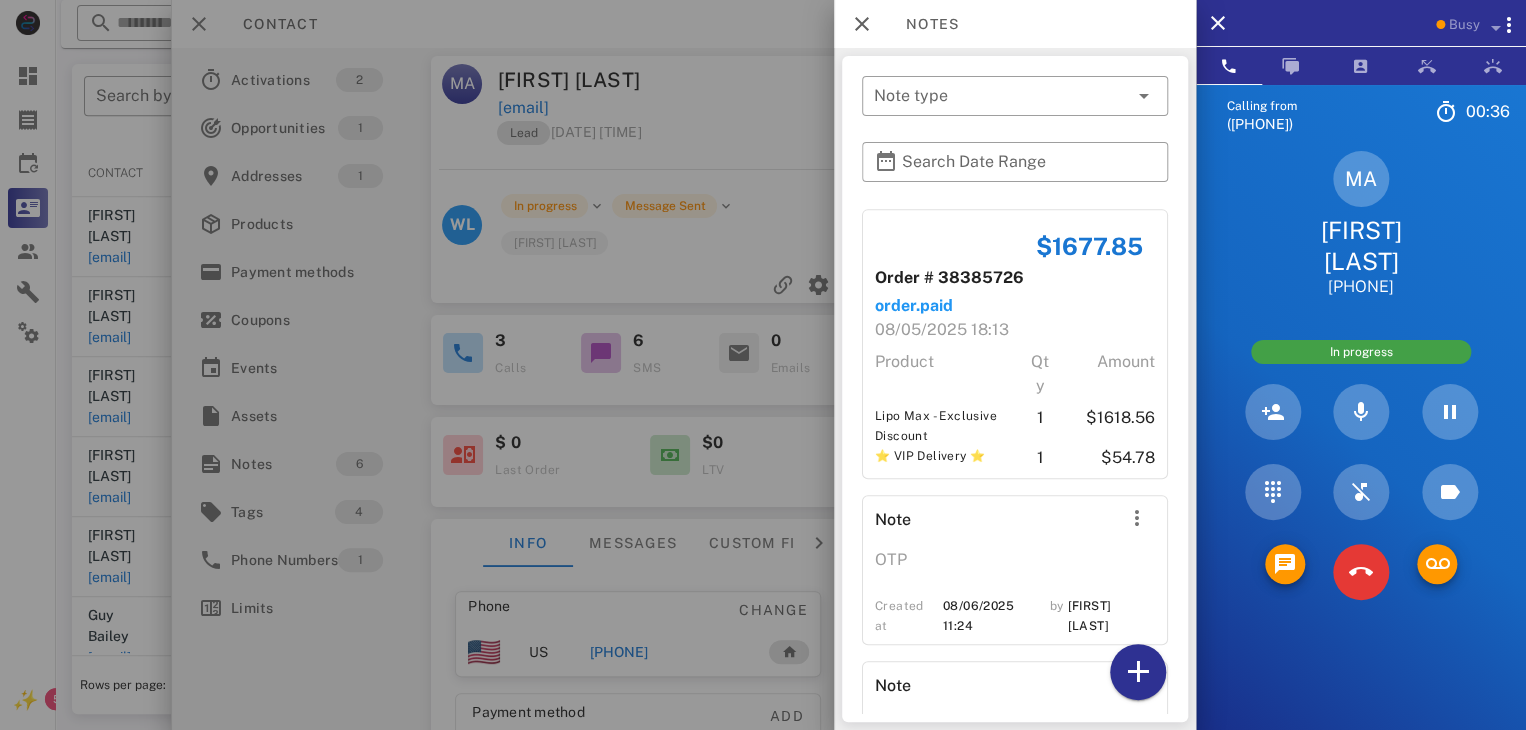 scroll, scrollTop: 700, scrollLeft: 0, axis: vertical 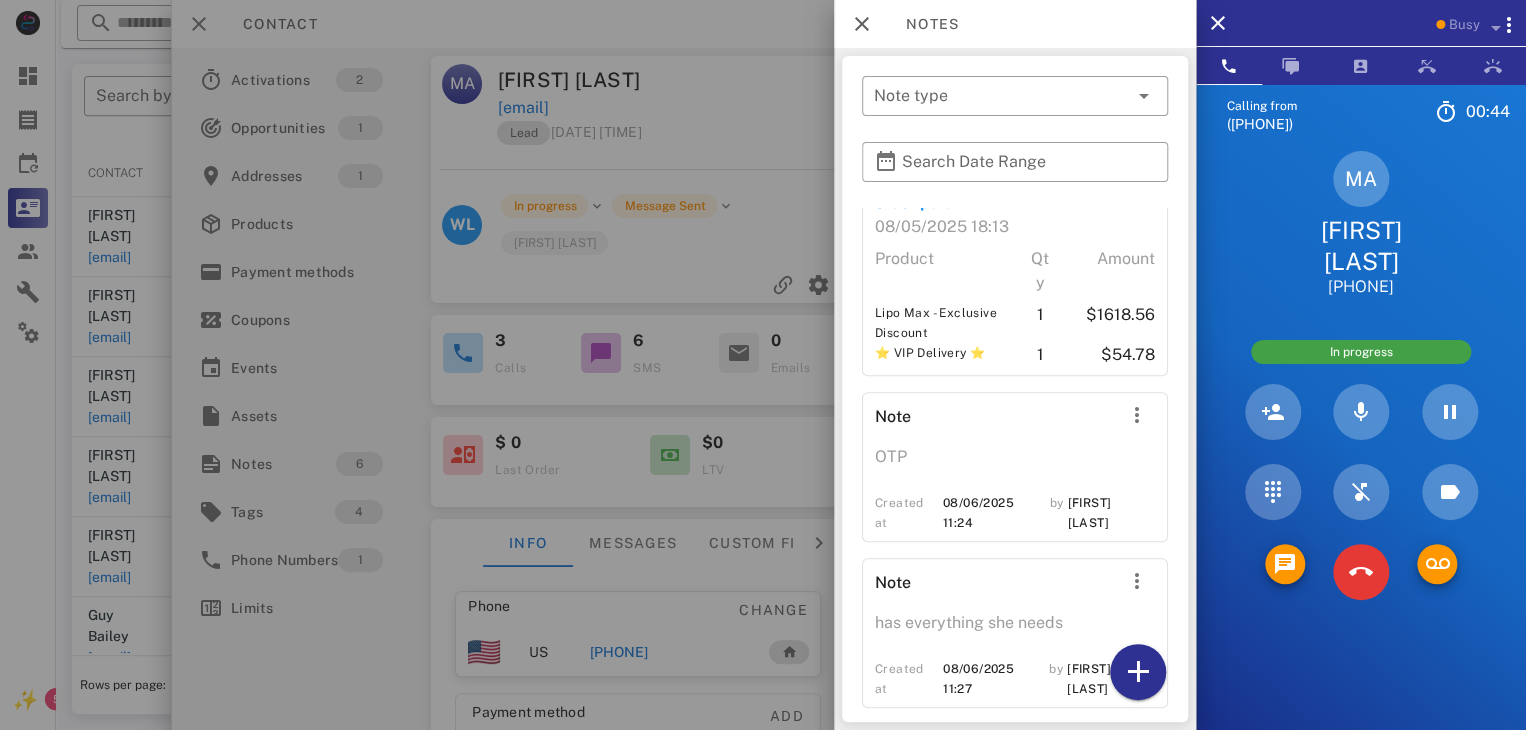 click on "​ Note type ​ Search Date Range  $1621.74   Order # 36829554   order.paid   06/20/2025 18:32   Product Qty Amount  GLP1 MAX (6 bottles)  1 $1621.74  Note  otp  Created at   06/20/2025 16:51   by   Karina Mino   Note  Saturday, June 21⋅10:30 – 11:30am.
As
Km  Created at   06/20/2025 17:20   by   Karina Mino   $1677.85   Order # 38385726   order.paid   08/05/2025 18:13   Product Qty Amount  Lipo Max - Exclusive Discount  1 $1618.56  ⭐ VIP Delivery ⭐  1 $54.78  Note  OTP  Created at   08/06/2025 11:24   by   Chase Adams   Note  has everything she needs  Created at   08/06/2025 11:27   by   Chase Adams" at bounding box center (1015, 389) 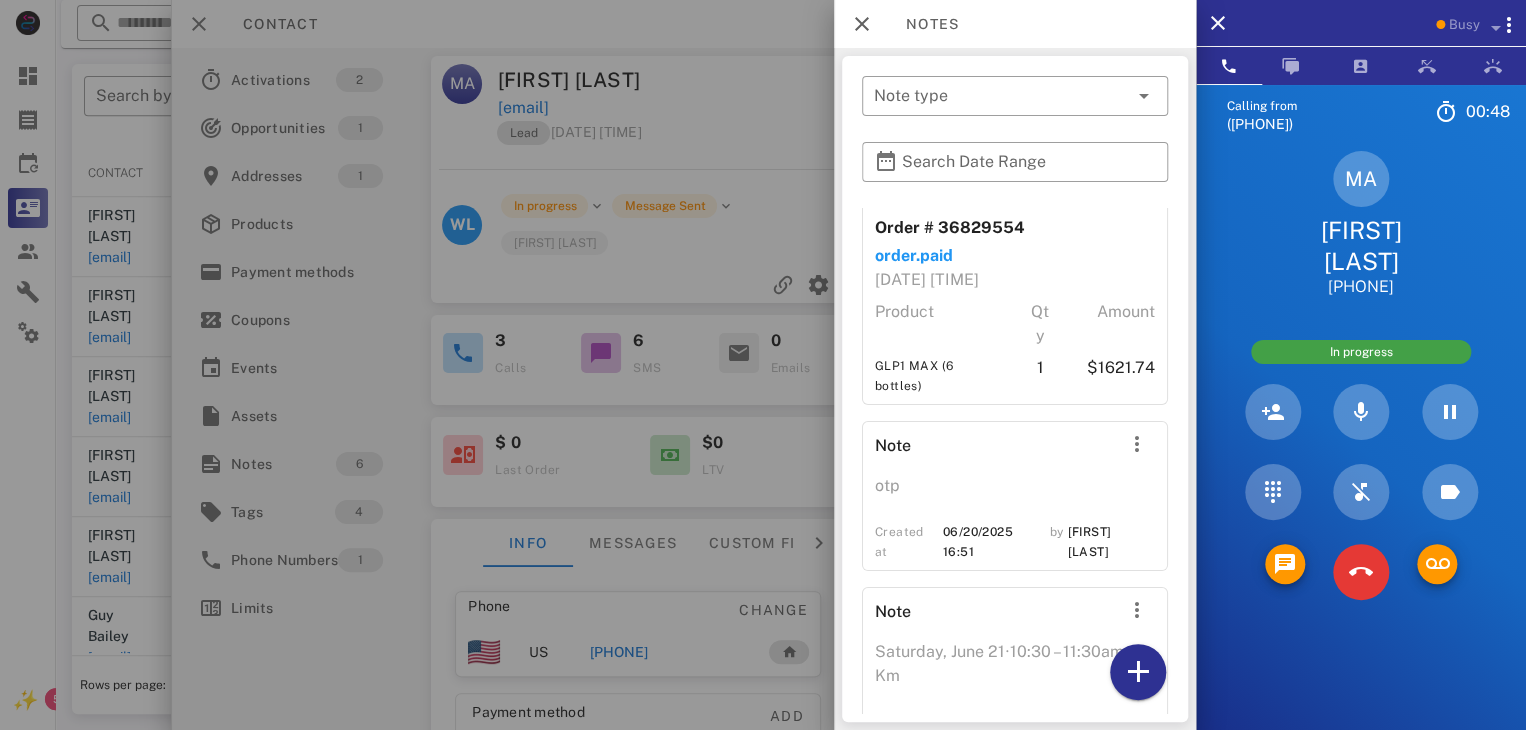 scroll, scrollTop: 48, scrollLeft: 0, axis: vertical 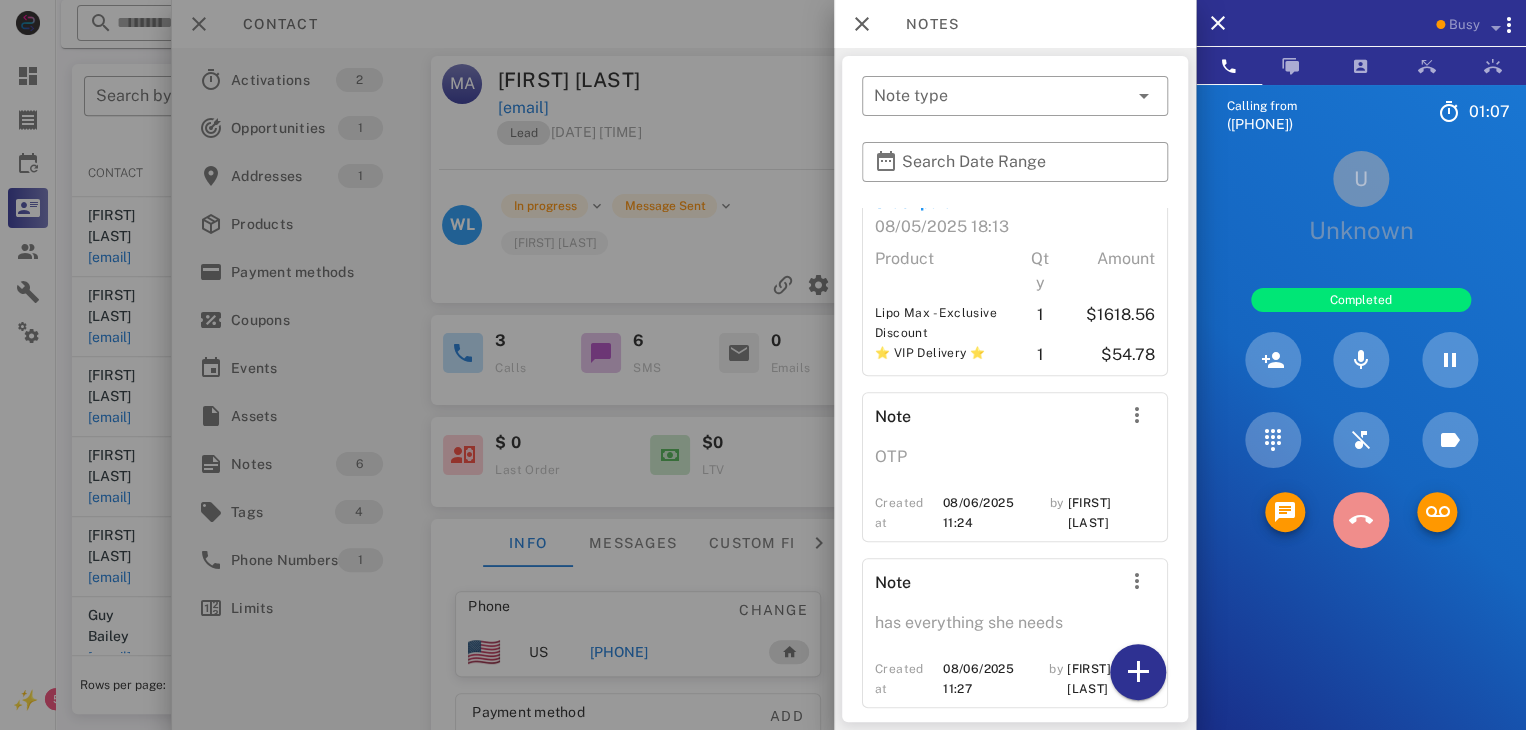 click at bounding box center (1361, 520) 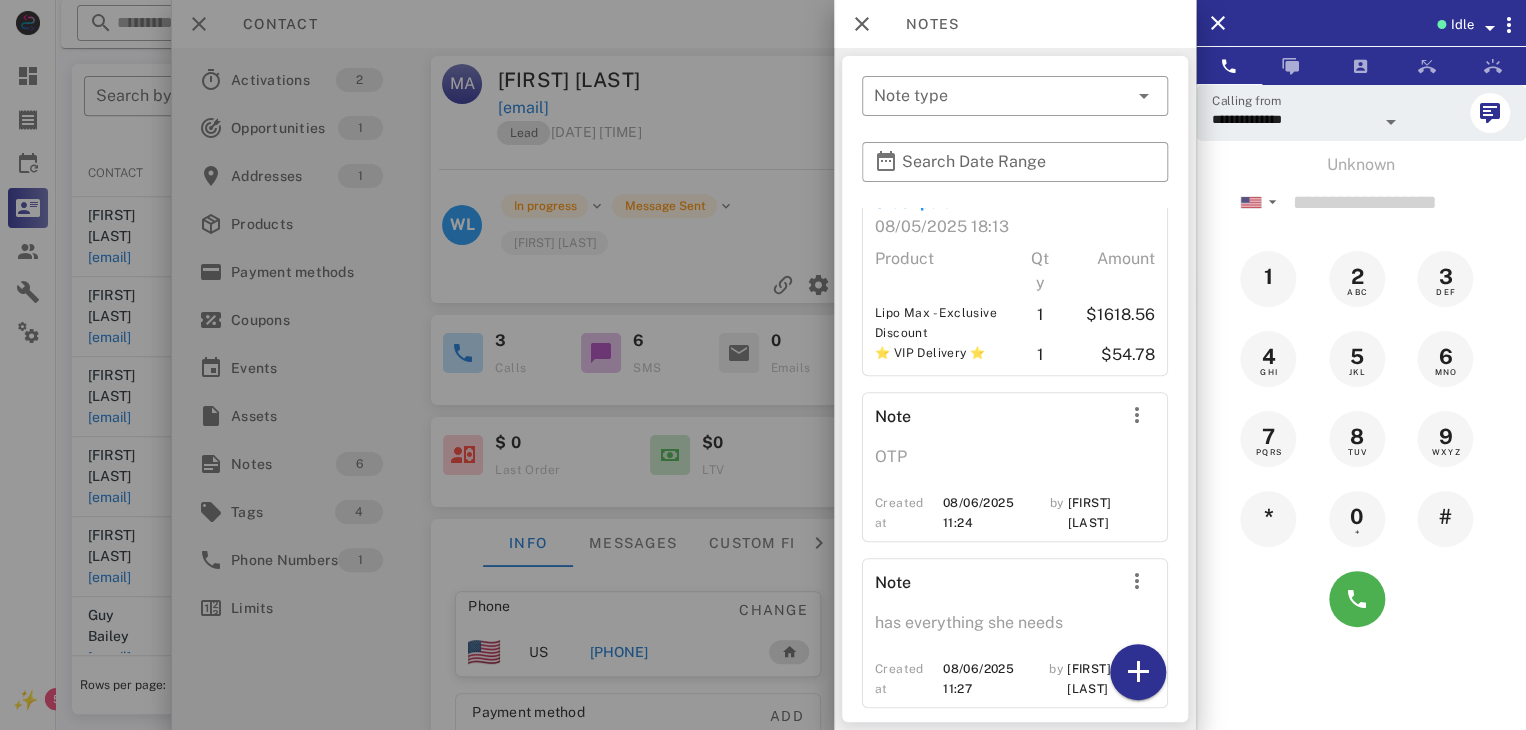 click at bounding box center [763, 365] 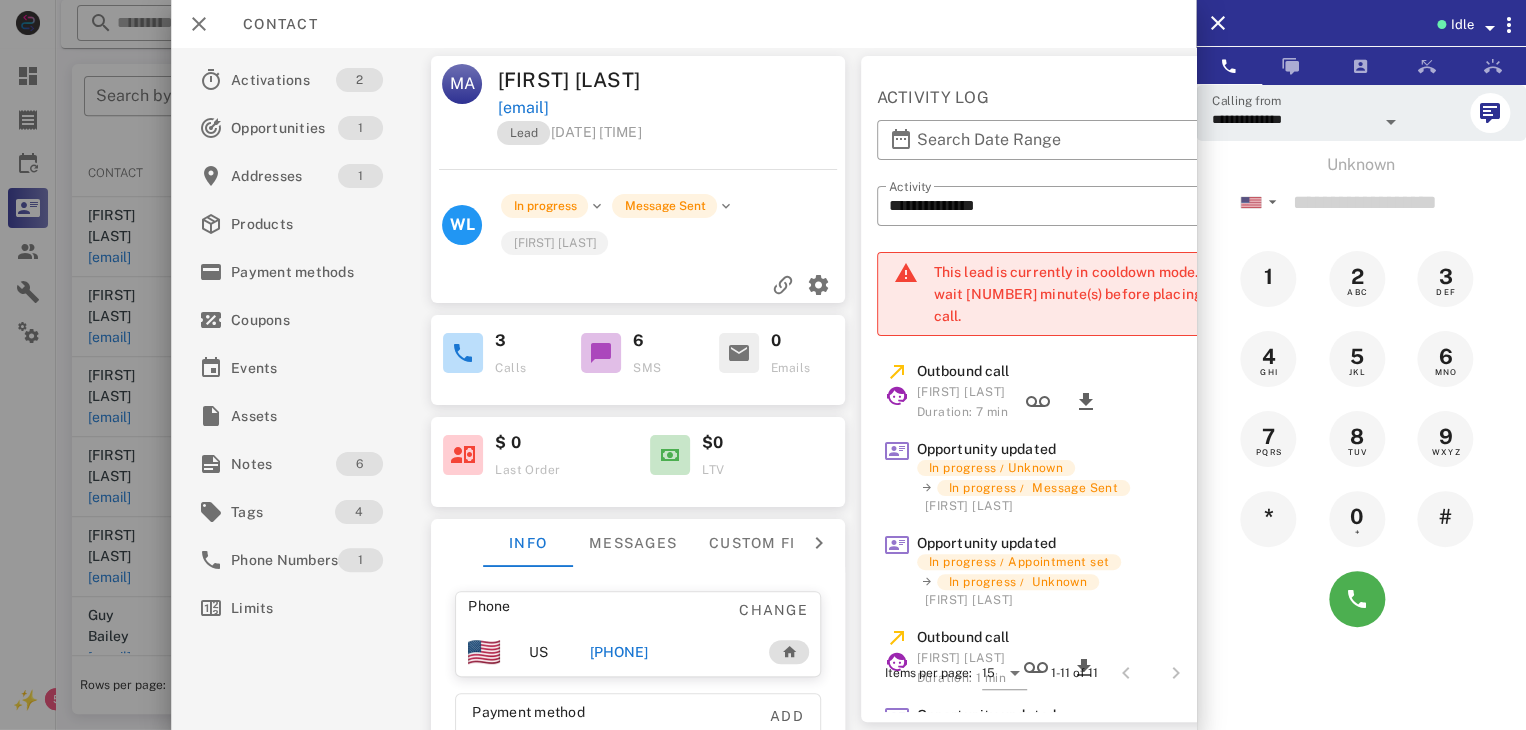 click at bounding box center (763, 365) 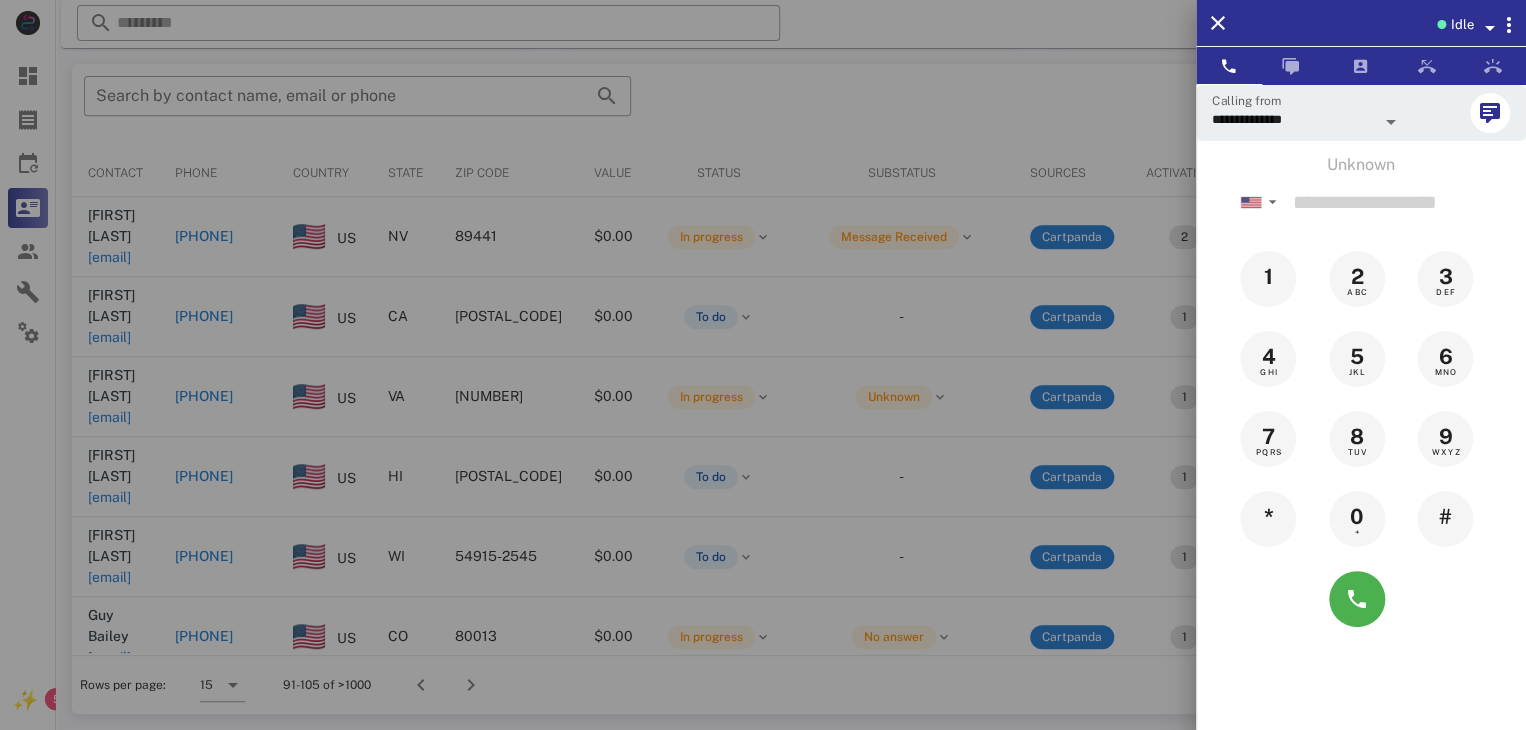 click at bounding box center [763, 365] 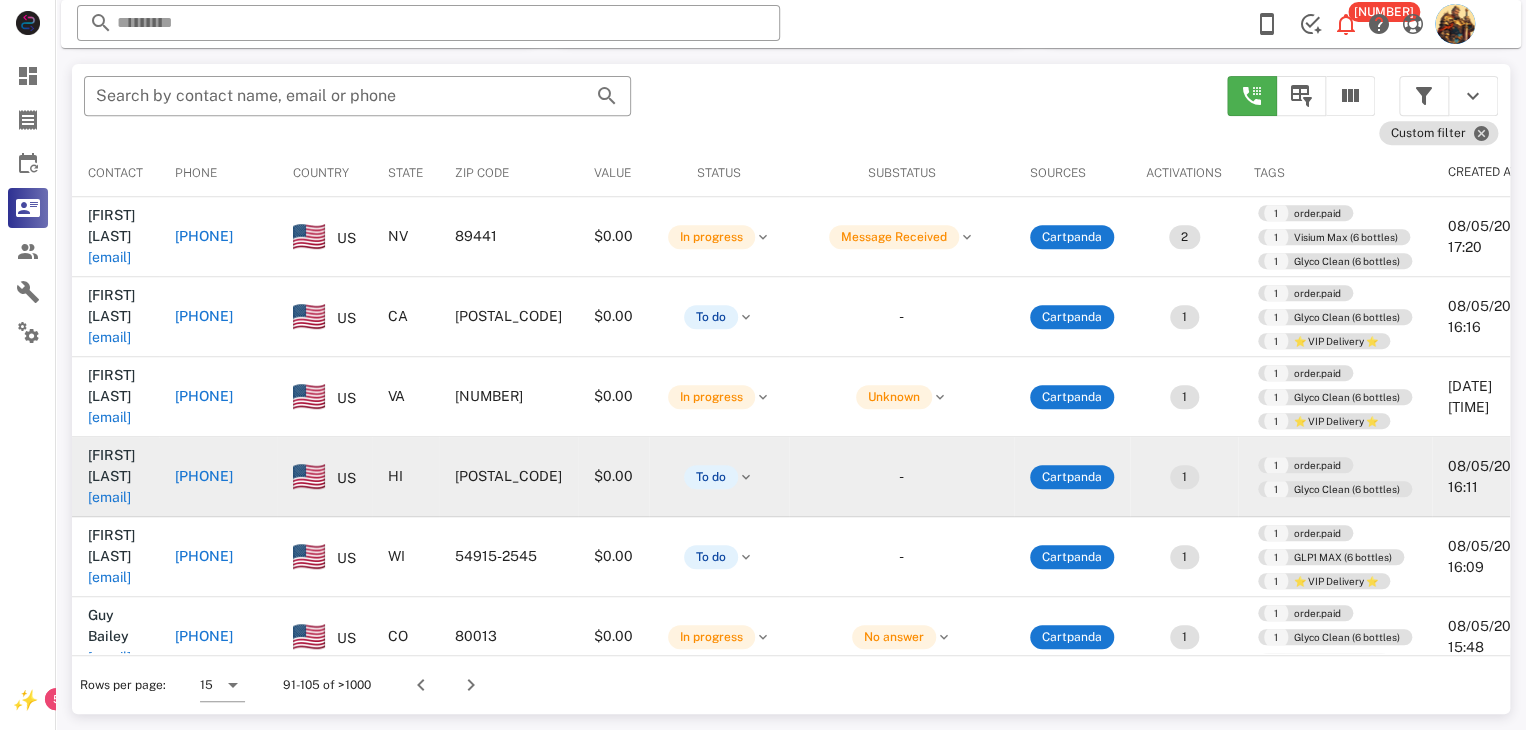 click on "samasama2k@aol.com" at bounding box center [109, 497] 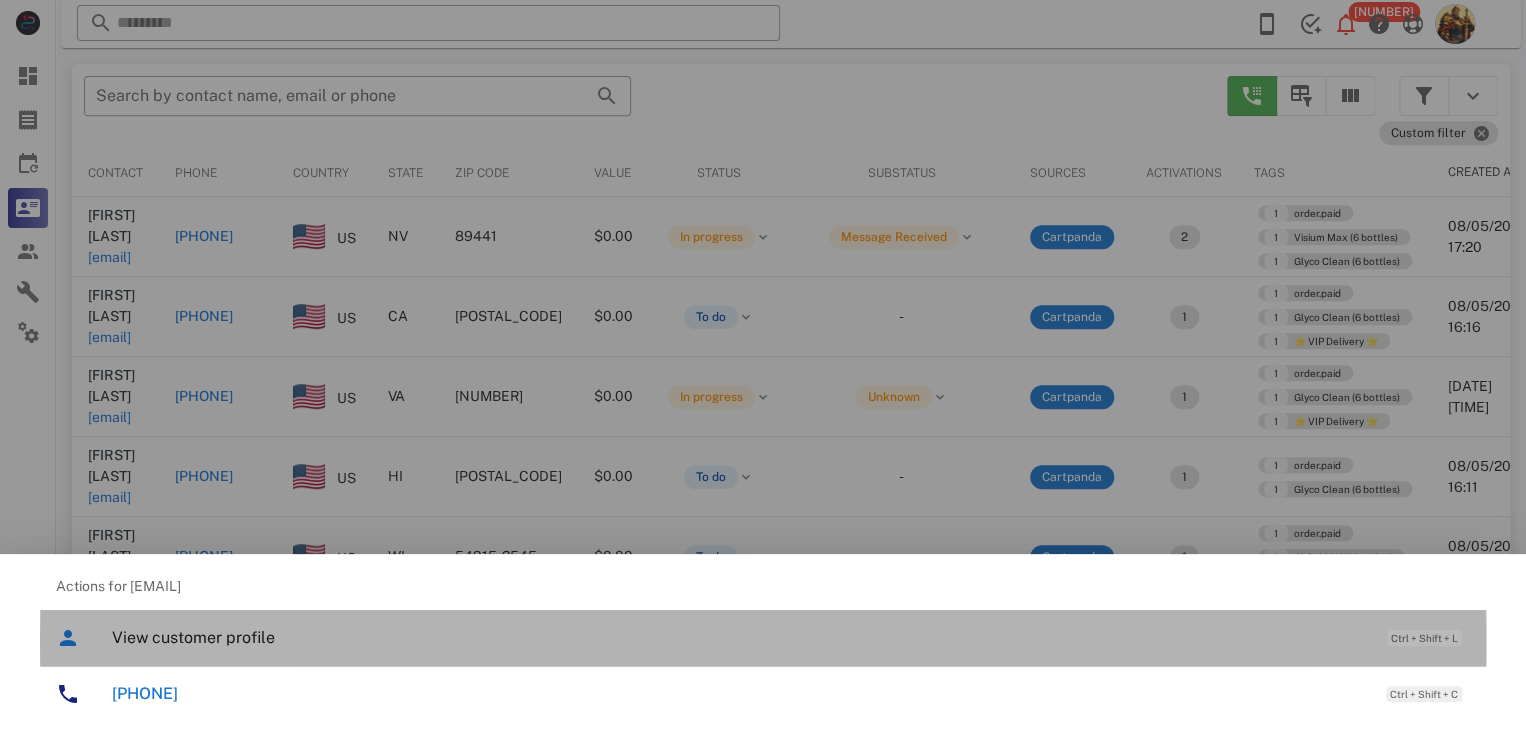 click on "View customer profile" at bounding box center [739, 637] 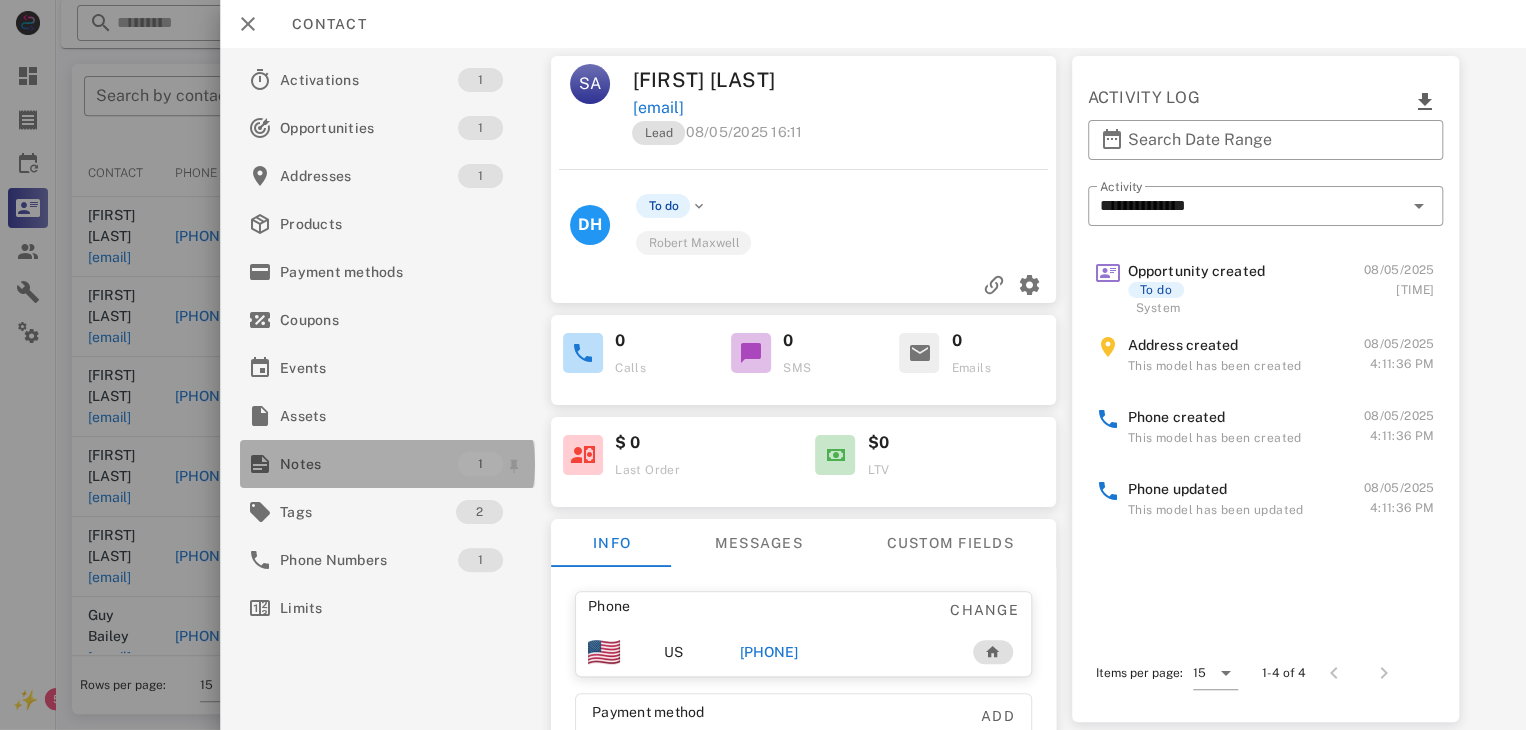 click on "Notes" at bounding box center [369, 464] 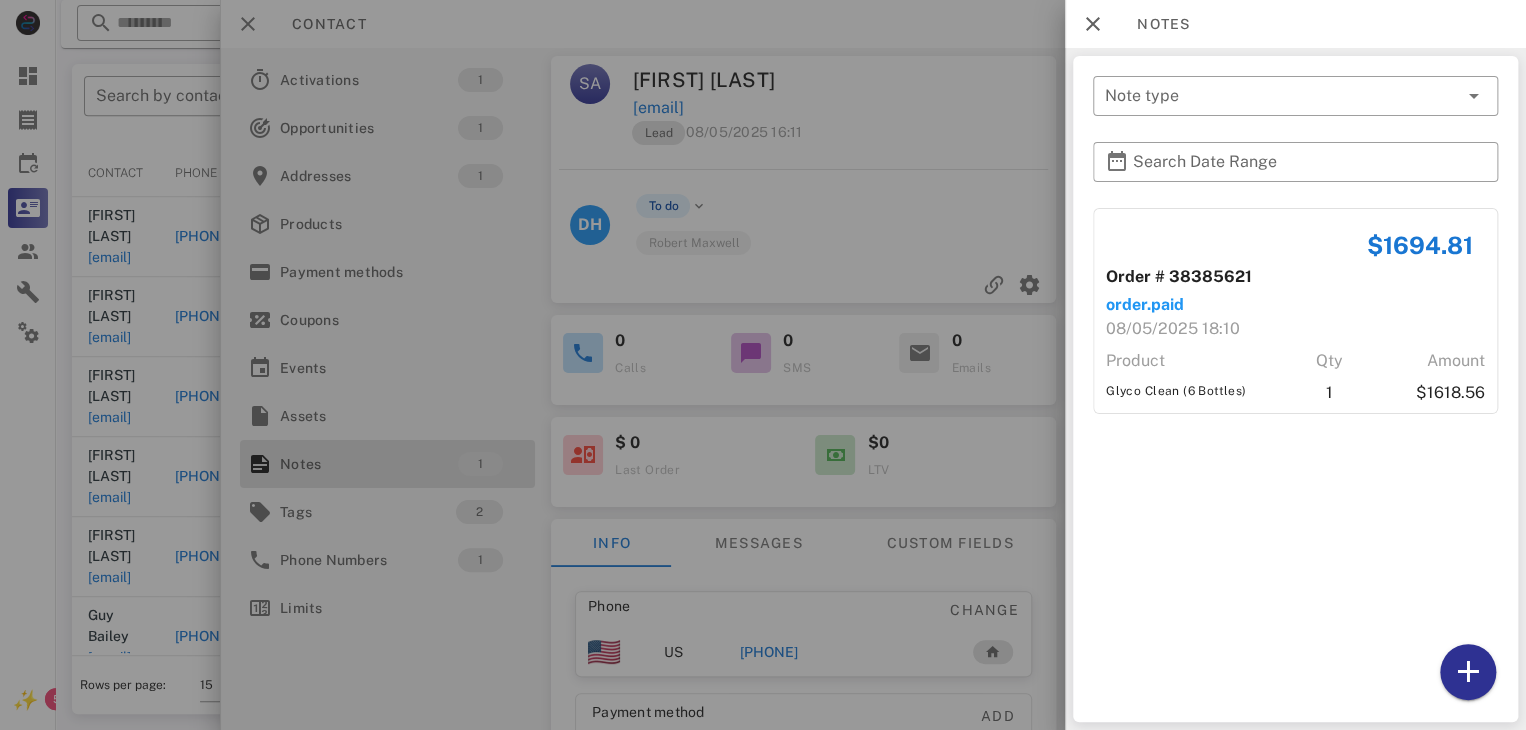 click at bounding box center (763, 365) 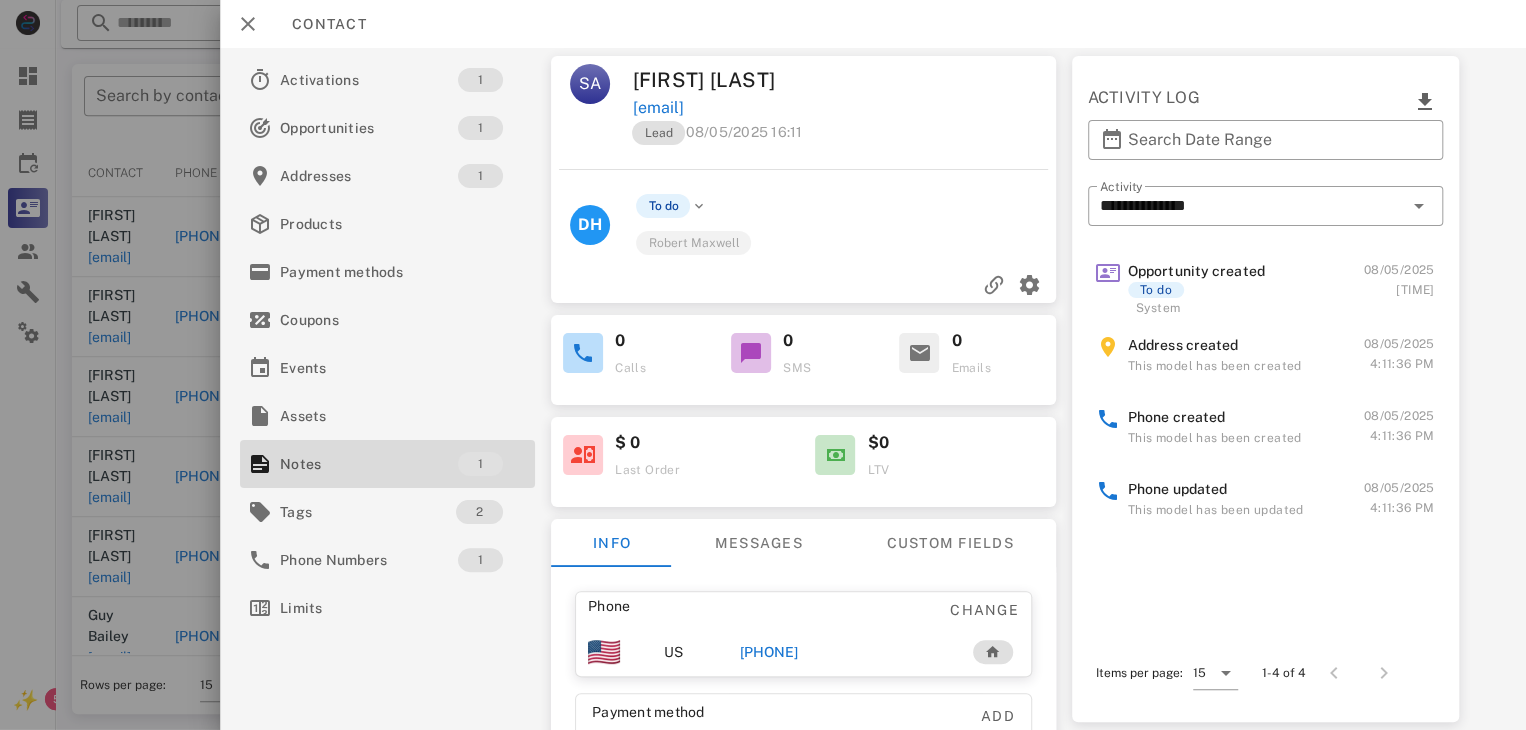 click at bounding box center (763, 365) 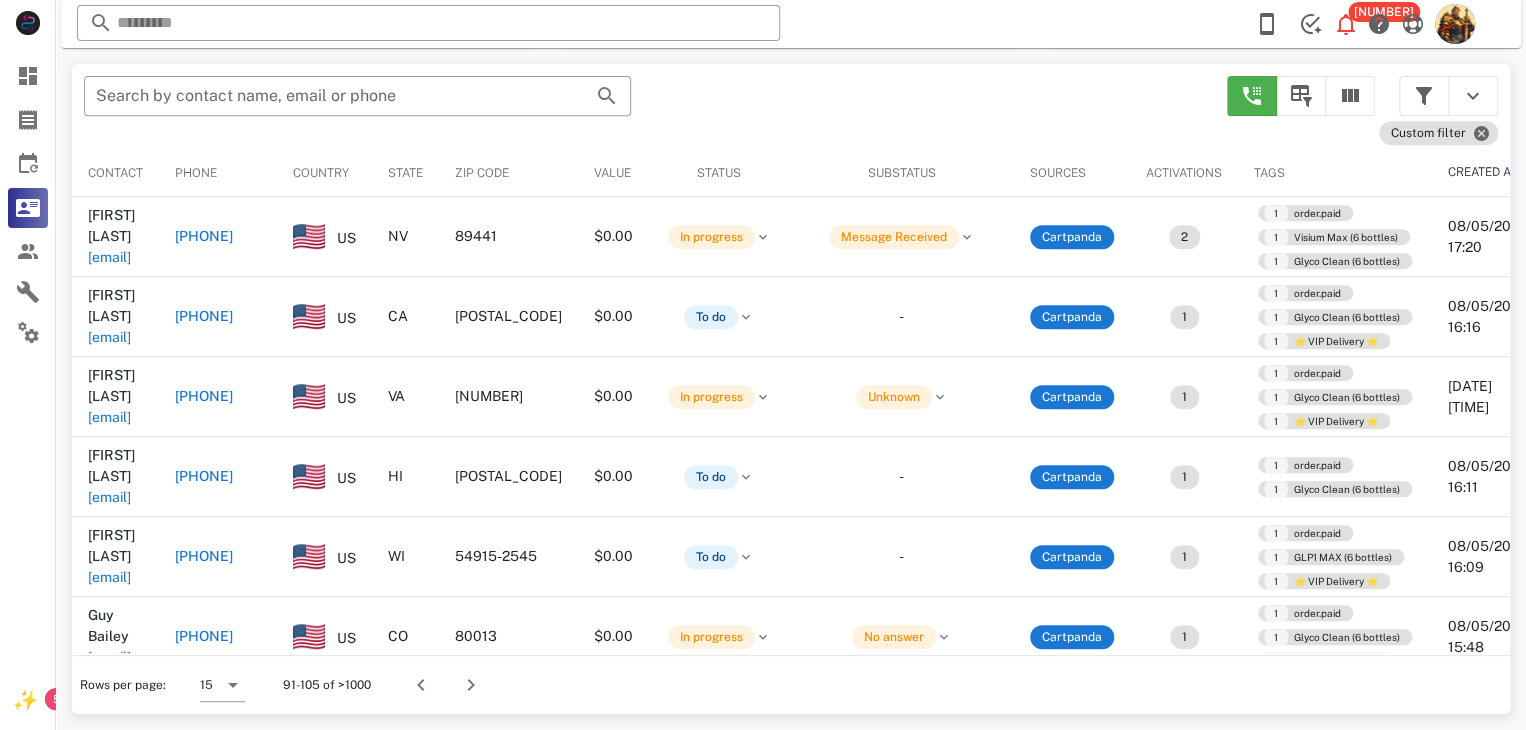 click on "Norman Ladewig" at bounding box center (111, 545) 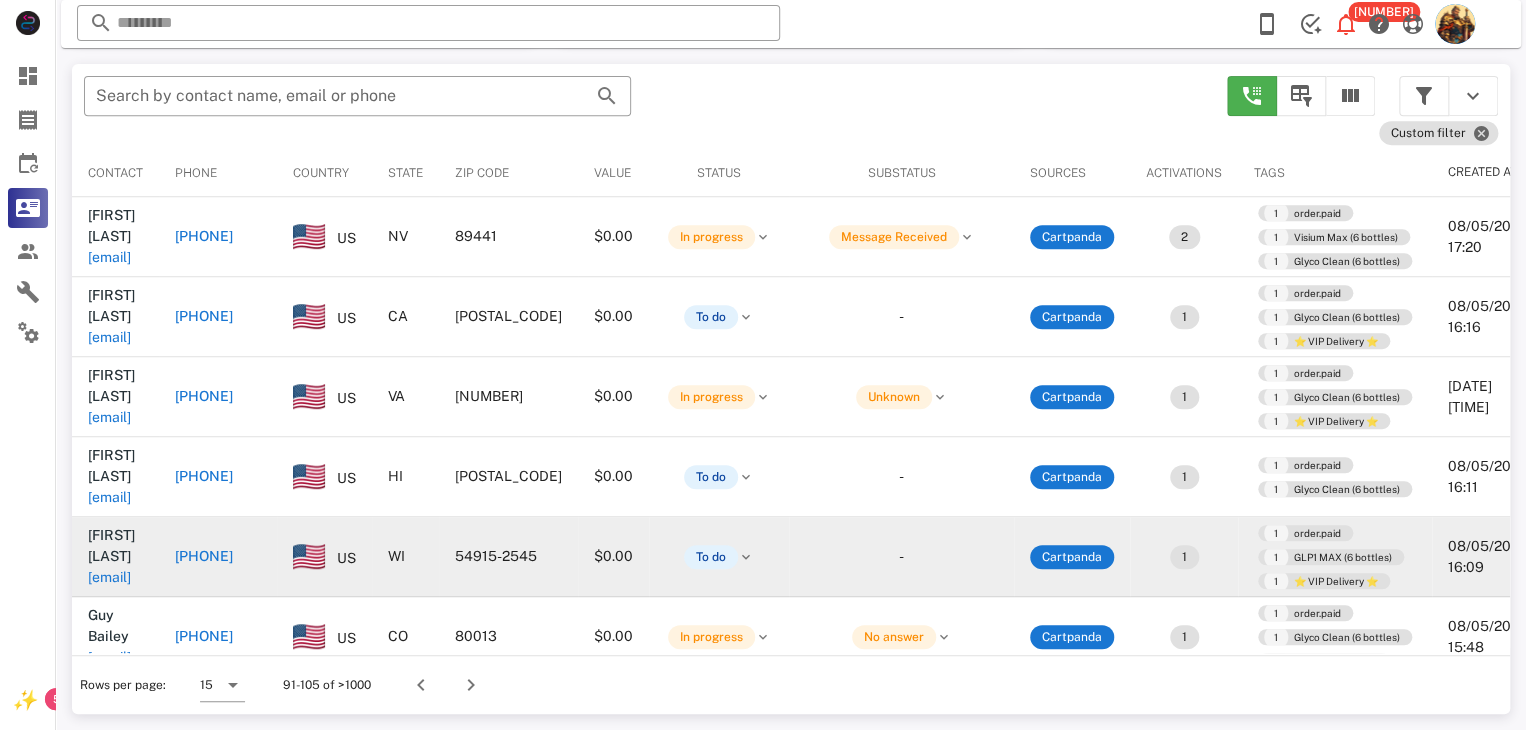 click on "norman.ladewig@gmail.com" at bounding box center (109, 577) 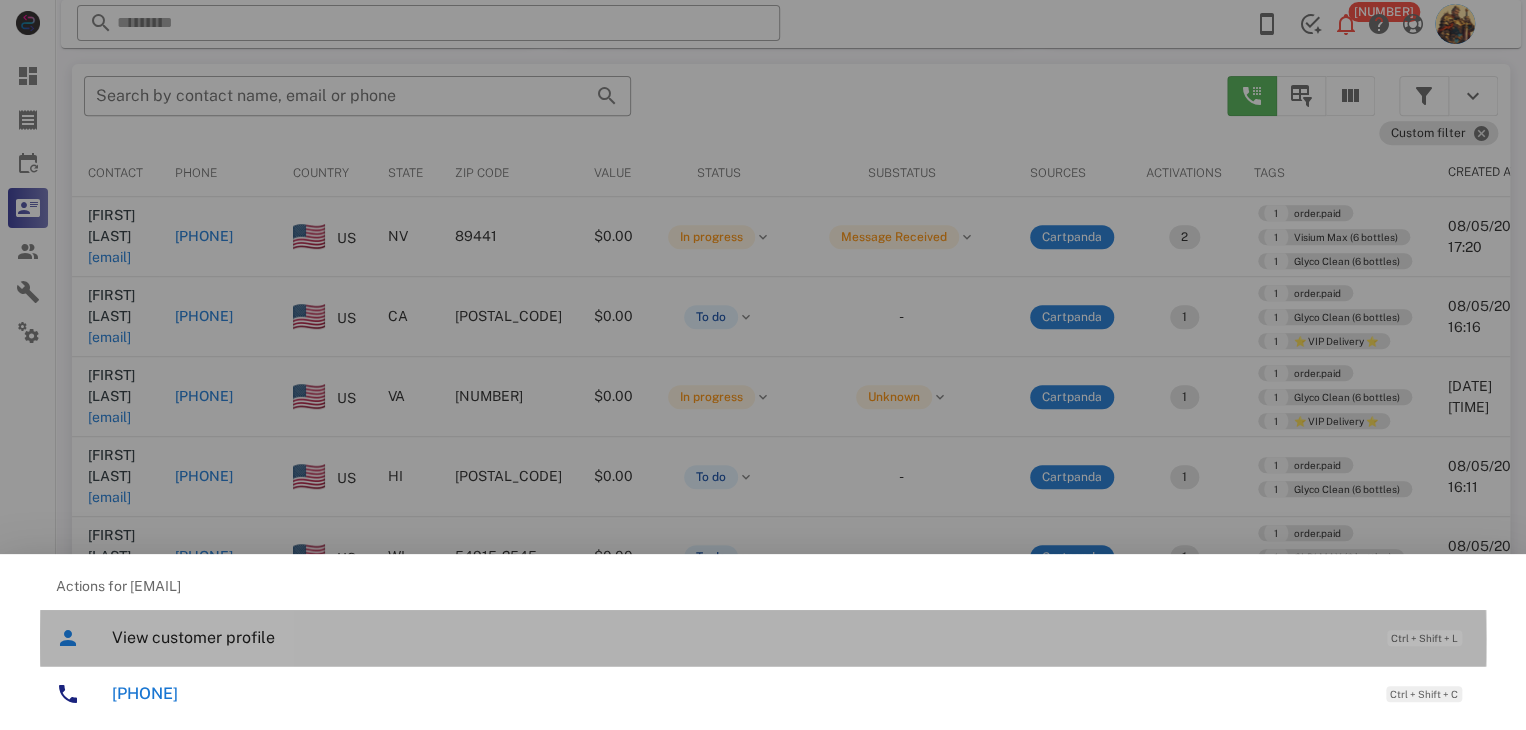 click on "View customer profile" at bounding box center [739, 637] 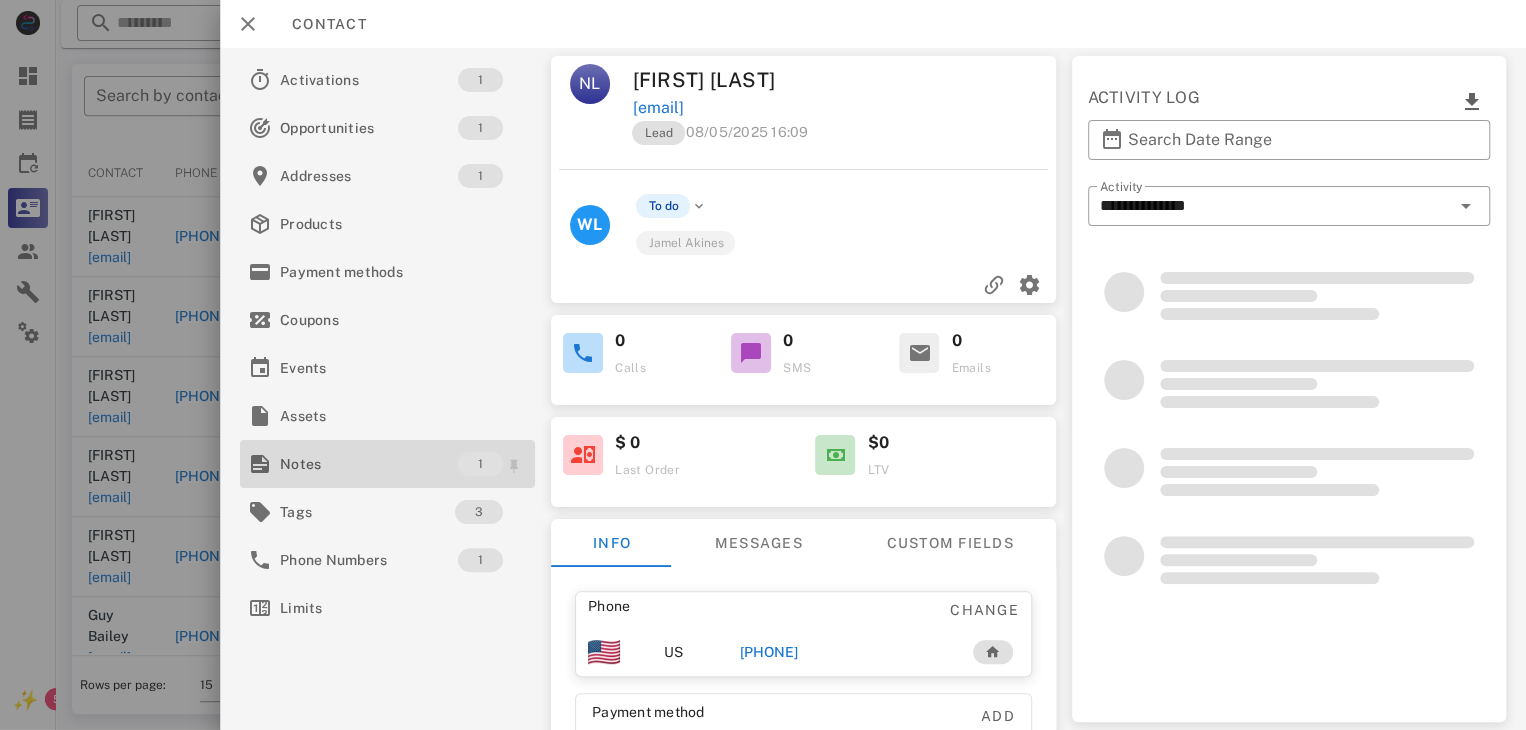 click on "Notes" at bounding box center (369, 464) 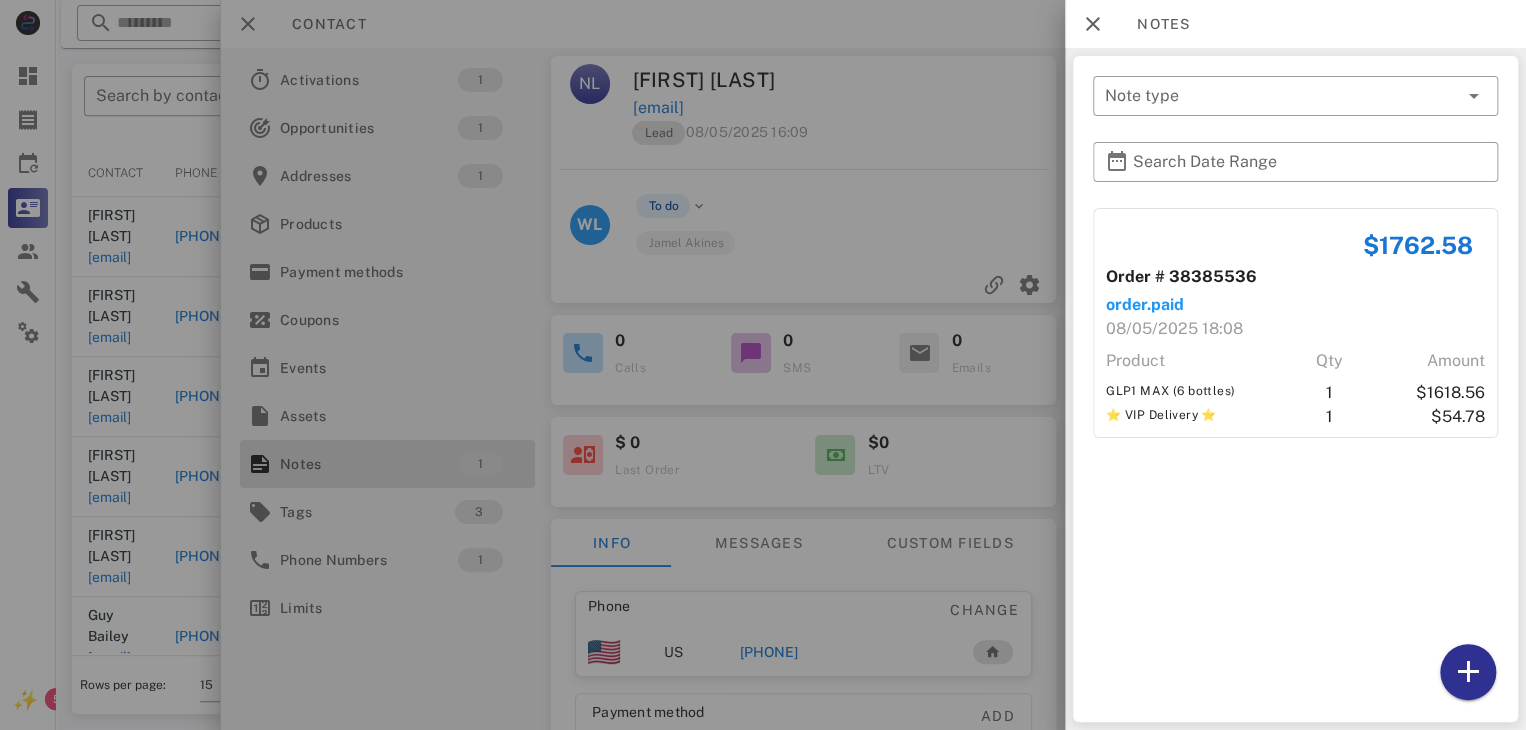 click at bounding box center [763, 365] 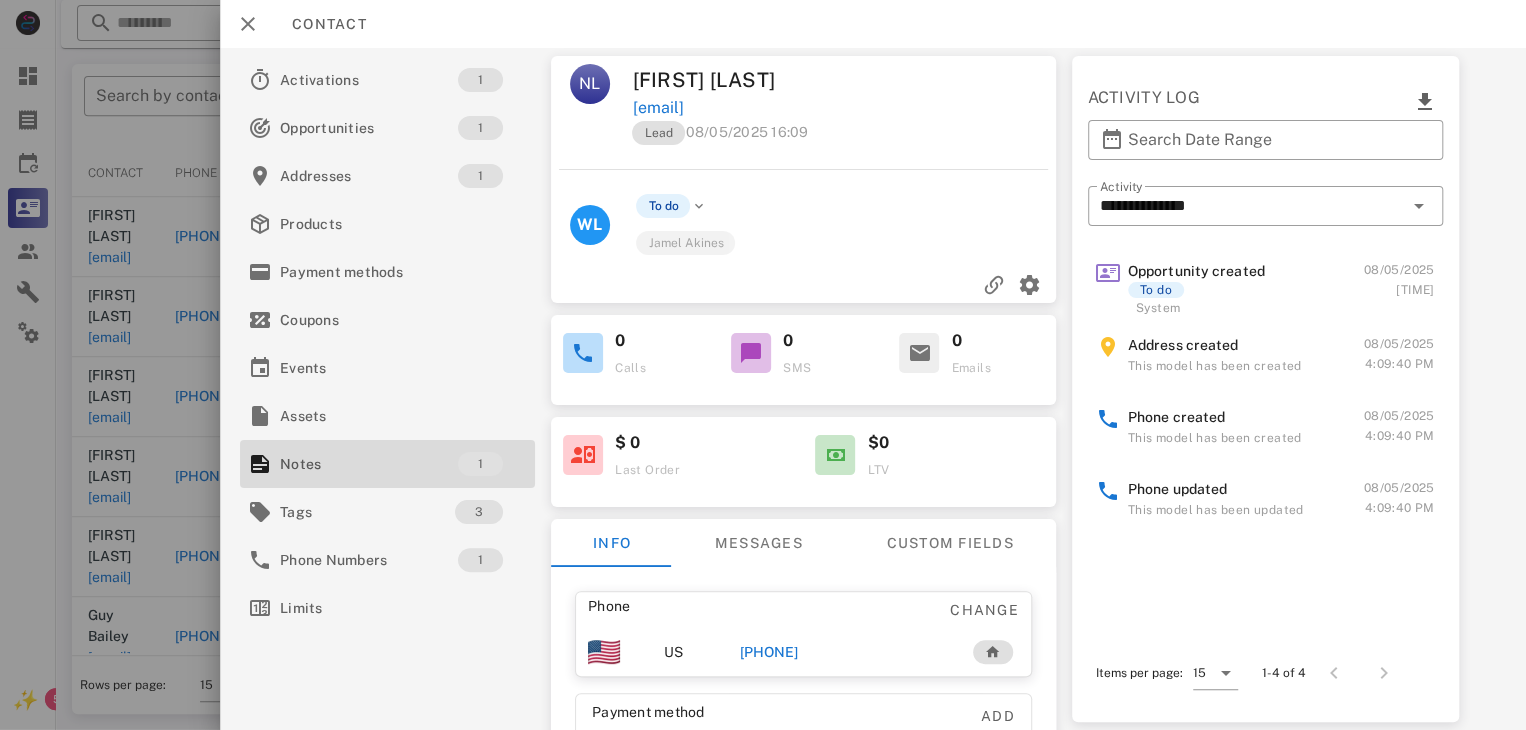 click on "+19202145605" at bounding box center (769, 652) 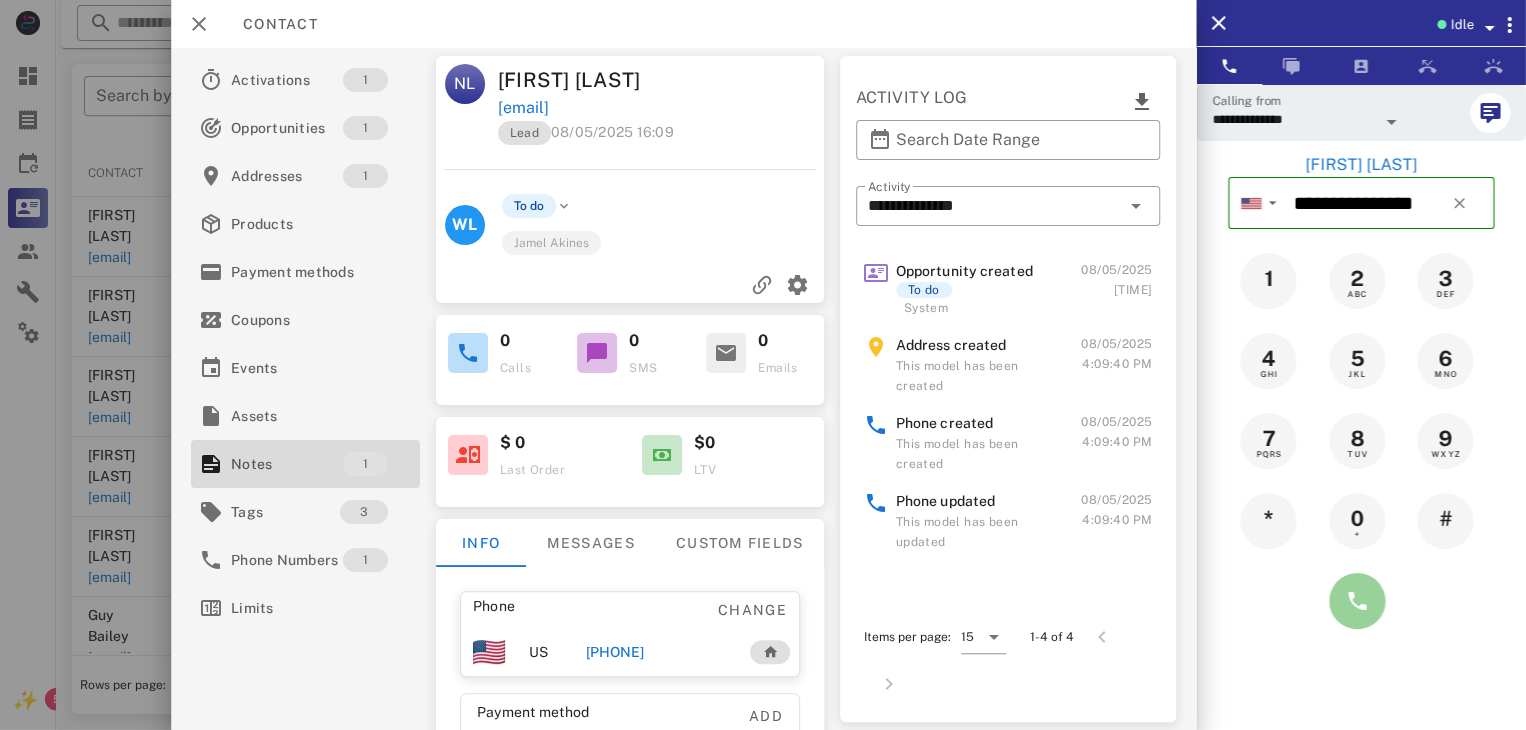 click at bounding box center [1357, 601] 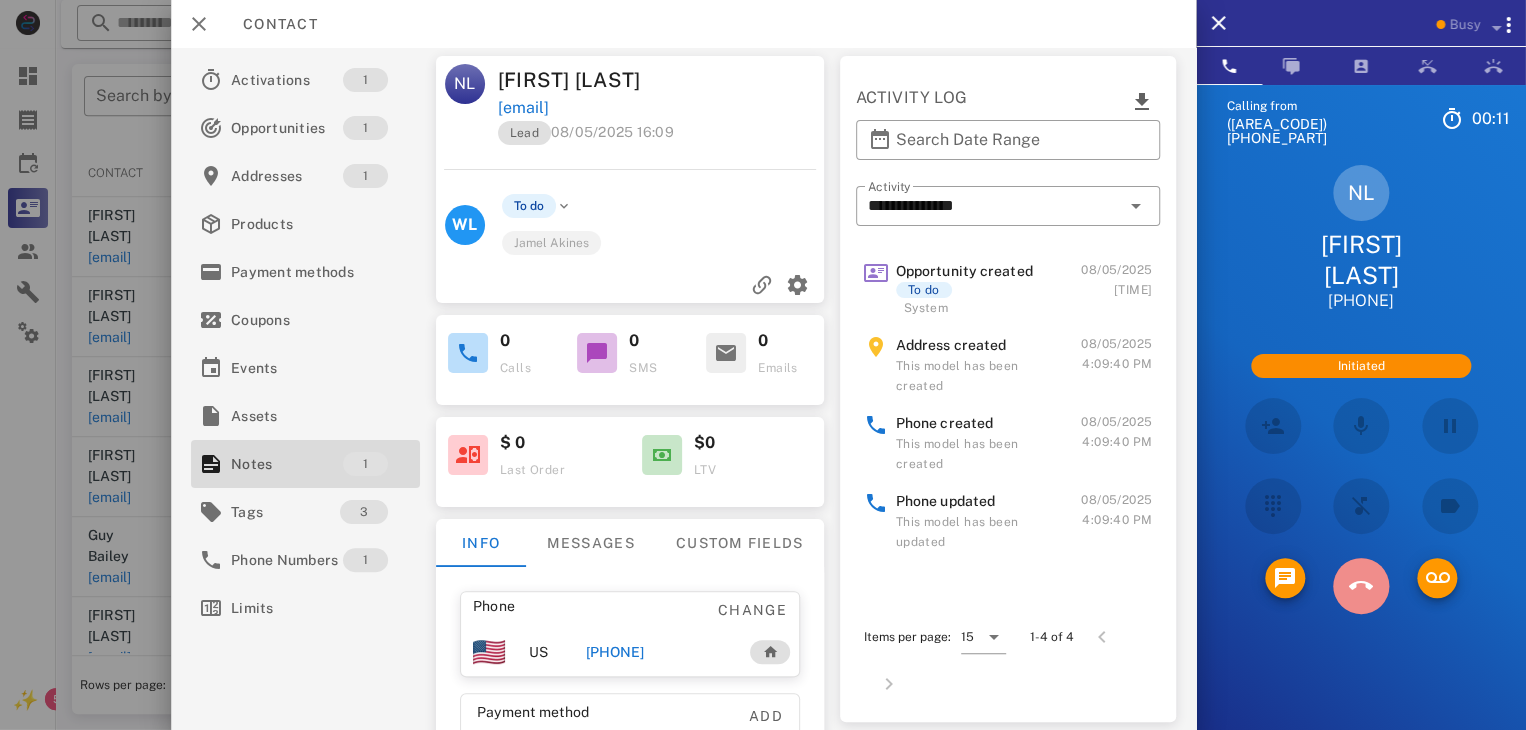 click at bounding box center [1361, 586] 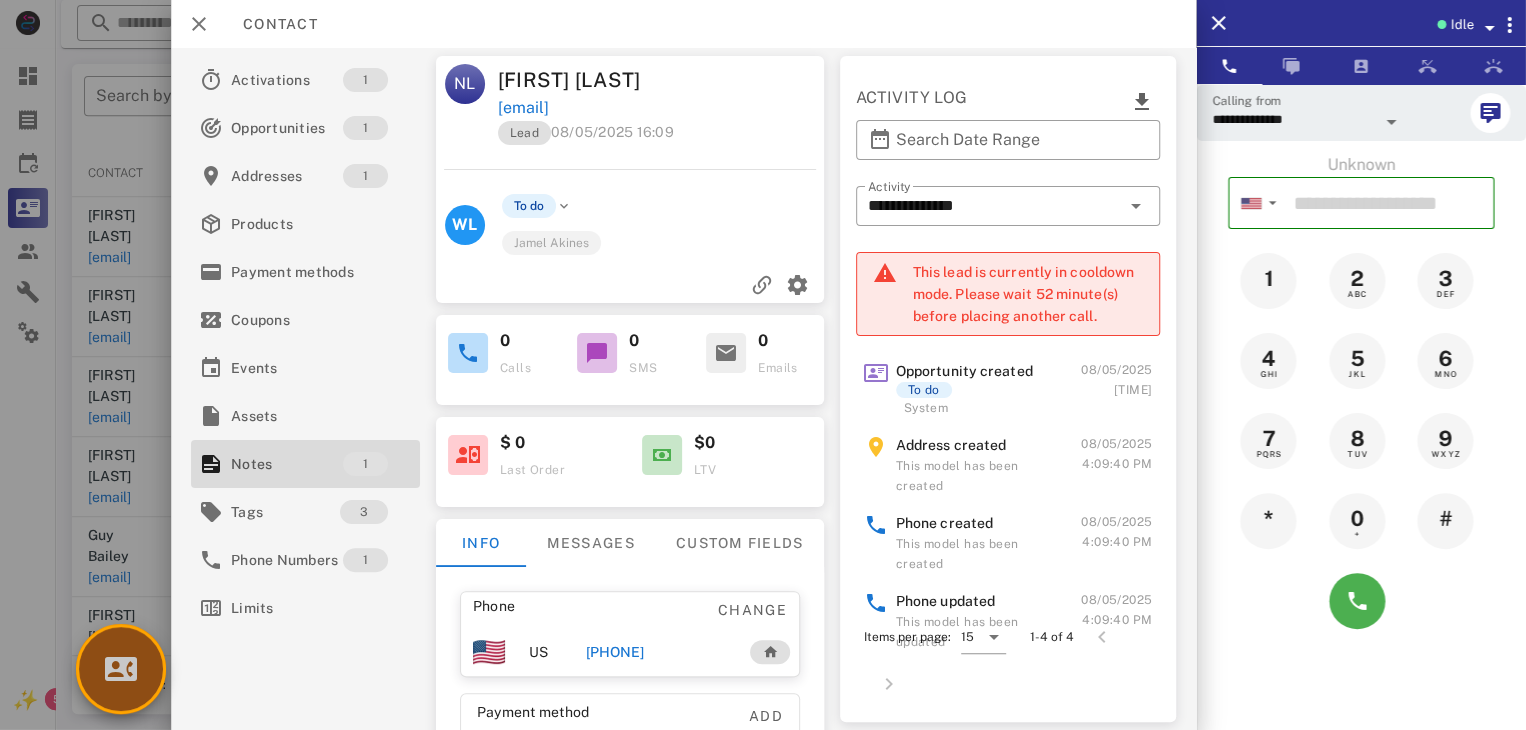 click at bounding box center [121, 669] 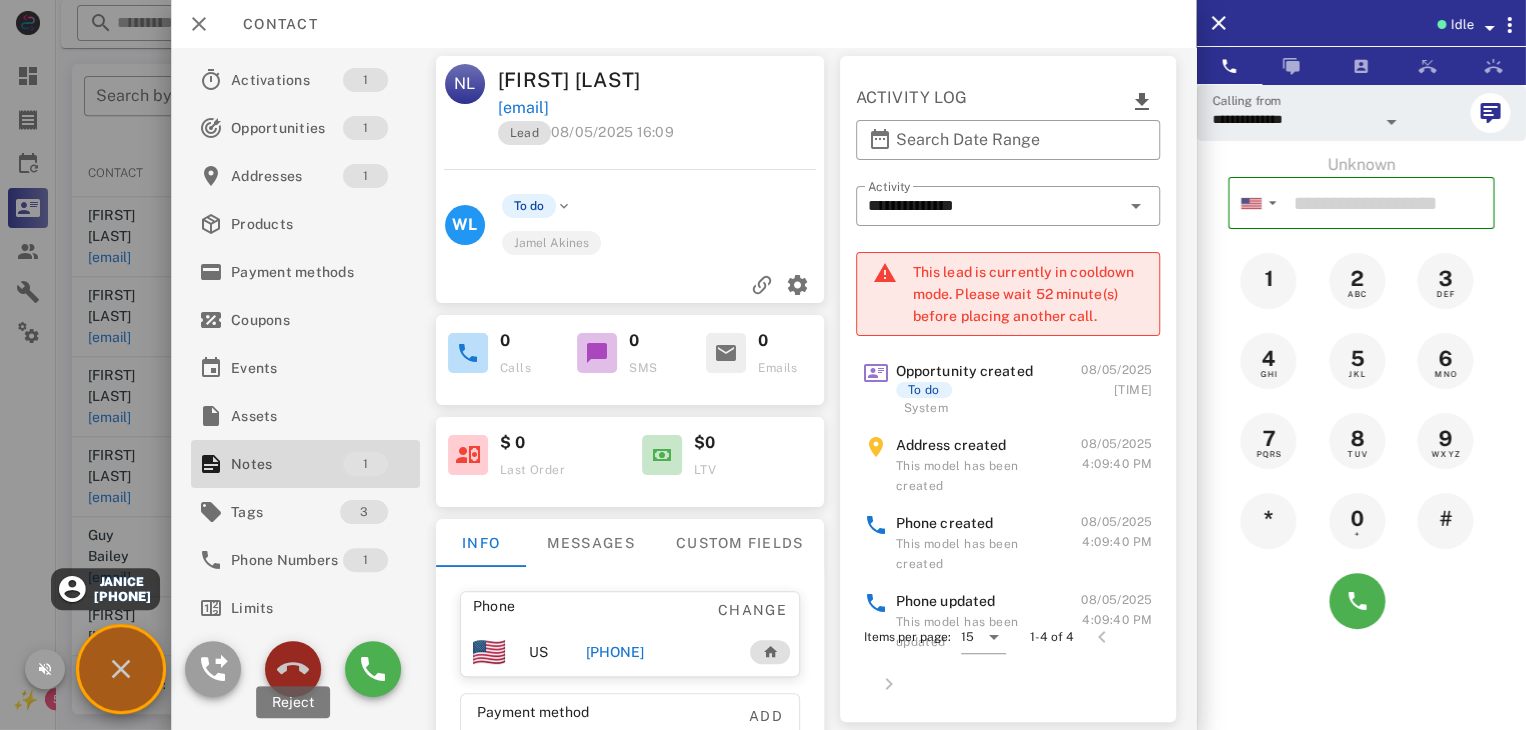 click at bounding box center [293, 669] 